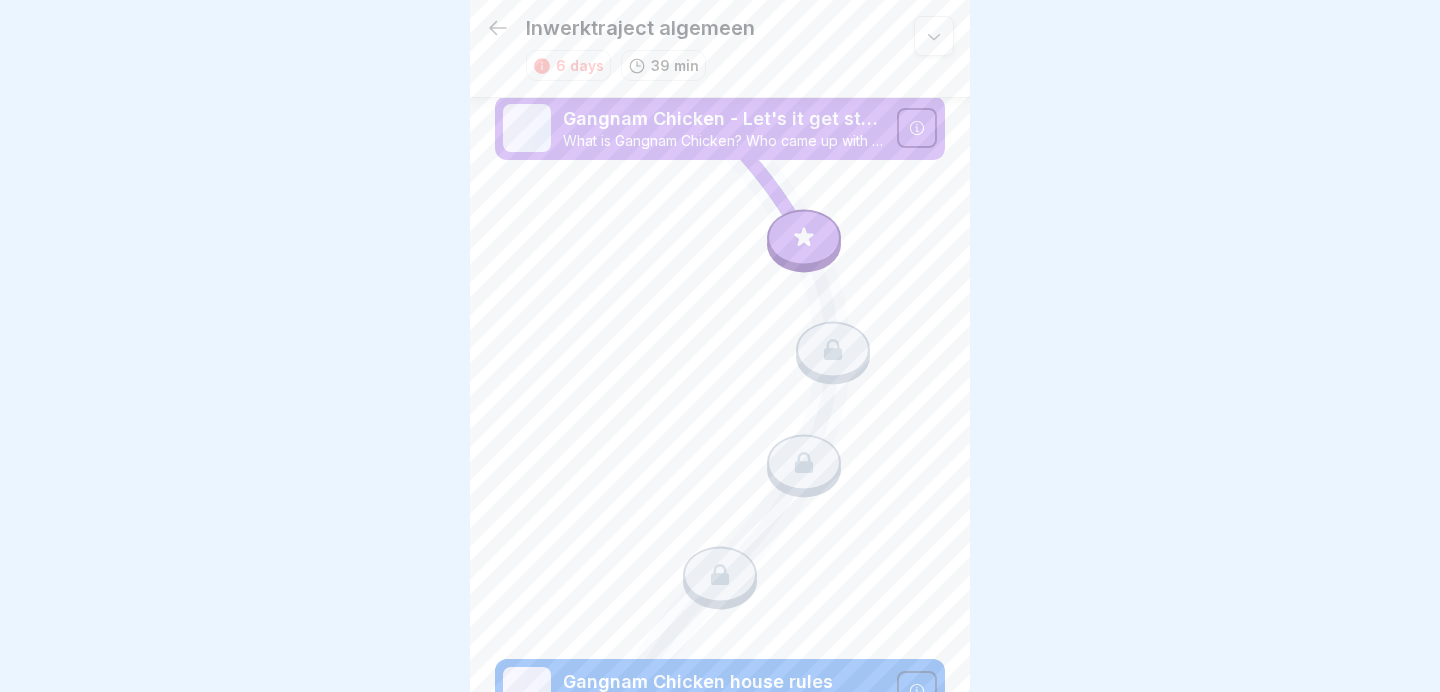 scroll, scrollTop: 0, scrollLeft: 0, axis: both 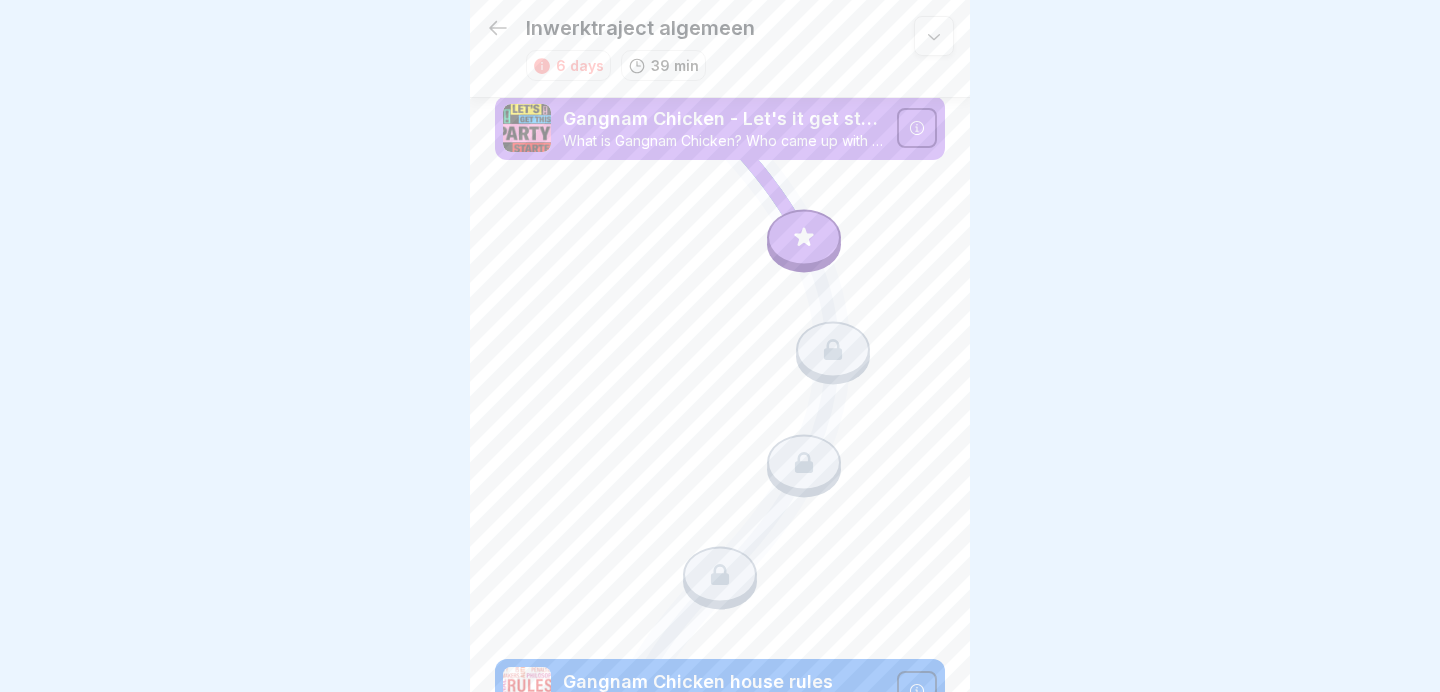 click 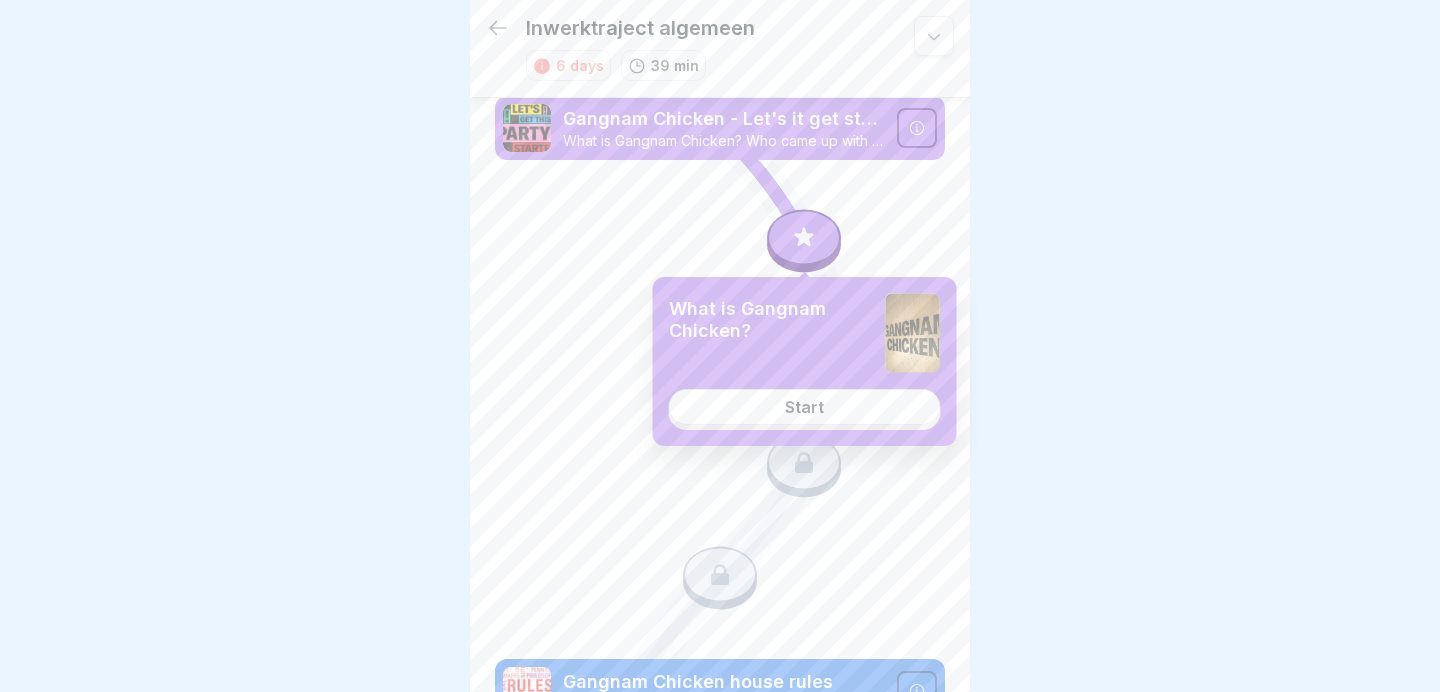 click on "Start" at bounding box center (805, 407) 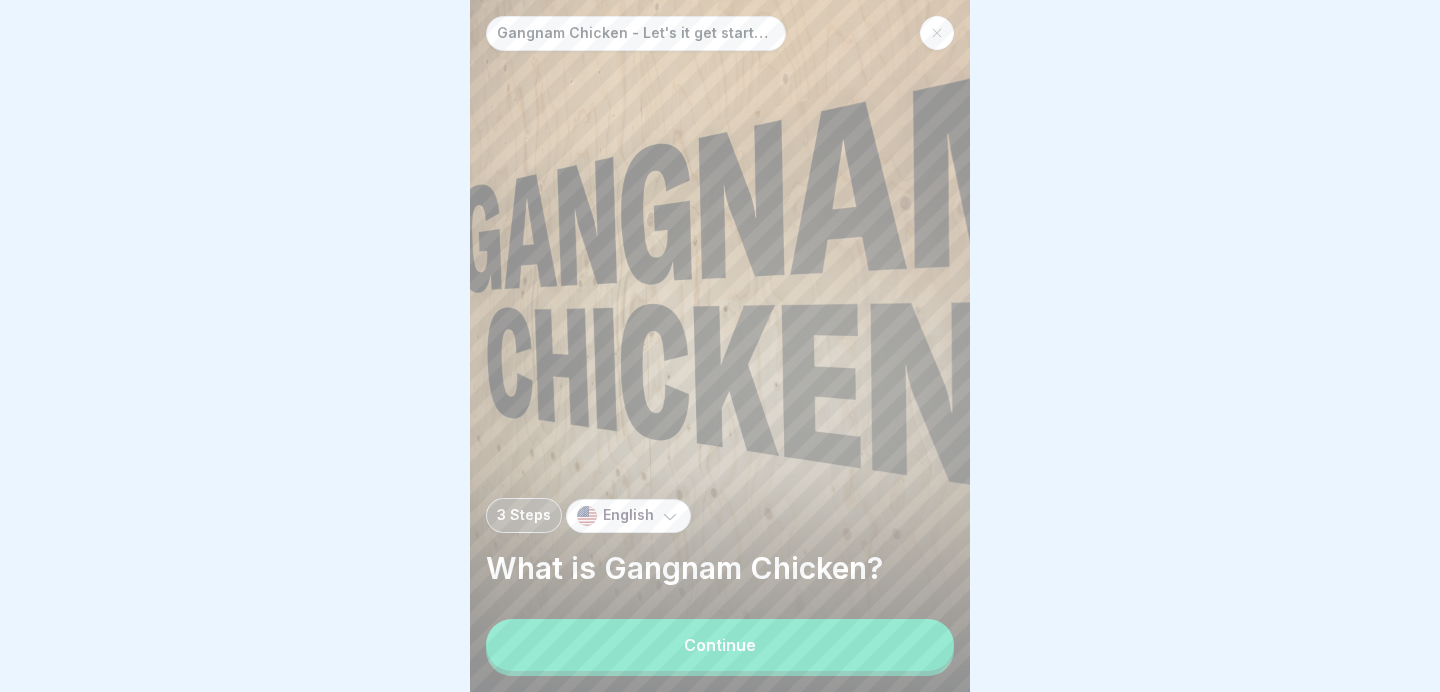 click on "Continue" at bounding box center (720, 645) 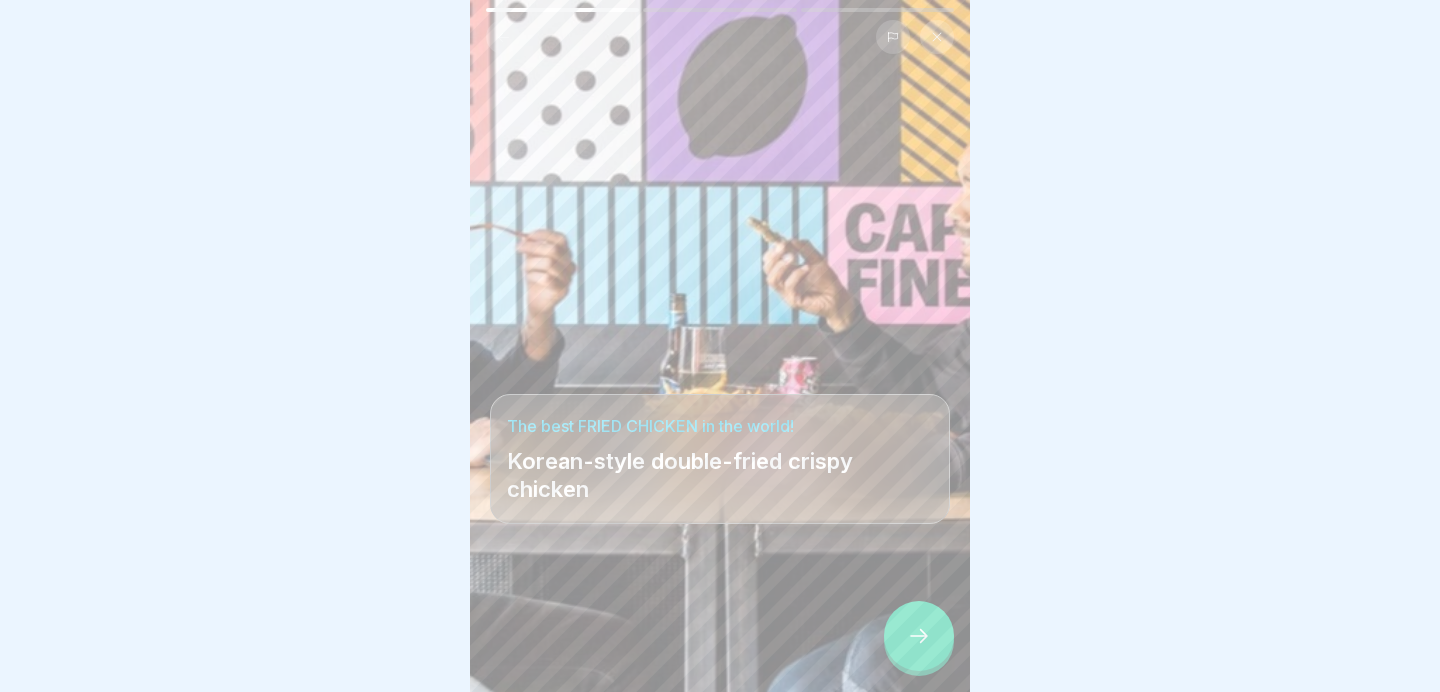 click at bounding box center [919, 636] 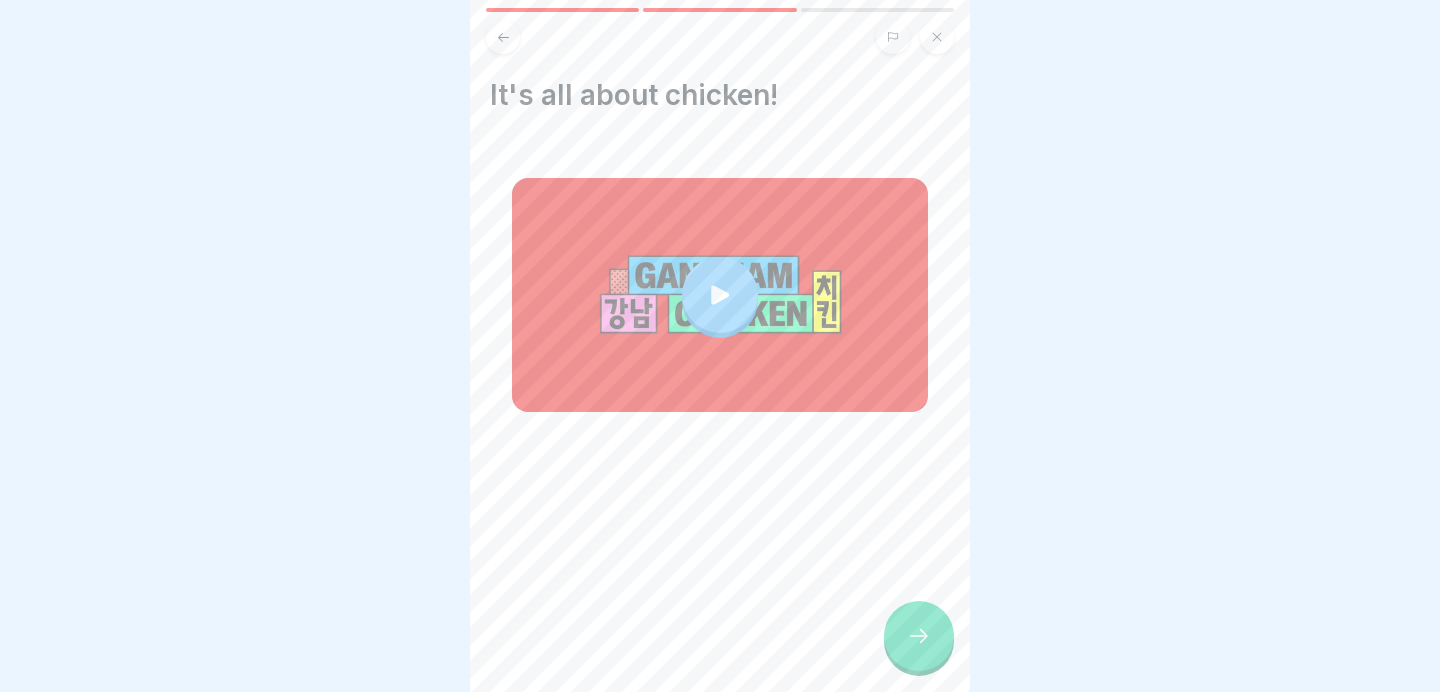 click at bounding box center [919, 636] 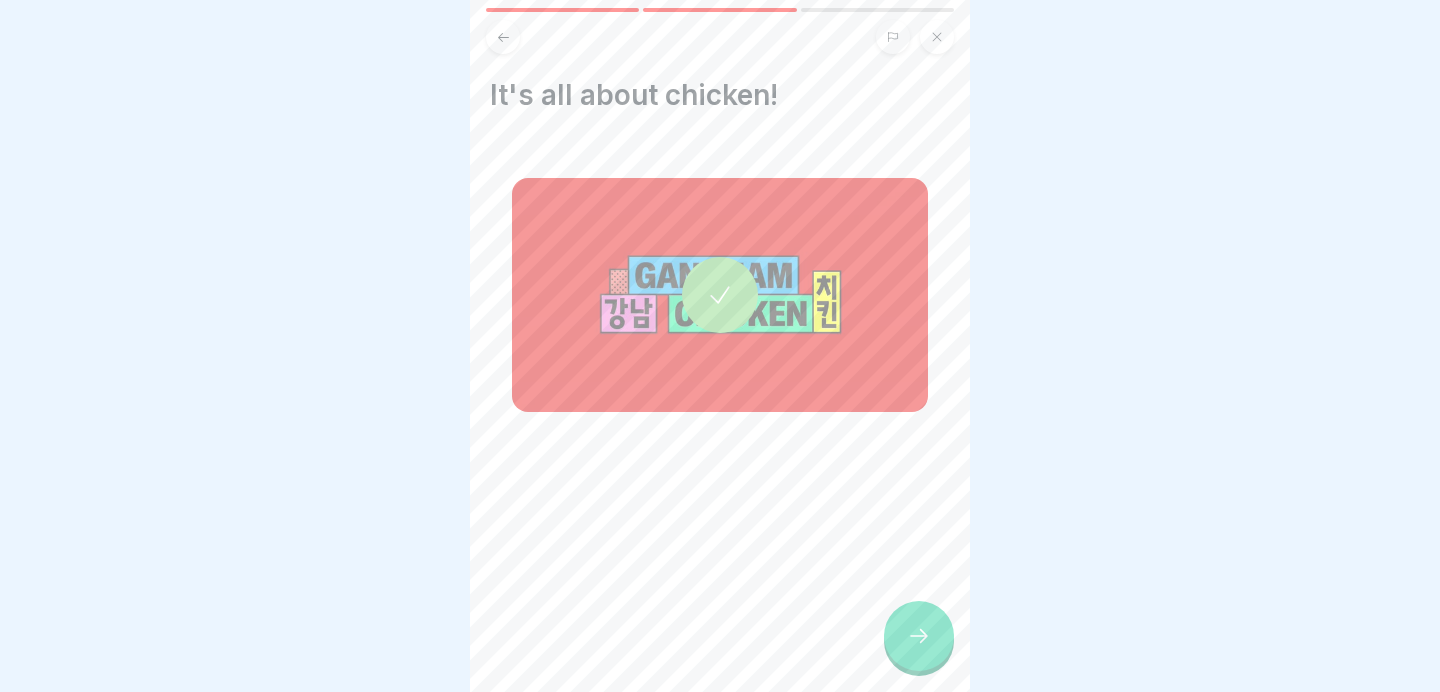 click at bounding box center [919, 636] 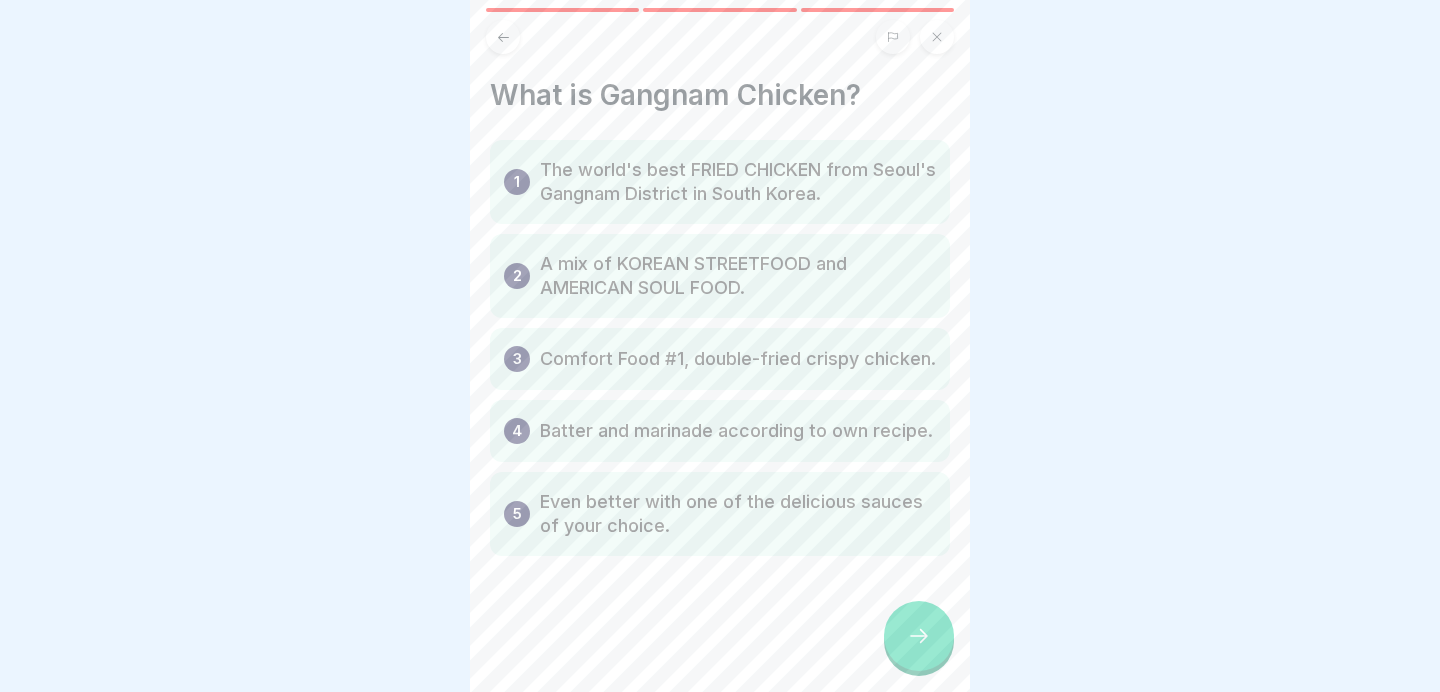 click on "The world's best FRIED CHICKEN from Seoul's Gangnam District in South Korea." at bounding box center (738, 182) 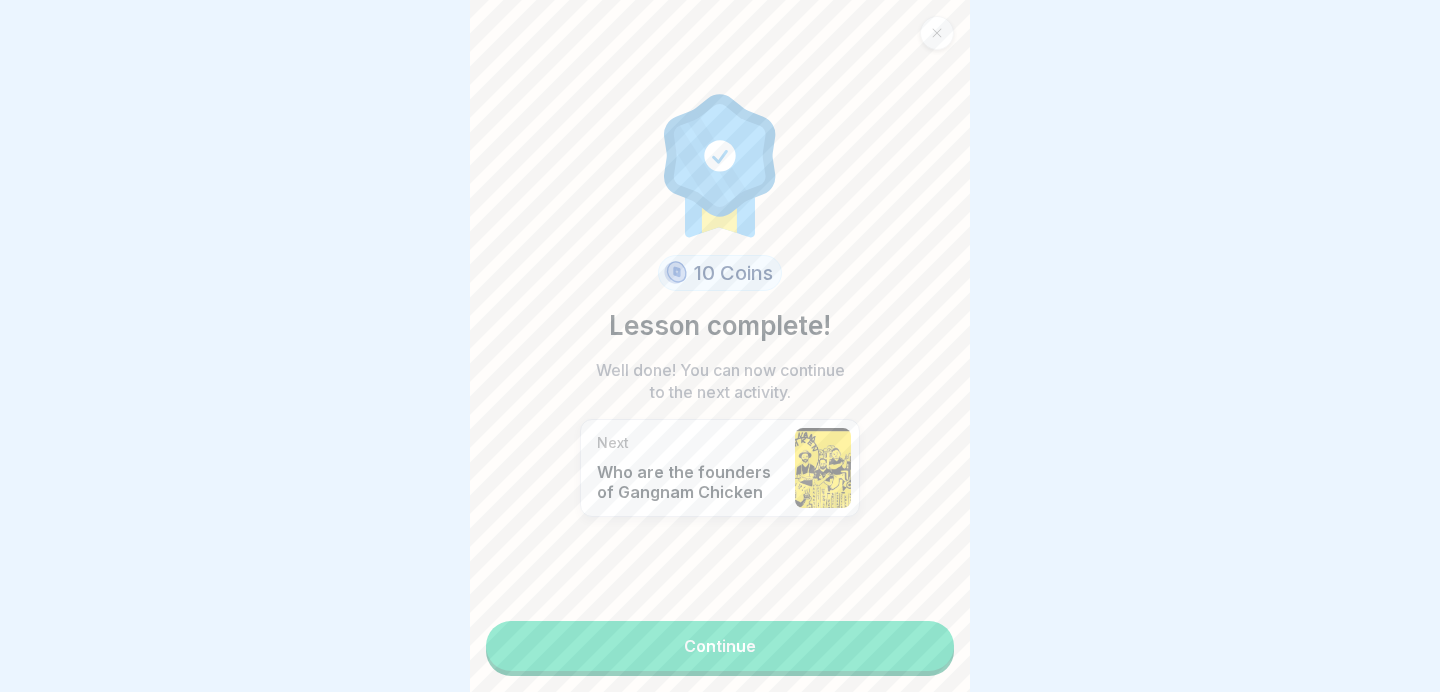 click on "Continue" at bounding box center (720, 646) 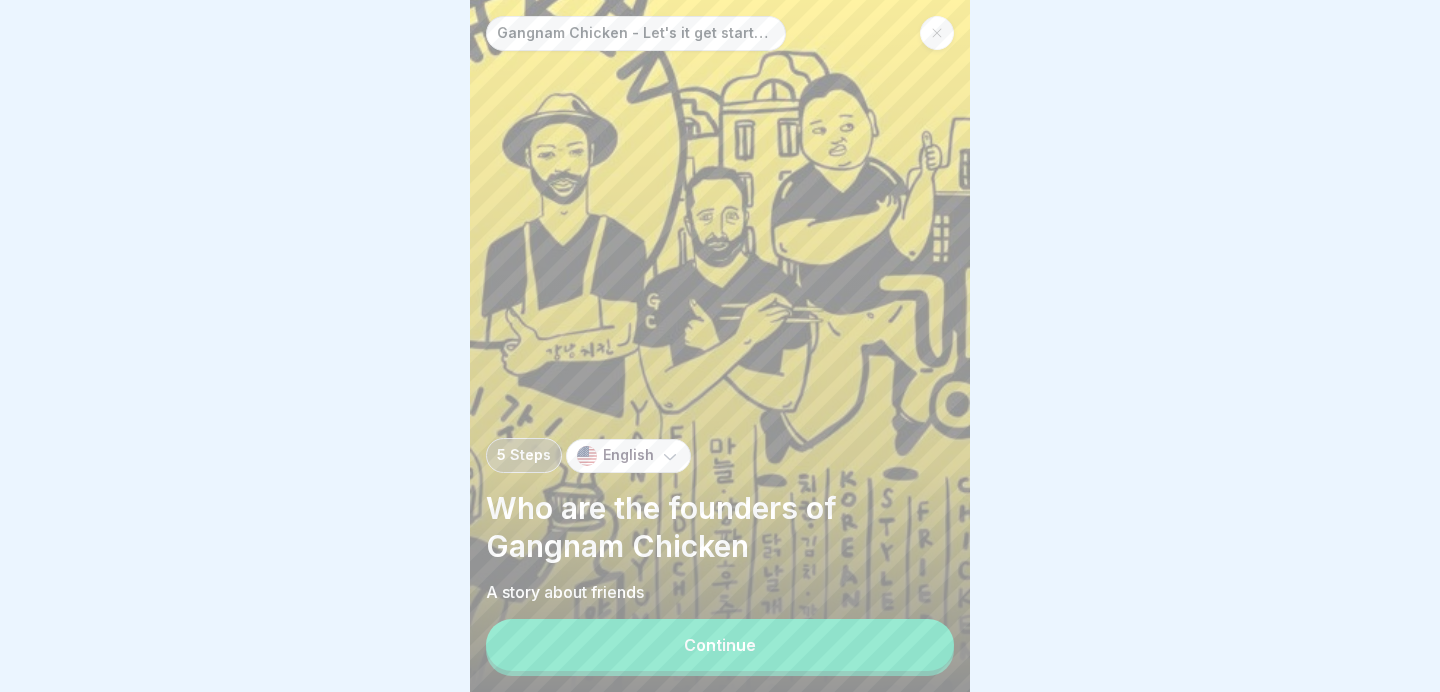 click on "Continue" at bounding box center (720, 645) 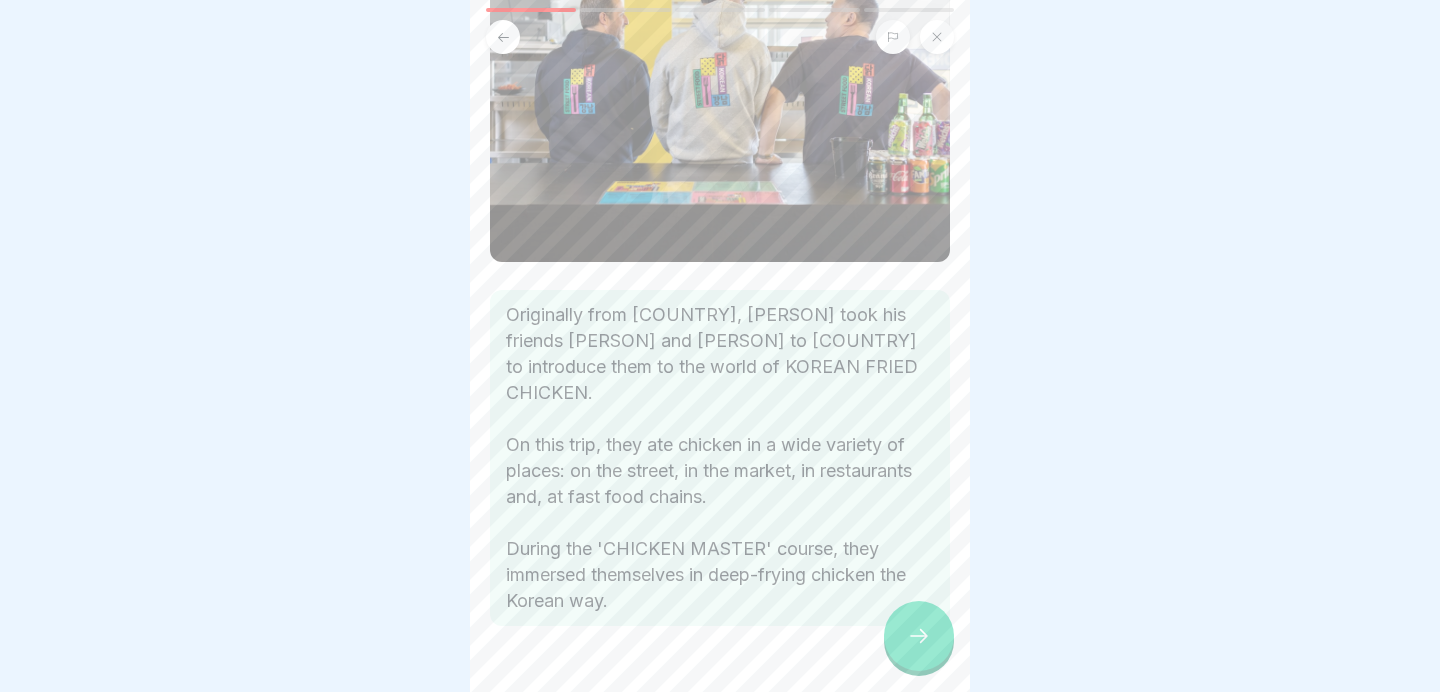scroll, scrollTop: 212, scrollLeft: 0, axis: vertical 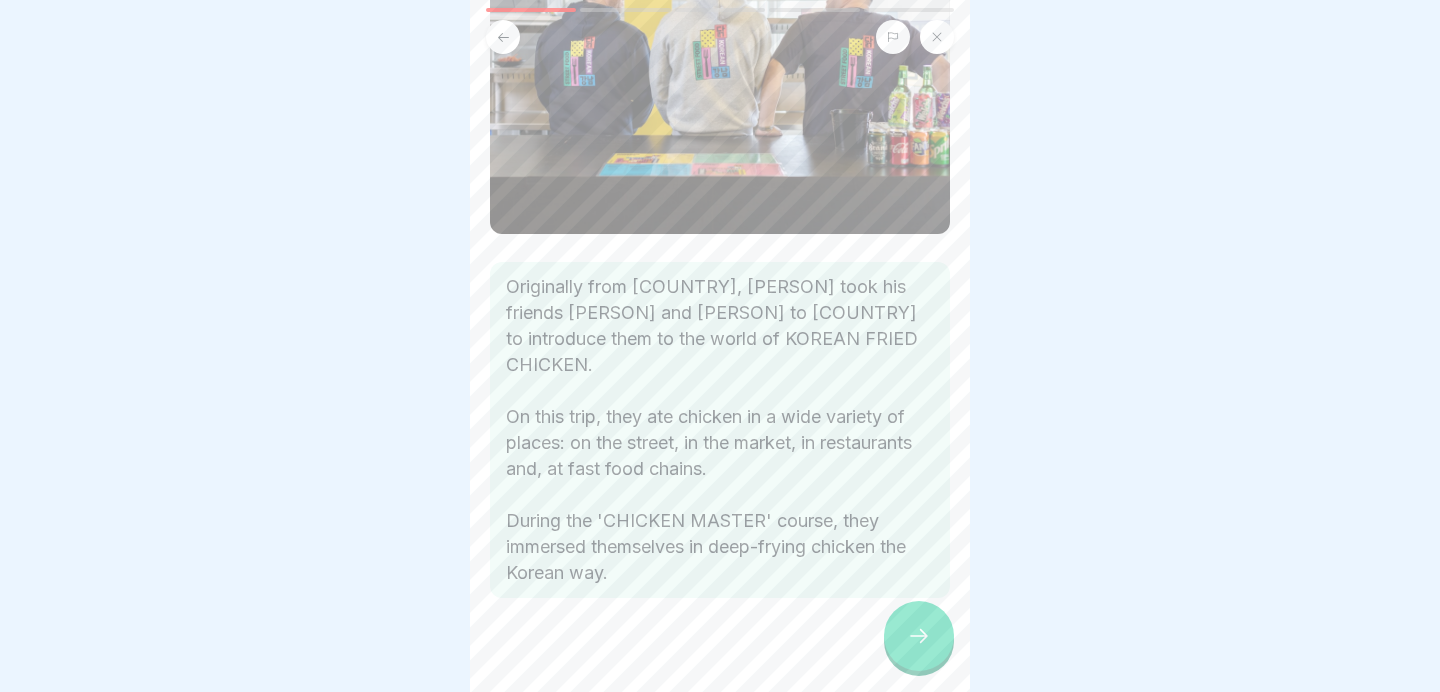 click at bounding box center [919, 636] 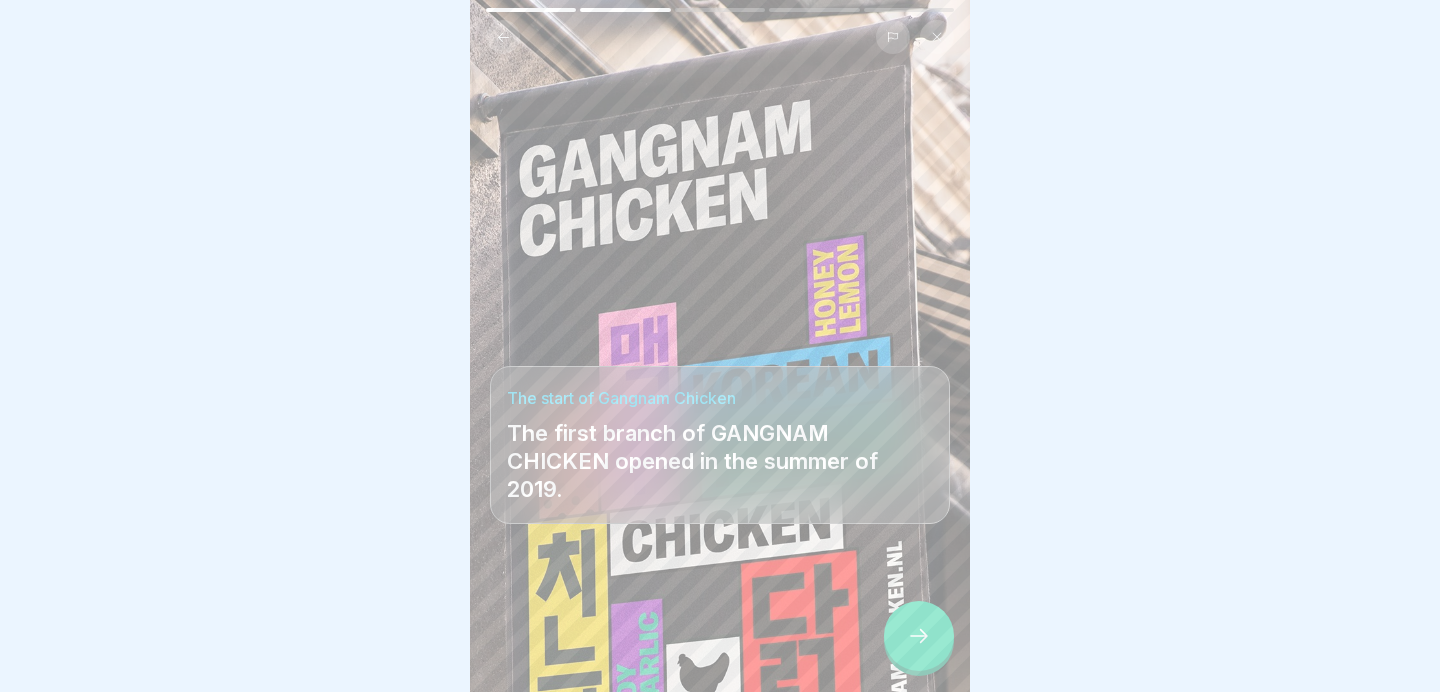 click 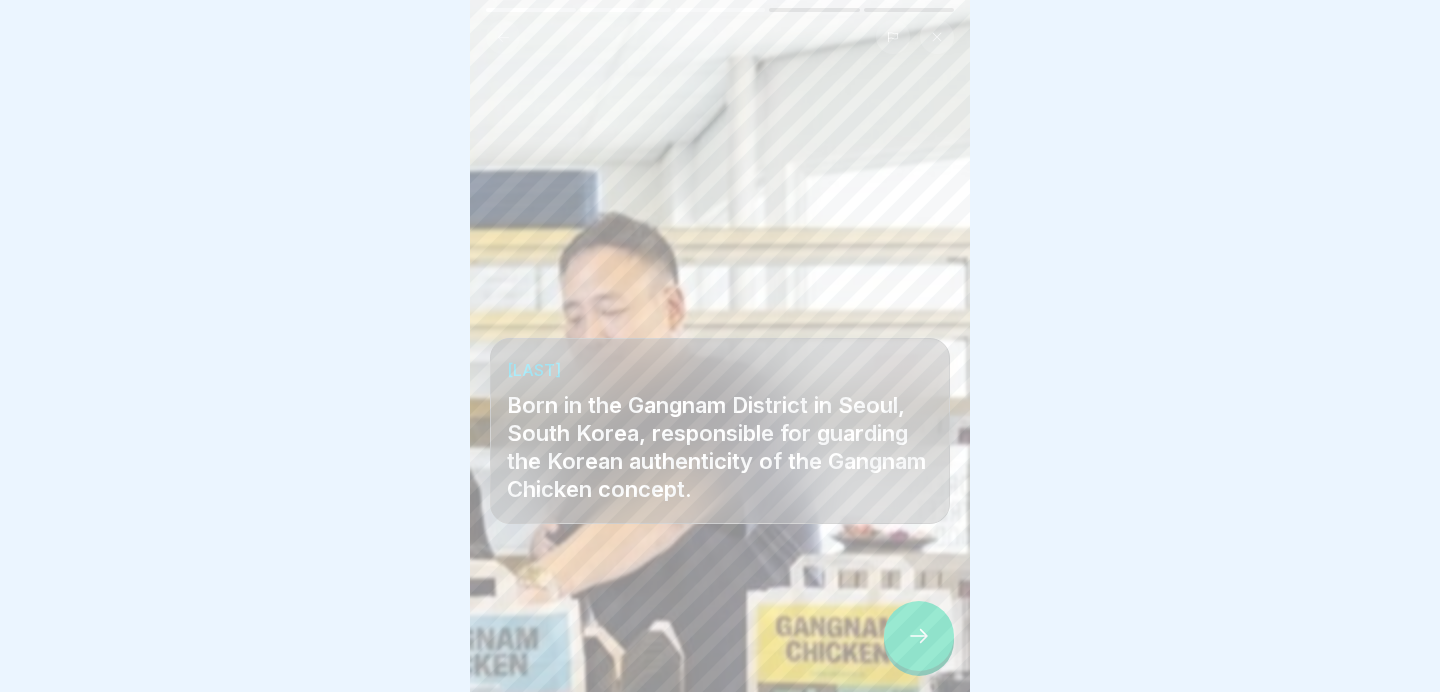 click 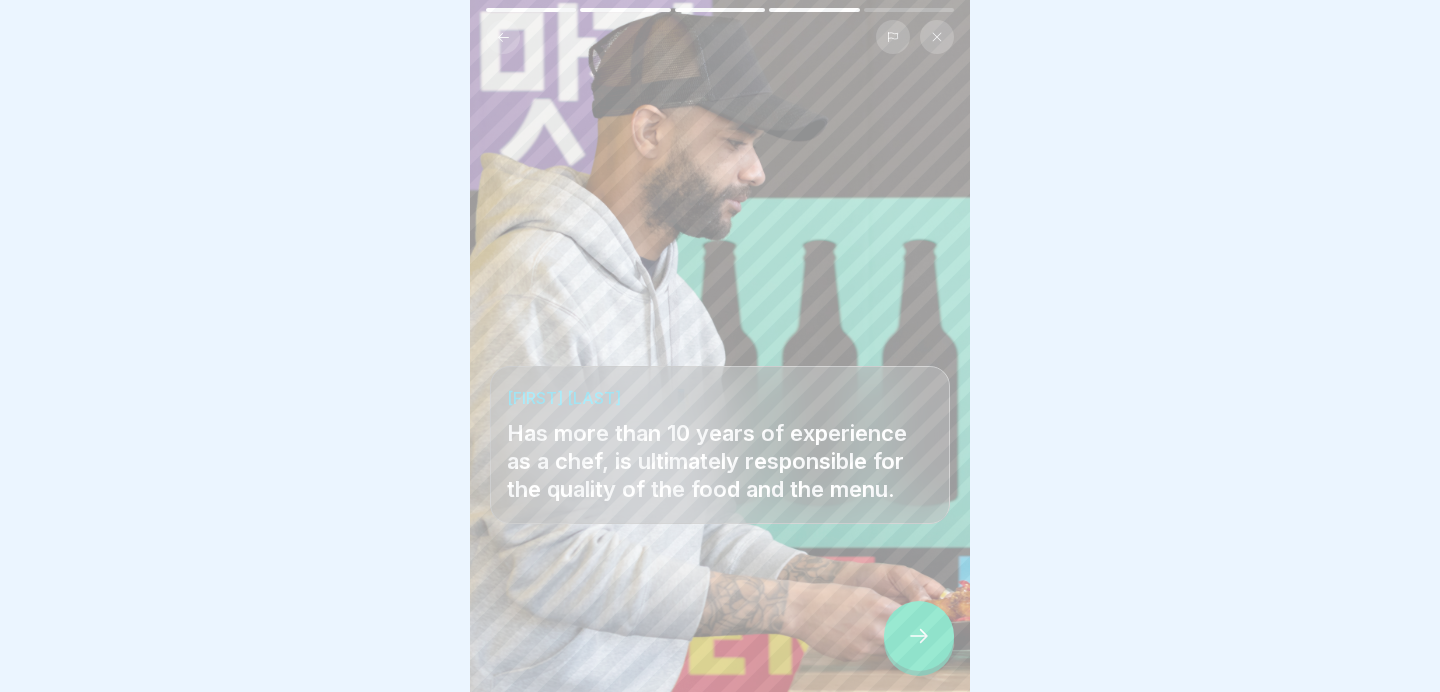 click at bounding box center (919, 636) 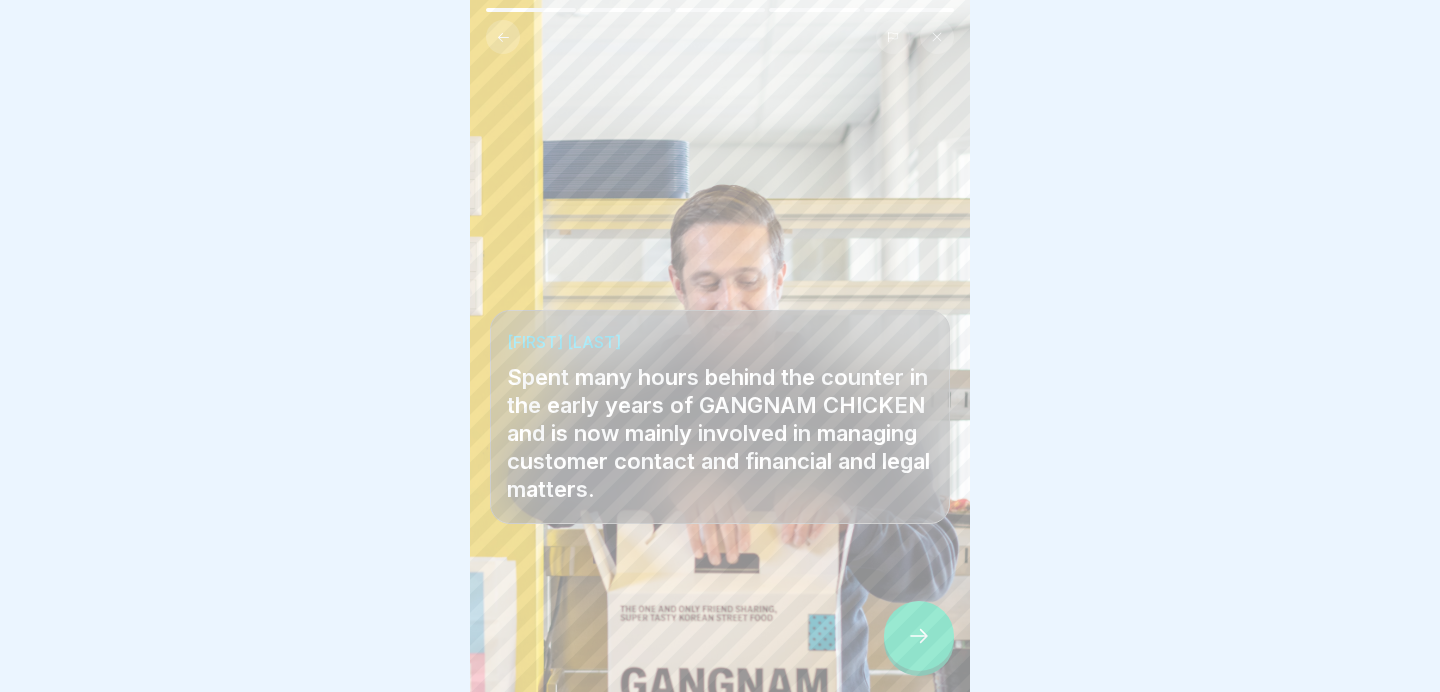 click 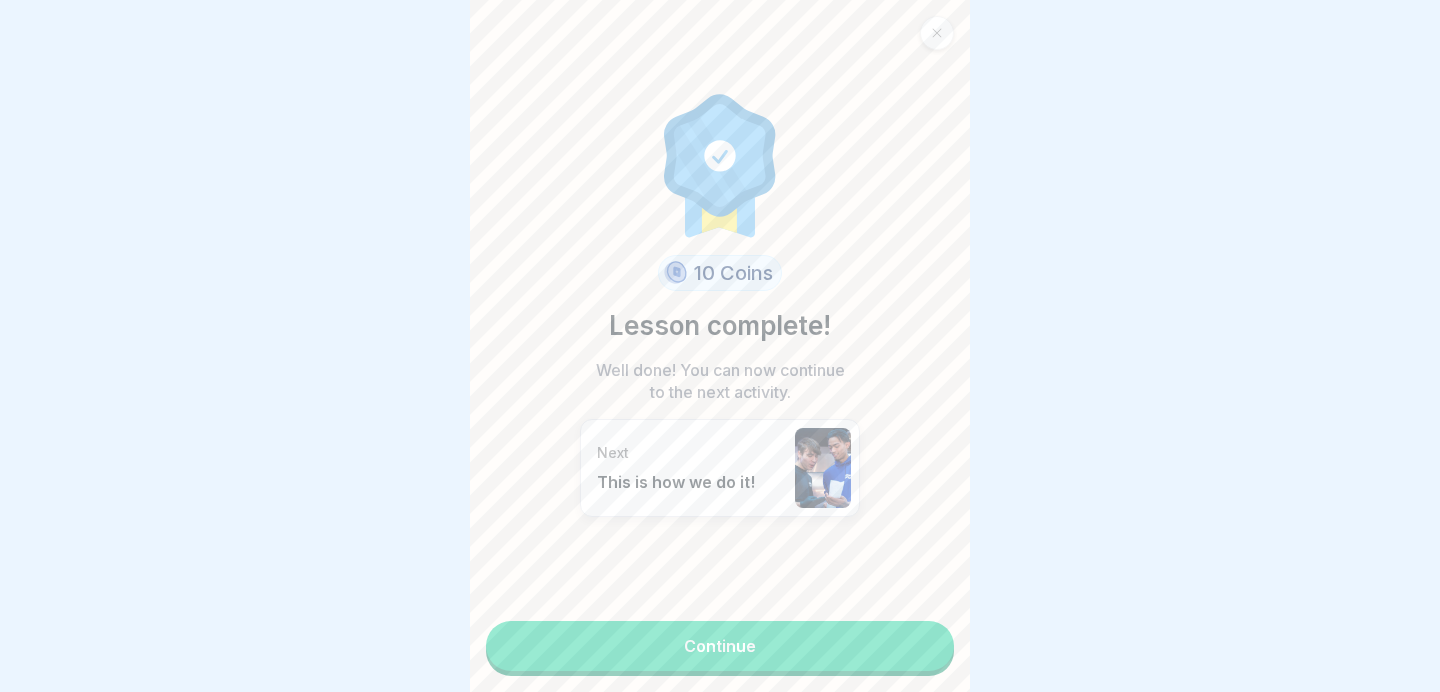click on "Continue" at bounding box center [720, 646] 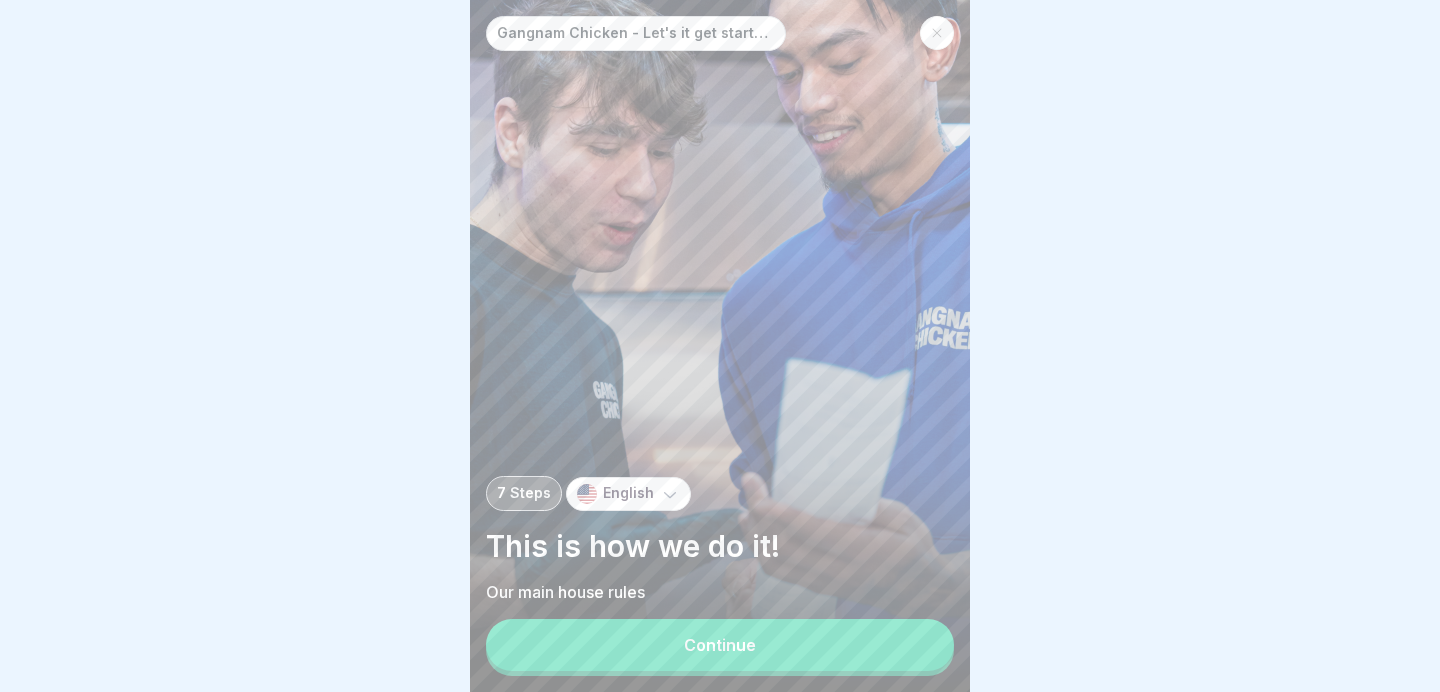 click on "Continue" at bounding box center [720, 645] 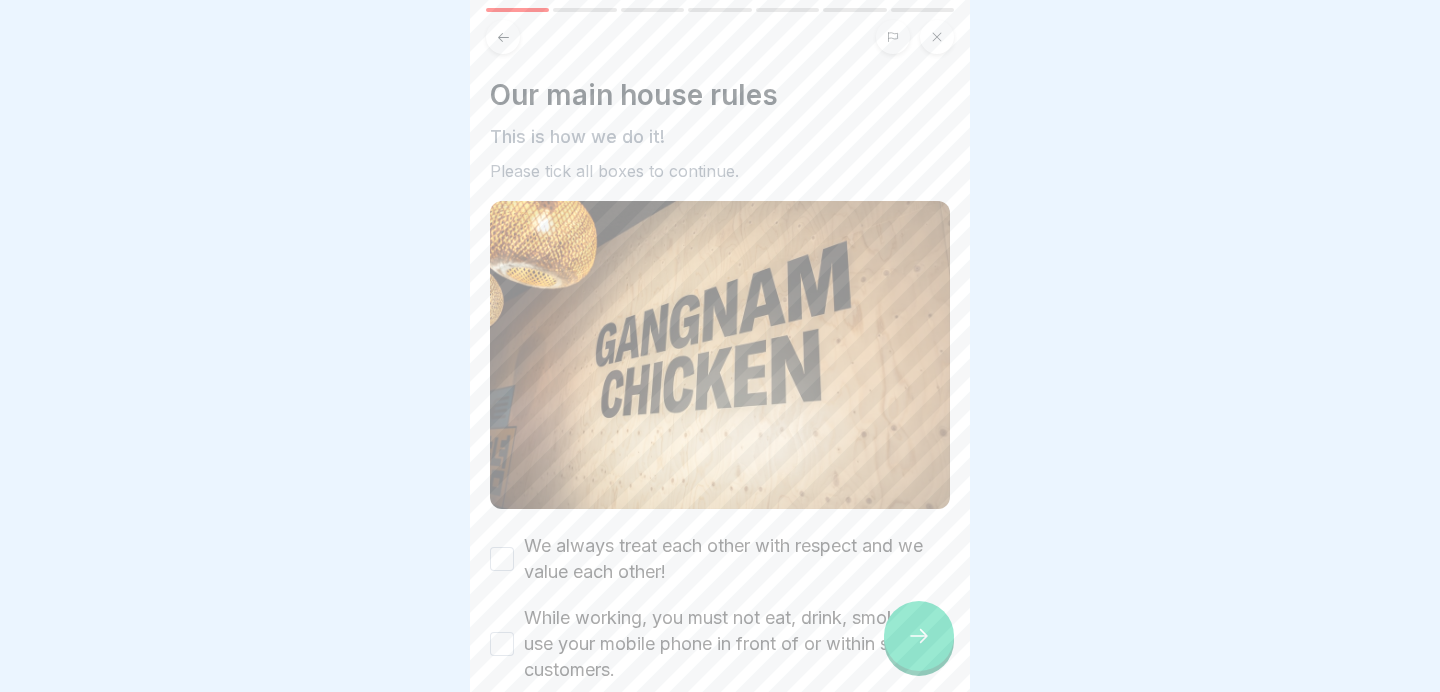 click on "While working, you must not eat, drink, smoke or use your mobile phone in front of or within sight of customers." at bounding box center (737, 644) 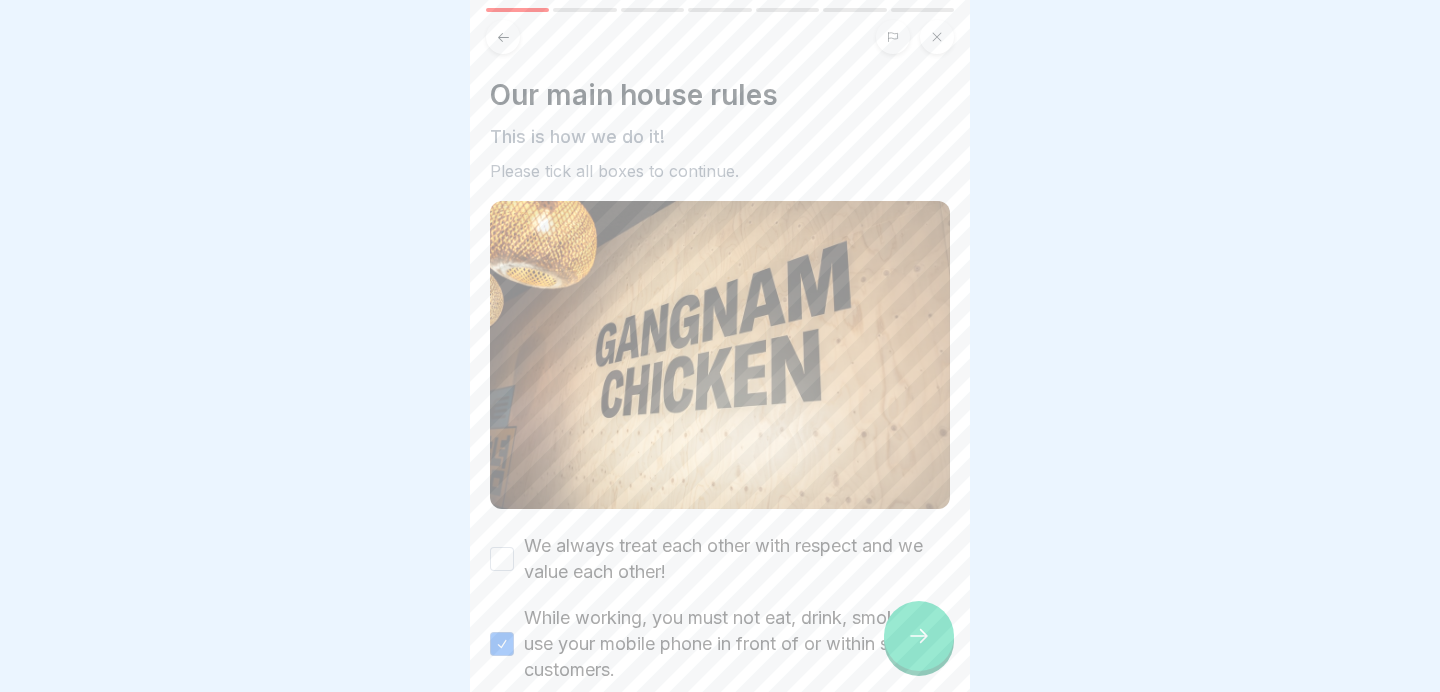 click on "While working, you must not eat, drink, smoke or use your mobile phone in front of or within sight of customers." at bounding box center [737, 644] 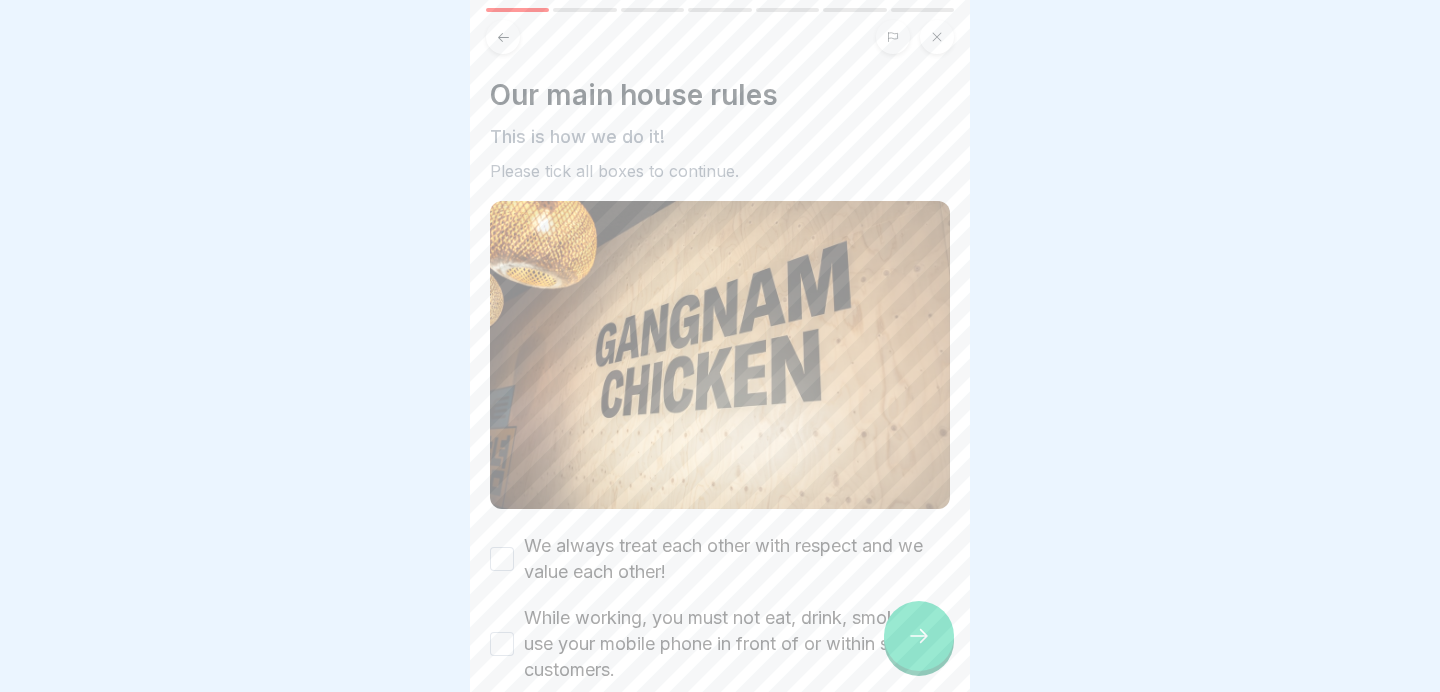 click on "We always treat each other with respect and we value each other!" at bounding box center [737, 559] 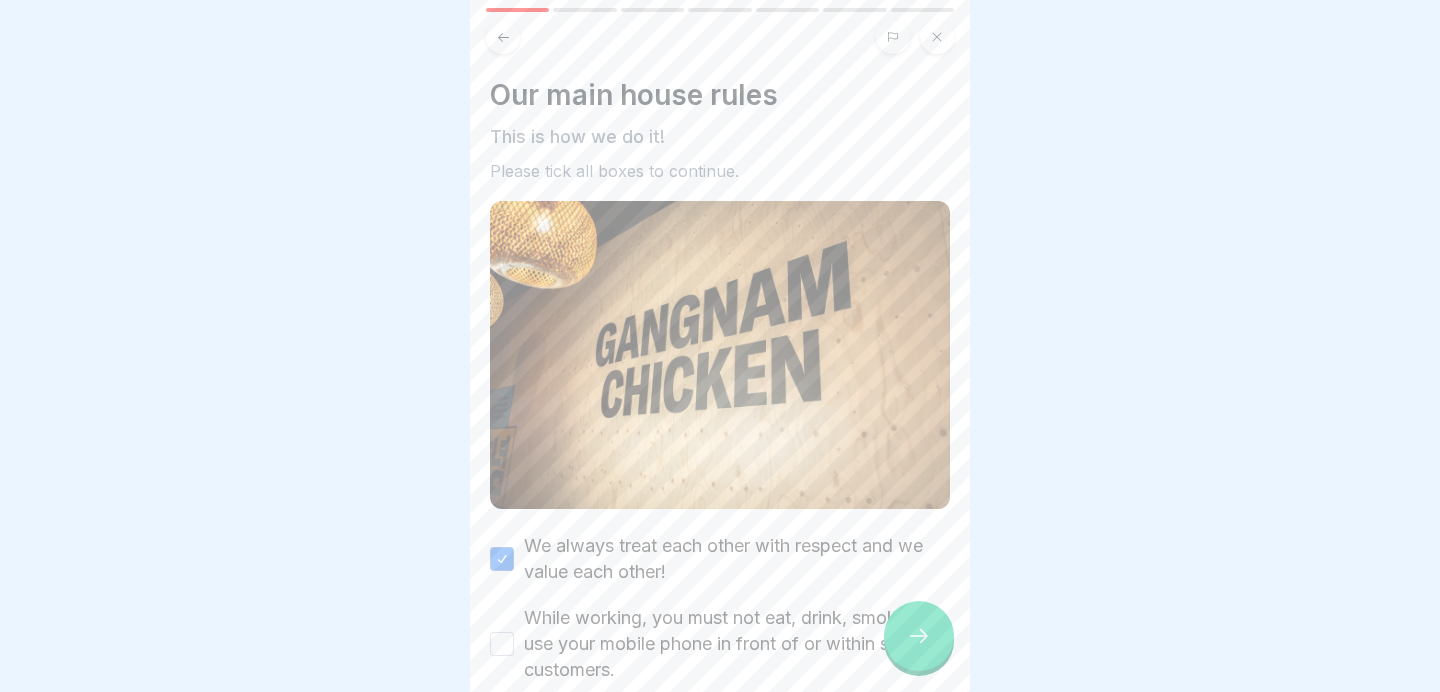 click on "While working, you must not eat, drink, smoke or use your mobile phone in front of or within sight of customers." at bounding box center [737, 644] 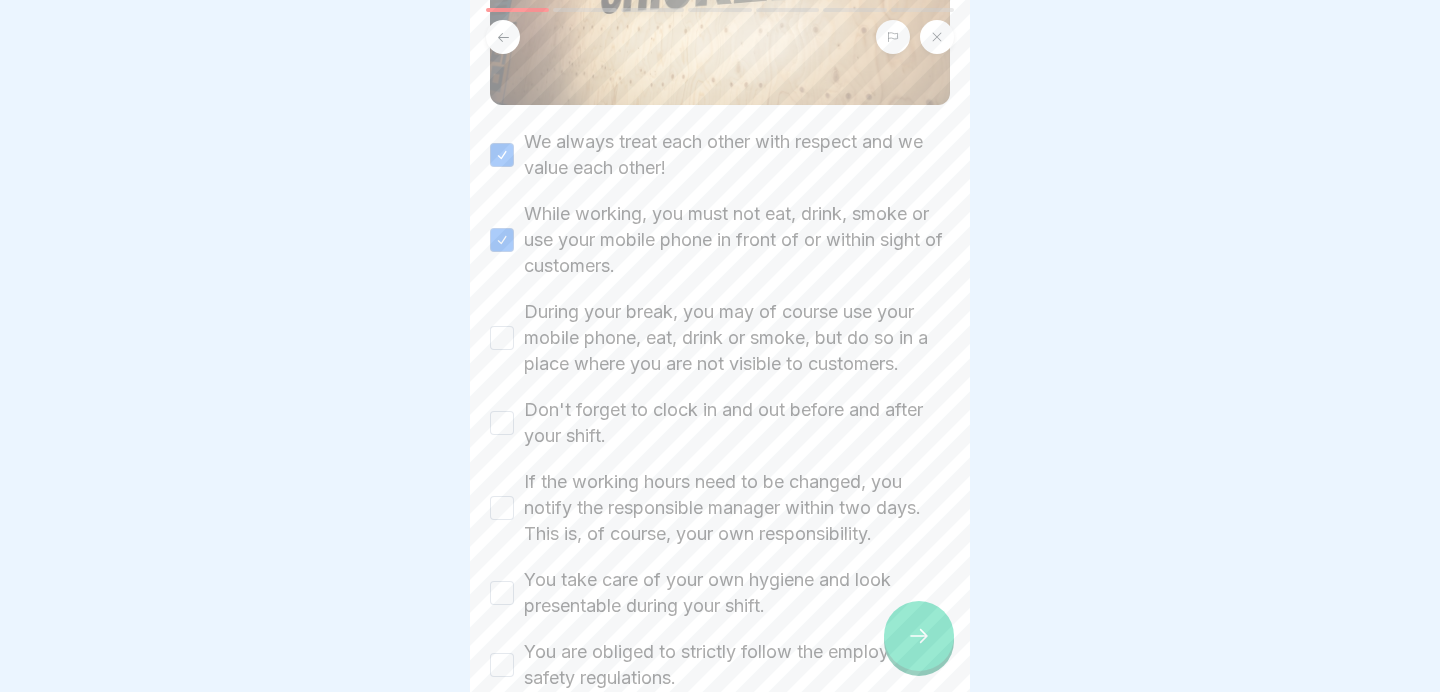 scroll, scrollTop: 376, scrollLeft: 0, axis: vertical 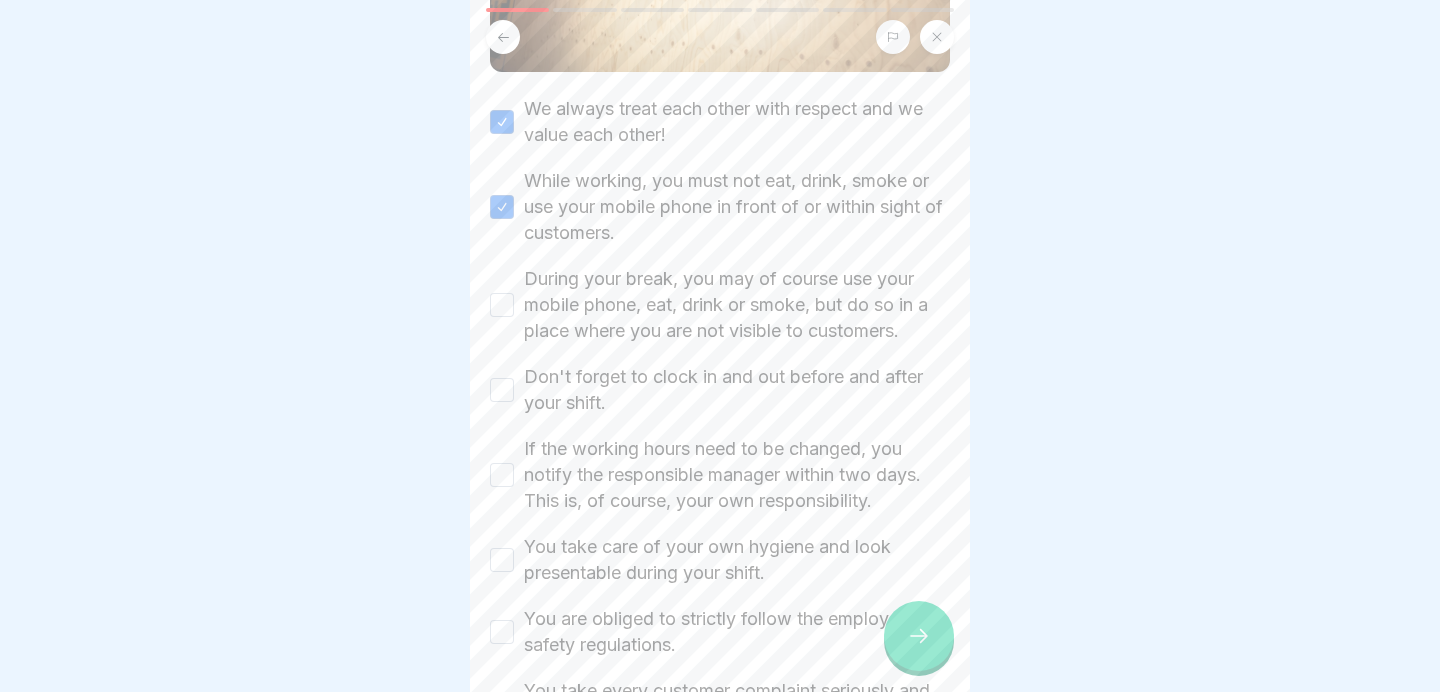 click on "During your break, you may of course use your mobile phone, eat, drink or smoke, but do so in a place where you are not visible to customers." at bounding box center (737, 305) 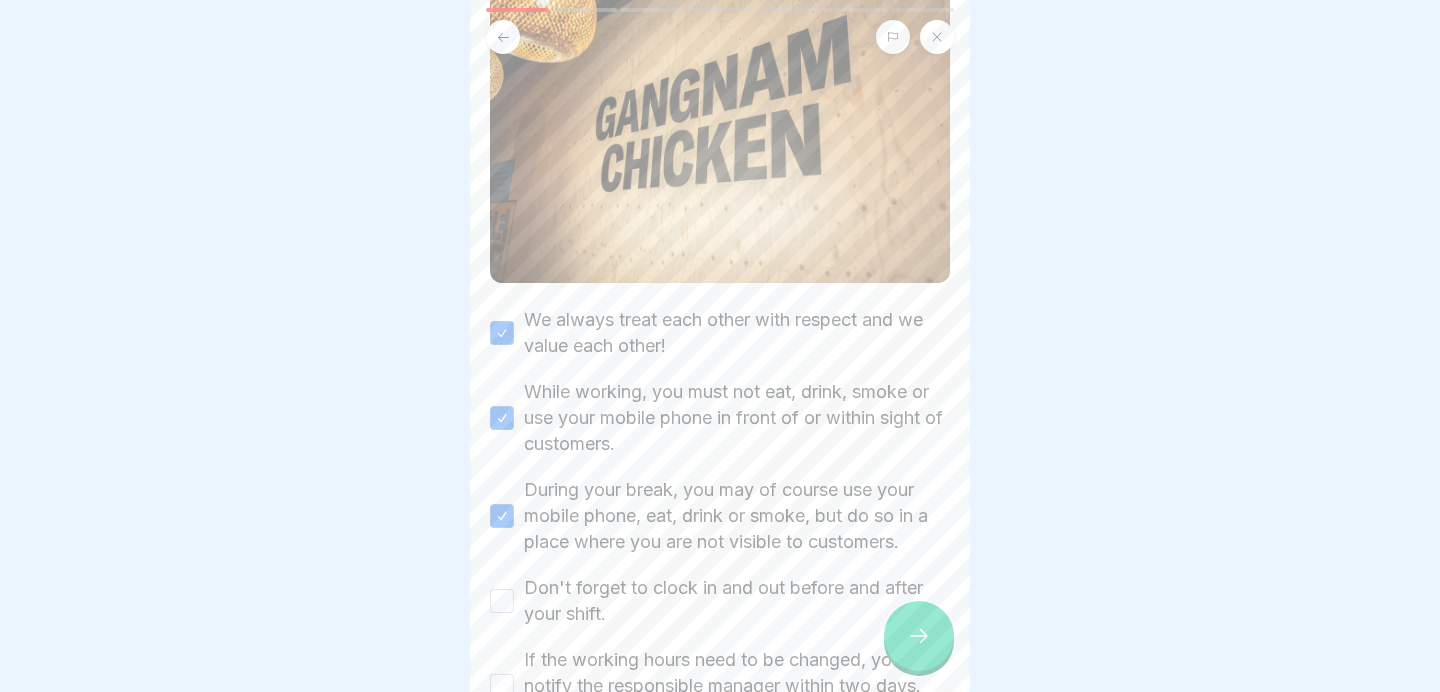scroll, scrollTop: 21, scrollLeft: 0, axis: vertical 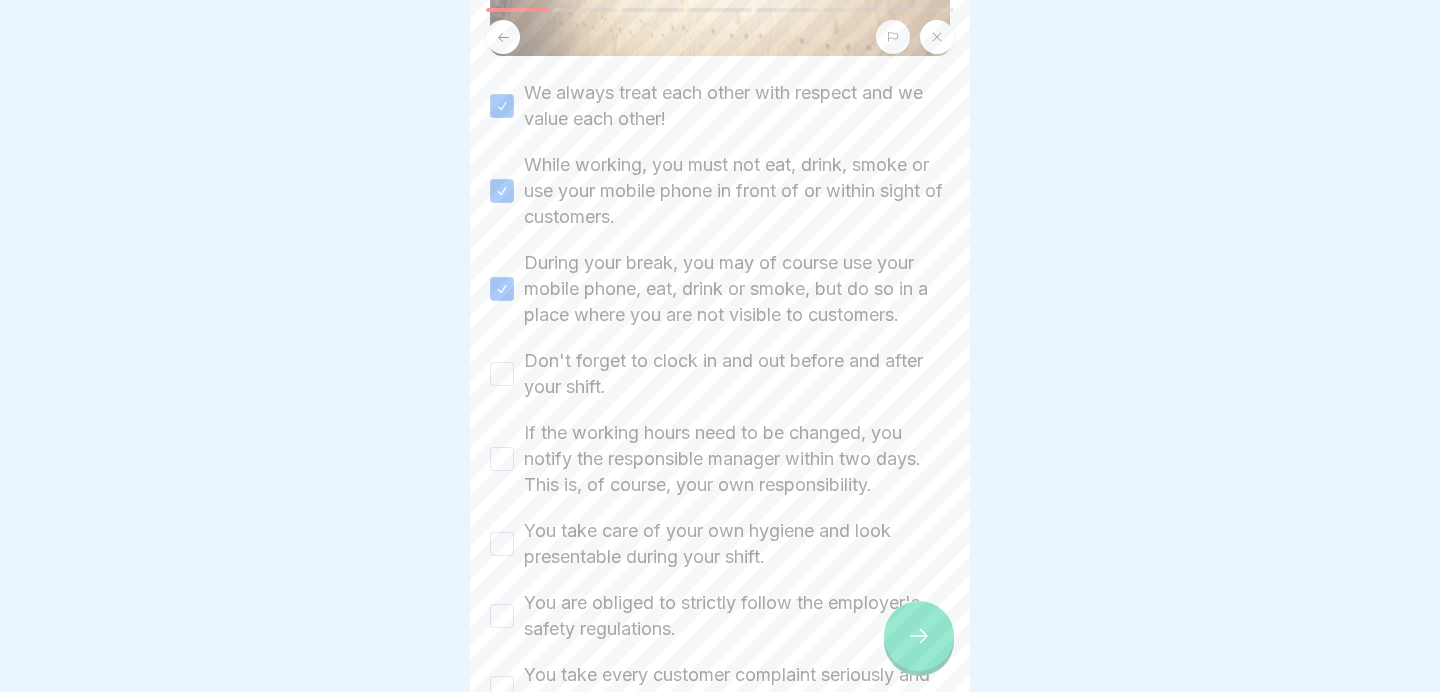 click on "Don't forget to clock in and out before and after your shift." at bounding box center [737, 374] 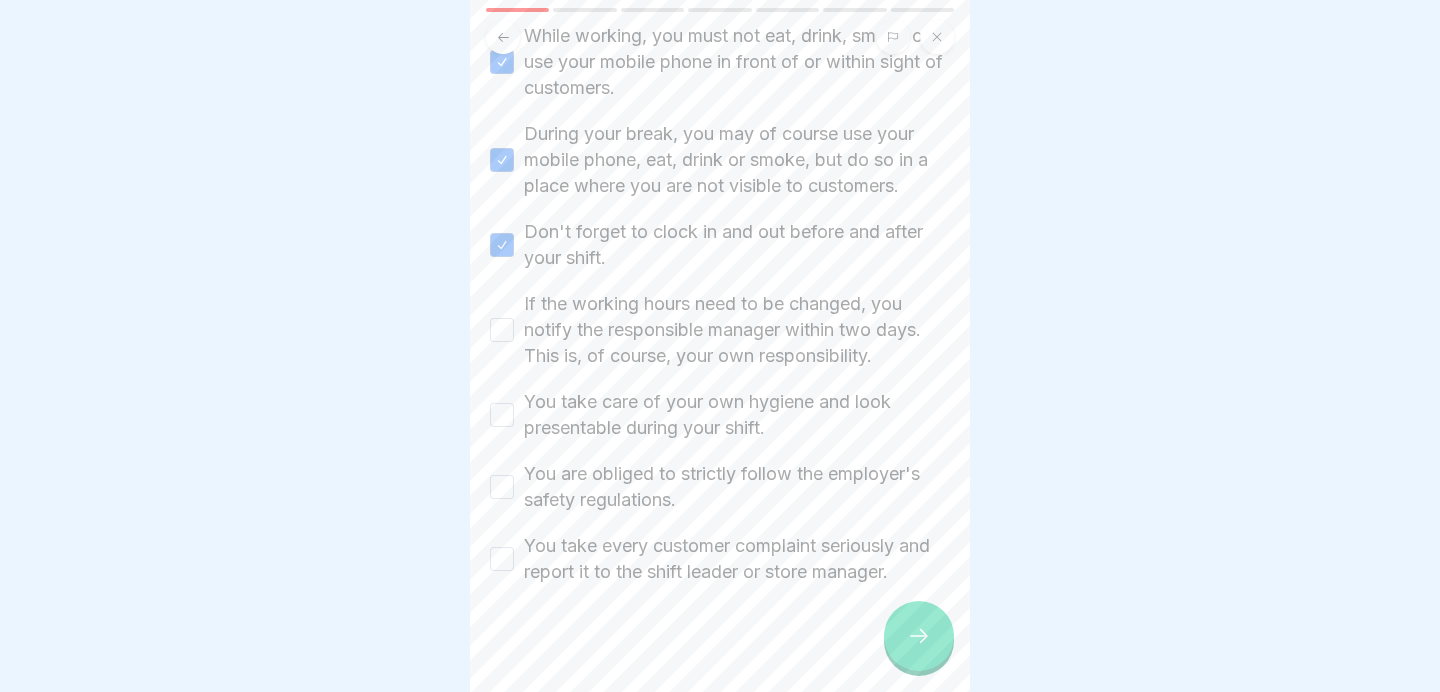 scroll, scrollTop: 595, scrollLeft: 0, axis: vertical 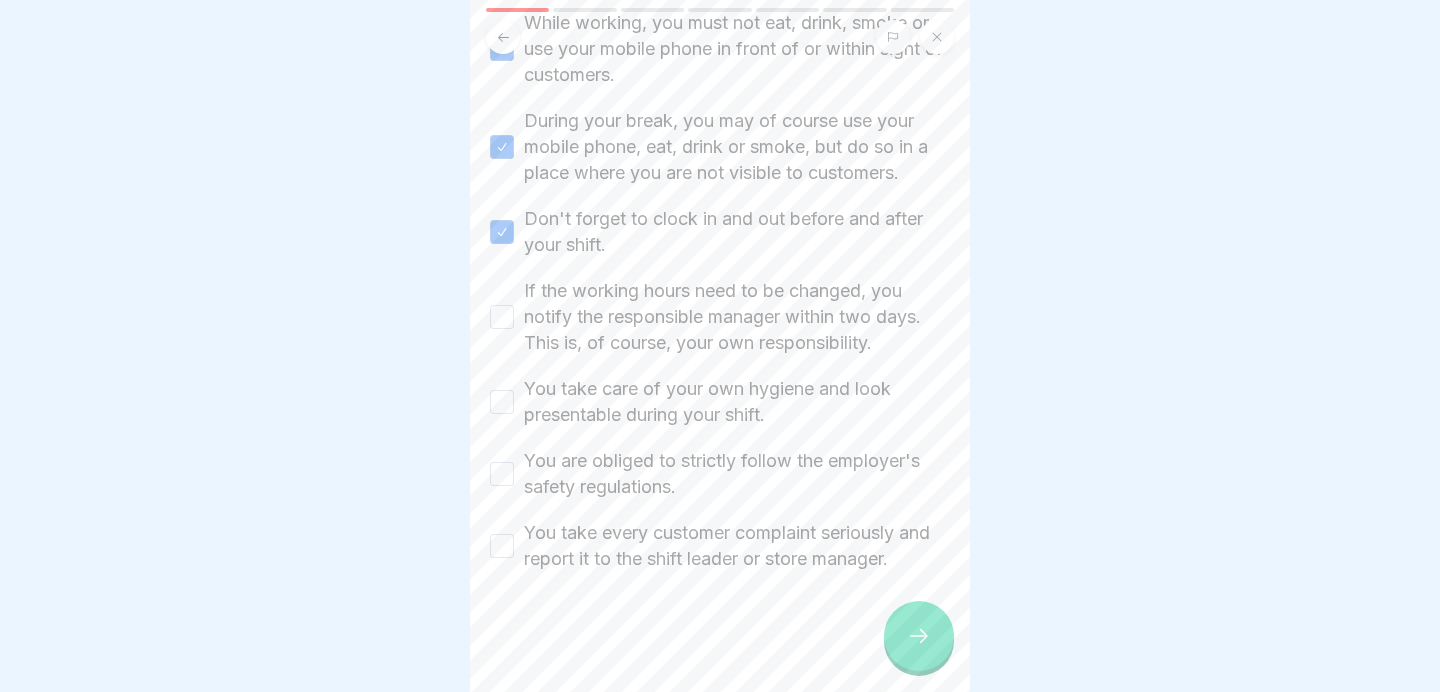 click on "If the working hours need to be changed, you notify the responsible manager within two days. This is, of course, your own responsibility." at bounding box center [737, 317] 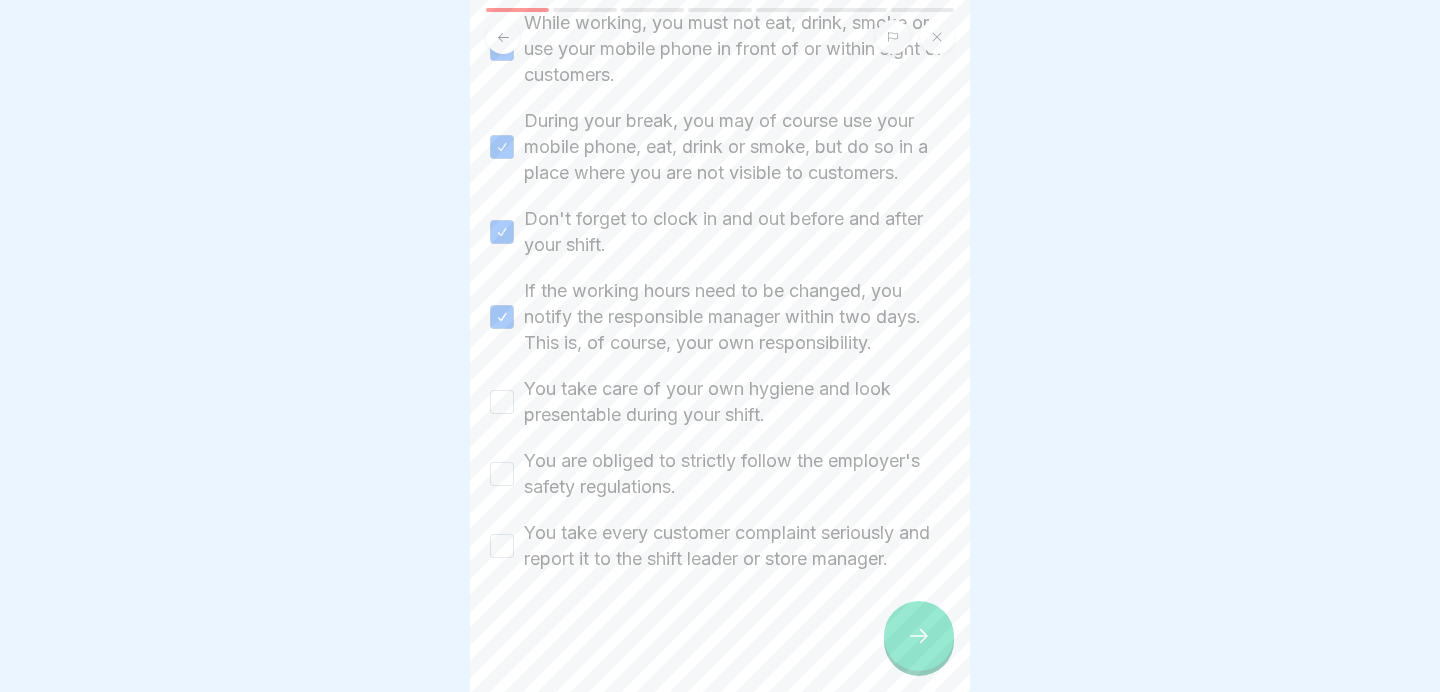 click on "You take care of your own hygiene and look presentable during your shift." at bounding box center [737, 402] 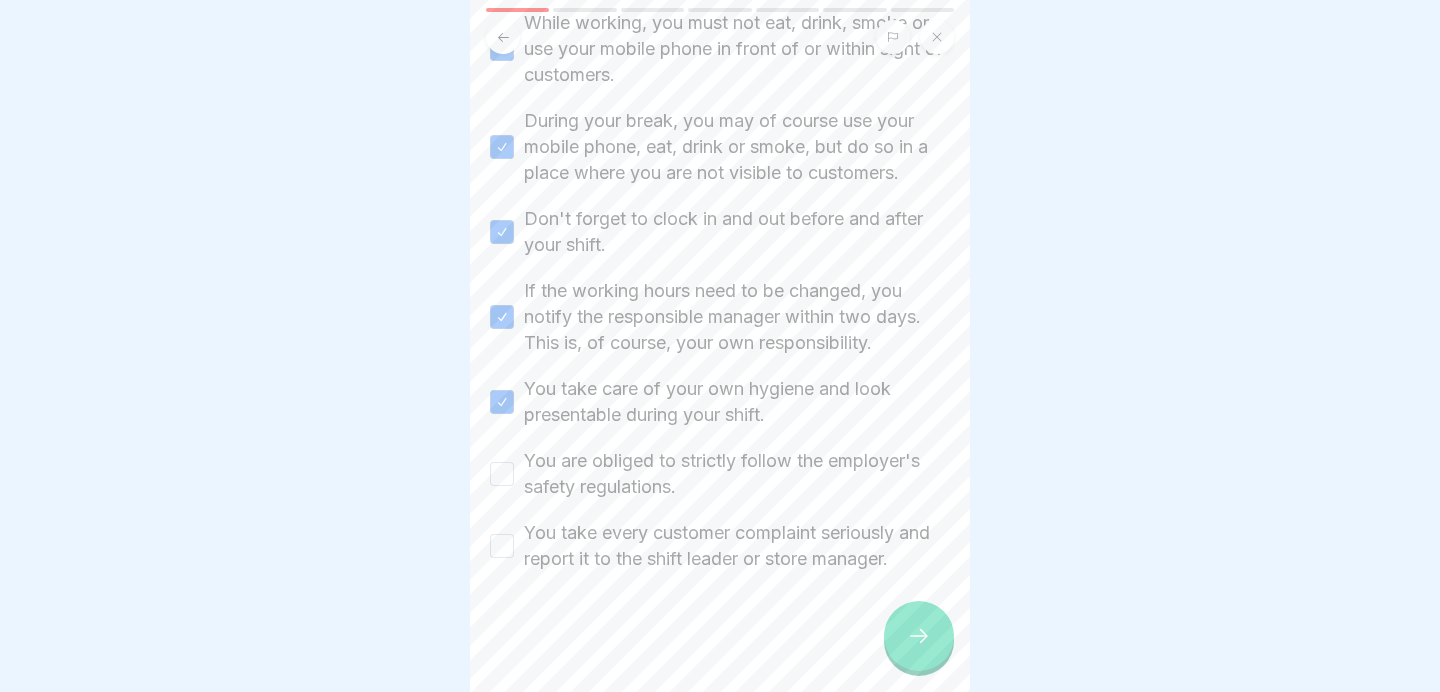 click on "You are obliged to strictly follow the employer's safety regulations." at bounding box center (737, 474) 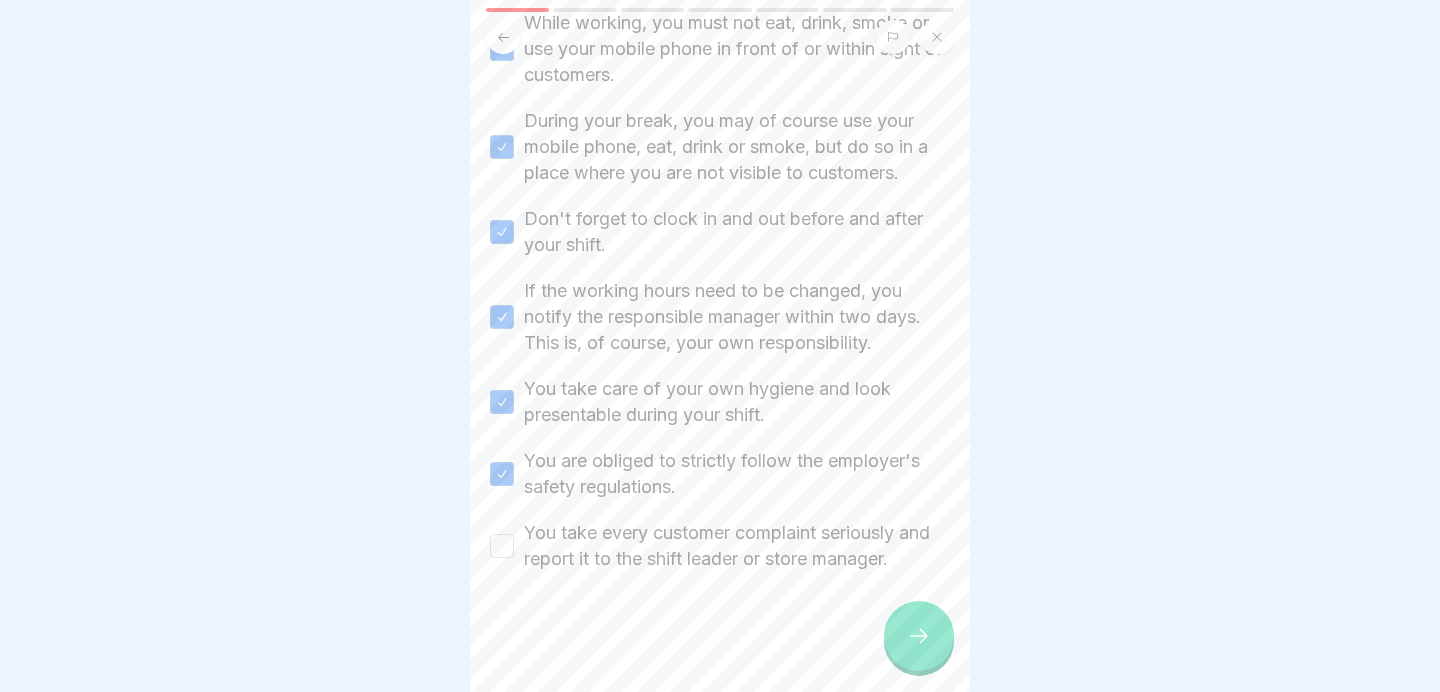 click on "You take every customer complaint seriously and report it to the shift leader or store manager." at bounding box center [737, 546] 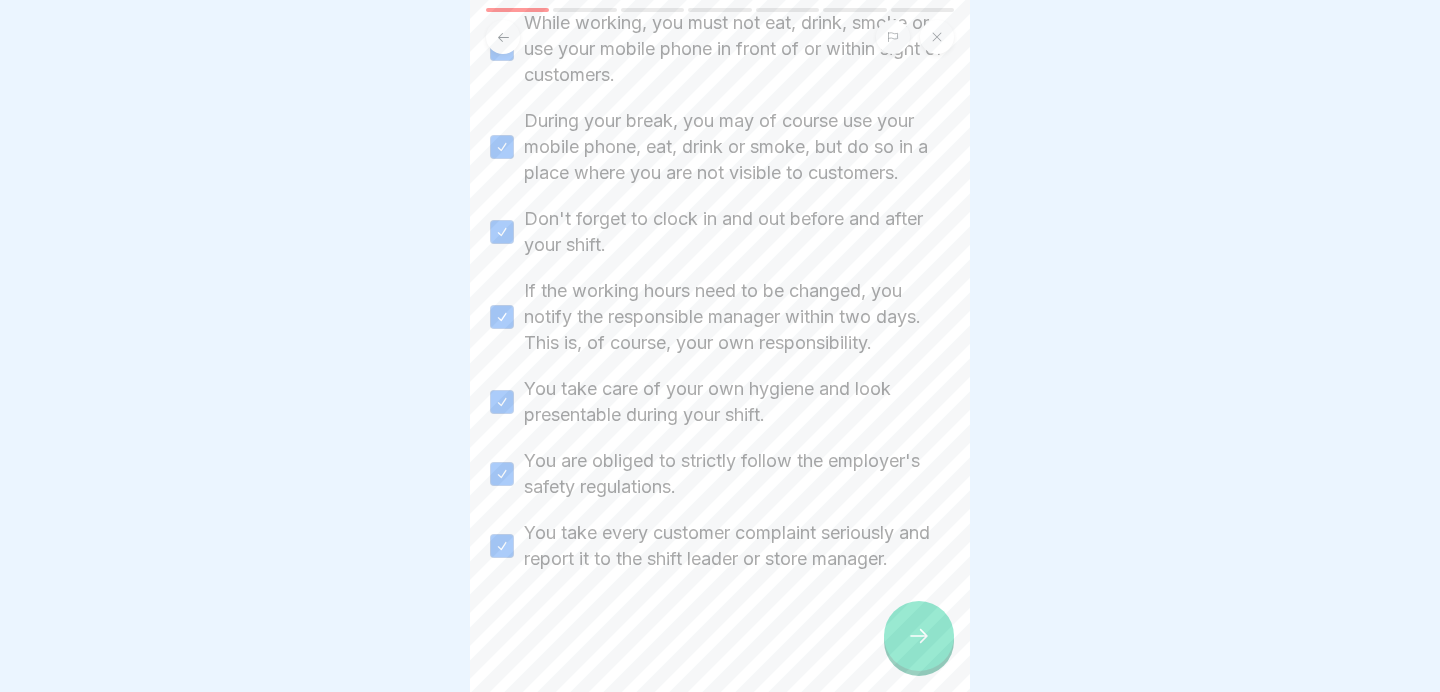 click at bounding box center (919, 636) 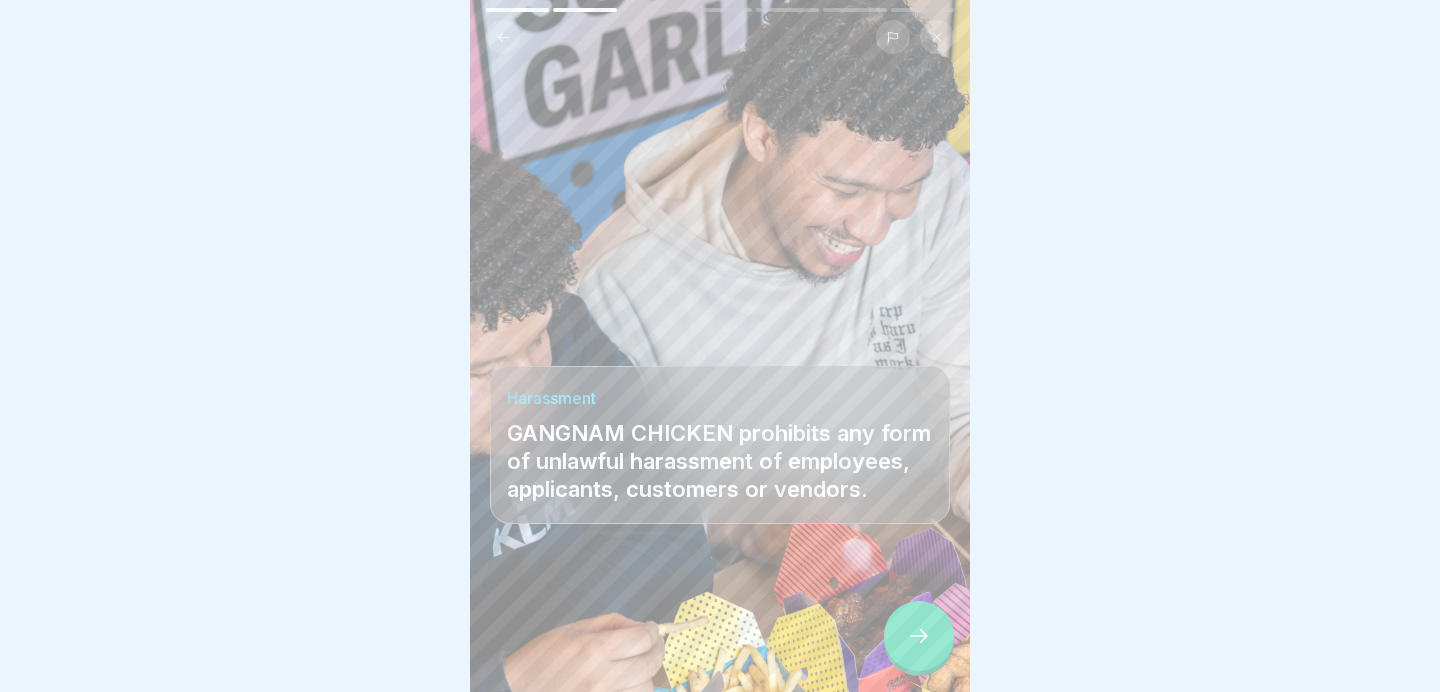 click at bounding box center (919, 636) 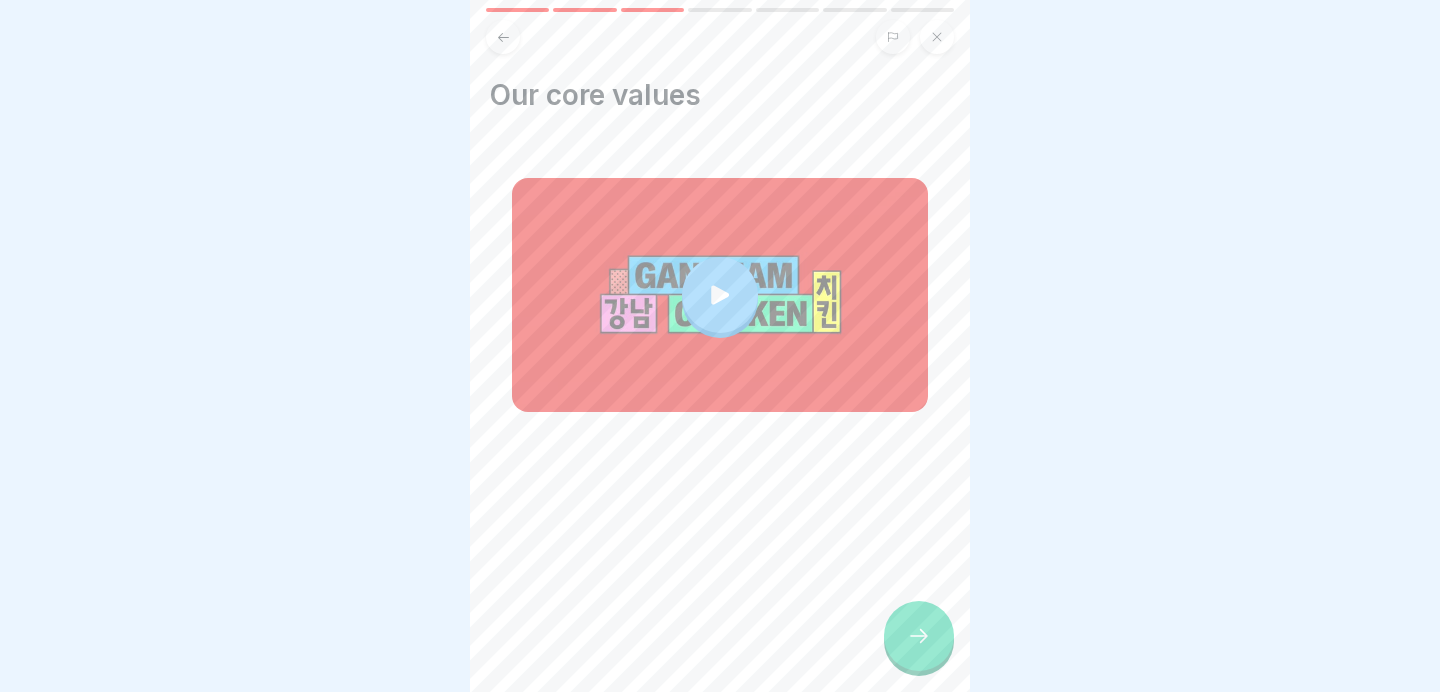 click at bounding box center [919, 636] 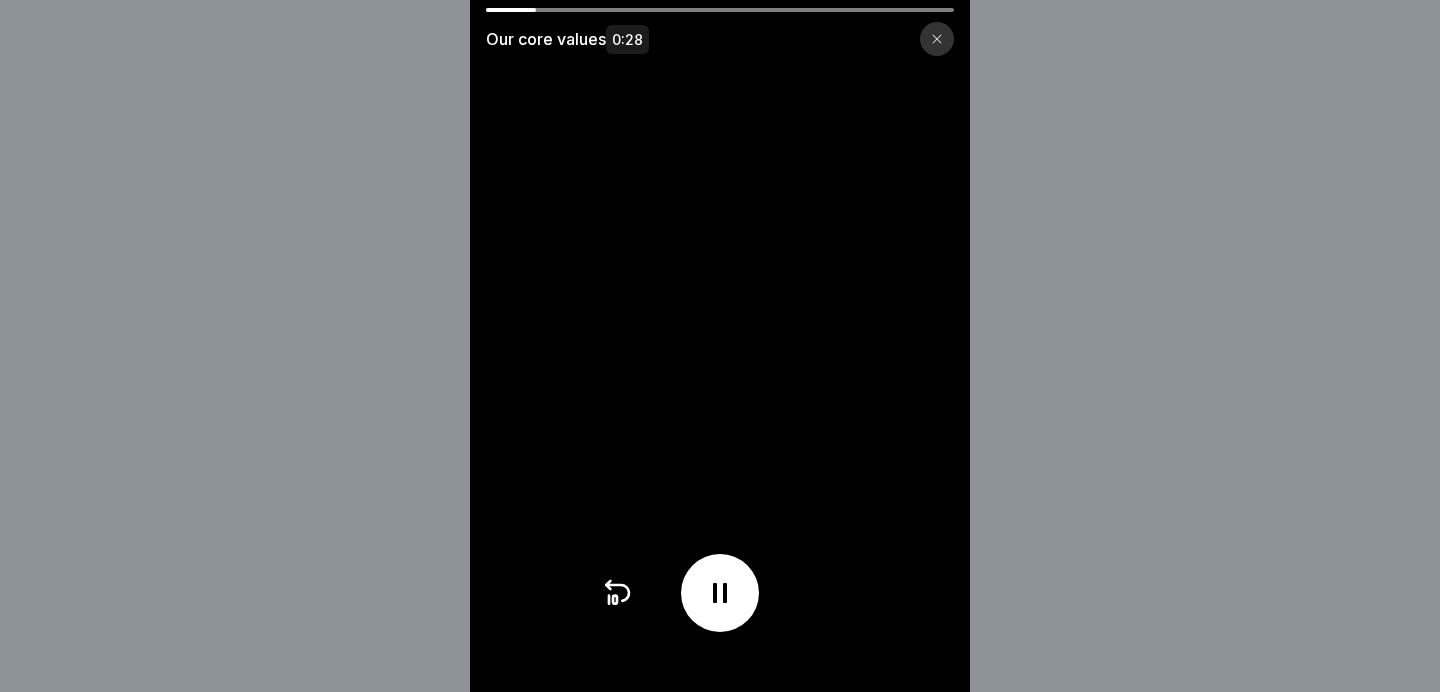 click at bounding box center [720, 10] 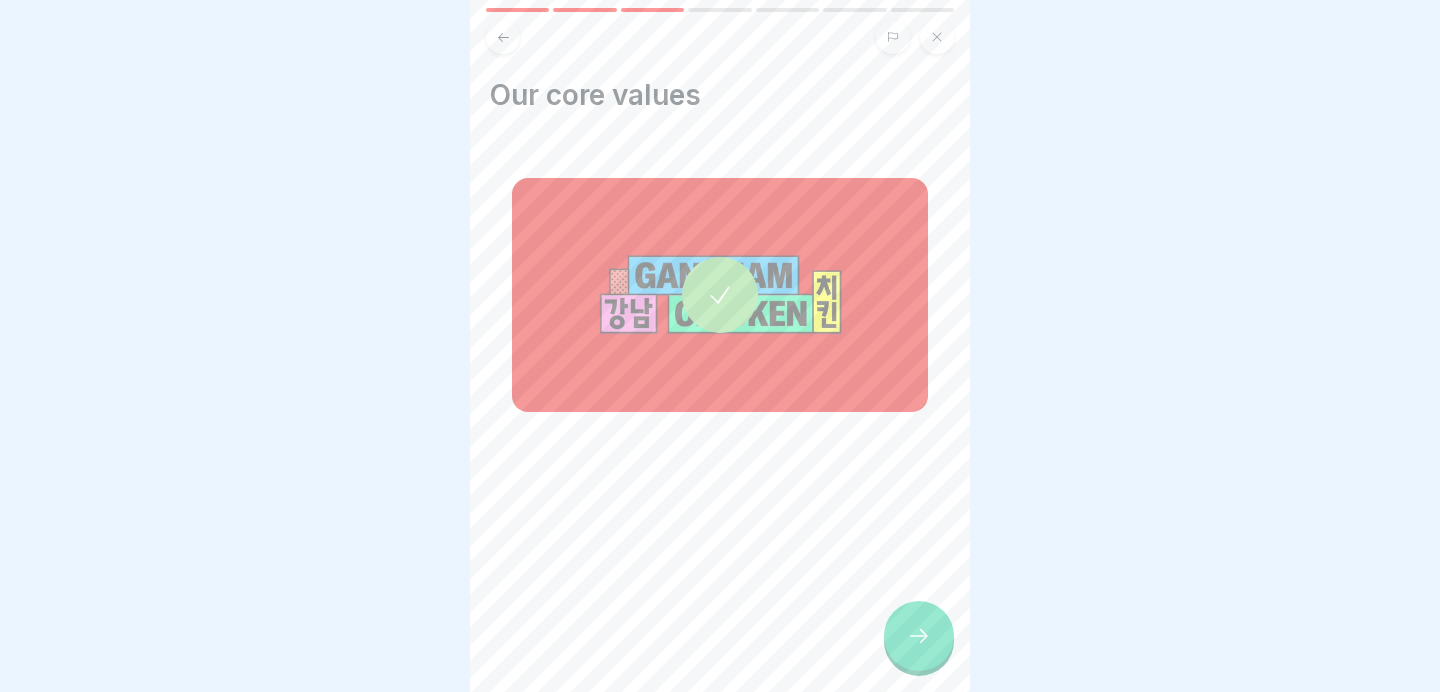 click 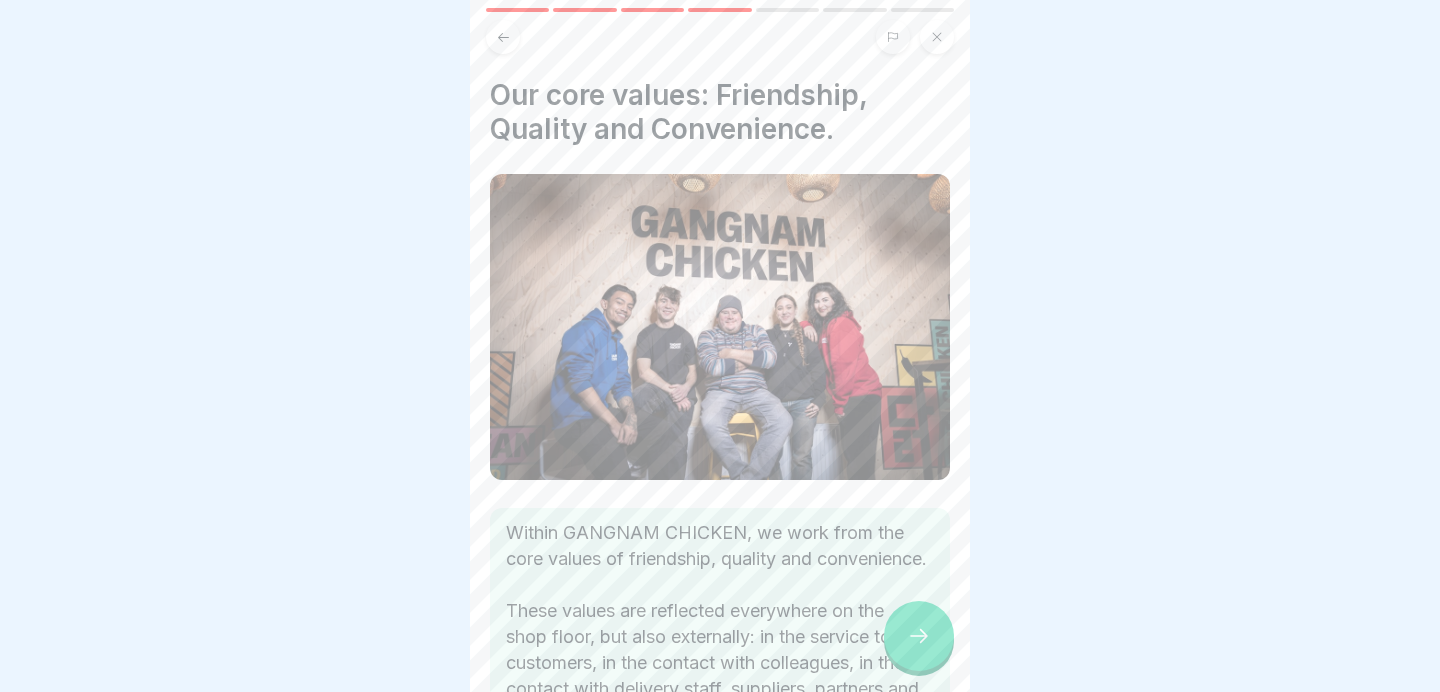scroll, scrollTop: 220, scrollLeft: 0, axis: vertical 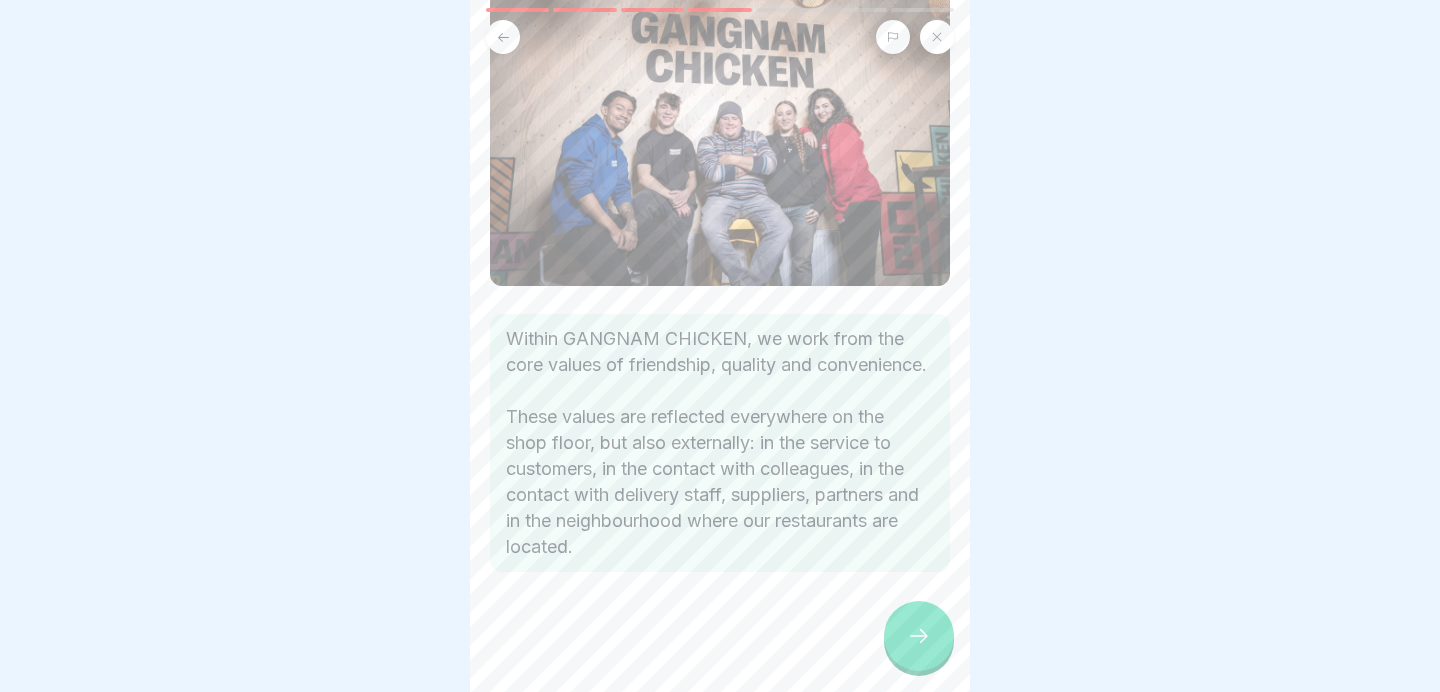click 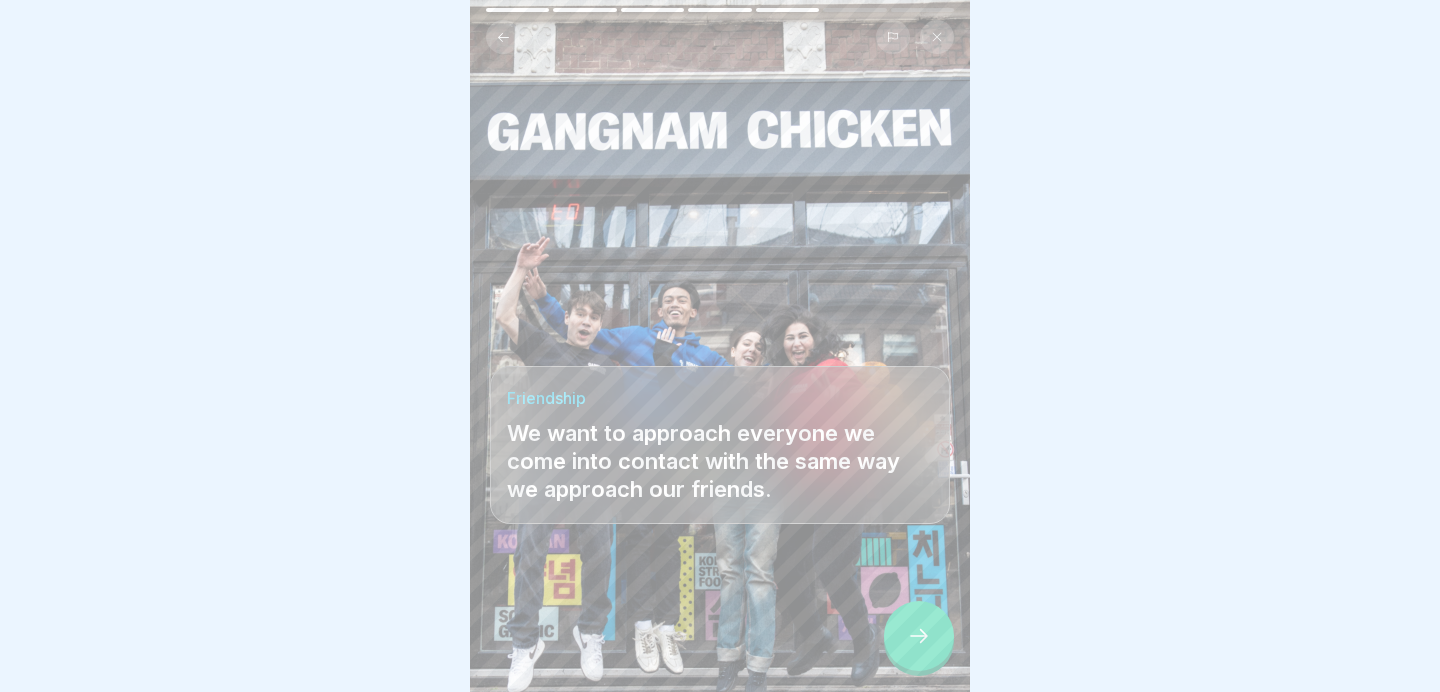 click 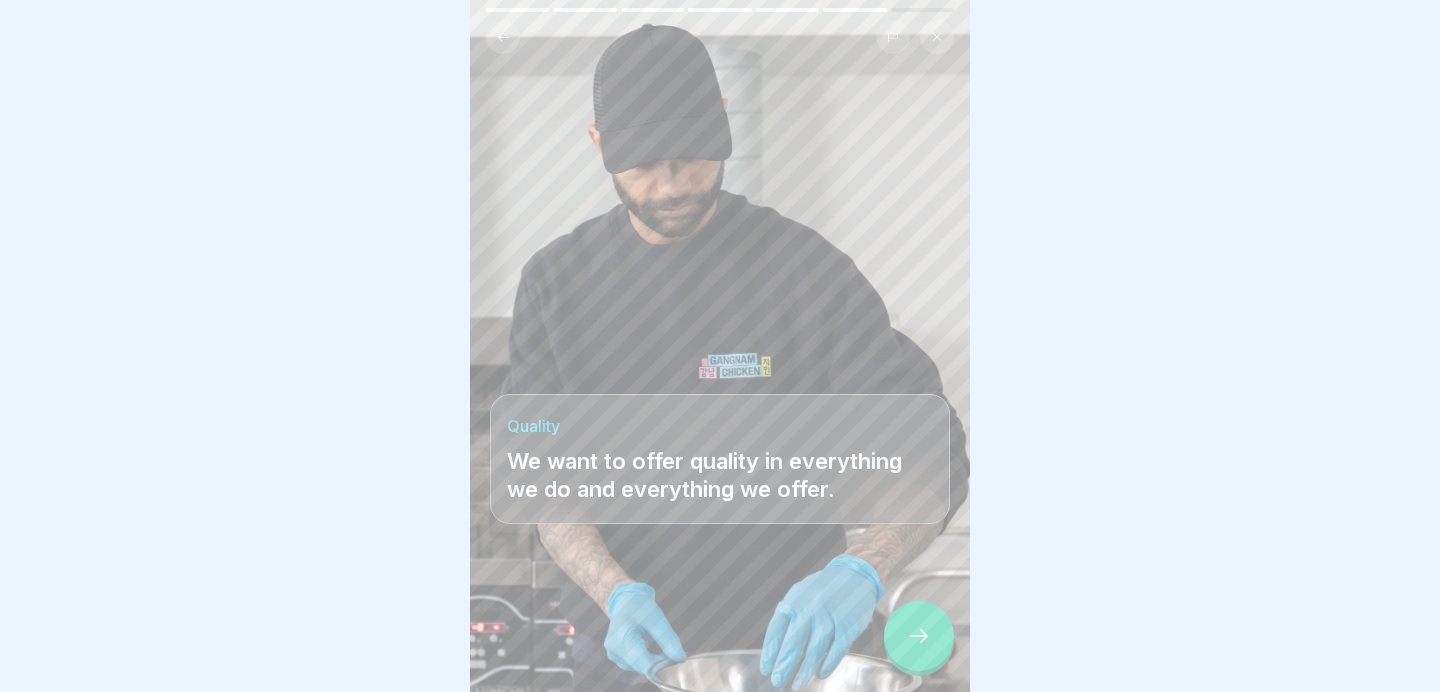 click 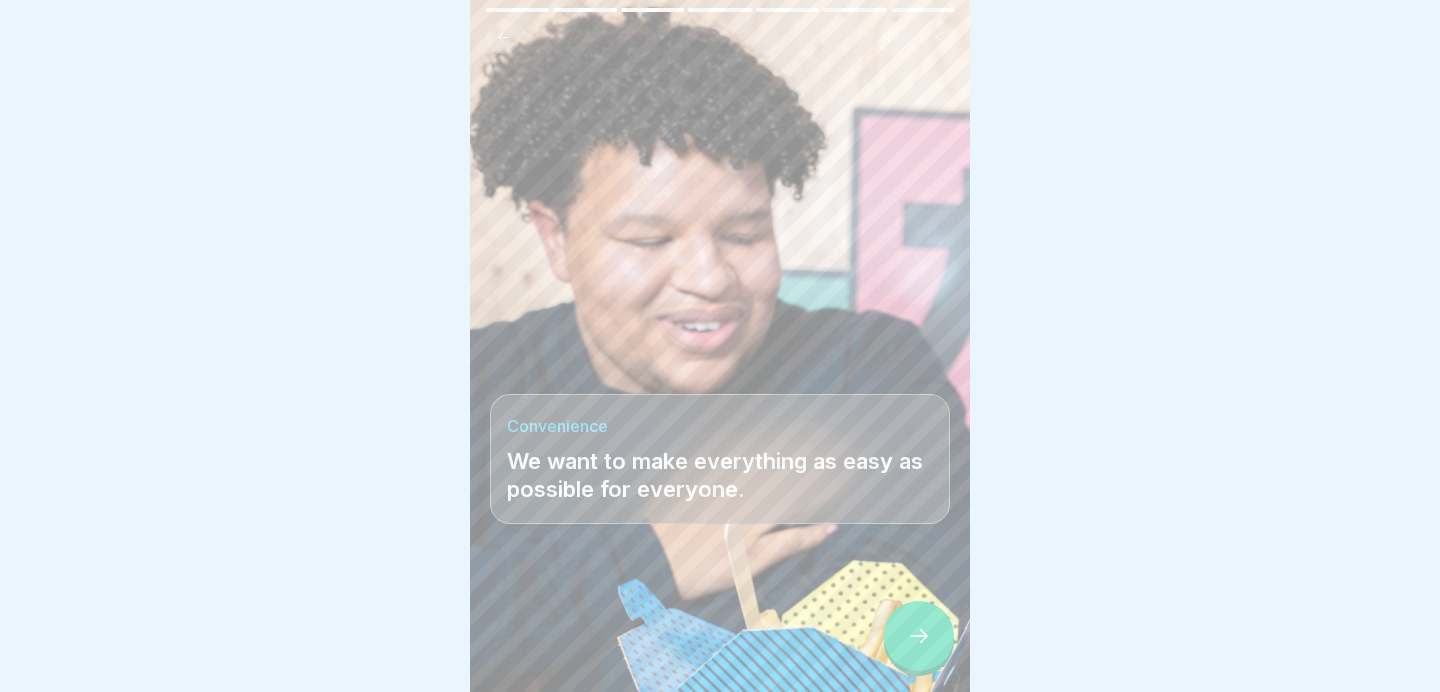 click 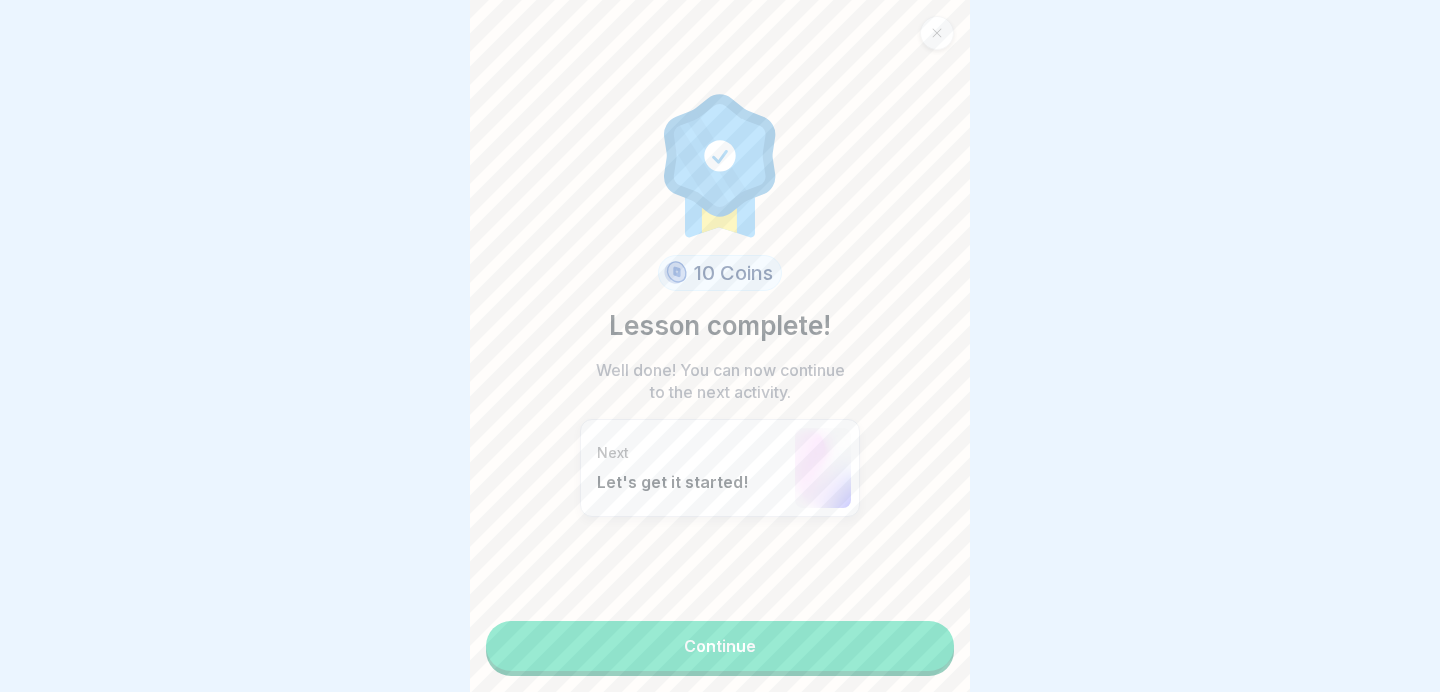 click on "Continue" at bounding box center [720, 646] 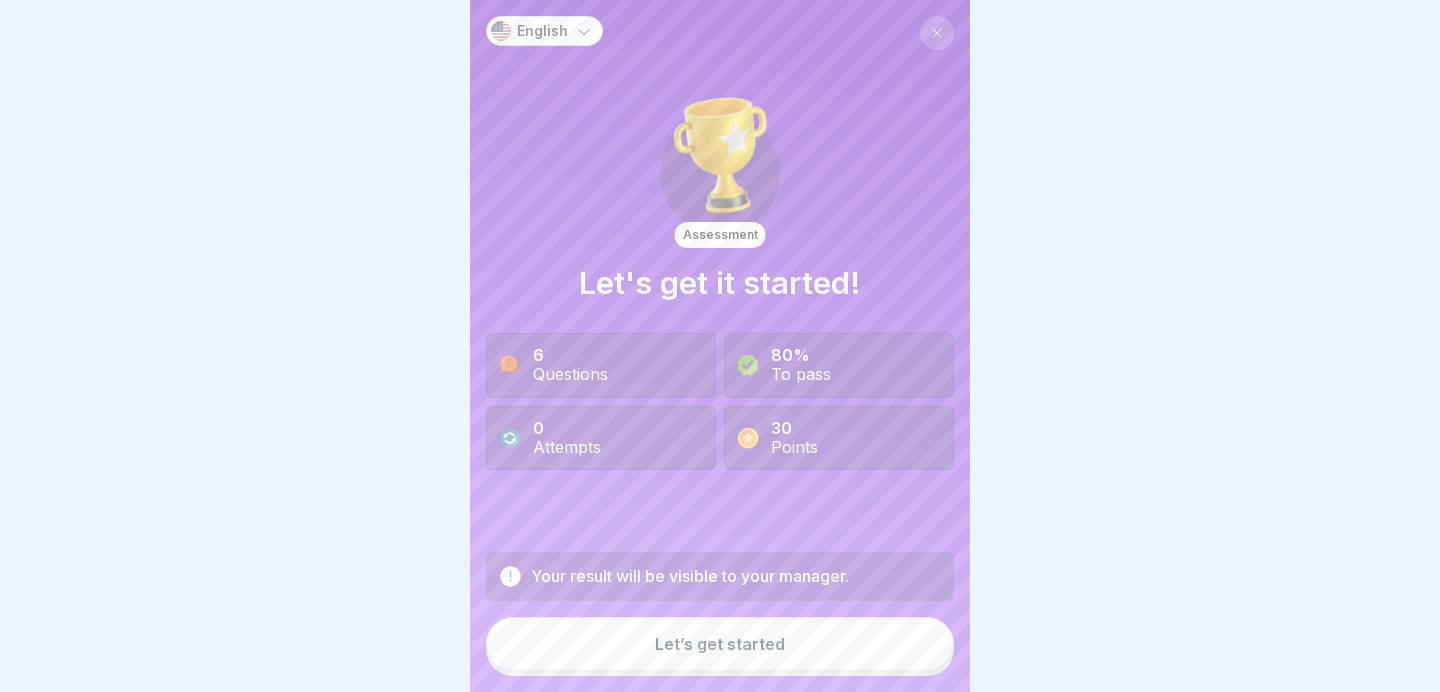 click on "Let’s get started" at bounding box center [720, 644] 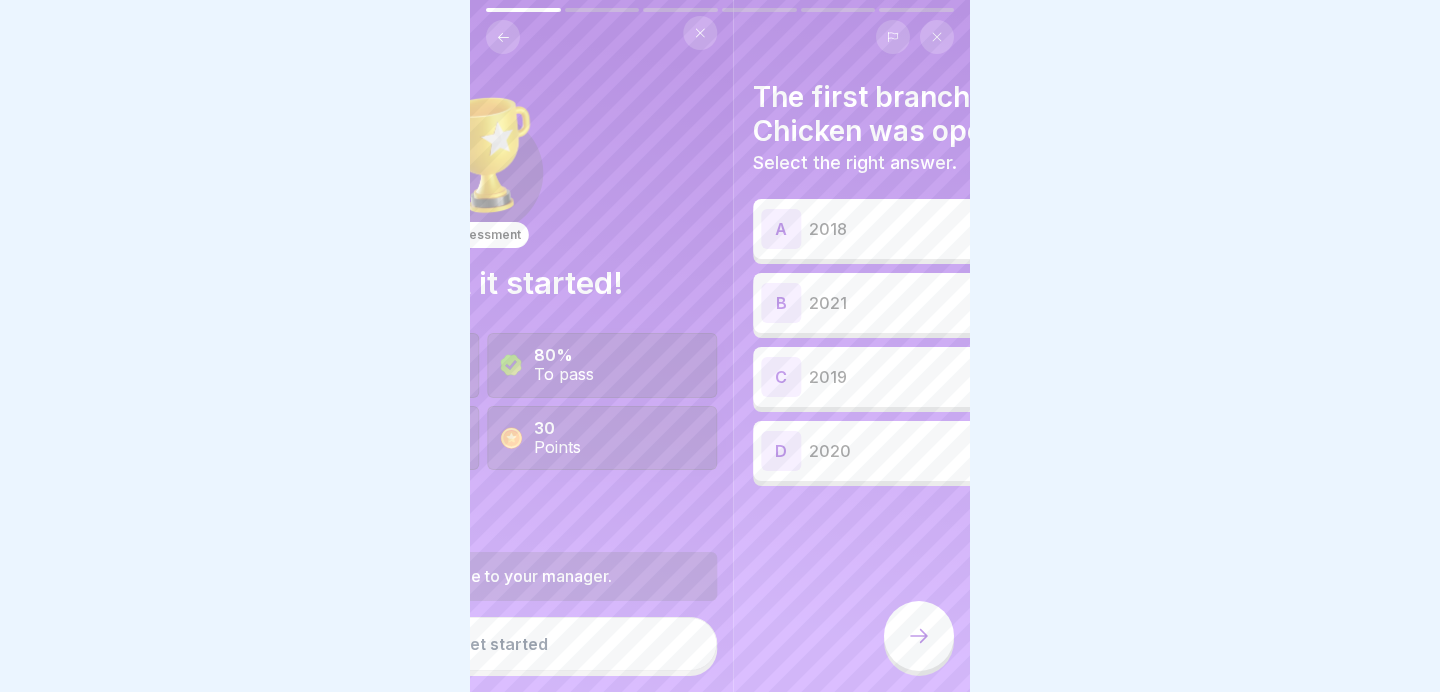 click on "The first branch of Gangnam Chicken was opened in: Select the right answer. A 2018 B 2021 C 2019 D 2020" at bounding box center (983, 346) 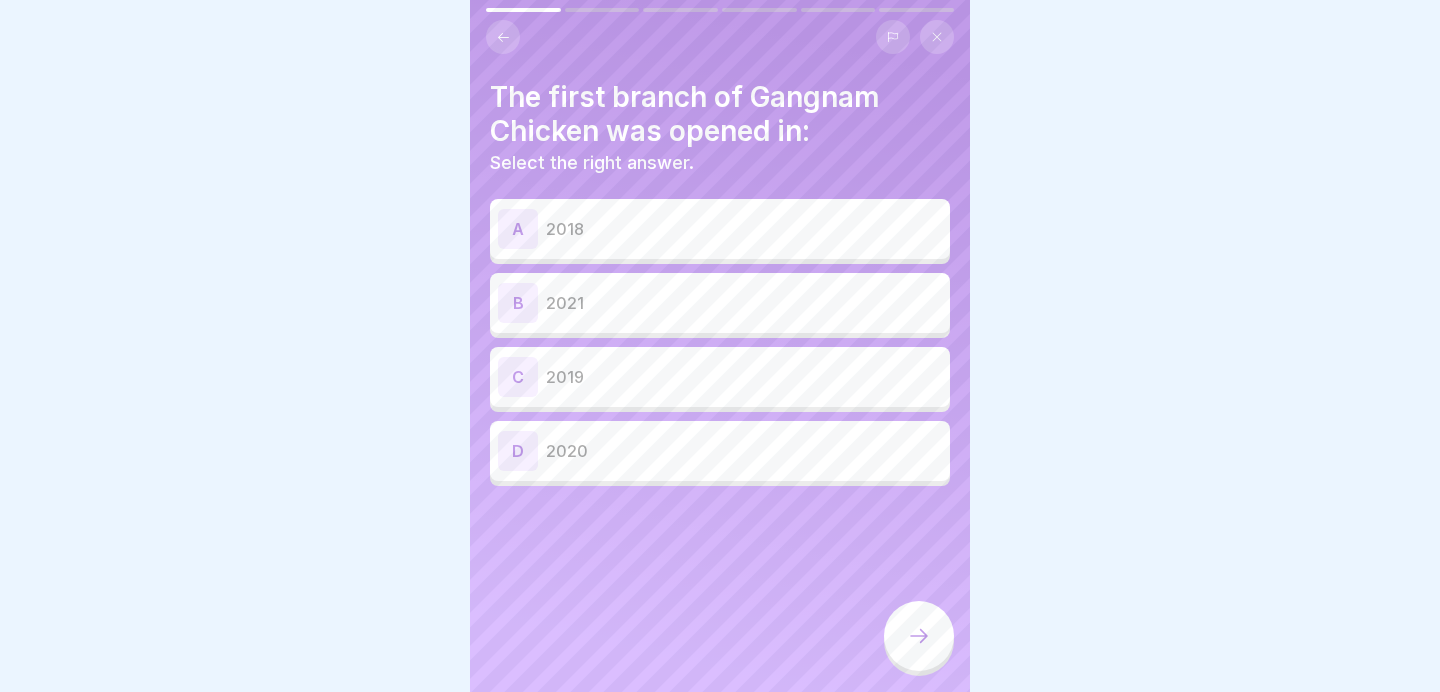 click on "2019" at bounding box center (744, 377) 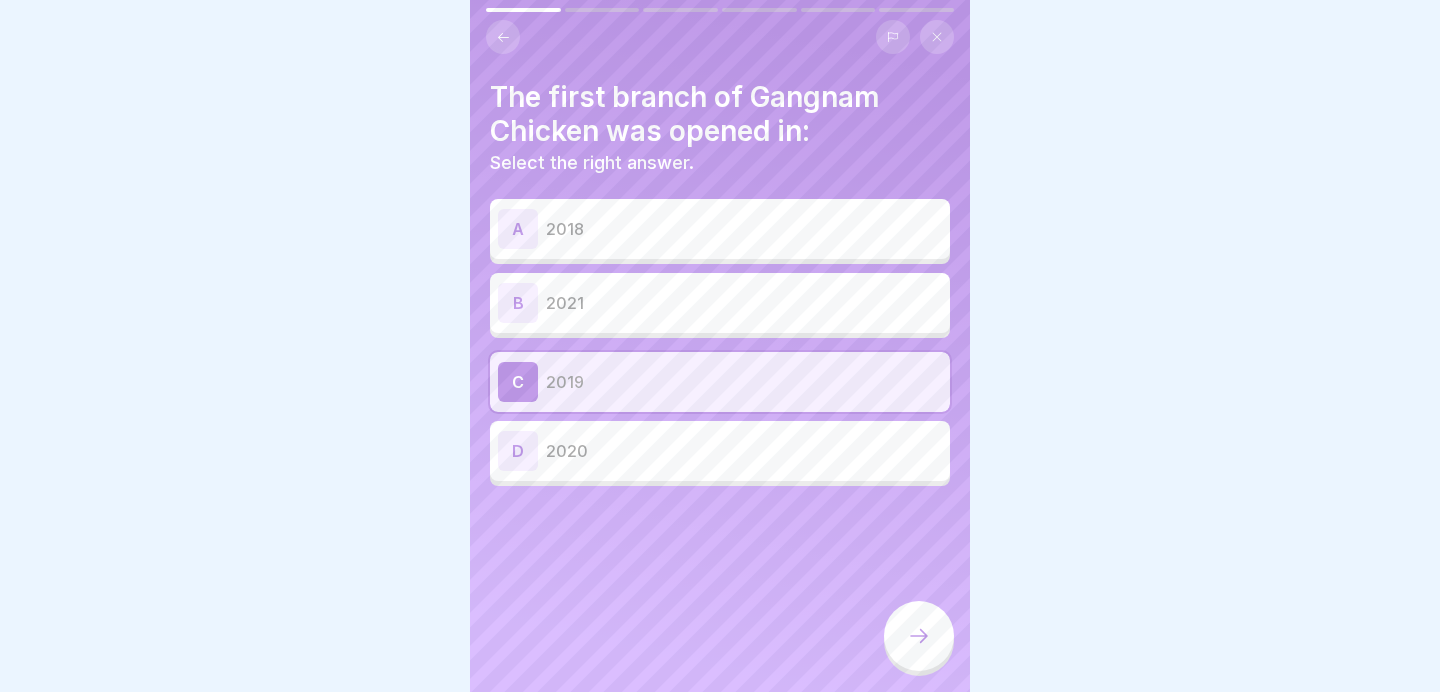 click 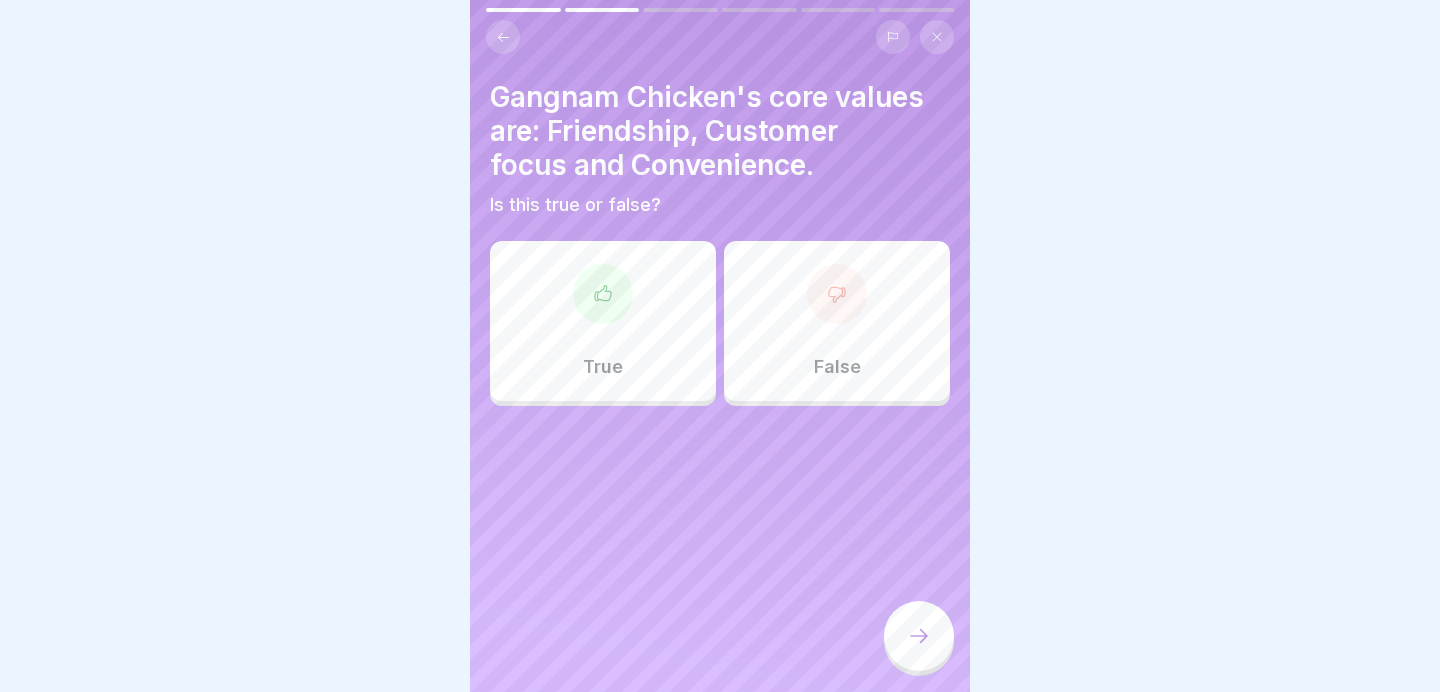 click on "True" at bounding box center [603, 321] 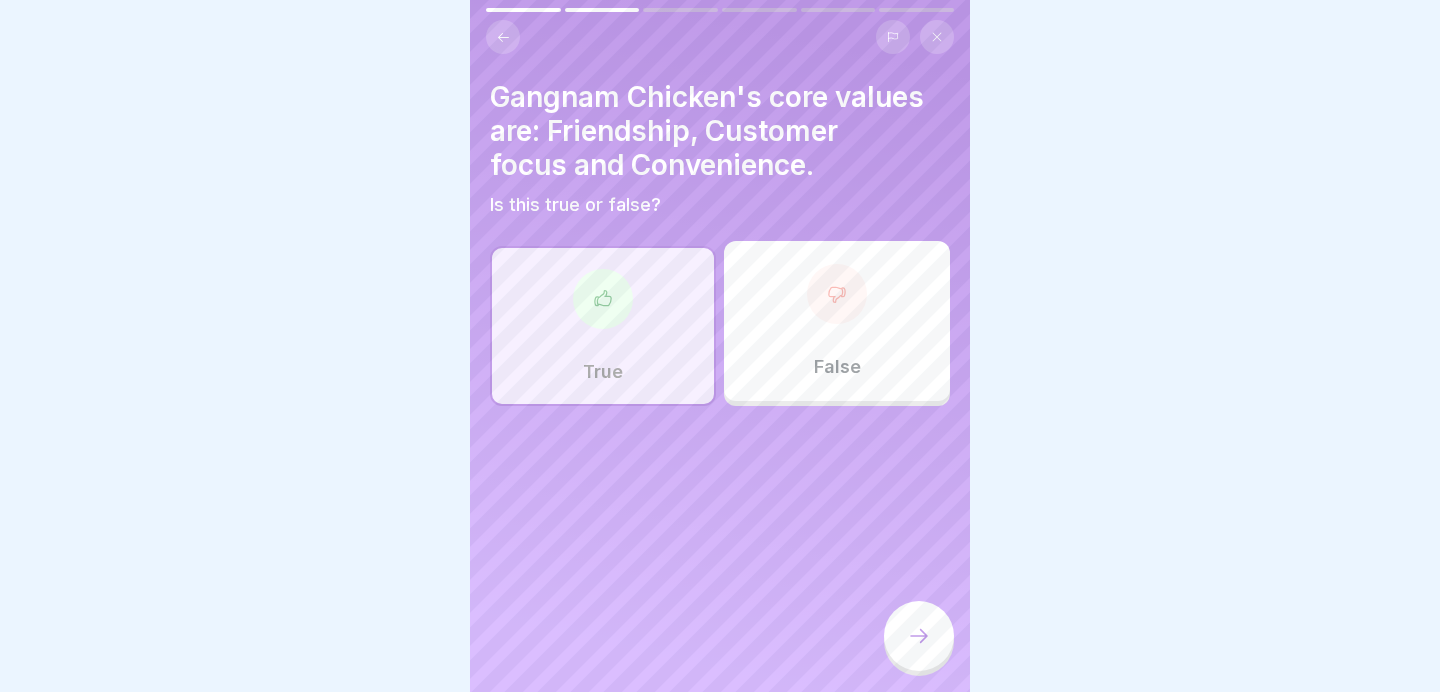 click 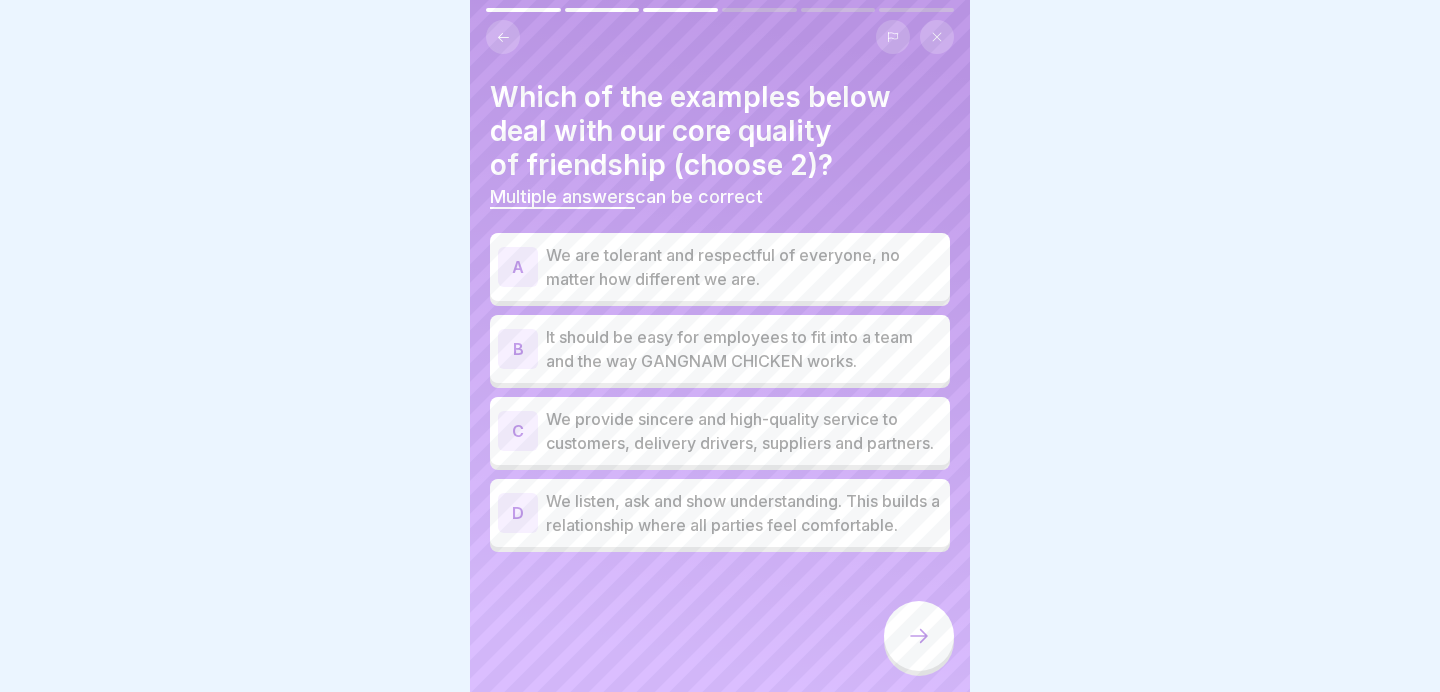 click on "We provide sincere and high-quality service to customers, delivery drivers, suppliers and partners." at bounding box center [744, 431] 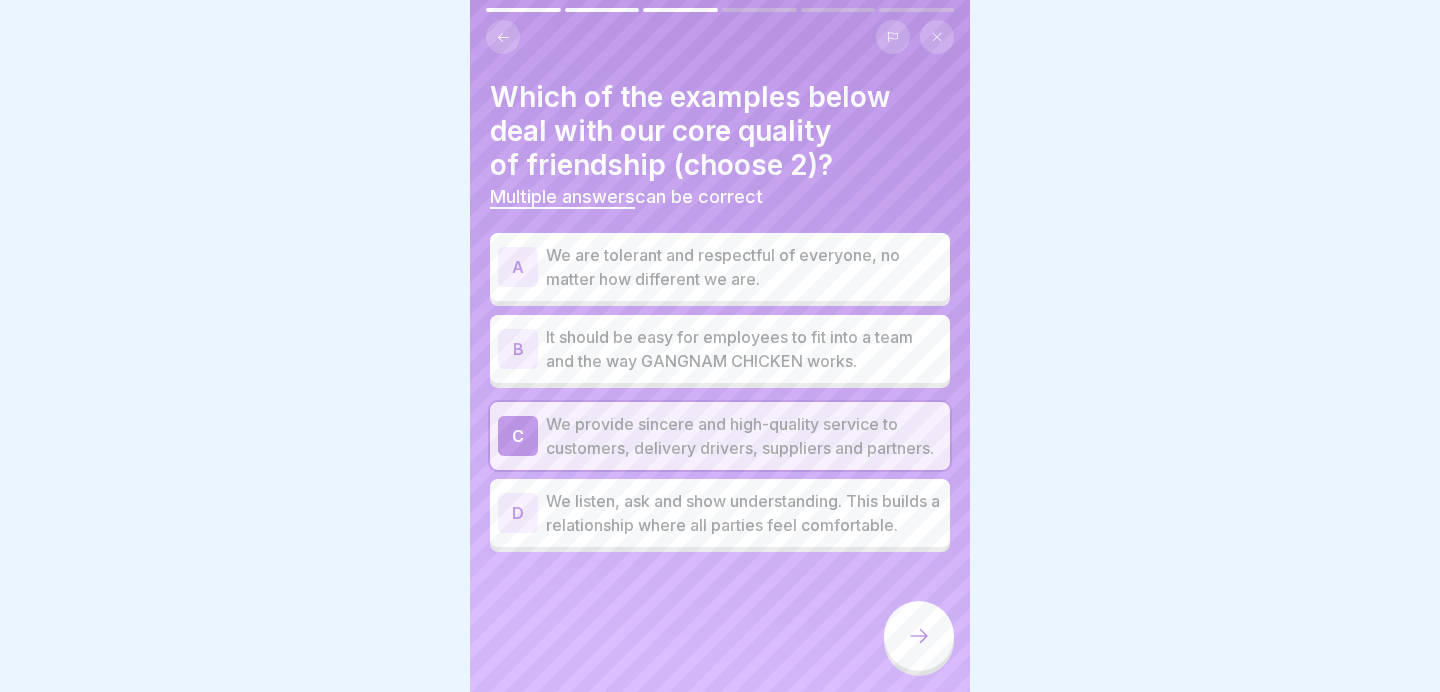 click on "We are tolerant and respectful of everyone, no matter how different we are." at bounding box center [744, 267] 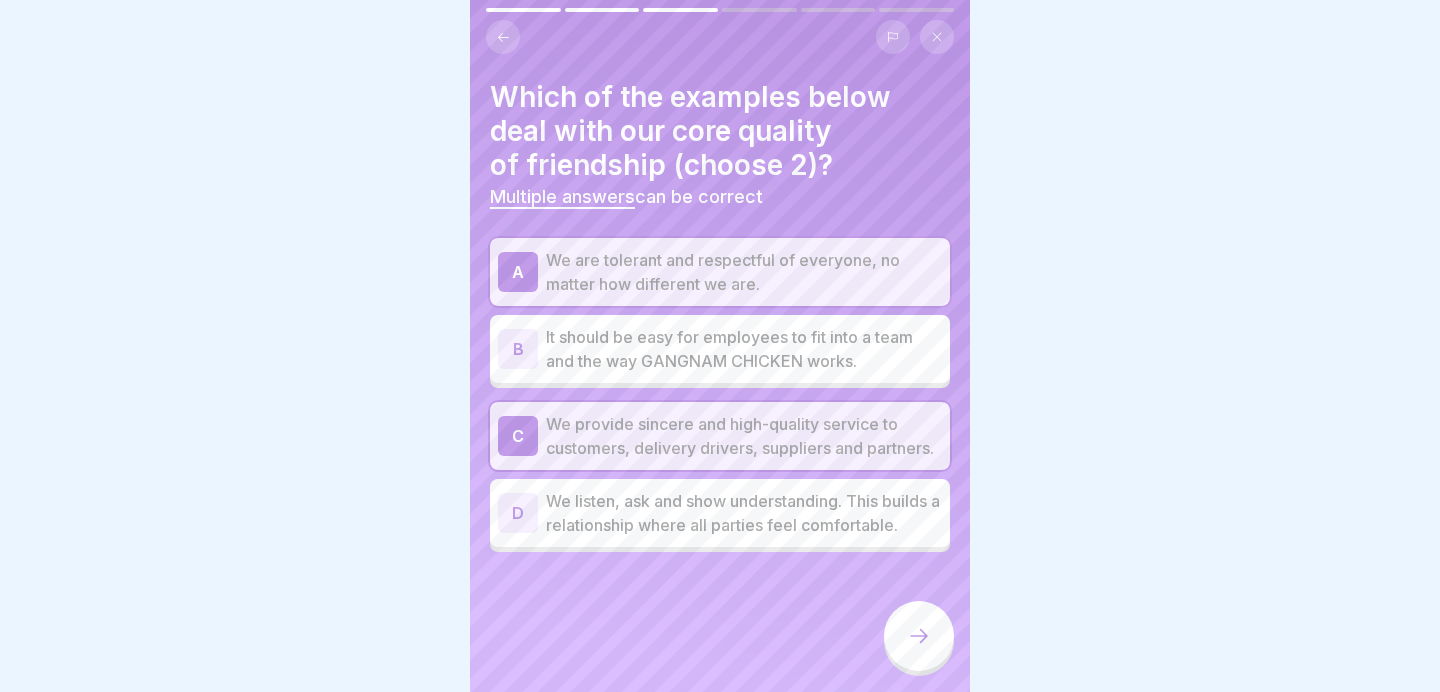 click on "We are tolerant and respectful of everyone, no matter how different we are." at bounding box center [744, 272] 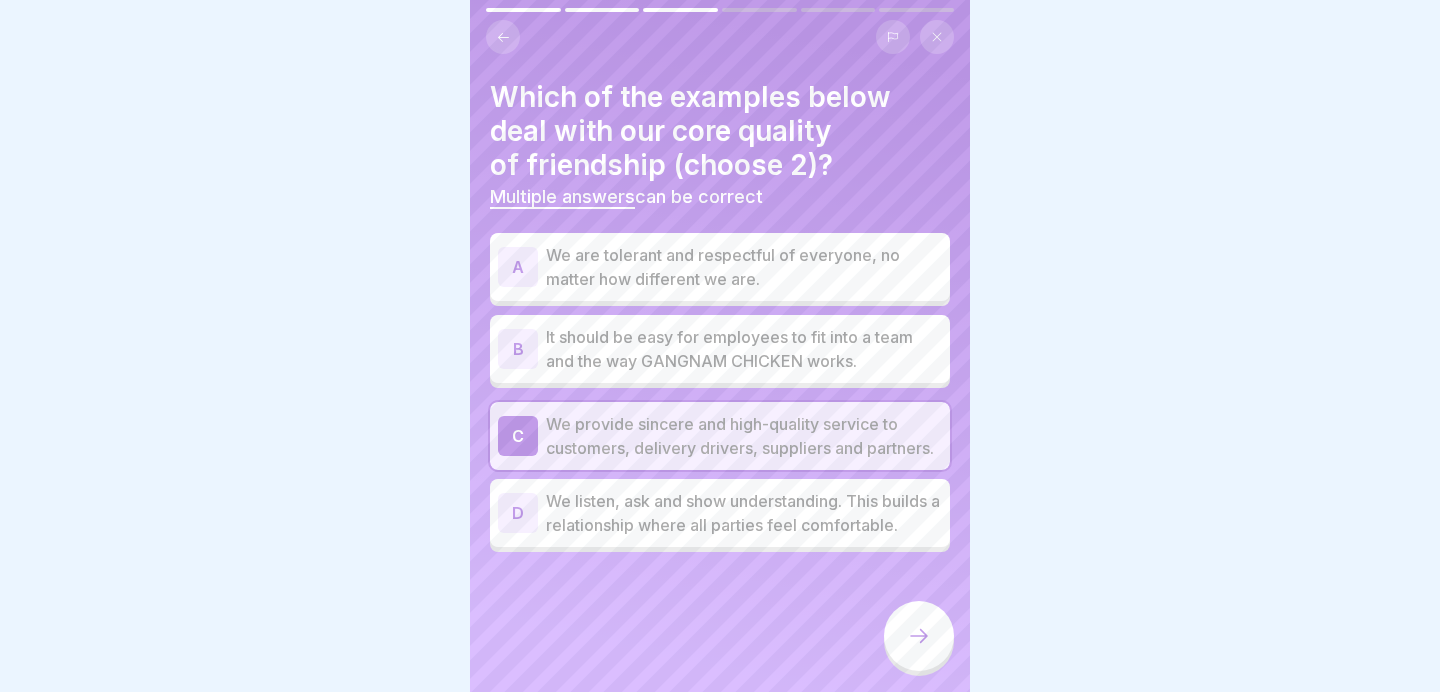 click on "We listen, ask and show understanding. This builds a relationship where all parties feel comfortable." at bounding box center [744, 513] 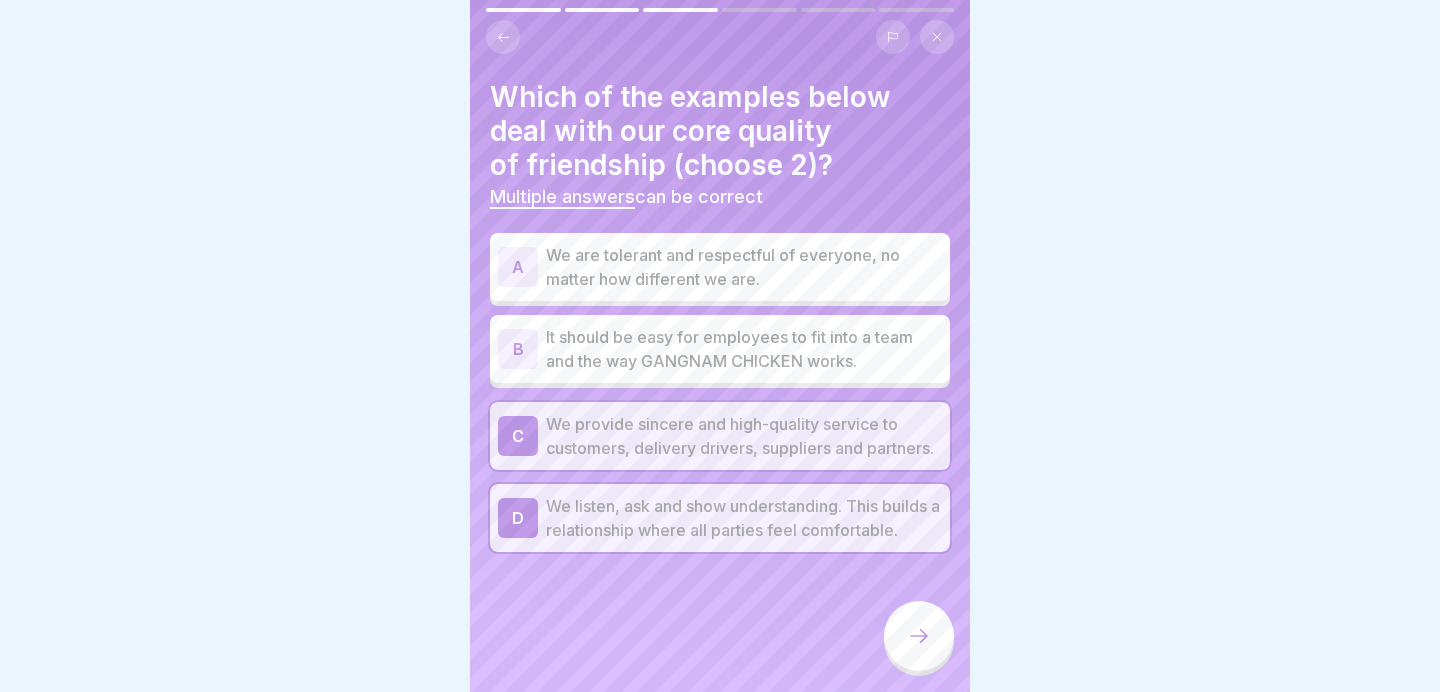 click 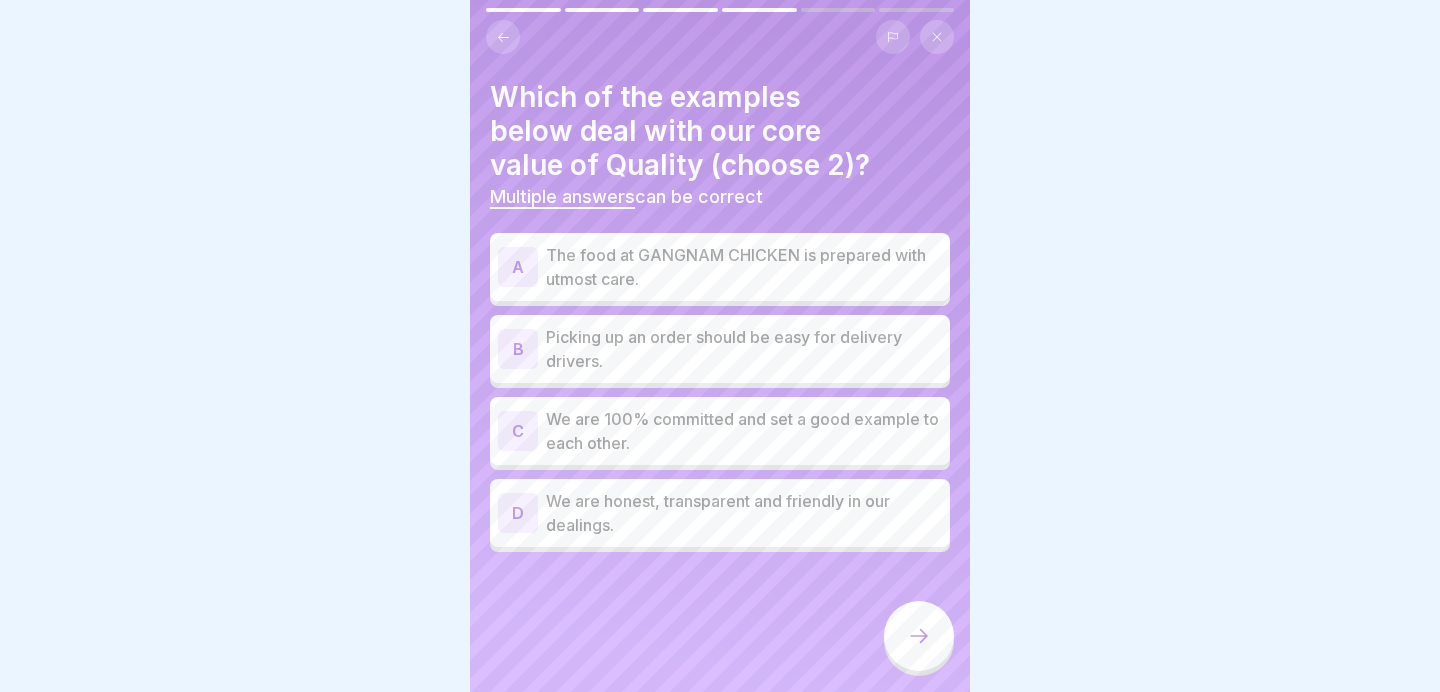 click on "The food at GANGNAM CHICKEN is prepared with utmost care." at bounding box center (744, 267) 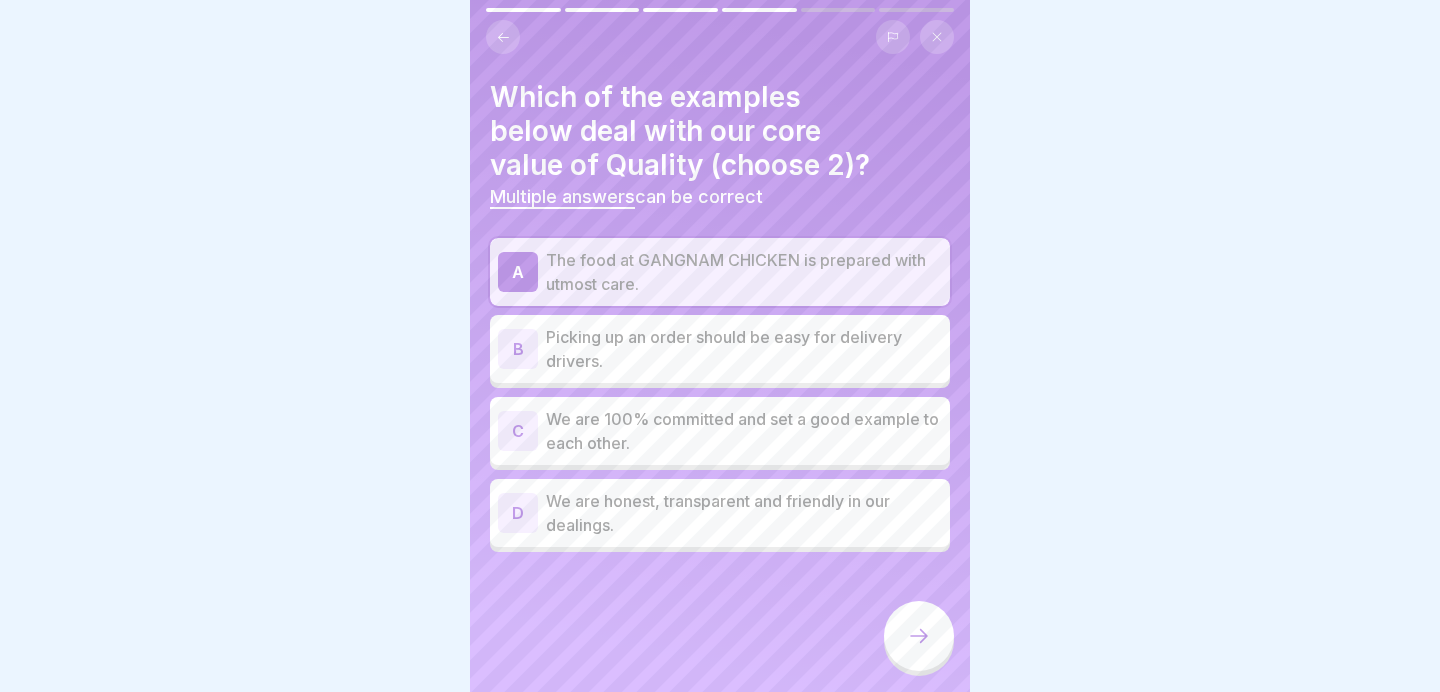 click on "We are 100% committed and set a good example to each other." at bounding box center (744, 431) 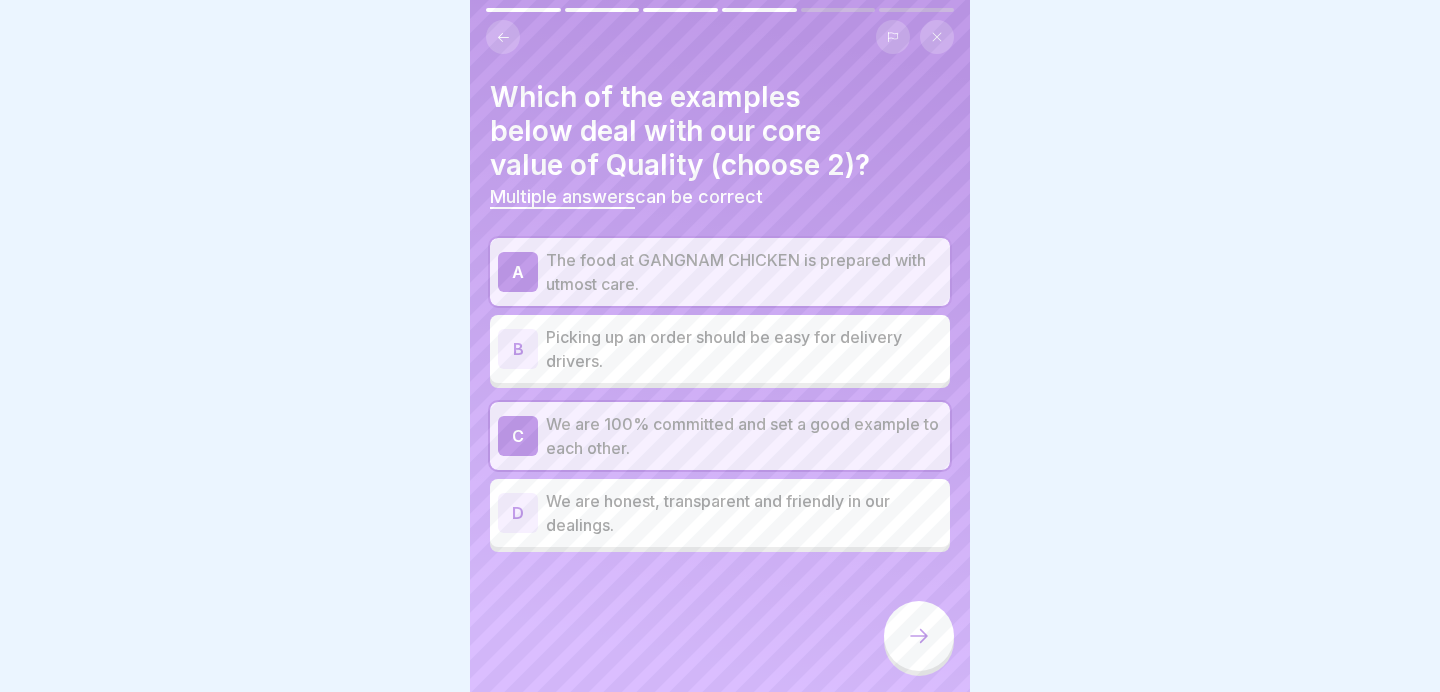 click on "We are 100% committed and set a good example to each other." at bounding box center [744, 436] 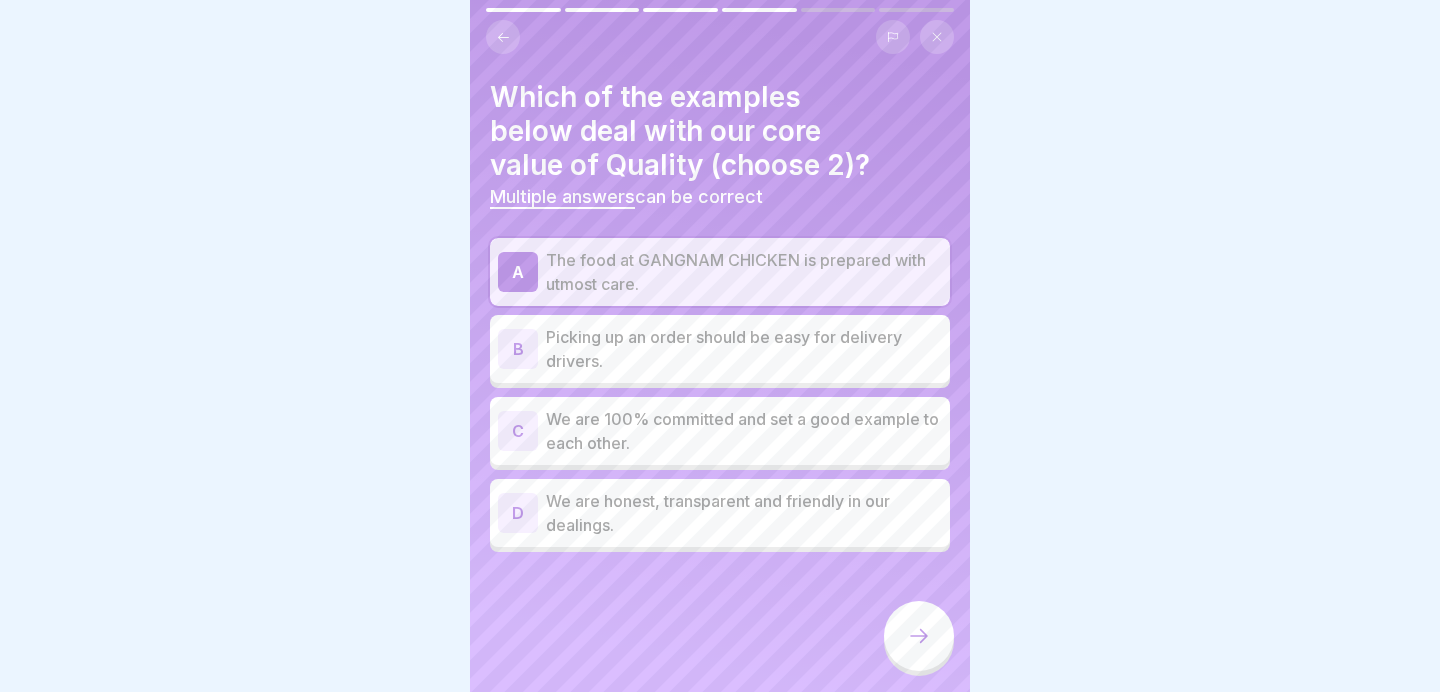 click on "We are 100% committed and set a good example to each other." at bounding box center [744, 431] 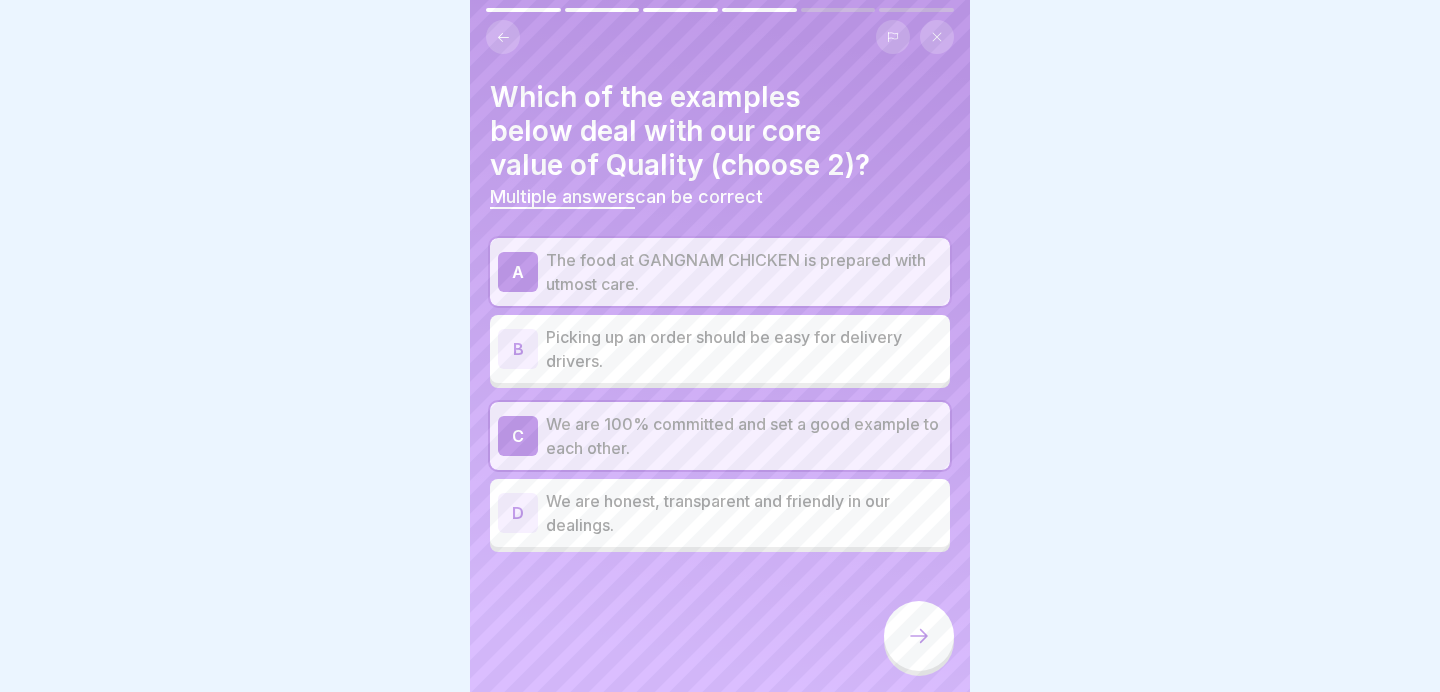 click on "We are honest, transparent and friendly in our dealings." at bounding box center [744, 513] 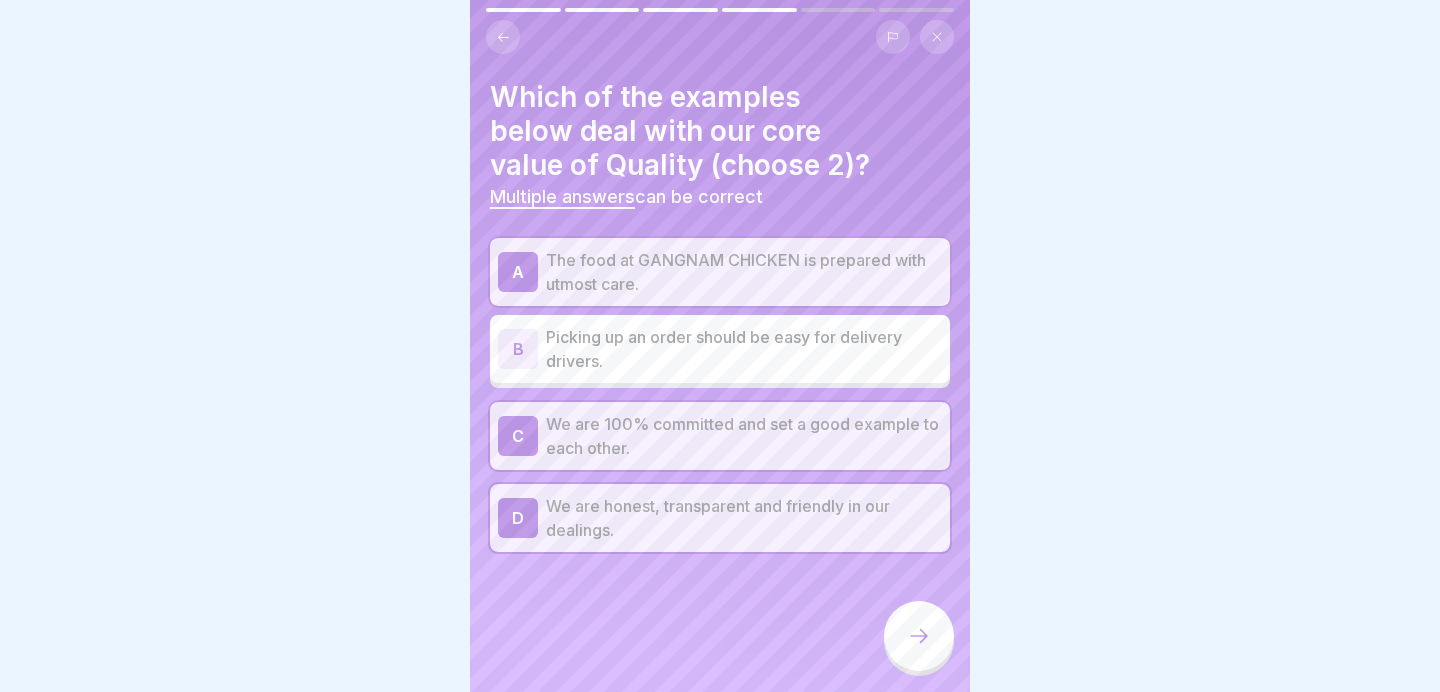 click on "We are 100% committed and set a good example to each other." at bounding box center (744, 436) 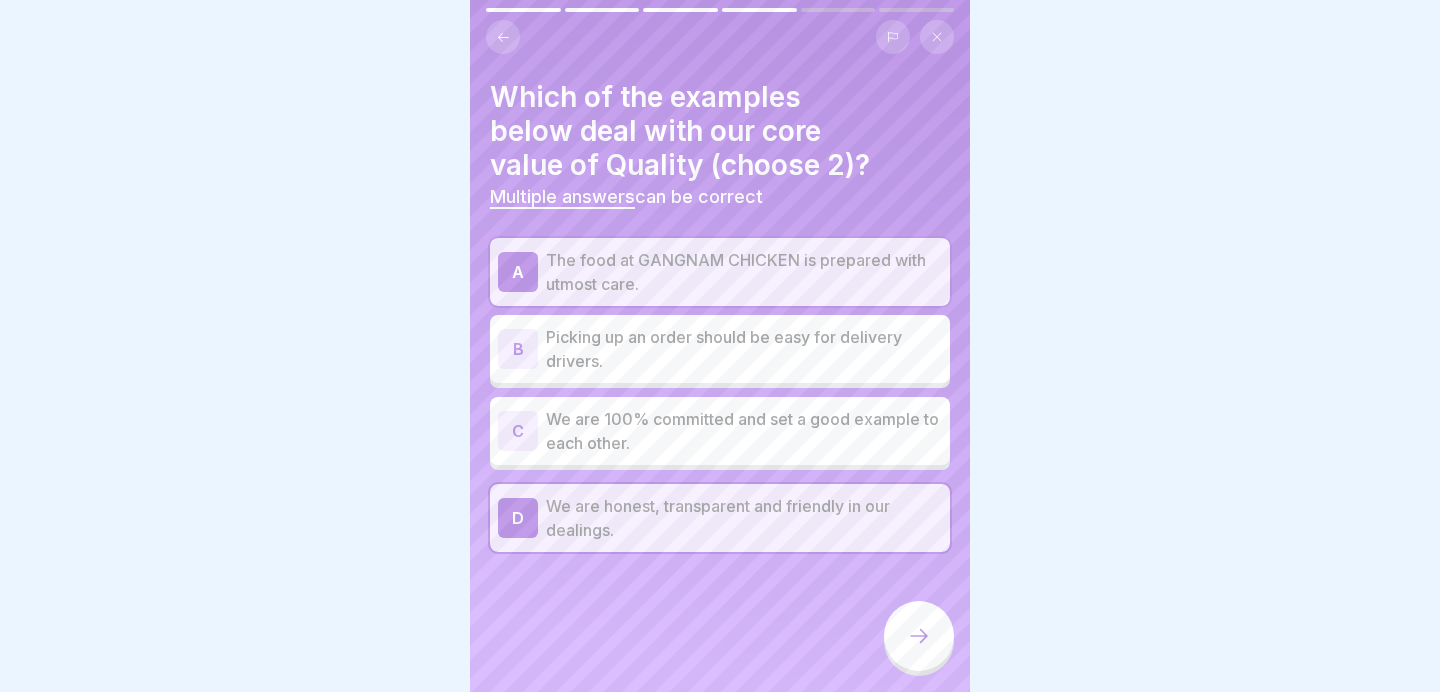 click 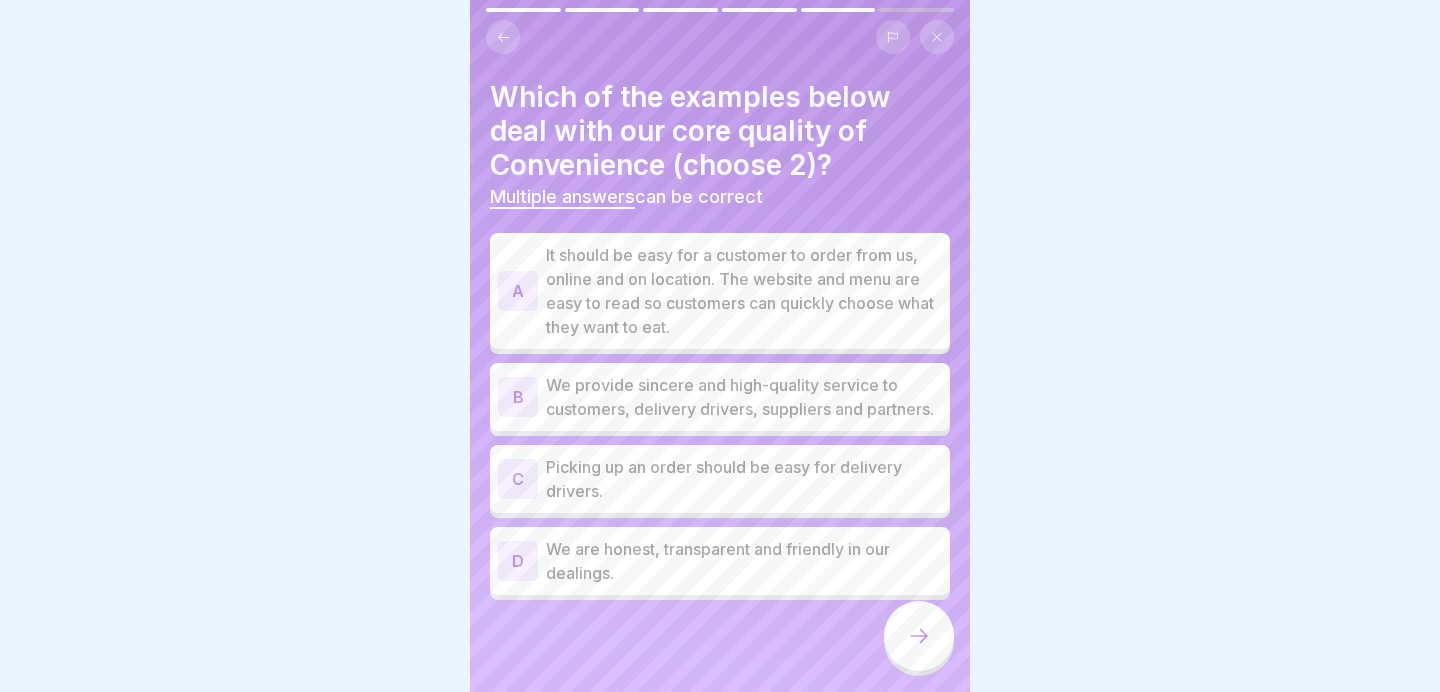click on "We provide sincere and high-quality service to customers, delivery drivers, suppliers and partners." at bounding box center (744, 397) 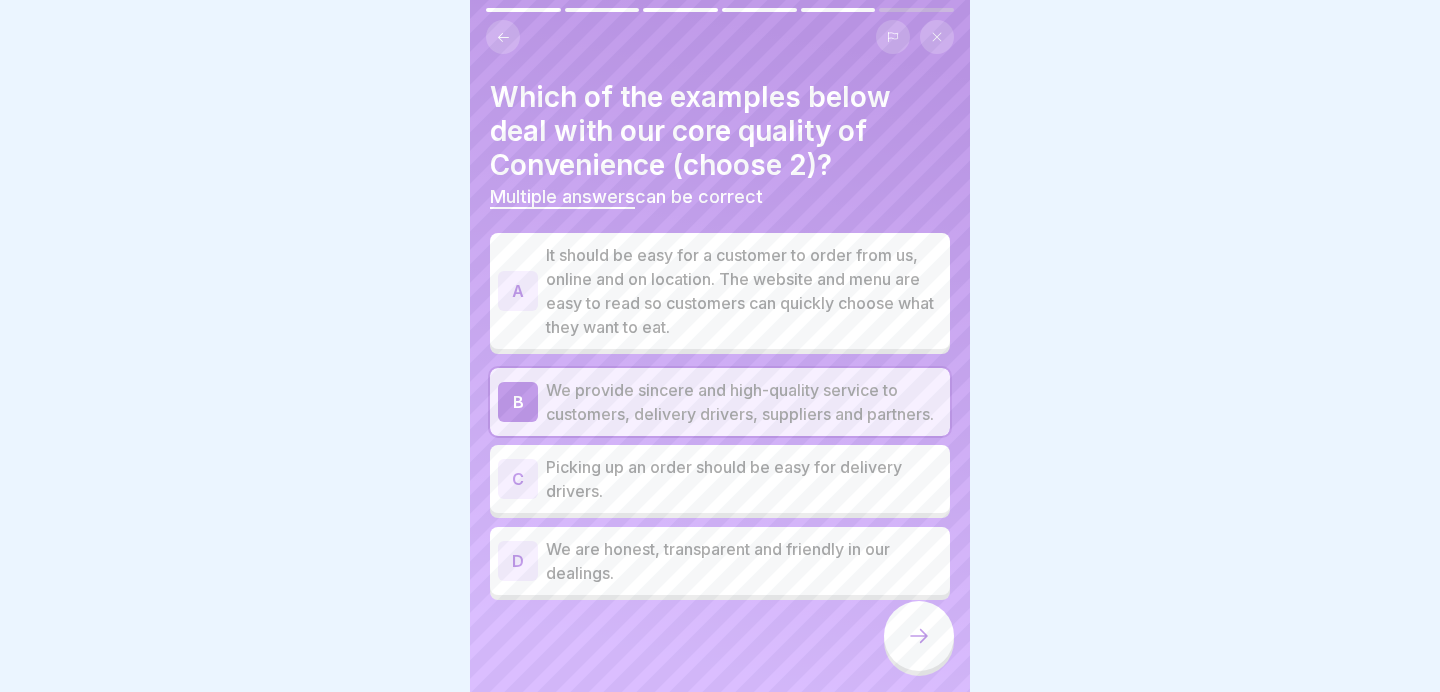 click on "It should be easy for a customer to order from us, online and on location. The website and menu are easy to read so customers can quickly choose what they want to eat." at bounding box center [744, 291] 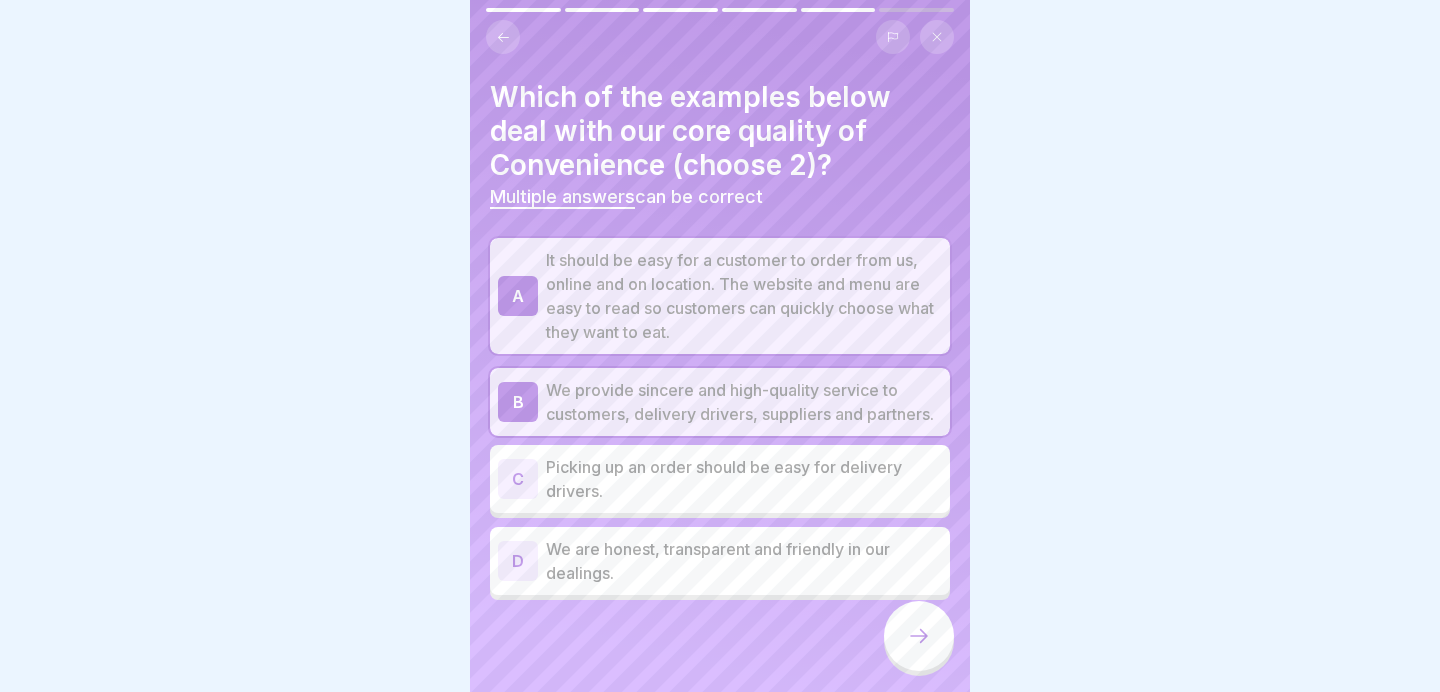 click on "It should be easy for a customer to order from us, online and on location. The website and menu are easy to read so customers can quickly choose what they want to eat." at bounding box center [744, 296] 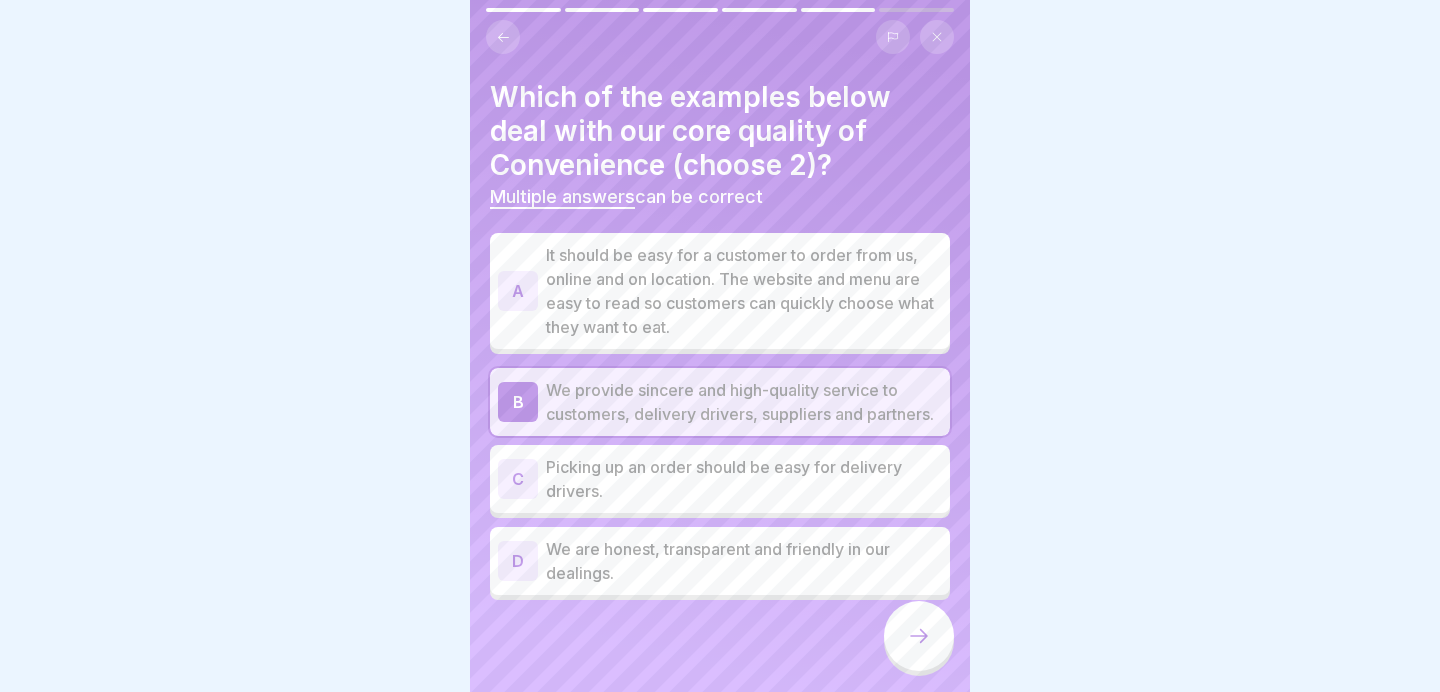 click on "A It should be easy for a customer to order from us, online and on location. The website and menu are easy to read so customers can quickly choose what they want to eat." at bounding box center [720, 291] 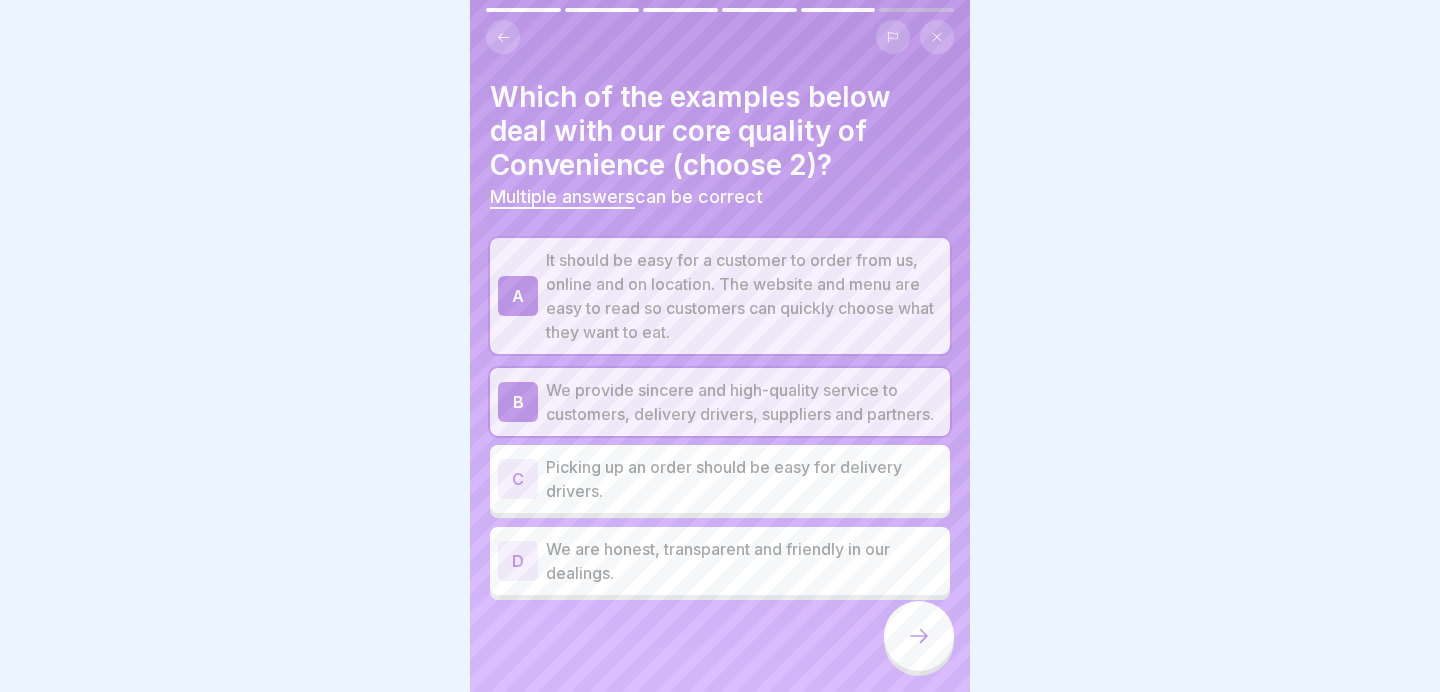 click at bounding box center (919, 636) 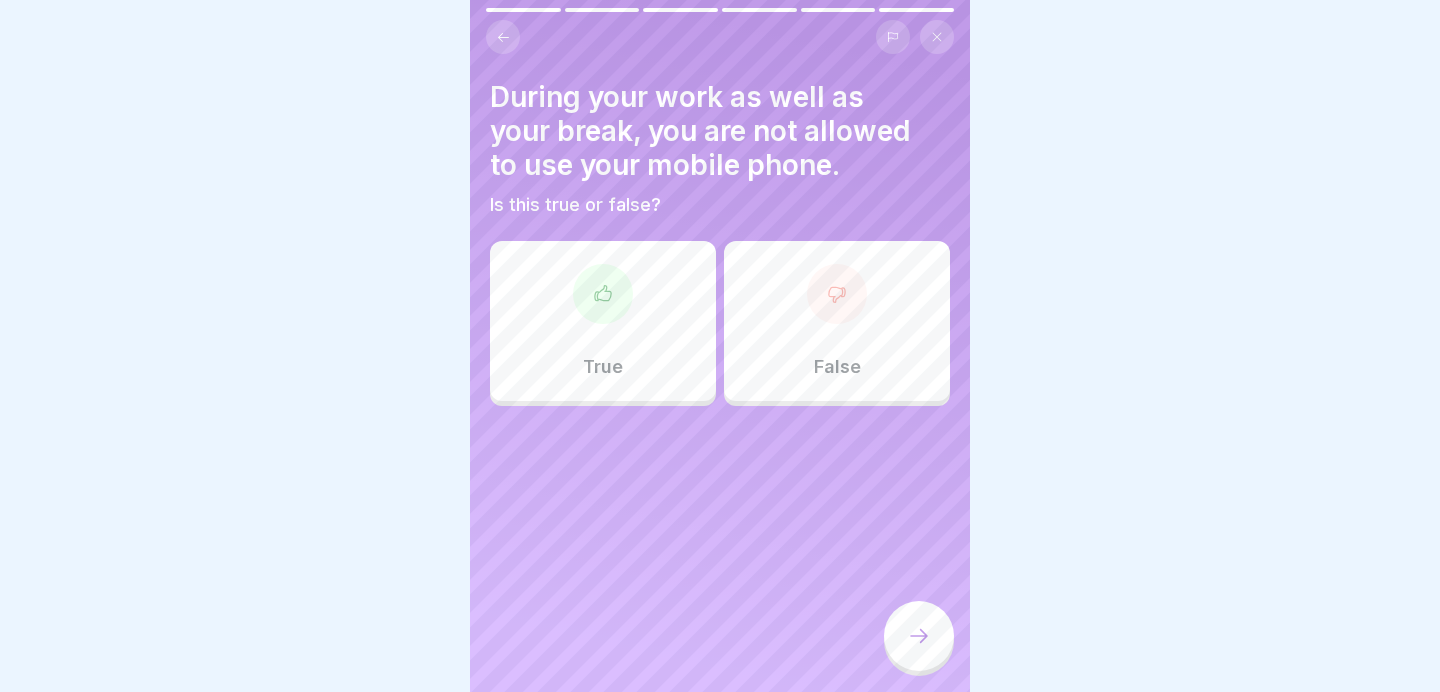 click on "False" at bounding box center [837, 321] 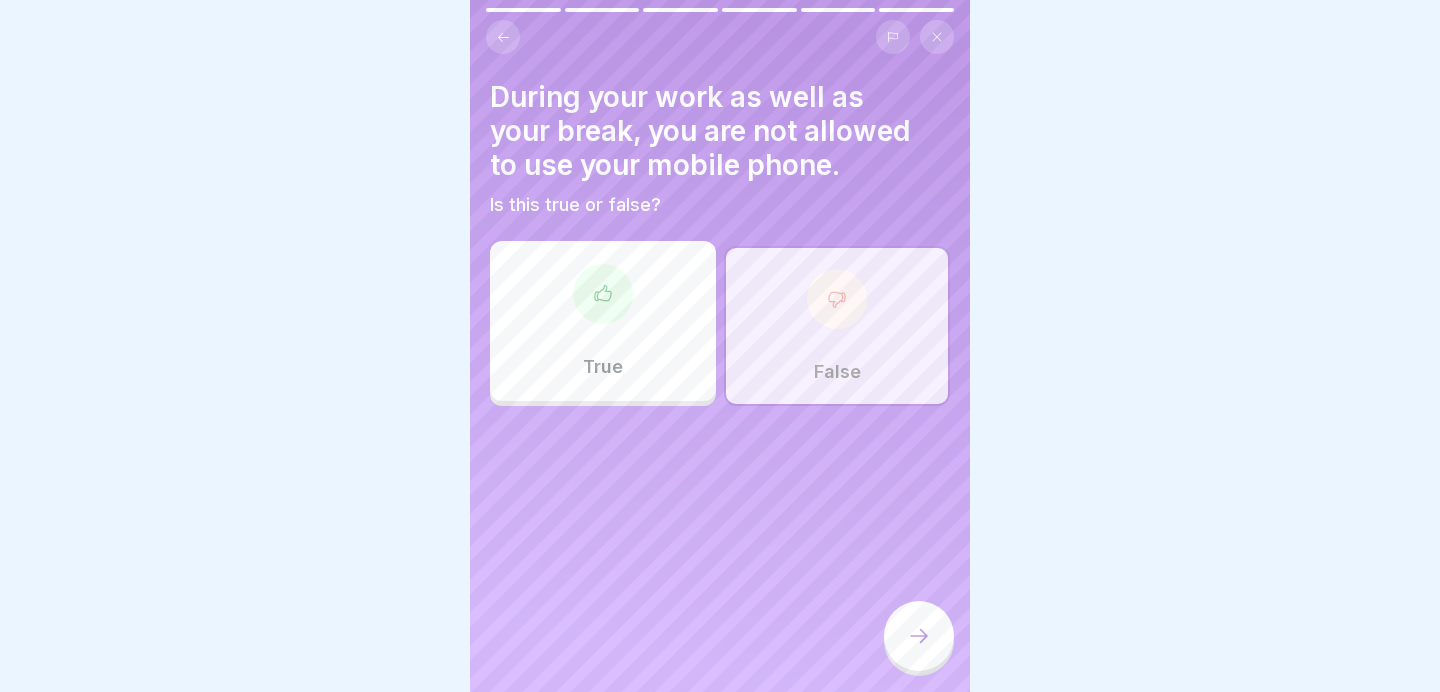 click at bounding box center [919, 636] 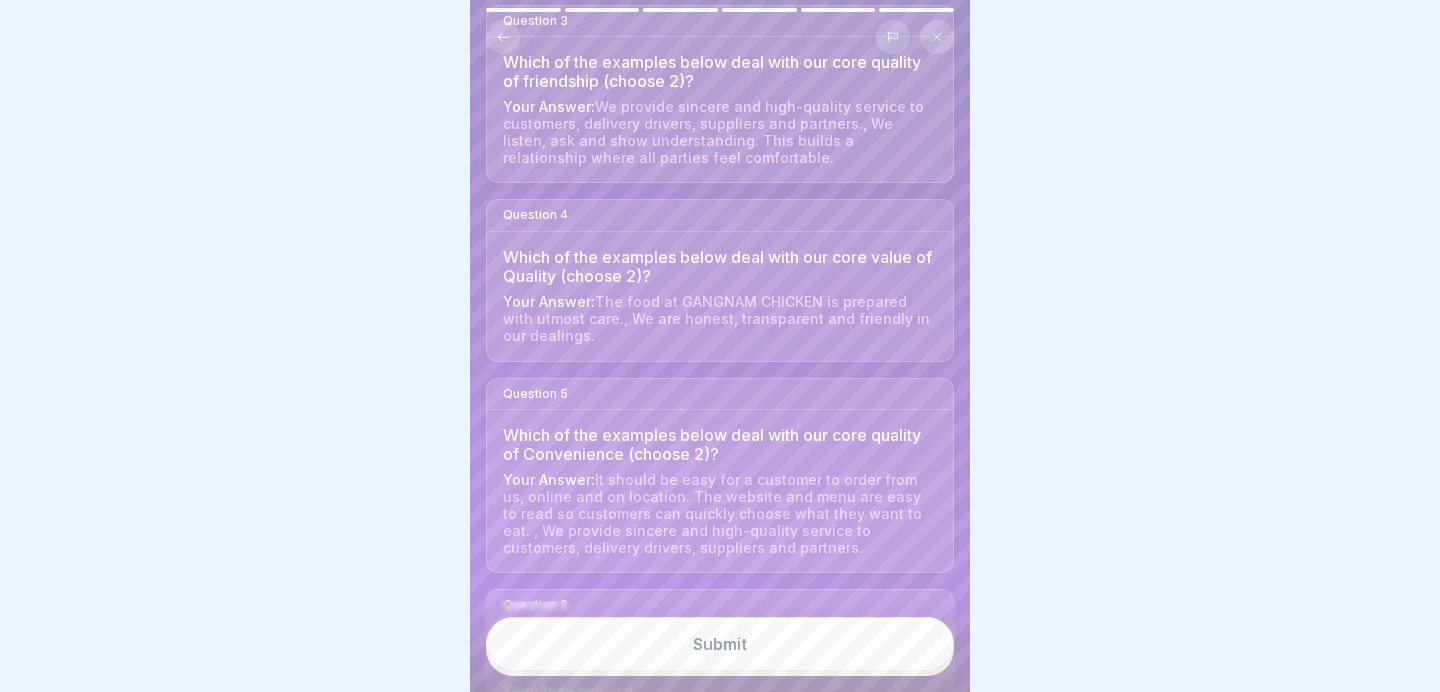 scroll, scrollTop: 601, scrollLeft: 0, axis: vertical 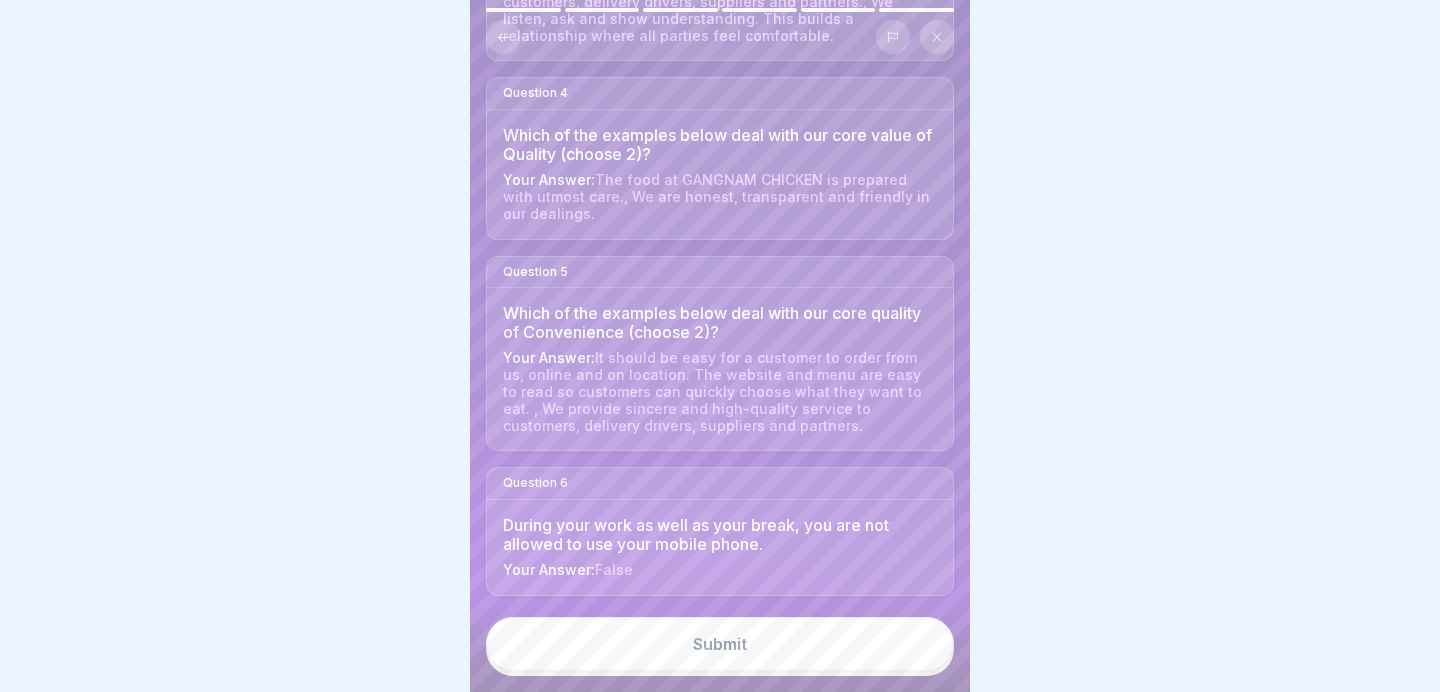 click on "Submit" at bounding box center (720, 644) 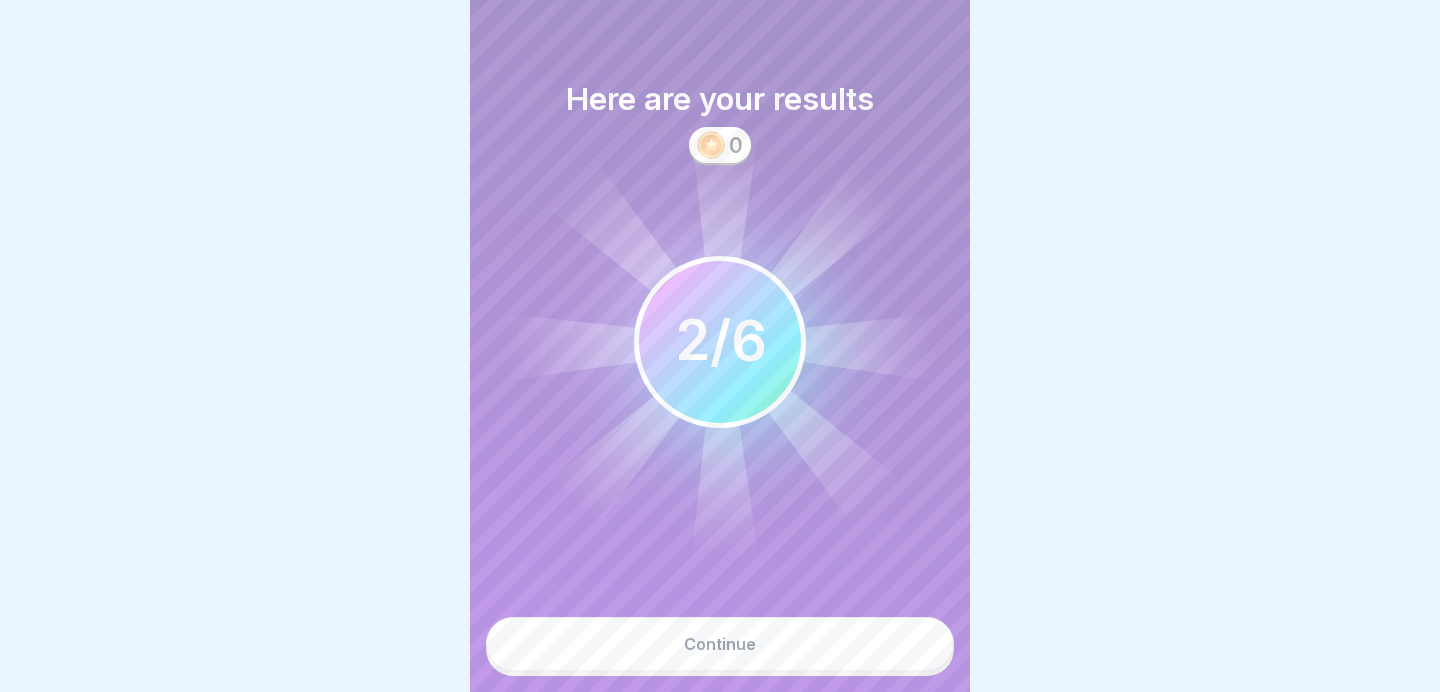 click on "Continue" at bounding box center [720, 644] 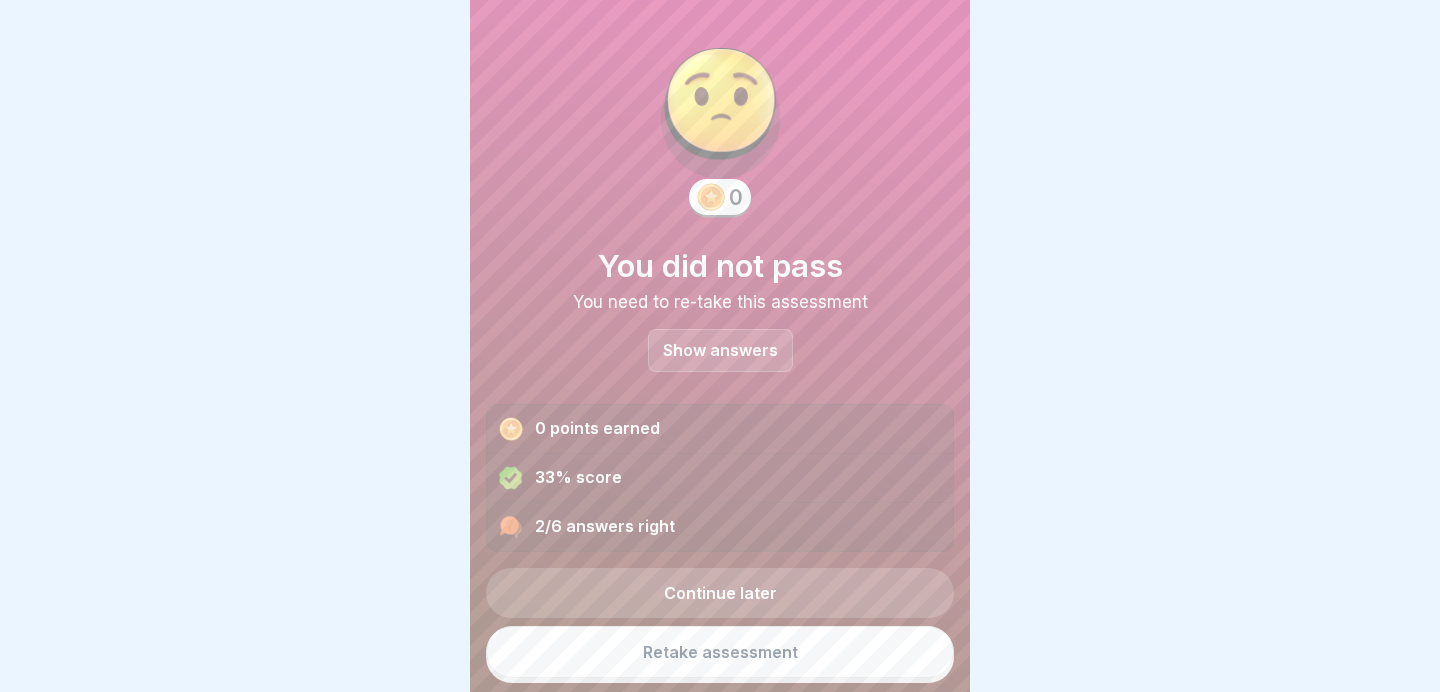 click on "Show answers" at bounding box center (720, 350) 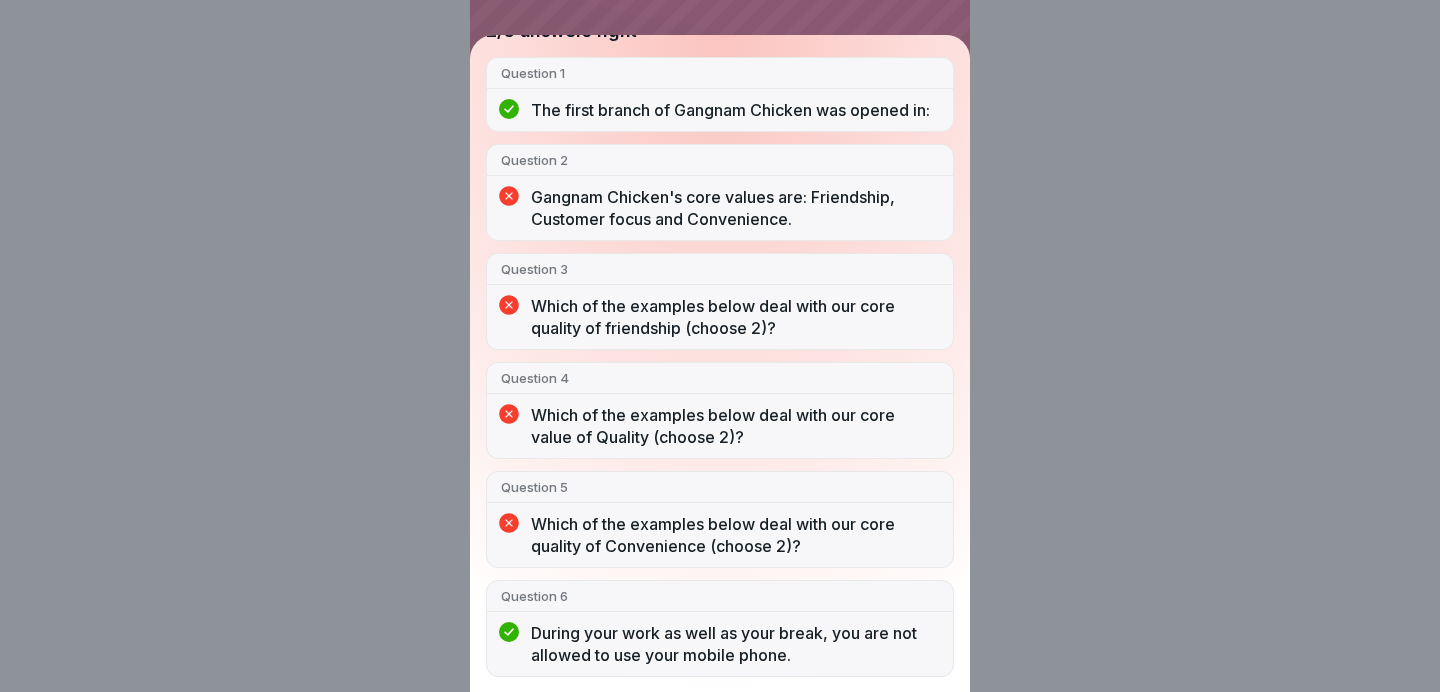 scroll, scrollTop: 0, scrollLeft: 0, axis: both 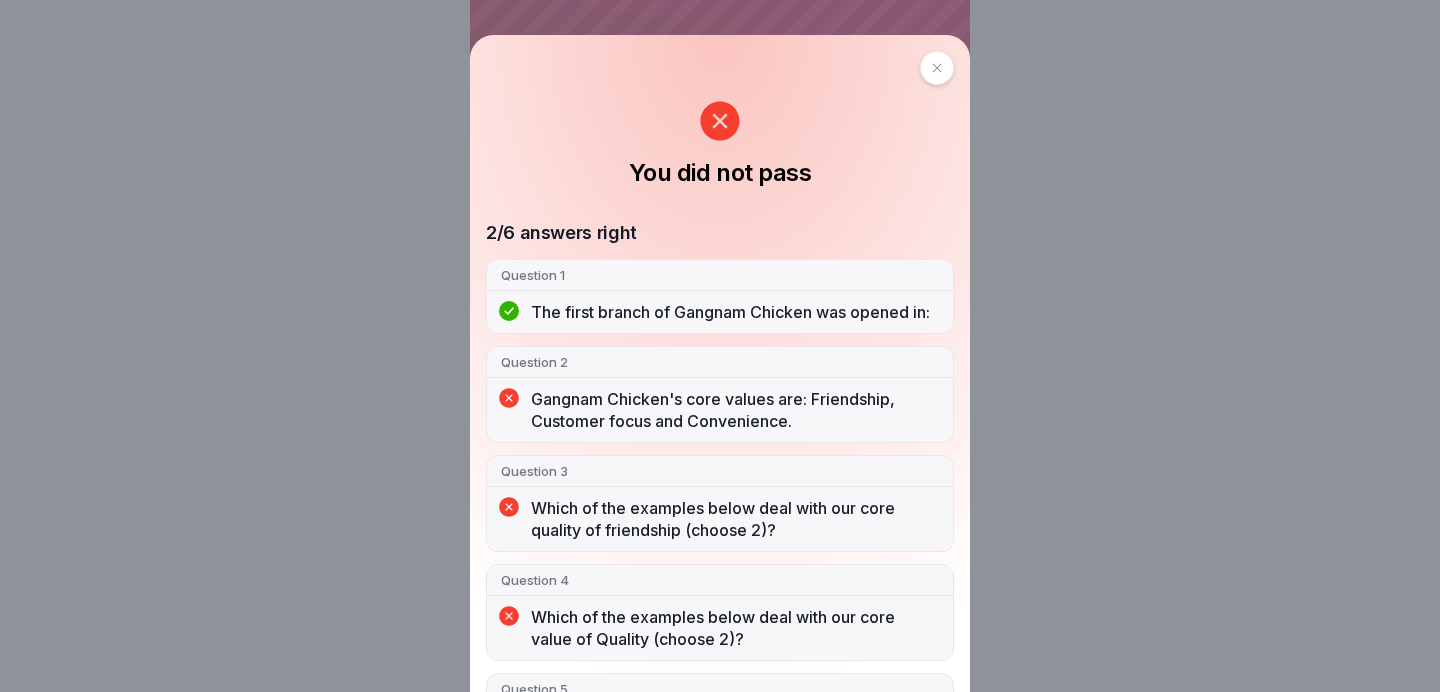 click 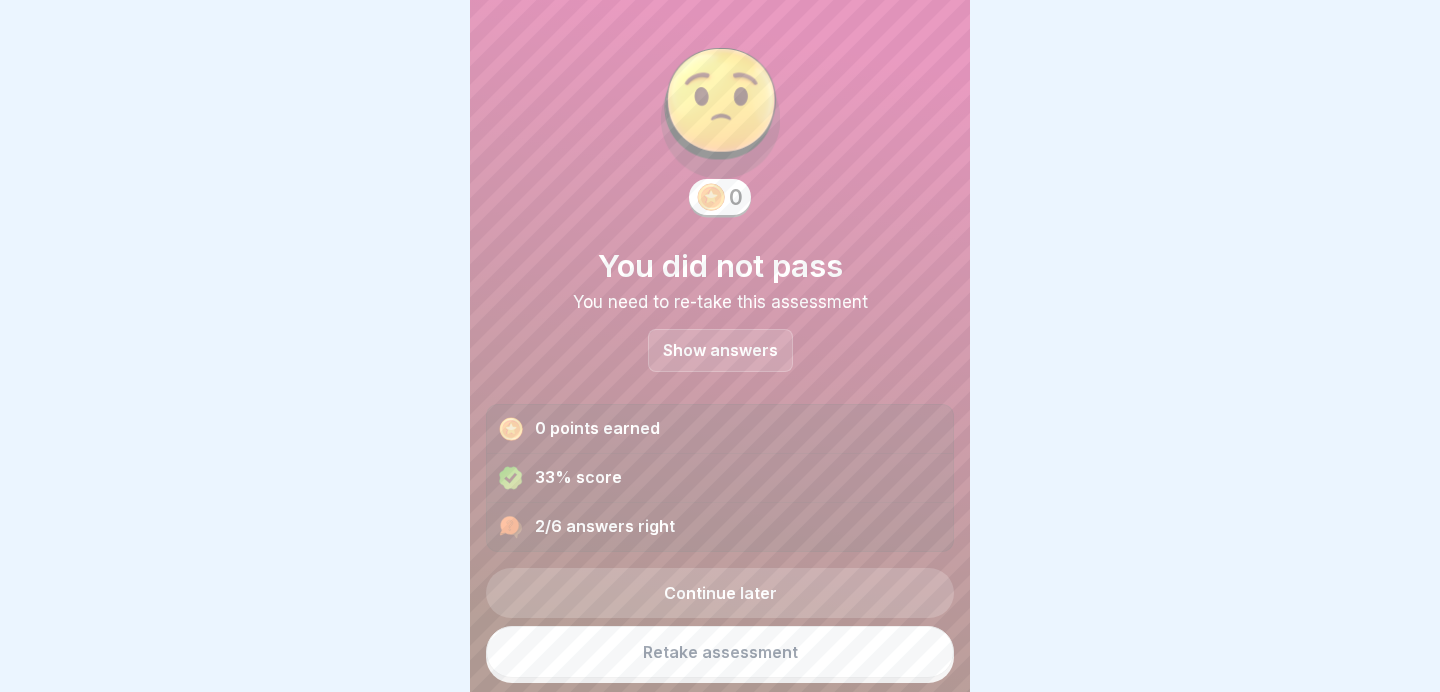 click on "Retake assessment" at bounding box center [720, 652] 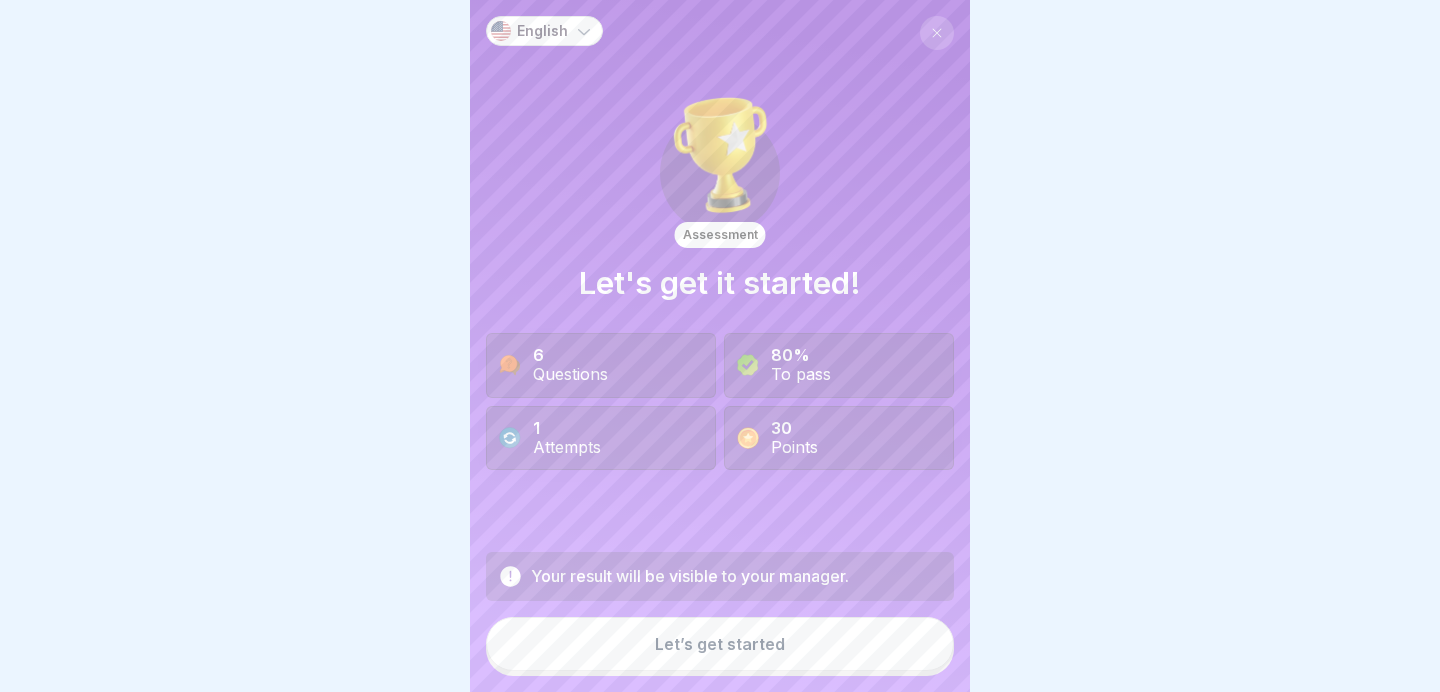 scroll, scrollTop: 0, scrollLeft: 0, axis: both 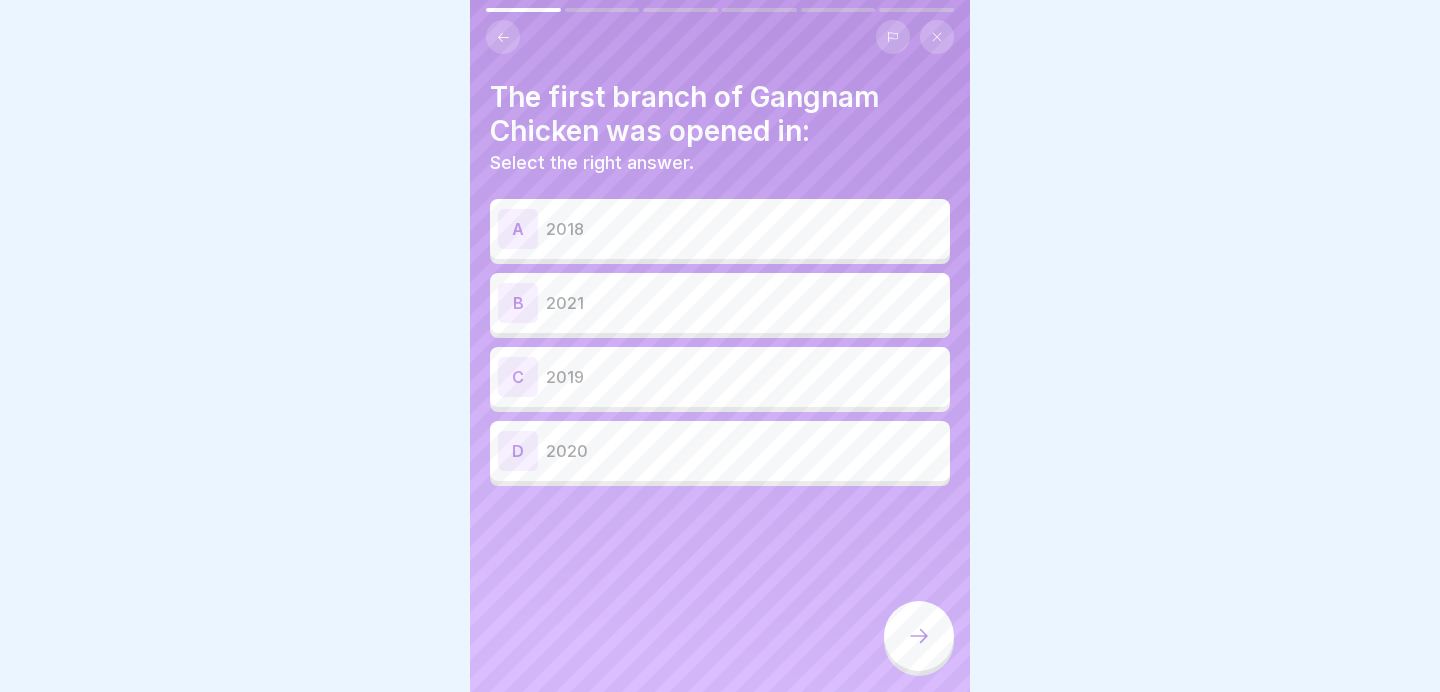 click on "2019" at bounding box center [744, 377] 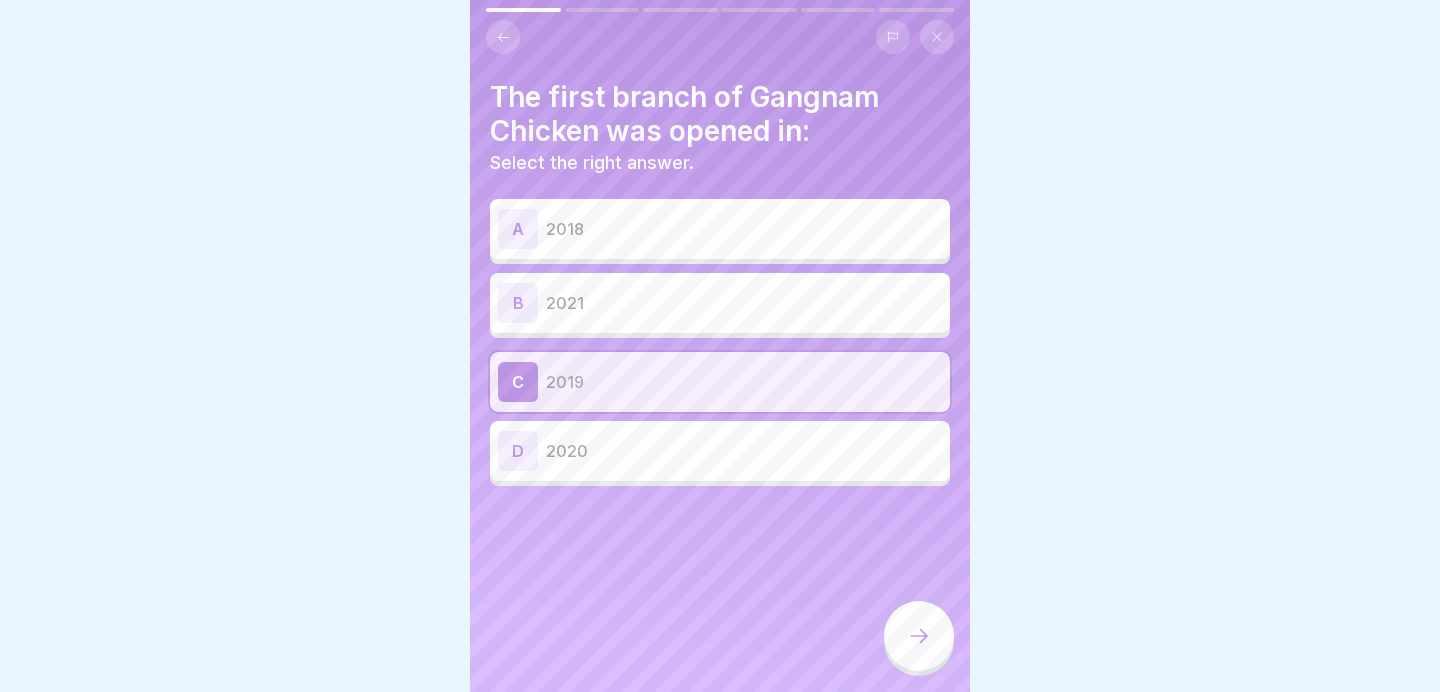 click at bounding box center [919, 636] 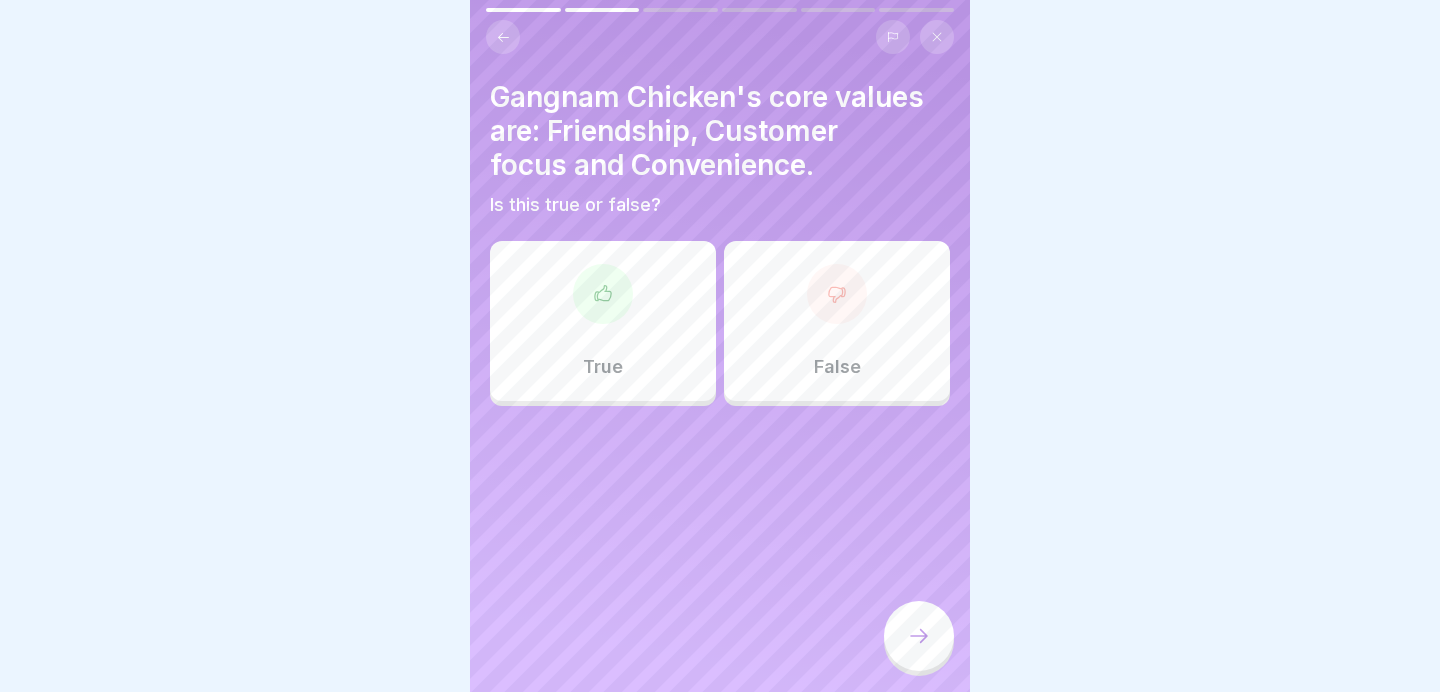 click on "False" at bounding box center [837, 321] 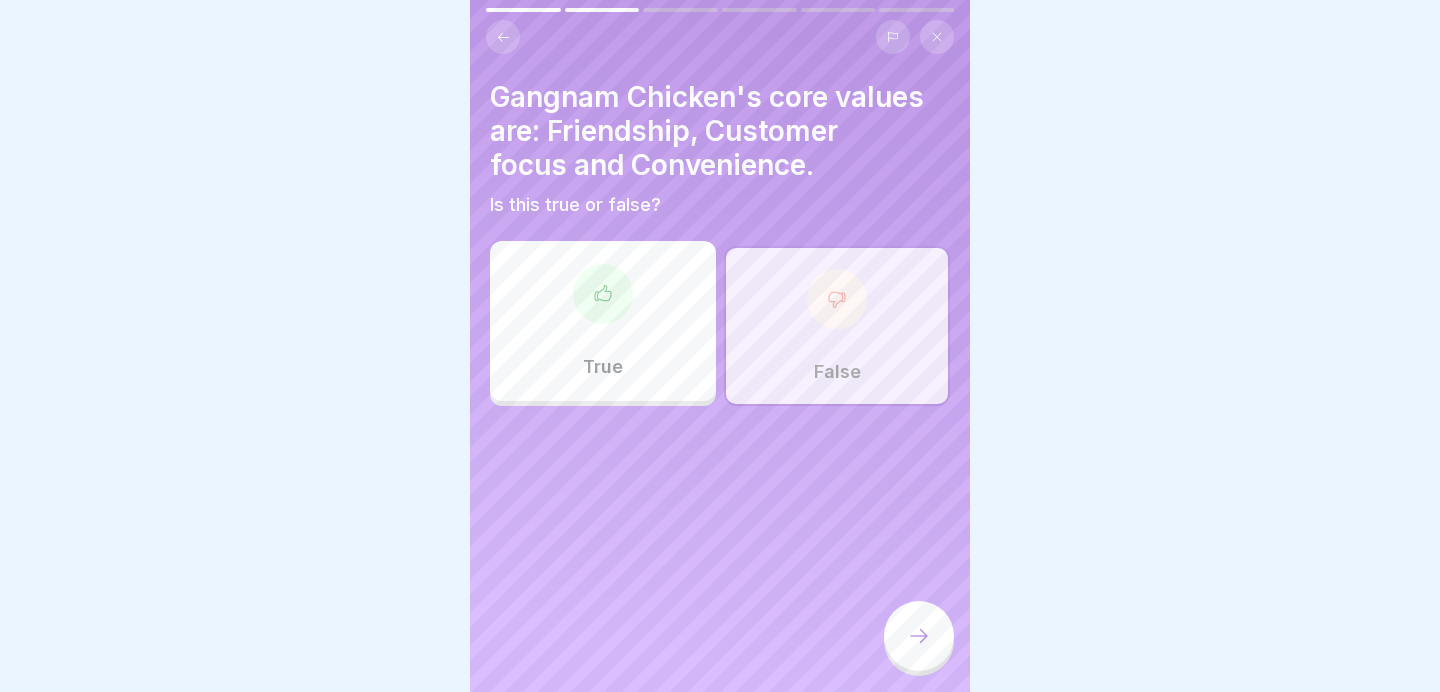 click at bounding box center [919, 638] 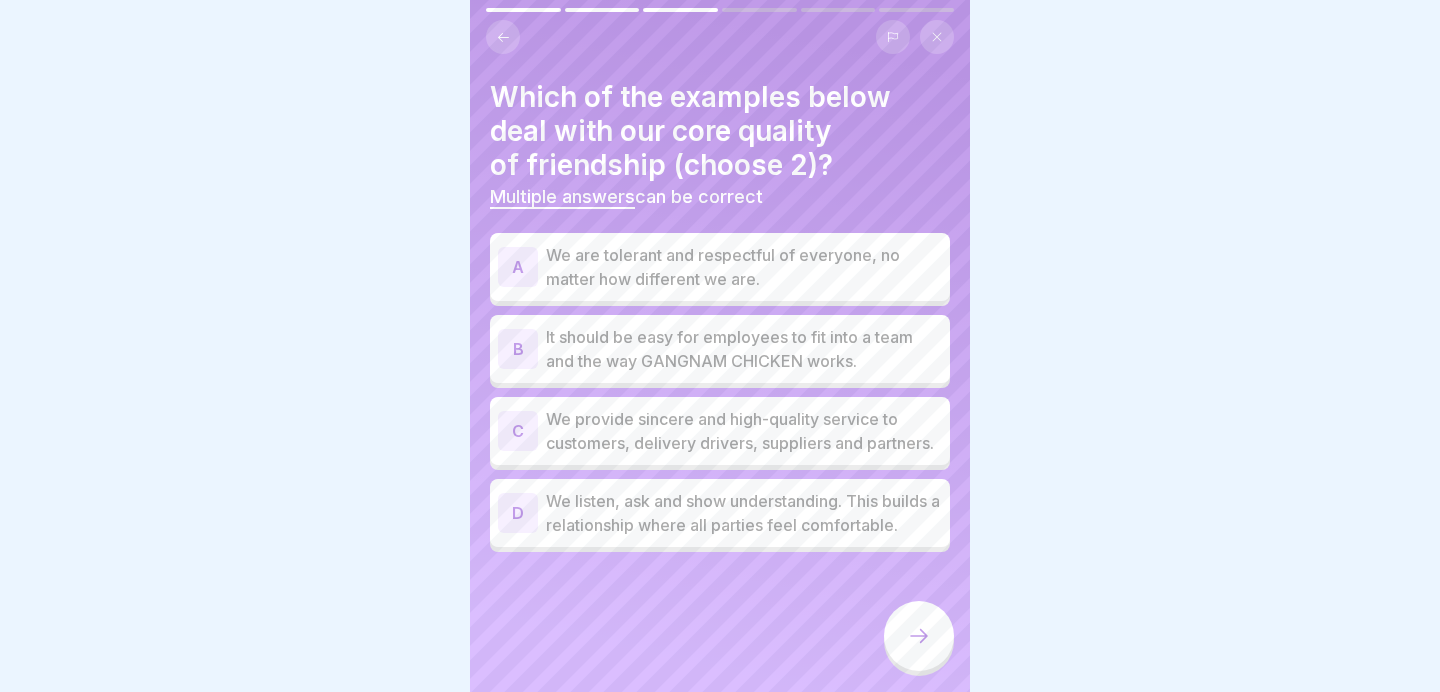 click on "We are tolerant and respectful of everyone, no matter how different we are." at bounding box center (744, 267) 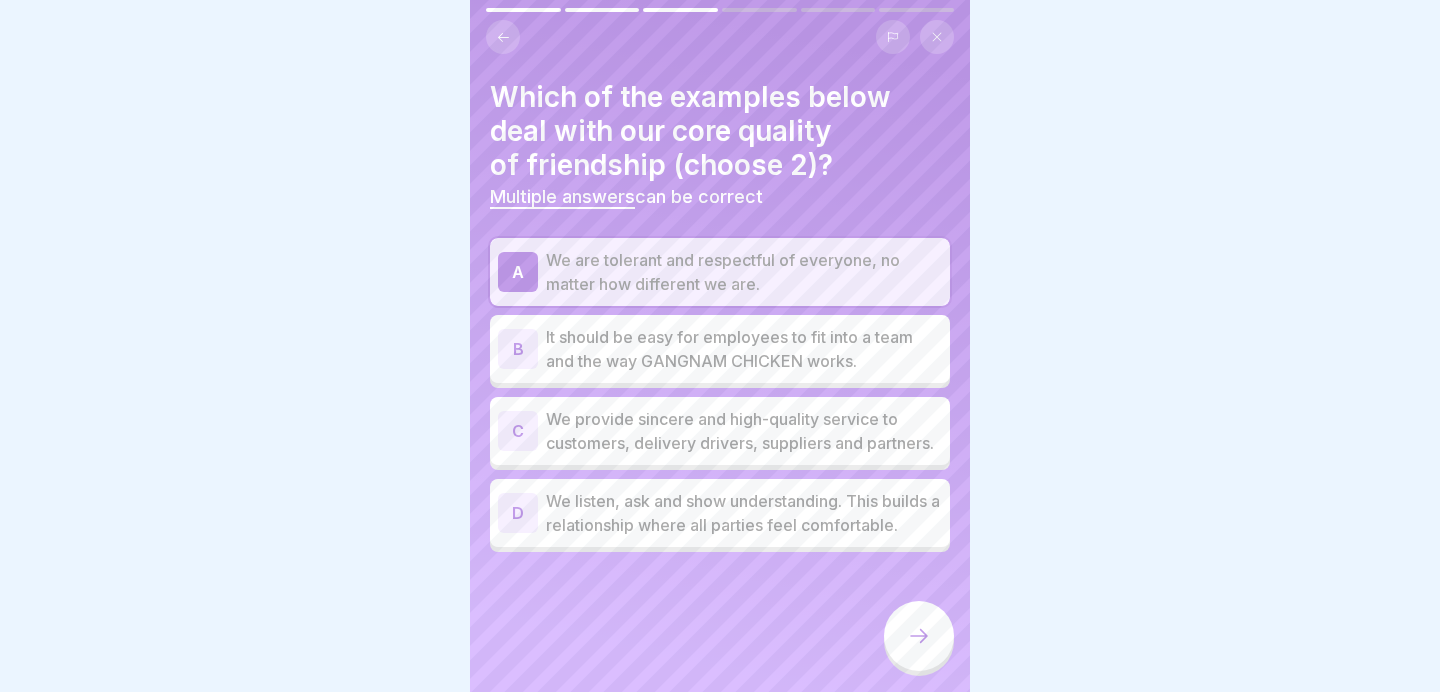 click on "It should be easy for employees to fit into a team and the way GANGNAM CHICKEN works." at bounding box center (744, 349) 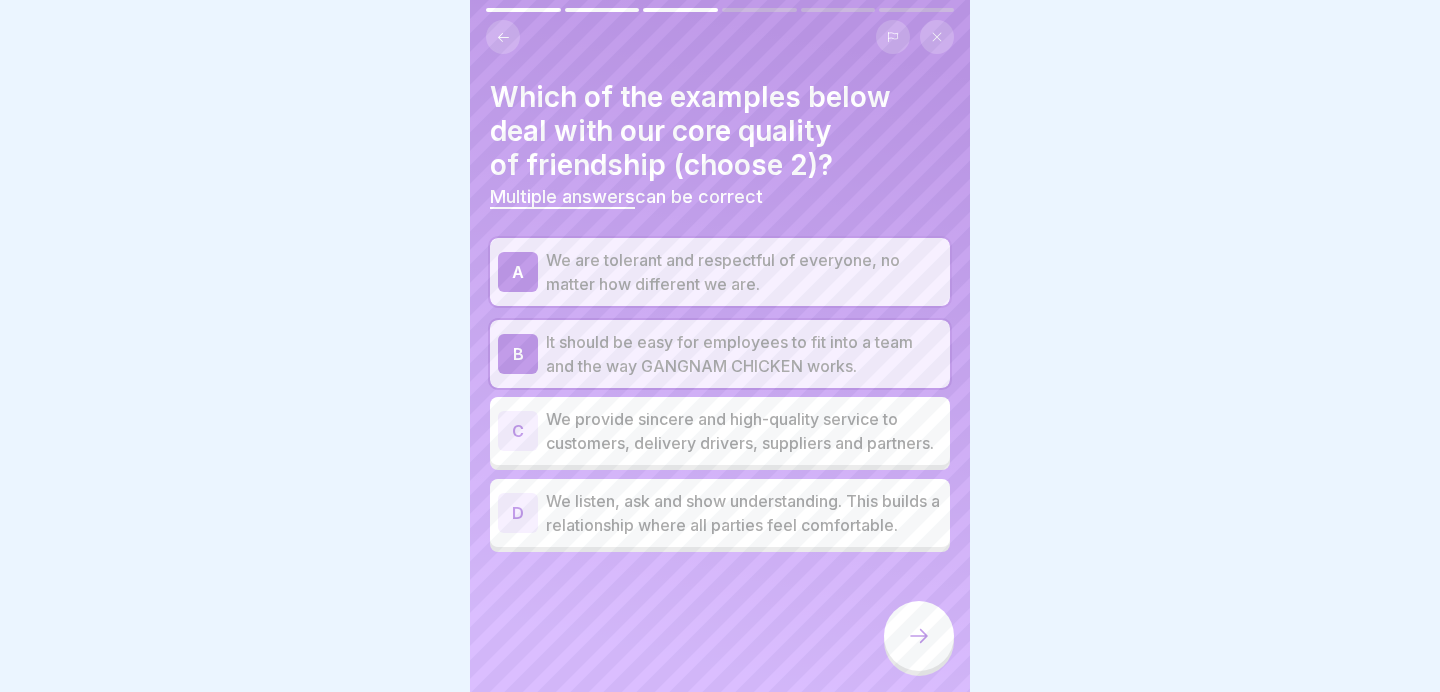 click 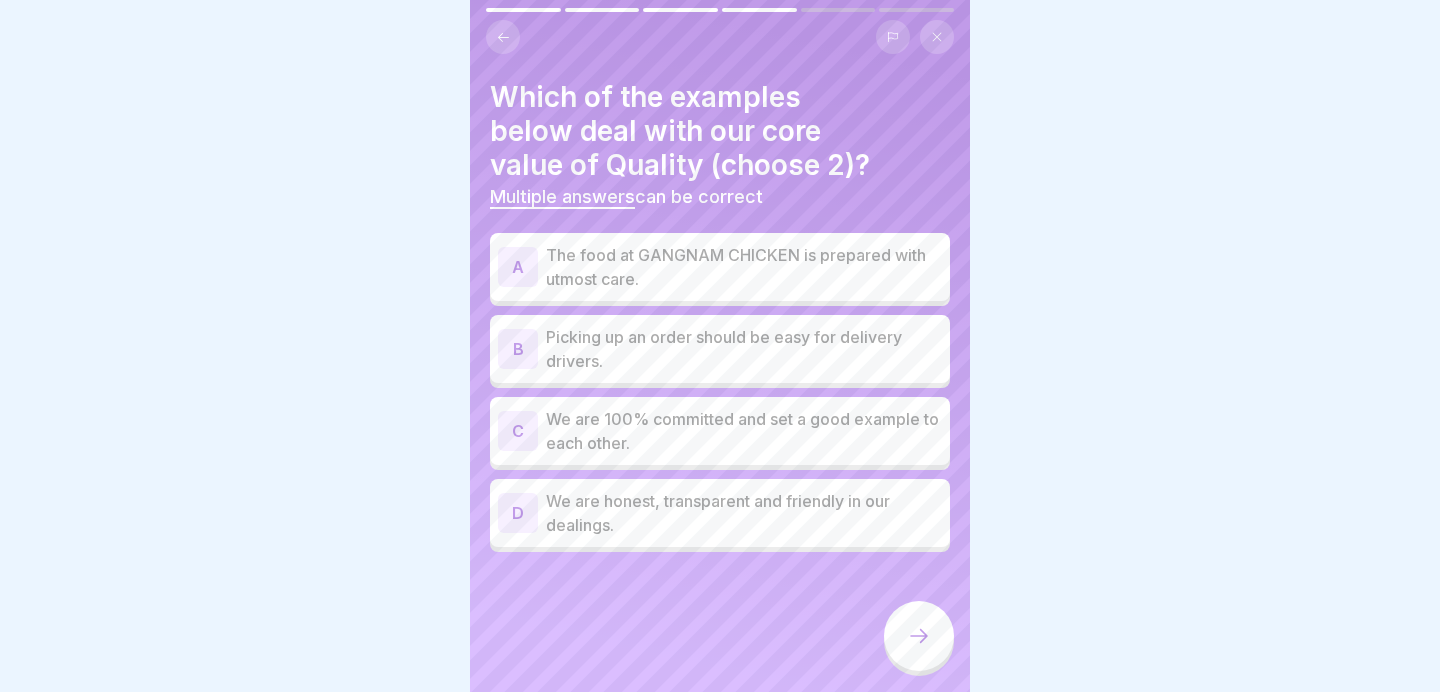 click on "Picking up an order should be easy for delivery drivers." at bounding box center (744, 349) 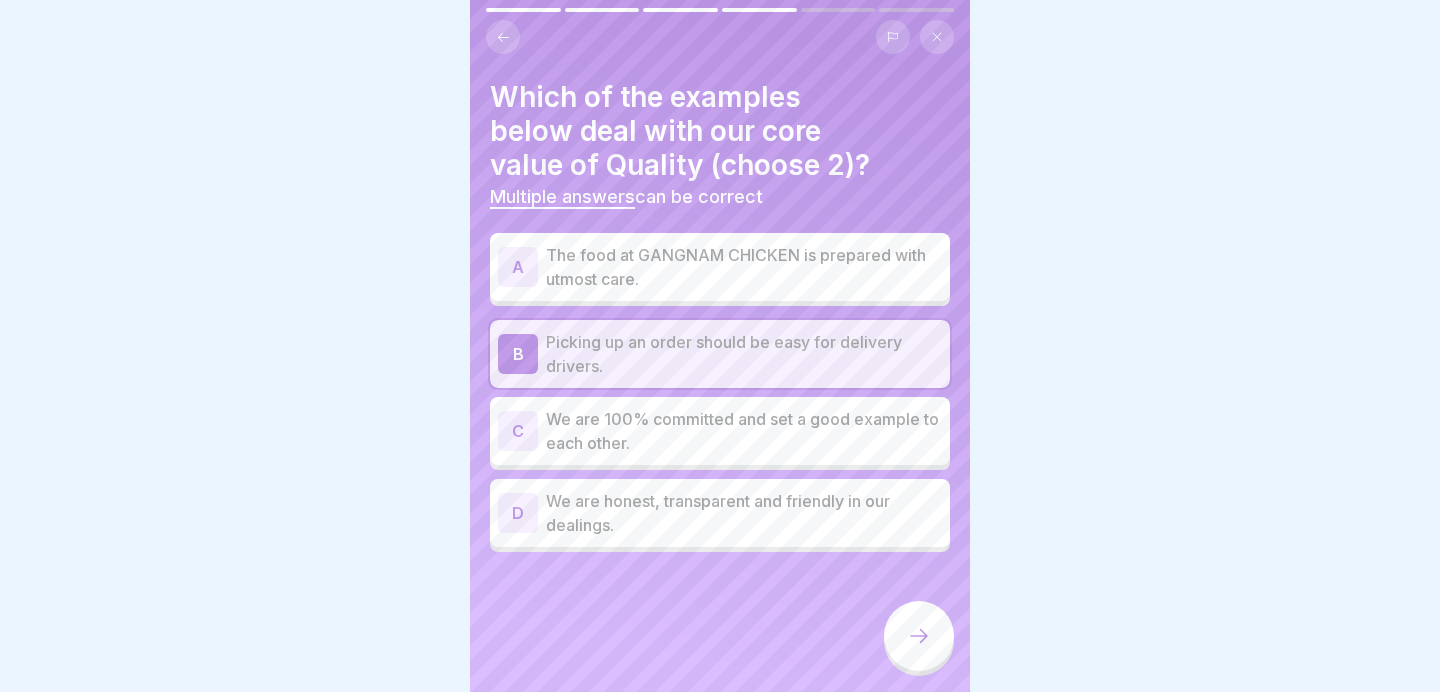 click on "We are honest, transparent and friendly in our dealings." at bounding box center (744, 513) 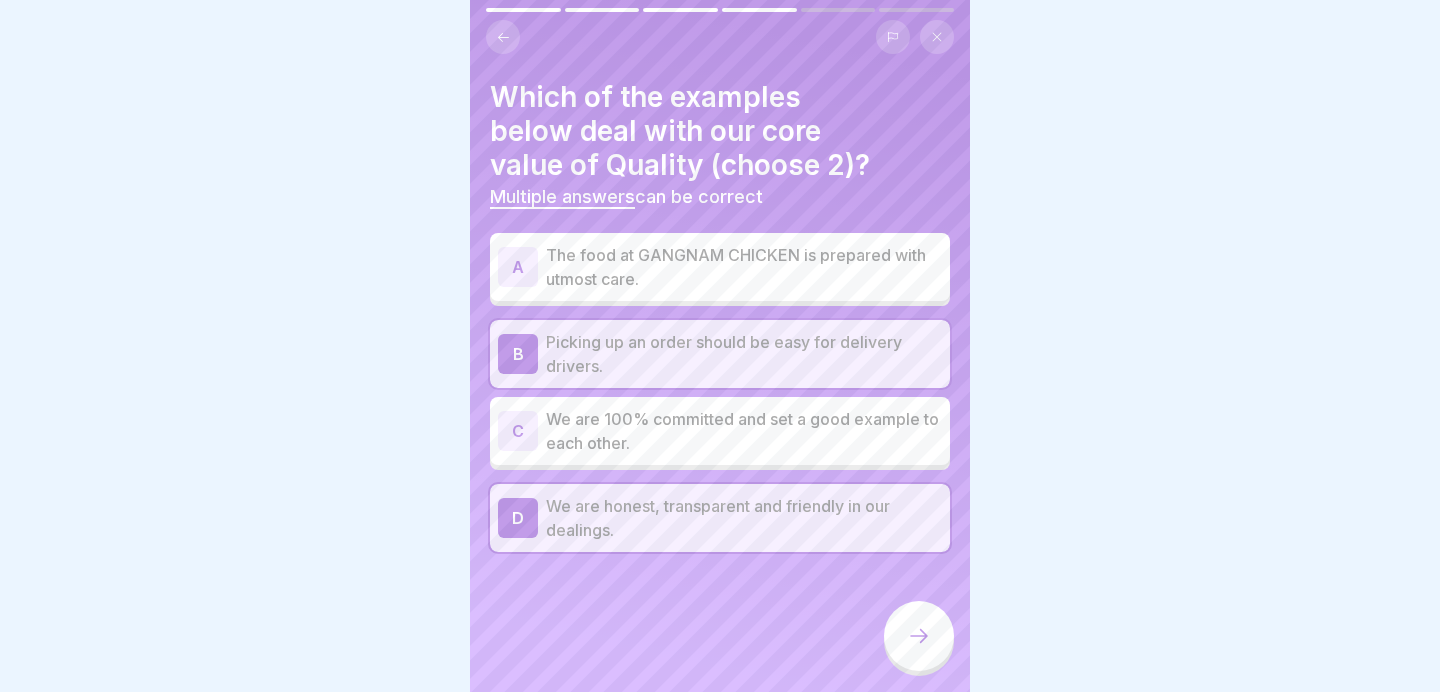 click 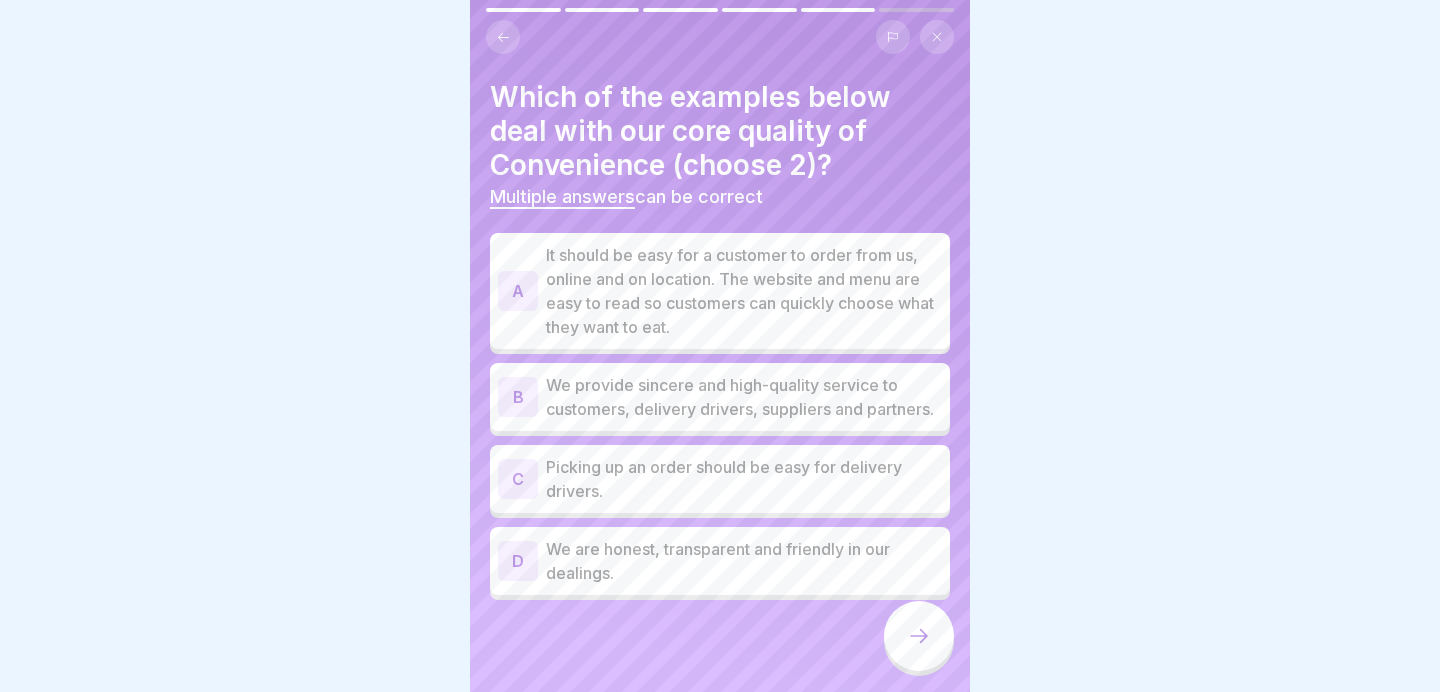click on "Picking up an order should be easy for delivery drivers." at bounding box center (744, 479) 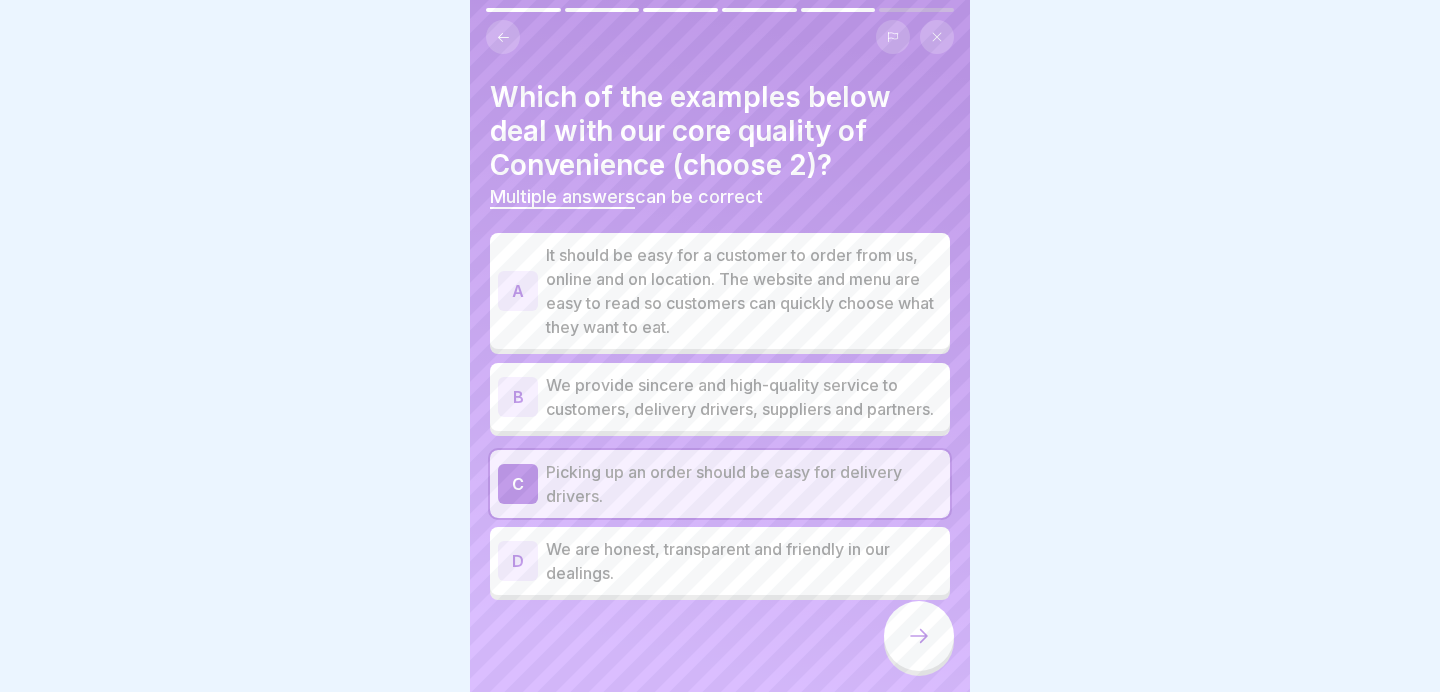 click on "We are honest, transparent and friendly in our dealings." at bounding box center [744, 561] 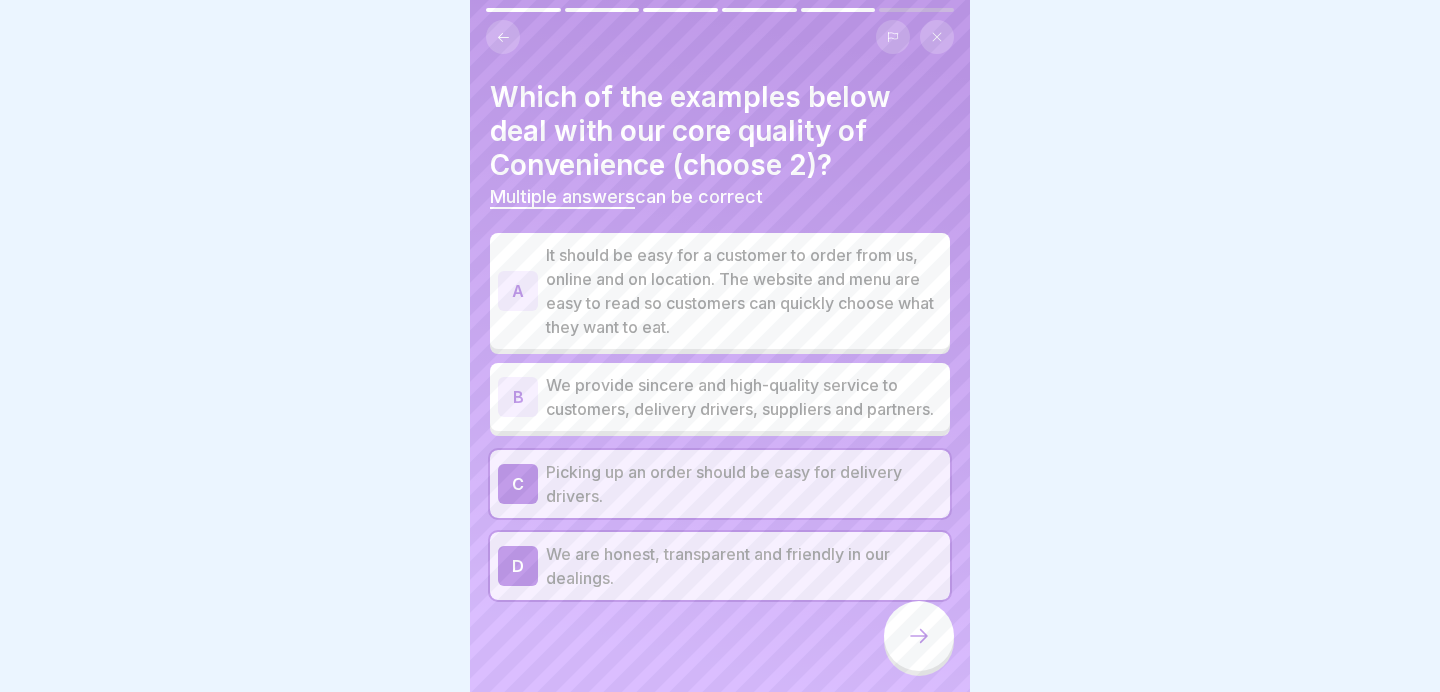 click at bounding box center [919, 636] 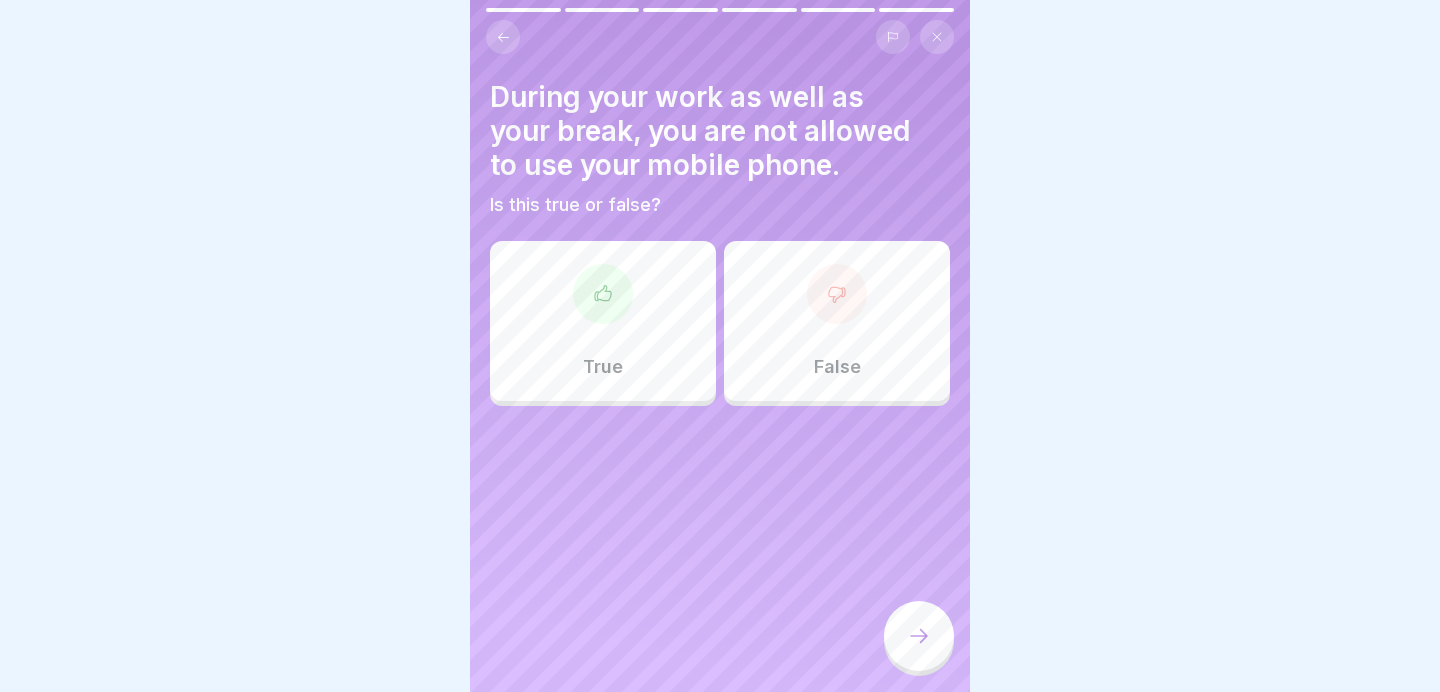 click at bounding box center (603, 294) 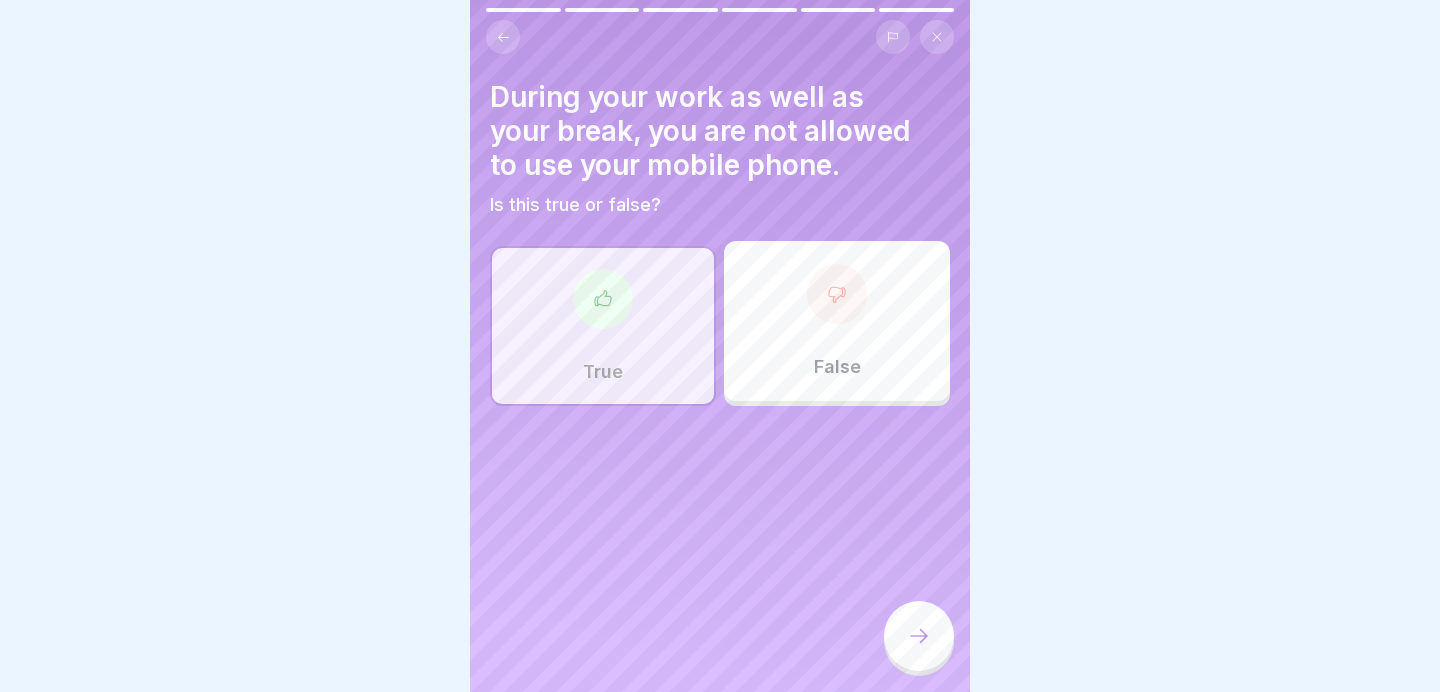 click on "False" at bounding box center (837, 321) 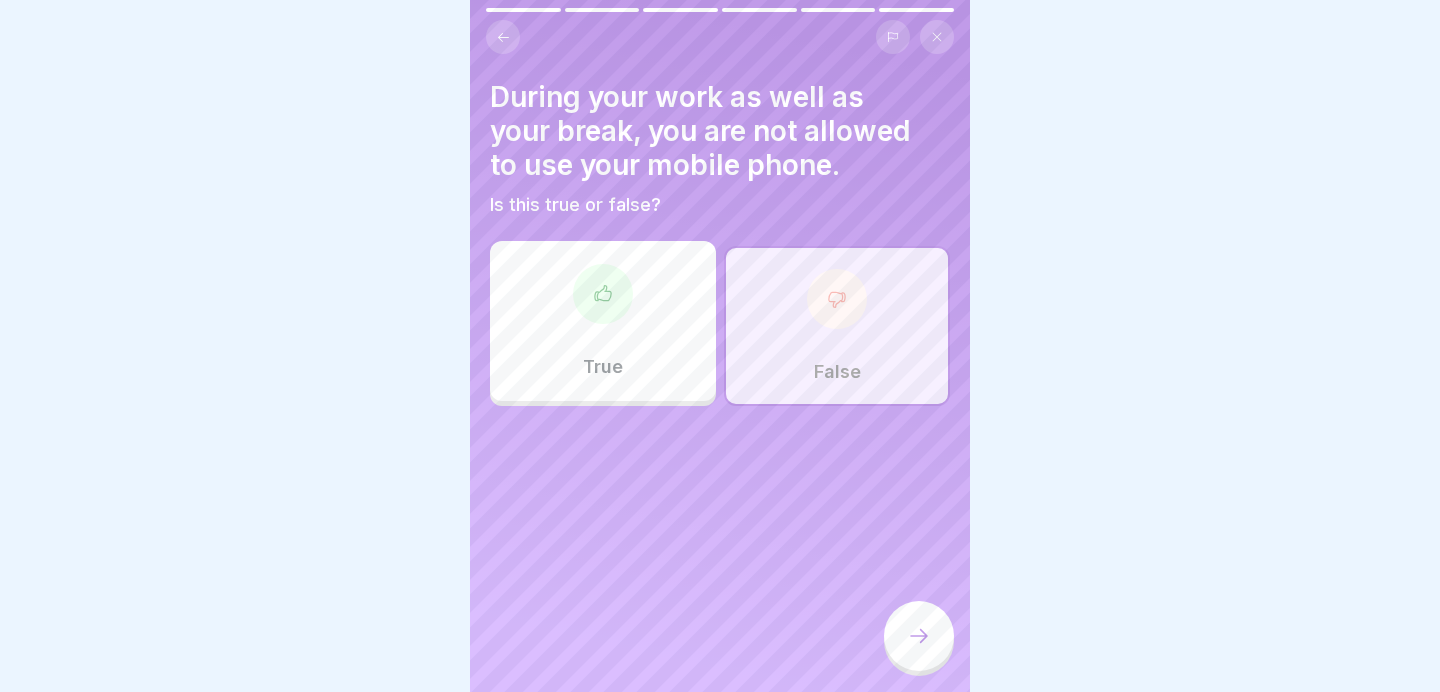 click on "True" at bounding box center [603, 321] 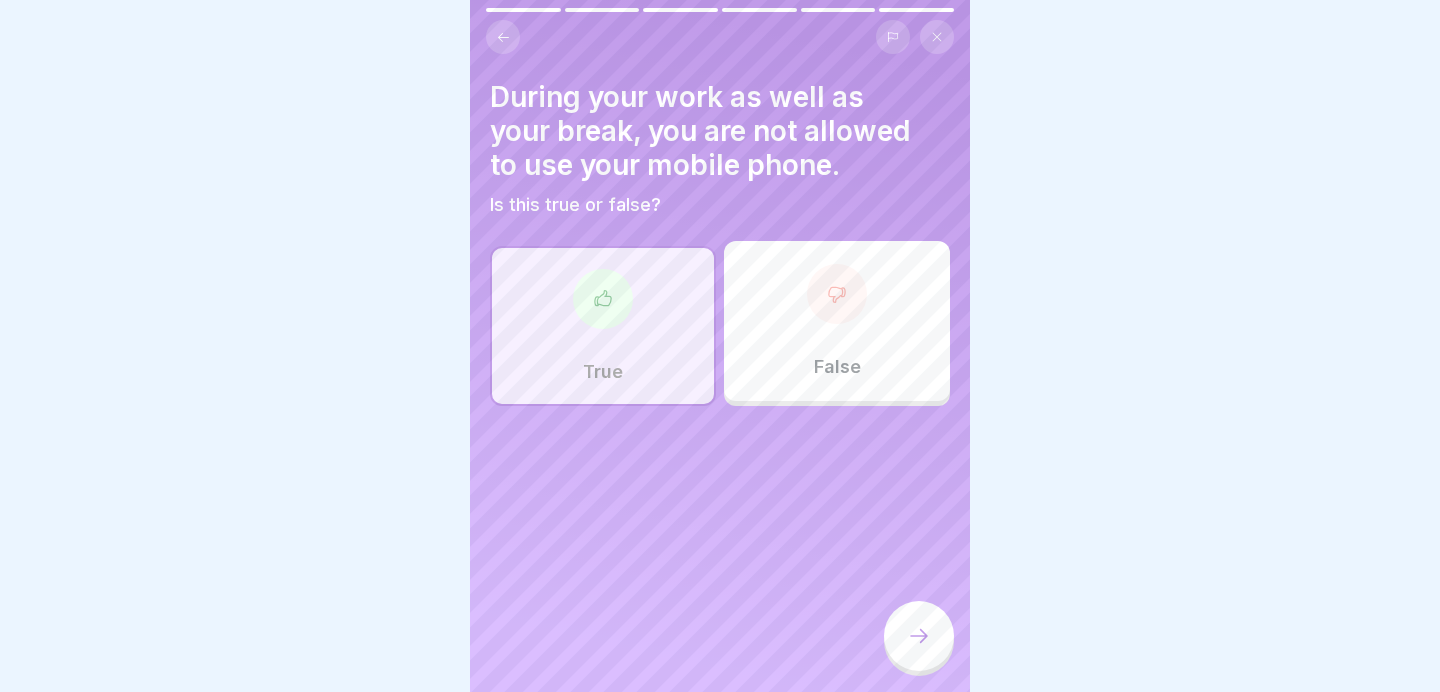 click 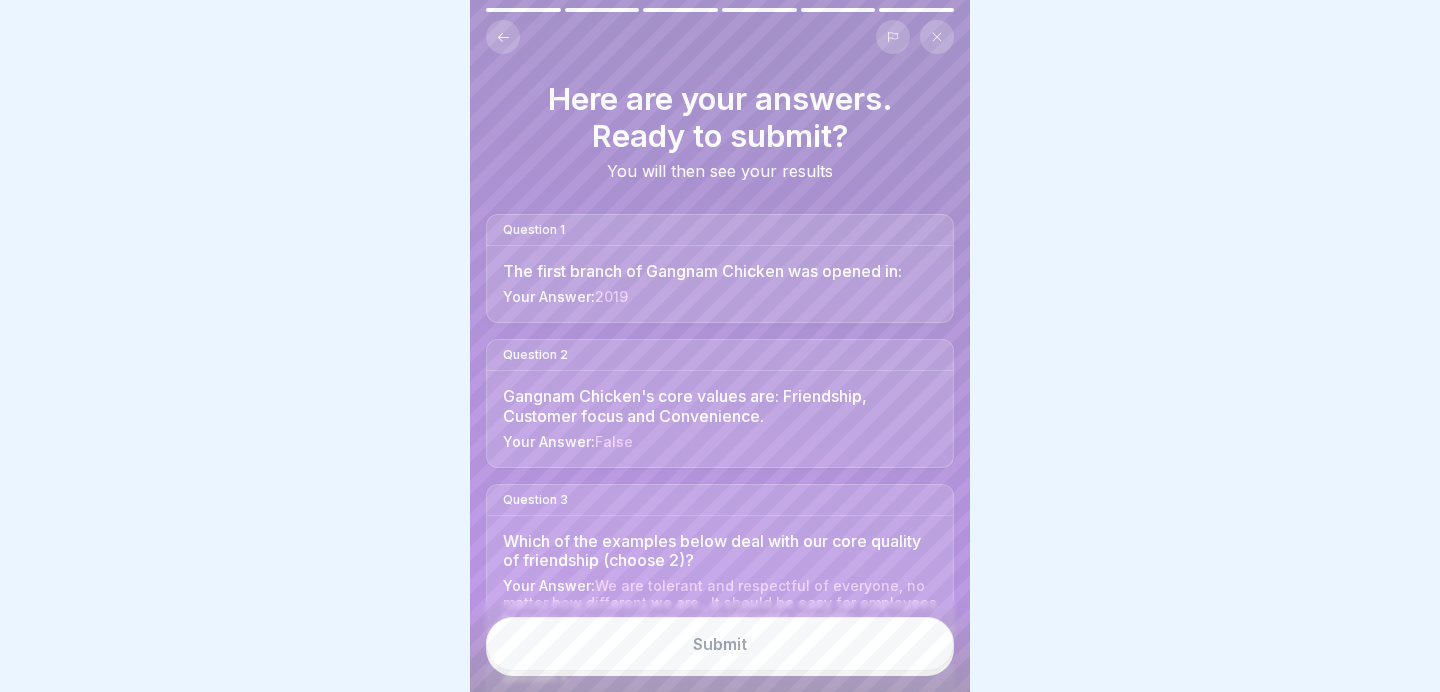 click on "Submit" at bounding box center [720, 644] 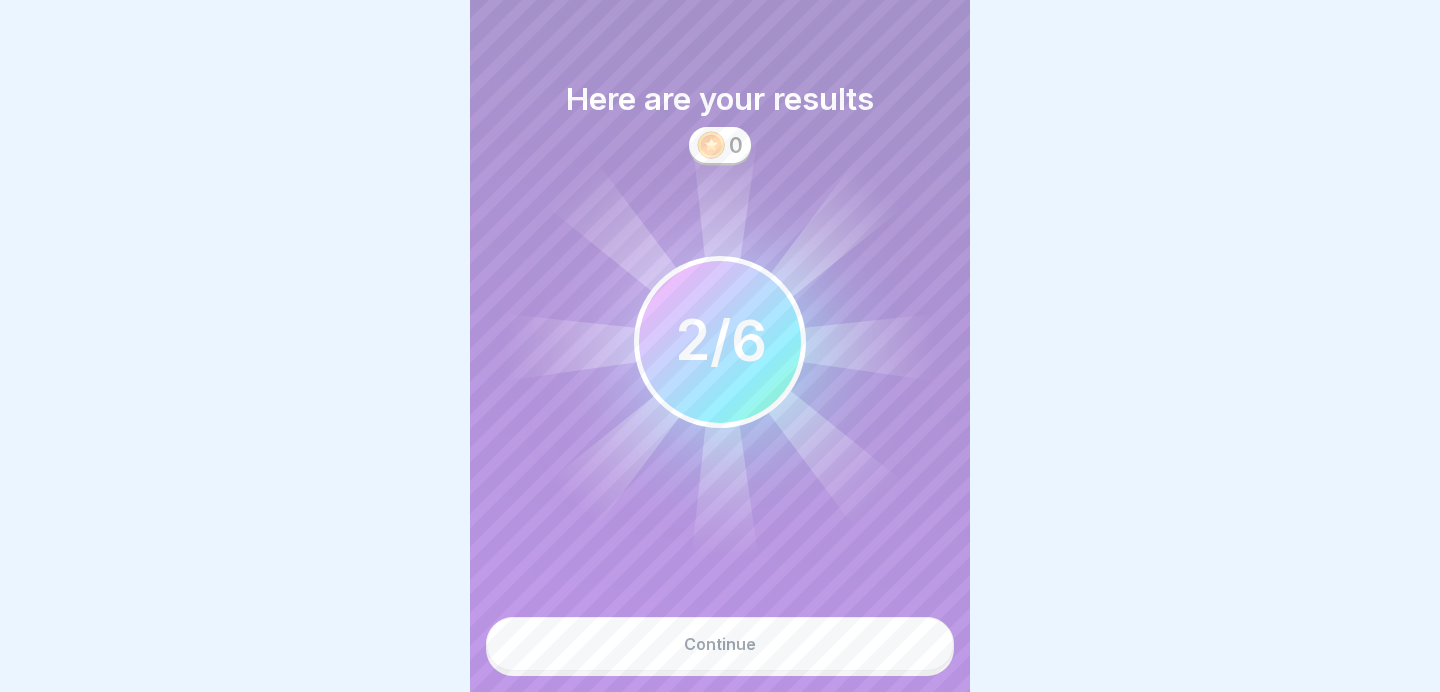 click on "Continue" at bounding box center (720, 644) 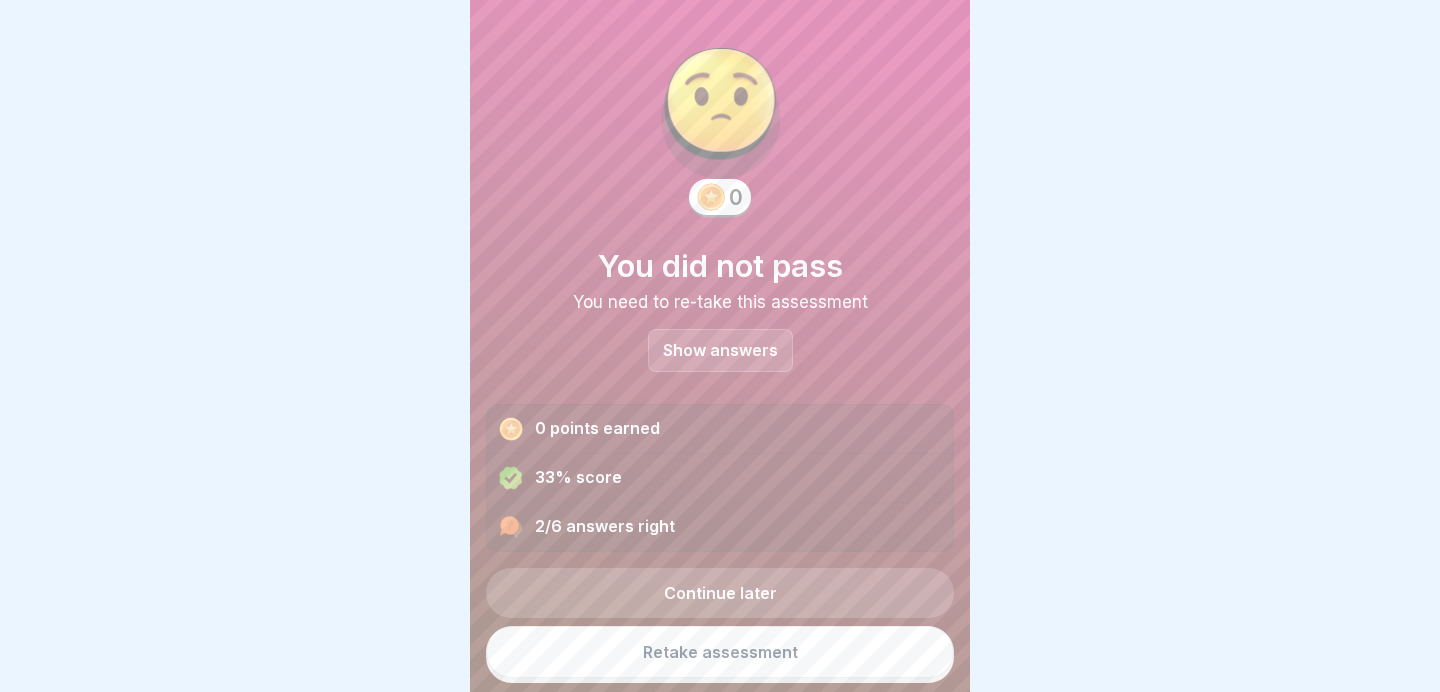 click on "Show answers" at bounding box center (720, 350) 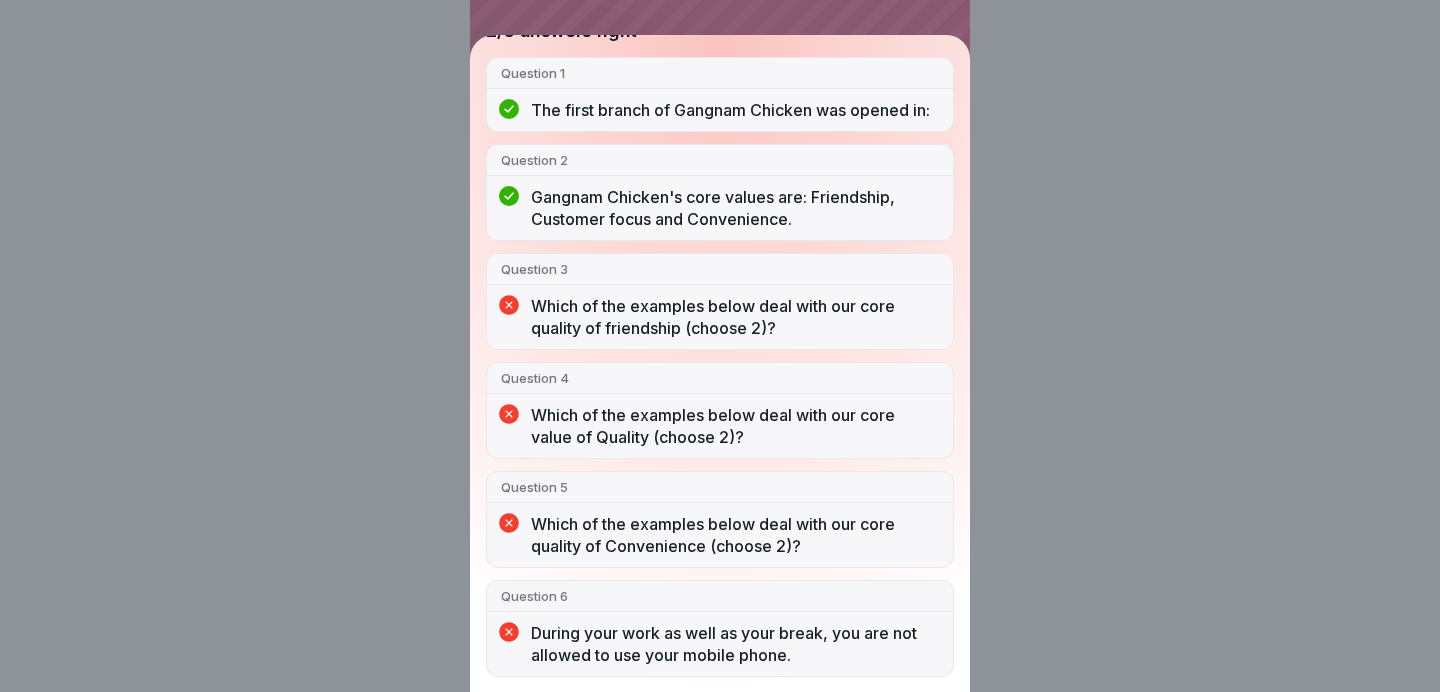 scroll, scrollTop: 0, scrollLeft: 0, axis: both 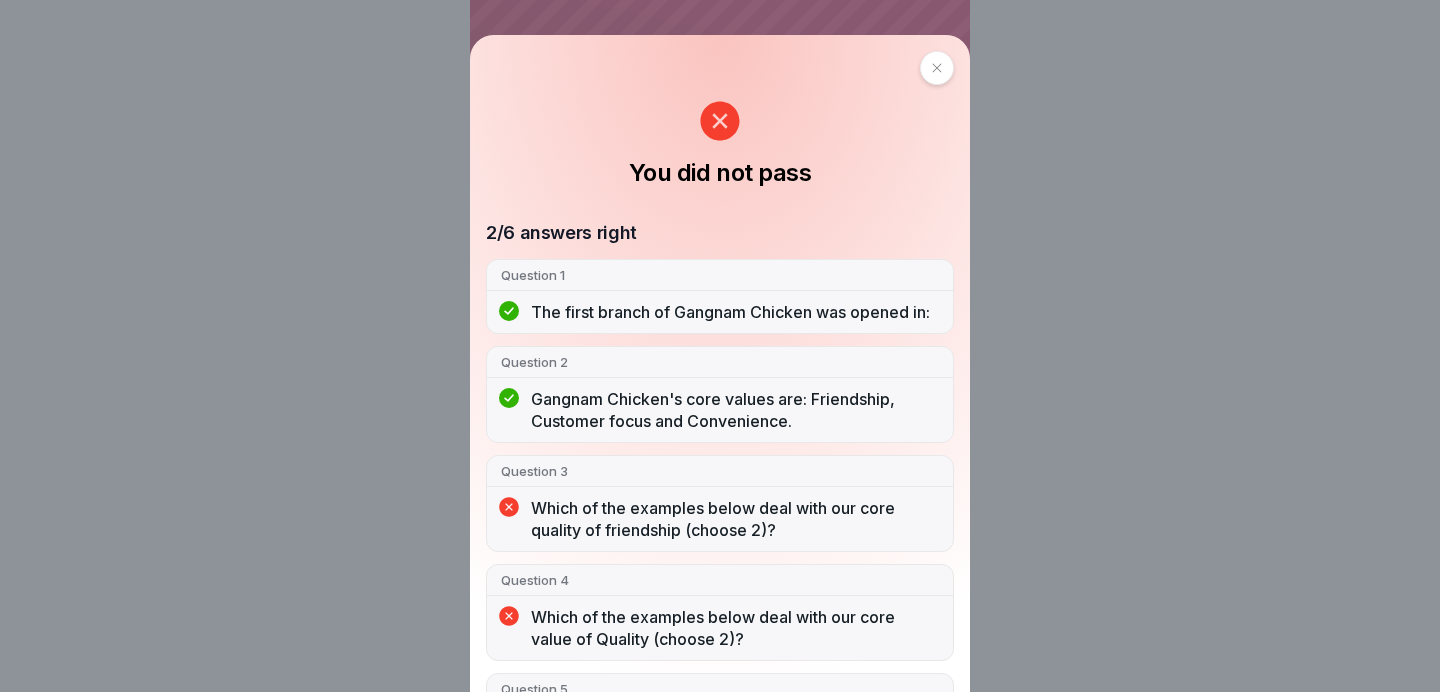 click 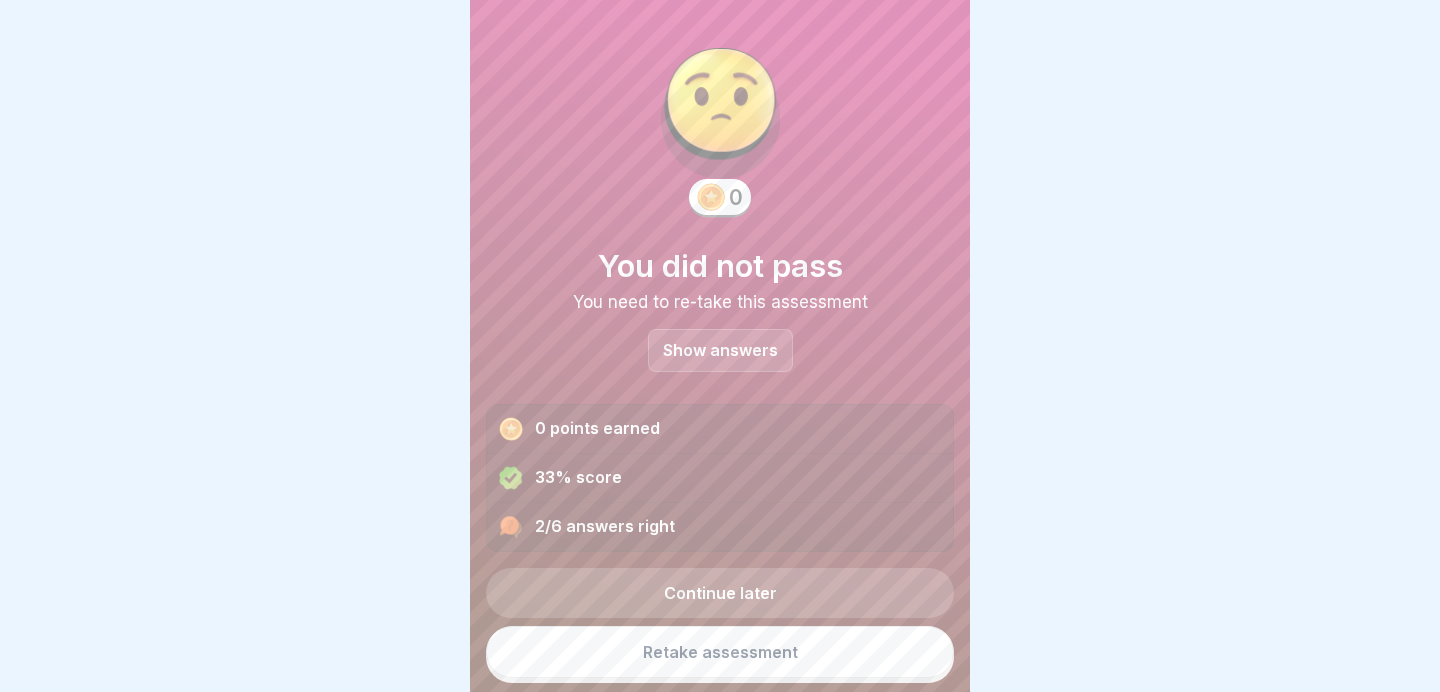 click on "Retake assessment" at bounding box center [720, 652] 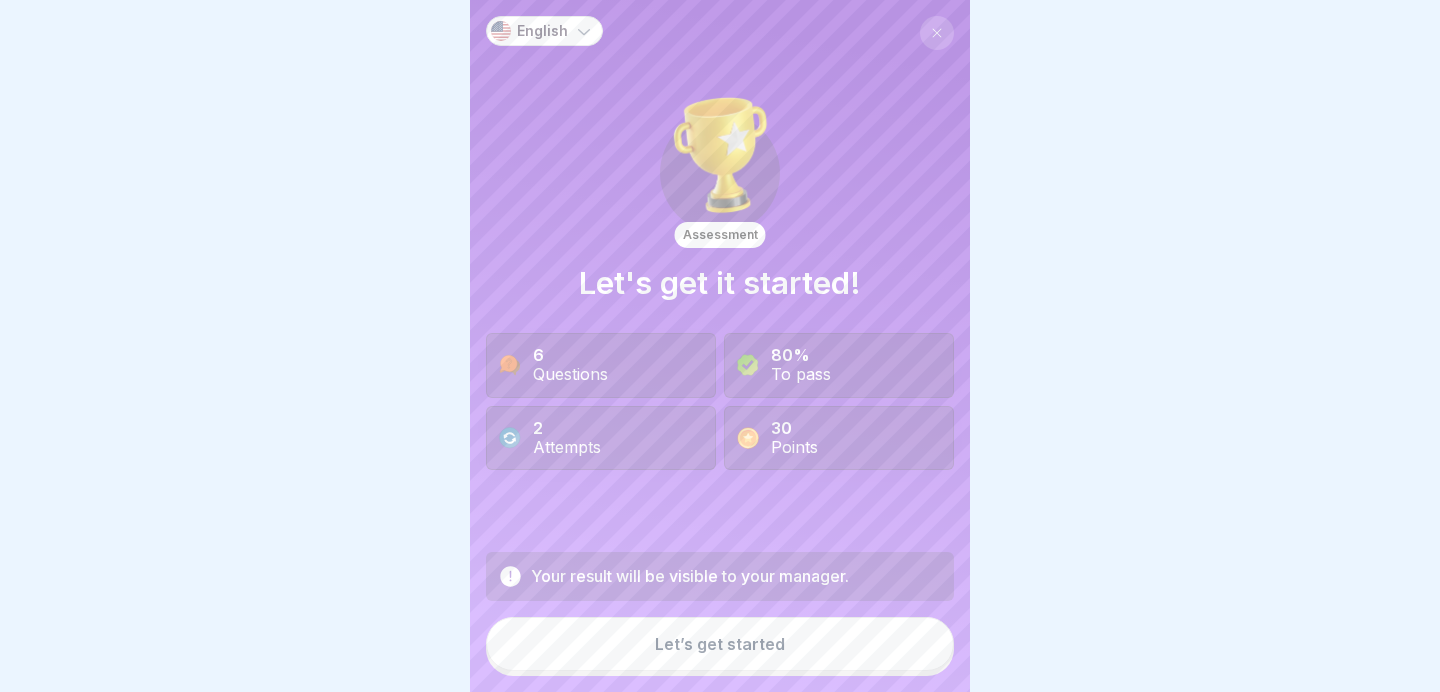 scroll, scrollTop: 0, scrollLeft: 0, axis: both 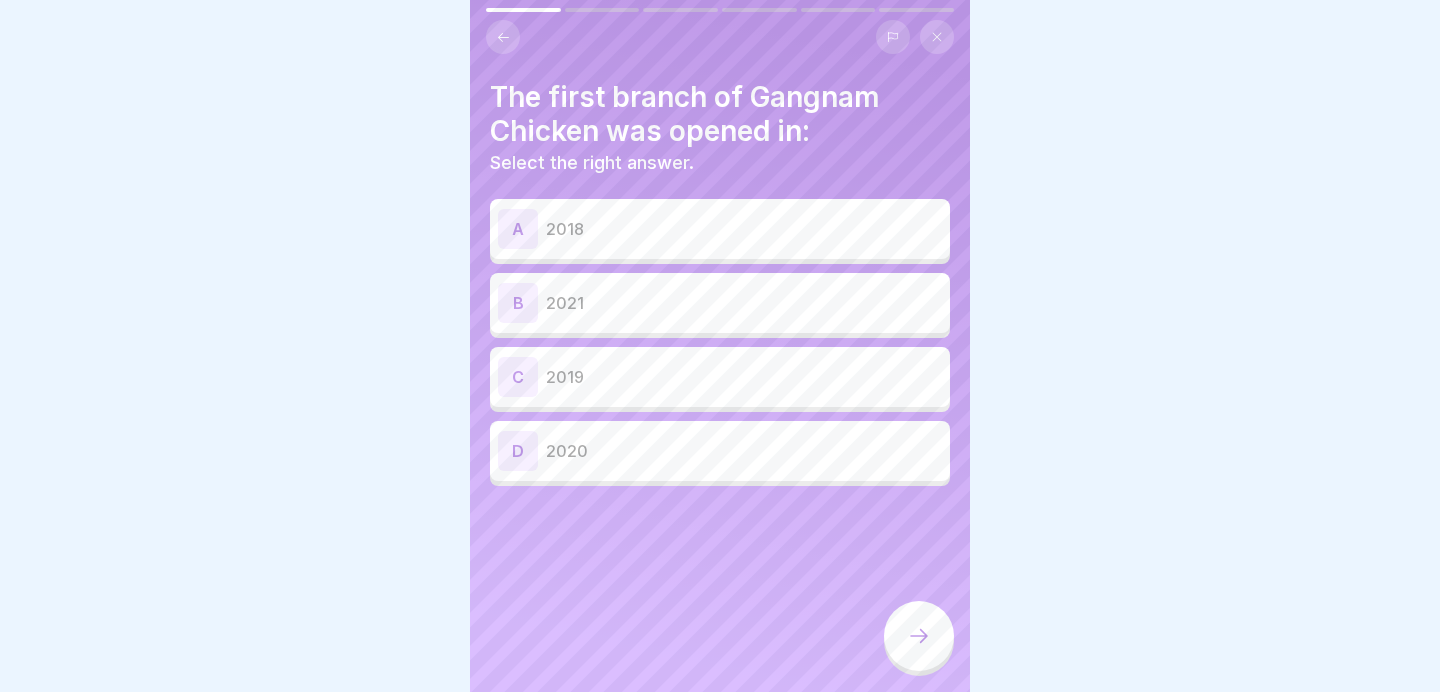 click on "C 2019" at bounding box center (720, 377) 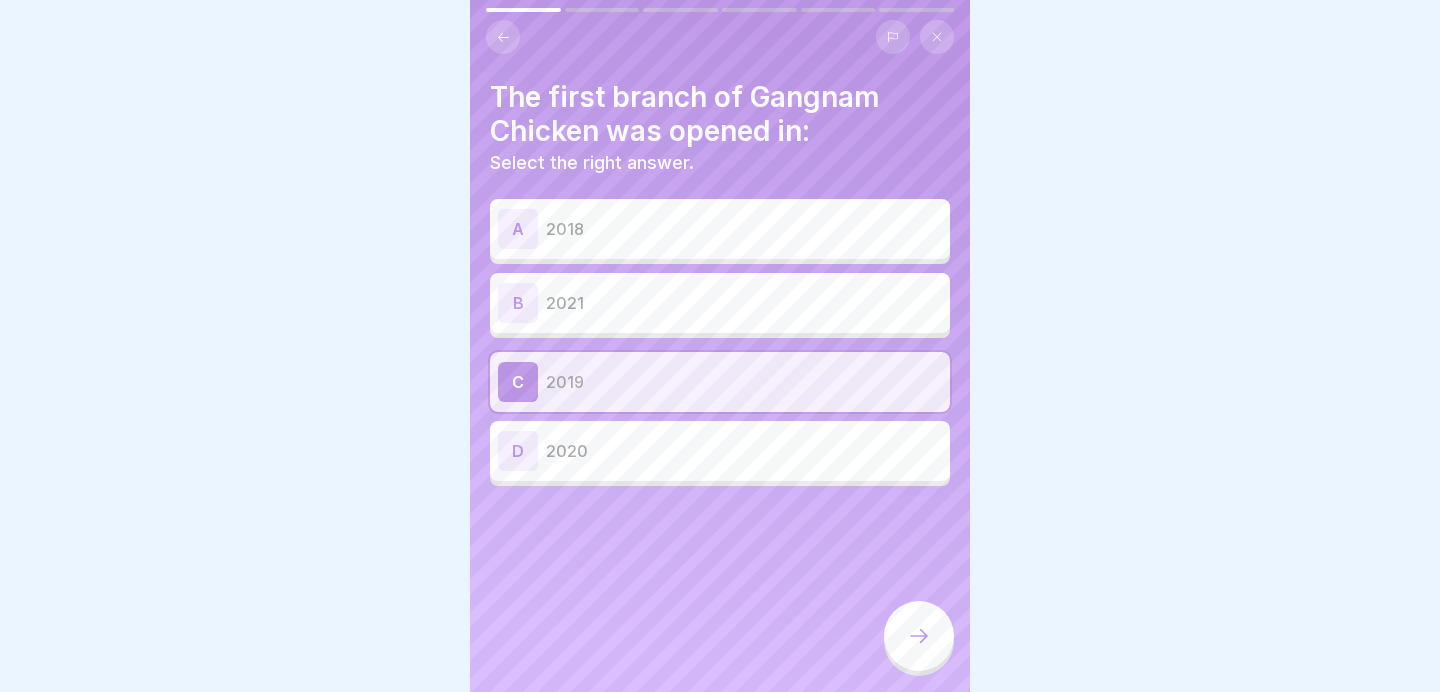 click at bounding box center [919, 636] 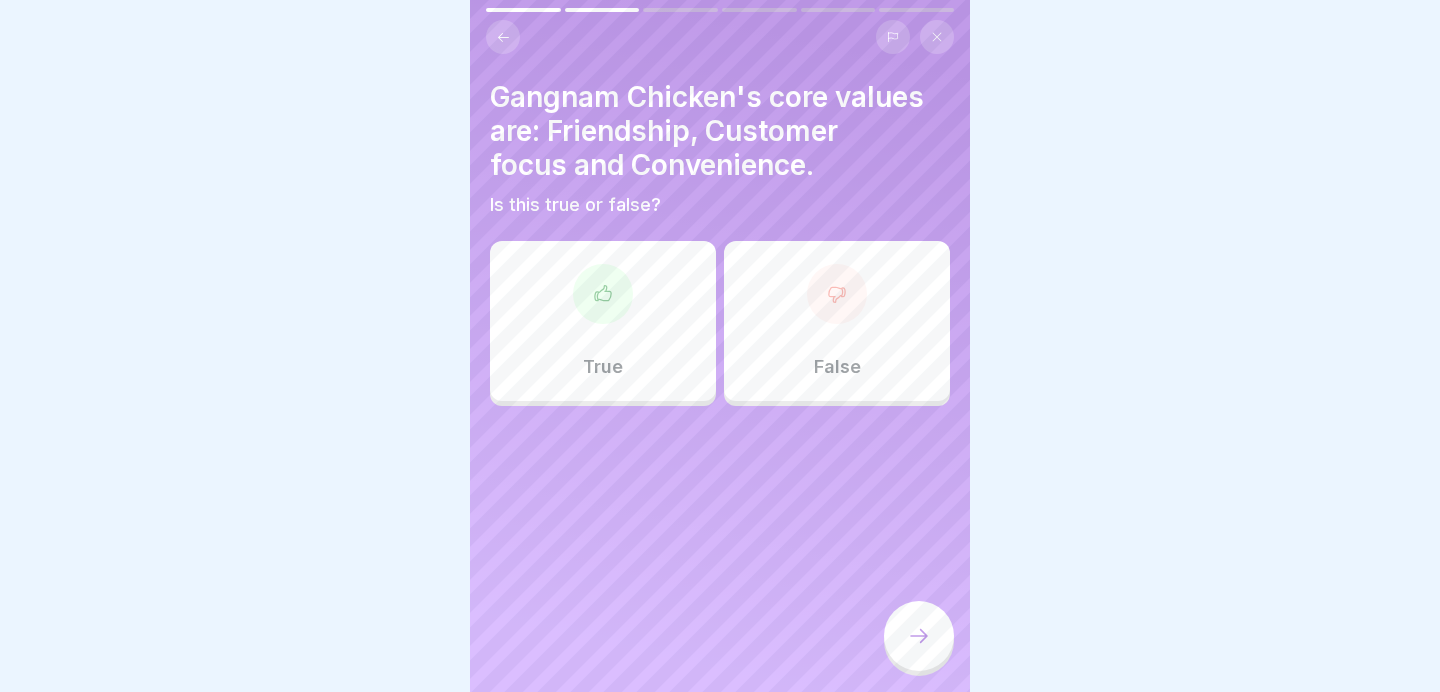 click on "False" at bounding box center (837, 321) 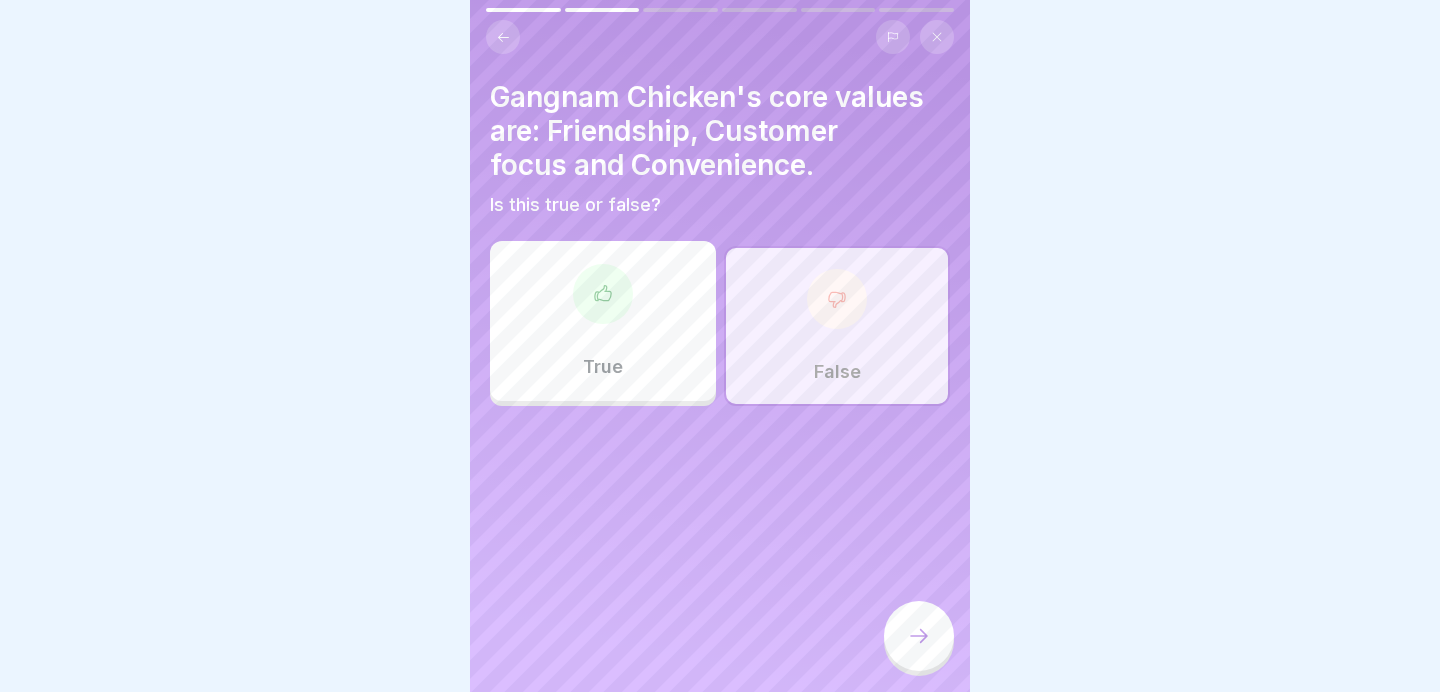 click at bounding box center (919, 636) 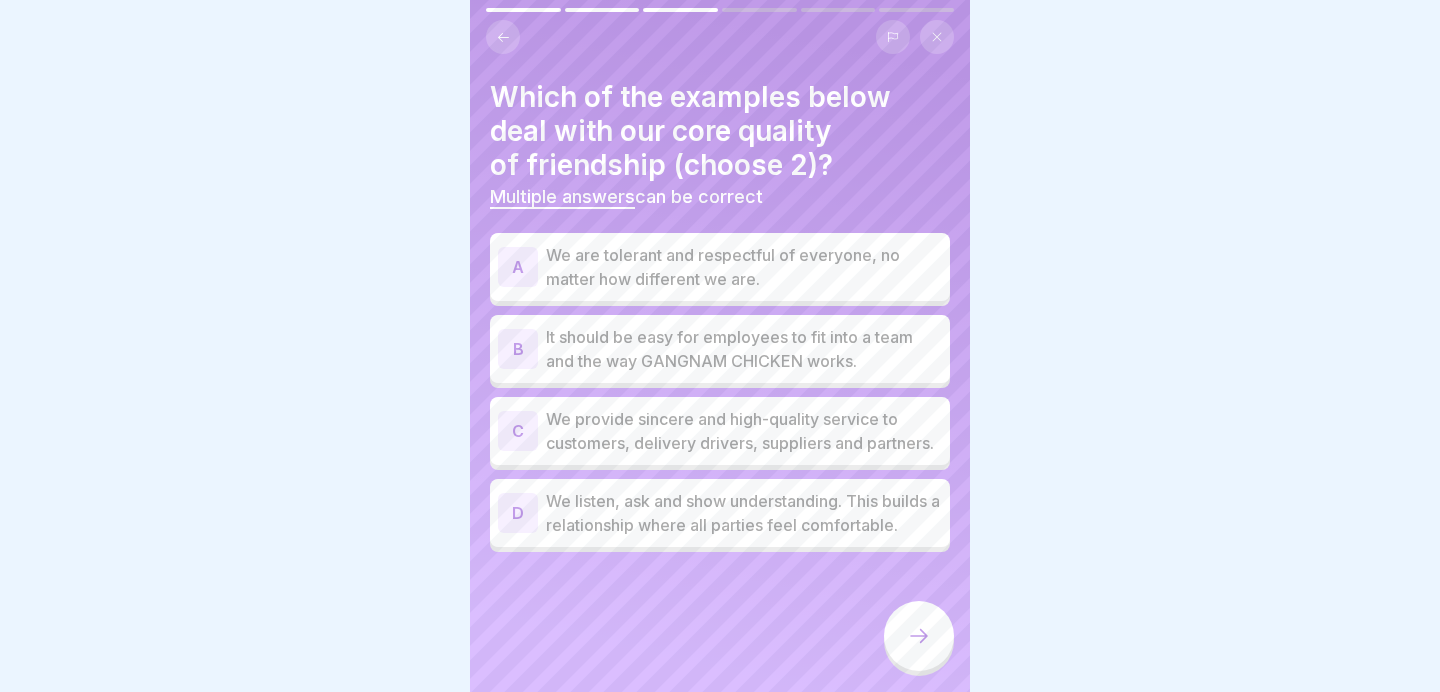 click on "We provide sincere and high-quality service to customers, delivery drivers, suppliers and partners." at bounding box center [744, 431] 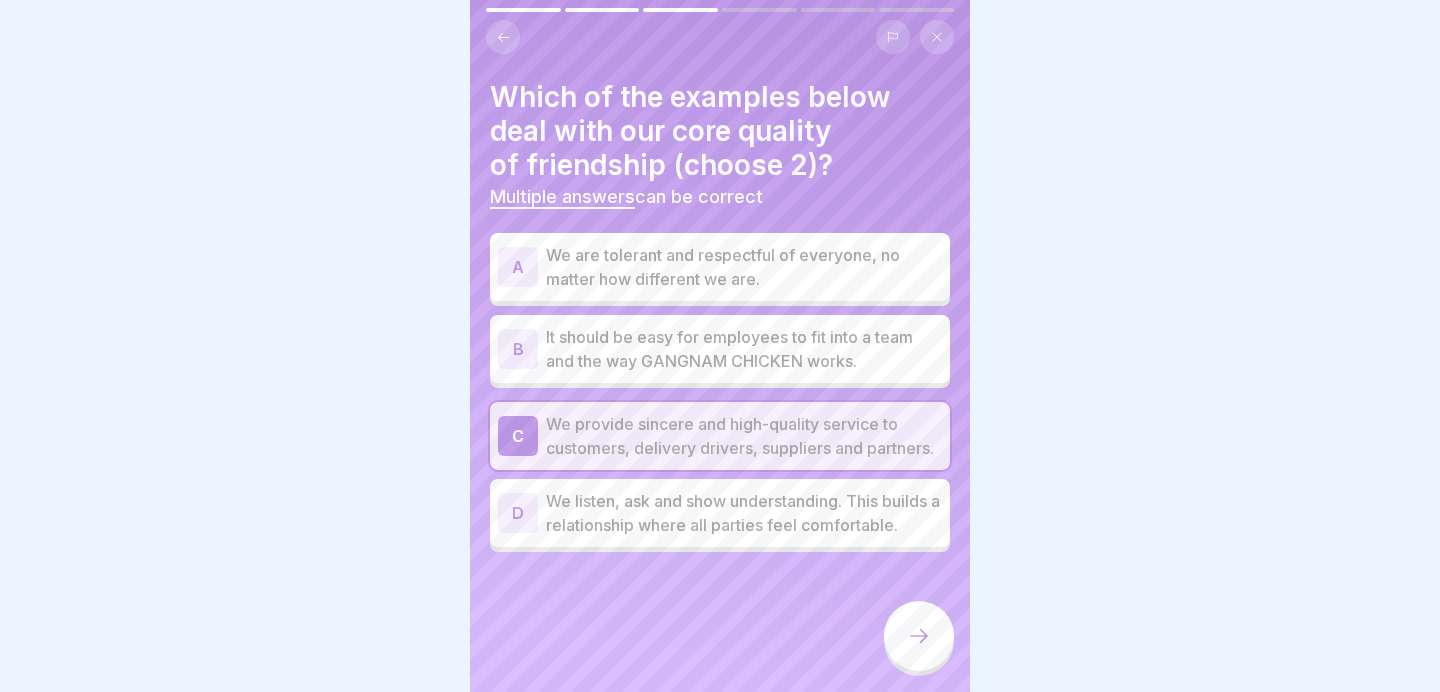 click on "We provide sincere and high-quality service to customers, delivery drivers, suppliers and partners." at bounding box center (744, 436) 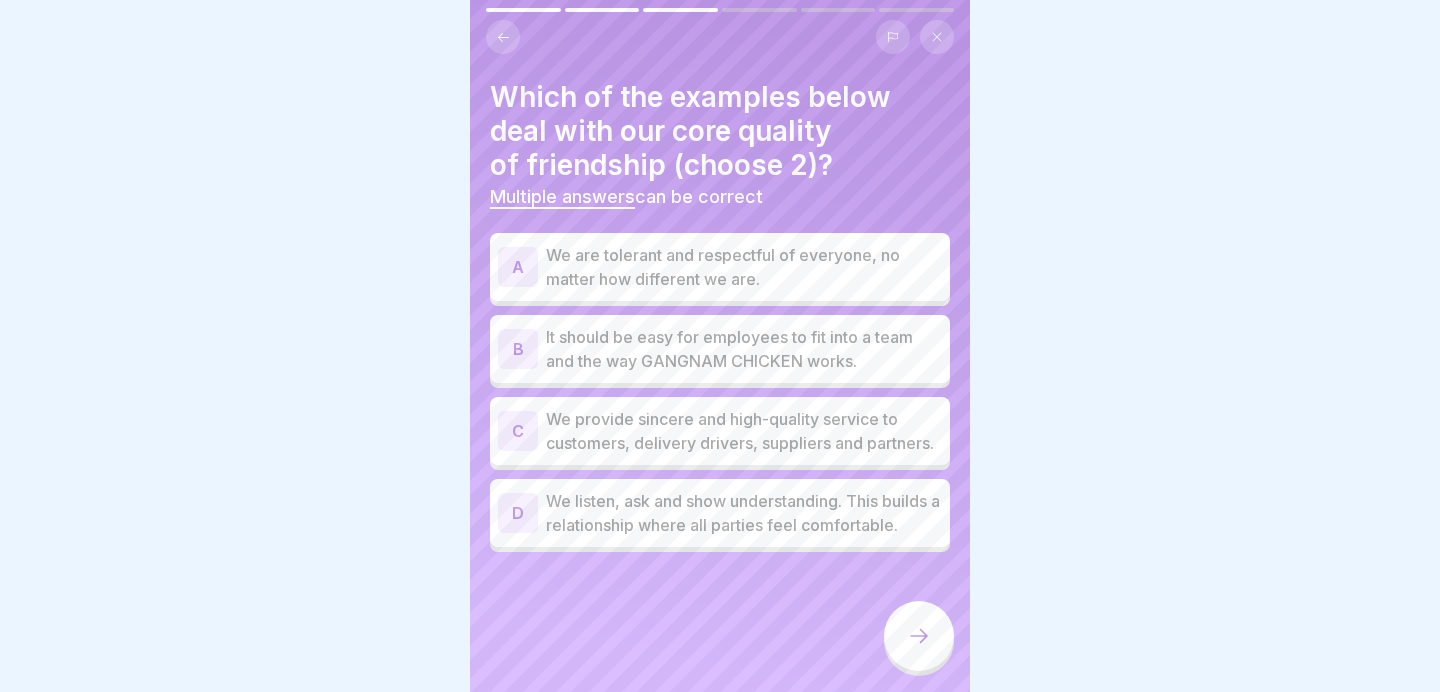 click on "We listen, ask and show understanding. This builds a relationship where all parties feel comfortable." at bounding box center [744, 513] 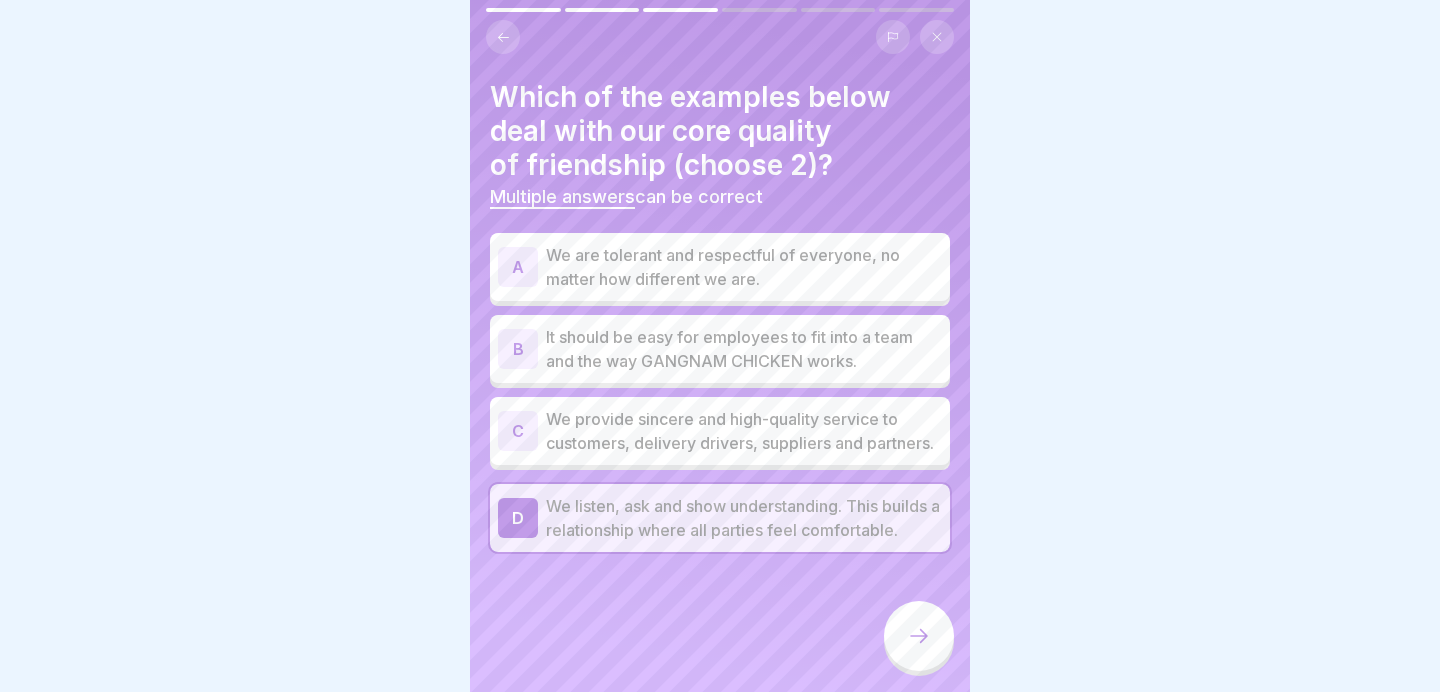 click on "It should be easy for employees to fit into a team and the way GANGNAM CHICKEN works." at bounding box center [744, 349] 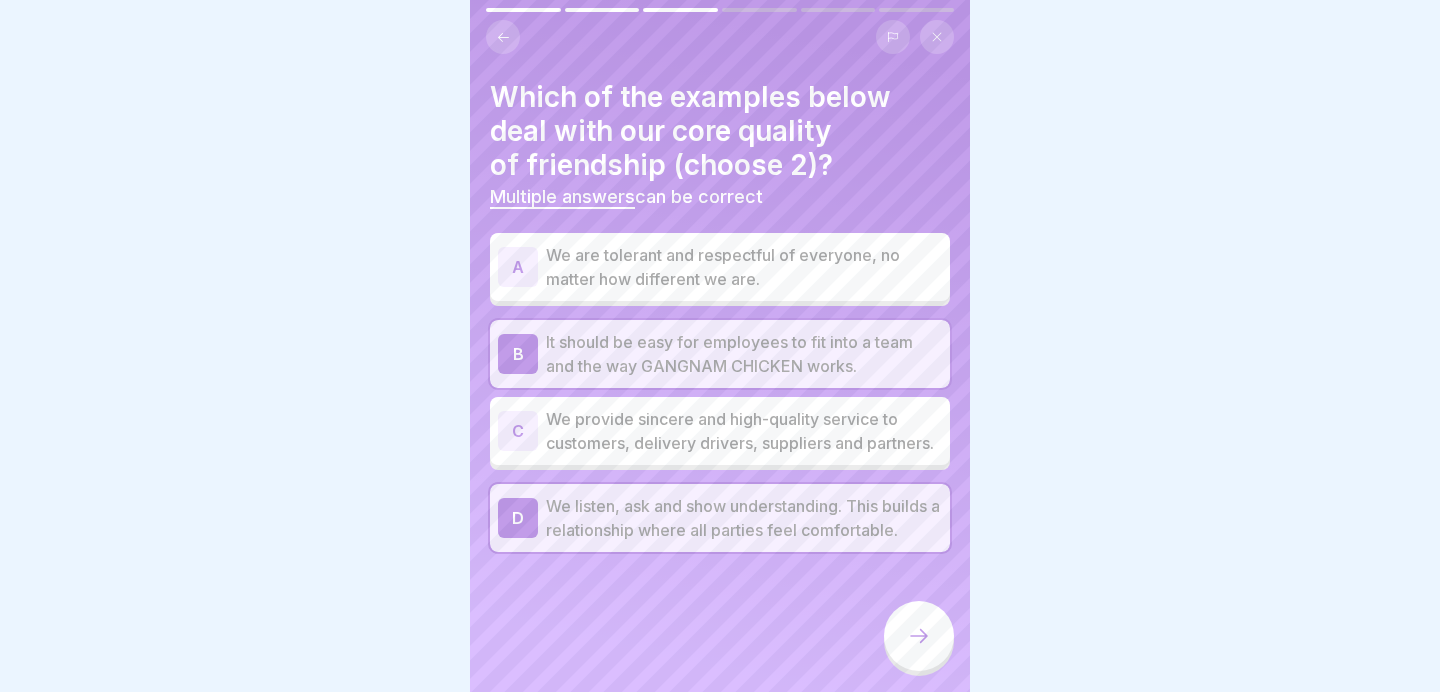 click at bounding box center (919, 636) 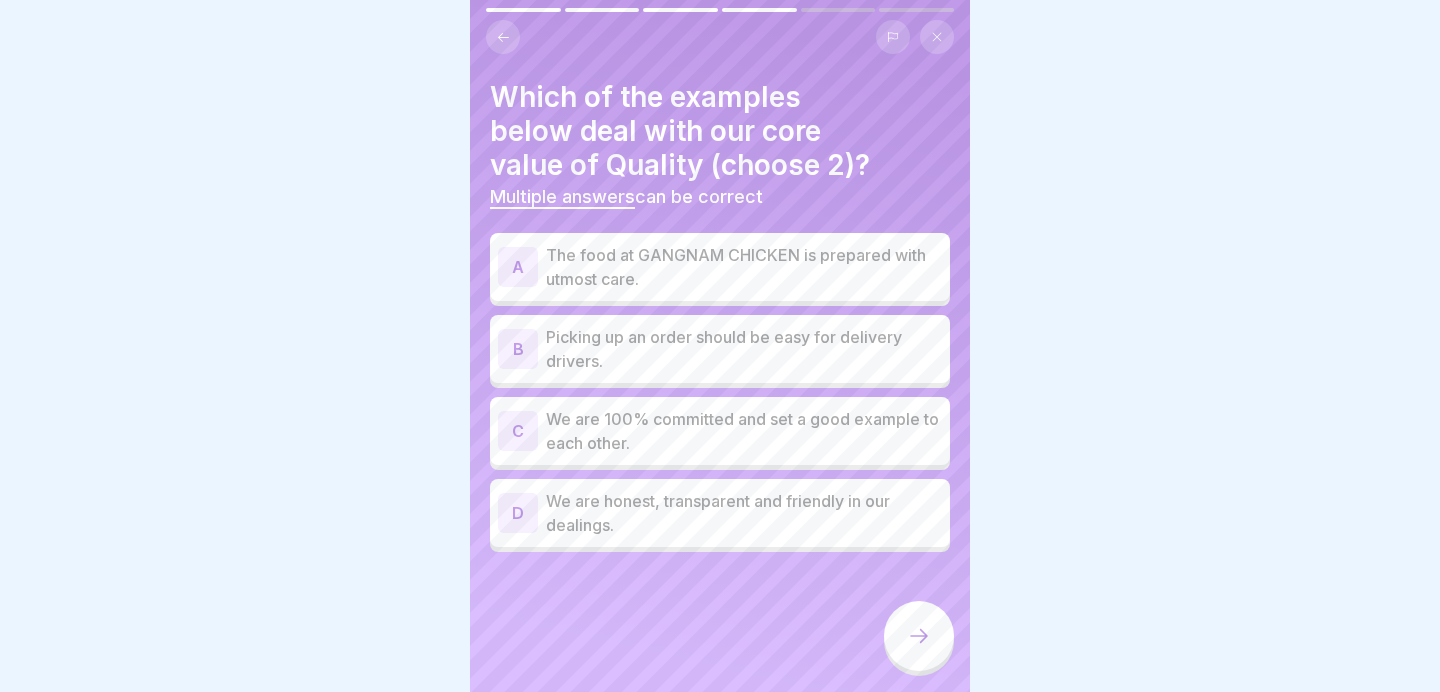 click on "The food at GANGNAM CHICKEN is prepared with utmost care." at bounding box center [744, 267] 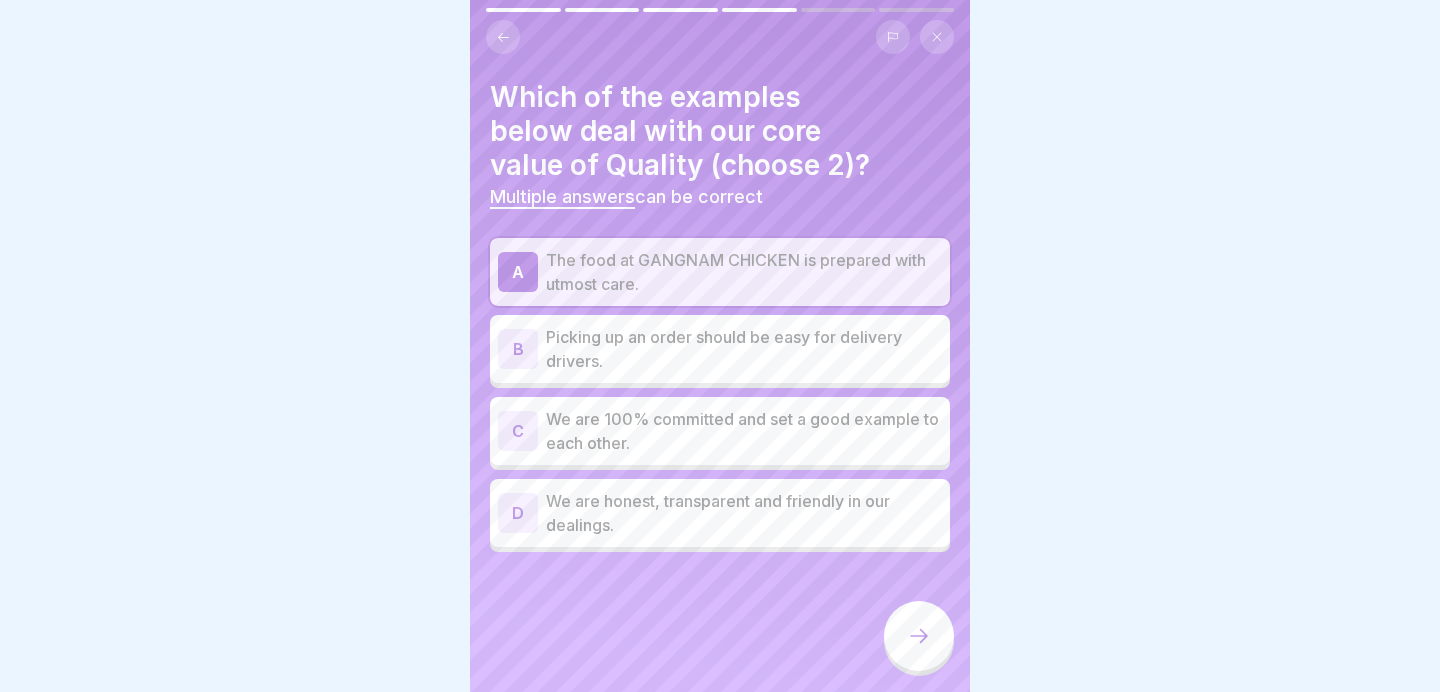 click on "We are 100% committed and set a good example to each other." at bounding box center [744, 431] 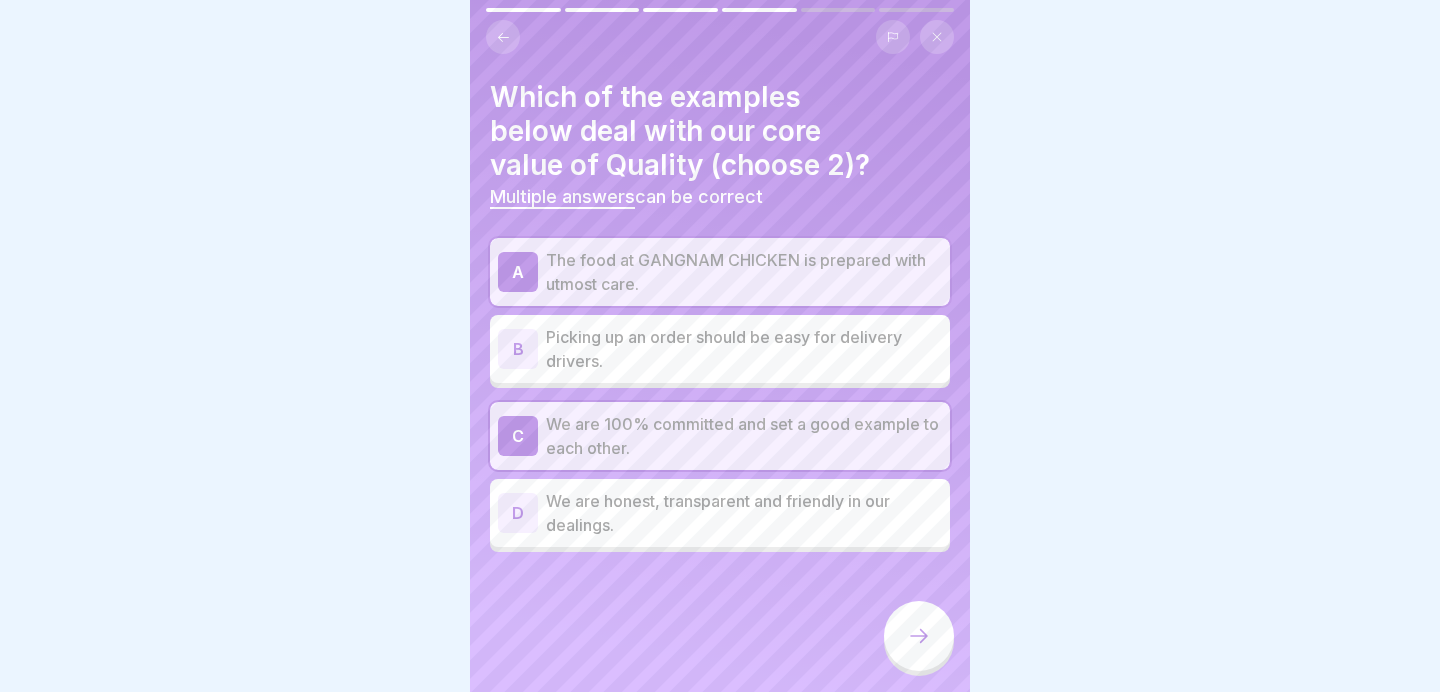 click 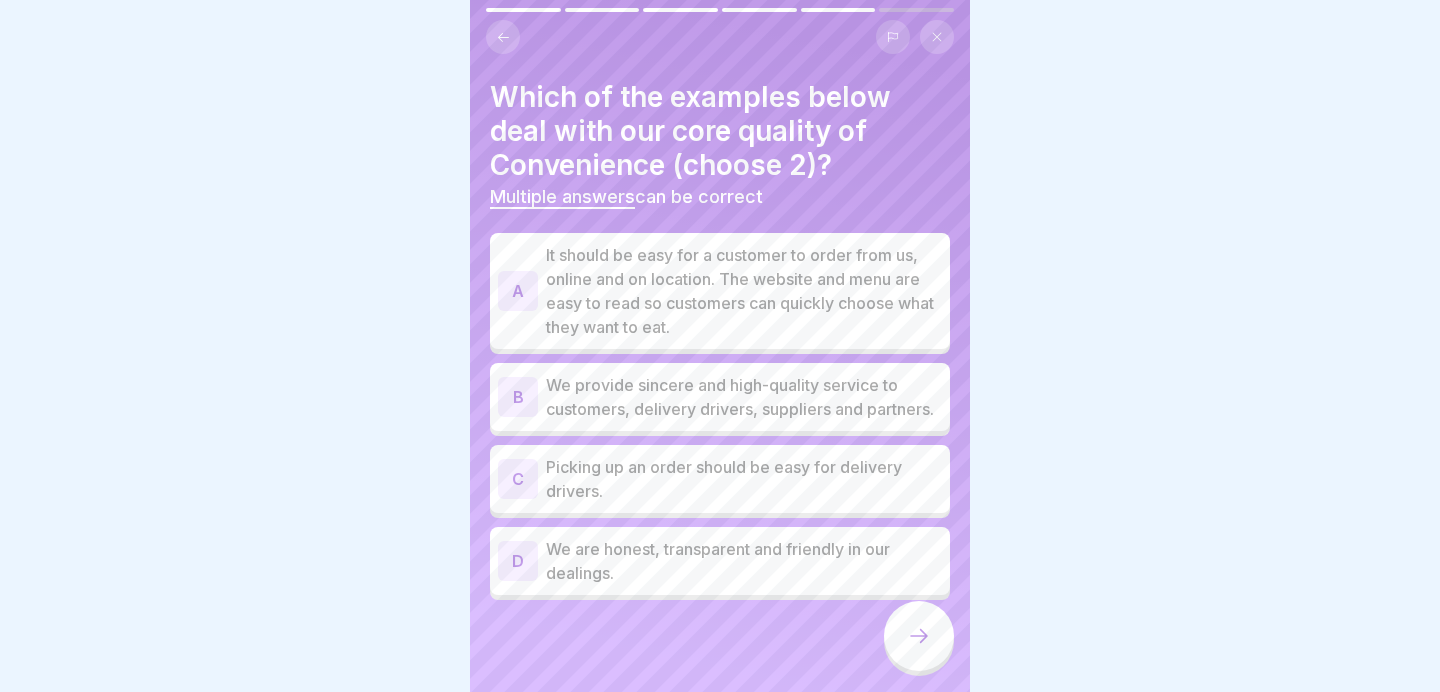 click on "We are honest, transparent and friendly in our dealings." at bounding box center (744, 561) 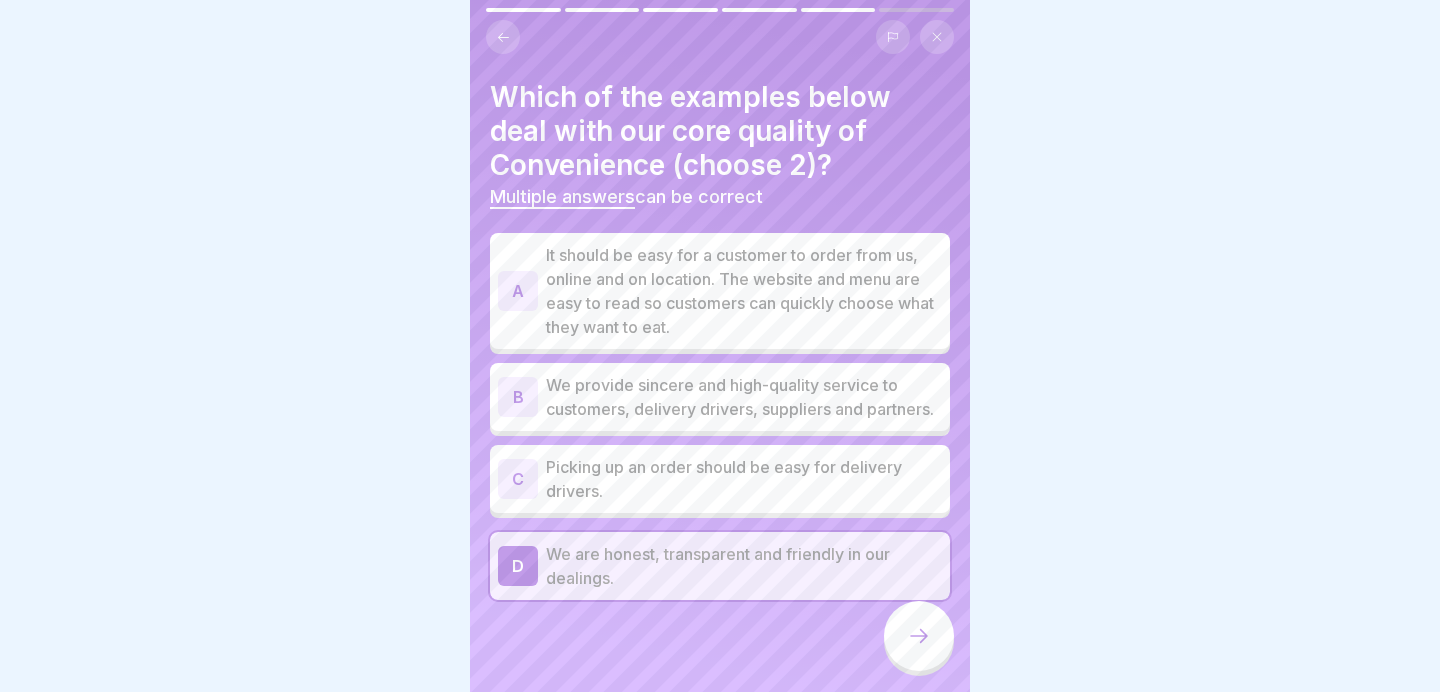 click on "We provide sincere and high-quality service to customers, delivery drivers, suppliers and partners." at bounding box center [744, 397] 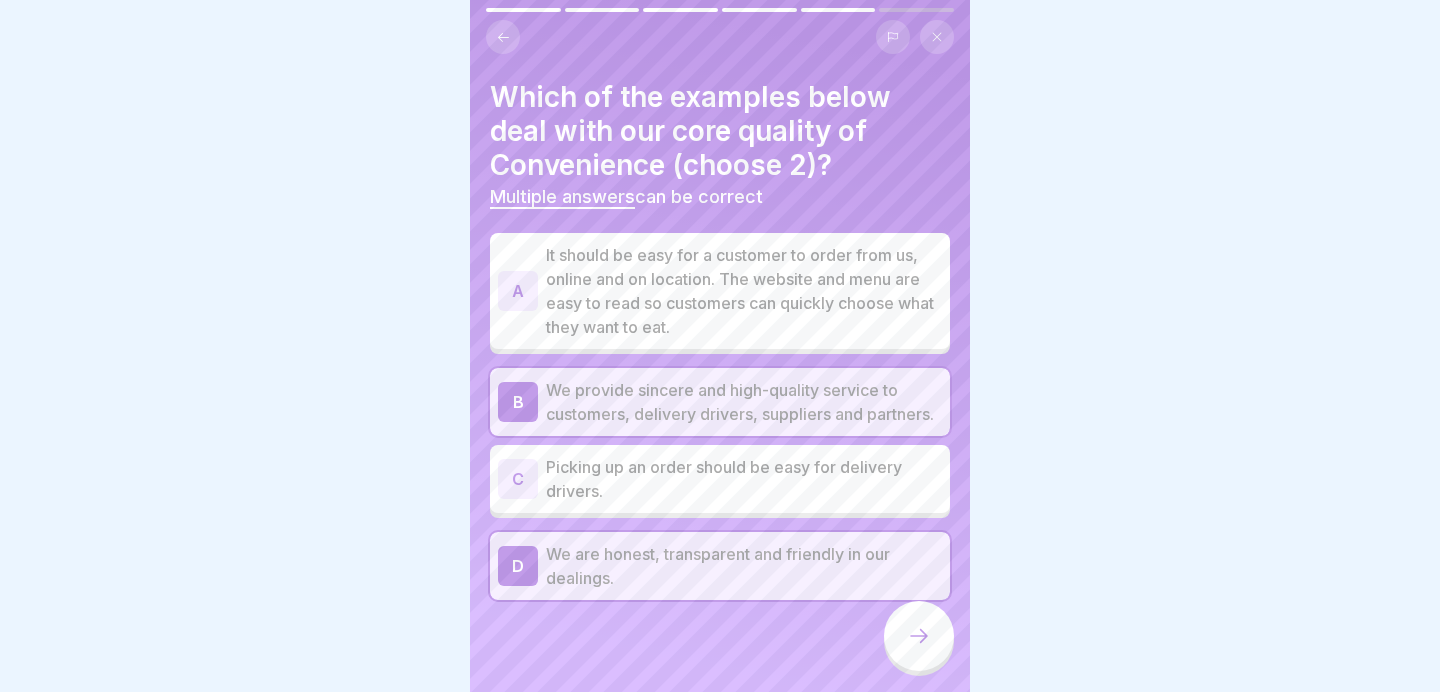 click 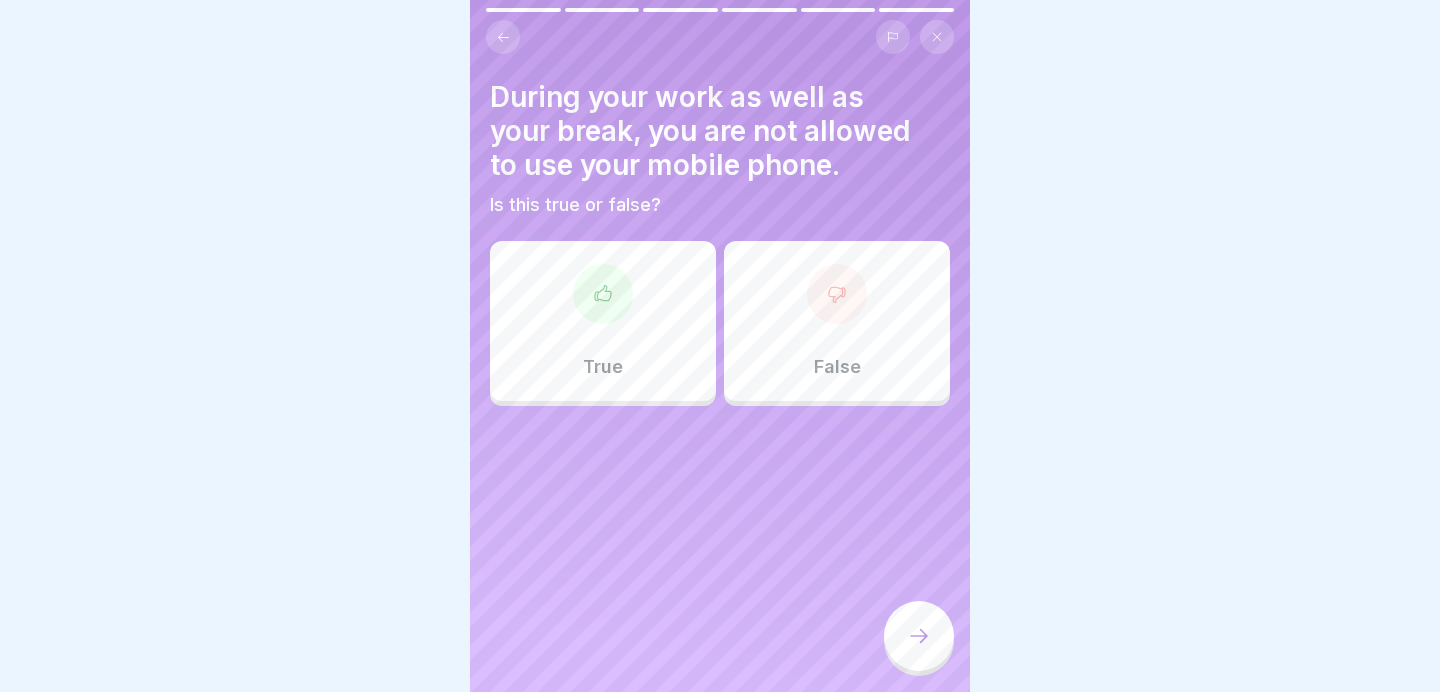 click on "False" at bounding box center (837, 321) 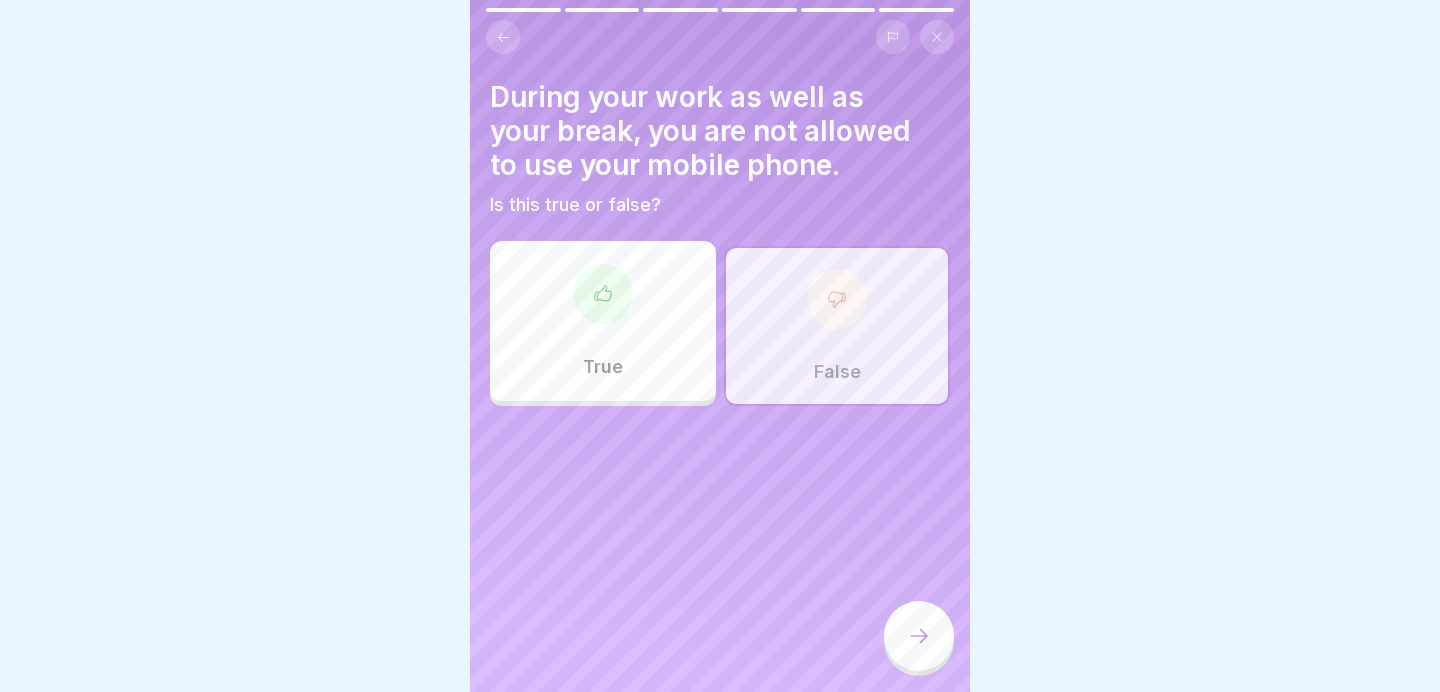 click on "True" at bounding box center [603, 321] 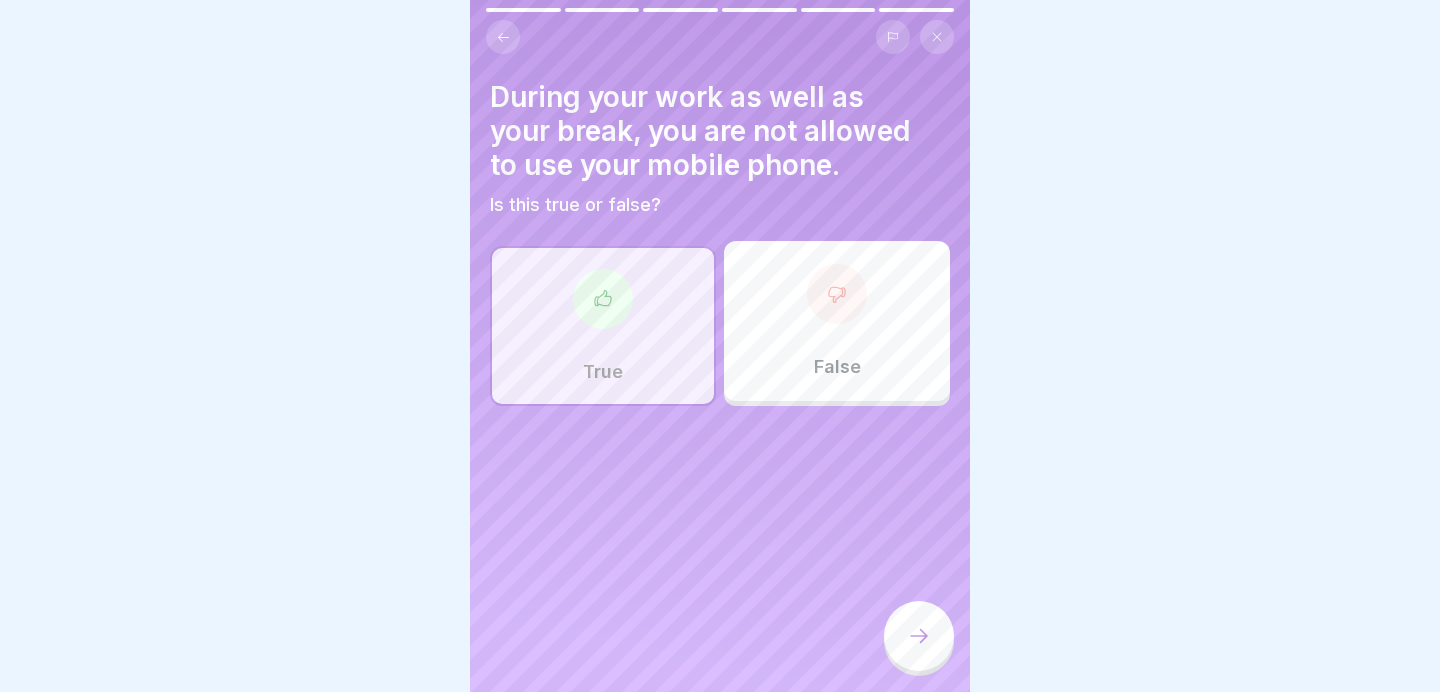 click at bounding box center (919, 636) 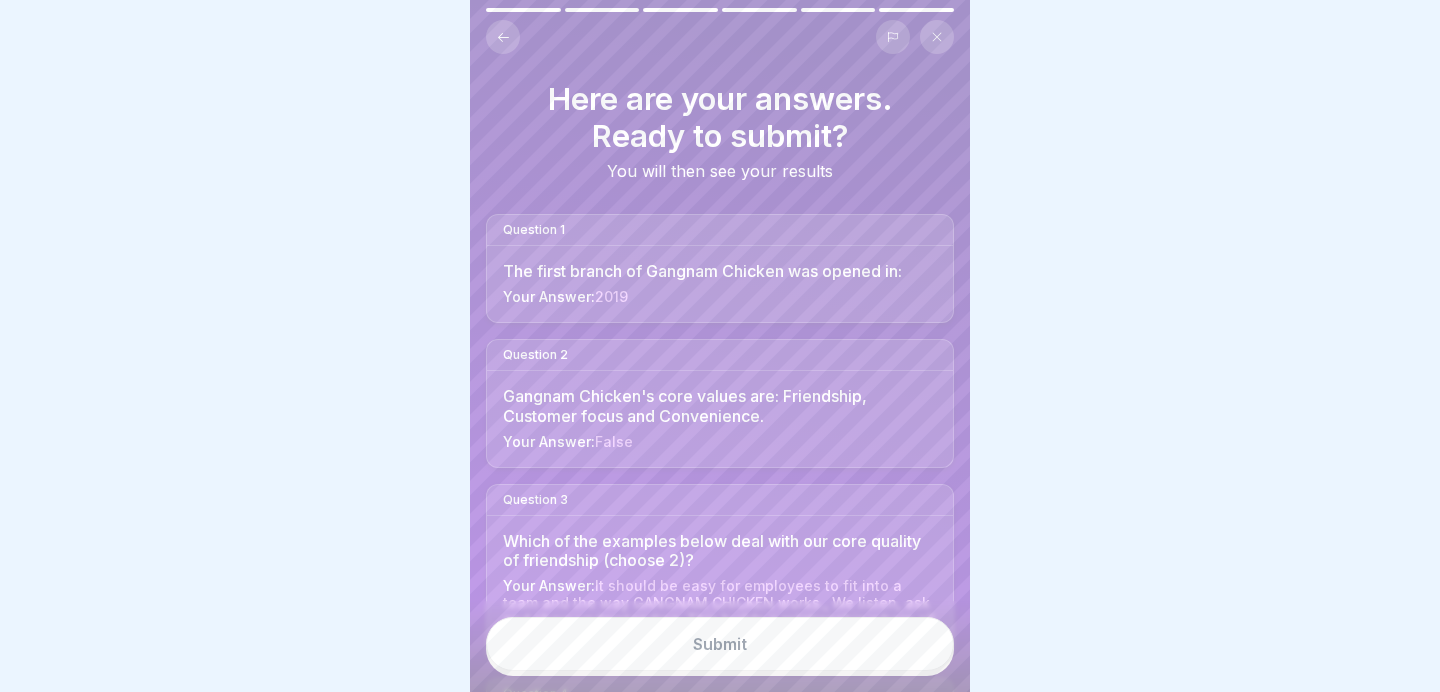 scroll, scrollTop: 567, scrollLeft: 0, axis: vertical 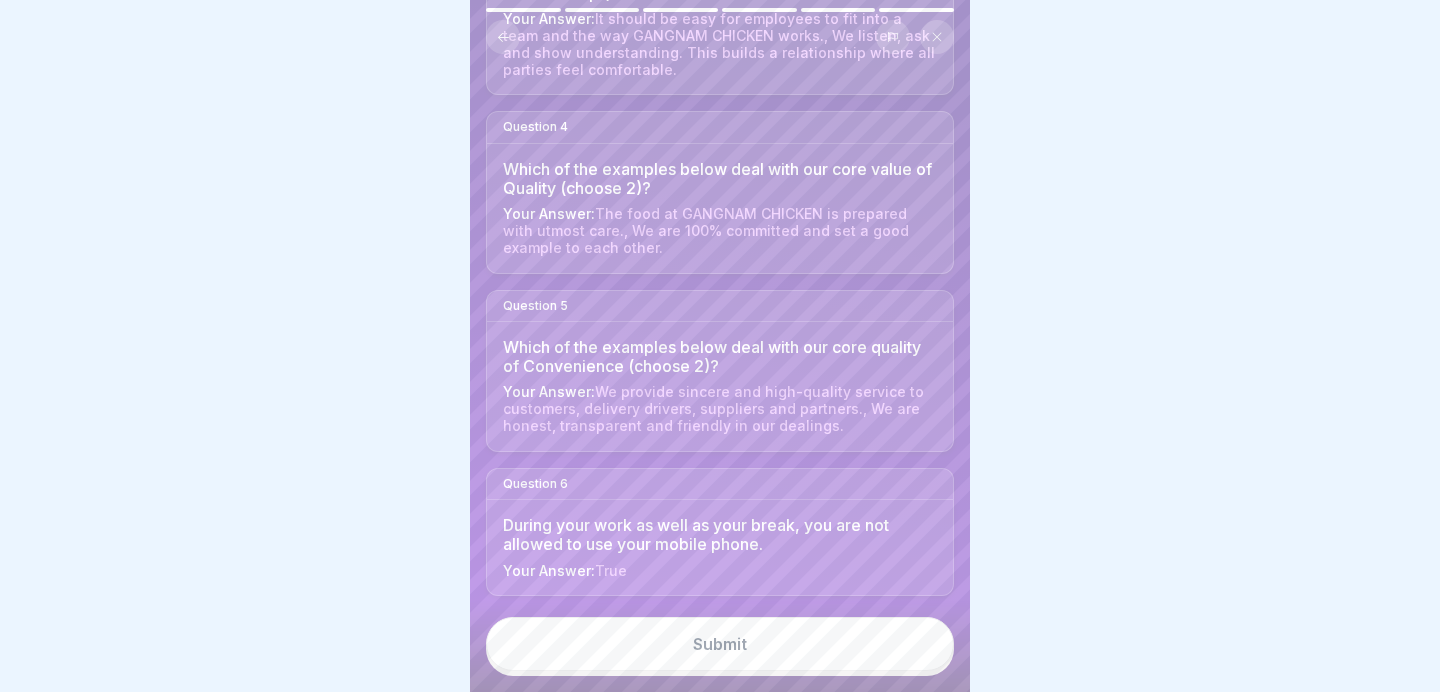 click on "Submit" at bounding box center (720, 644) 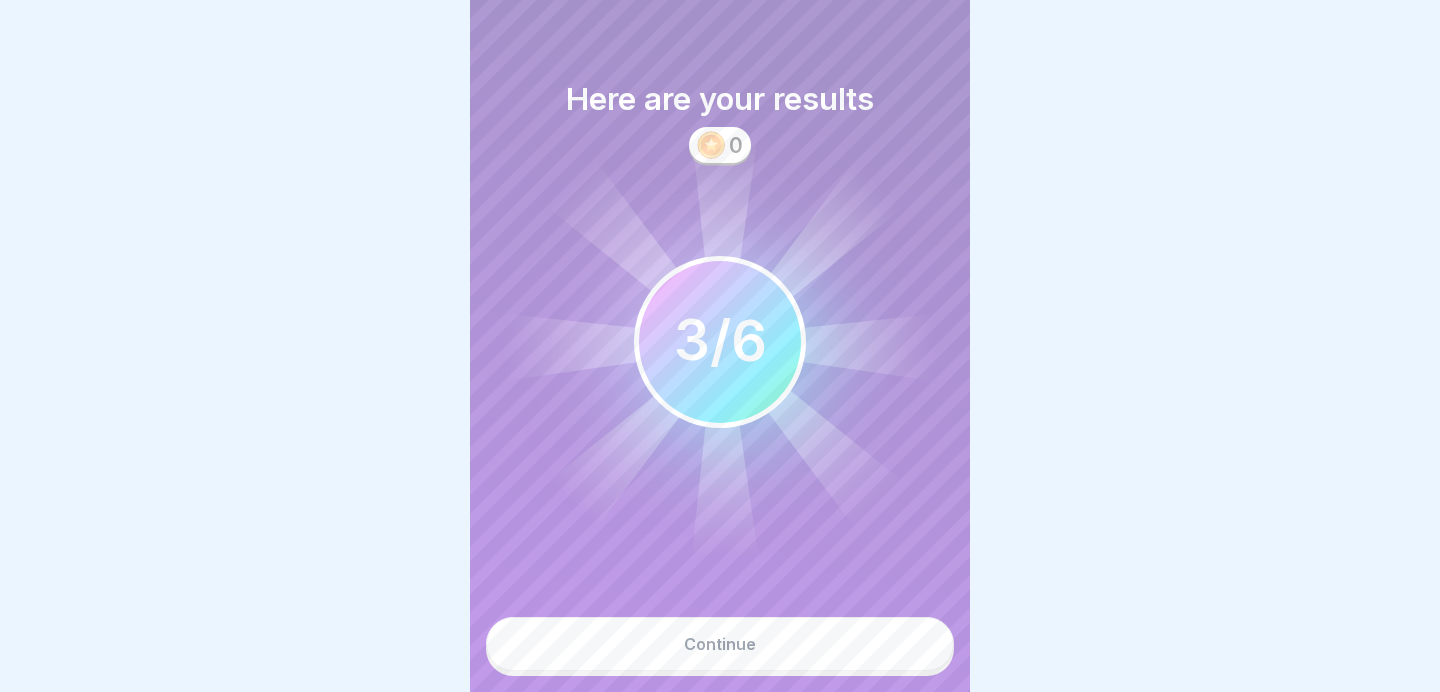 click on "Continue" at bounding box center [720, 644] 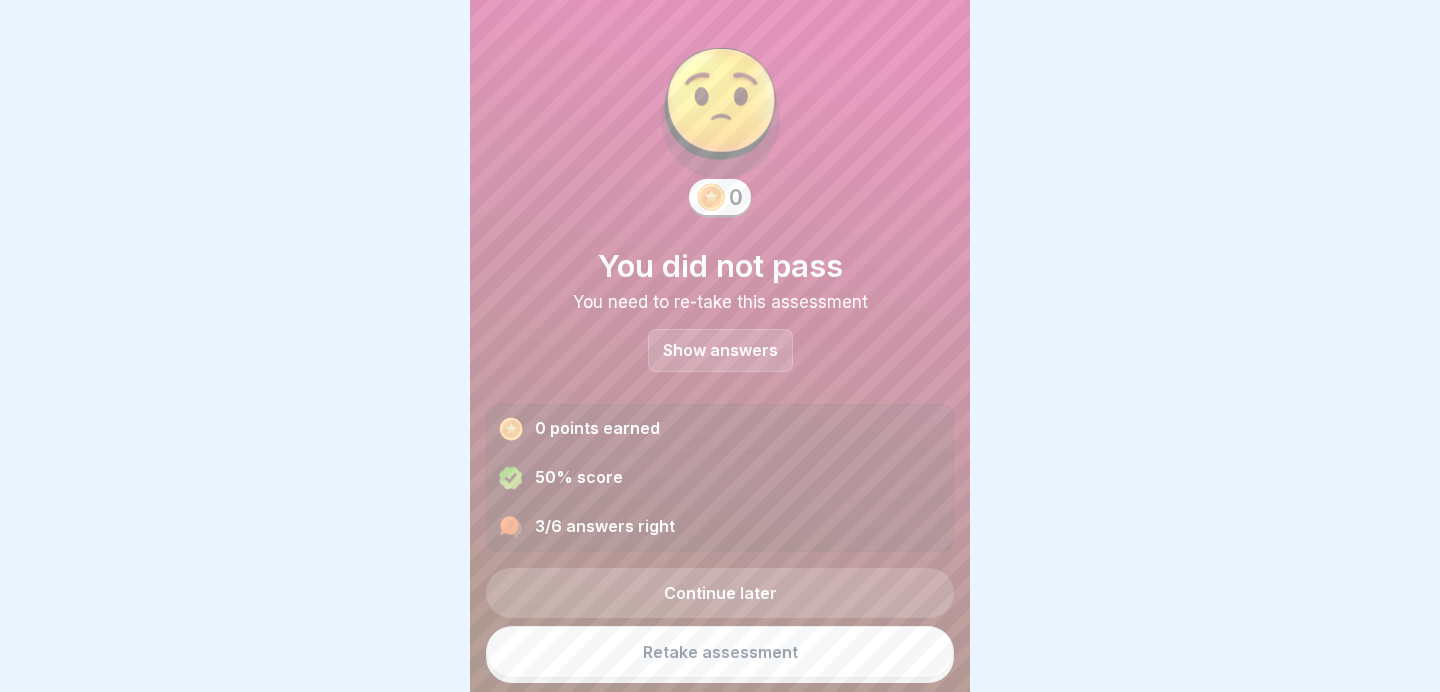 click on "Show answers" at bounding box center [720, 350] 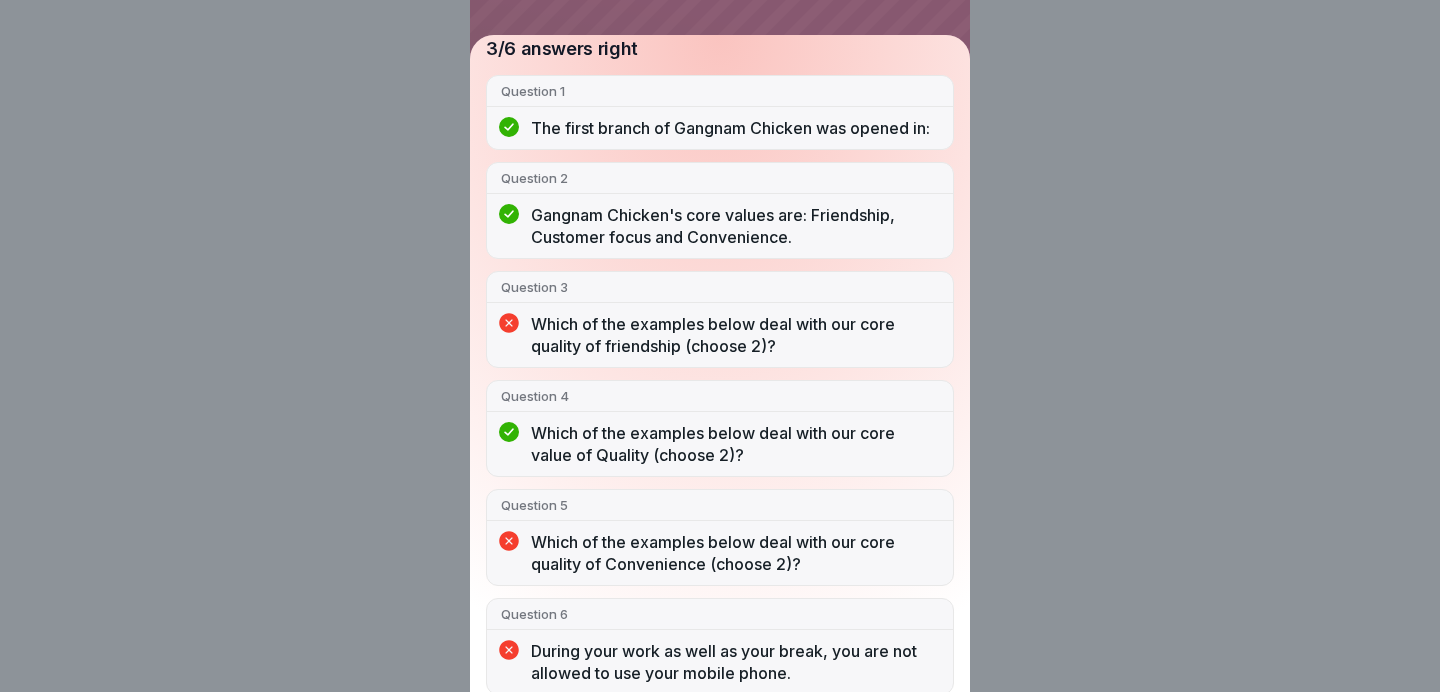 scroll, scrollTop: 0, scrollLeft: 0, axis: both 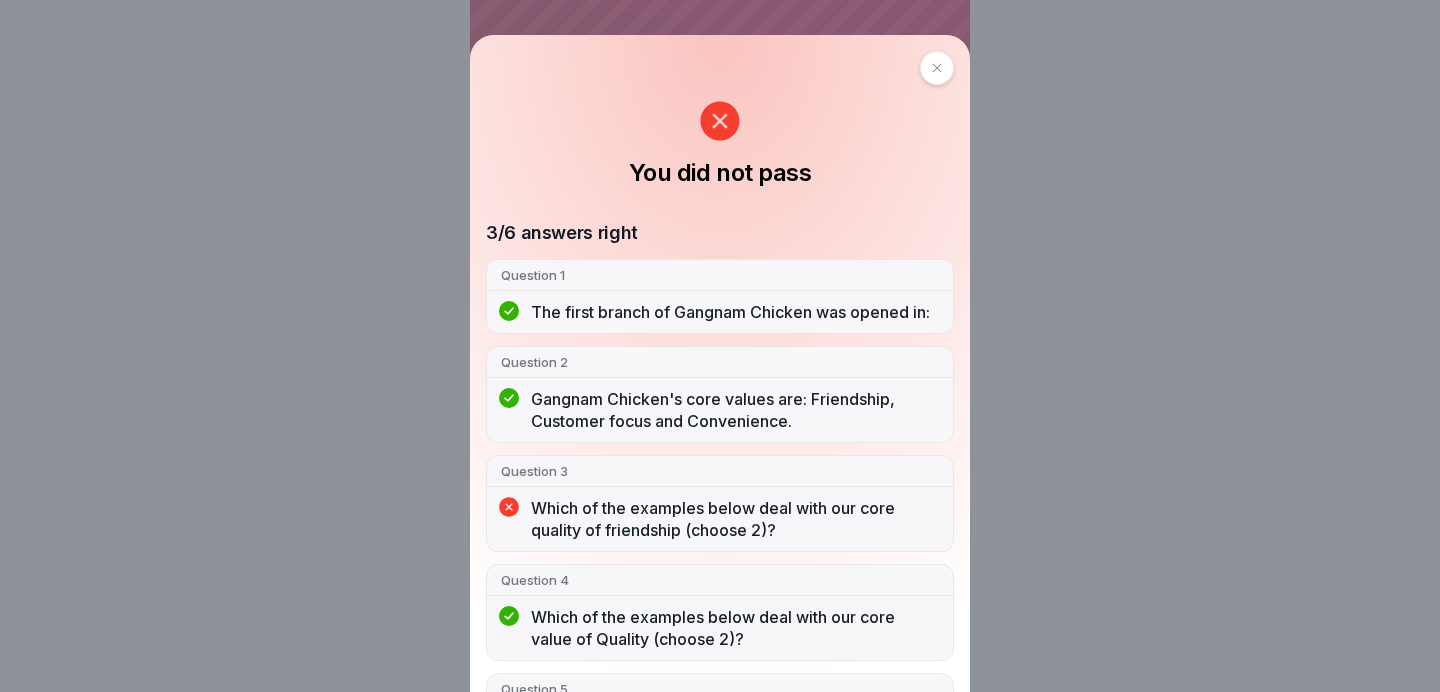 click at bounding box center (937, 68) 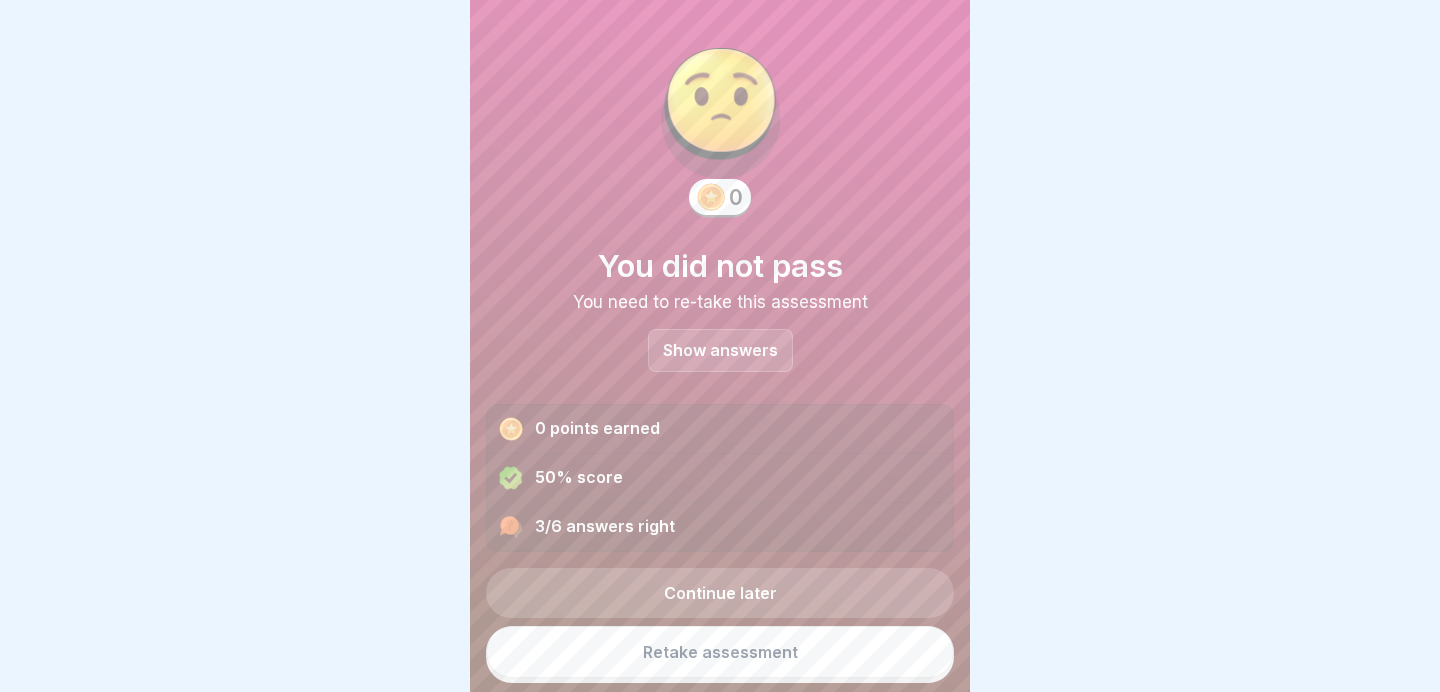 click on "Retake assessment" at bounding box center [720, 652] 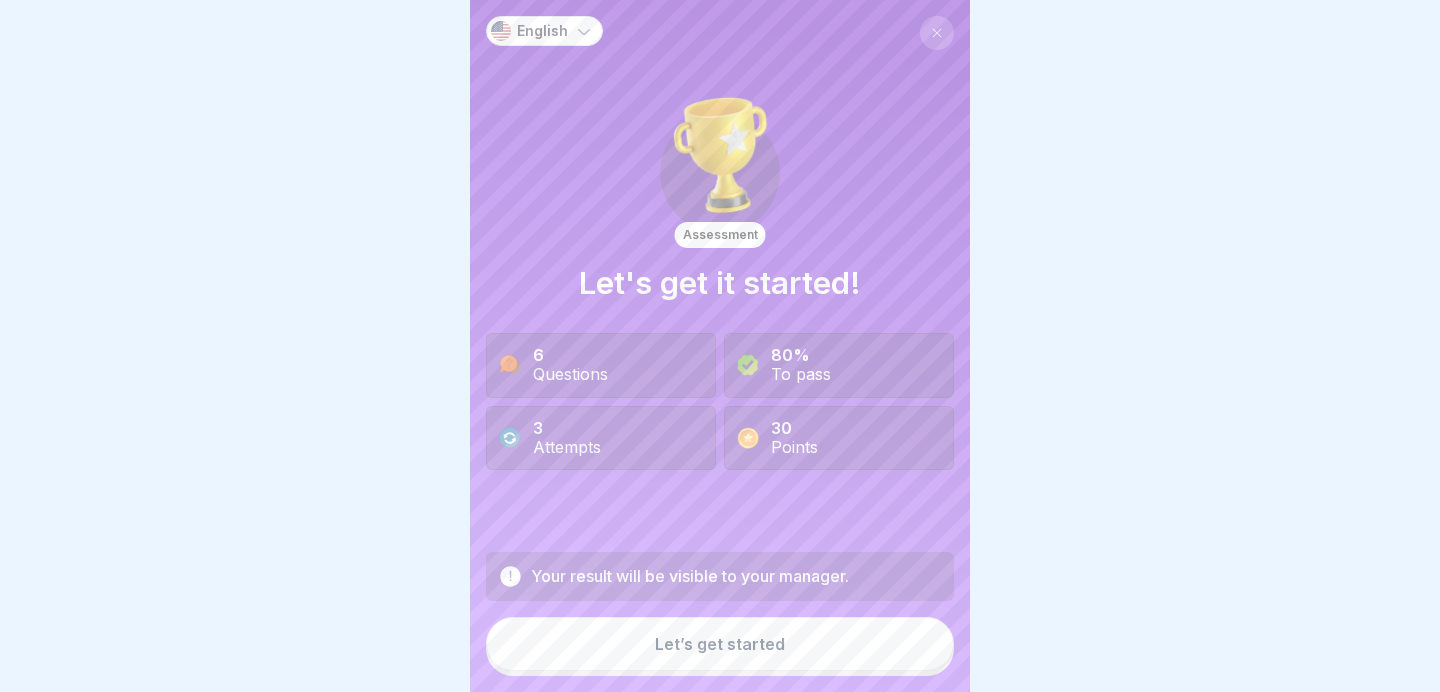 scroll, scrollTop: 0, scrollLeft: 0, axis: both 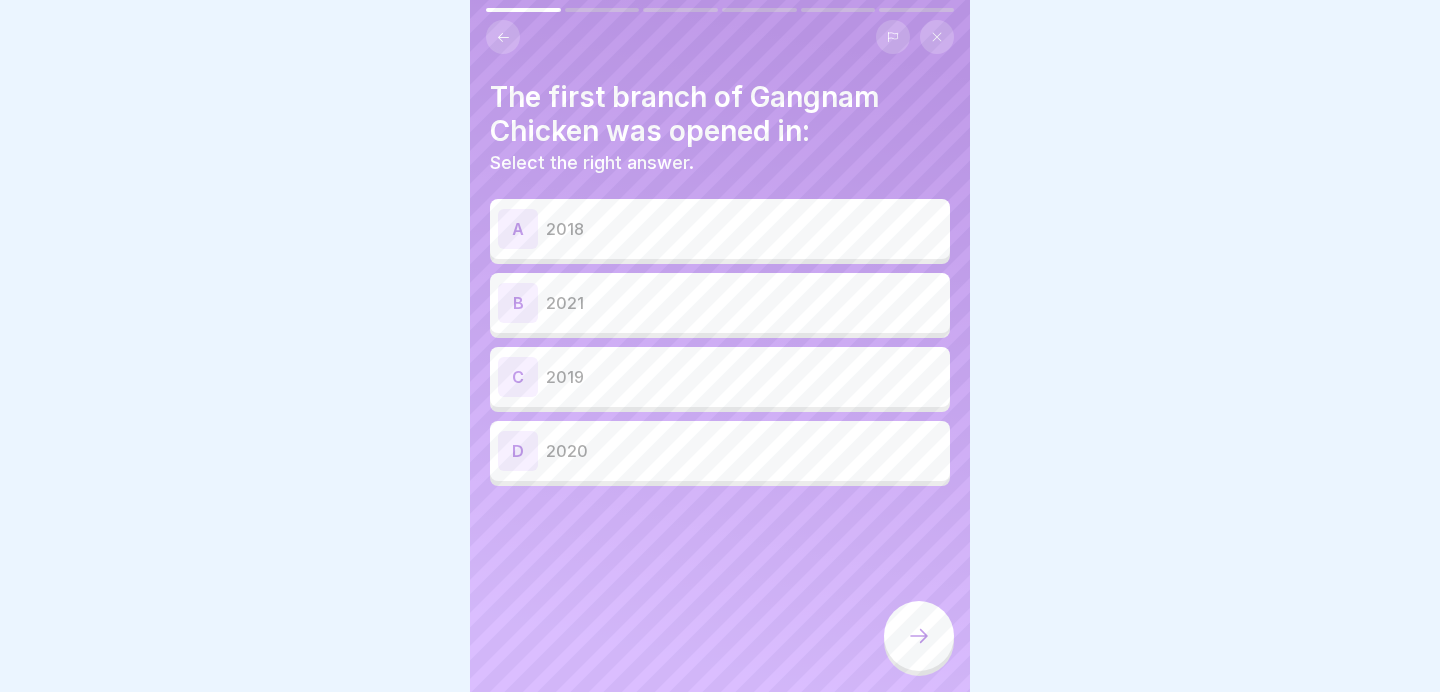 click on "2019" at bounding box center [744, 377] 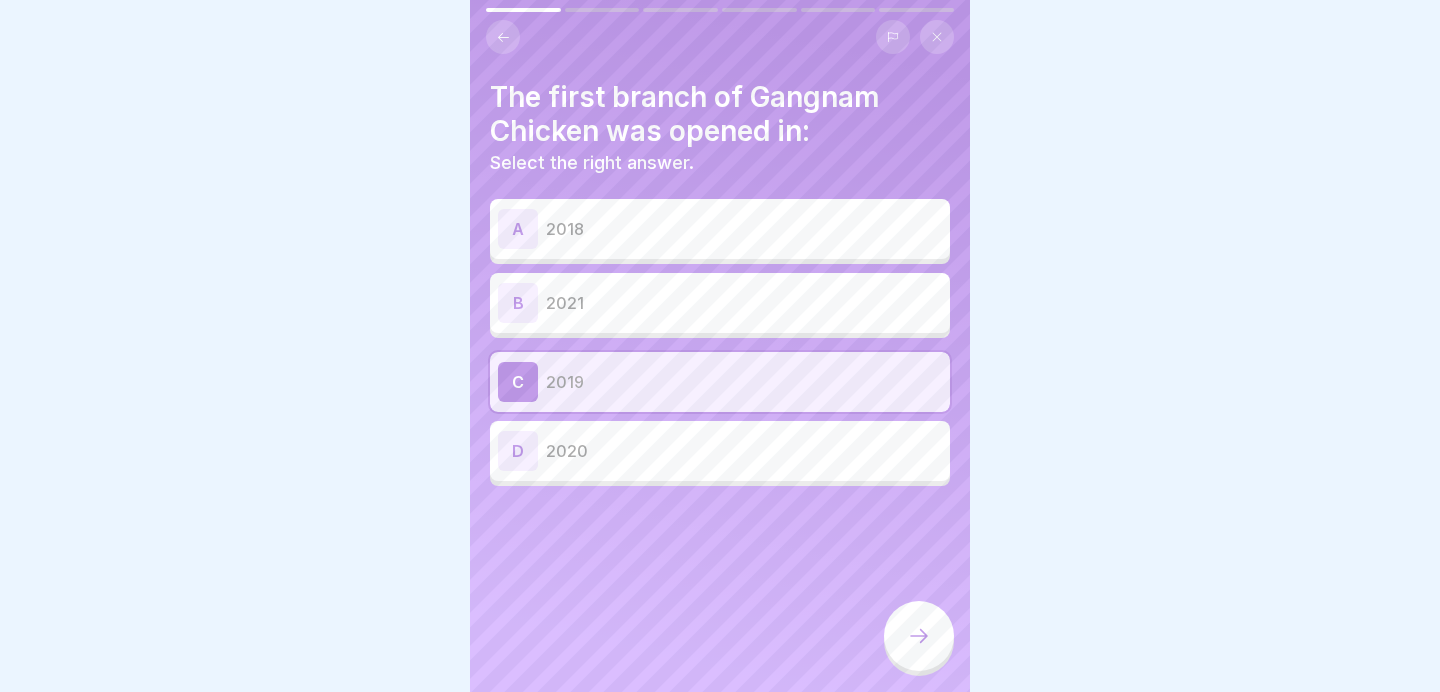 click 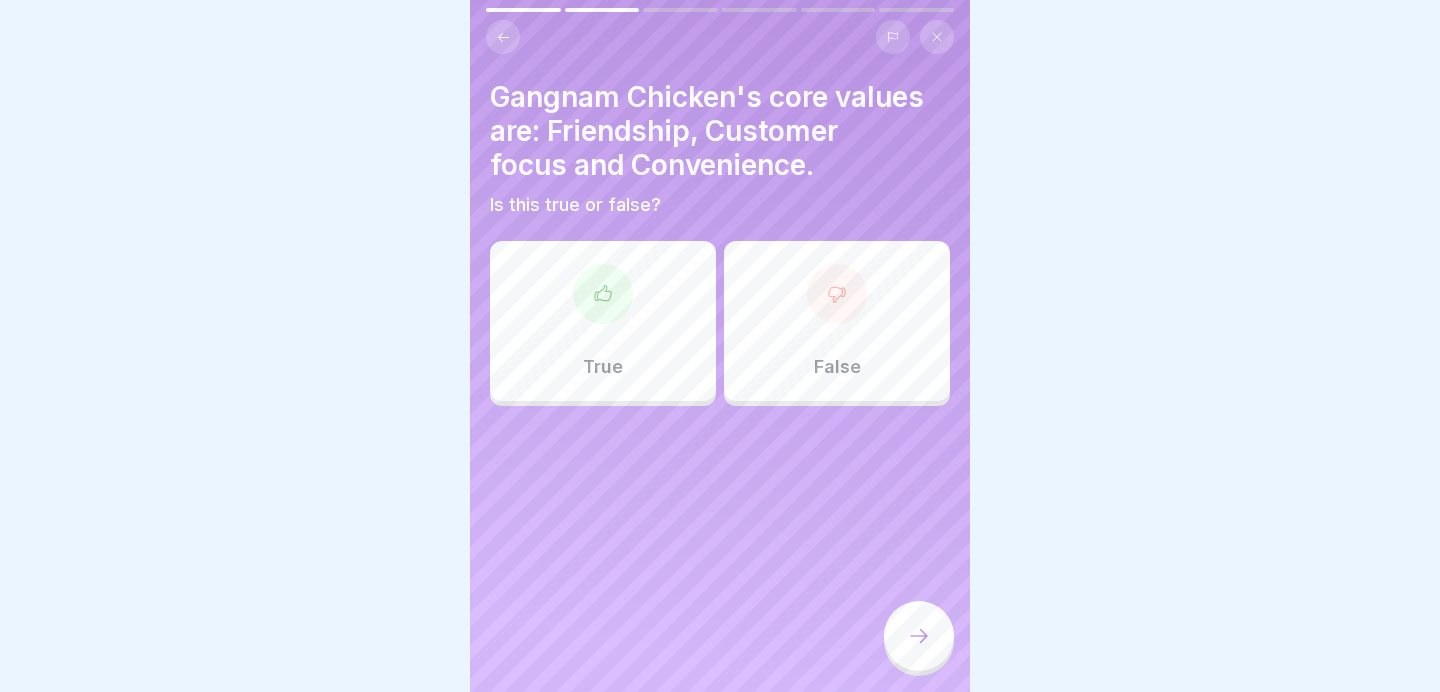 click on "False" at bounding box center [837, 321] 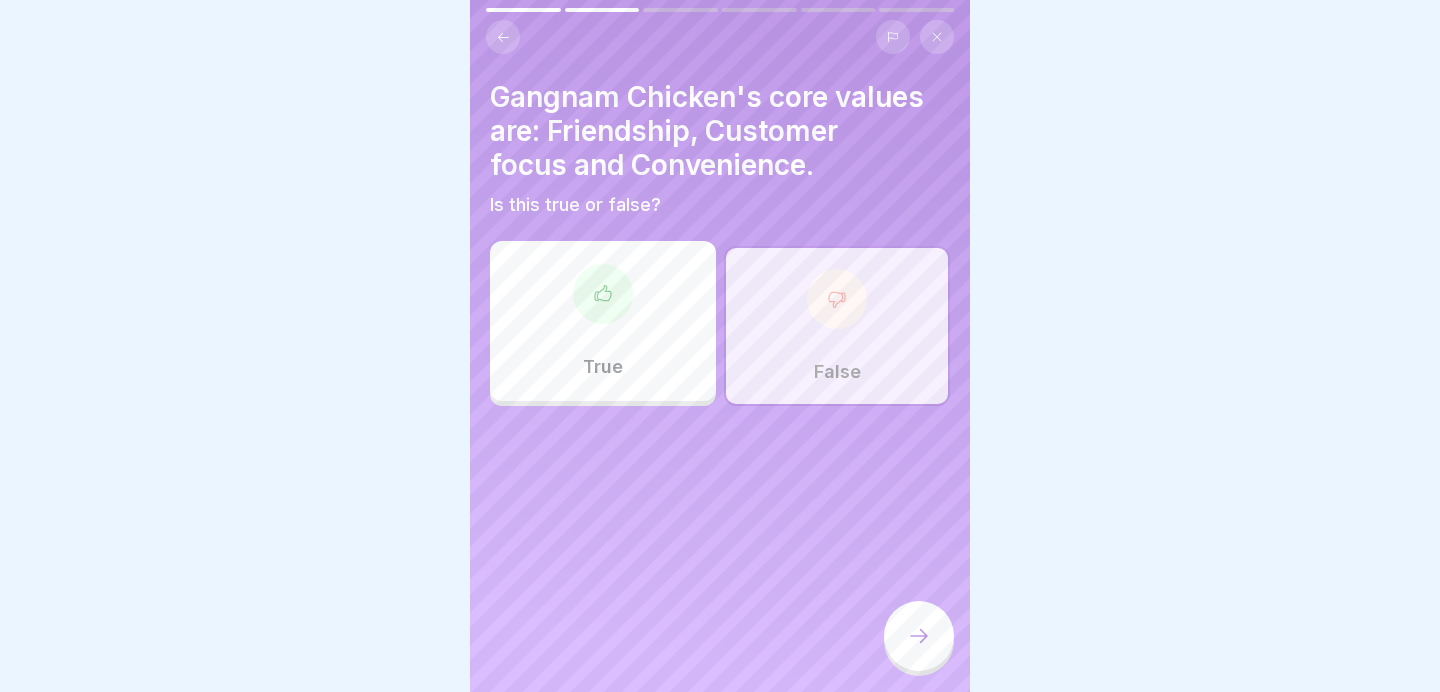 click 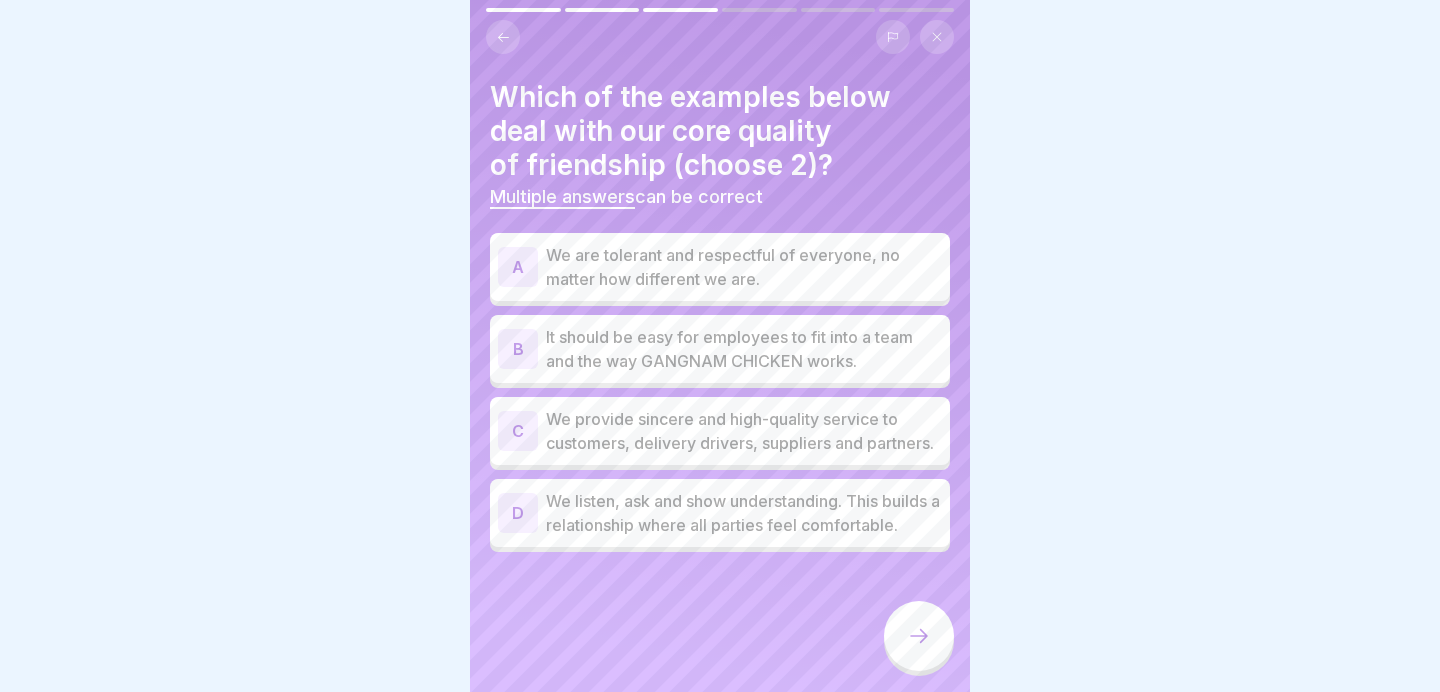 click on "It should be easy for employees to fit into a team and the way GANGNAM CHICKEN works." at bounding box center [744, 349] 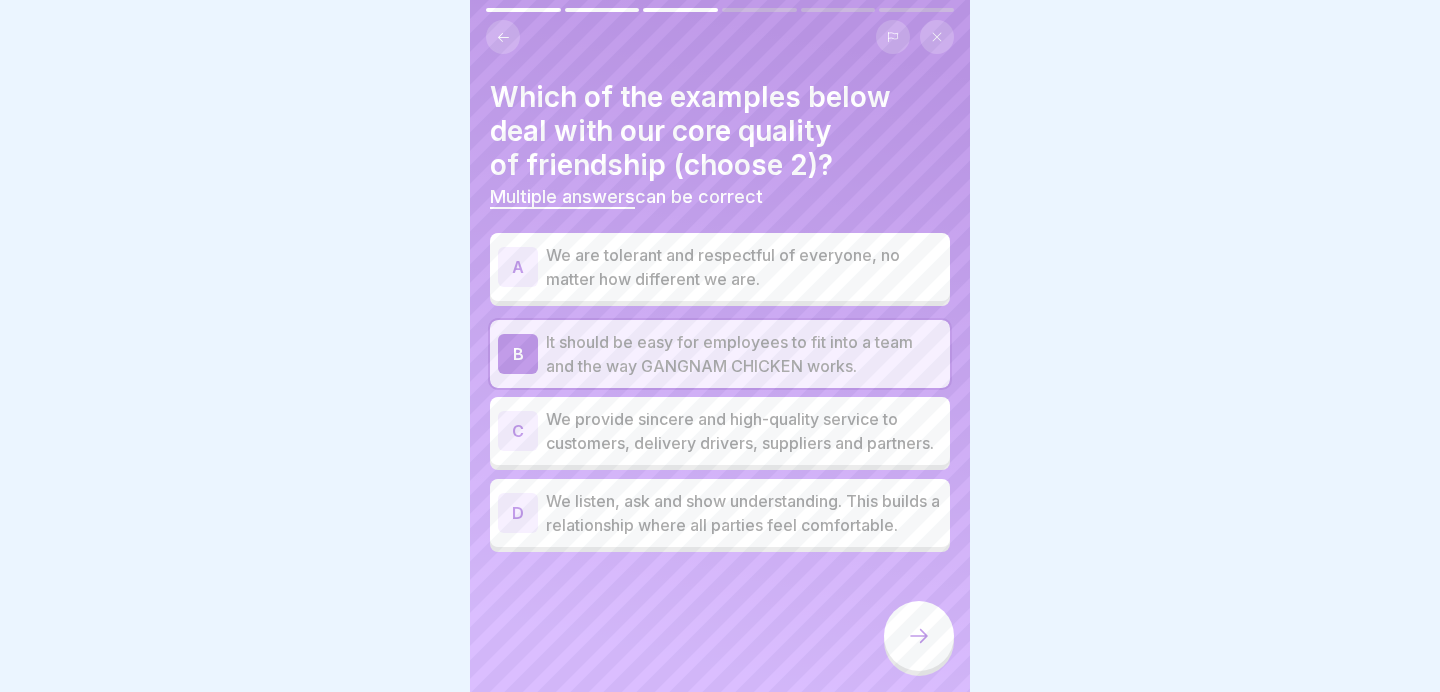 click on "We listen, ask and show understanding. This builds a relationship where all parties feel comfortable." at bounding box center (744, 513) 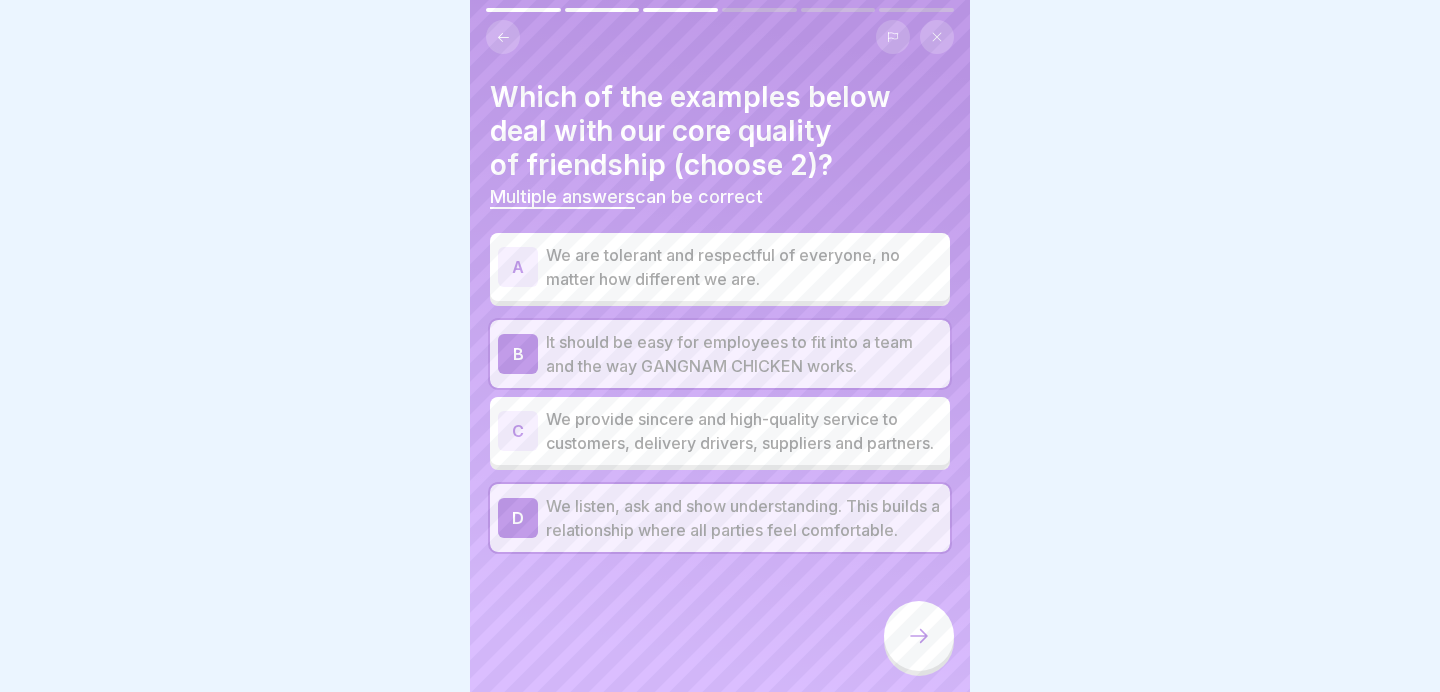 click 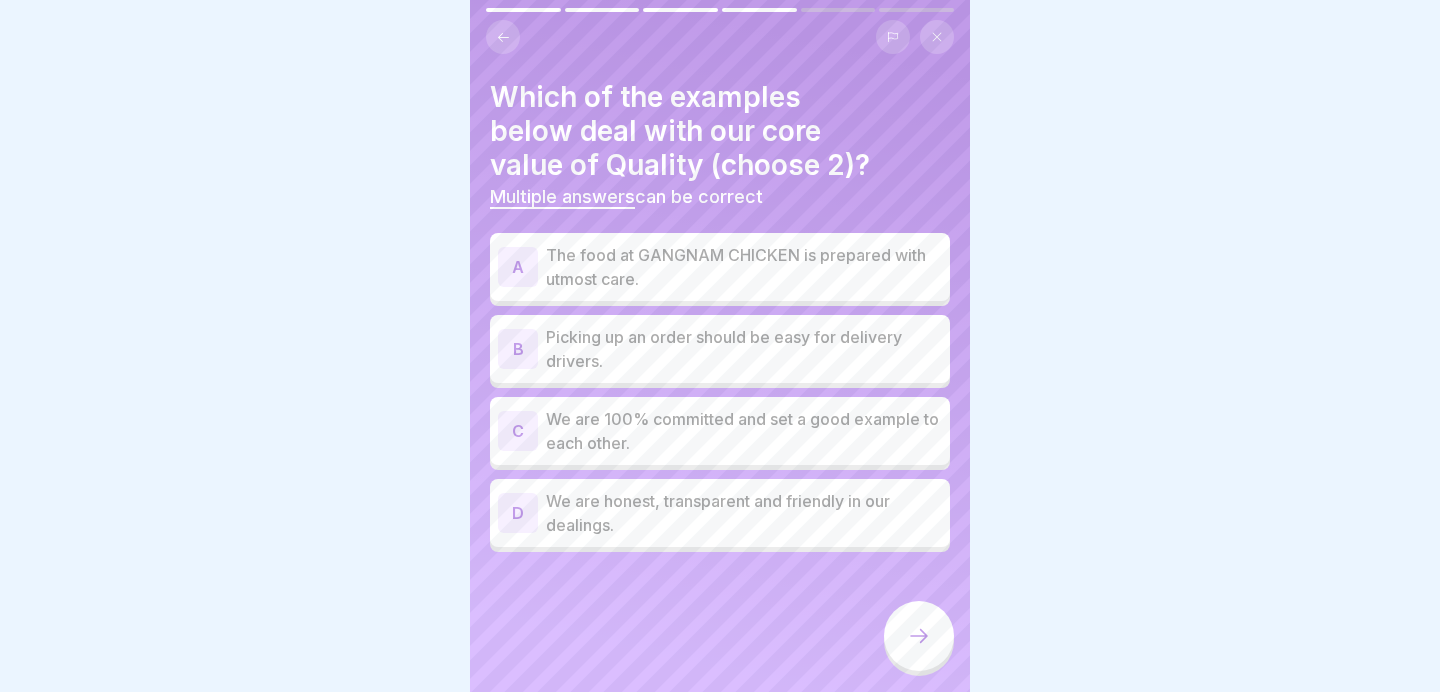 click on "The food at GANGNAM CHICKEN is prepared with utmost care." at bounding box center [744, 267] 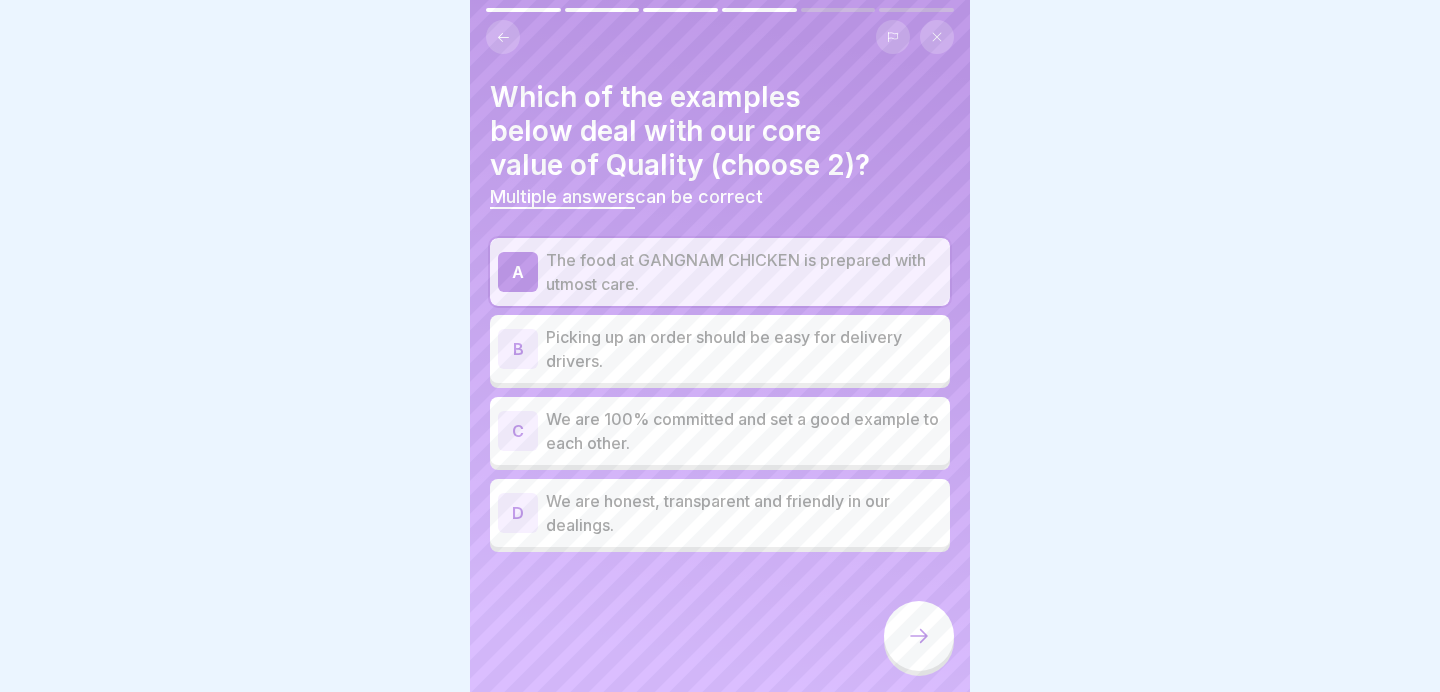 click on "We are 100% committed and set a good example to each other." at bounding box center [744, 431] 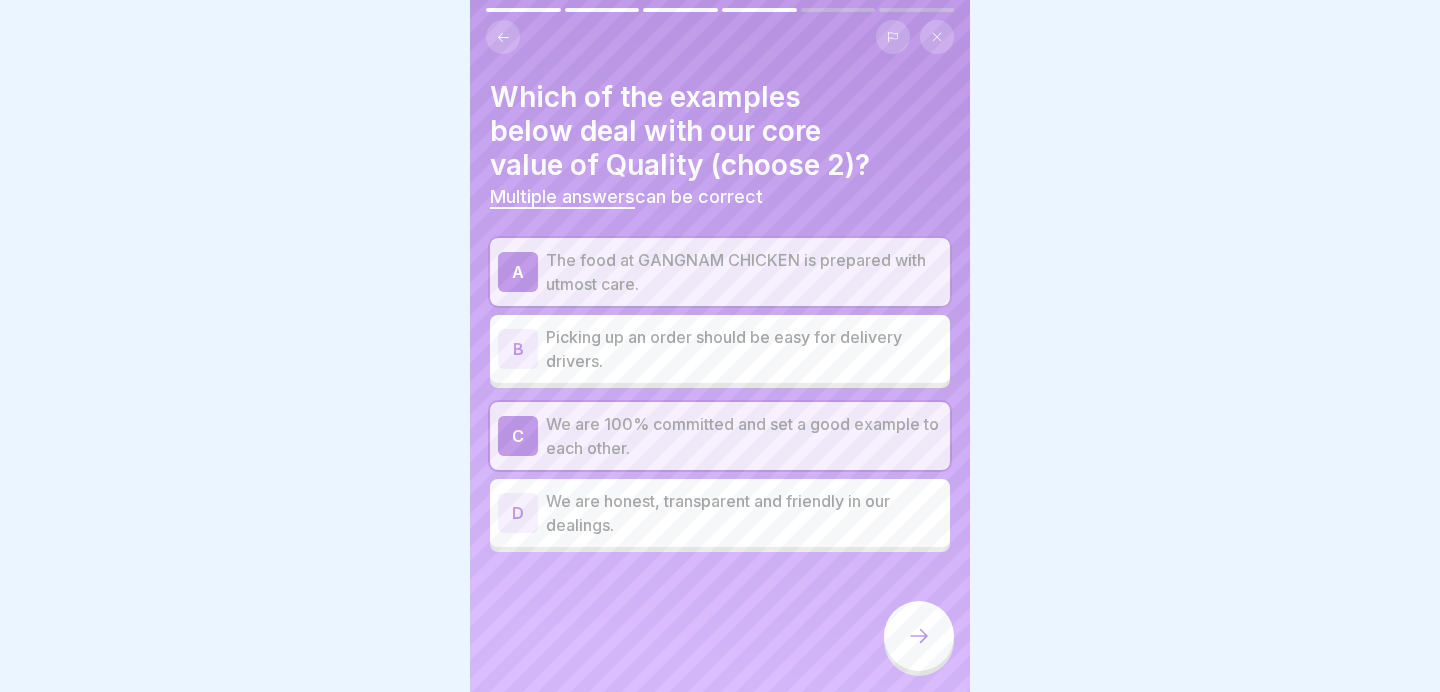 click on "We are 100% committed and set a good example to each other." at bounding box center [744, 436] 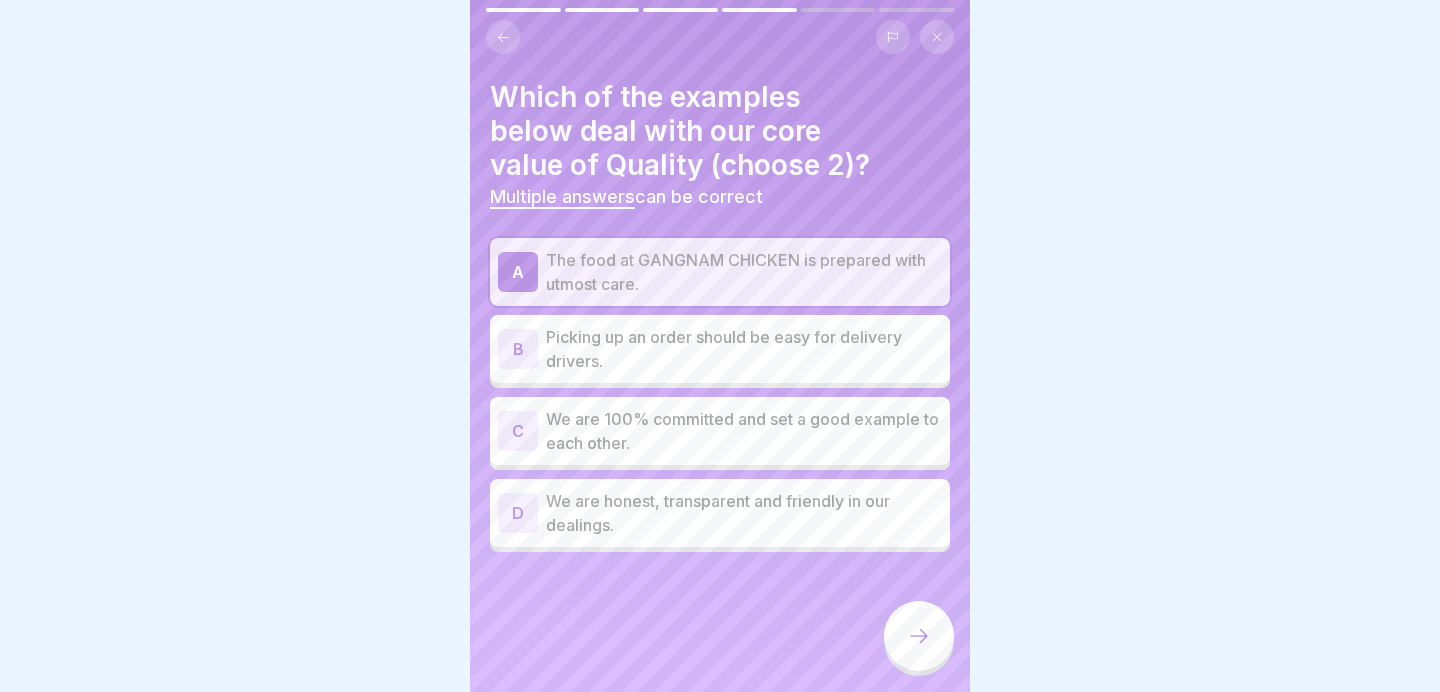 click on "We are honest, transparent and friendly in our dealings." at bounding box center (744, 513) 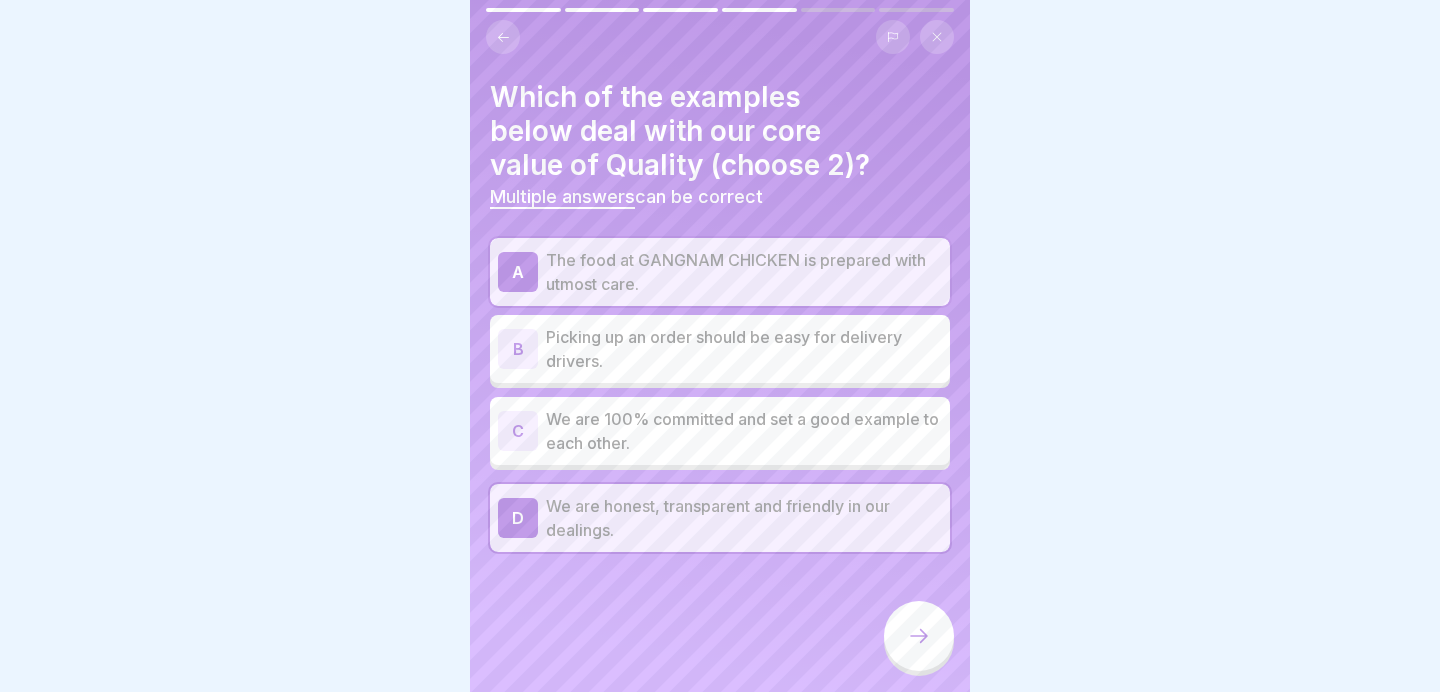 click at bounding box center [919, 636] 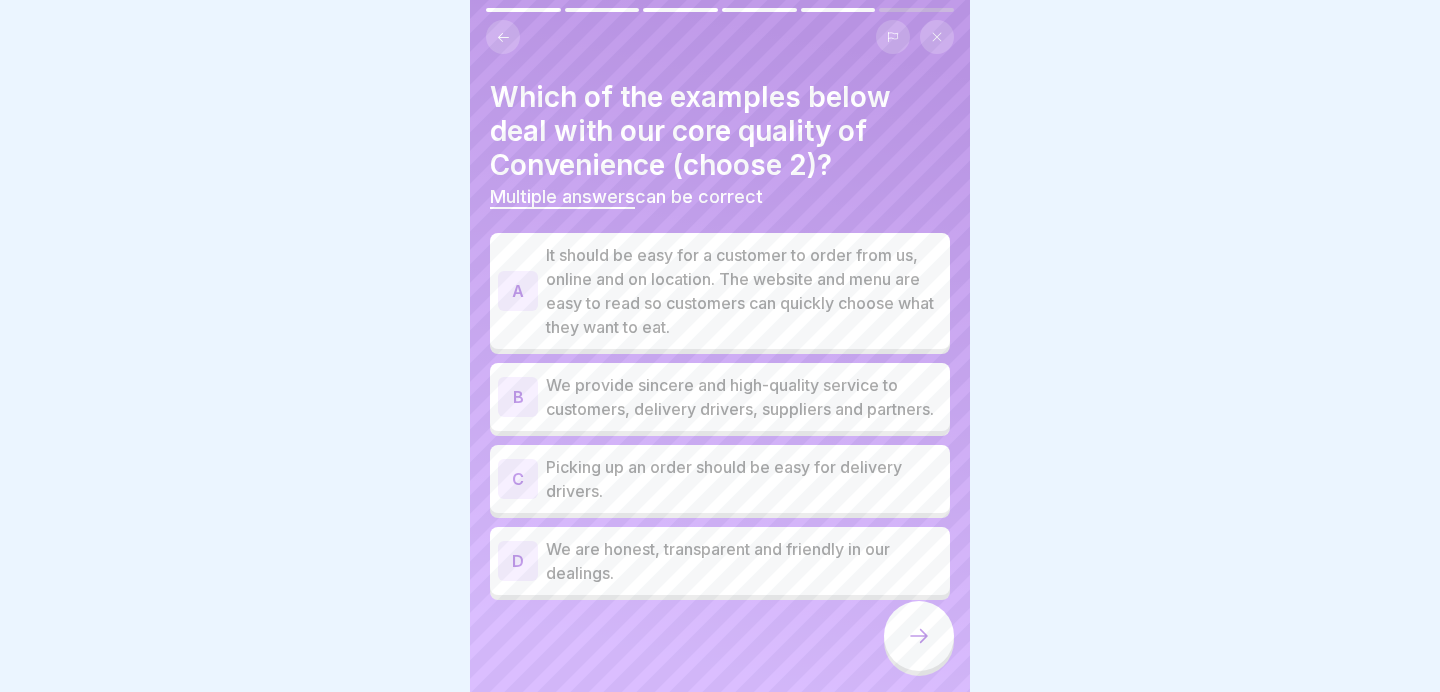 click on "We provide sincere and high-quality service to customers, delivery drivers, suppliers and partners." at bounding box center (744, 397) 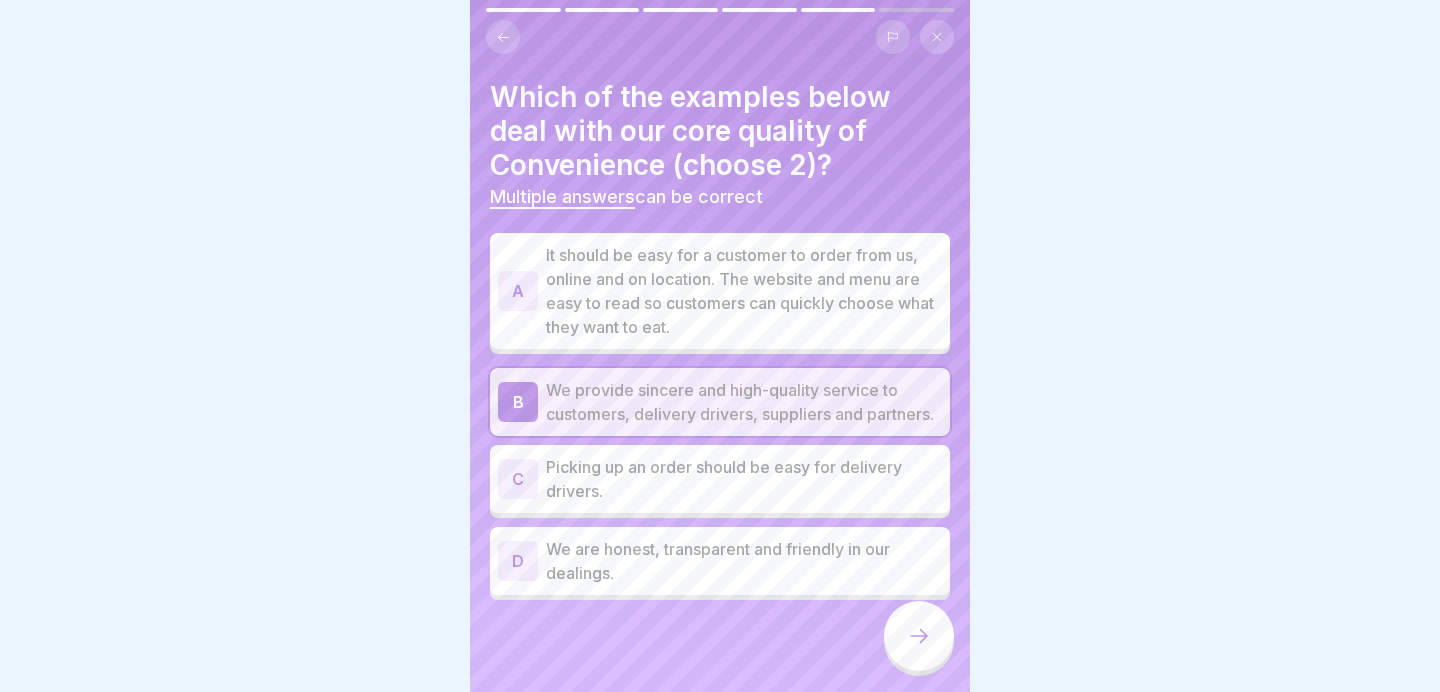 click on "We are honest, transparent and friendly in our dealings." at bounding box center [744, 561] 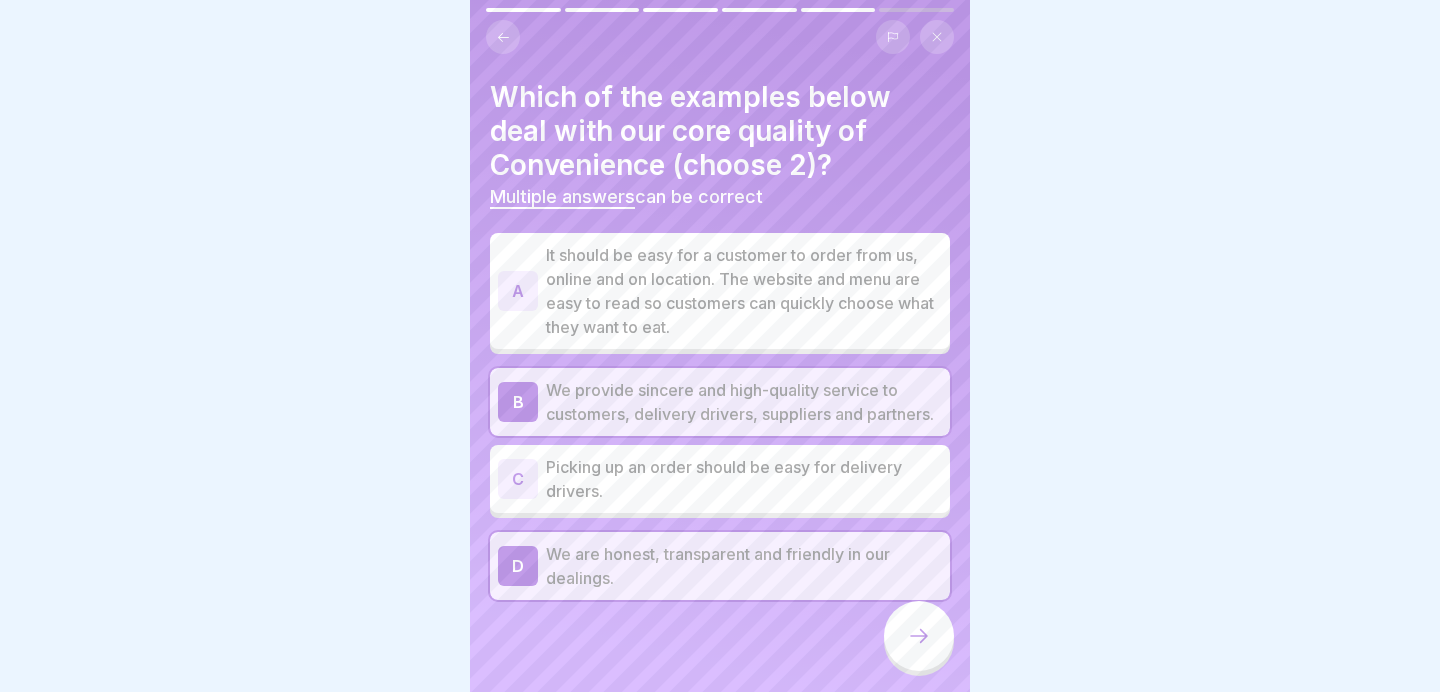 click at bounding box center [503, 37] 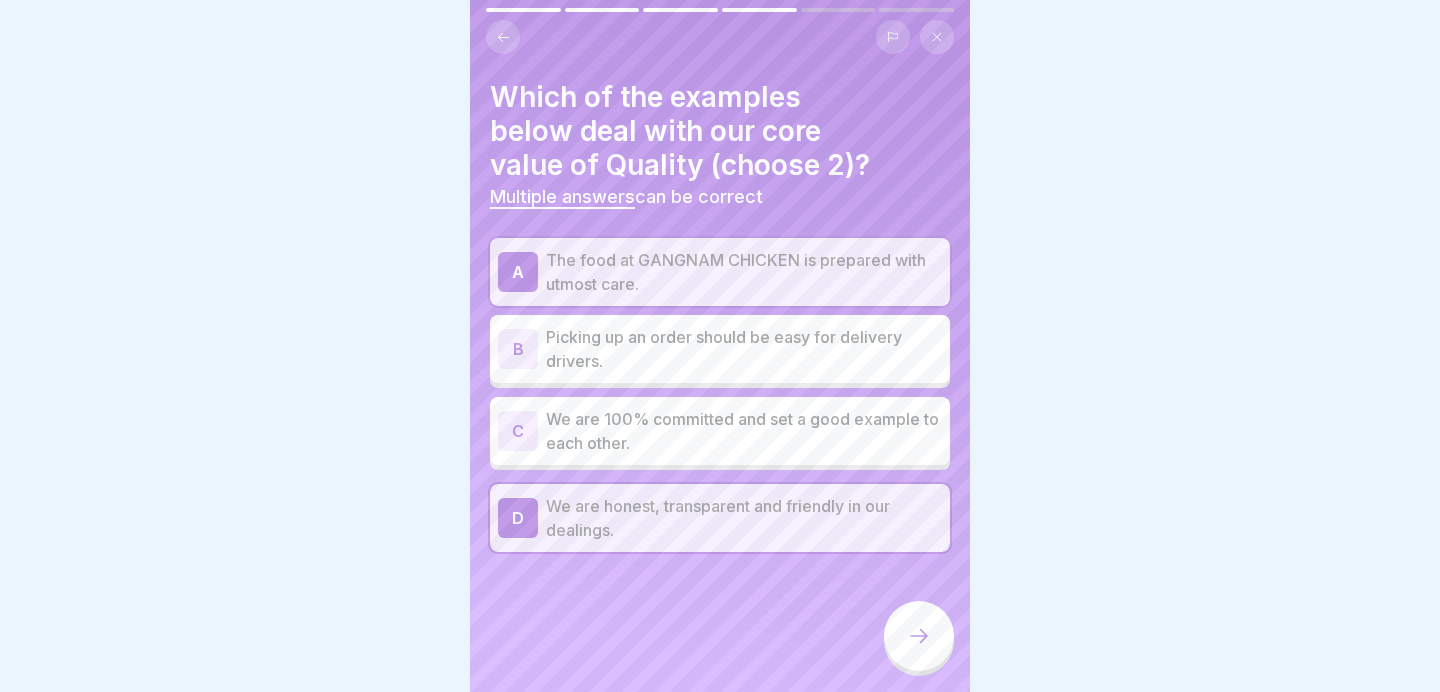 click at bounding box center (919, 636) 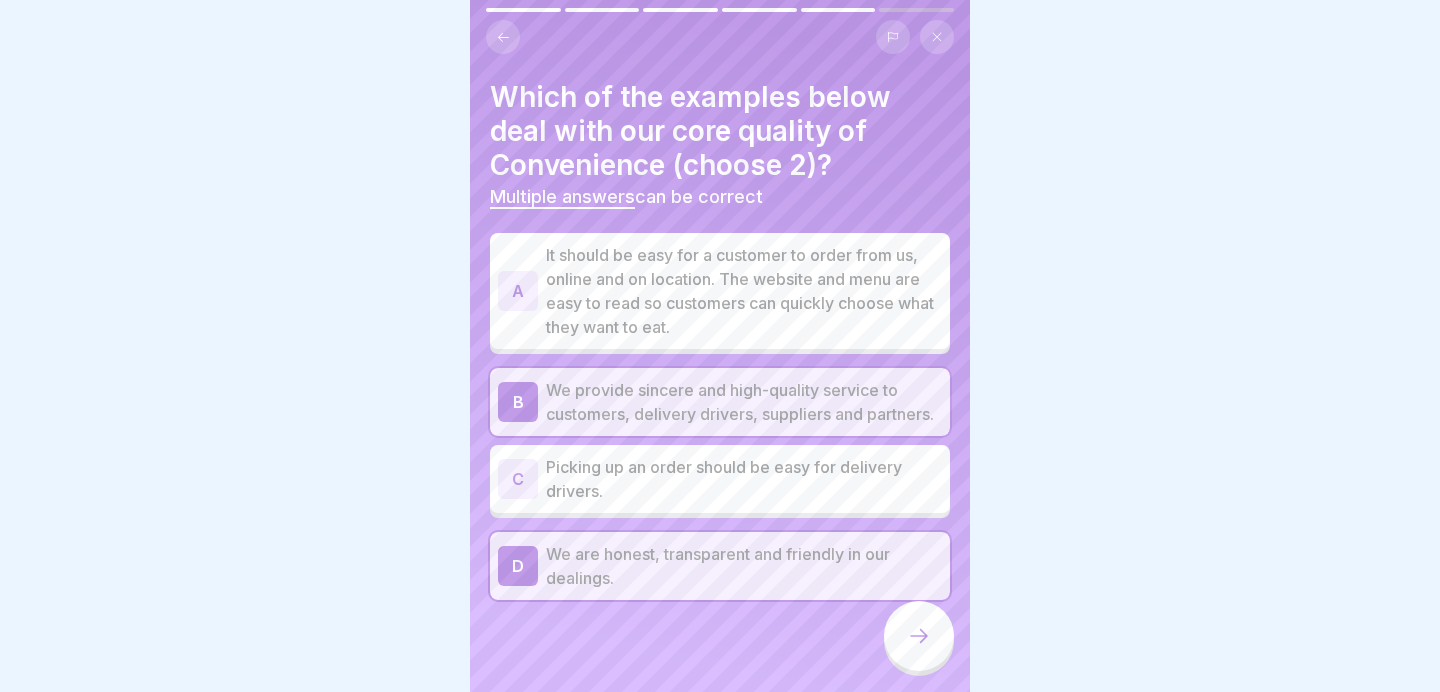 click on "We are honest, transparent and friendly in our dealings." at bounding box center [744, 566] 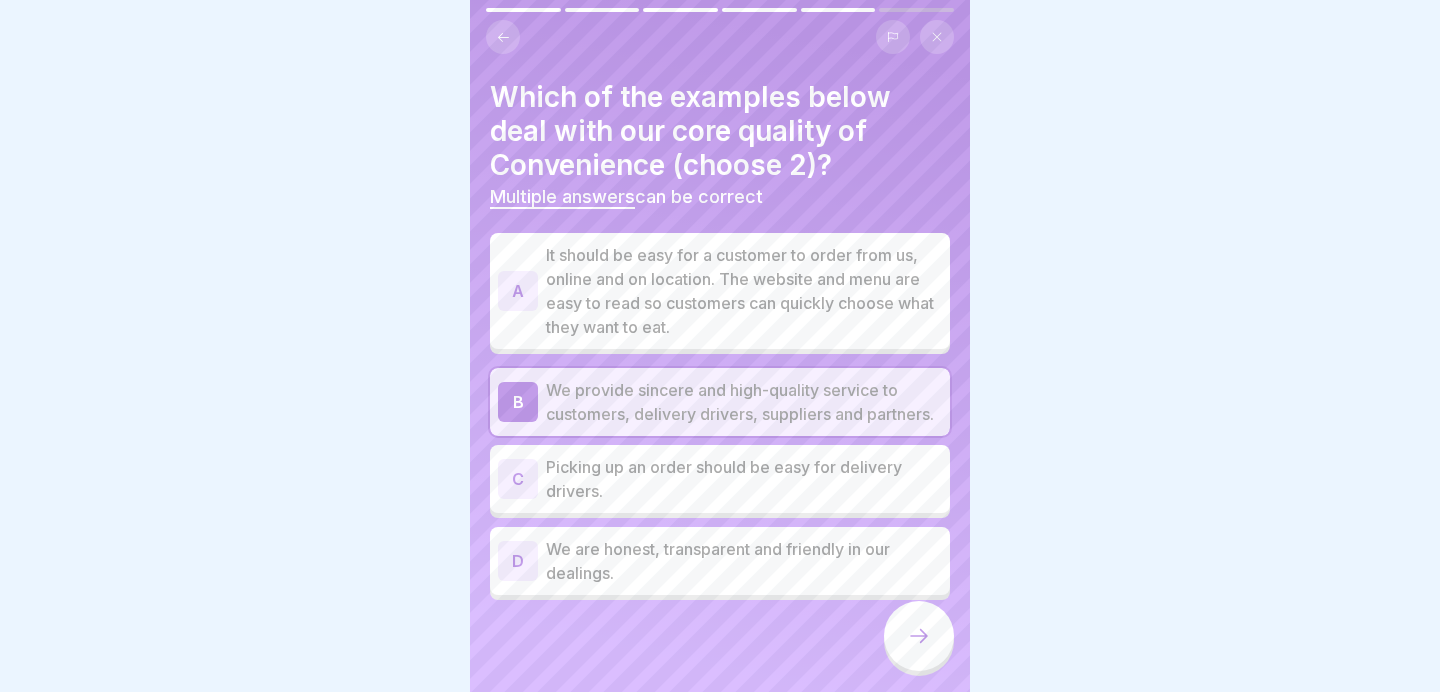 click on "Picking up an order should be easy for delivery drivers." at bounding box center (744, 479) 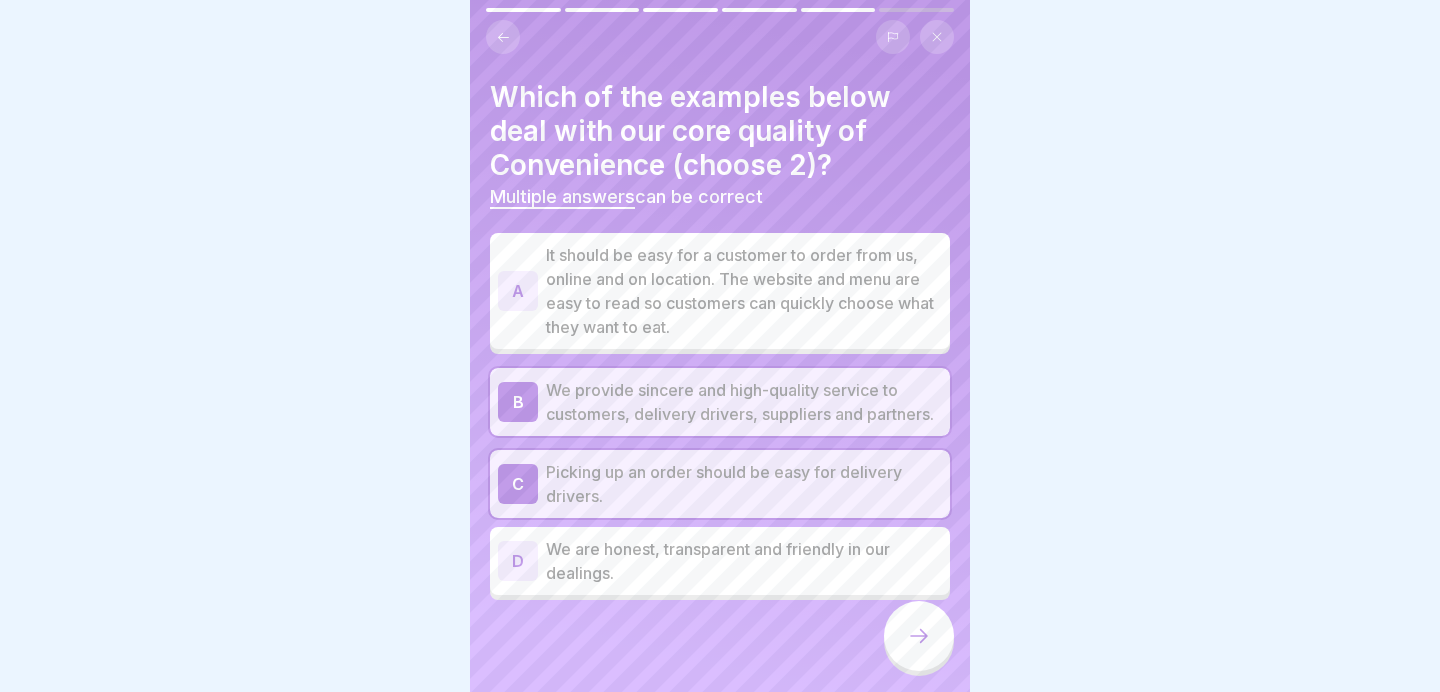 click on "Picking up an order should be easy for delivery drivers." at bounding box center [744, 484] 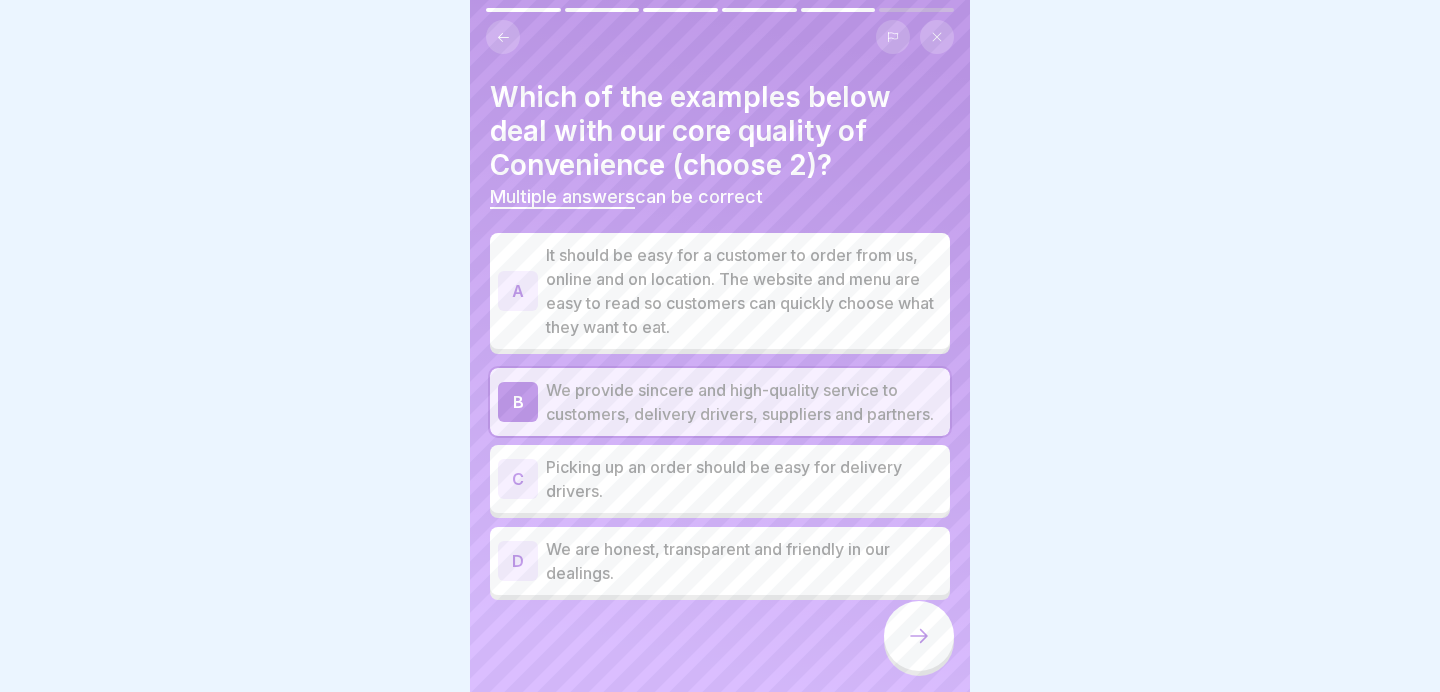 click on "It should be easy for a customer to order from us, online and on location. The website and menu are easy to read so customers can quickly choose what they want to eat." at bounding box center (744, 291) 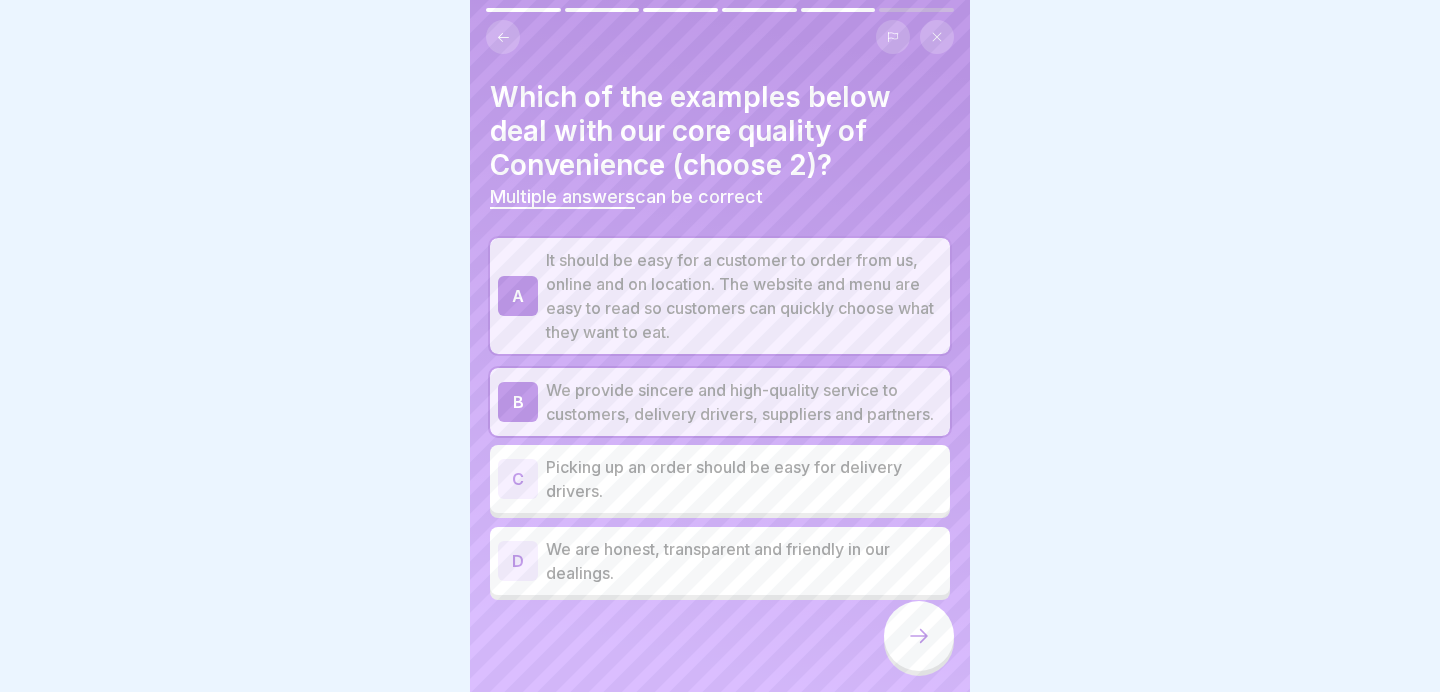 click at bounding box center [919, 638] 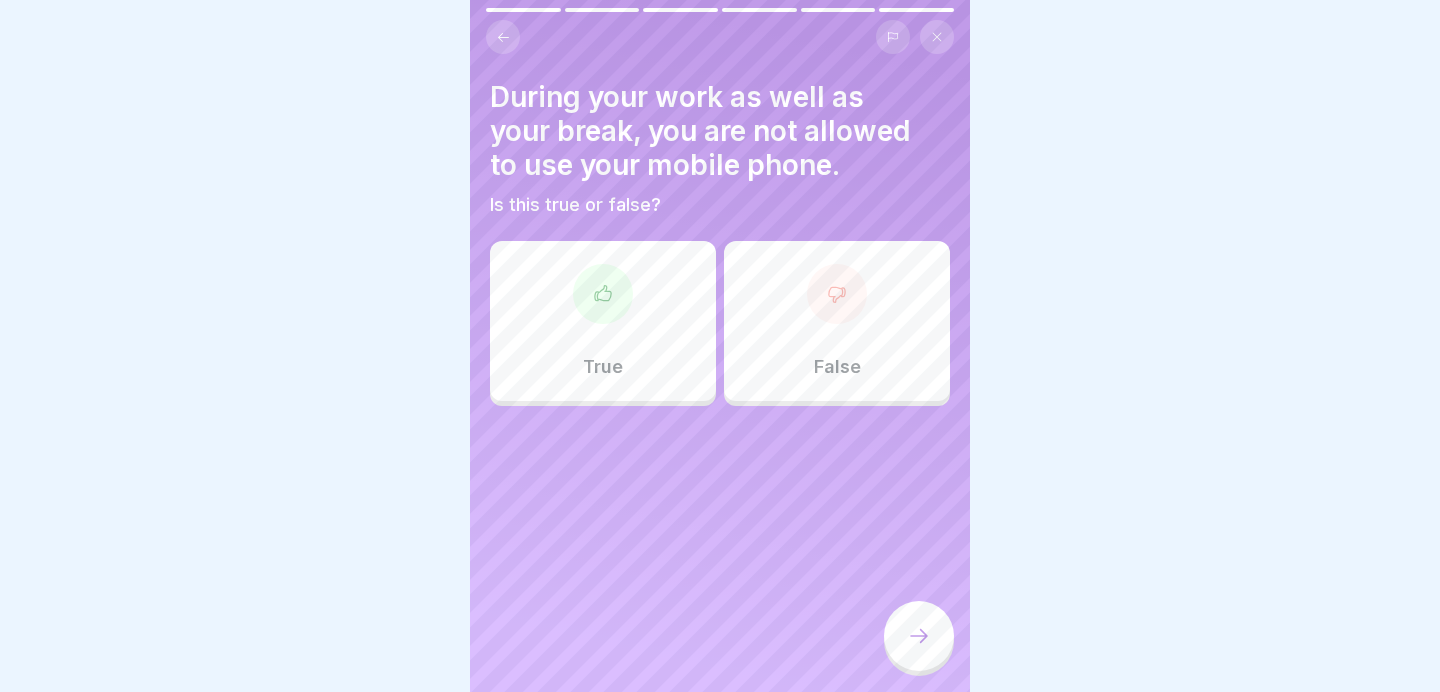 click on "False" at bounding box center [837, 367] 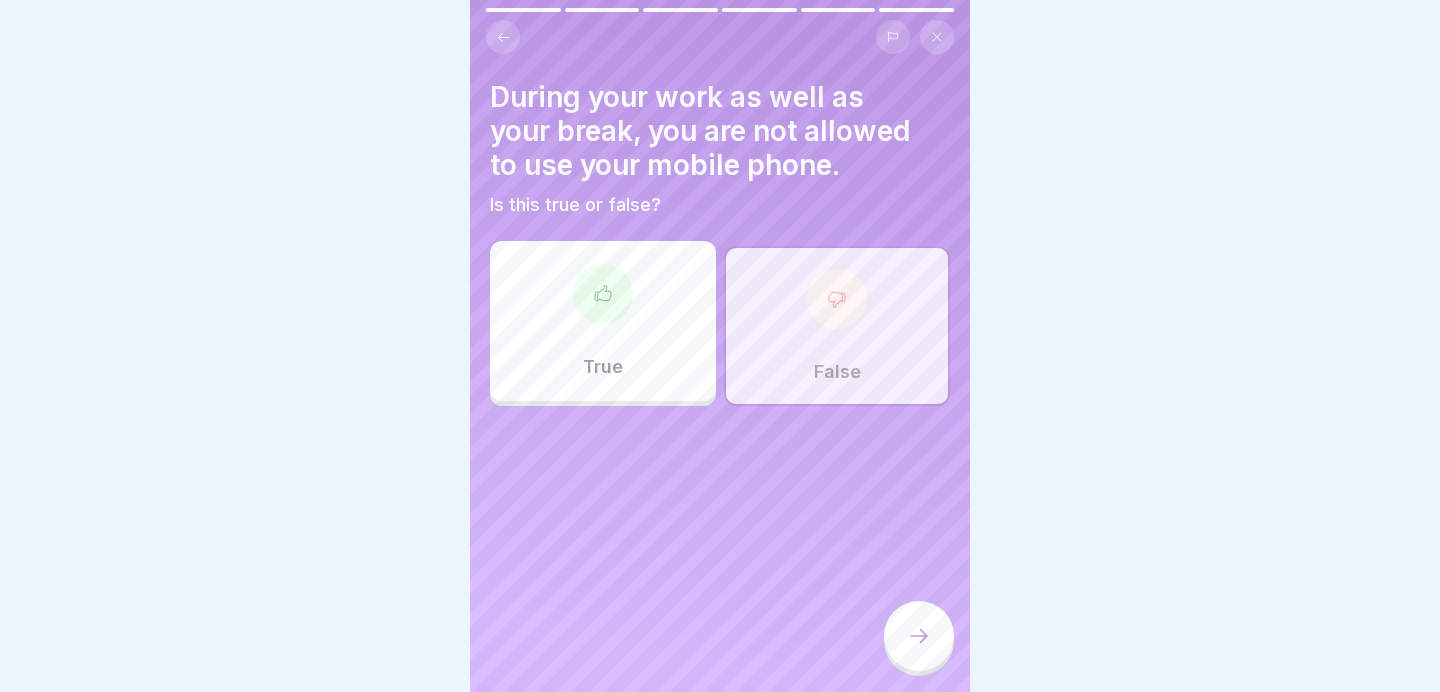 click at bounding box center [919, 636] 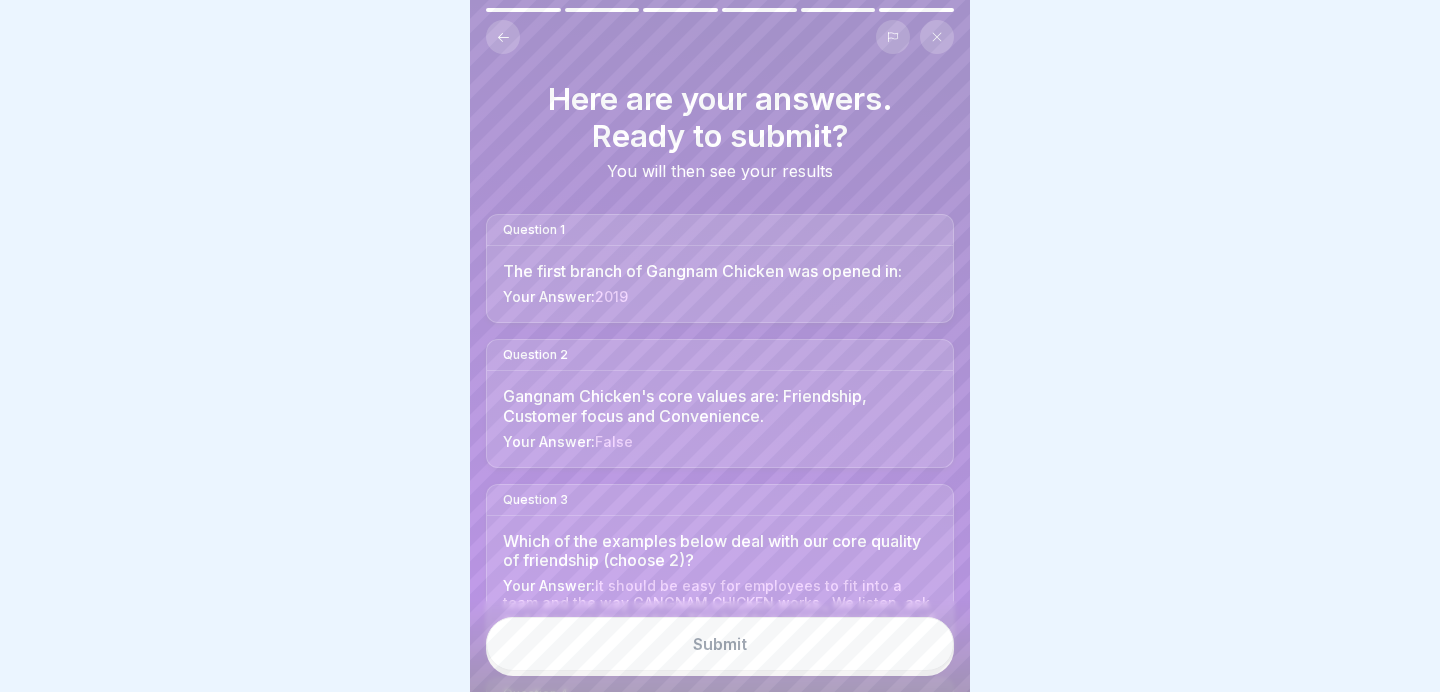 click on "Submit" at bounding box center [720, 644] 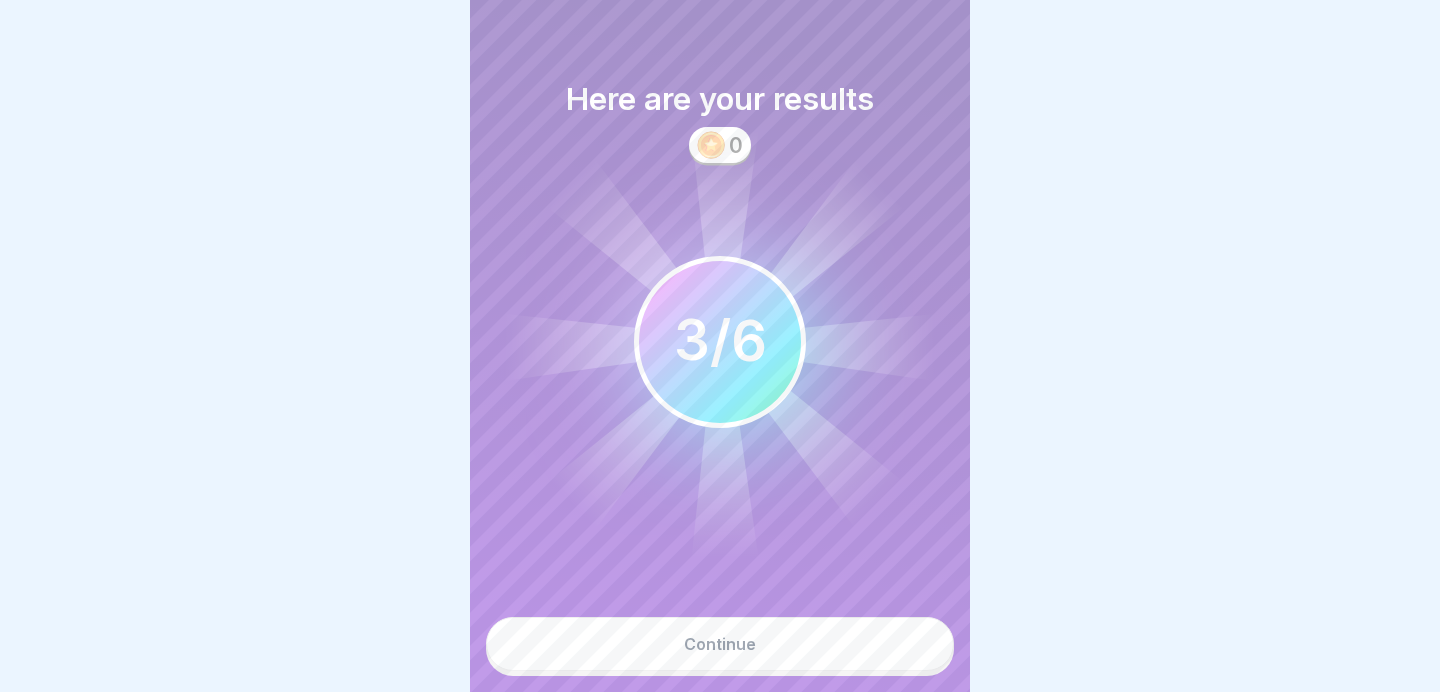 click on "Continue" at bounding box center (720, 644) 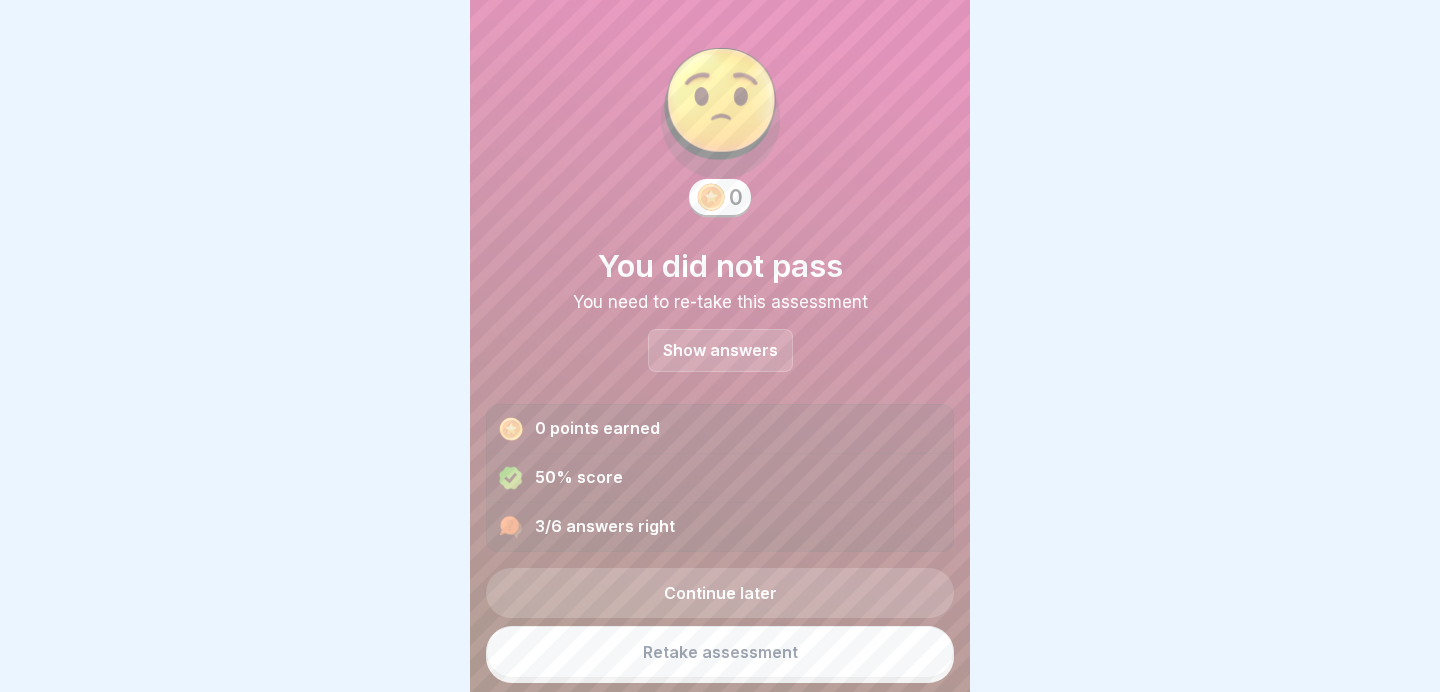 click on "Show answers" at bounding box center [720, 350] 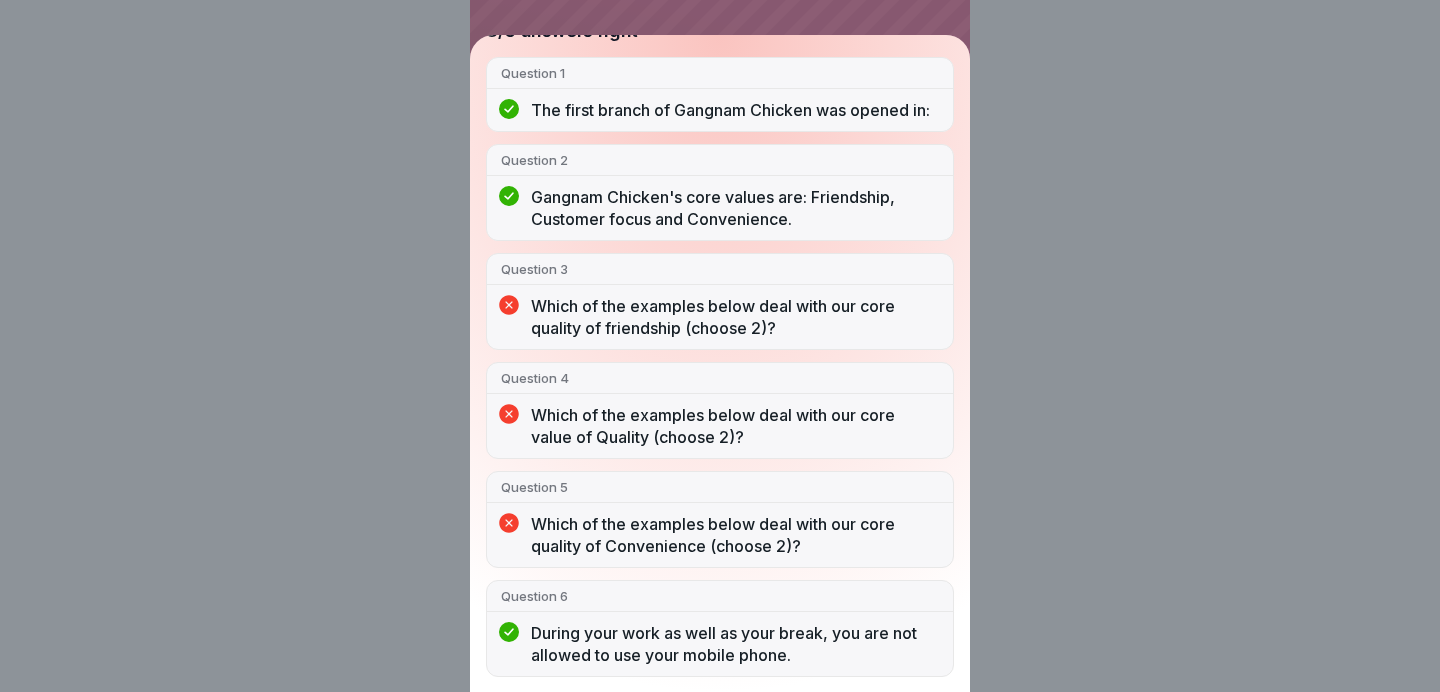 scroll, scrollTop: 0, scrollLeft: 0, axis: both 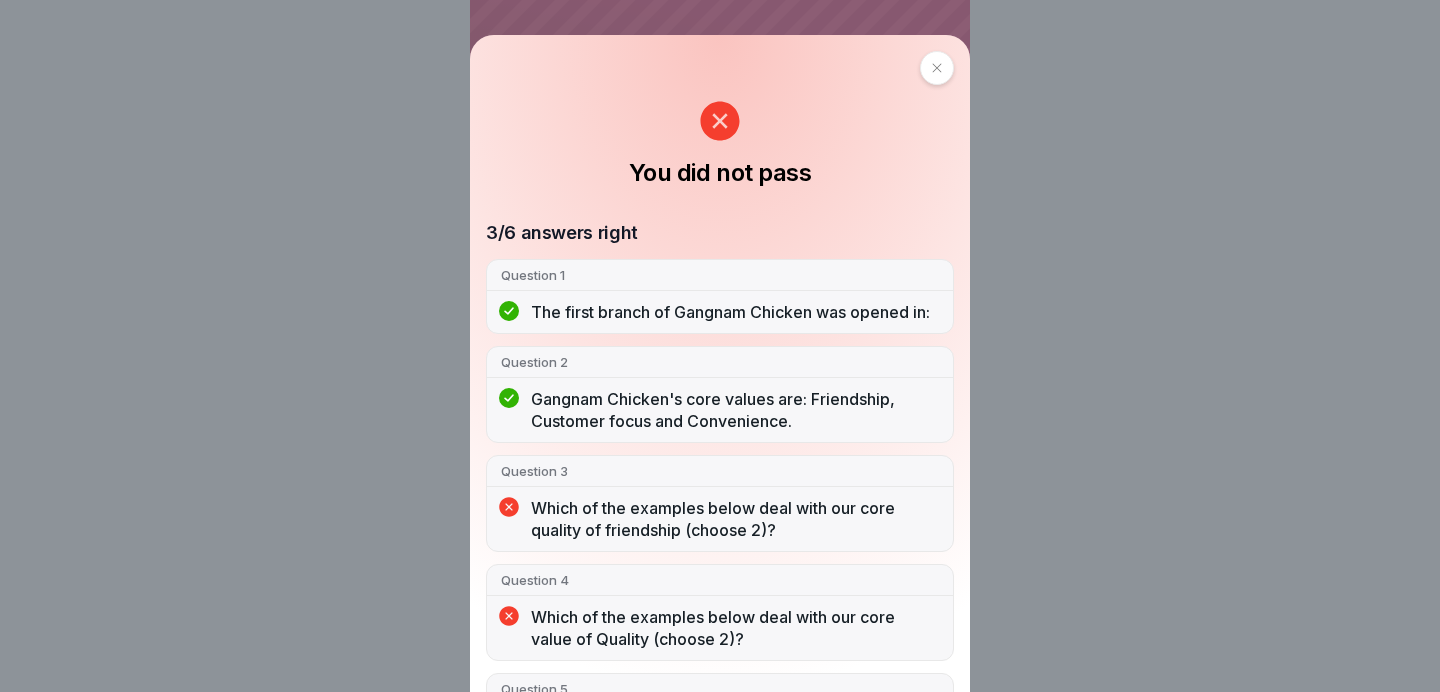 click at bounding box center (937, 68) 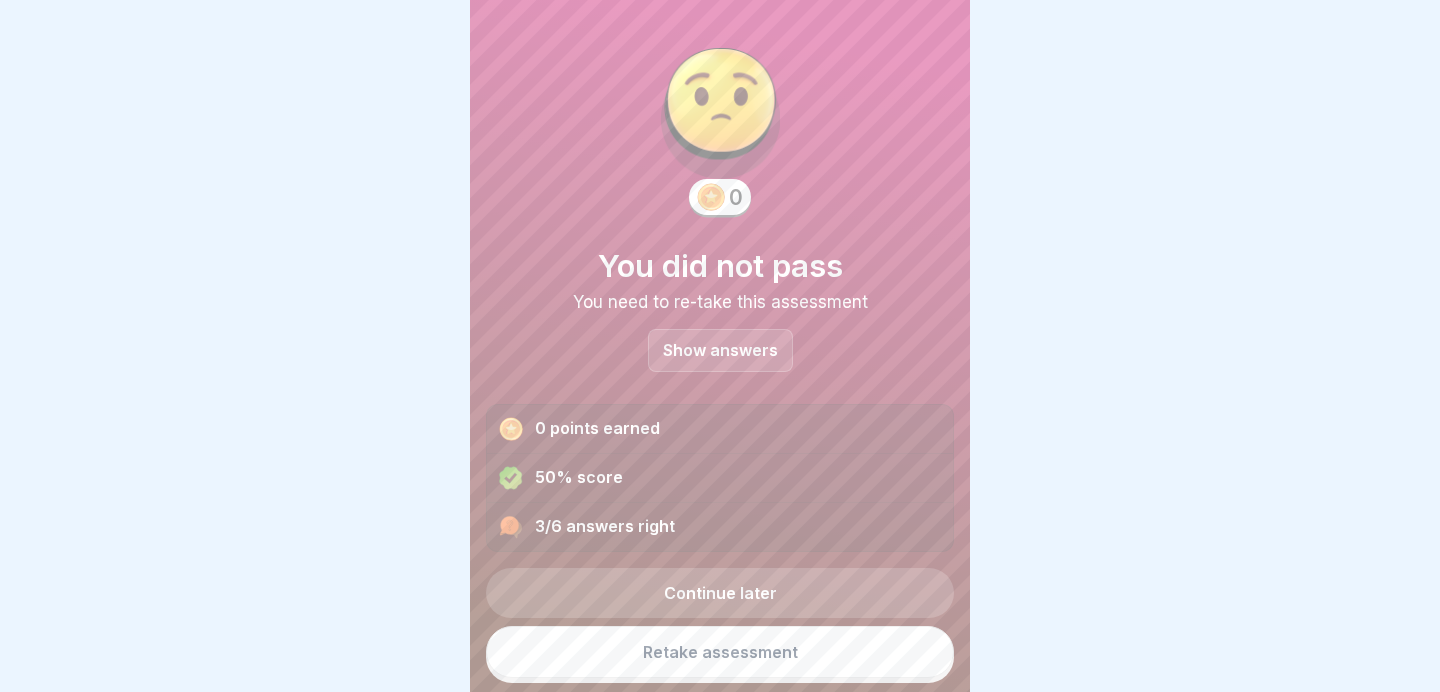click on "Retake assessment" at bounding box center (720, 652) 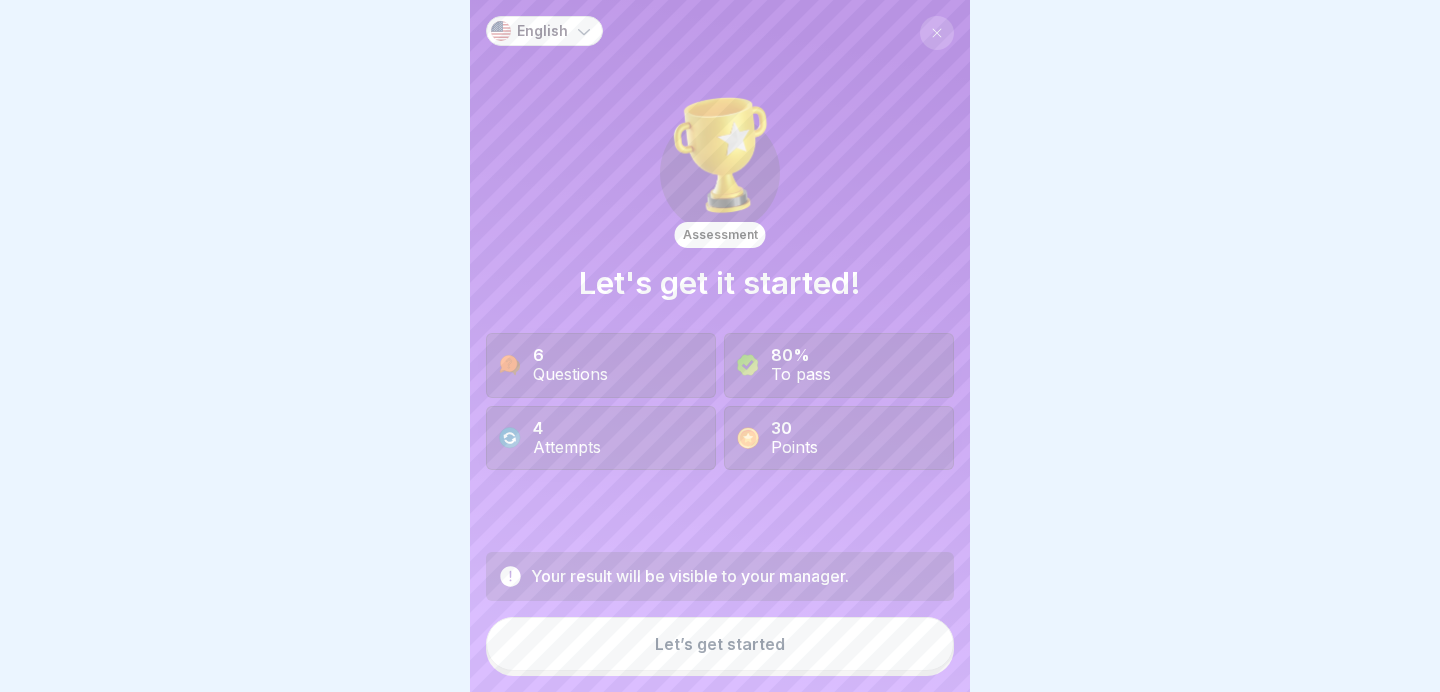 scroll, scrollTop: 0, scrollLeft: 0, axis: both 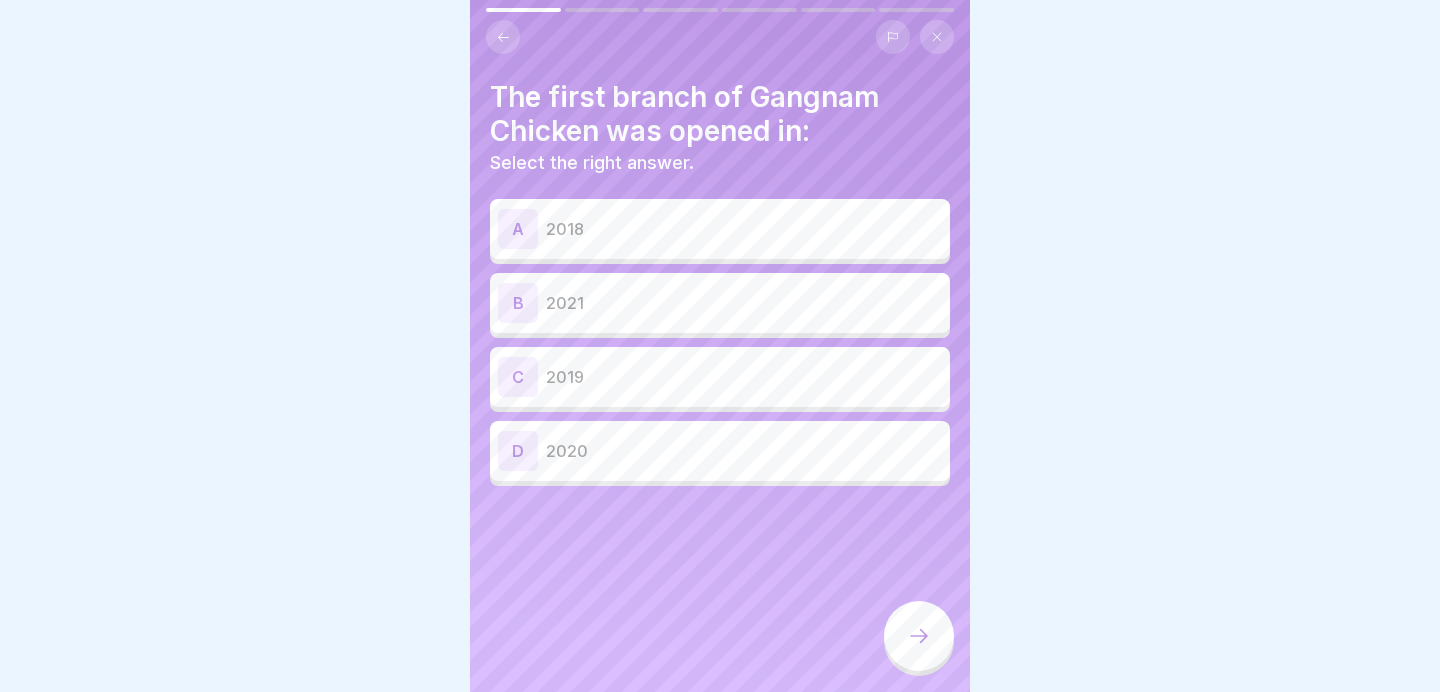 click on "C 2019" at bounding box center [720, 377] 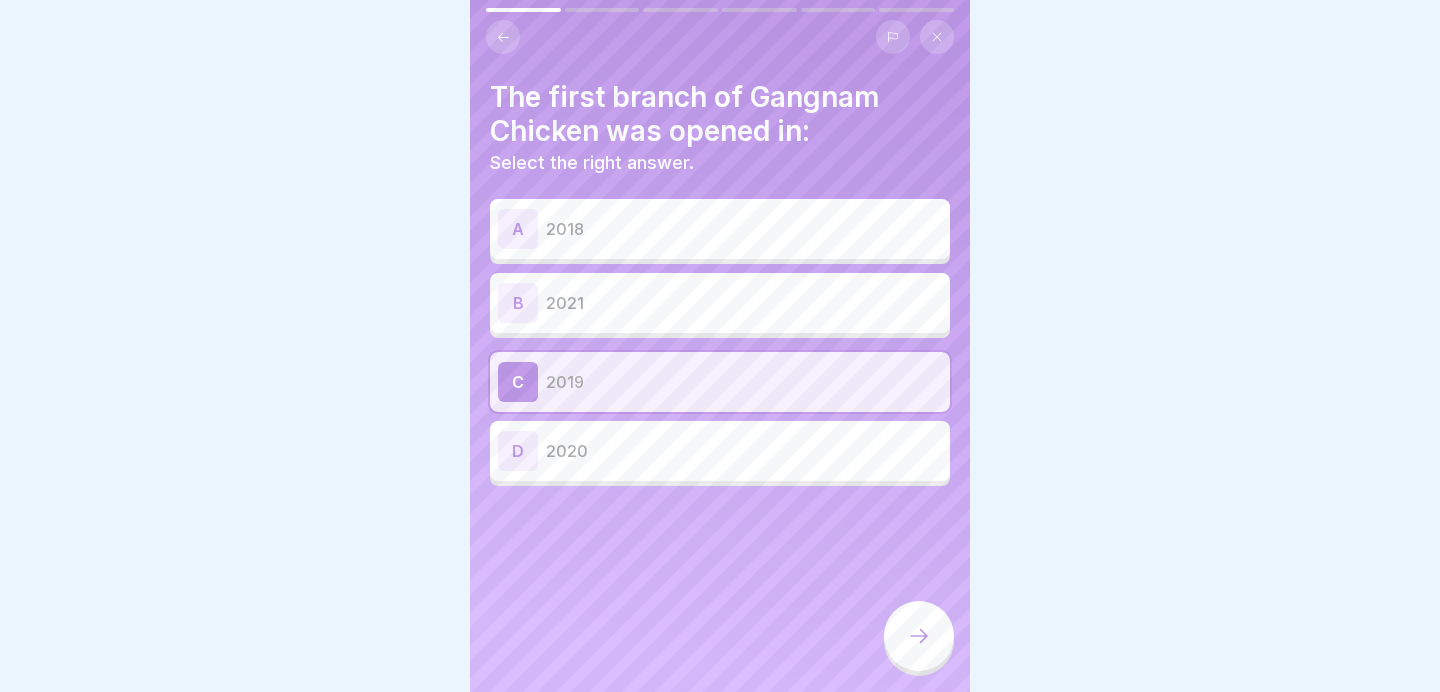 click at bounding box center (919, 636) 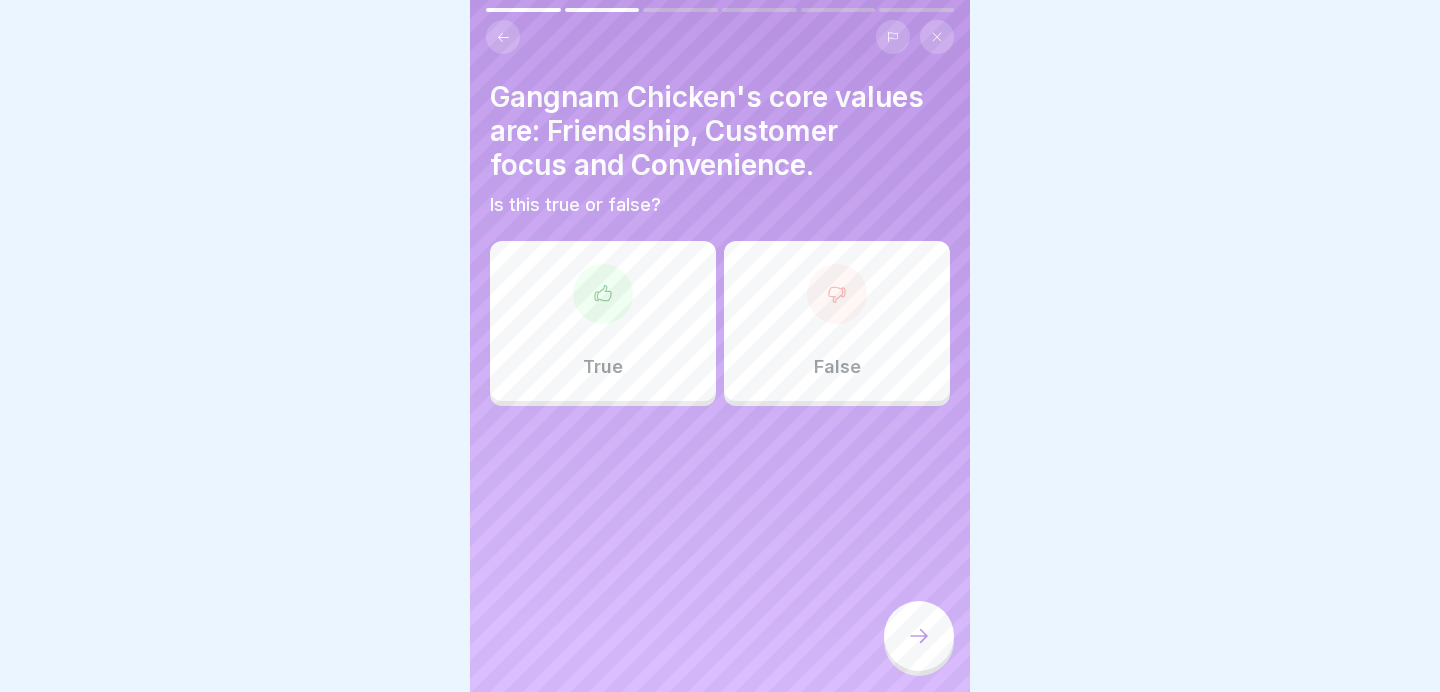 click on "False" at bounding box center [837, 321] 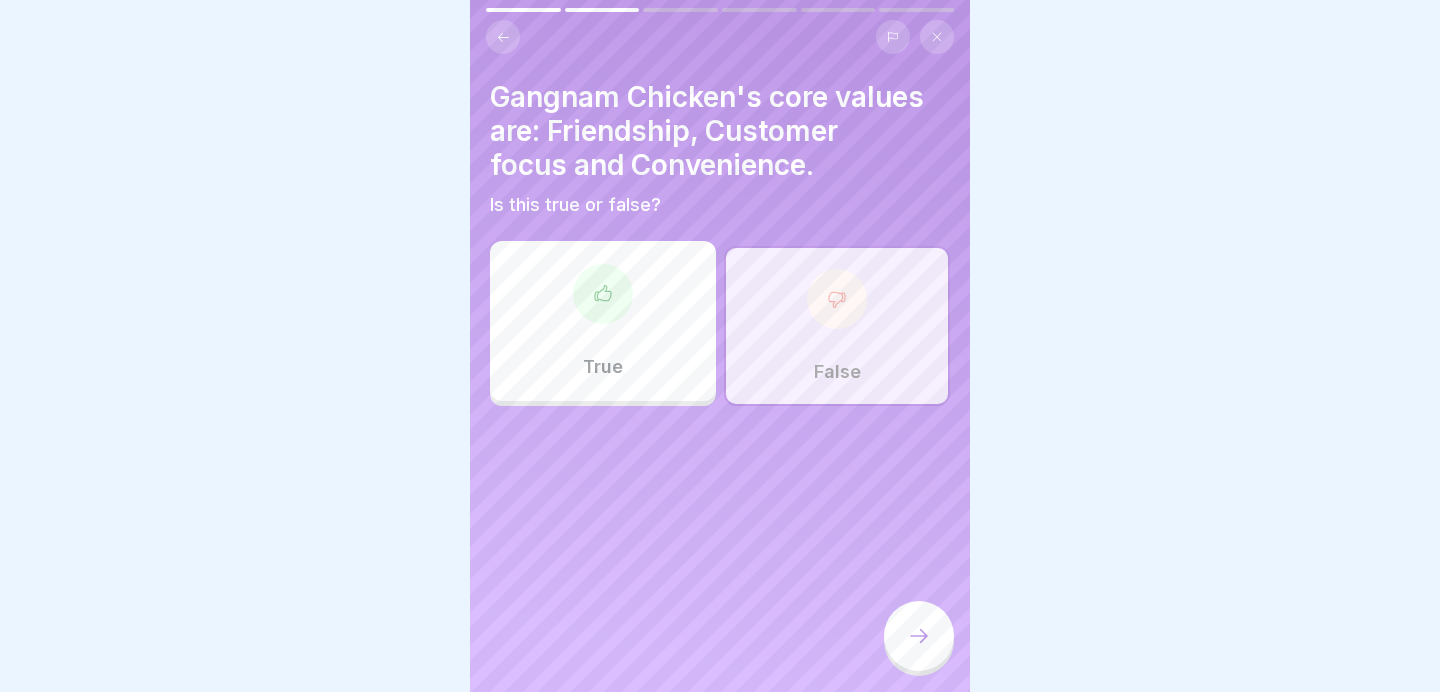 click at bounding box center [919, 636] 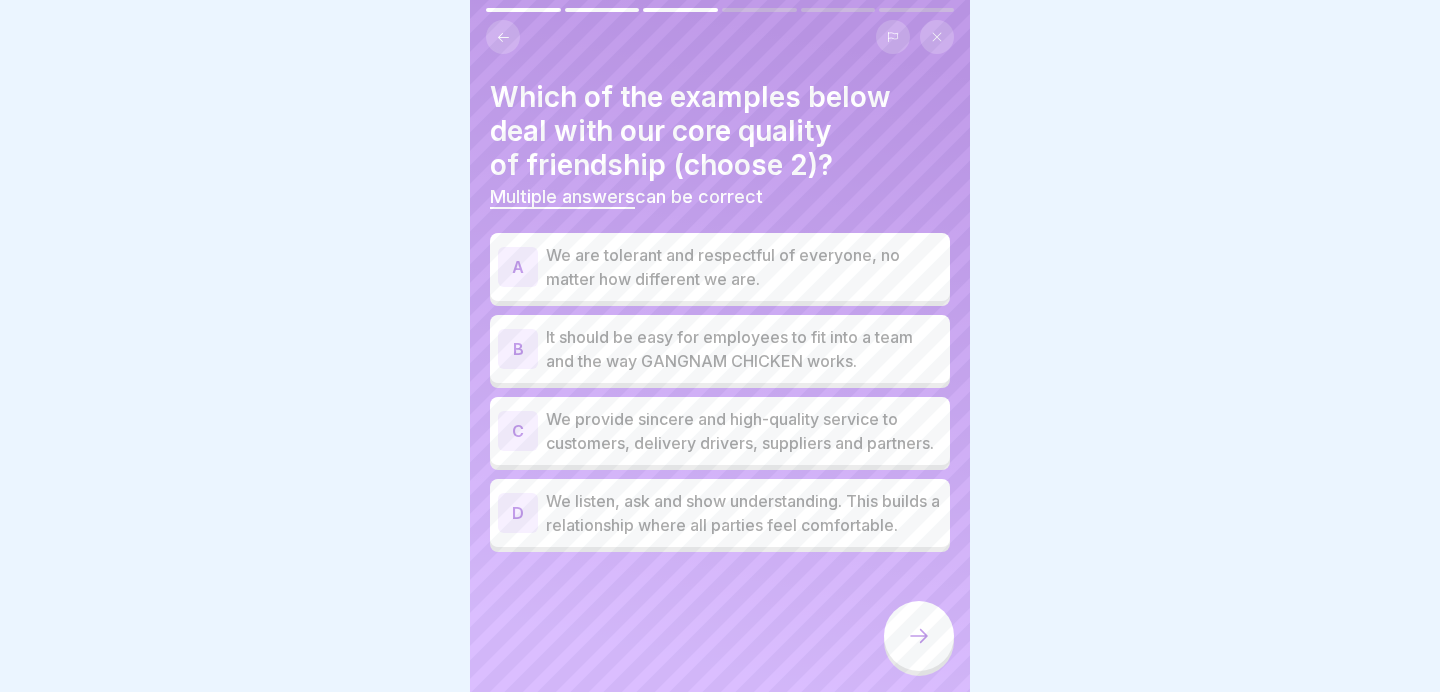 click on "We are tolerant and respectful of everyone, no matter how different we are." at bounding box center (744, 267) 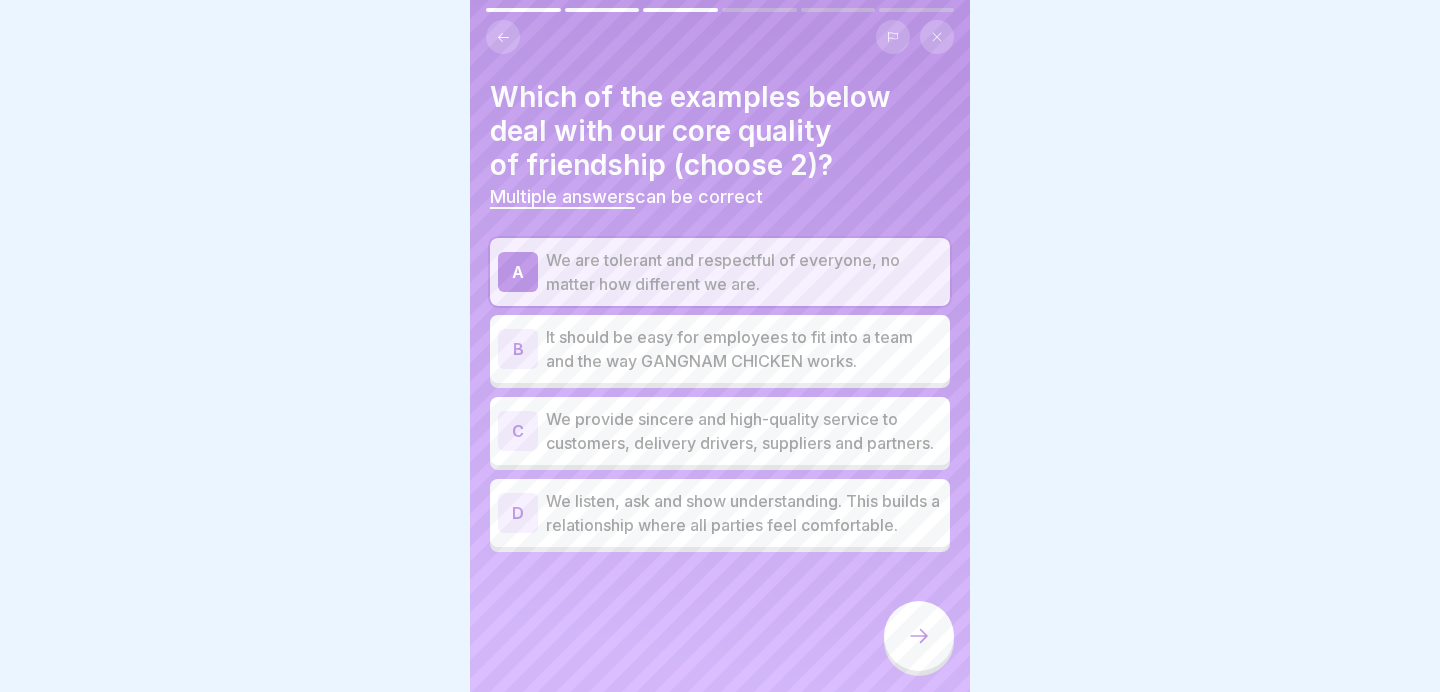 click at bounding box center (919, 636) 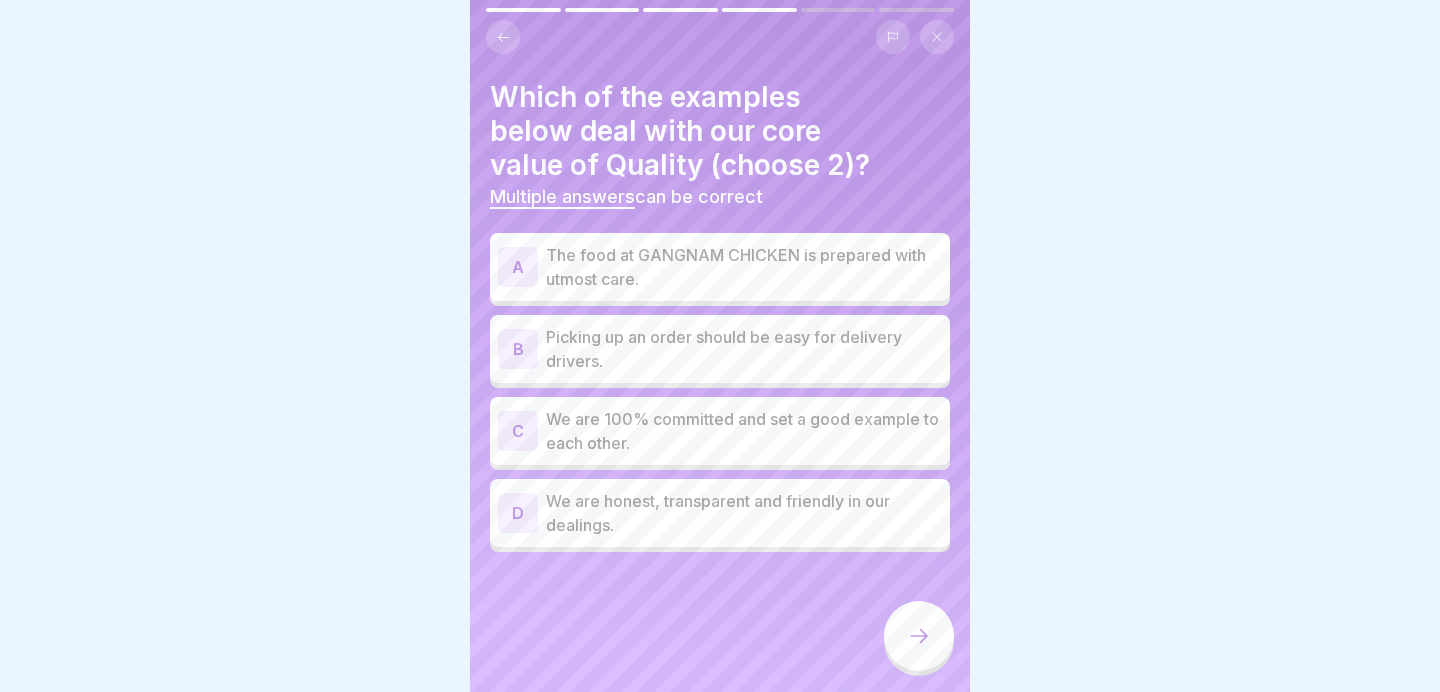 click on "A The food at GANGNAM CHICKEN is prepared with utmost care." at bounding box center [720, 267] 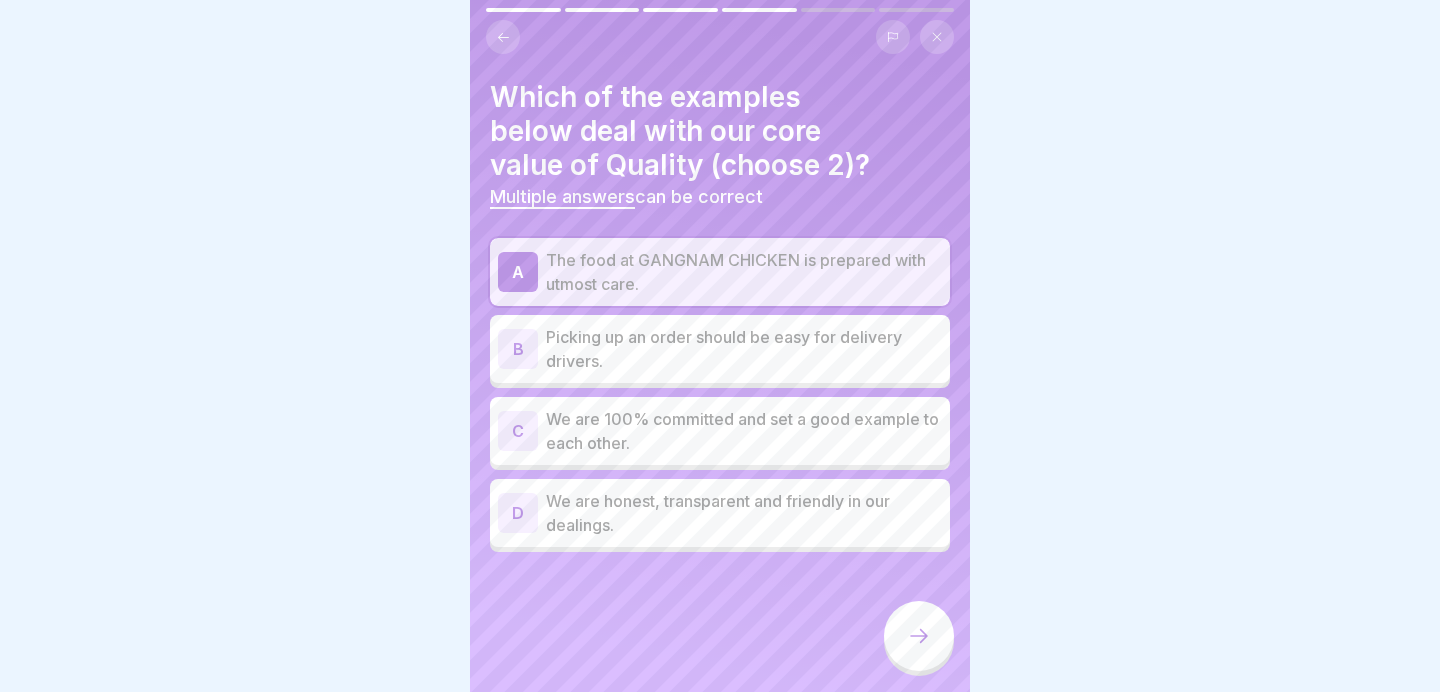 click 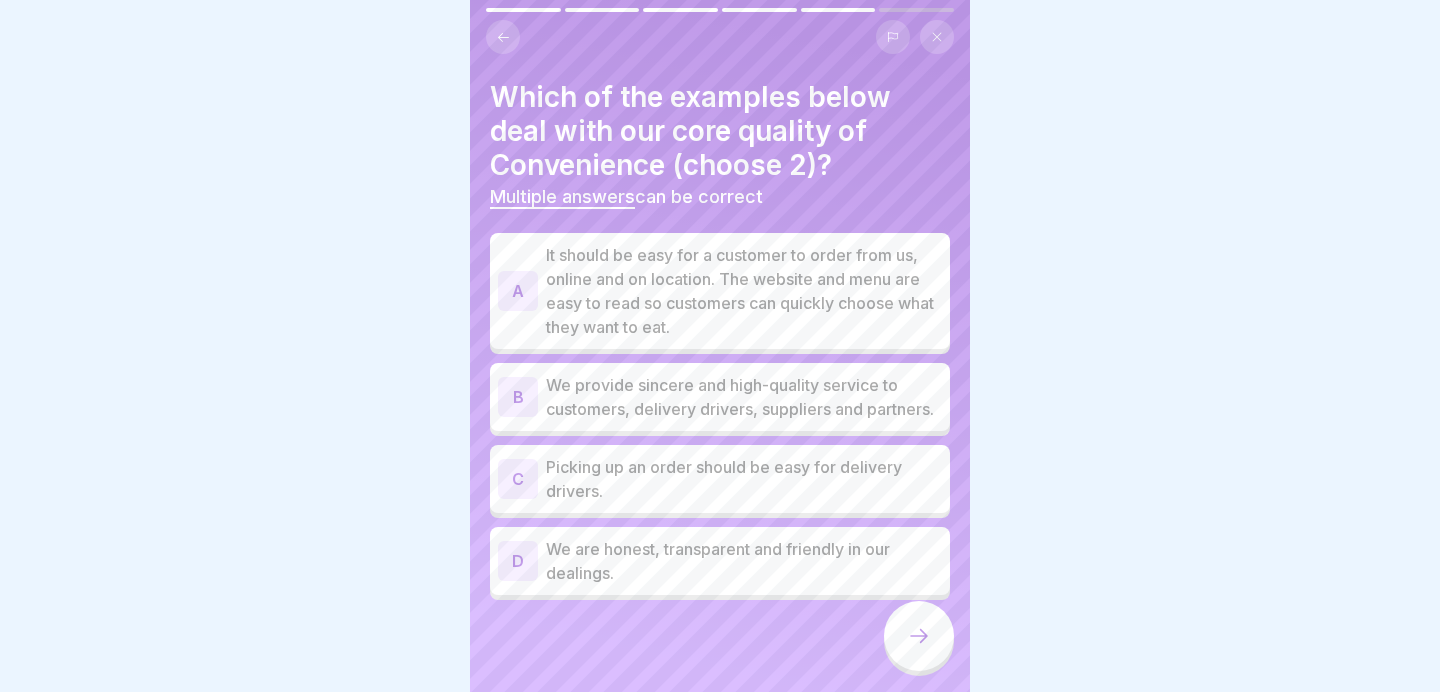 click on "We are honest, transparent and friendly in our dealings." at bounding box center [744, 561] 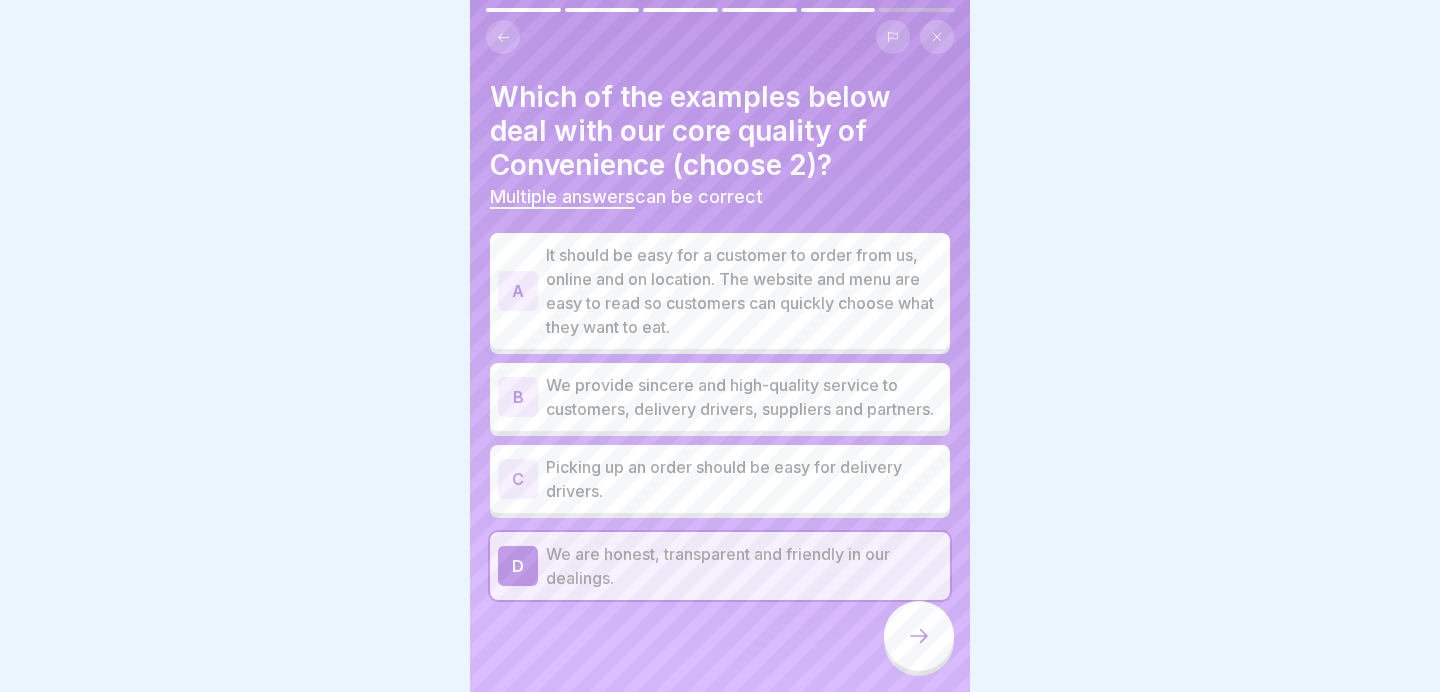 click on "We provide sincere and high-quality service to customers, delivery drivers, suppliers and partners." at bounding box center [744, 397] 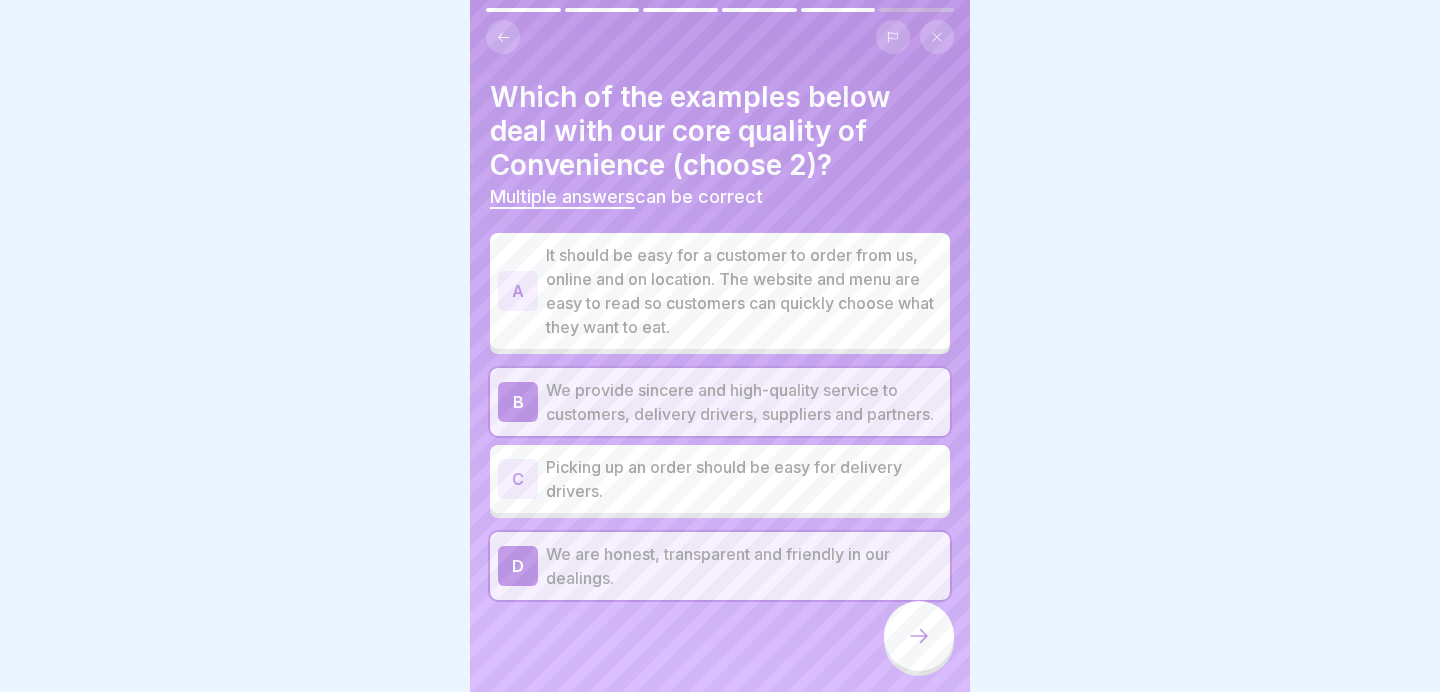 click on "We are honest, transparent and friendly in our dealings." at bounding box center [744, 566] 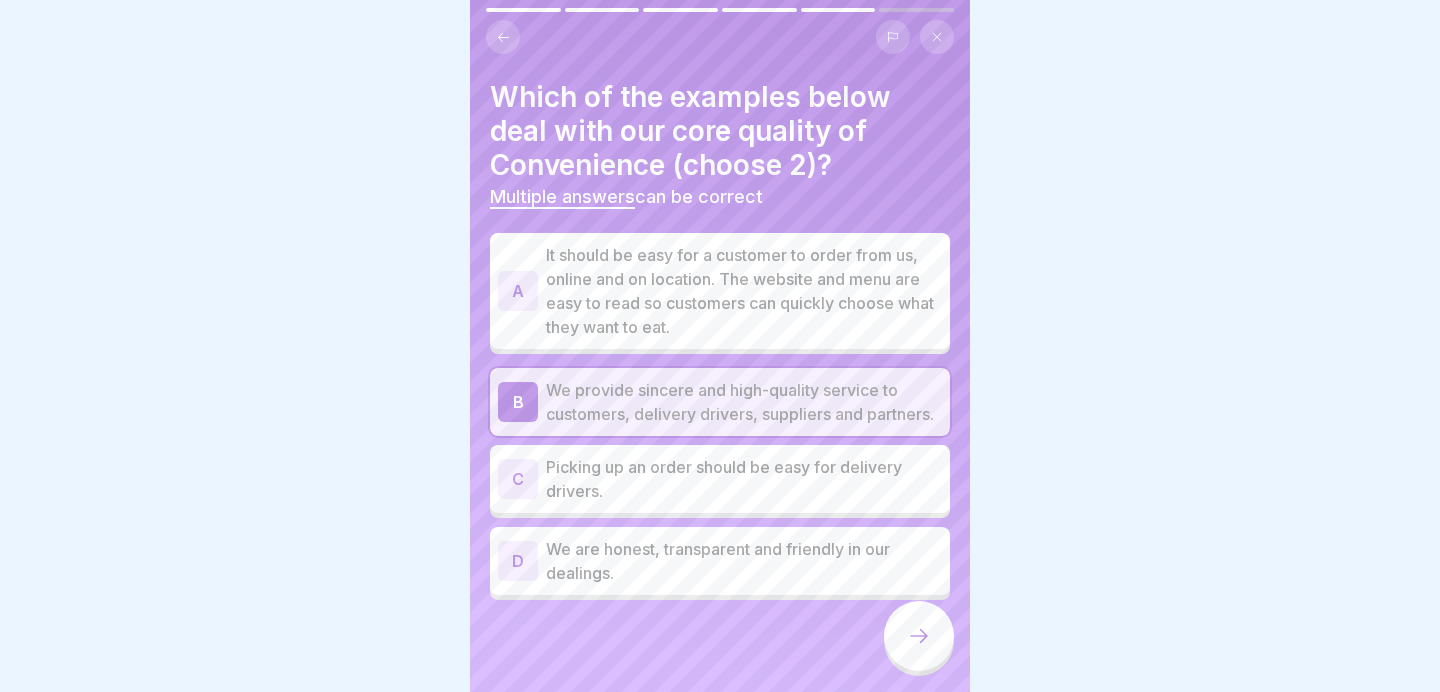 click at bounding box center [919, 636] 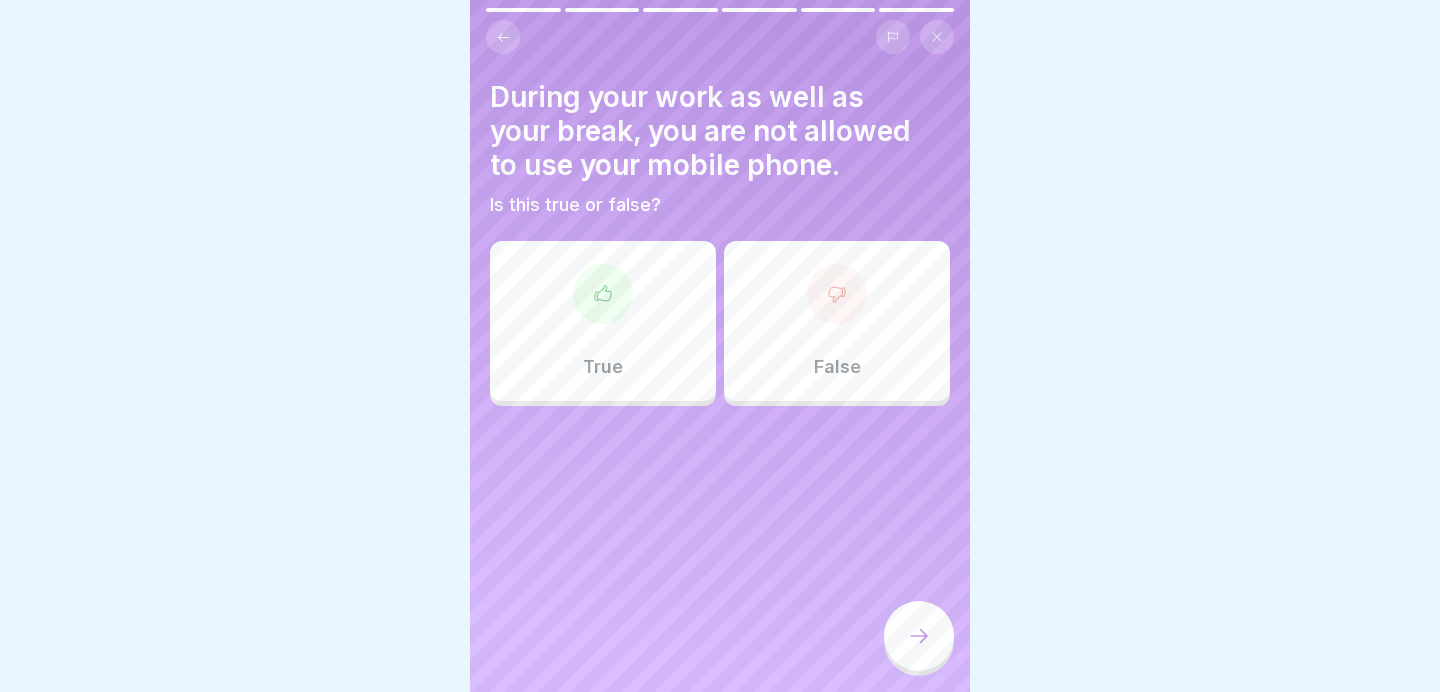 click on "False" at bounding box center (837, 367) 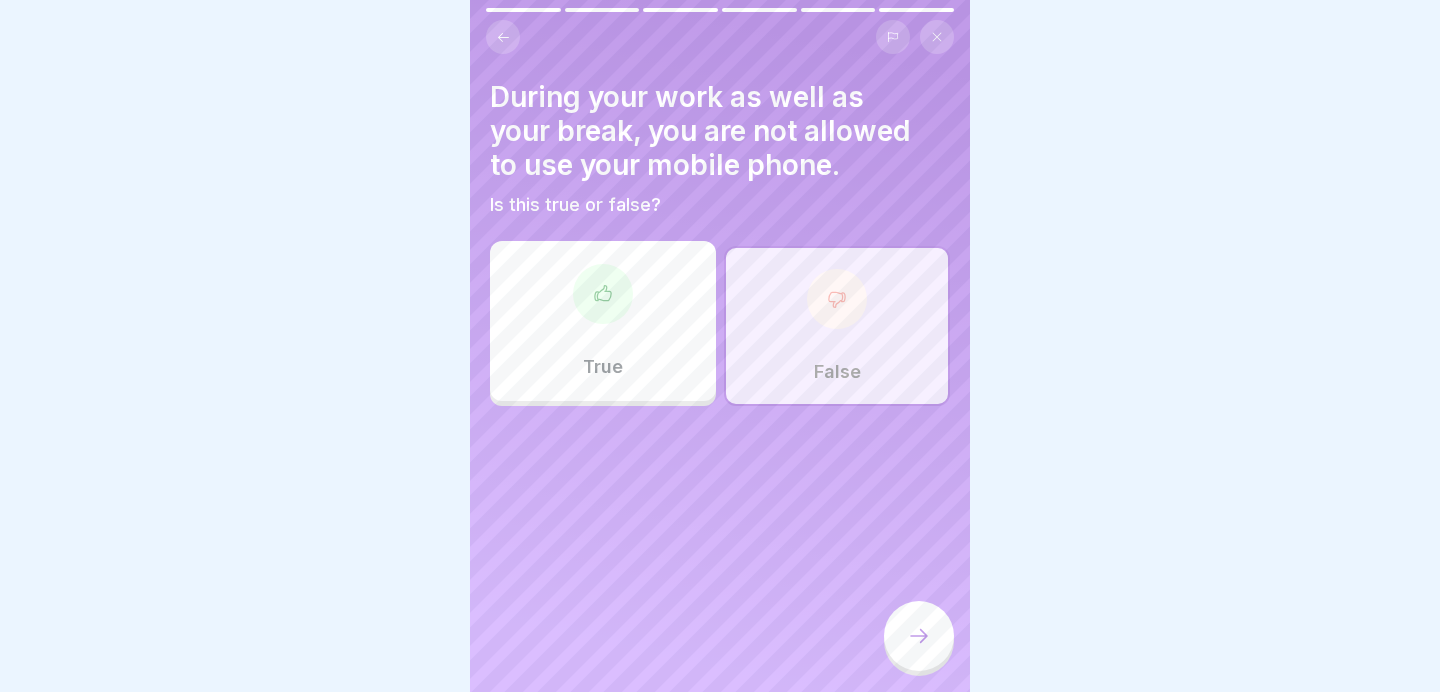 click on "True" at bounding box center [603, 321] 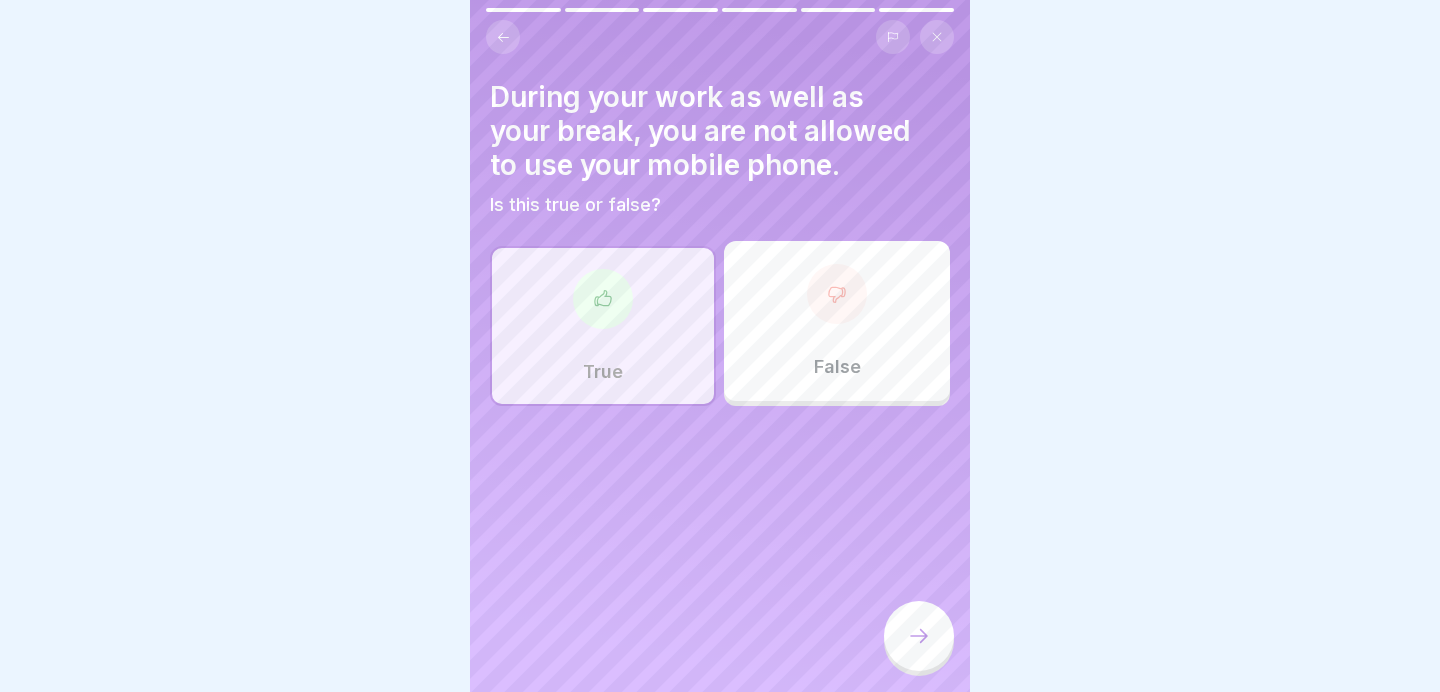 click on "False" at bounding box center (837, 321) 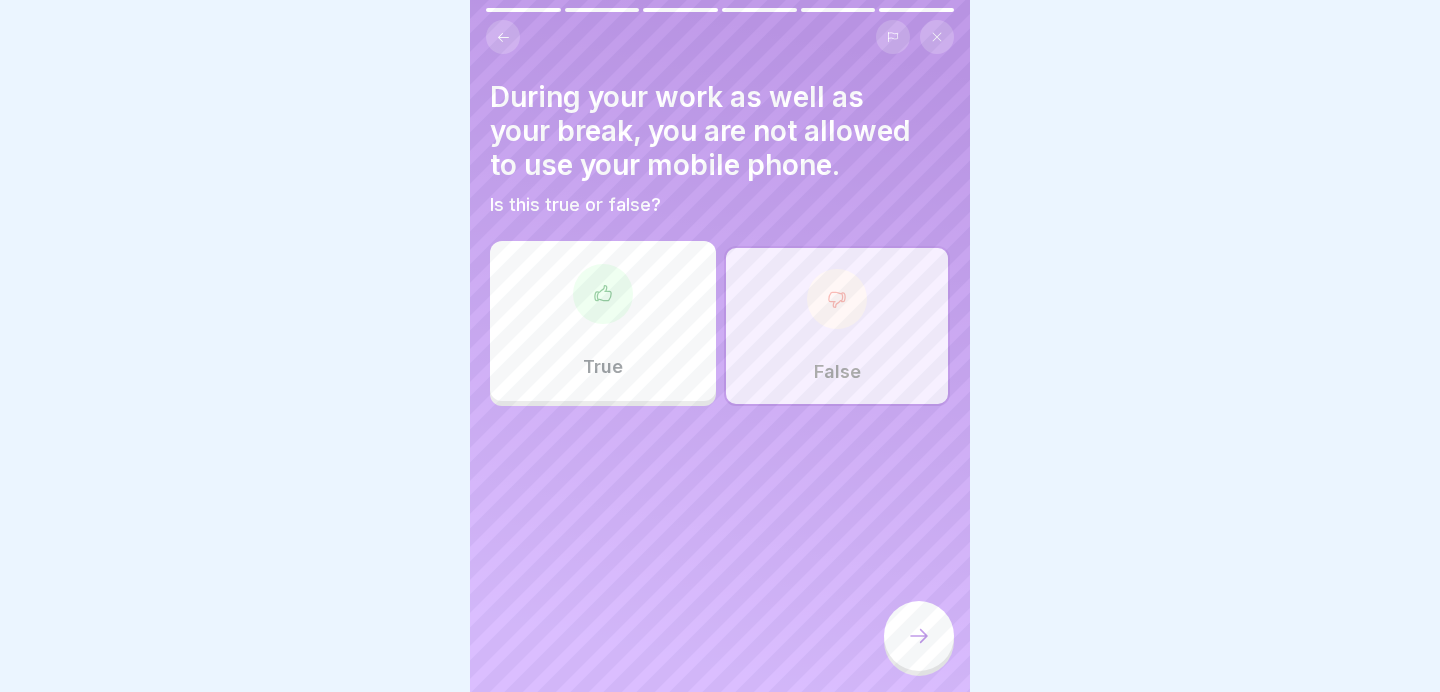 click on "True" at bounding box center (603, 321) 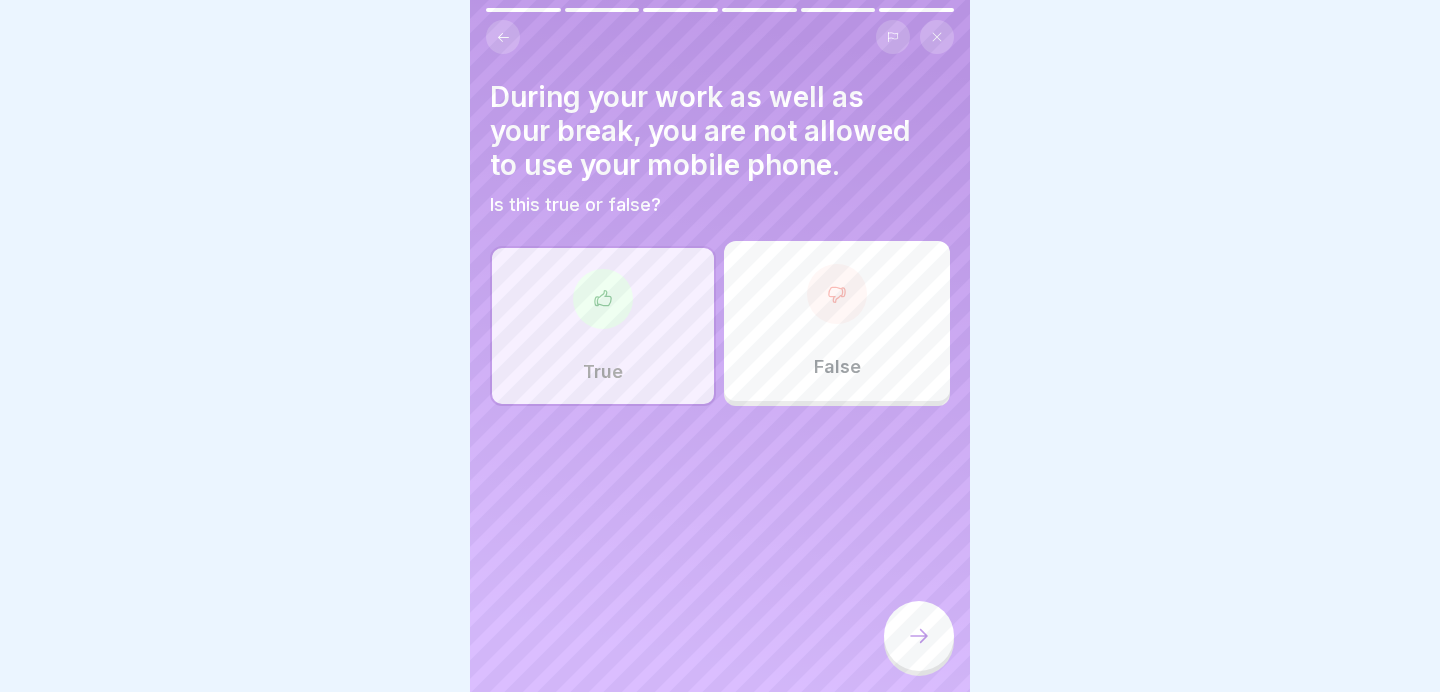 click on "False" at bounding box center (837, 321) 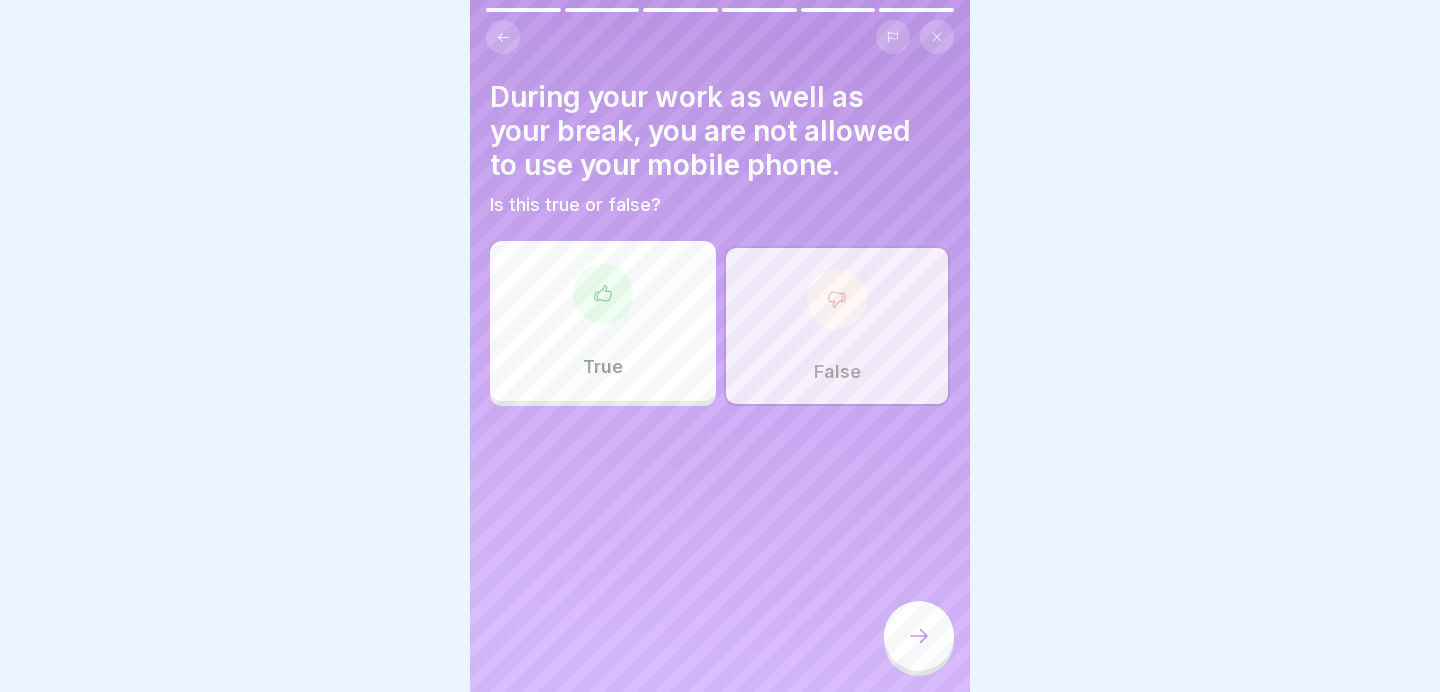 click 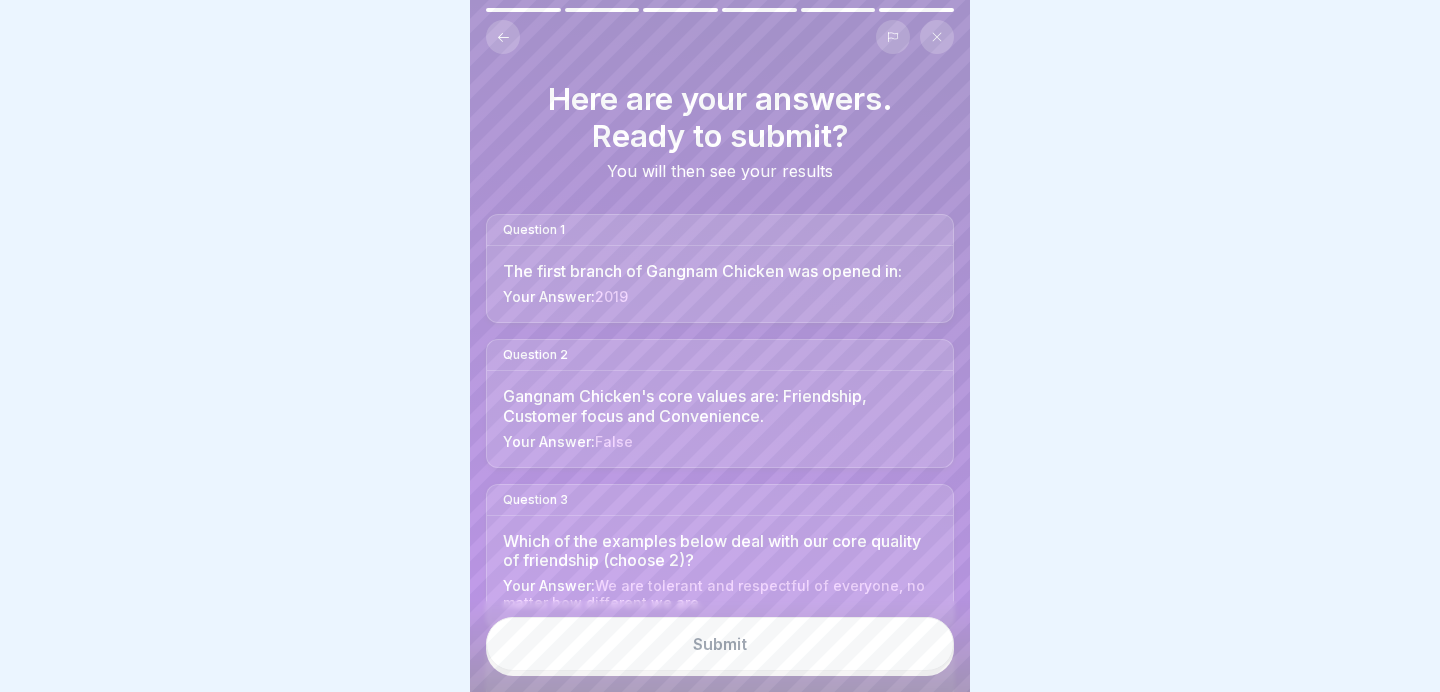 scroll, scrollTop: 500, scrollLeft: 0, axis: vertical 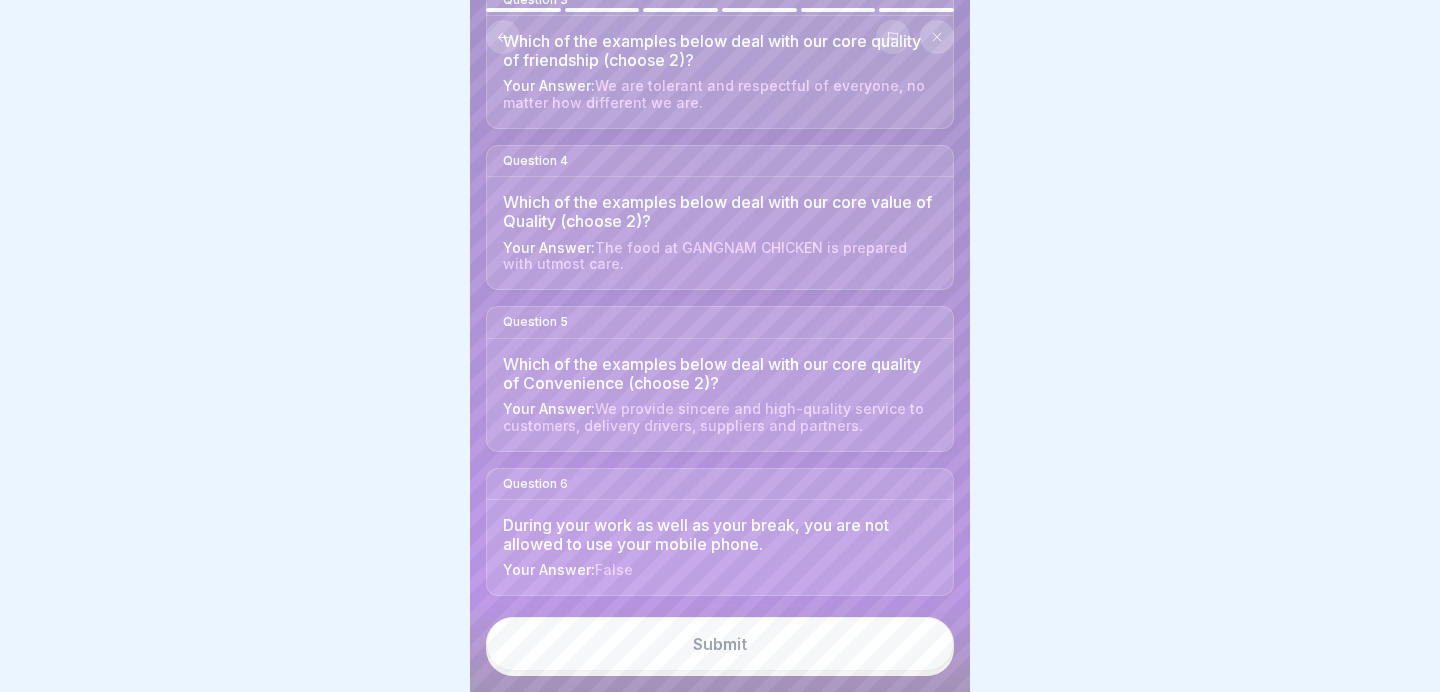 click on "Submit" at bounding box center (720, 644) 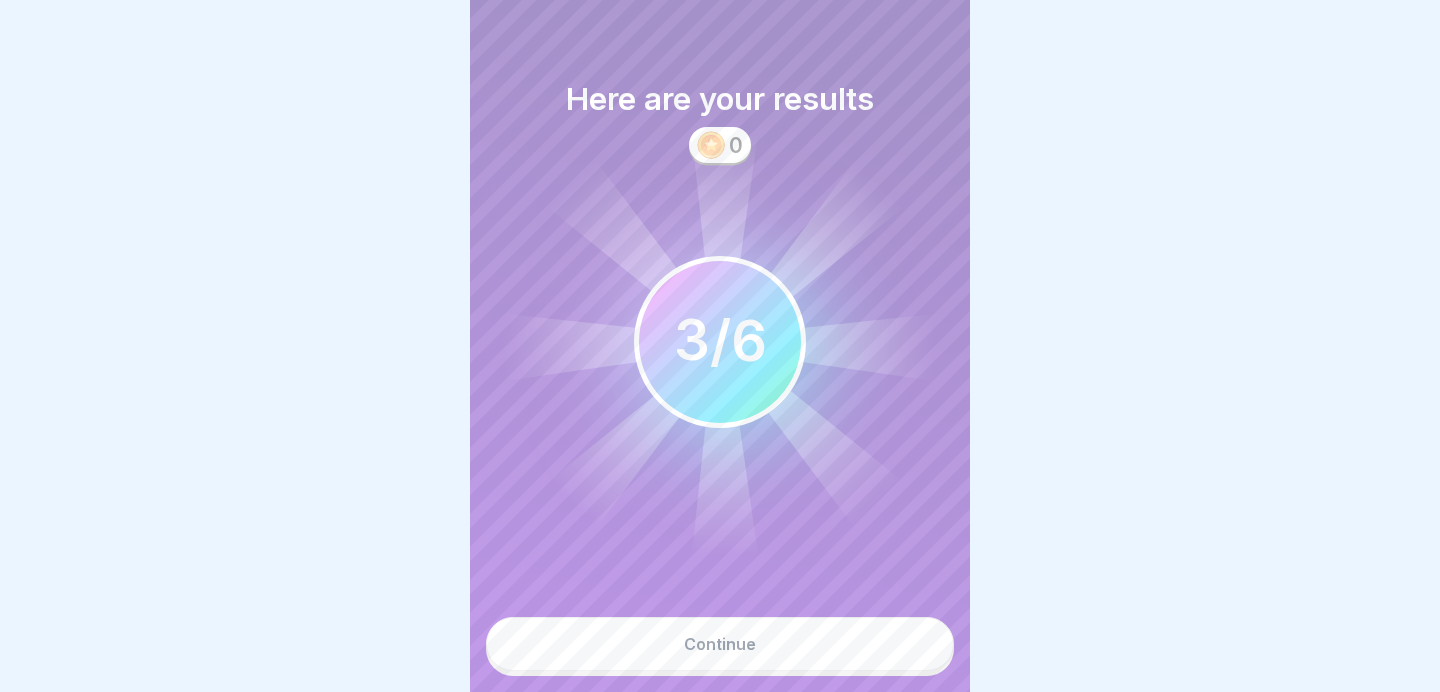 click on "Continue" at bounding box center [720, 646] 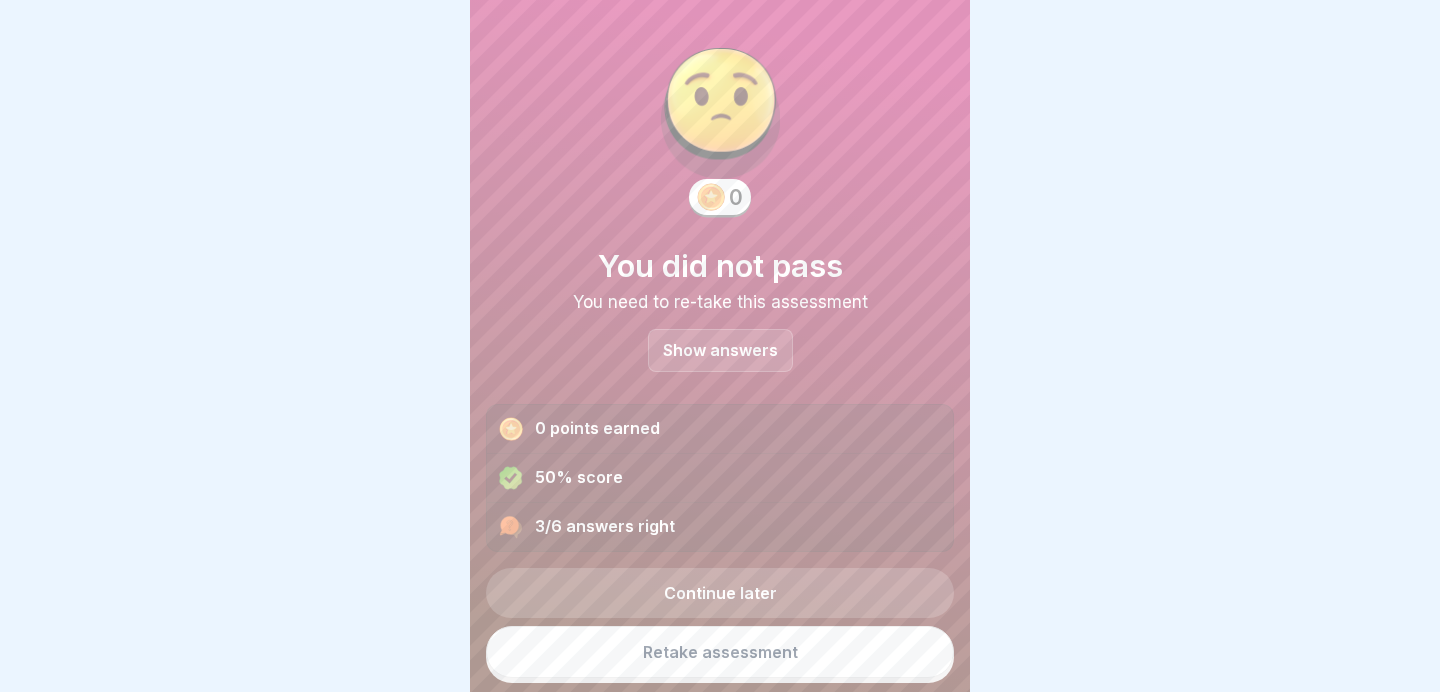 click on "Show answers" at bounding box center [720, 350] 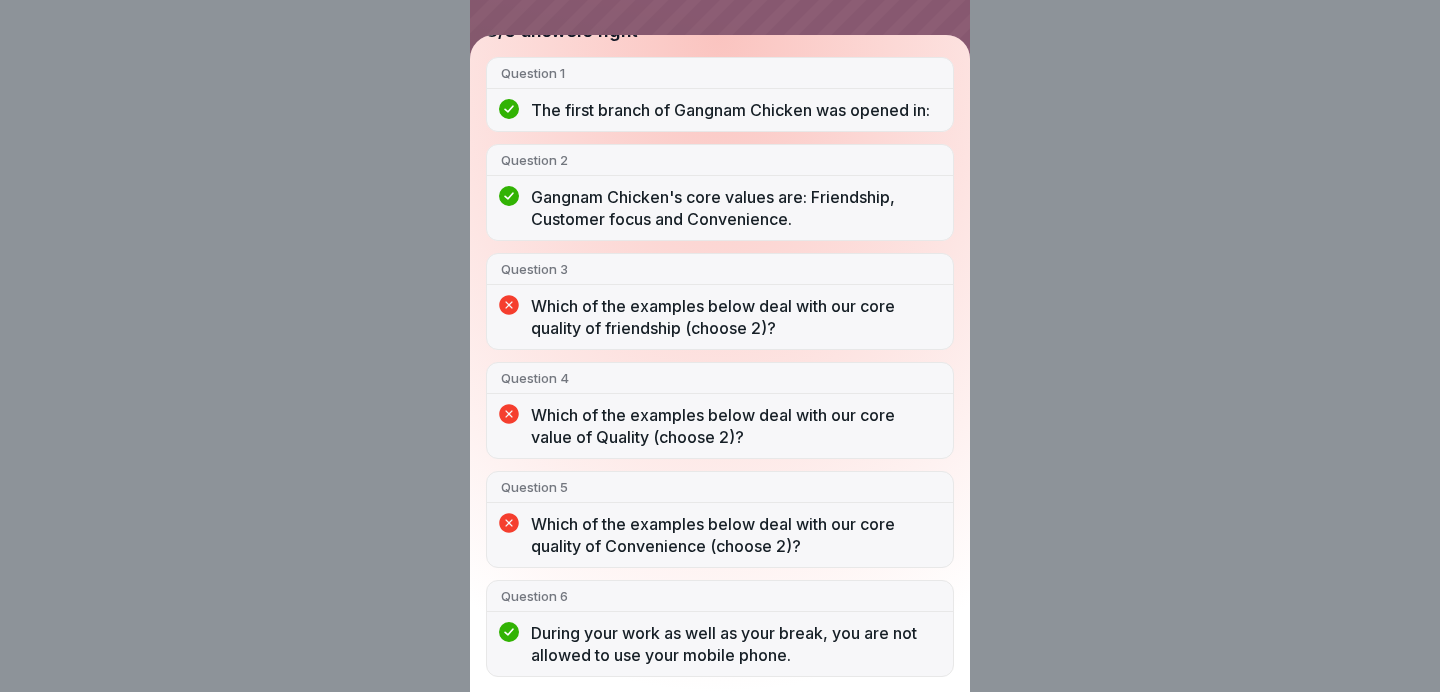 scroll, scrollTop: 0, scrollLeft: 0, axis: both 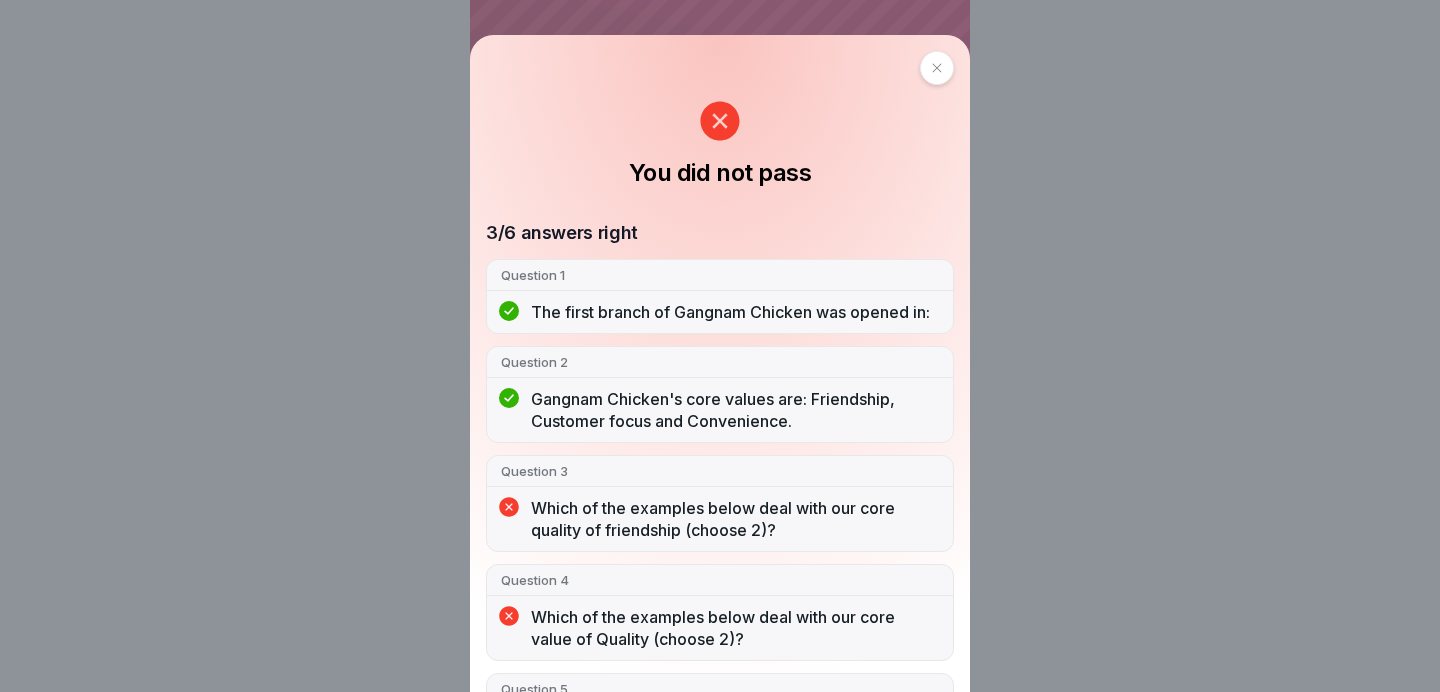 click at bounding box center [937, 68] 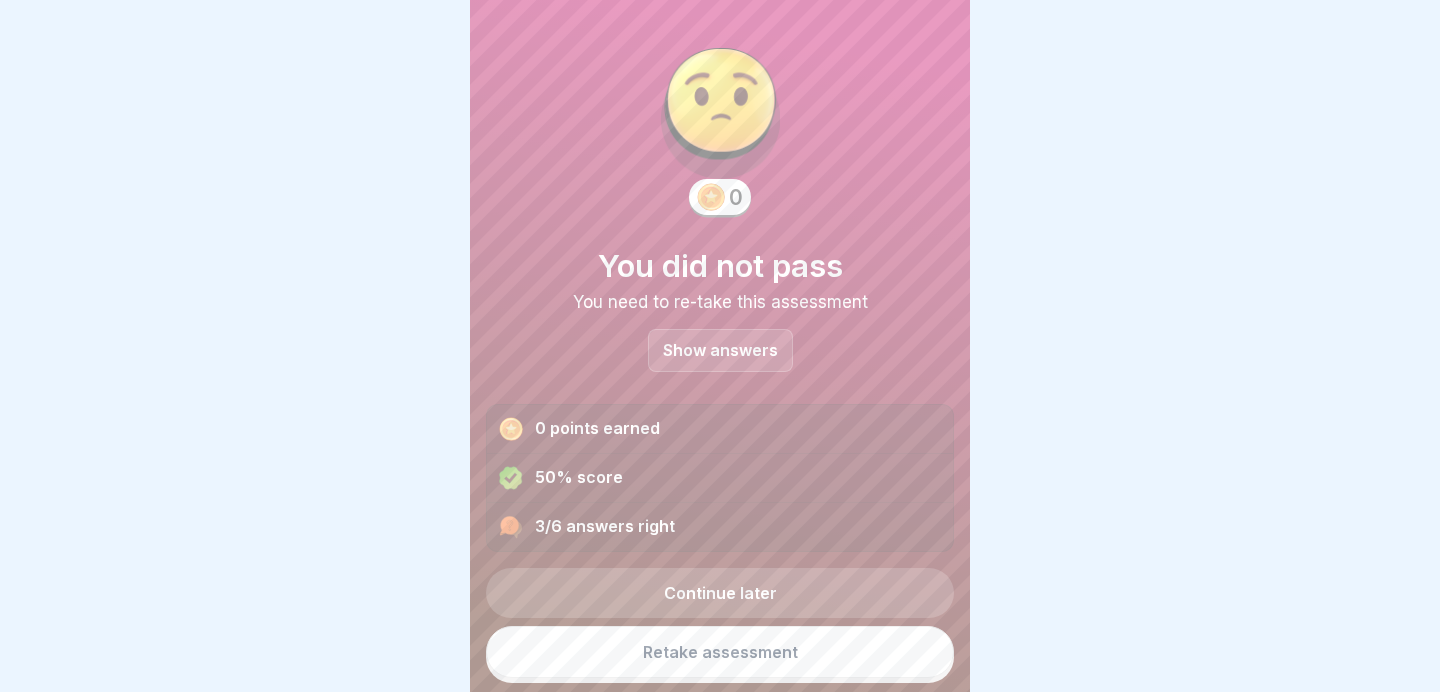 click on "Retake assessment" at bounding box center [720, 652] 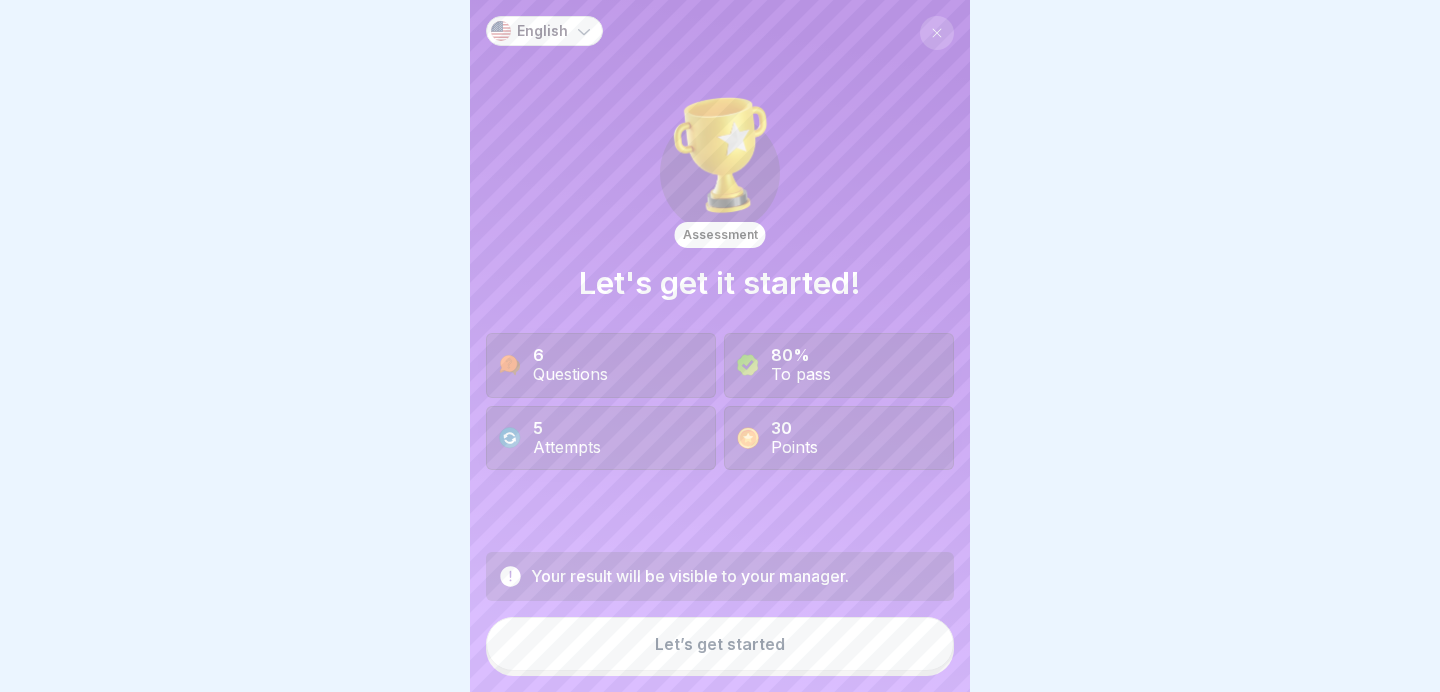click on "Let’s get started" at bounding box center (720, 644) 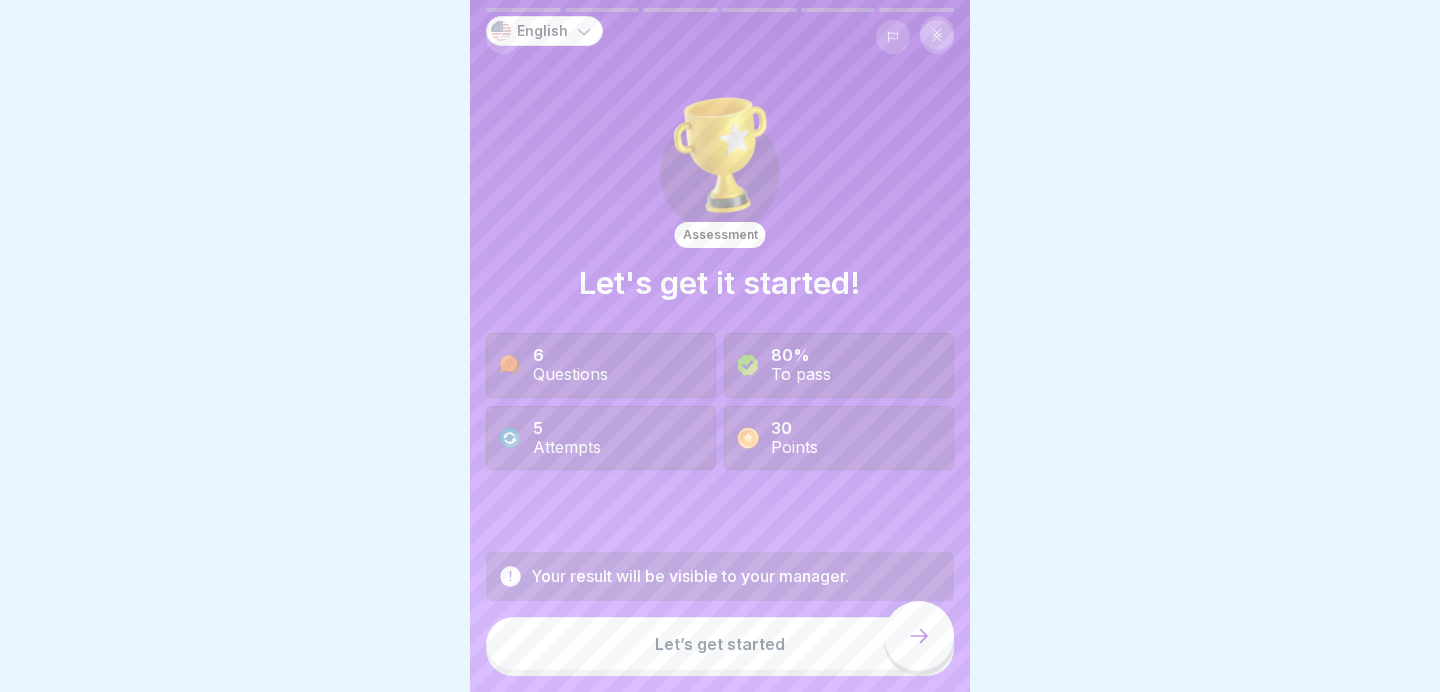 scroll, scrollTop: 0, scrollLeft: 0, axis: both 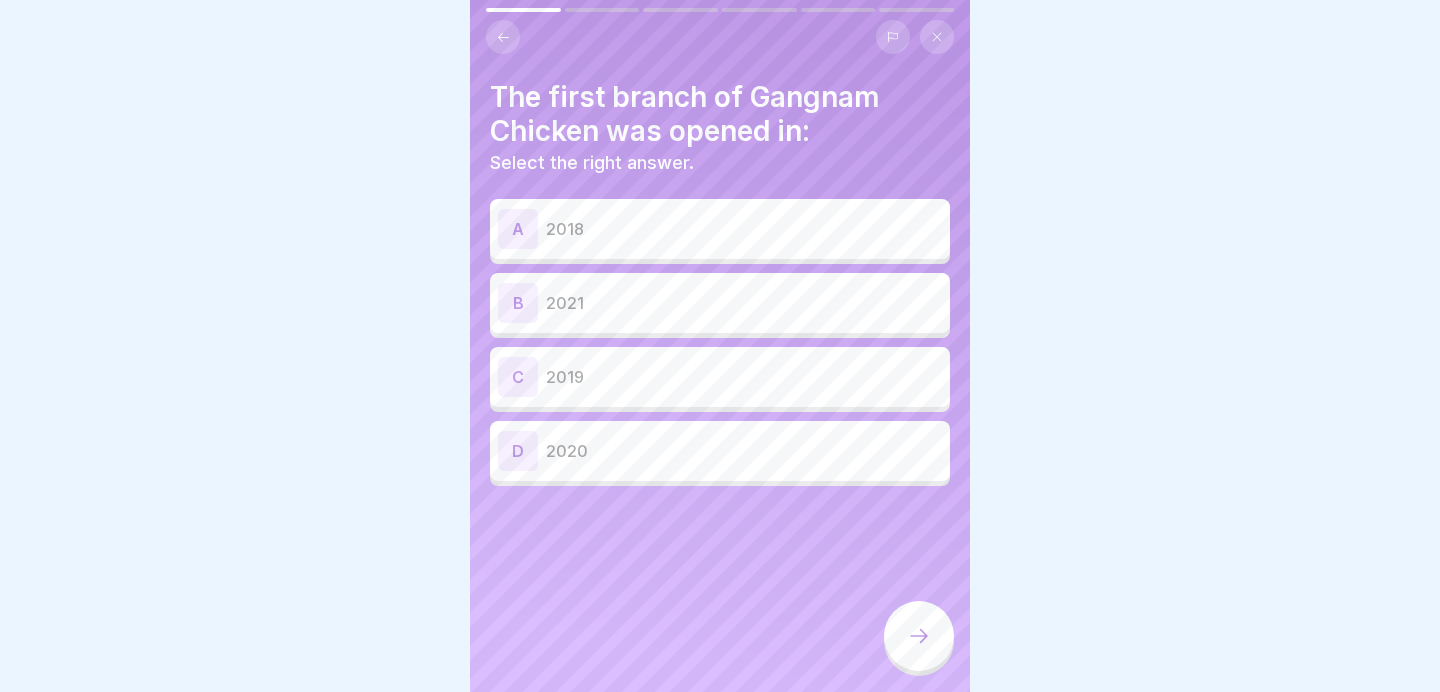 click on "2019" at bounding box center (744, 377) 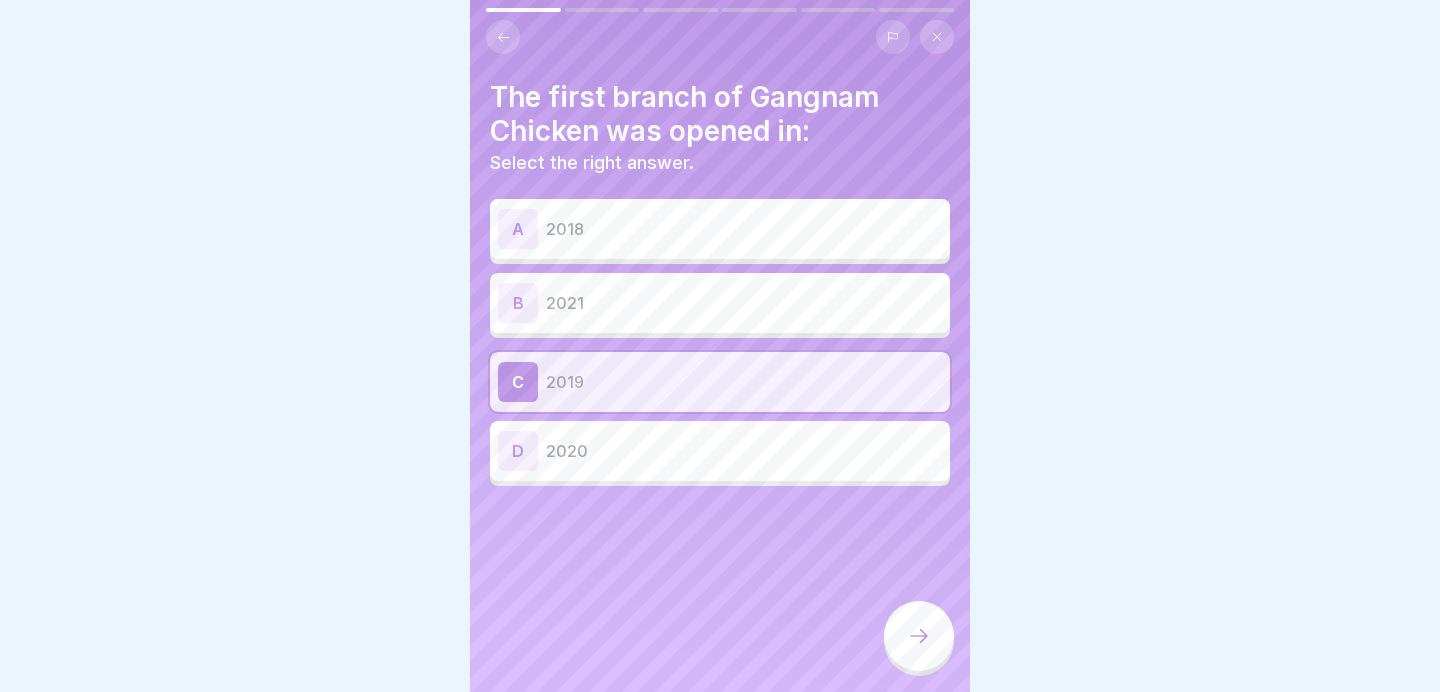 click at bounding box center [919, 636] 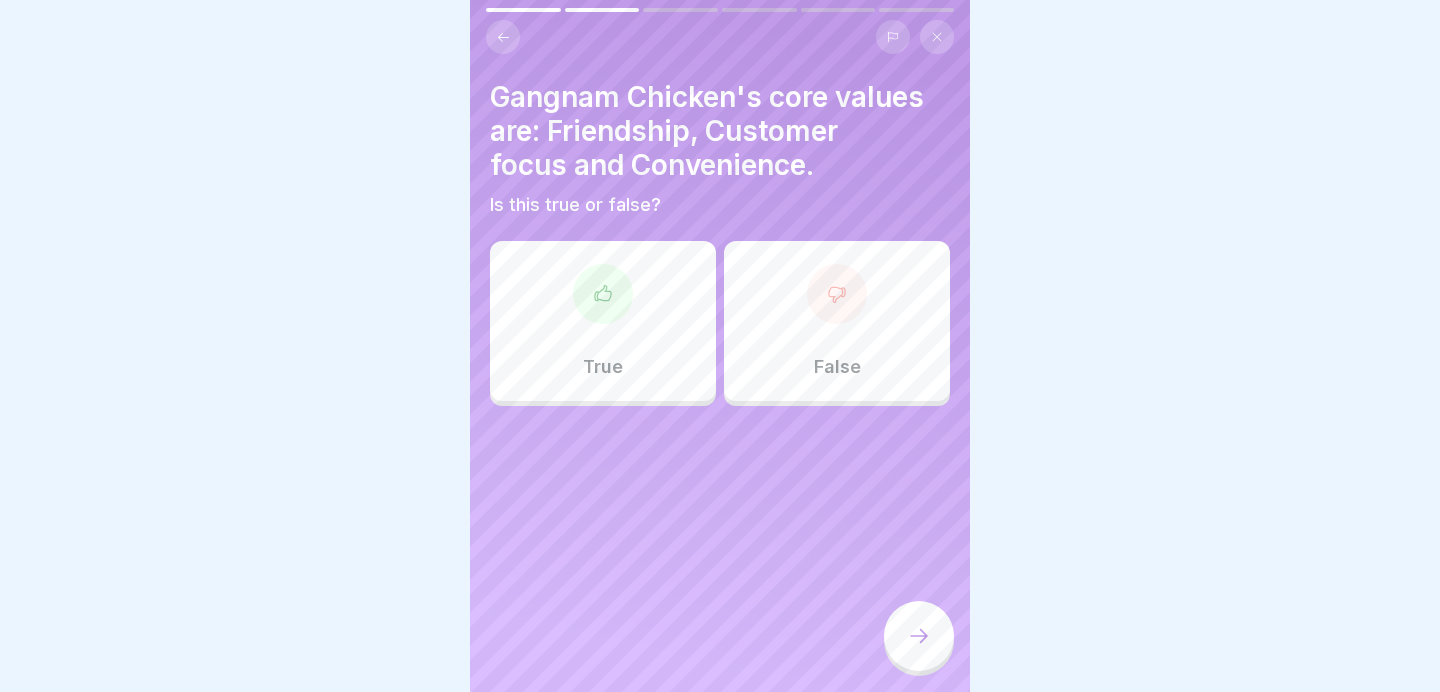 click on "False" at bounding box center (837, 321) 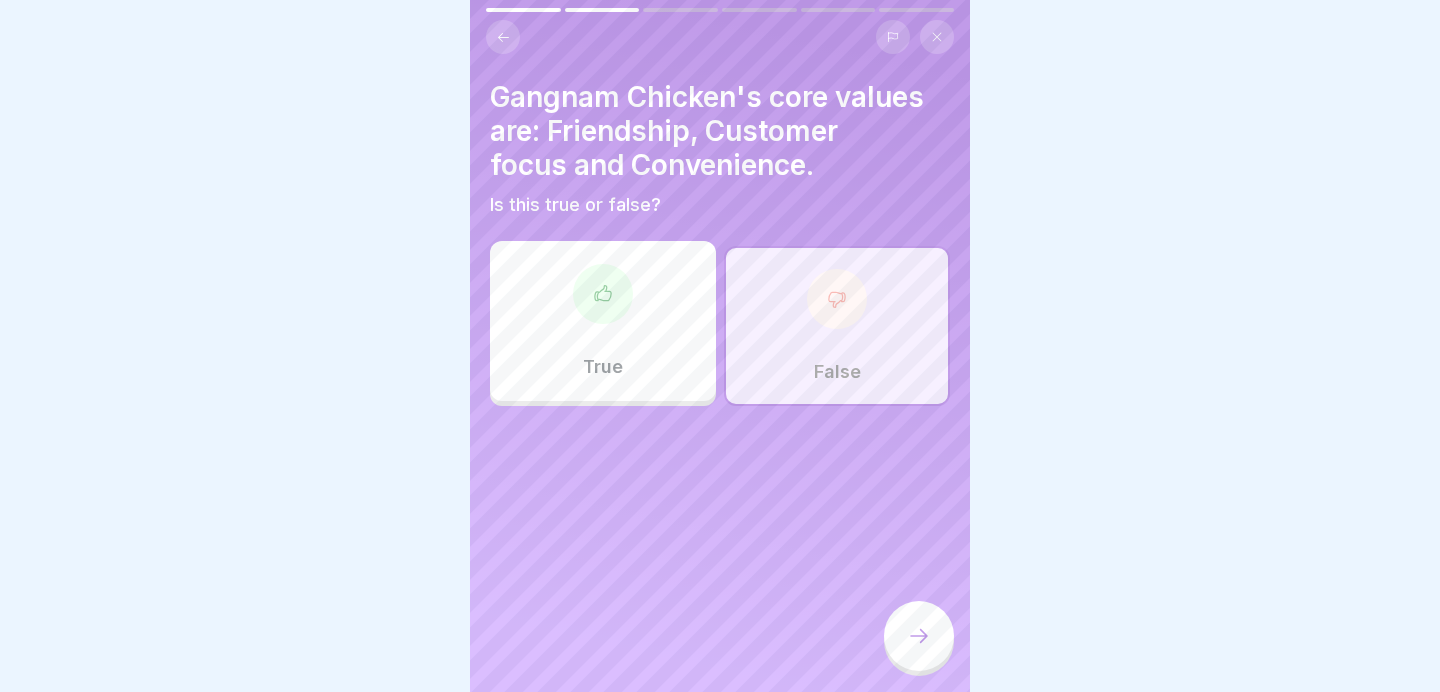 click 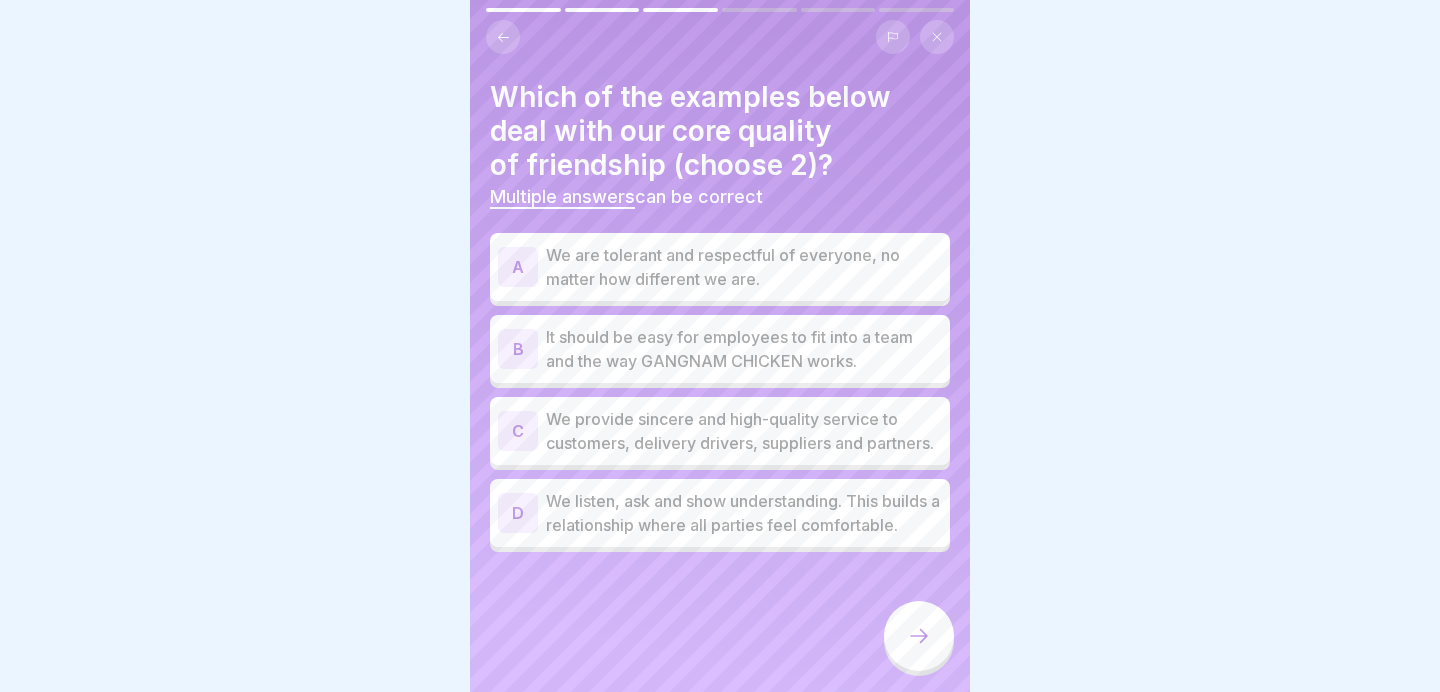 click on "We listen, ask and show understanding. This builds a relationship where all parties feel comfortable." at bounding box center (744, 513) 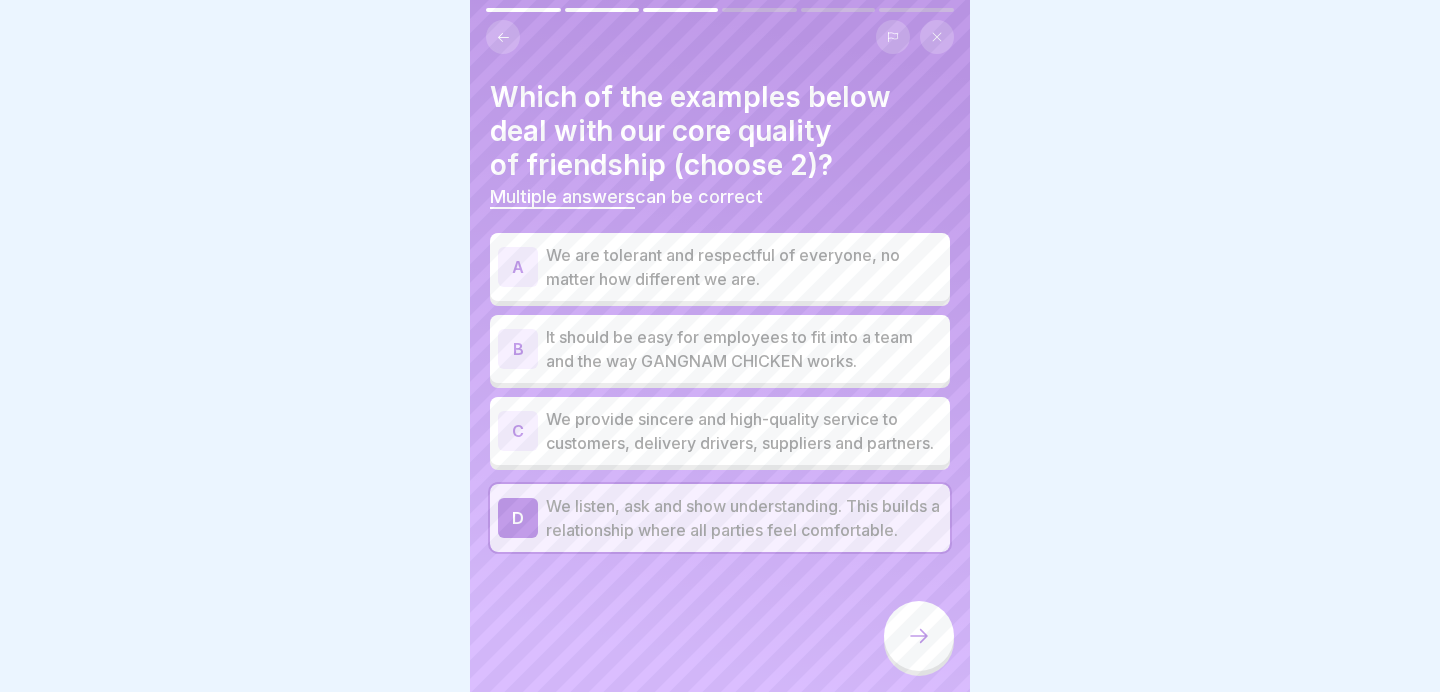 click at bounding box center [919, 636] 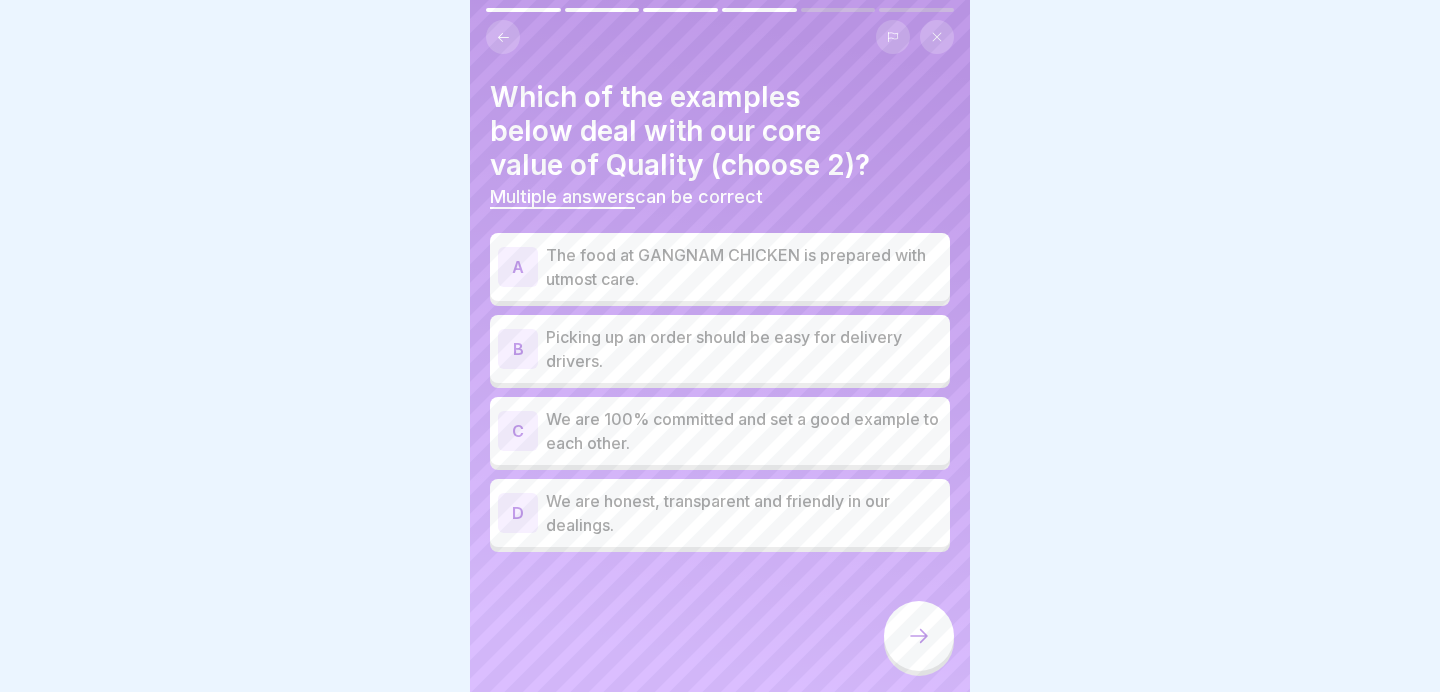 click on "We are 100% committed and set a good example to each other." at bounding box center (744, 431) 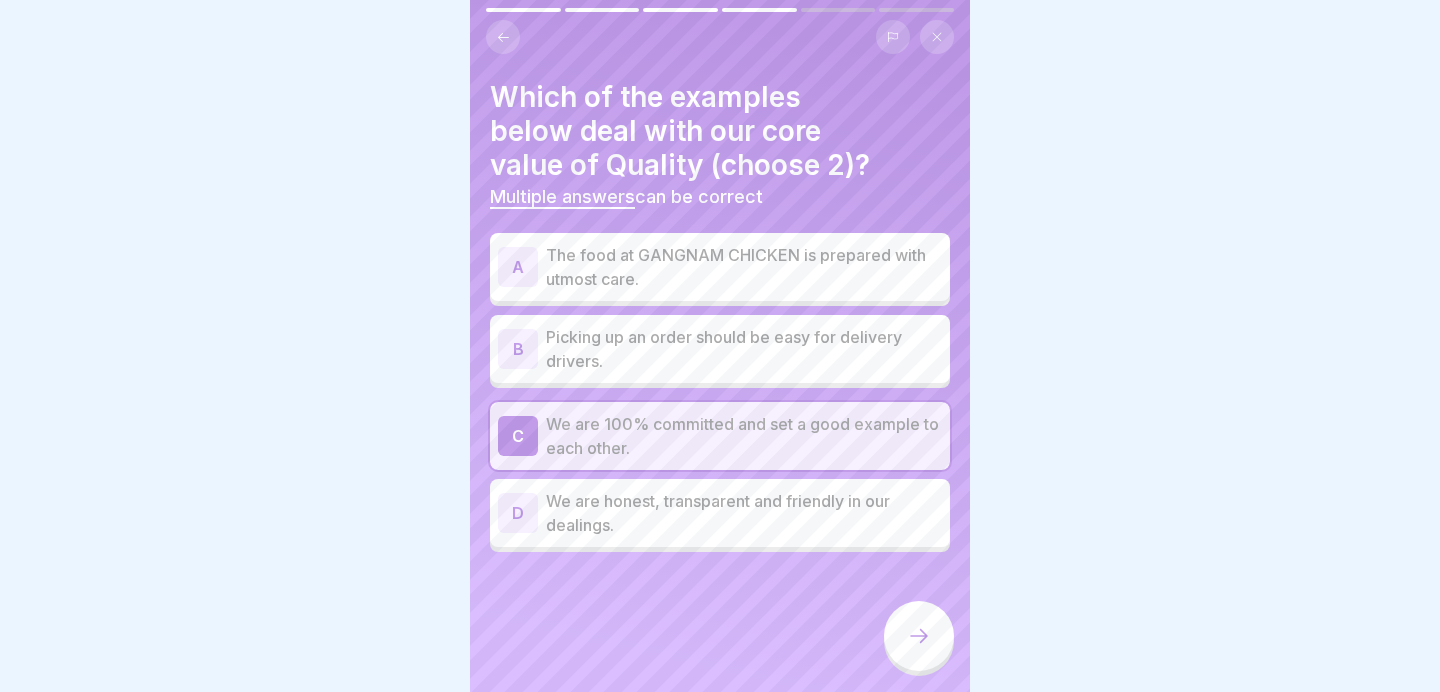 click 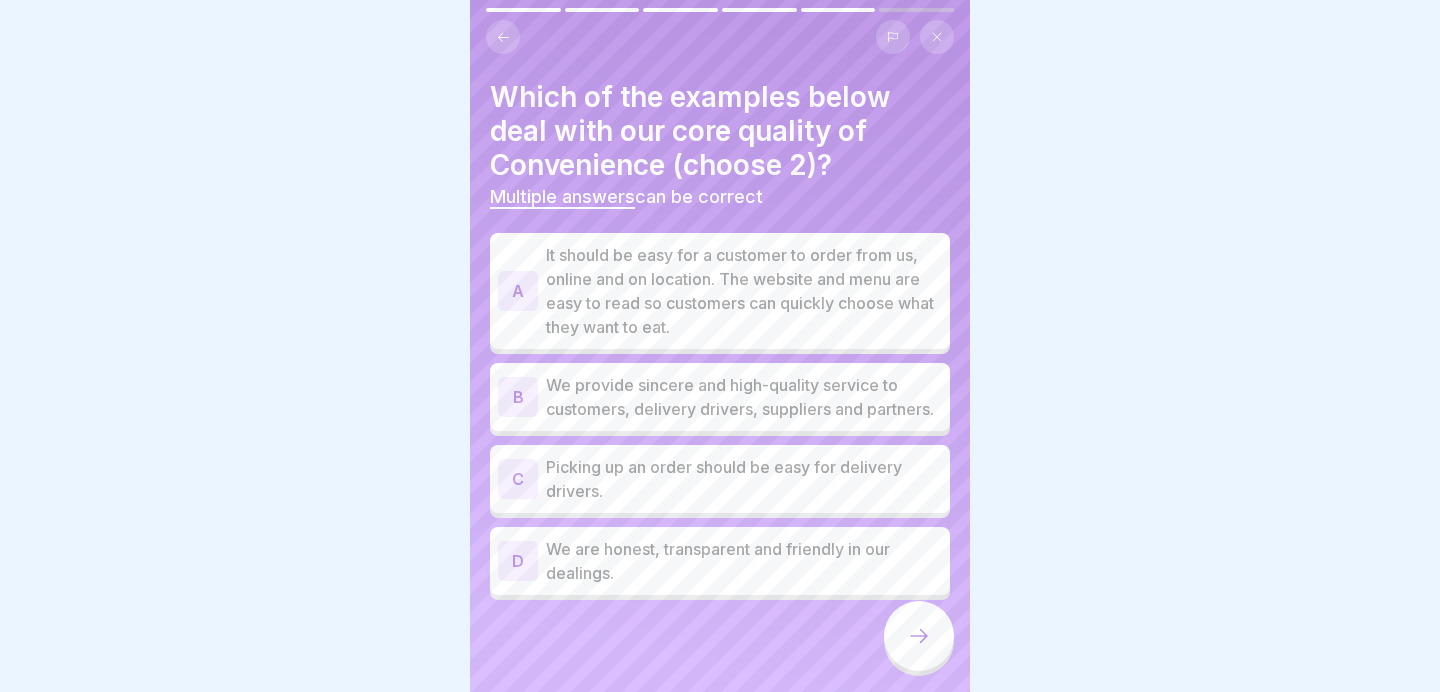 click on "We provide sincere and high-quality service to customers, delivery drivers, suppliers and partners." at bounding box center (744, 397) 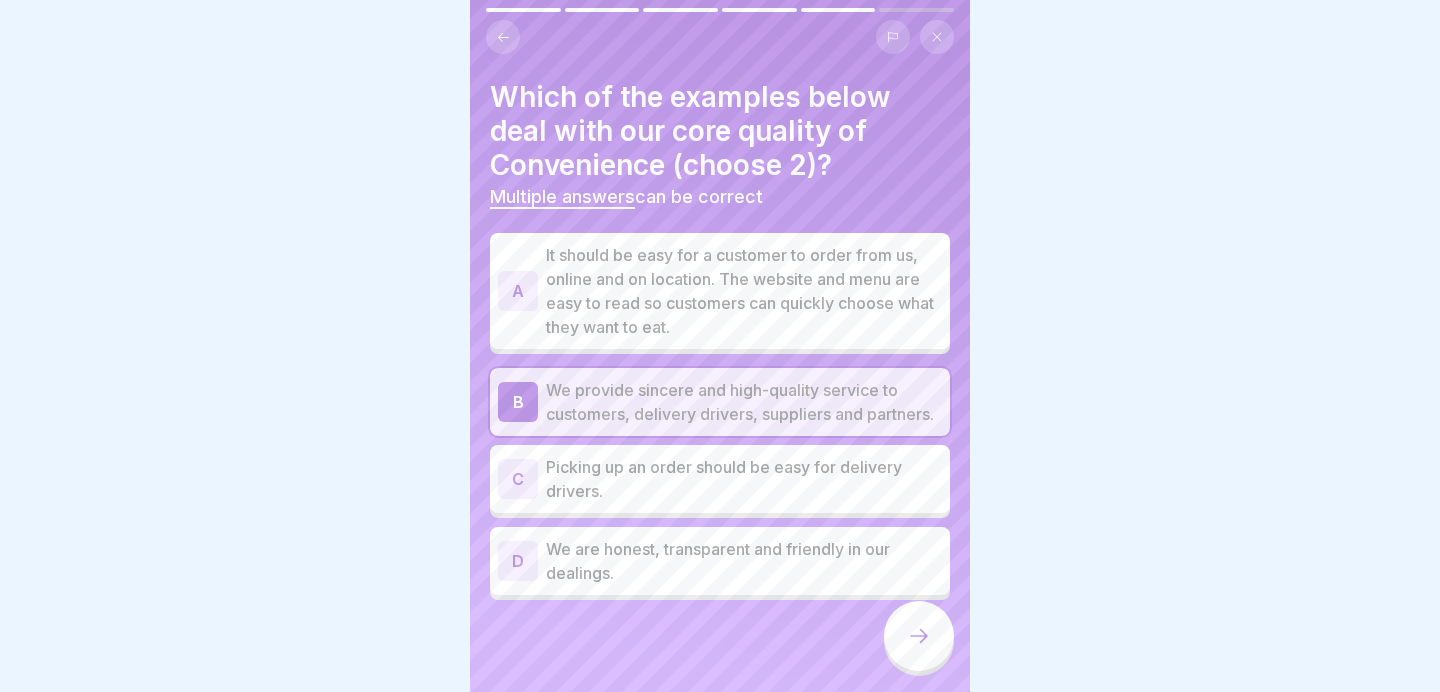 click 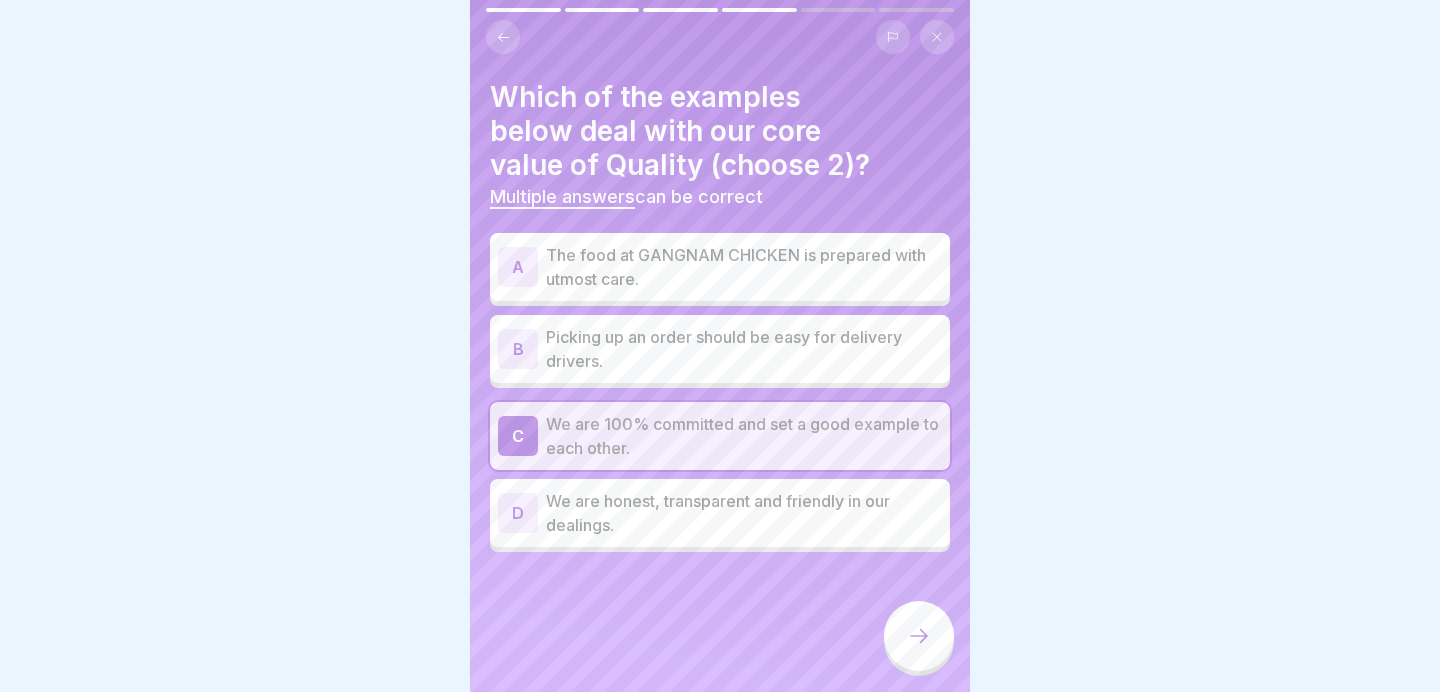 click at bounding box center [919, 636] 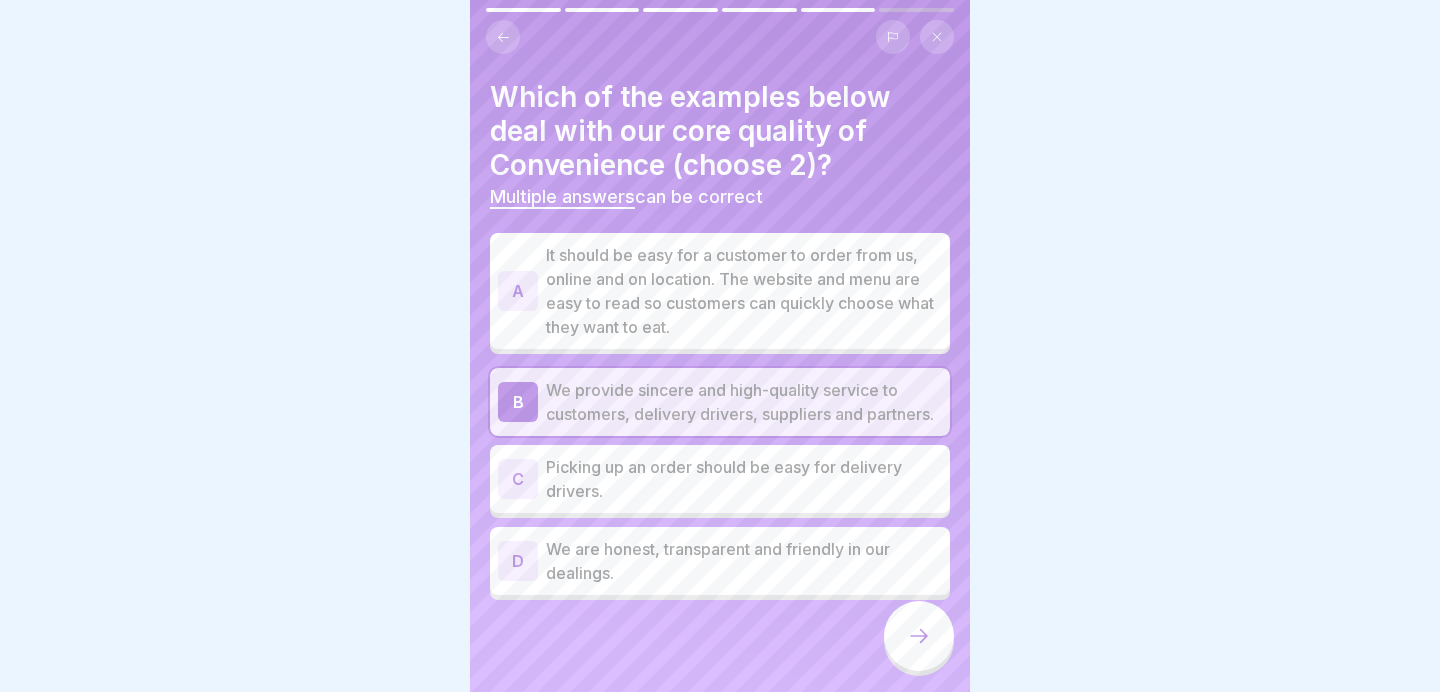 click 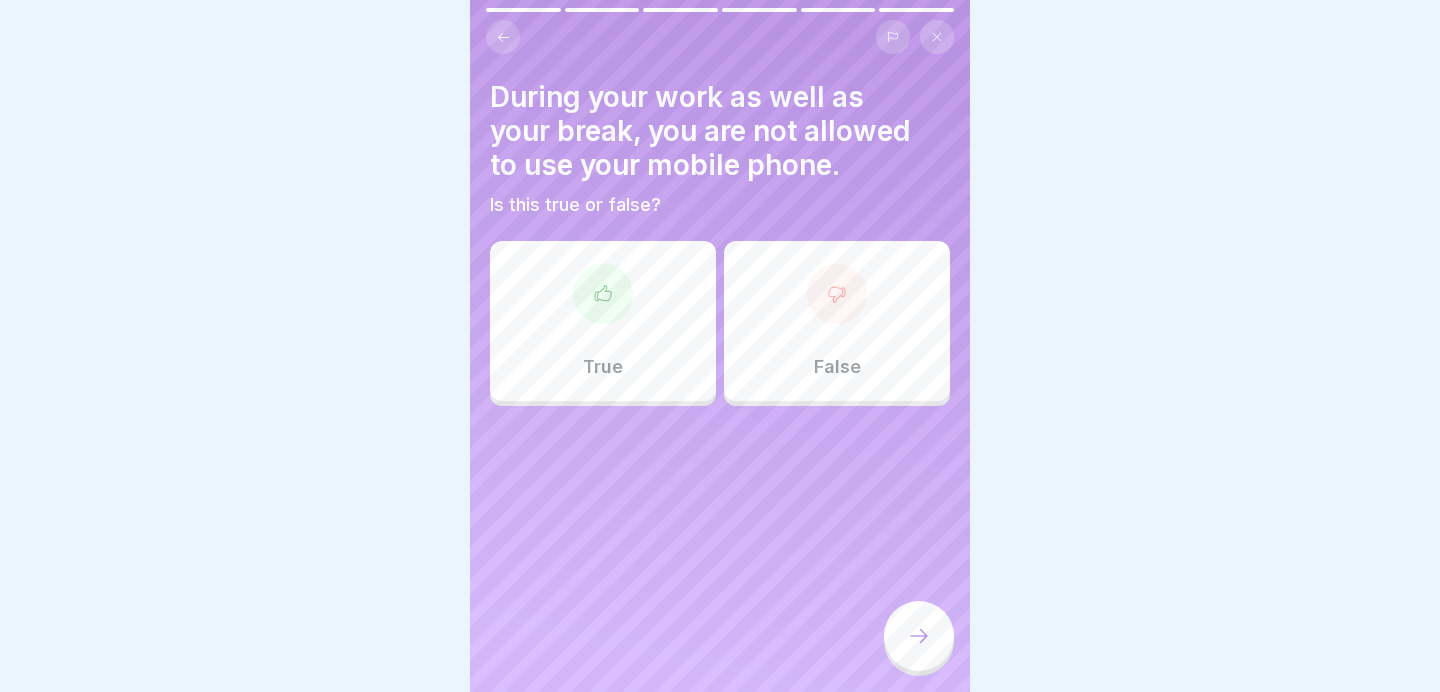 click on "True" at bounding box center [603, 321] 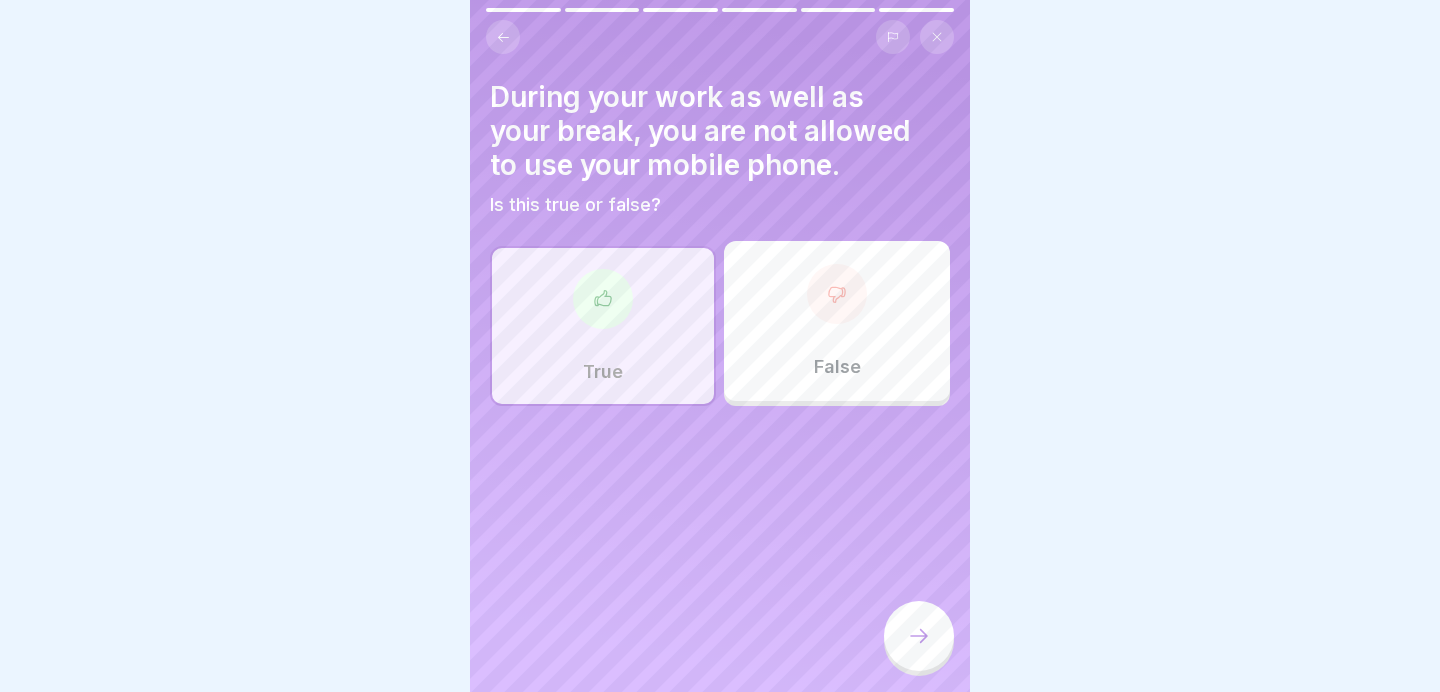 click on "False" at bounding box center (837, 321) 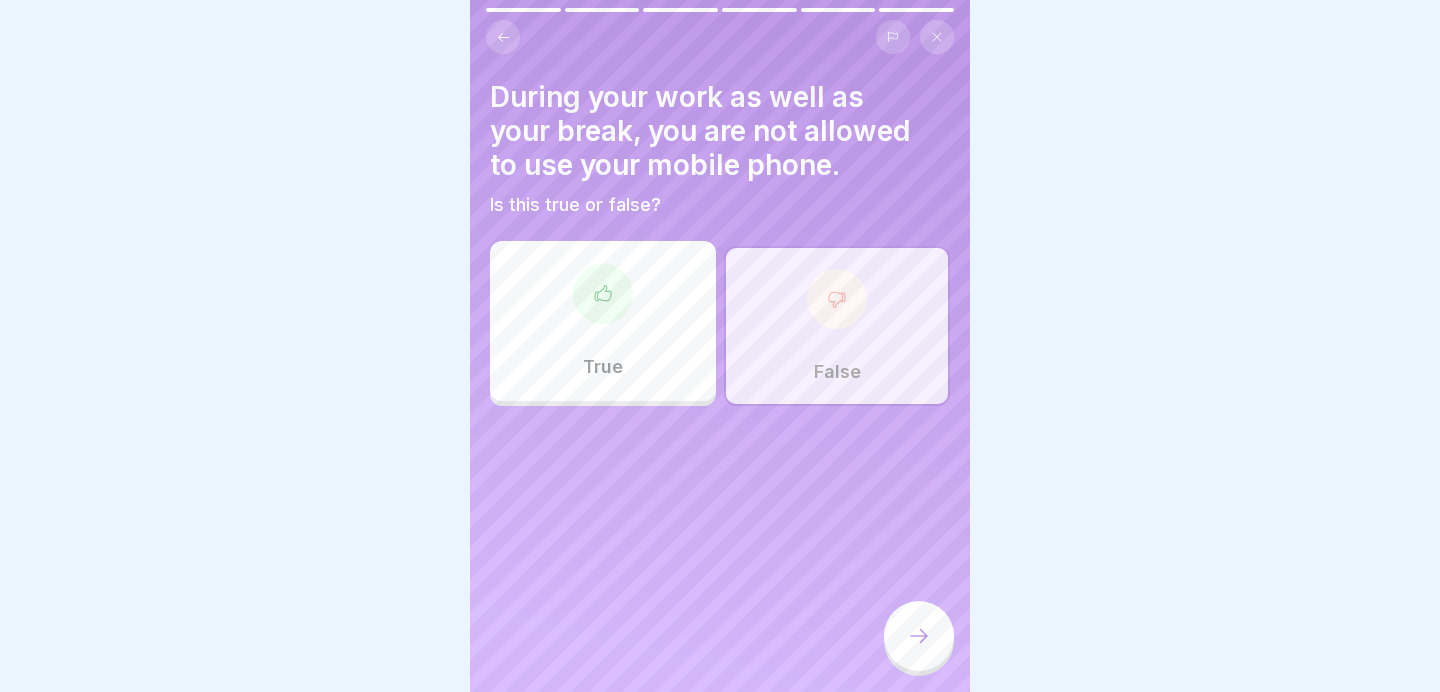 click at bounding box center [919, 636] 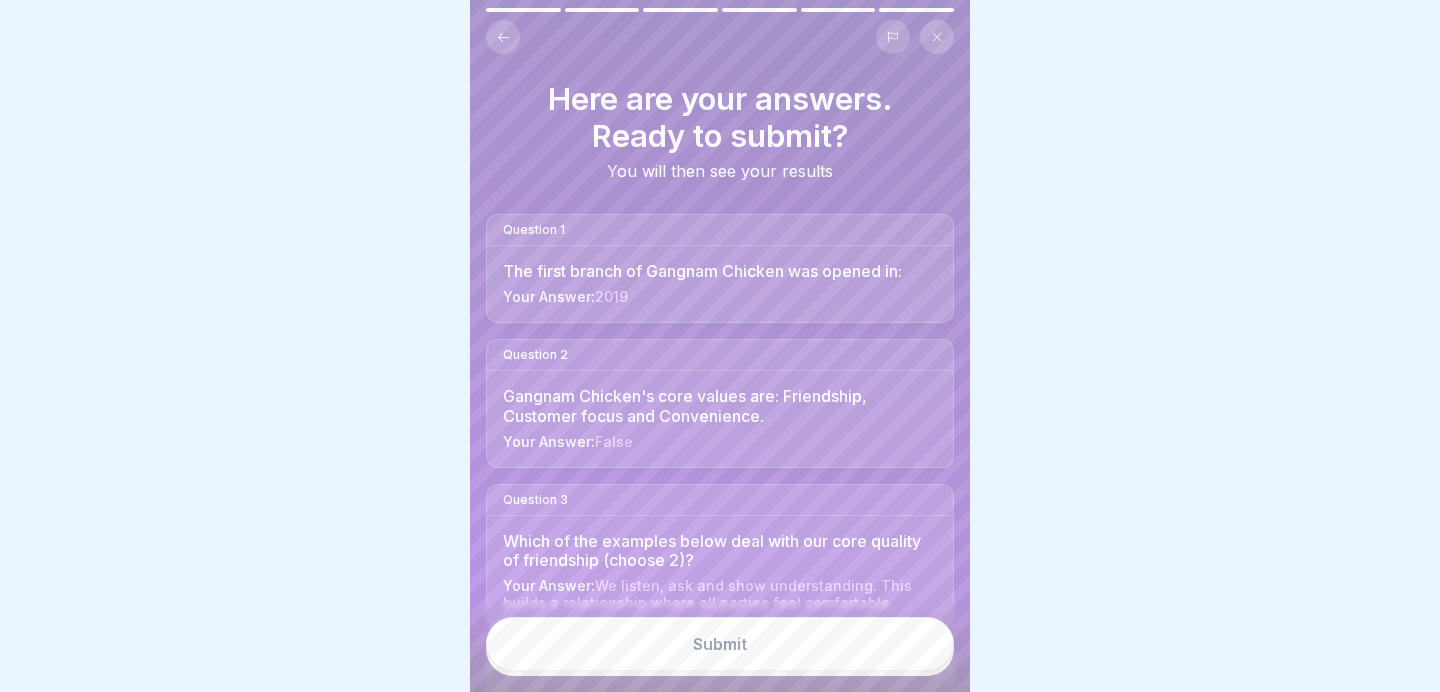 click on "Submit" at bounding box center [720, 644] 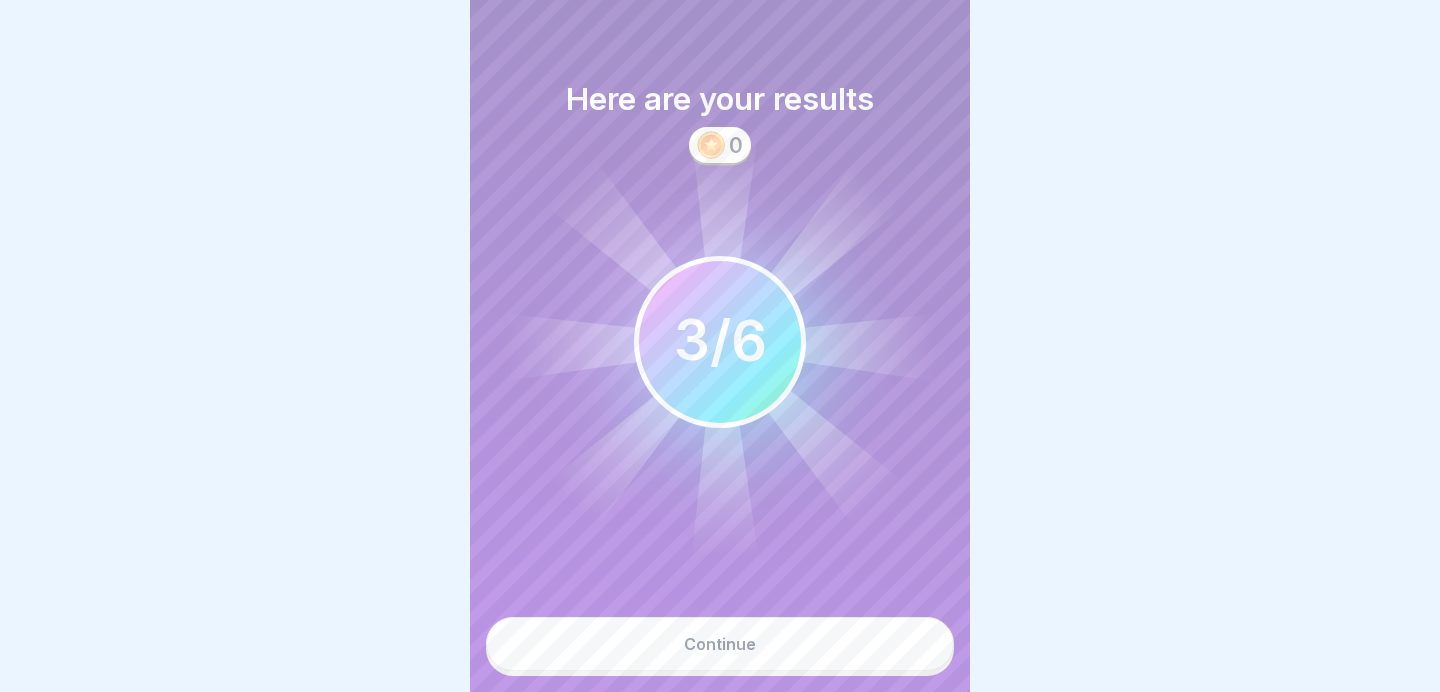 click on "Continue" at bounding box center (720, 644) 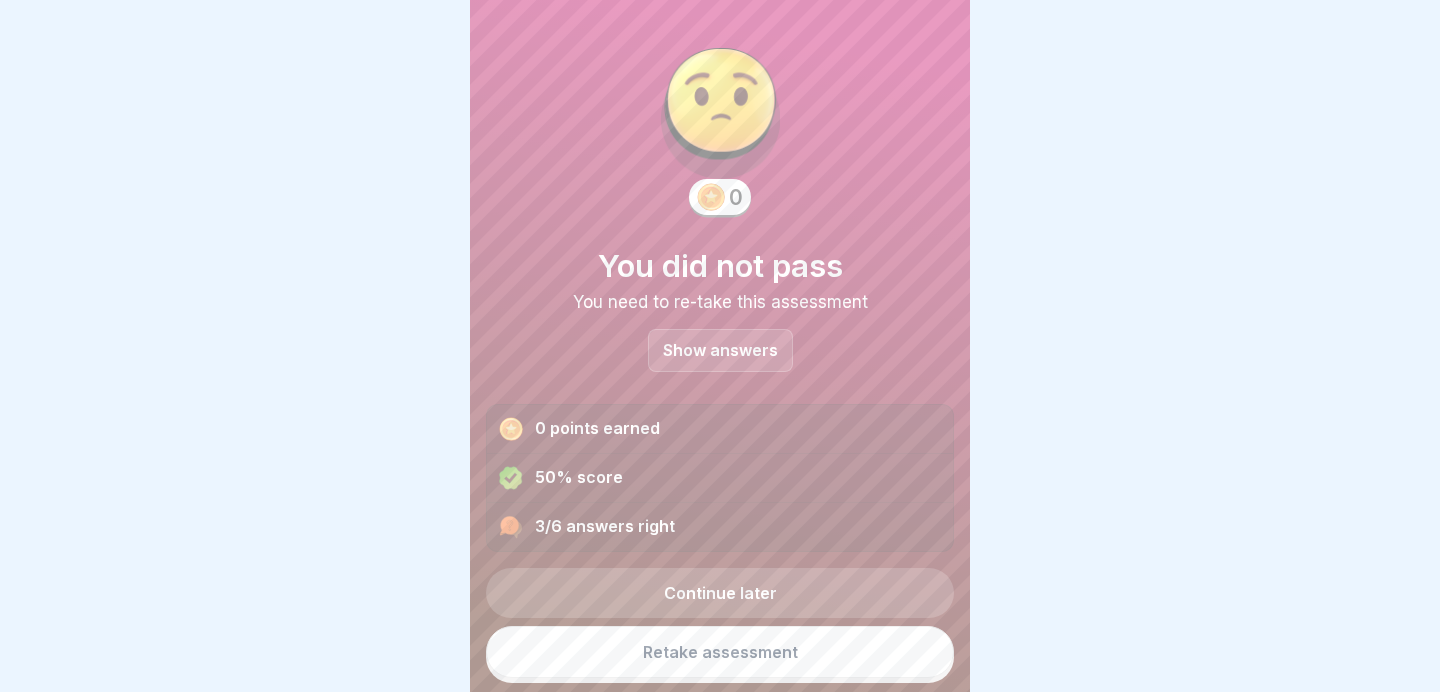 click on "Show answers" at bounding box center [720, 350] 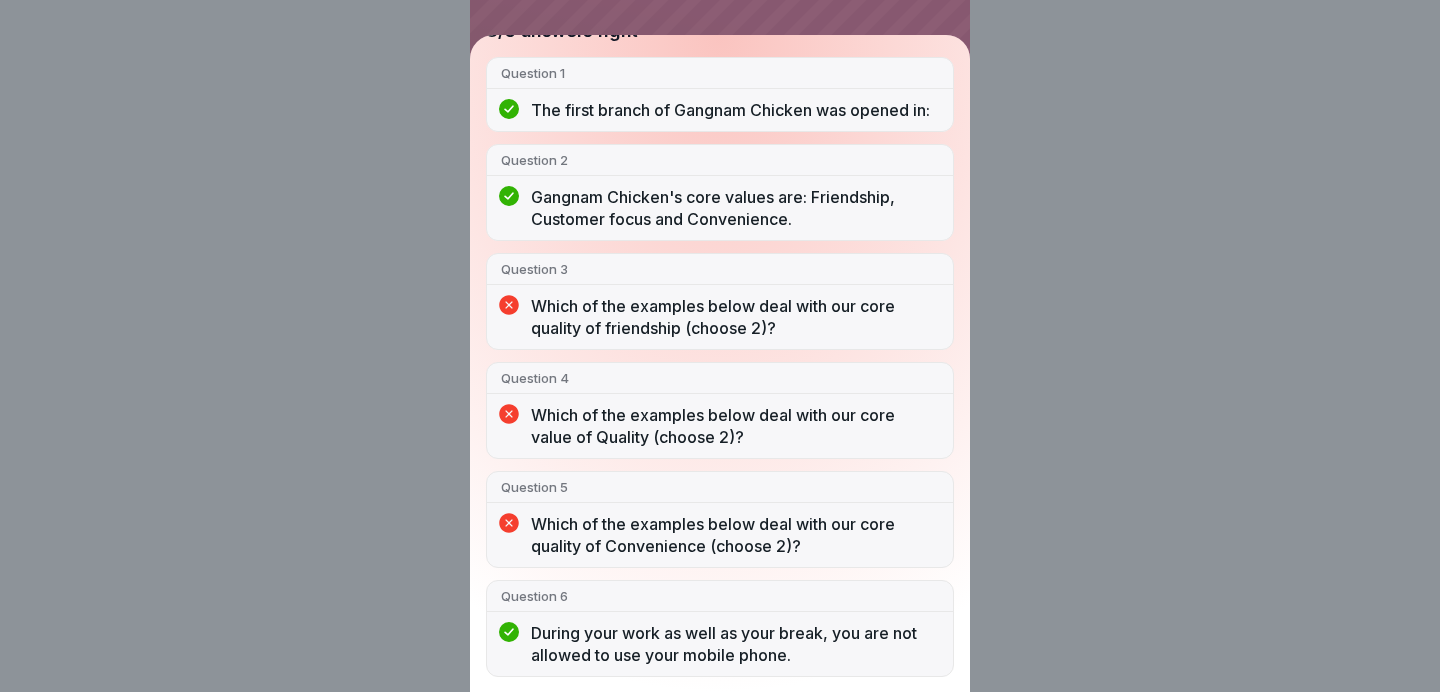 scroll, scrollTop: 0, scrollLeft: 0, axis: both 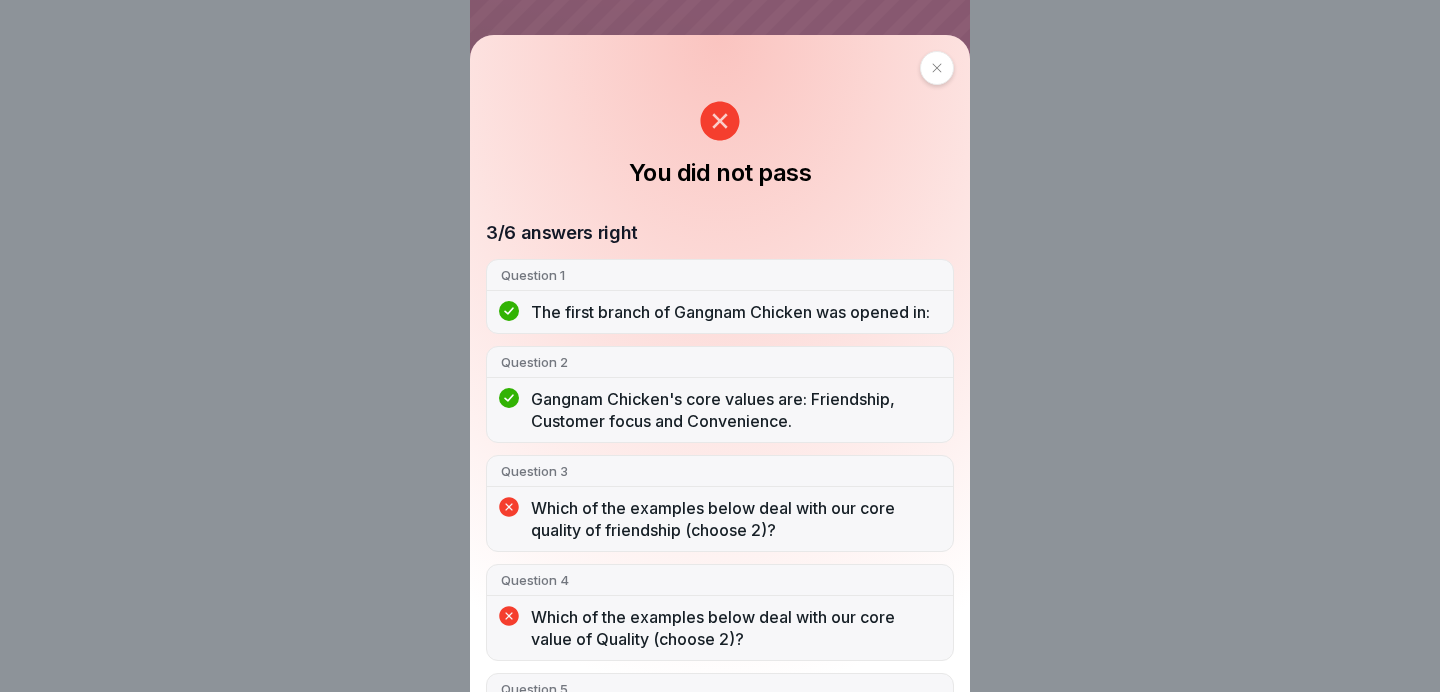 click at bounding box center (937, 68) 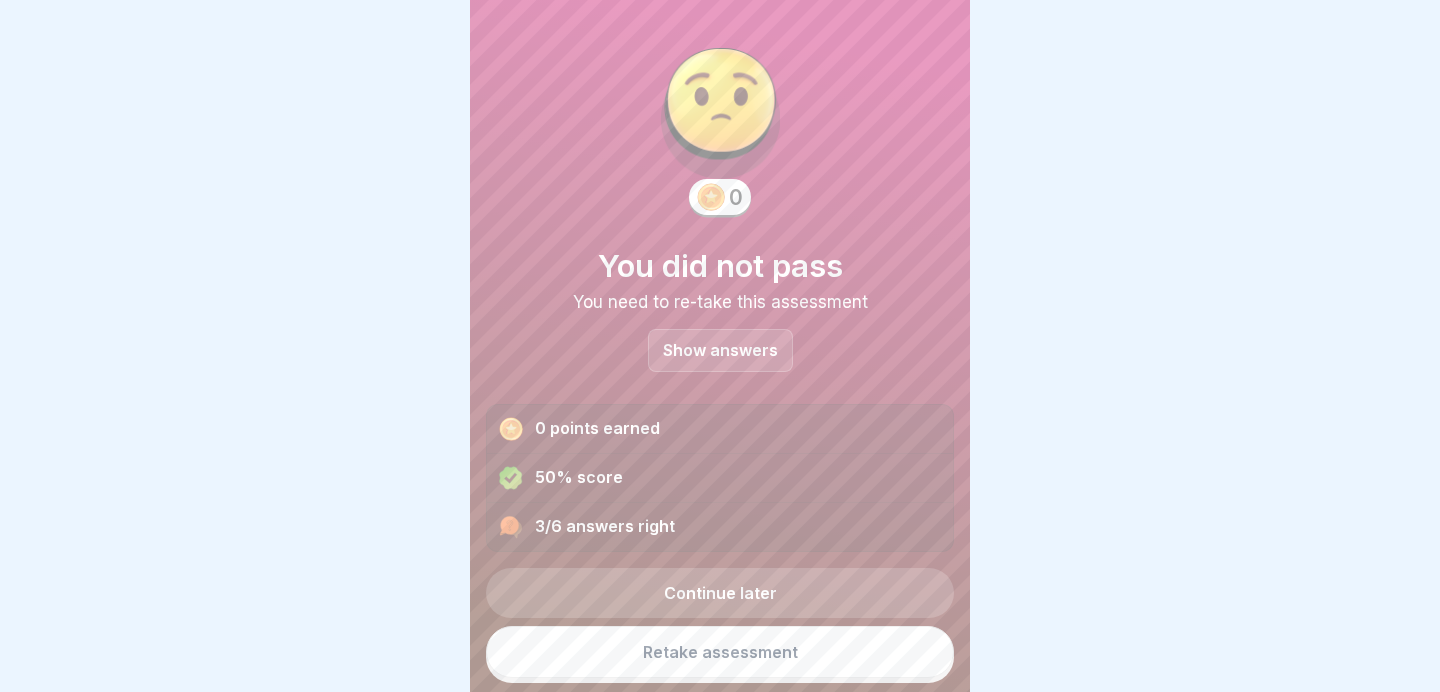 click on "Retake assessment" at bounding box center [720, 652] 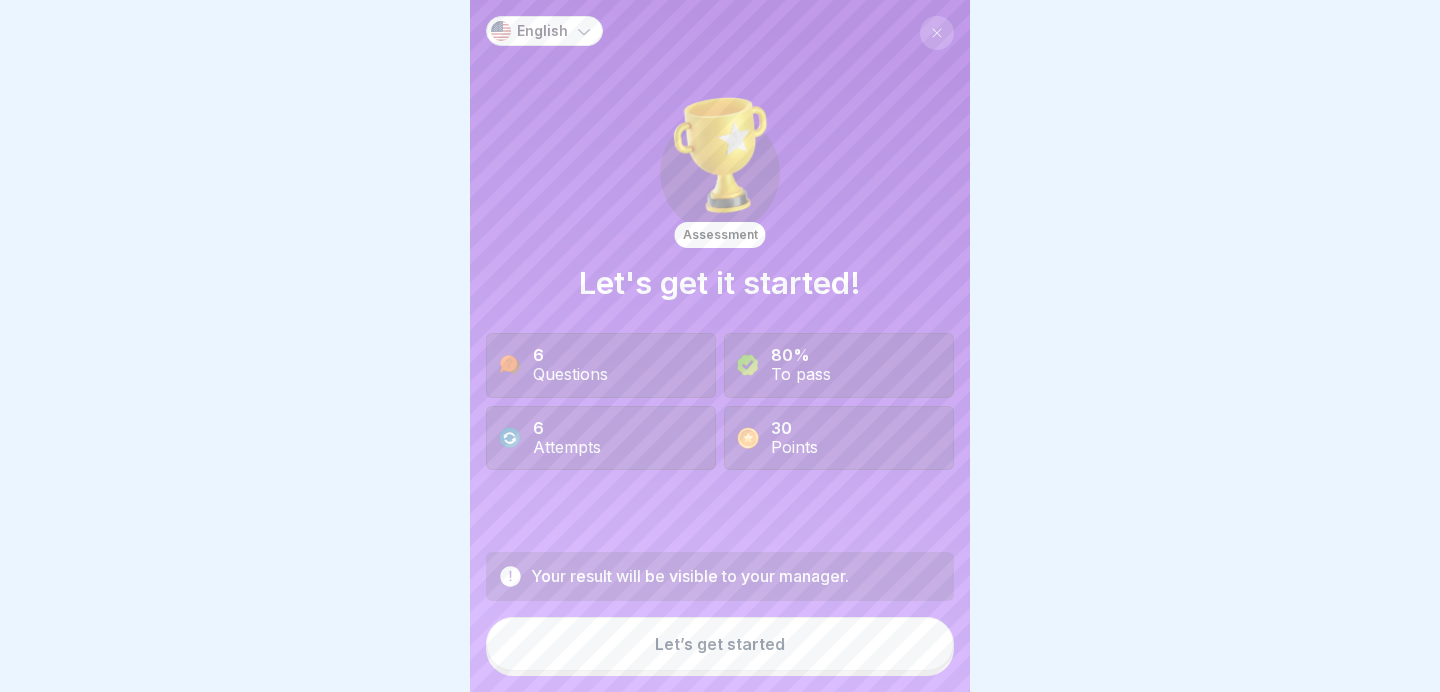 scroll, scrollTop: 0, scrollLeft: 0, axis: both 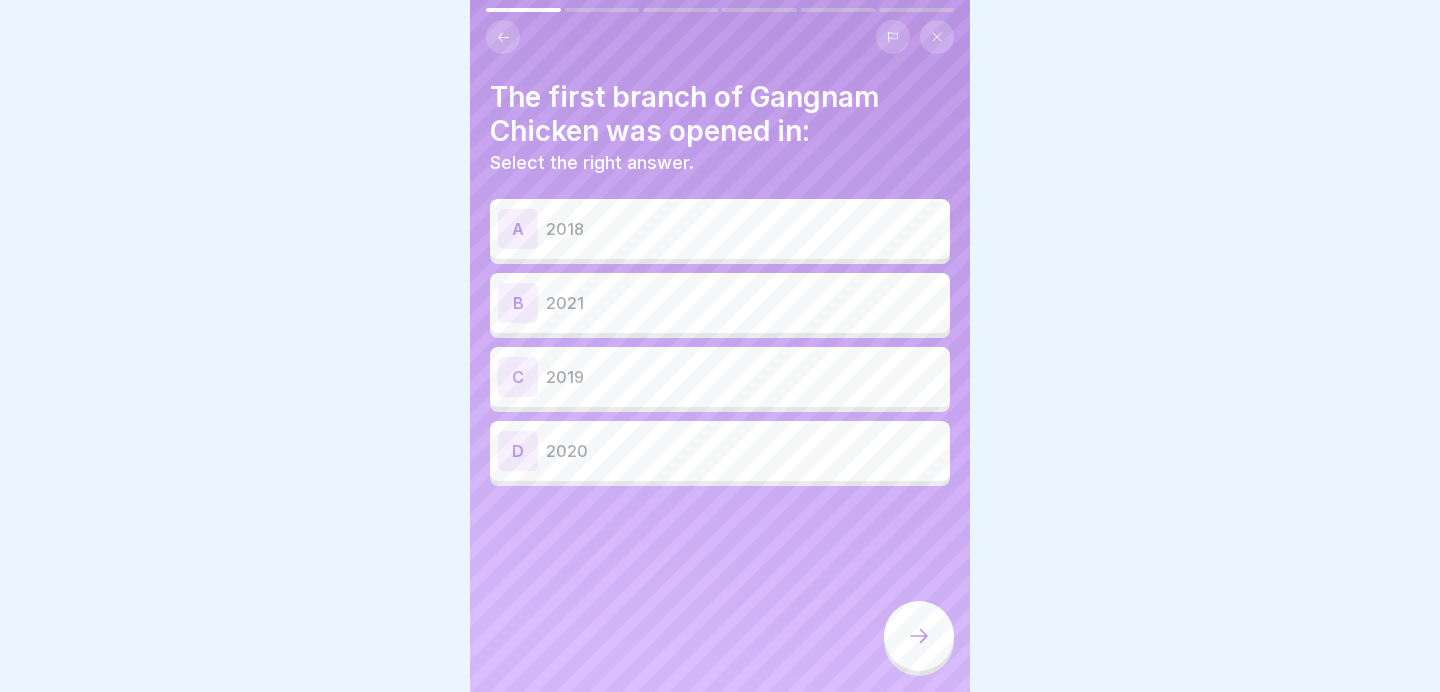 click on "C 2019" at bounding box center (720, 377) 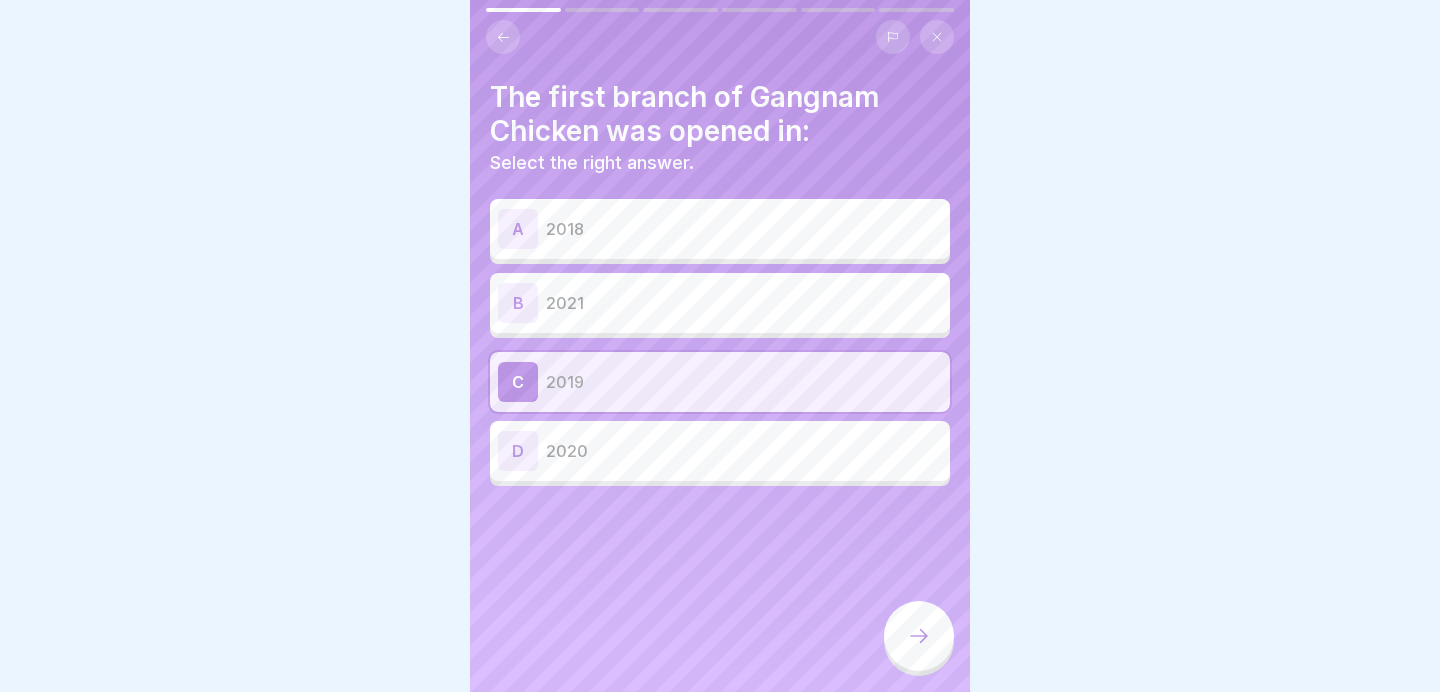 click on "2019" at bounding box center [744, 382] 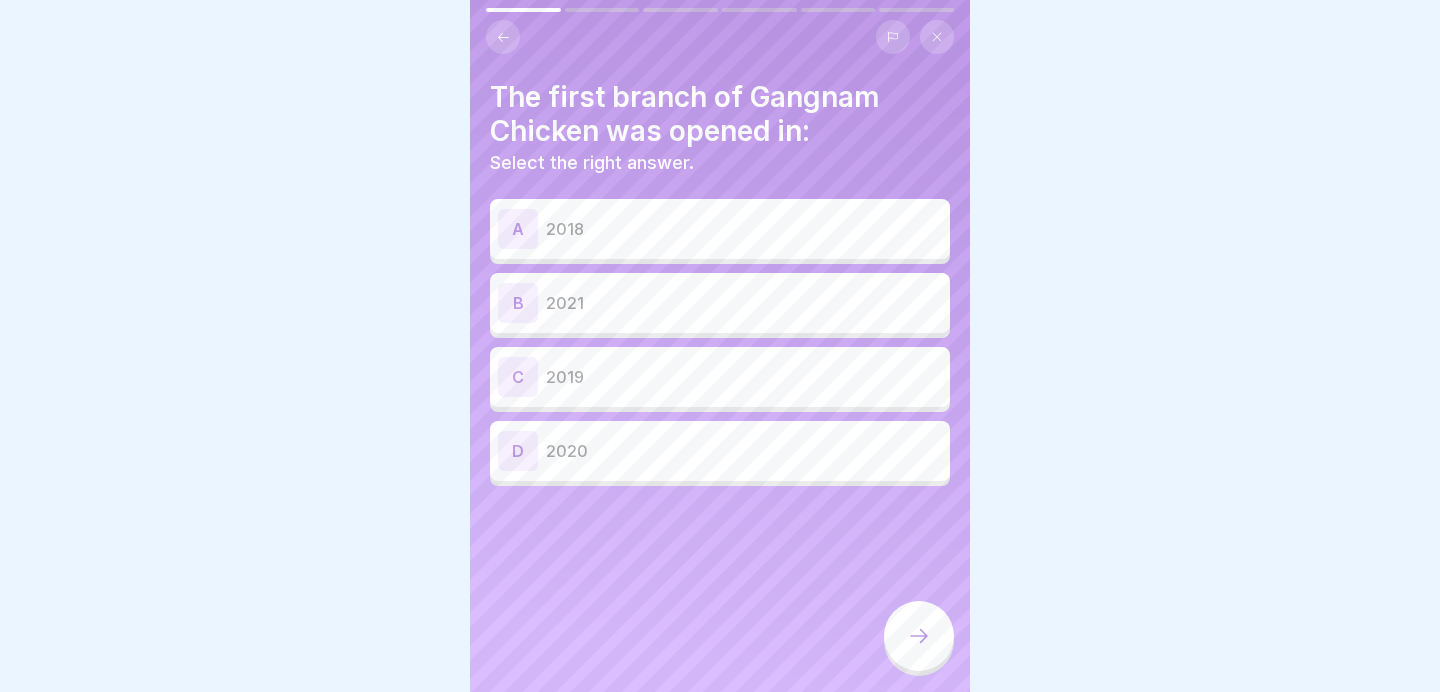 click on "2019" at bounding box center (744, 377) 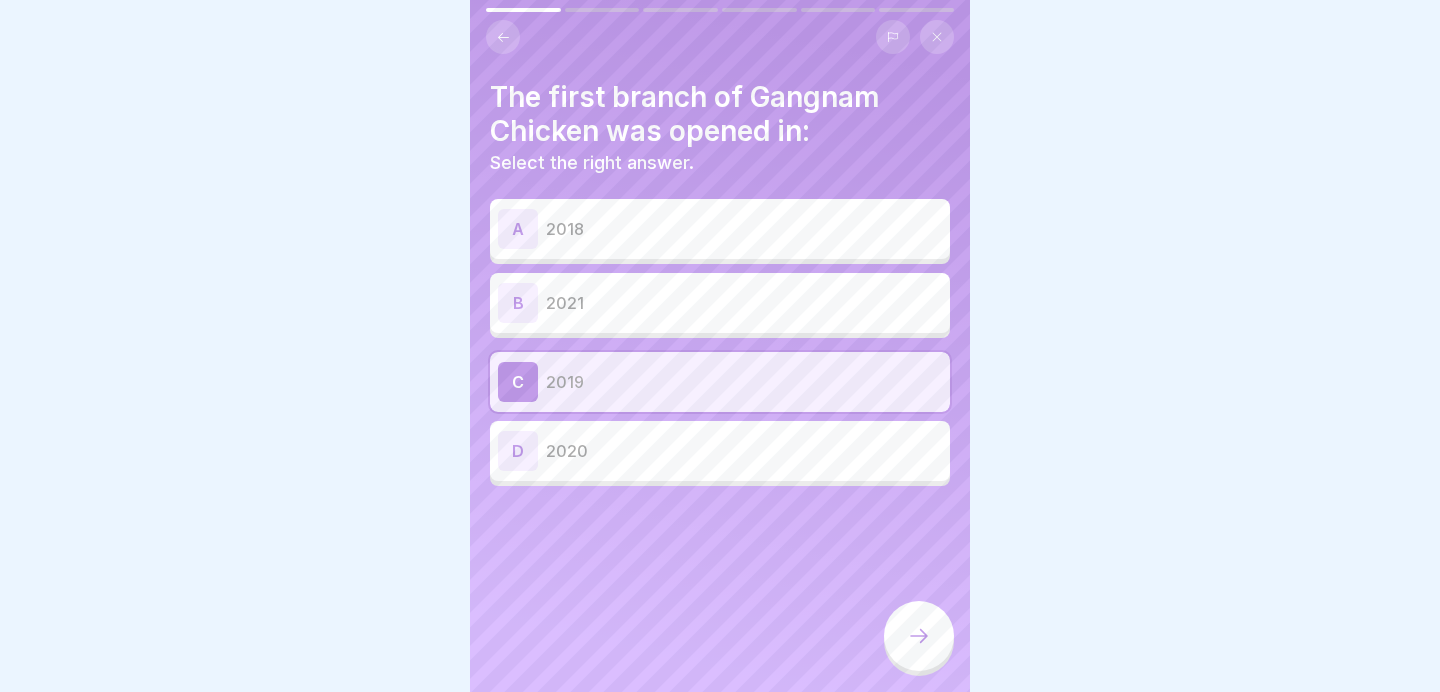 click at bounding box center (919, 636) 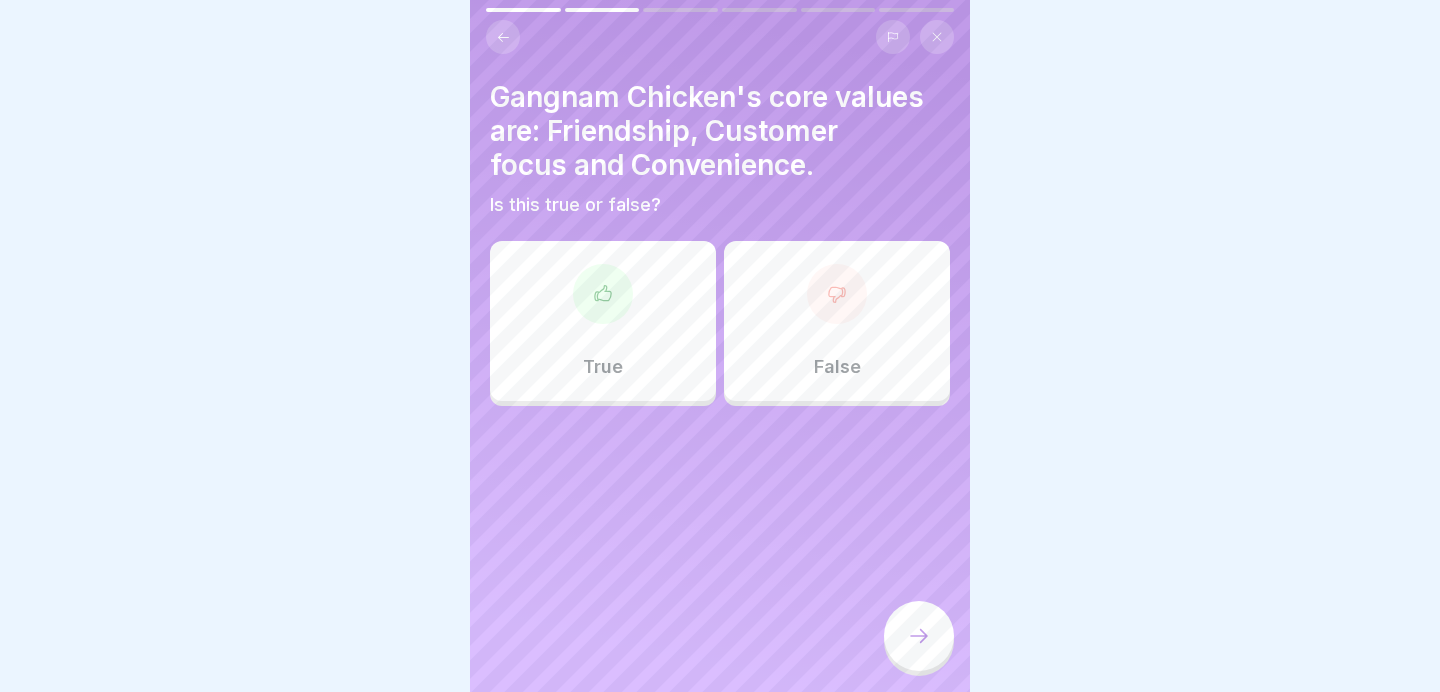 click on "False" at bounding box center (837, 321) 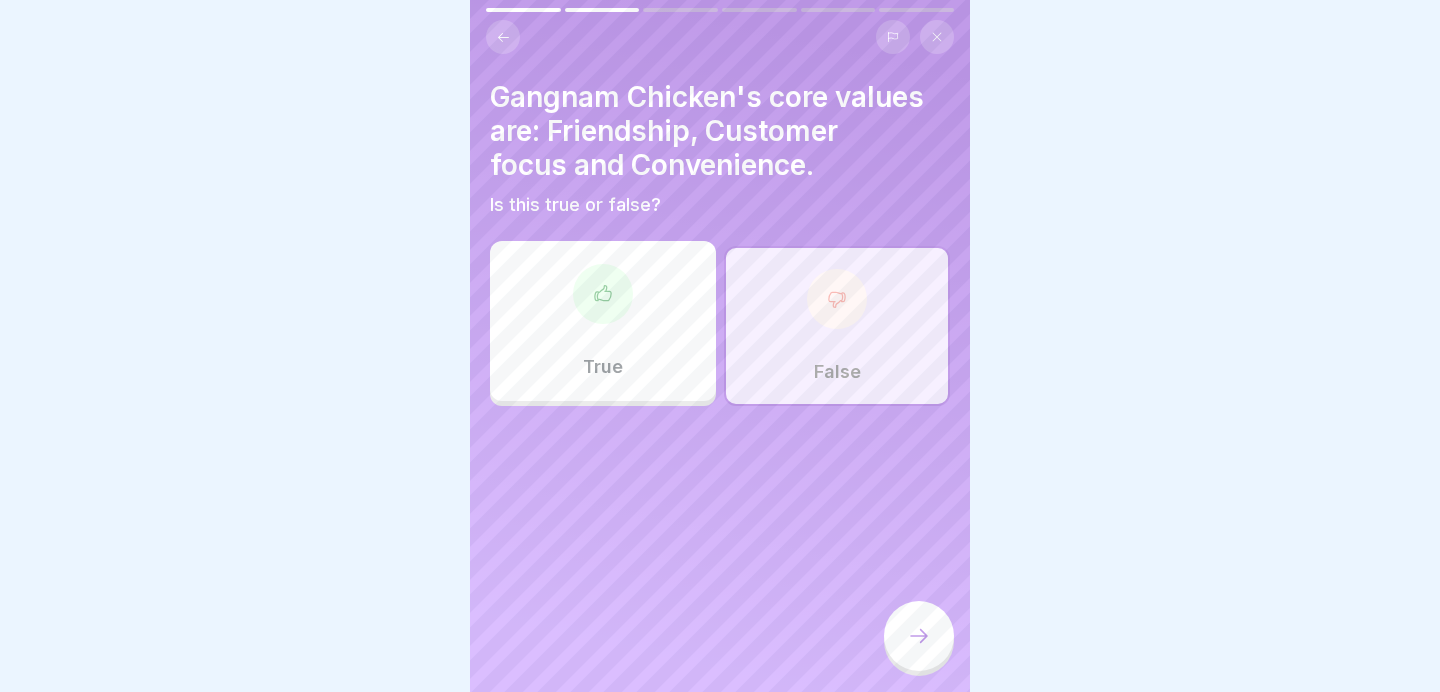 click at bounding box center (919, 636) 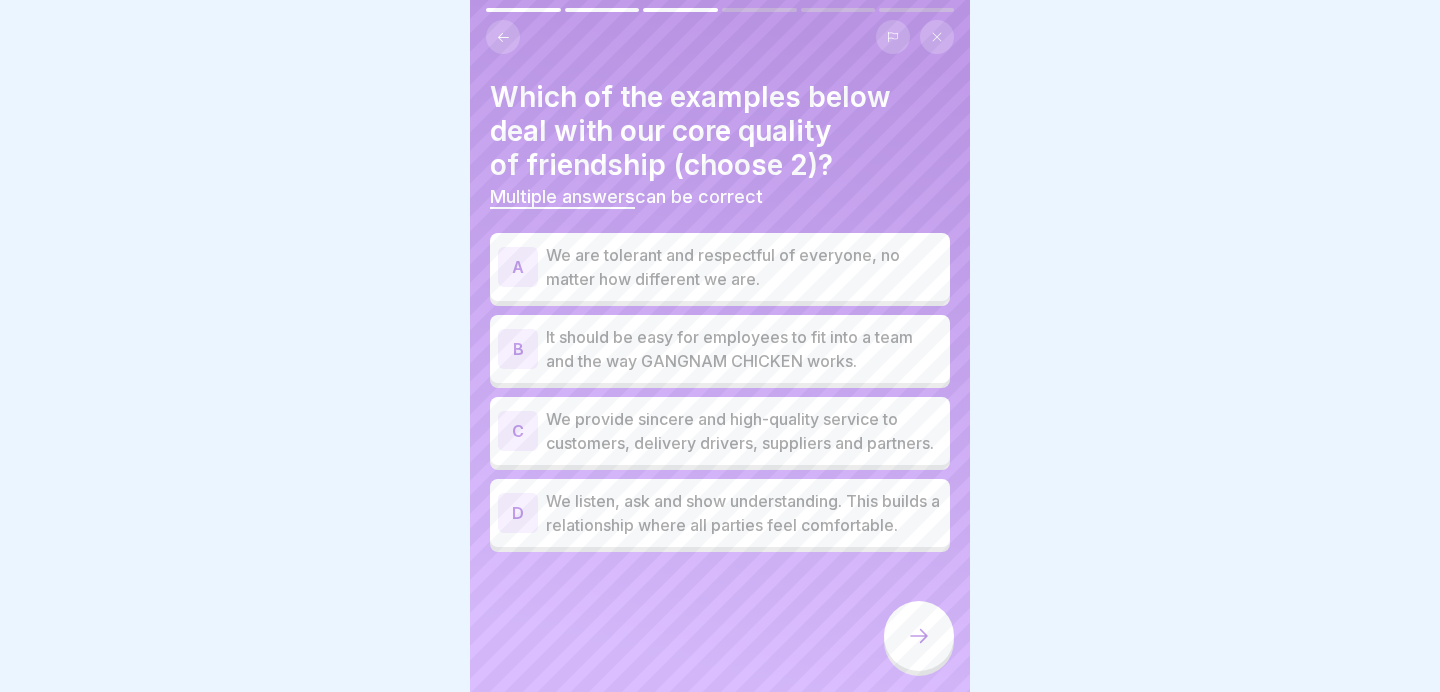 click on "We provide sincere and high-quality service to customers, delivery drivers, suppliers and partners." at bounding box center (744, 431) 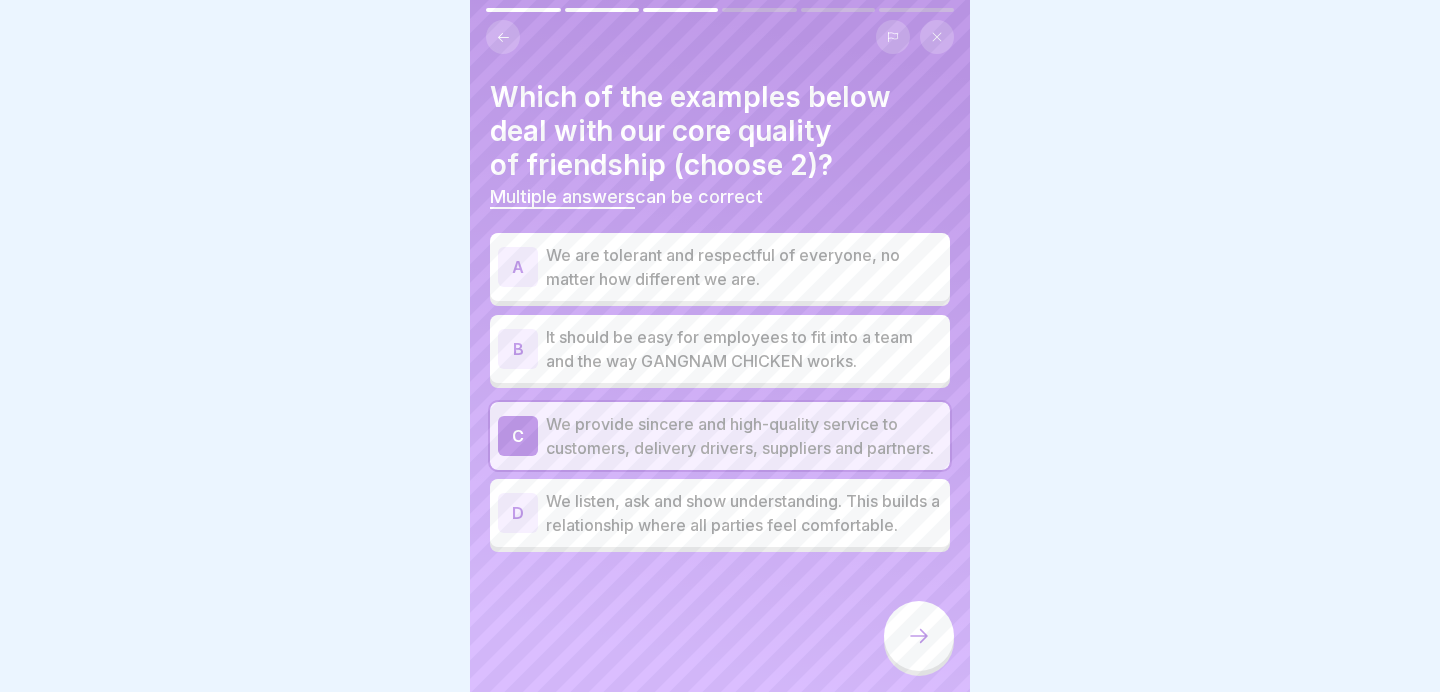 click on "It should be easy for employees to fit into a team and the way GANGNAM CHICKEN works." at bounding box center (744, 349) 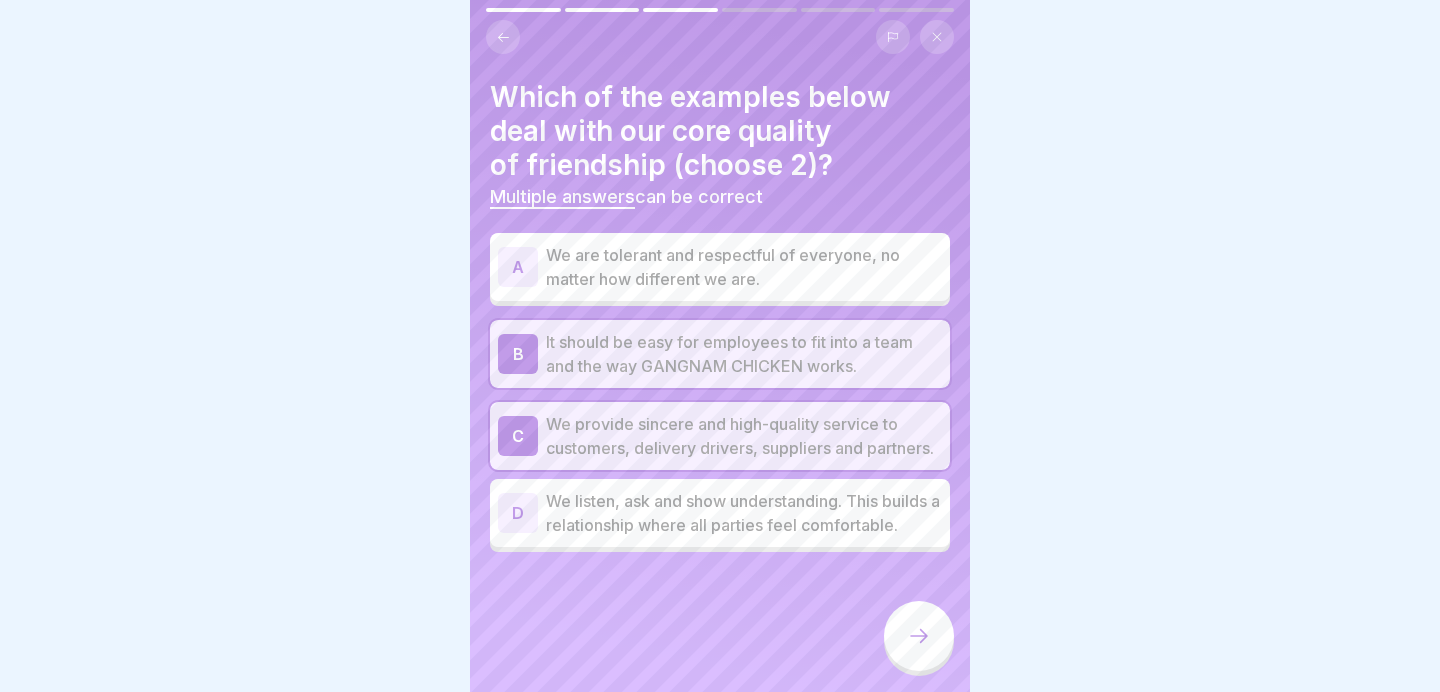 click on "We provide sincere and high-quality service to customers, delivery drivers, suppliers and partners." at bounding box center (744, 436) 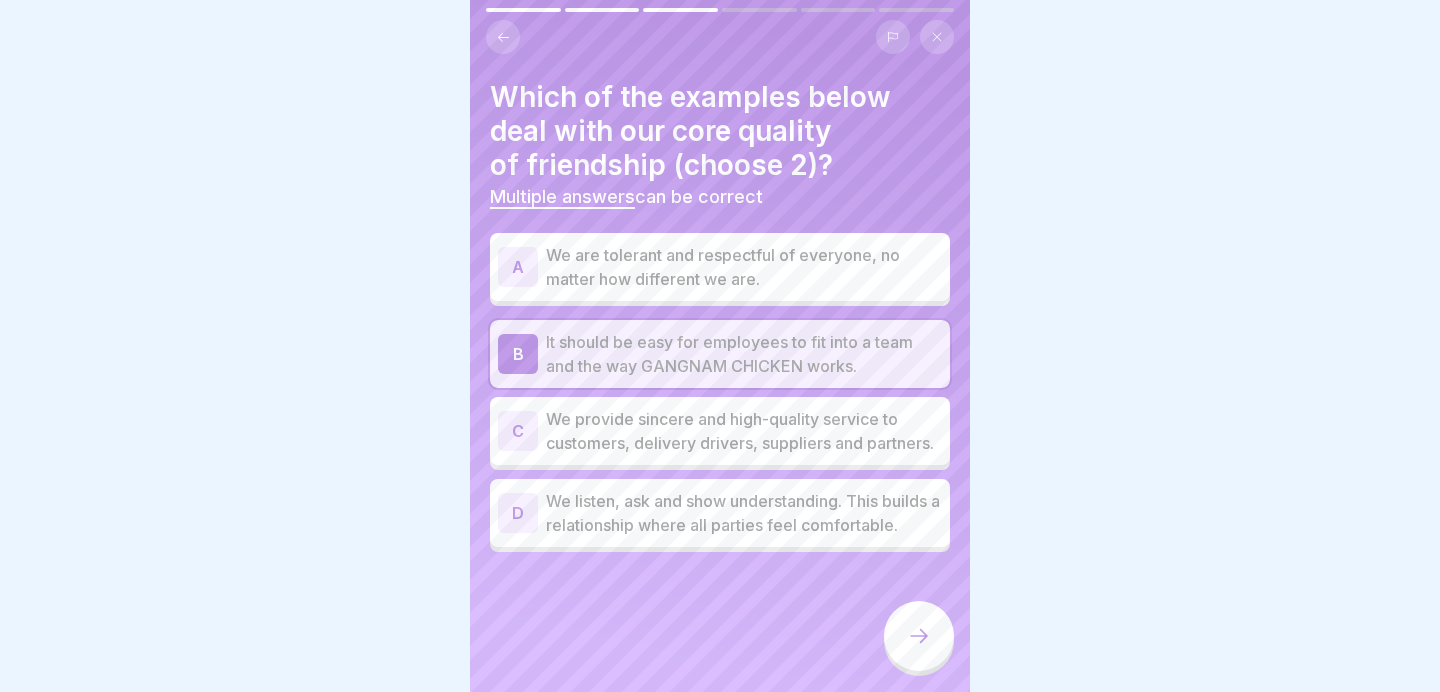 click on "We provide sincere and high-quality service to customers, delivery drivers, suppliers and partners." at bounding box center (744, 431) 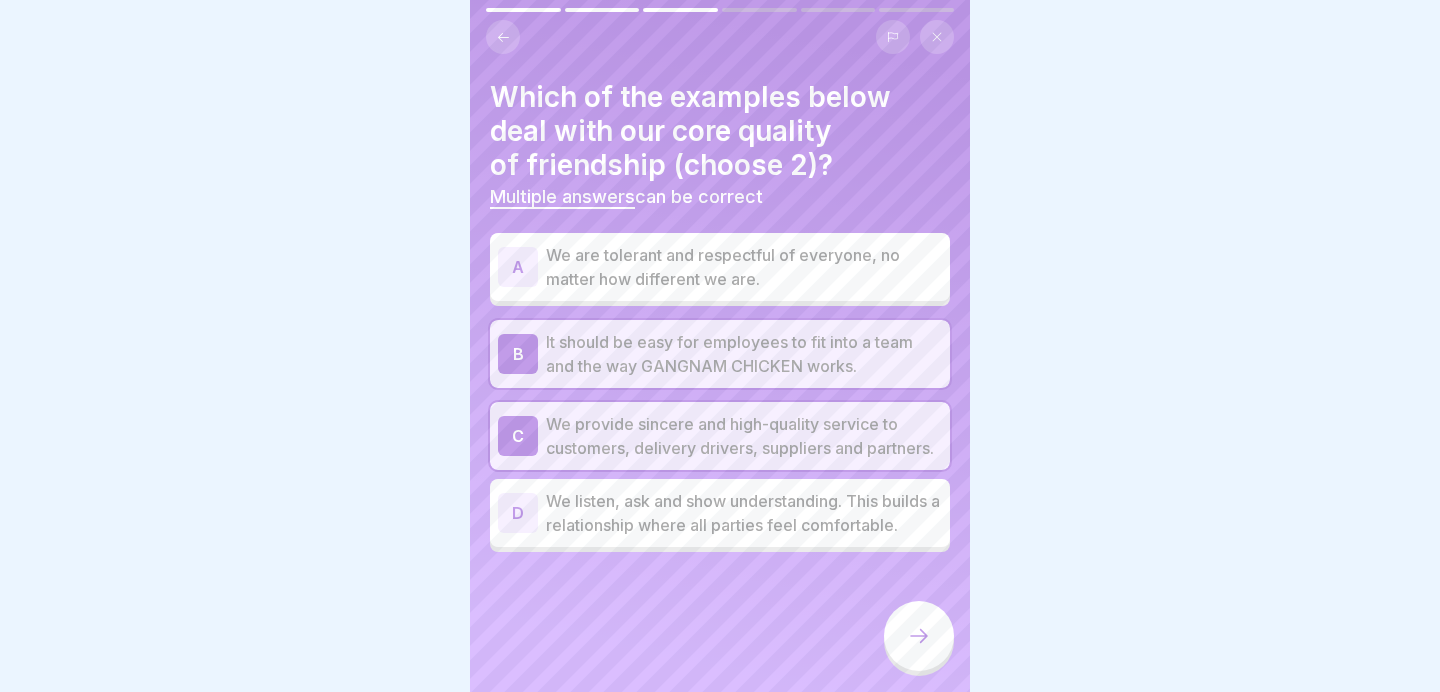 click on "It should be easy for employees to fit into a team and the way GANGNAM CHICKEN works." at bounding box center (744, 354) 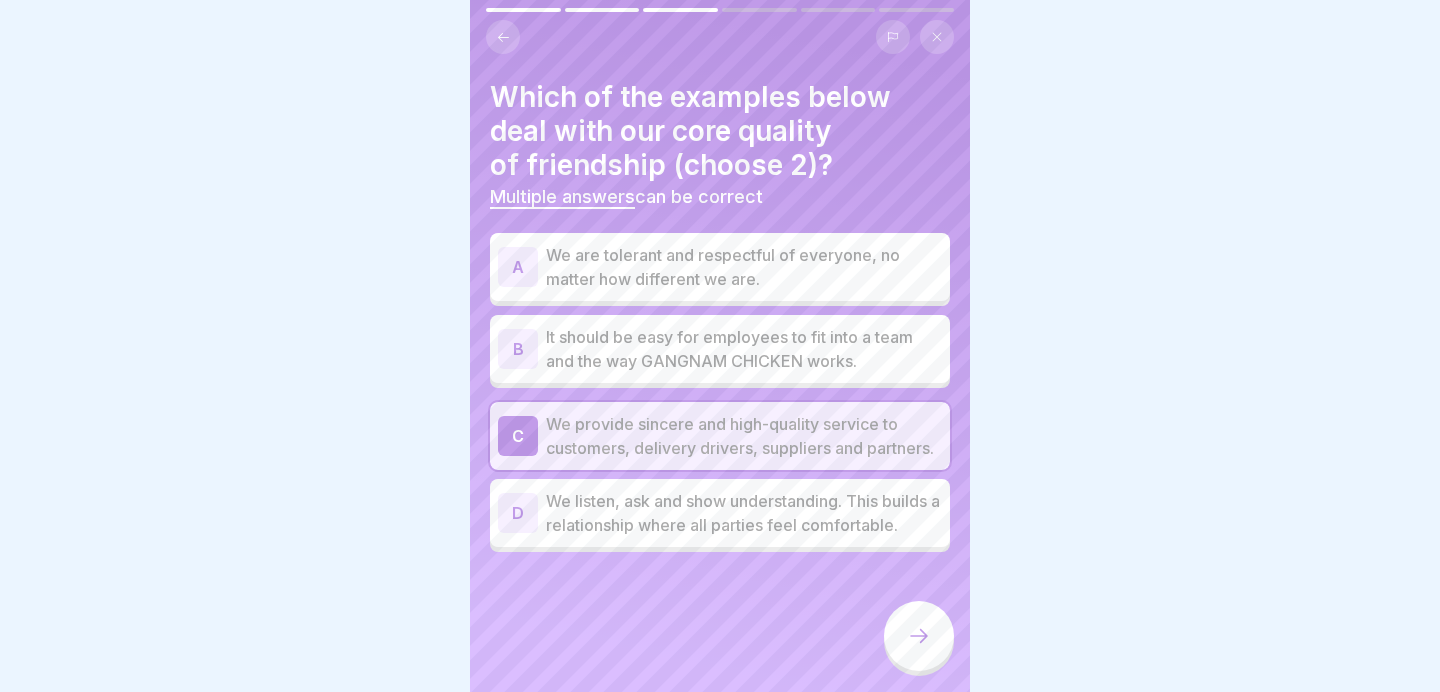 click at bounding box center [919, 638] 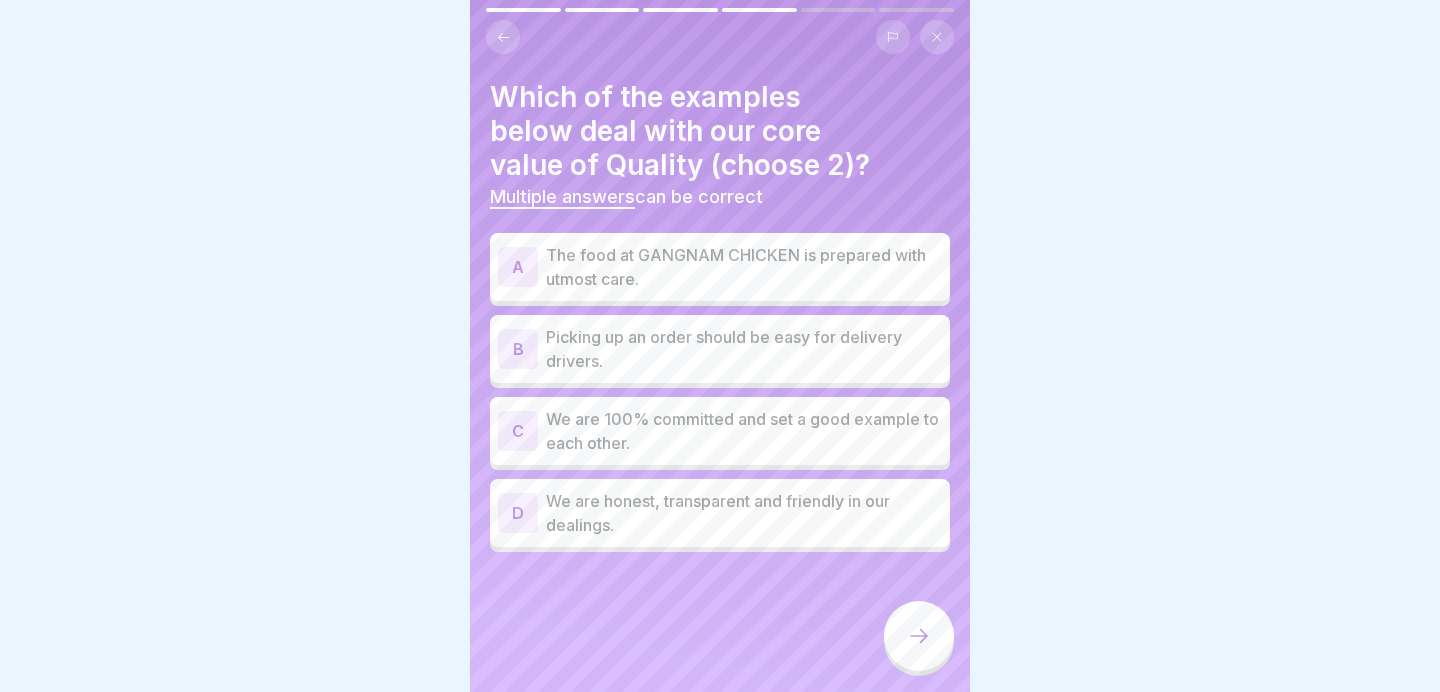 click on "We are honest, transparent and friendly in our dealings." at bounding box center [744, 513] 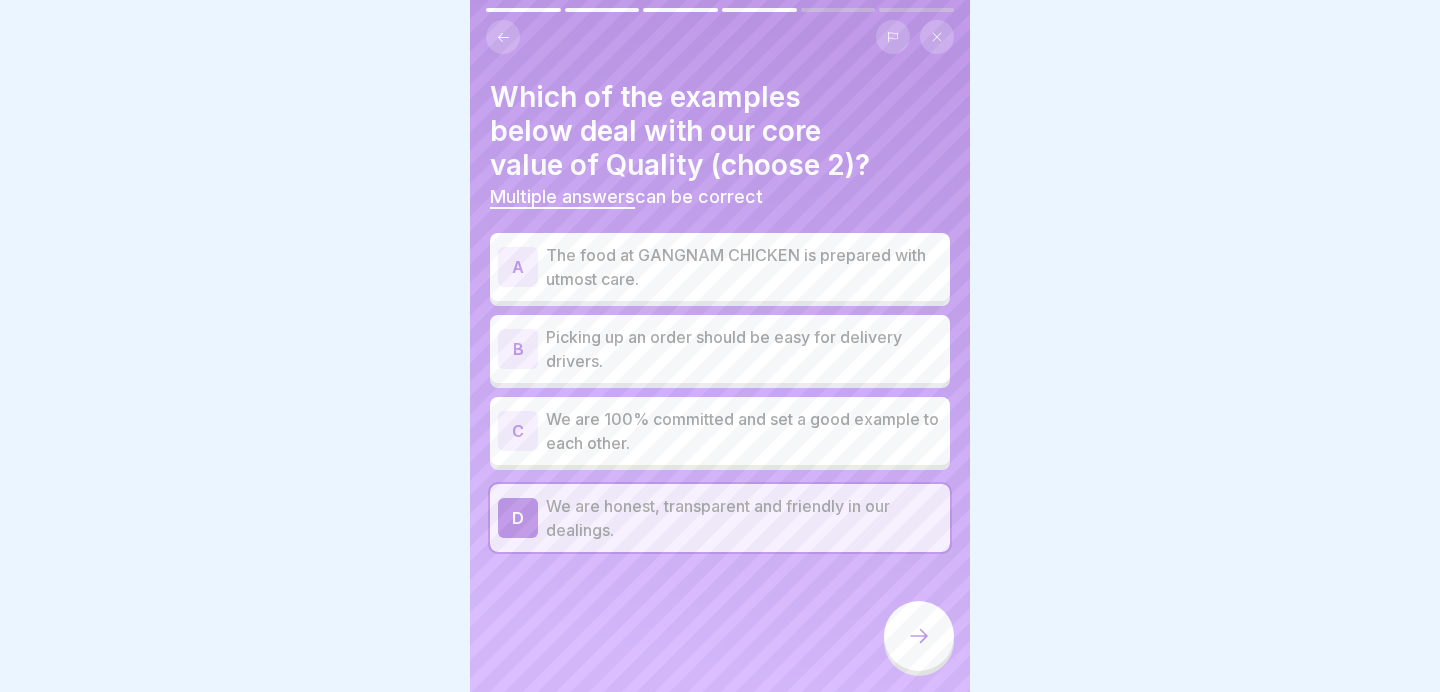 click at bounding box center [919, 636] 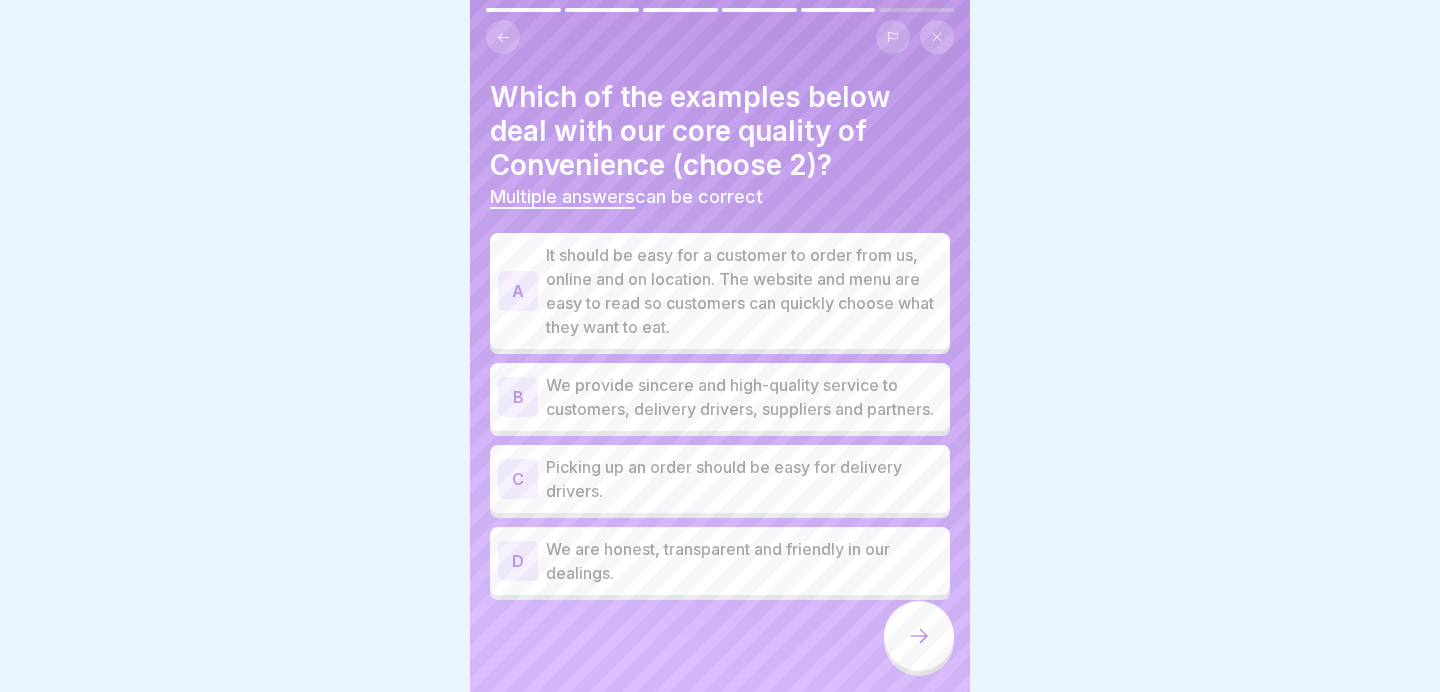click 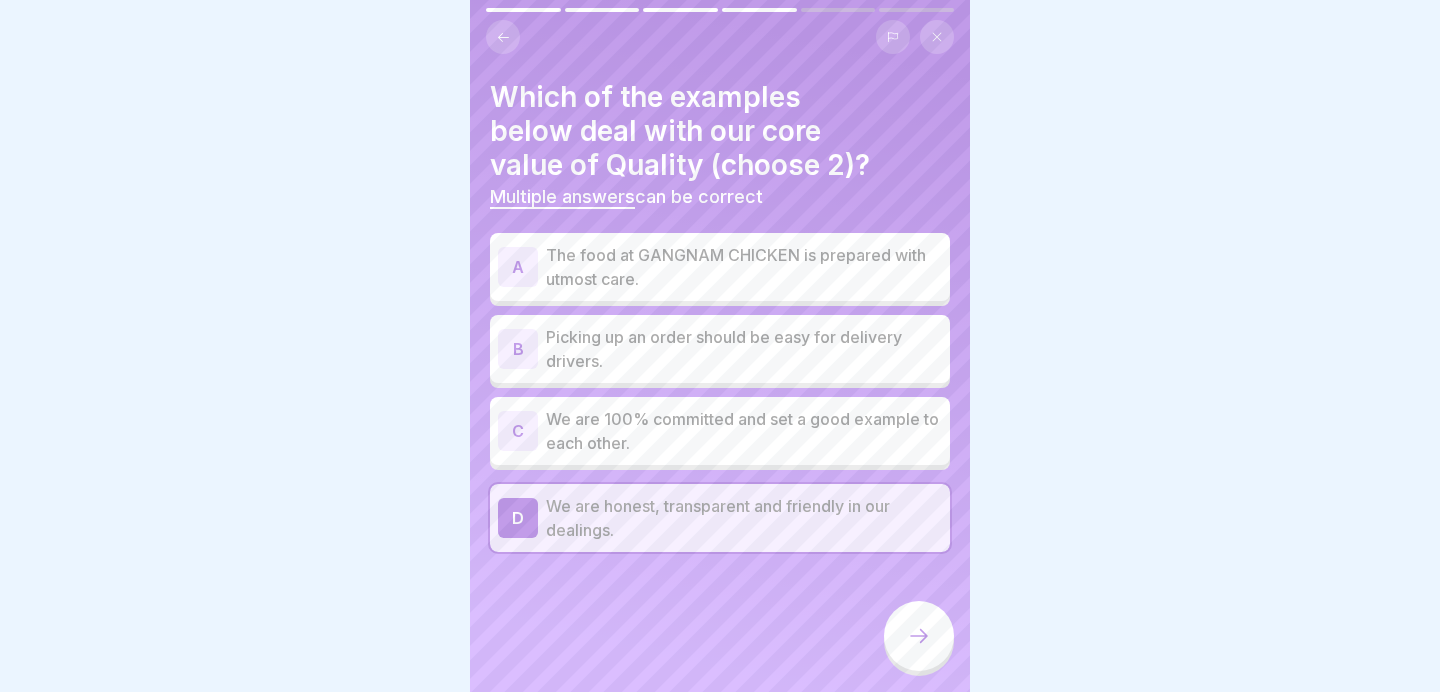 click at bounding box center [919, 636] 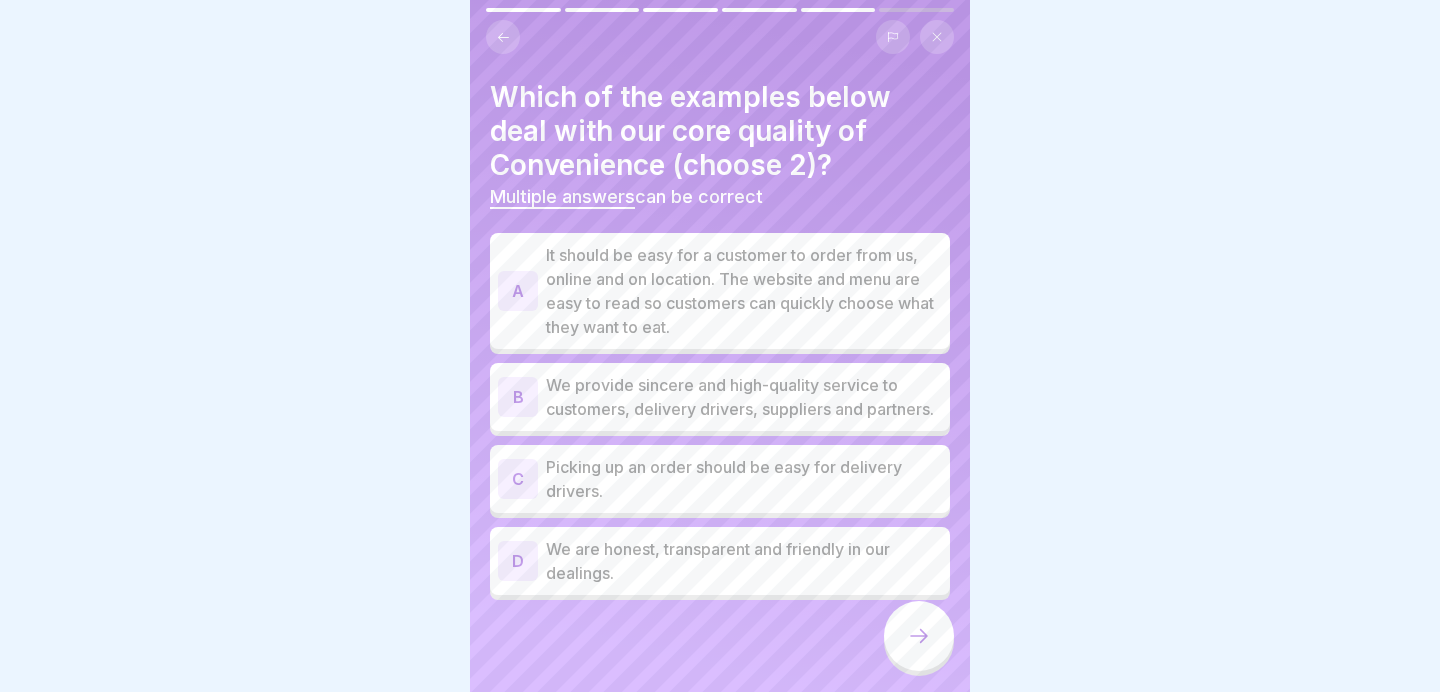 click on "It should be easy for a customer to order from us, online and on location. The website and menu are easy to read so customers can quickly choose what they want to eat." at bounding box center [744, 291] 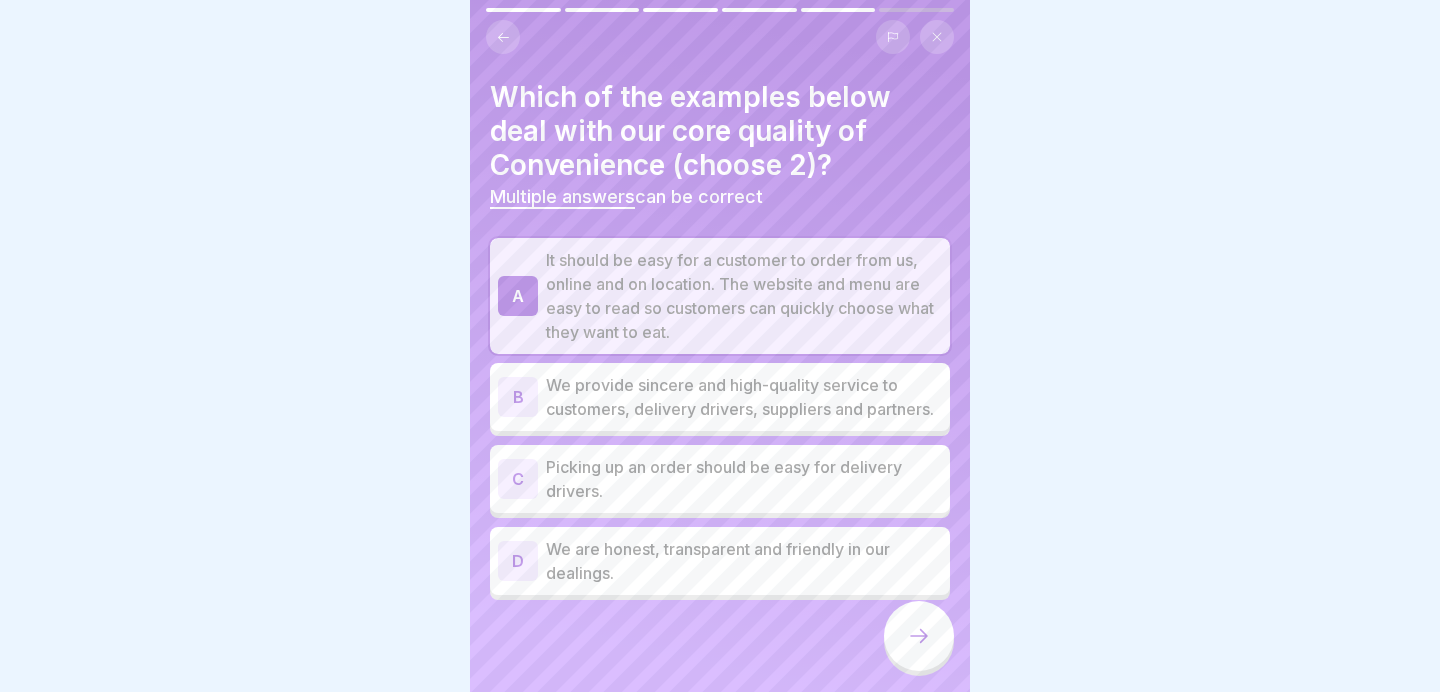 click 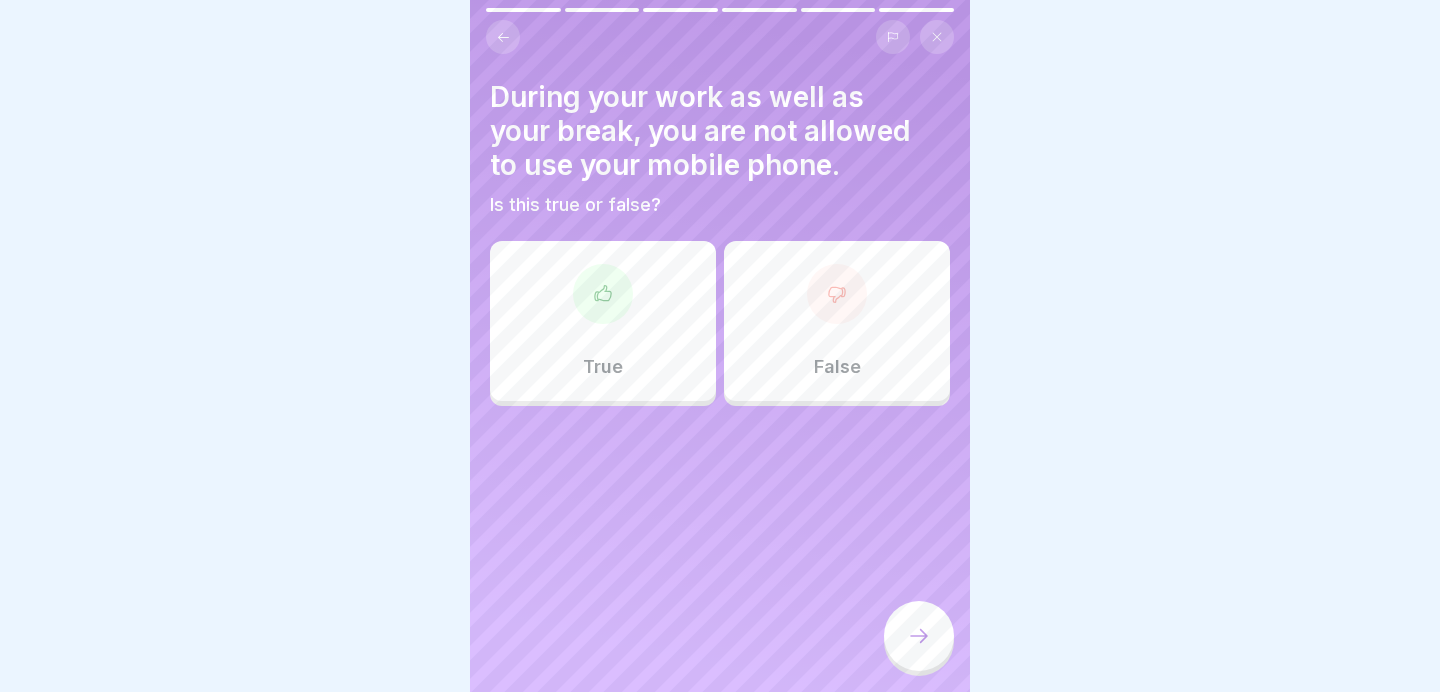 click on "False" at bounding box center (837, 321) 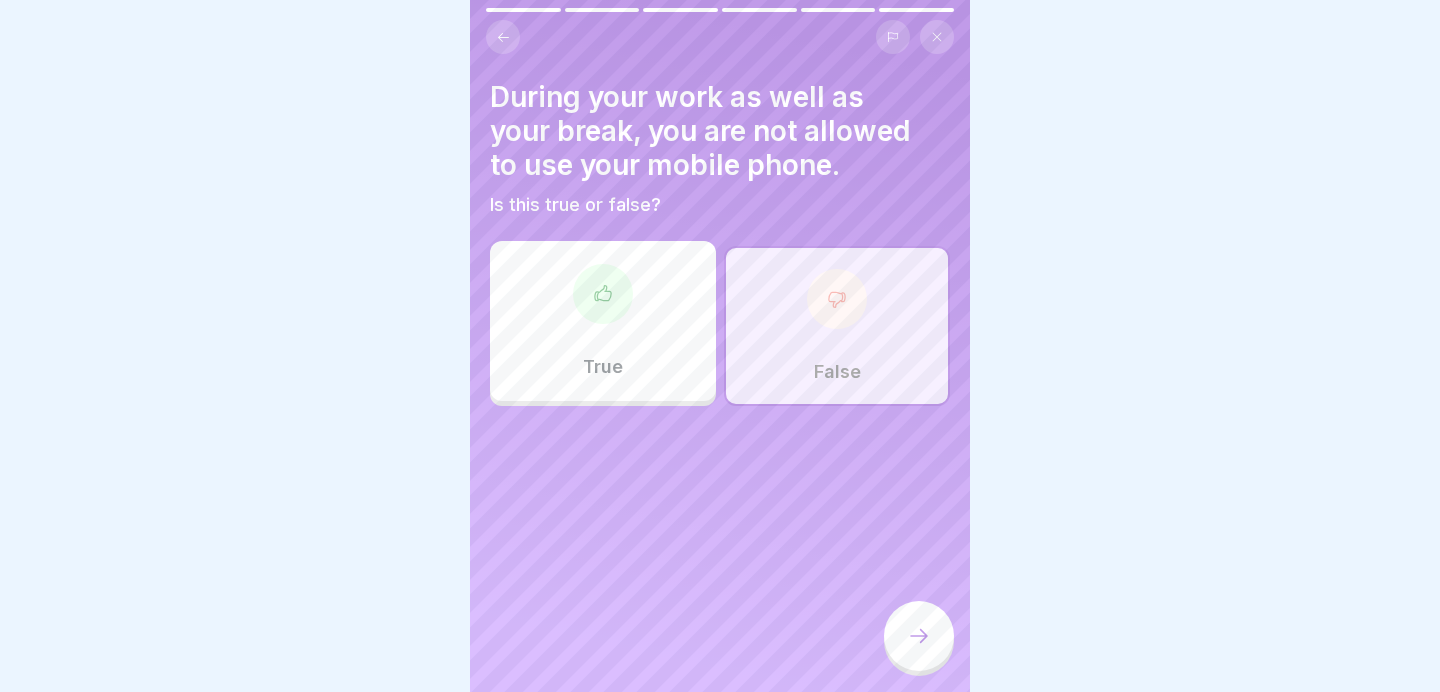 click 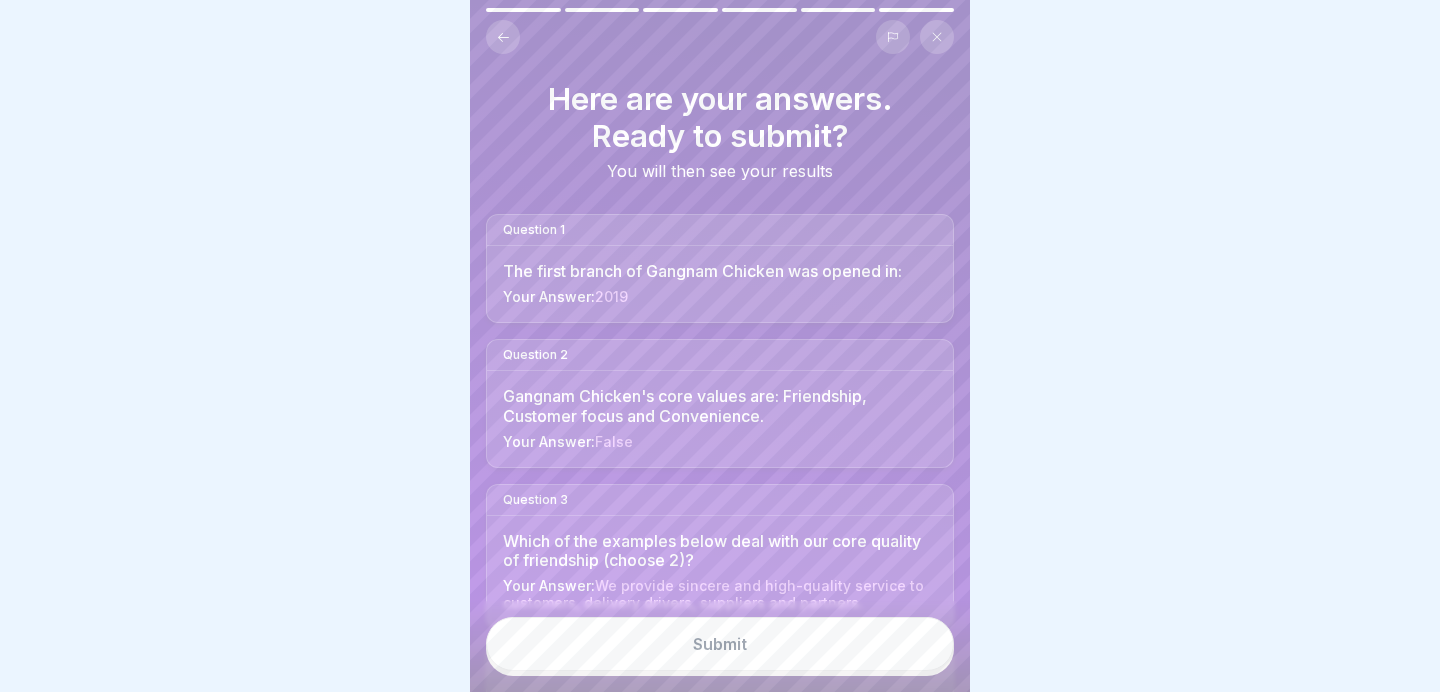 click on "Submit" at bounding box center [720, 644] 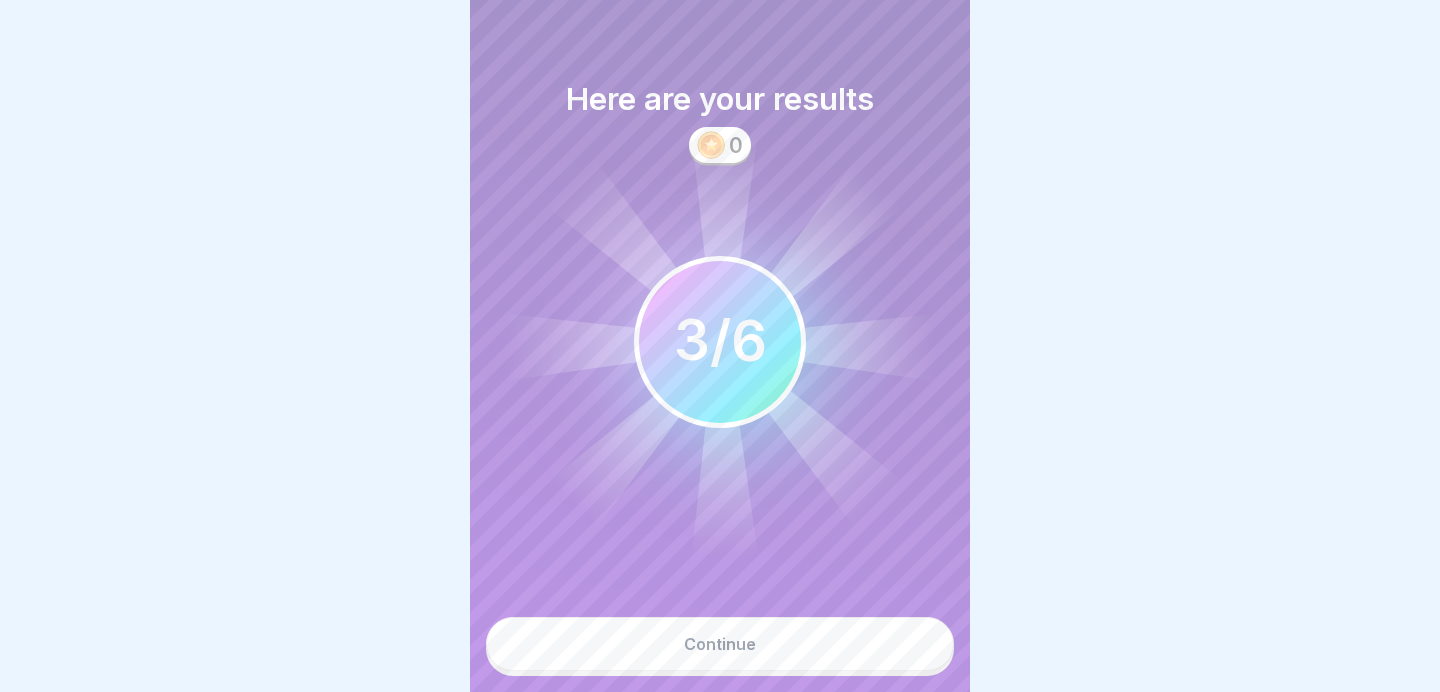 click on "Continue" at bounding box center [720, 644] 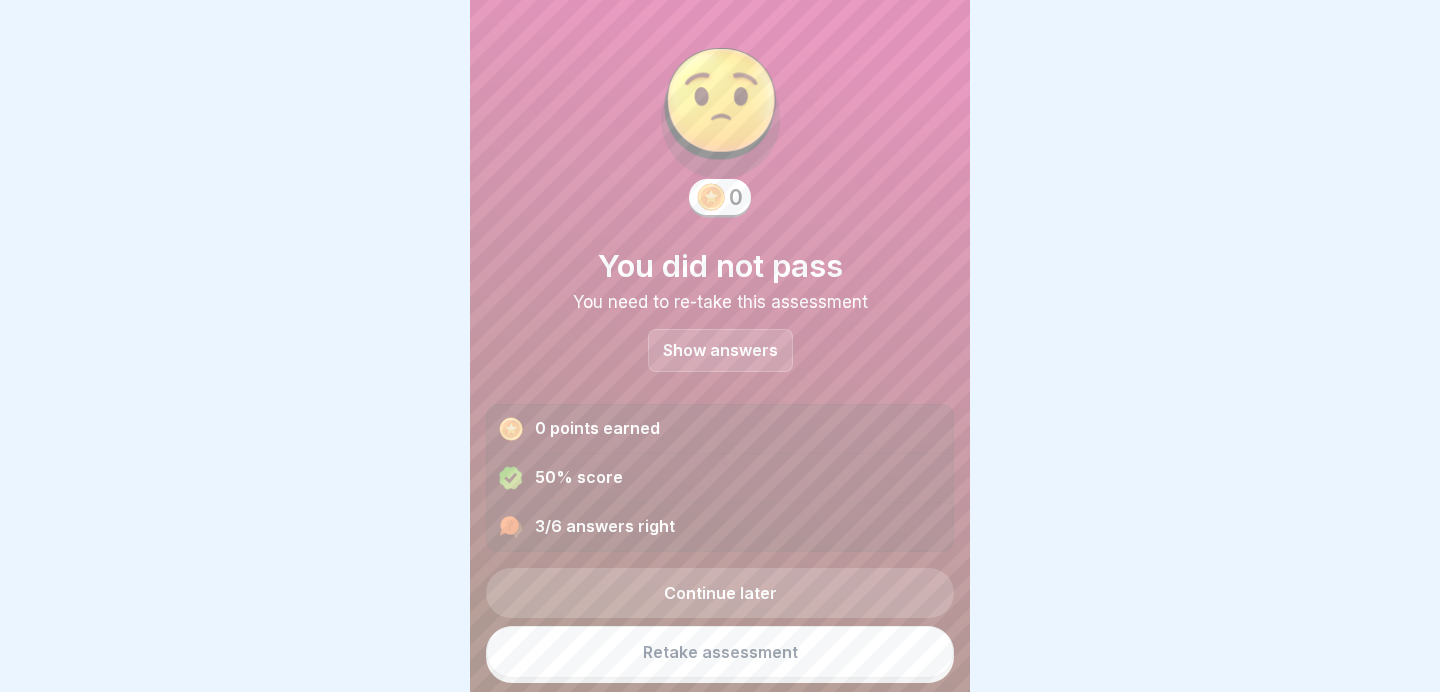 click on "0 You did not pass You need to re-take this assessment Show answers 0 points earned 50% score 3/6 answers right" at bounding box center [720, 284] 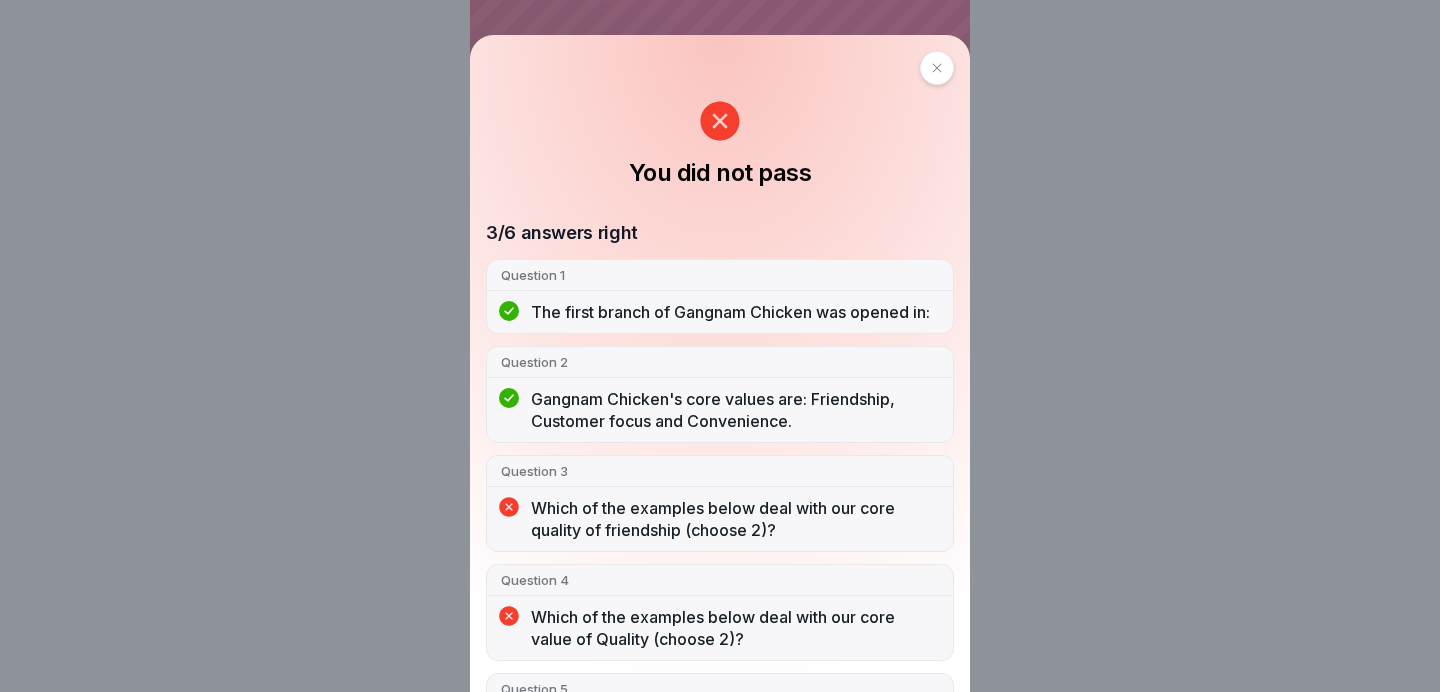 scroll, scrollTop: 202, scrollLeft: 0, axis: vertical 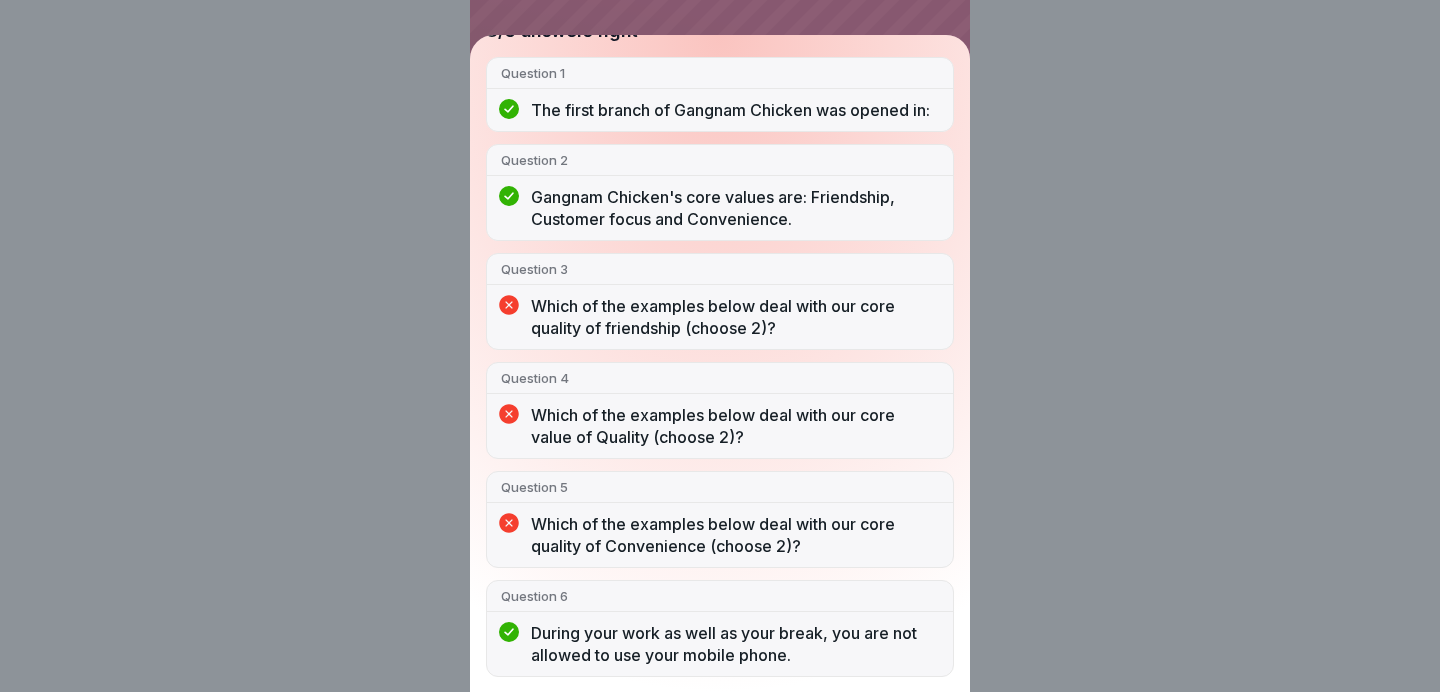 click on "You did not pass 3/6 answers right Question 1 The first branch of Gangnam Chicken was opened in: Question 2 Gangnam Chicken's core values are: Friendship, Customer focus and Convenience. Question 3 Which of the examples below deal with our core quality of friendship (choose 2)? Question 4 Which of the examples below deal with our core value of Quality (choose 2)? Question 5 Which of the examples below deal with our core quality of Convenience (choose 2)? Question 6 During your work as well as your break, you are not allowed to use your mobile phone." at bounding box center [720, 346] 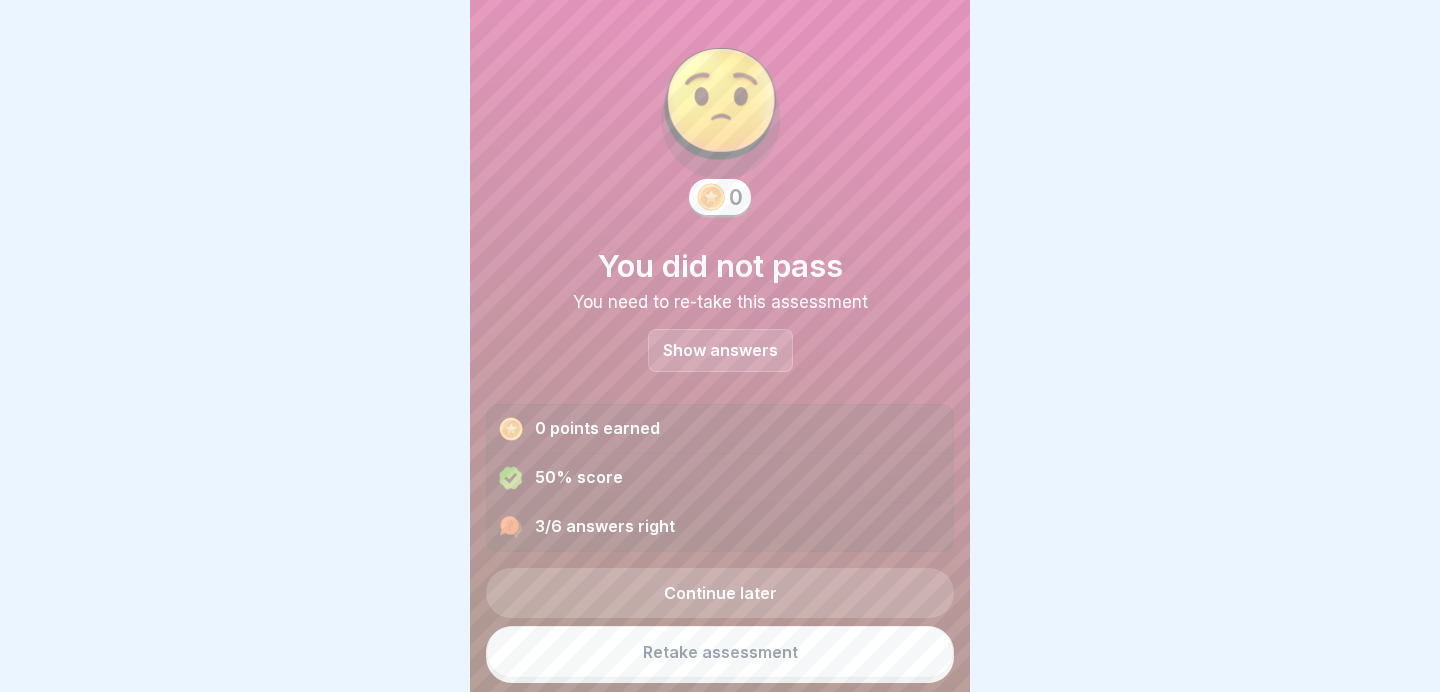 click on "Retake assessment" at bounding box center [720, 652] 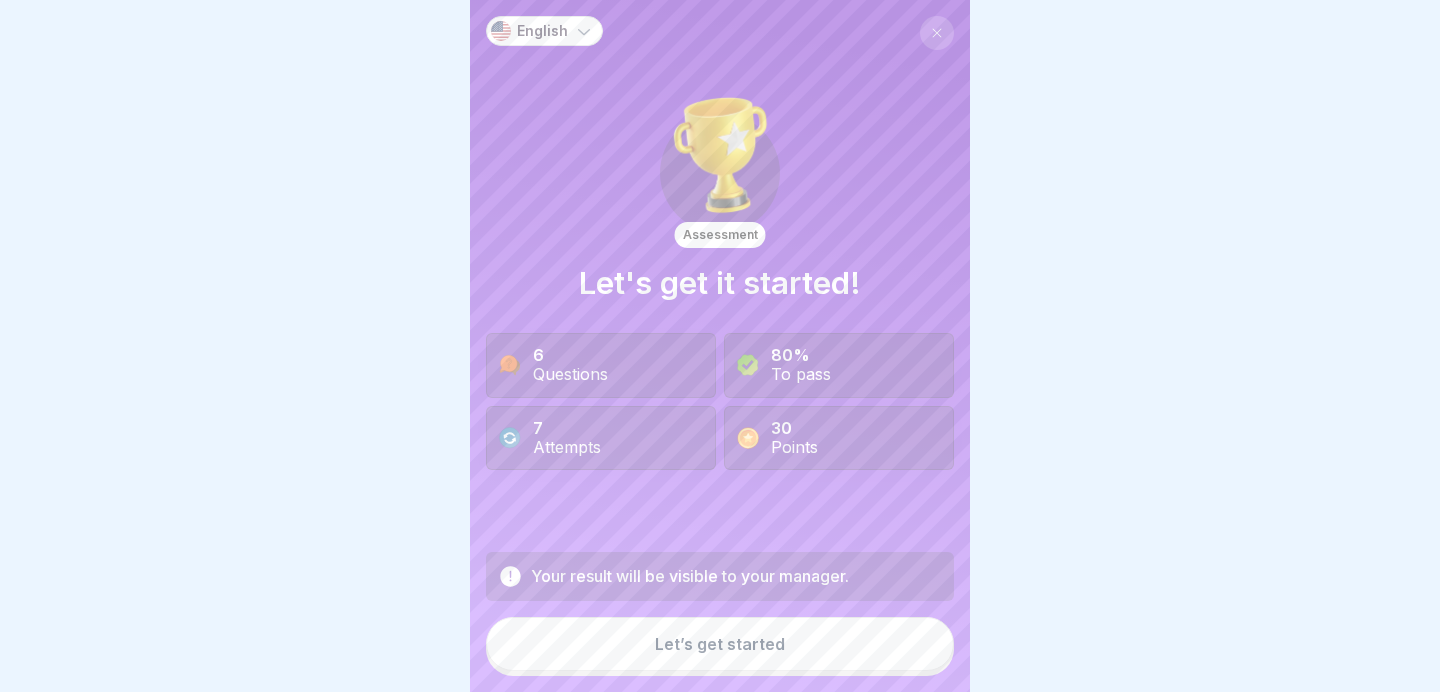 scroll, scrollTop: 0, scrollLeft: 0, axis: both 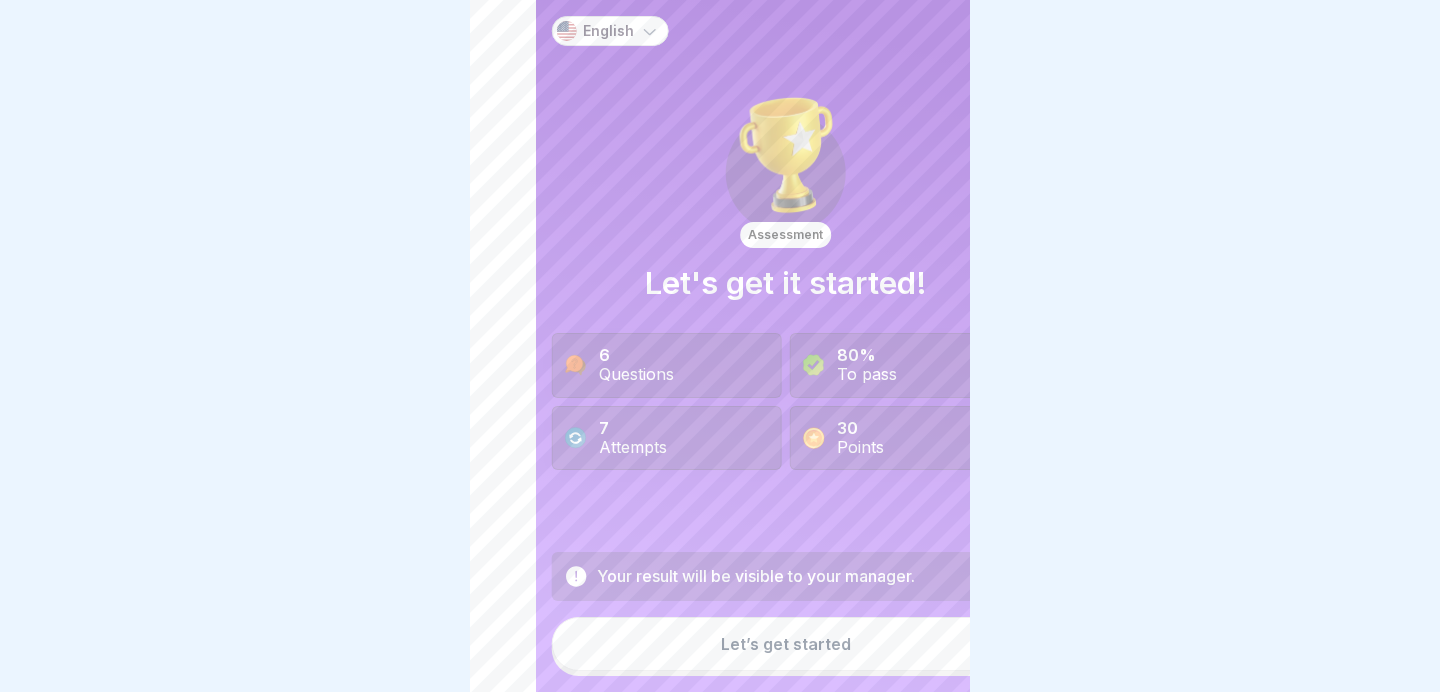 click on "7 Attempts" at bounding box center (667, 438) 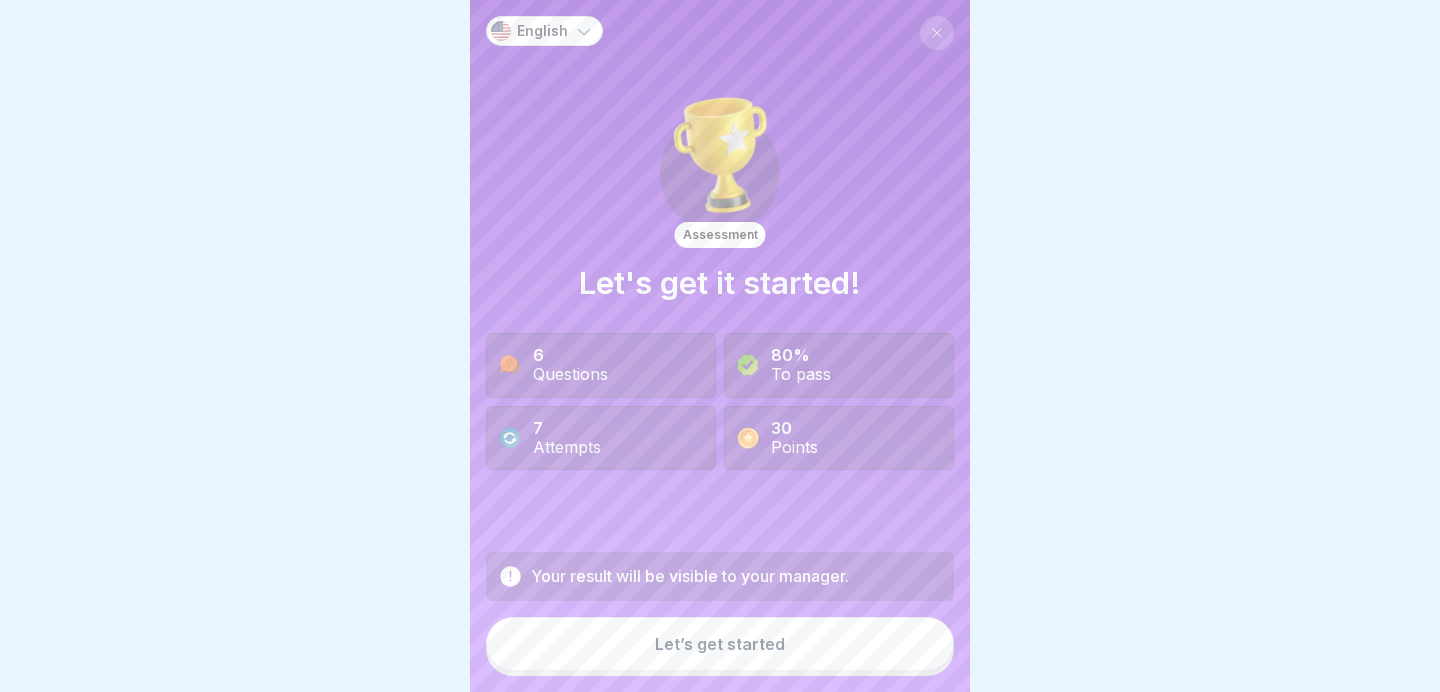 click on "7 Attempts" at bounding box center (601, 438) 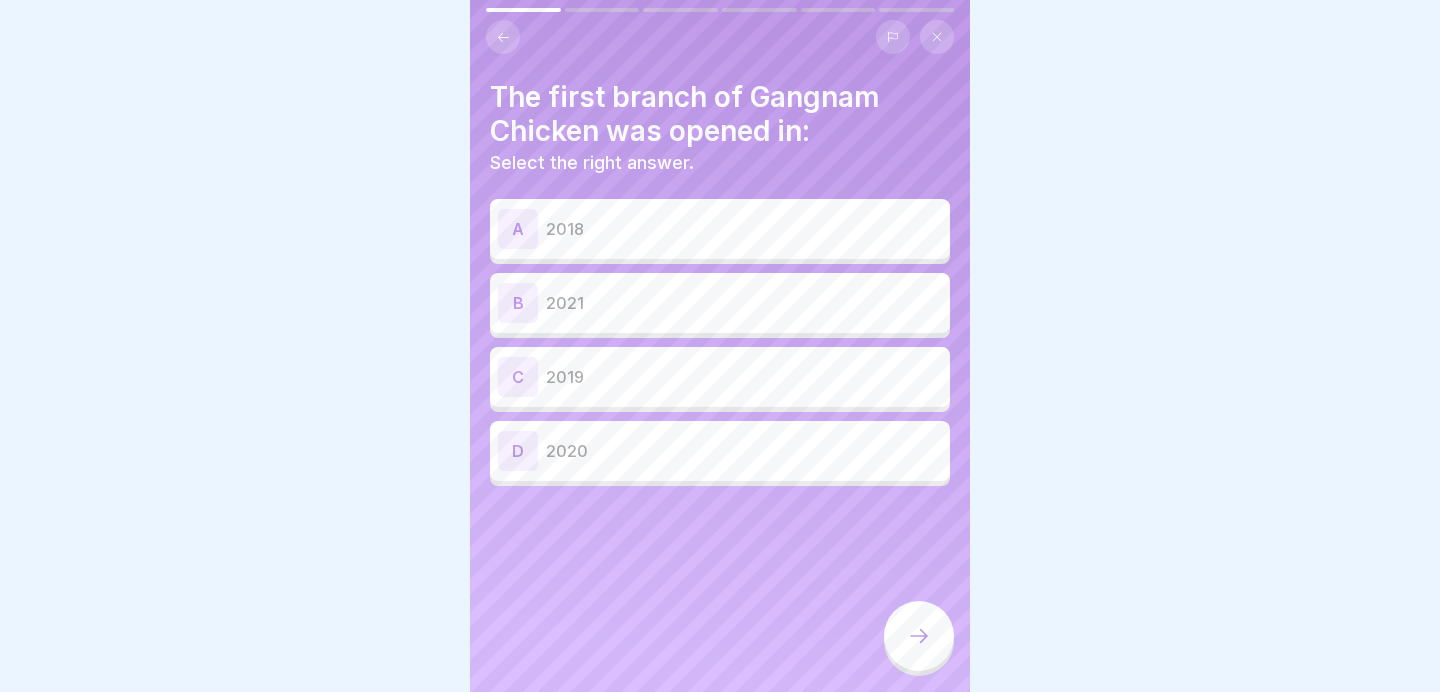 click on "C 2019" at bounding box center (720, 377) 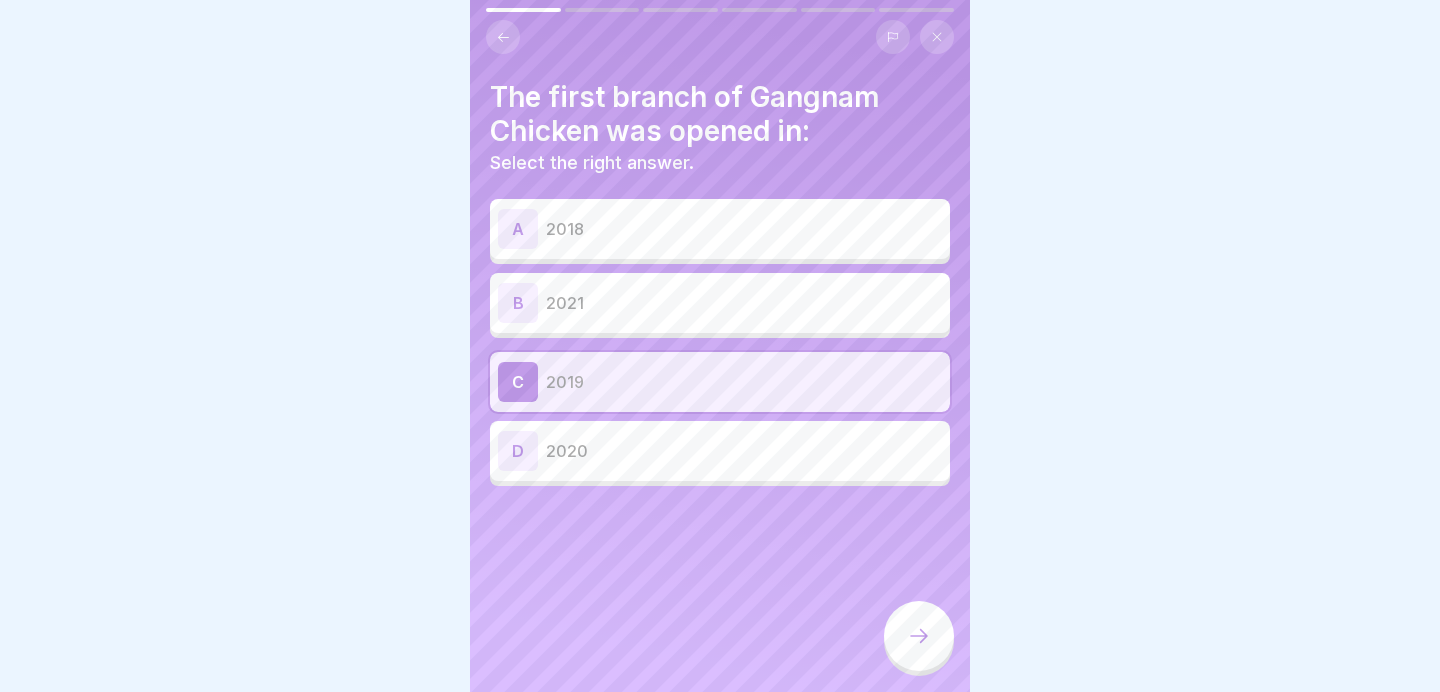 click at bounding box center (919, 636) 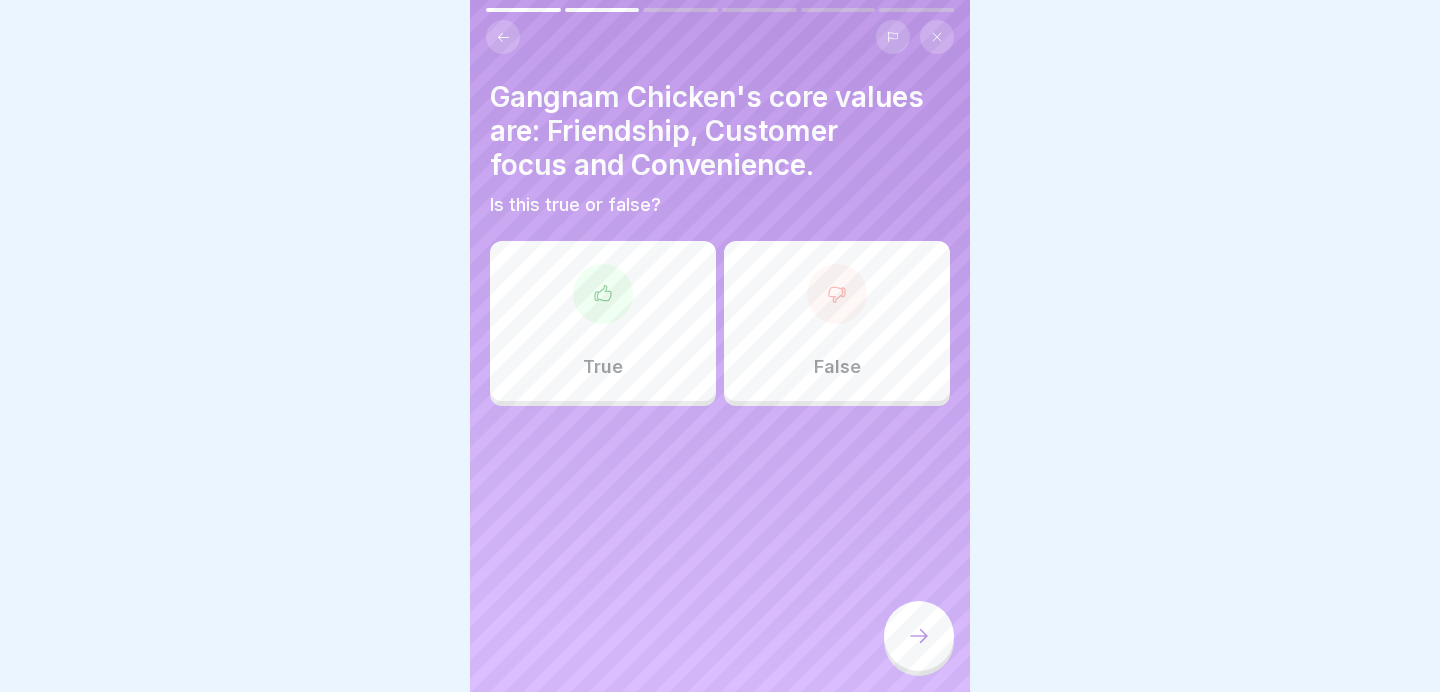 click on "False" at bounding box center [837, 367] 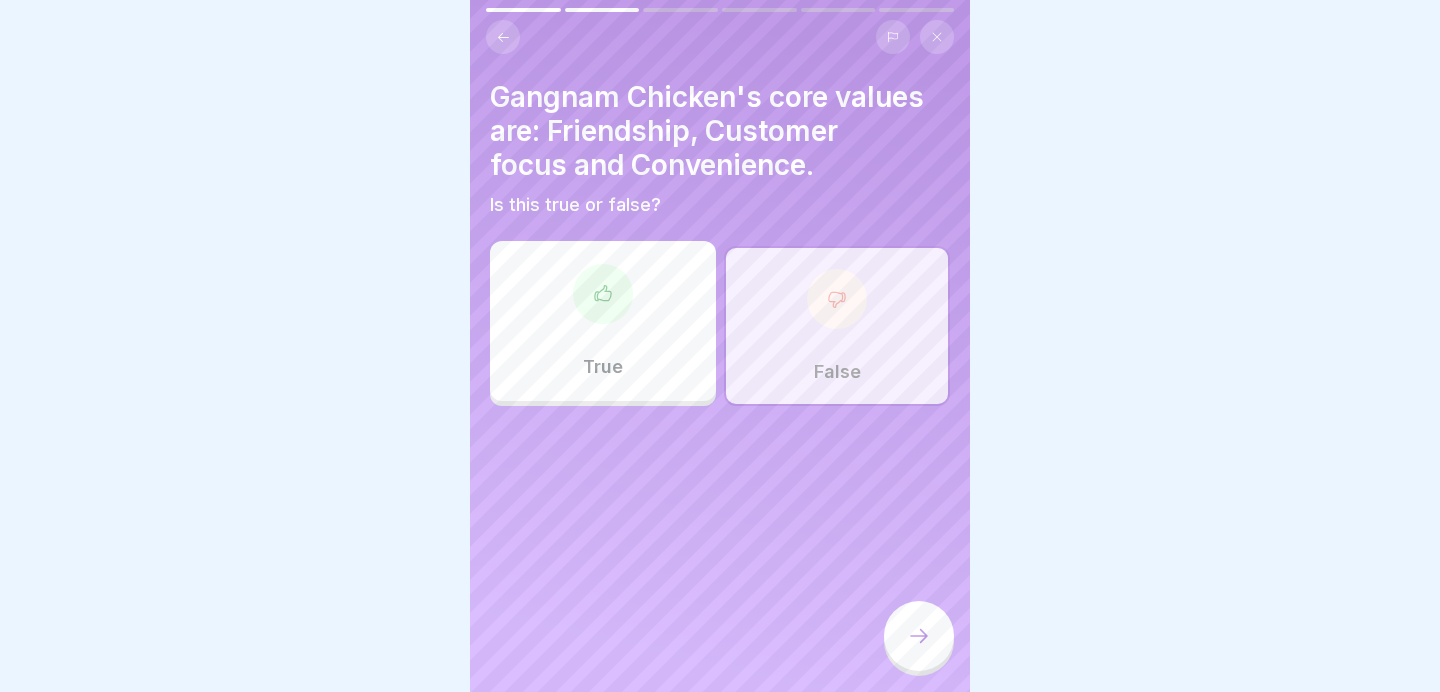 click at bounding box center (919, 636) 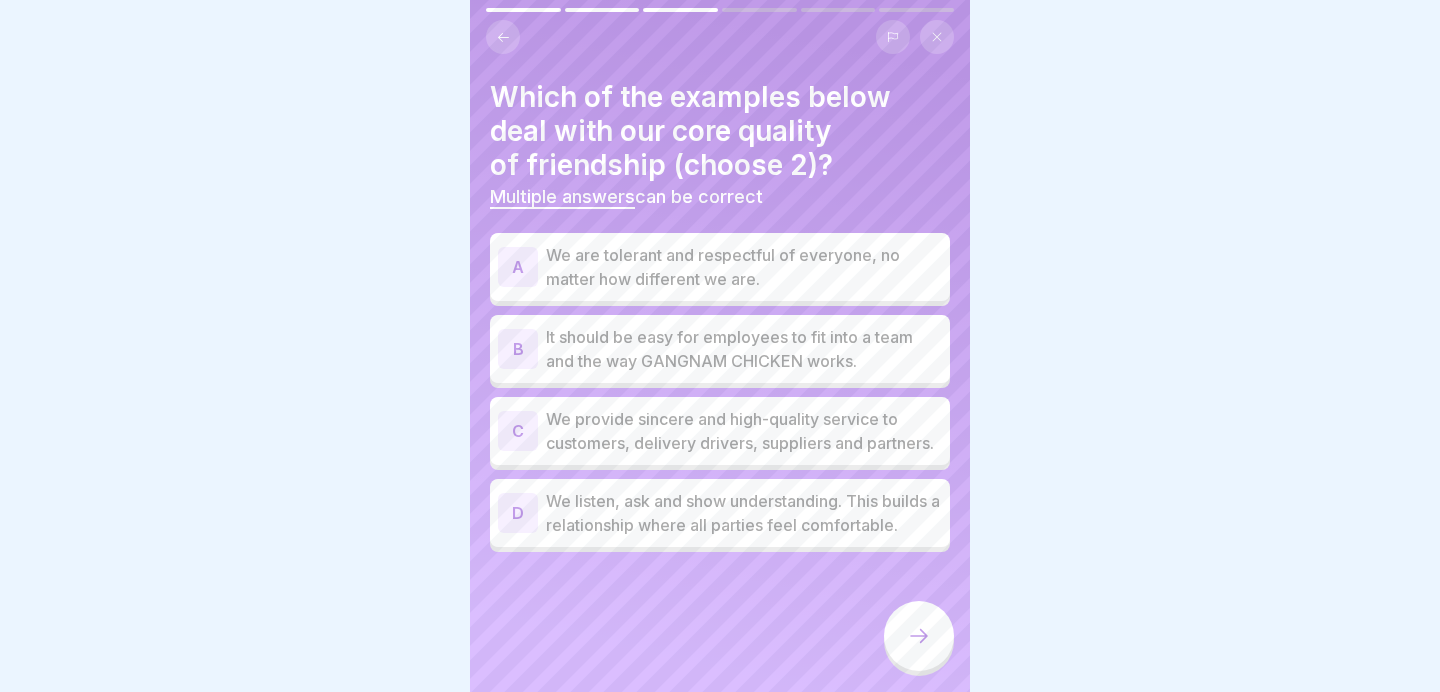 click at bounding box center [893, 37] 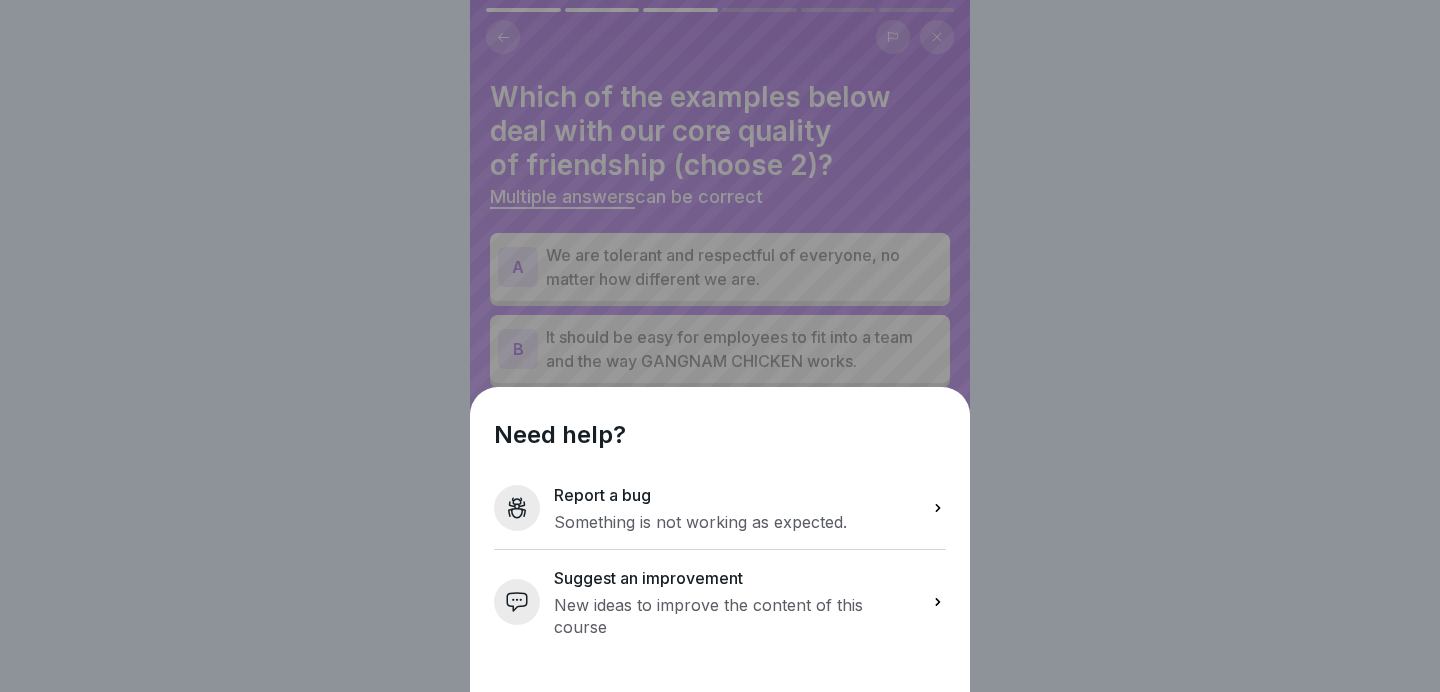 click on "Need help? Report a bug Something is not working as expected. Suggest an improvement New ideas to improve the content of this course" at bounding box center (720, 346) 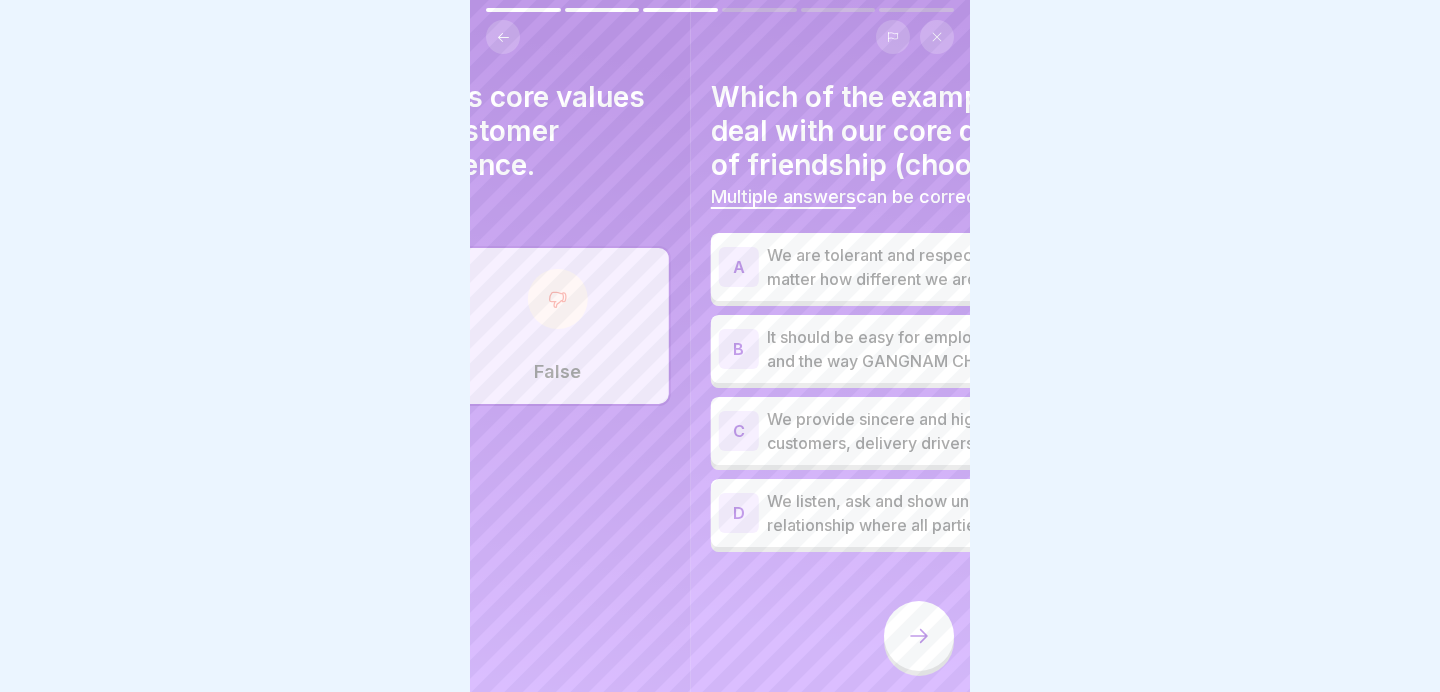 click on "Which of the examples below deal with our core quality of friendship (choose 2)?" at bounding box center [941, 131] 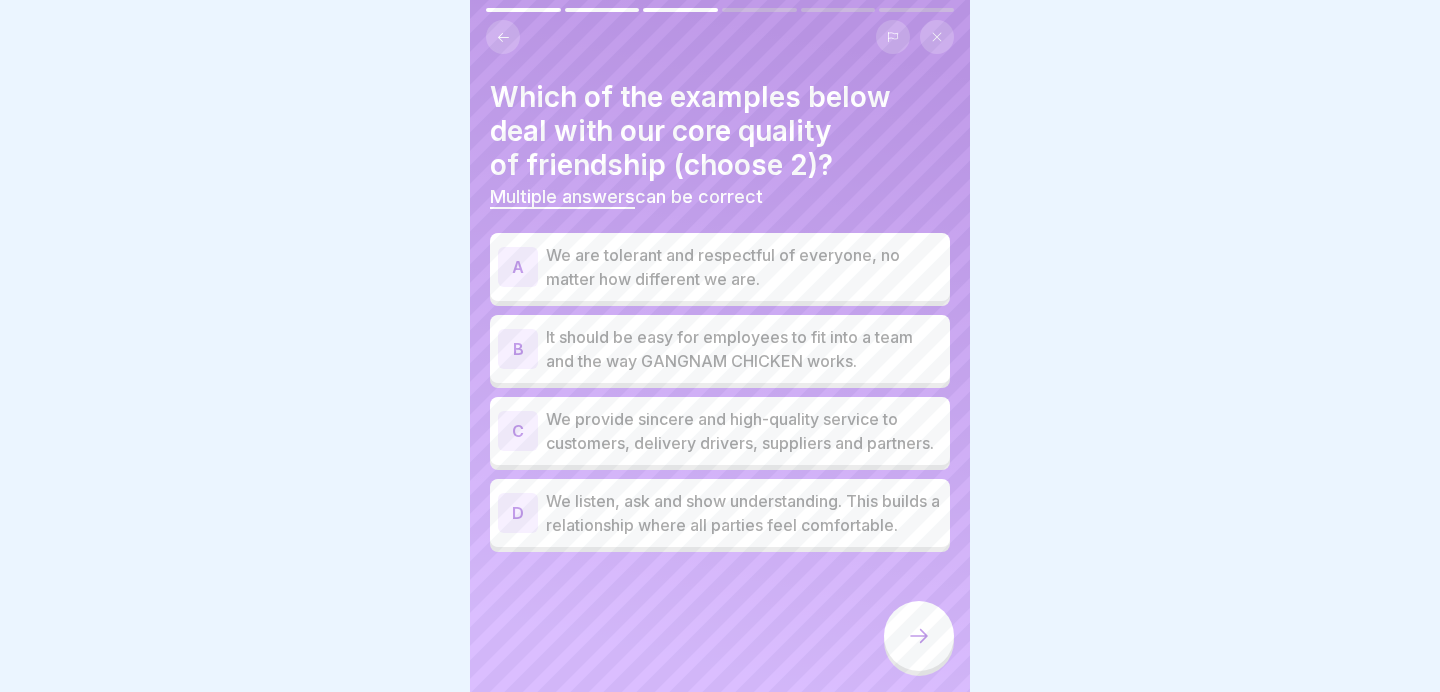 click at bounding box center [720, 346] 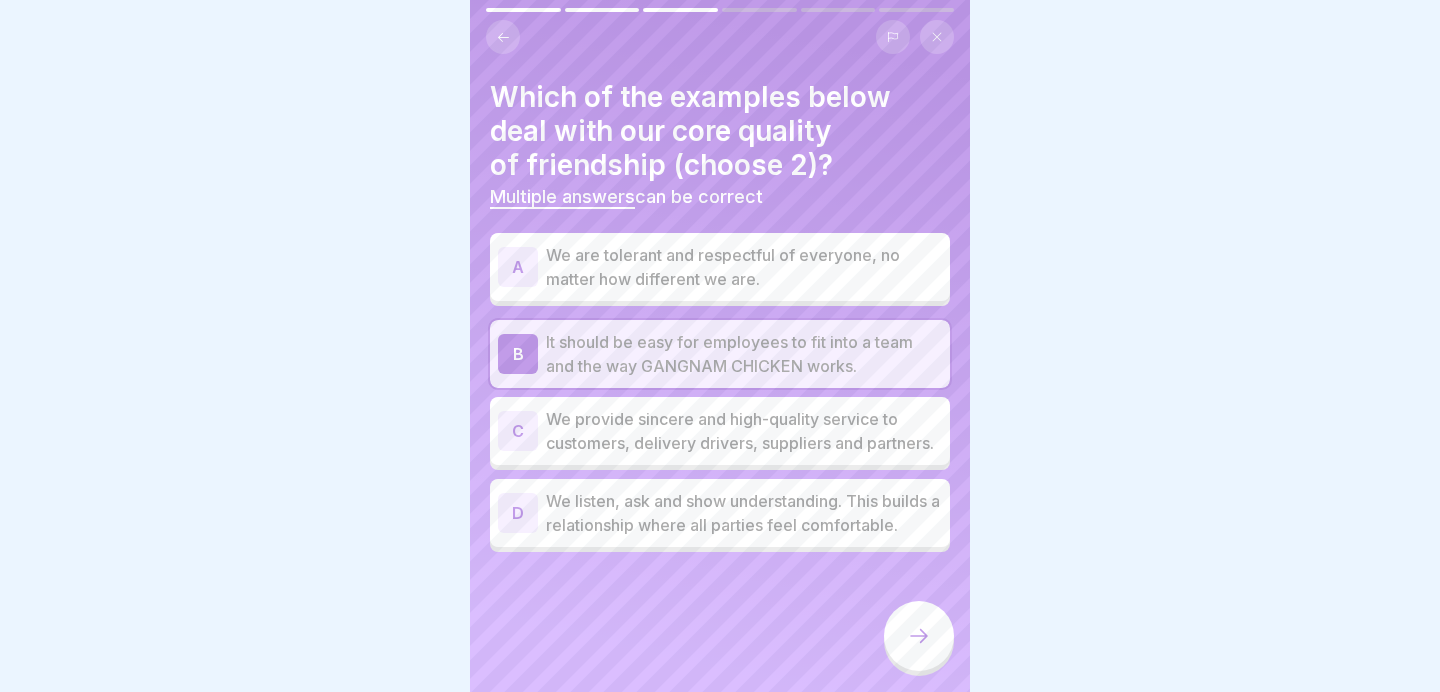 click at bounding box center [919, 636] 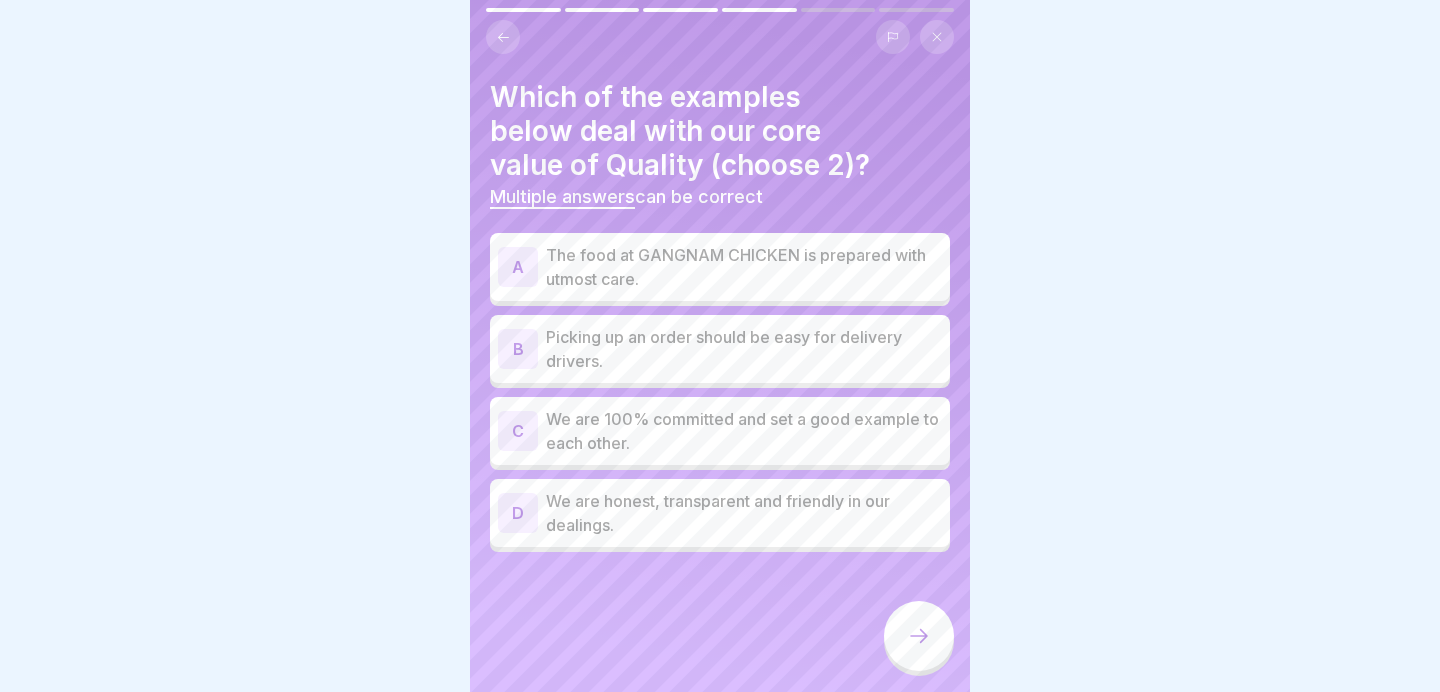 click on "We are 100% committed and set a good example to each other." at bounding box center [744, 431] 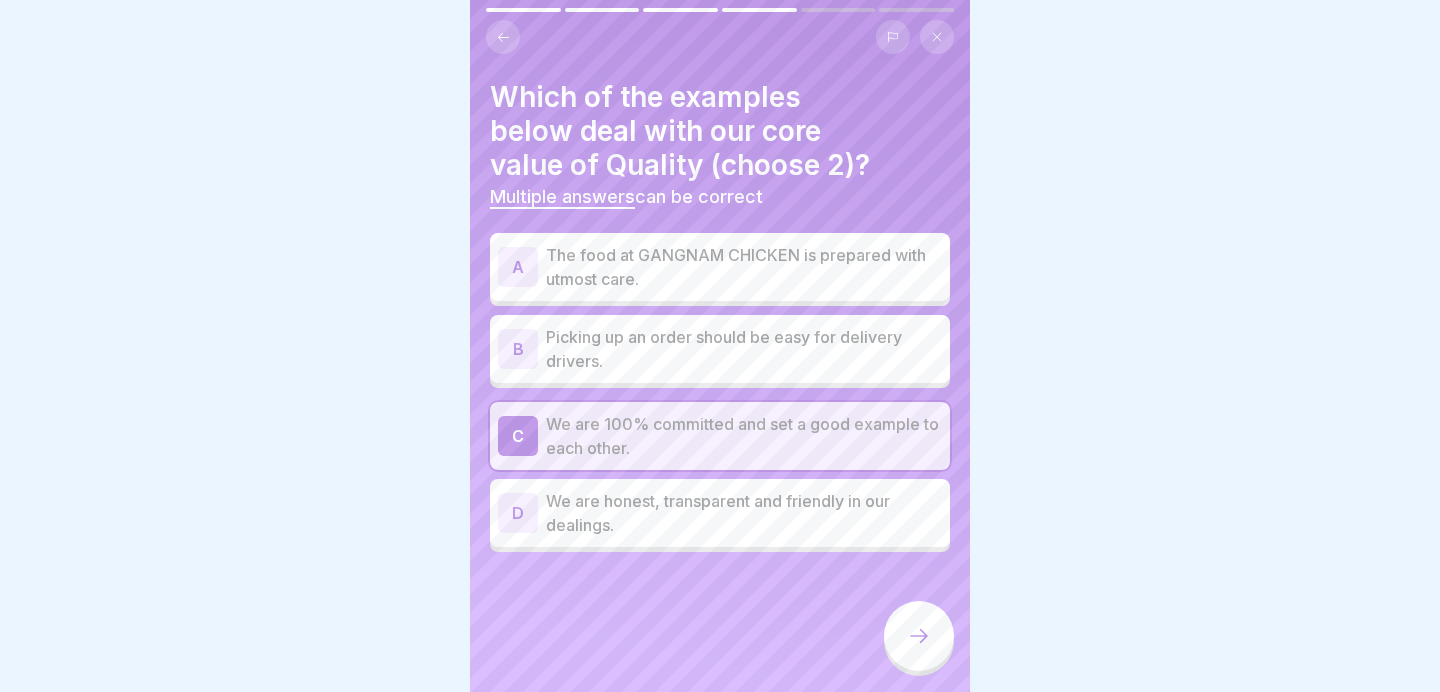 click at bounding box center (919, 636) 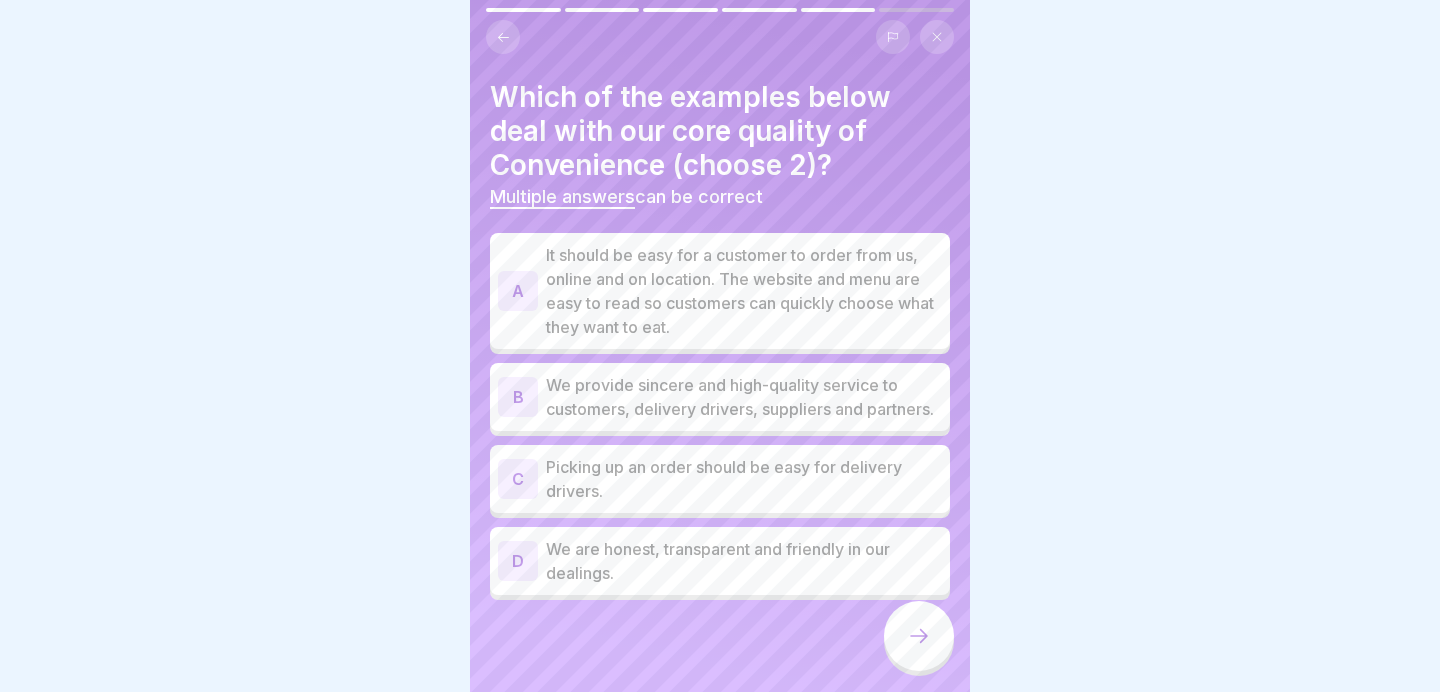 click on "We provide sincere and high-quality service to customers, delivery drivers, suppliers and partners." at bounding box center [744, 397] 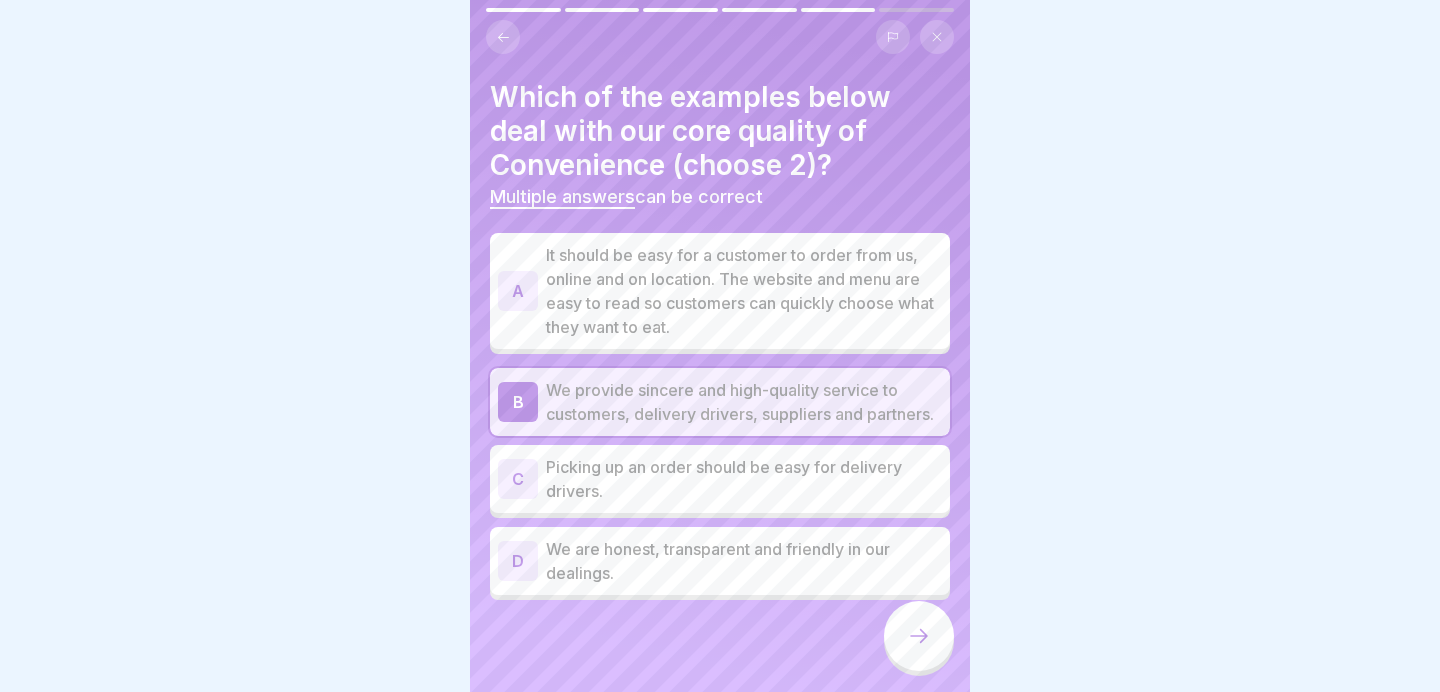 click at bounding box center [919, 636] 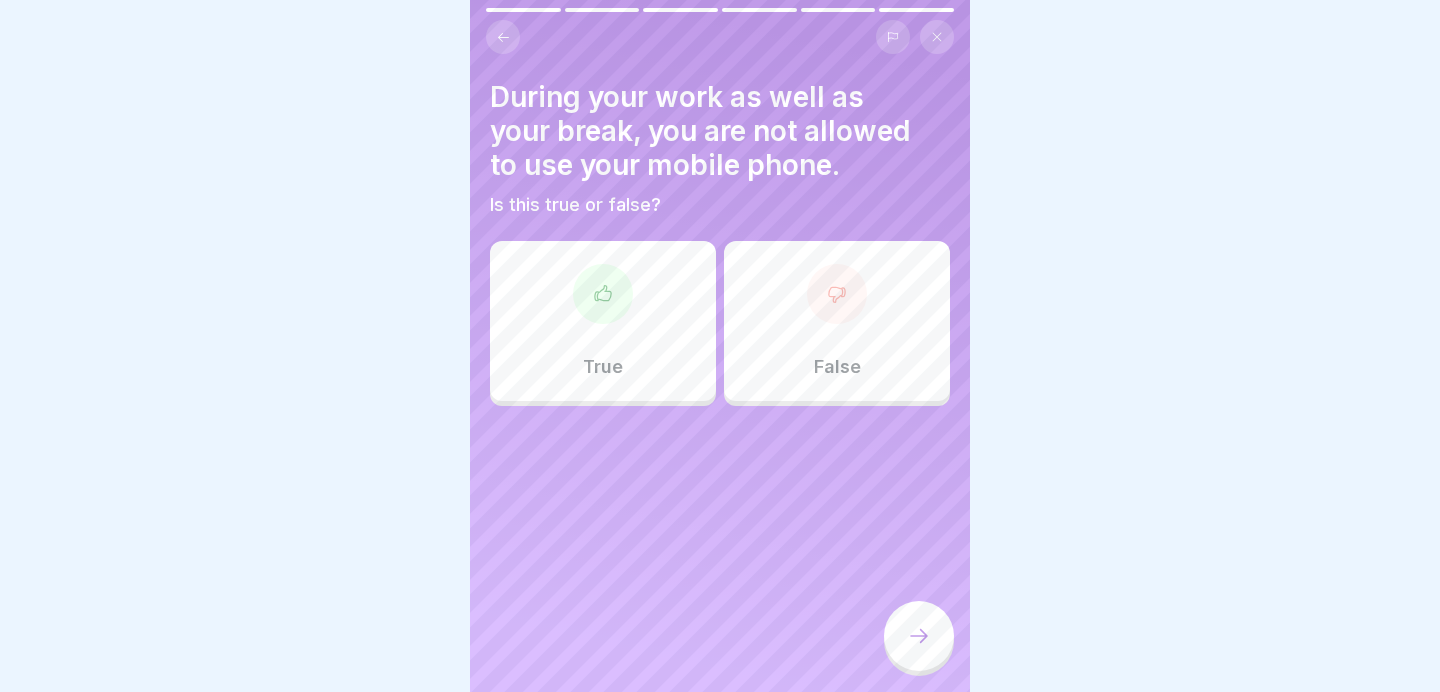 click on "True False" at bounding box center [720, 326] 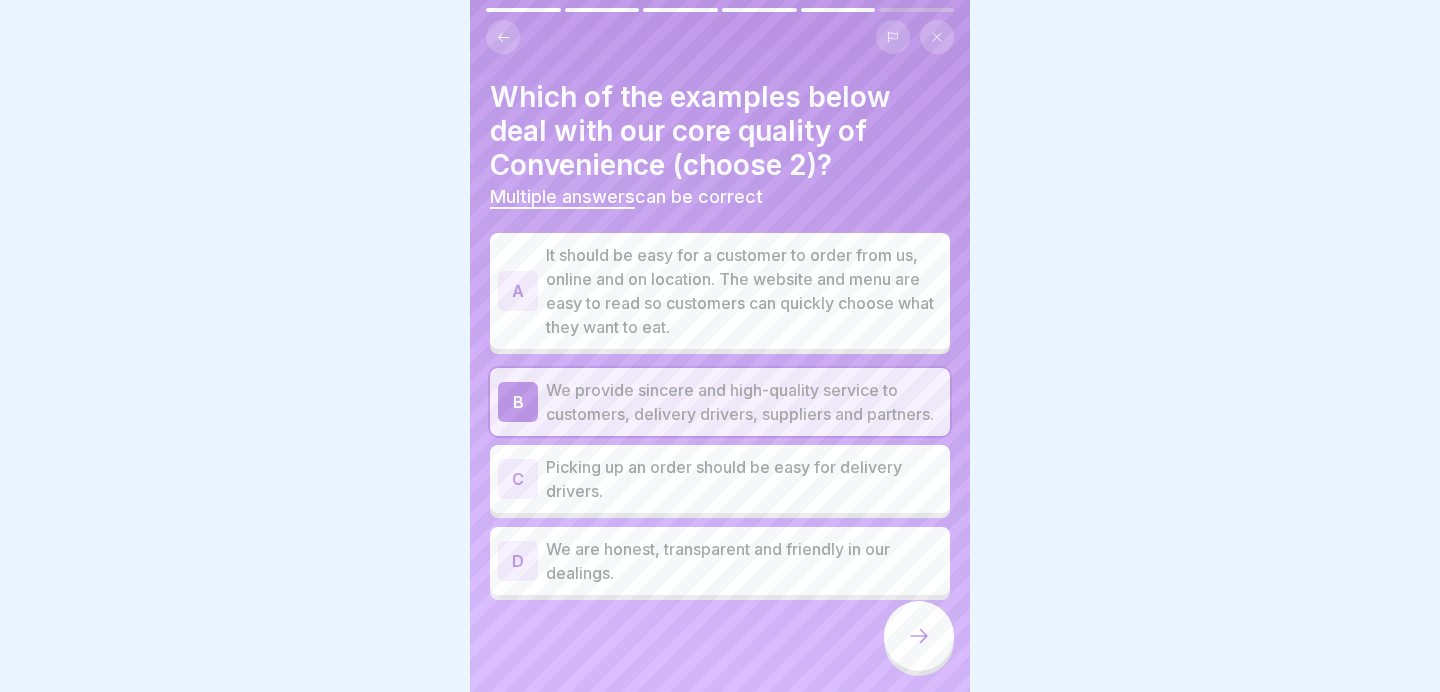 click on "We are honest, transparent and friendly in our dealings." at bounding box center [744, 561] 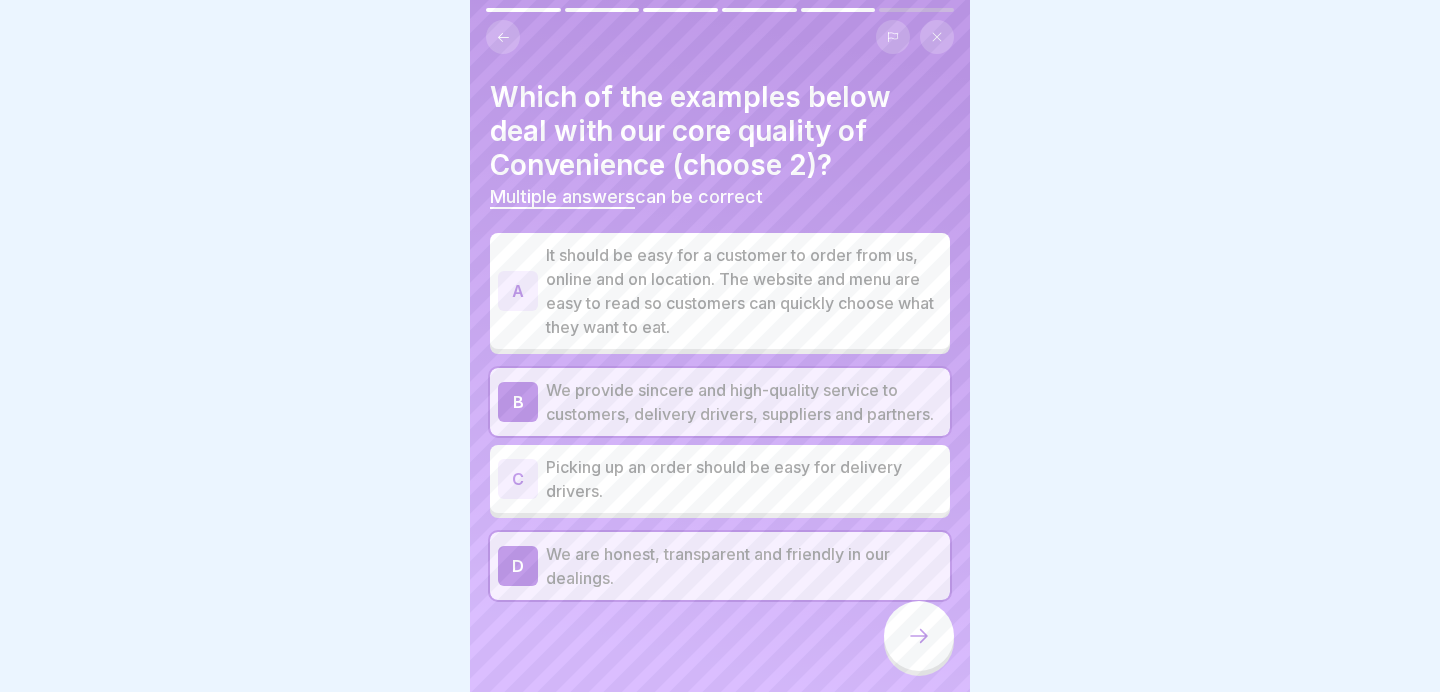 click at bounding box center (919, 636) 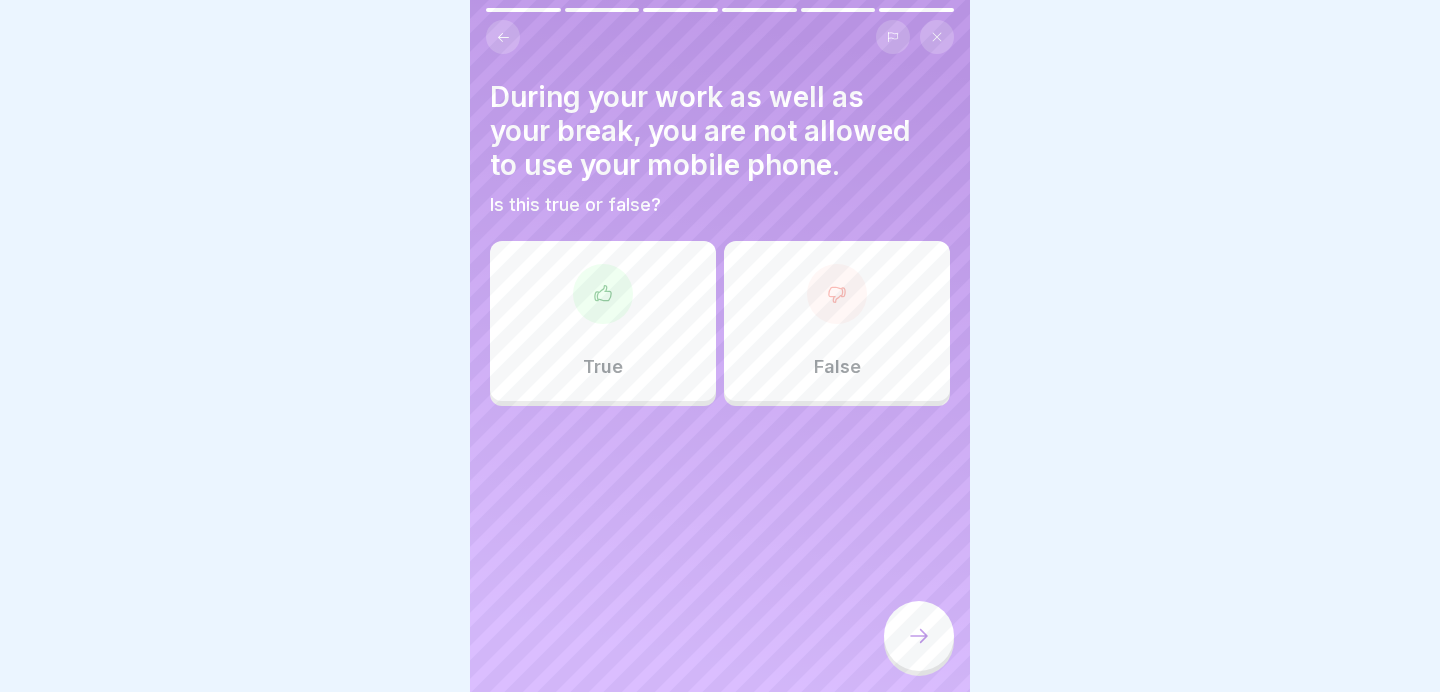 click on "False" at bounding box center [837, 321] 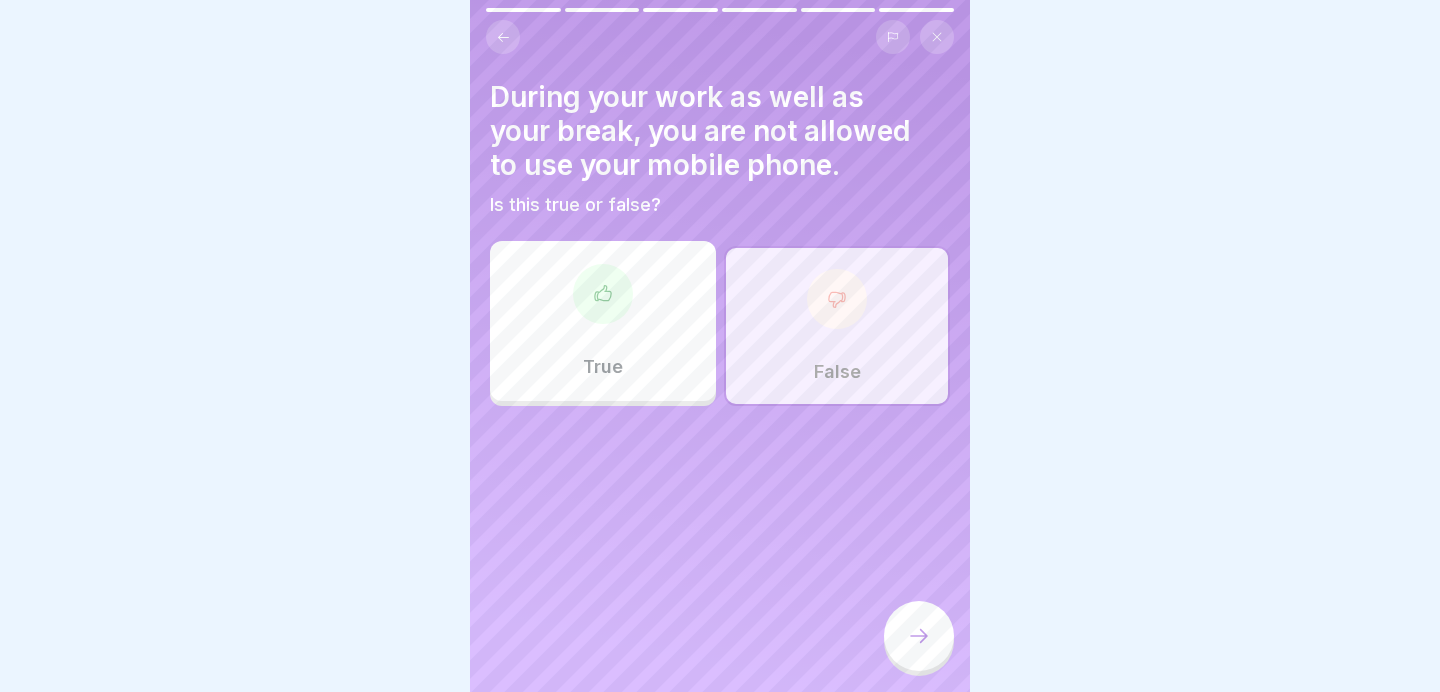 click at bounding box center (919, 636) 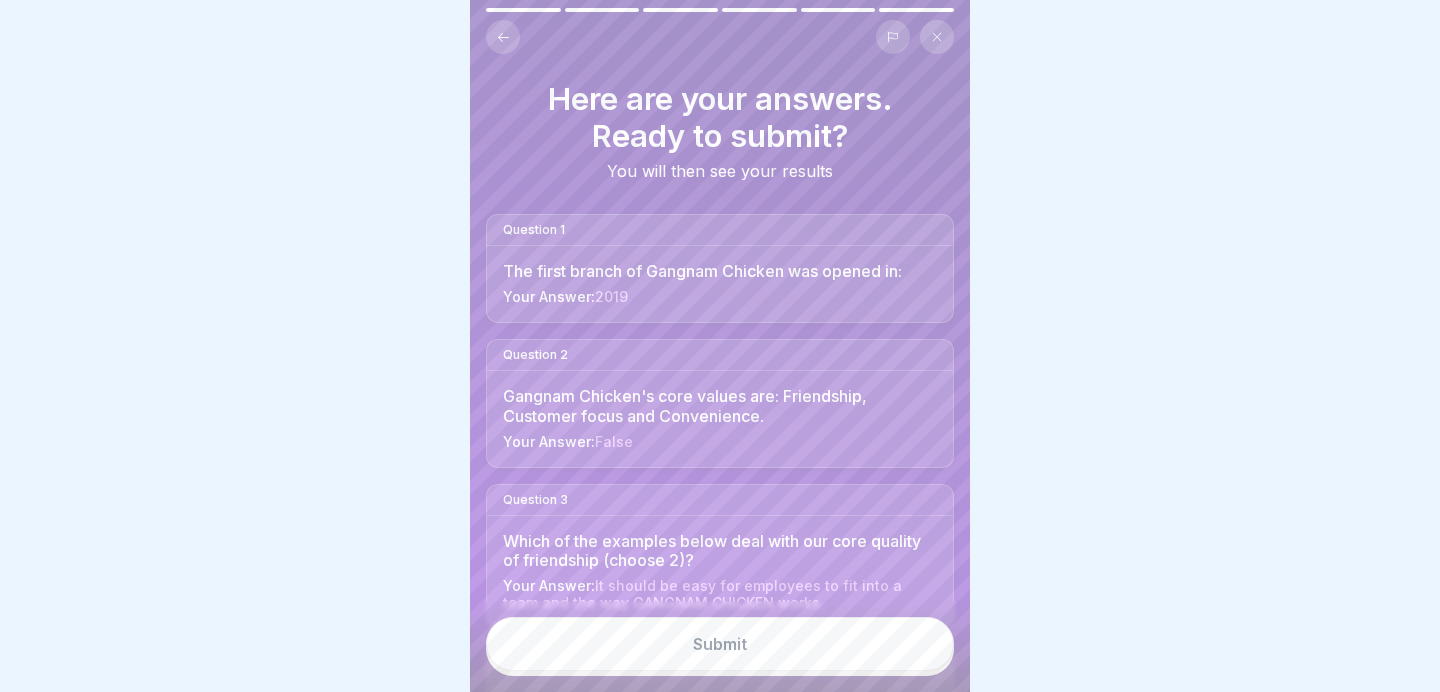 scroll, scrollTop: 517, scrollLeft: 0, axis: vertical 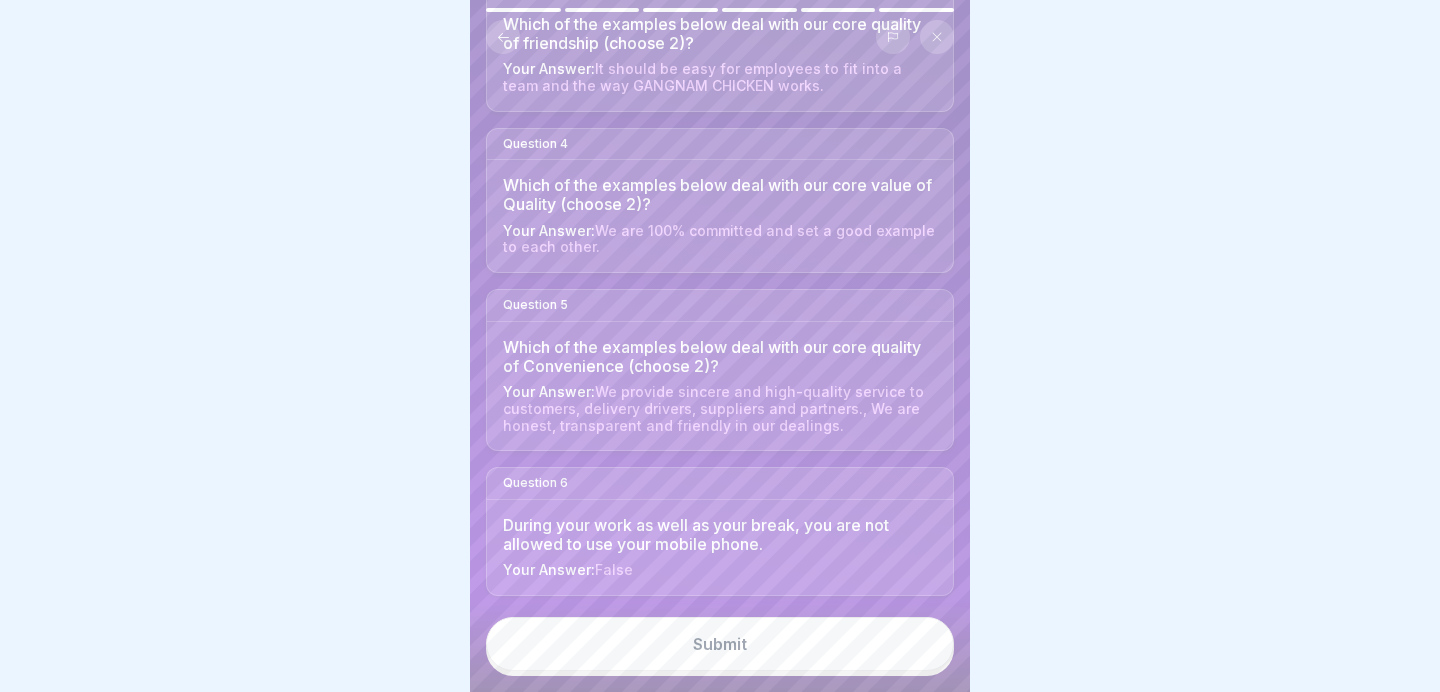 click on "Submit" at bounding box center [720, 644] 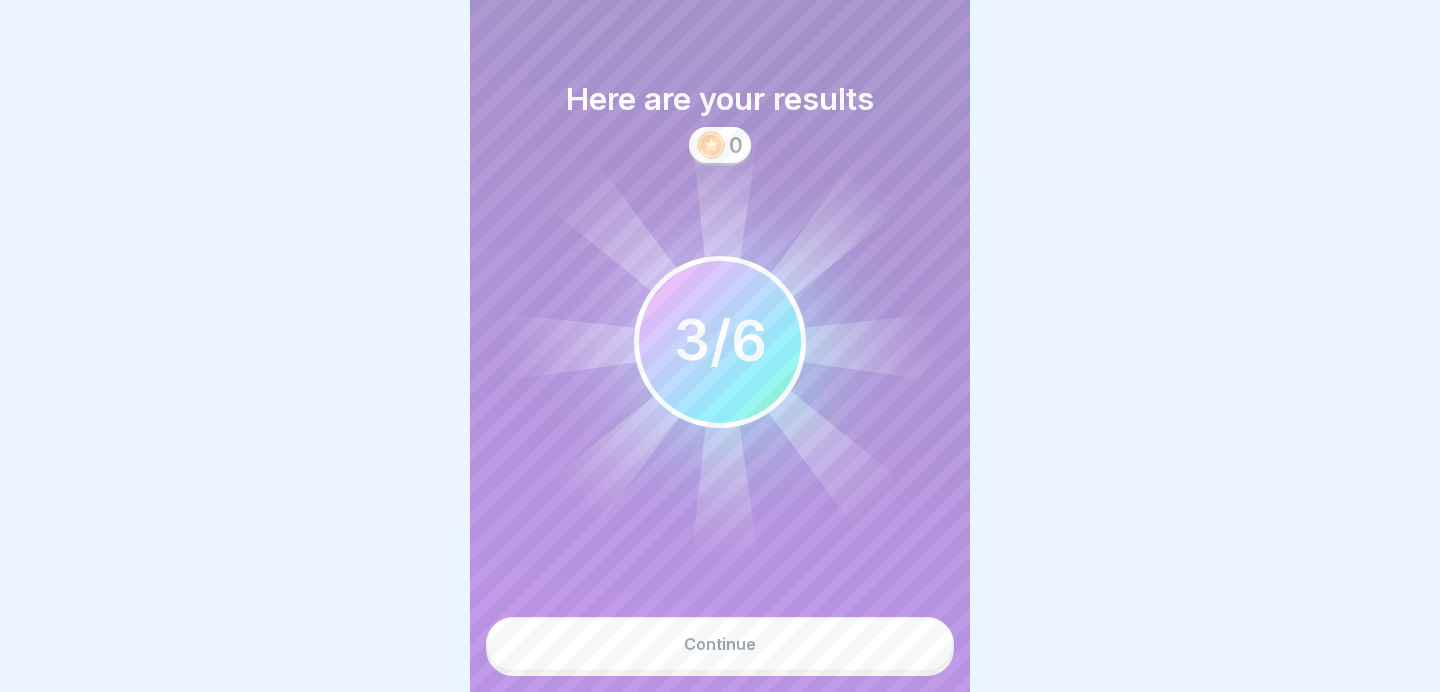 click on "Continue" at bounding box center [720, 644] 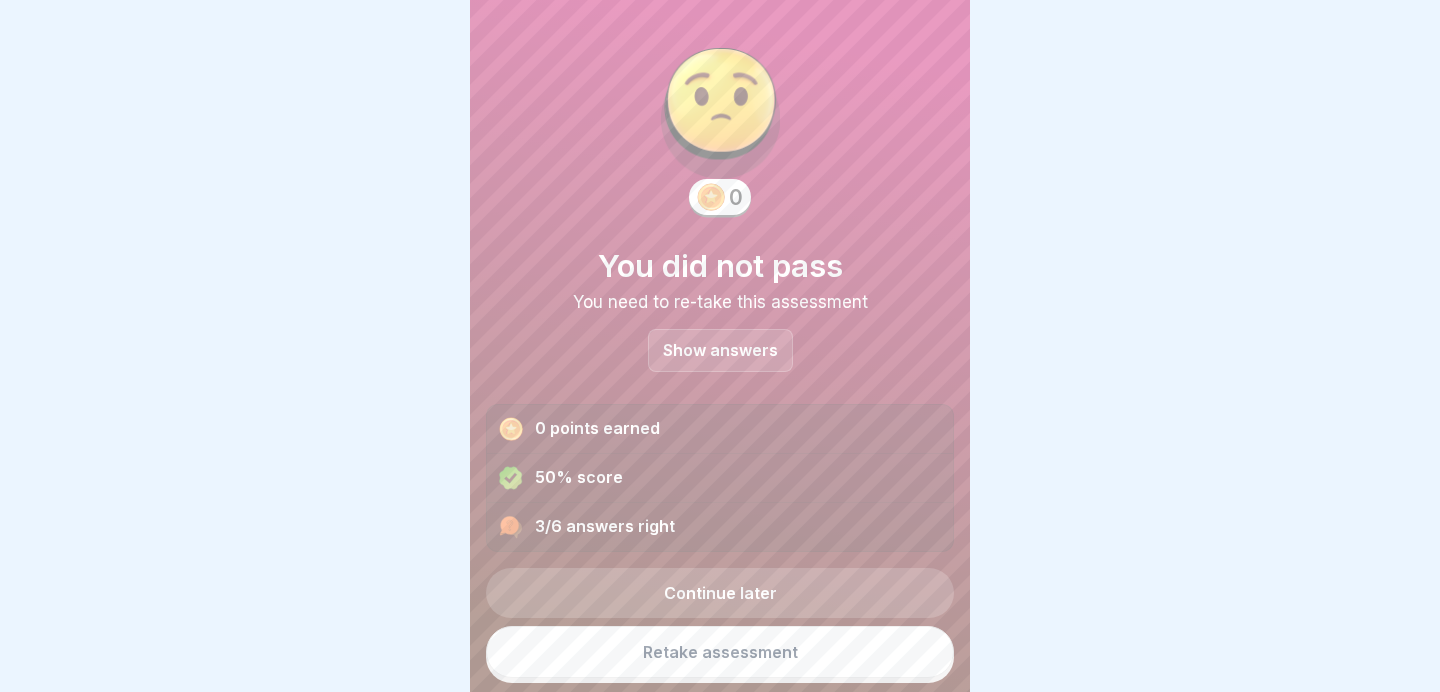 click on "Show answers" at bounding box center (720, 350) 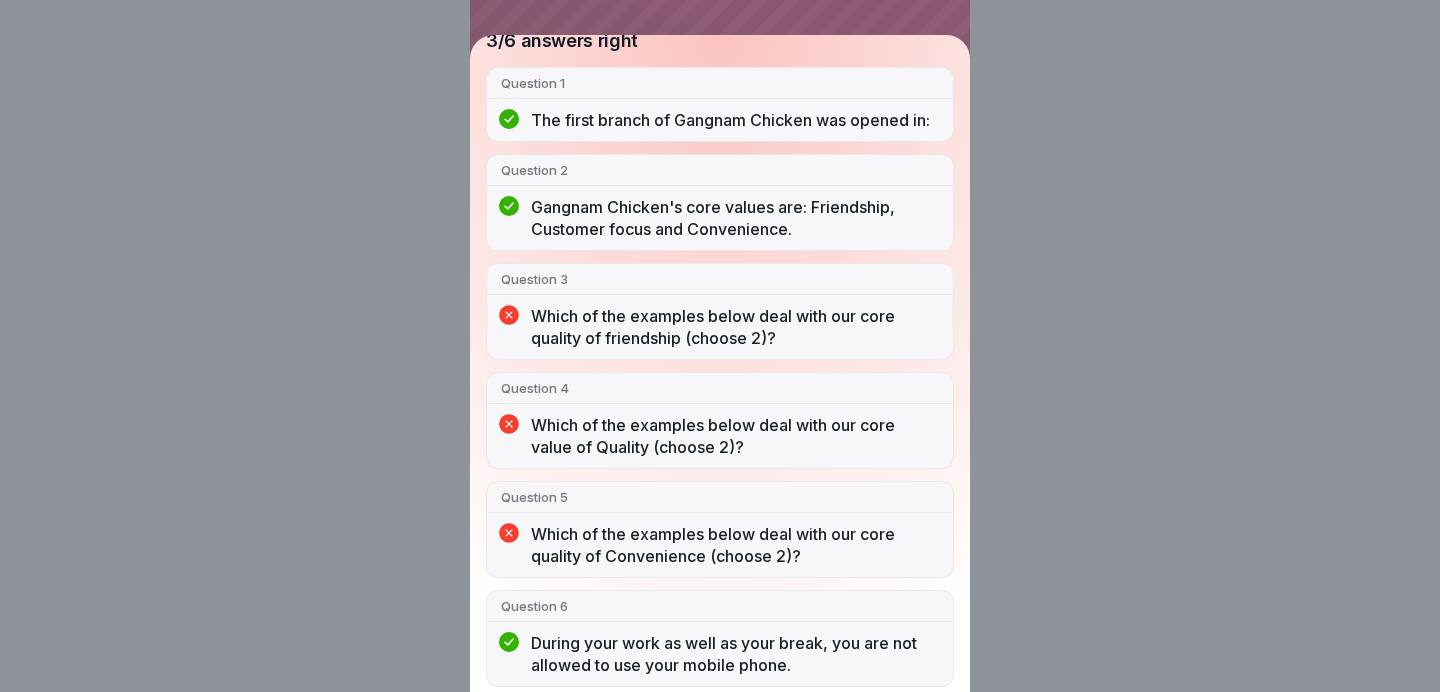 scroll, scrollTop: 202, scrollLeft: 0, axis: vertical 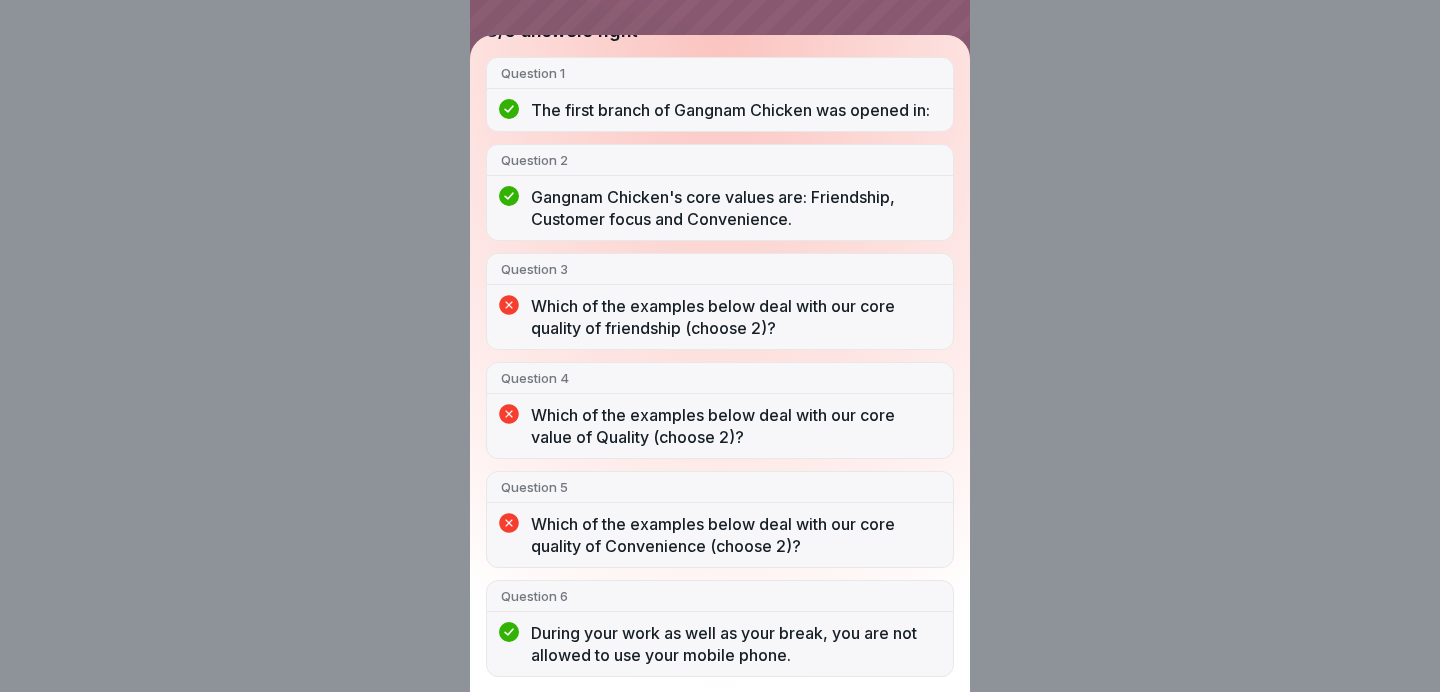 drag, startPoint x: 839, startPoint y: 537, endPoint x: 549, endPoint y: 264, distance: 398.28256 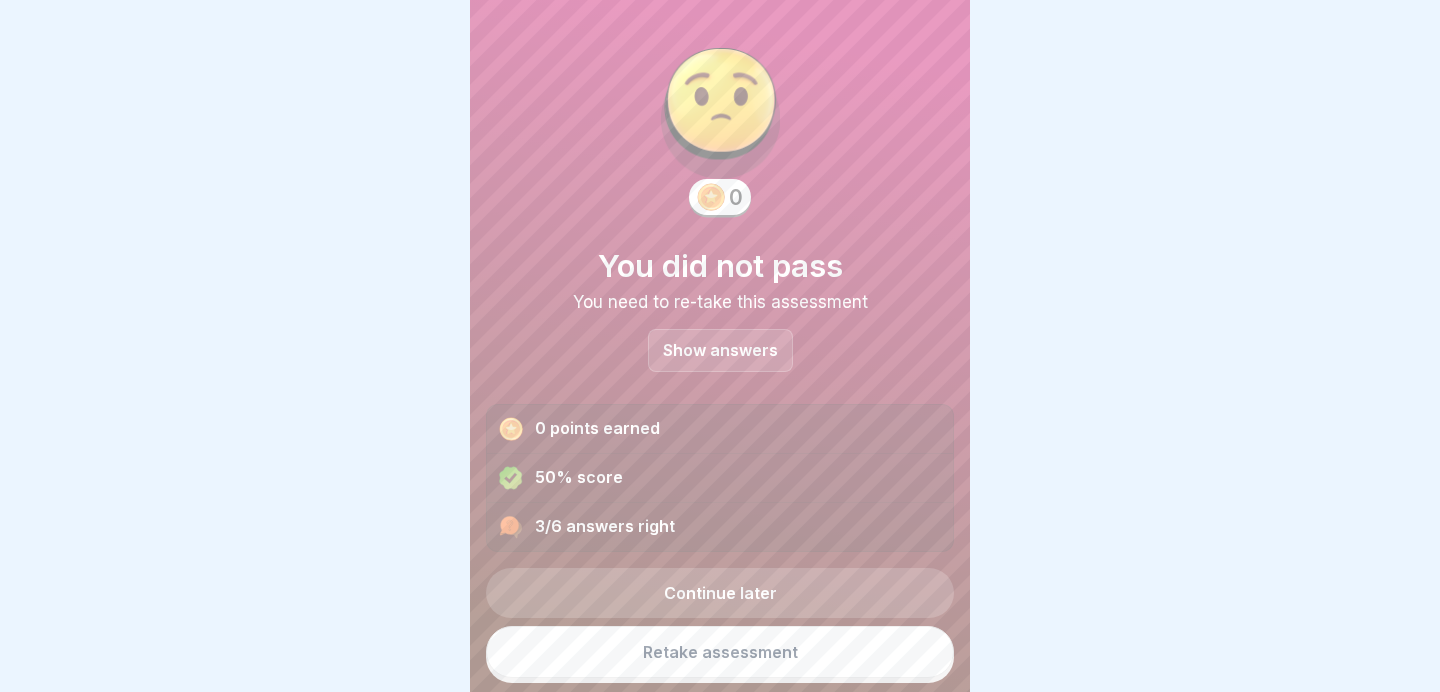 click on "Show answers" at bounding box center (720, 350) 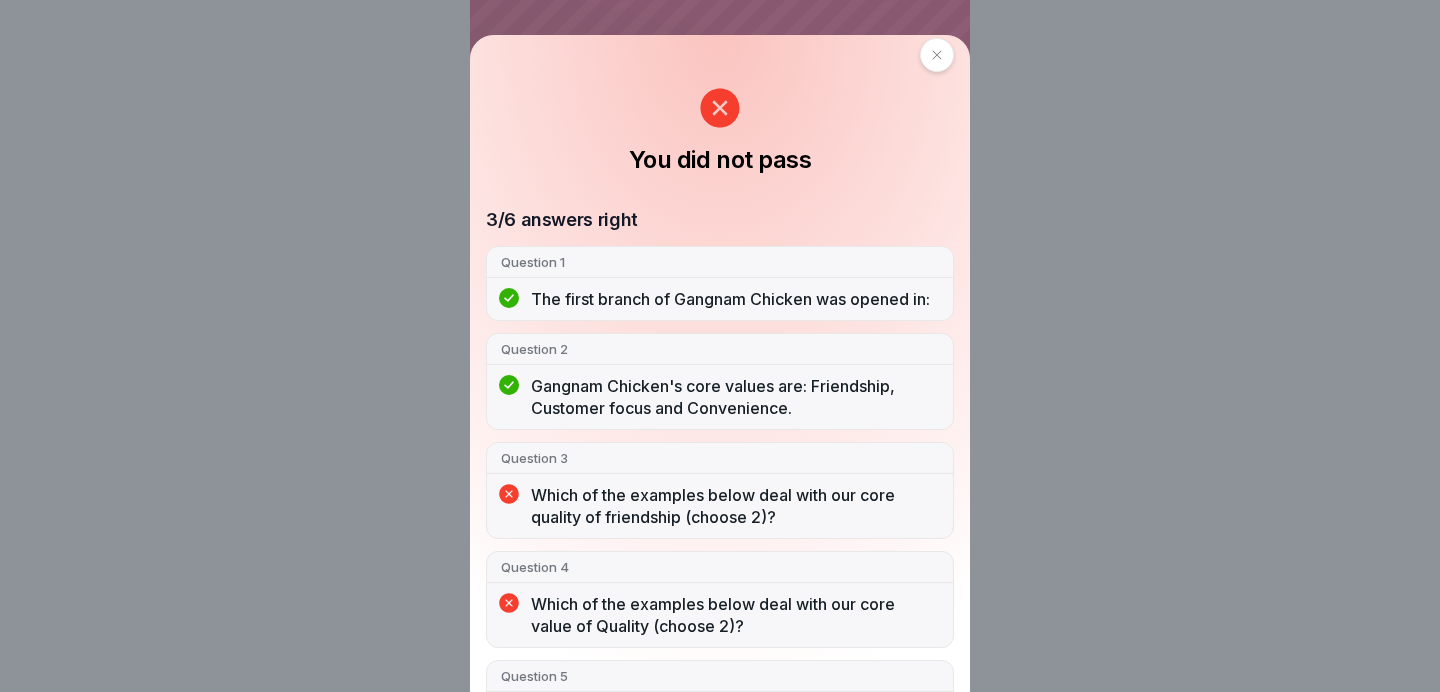 scroll, scrollTop: 0, scrollLeft: 0, axis: both 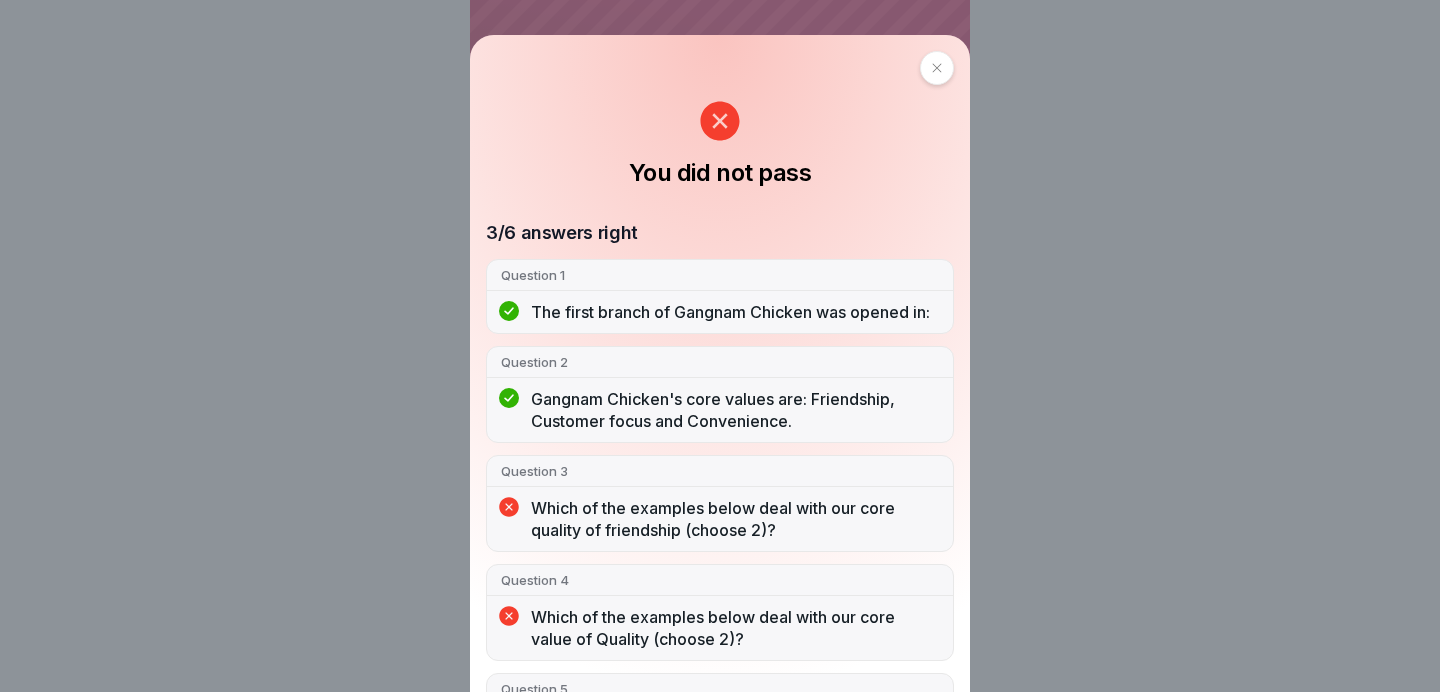 click 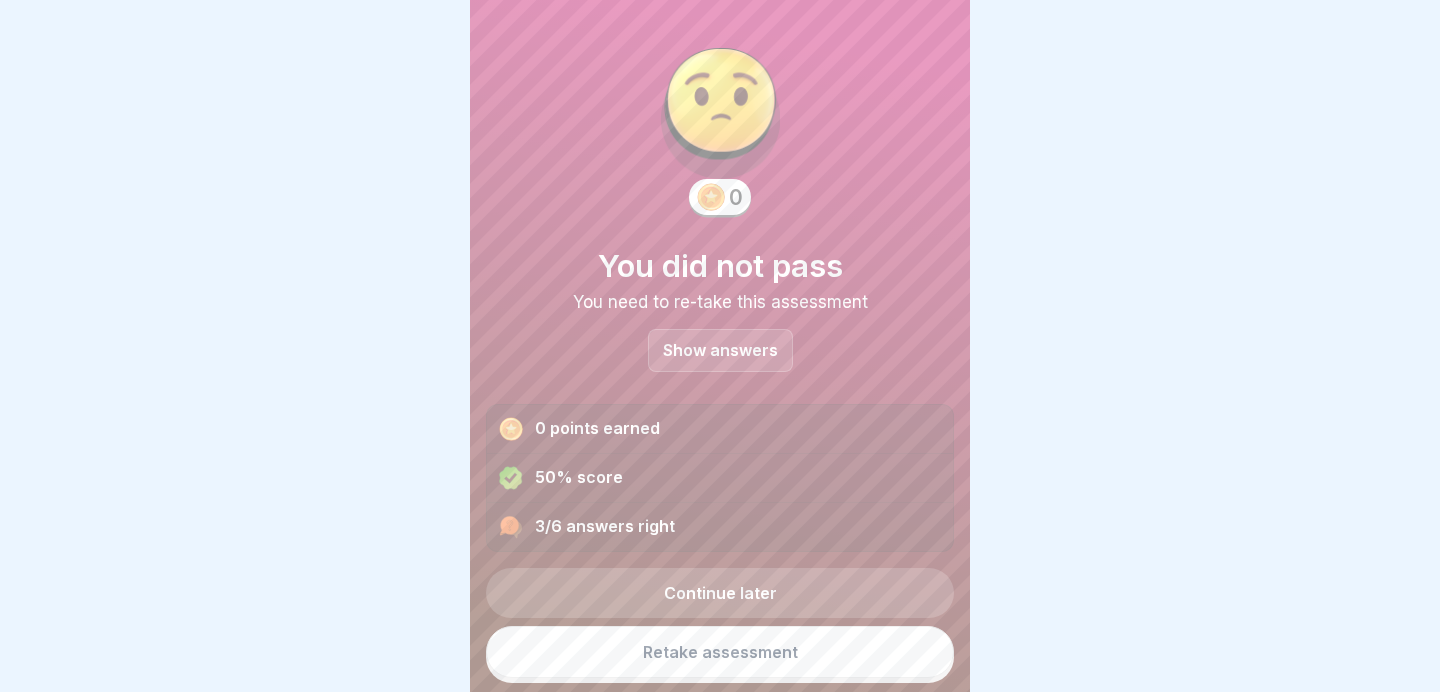 click on "Retake assessment" at bounding box center [720, 652] 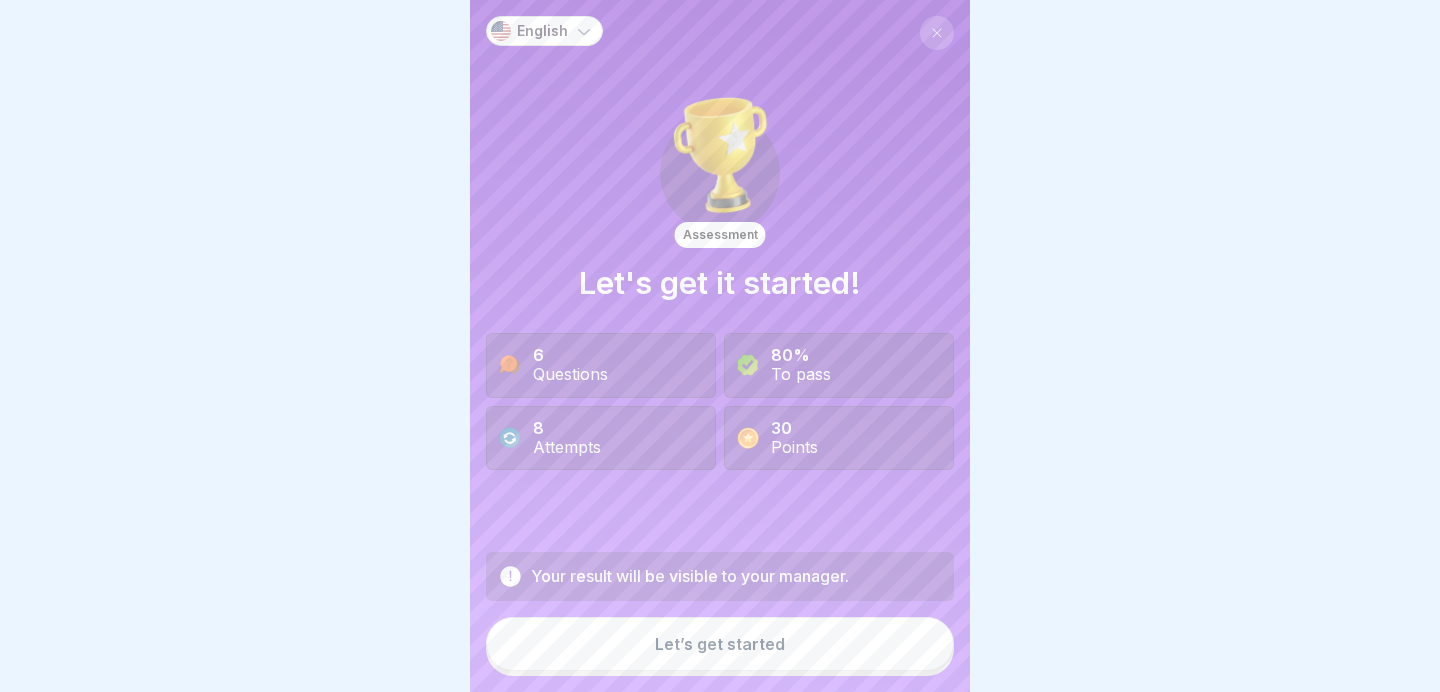 scroll, scrollTop: 0, scrollLeft: 0, axis: both 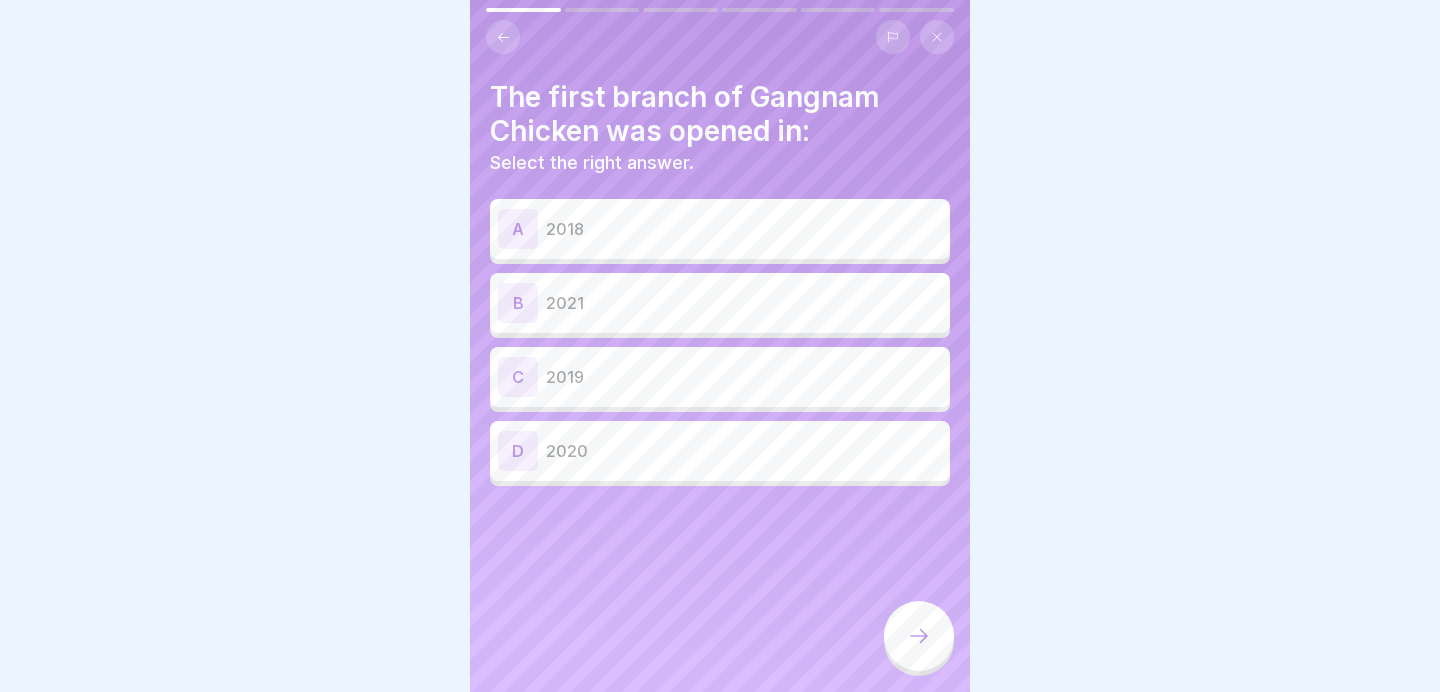 click on "2019" at bounding box center [744, 377] 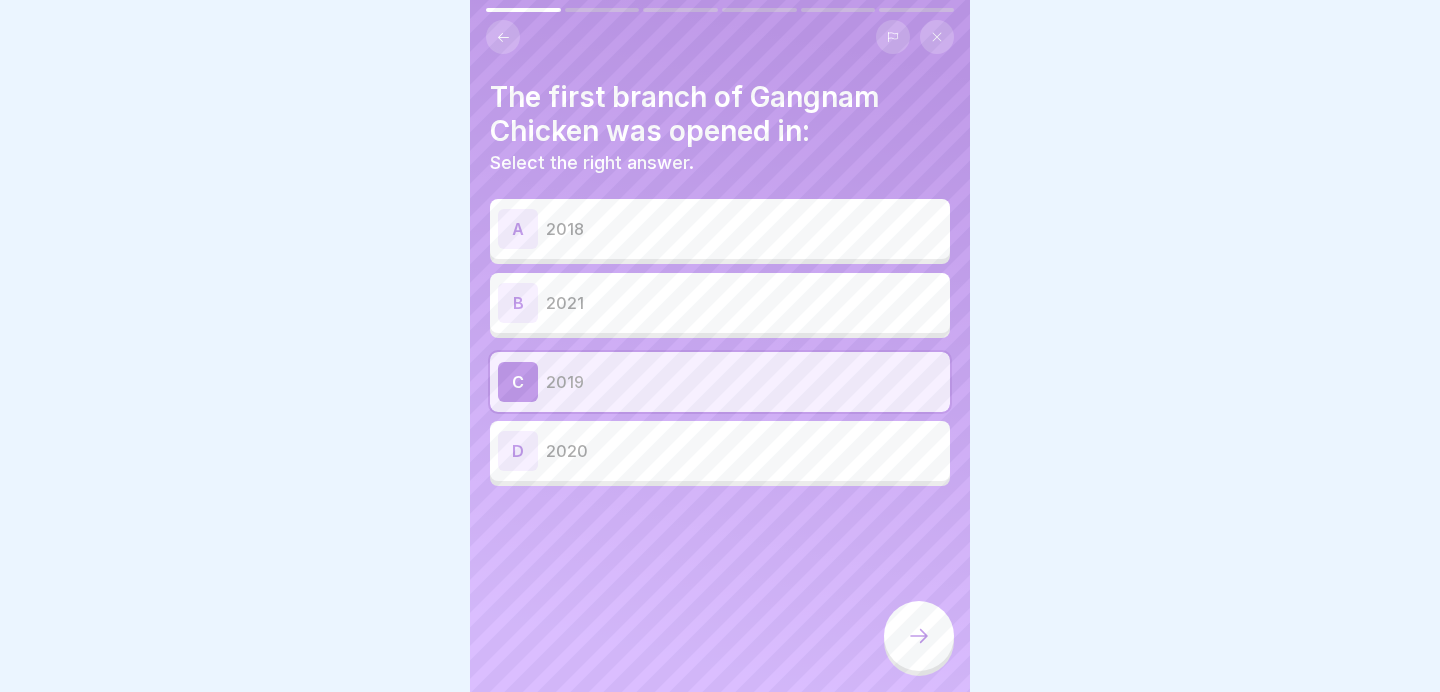 click 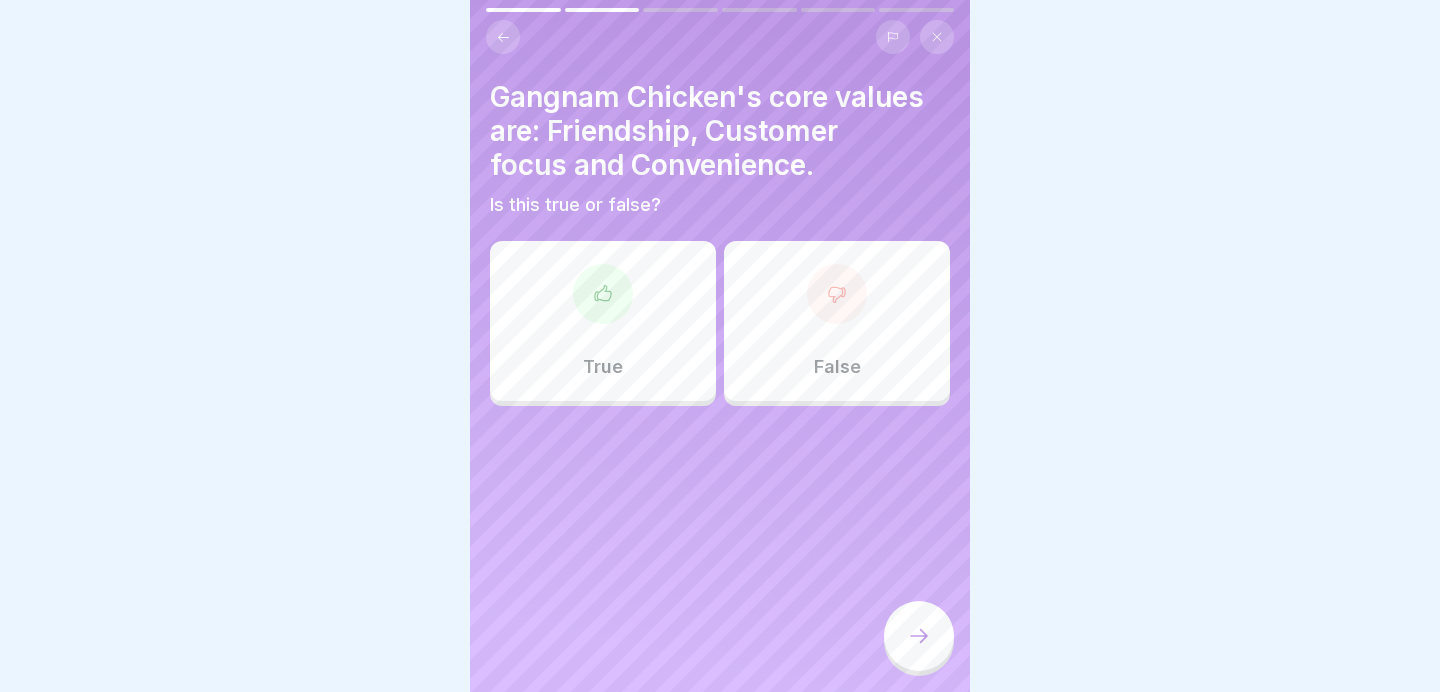 click at bounding box center [837, 294] 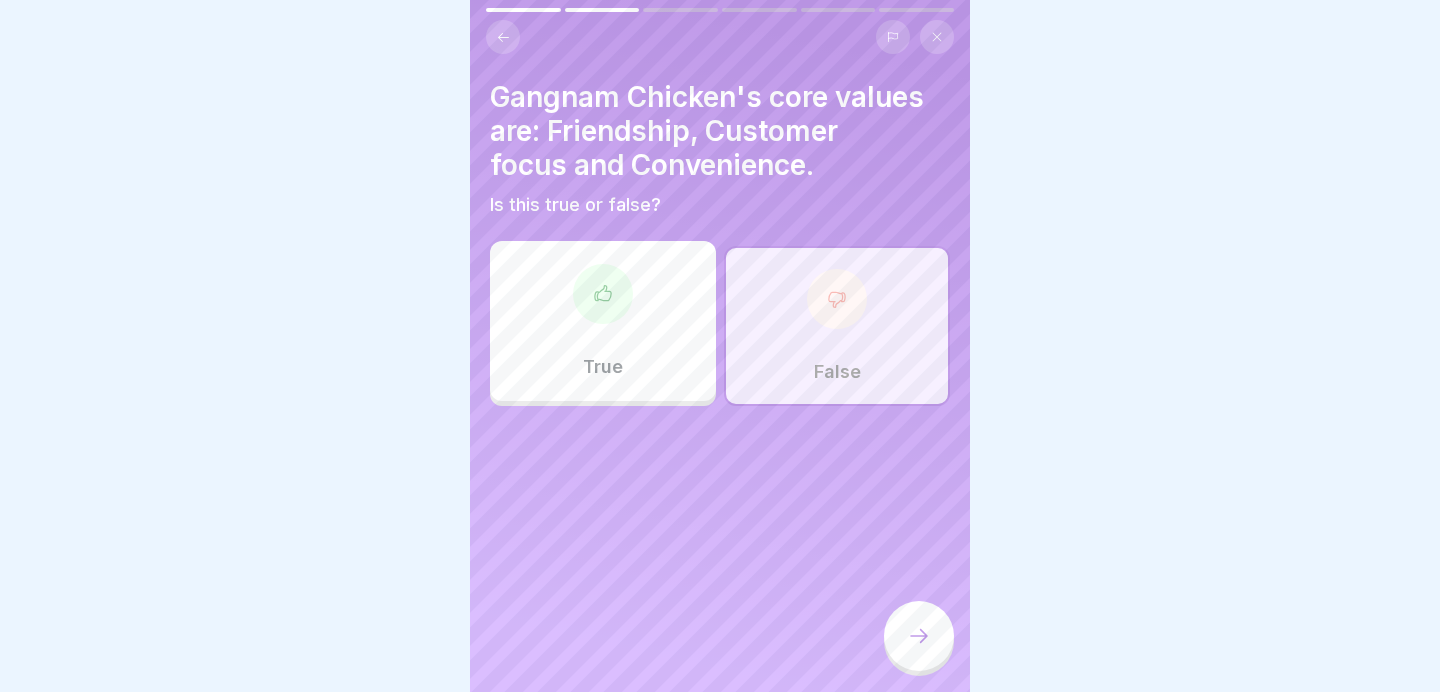 click 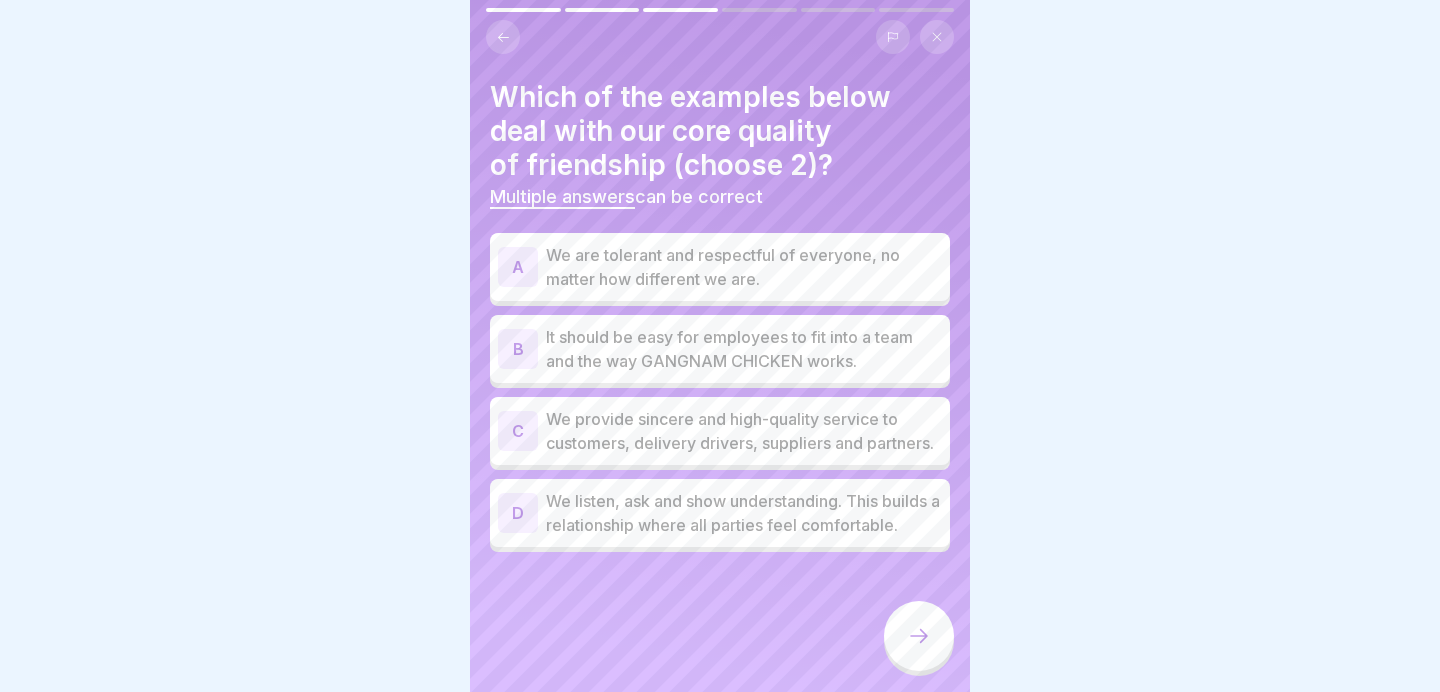 click on "We listen, ask and show understanding. This builds a relationship where all parties feel comfortable." at bounding box center (744, 513) 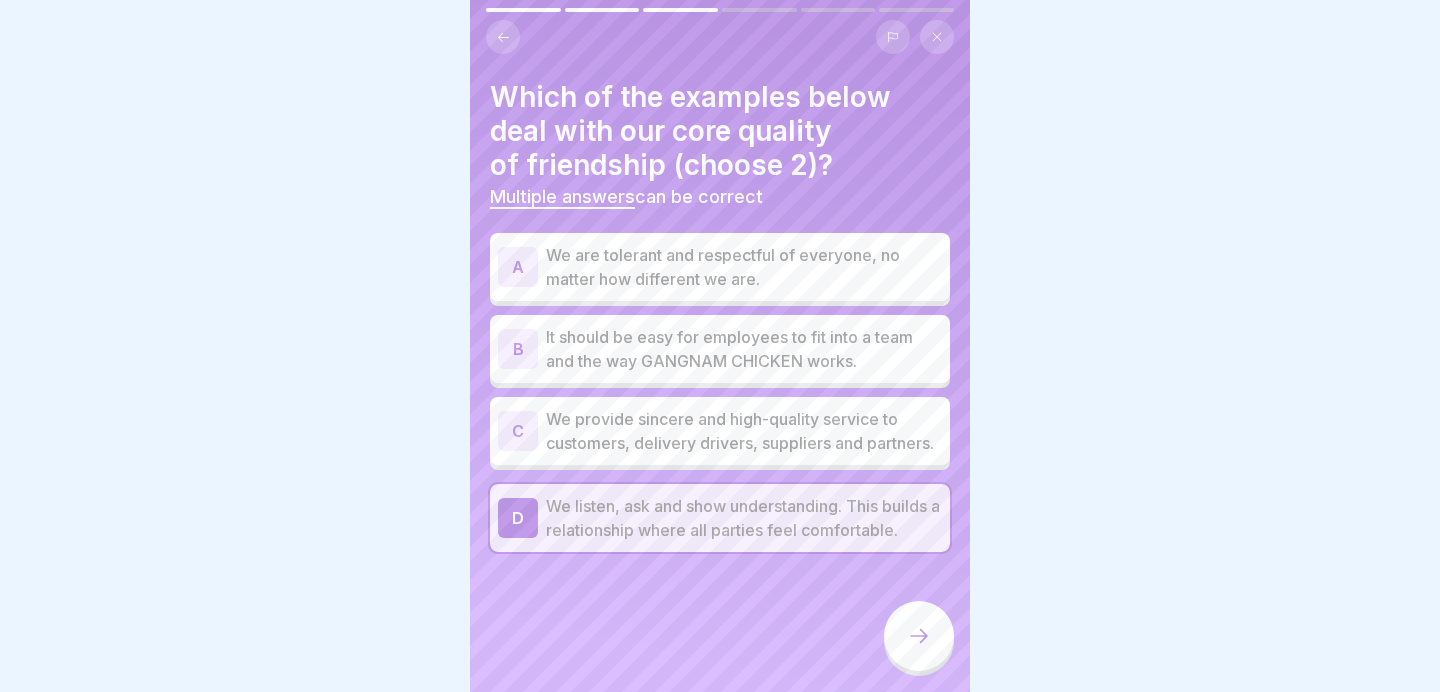 click at bounding box center [919, 636] 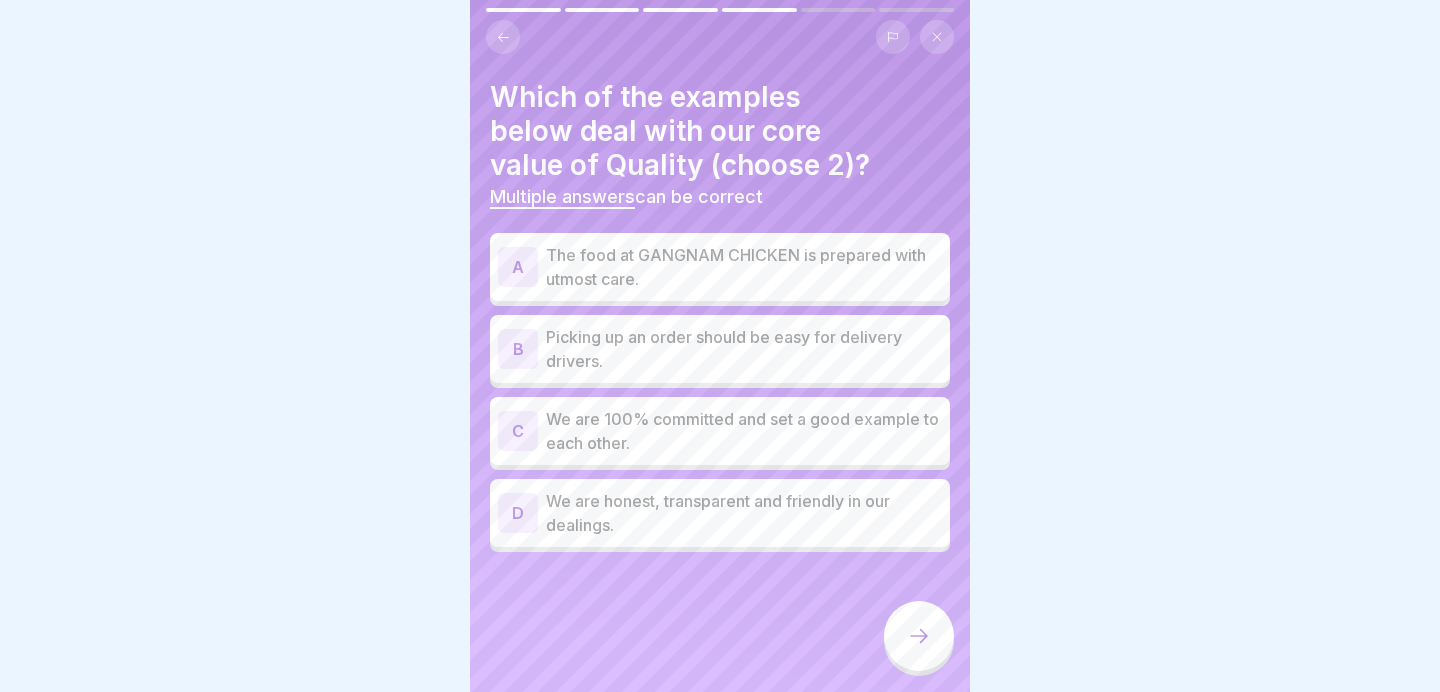 click on "Picking up an order should be easy for delivery drivers." at bounding box center (744, 349) 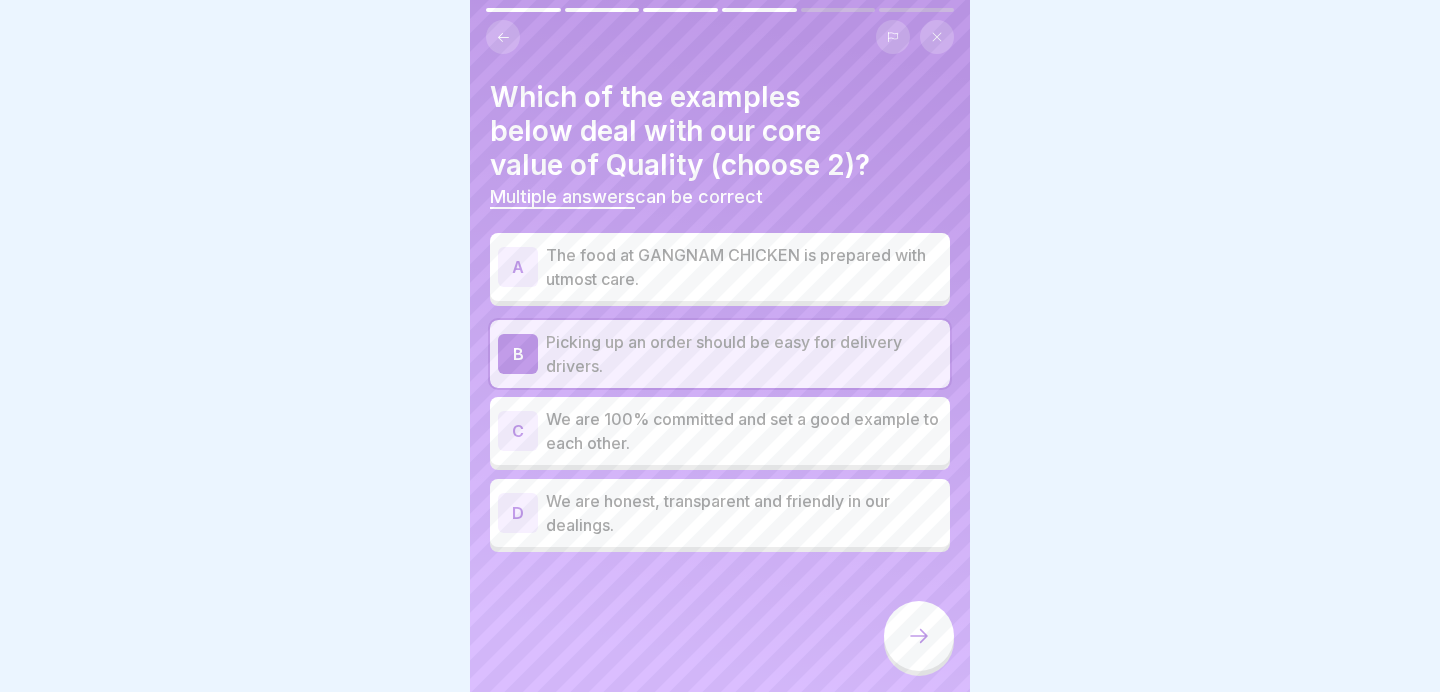 click on "Picking up an order should be easy for delivery drivers." at bounding box center (744, 354) 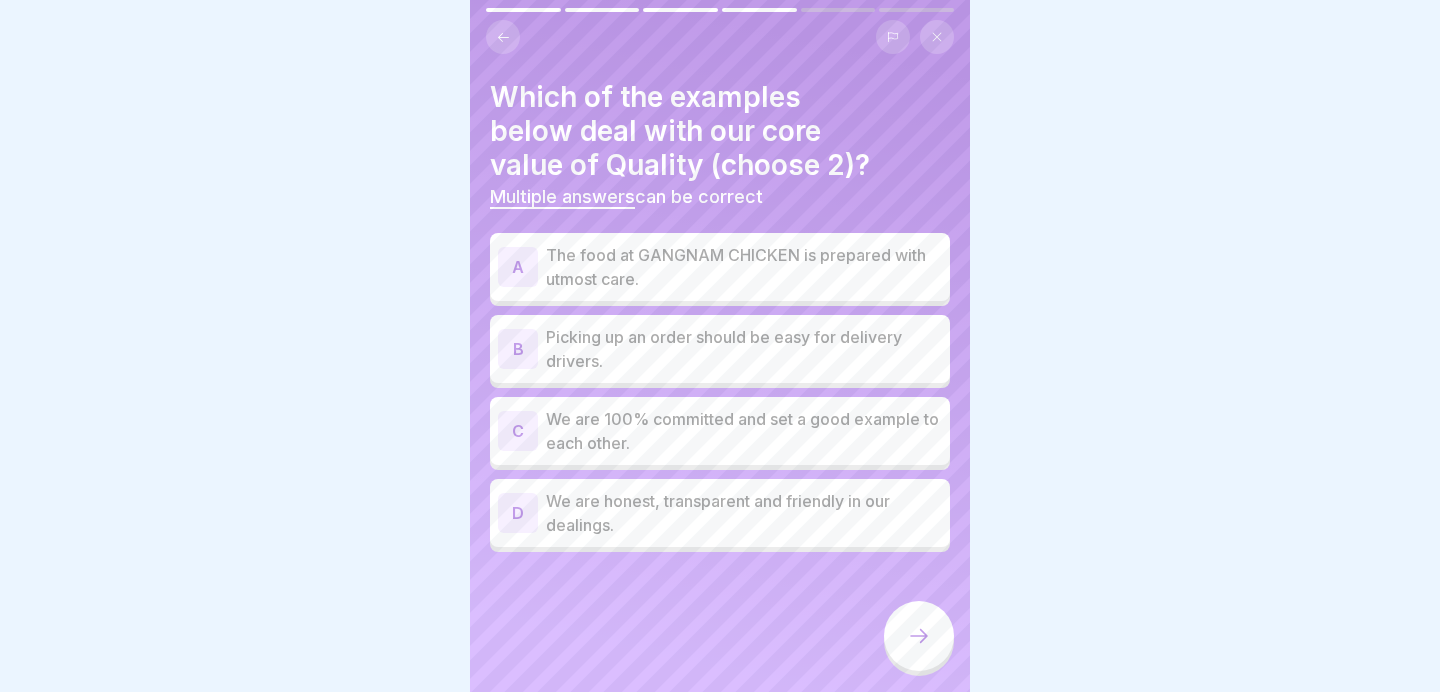 click on "Picking up an order should be easy for delivery drivers." at bounding box center (744, 349) 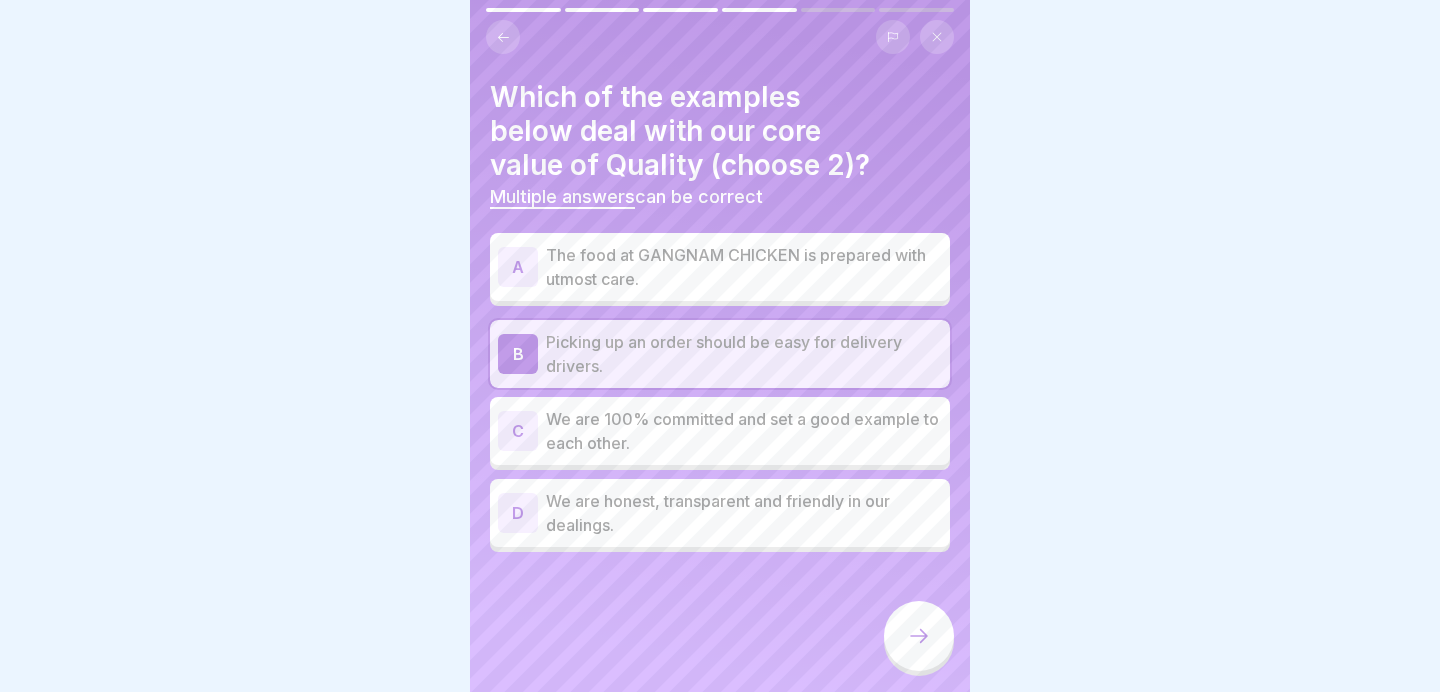 click 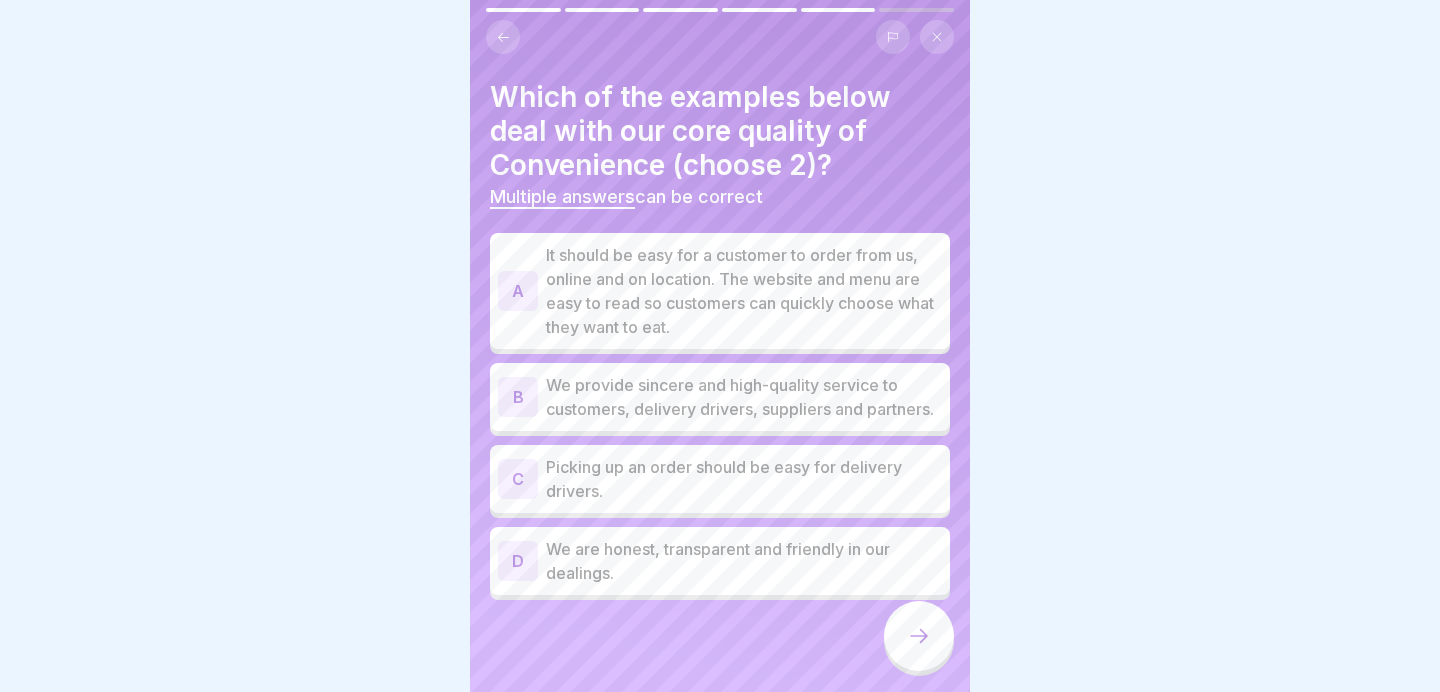 click on "We are honest, transparent and friendly in our dealings." at bounding box center [744, 561] 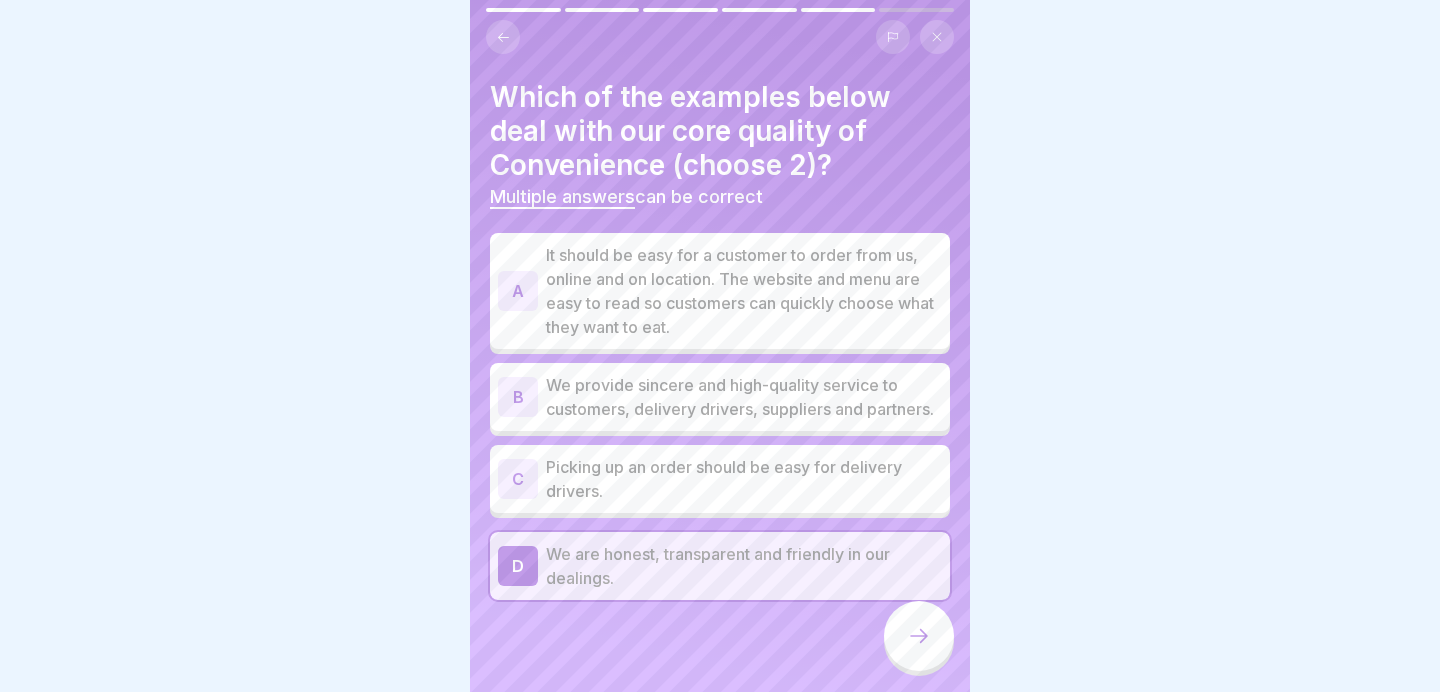 click 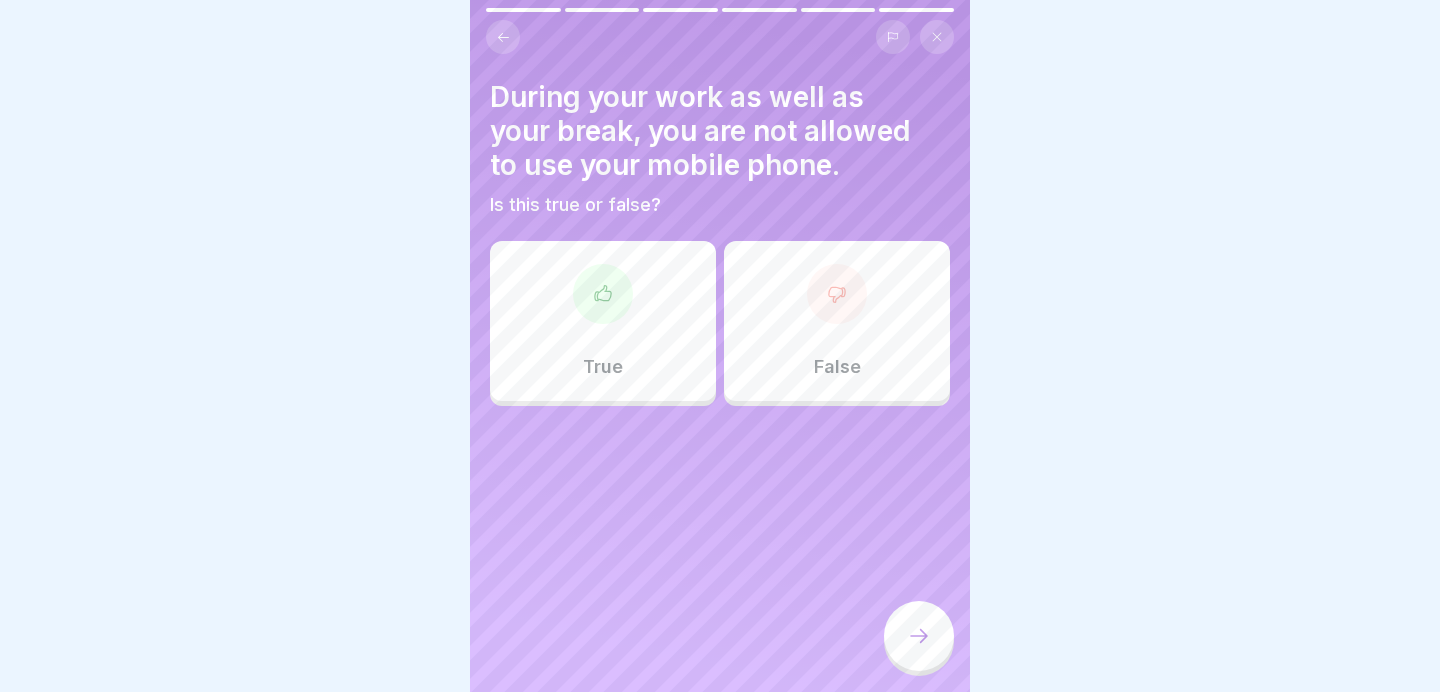 click on "False" at bounding box center [837, 321] 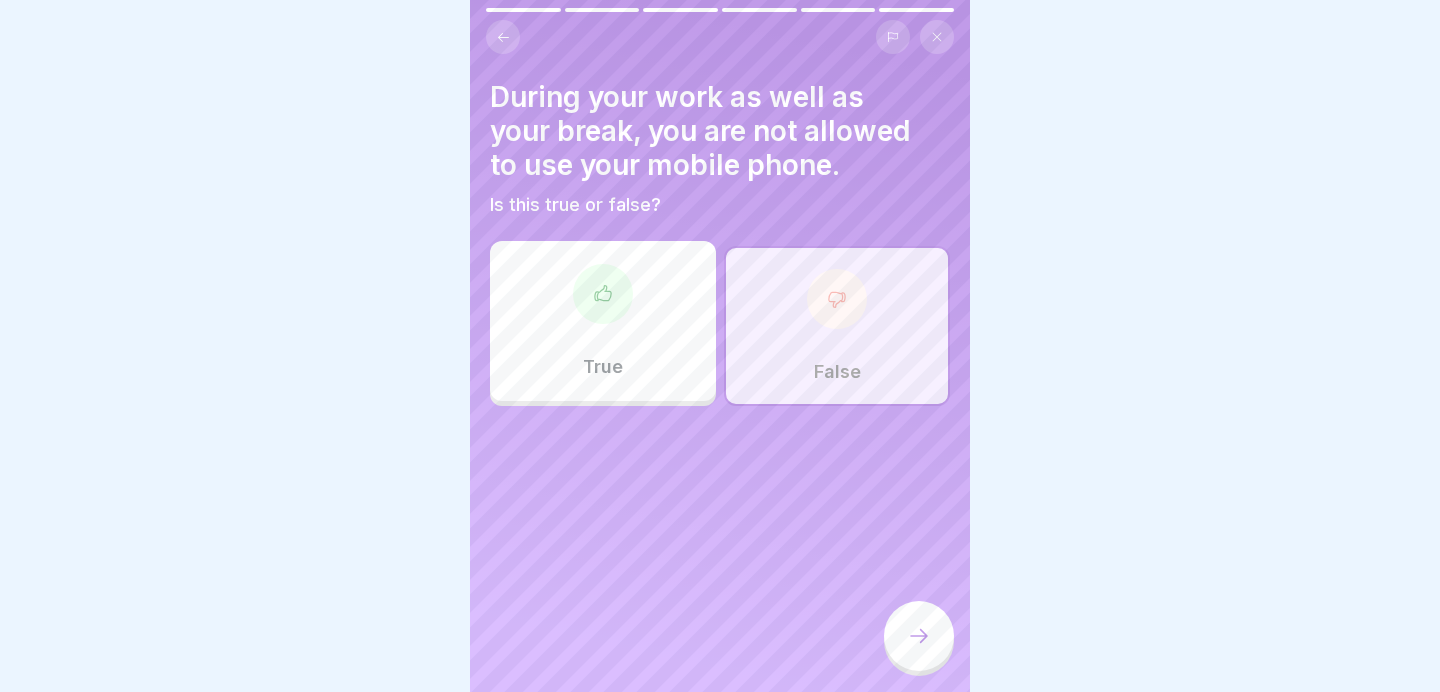 click 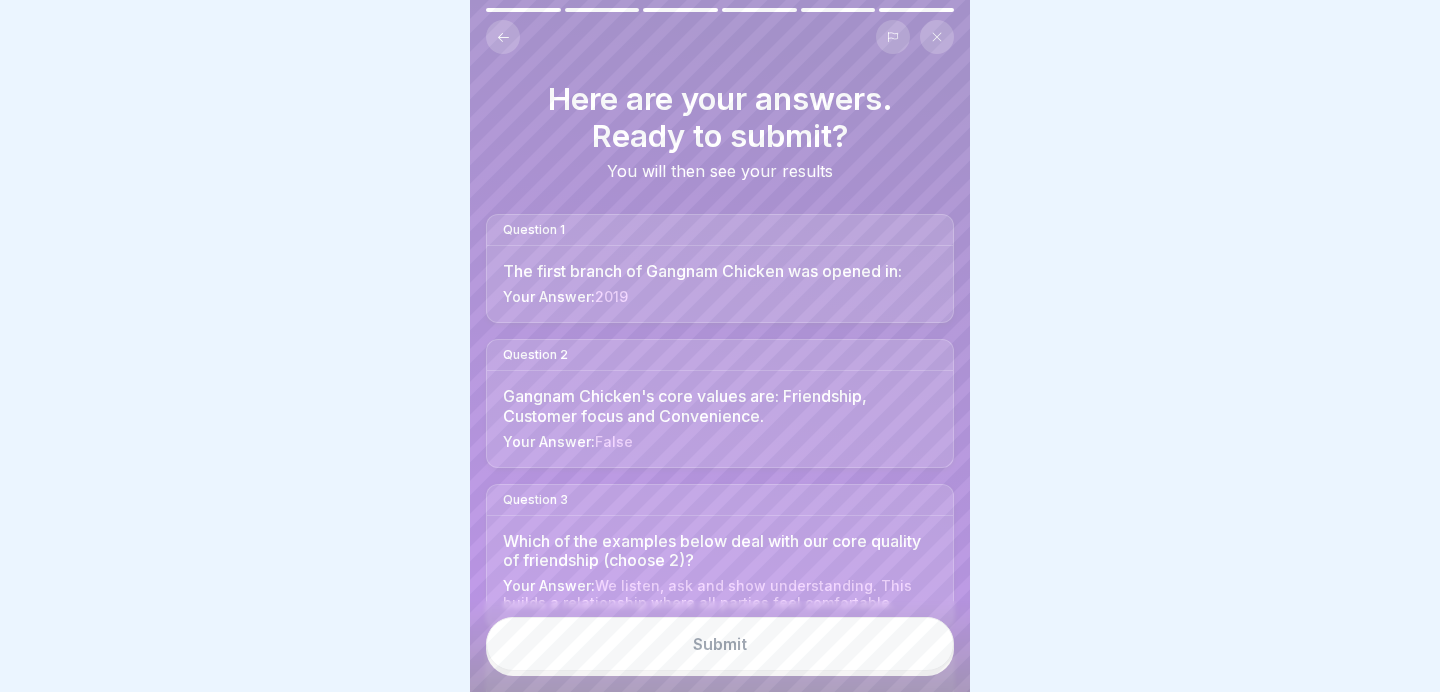 click on "Submit" at bounding box center (720, 644) 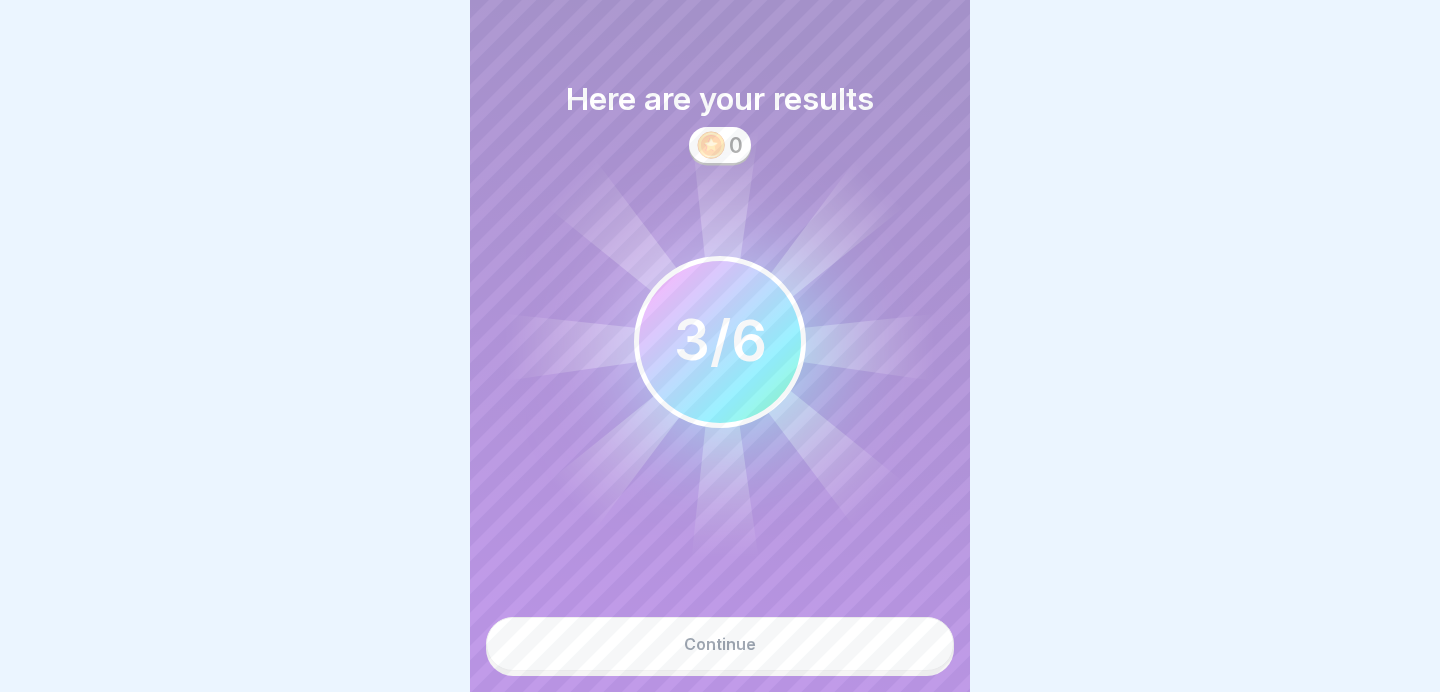 click on "Continue" at bounding box center [720, 644] 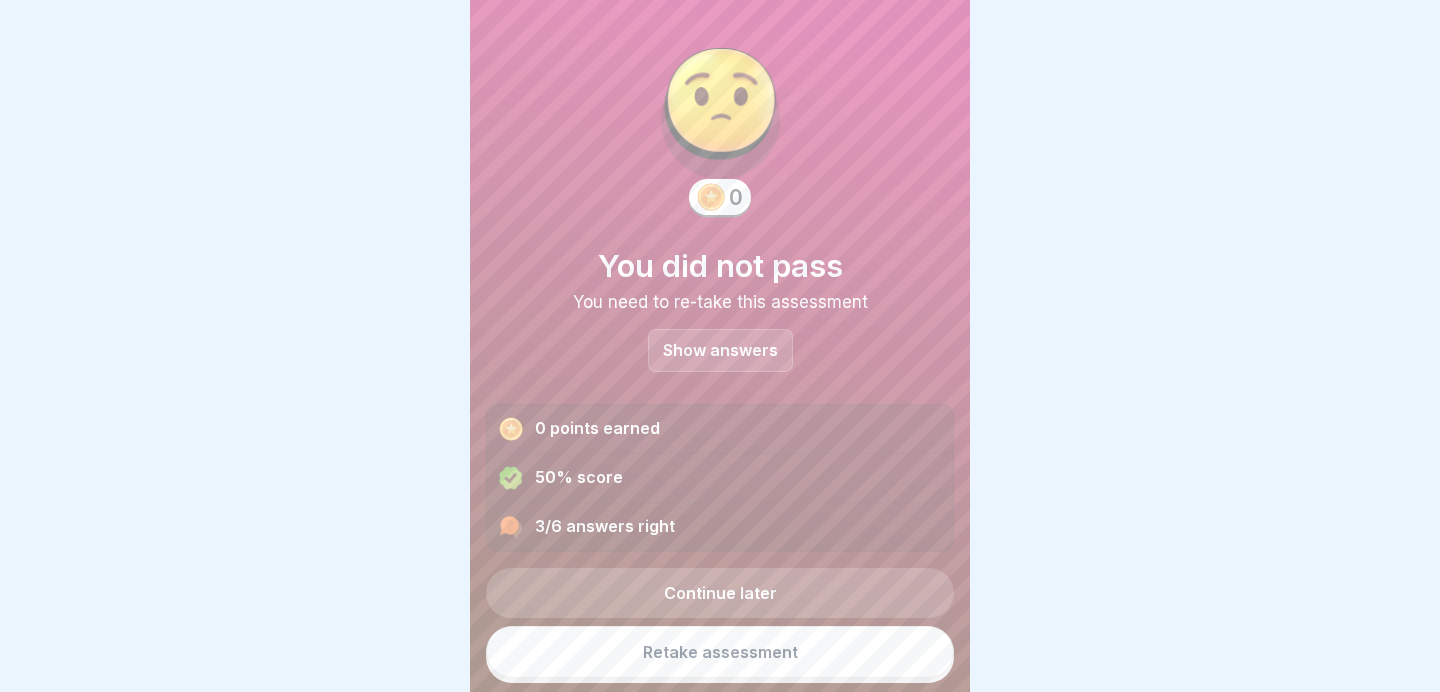 click on "Show answers" at bounding box center [720, 350] 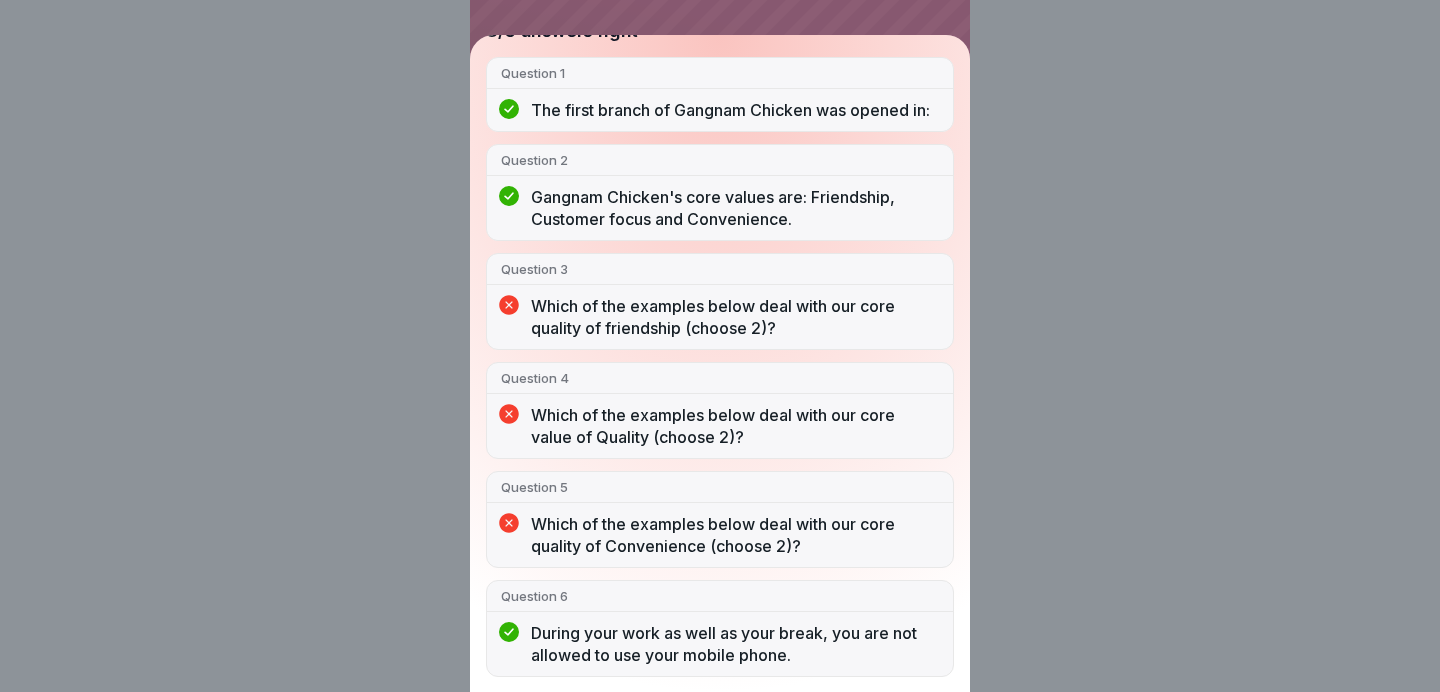 scroll, scrollTop: 0, scrollLeft: 0, axis: both 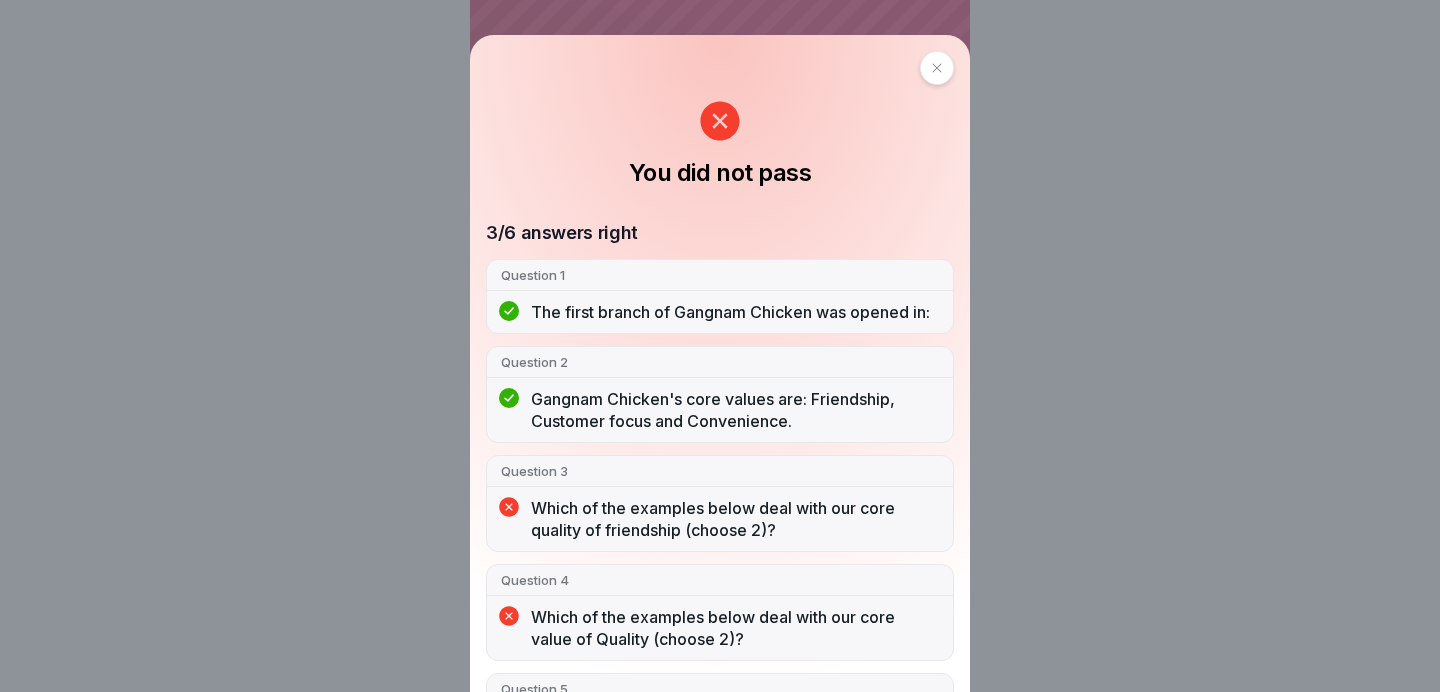 click 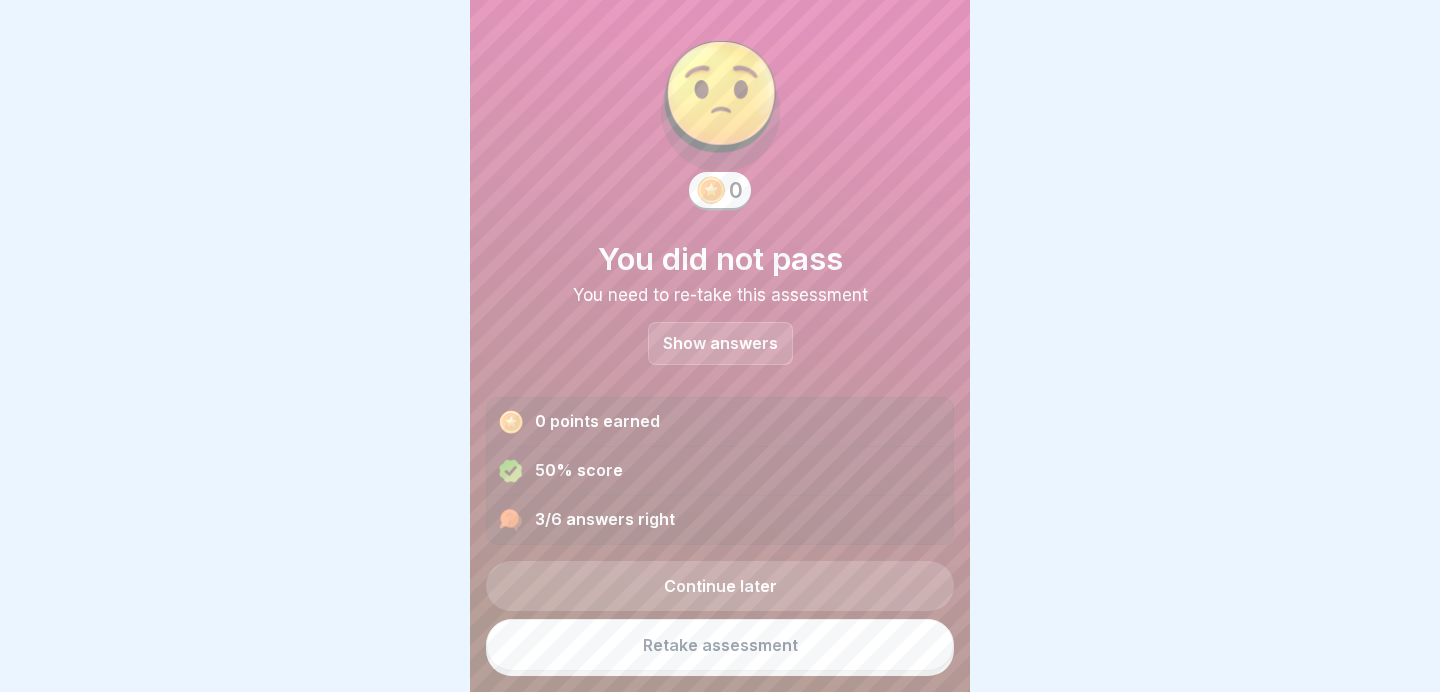 scroll, scrollTop: 0, scrollLeft: 0, axis: both 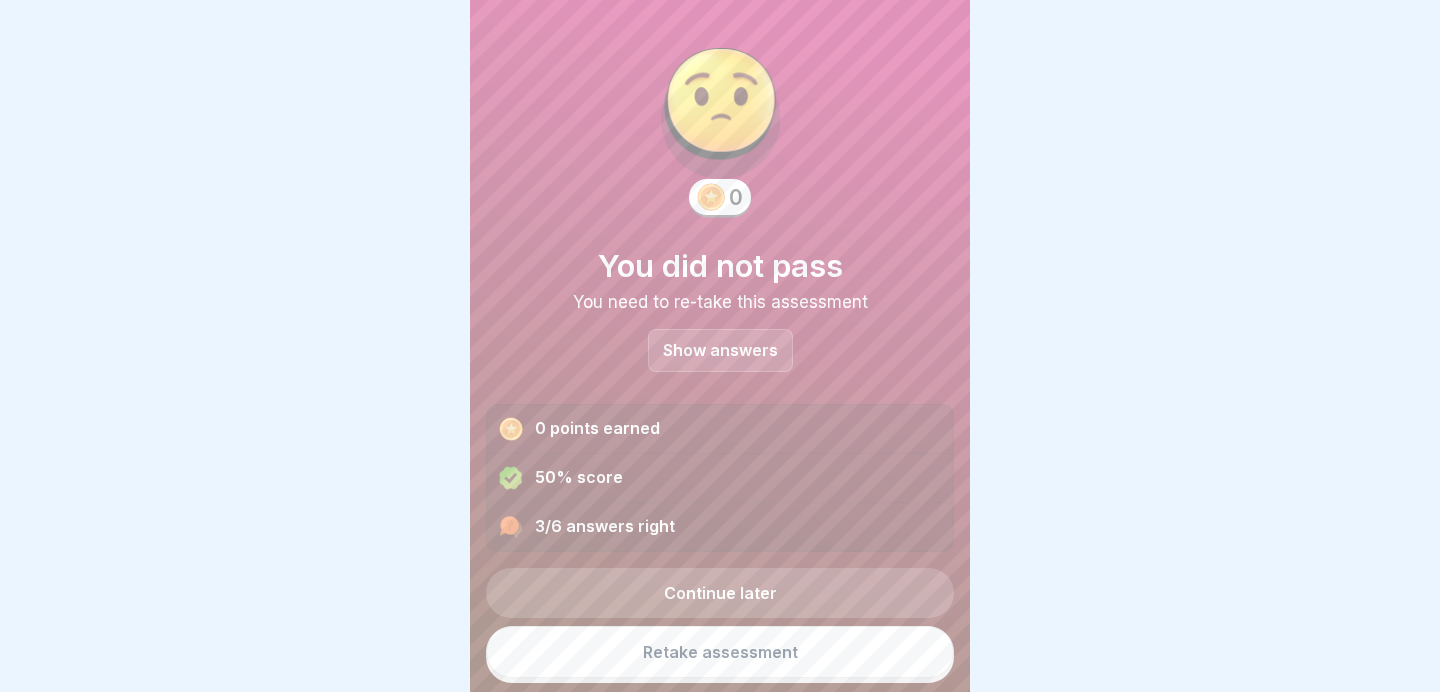 click on "Continue later" at bounding box center (720, 593) 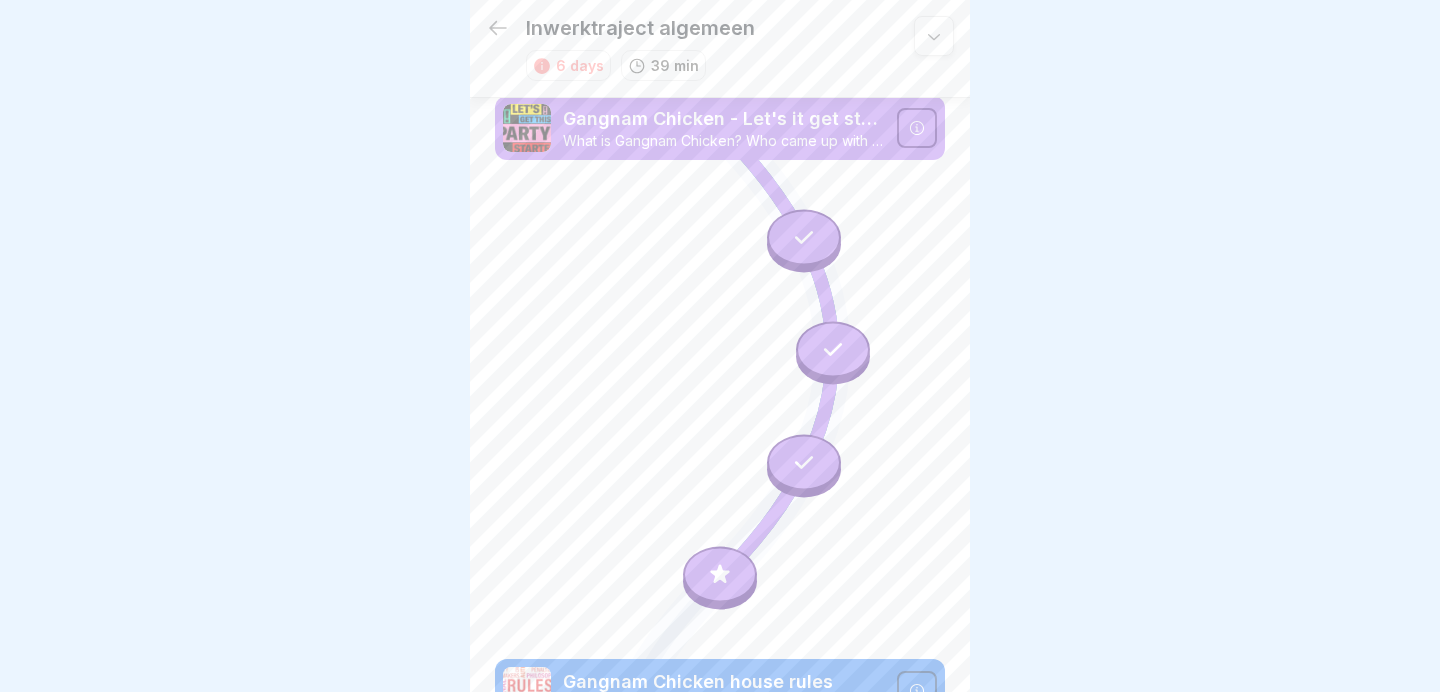 scroll, scrollTop: 0, scrollLeft: 0, axis: both 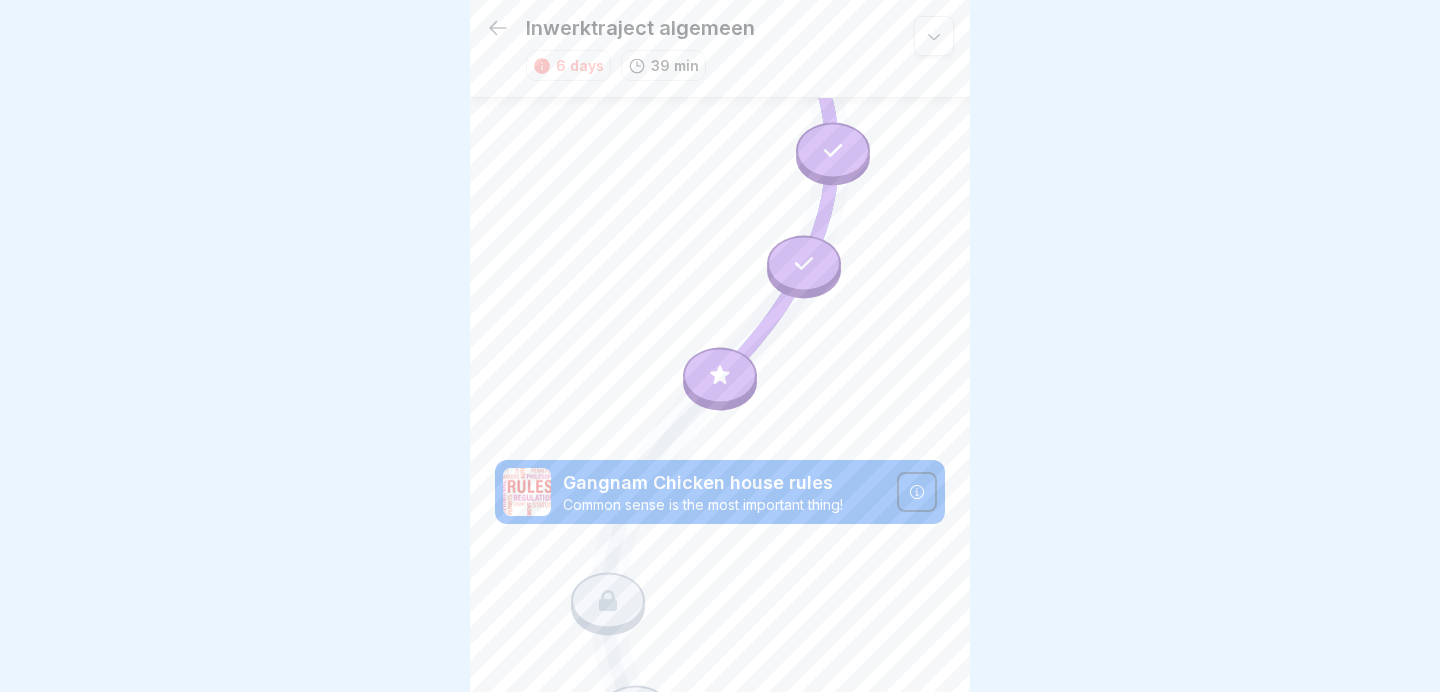 click at bounding box center (720, 376) 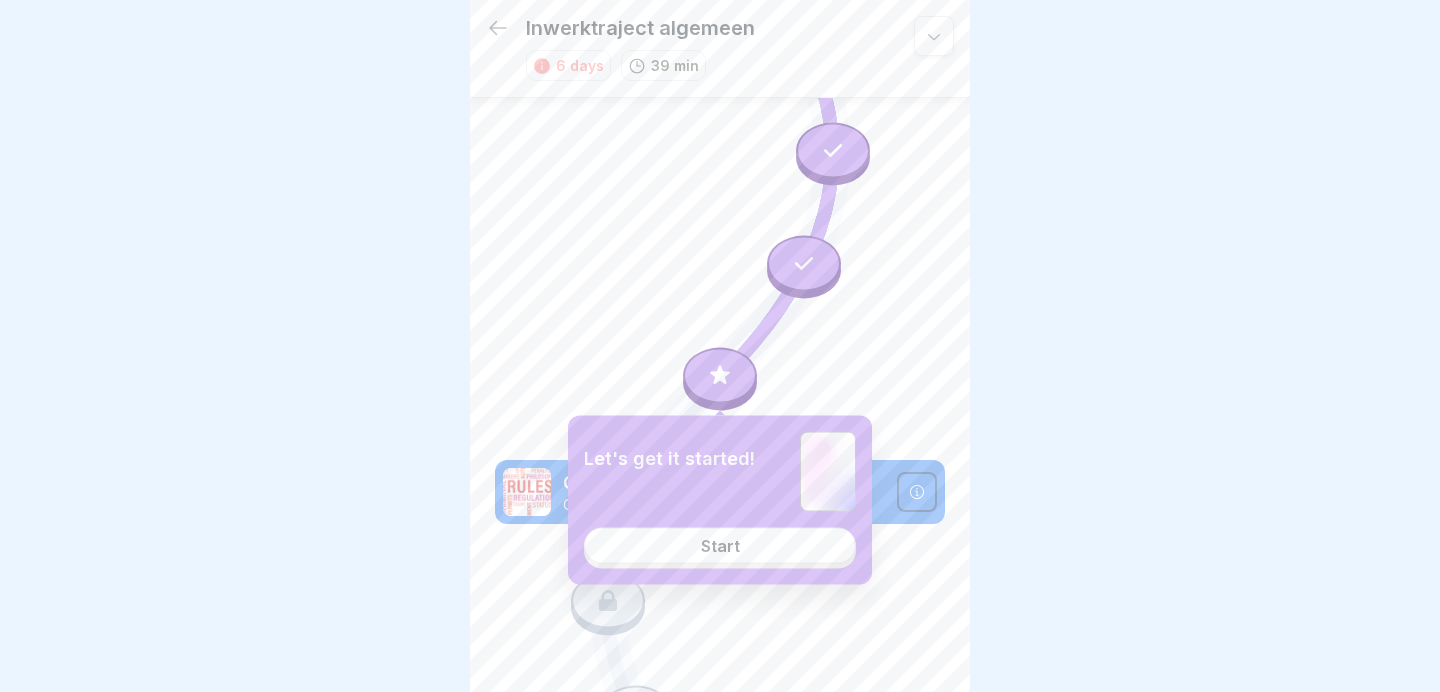 click on "Start" at bounding box center [720, 546] 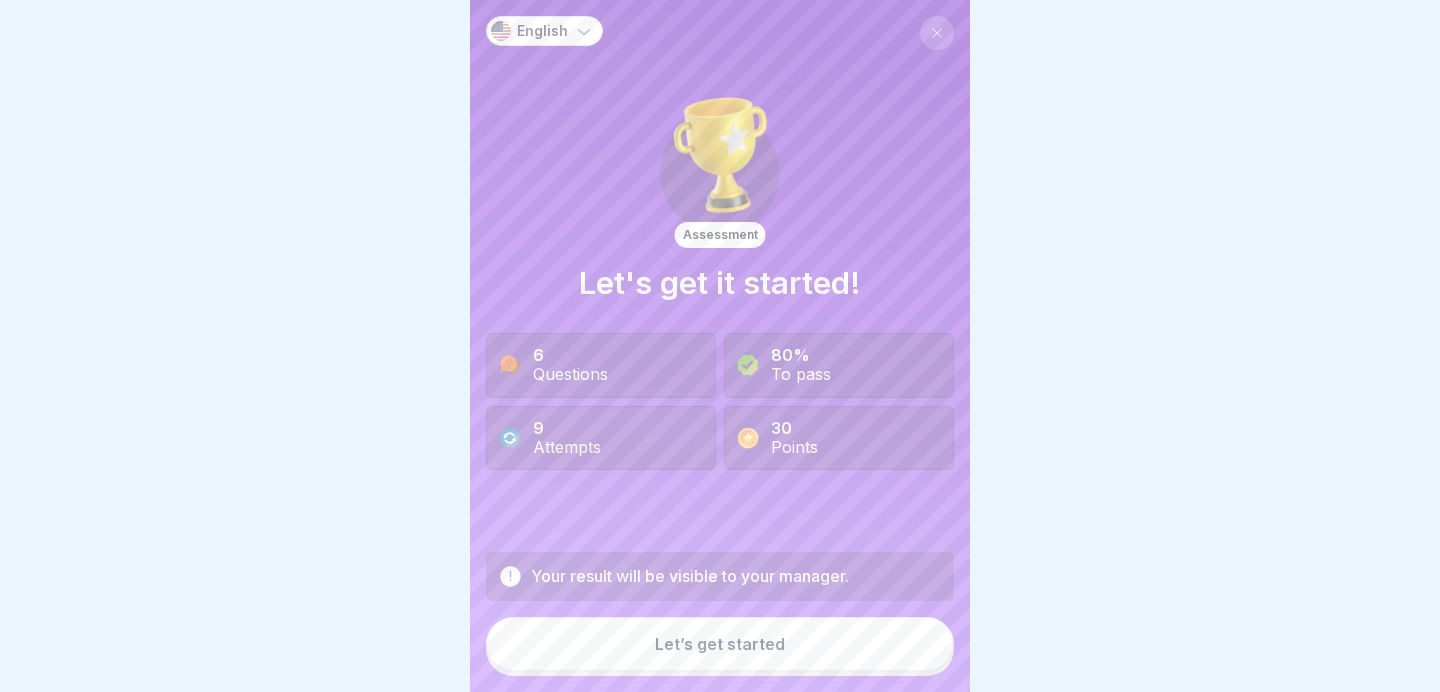 scroll, scrollTop: 0, scrollLeft: 0, axis: both 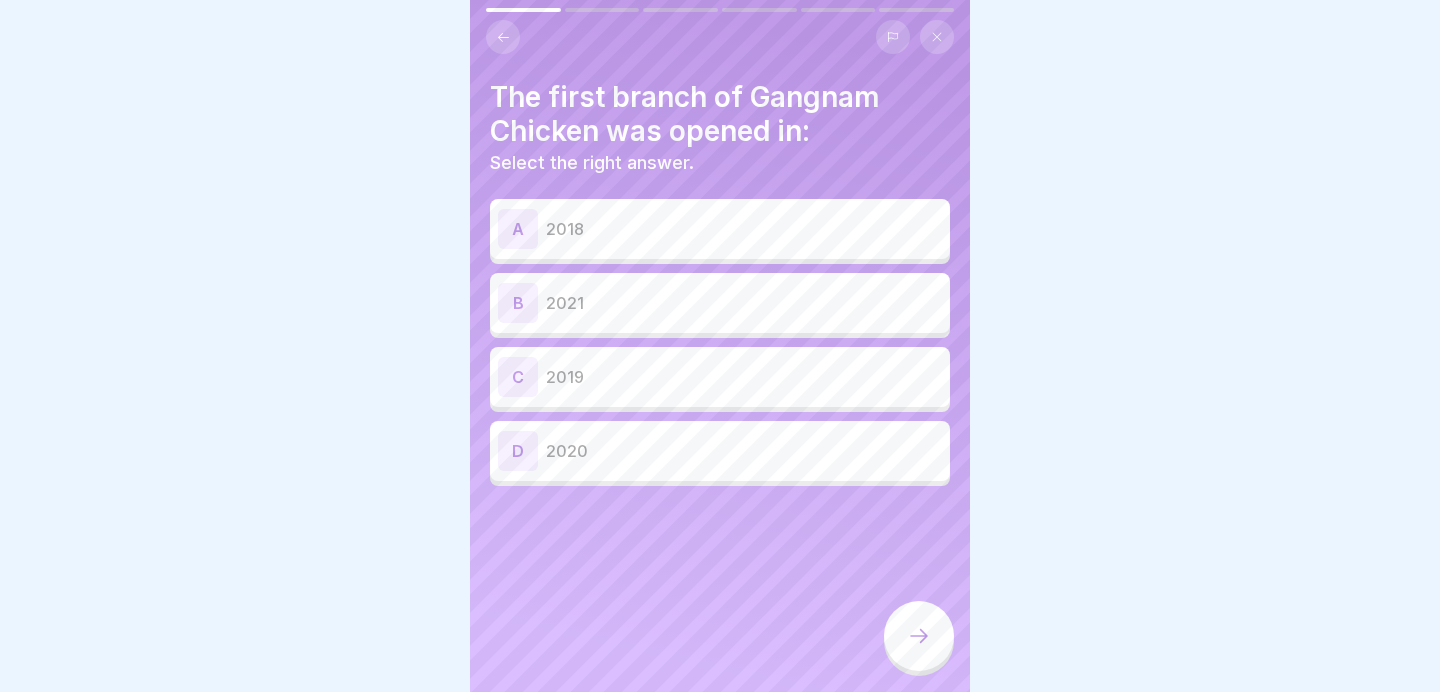 click at bounding box center [893, 37] 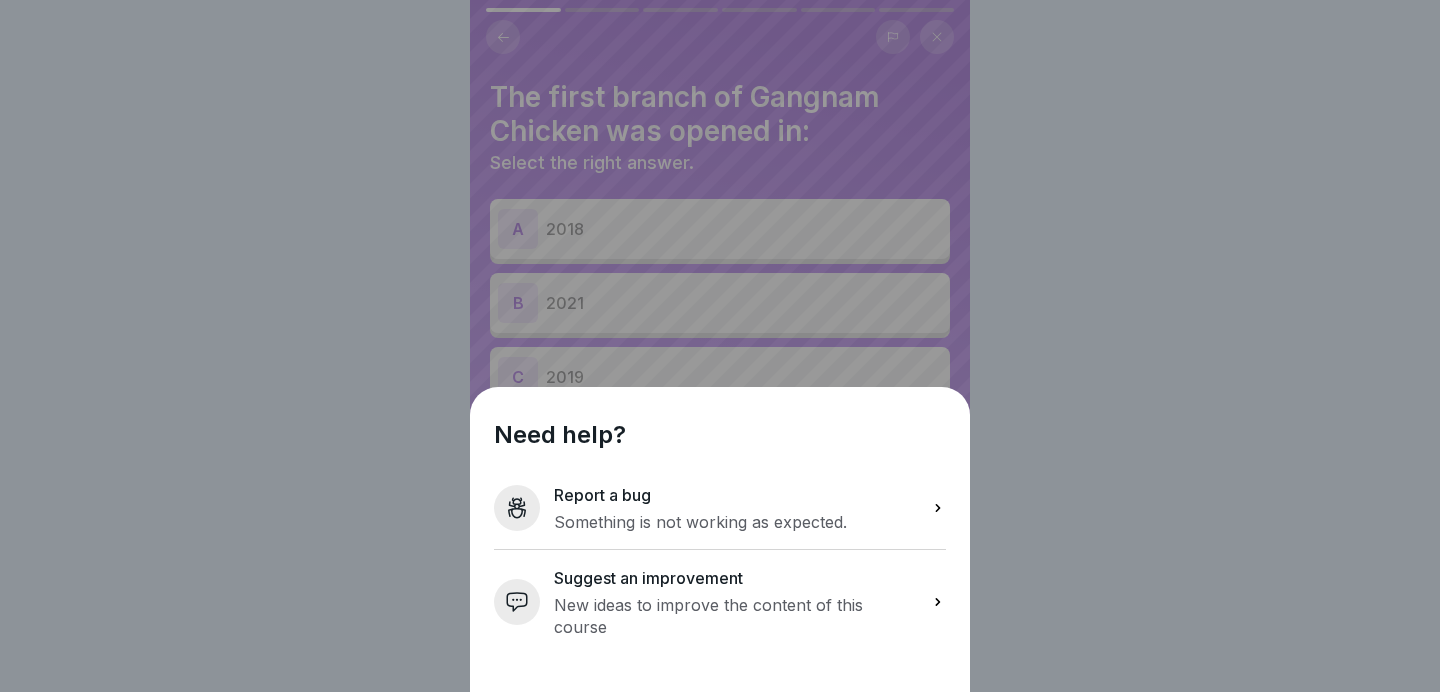 click on "Something is not working as expected." at bounding box center (700, 522) 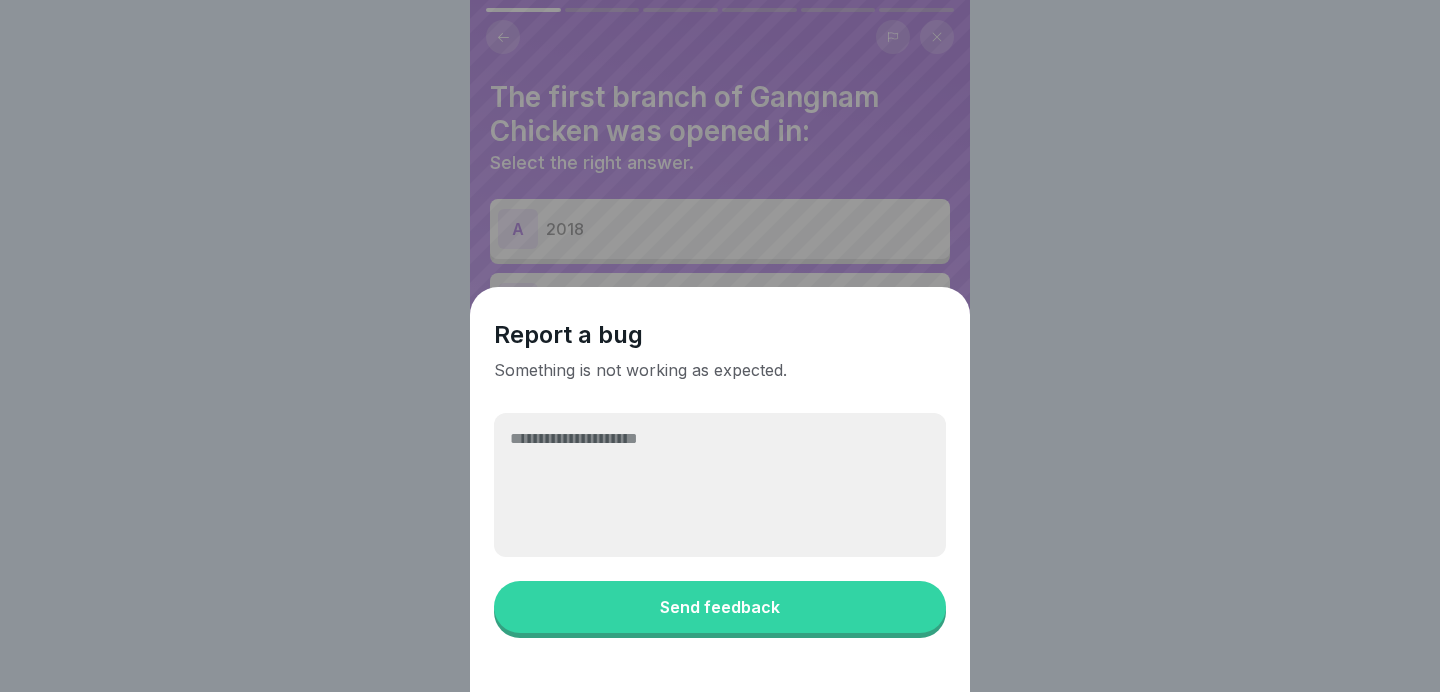 click at bounding box center (720, 485) 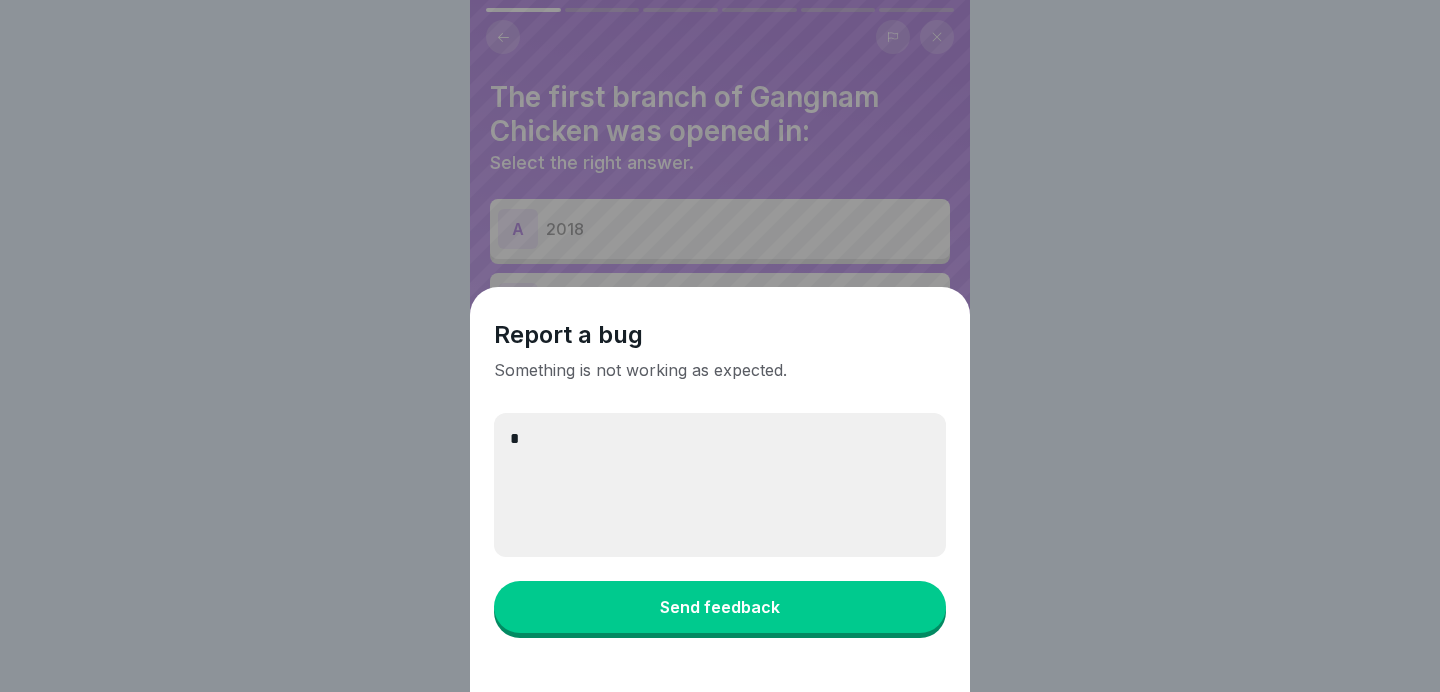 type 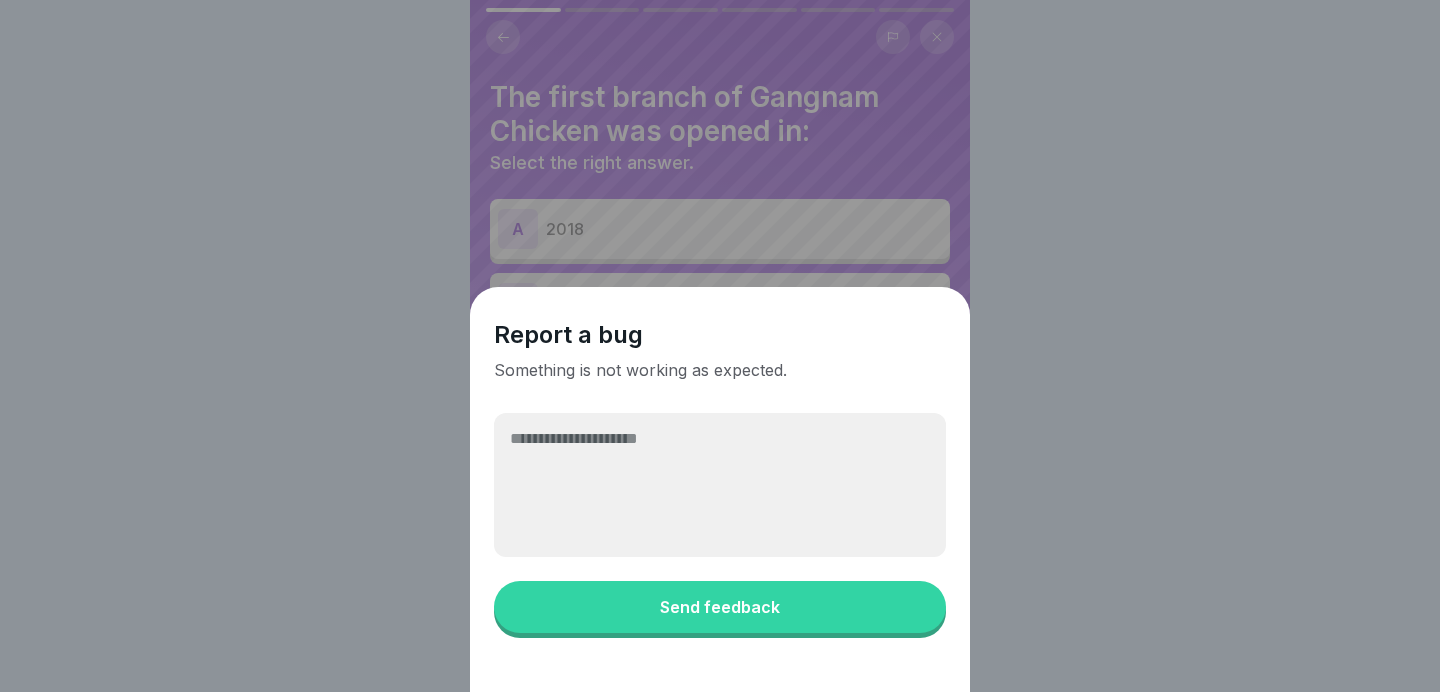 click on "Report a bug Something is not working as expected. Send feedback" at bounding box center [720, 346] 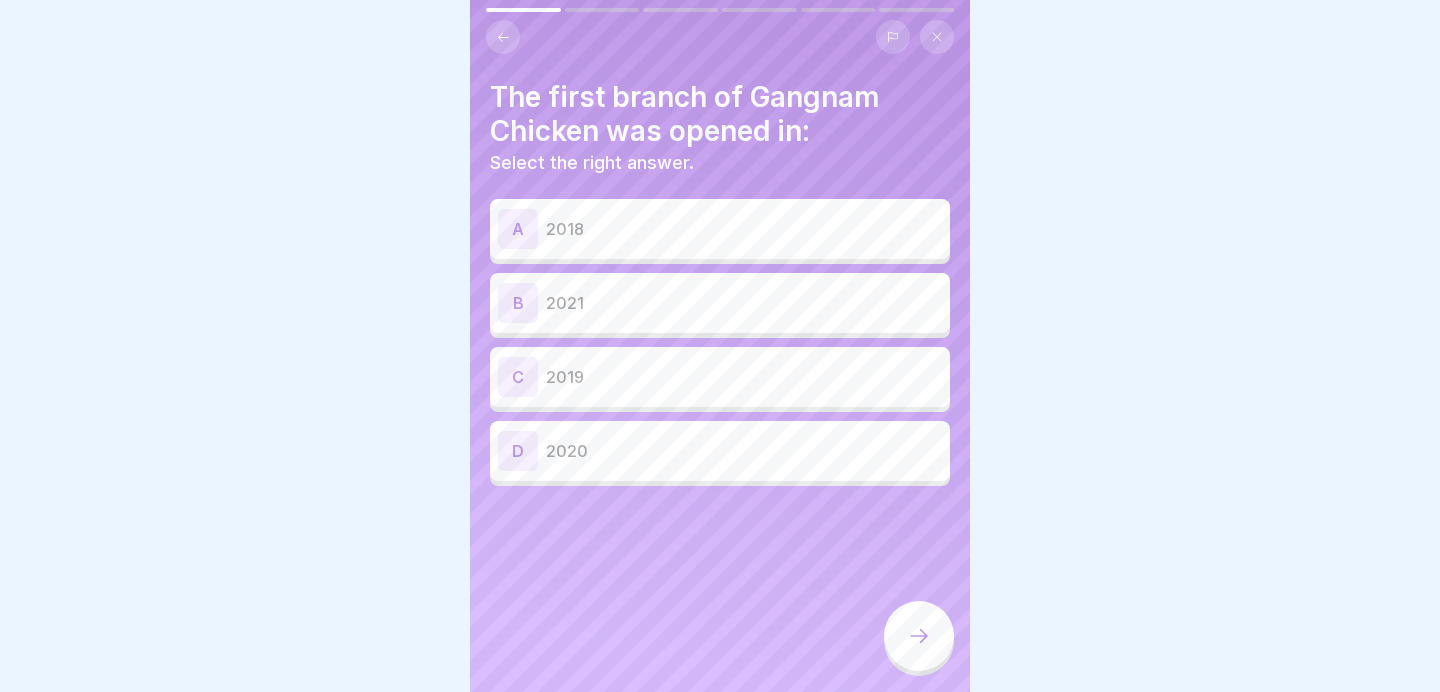 click on "2019" at bounding box center (744, 377) 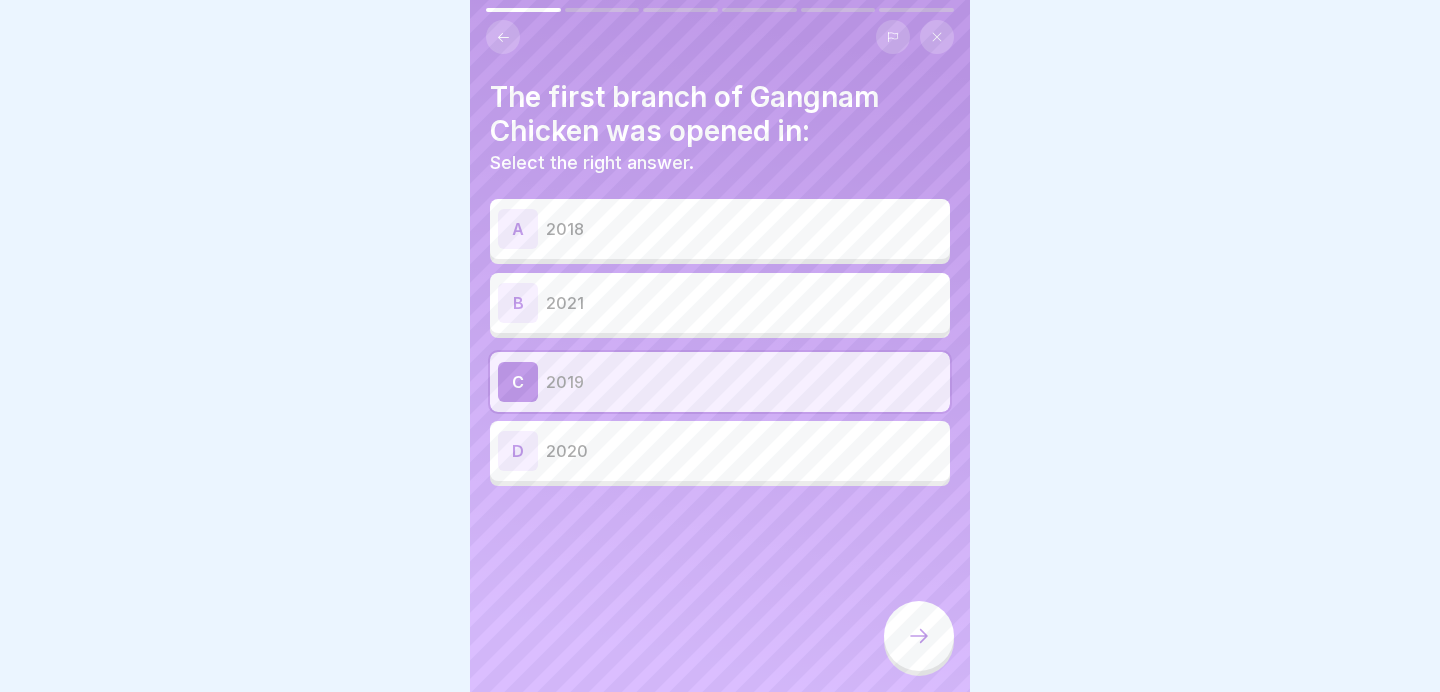 click at bounding box center (919, 638) 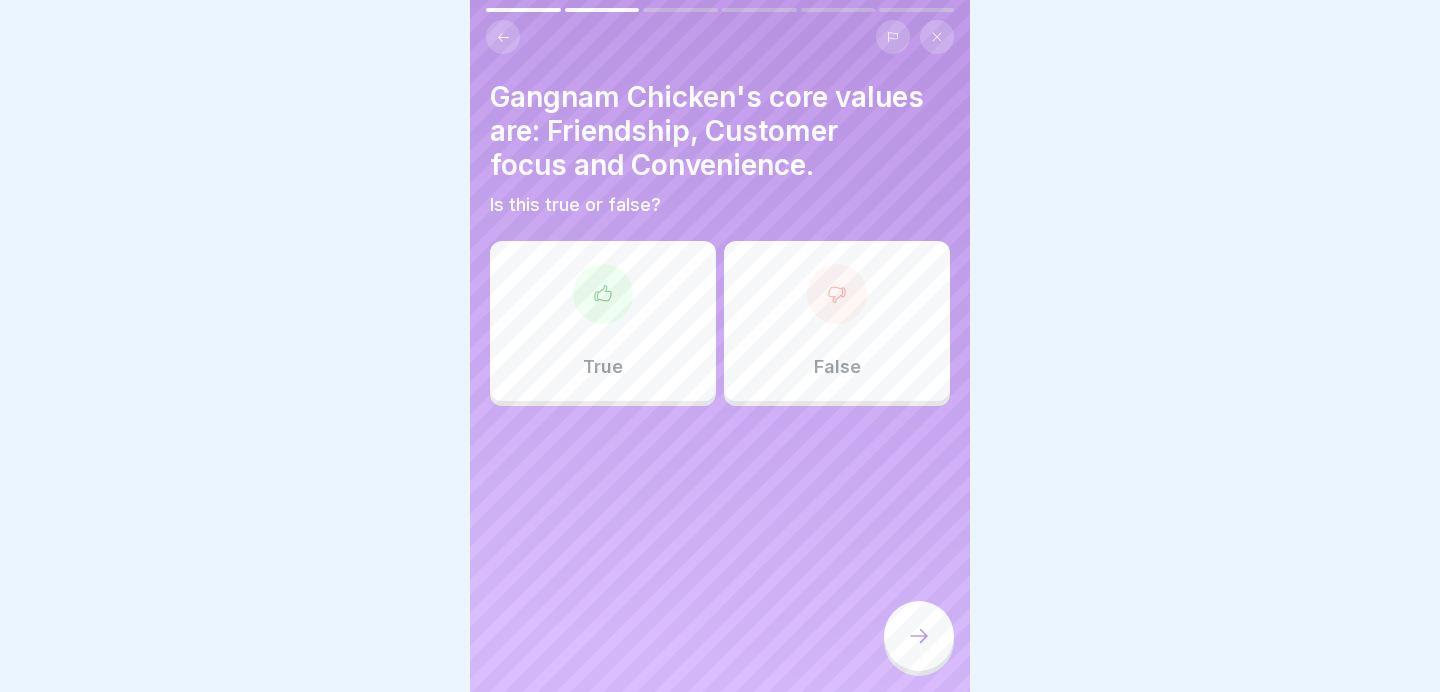 click on "False" at bounding box center (837, 367) 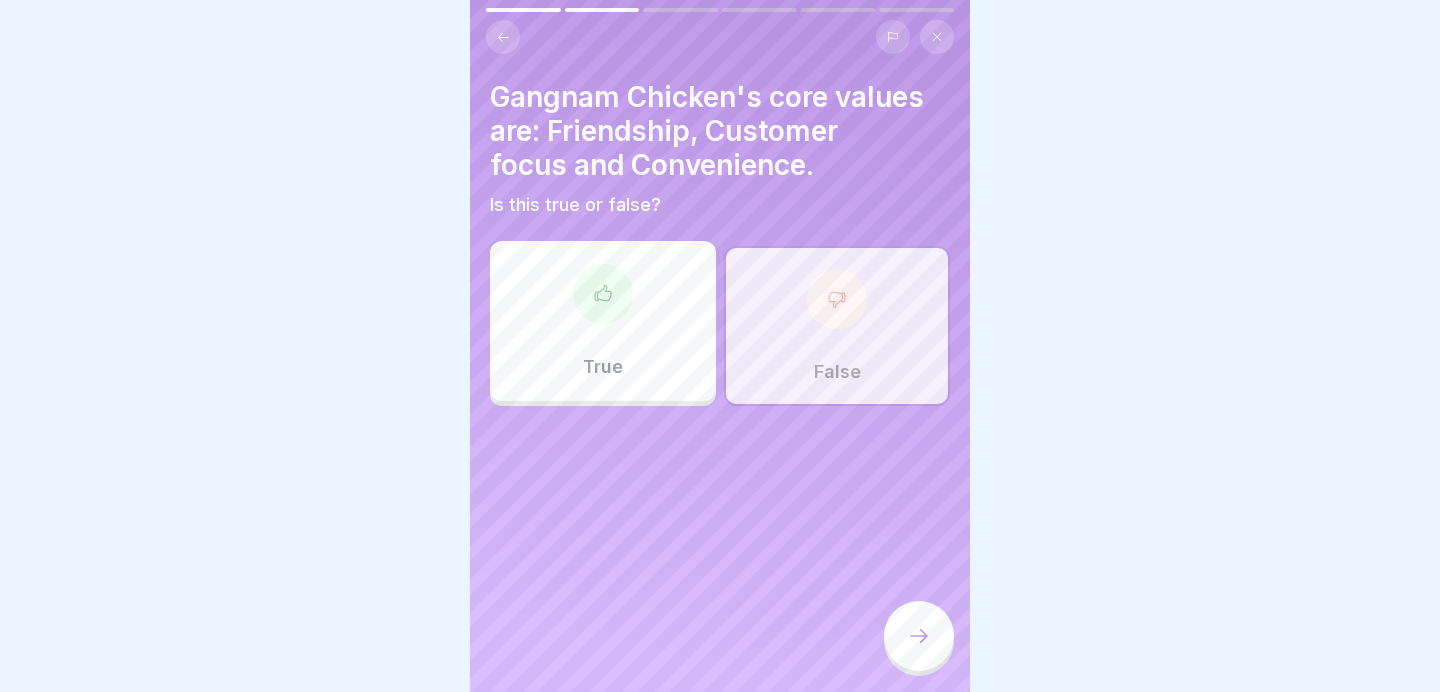 click 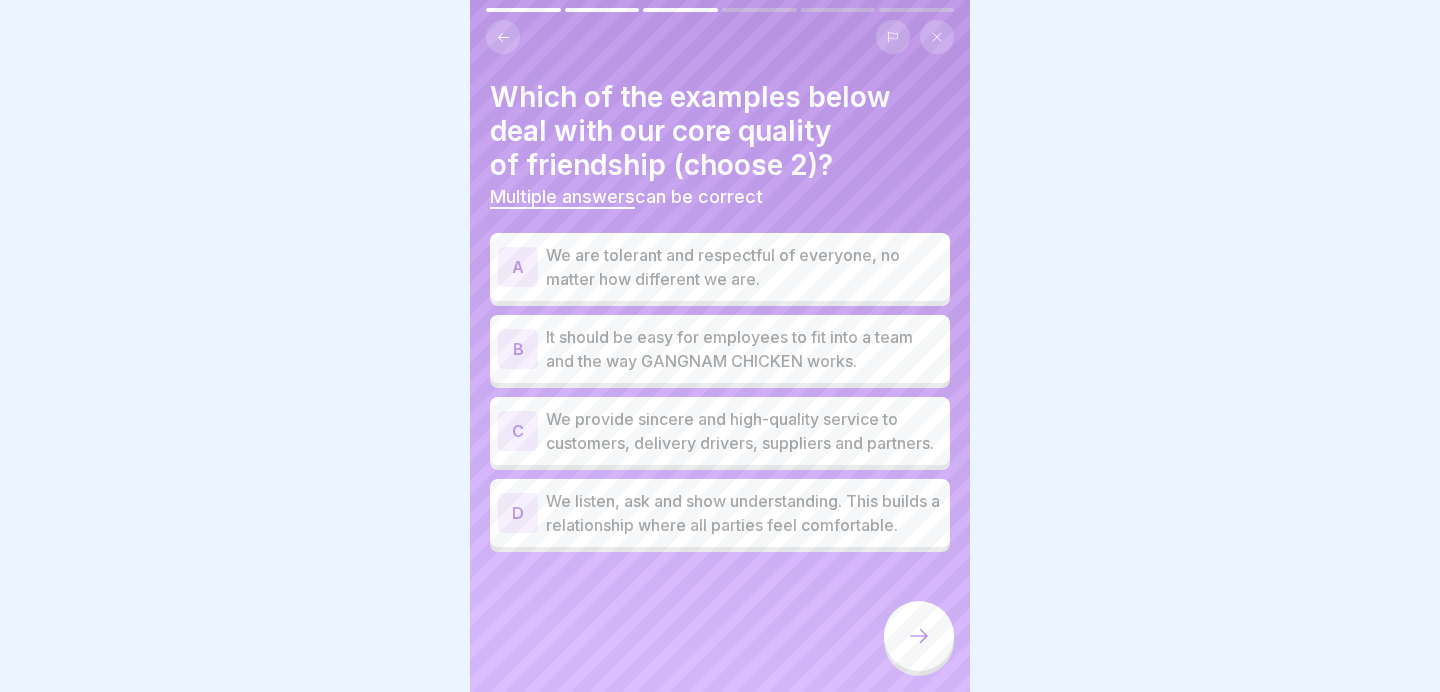 click on "We are tolerant and respectful of everyone, no matter how different we are." at bounding box center (744, 267) 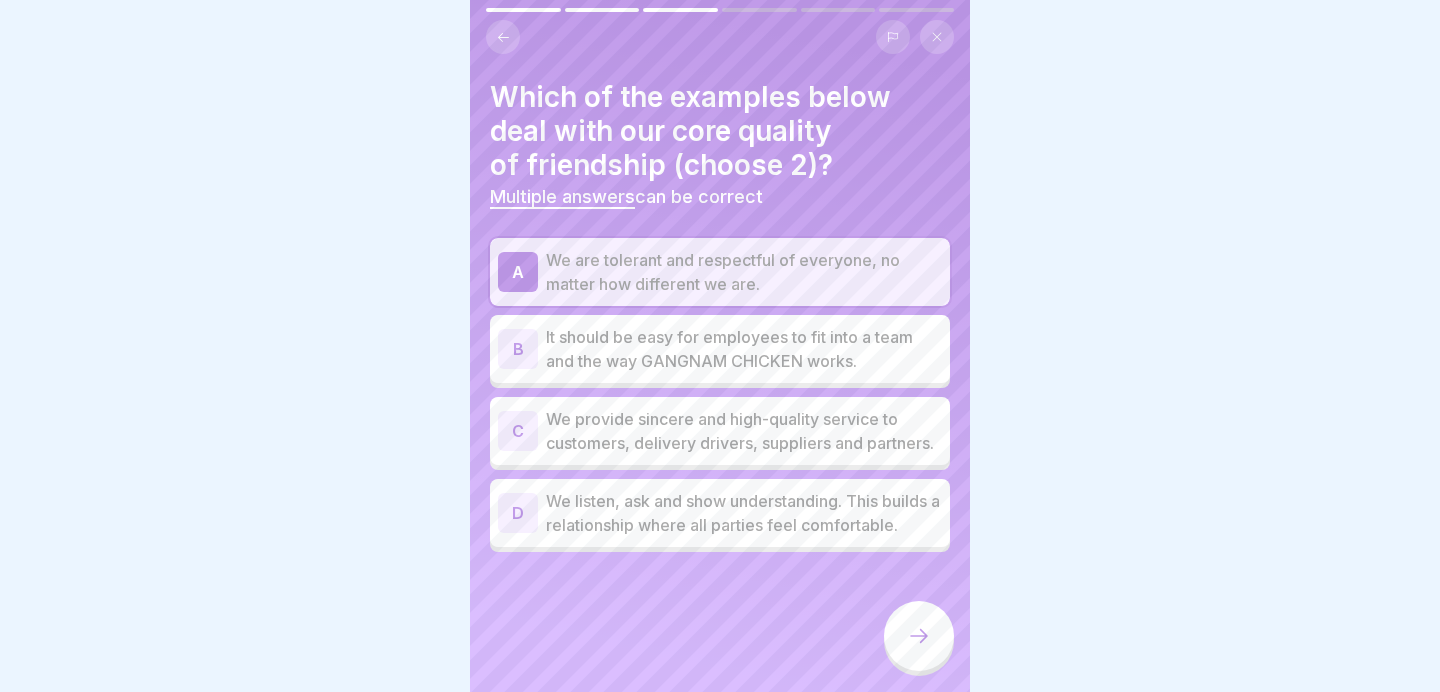 click on "It should be easy for employees to fit into a team and the way GANGNAM CHICKEN works." at bounding box center [744, 349] 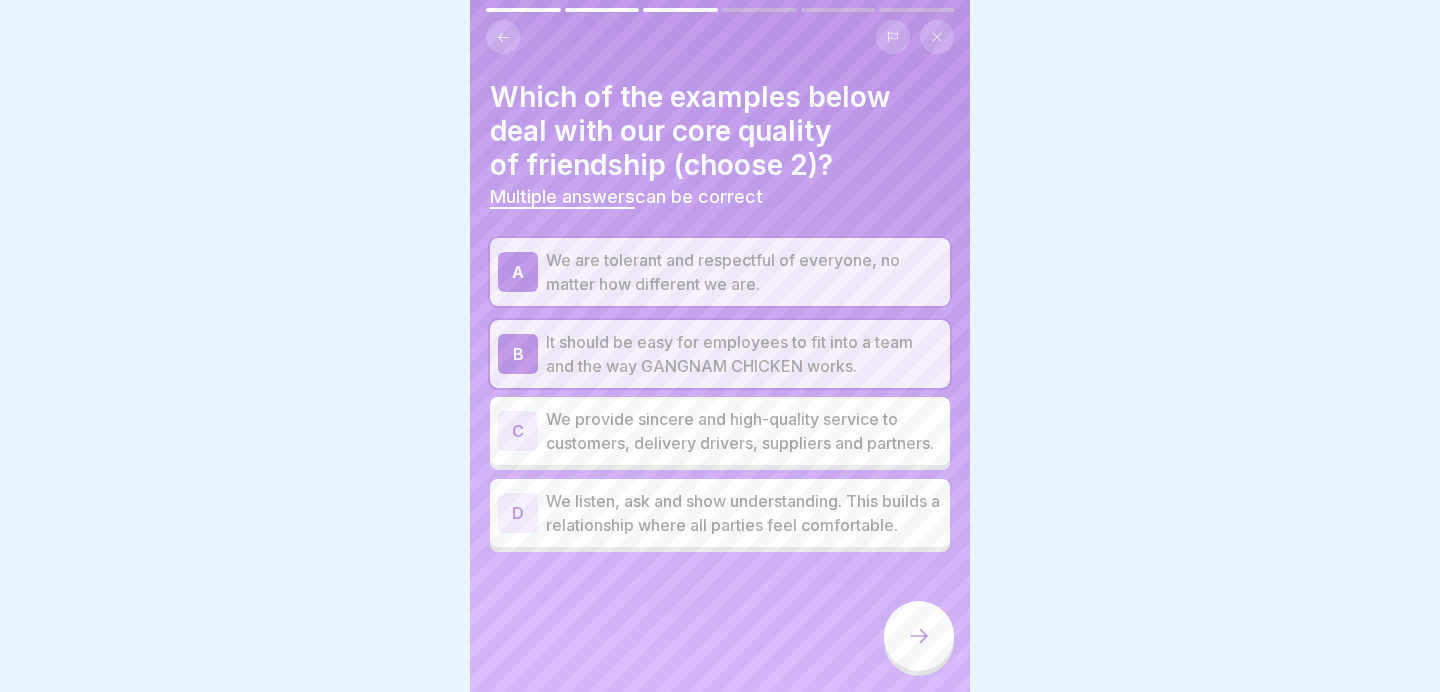 click on "We listen, ask and show understanding. This builds a relationship where all parties feel comfortable." at bounding box center [744, 513] 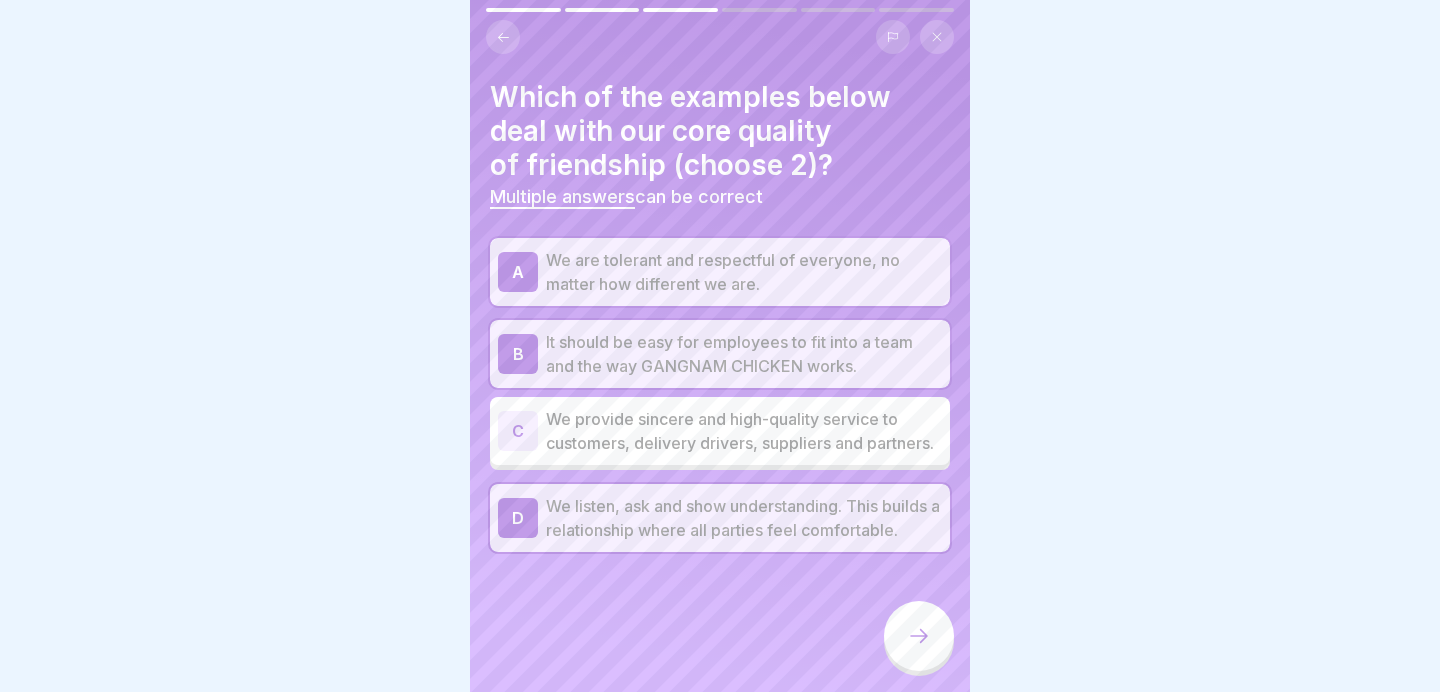 click on "We provide sincere and high-quality service to customers, delivery drivers, suppliers and partners." at bounding box center [744, 431] 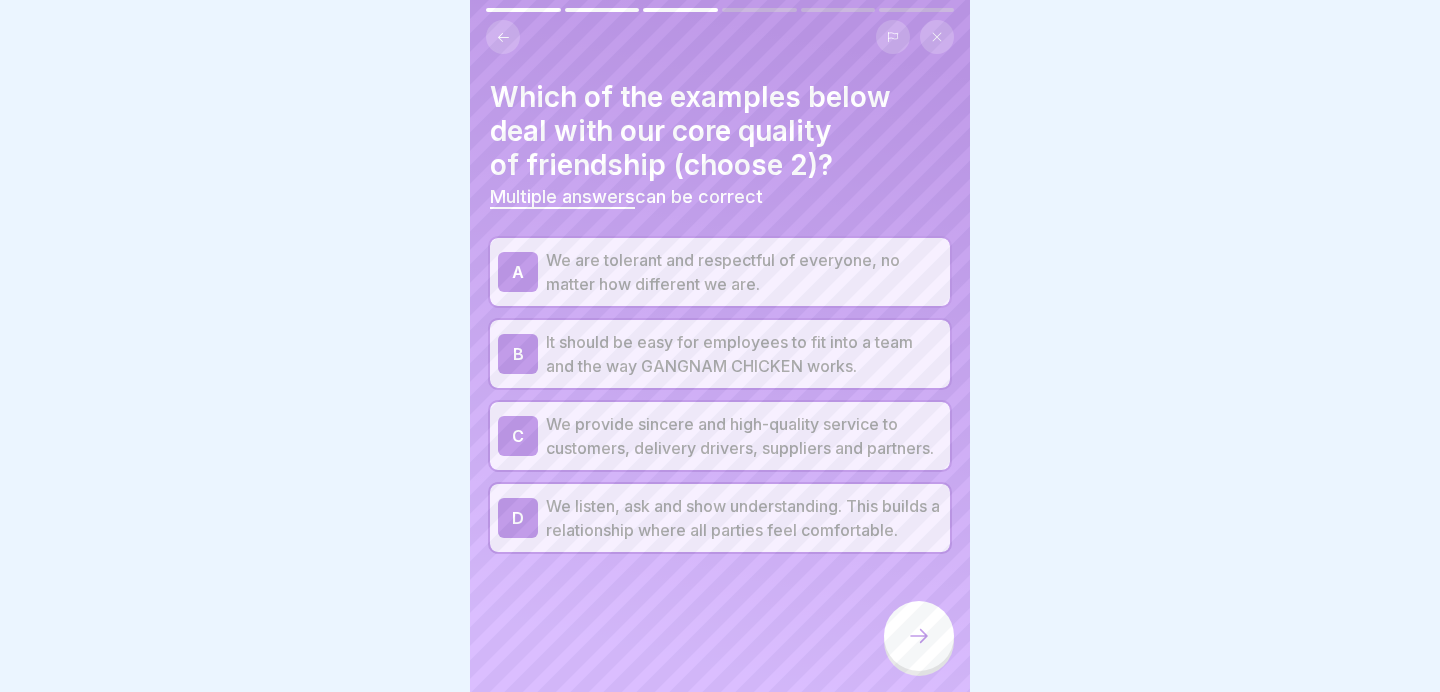 click on "It should be easy for employees to fit into a team and the way GANGNAM CHICKEN works." at bounding box center [744, 354] 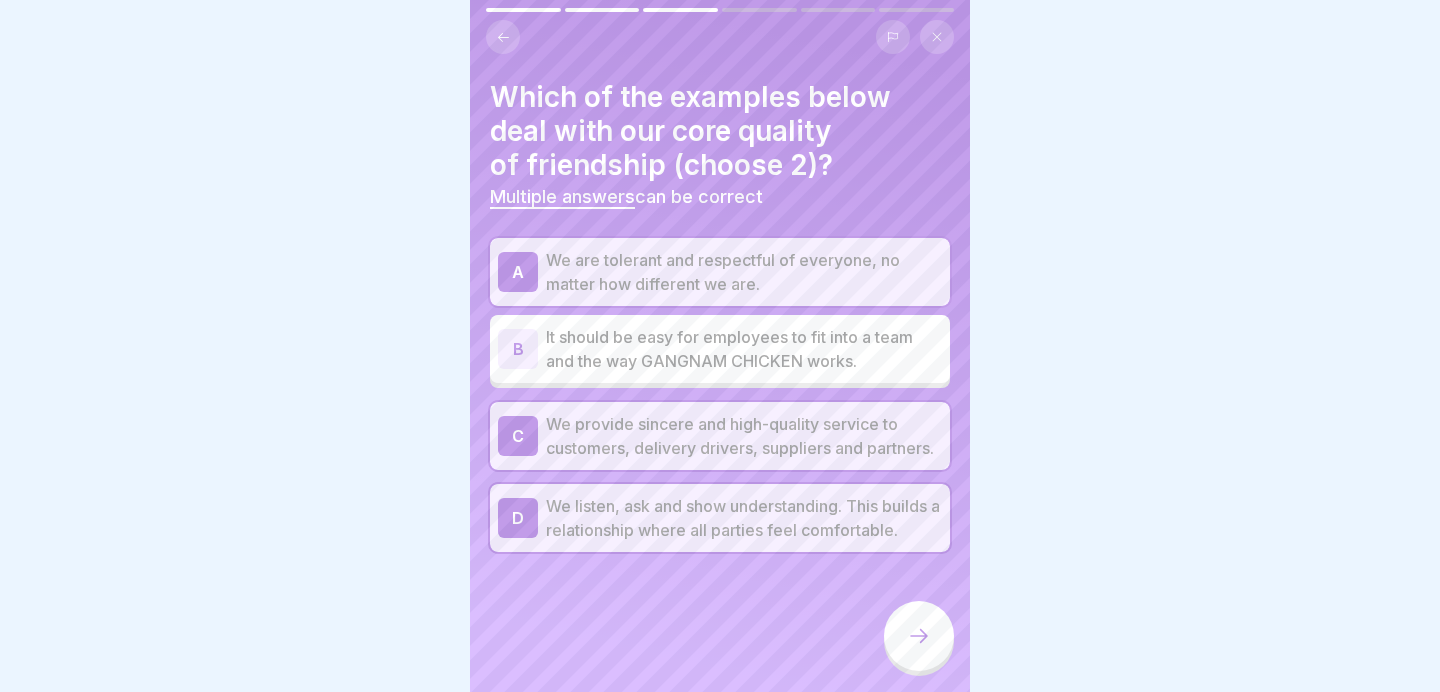 click at bounding box center (919, 636) 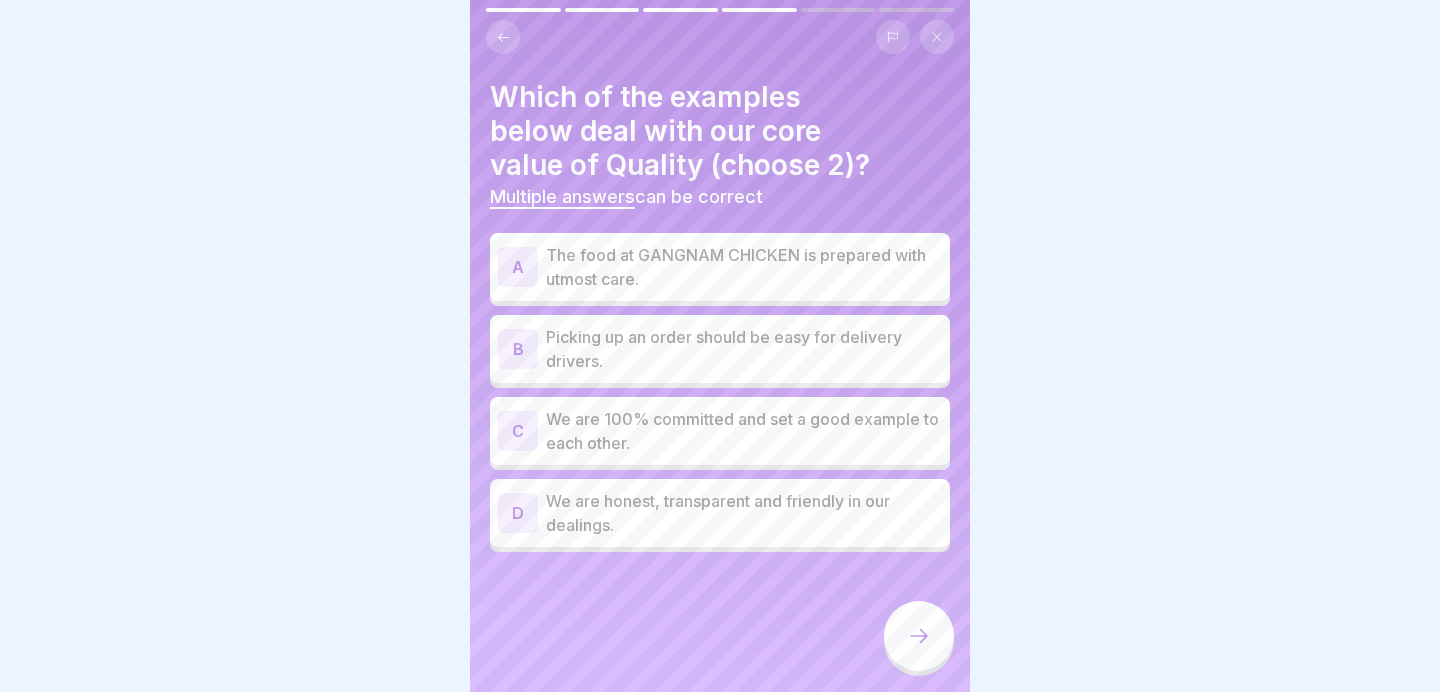 click on "The food at GANGNAM CHICKEN is prepared with utmost care." at bounding box center (744, 267) 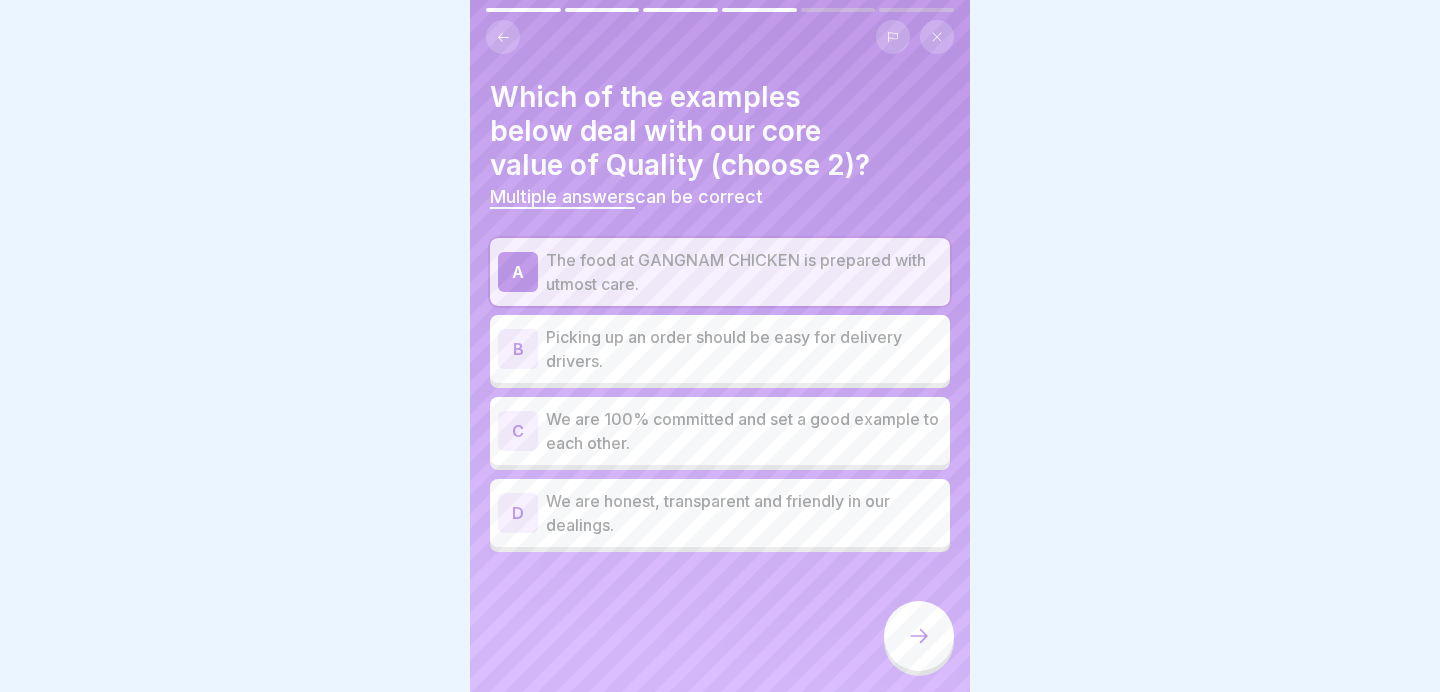 click on "We are 100% committed and set a good example to each other." at bounding box center (744, 431) 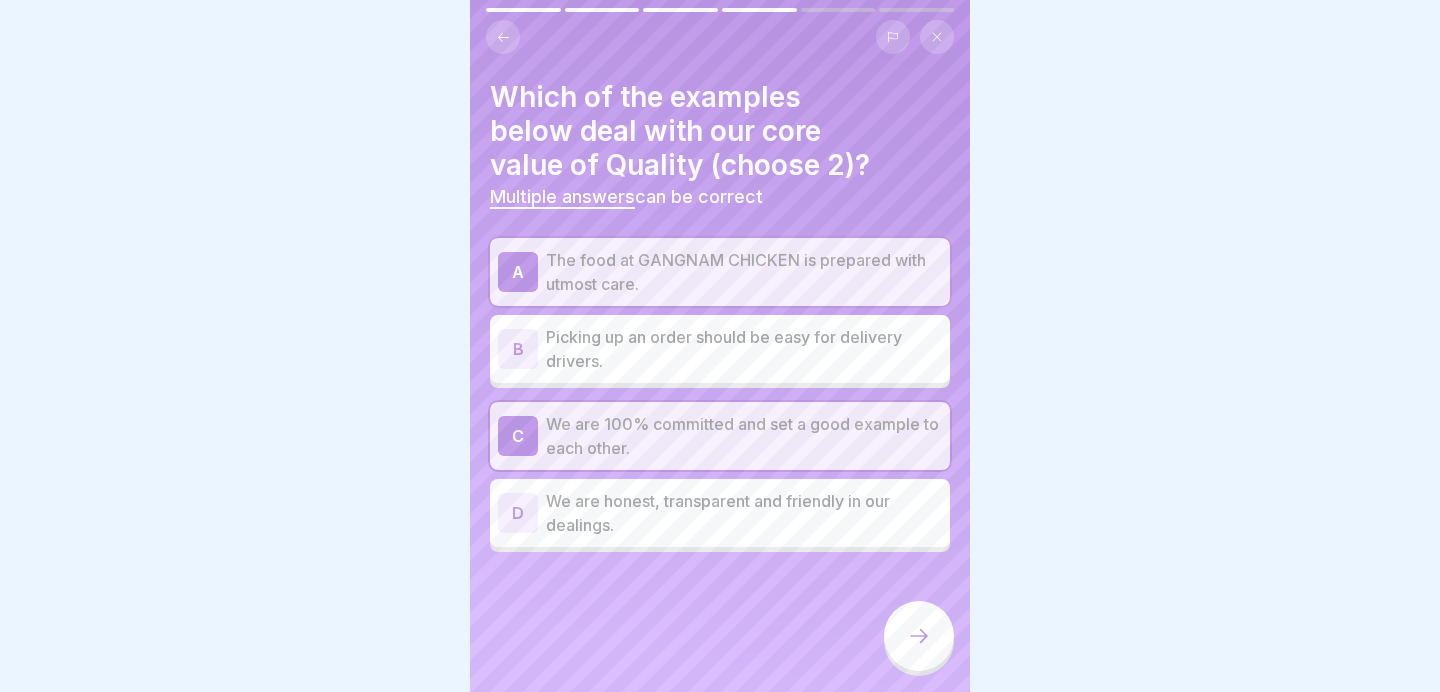 click on "We are honest, transparent and friendly in our dealings." at bounding box center (744, 513) 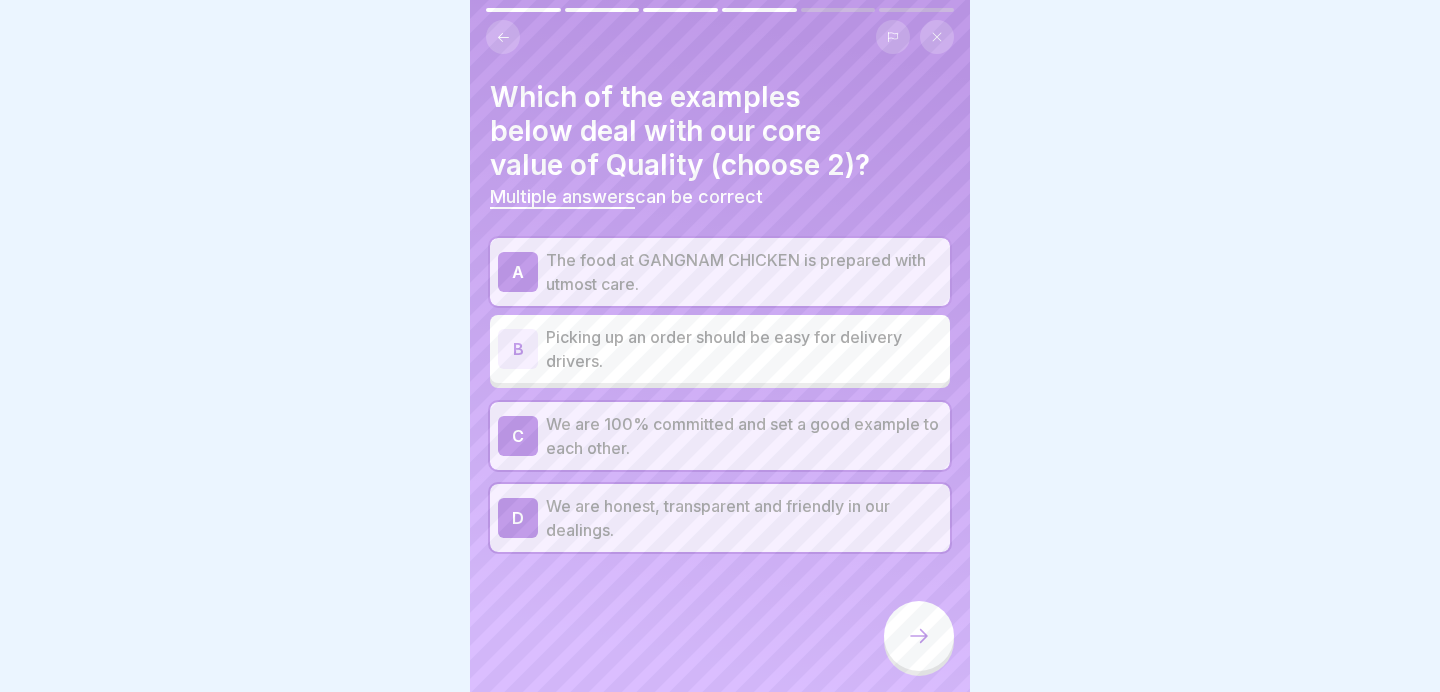 click 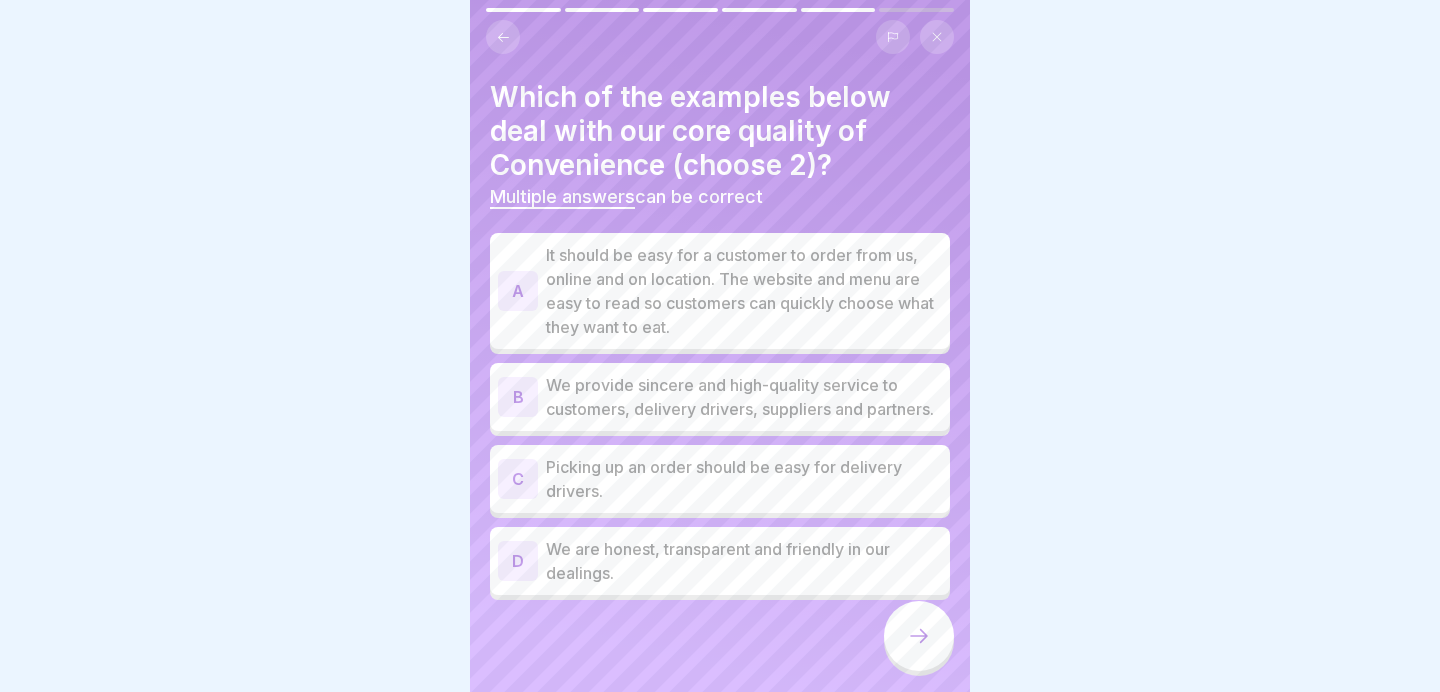 click on "It should be easy for a customer to order from us, online and on location. The website and menu are easy to read so customers can quickly choose what they want to eat." at bounding box center (744, 291) 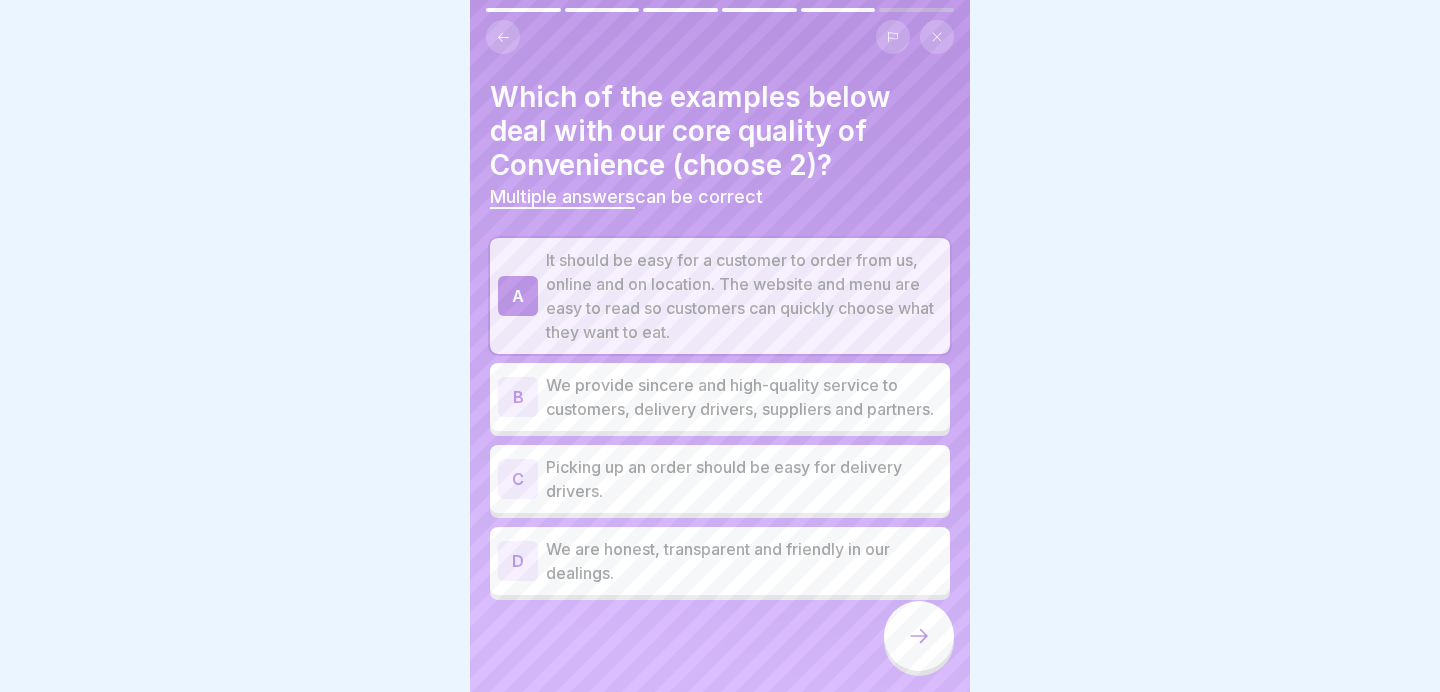 click on "It should be easy for a customer to order from us, online and on location. The website and menu are easy to read so customers can quickly choose what they want to eat." at bounding box center [744, 296] 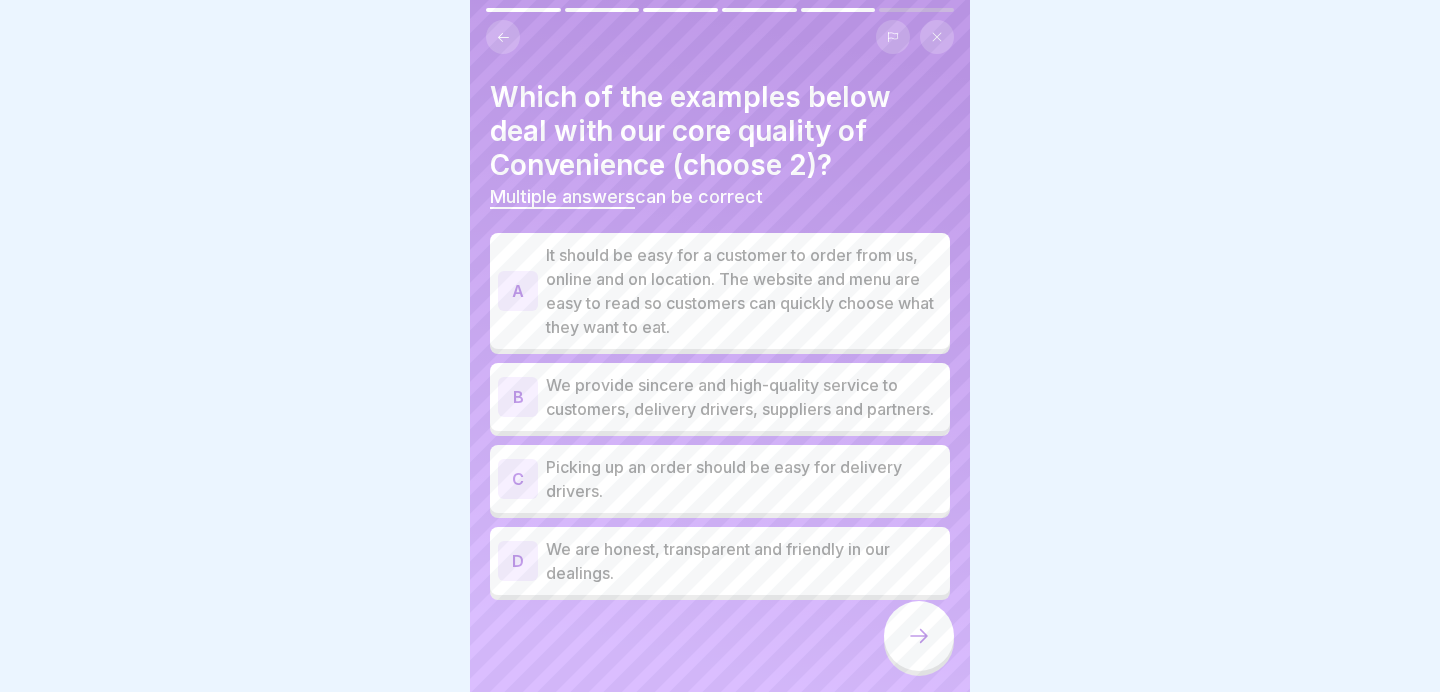 click on "B We provide sincere and high-quality service to customers, delivery drivers, suppliers and partners." at bounding box center [720, 397] 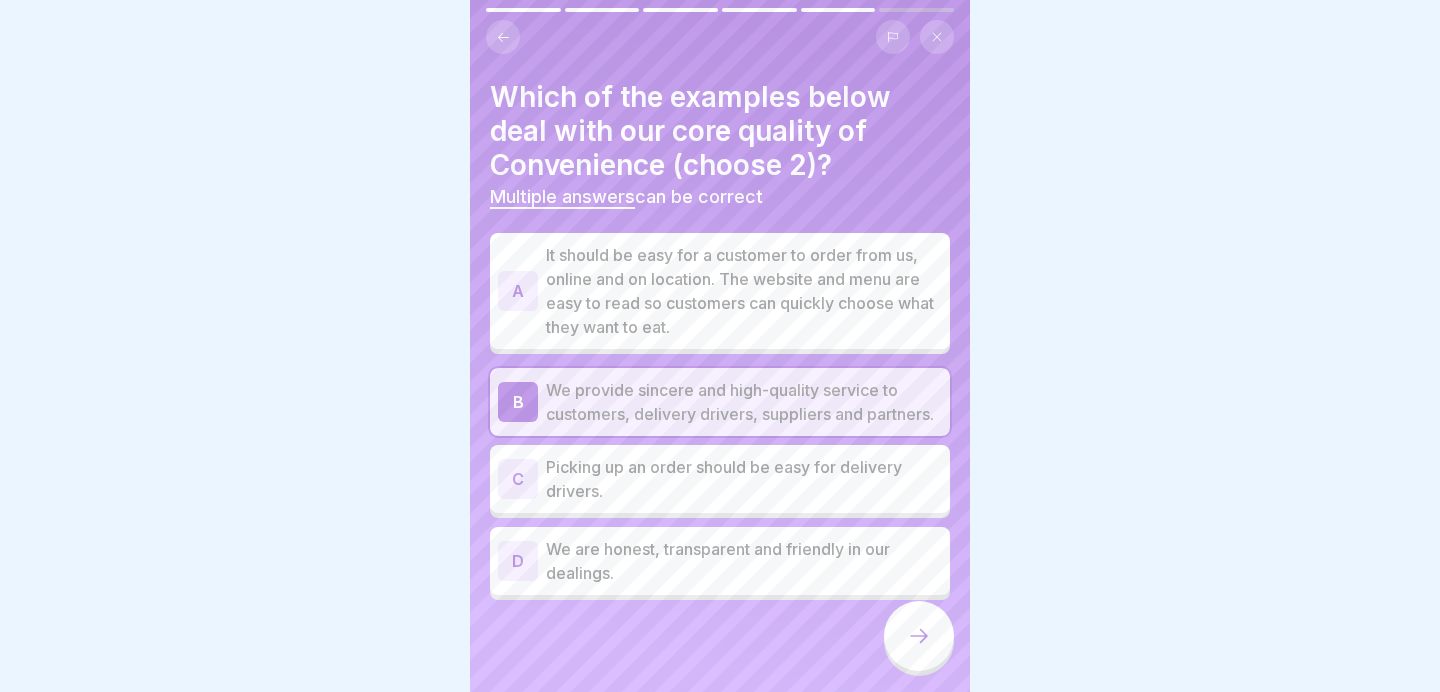 click on "Picking up an order should be easy for delivery drivers." at bounding box center (744, 479) 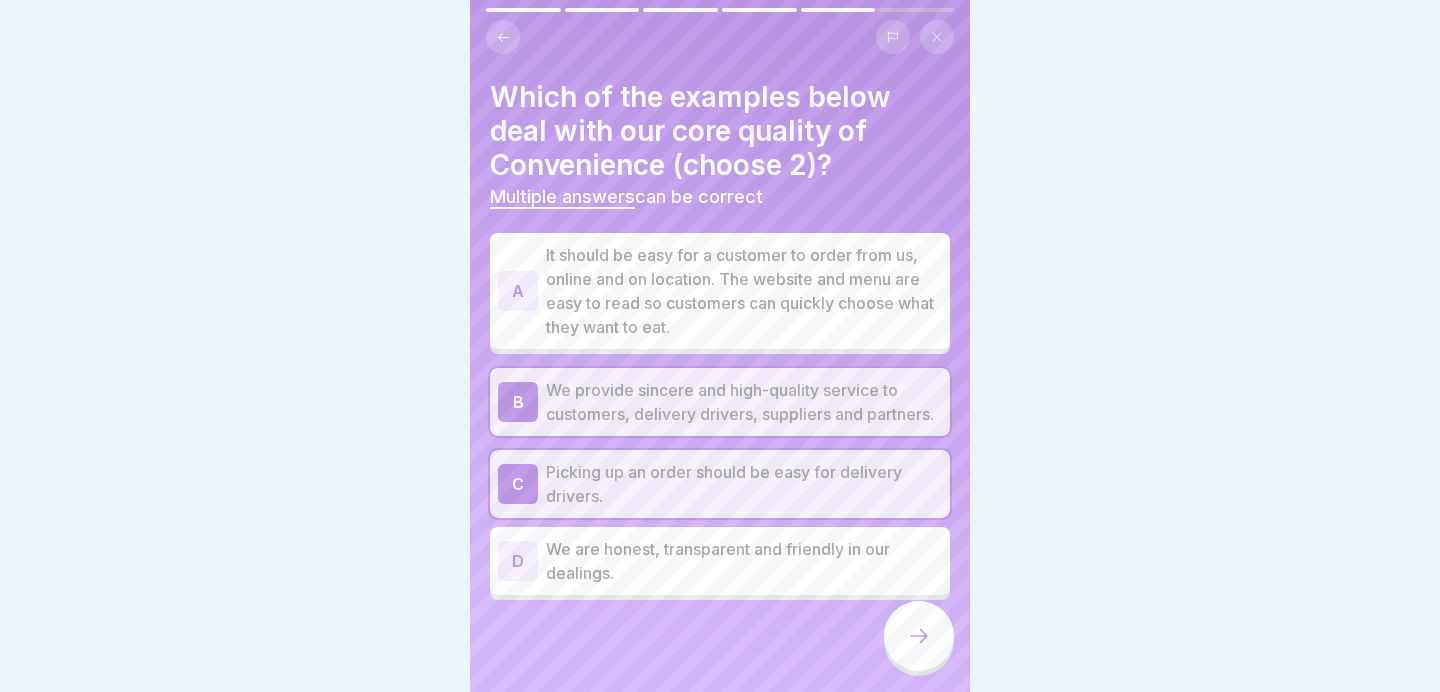 click on "We are honest, transparent and friendly in our dealings." at bounding box center [744, 561] 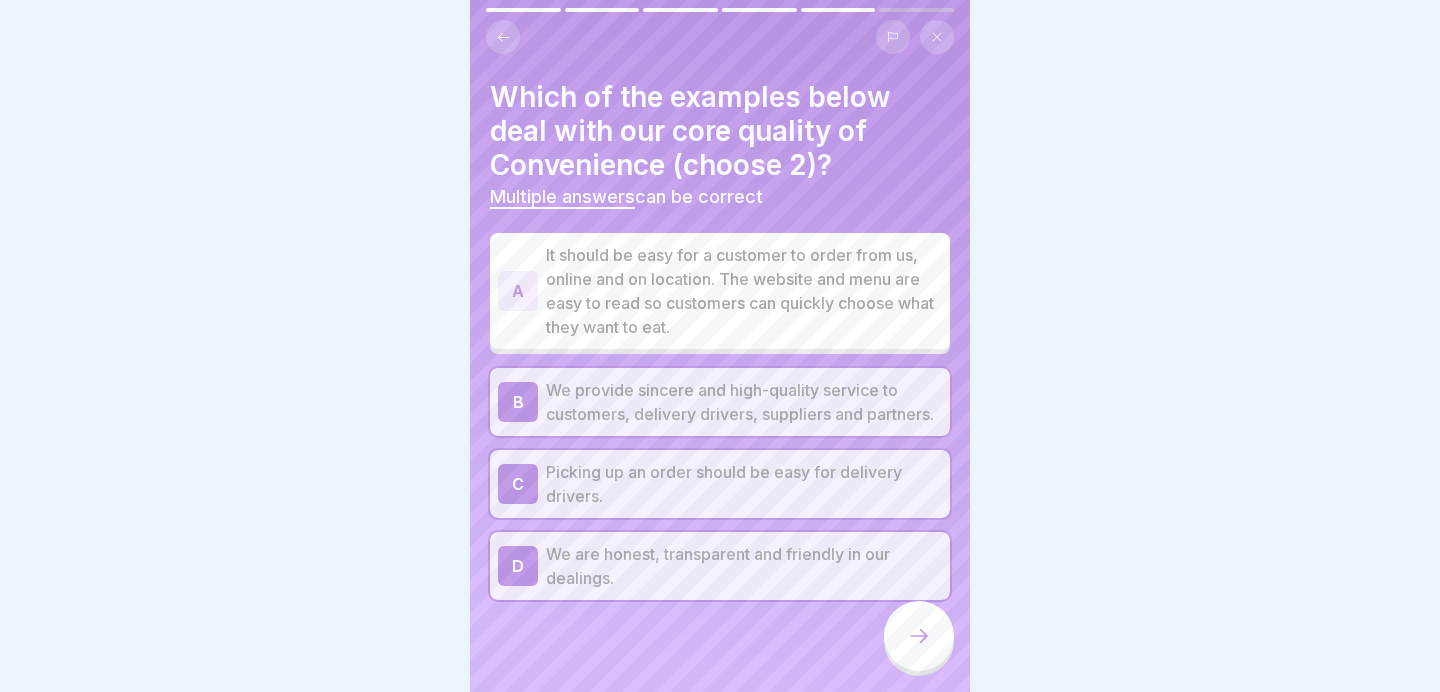 click on "C Picking up an order should be easy for delivery drivers." at bounding box center [720, 484] 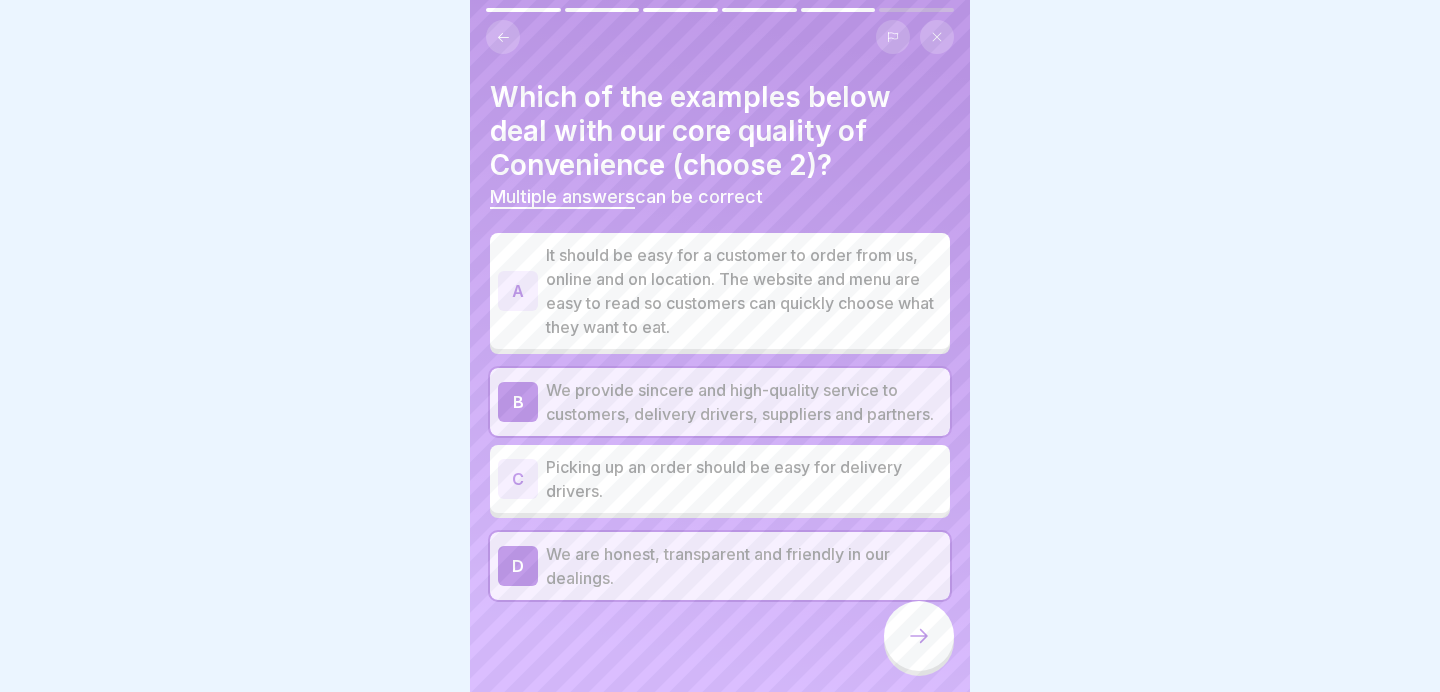 click on "It should be easy for a customer to order from us, online and on location. The website and menu are easy to read so customers can quickly choose what they want to eat." at bounding box center (744, 291) 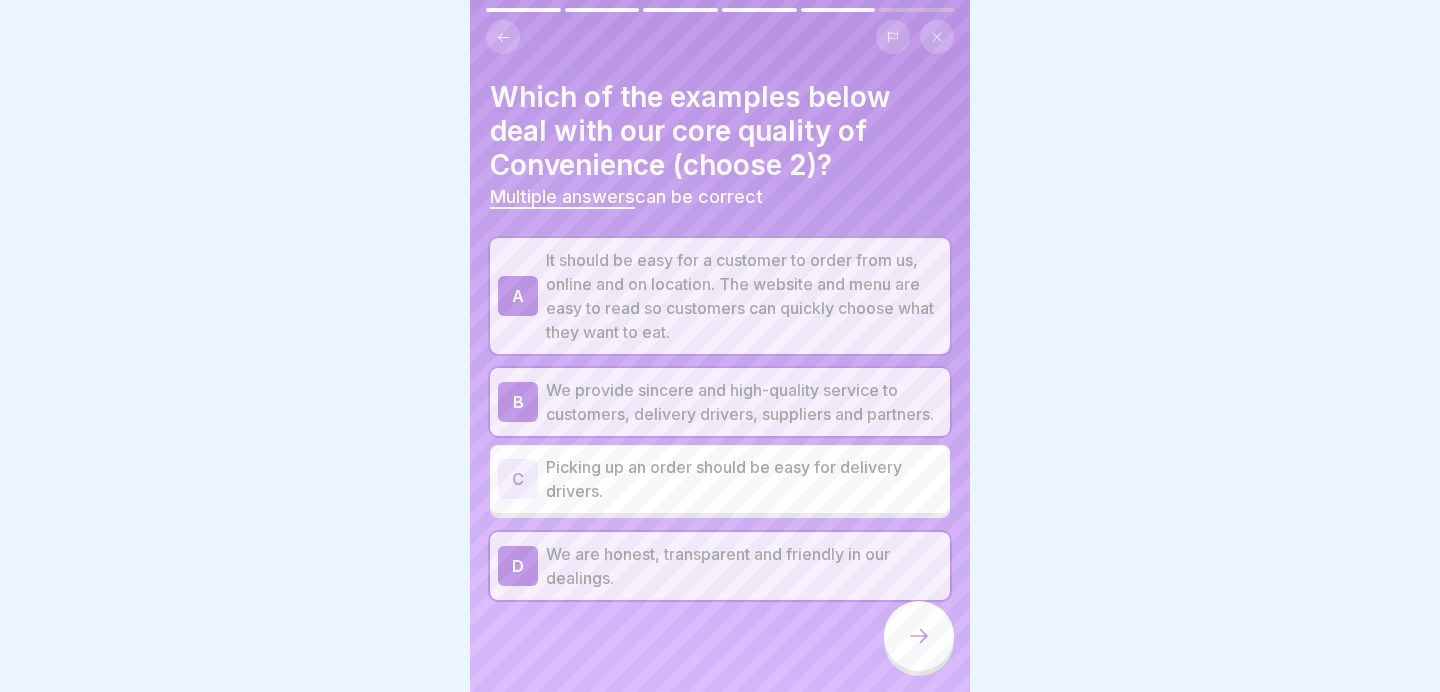 click at bounding box center (919, 636) 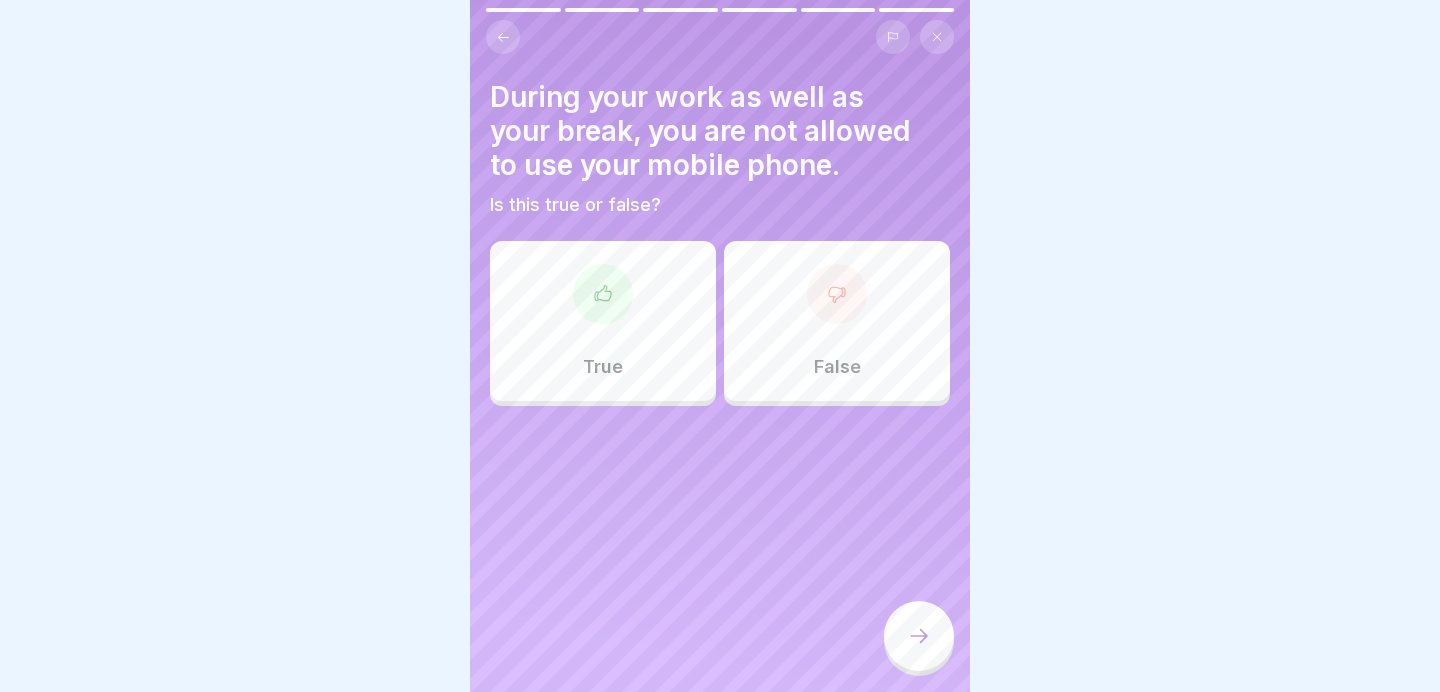 click on "False" at bounding box center (837, 321) 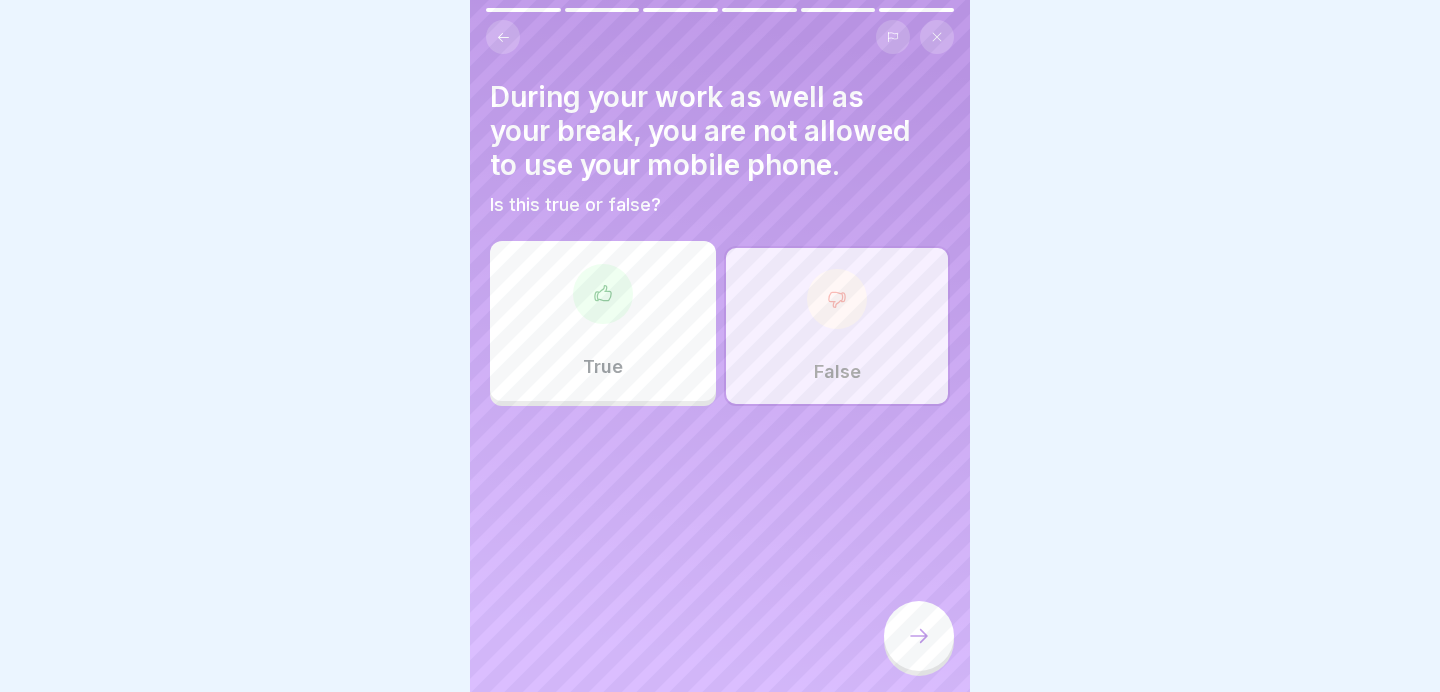 click 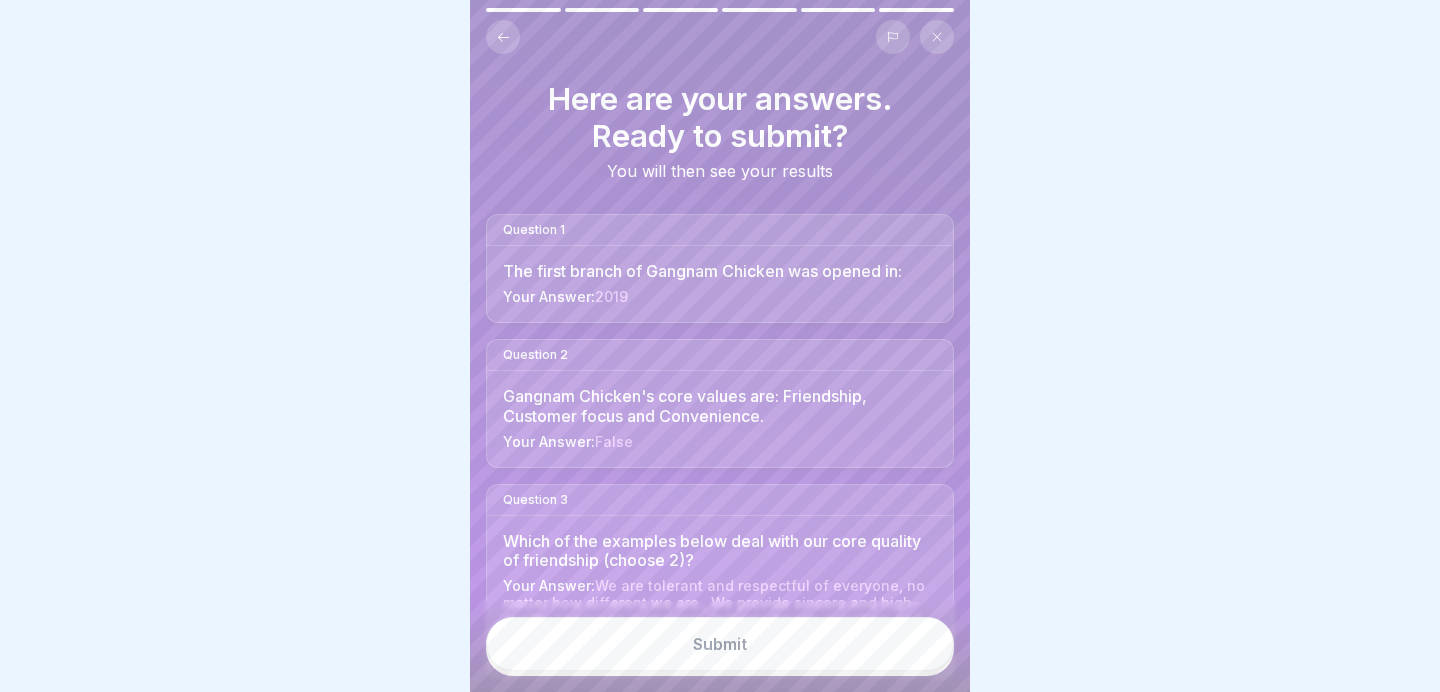 click on "Submit" at bounding box center (720, 644) 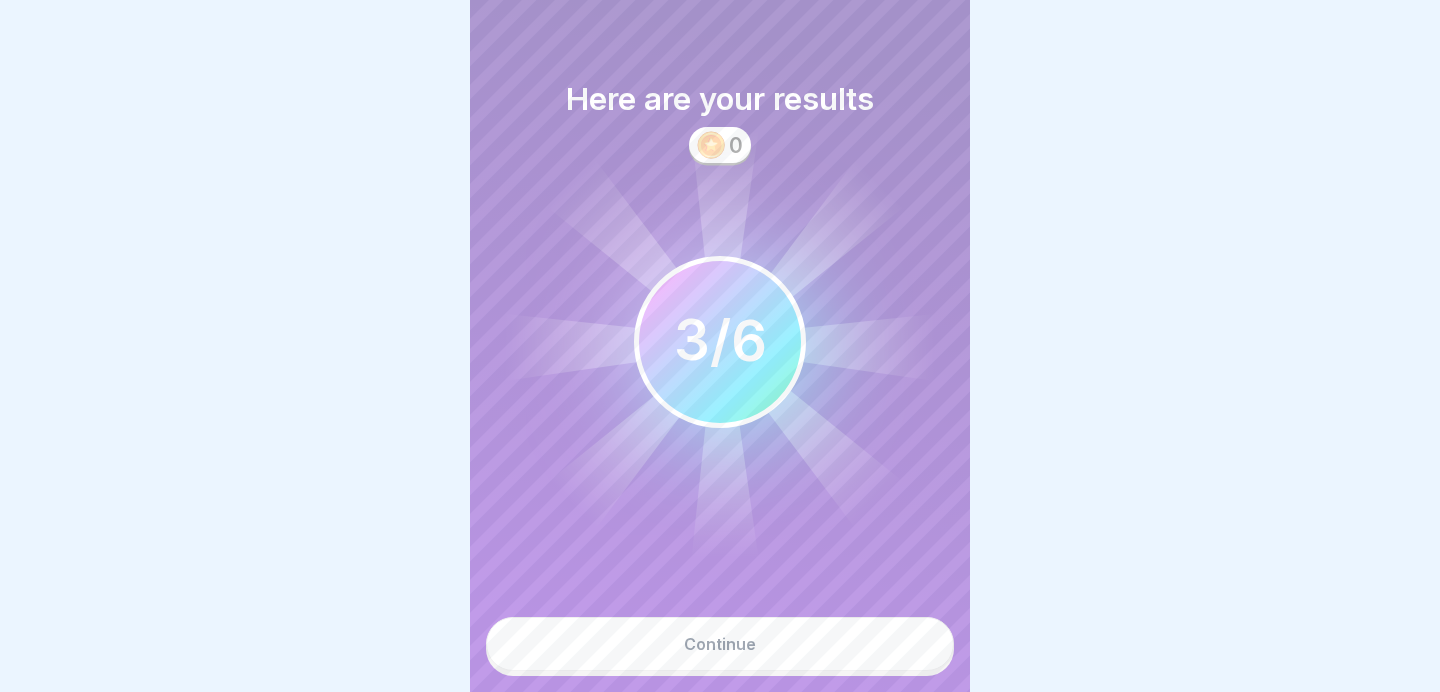 click on "Continue" at bounding box center (720, 644) 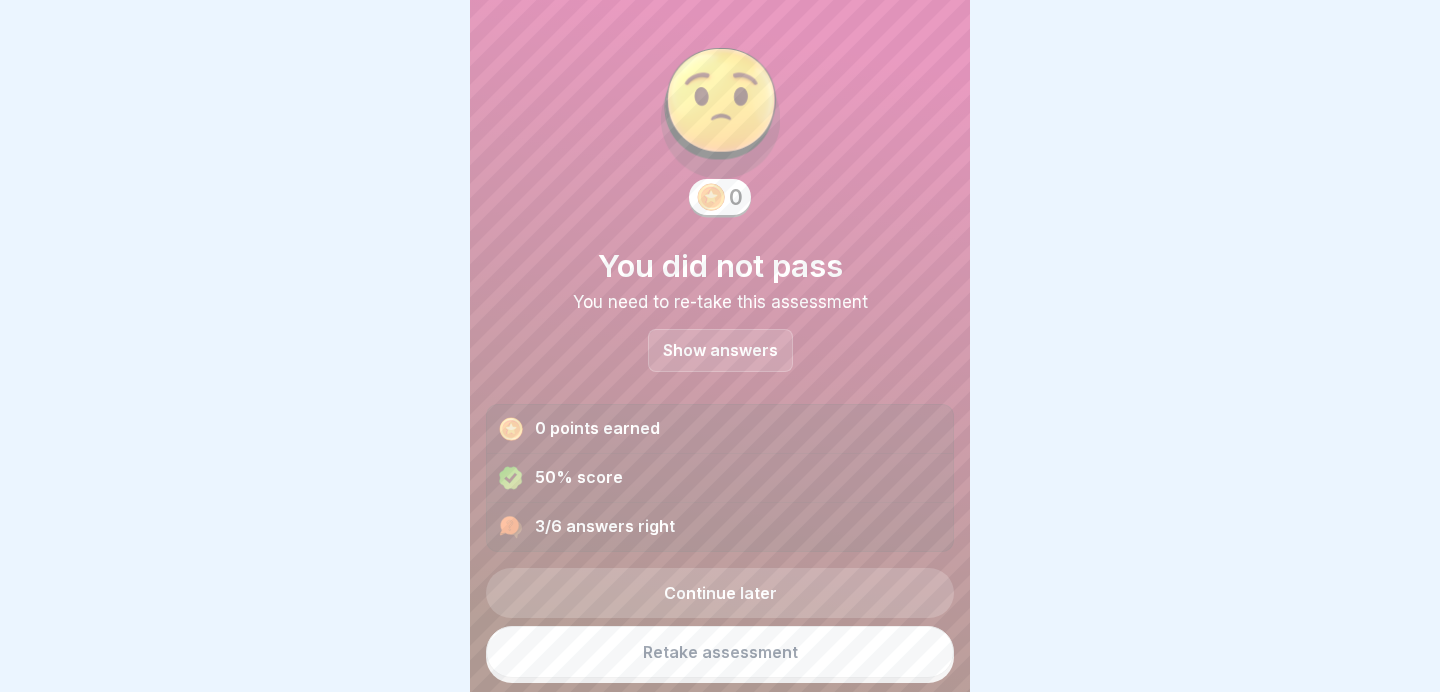 click on "Show answers" at bounding box center (720, 350) 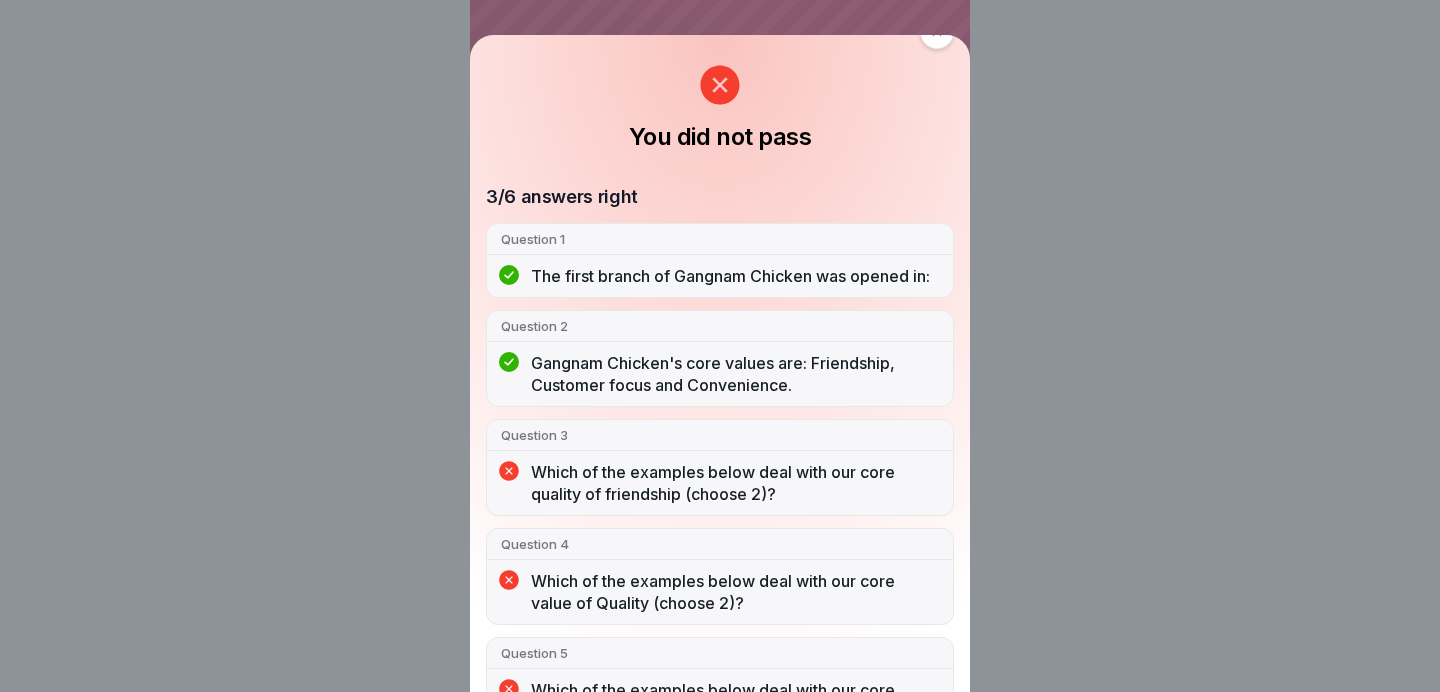 scroll, scrollTop: 0, scrollLeft: 0, axis: both 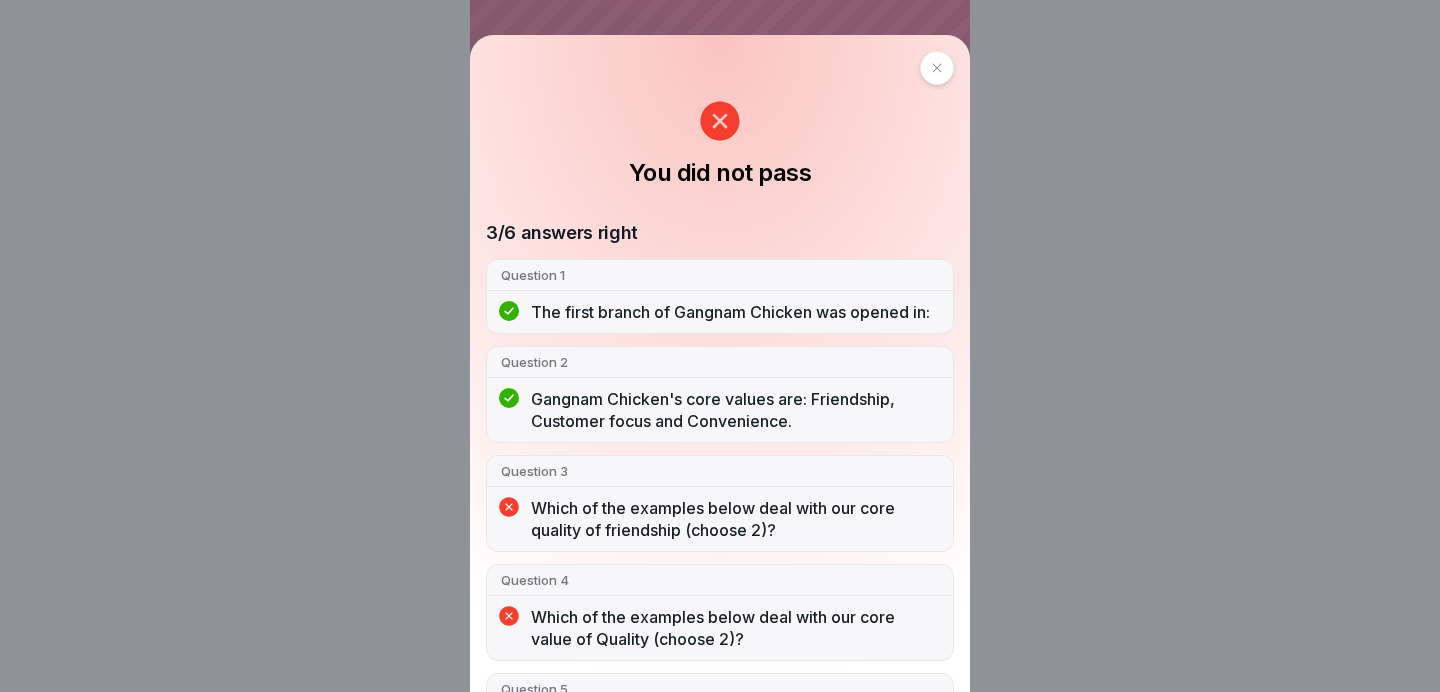 click at bounding box center (937, 68) 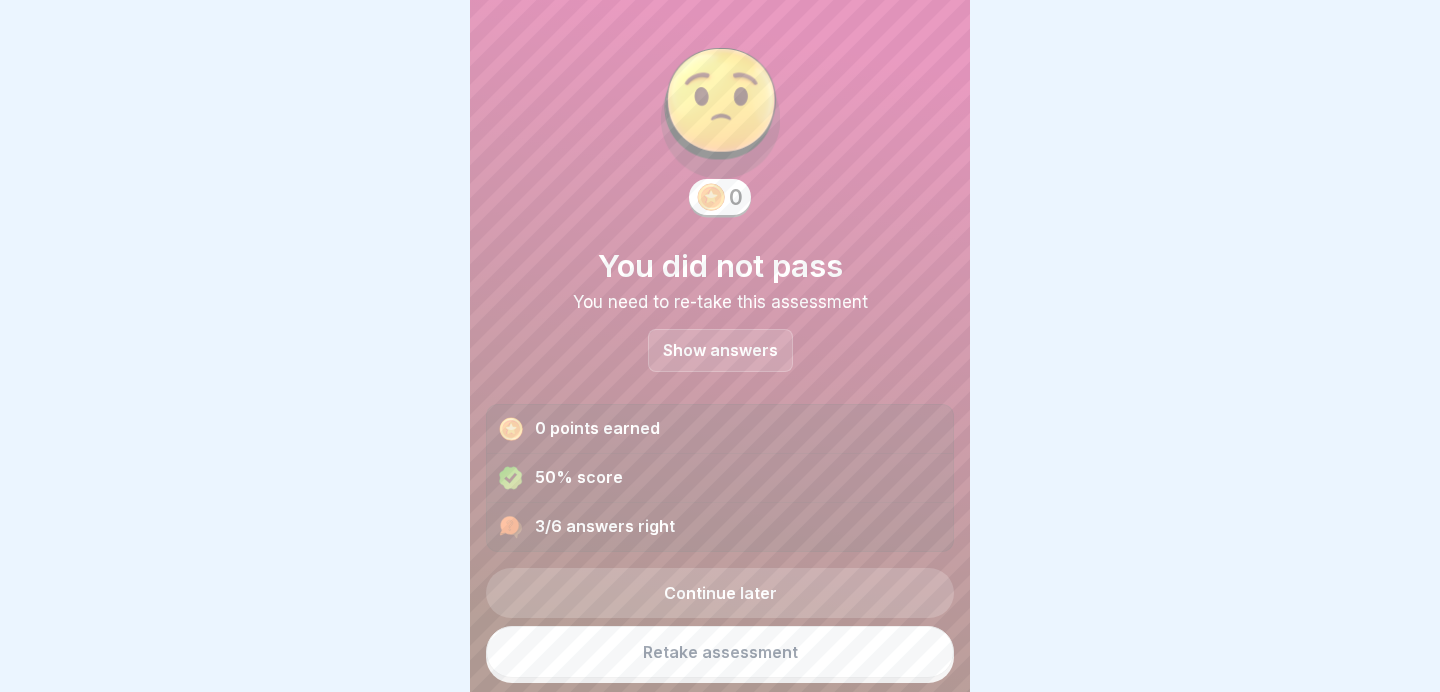 click on "Retake assessment" at bounding box center [720, 652] 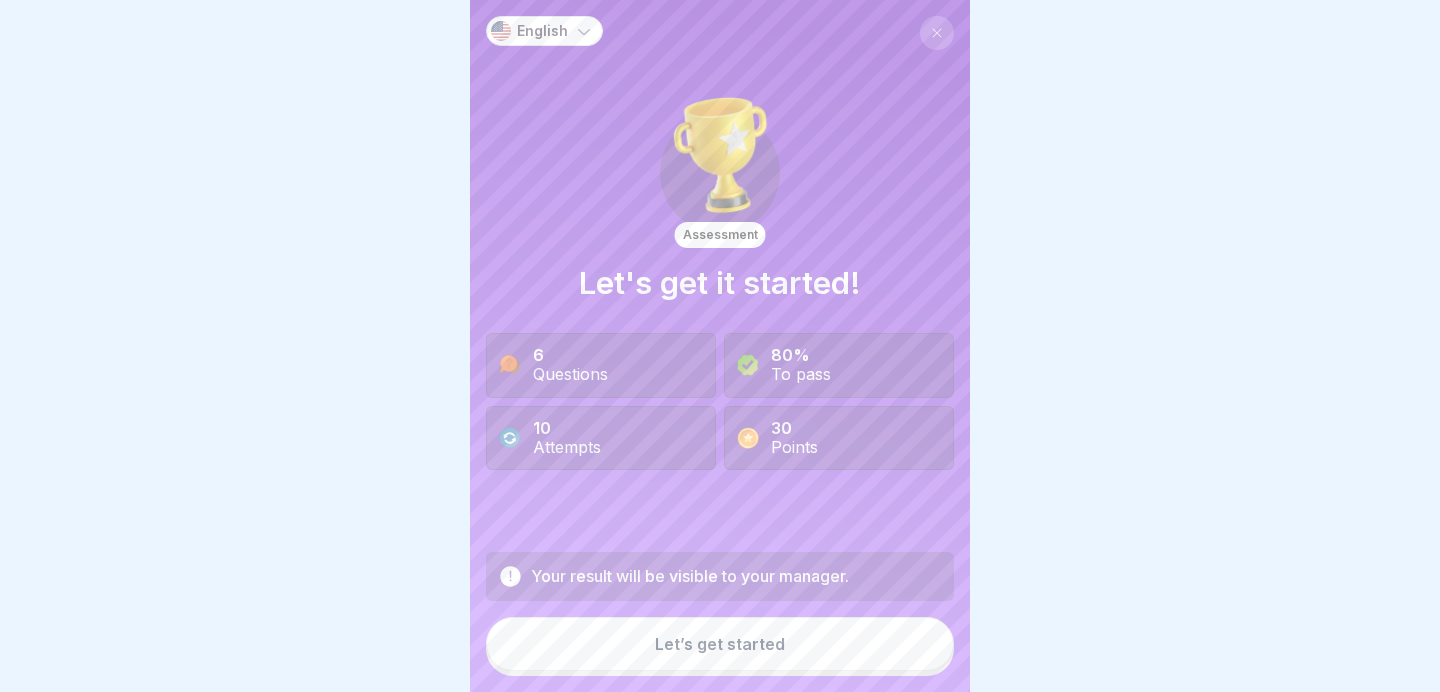 scroll, scrollTop: 0, scrollLeft: 0, axis: both 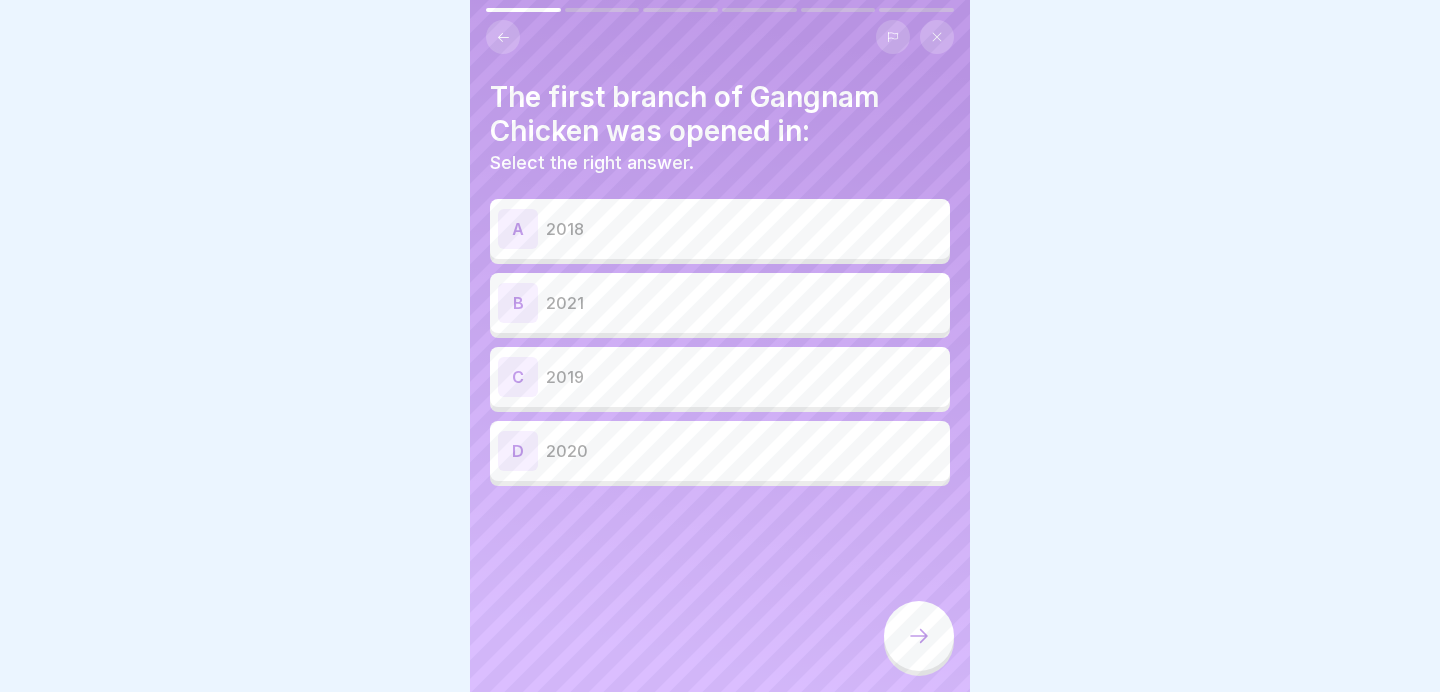 click on "2019" at bounding box center (744, 377) 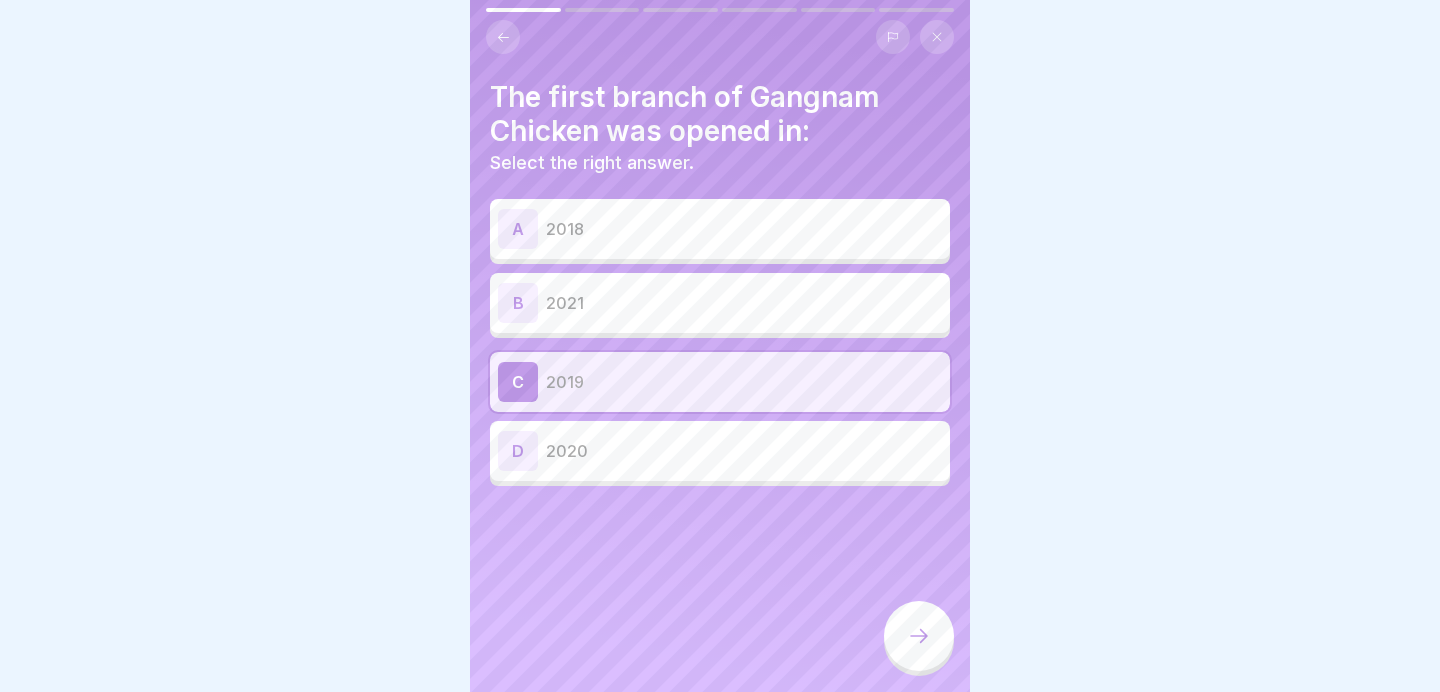 click at bounding box center (919, 636) 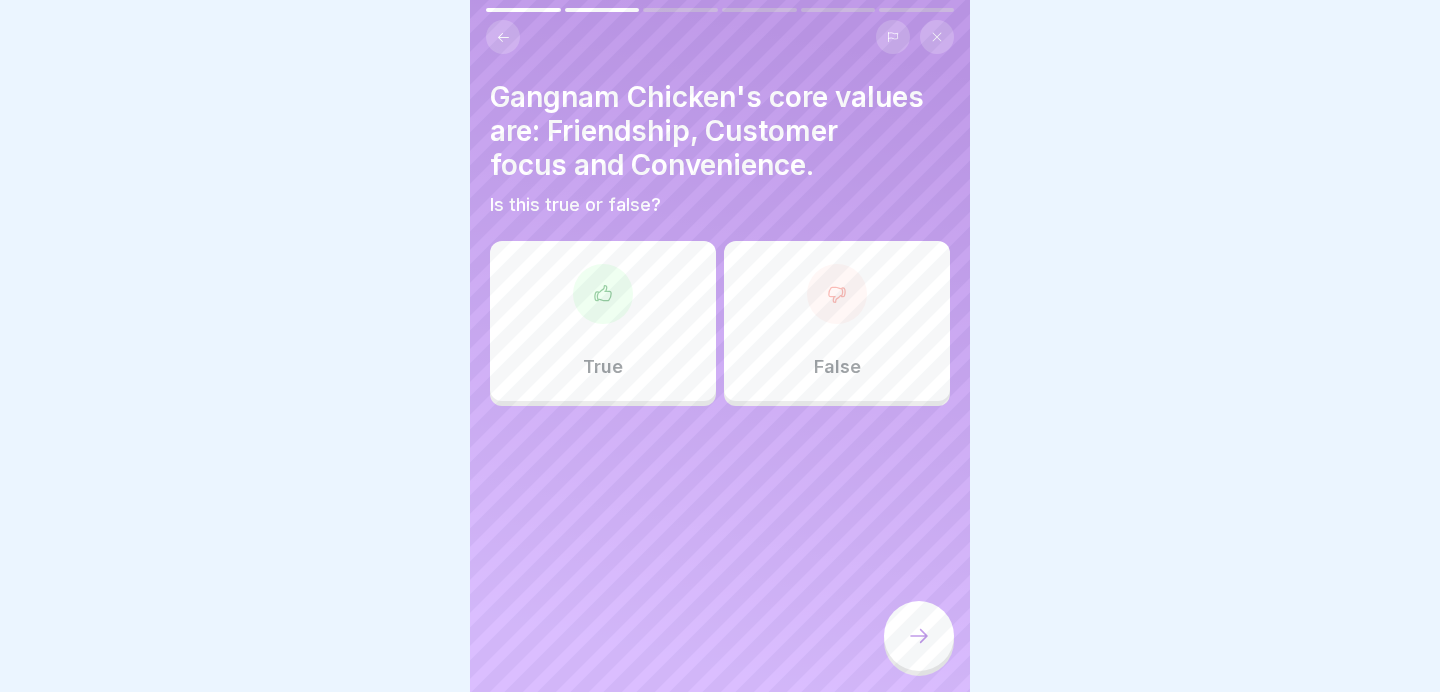 click on "False" at bounding box center [837, 321] 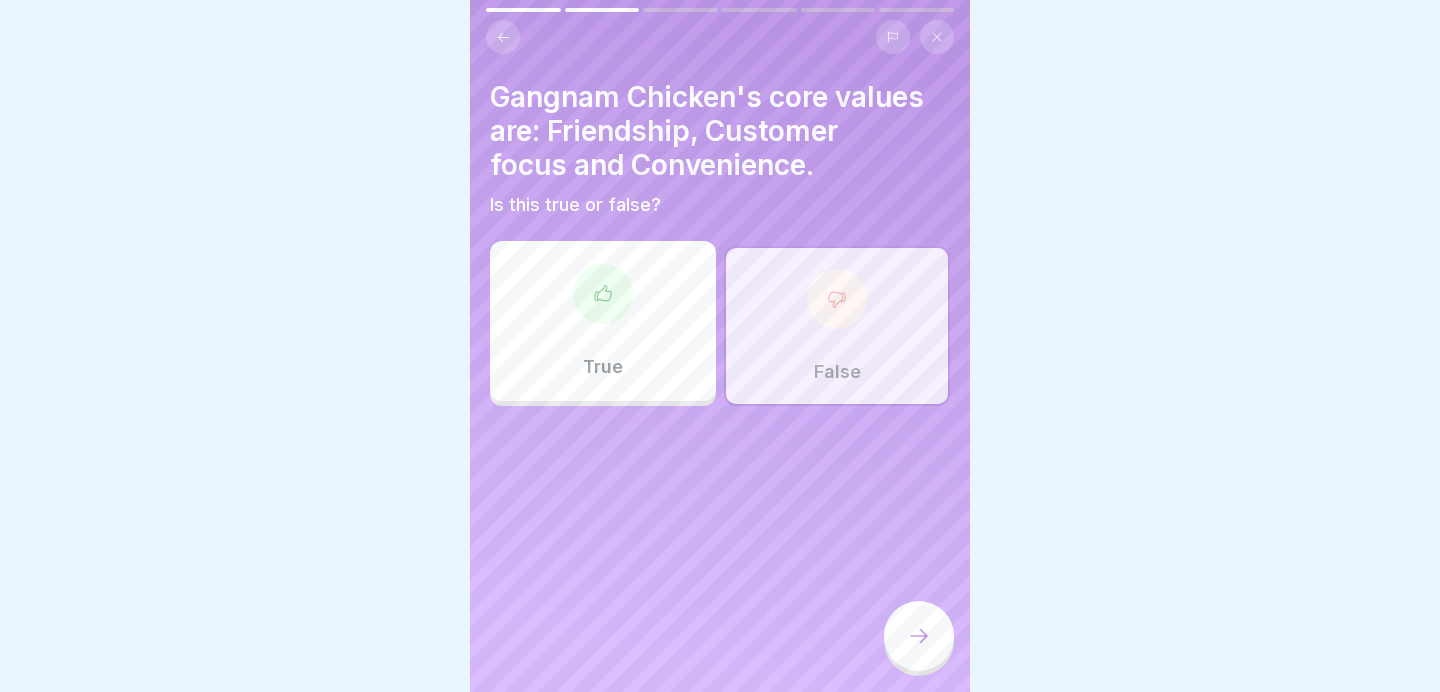 click at bounding box center (919, 636) 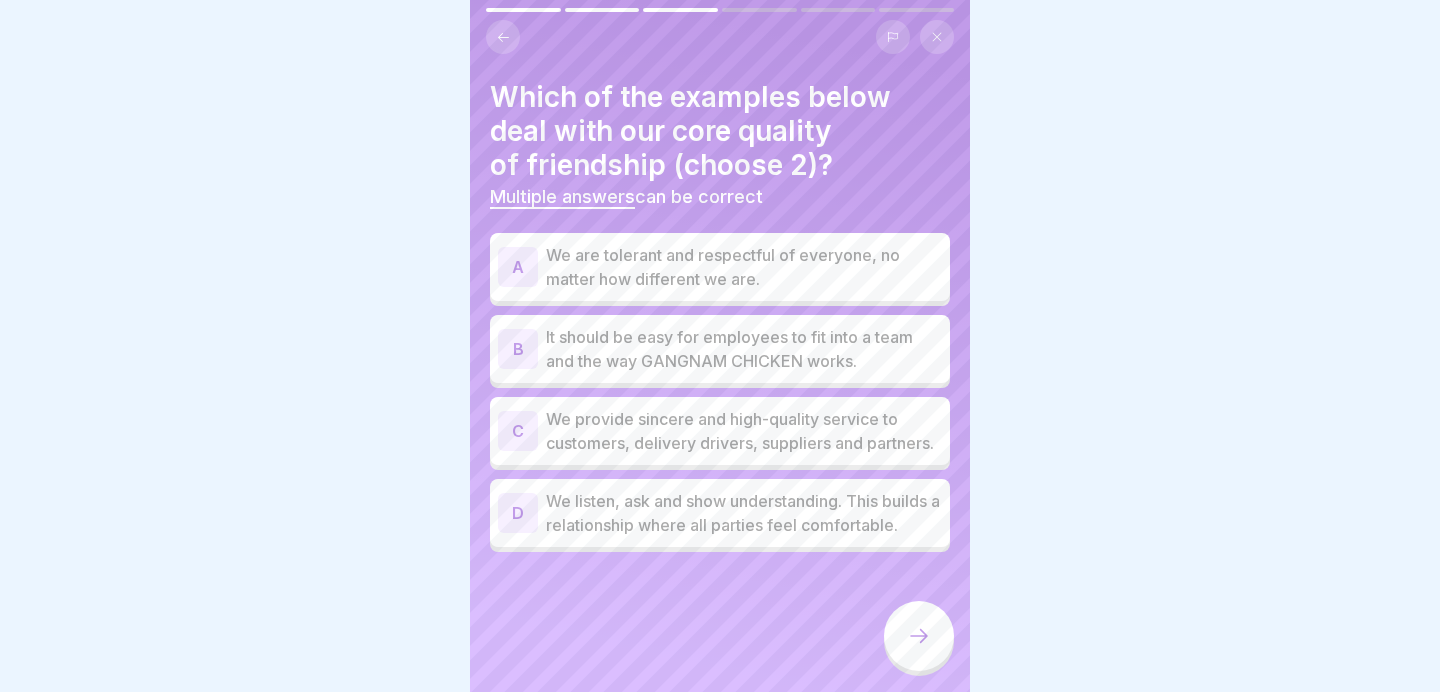 click on "We are tolerant and respectful of everyone, no matter how different we are." at bounding box center [744, 267] 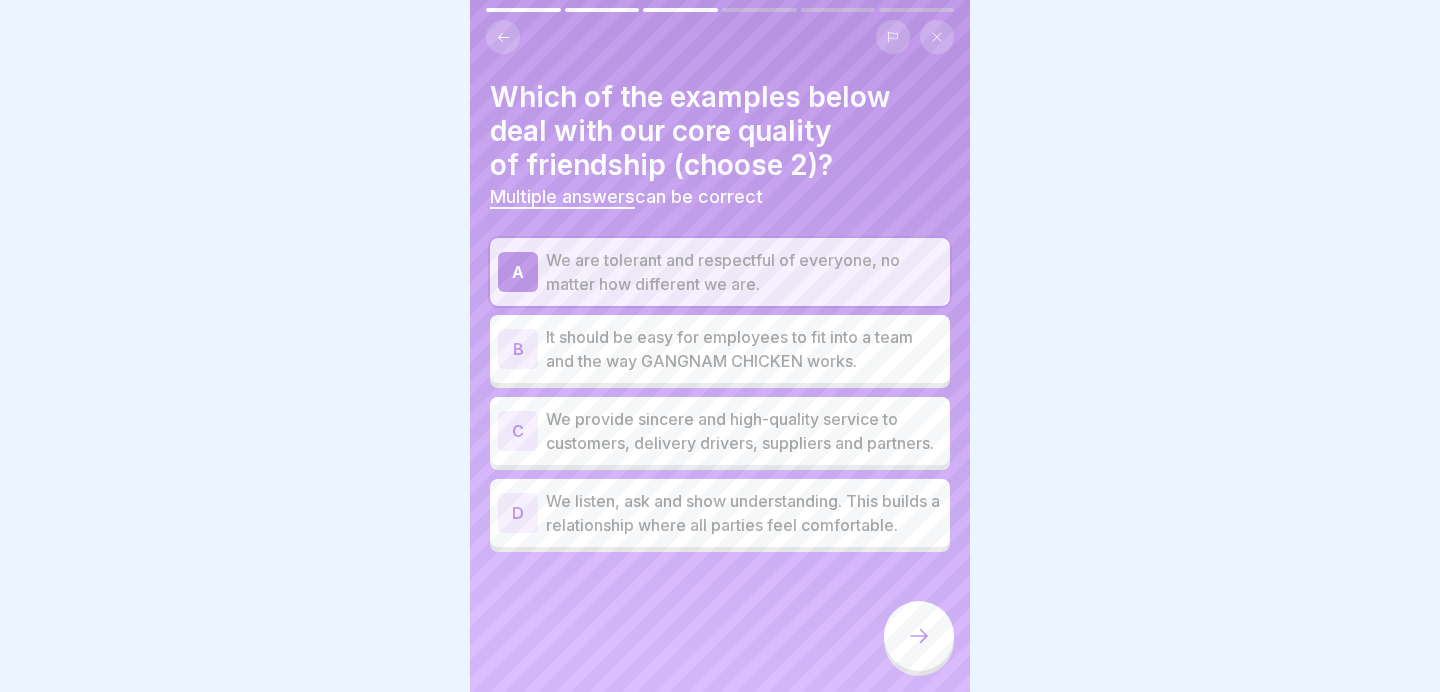 click on "We listen, ask and show understanding. This builds a relationship where all parties feel comfortable." at bounding box center (744, 513) 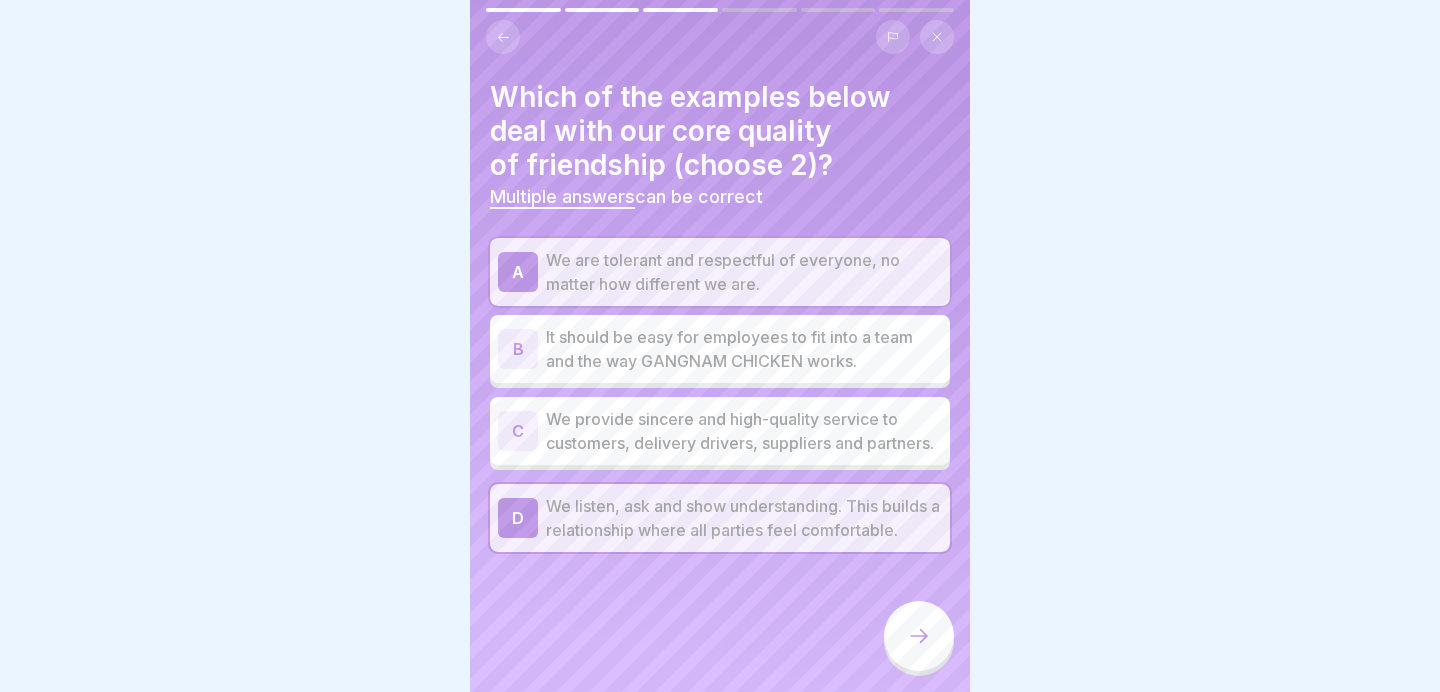 click at bounding box center [919, 636] 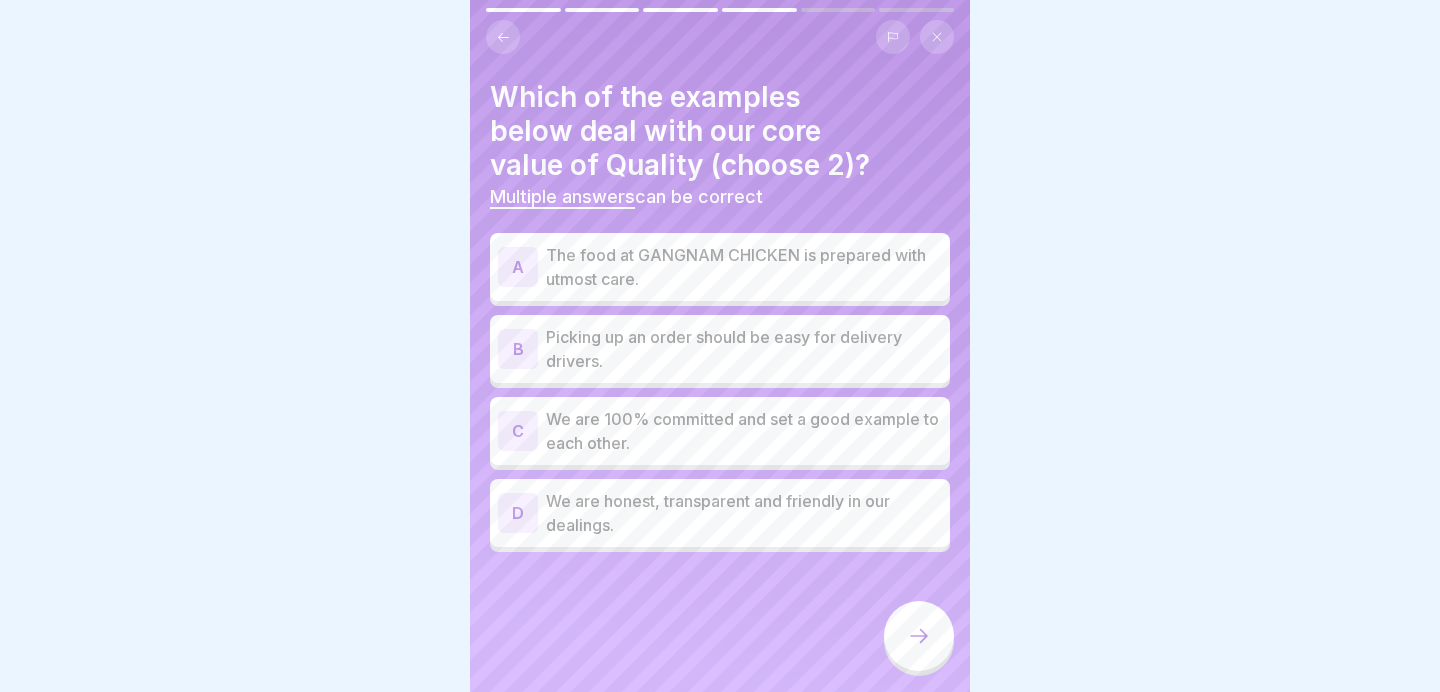click on "The food at GANGNAM CHICKEN is prepared with utmost care." at bounding box center [744, 267] 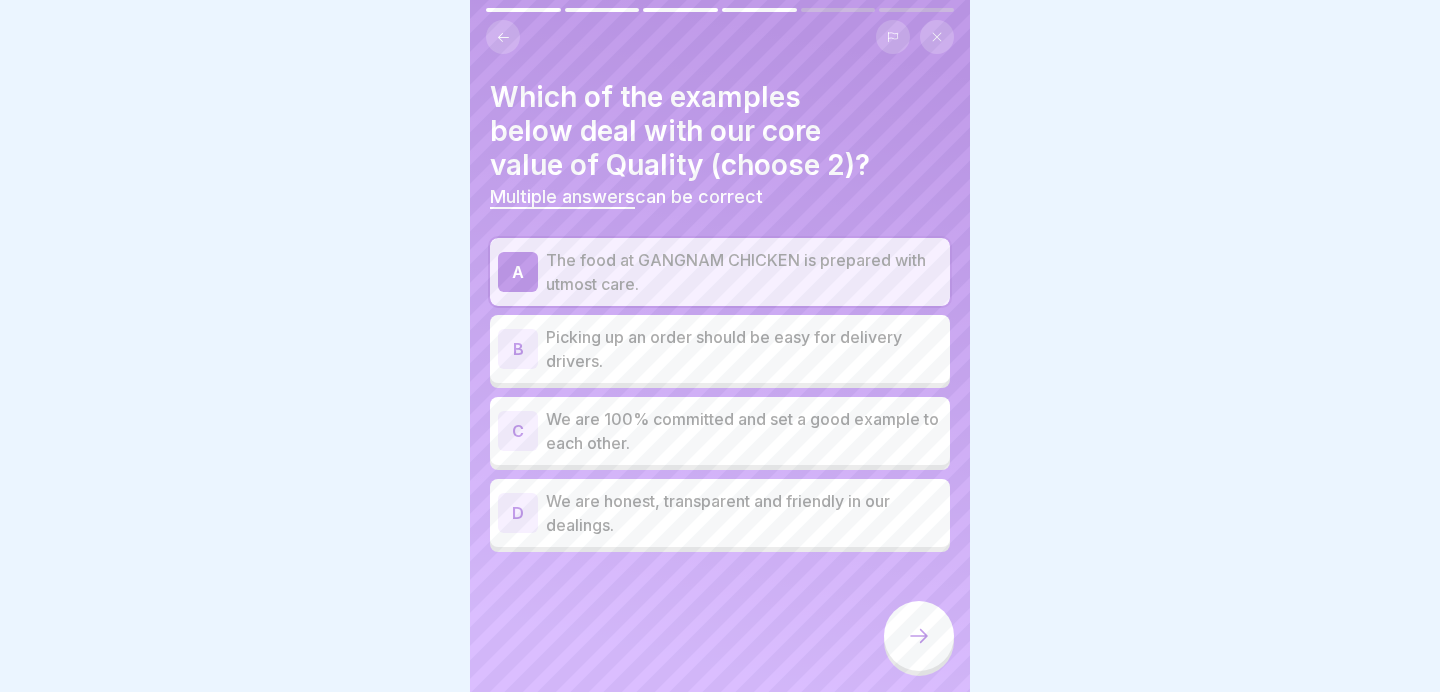 click on "We are 100% committed and set a good example to each other." at bounding box center [744, 431] 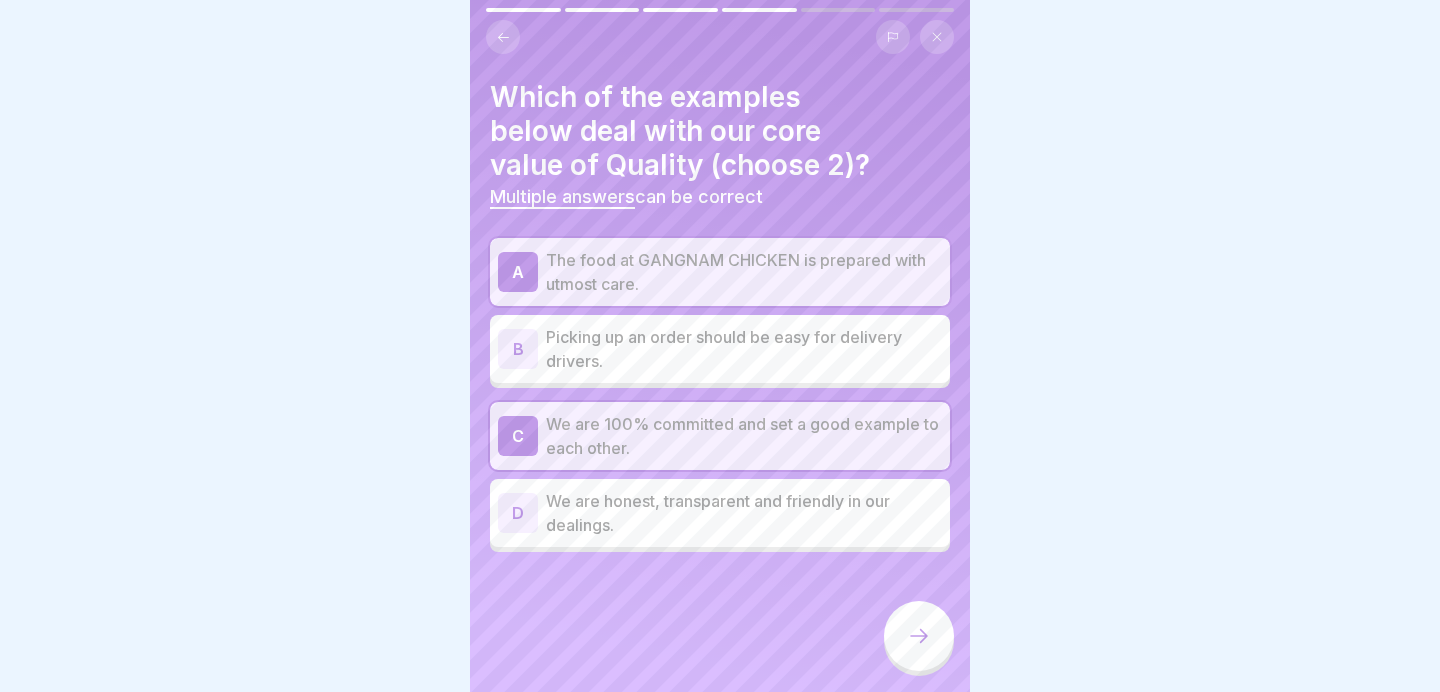 click on "We are honest, transparent and friendly in our dealings." at bounding box center [744, 513] 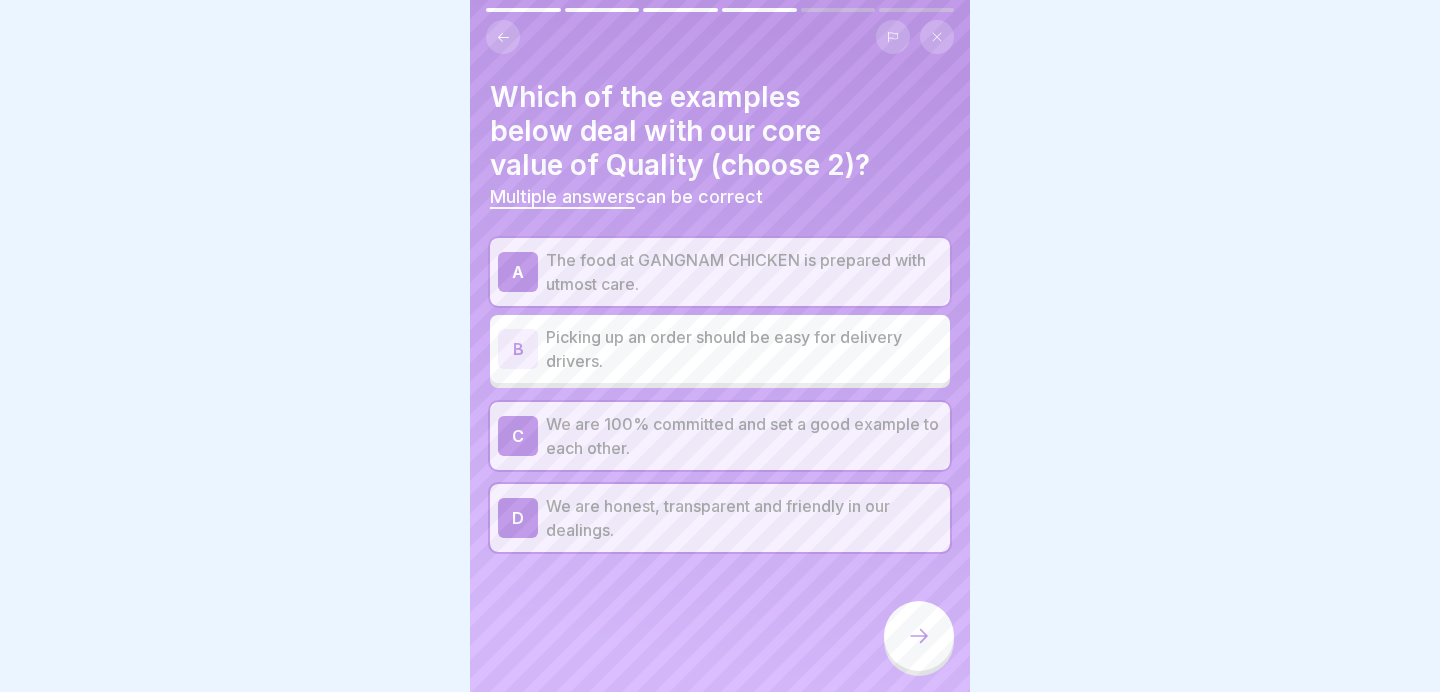 click on "We are 100% committed and set a good example to each other." at bounding box center [744, 436] 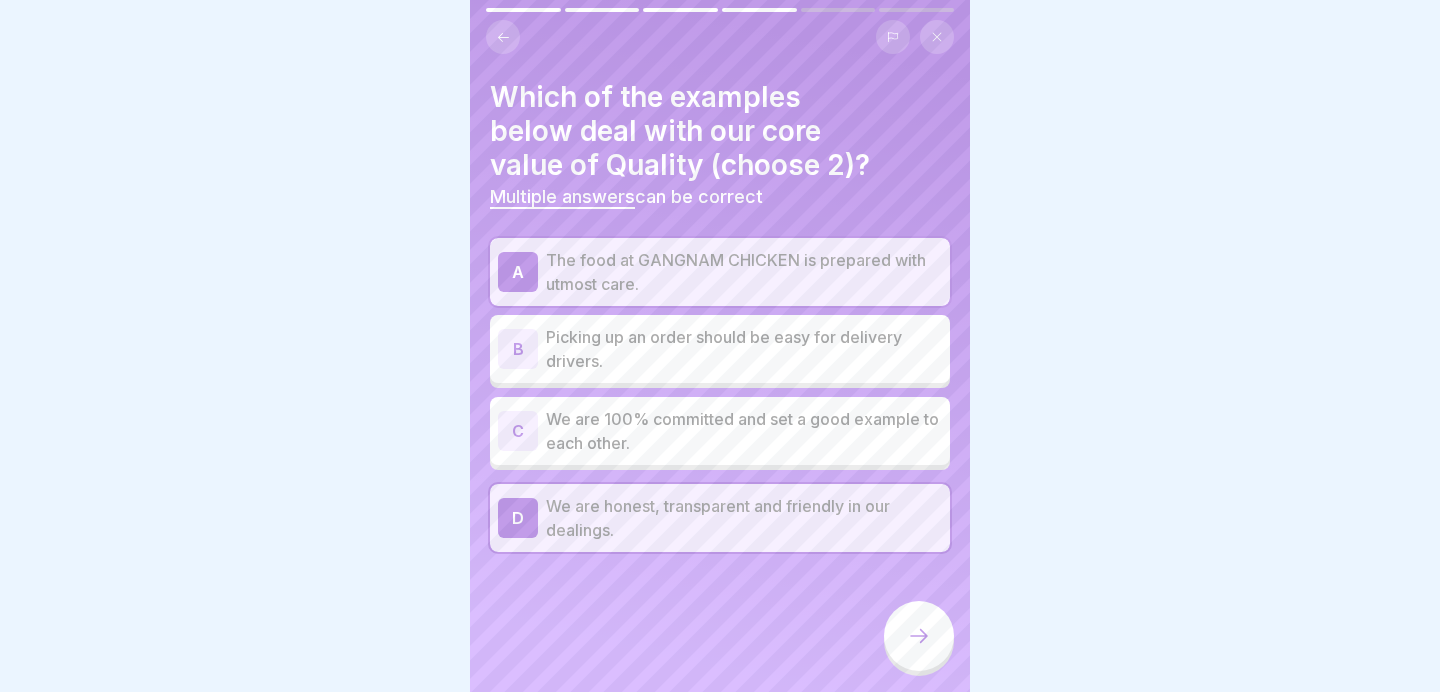 click at bounding box center (919, 636) 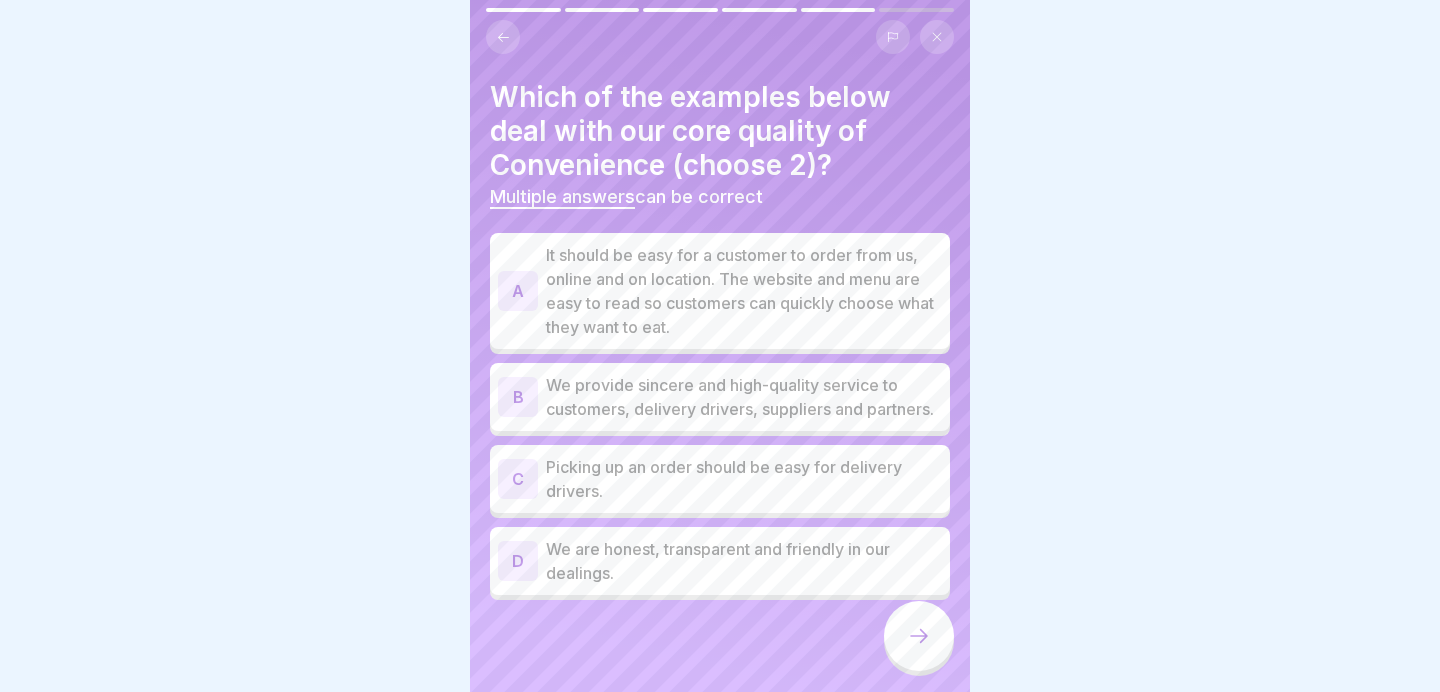 click on "We provide sincere and high-quality service to customers, delivery drivers, suppliers and partners." at bounding box center (744, 397) 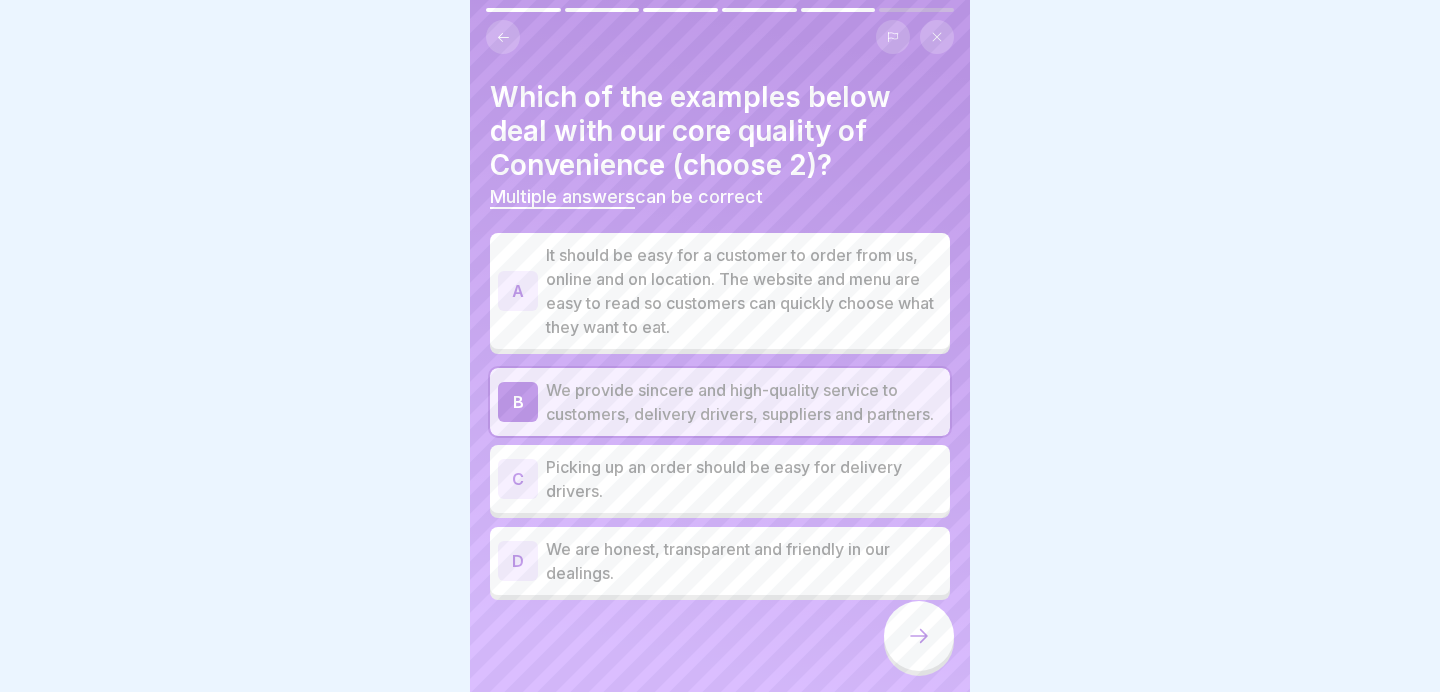 click on "We provide sincere and high-quality service to customers, delivery drivers, suppliers and partners." at bounding box center (744, 402) 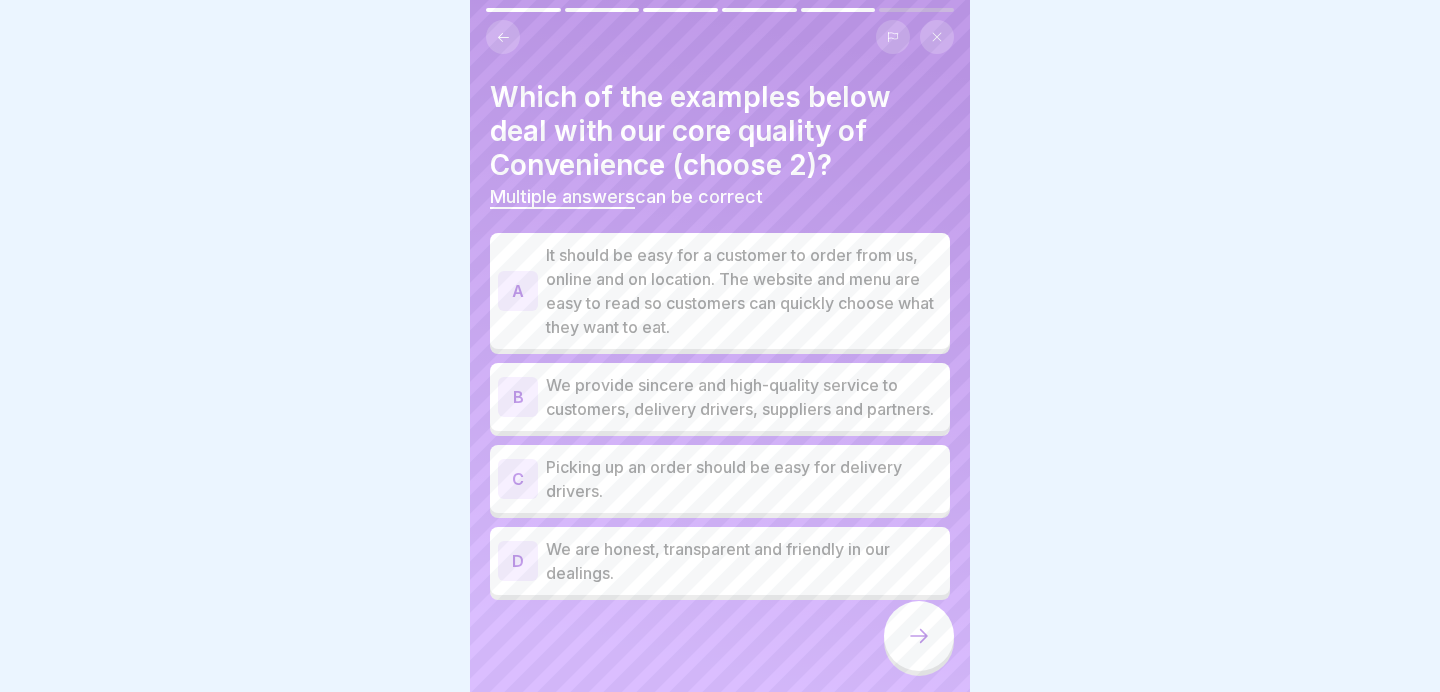 click on "Picking up an order should be easy for delivery drivers." at bounding box center (744, 479) 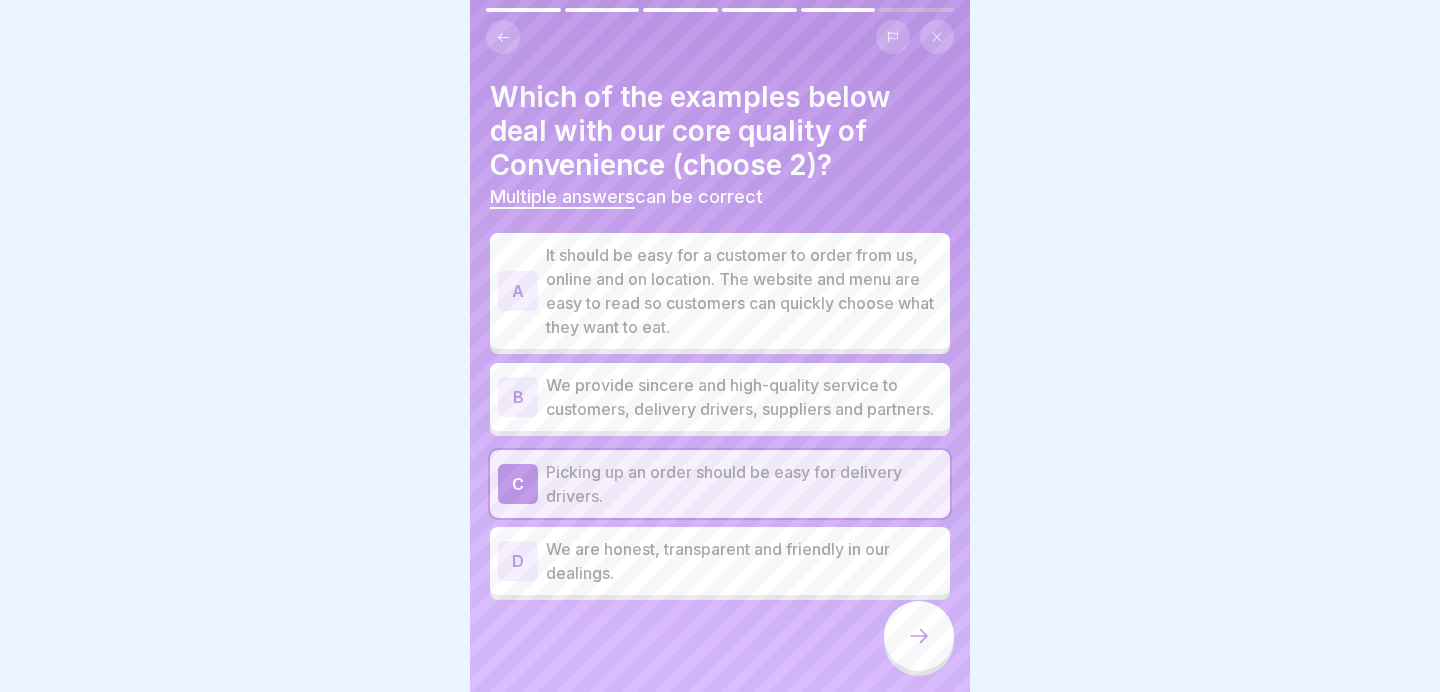 click on "It should be easy for a customer to order from us, online and on location. The website and menu are easy to read so customers can quickly choose what they want to eat." at bounding box center [744, 291] 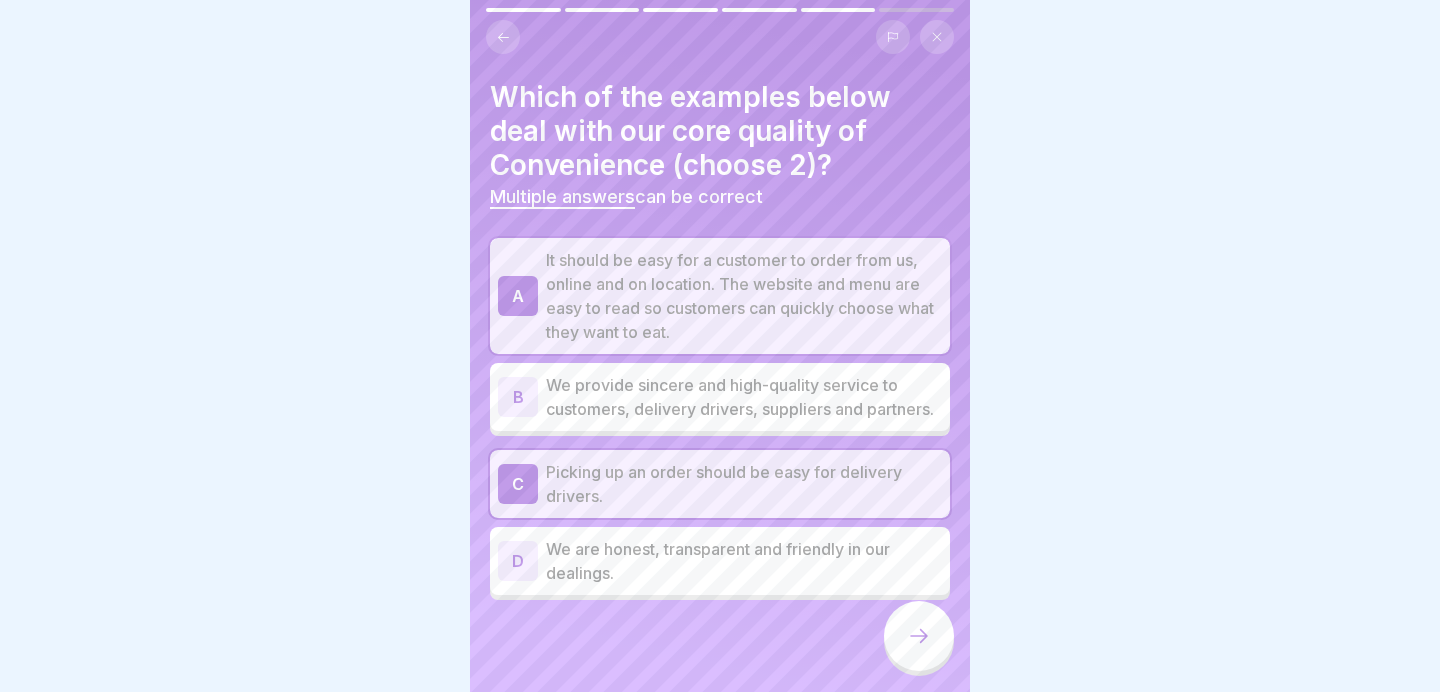 click at bounding box center (919, 636) 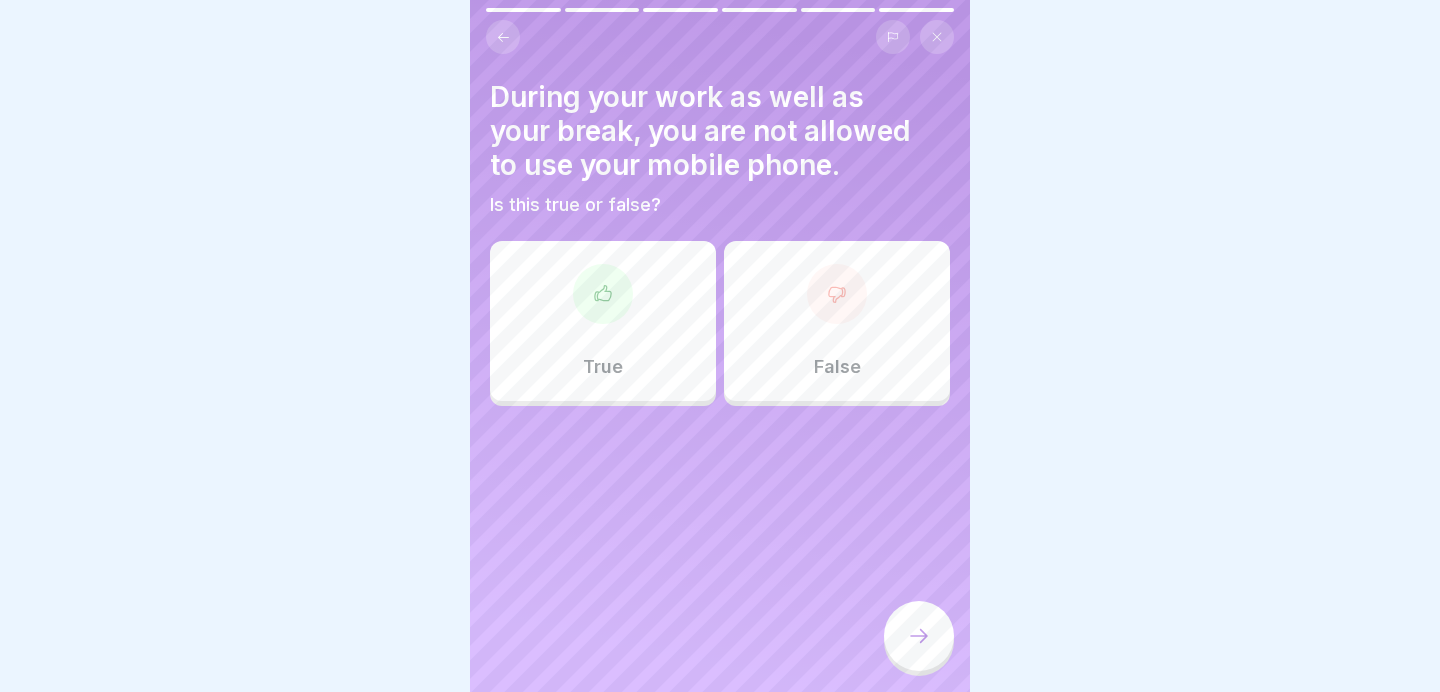 click on "False" at bounding box center (837, 321) 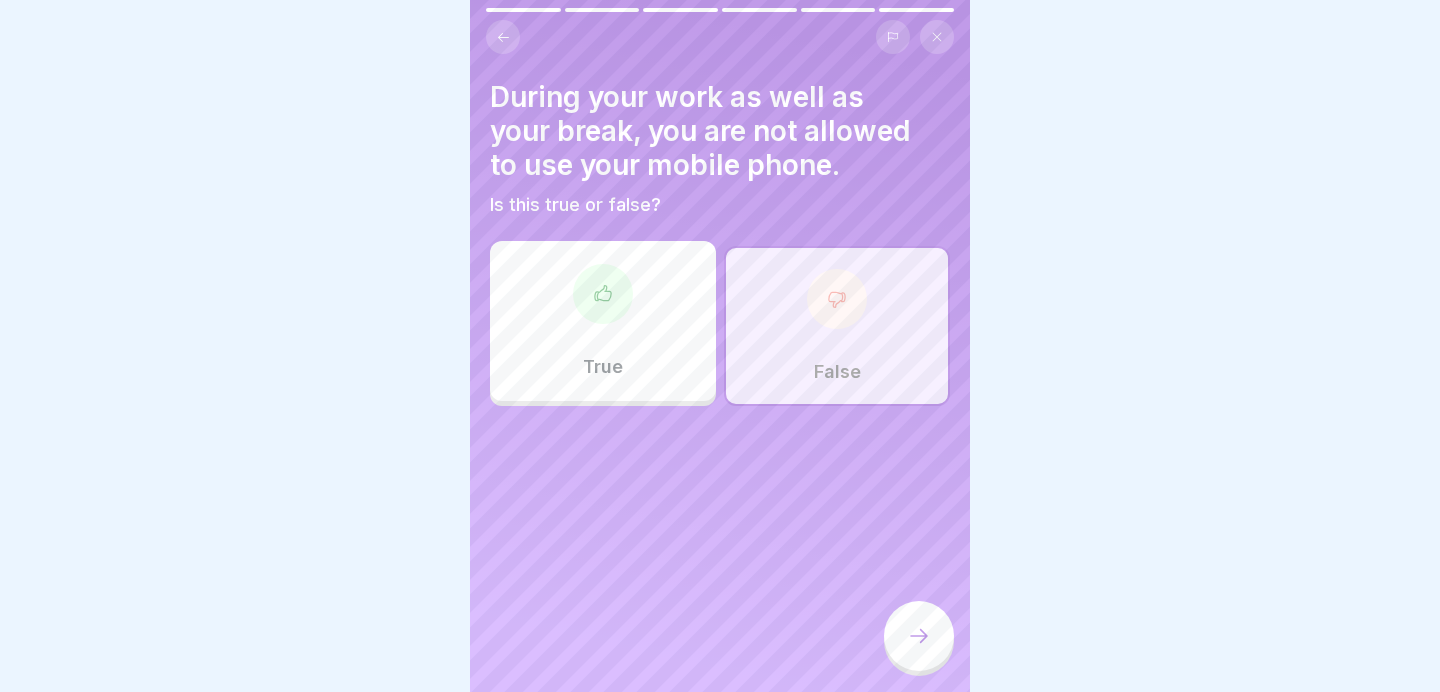 click at bounding box center (919, 636) 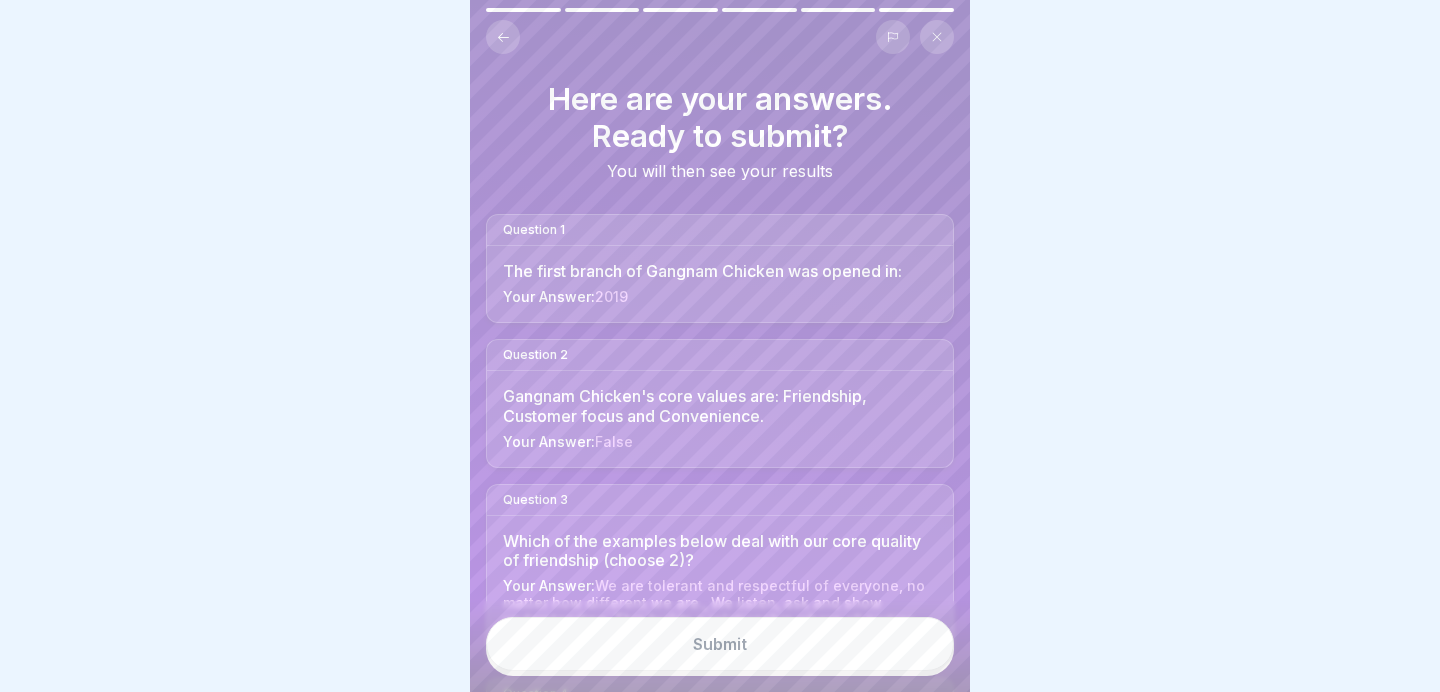 click on "Submit" at bounding box center (720, 644) 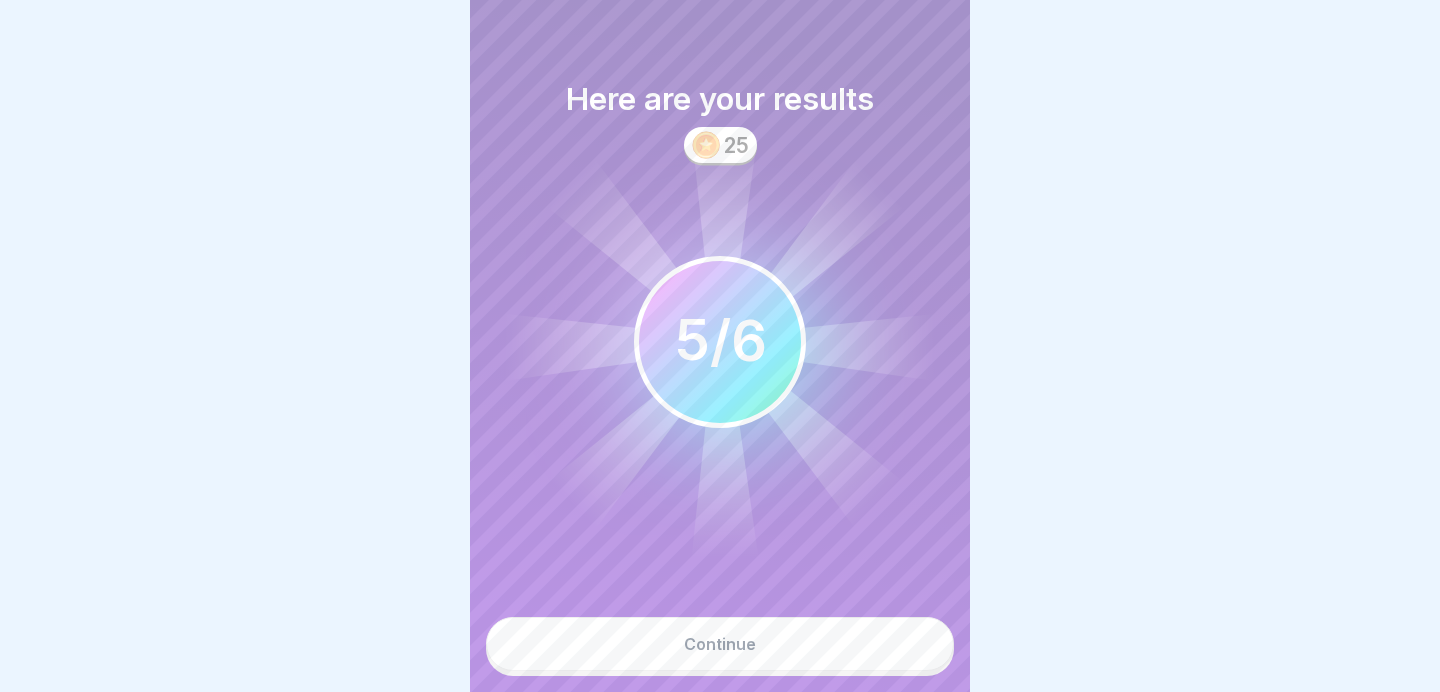 click on "Continue" at bounding box center (720, 644) 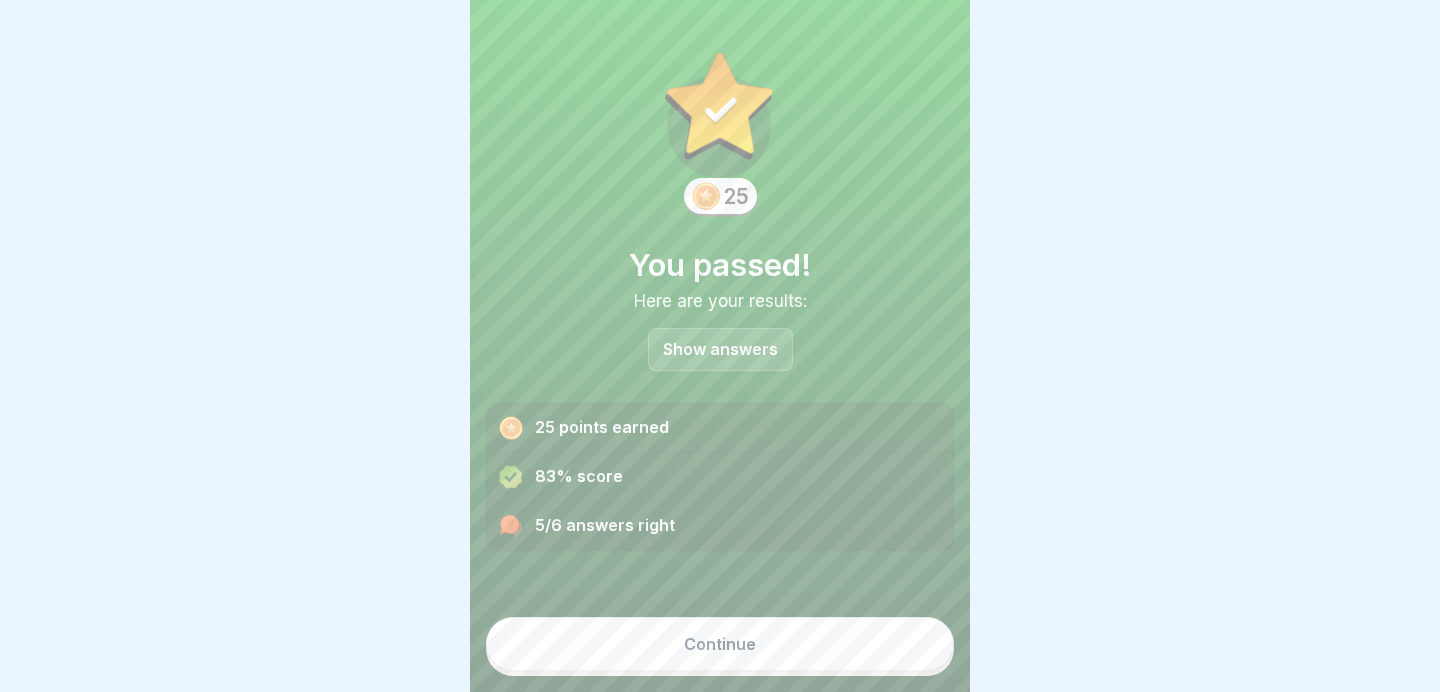 click on "Continue" at bounding box center (720, 644) 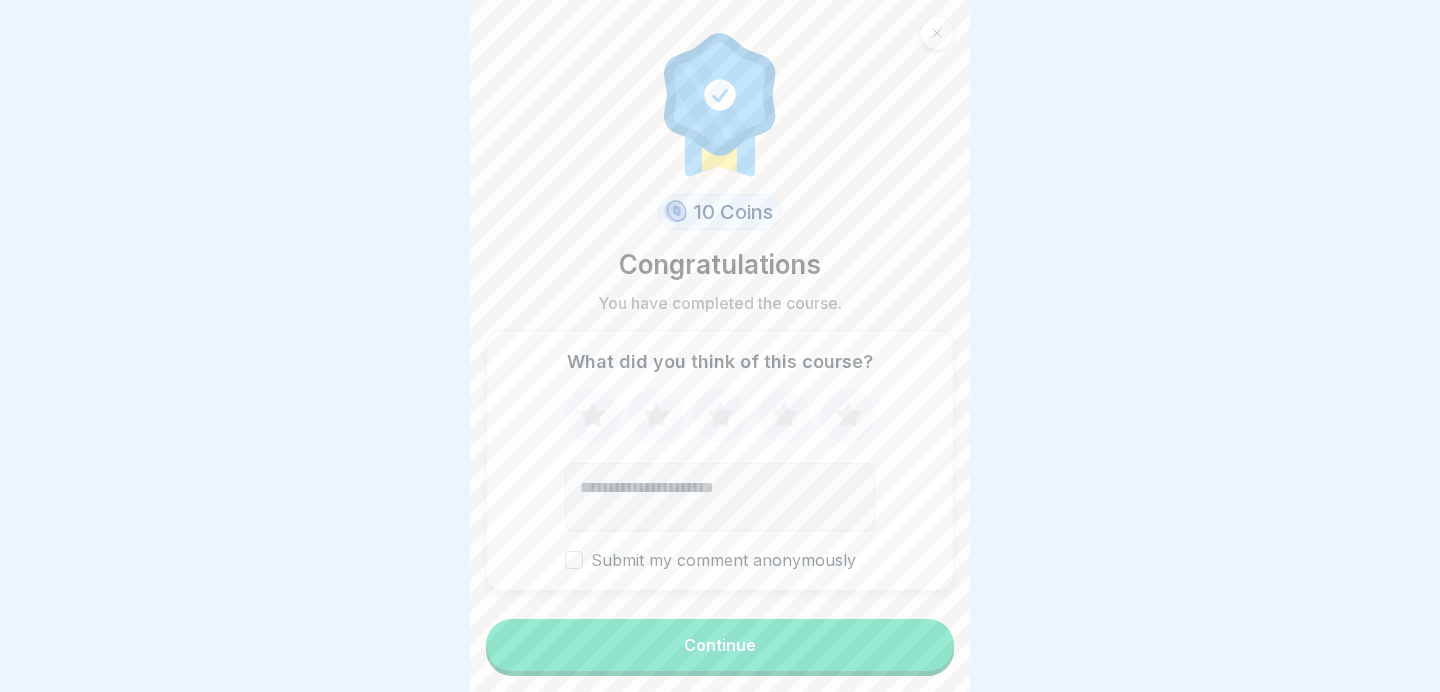 click 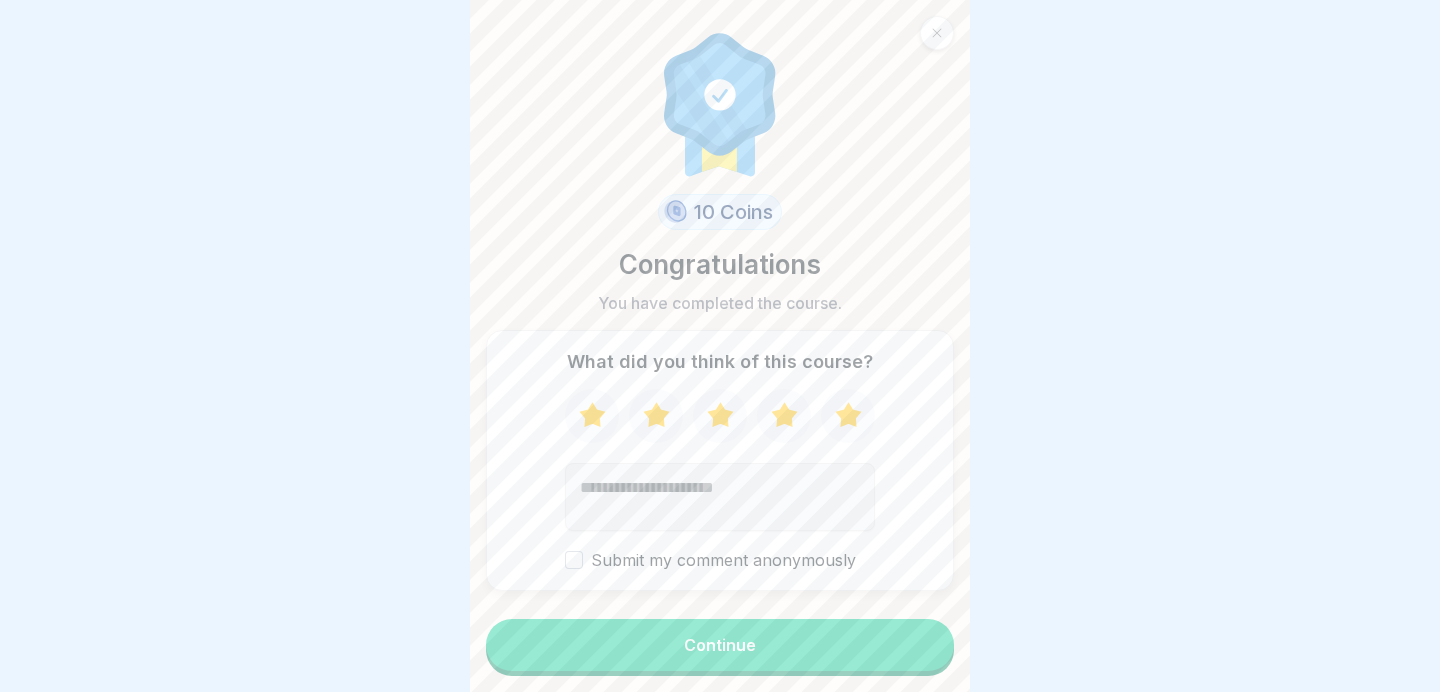 click on "Continue" at bounding box center (720, 645) 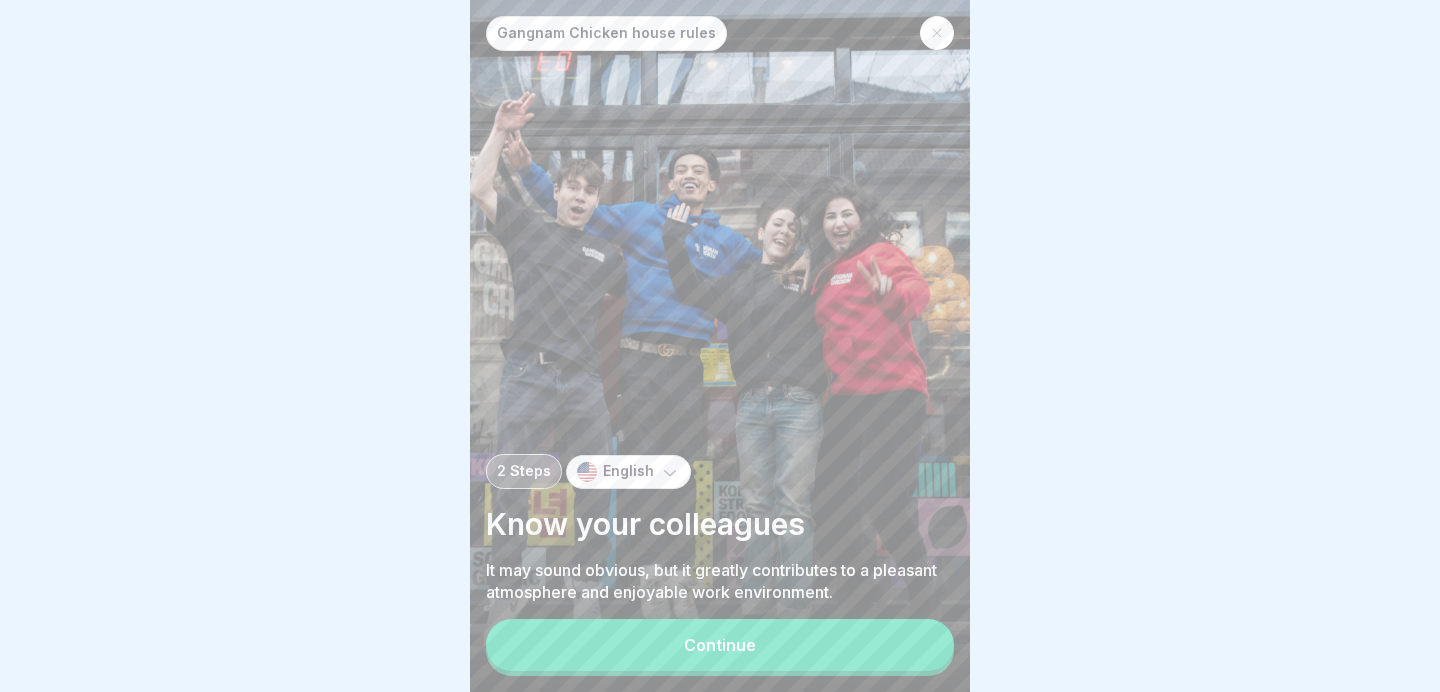 click on "Gangnam Chicken house rules 2 Steps English Know your colleagues It may sound obvious, but it greatly contributes to a pleasant atmosphere and enjoyable work environment. Continue" at bounding box center (720, 346) 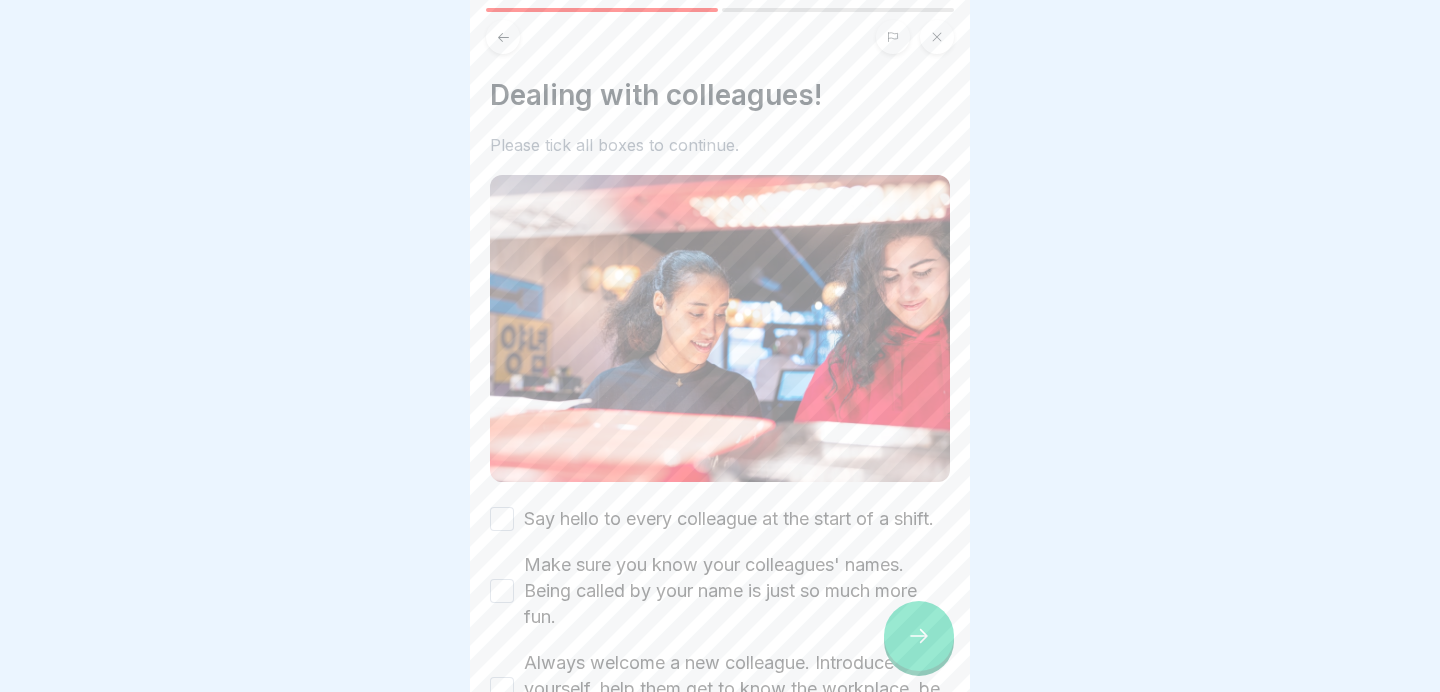 scroll, scrollTop: 108, scrollLeft: 0, axis: vertical 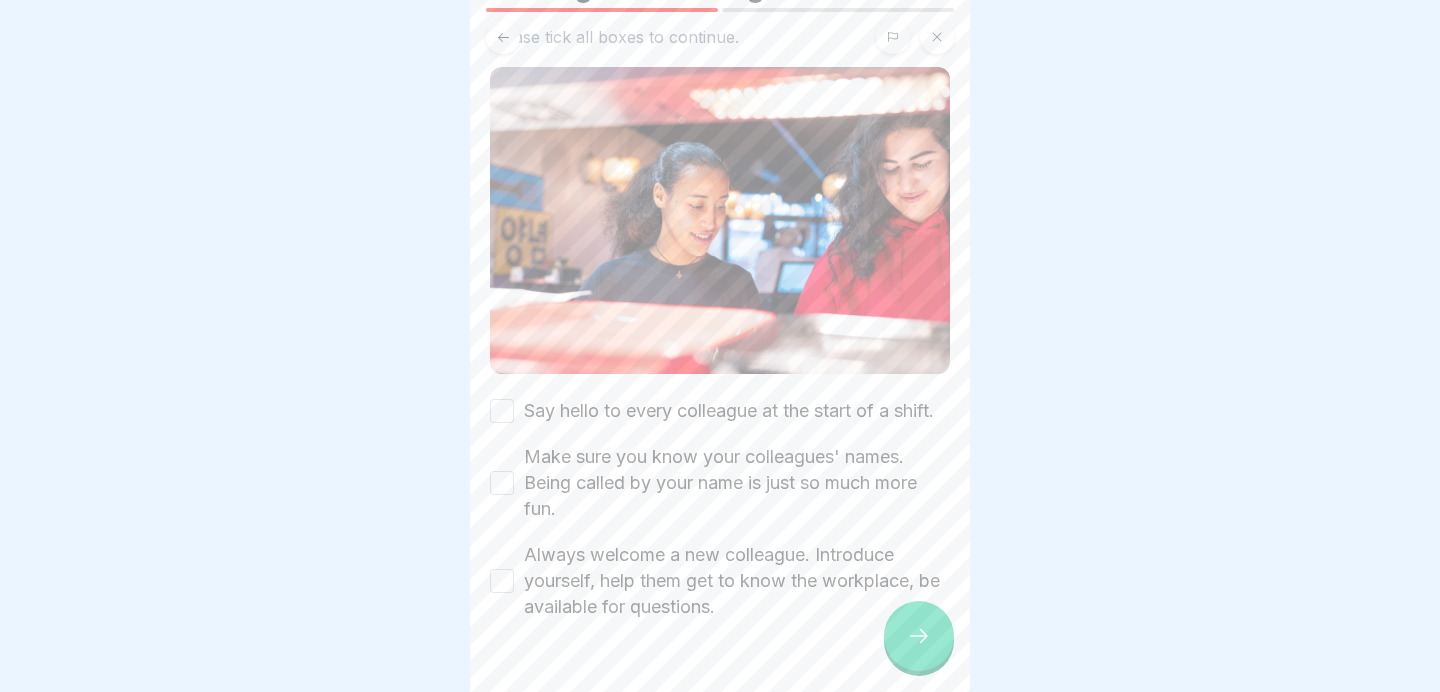 click on "Say hello to every colleague at the start of a shift." at bounding box center (729, 411) 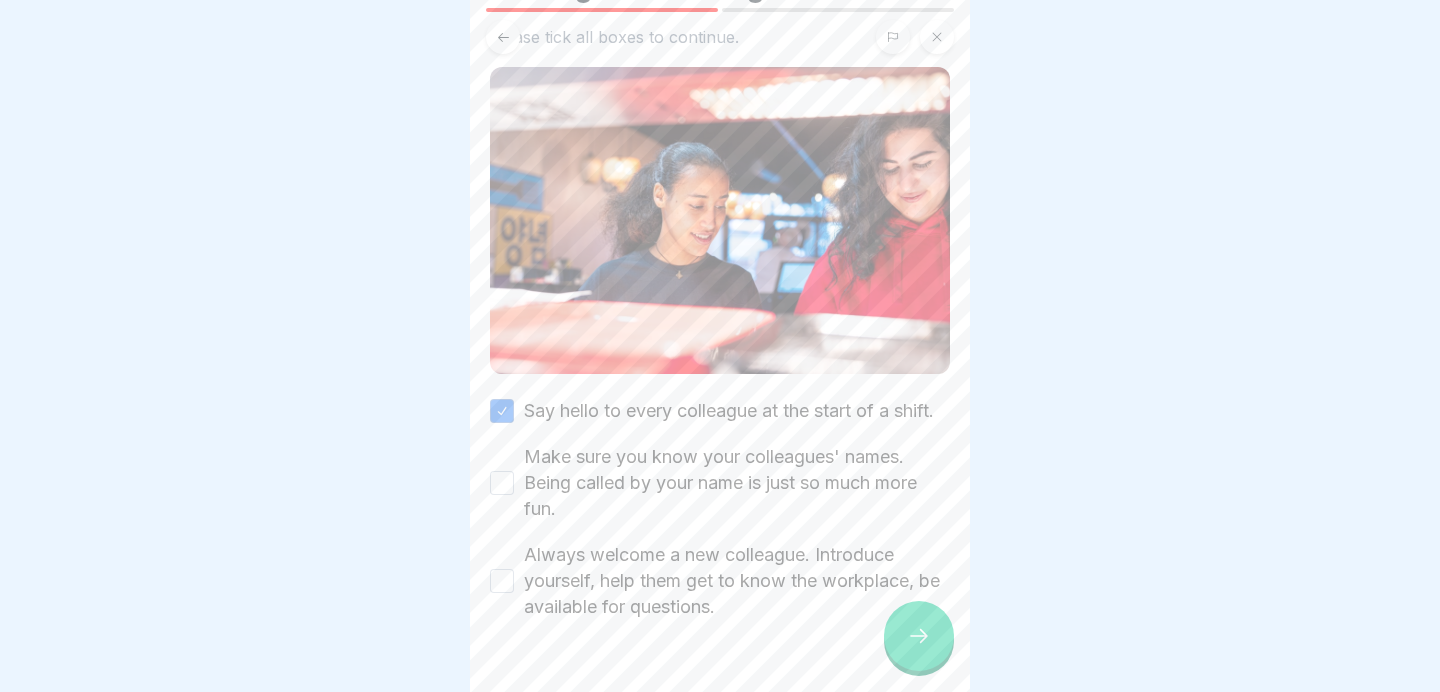 click on "Make sure you know your colleagues' names. Being called by your name is just so much more fun." at bounding box center [737, 483] 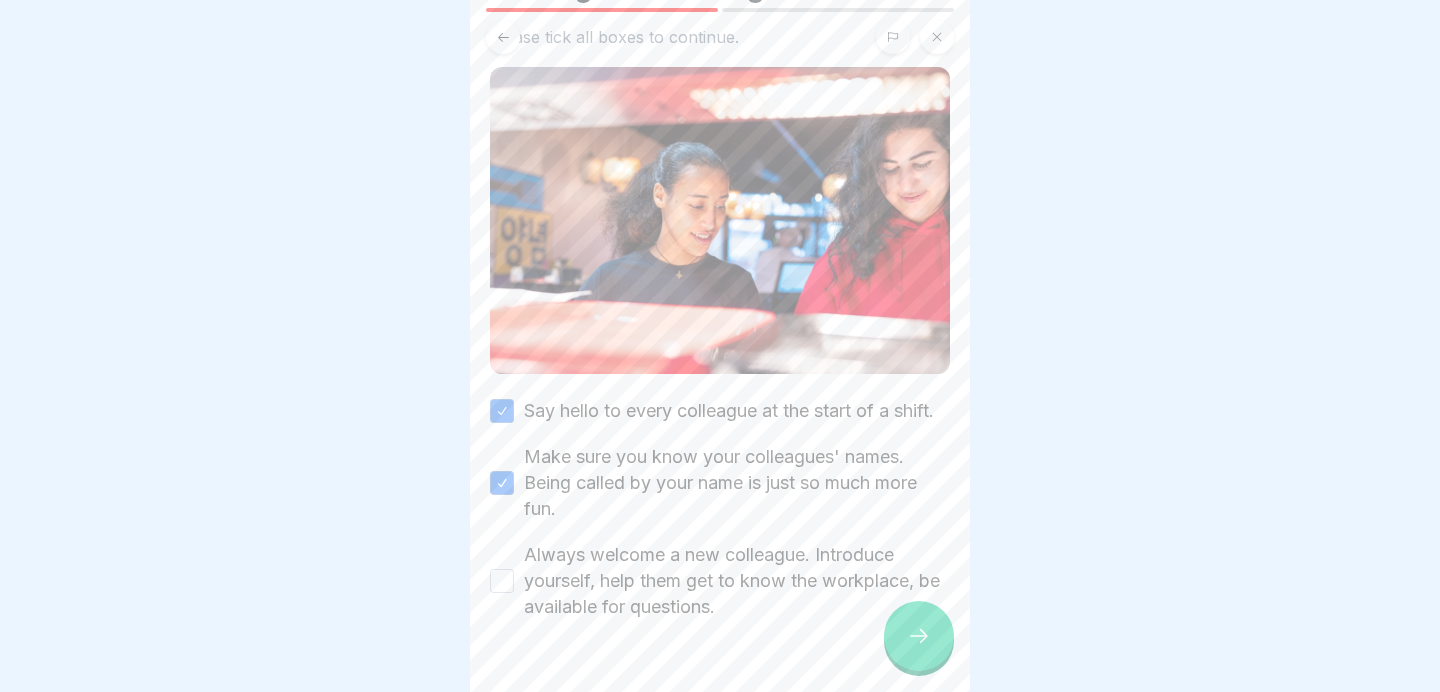 click on "Always welcome a new colleague. Introduce yourself, help them get to know the workplace, be available for questions." at bounding box center (737, 581) 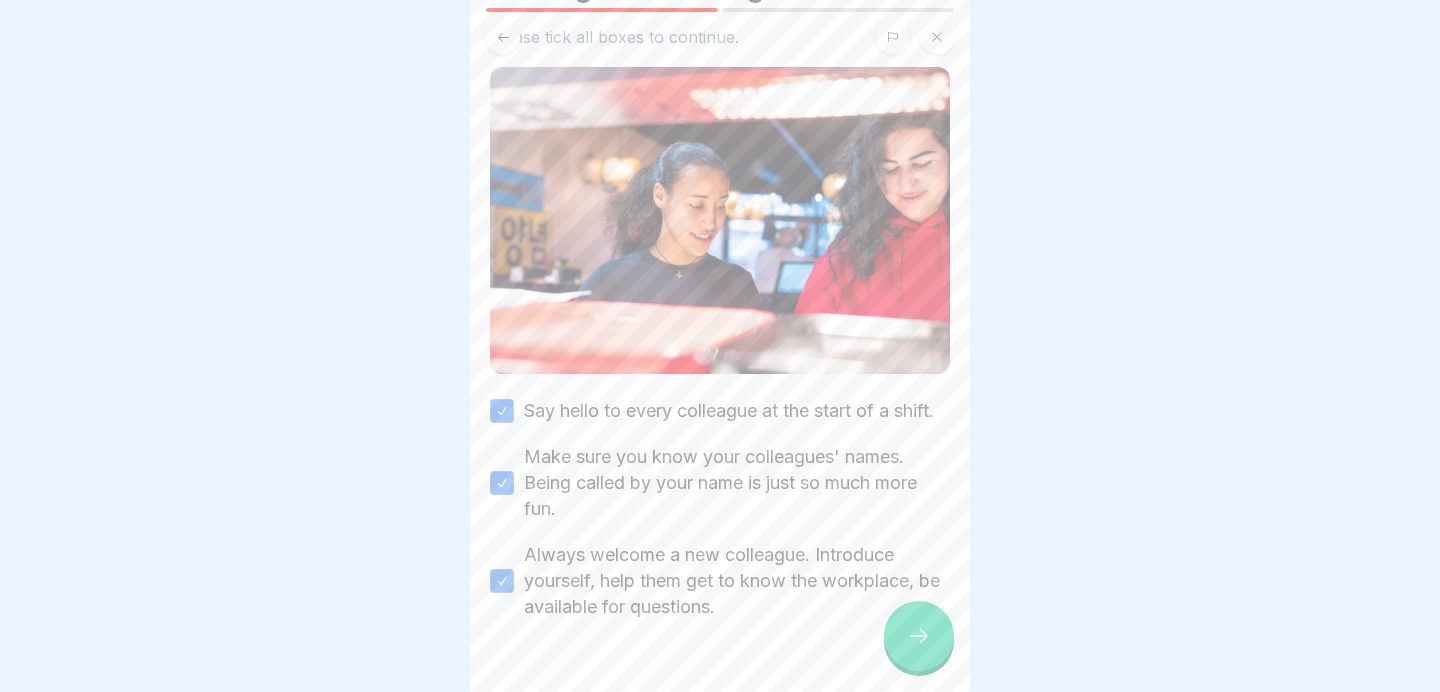 click 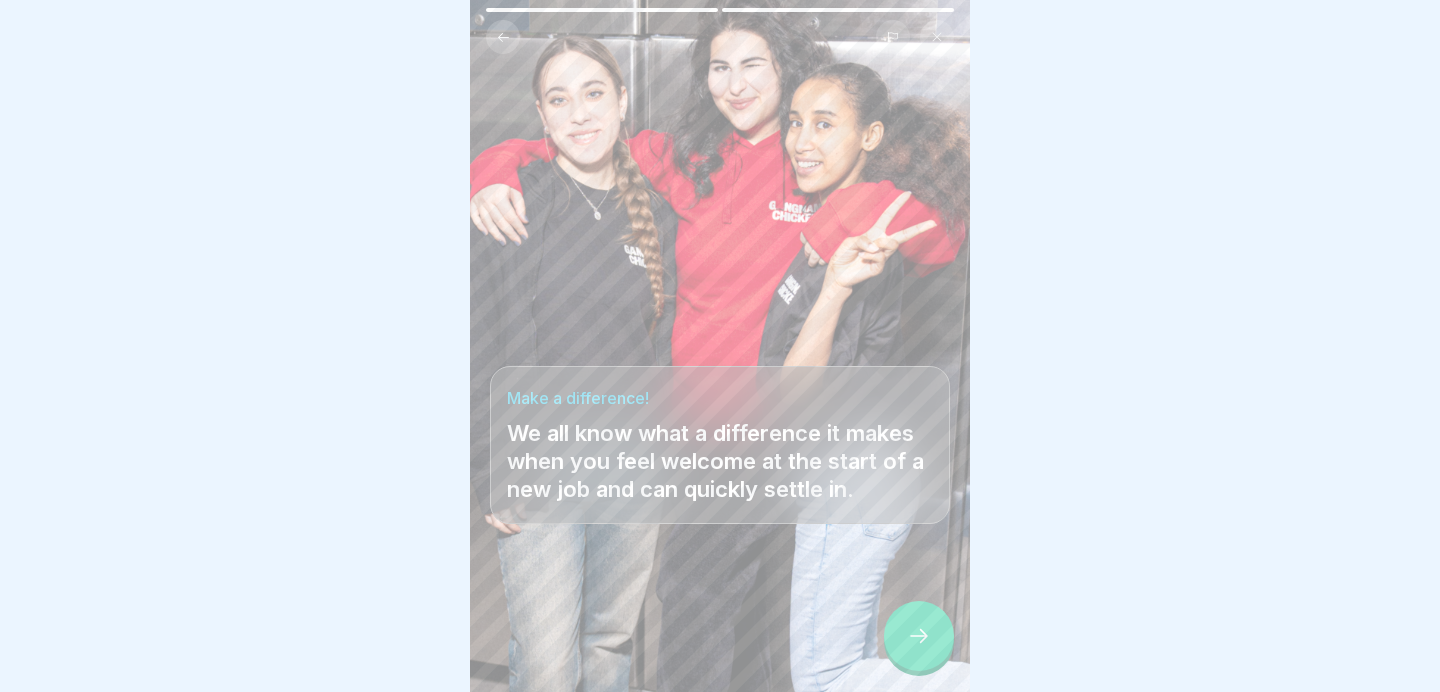 click 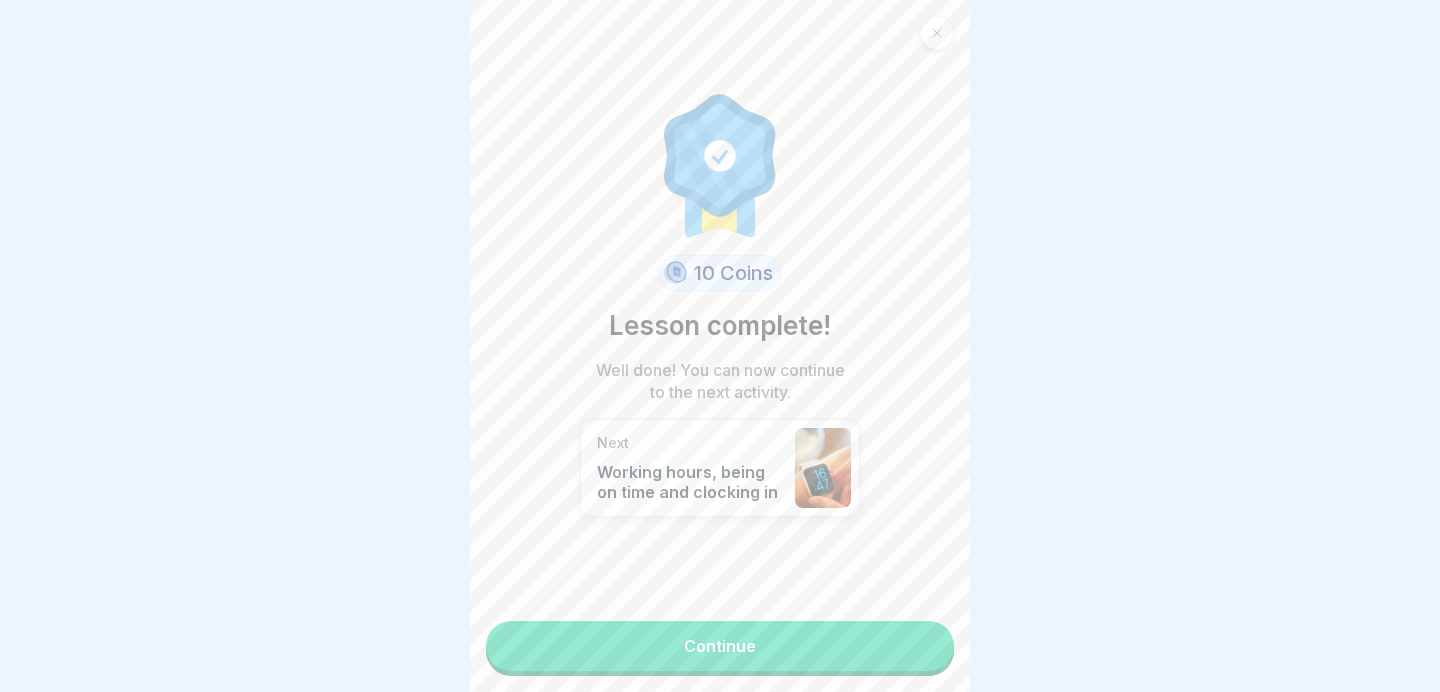 click on "Continue" at bounding box center [720, 646] 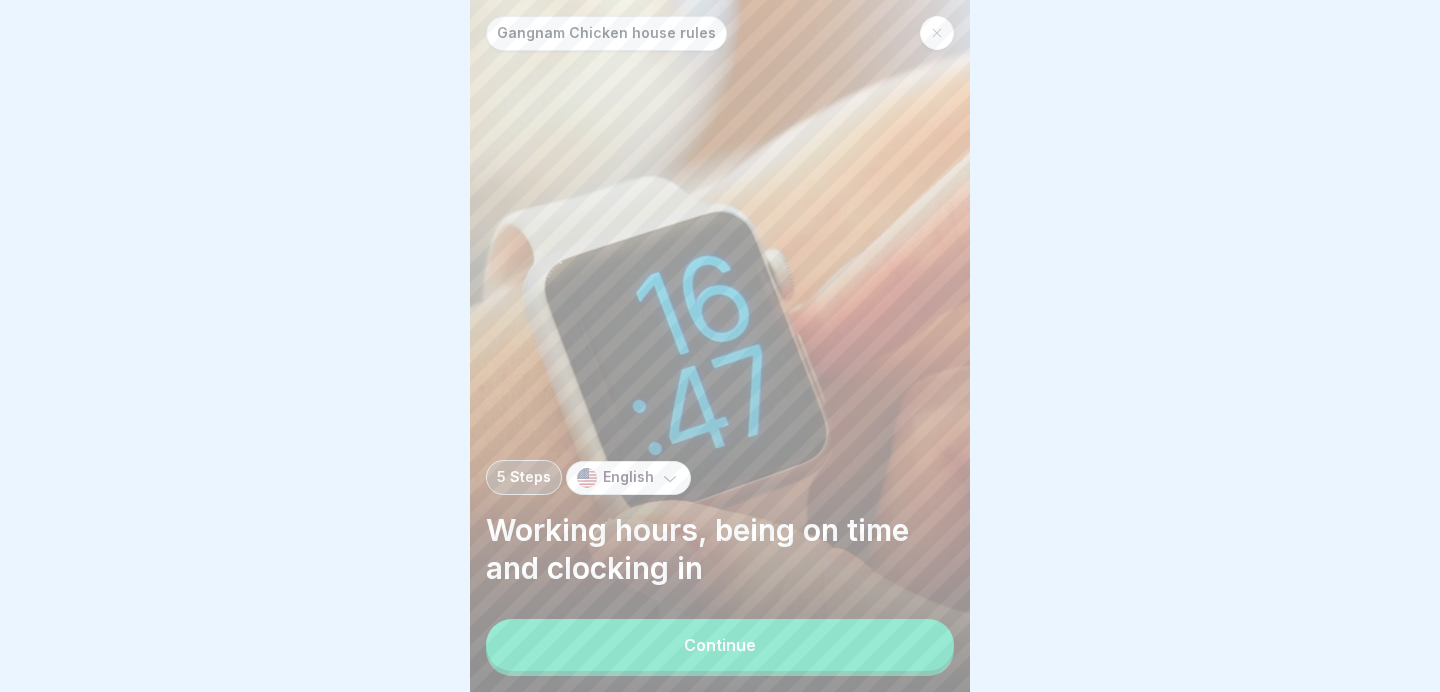 click on "Continue" at bounding box center [720, 645] 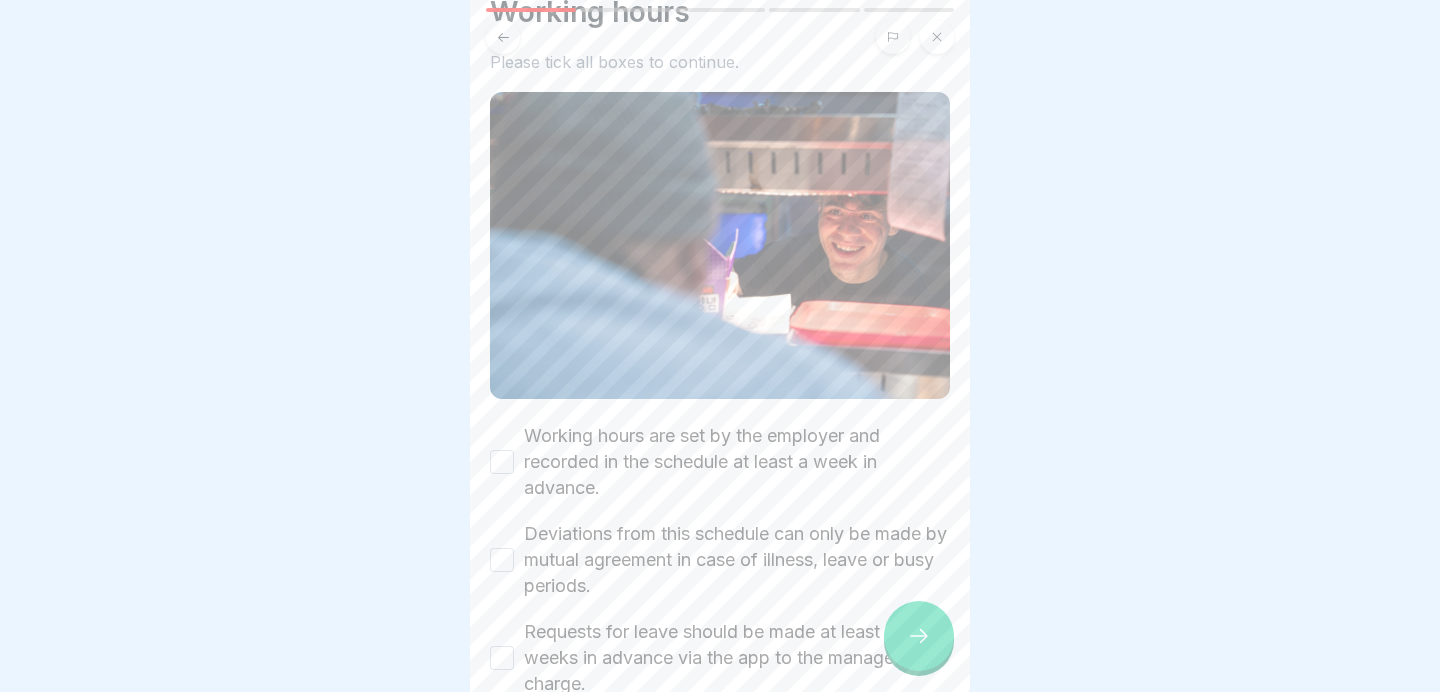 scroll, scrollTop: 86, scrollLeft: 0, axis: vertical 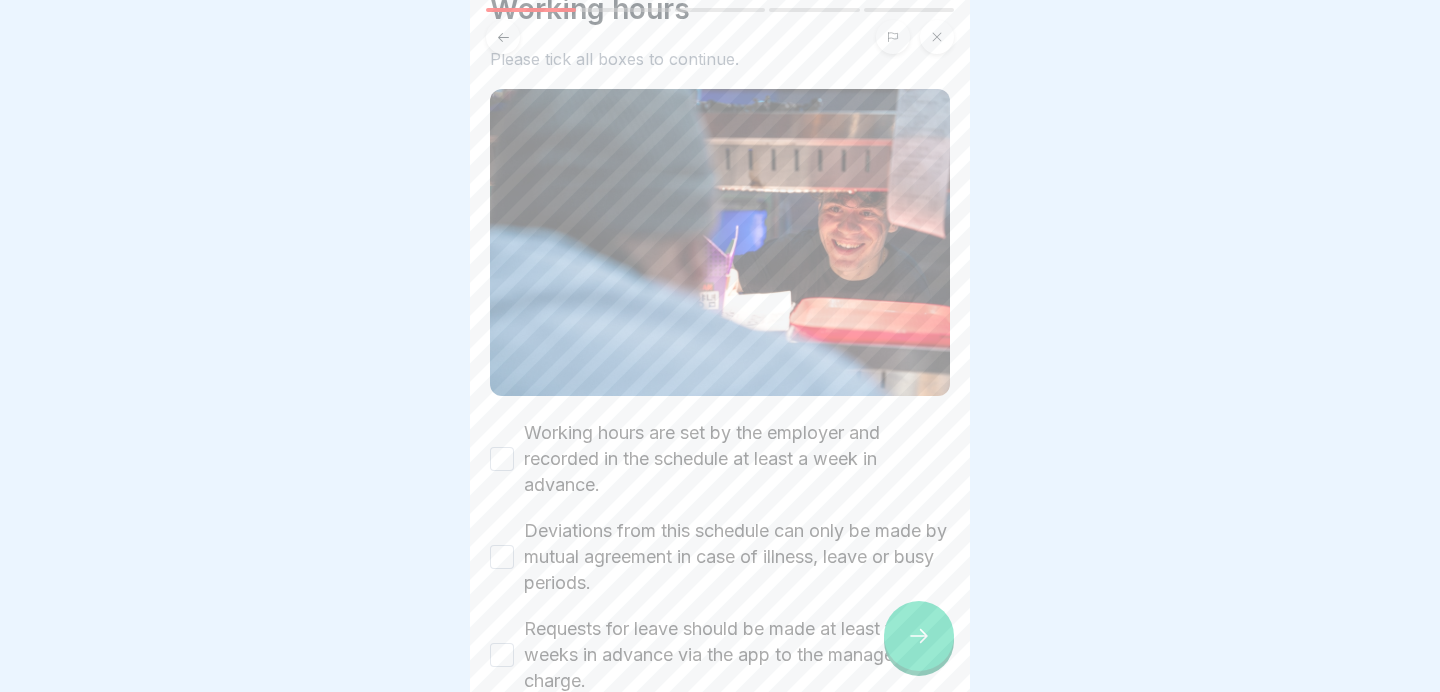 click at bounding box center [720, 242] 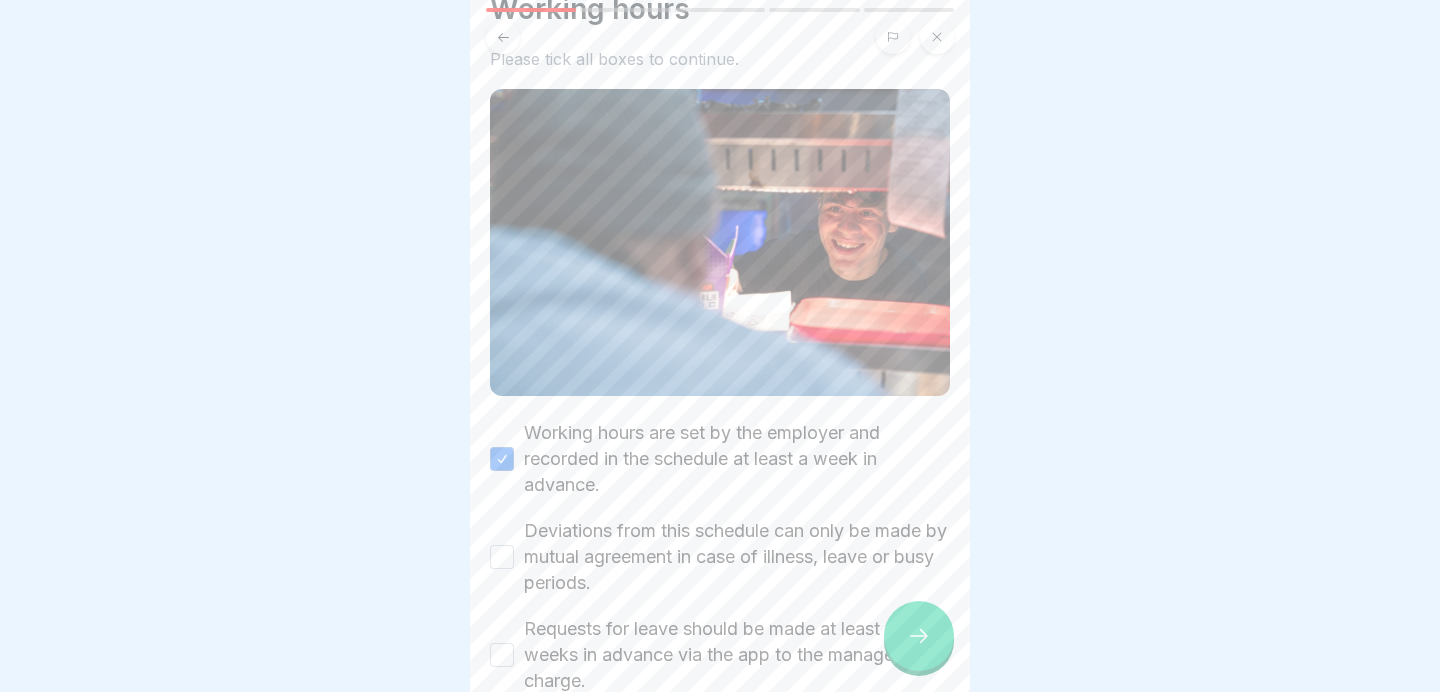 click on "Deviations from this schedule can only be made by mutual agreement in case of illness, leave or busy periods." at bounding box center [737, 557] 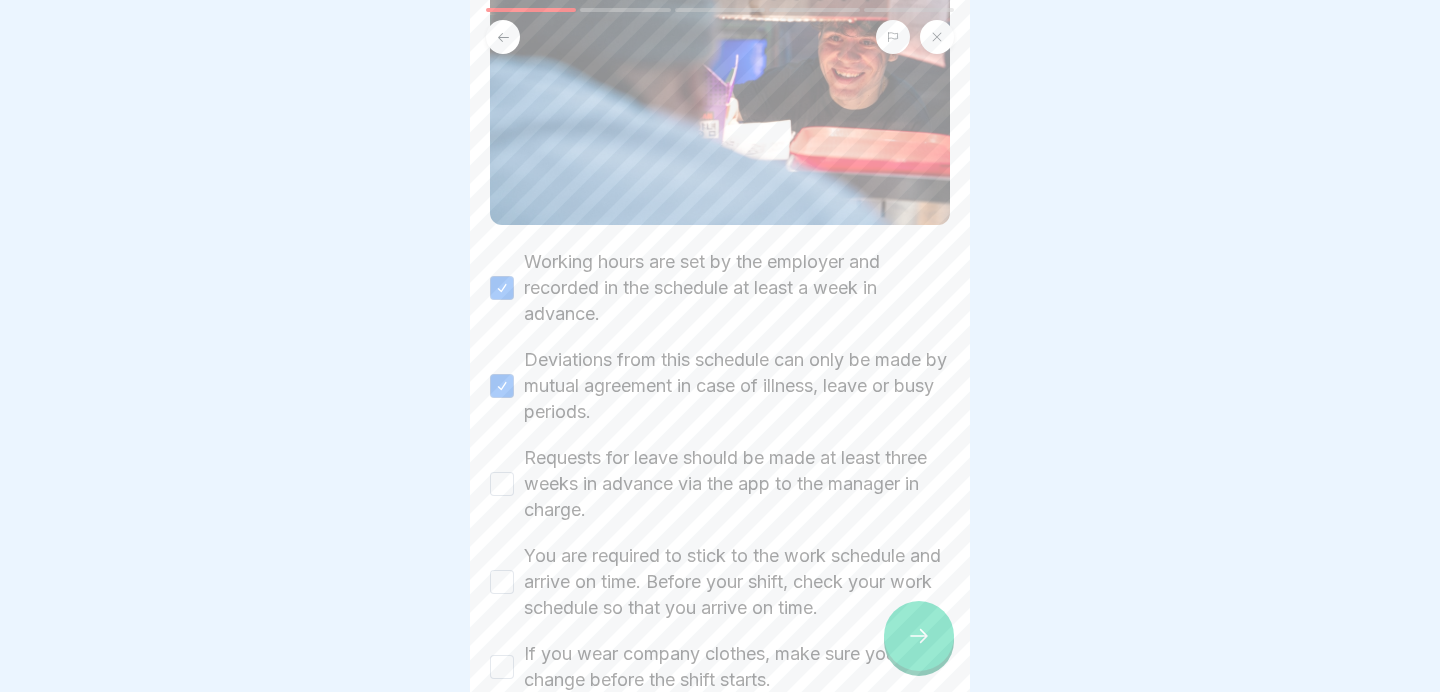 scroll, scrollTop: 291, scrollLeft: 0, axis: vertical 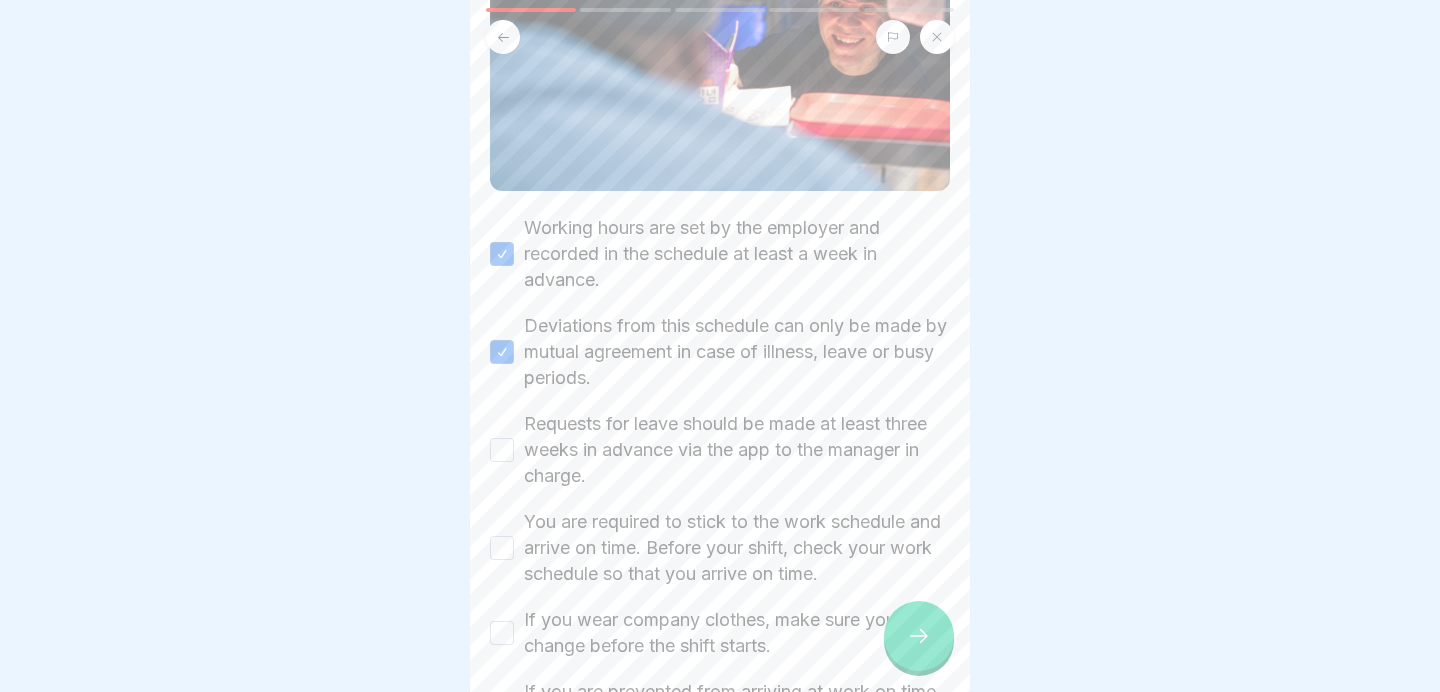 click on "Requests for leave should be made at least three weeks in advance via the app to the manager in charge." at bounding box center [737, 450] 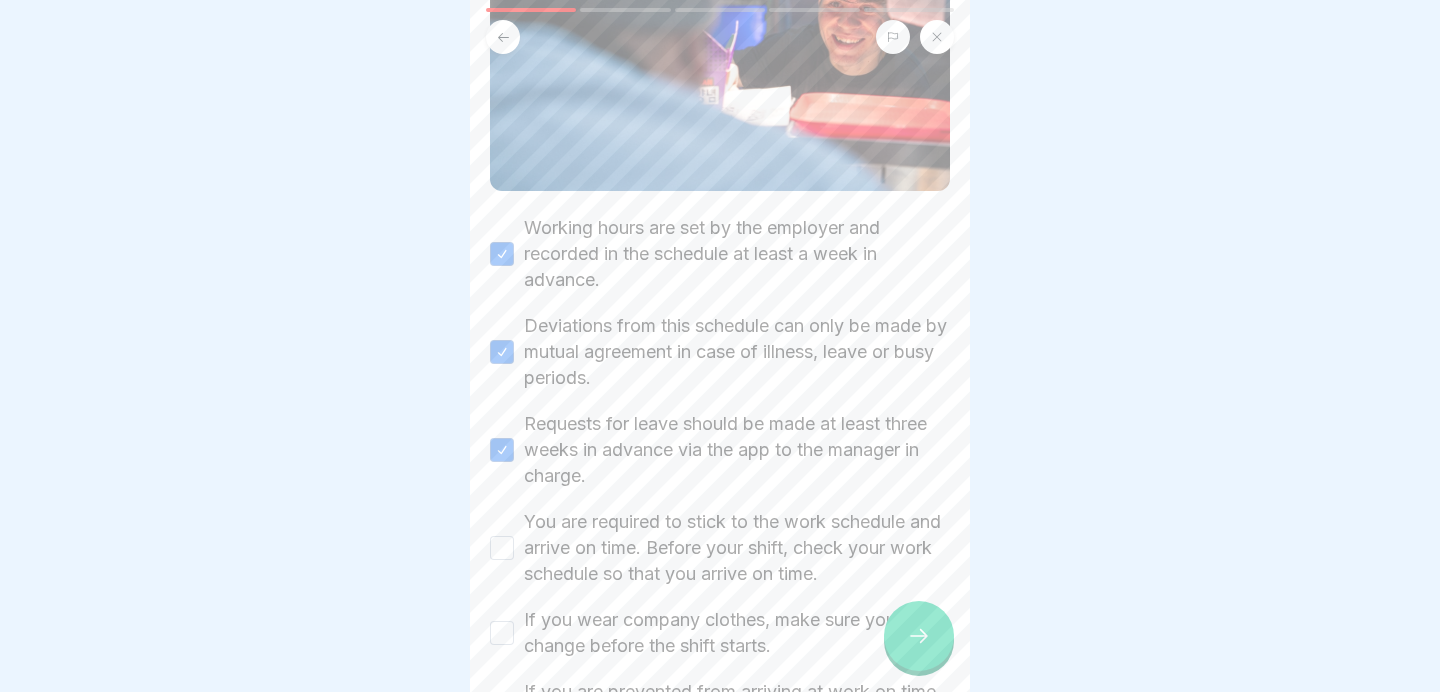 click on "You are required to stick to the work schedule and arrive on time. Before your shift, check your work schedule so that you arrive on time." at bounding box center [737, 548] 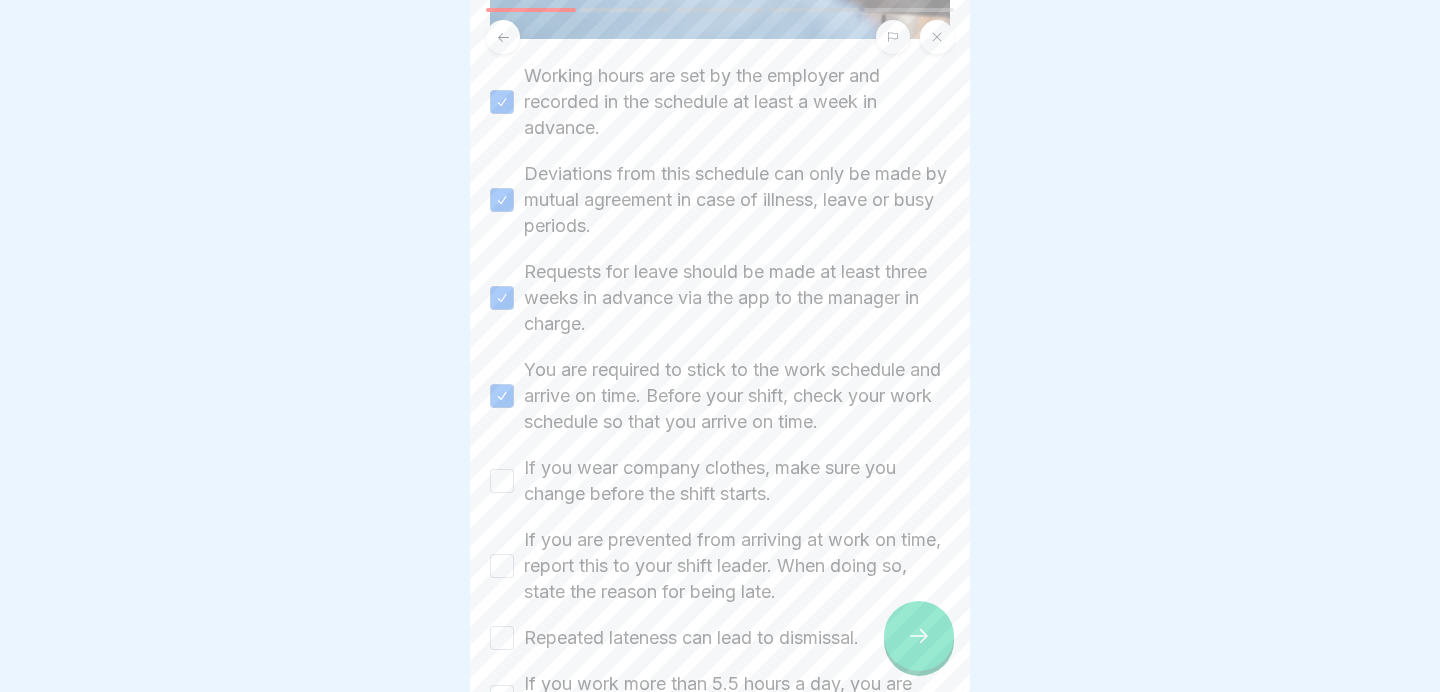 scroll, scrollTop: 475, scrollLeft: 0, axis: vertical 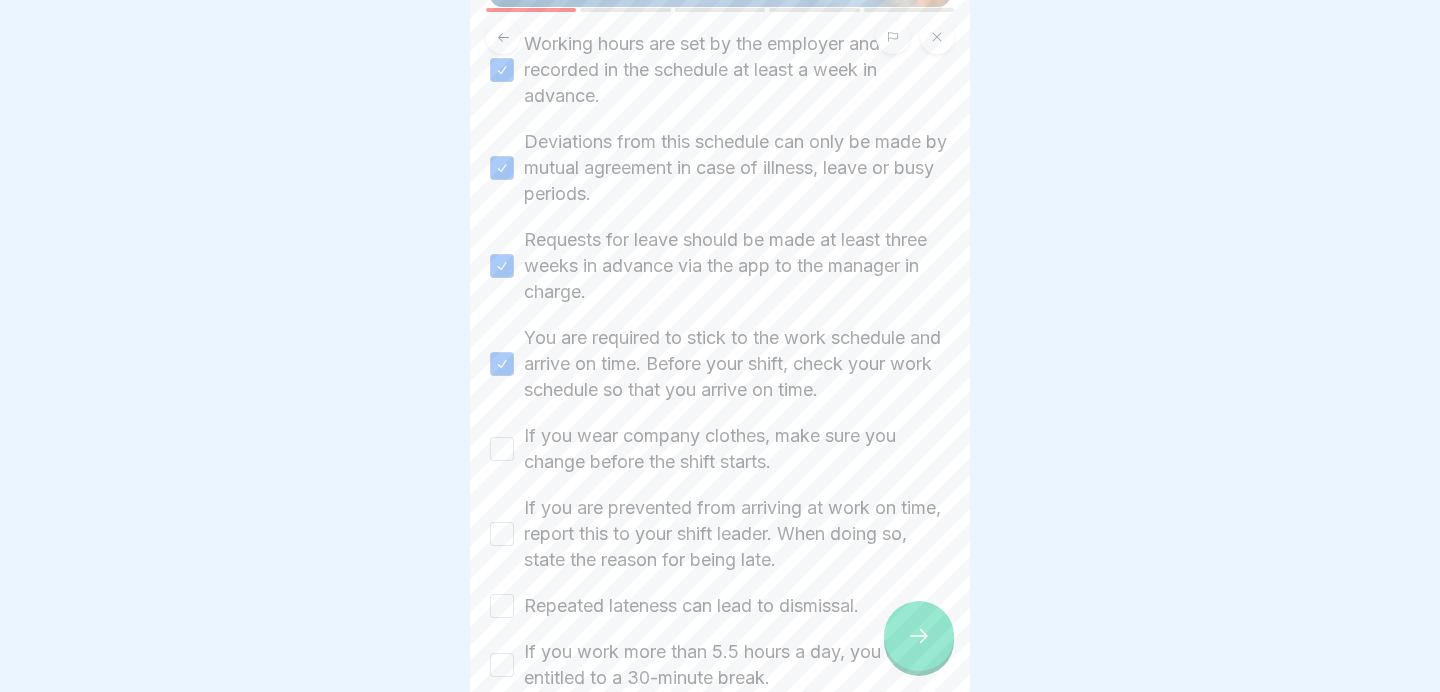 click on "If you wear company clothes, make sure you change before the shift starts." at bounding box center [737, 449] 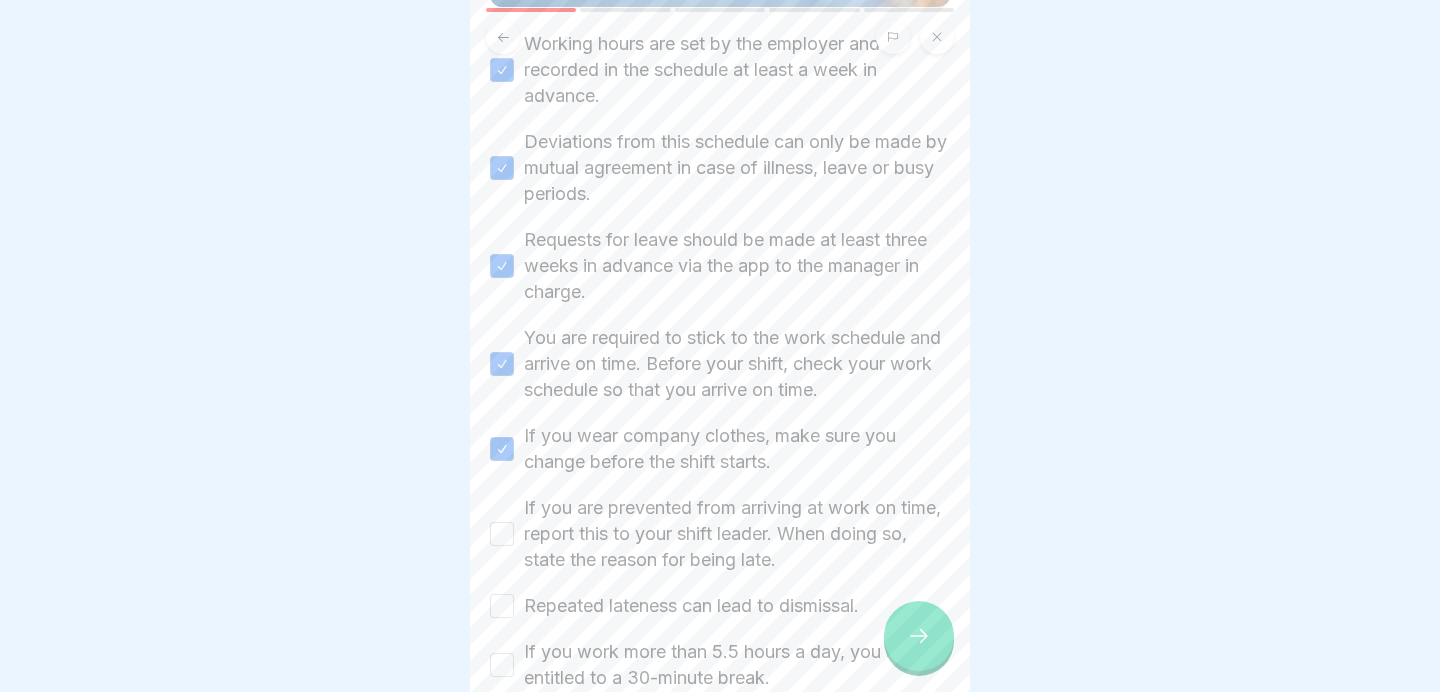 click on "If you are prevented from arriving at work on time, report this to your shift leader. When doing so, state the reason for being late." at bounding box center (737, 534) 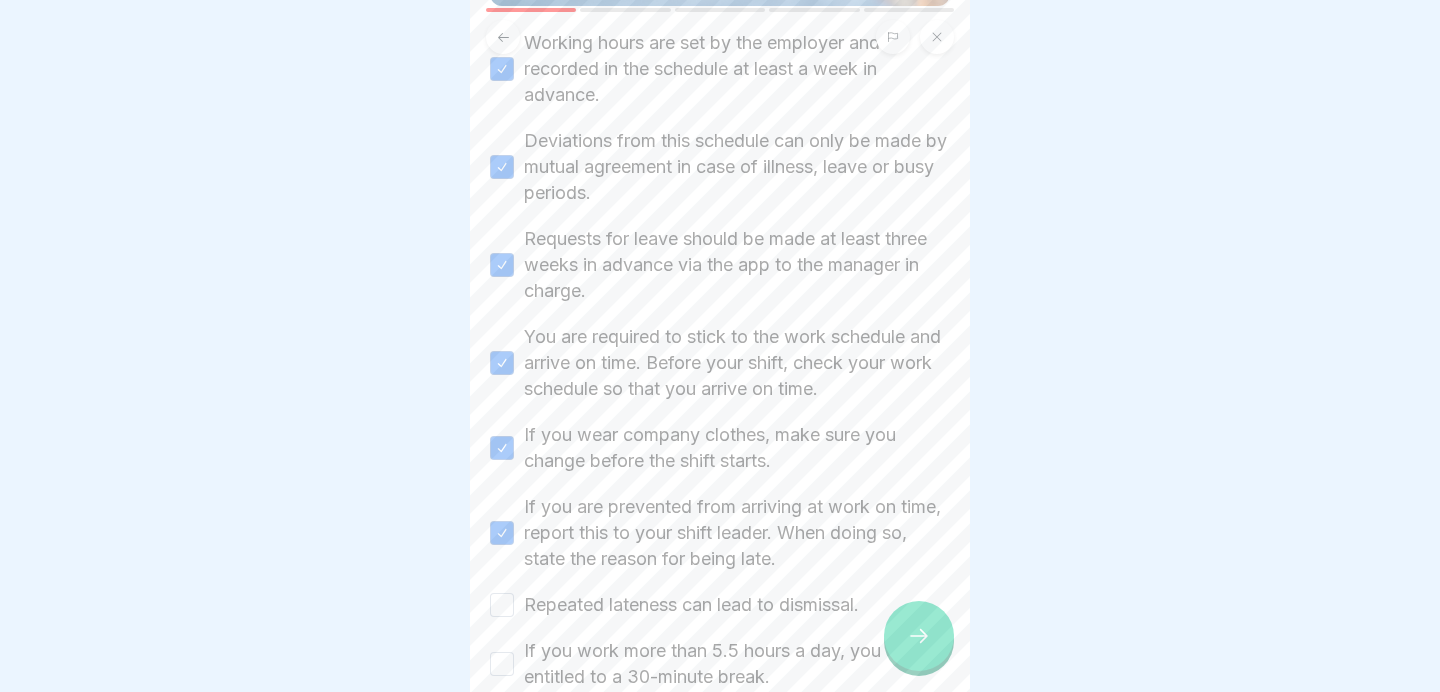 drag, startPoint x: 764, startPoint y: 535, endPoint x: 776, endPoint y: 447, distance: 88.814415 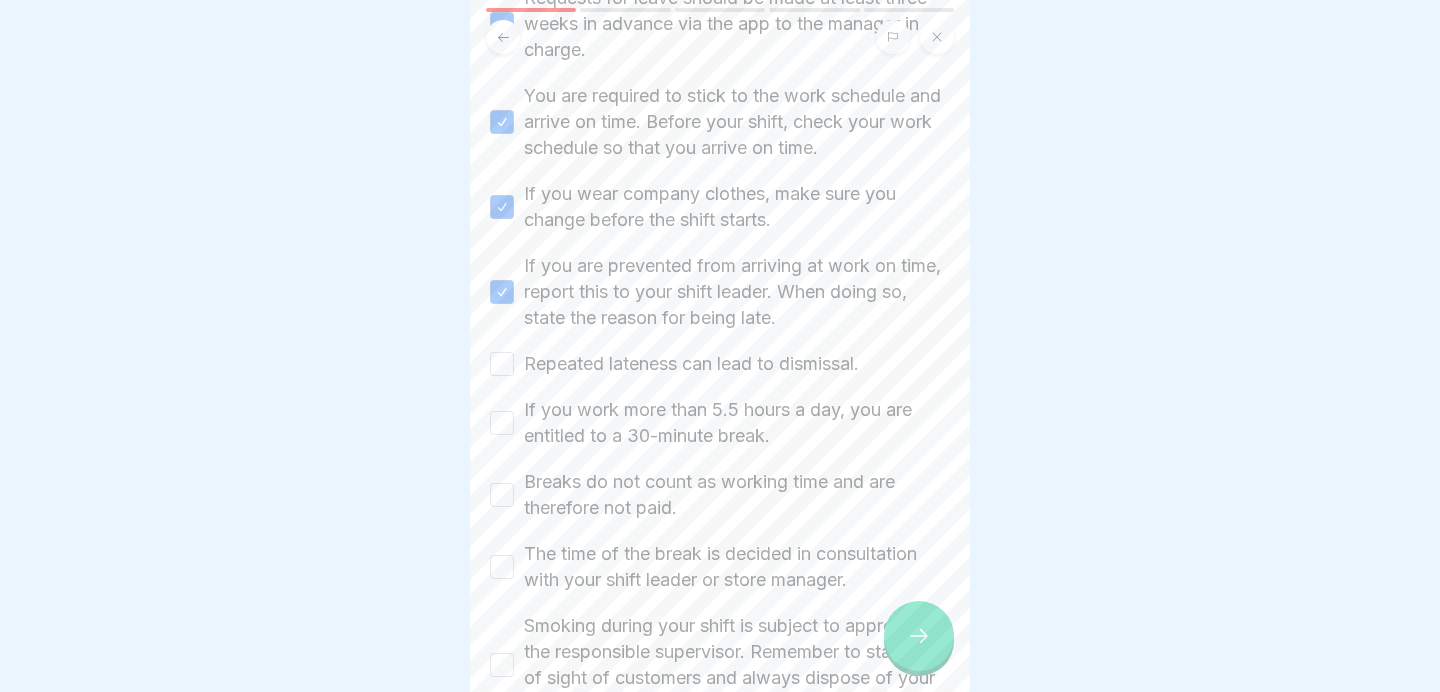 scroll, scrollTop: 733, scrollLeft: 0, axis: vertical 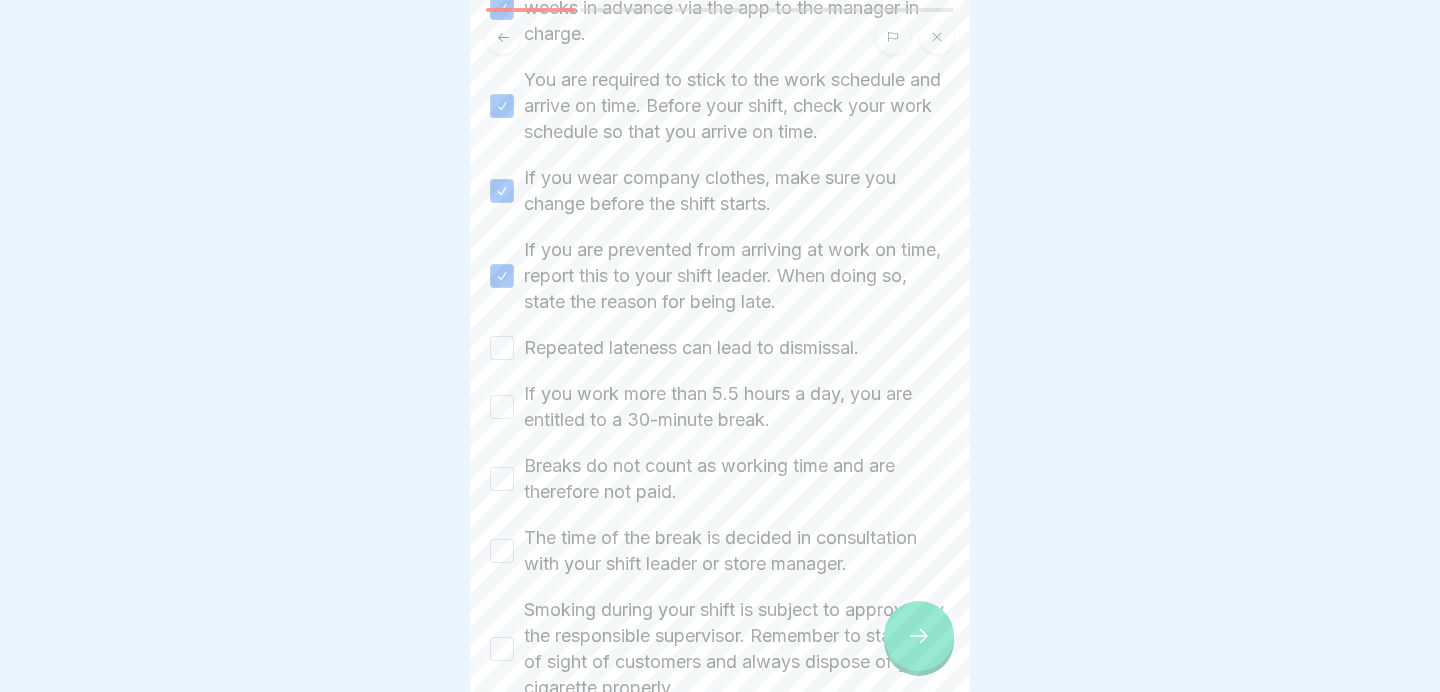 click on "Repeated lateness can lead to dismissal." at bounding box center (691, 348) 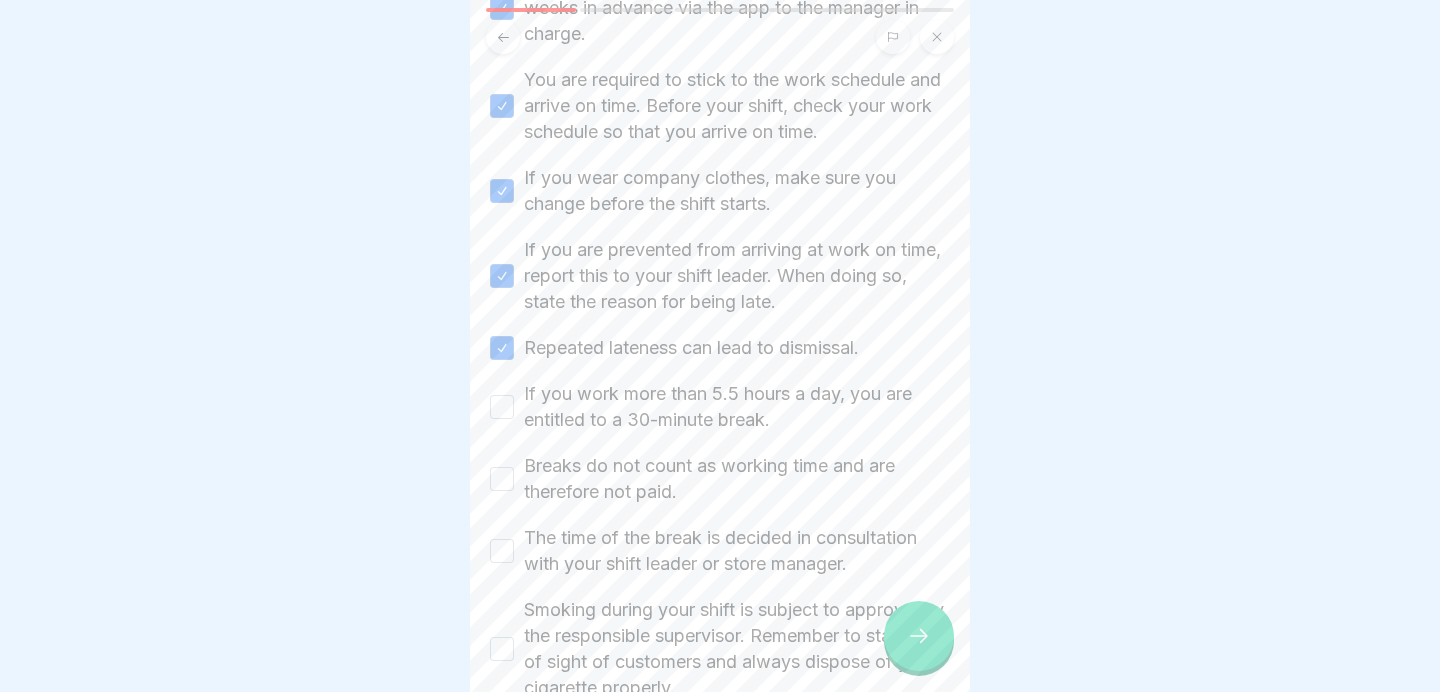 click on "If you work more than 5.5 hours a day, you are entitled to a 30-minute break." at bounding box center (737, 407) 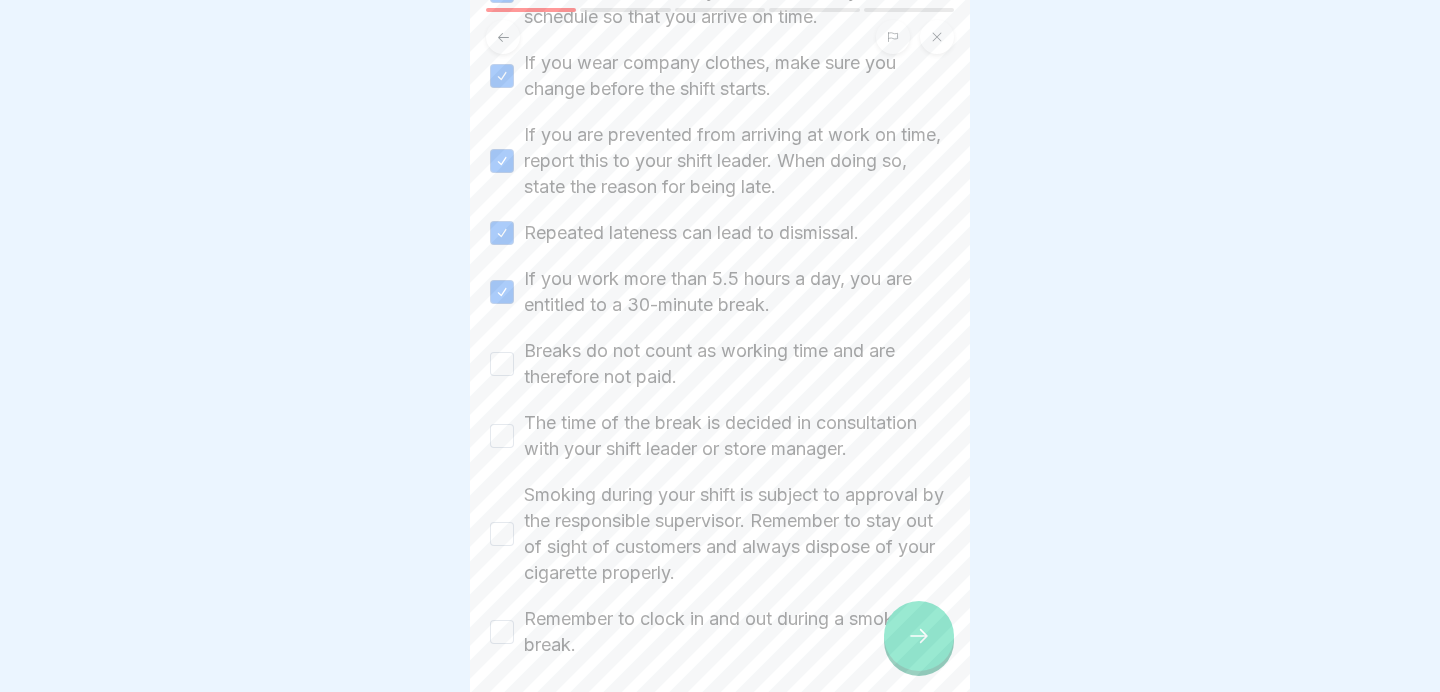 scroll, scrollTop: 852, scrollLeft: 0, axis: vertical 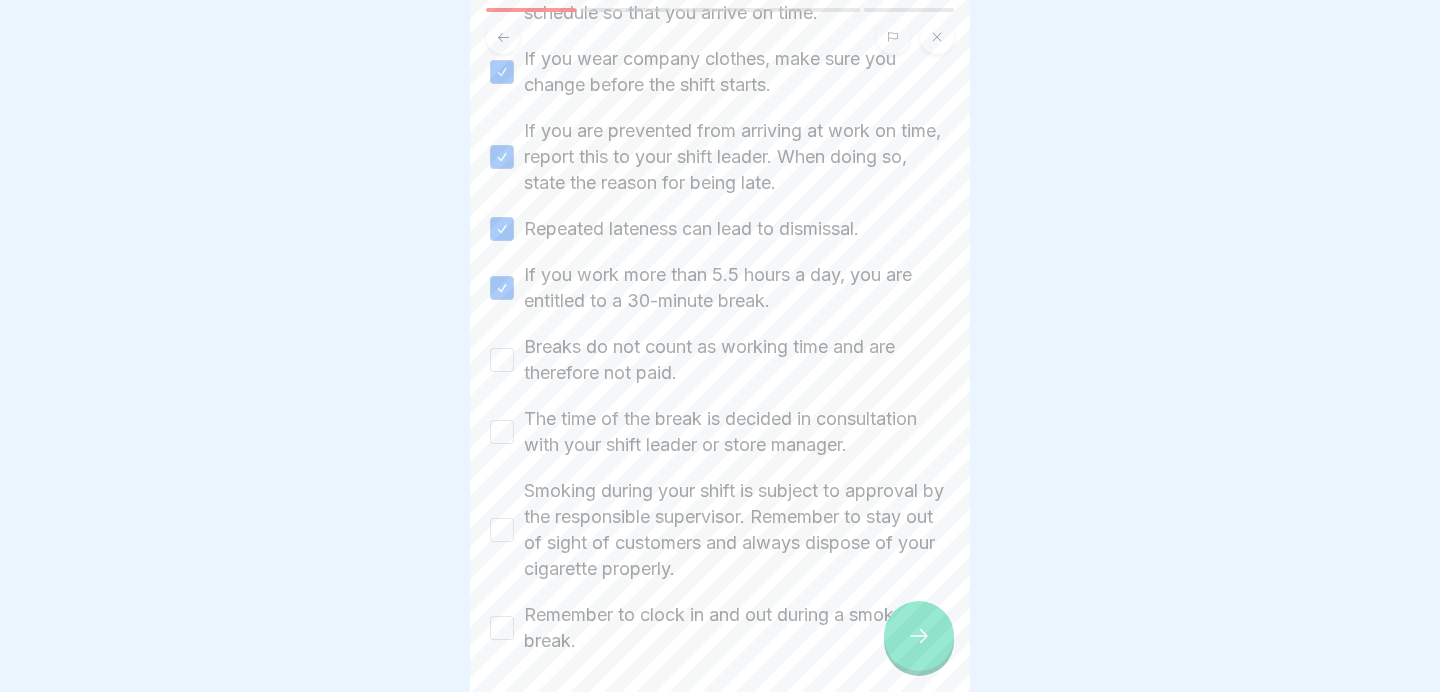 click on "Breaks do not count as working time and are therefore not paid." at bounding box center (737, 360) 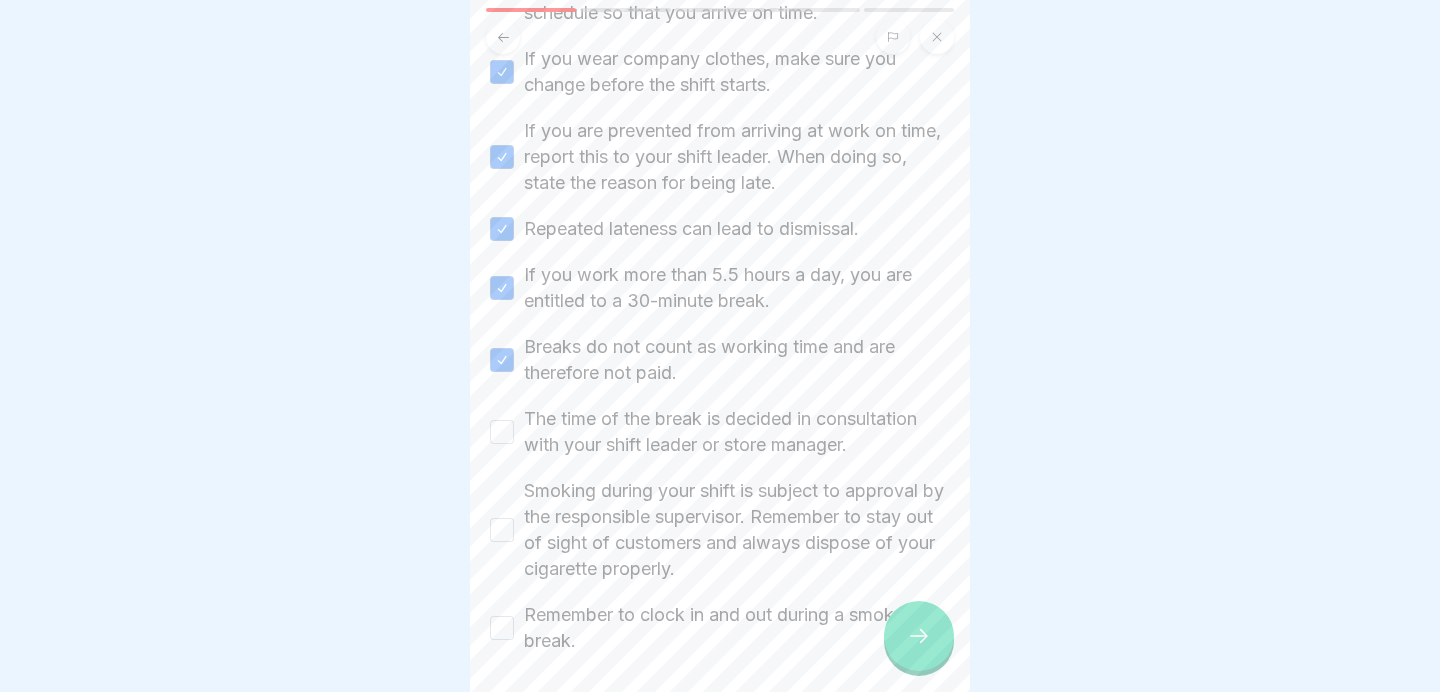 click on "The time of the break is decided in consultation with your shift leader or store manager." at bounding box center [737, 432] 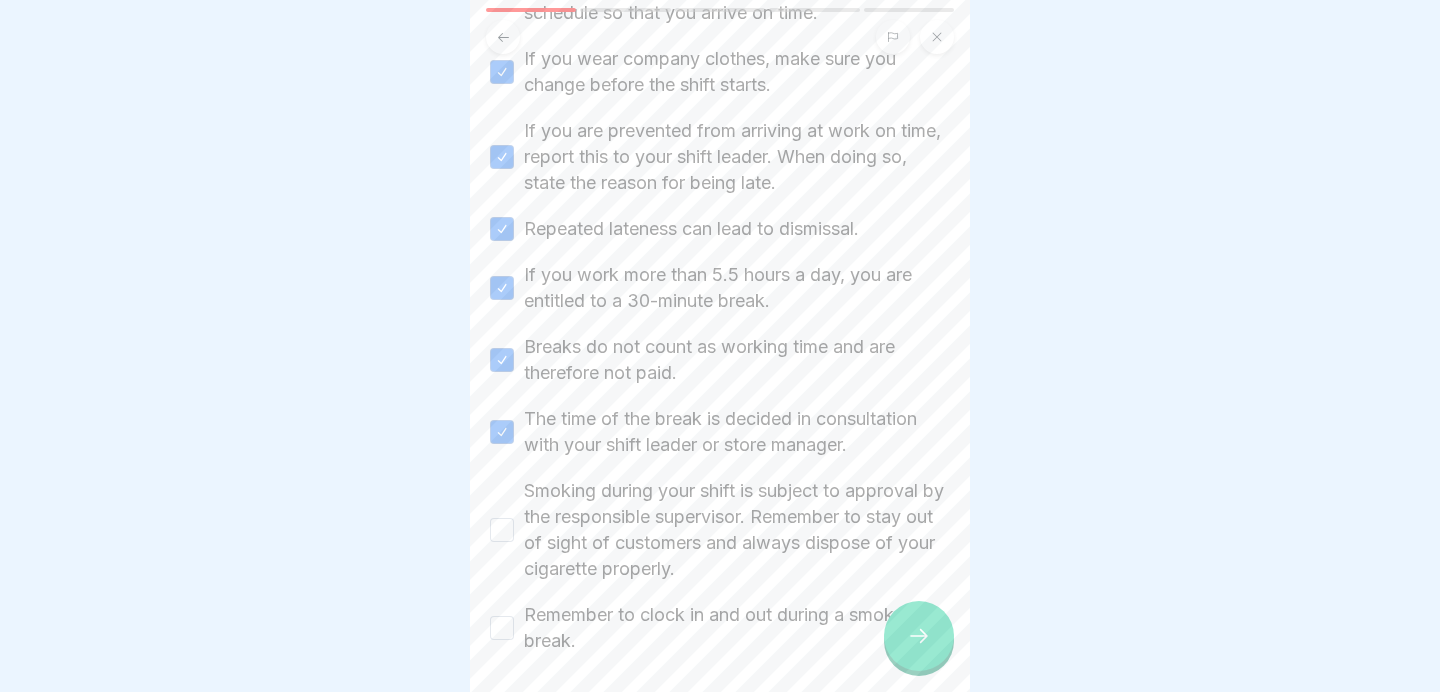 click on "Working hours are set by the employer and recorded in the schedule at least a week in advance. Deviations from this schedule can only be made by mutual agreement in case of illness, leave or busy periods. Requests for leave should be made at least three weeks in advance via the app to the manager in charge. You are required to stick to the work schedule and arrive on time. Before your shift, check your work schedule so that you arrive on time. If you wear company clothes, make sure you change before the shift starts. If you are prevented from arriving at work on time, report this to your shift leader. When doing so, state the reason for being late. Repeated lateness can lead to dismissal. If you work more than 5.5 hours a day, you are entitled to a 30-minute break. Breaks do not count as working time and are therefore not paid. The time of the break is decided in consultation with your shift leader or store manager. Remember to clock in and out during a smoke break." at bounding box center (720, 154) 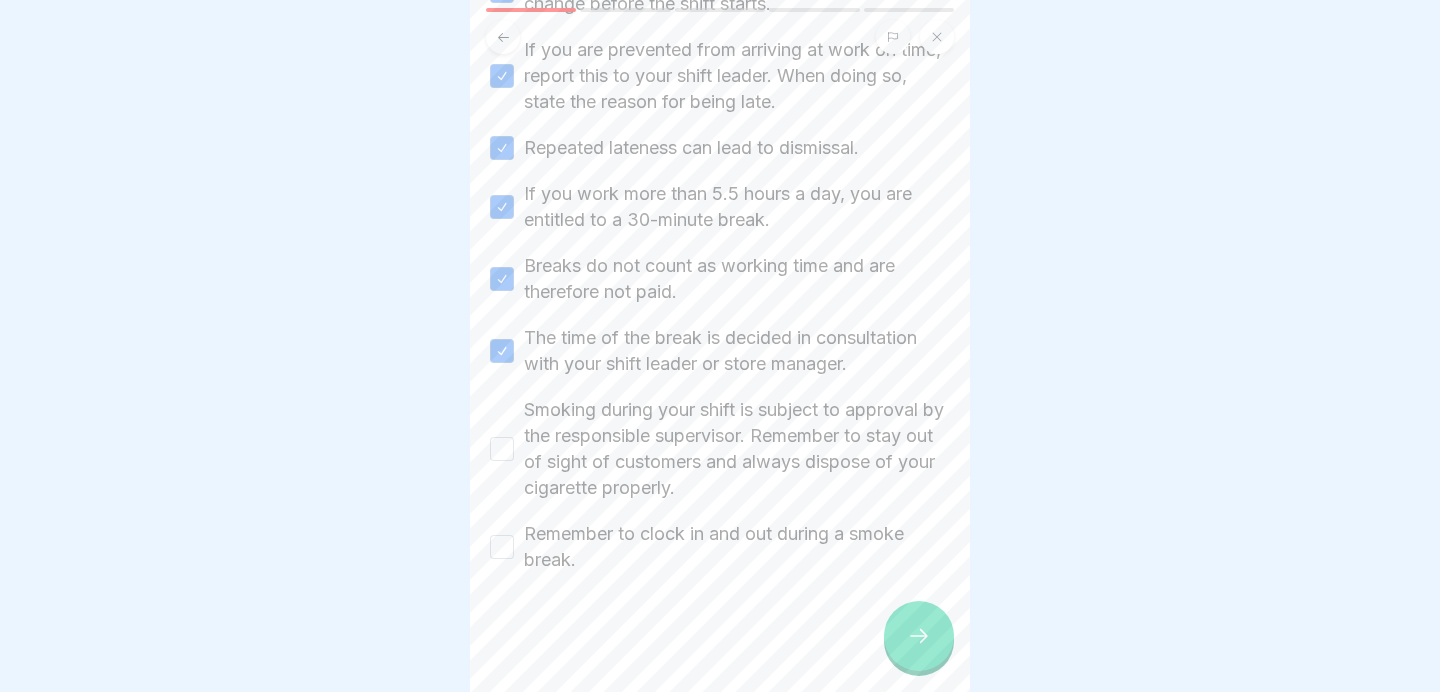 click on "Smoking during your shift is subject to approval by the responsible supervisor. Remember to stay out of sight of customers and always dispose of your cigarette properly." at bounding box center [737, 449] 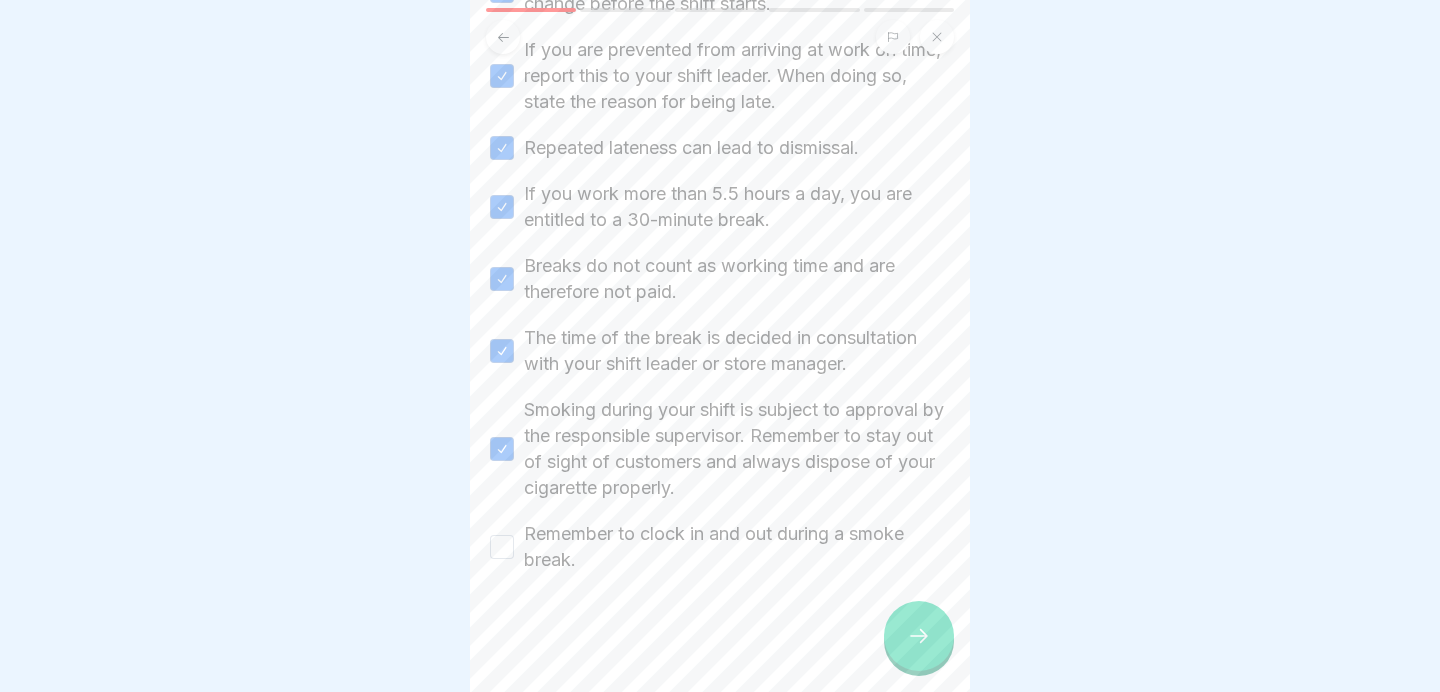 click at bounding box center [720, 633] 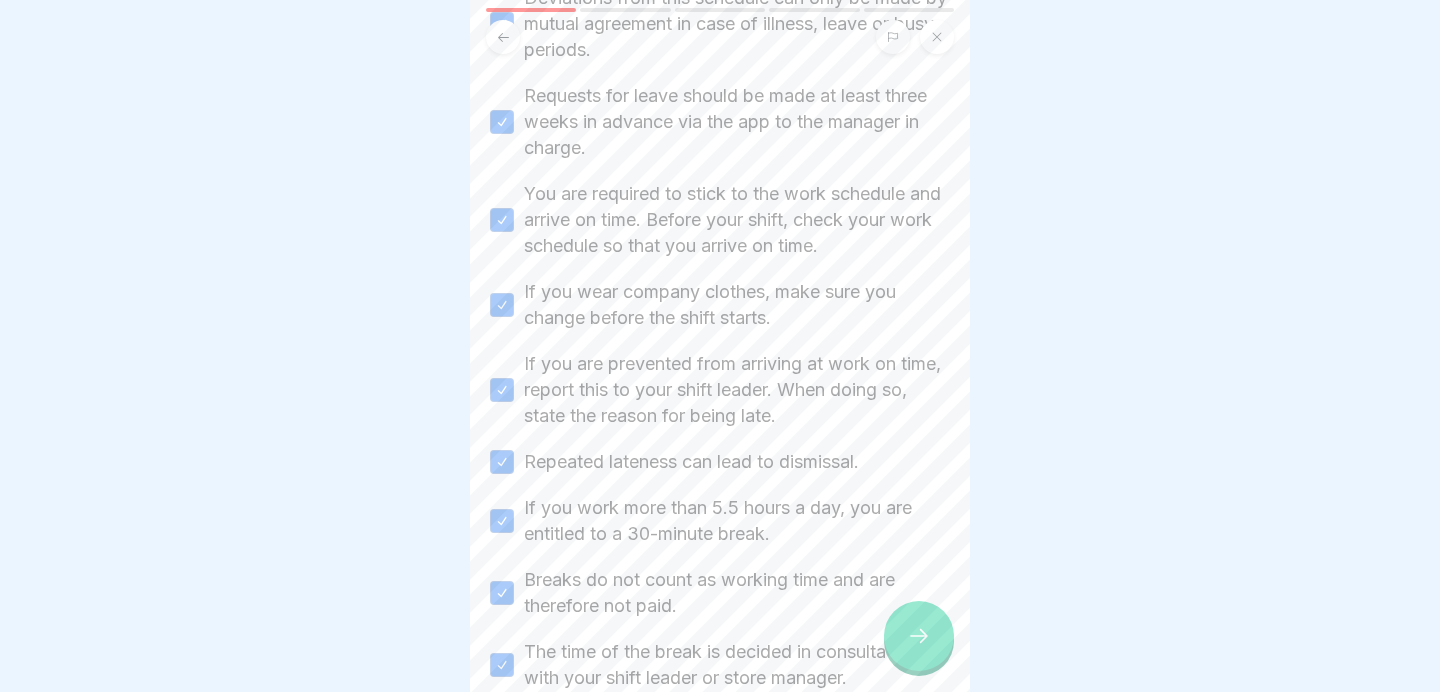 scroll, scrollTop: 0, scrollLeft: 0, axis: both 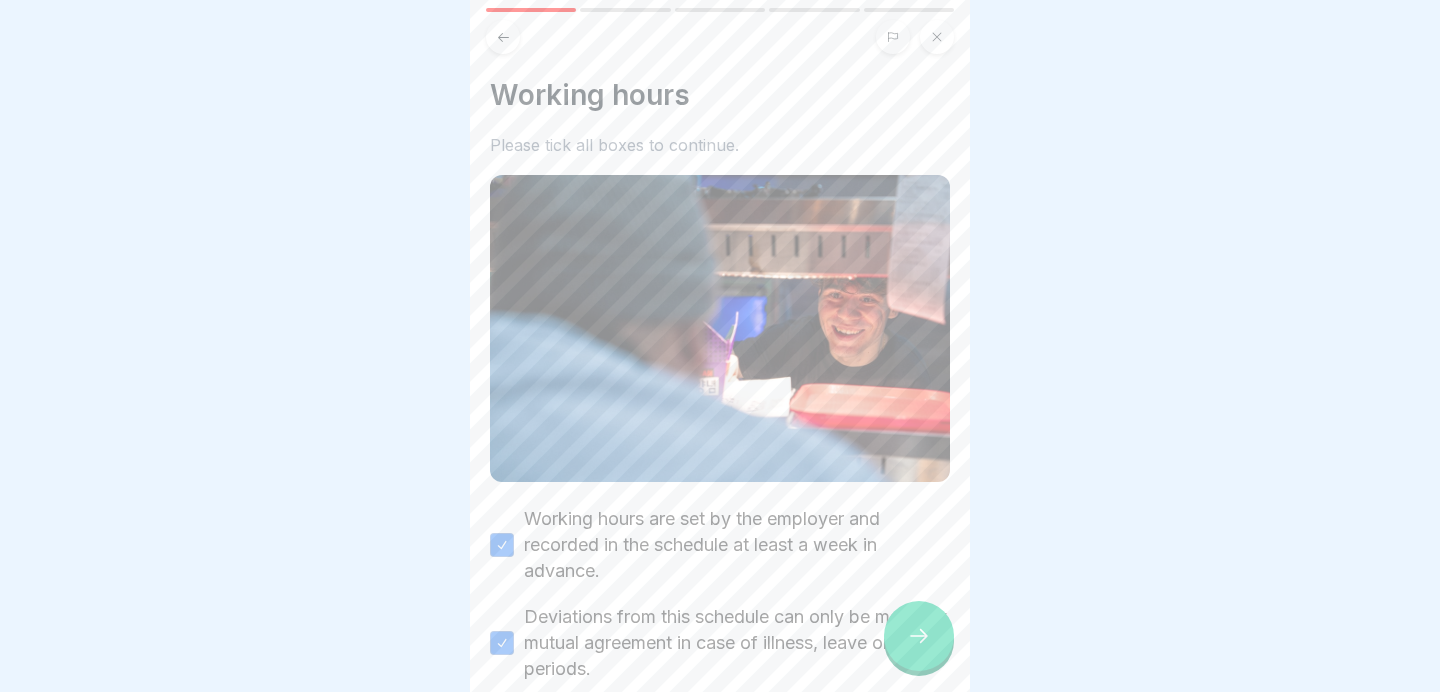 click at bounding box center [919, 636] 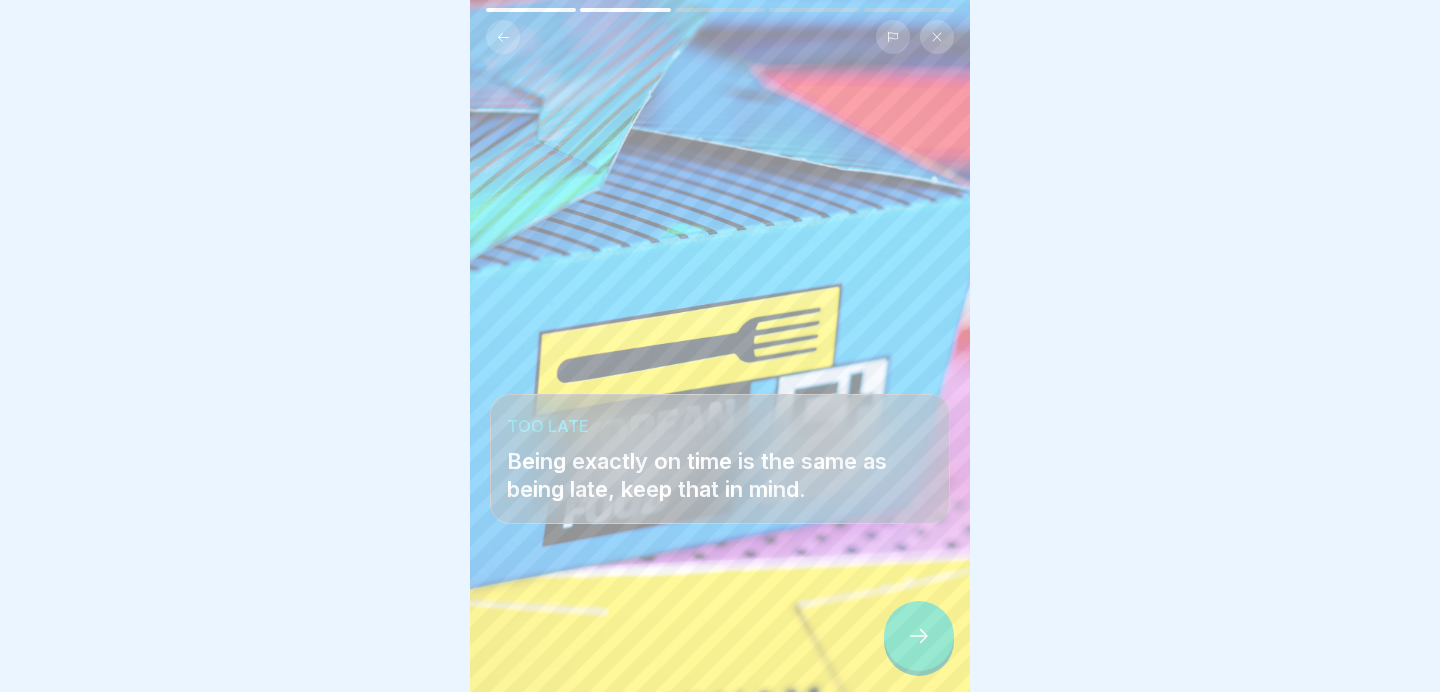 click at bounding box center (919, 636) 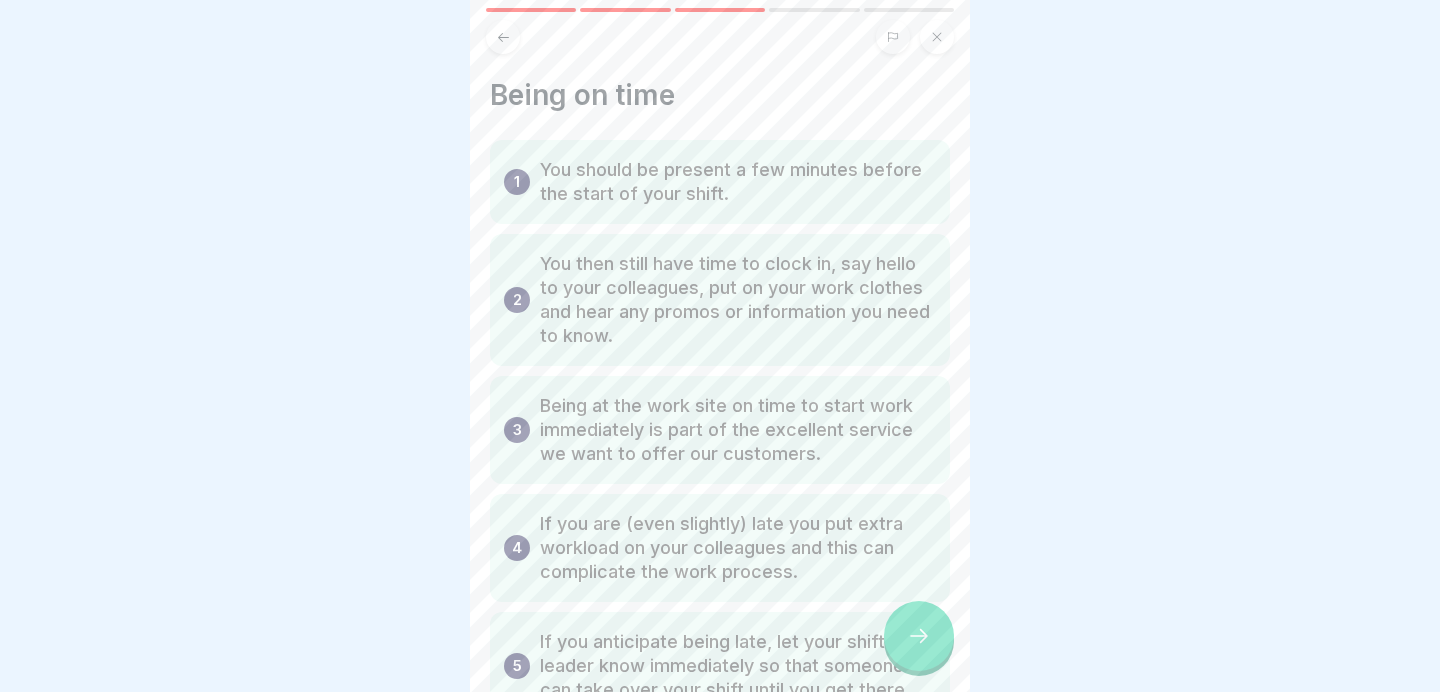 scroll, scrollTop: 148, scrollLeft: 0, axis: vertical 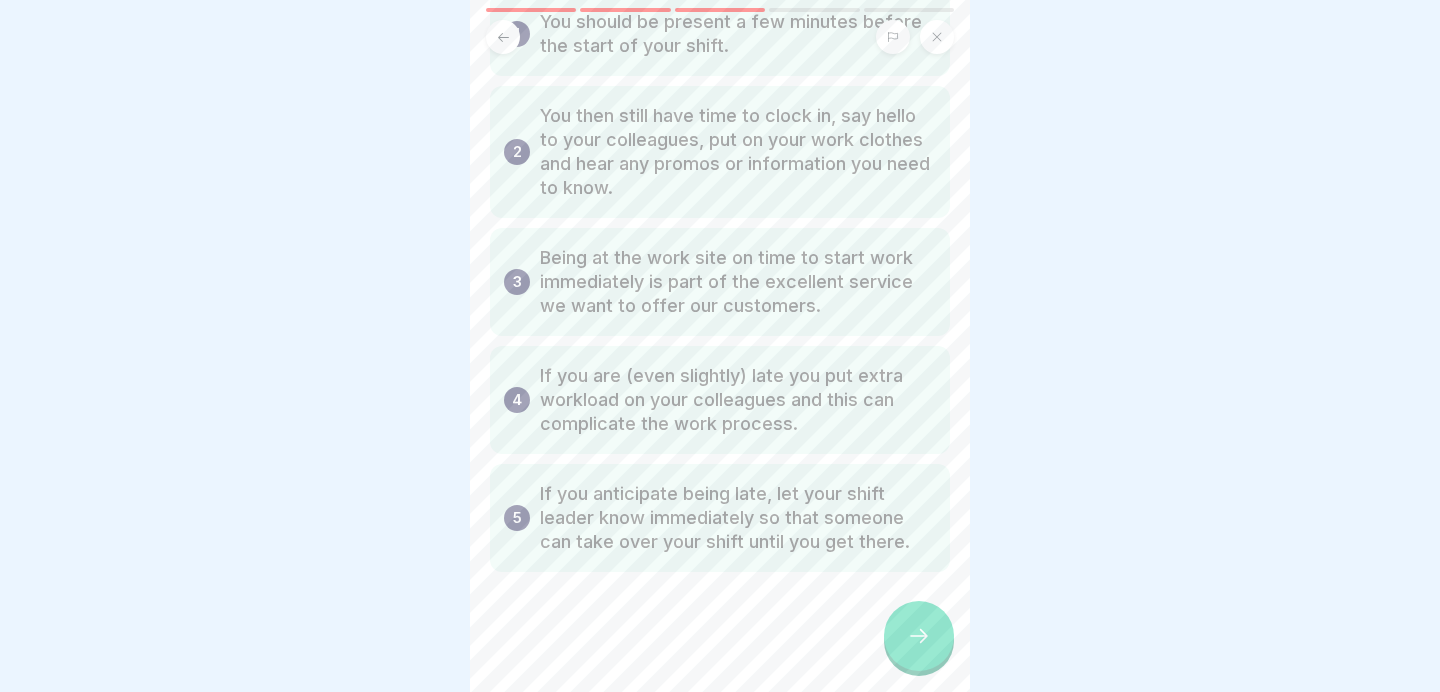 click on "If you are (even slightly) late you put extra workload on your colleagues and this can complicate the work process." at bounding box center (738, 400) 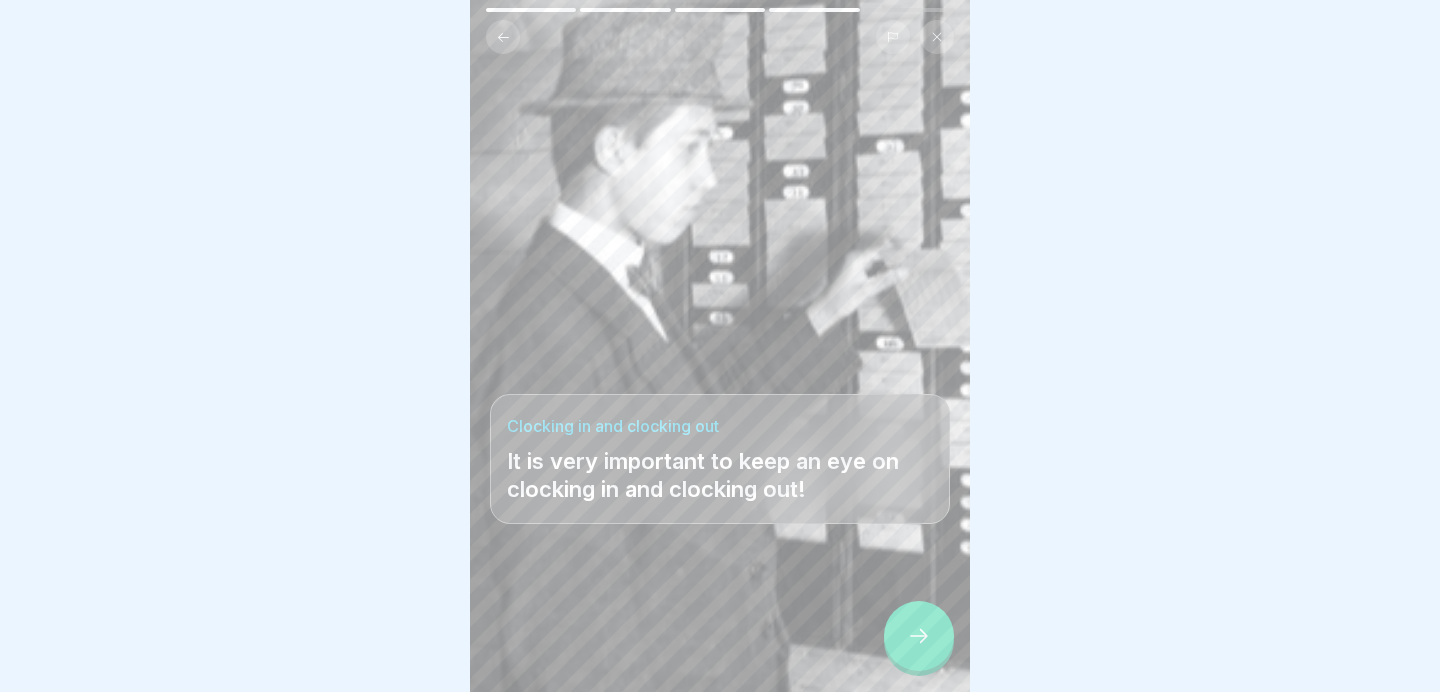 click 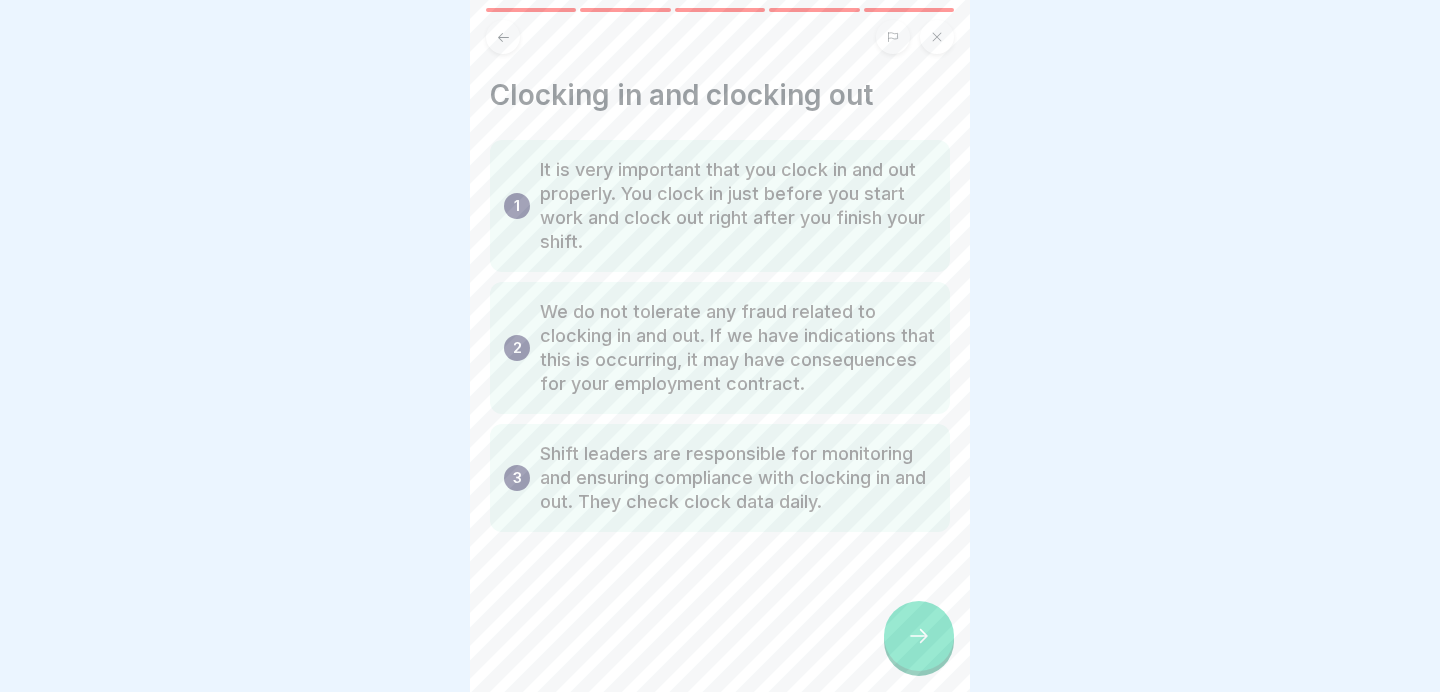 click at bounding box center (919, 636) 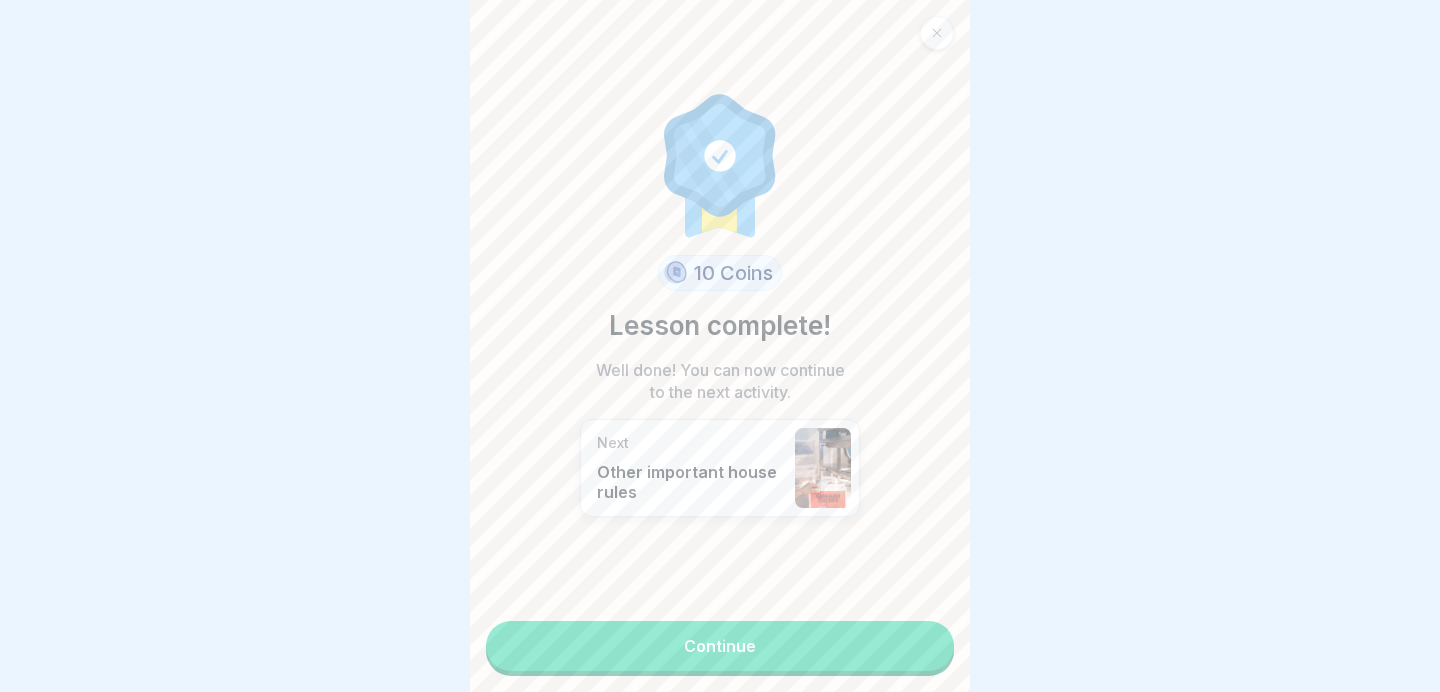 click on "Continue" at bounding box center [720, 646] 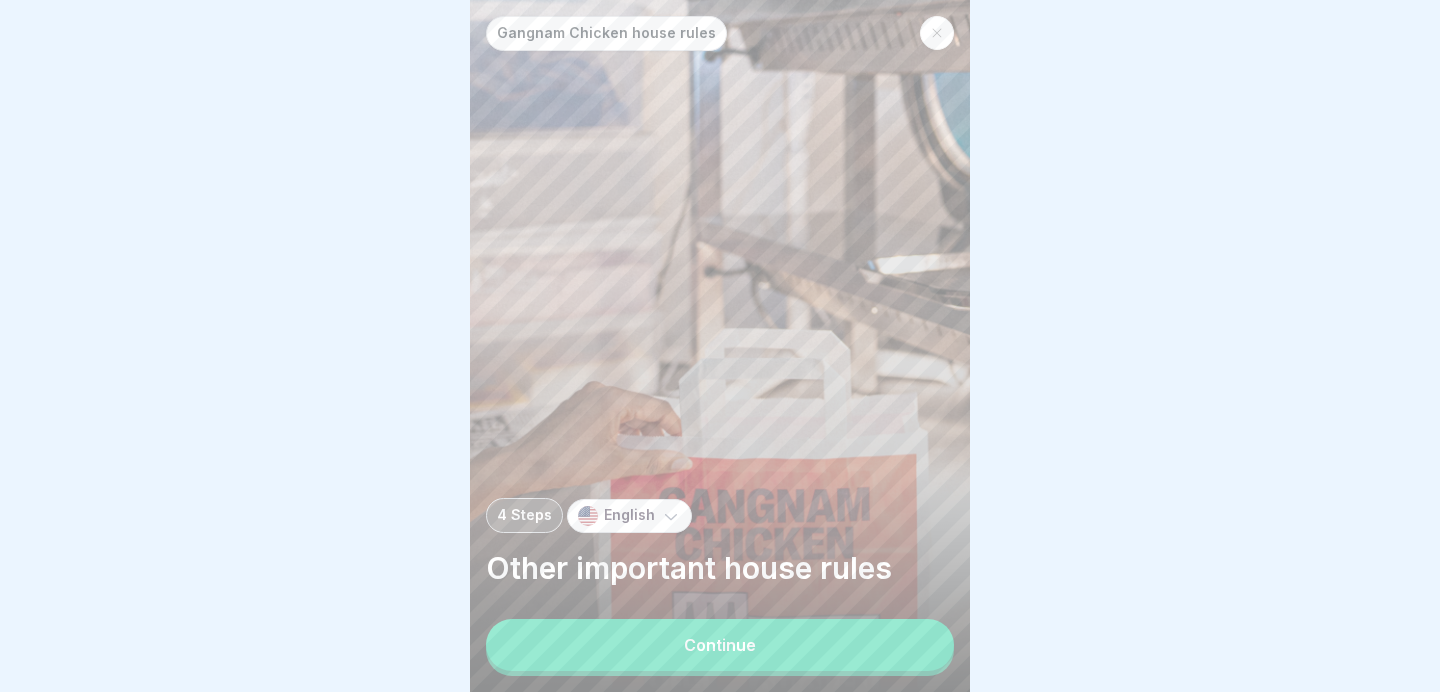 click on "Continue" at bounding box center [720, 645] 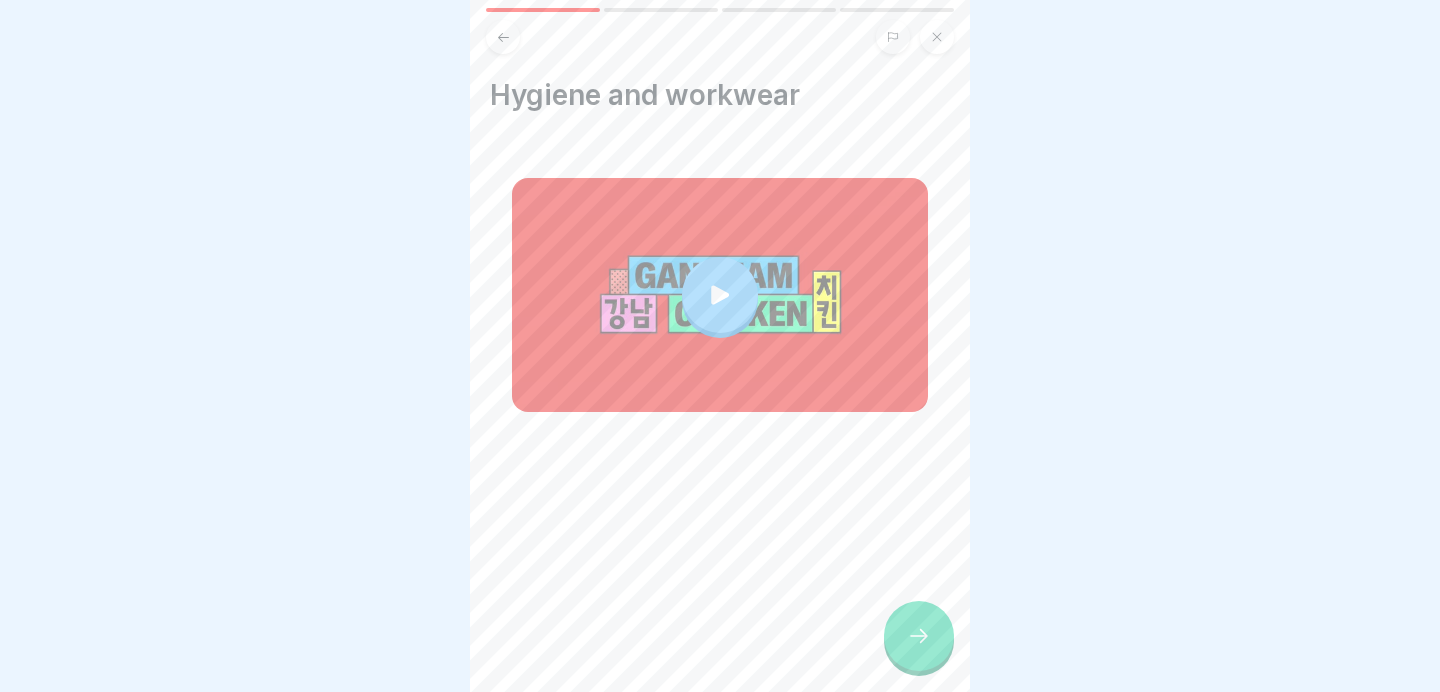 click at bounding box center (919, 636) 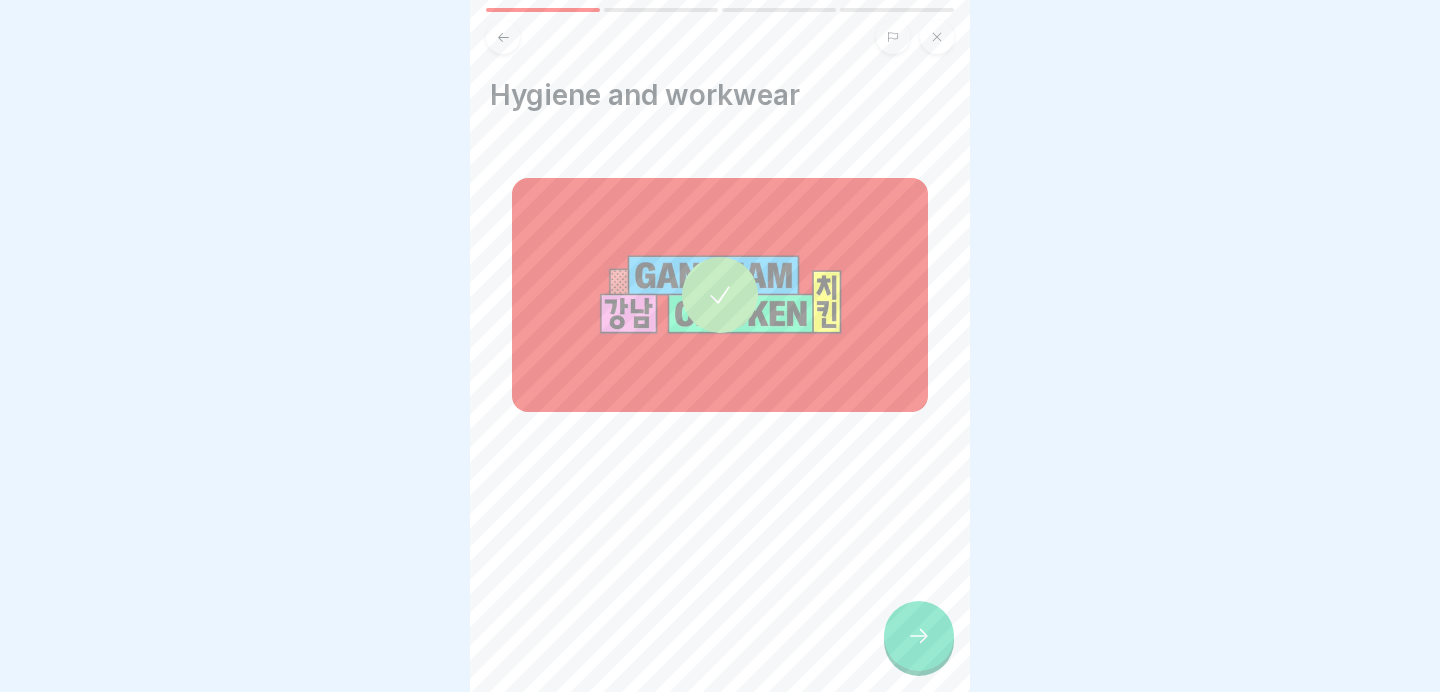 click 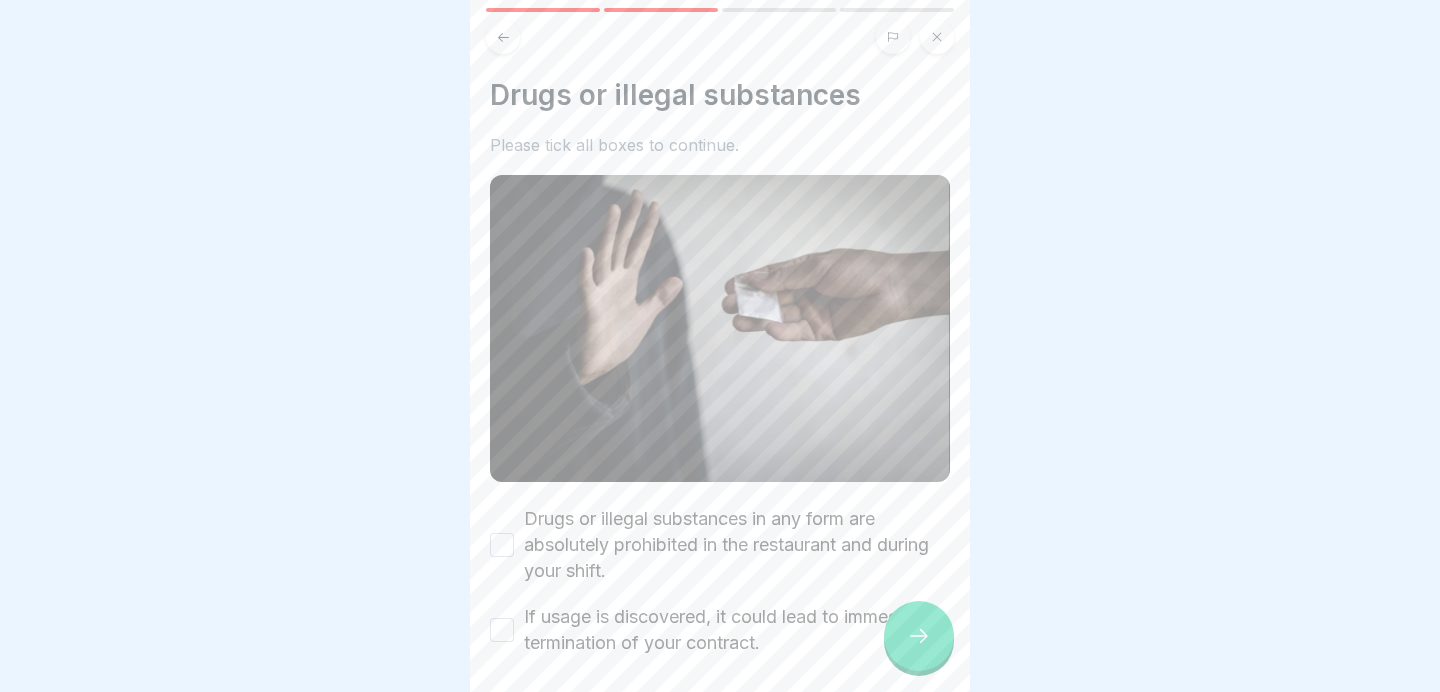scroll, scrollTop: 84, scrollLeft: 0, axis: vertical 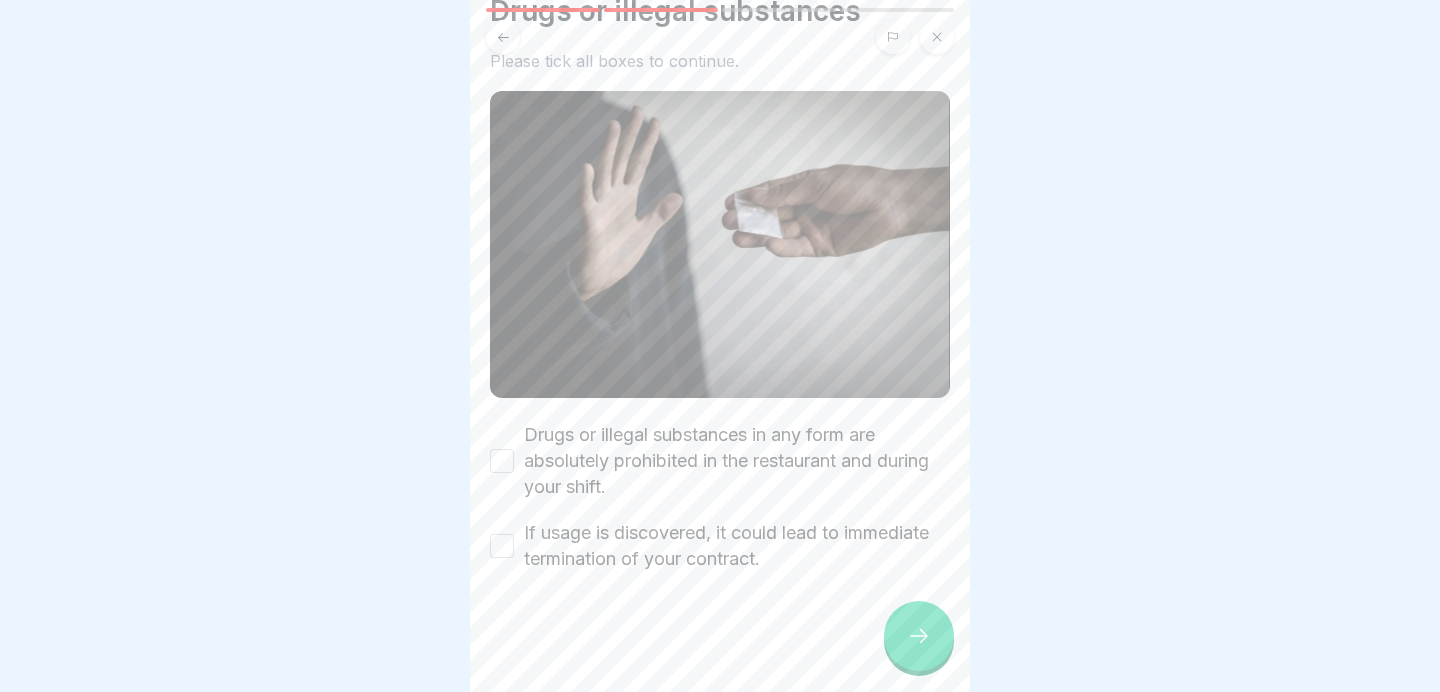 click on "Drugs or illegal substances in any form are absolutely prohibited in the restaurant and during your shift.   If usage is discovered, it could lead to immediate termination of your contract." at bounding box center [720, 497] 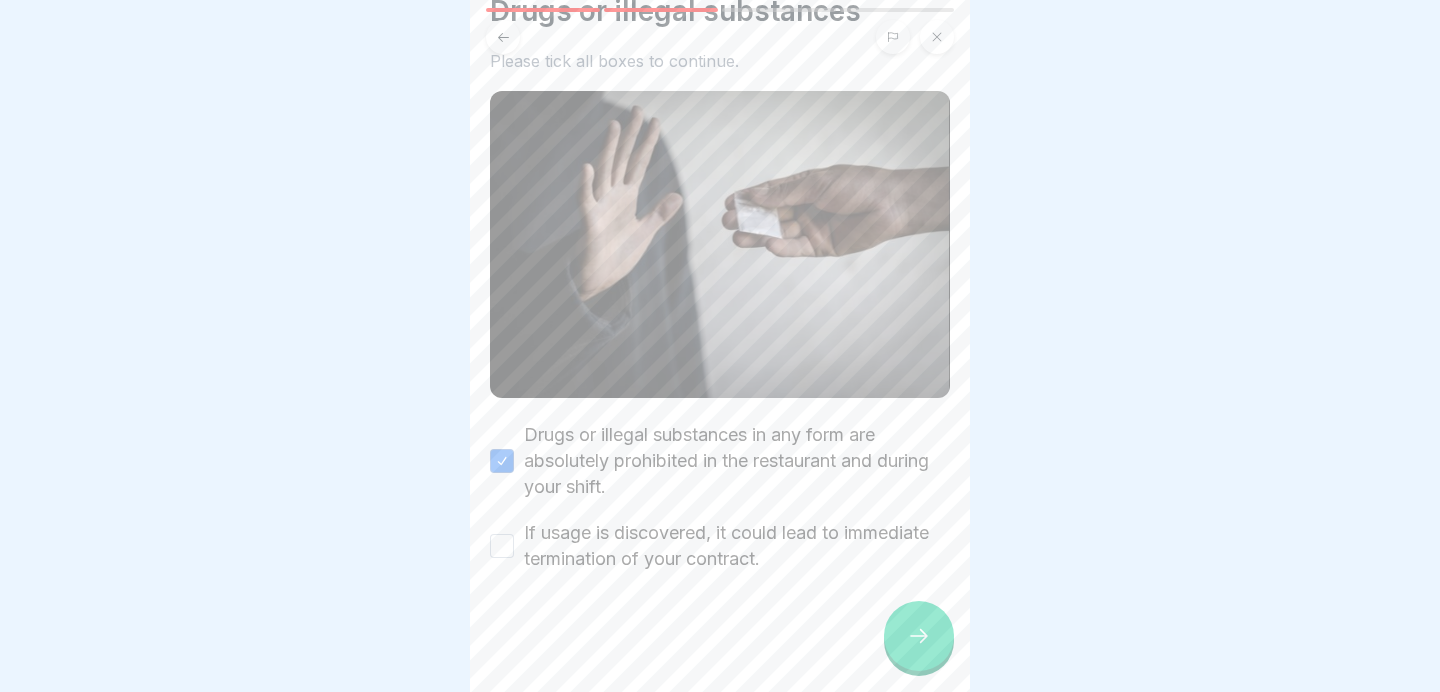click on "If usage is discovered, it could lead to immediate termination of your contract." at bounding box center (737, 546) 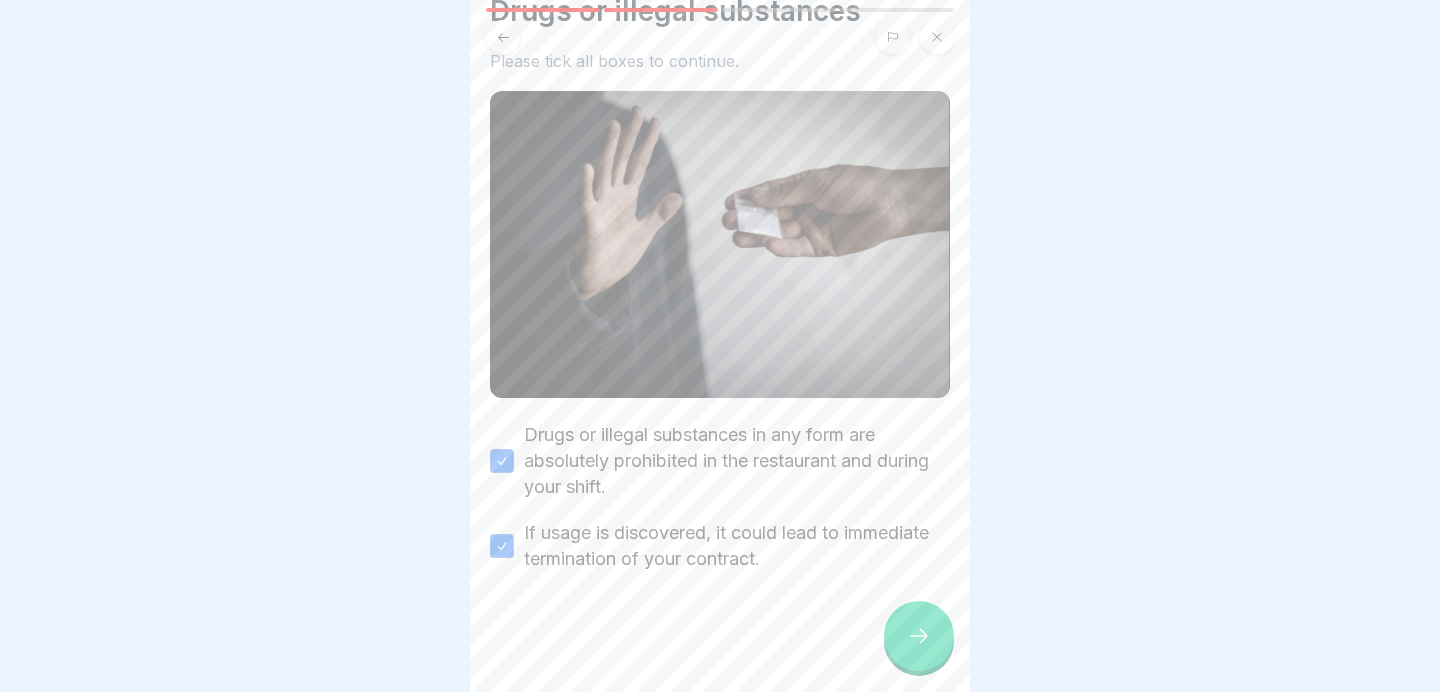click at bounding box center [720, 632] 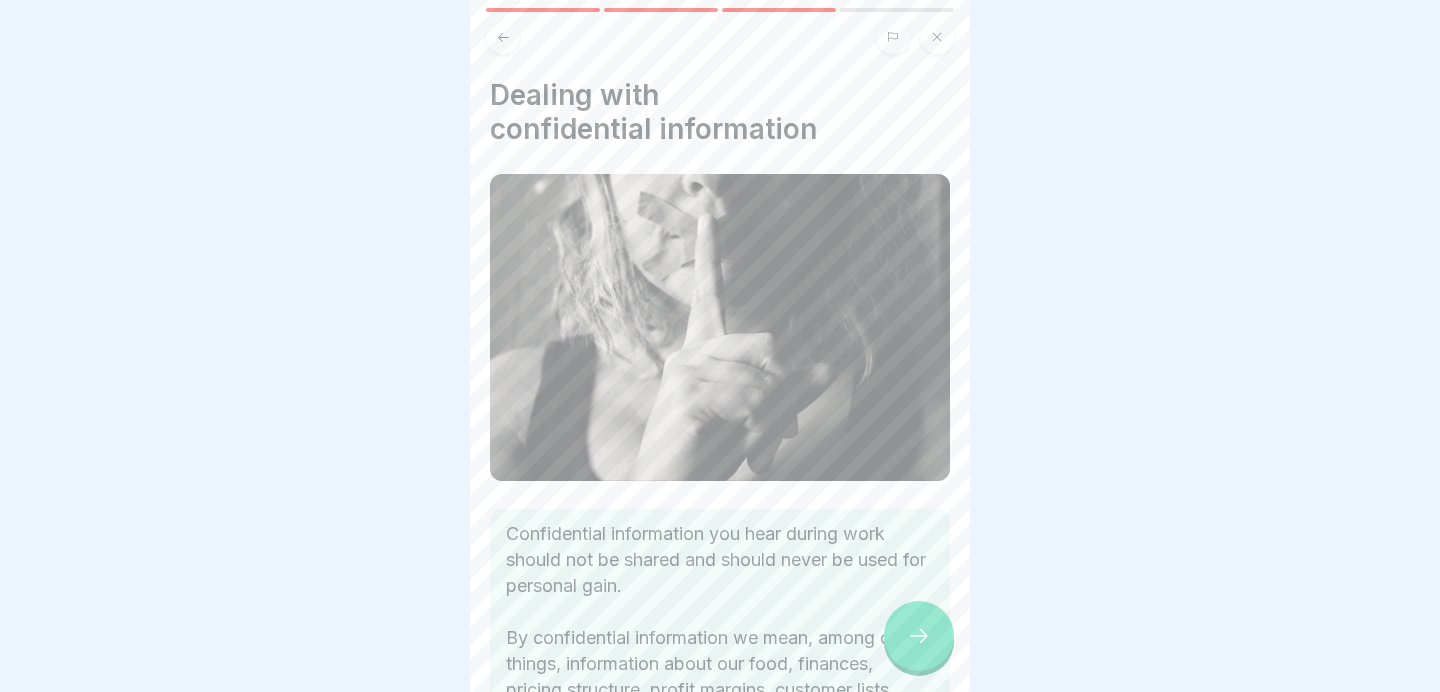 click at bounding box center (919, 636) 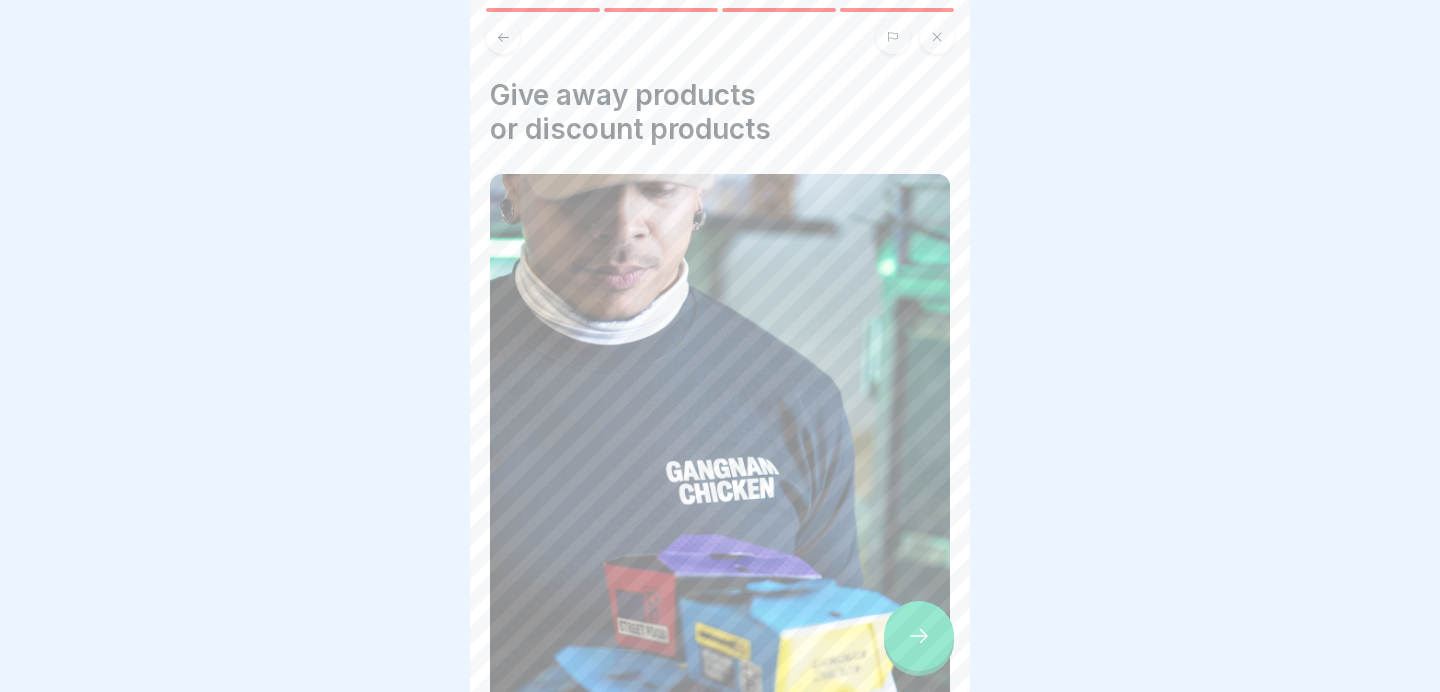 click 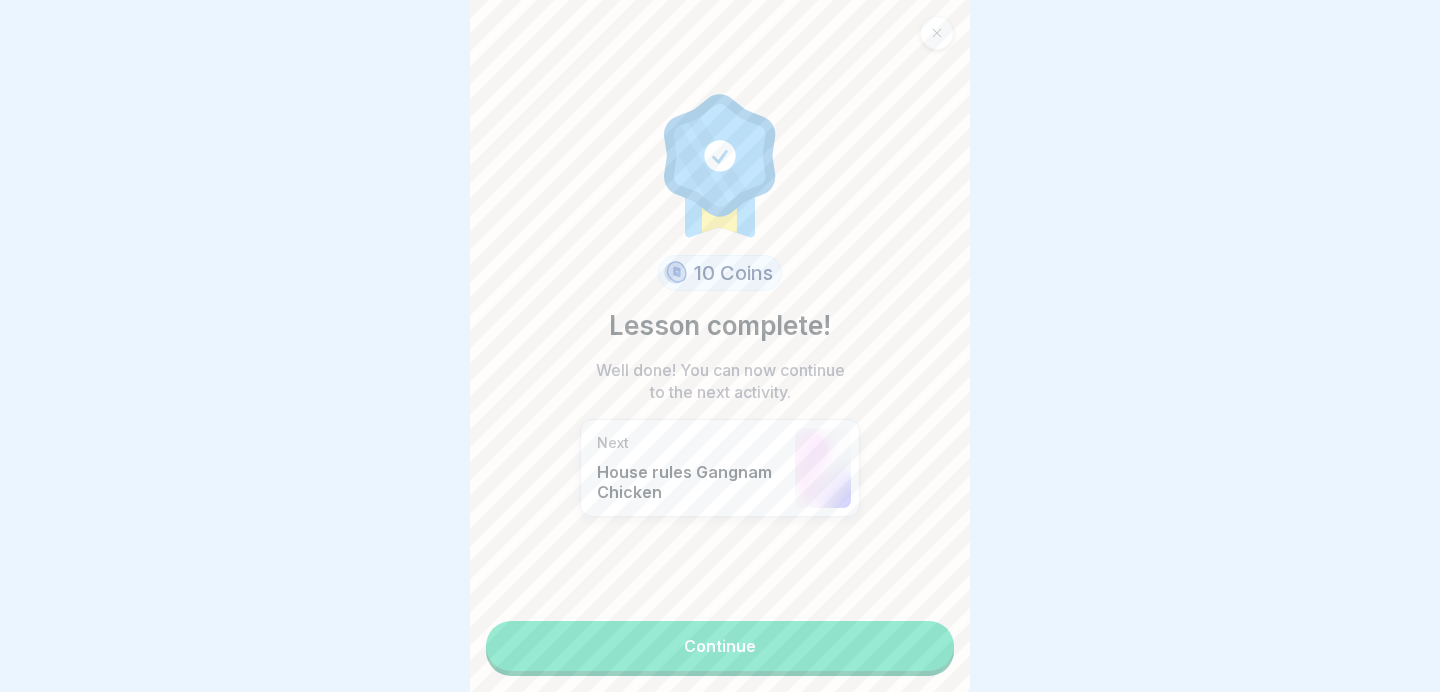 click on "10 Coins Lesson complete! Well done! You can now continue to the next activity. Next House rules Gangnam Chicken Continue" at bounding box center (720, 346) 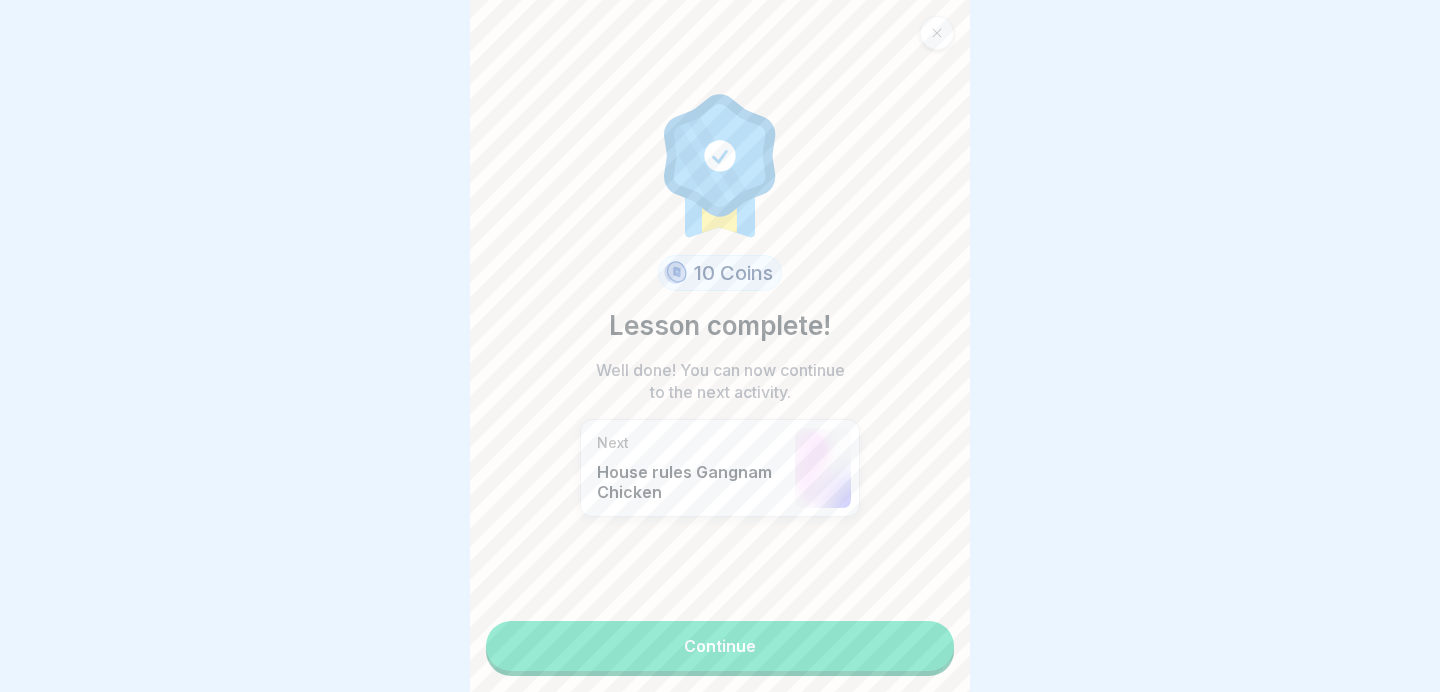click on "Continue" at bounding box center (720, 646) 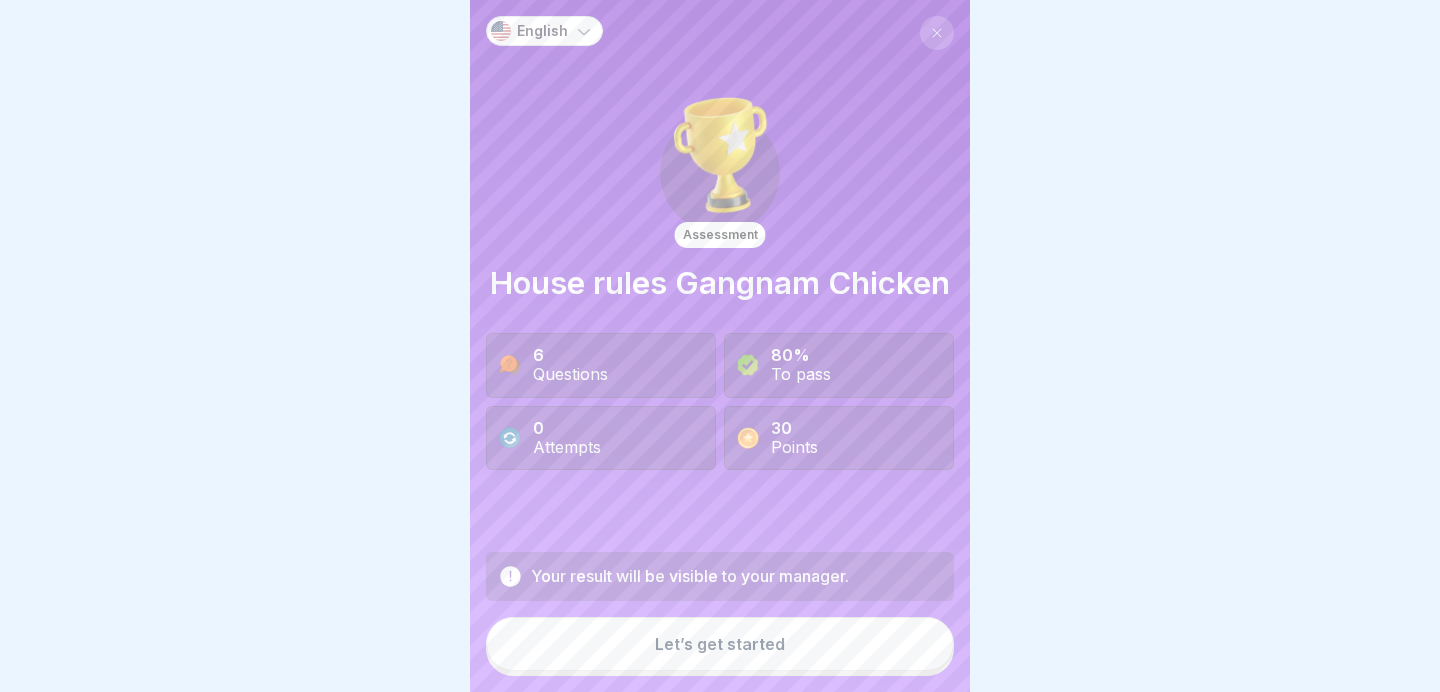 click on "Let’s get started" at bounding box center (720, 644) 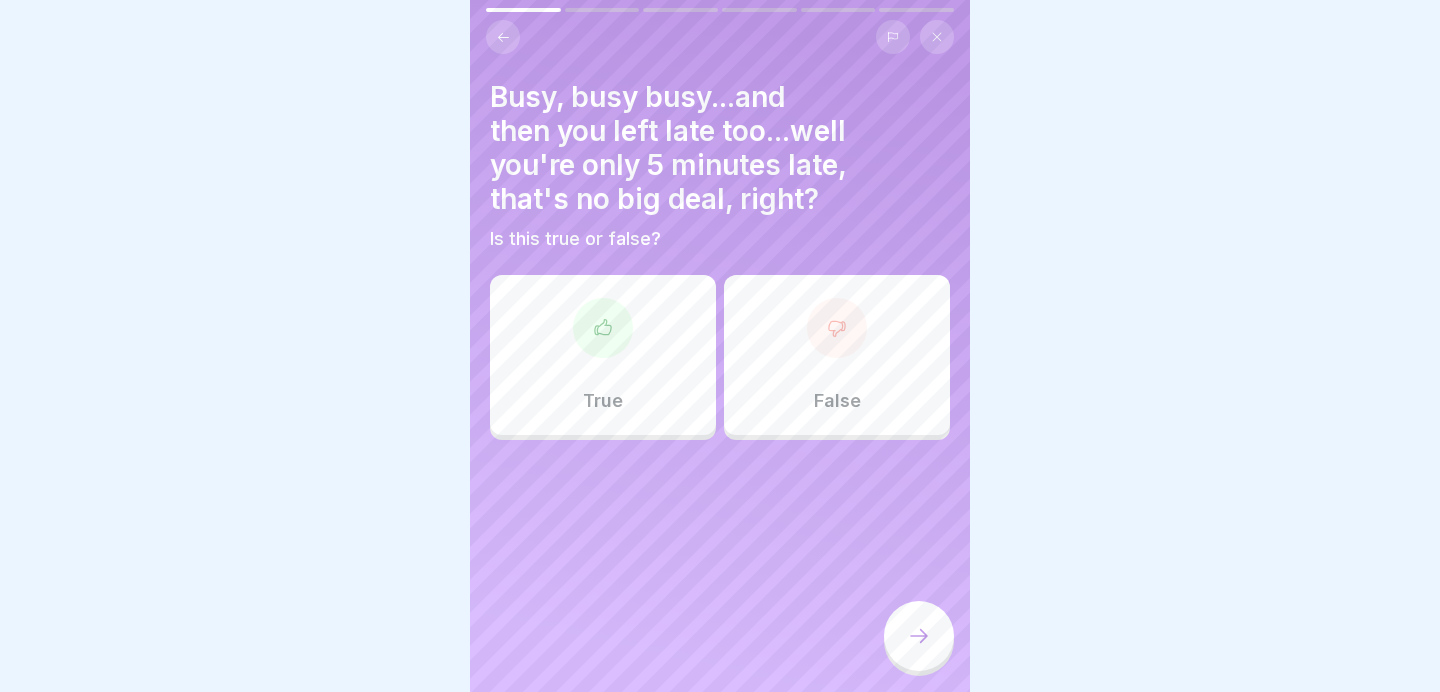 click on "False" at bounding box center [837, 355] 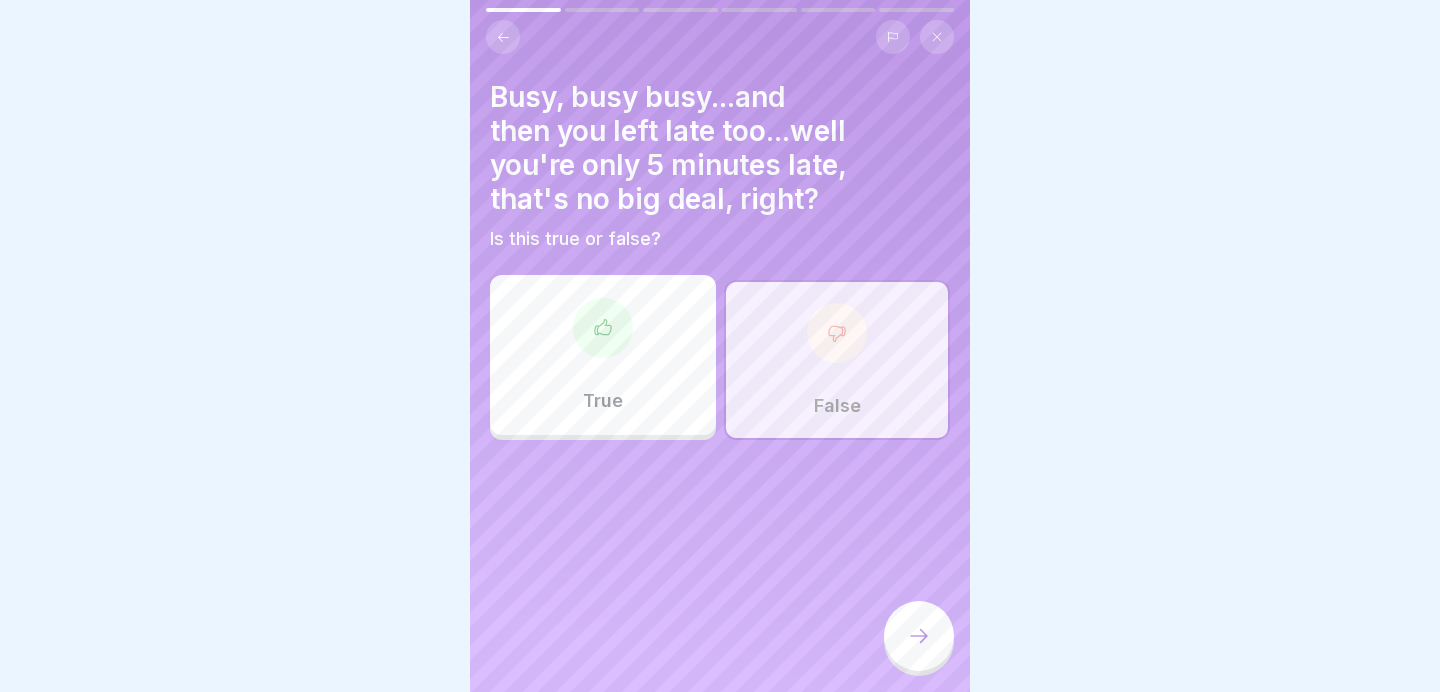 click at bounding box center (919, 636) 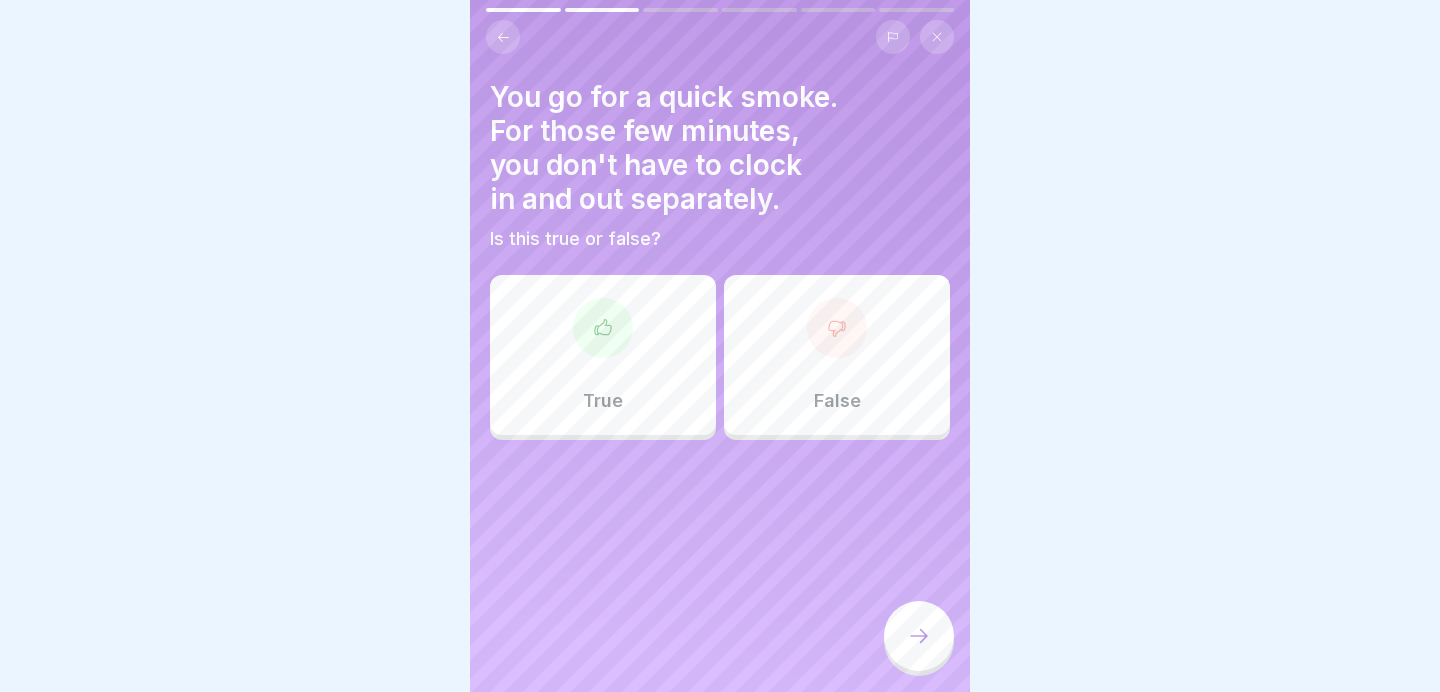 click at bounding box center [837, 328] 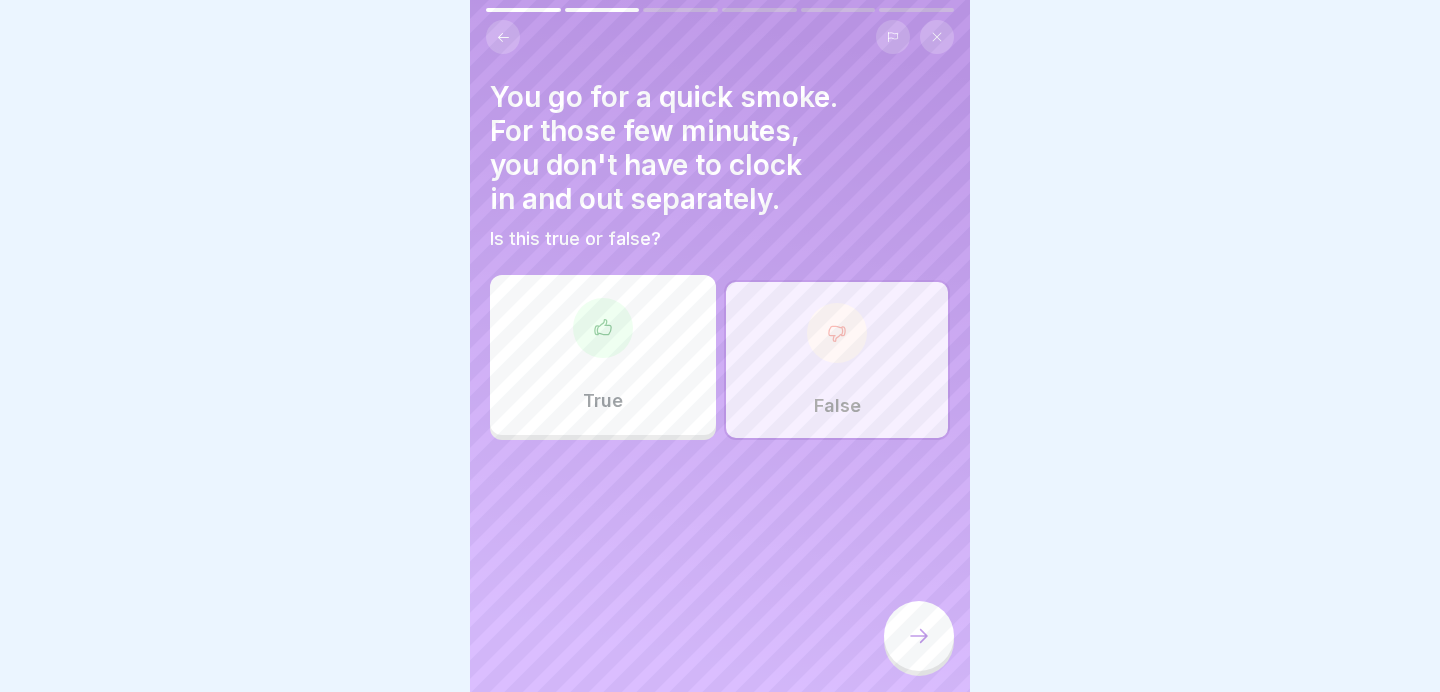 click at bounding box center (919, 636) 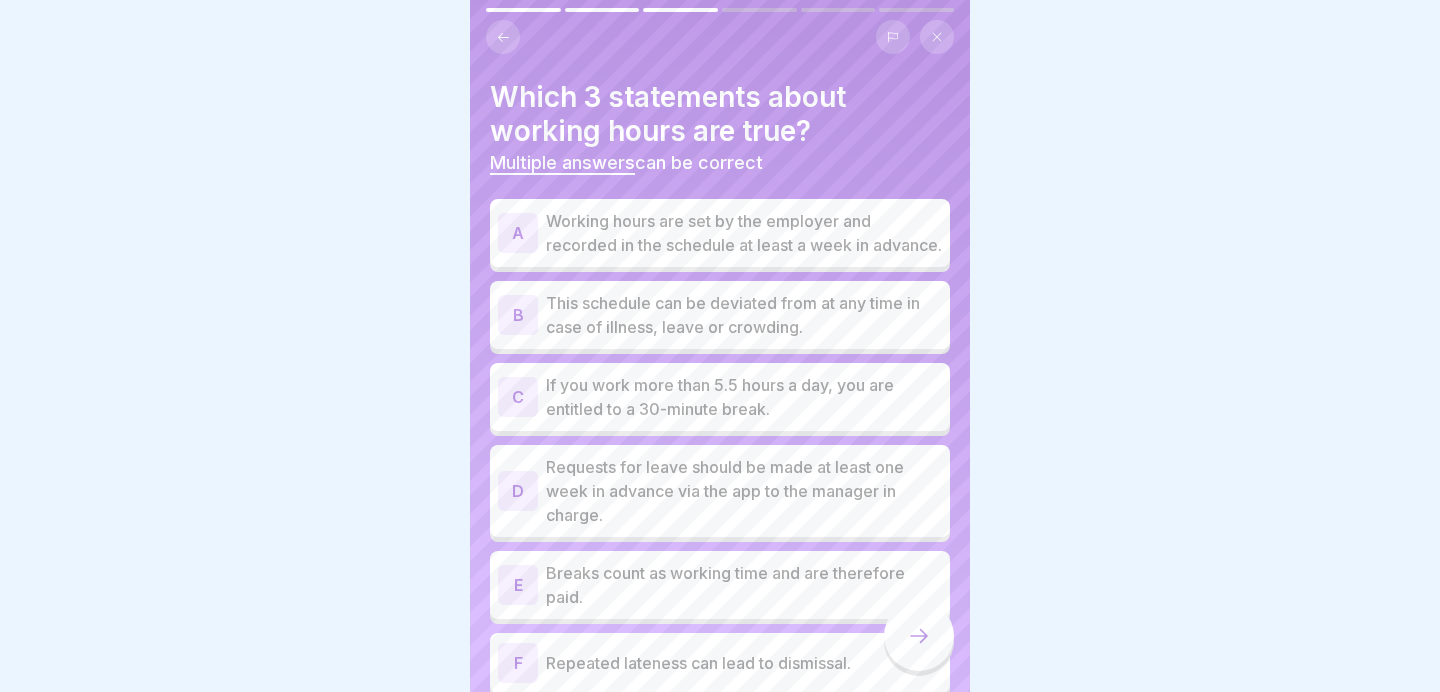 scroll, scrollTop: 109, scrollLeft: 0, axis: vertical 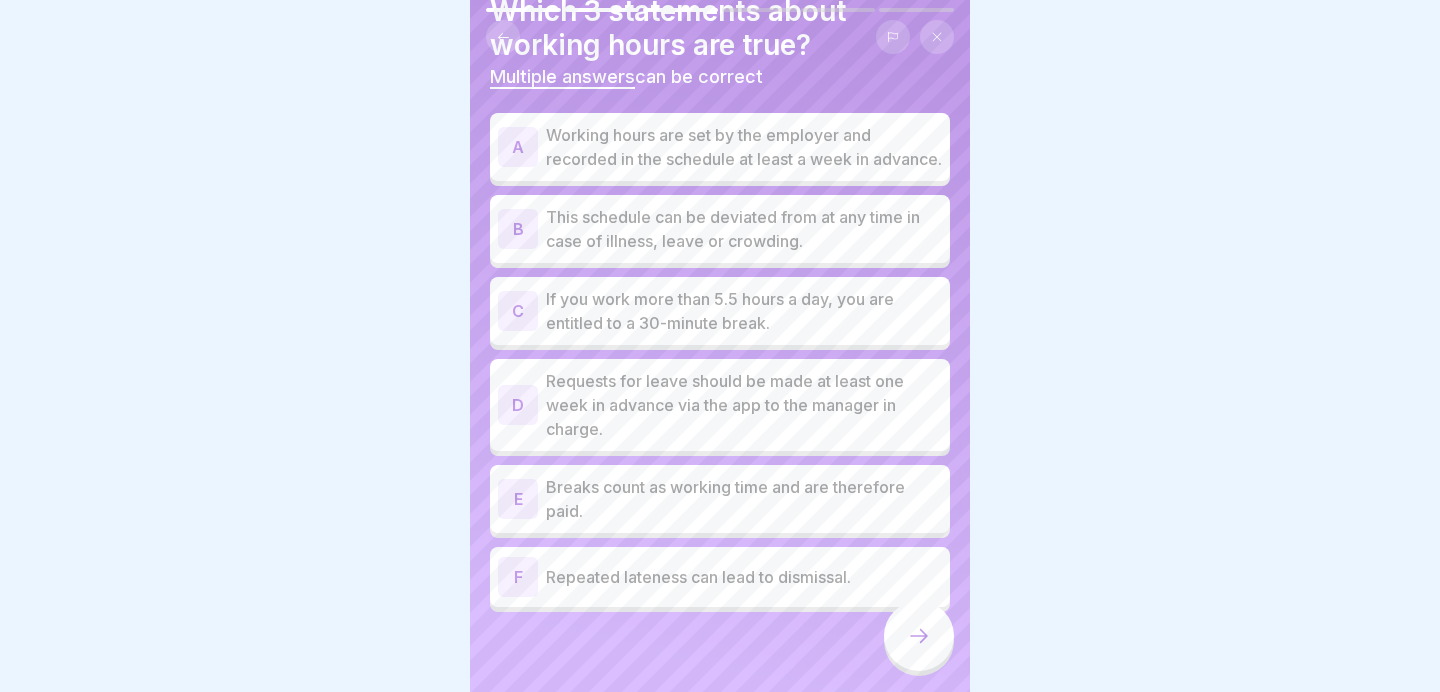 click on "Working hours are set by the employer and recorded in the schedule at least a week in advance." at bounding box center (744, 147) 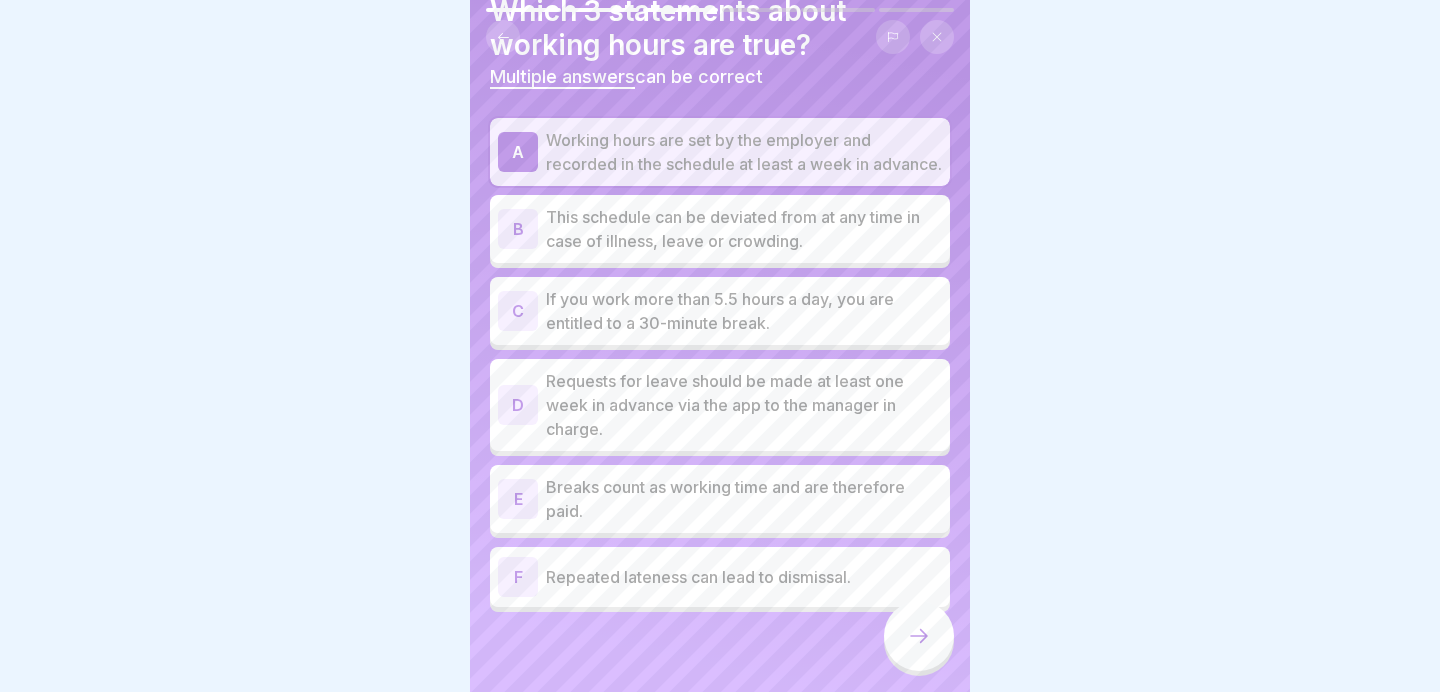 click on "If you work more than 5.5 hours a day, you are entitled to a 30-minute break." at bounding box center (744, 311) 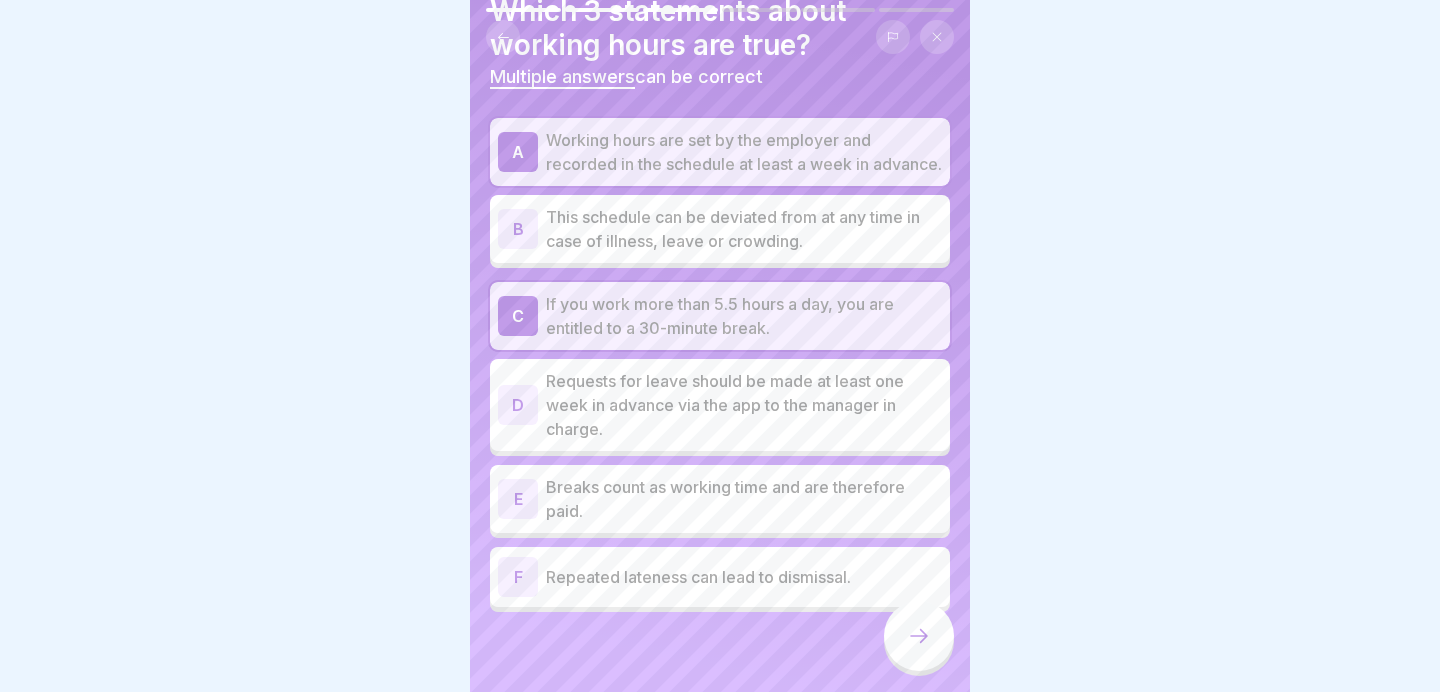 click on "F Repeated lateness can lead to dismissal." at bounding box center [720, 577] 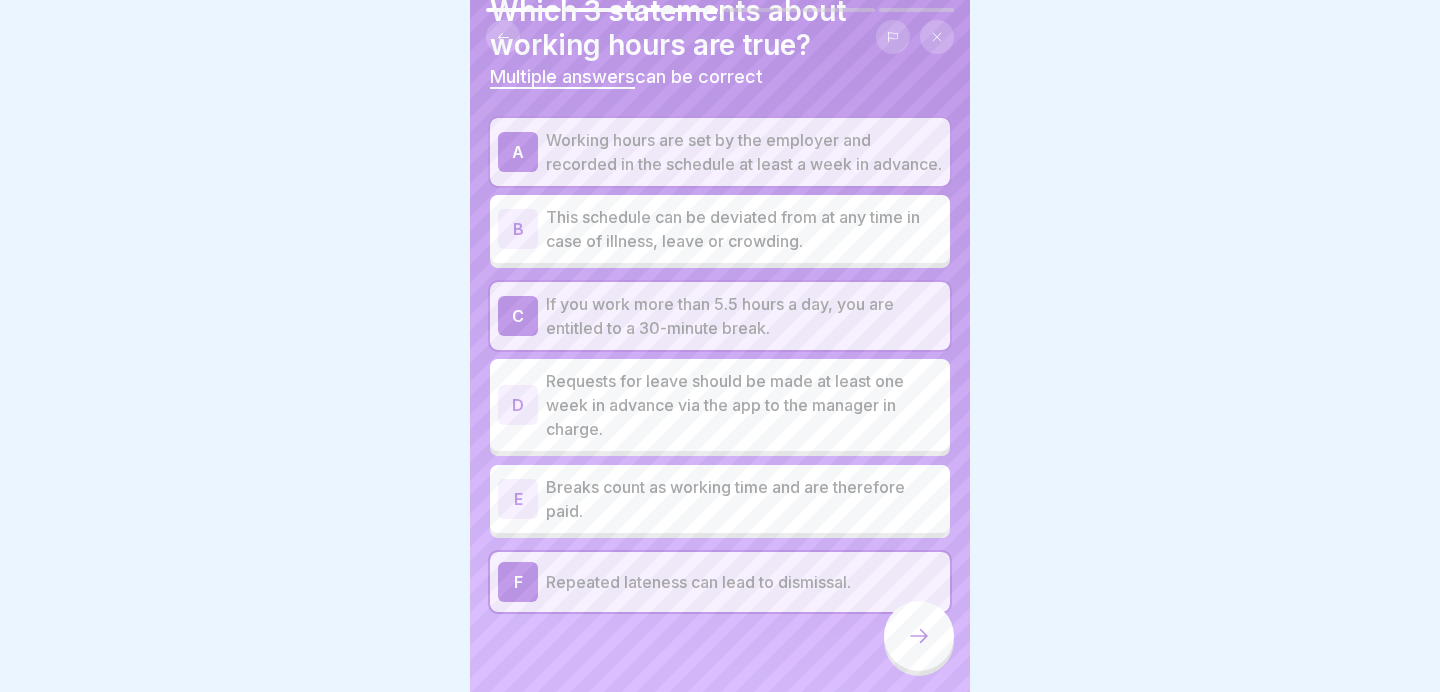 click 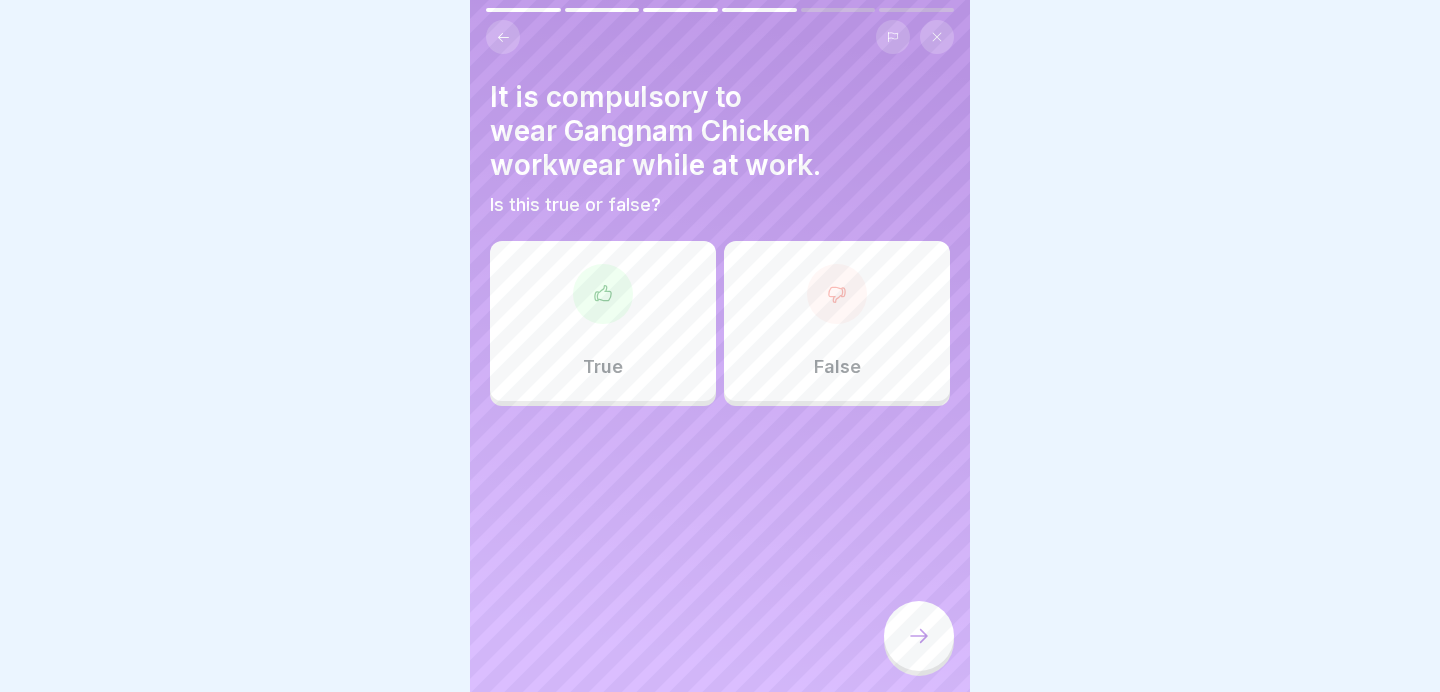click on "True" at bounding box center (603, 321) 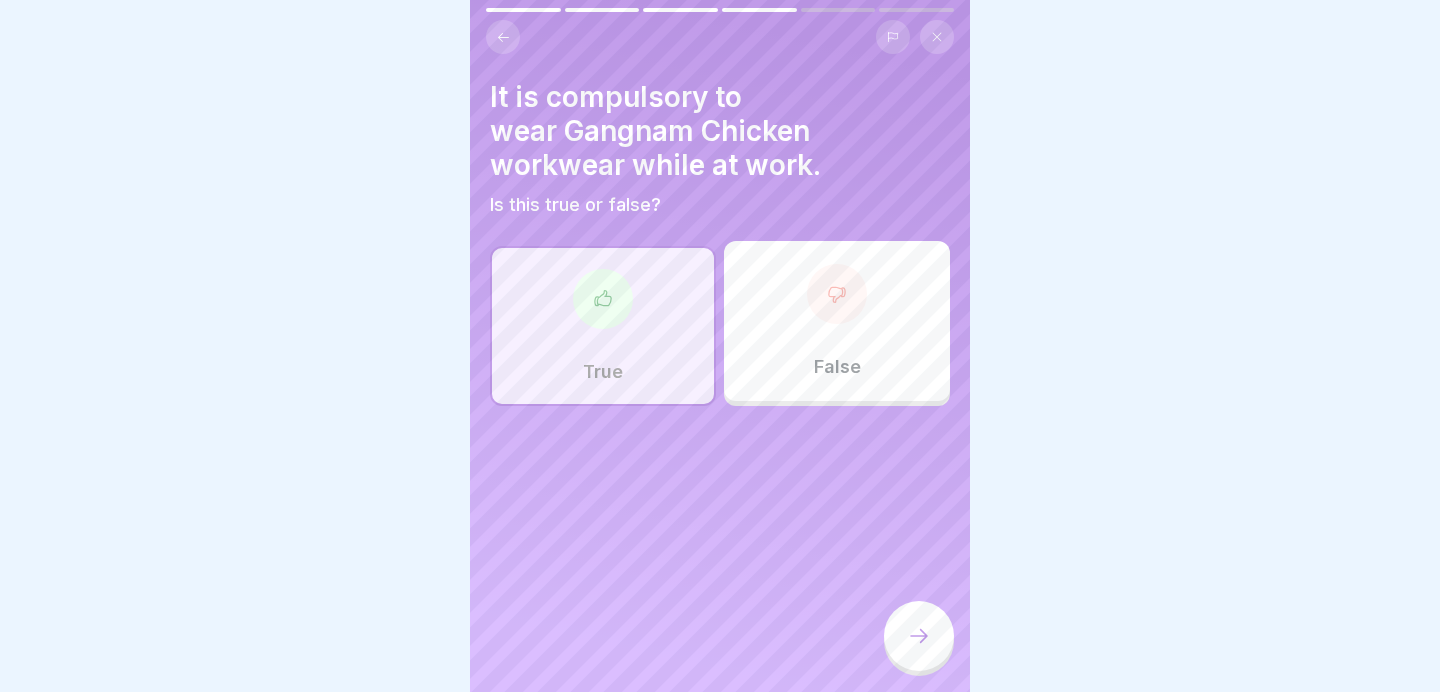 click at bounding box center [919, 636] 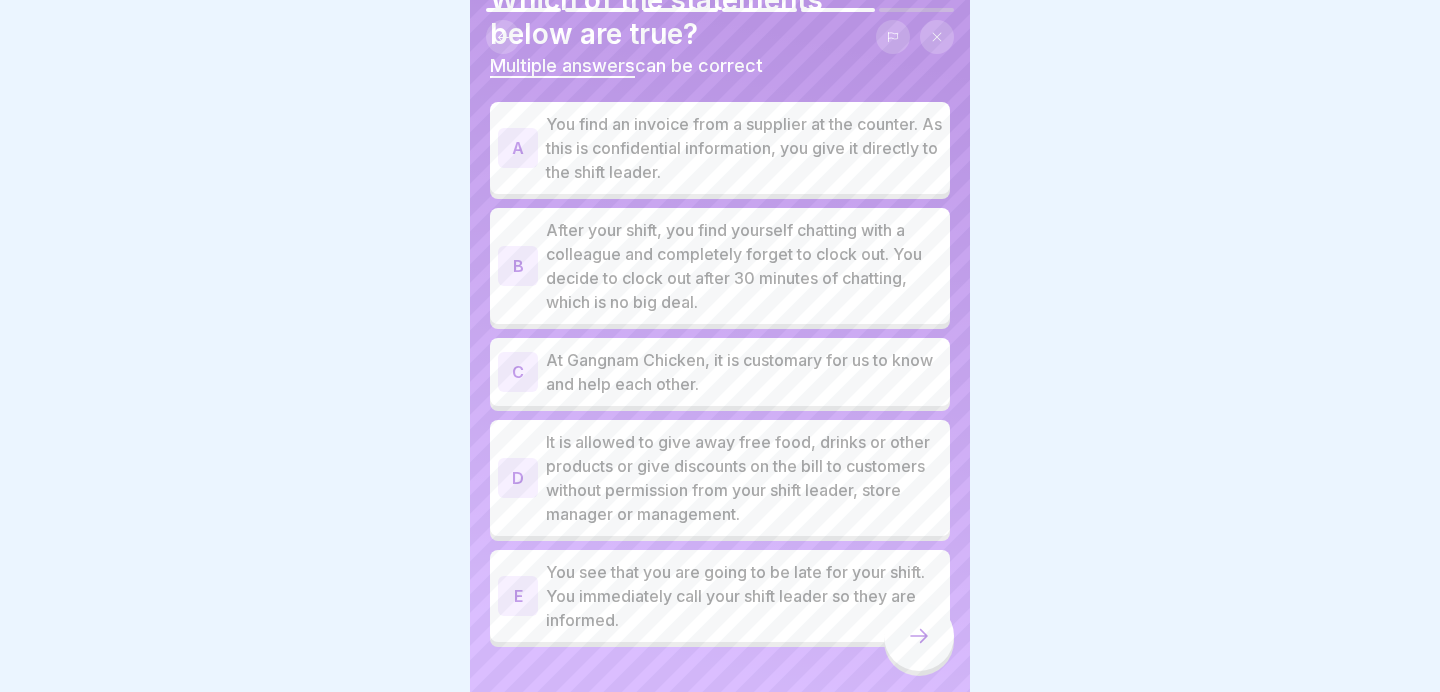 scroll, scrollTop: 131, scrollLeft: 0, axis: vertical 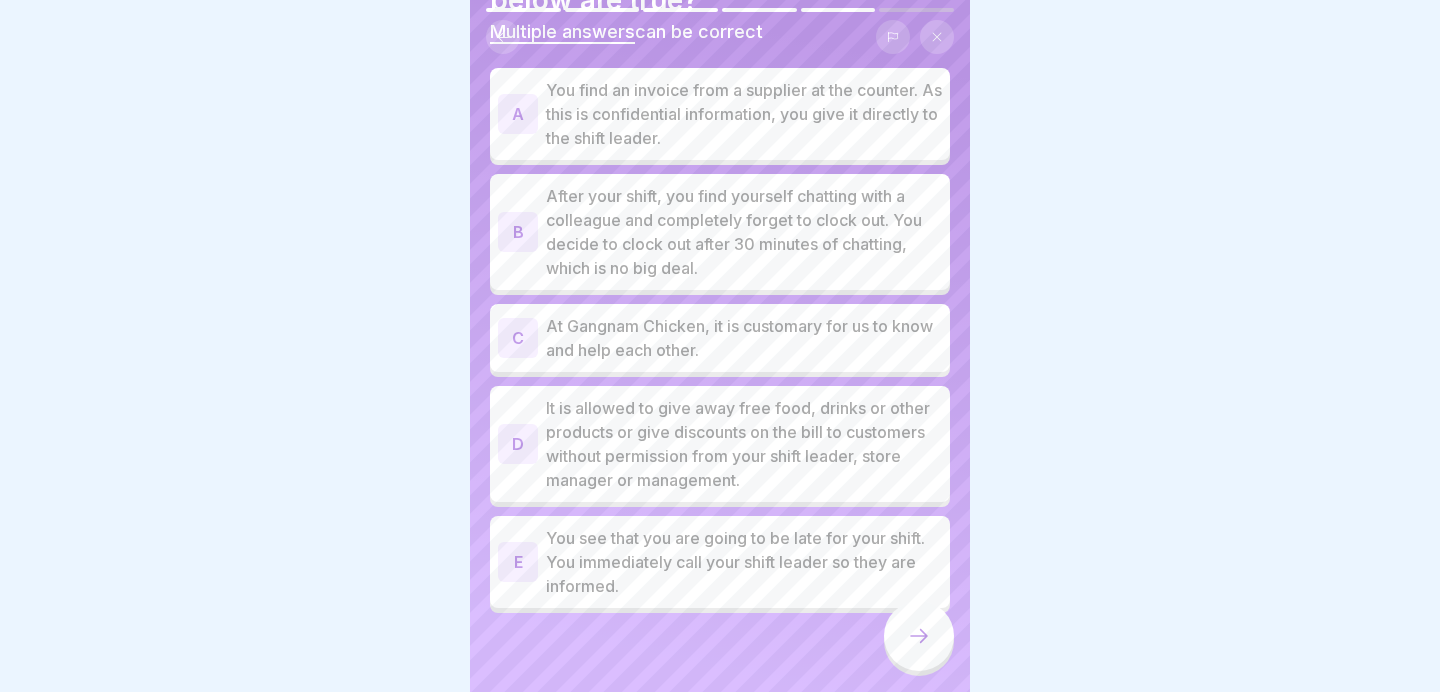 click on "At Gangnam Chicken, it is customary for us to know and help each other." at bounding box center (744, 338) 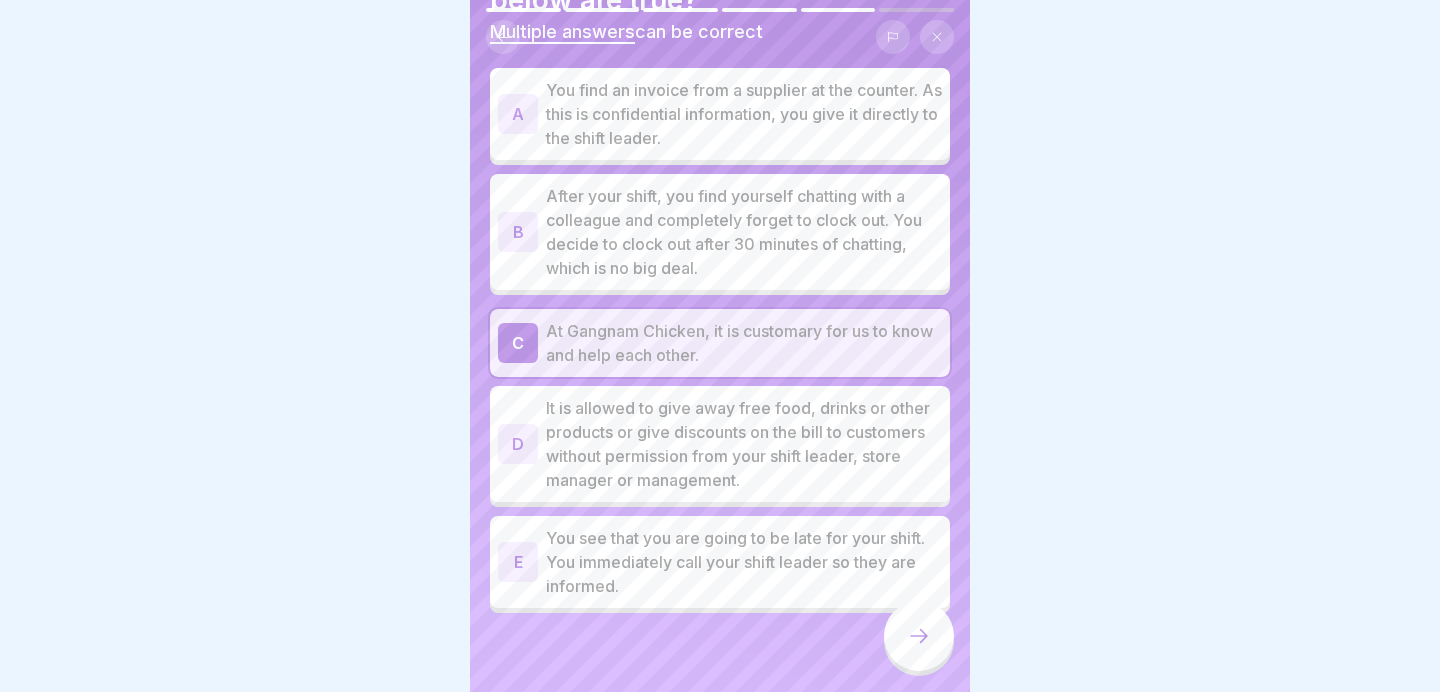 click on "You see that you are going to be late for your shift. You immediately call your shift leader so they are informed." at bounding box center [744, 562] 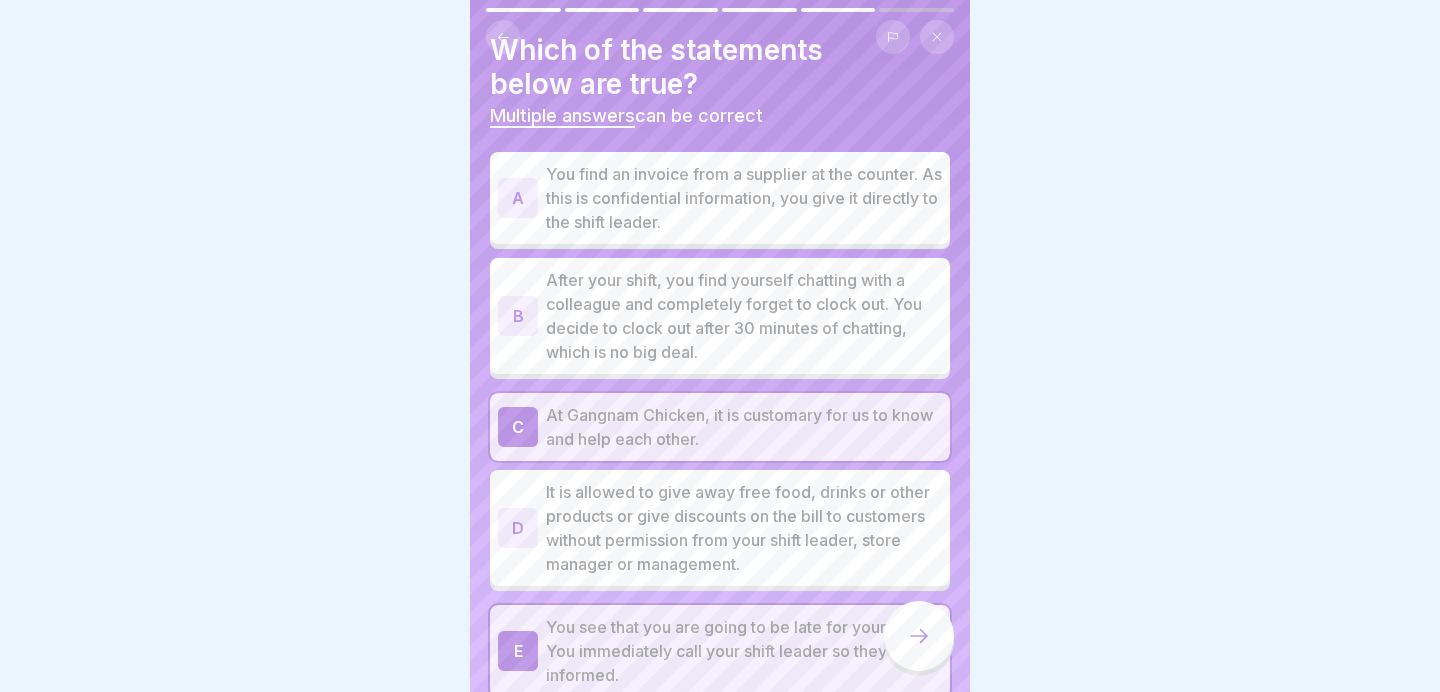 scroll, scrollTop: 36, scrollLeft: 0, axis: vertical 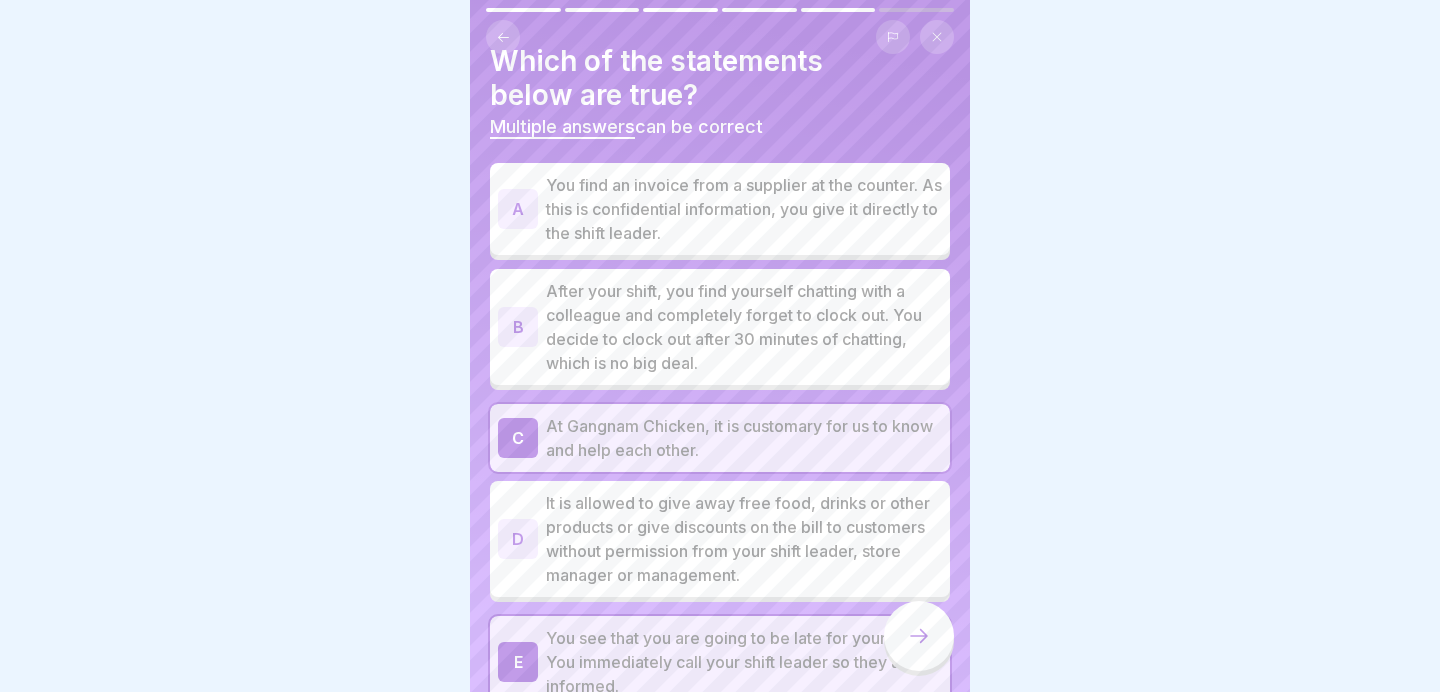 click on "You find an invoice from a supplier at the counter. As this is confidential information, you give it directly to the shift leader." at bounding box center (744, 209) 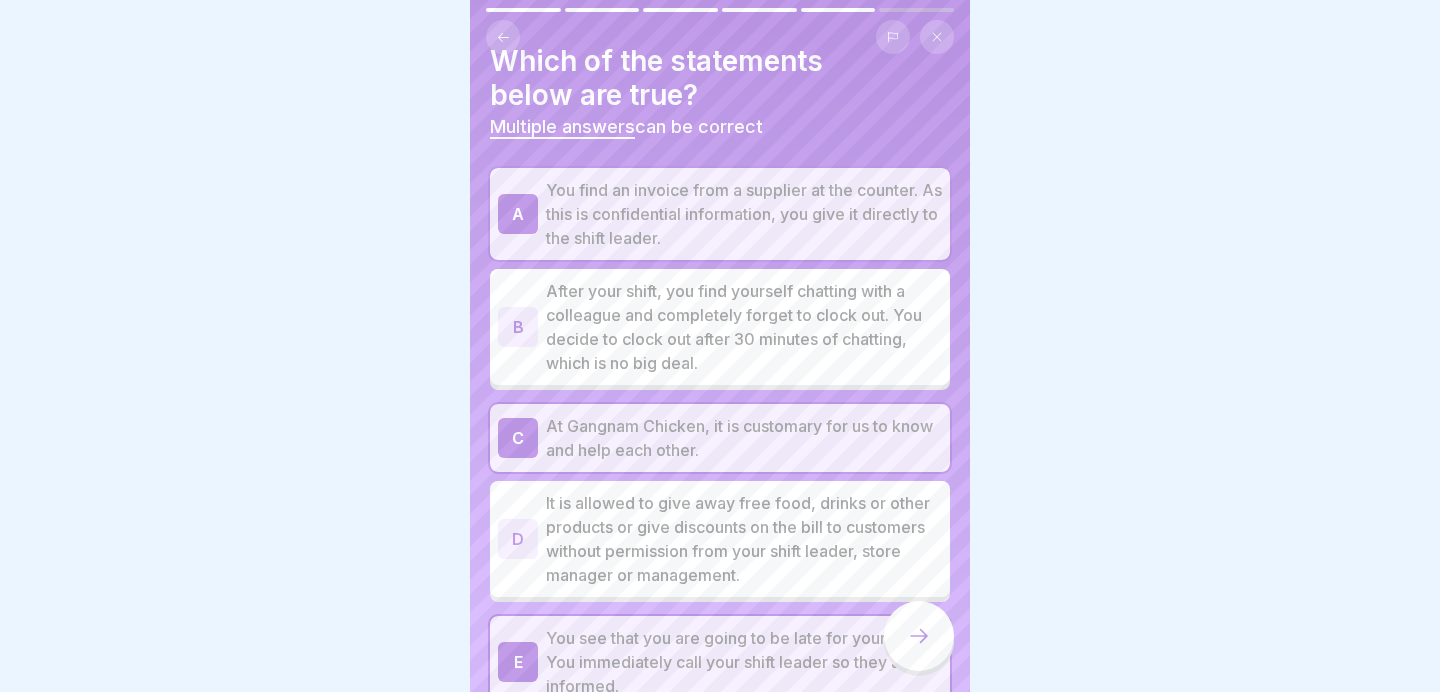 click 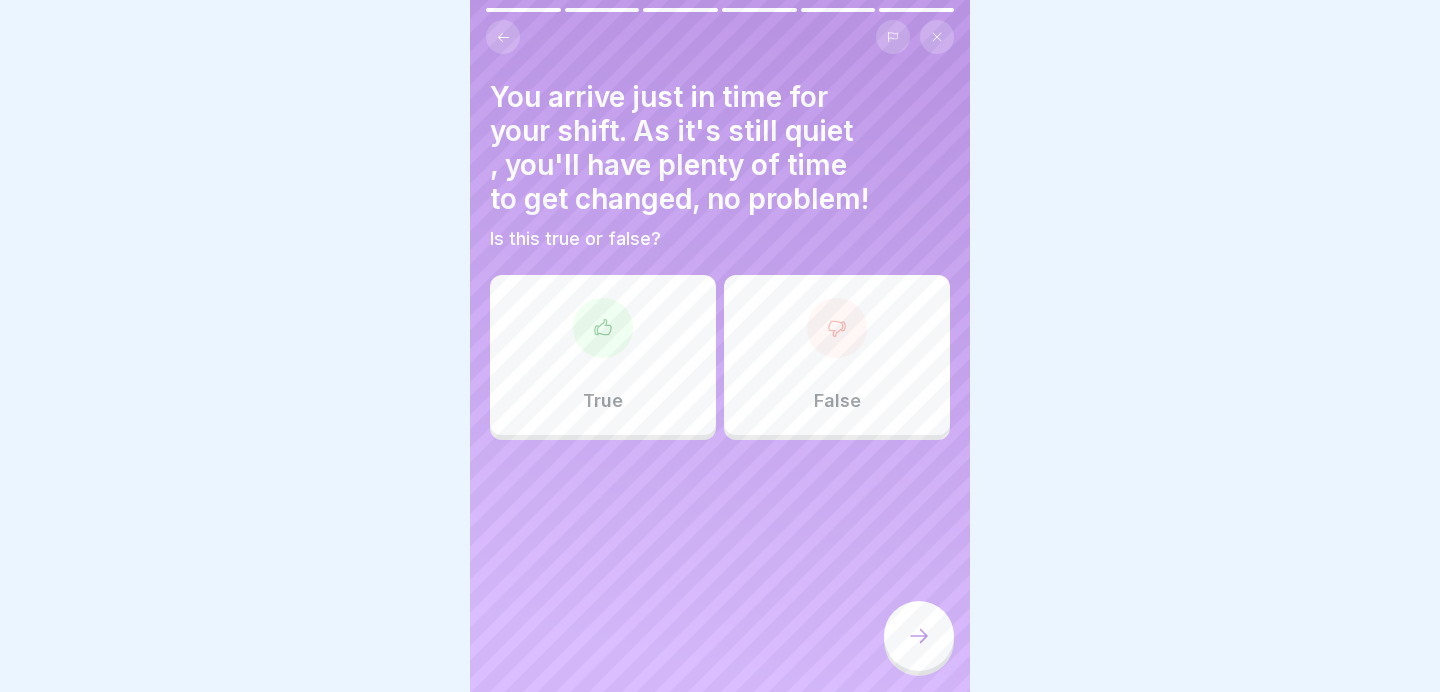 click at bounding box center (837, 328) 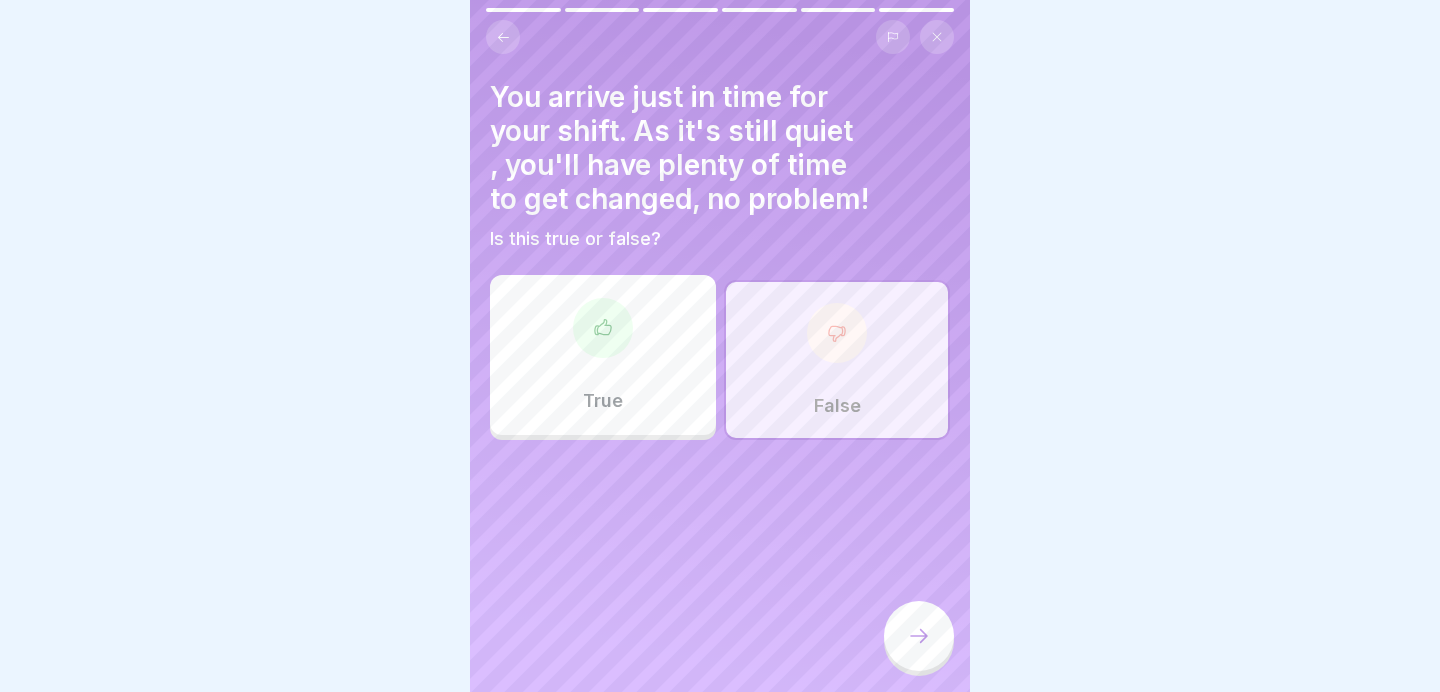 click 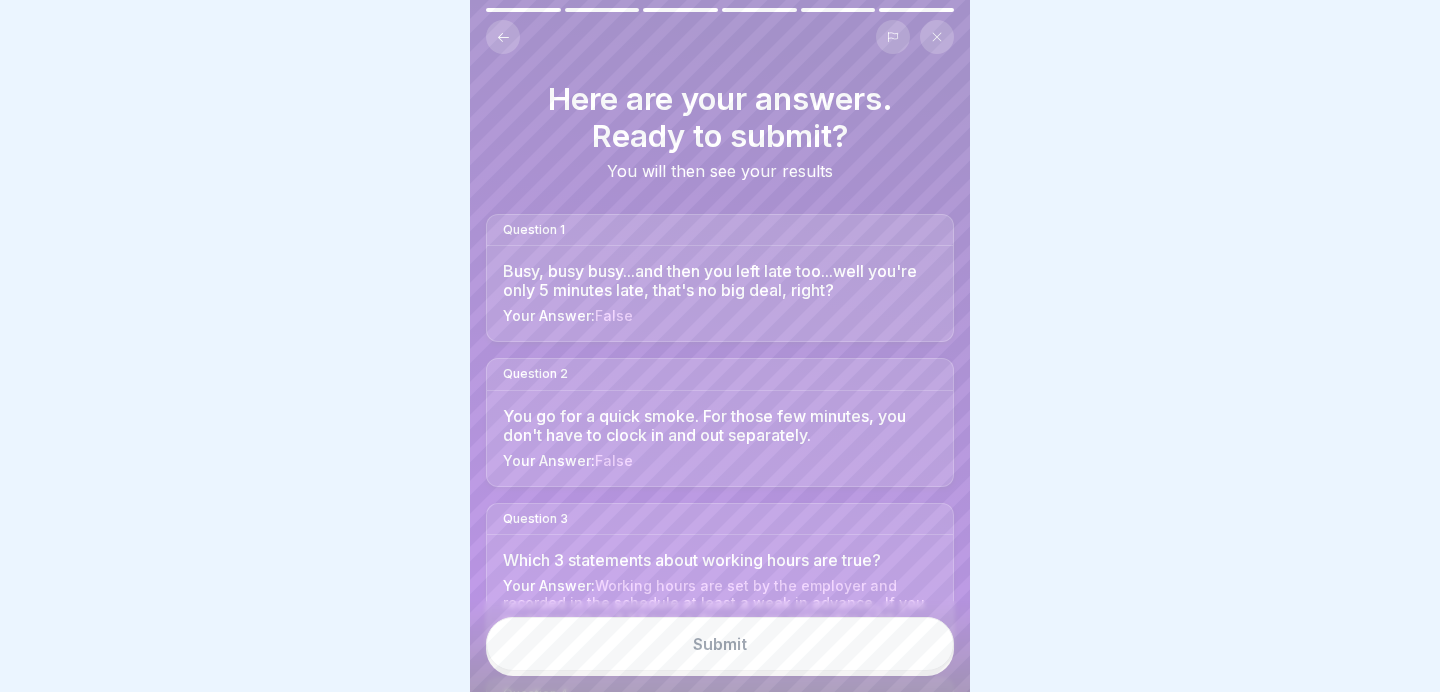 click on "Submit" at bounding box center [720, 644] 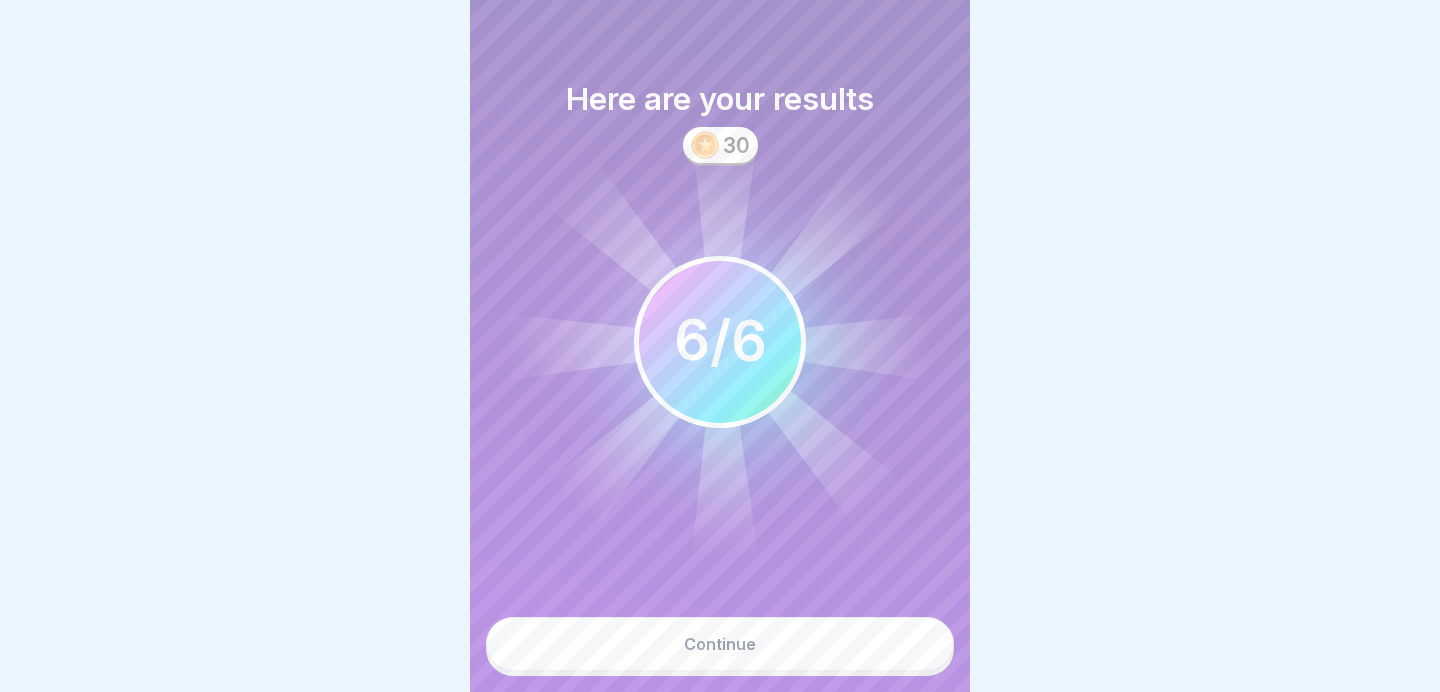 click on "Continue" at bounding box center [720, 644] 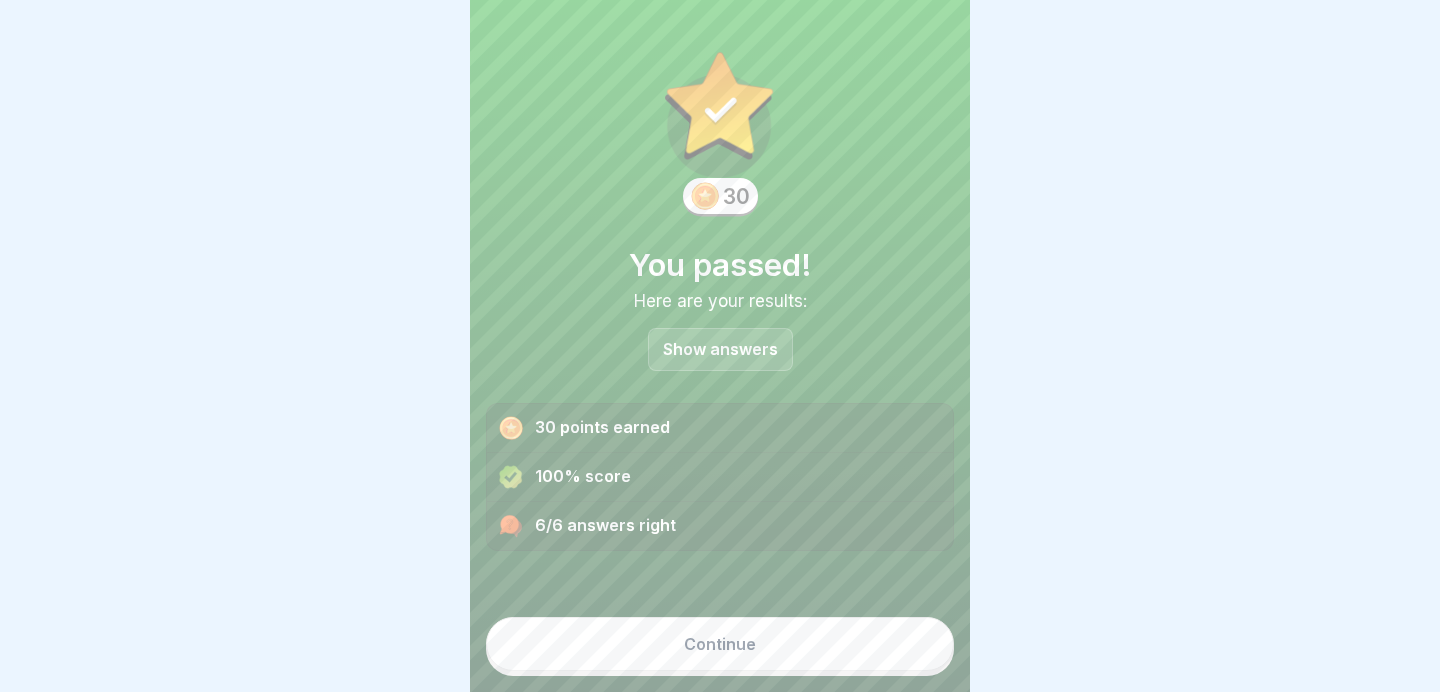 click on "Continue" at bounding box center (720, 644) 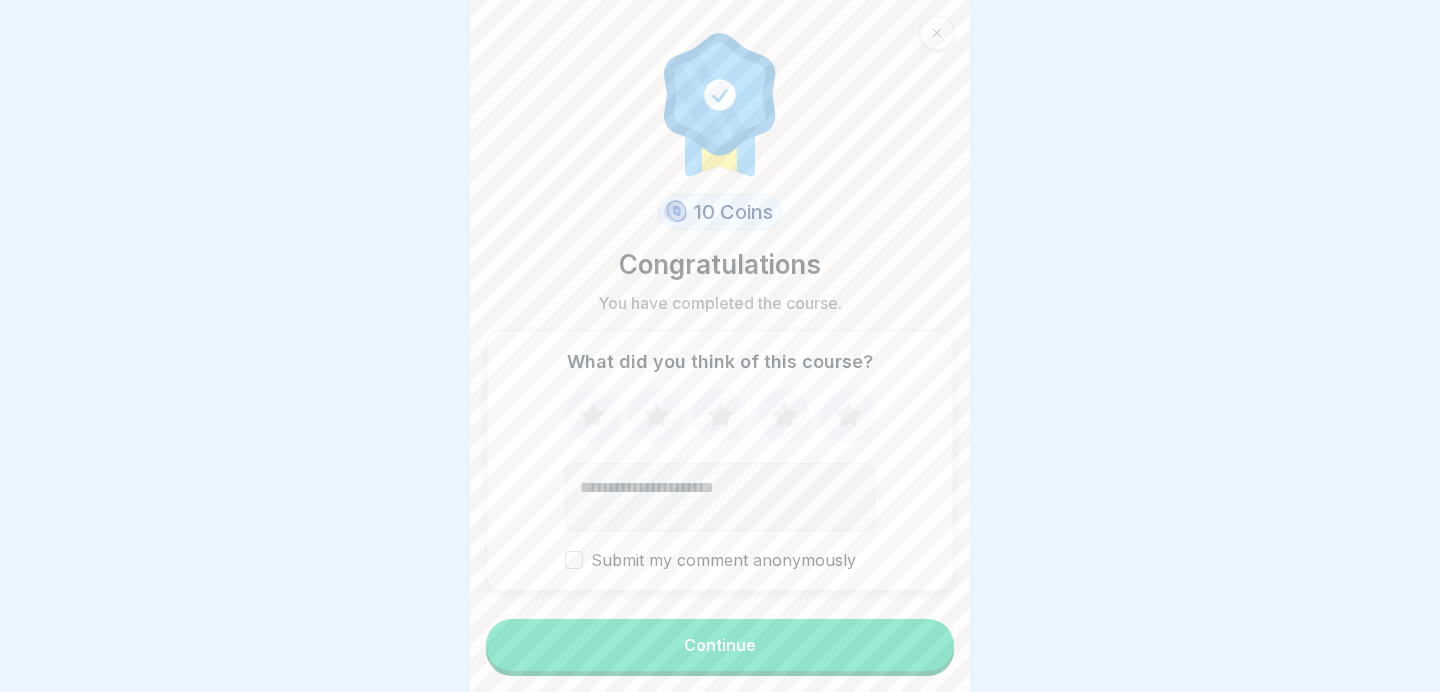 click on "Continue" at bounding box center [720, 645] 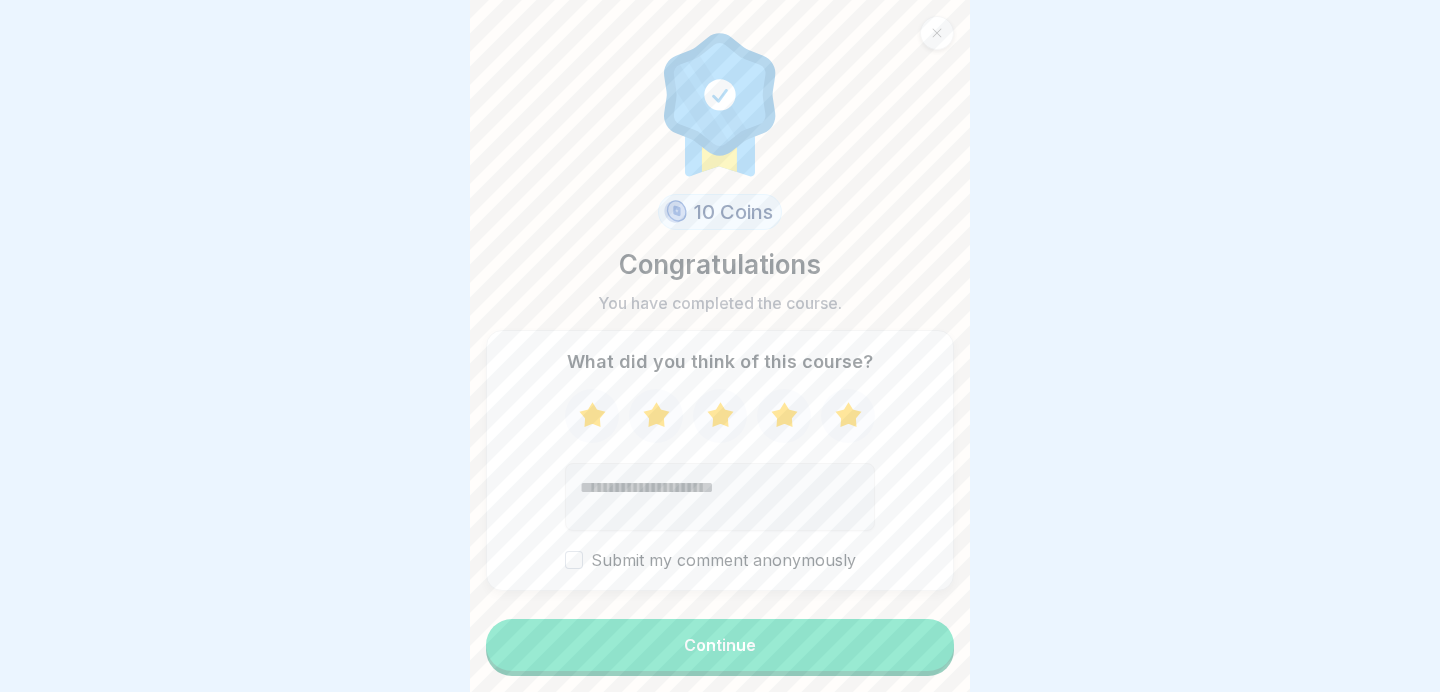 click on "10 Coins Congratulations You have completed the course. What did you think of this course? Submit my comment anonymously Continue" at bounding box center [720, 346] 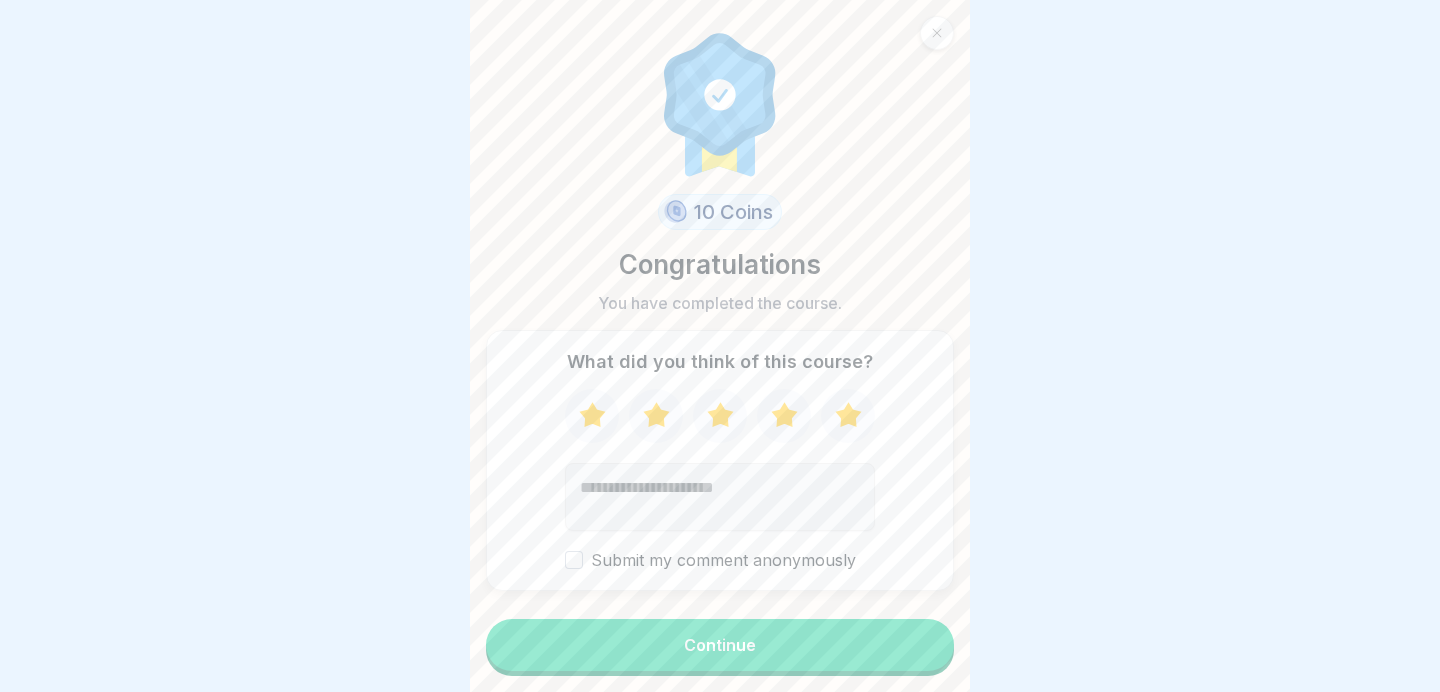 click on "Continue" at bounding box center (720, 645) 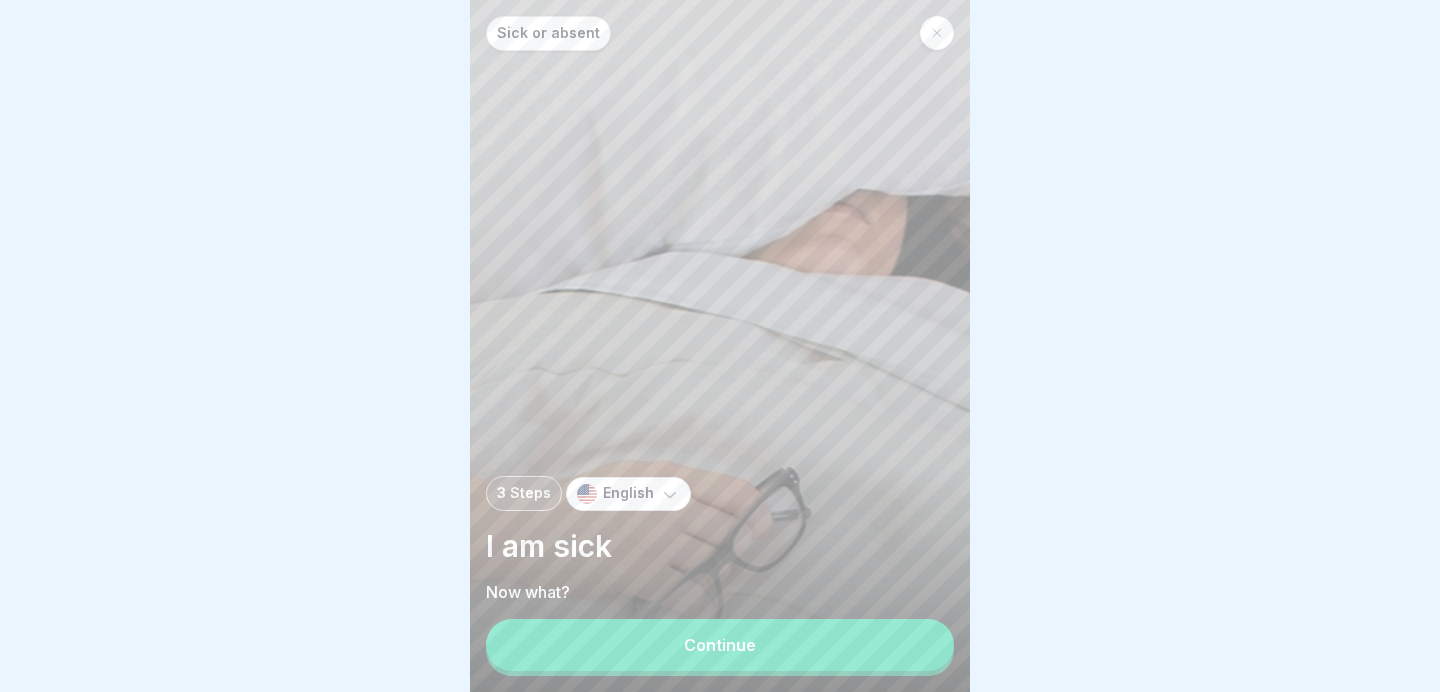 click on "Continue" at bounding box center [720, 645] 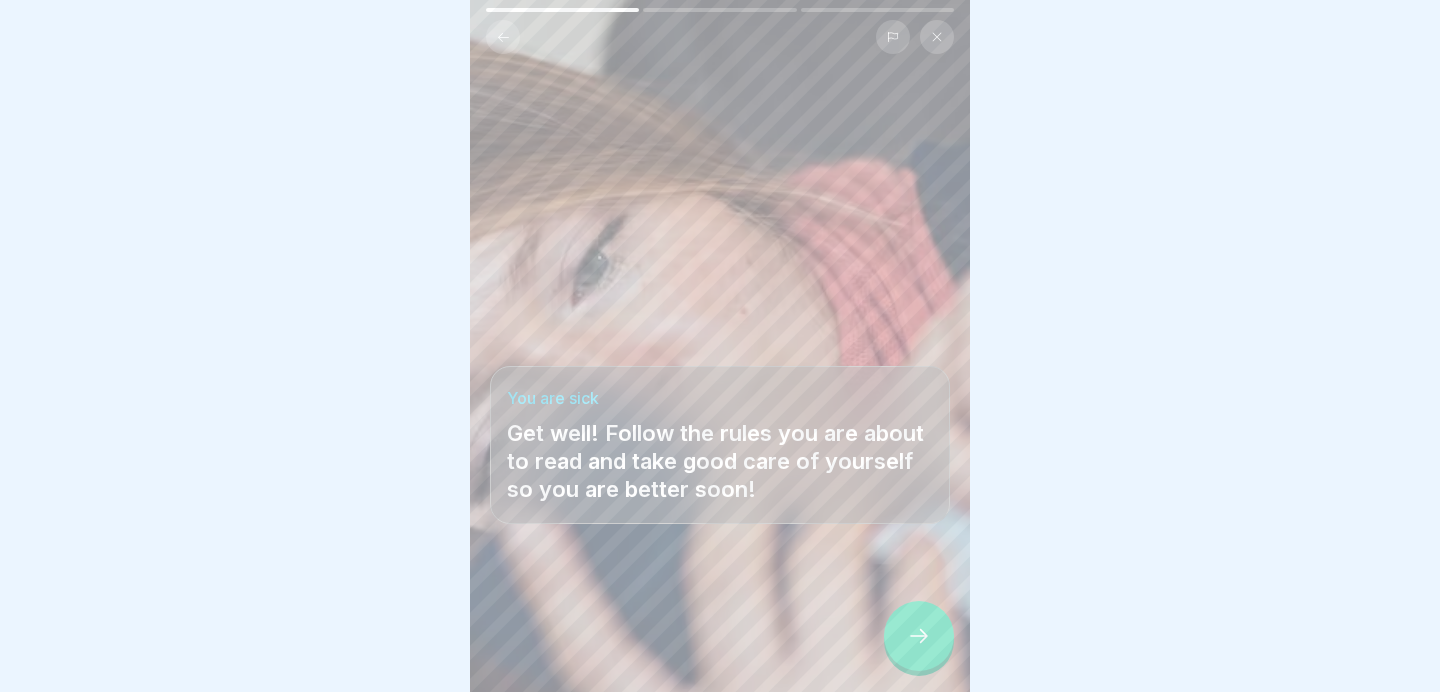 click 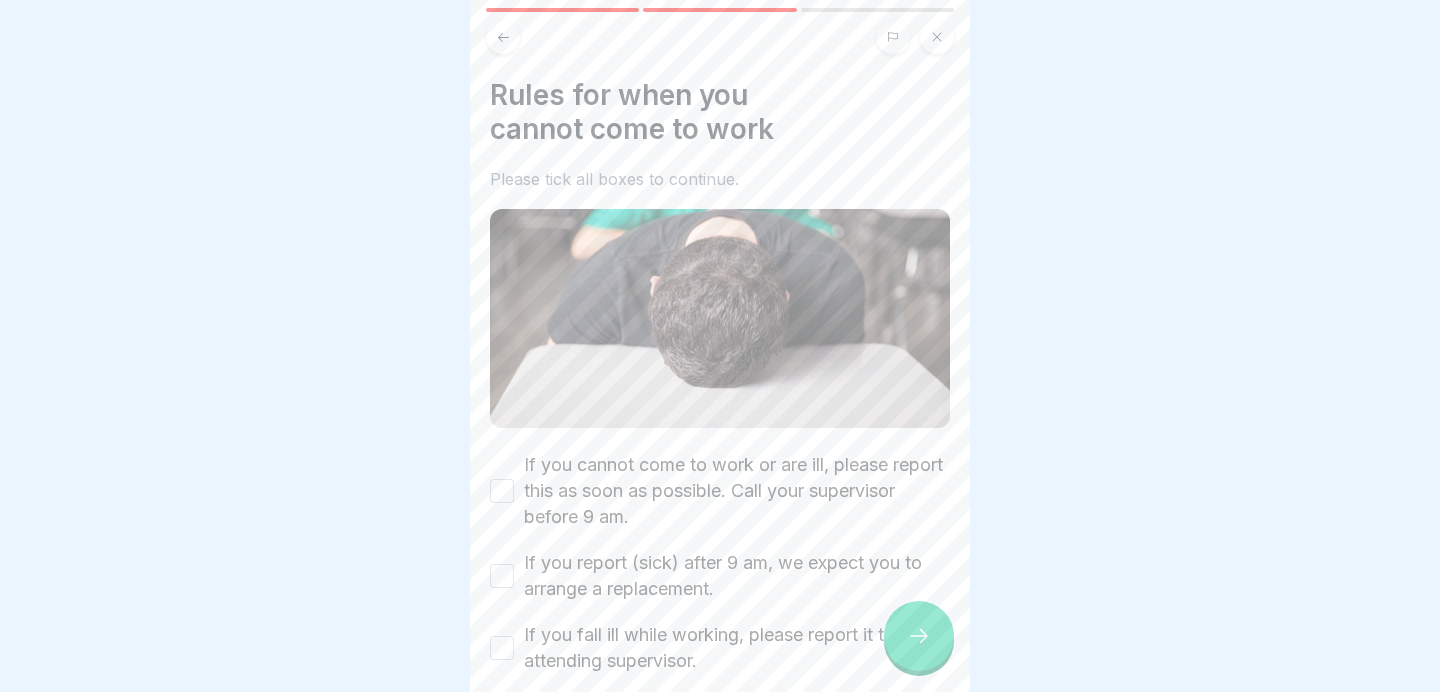 click on "If you cannot come to work or are ill, please report this as soon as possible. Call your supervisor before 9 am." at bounding box center (737, 491) 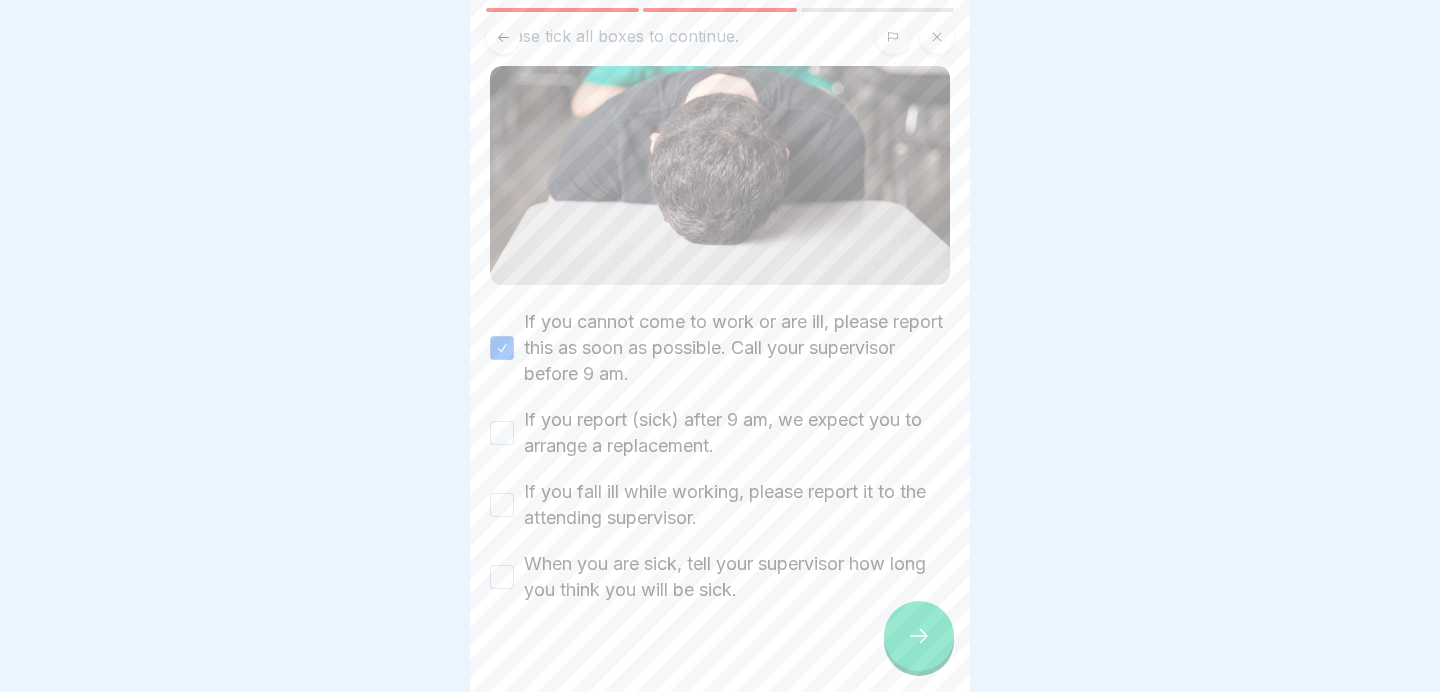 scroll, scrollTop: 159, scrollLeft: 0, axis: vertical 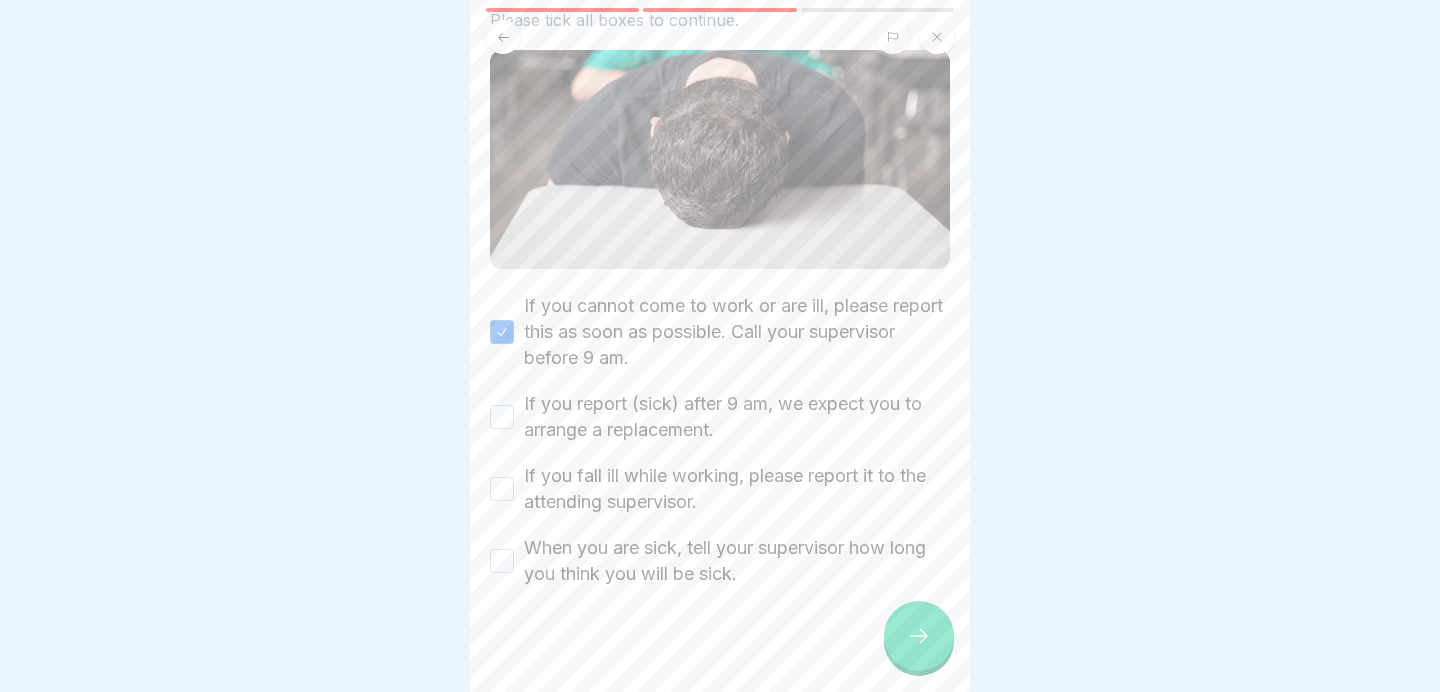 click on "If you report (sick) after 9 am, we expect you to arrange a replacement." at bounding box center [737, 417] 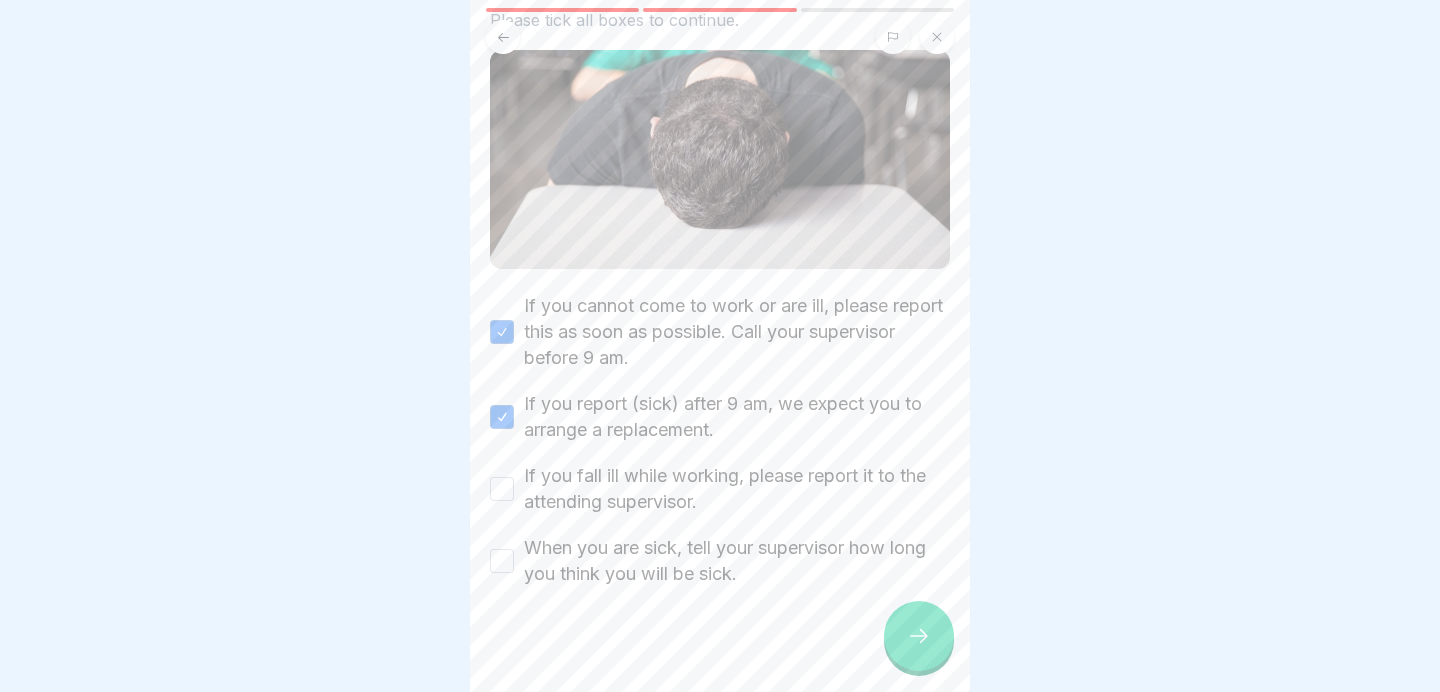 scroll, scrollTop: 174, scrollLeft: 0, axis: vertical 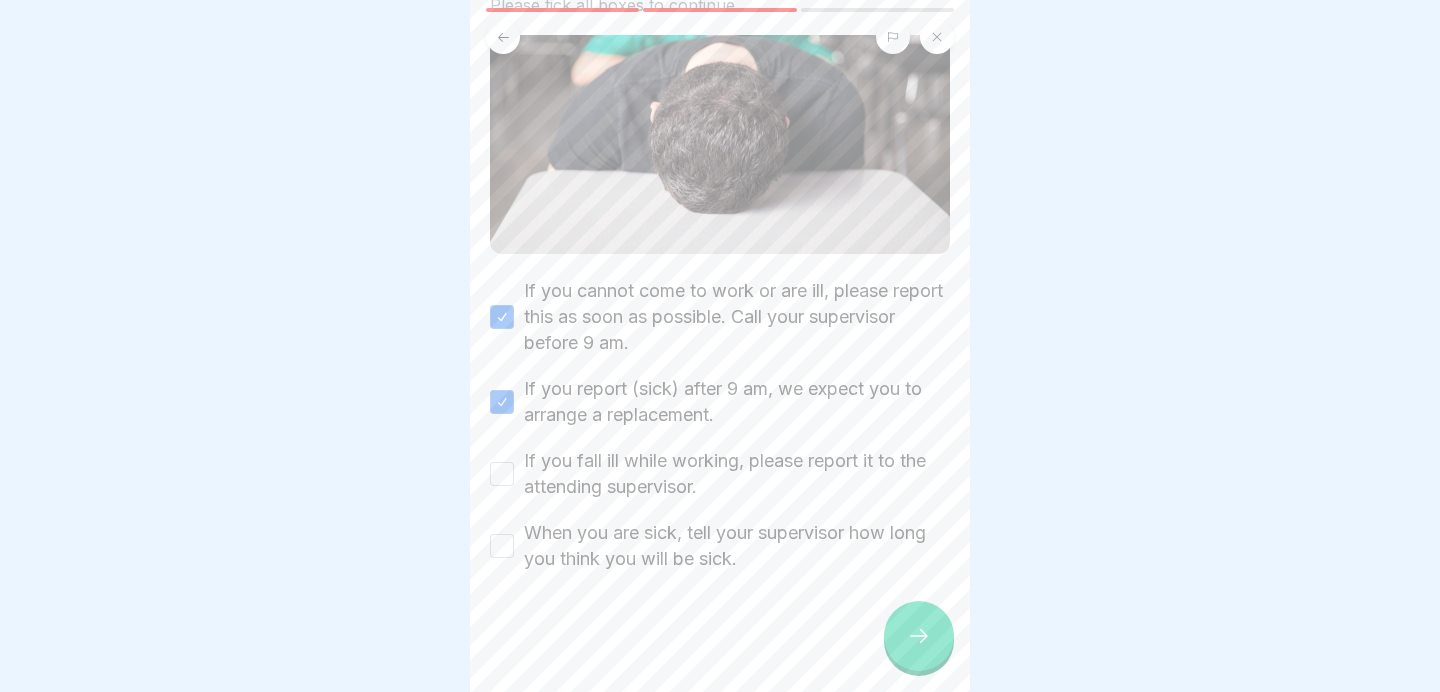 click on "If you fall ill while working, please report it to the attending supervisor." at bounding box center [737, 474] 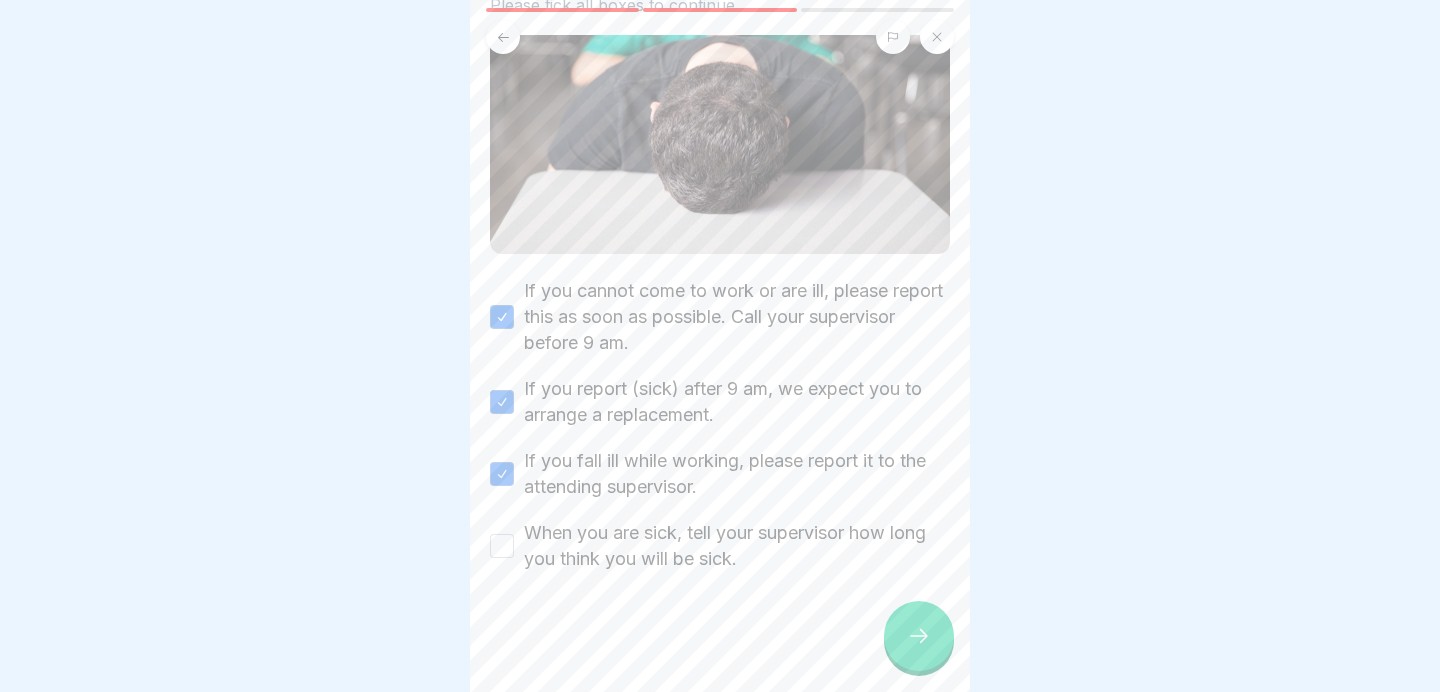 click on "When you are sick, tell your supervisor how long you think you will be sick." at bounding box center [737, 546] 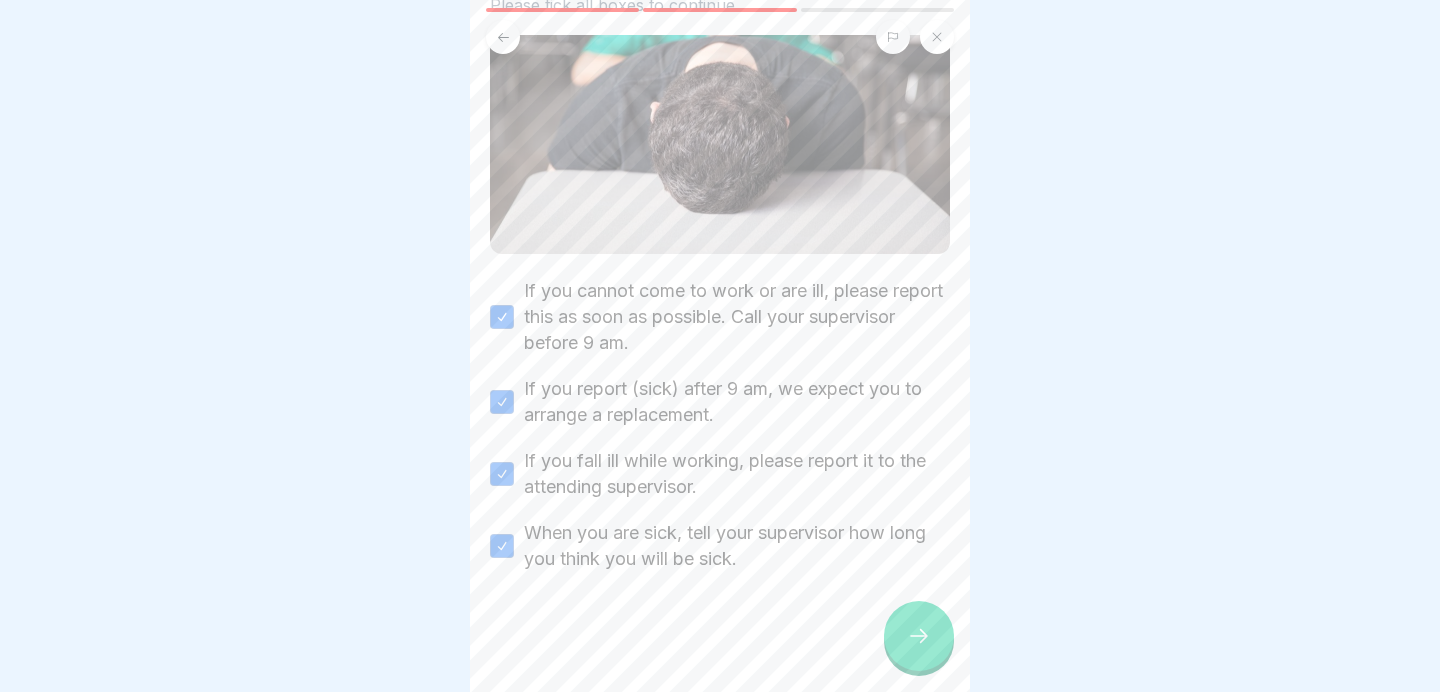 click 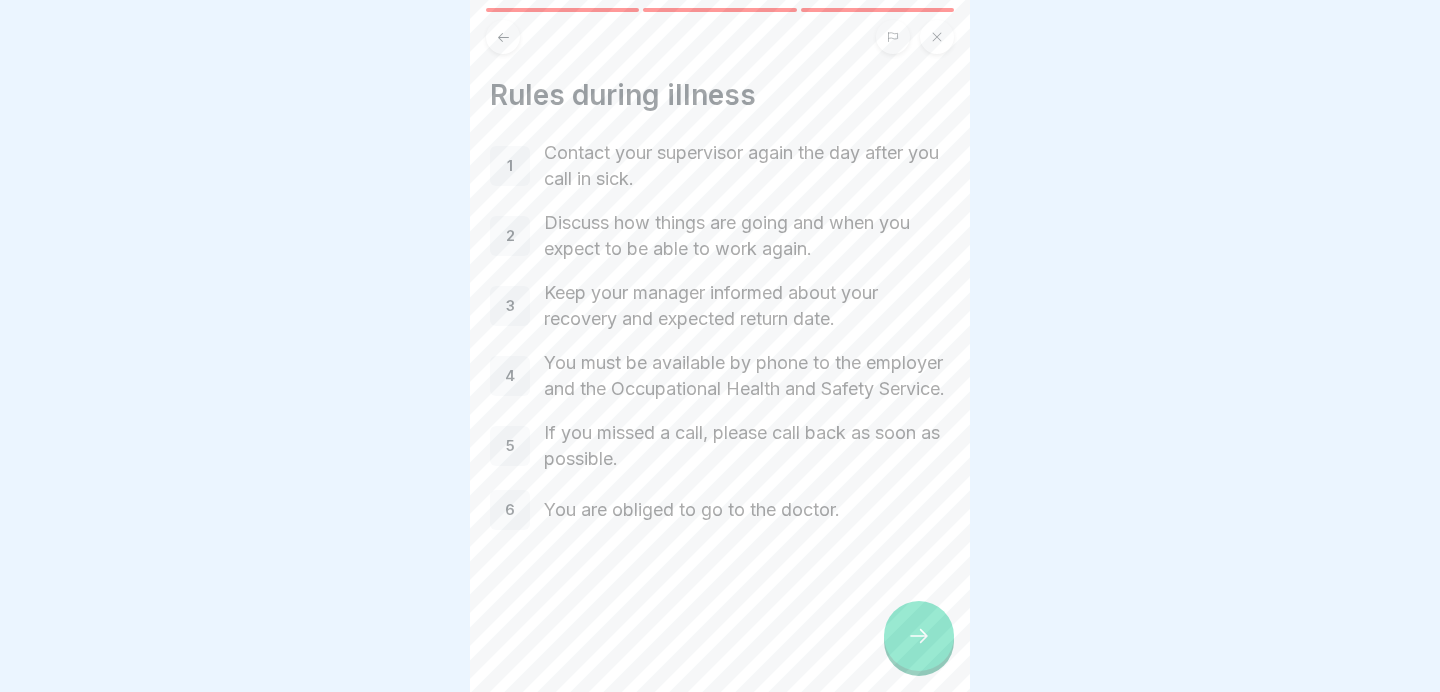 click 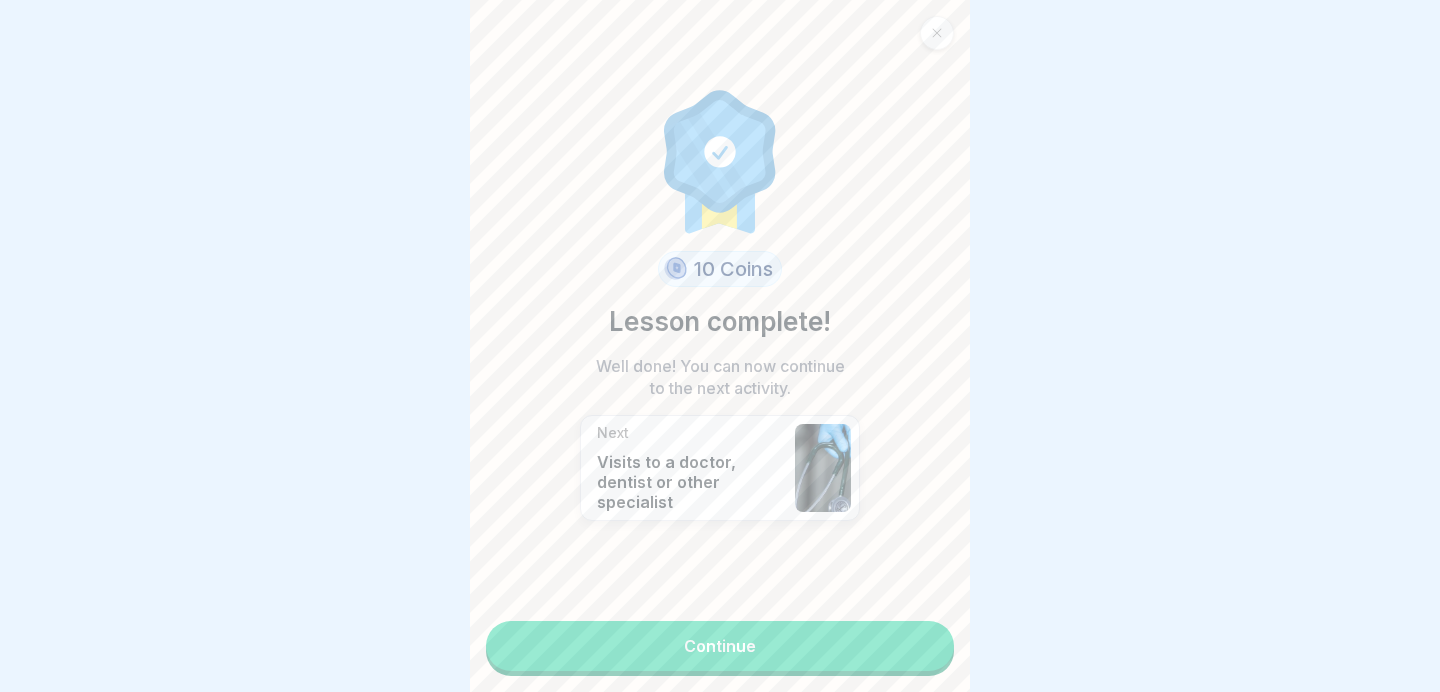 click on "Continue" at bounding box center [720, 646] 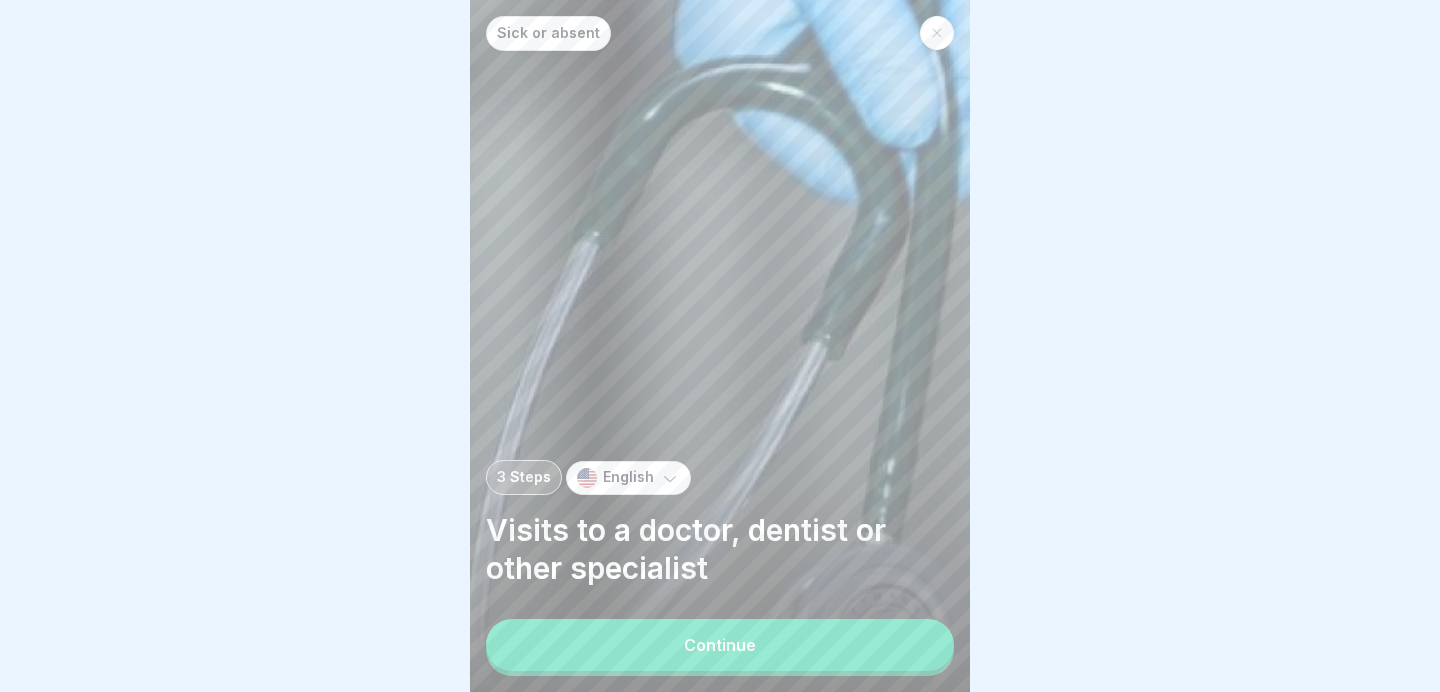 click on "Continue" at bounding box center [720, 645] 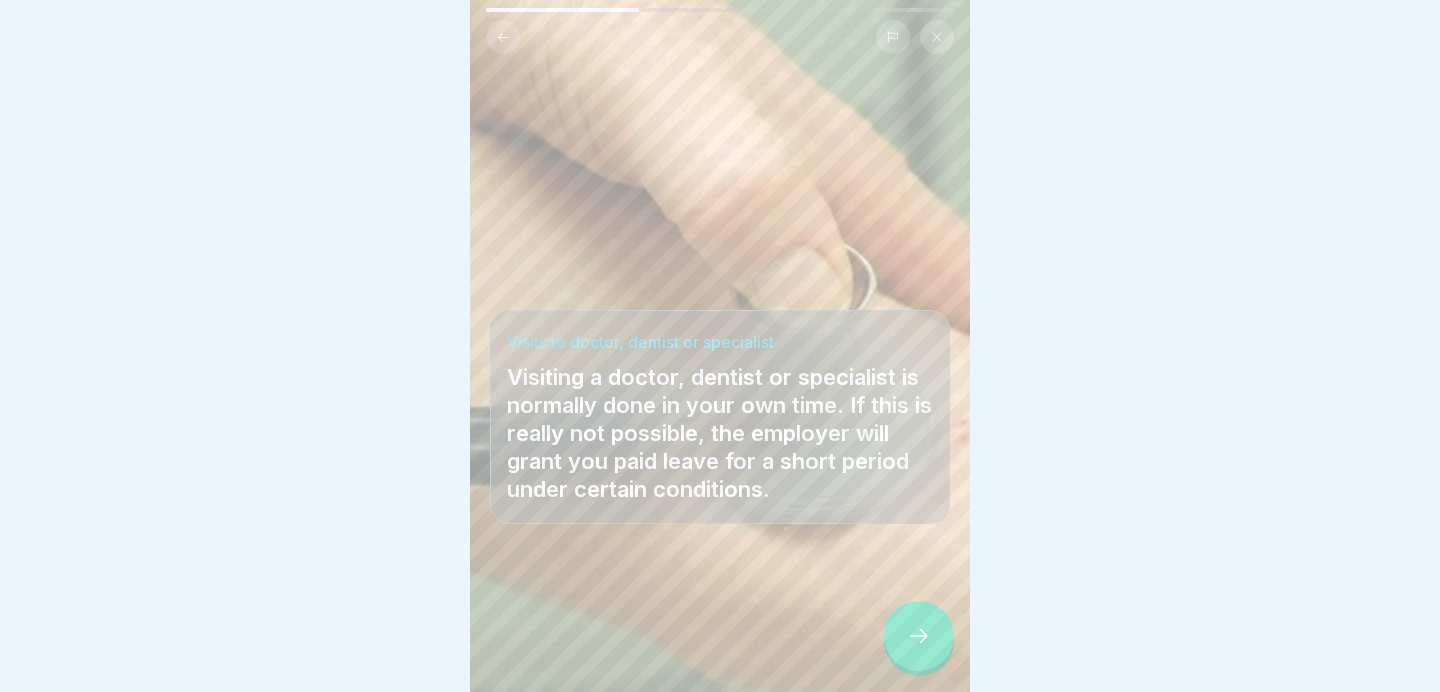 click 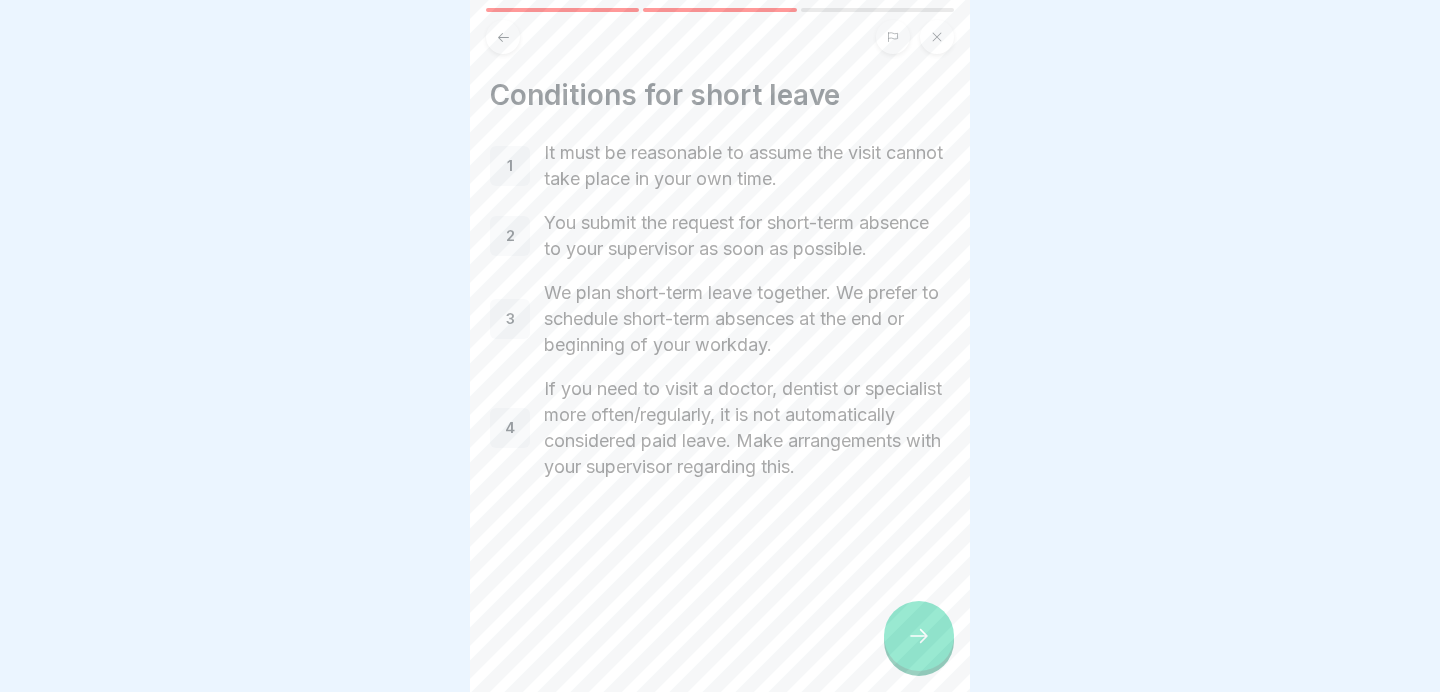 click at bounding box center [503, 37] 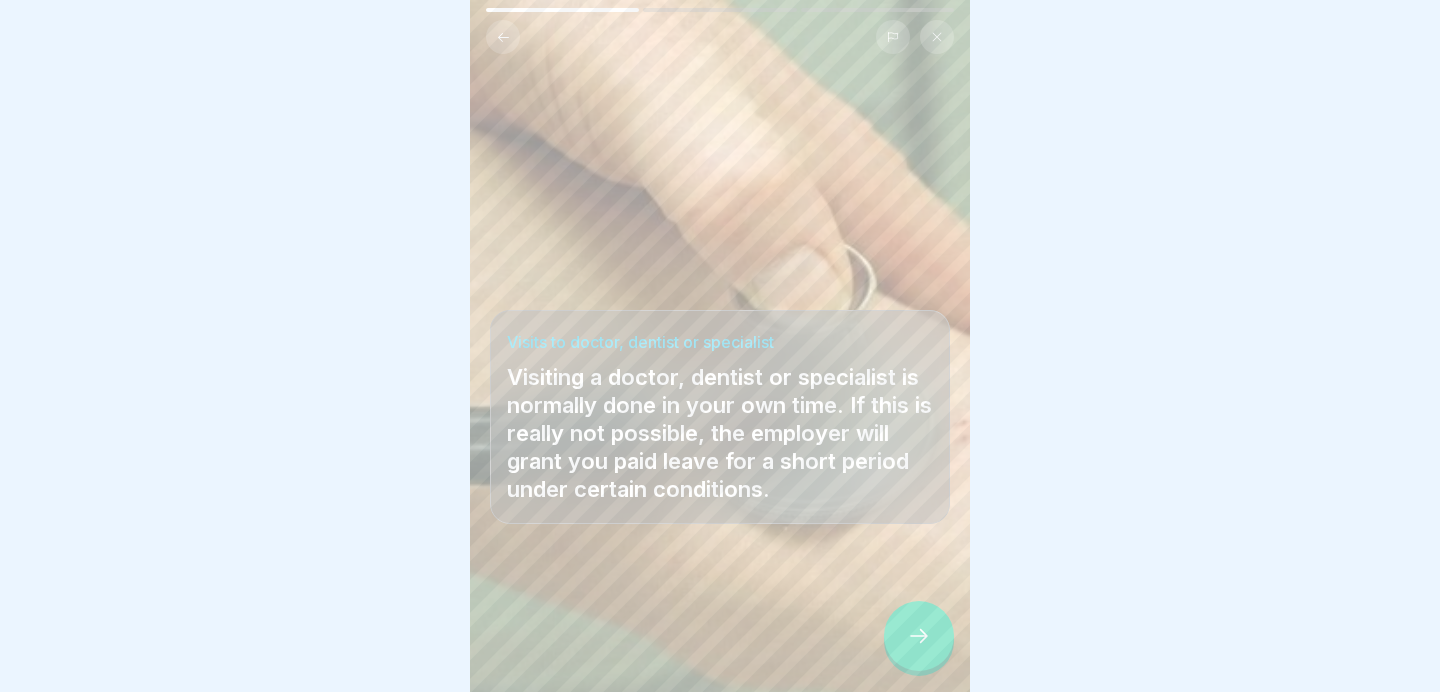 click at bounding box center [919, 636] 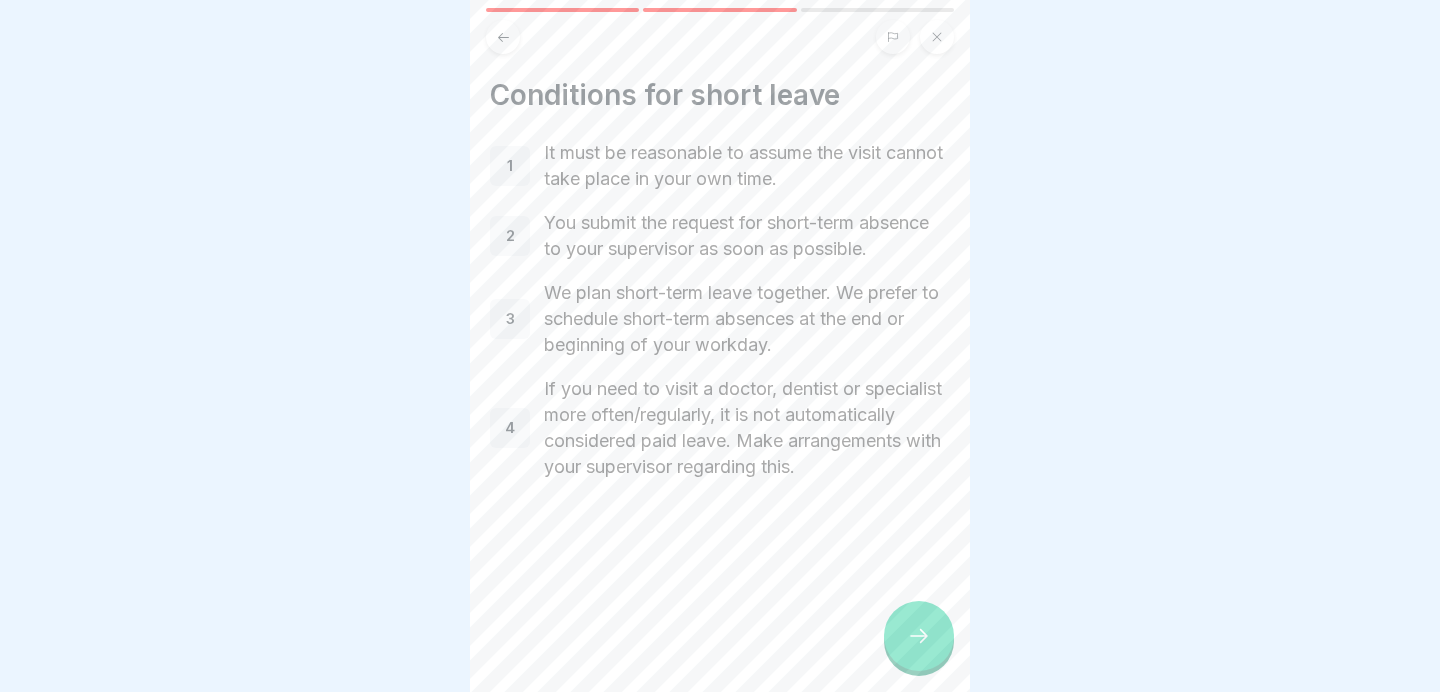 click 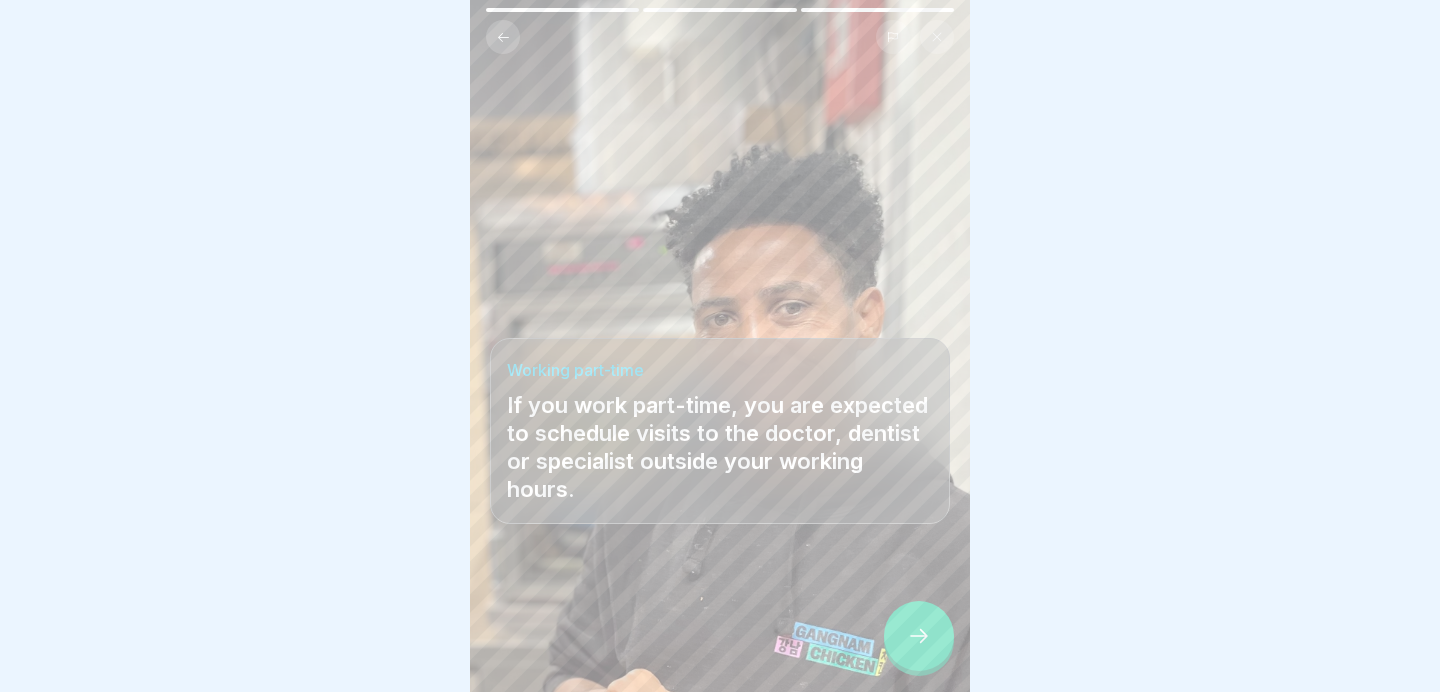 click 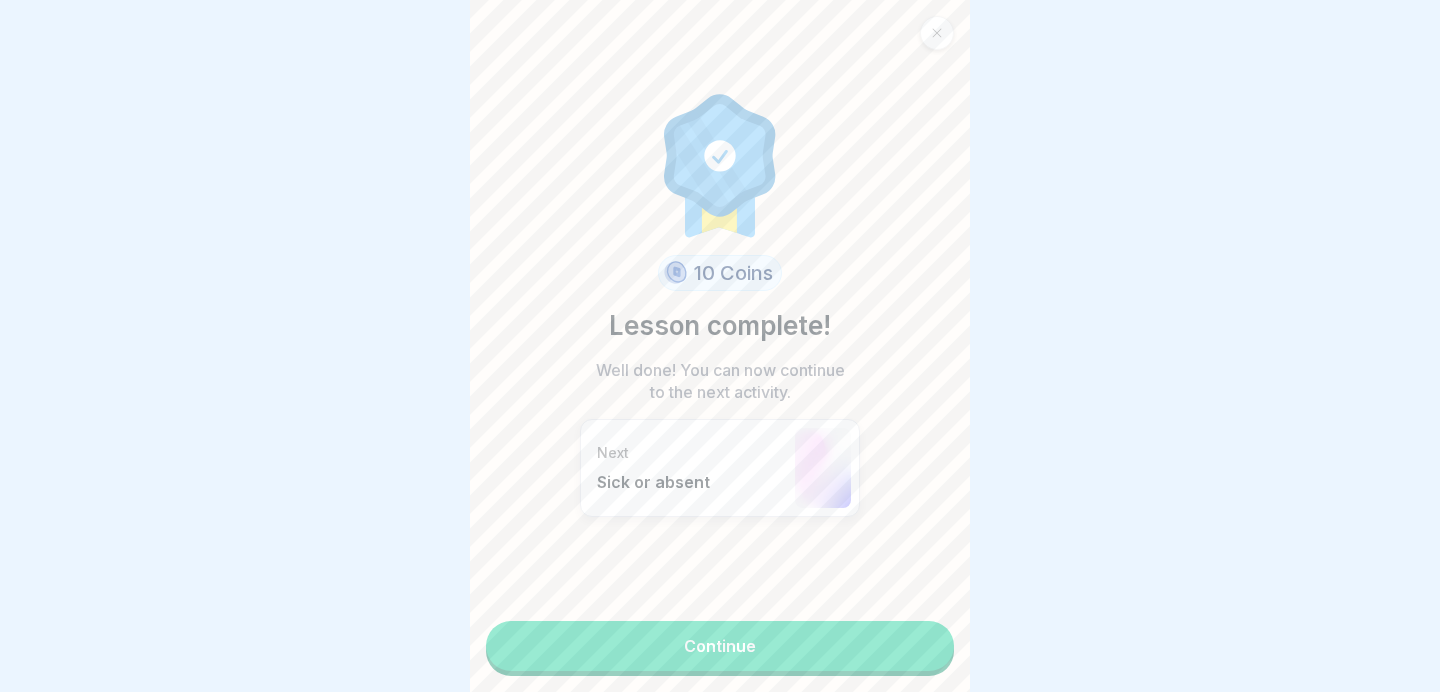 click on "Continue" at bounding box center [720, 646] 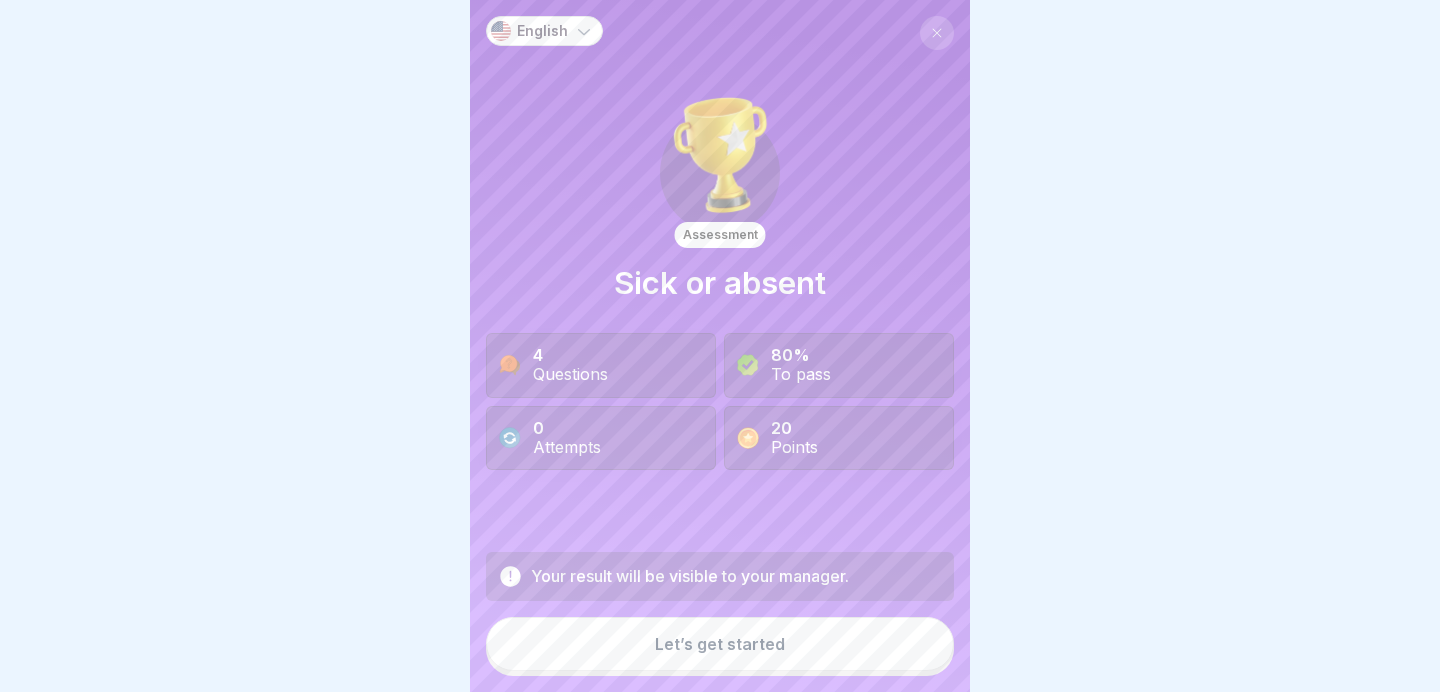 click on "Let’s get started" at bounding box center (720, 644) 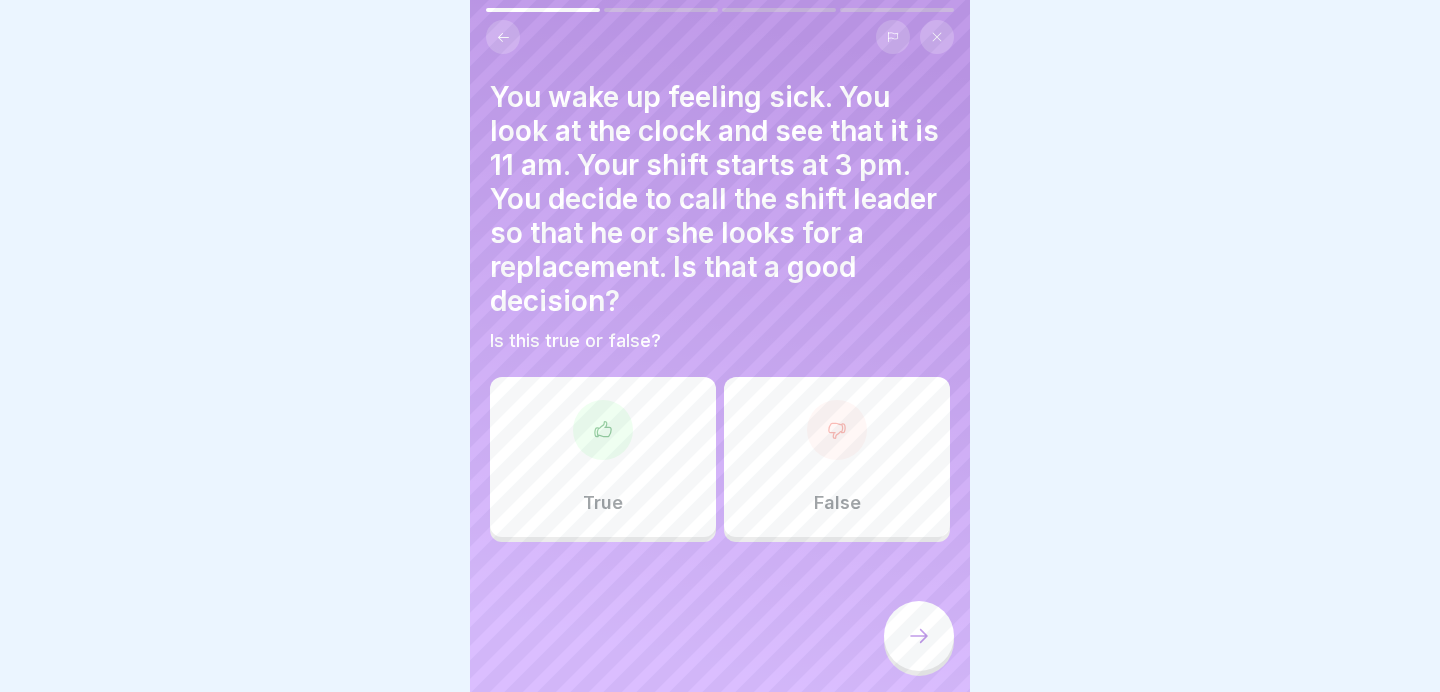 click on "False" at bounding box center (837, 457) 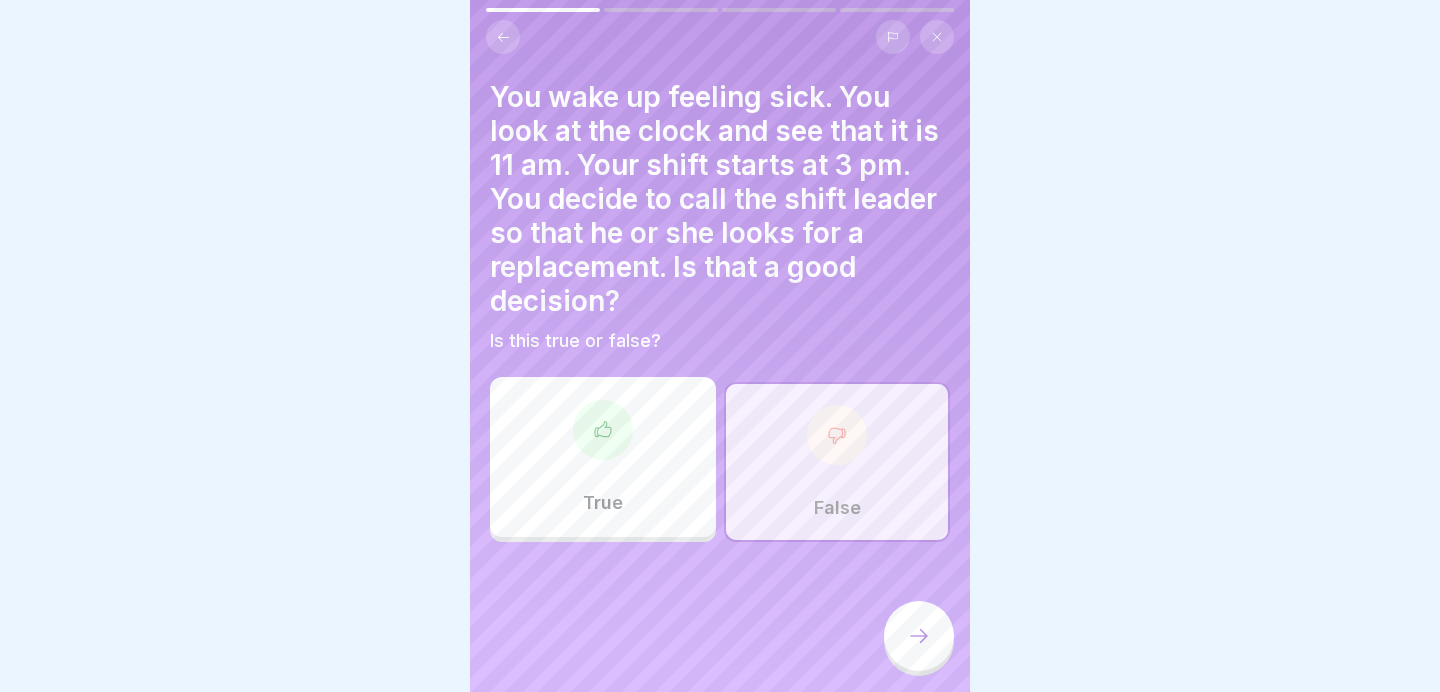 click at bounding box center (919, 636) 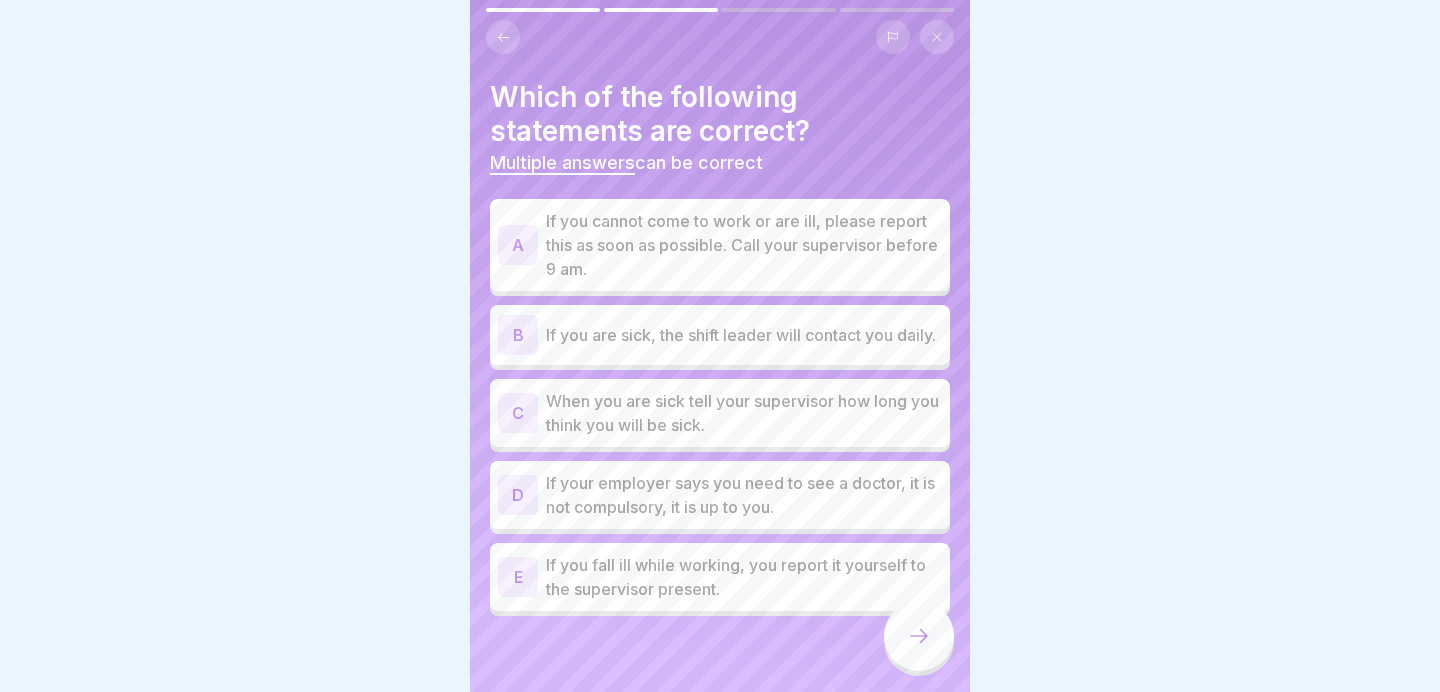 click on "If you cannot come to work or are ill, please report this as soon as possible. Call your supervisor before 9 am." at bounding box center [744, 245] 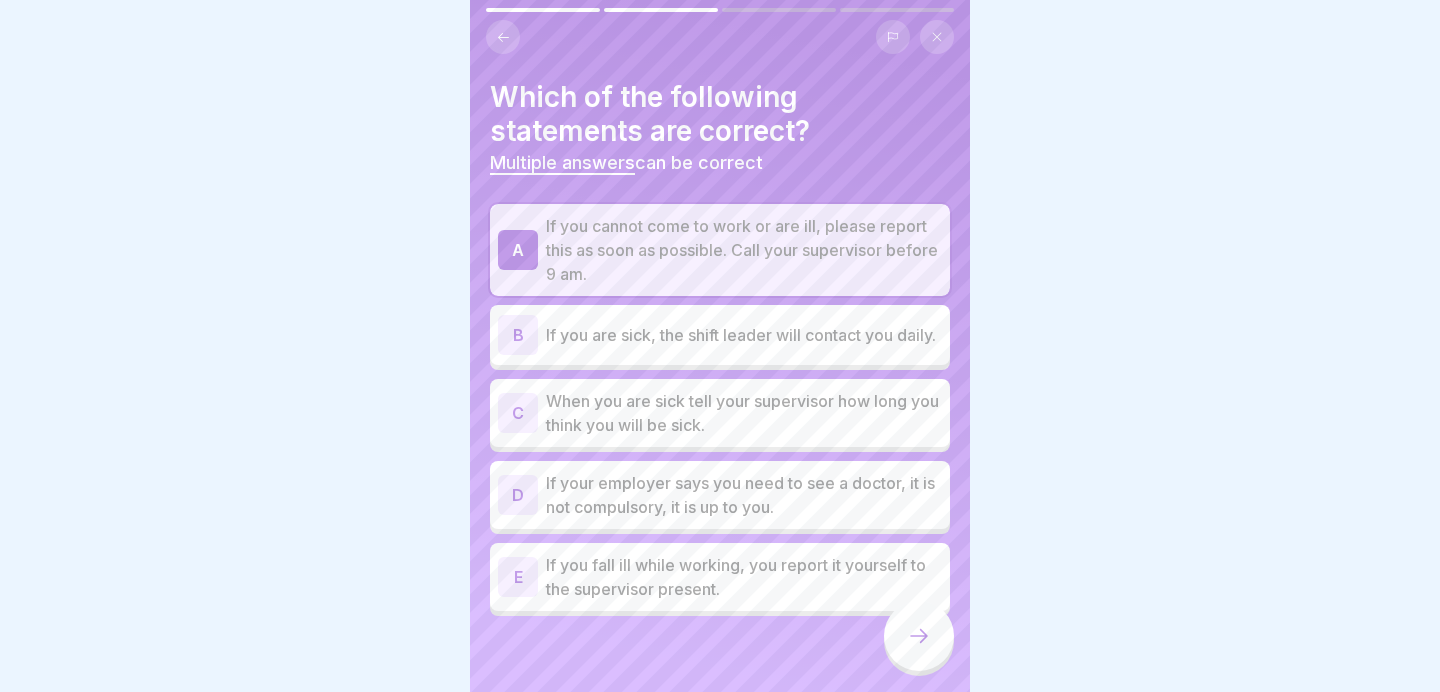 scroll, scrollTop: 11, scrollLeft: 0, axis: vertical 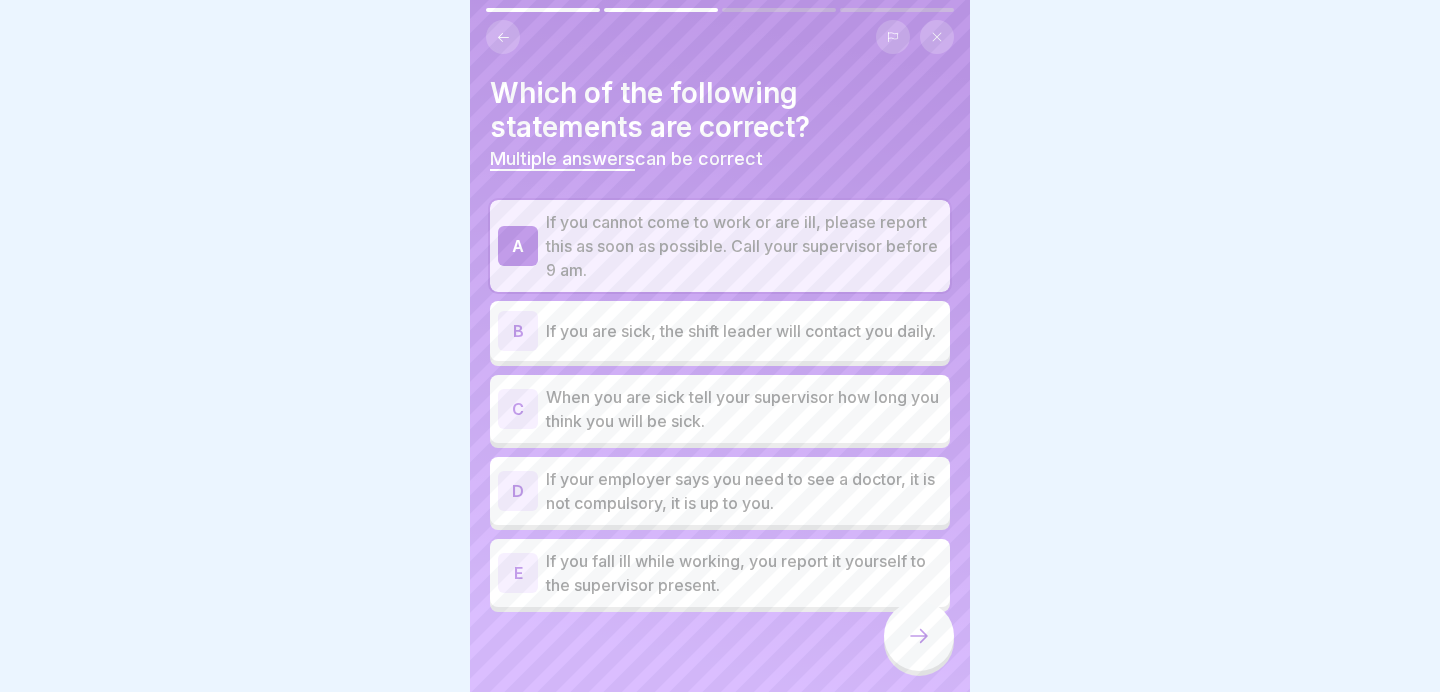 click on "C When you are sick tell your supervisor how long you think you will be sick." at bounding box center (720, 409) 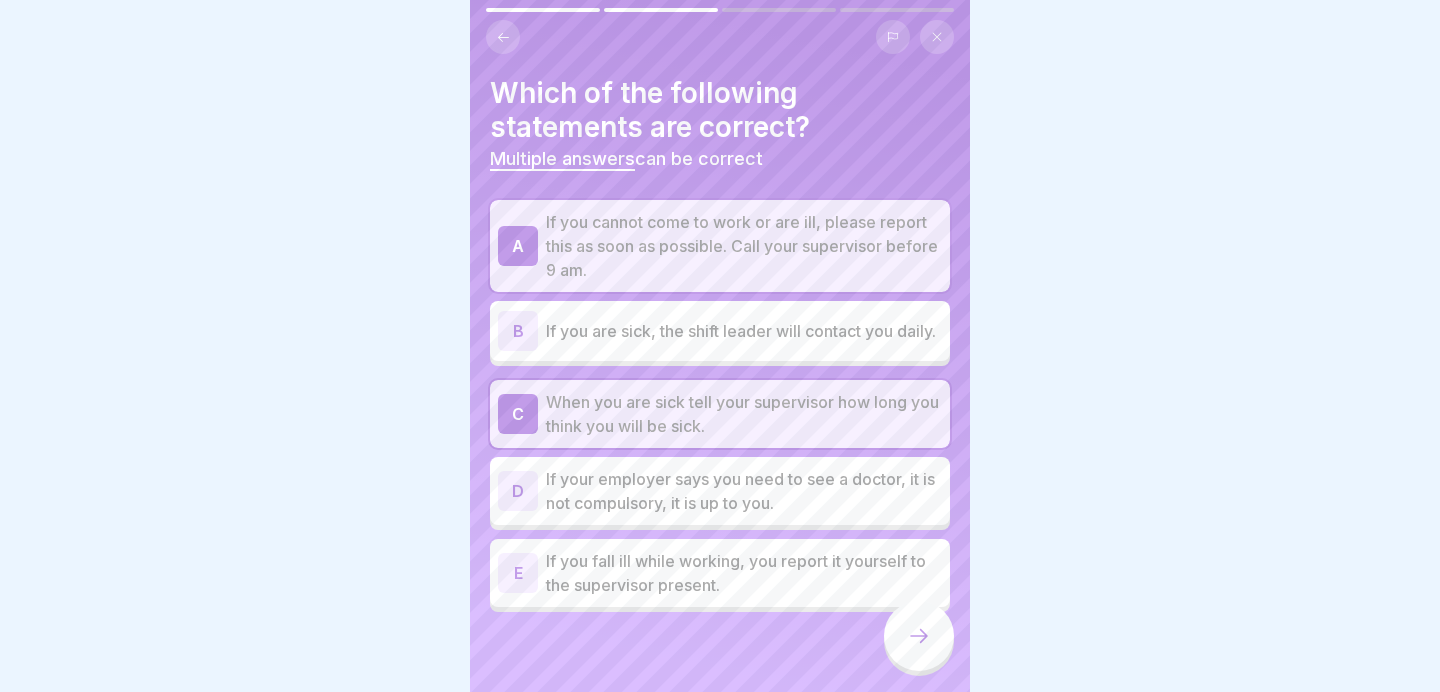click on "If you fall ill while working, you report it yourself to the supervisor present." at bounding box center [744, 573] 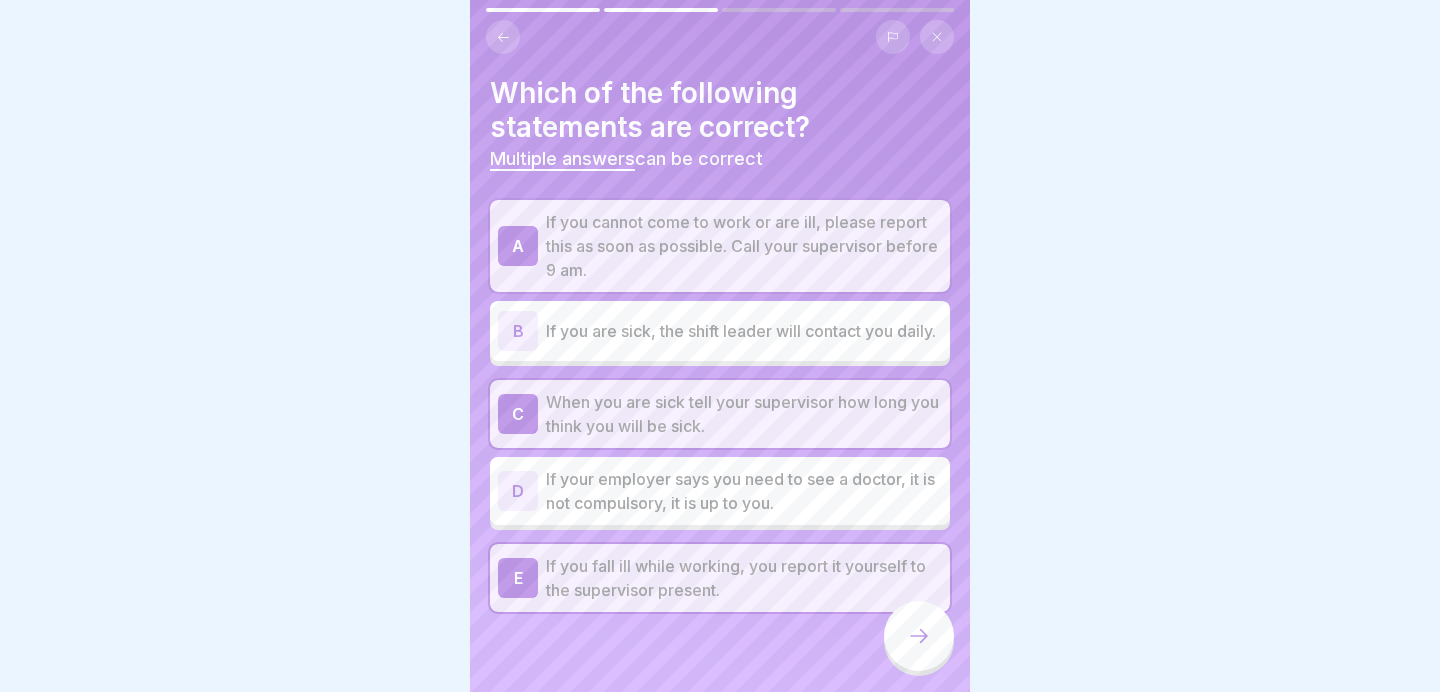 click at bounding box center [919, 636] 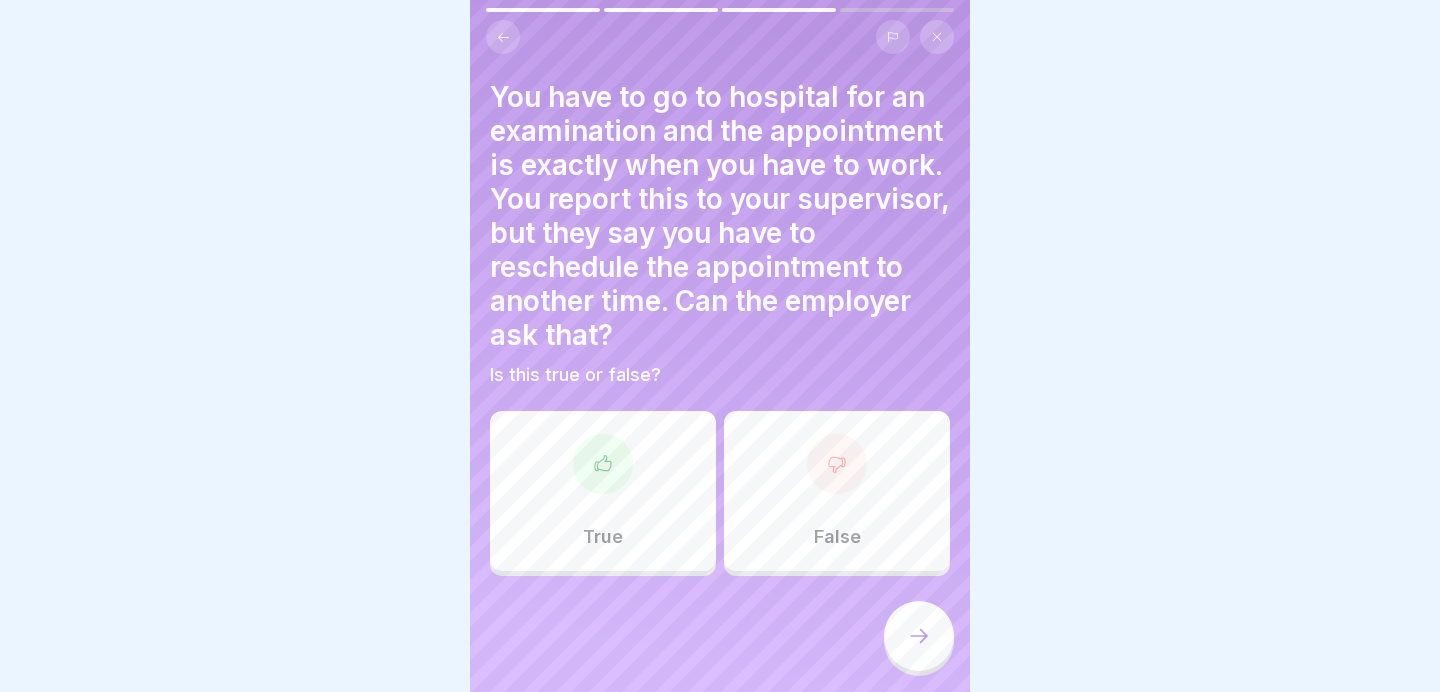 click at bounding box center (837, 464) 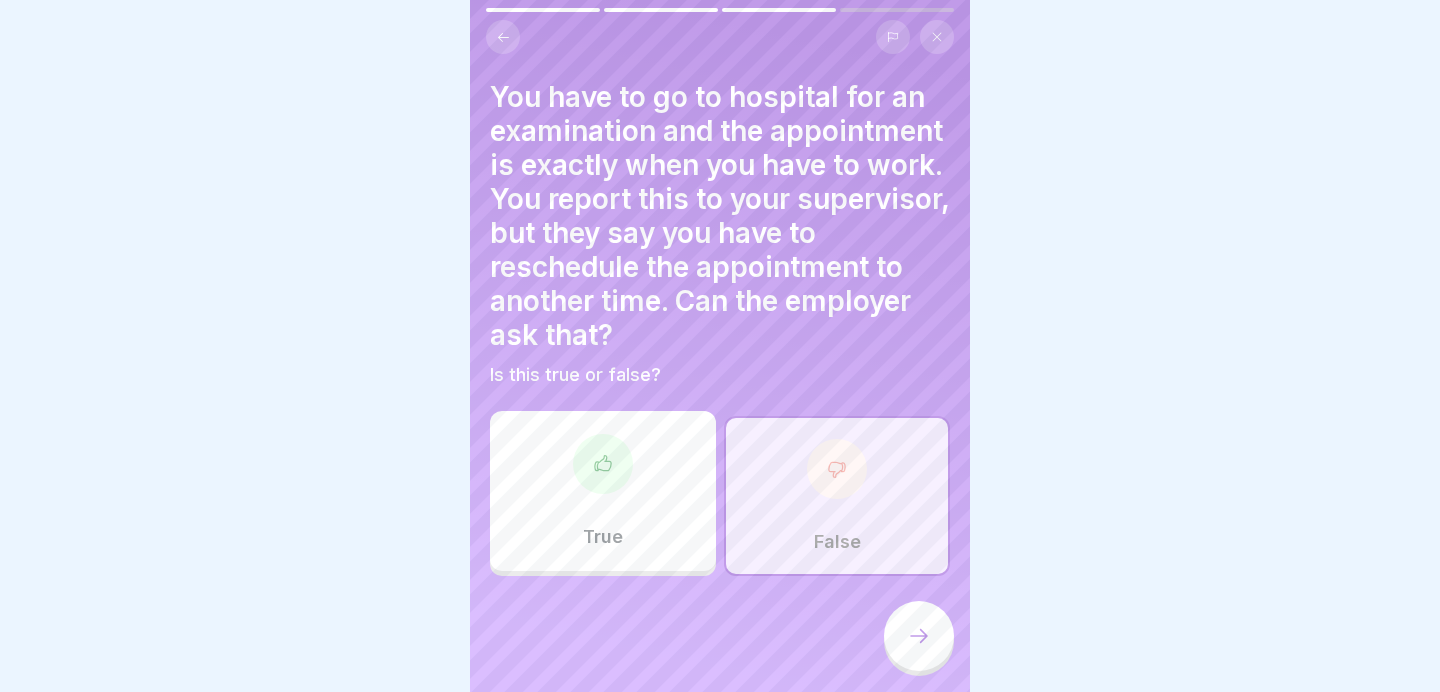 click at bounding box center (919, 638) 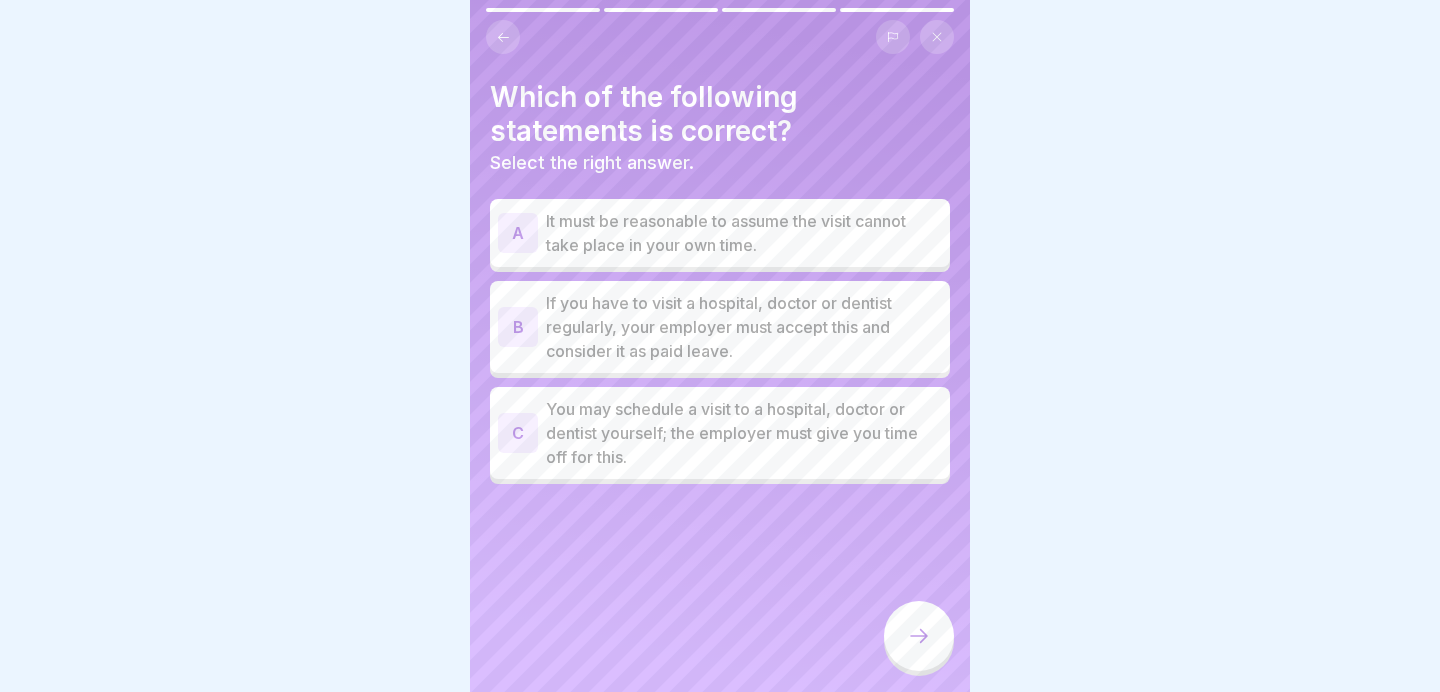click on "It must be reasonable to assume the visit cannot take place in your own time." at bounding box center [744, 233] 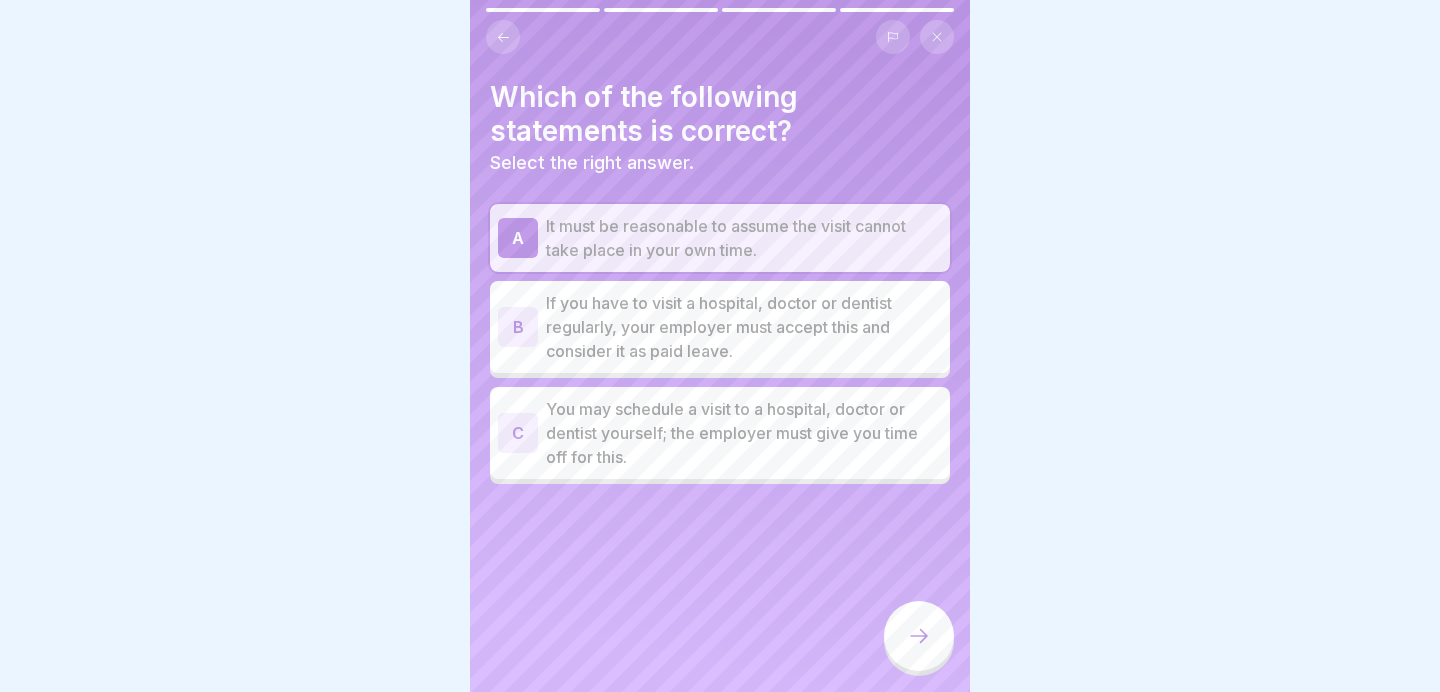 click on "You may schedule a visit to a hospital, doctor or dentist yourself; the employer must give you time off for this." at bounding box center [744, 433] 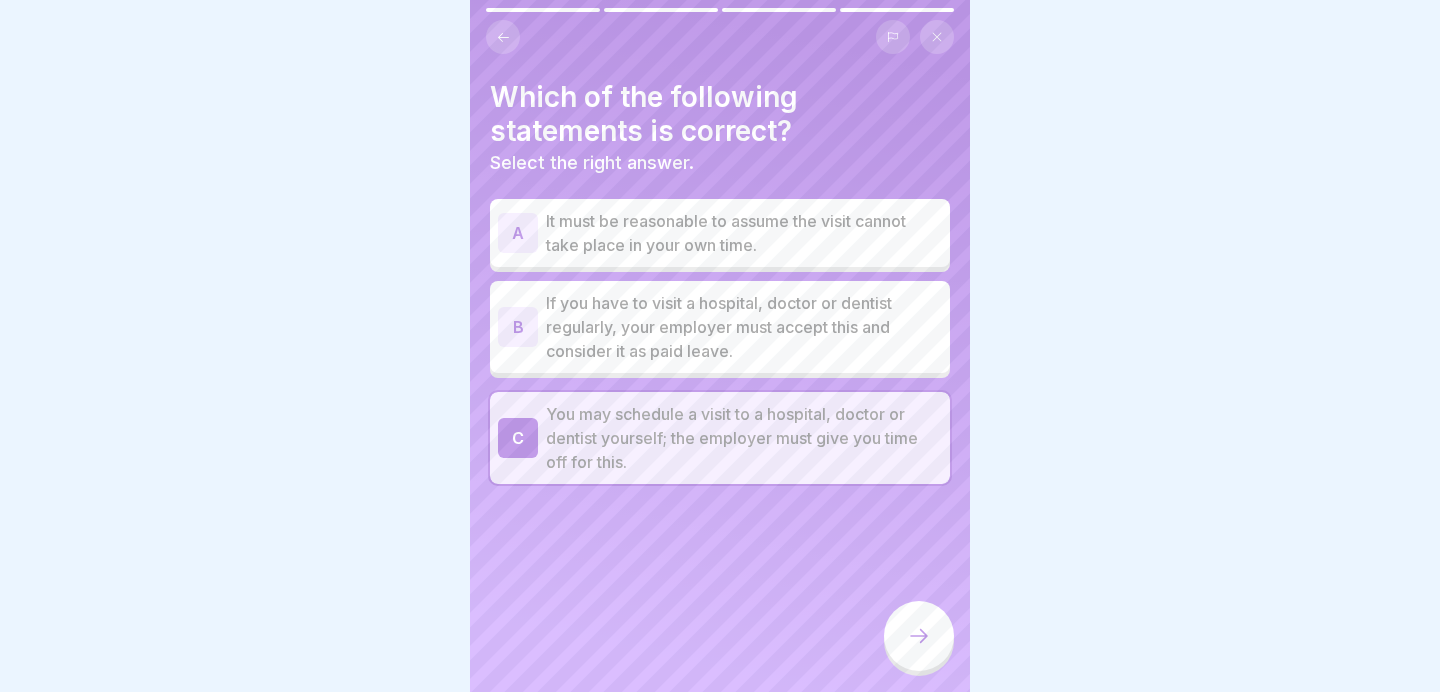 click at bounding box center (919, 636) 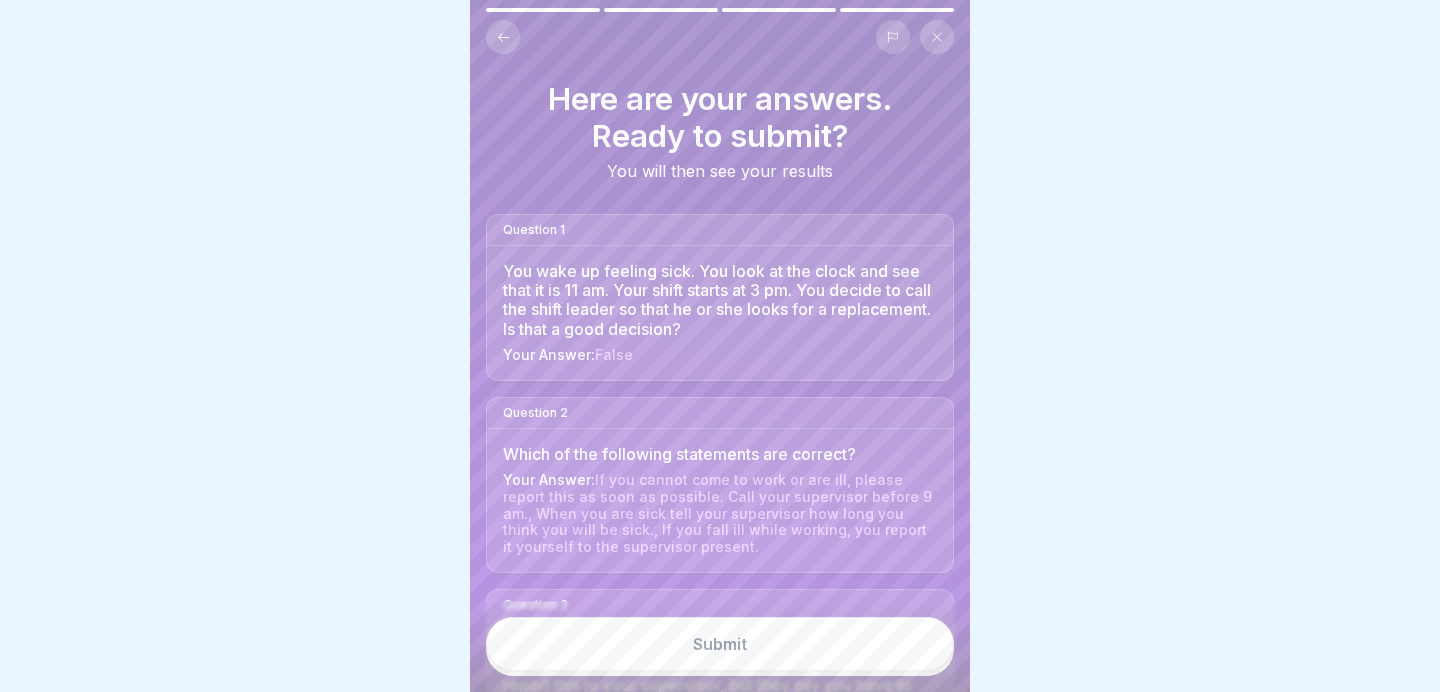 click on "Submit" at bounding box center (720, 644) 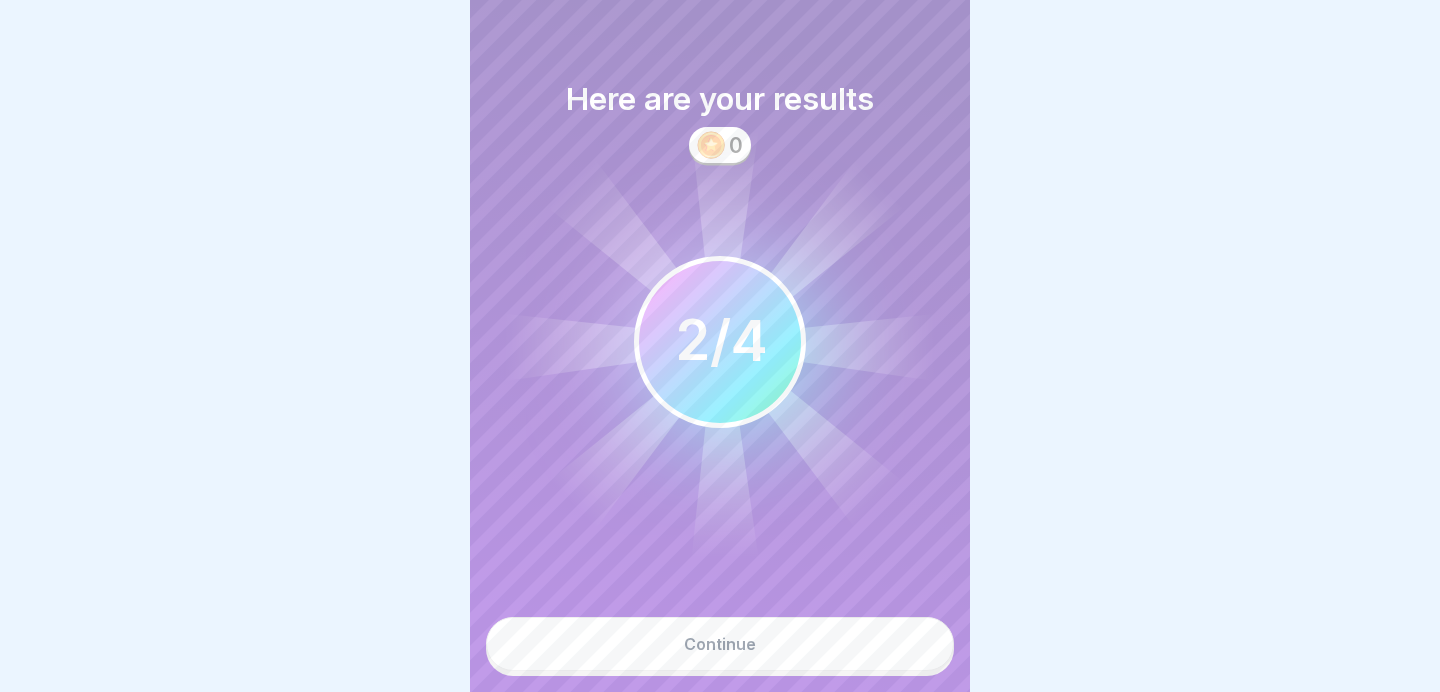 click on "Continue" at bounding box center [720, 644] 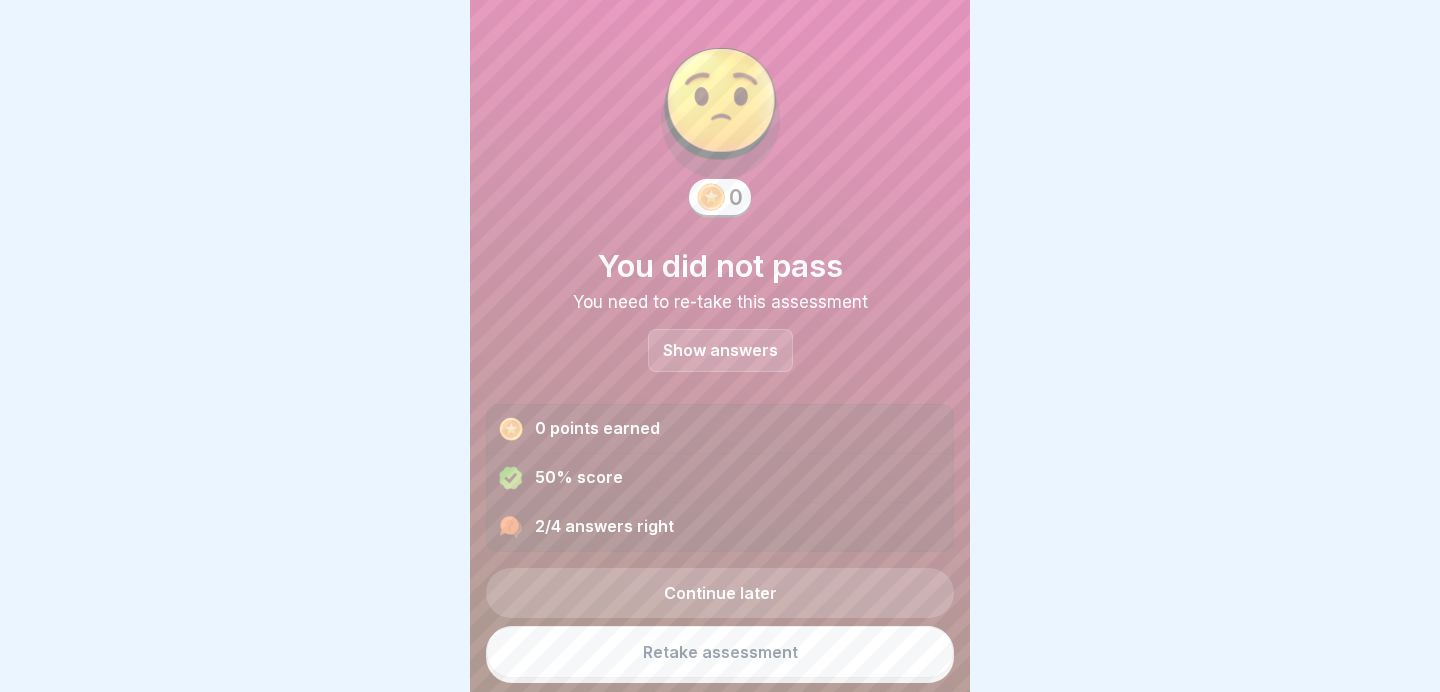 click on "Show answers" at bounding box center (720, 350) 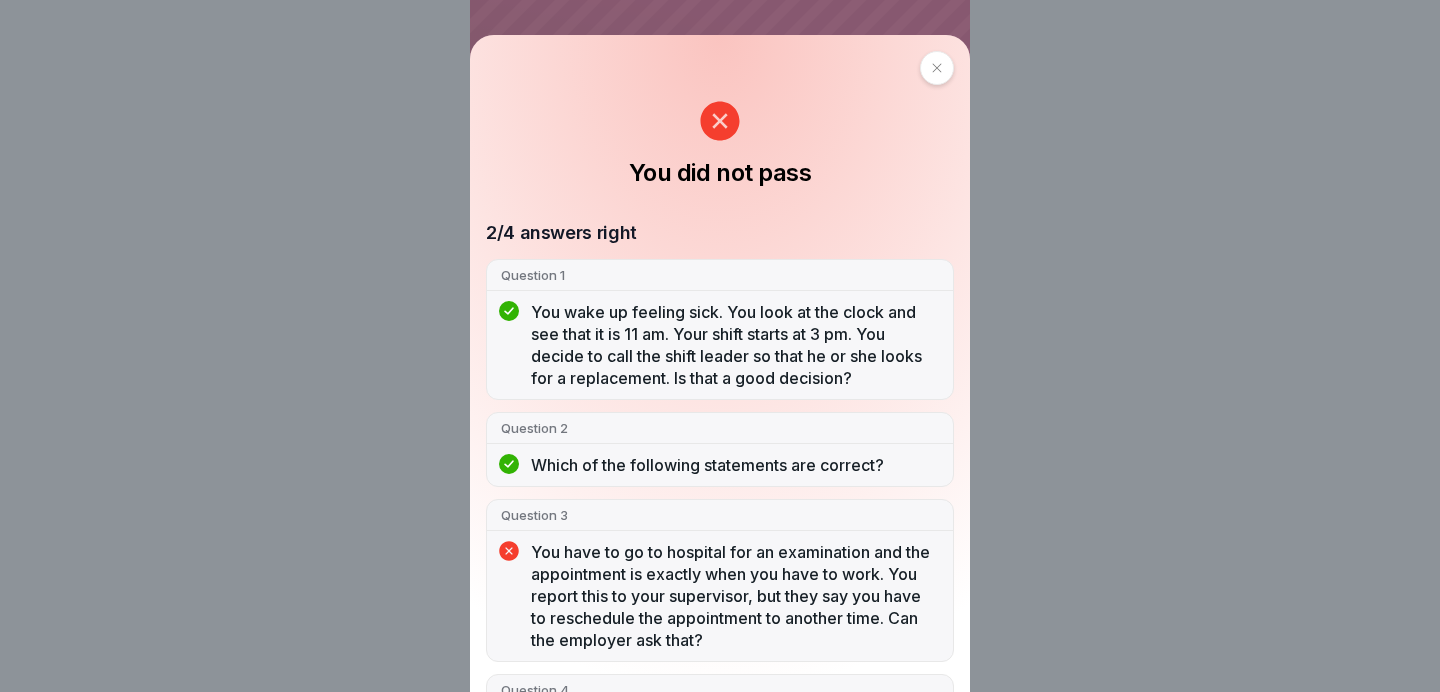 scroll, scrollTop: 72, scrollLeft: 0, axis: vertical 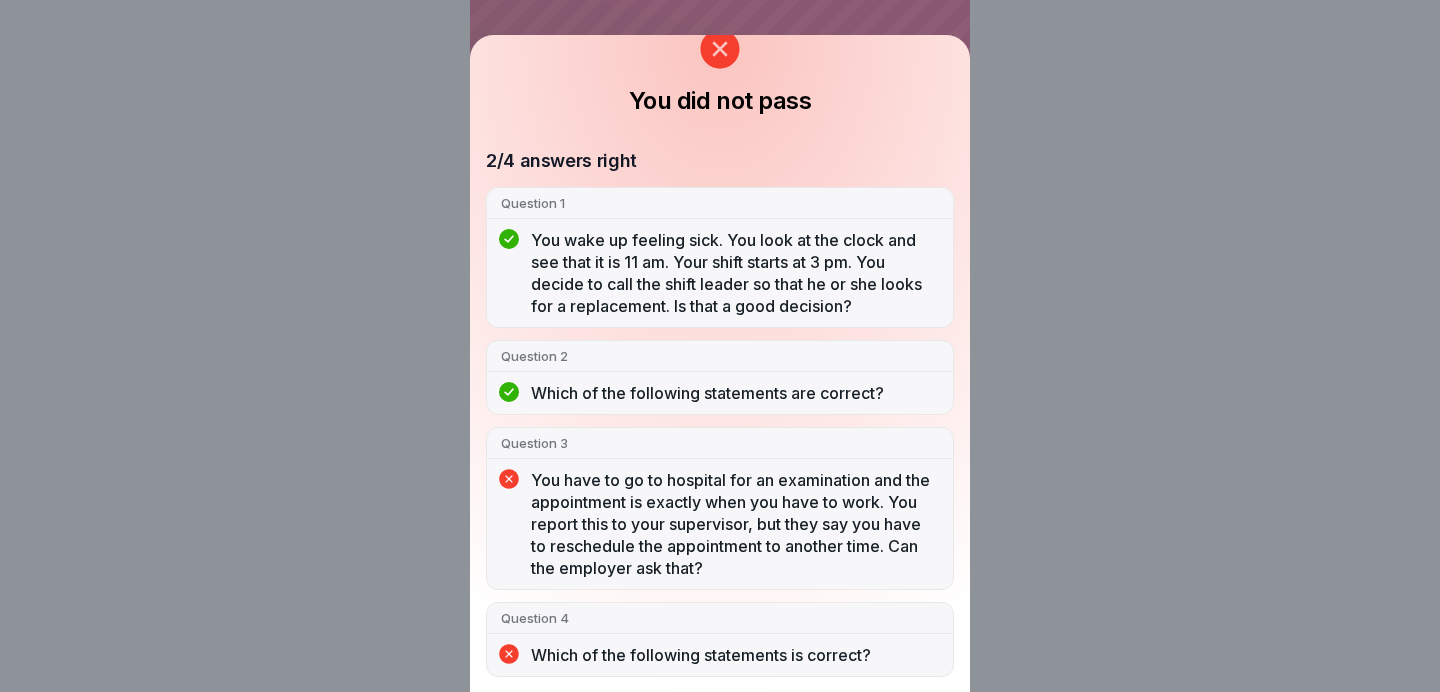 click on "You did not pass 2/4 answers right Question 1 You wake up feeling sick. You look at the clock and see that it is 11 am. Your shift starts at 3 pm. You decide to call the shift leader so that he or she looks for a replacement. Is that a good decision? Question 2 Which of the following statements are correct? Question 3 You have to go to hospital for an examination and the appointment is exactly when you have to work. You report this to your supervisor, but they say you have to reschedule the appointment to another time. Can the employer ask that? Question 4 Which of the following statements is correct?" at bounding box center (720, 346) 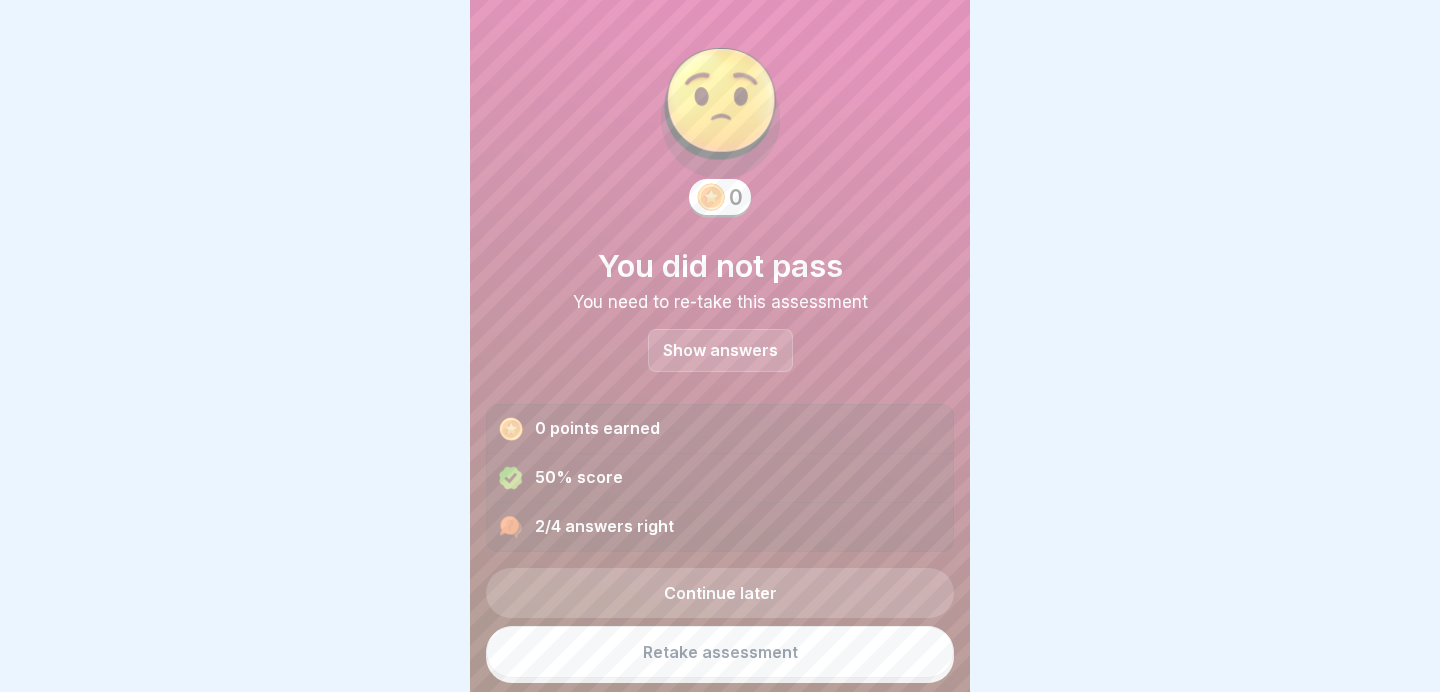click on "Retake assessment" at bounding box center [720, 652] 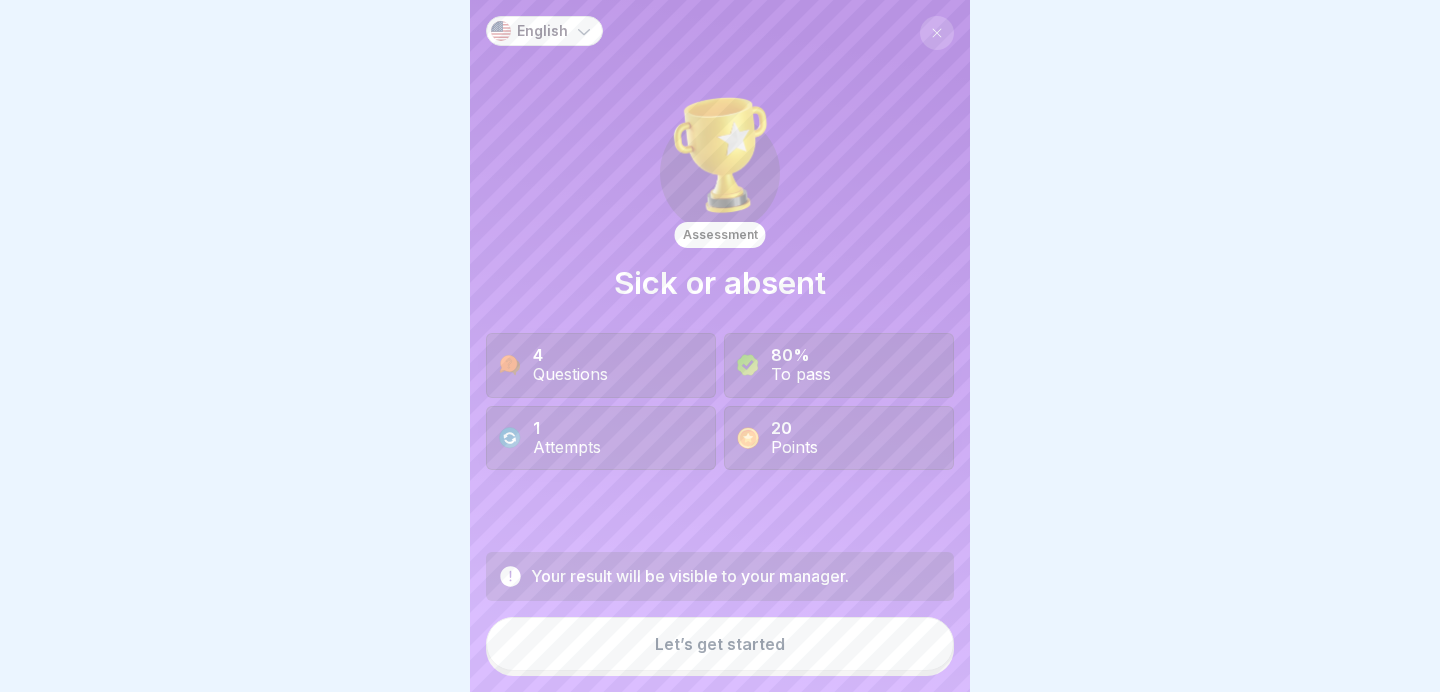 scroll, scrollTop: 0, scrollLeft: 0, axis: both 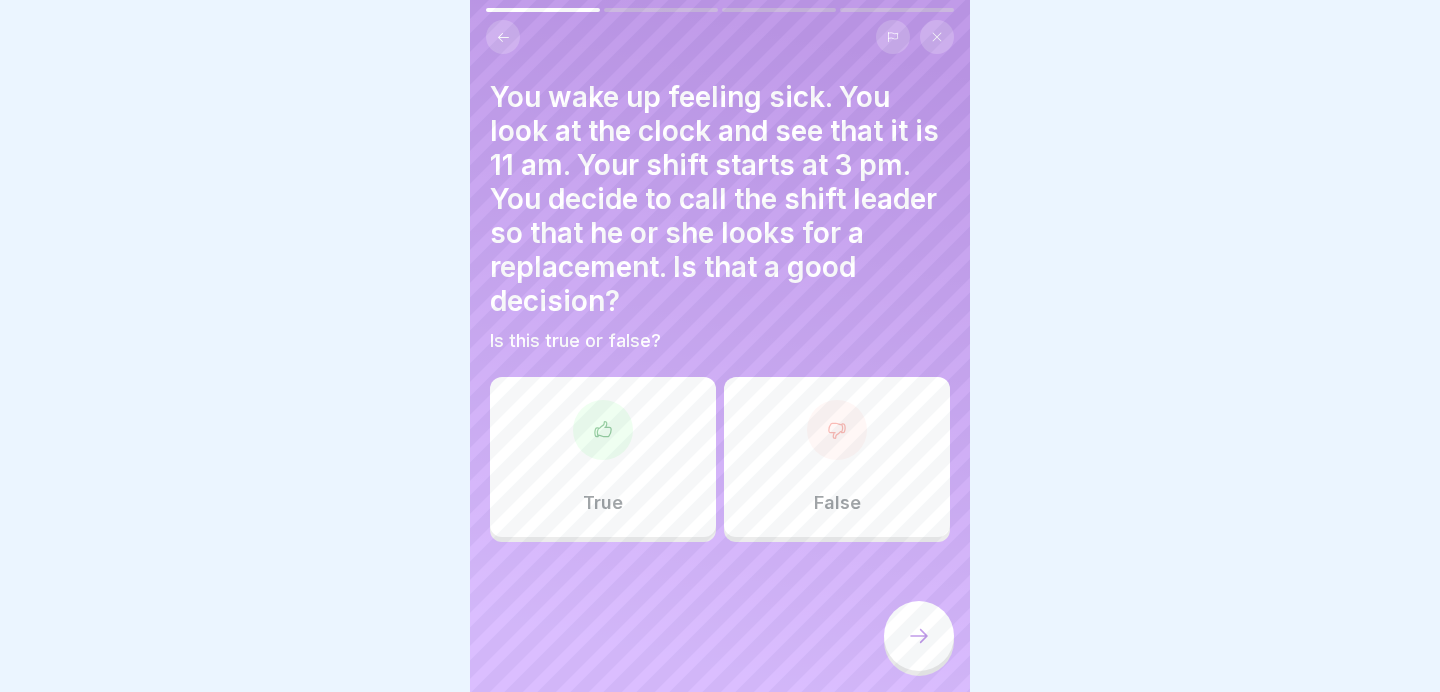 click on "False" at bounding box center (837, 457) 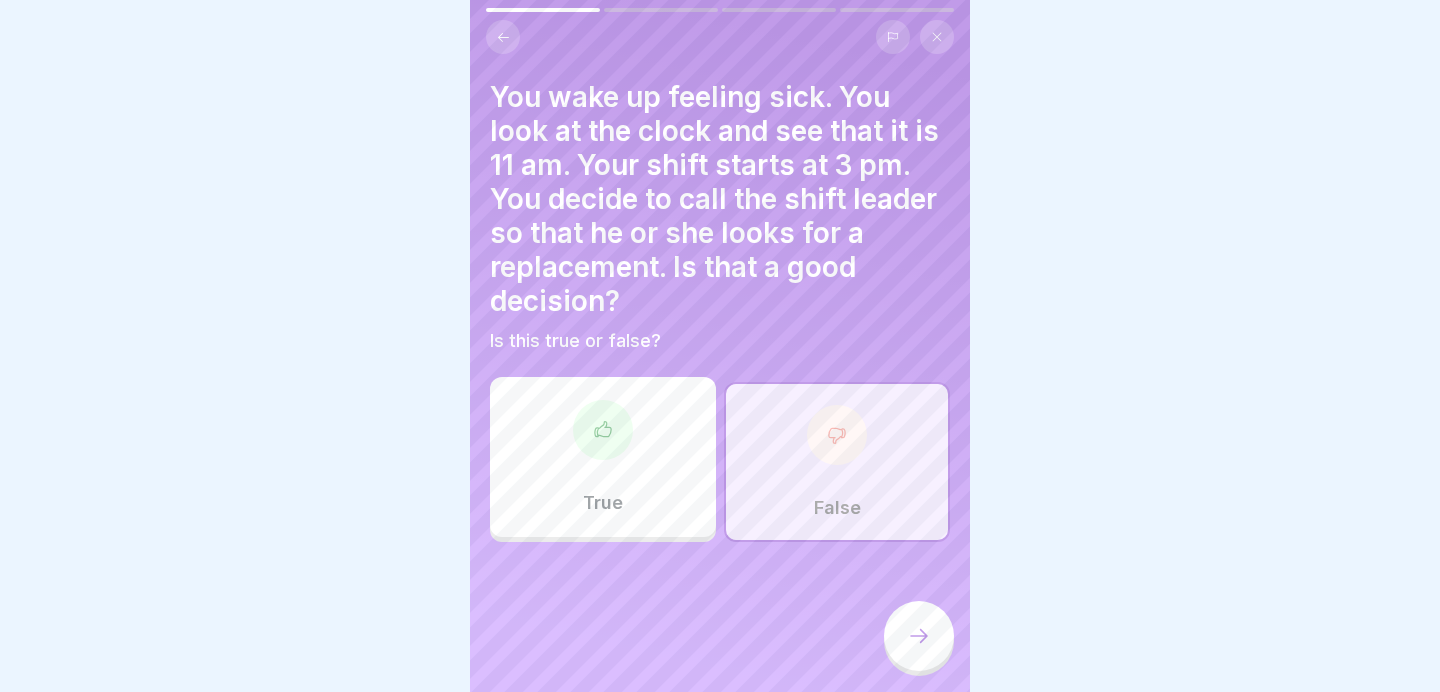 click 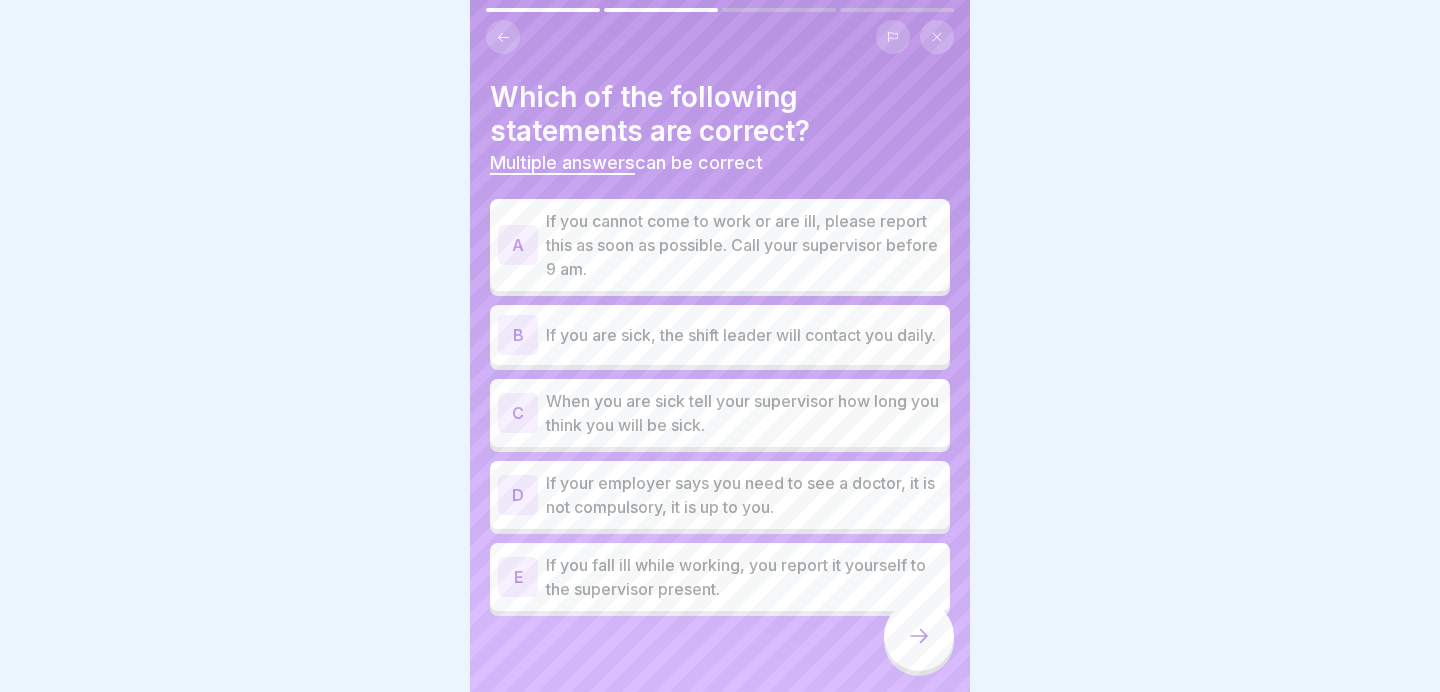 click on "If you cannot come to work or are ill, please report this as soon as possible. Call your supervisor before 9 am." at bounding box center (744, 245) 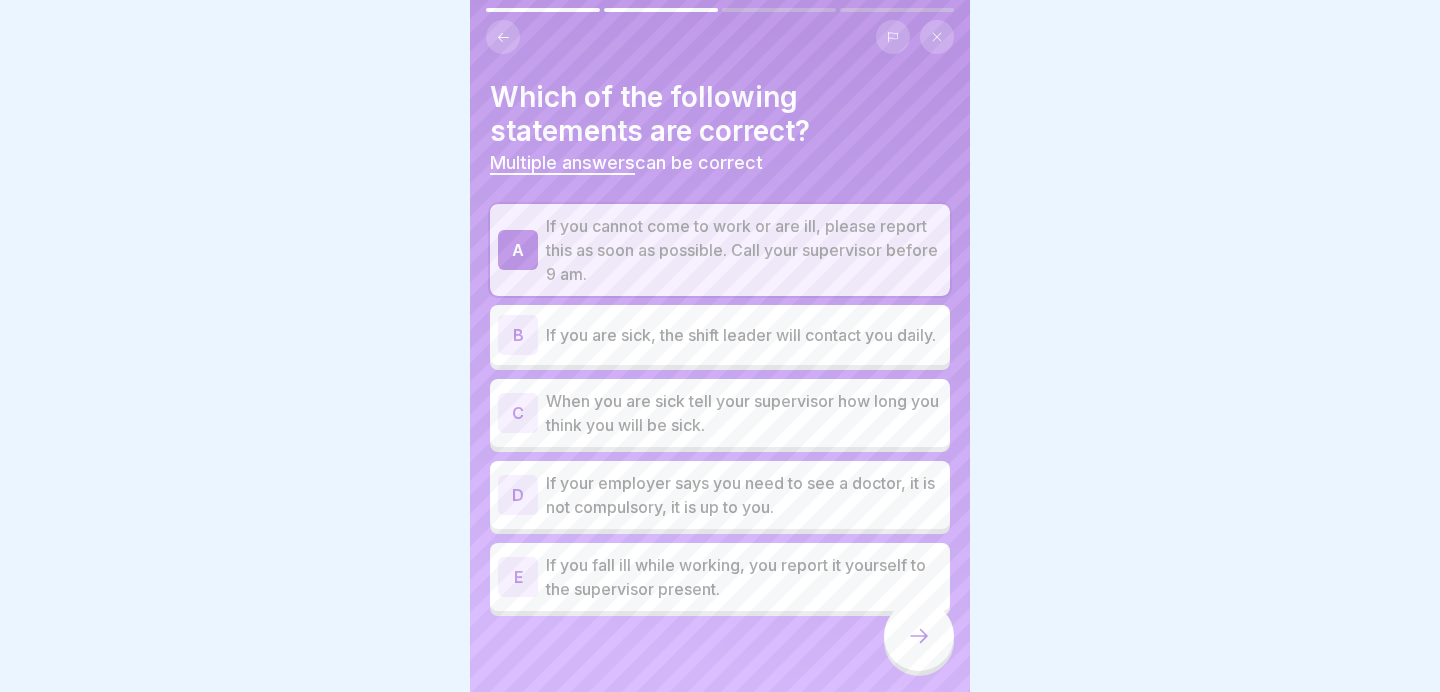 click on "When you are sick tell your supervisor how long you think you will be sick." at bounding box center [744, 413] 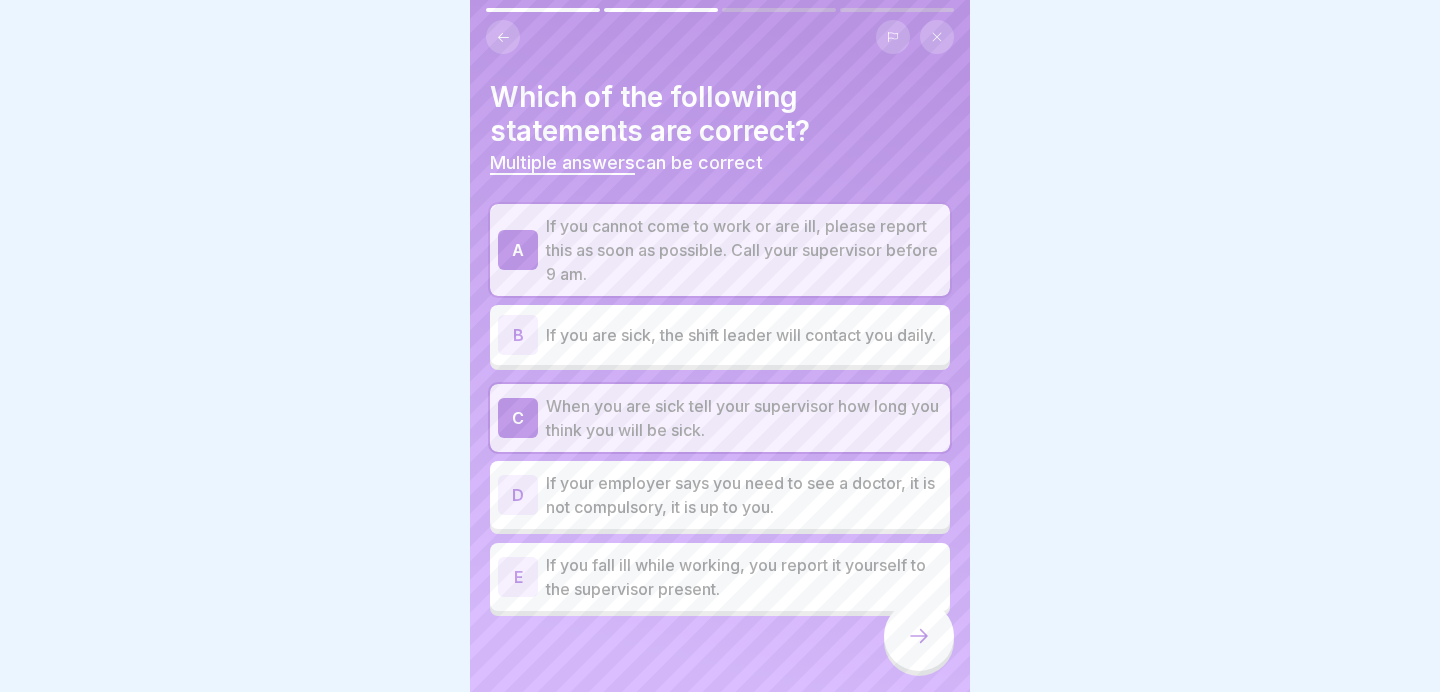scroll, scrollTop: 11, scrollLeft: 0, axis: vertical 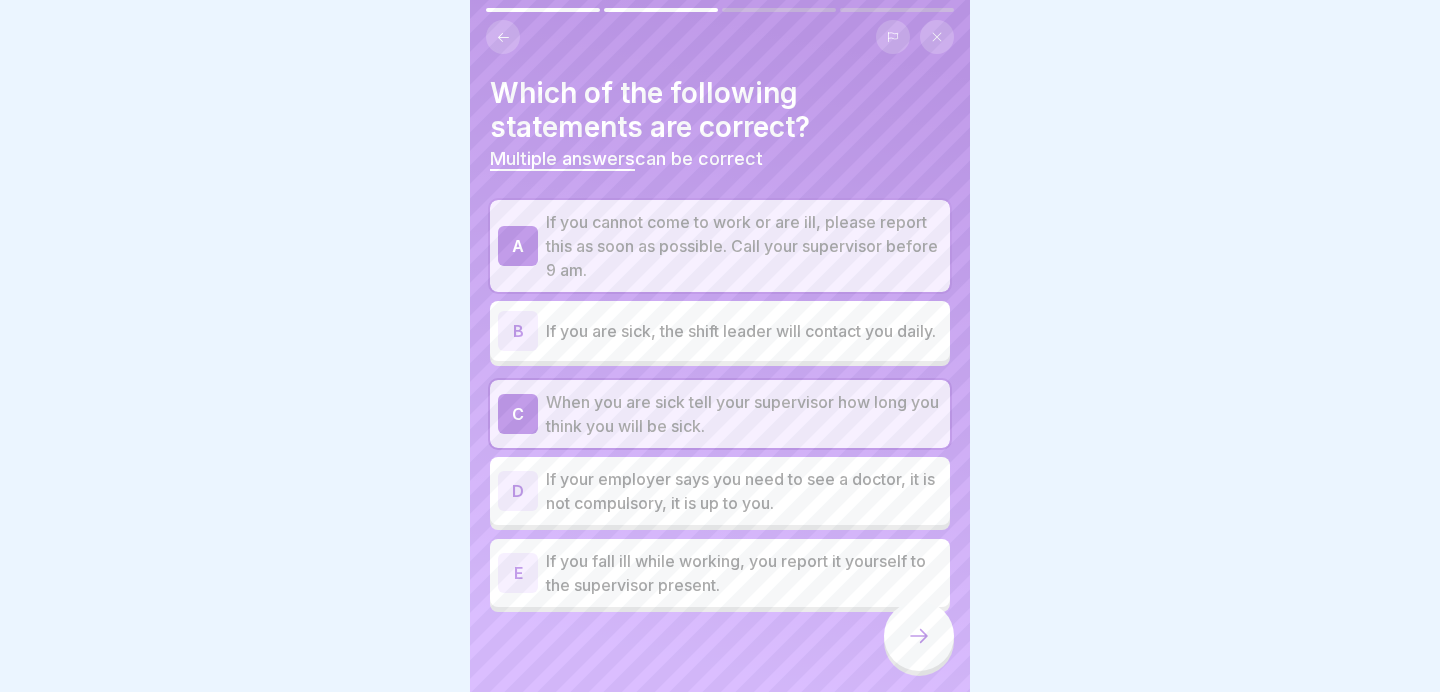 click on "If you fall ill while working, you report it yourself to the supervisor present." at bounding box center (744, 573) 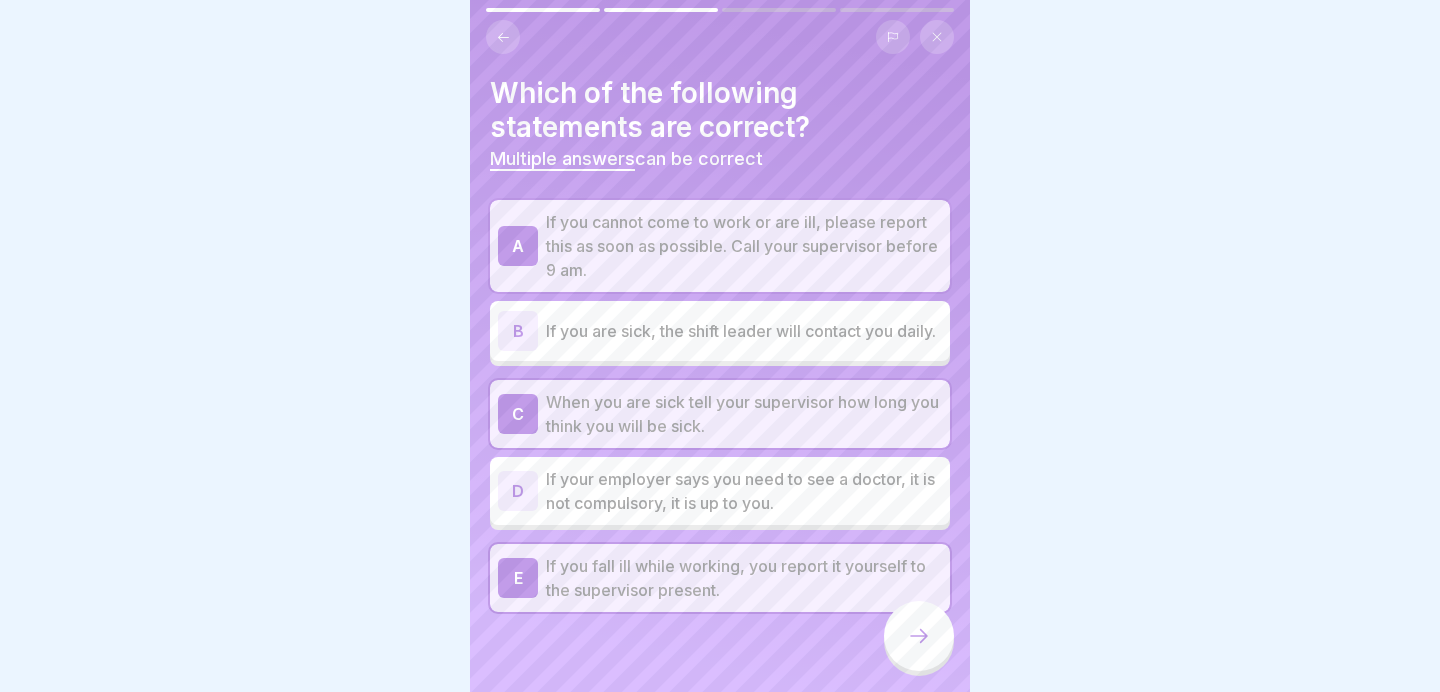 click at bounding box center [919, 636] 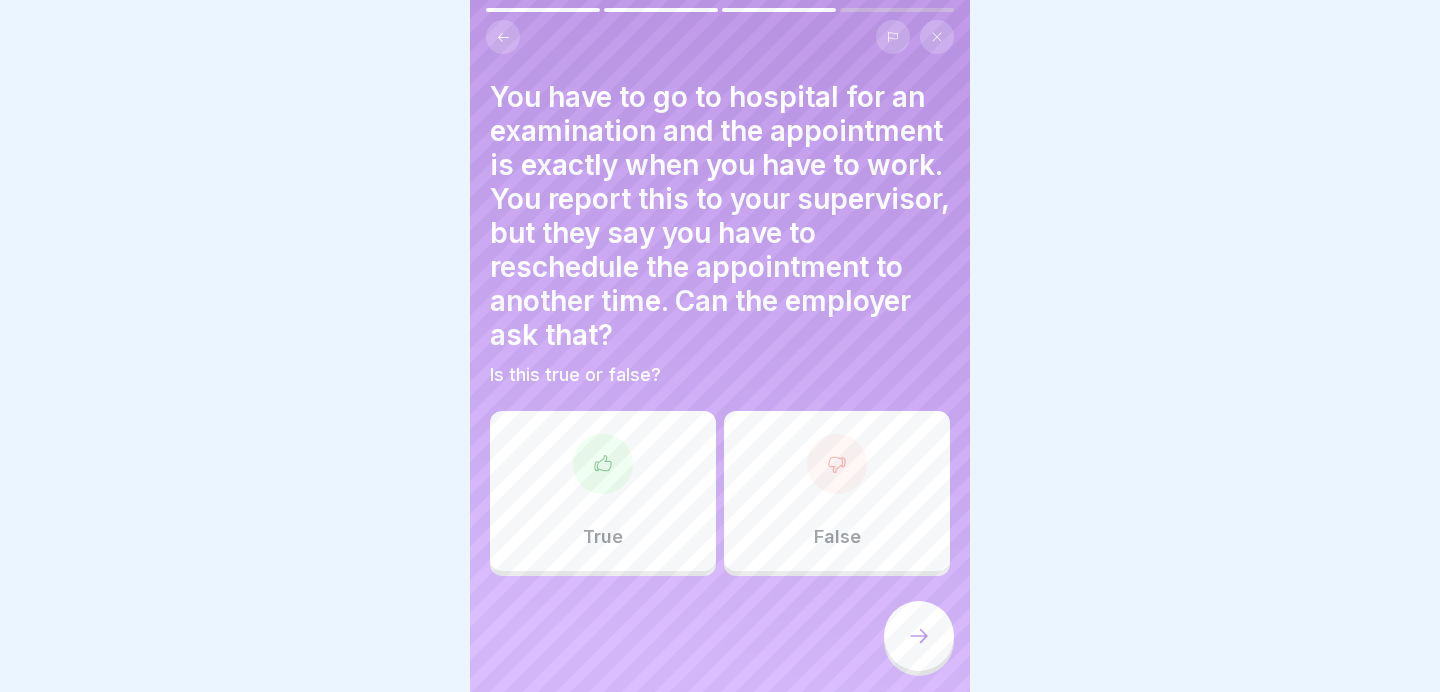 click on "True" at bounding box center [603, 491] 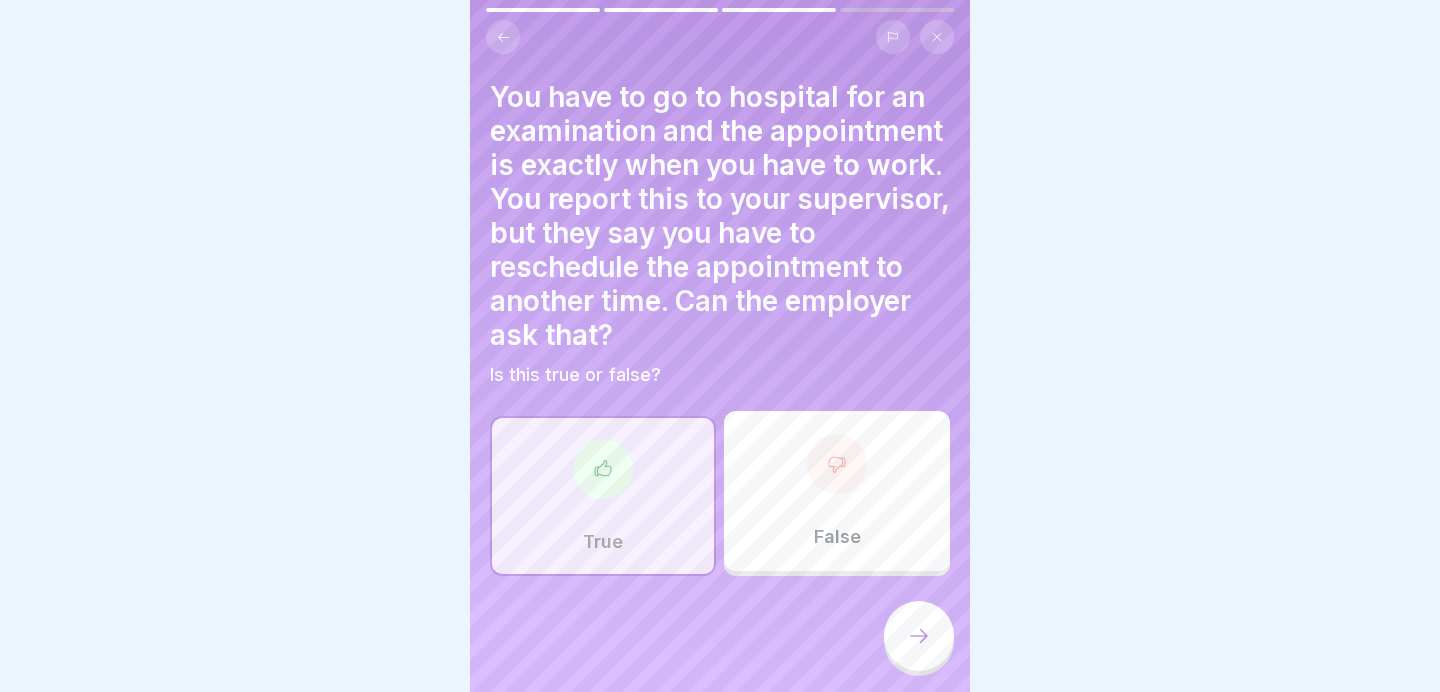click 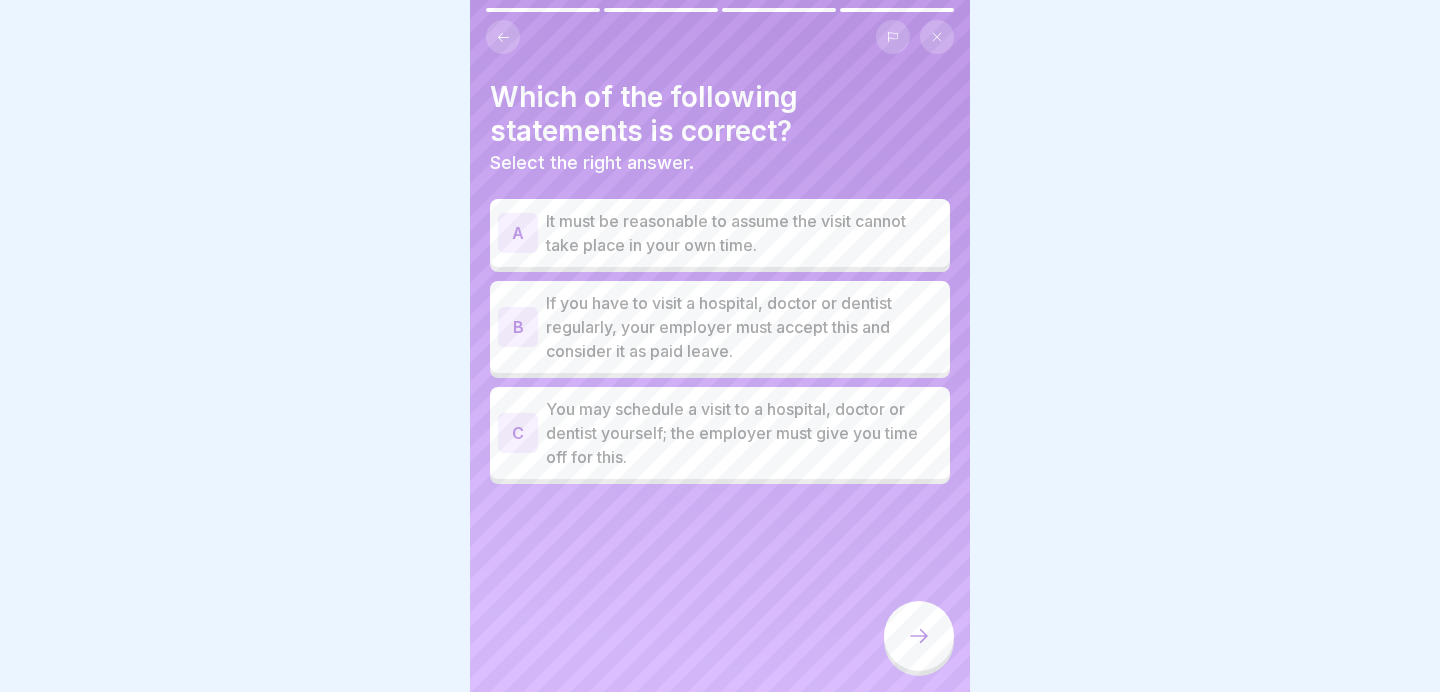 click on "It must be reasonable to assume the visit cannot take place in your own time." at bounding box center [744, 233] 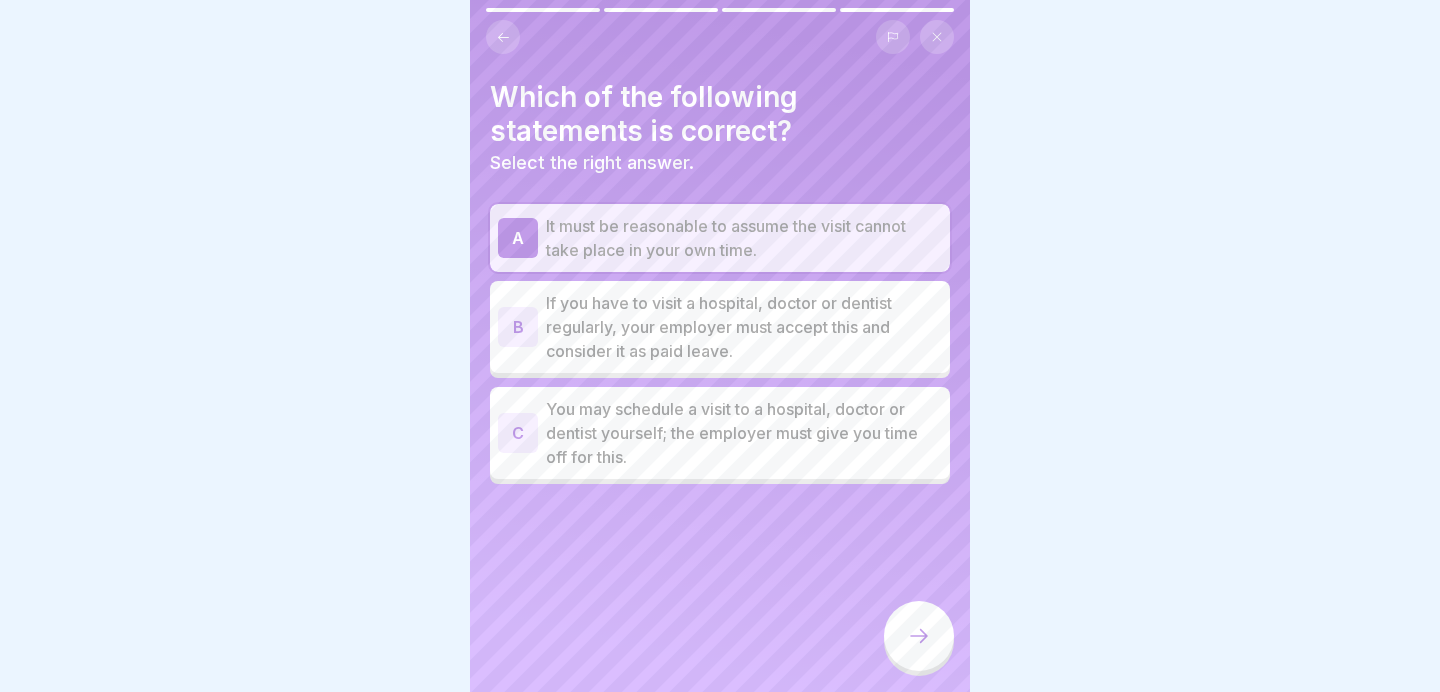click on "Which of the following statements is correct? Select the right answer. A It must be reasonable to assume the visit cannot take place in your own time. B If you have to visit a hospital, doctor or dentist regularly, your employer must accept this and consider it as paid leave. C You may schedule a visit to a hospital, doctor or dentist yourself; the employer must give you time off for this." at bounding box center (720, 346) 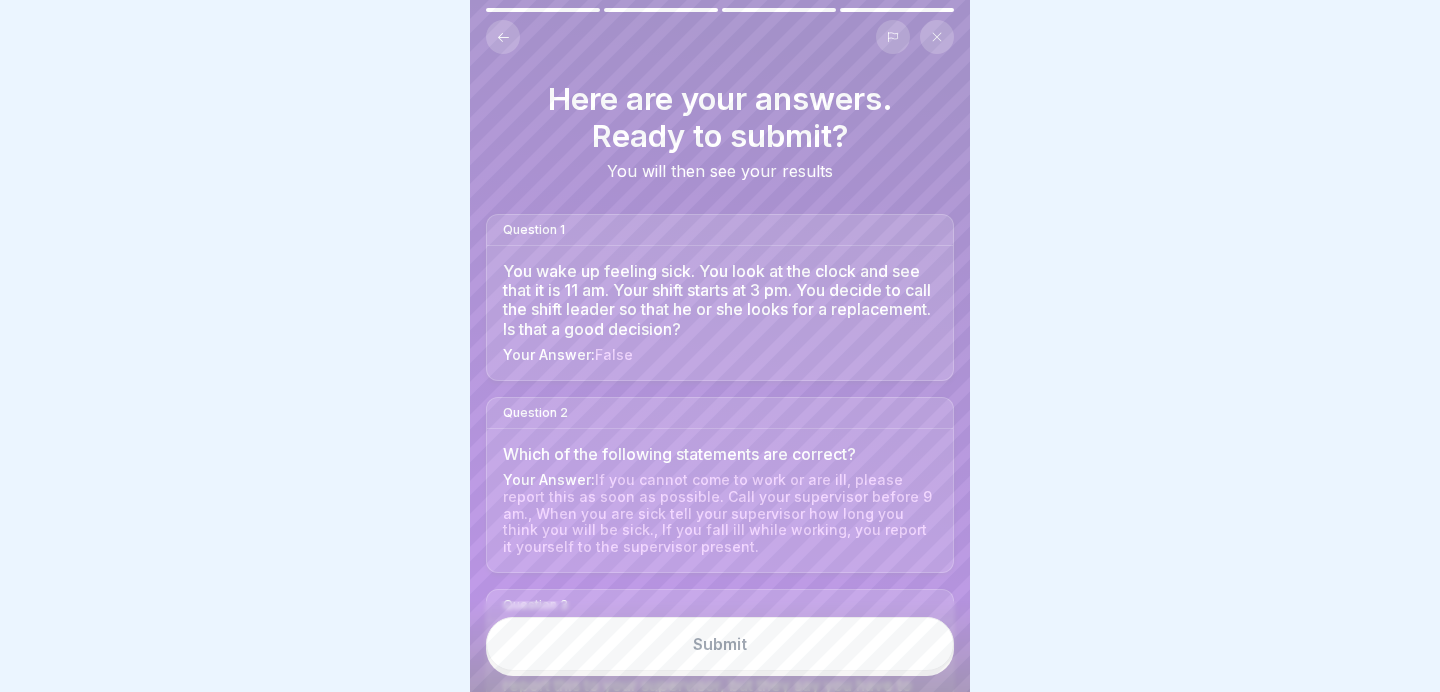 click on "Submit" at bounding box center [720, 644] 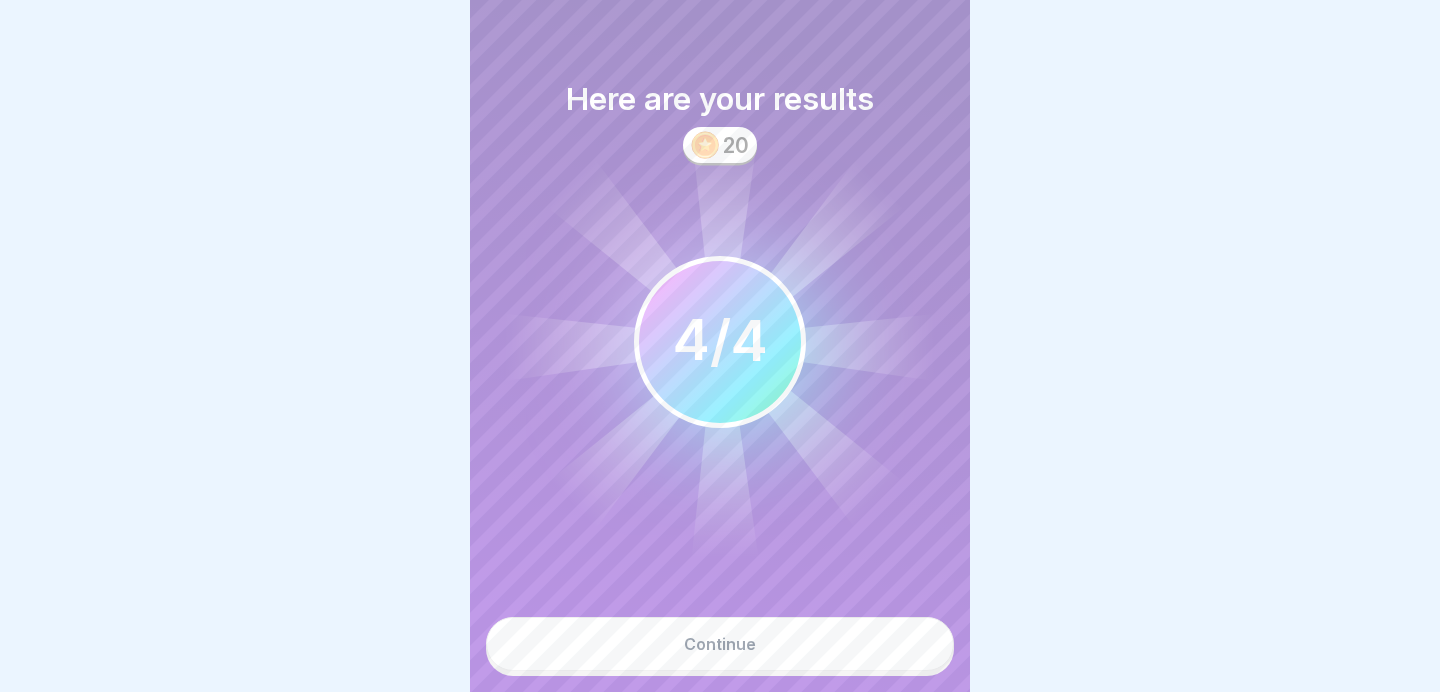 click on "Continue" at bounding box center [720, 644] 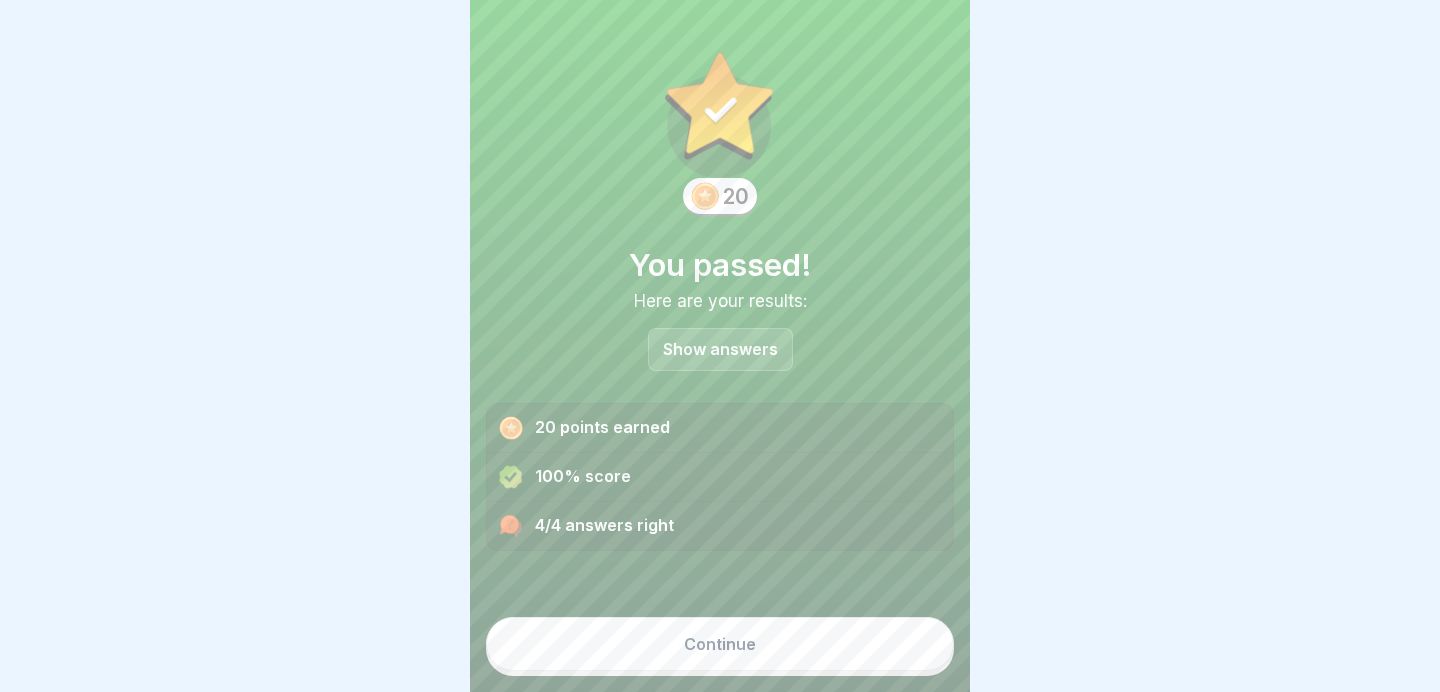 click on "Continue" at bounding box center [720, 644] 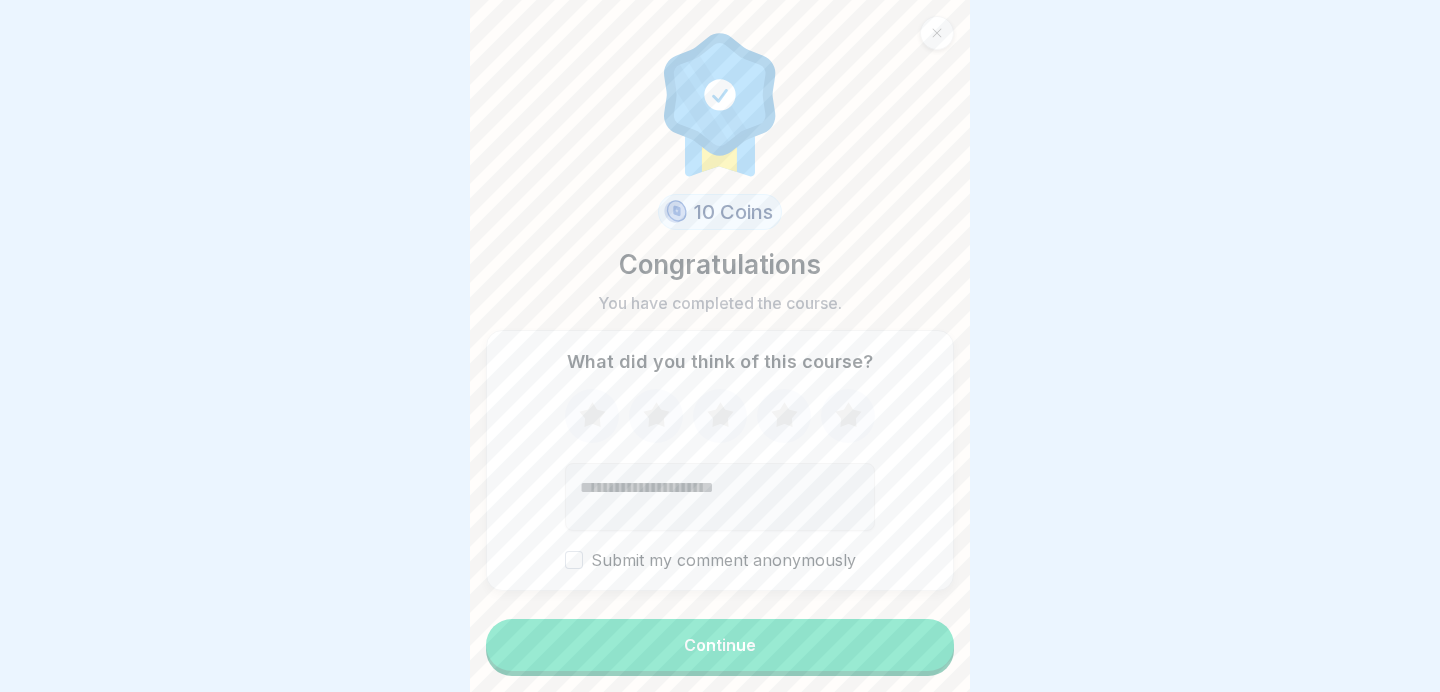 click on "Continue" at bounding box center [720, 645] 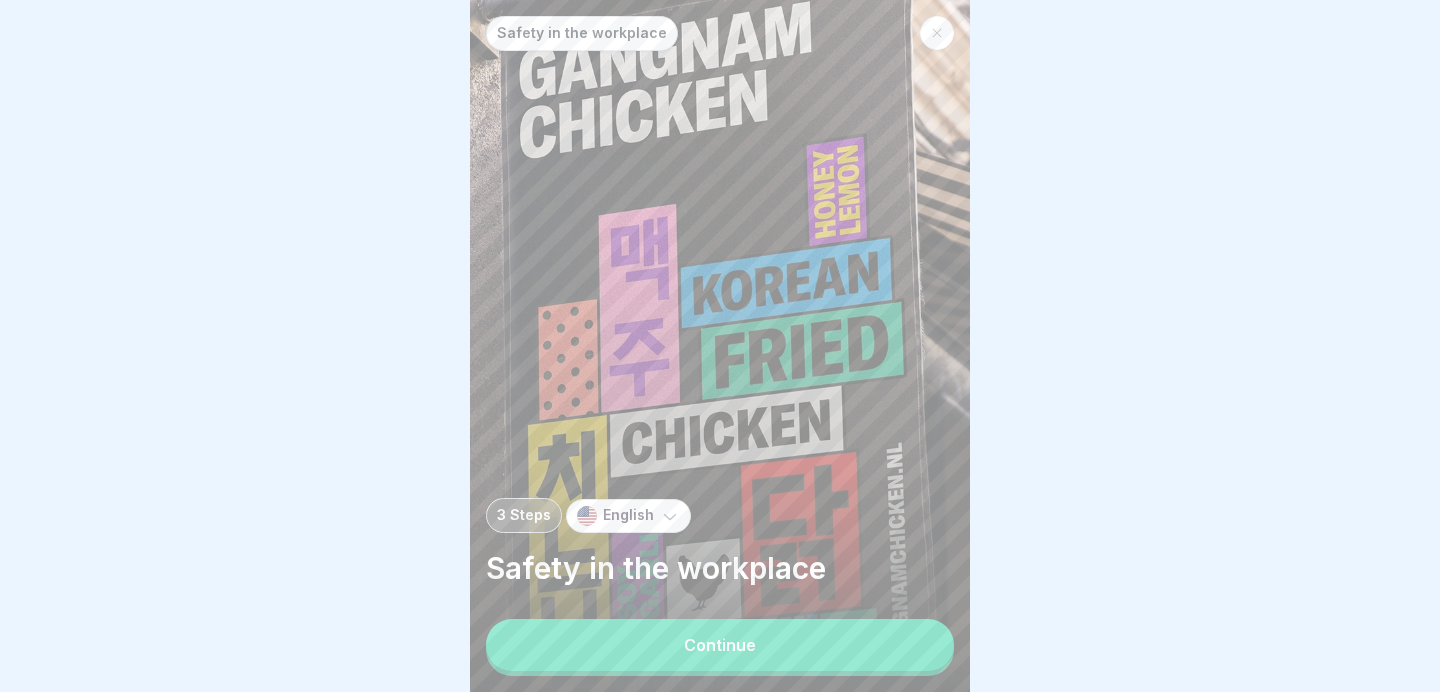 click on "Continue" at bounding box center (720, 645) 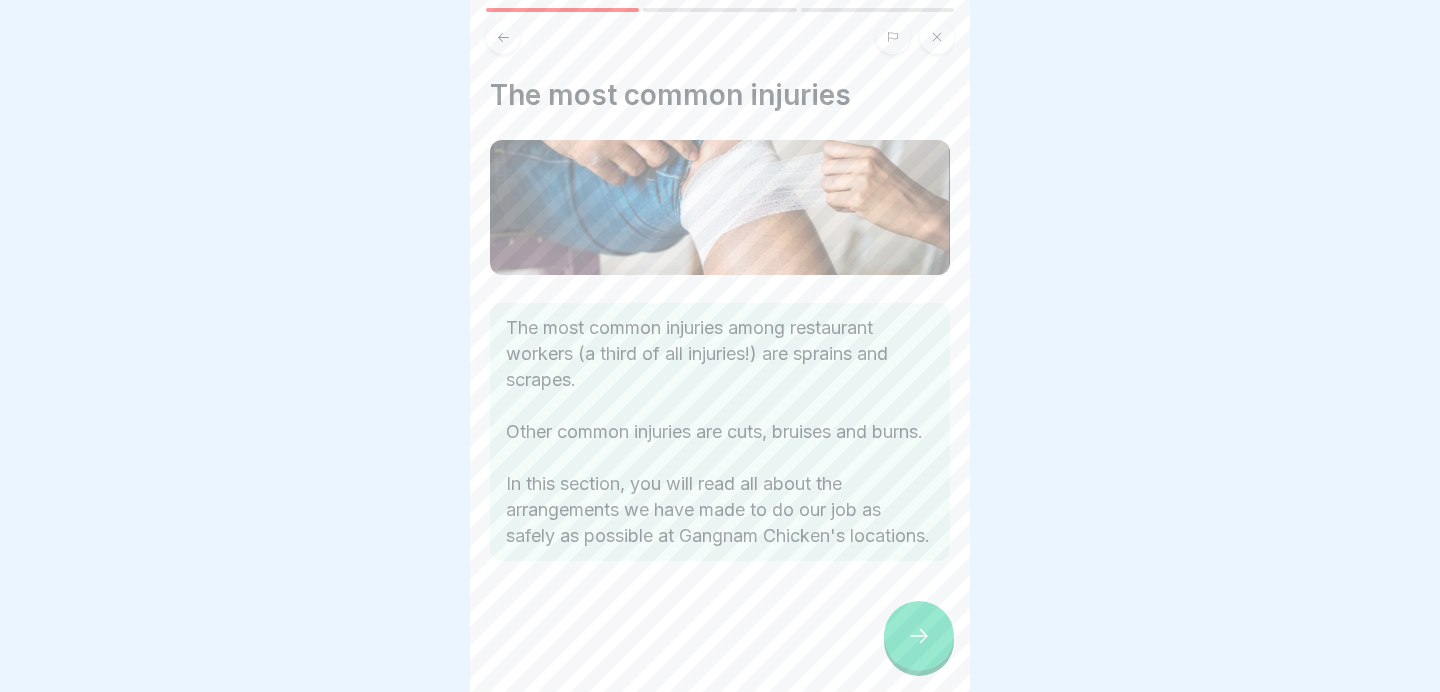 click 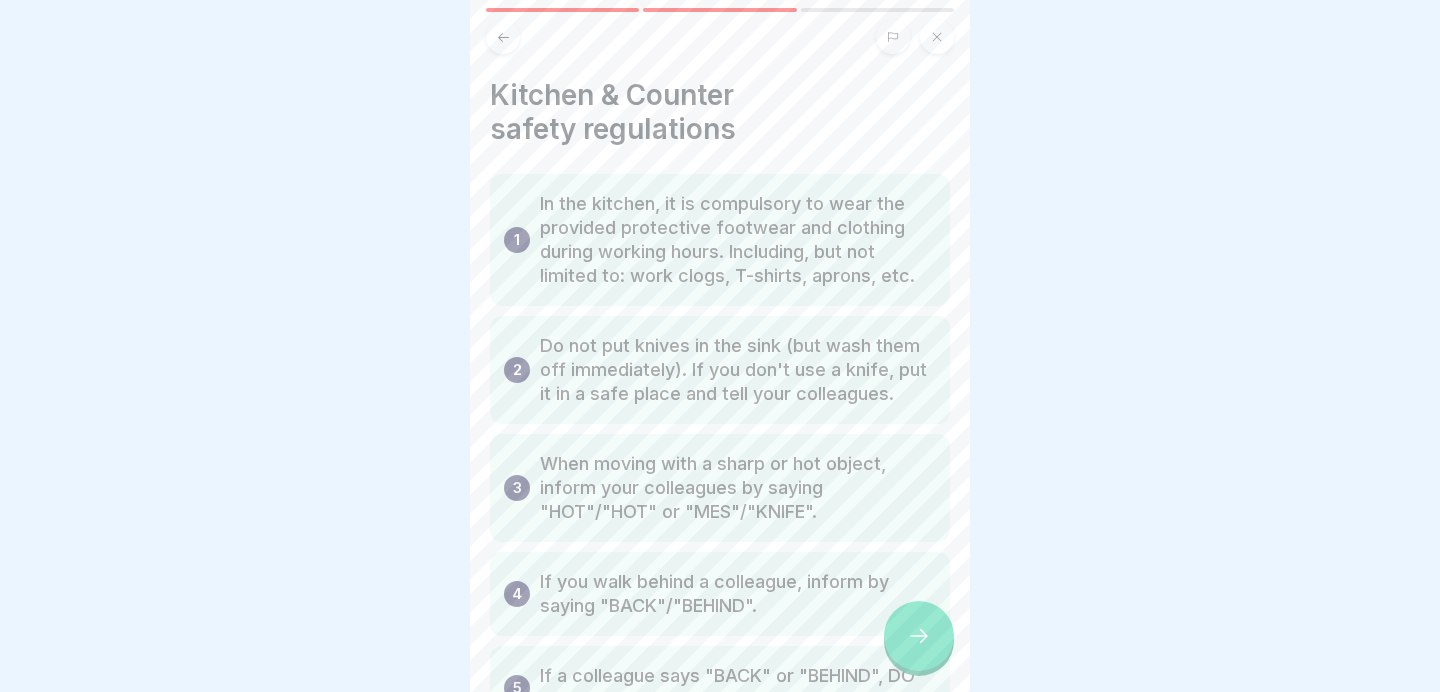 click at bounding box center (919, 636) 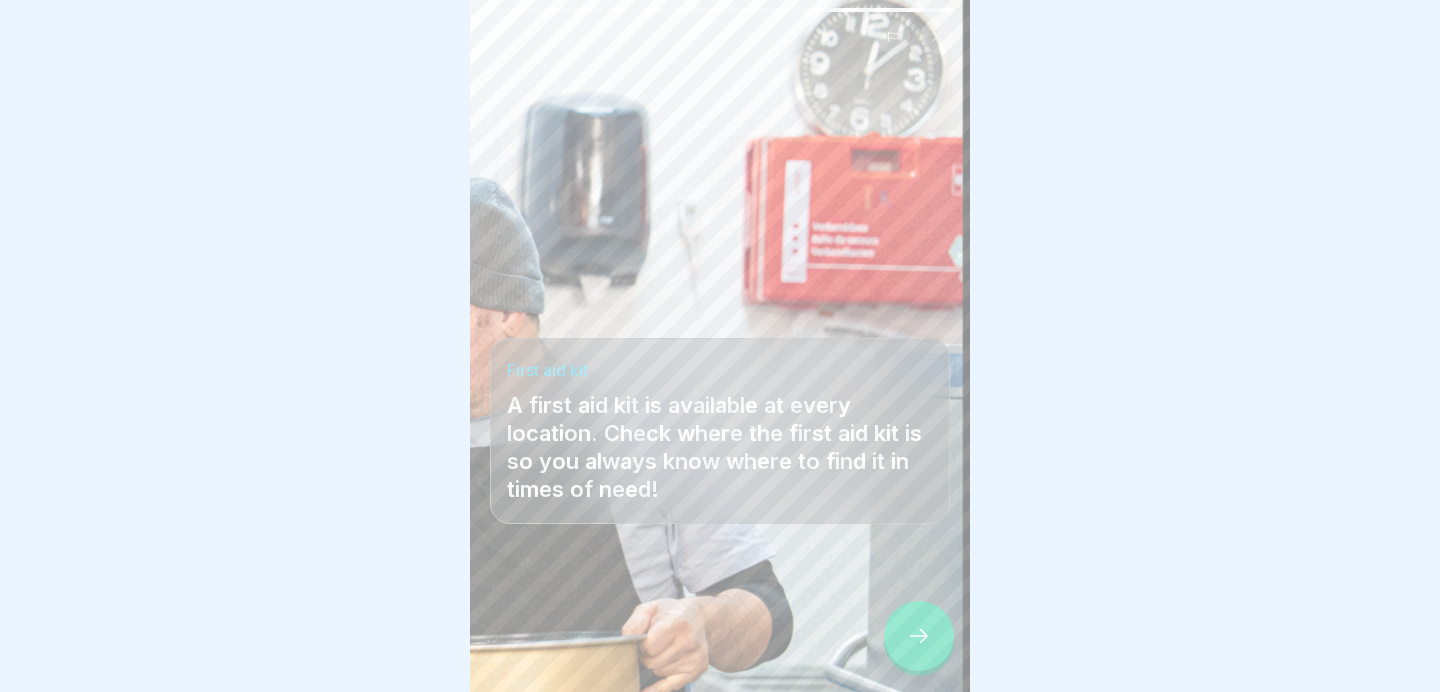 click 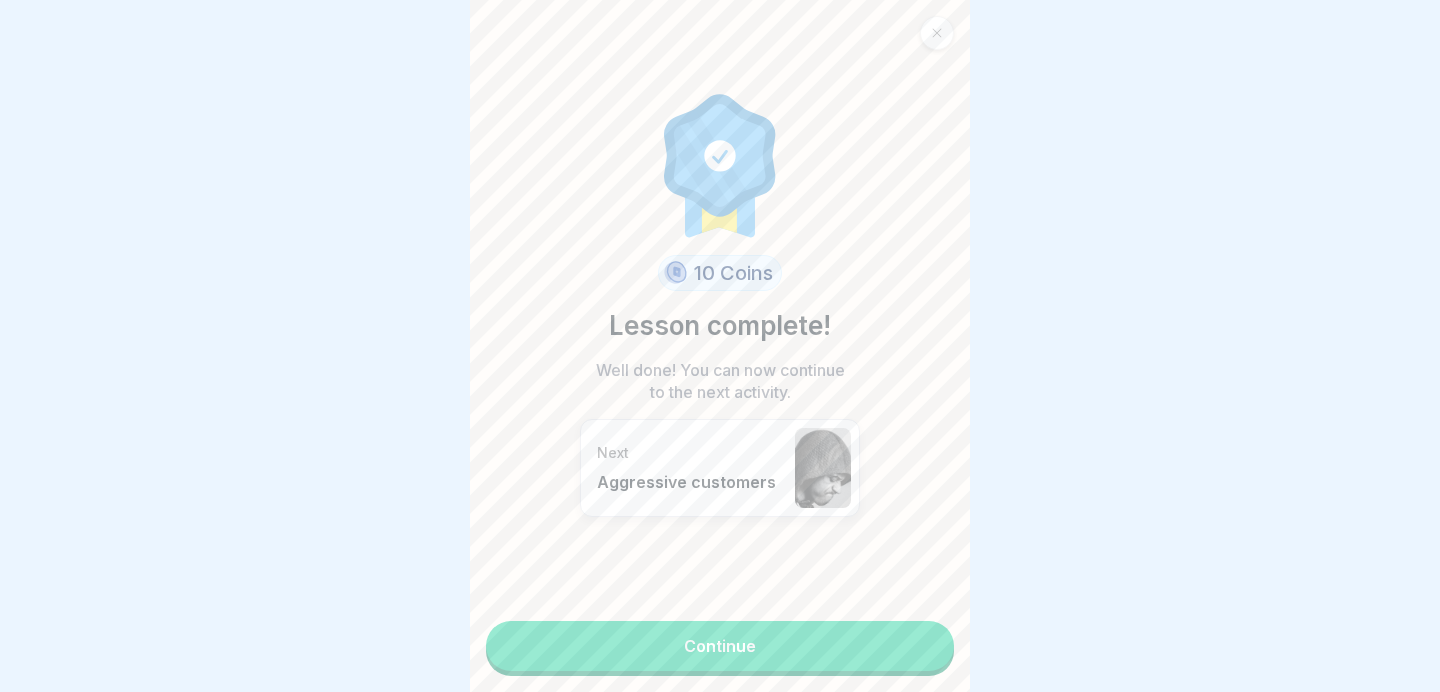 click on "Continue" at bounding box center (720, 646) 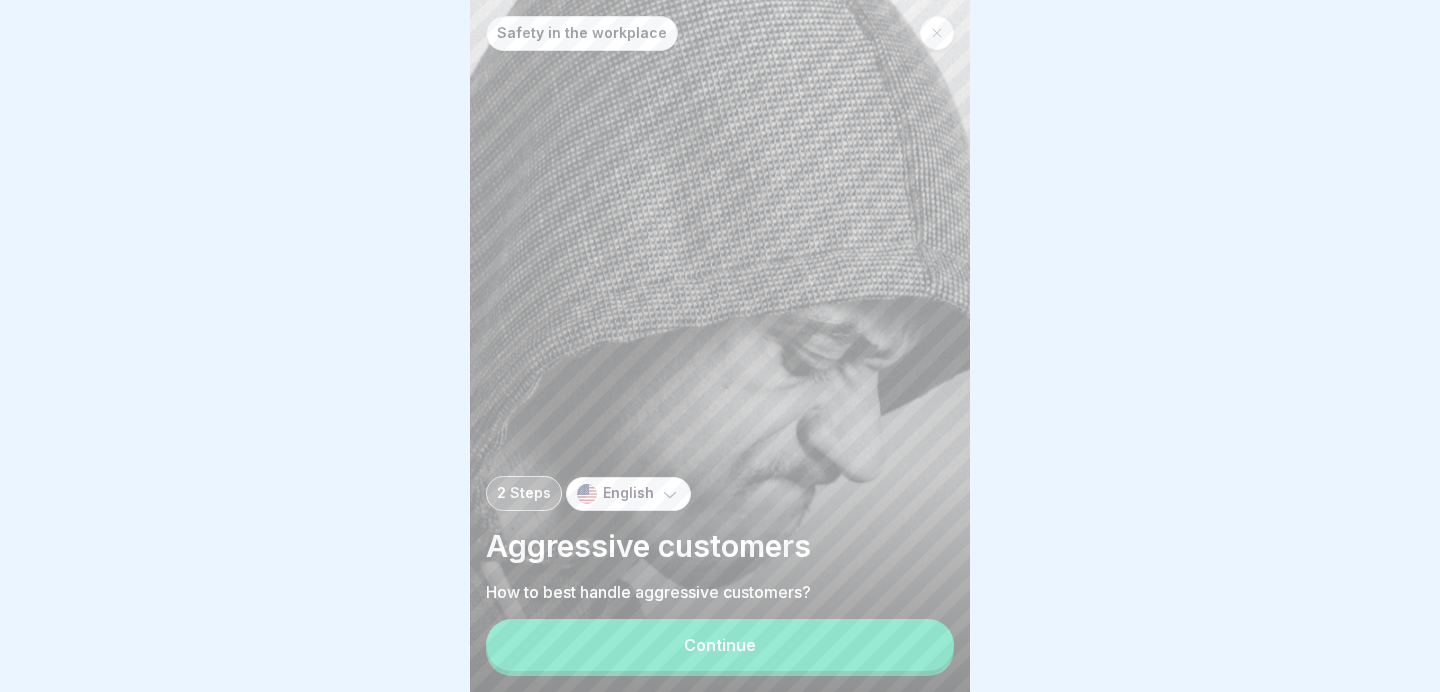 click on "Continue" at bounding box center (720, 645) 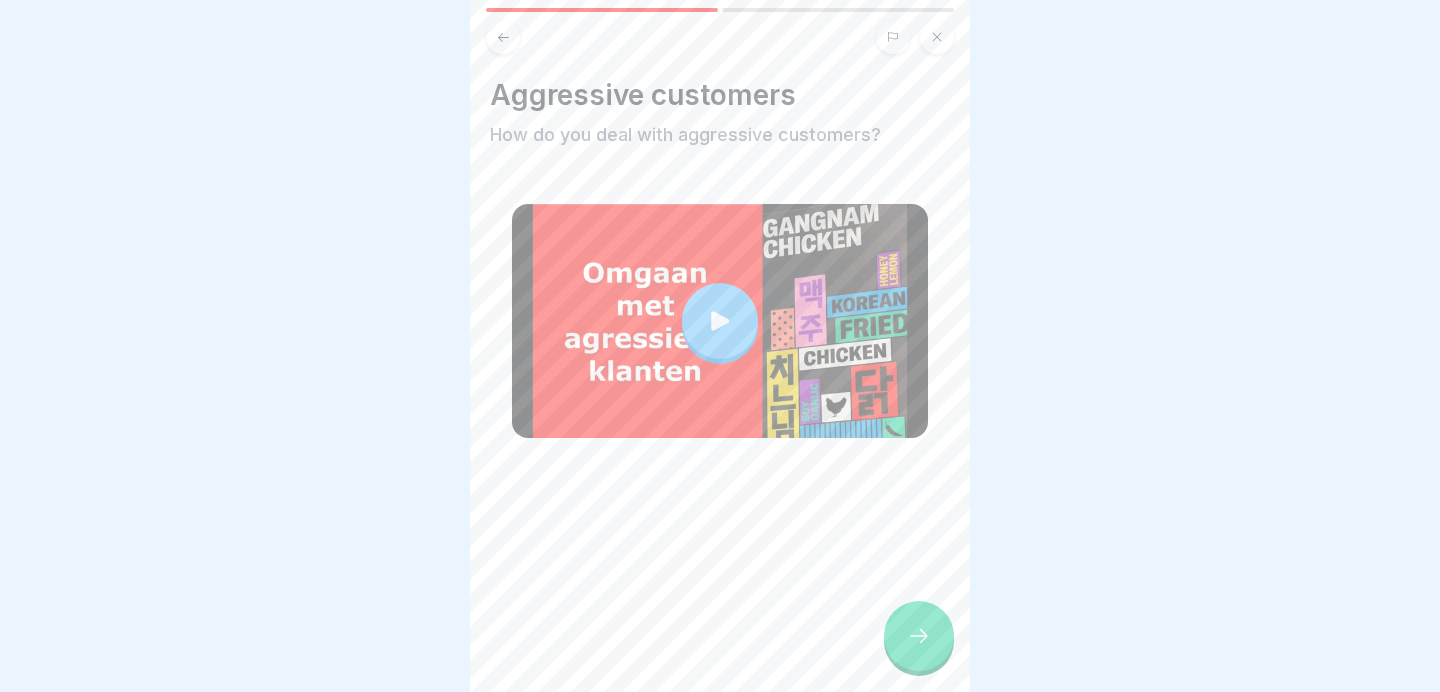 click at bounding box center (919, 636) 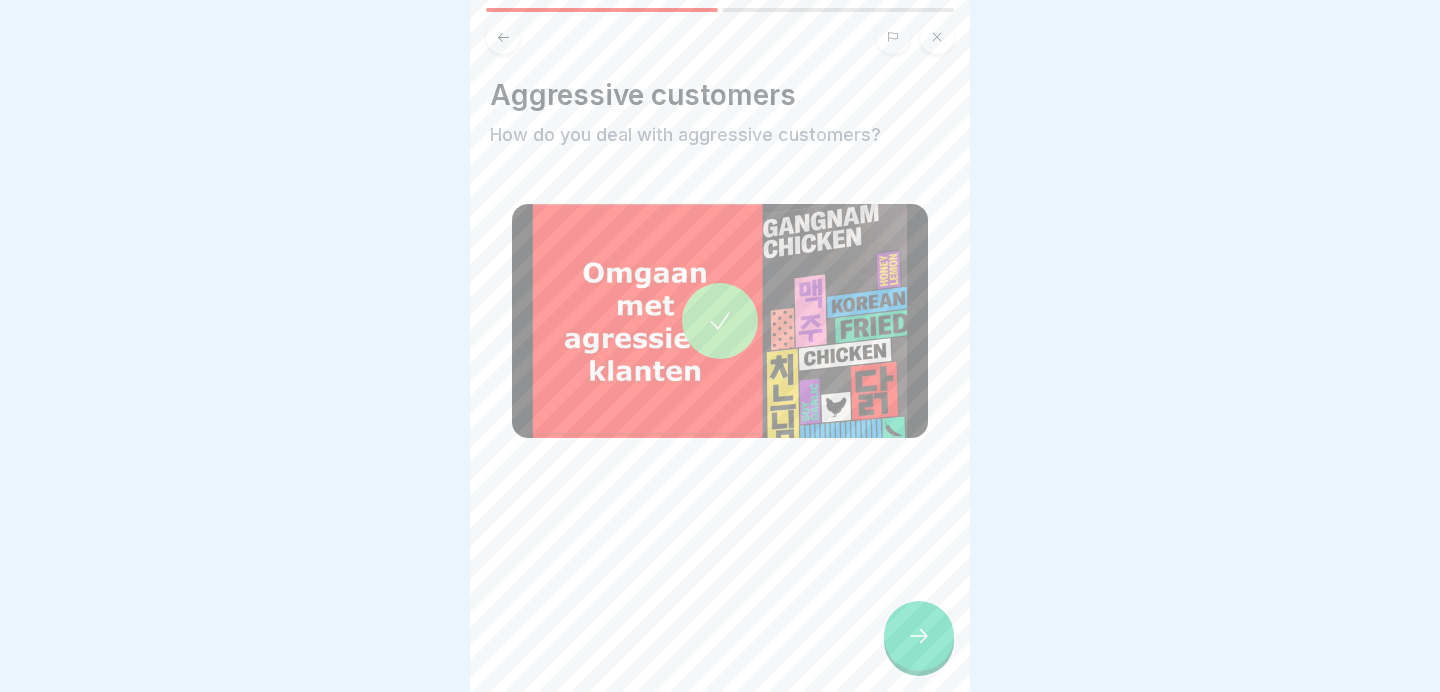 click 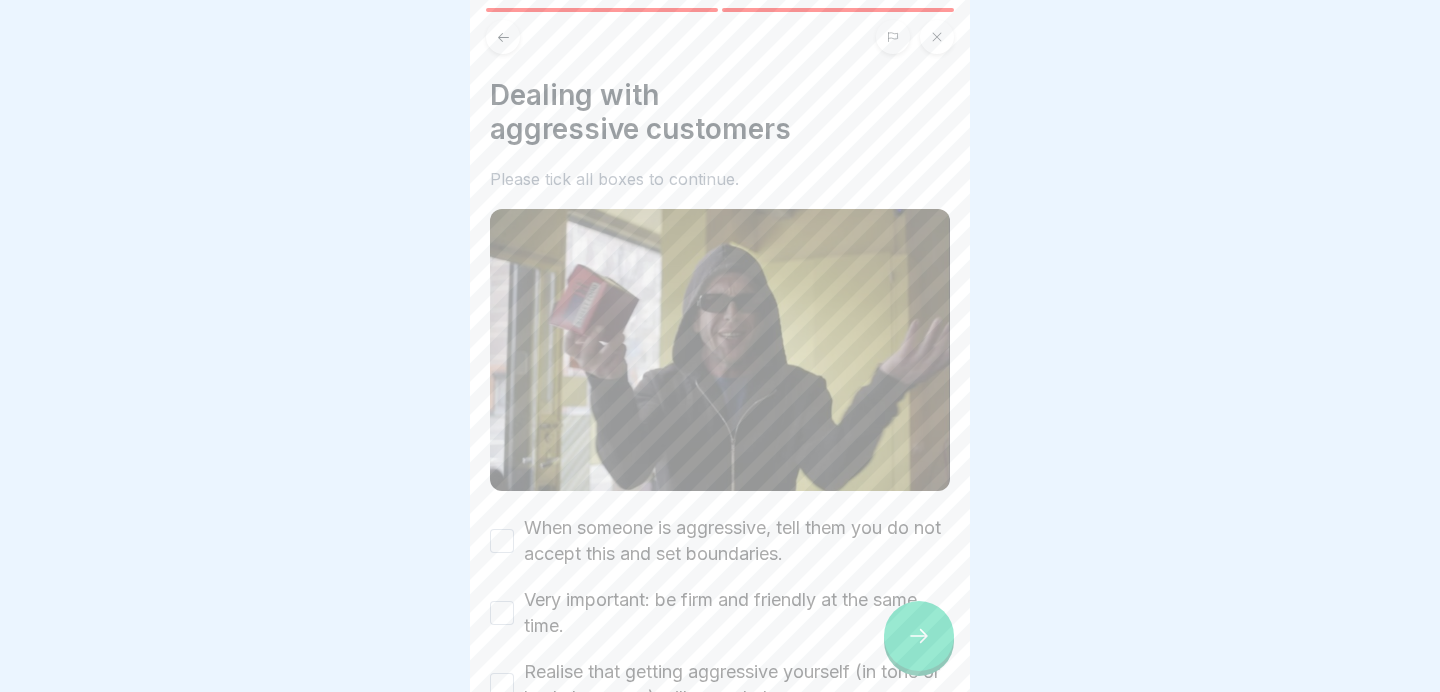 scroll, scrollTop: 208, scrollLeft: 0, axis: vertical 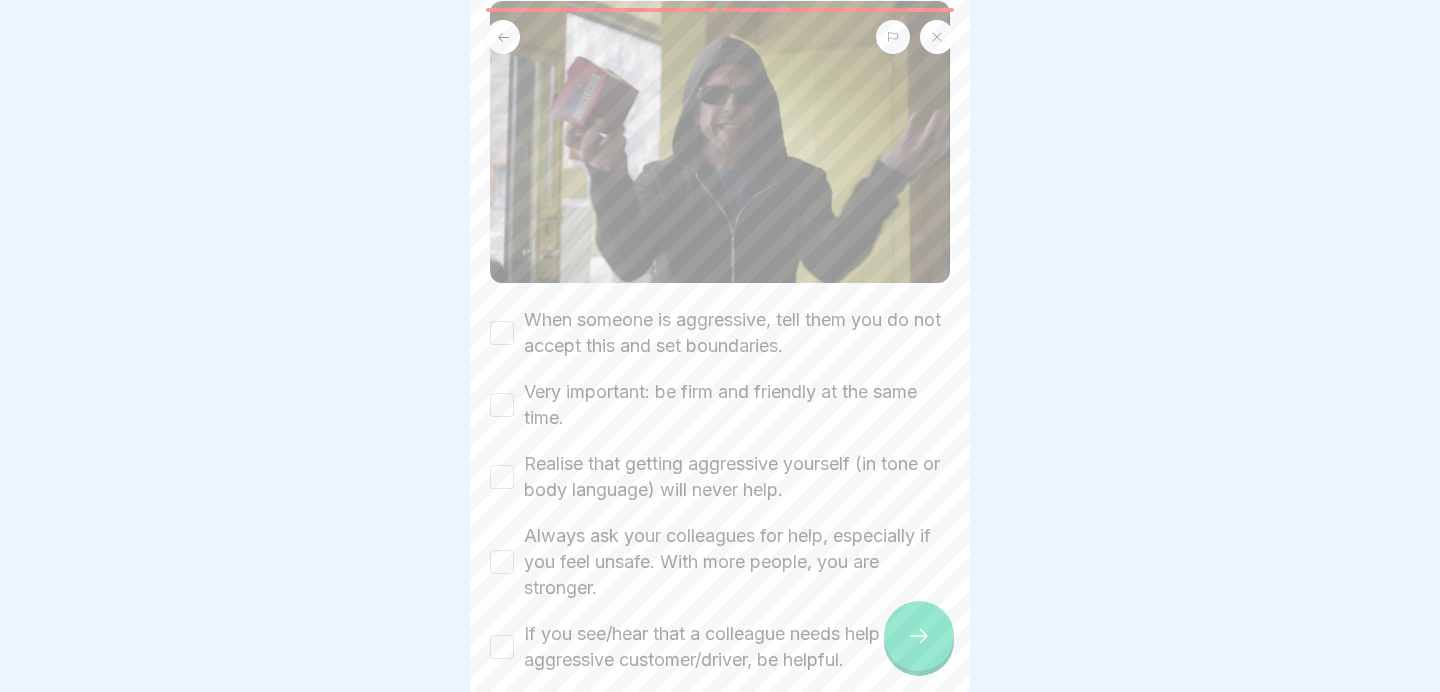 click on "Dealing with aggressive customers Please tick all boxes to continue. When someone is aggressive, tell them you do not accept this and set boundaries. Very important: be firm and friendly at the same time. Realise that getting aggressive yourself (in tone or body language) will never help. Always ask your colleagues for help, especially if you feel unsafe. With more people, you are stronger. If you see/hear that a colleague needs help with an aggressive customer/driver, be helpful." at bounding box center [720, 271] 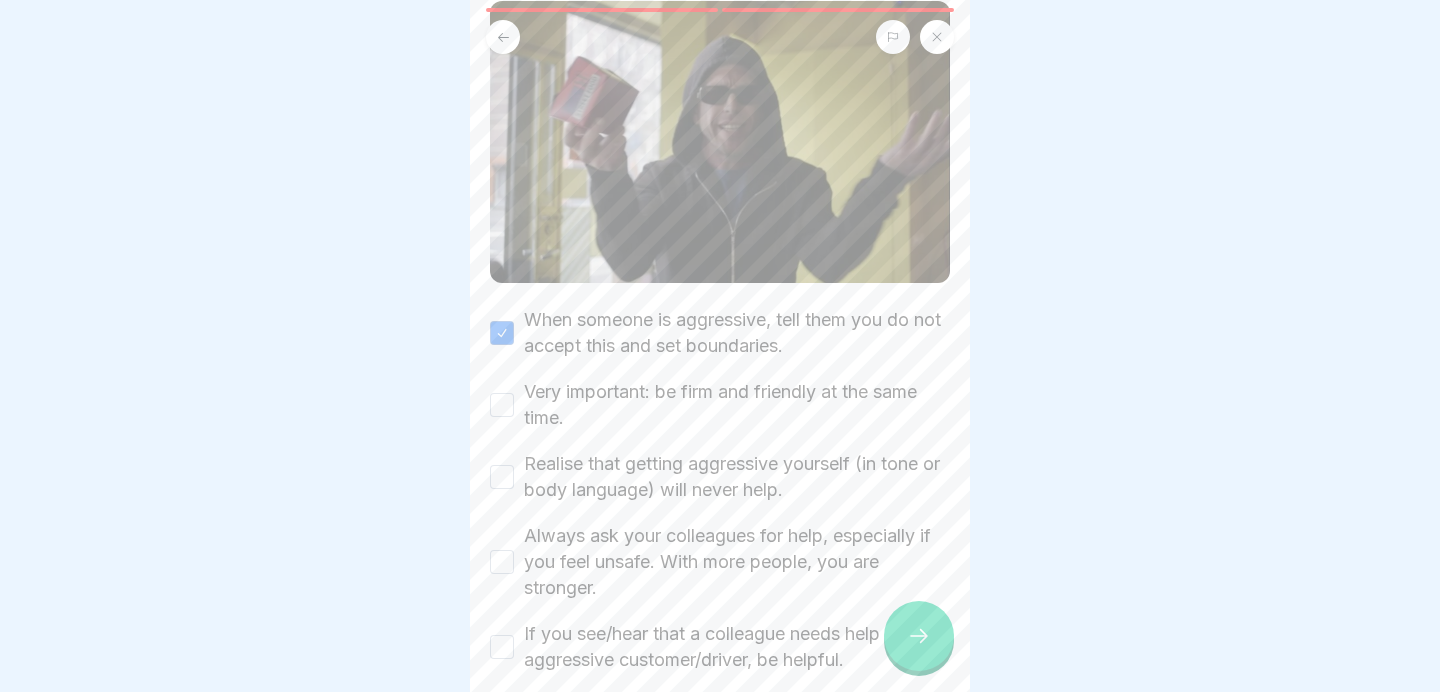 click on "Very important: be firm and friendly at the same time." at bounding box center (737, 405) 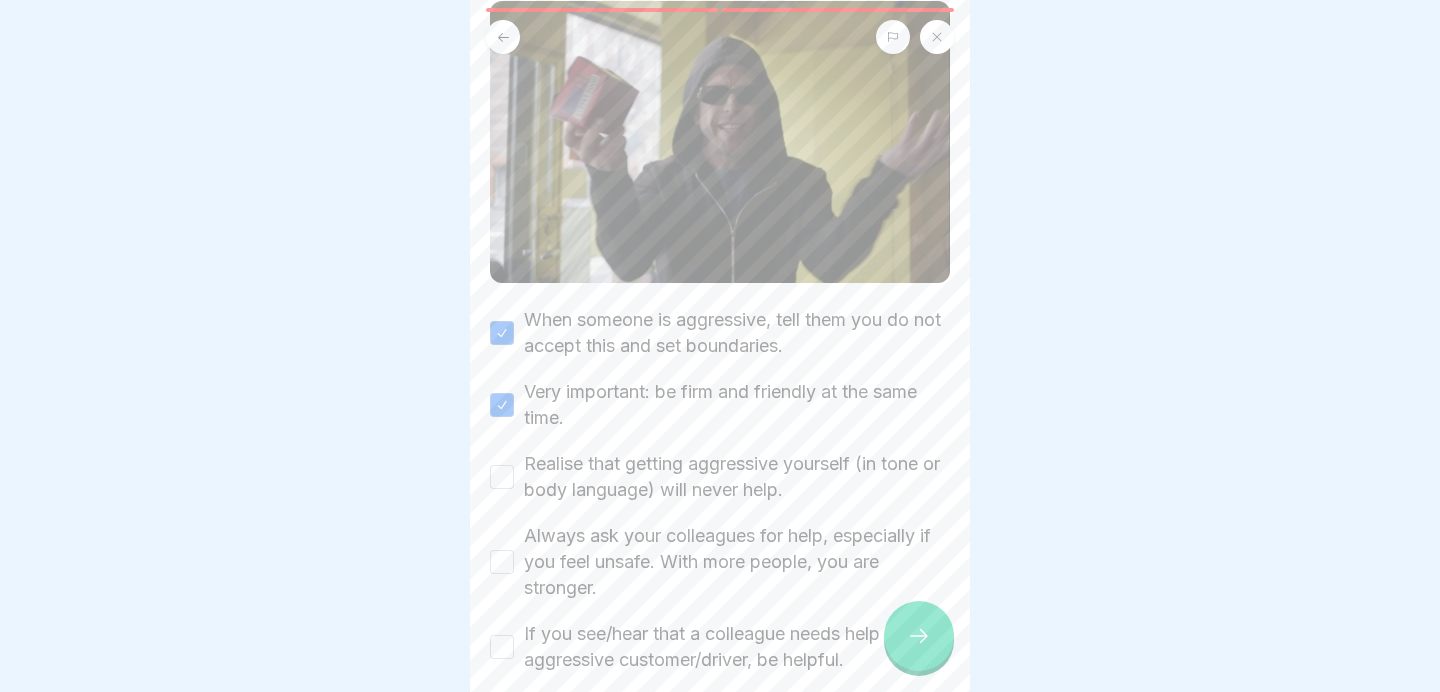 click on "Realise that getting aggressive yourself (in tone or body language) will never help." at bounding box center [737, 477] 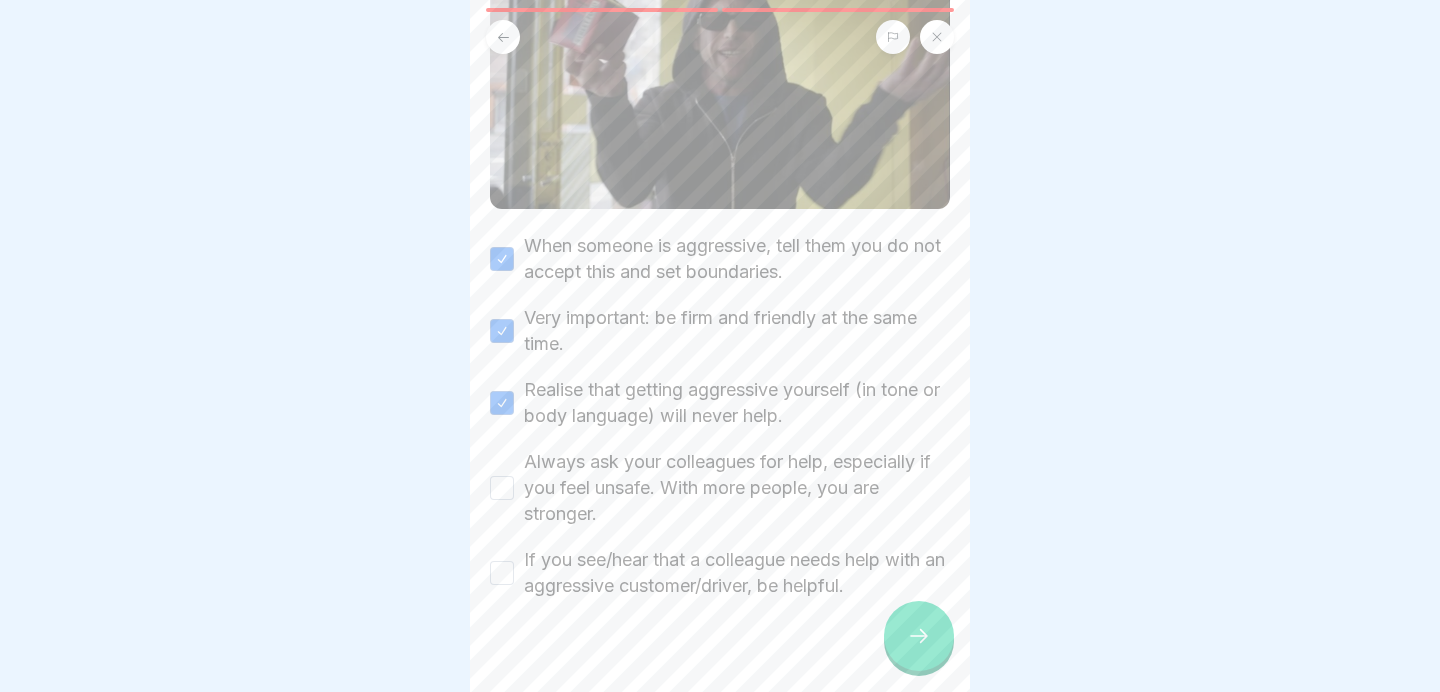 scroll, scrollTop: 297, scrollLeft: 0, axis: vertical 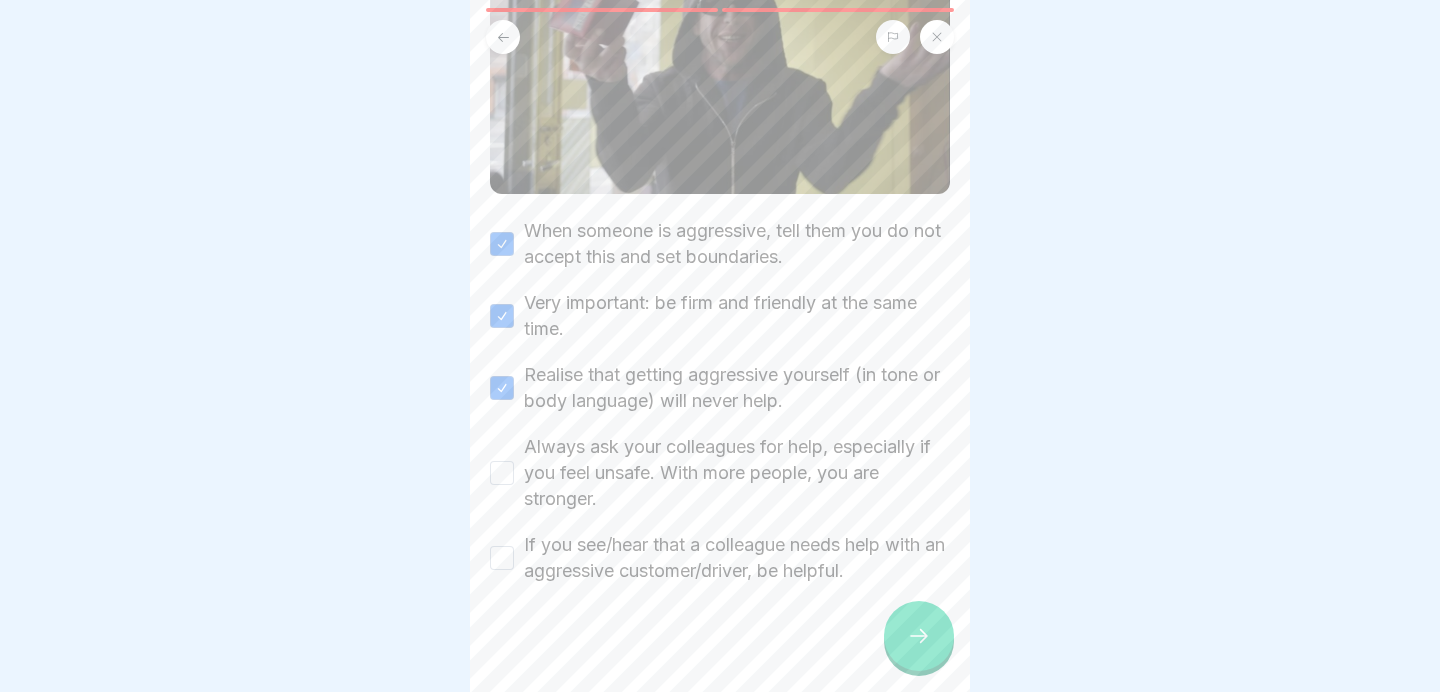 click on "Always ask your colleagues for help, especially if you feel unsafe. With more people, you are stronger." at bounding box center (737, 473) 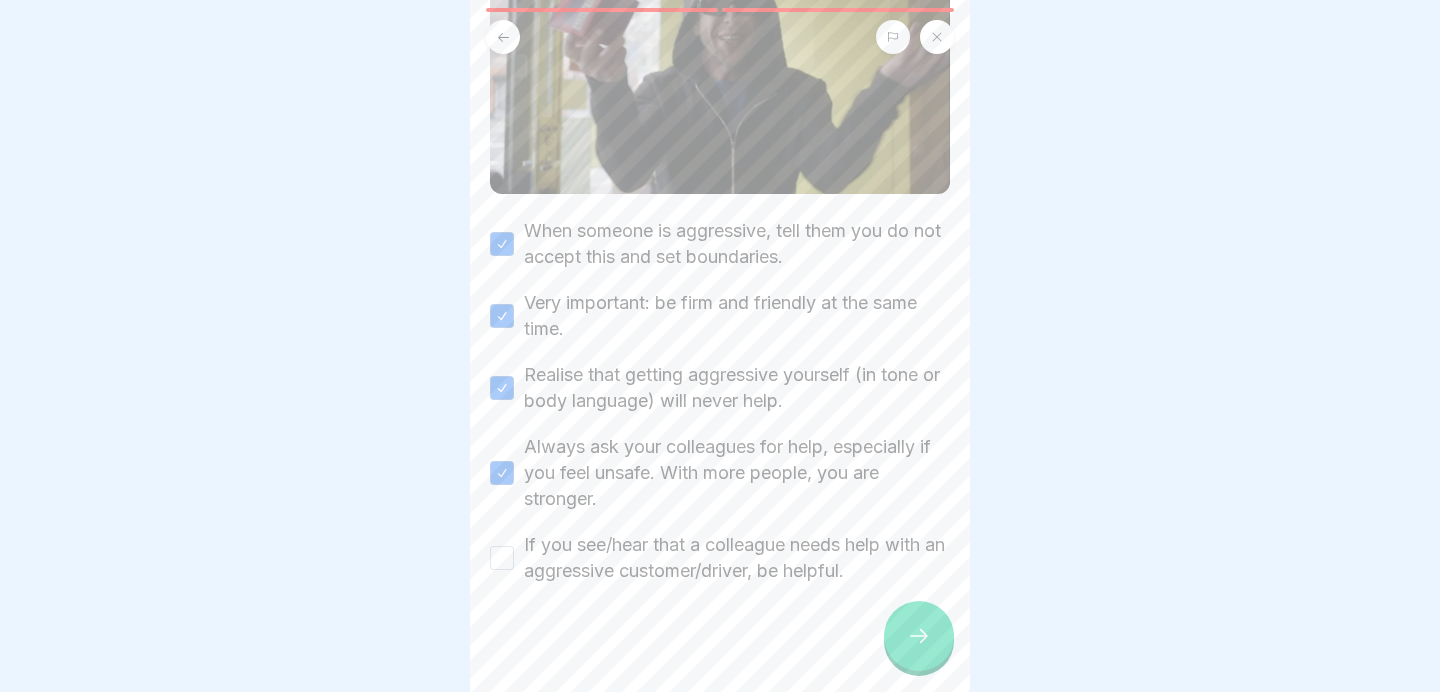click on "If you see/hear that a colleague needs help with an aggressive customer/driver, be helpful." at bounding box center [737, 558] 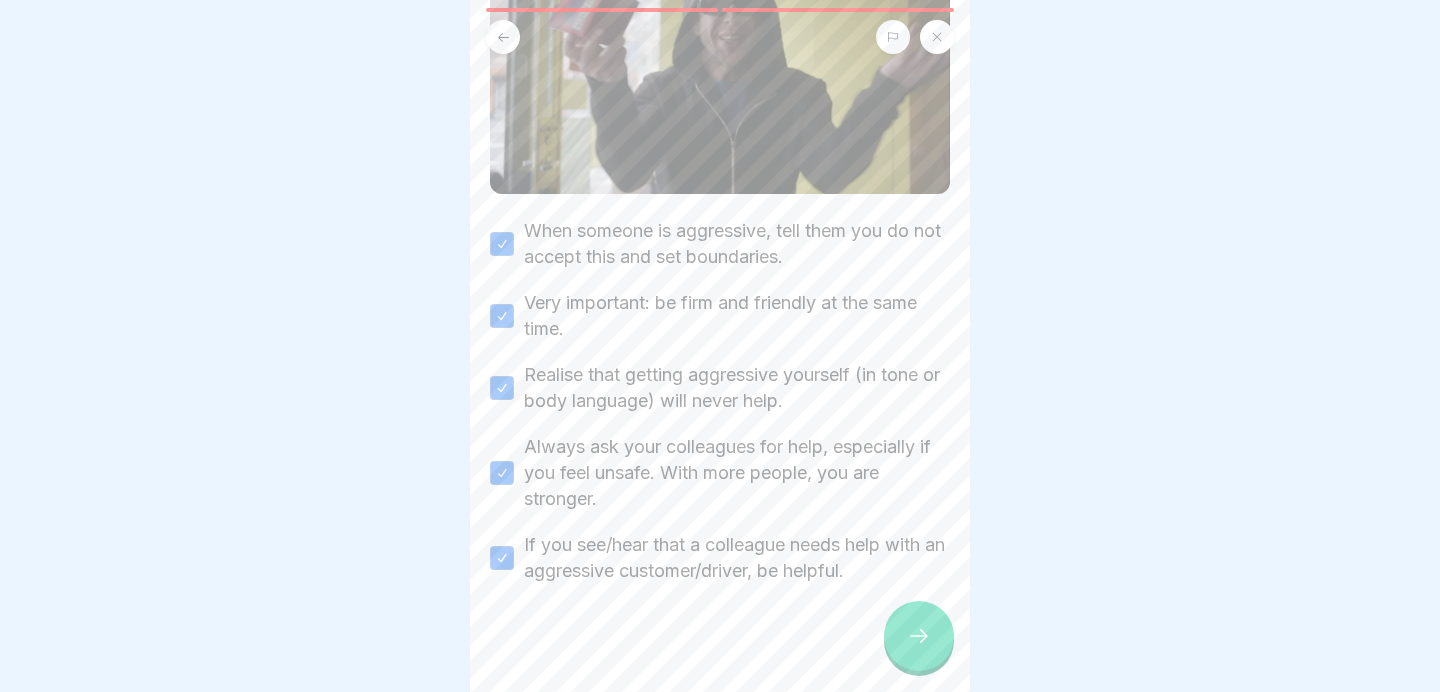 click at bounding box center [919, 636] 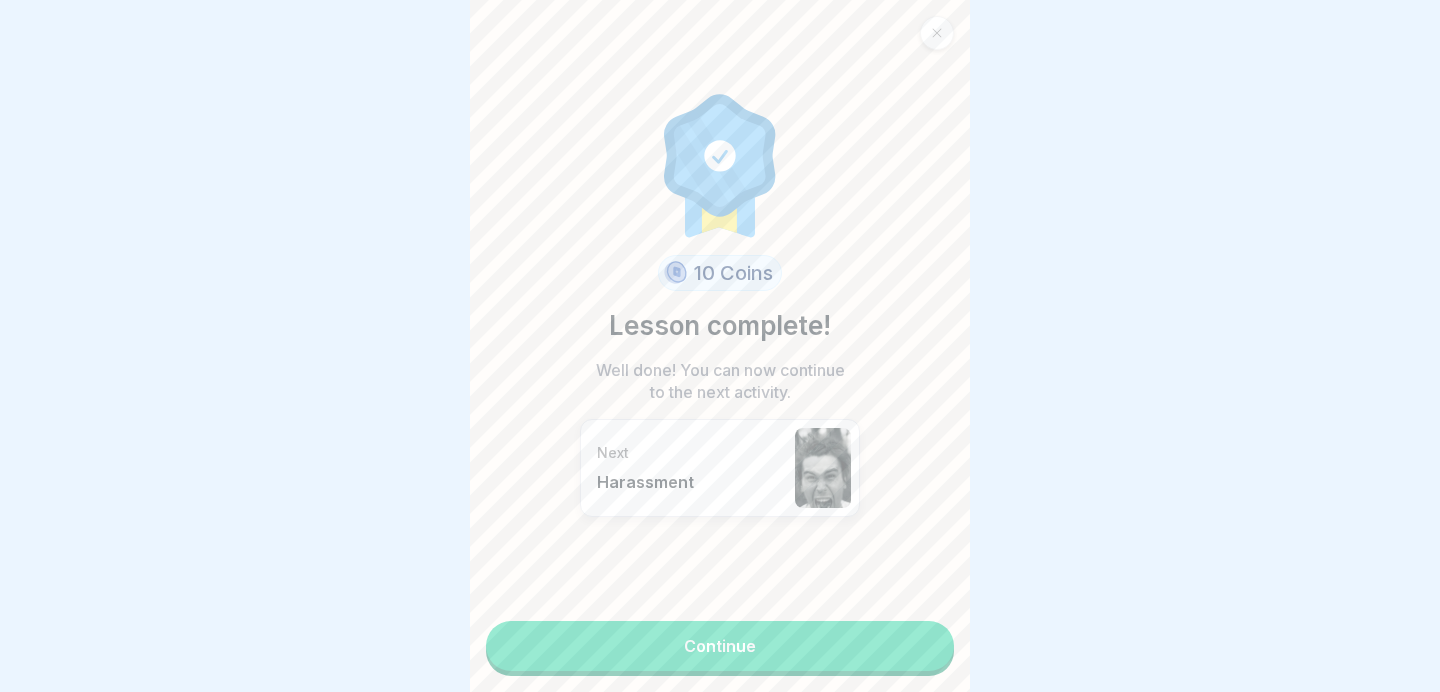 click on "10 Coins Lesson complete! Well done! You can now continue to the next activity. Next Harassment Continue" at bounding box center (720, 346) 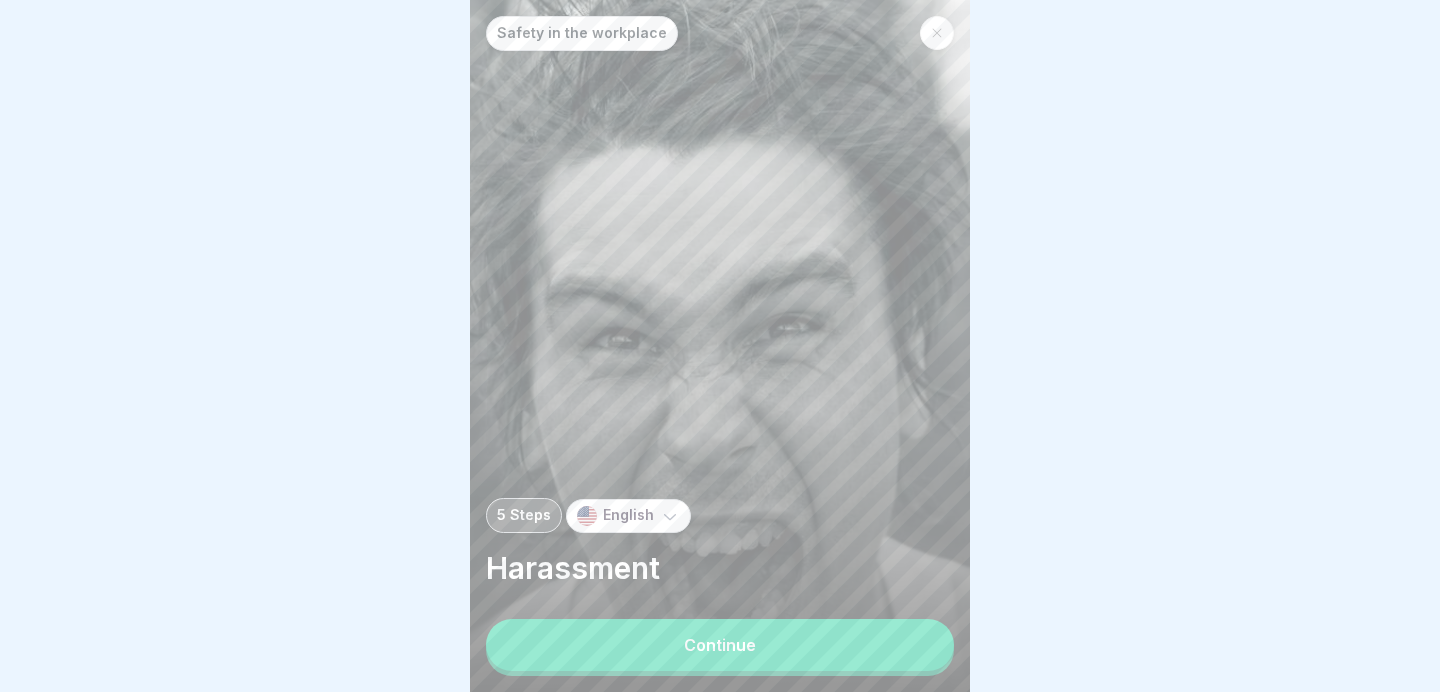 click on "Continue" at bounding box center (720, 645) 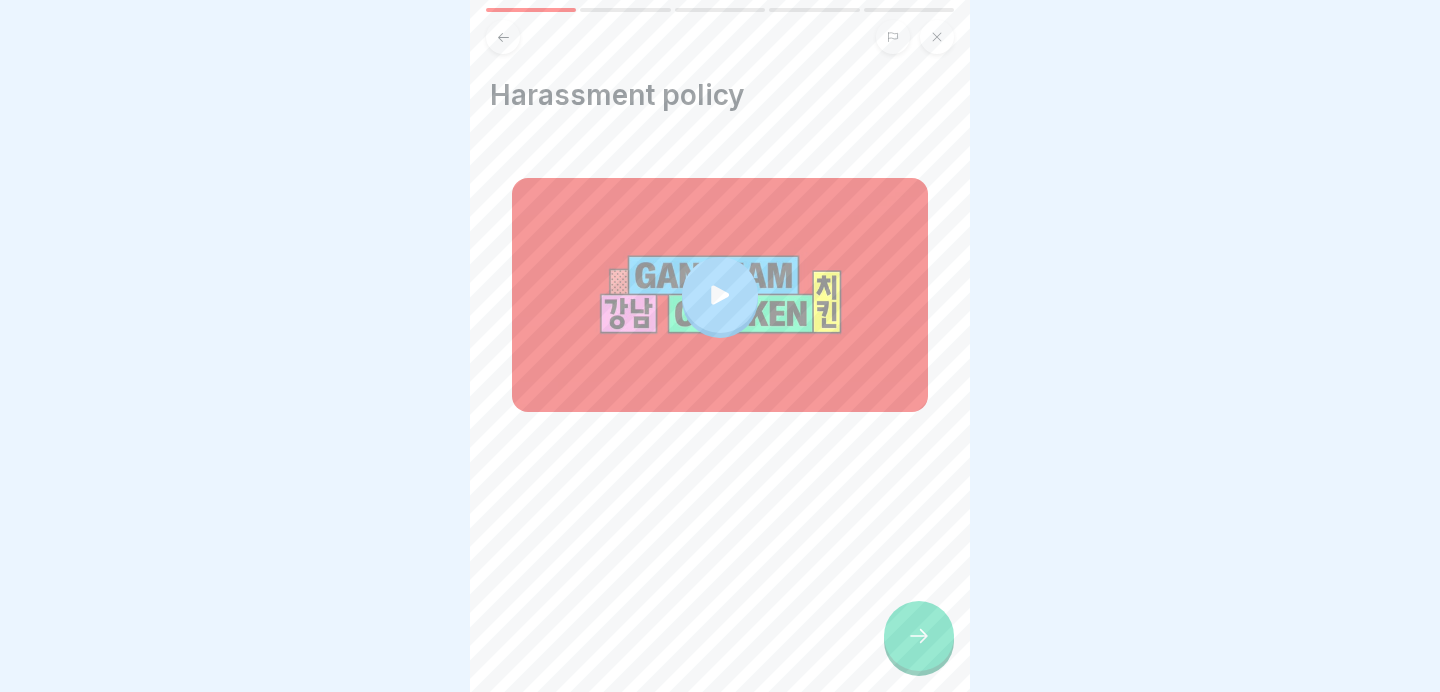 click 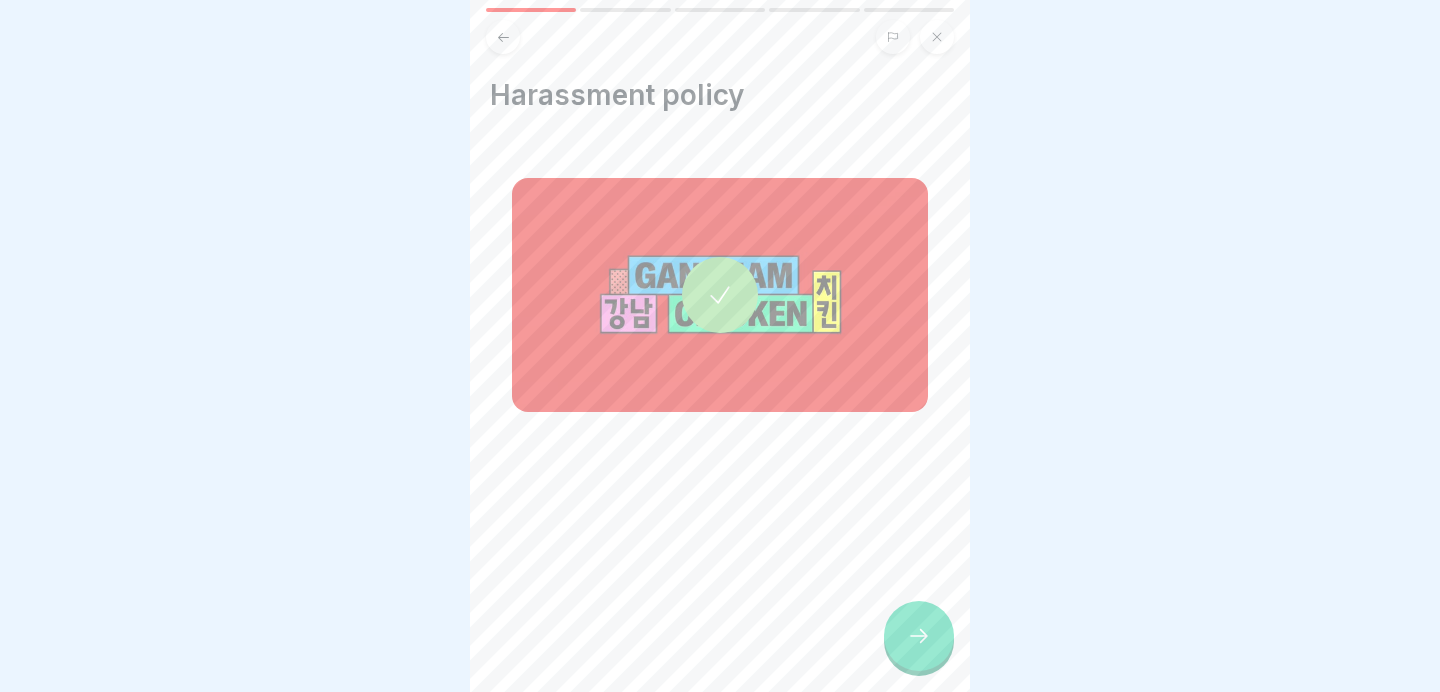 click at bounding box center [919, 636] 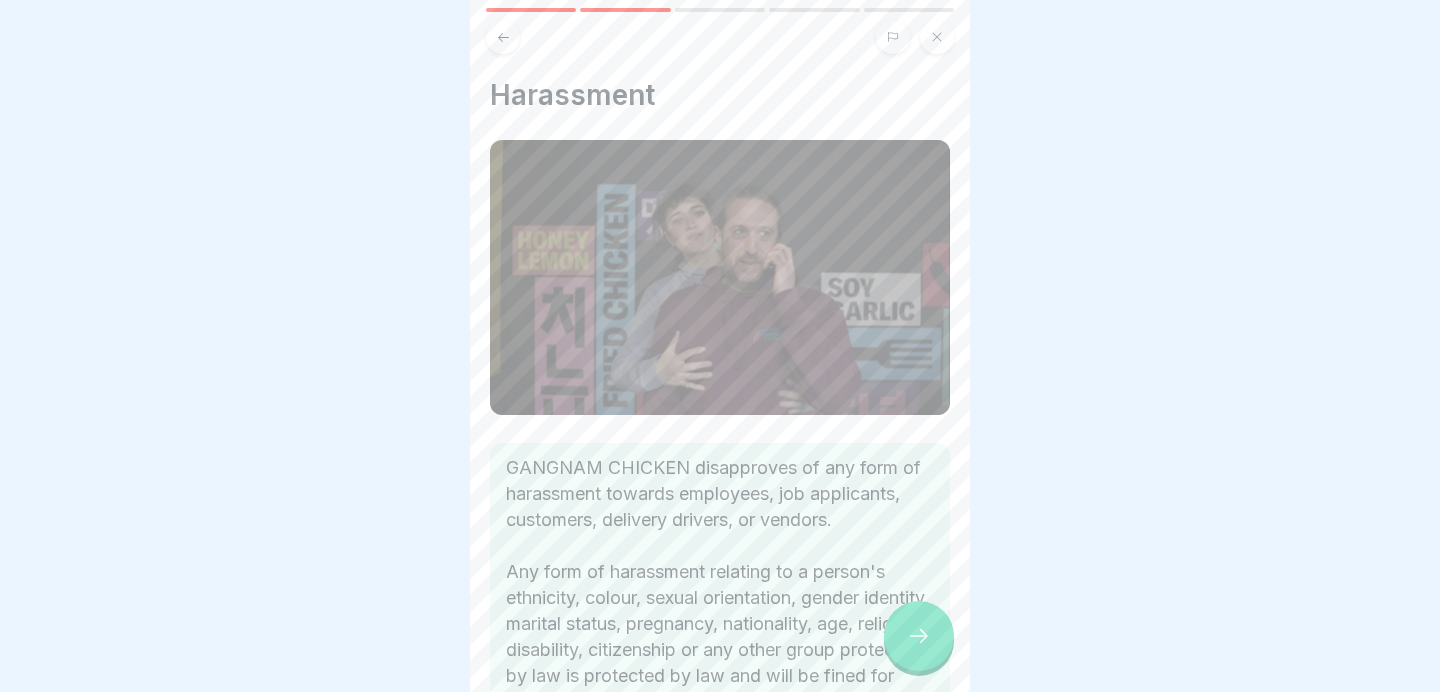 scroll, scrollTop: 154, scrollLeft: 0, axis: vertical 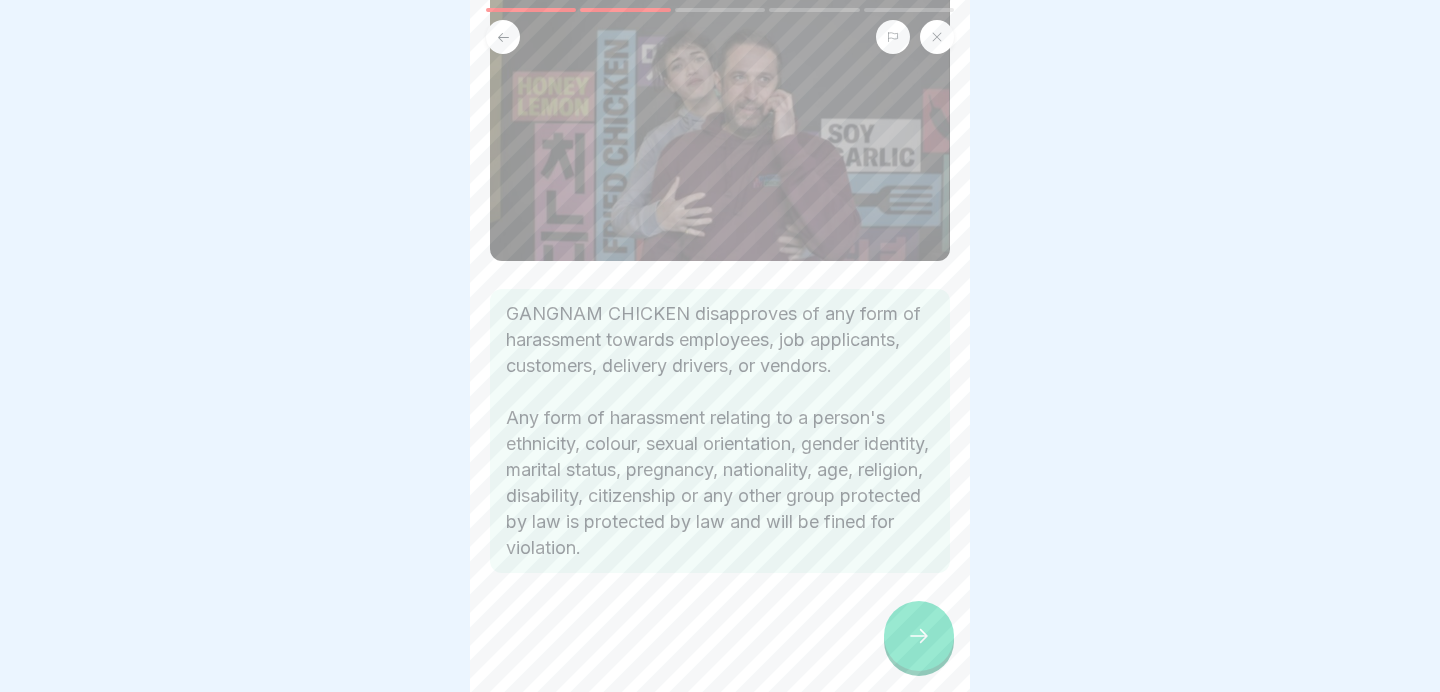 click at bounding box center [919, 636] 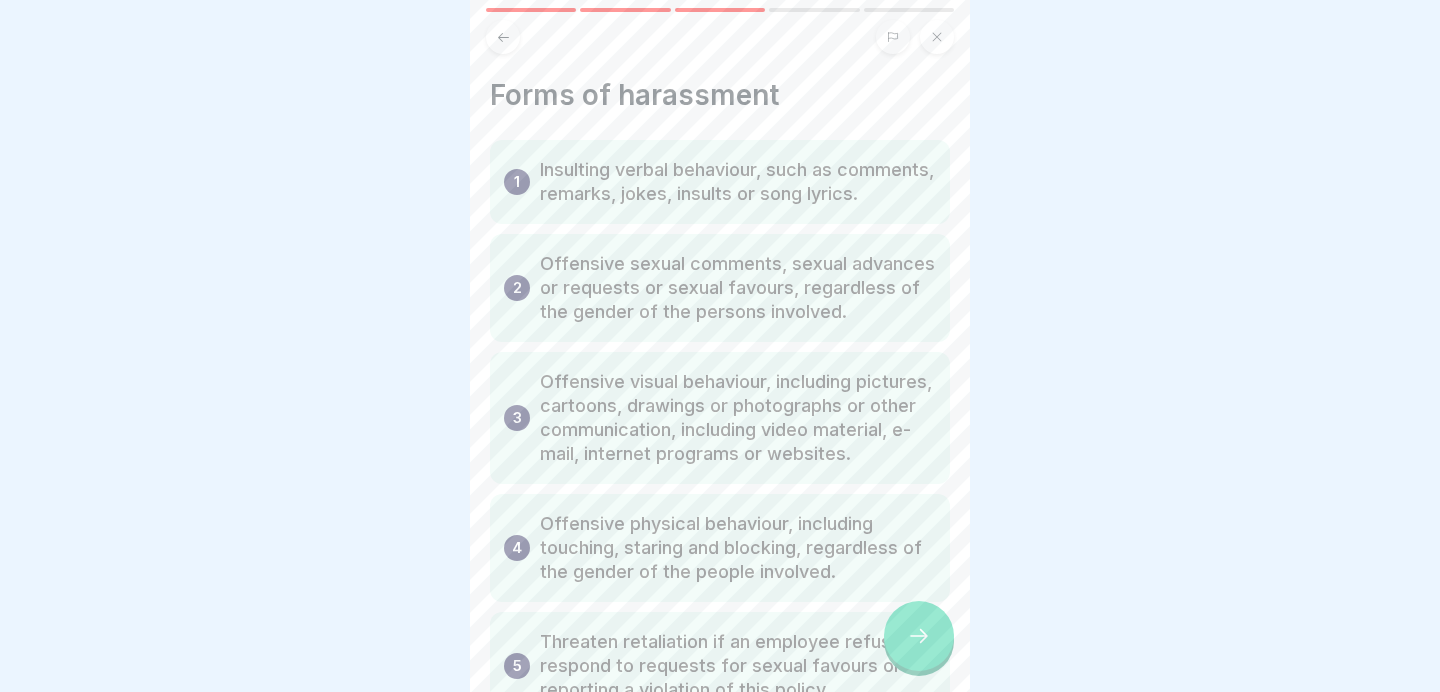 click on "Insulting verbal behaviour, such as comments, remarks, jokes, insults or song lyrics." at bounding box center [738, 182] 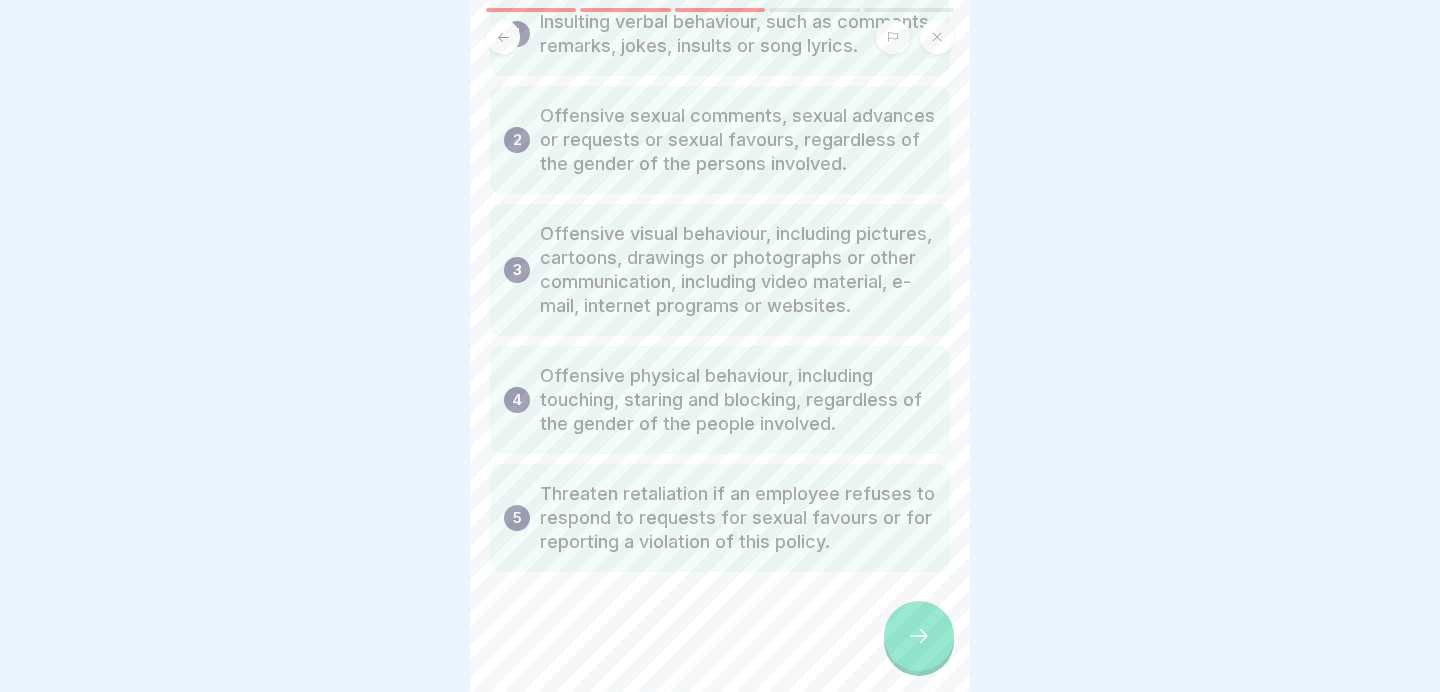 scroll, scrollTop: 172, scrollLeft: 0, axis: vertical 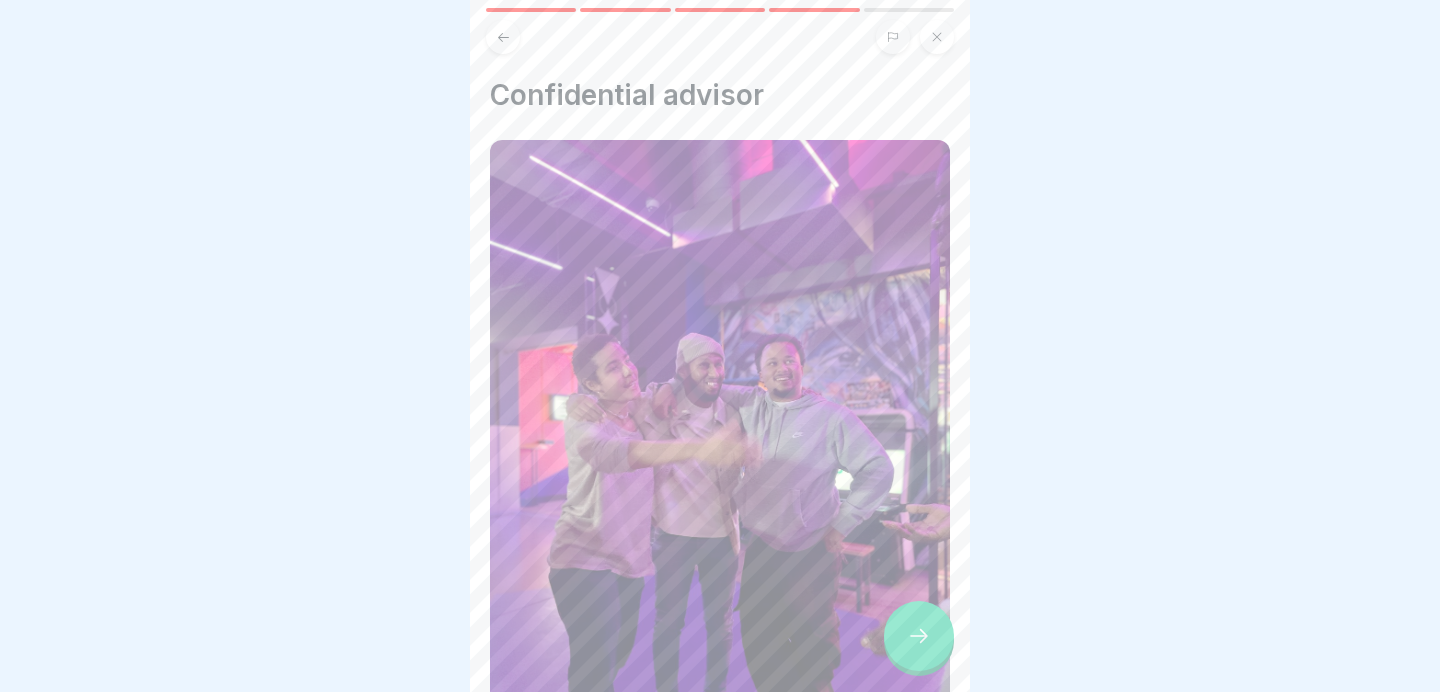 click at bounding box center (919, 636) 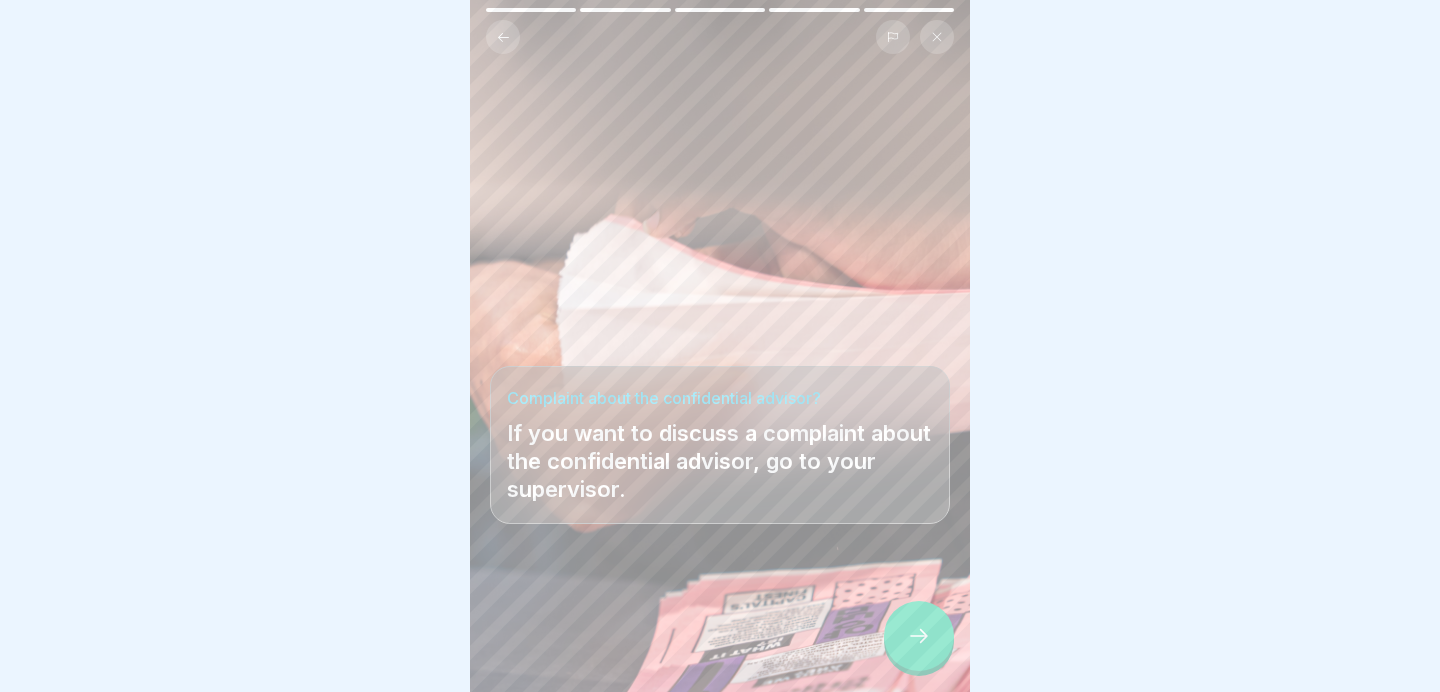 click at bounding box center [919, 636] 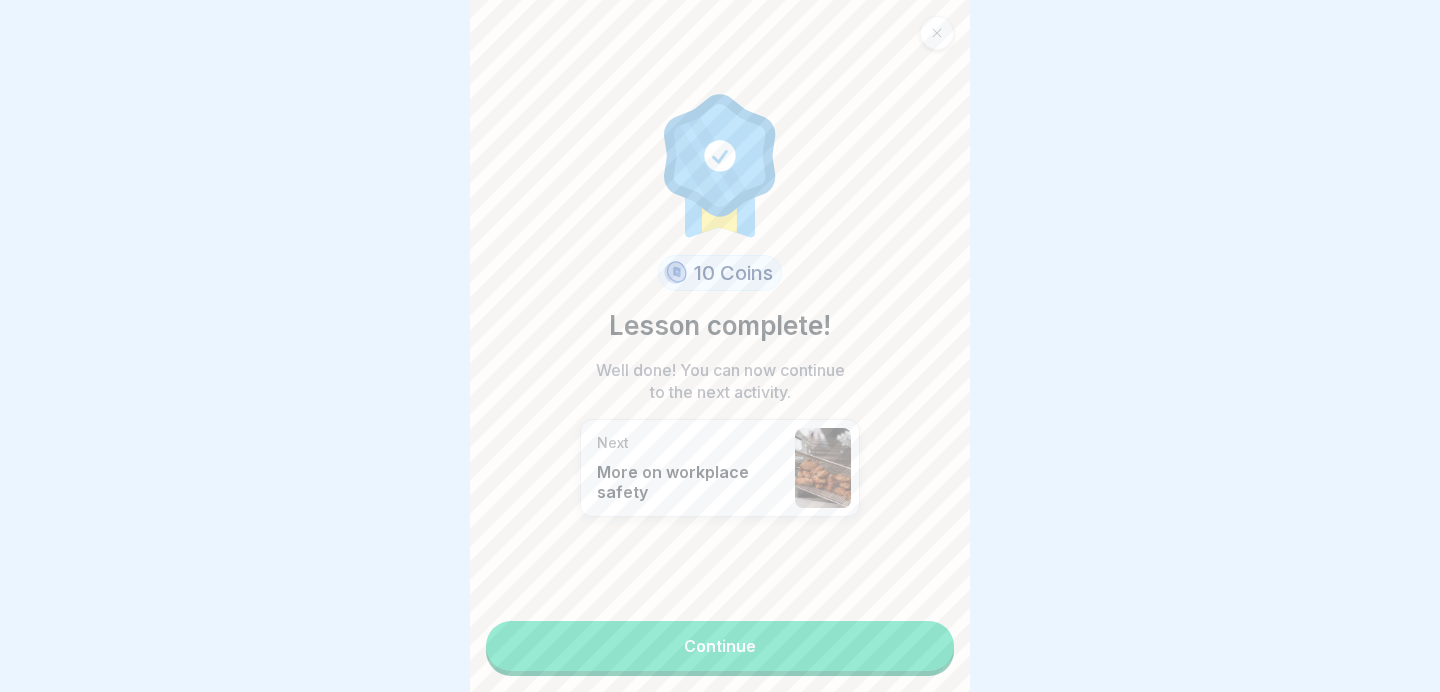 click on "Continue" at bounding box center (720, 646) 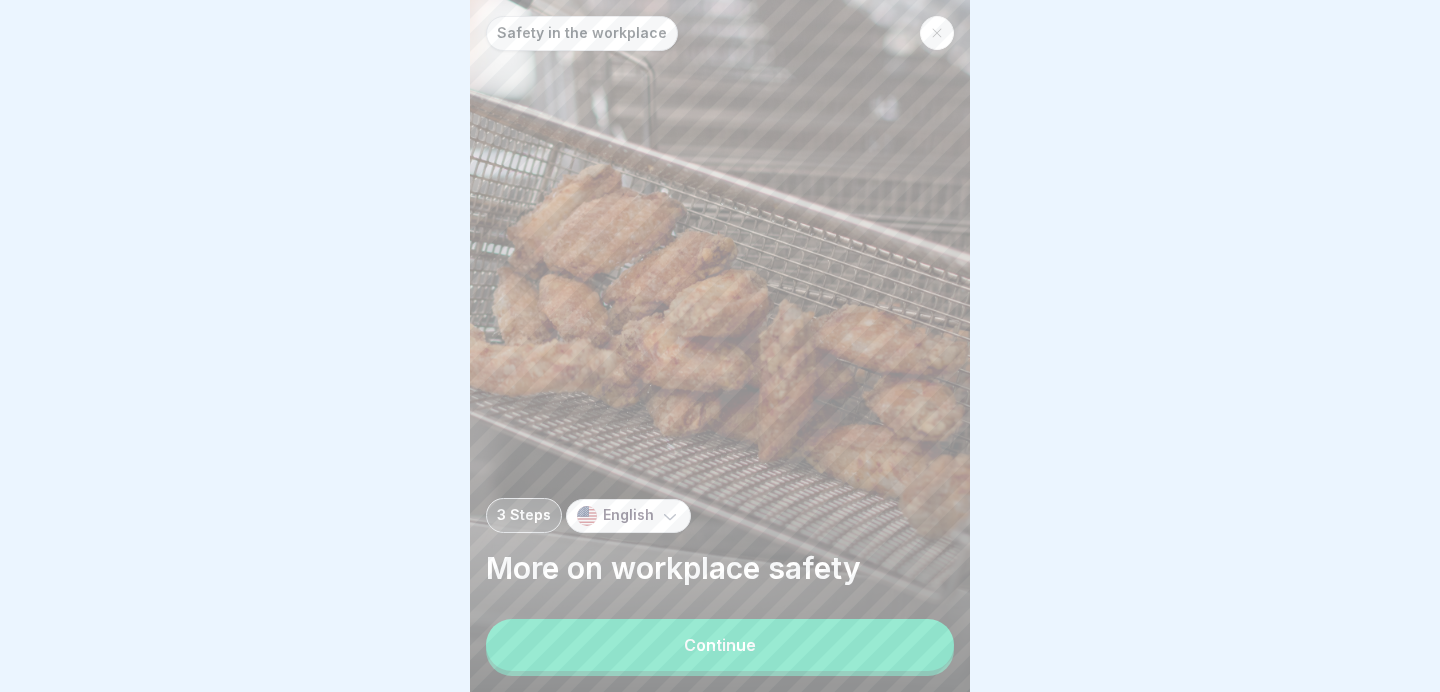 click on "Continue" at bounding box center [720, 645] 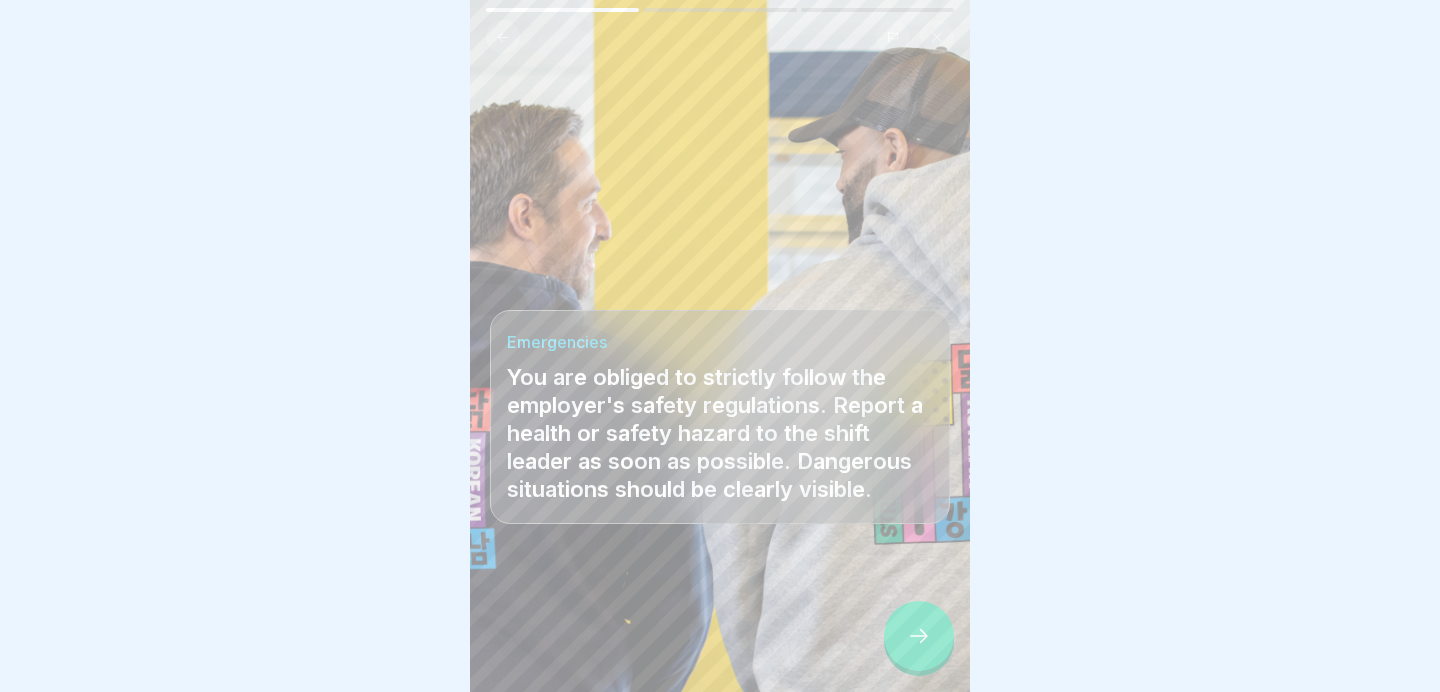 click at bounding box center [919, 636] 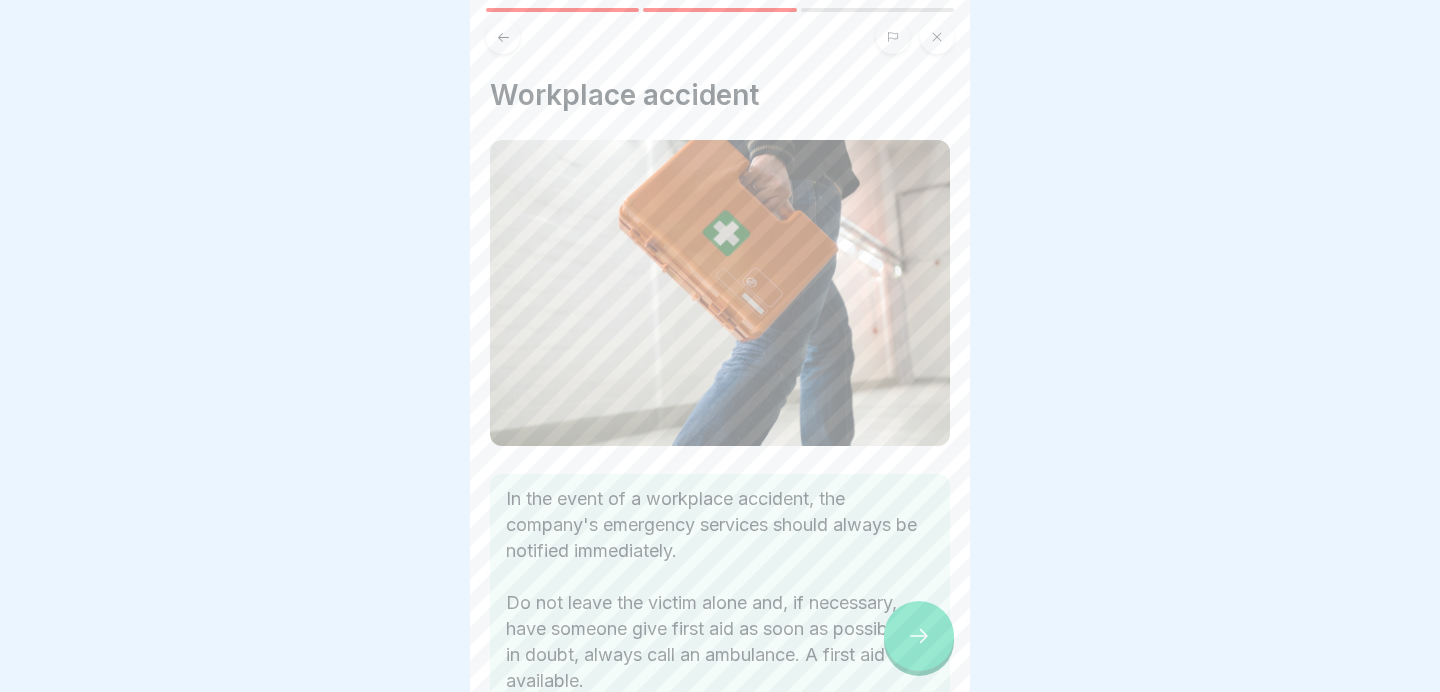scroll, scrollTop: 212, scrollLeft: 0, axis: vertical 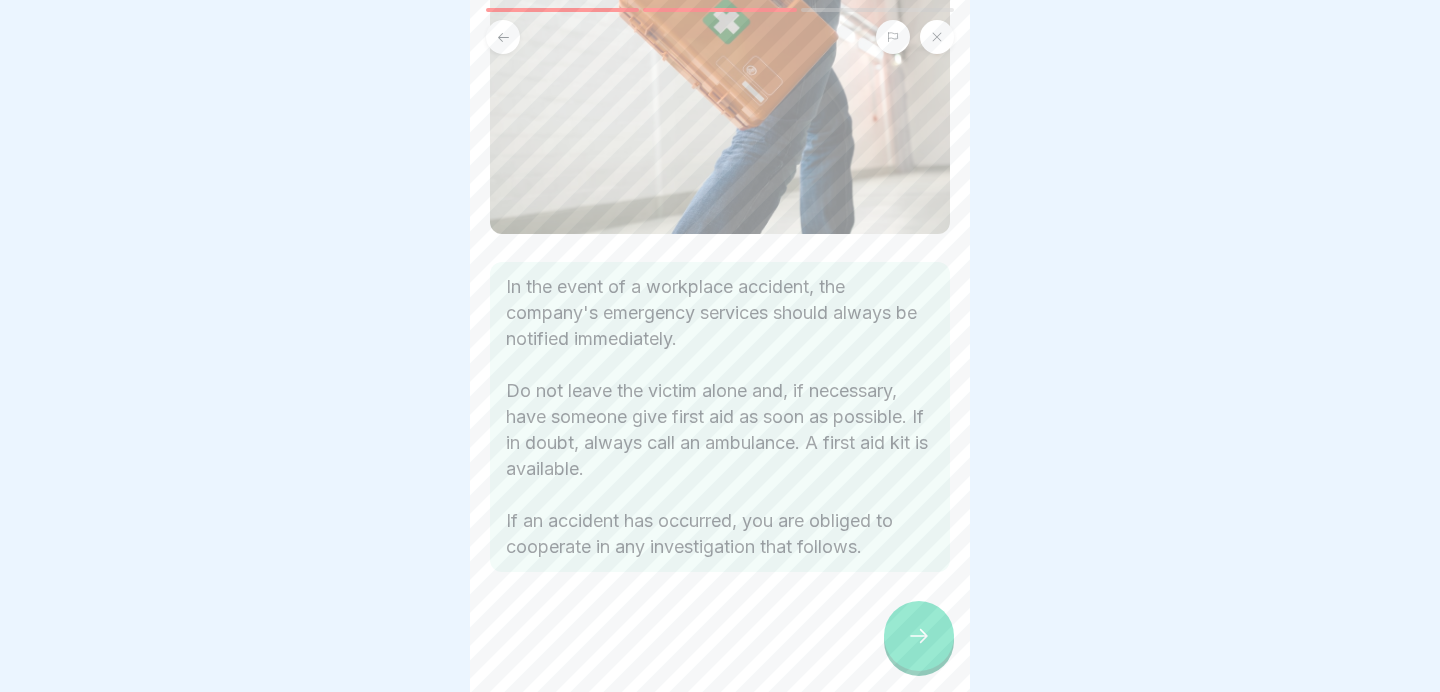 click 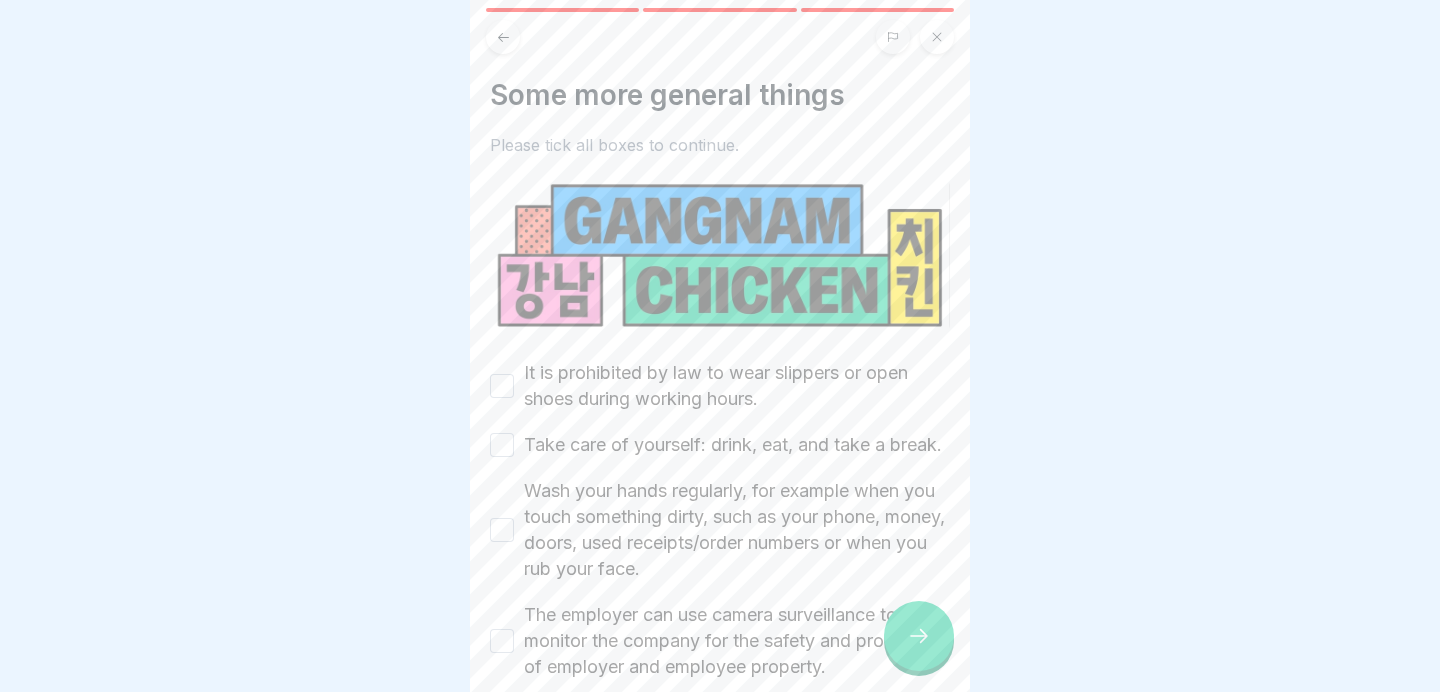 click on "It is prohibited by law to wear slippers or open shoes during working hours." at bounding box center [737, 386] 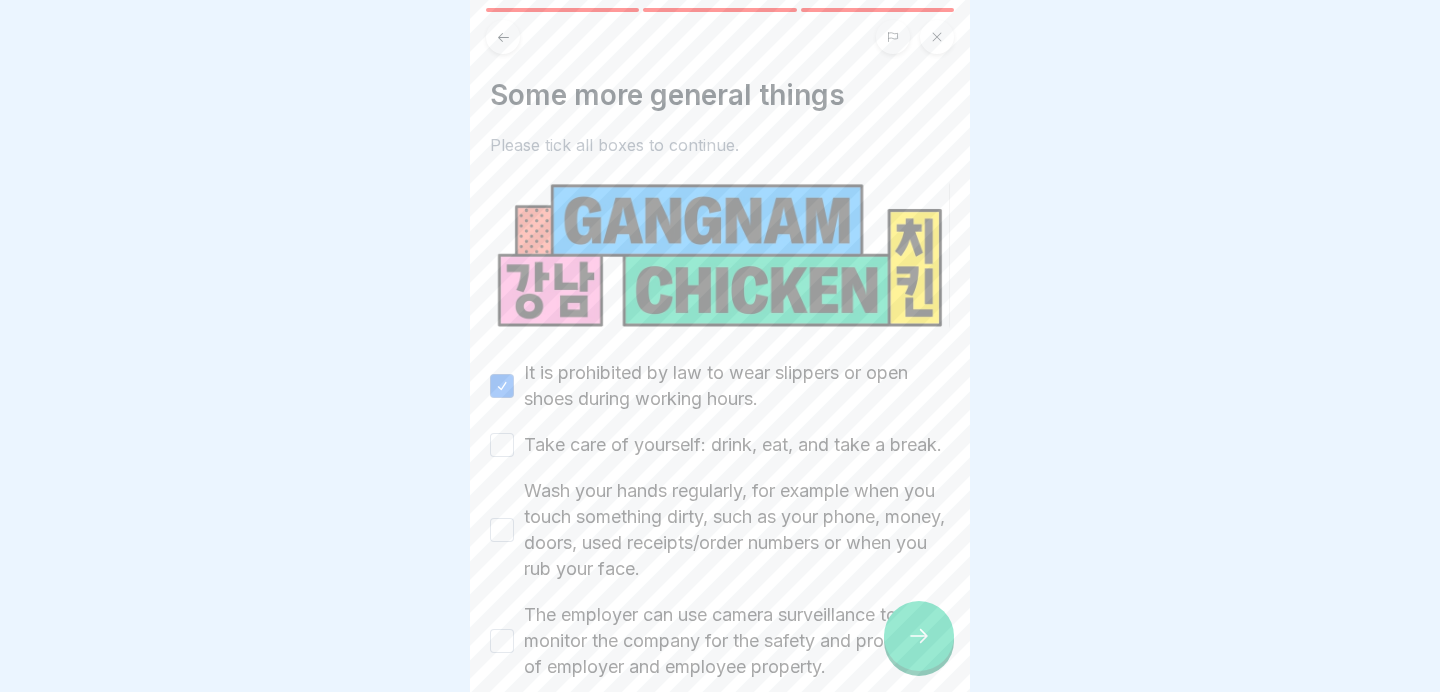 click on "Take care of yourself: drink, eat, and take a break." at bounding box center [733, 445] 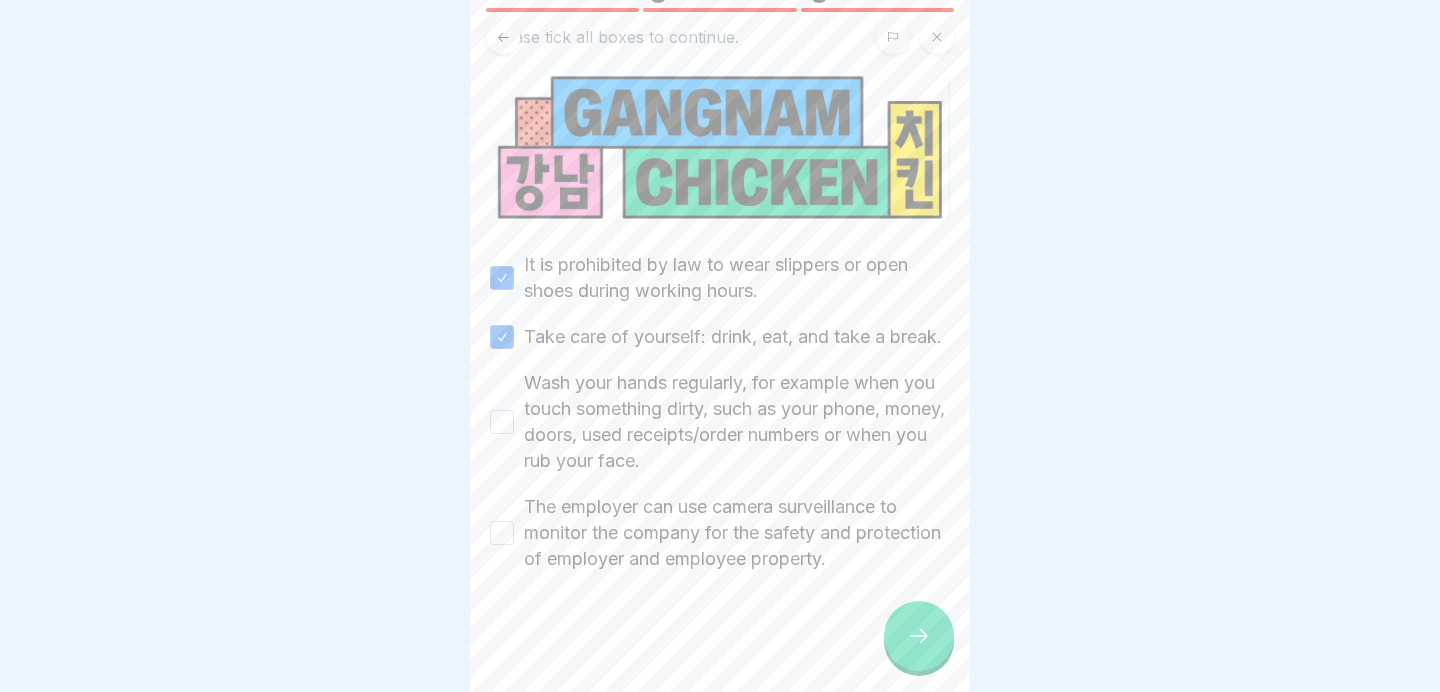 scroll, scrollTop: 127, scrollLeft: 0, axis: vertical 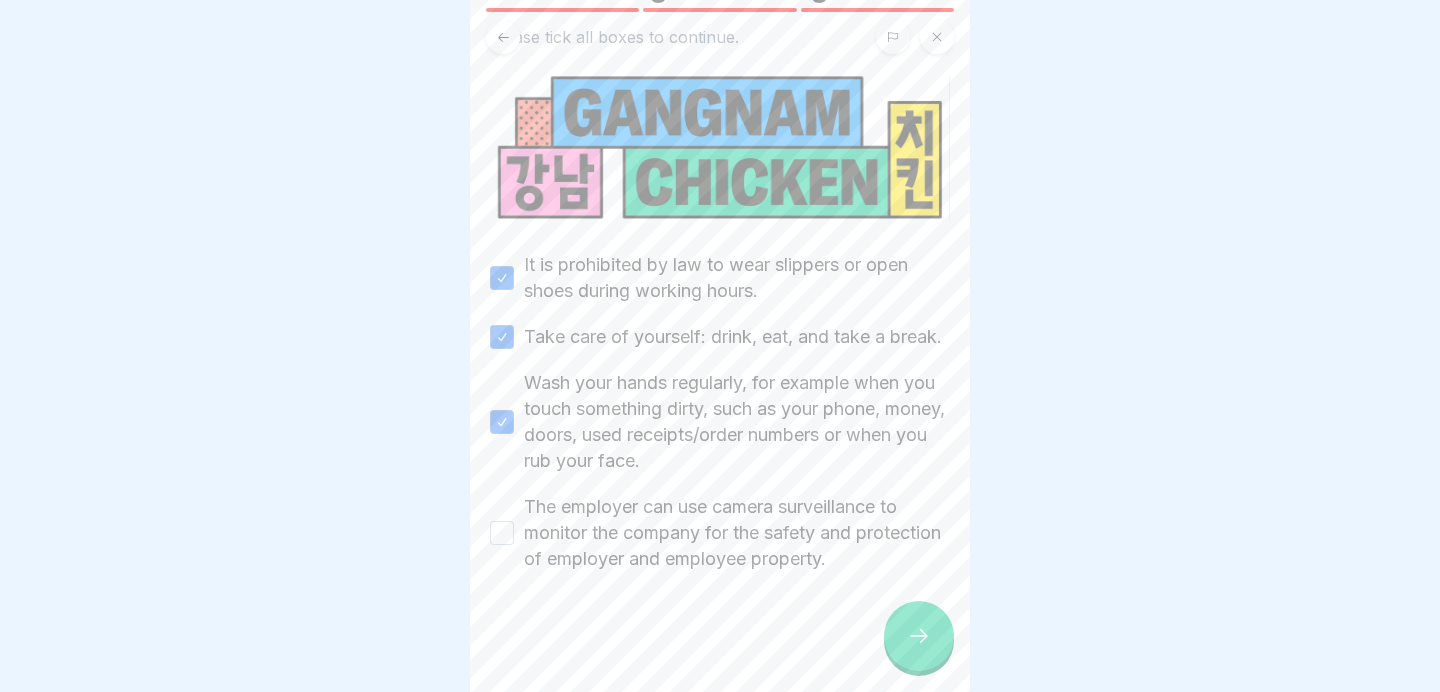 click on "The employer can use camera surveillance to monitor the company for the safety and protection of employer and employee property." at bounding box center (737, 533) 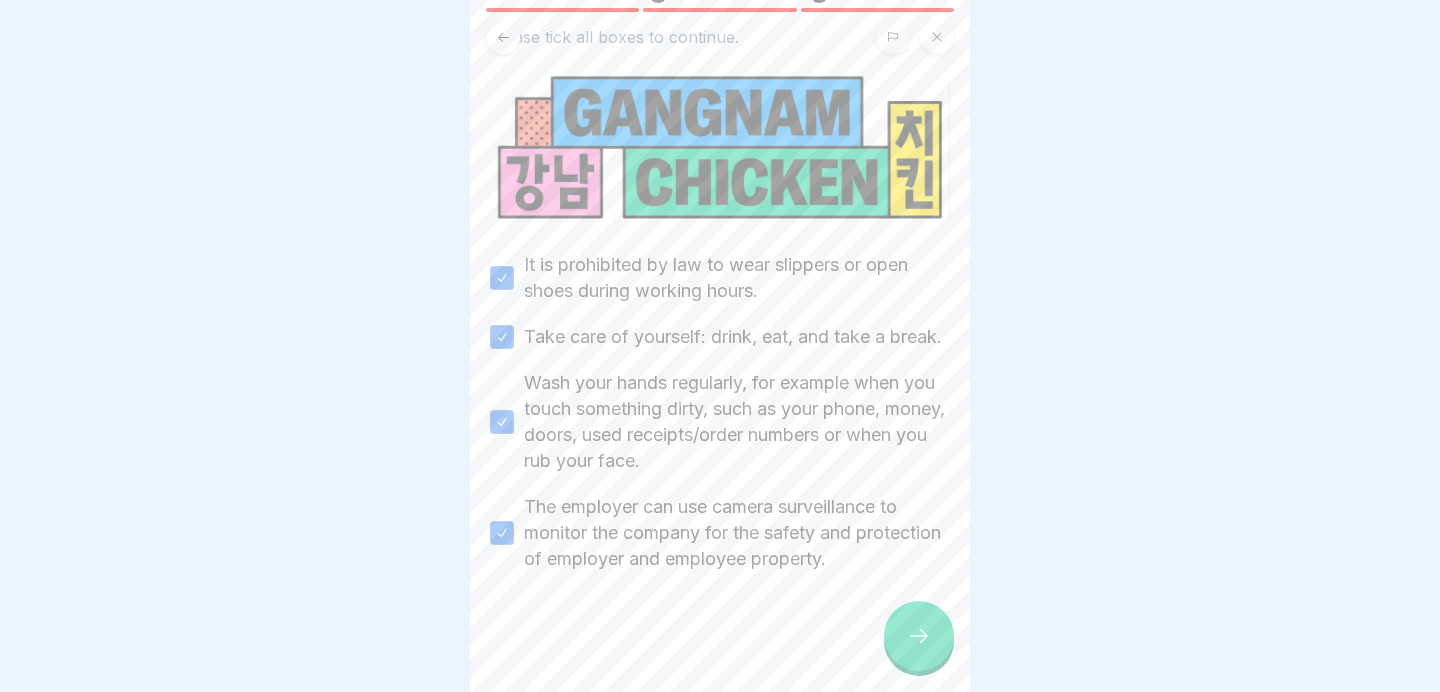 click 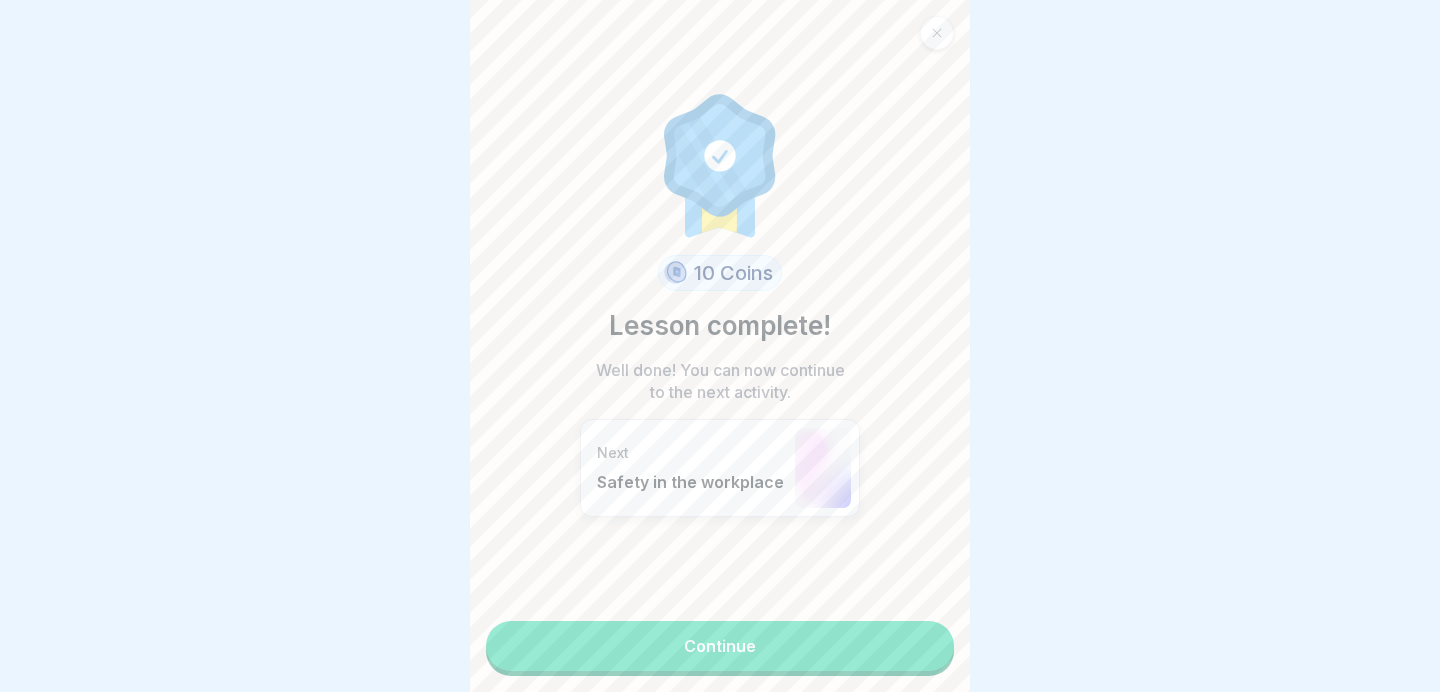 click on "Continue" at bounding box center [720, 646] 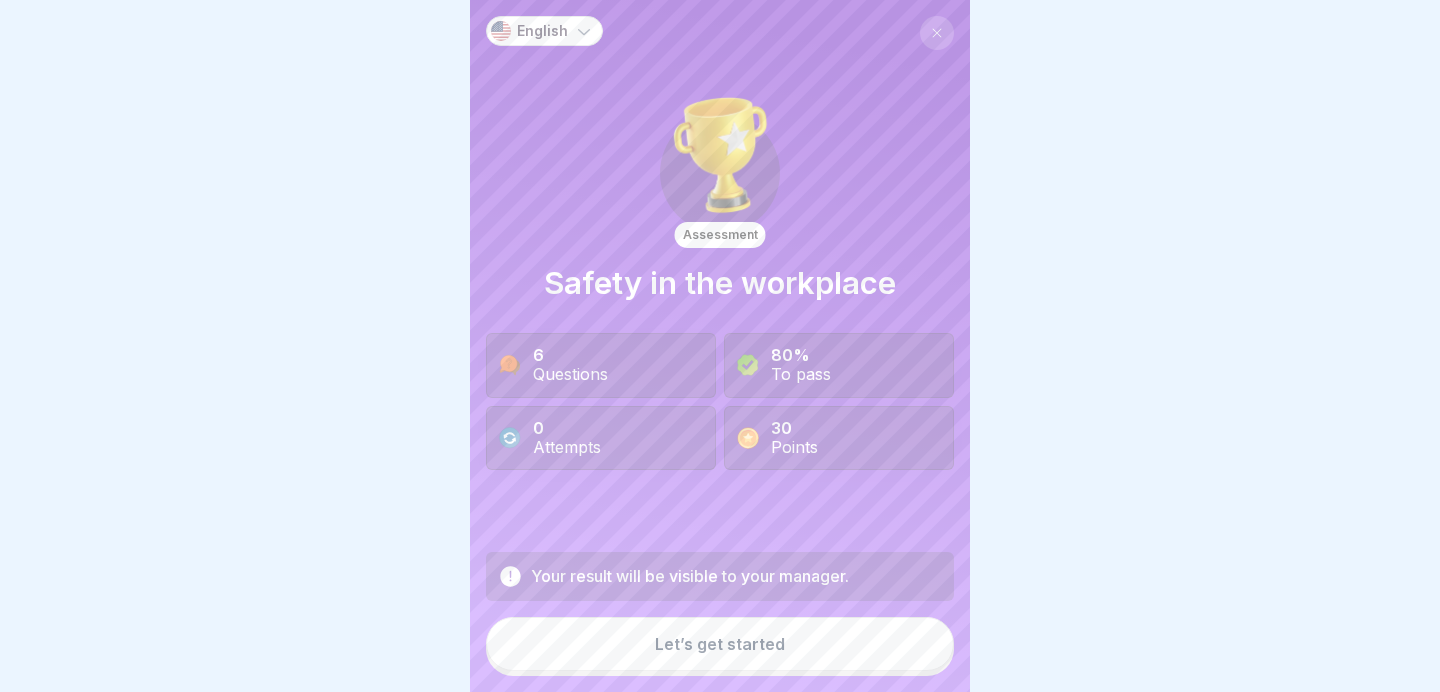 click on "Let’s get started" at bounding box center [720, 644] 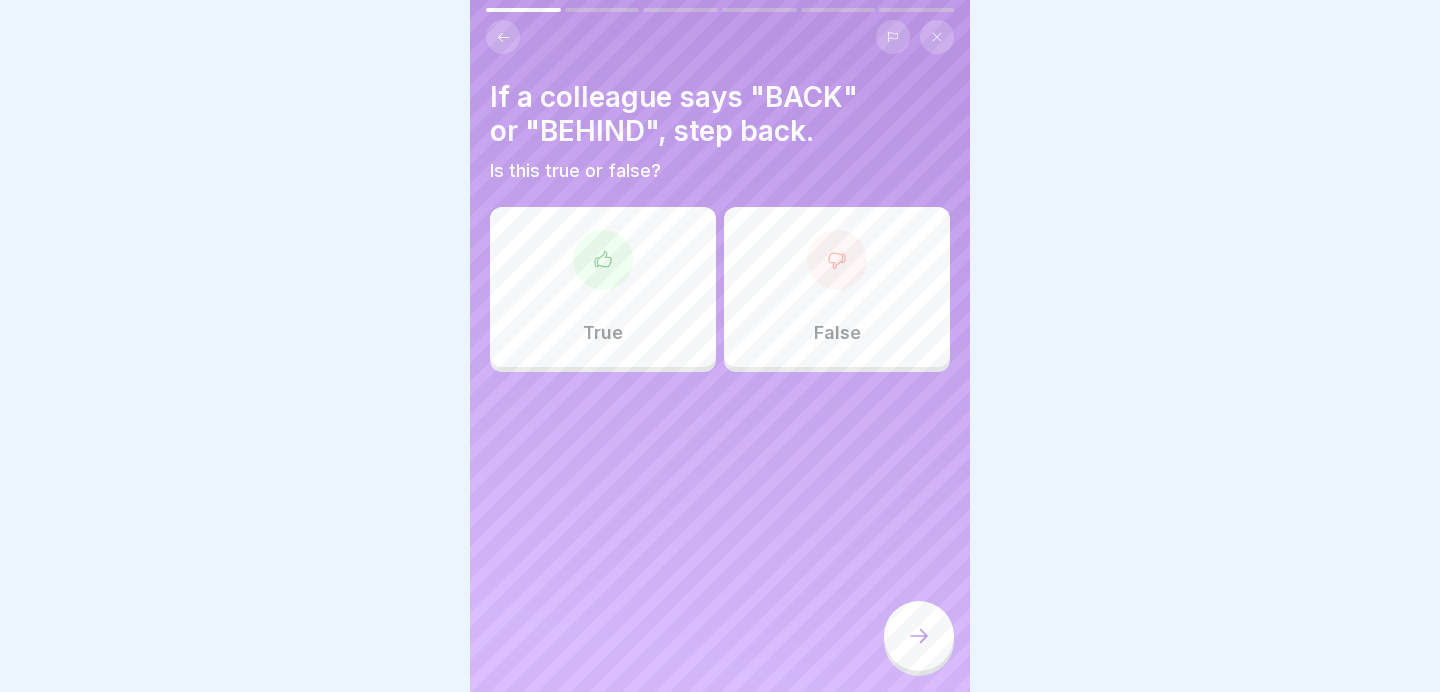 click on "True" at bounding box center (603, 287) 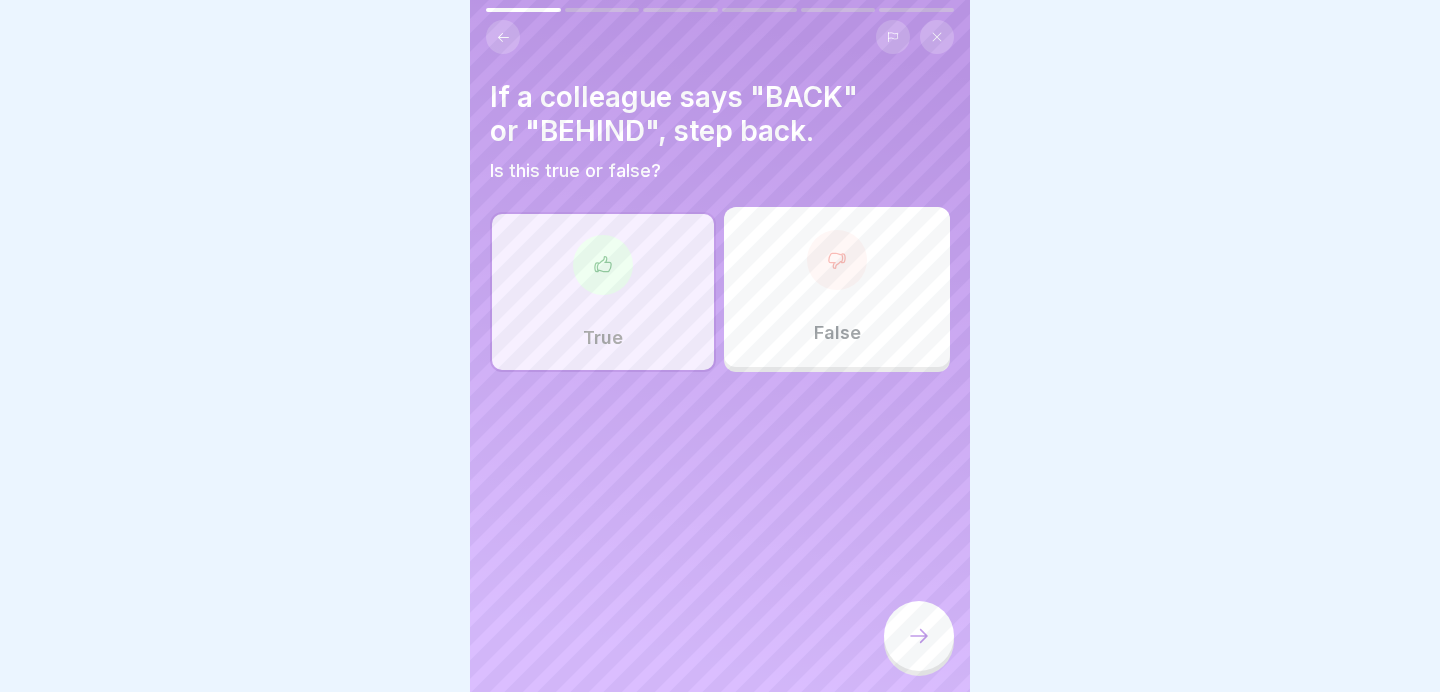 click on "False" at bounding box center [837, 287] 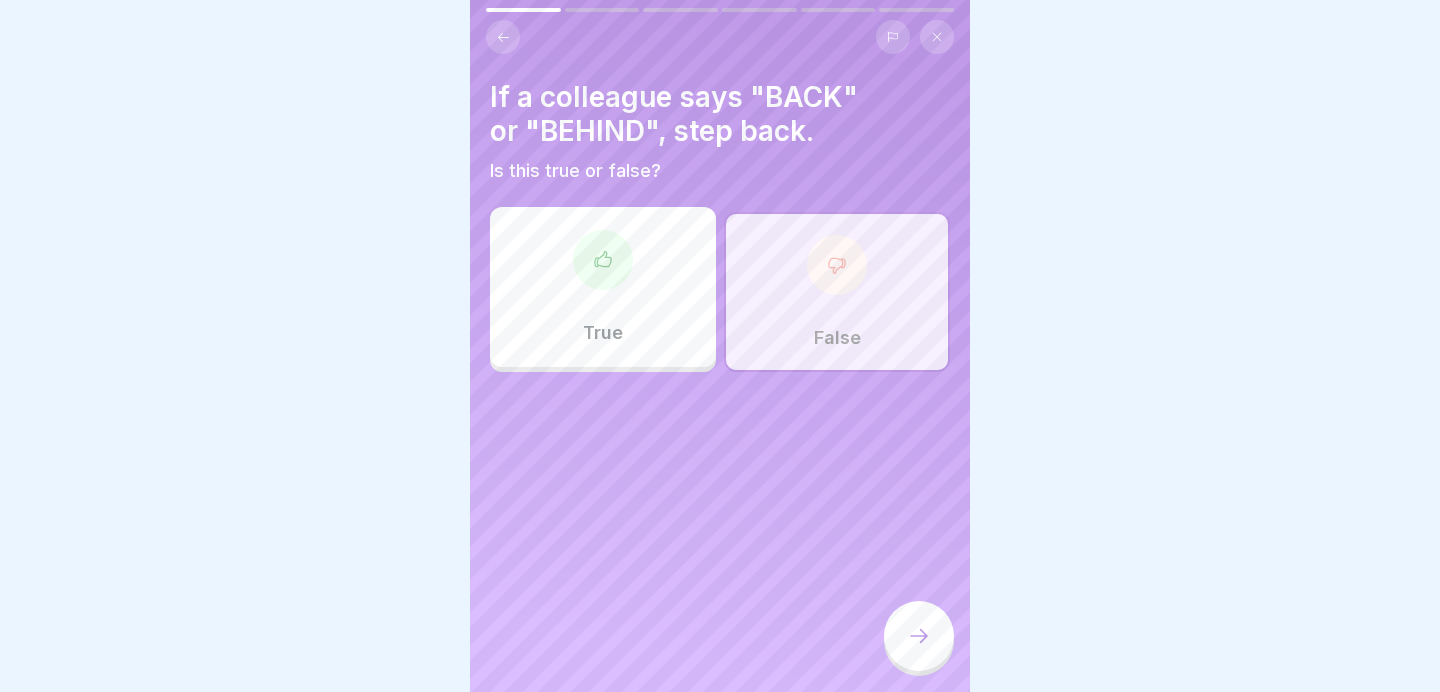 click 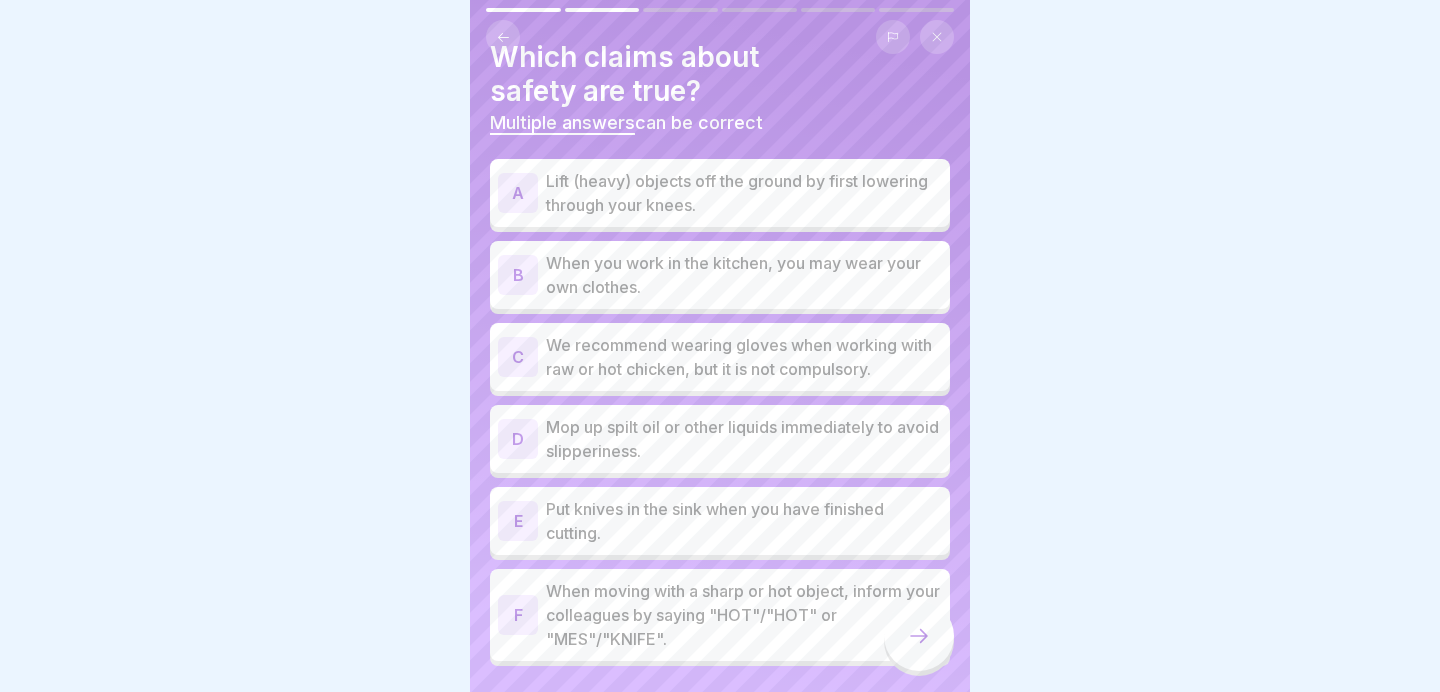 scroll, scrollTop: 43, scrollLeft: 0, axis: vertical 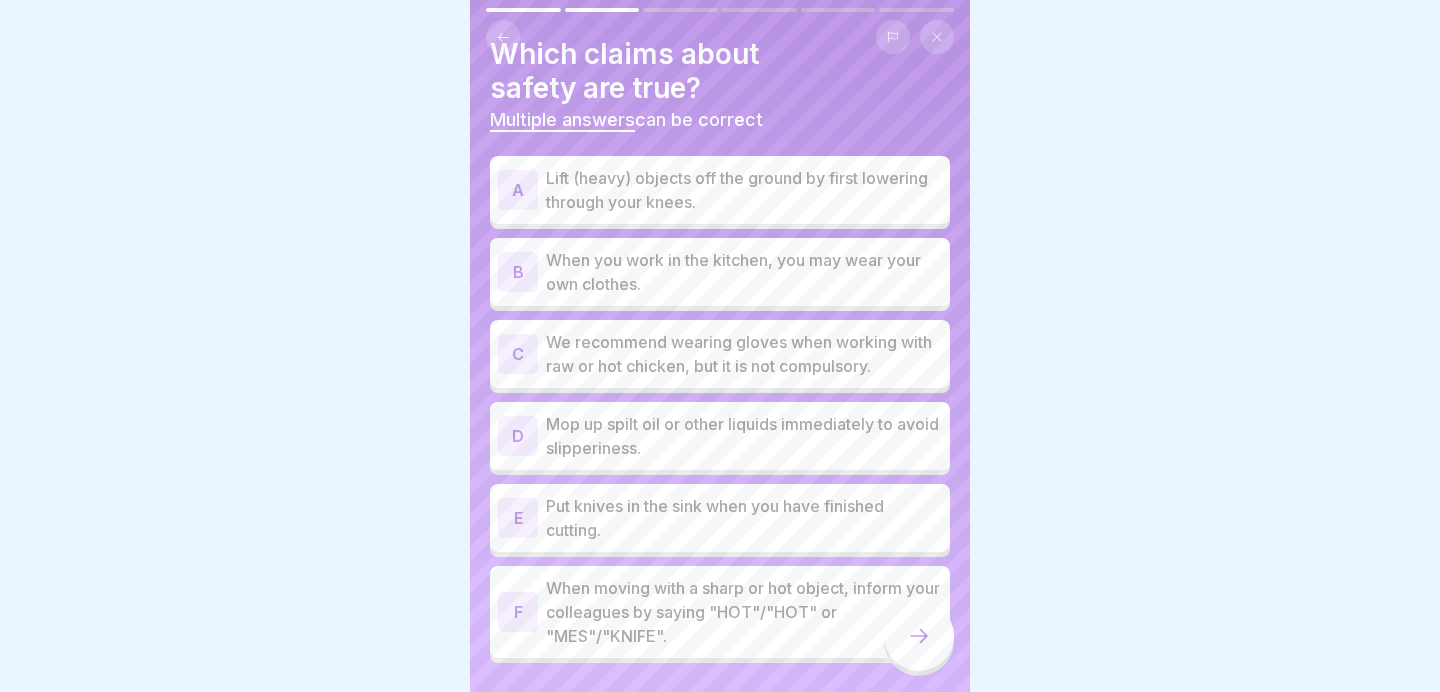 click on "We recommend wearing gloves when working with raw or hot chicken, but it is not compulsory." at bounding box center [744, 354] 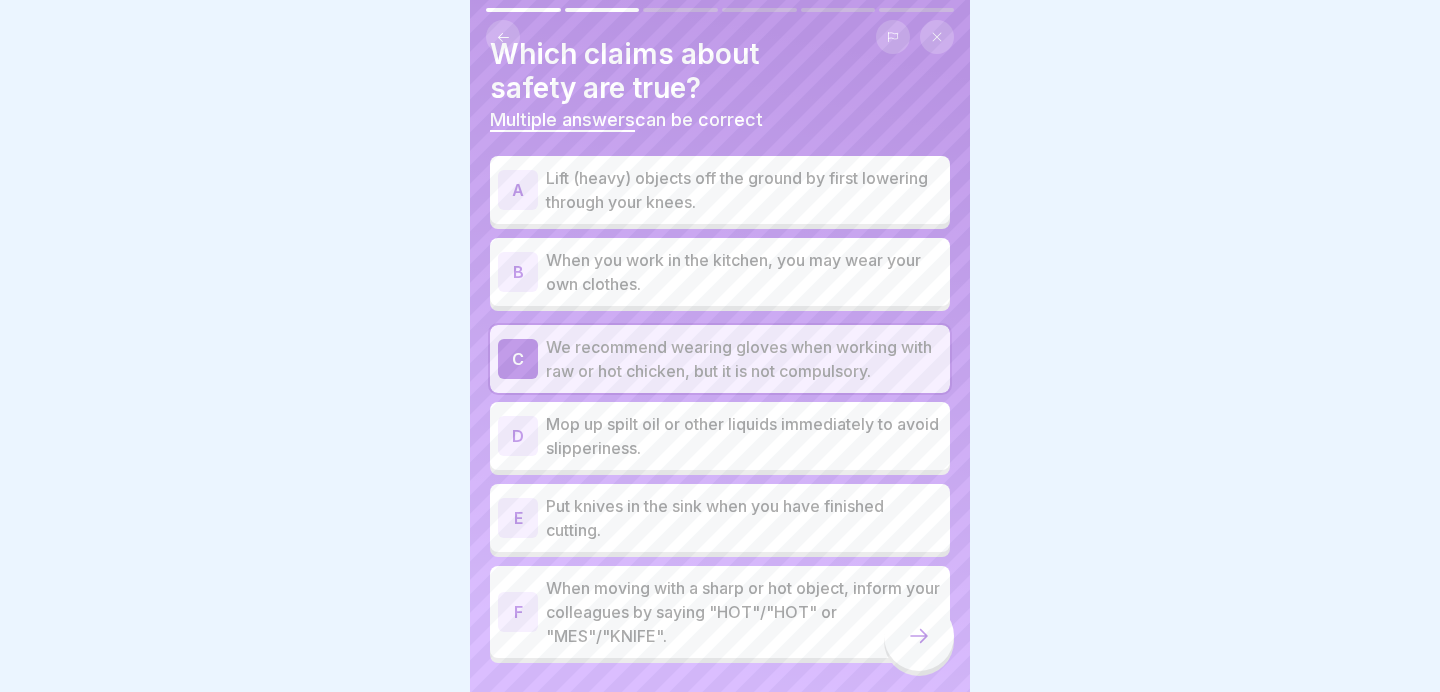 click on "We recommend wearing gloves when working with raw or hot chicken, but it is not compulsory." at bounding box center [744, 359] 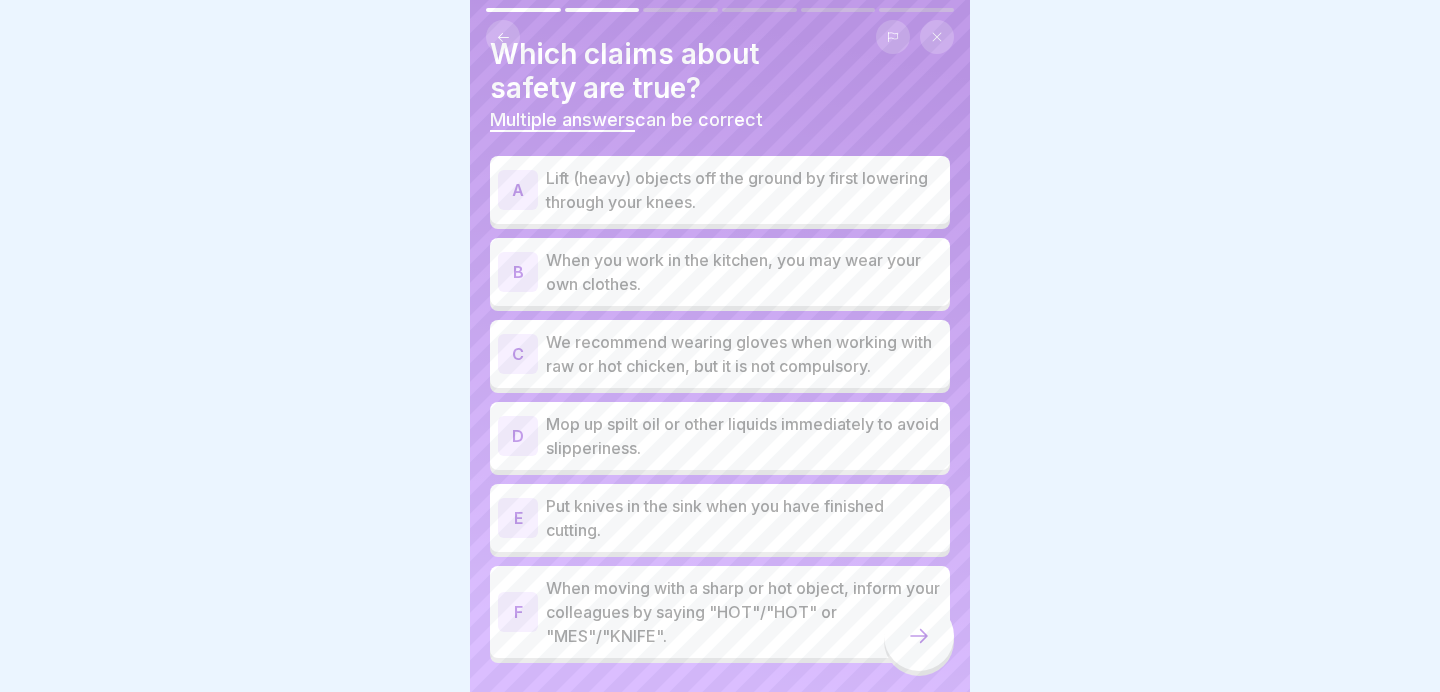 click on "Mop up spilt oil or other liquids immediately to avoid slipperiness." at bounding box center [744, 436] 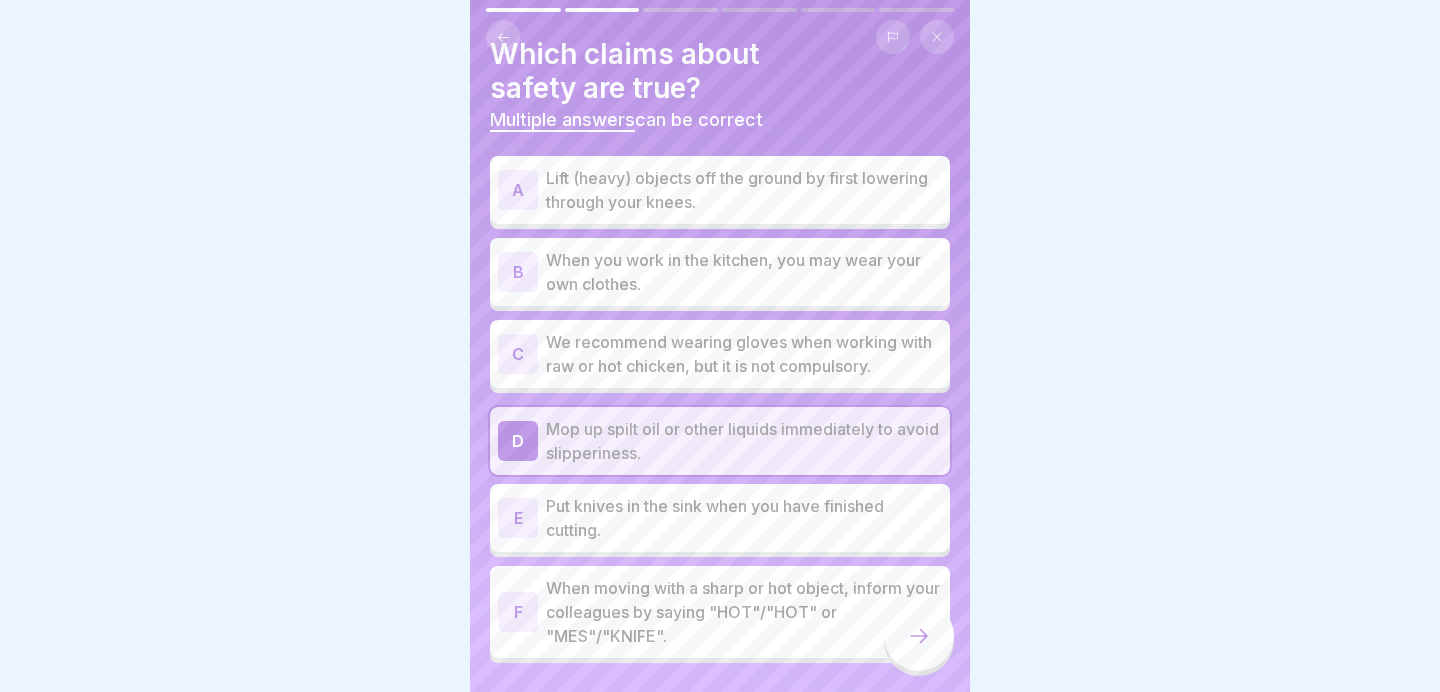 click on "When moving with a sharp or hot object, inform your colleagues by saying "HOT"/"HOT" or "MES"/"KNIFE"." at bounding box center [744, 612] 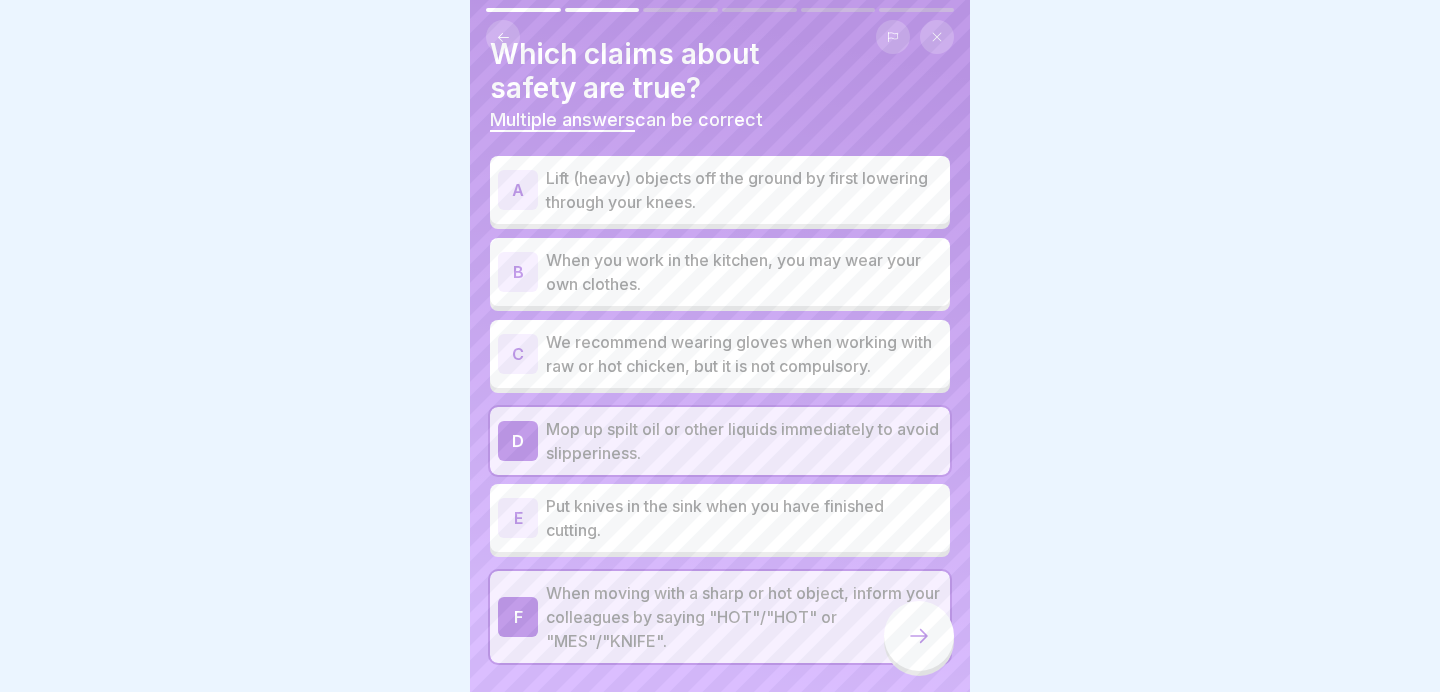 click at bounding box center [919, 636] 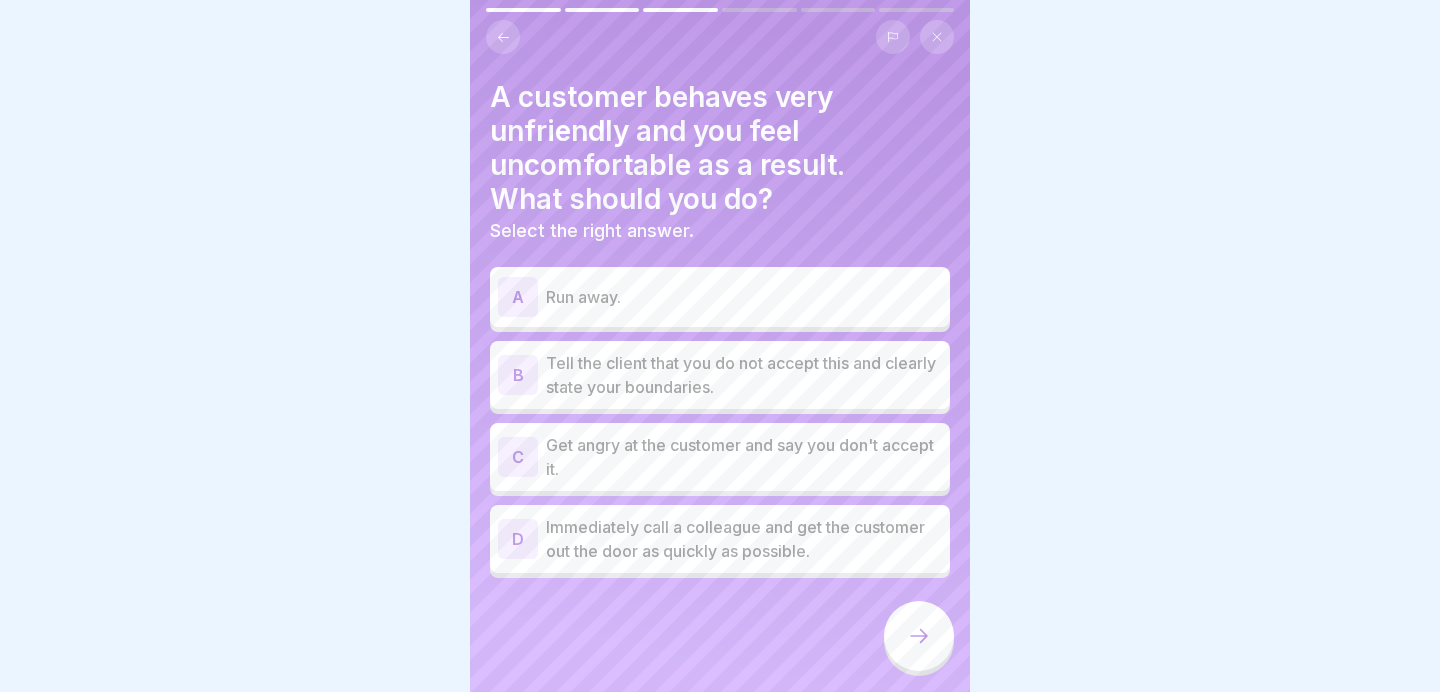 click on "Tell the client that you do not accept this and clearly state your boundaries." at bounding box center [744, 375] 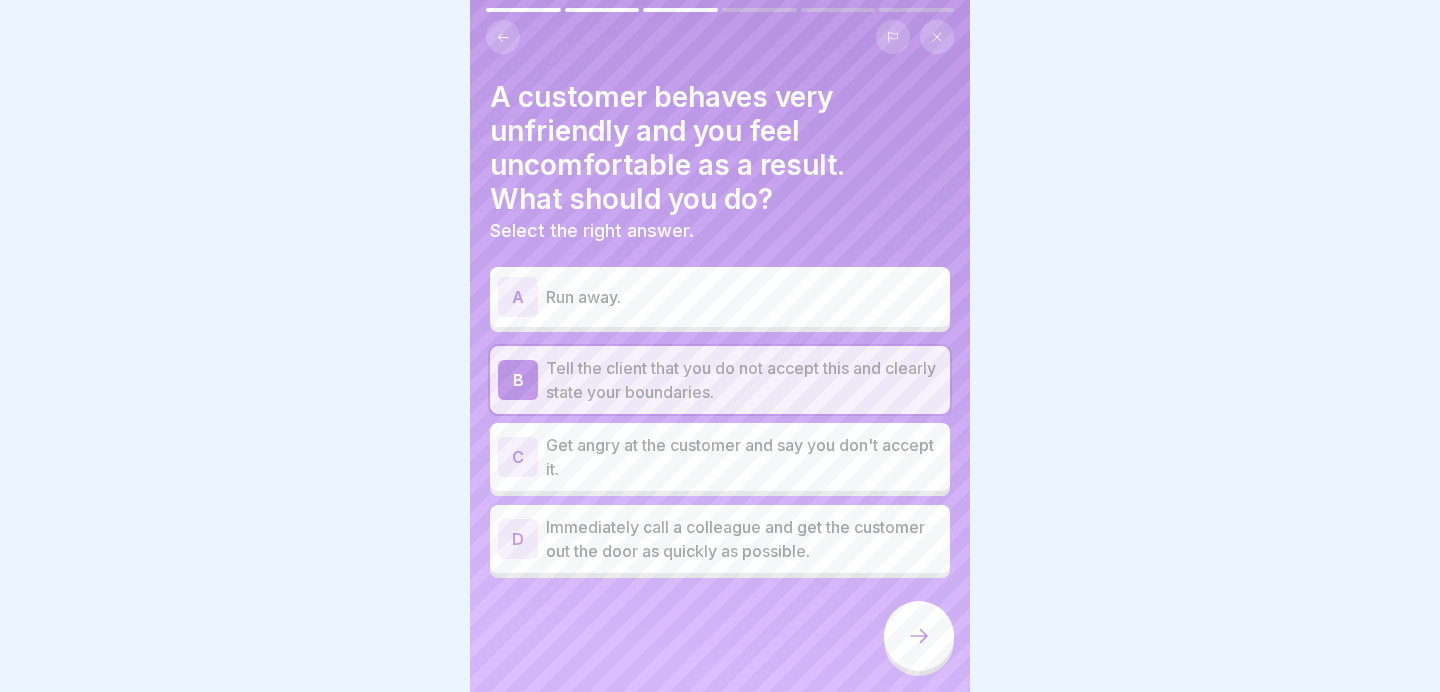click on "Immediately call a colleague and get the customer out the door as quickly as possible." at bounding box center [744, 539] 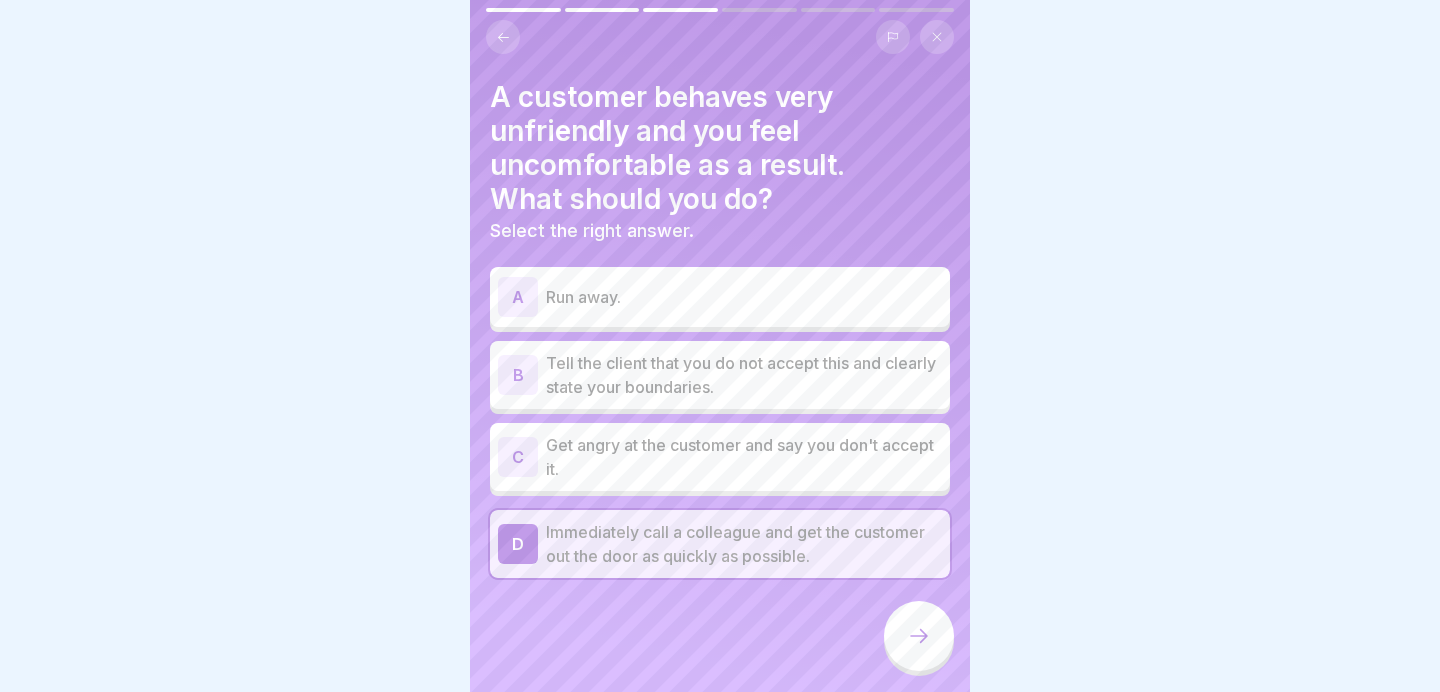 click on "Tell the client that you do not accept this and clearly state your boundaries." at bounding box center (744, 375) 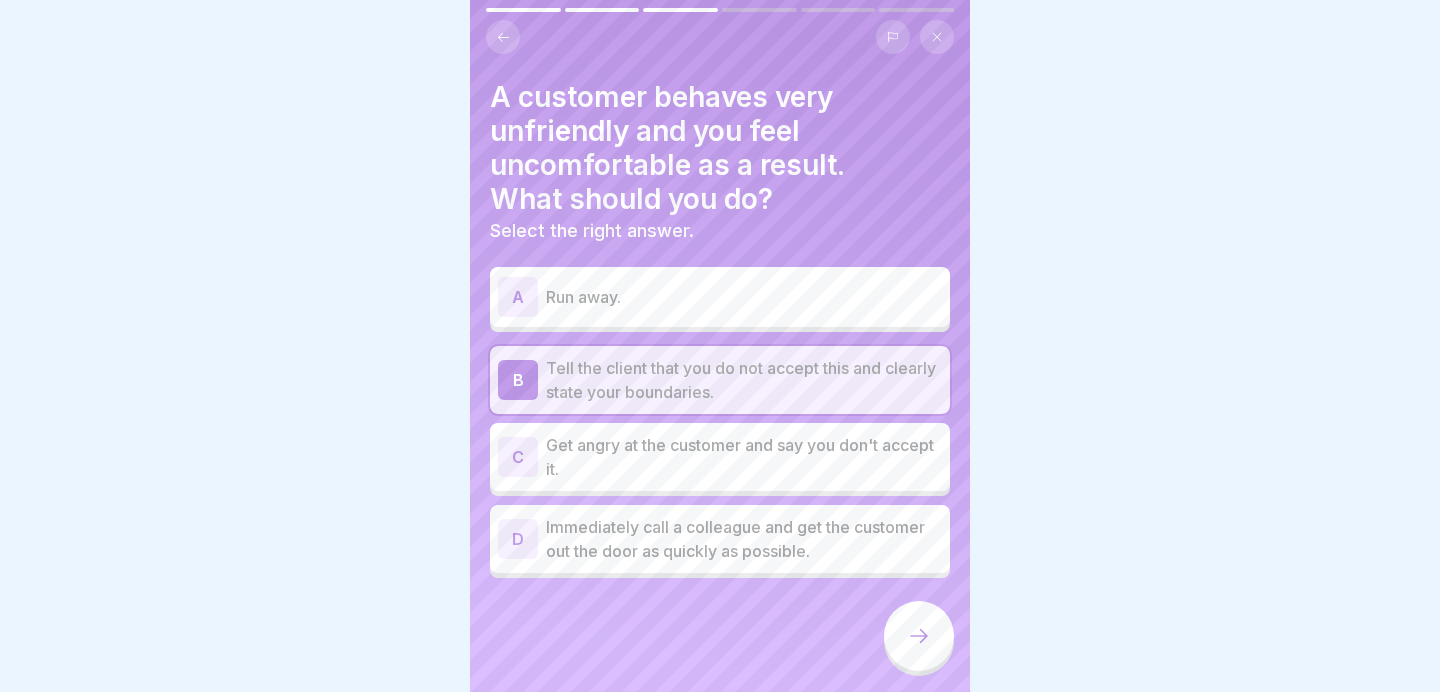 click at bounding box center (919, 636) 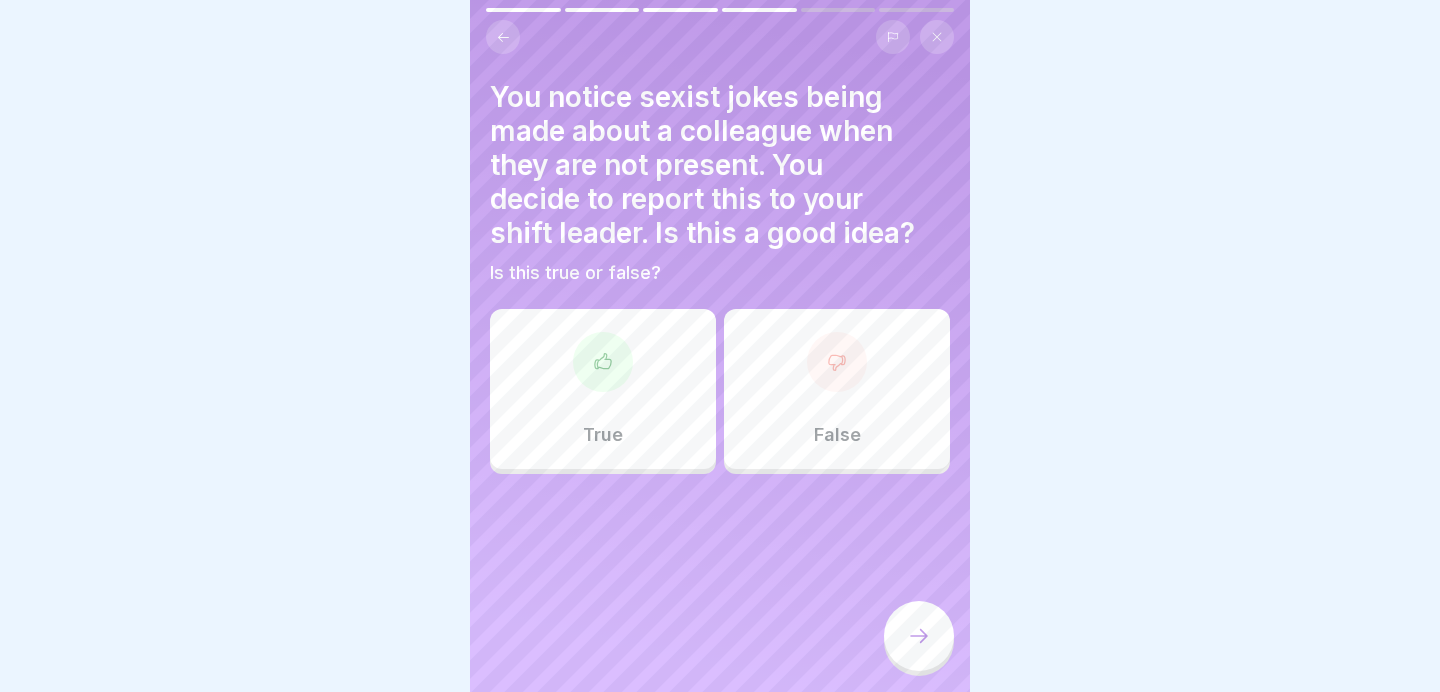 click on "True" at bounding box center (603, 389) 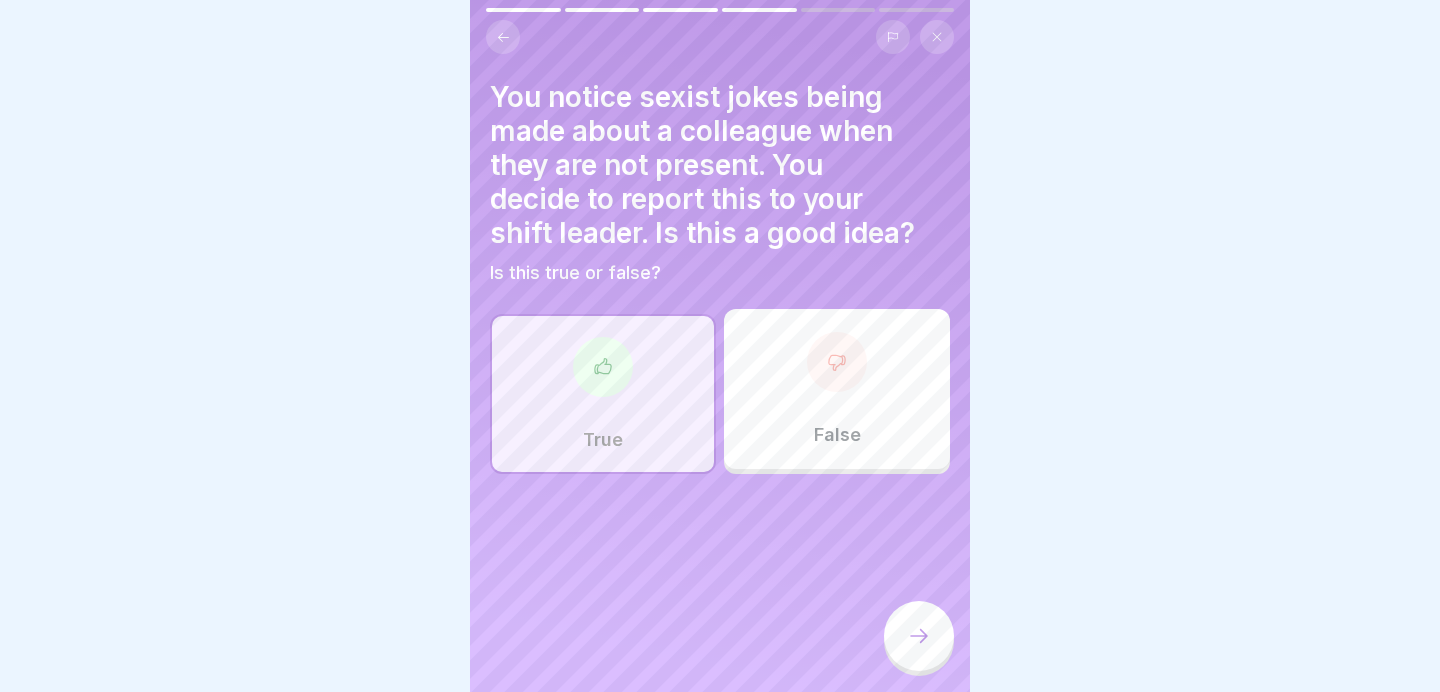 click at bounding box center [919, 636] 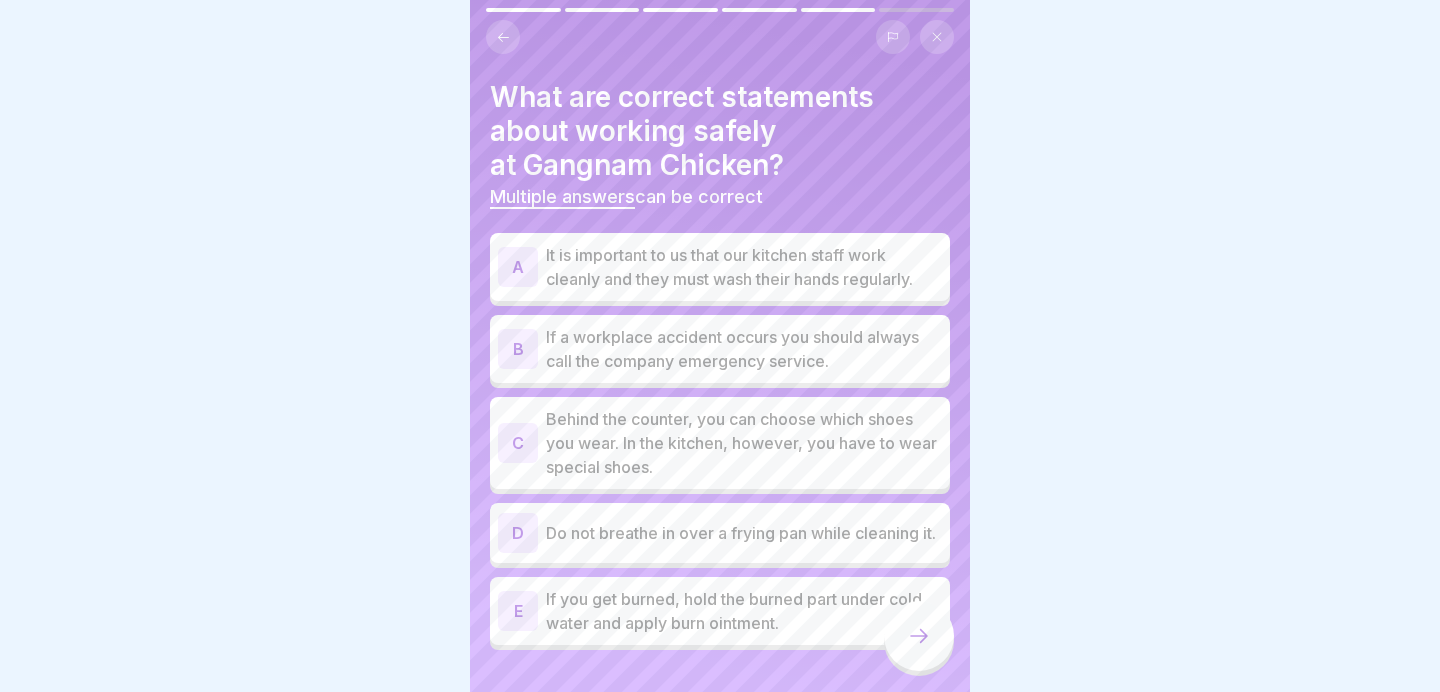 click on "It is important to us that our kitchen staff work cleanly and they must wash their hands regularly." at bounding box center (744, 267) 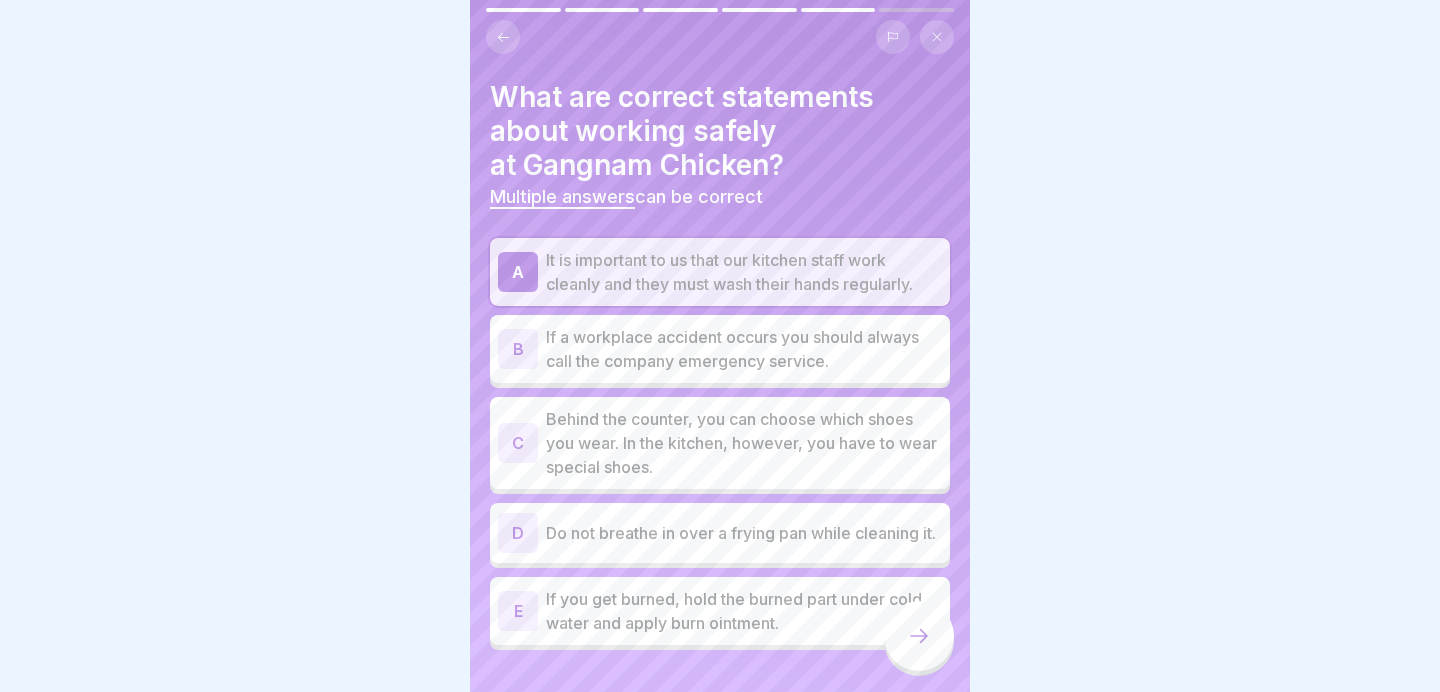 scroll, scrollTop: 45, scrollLeft: 0, axis: vertical 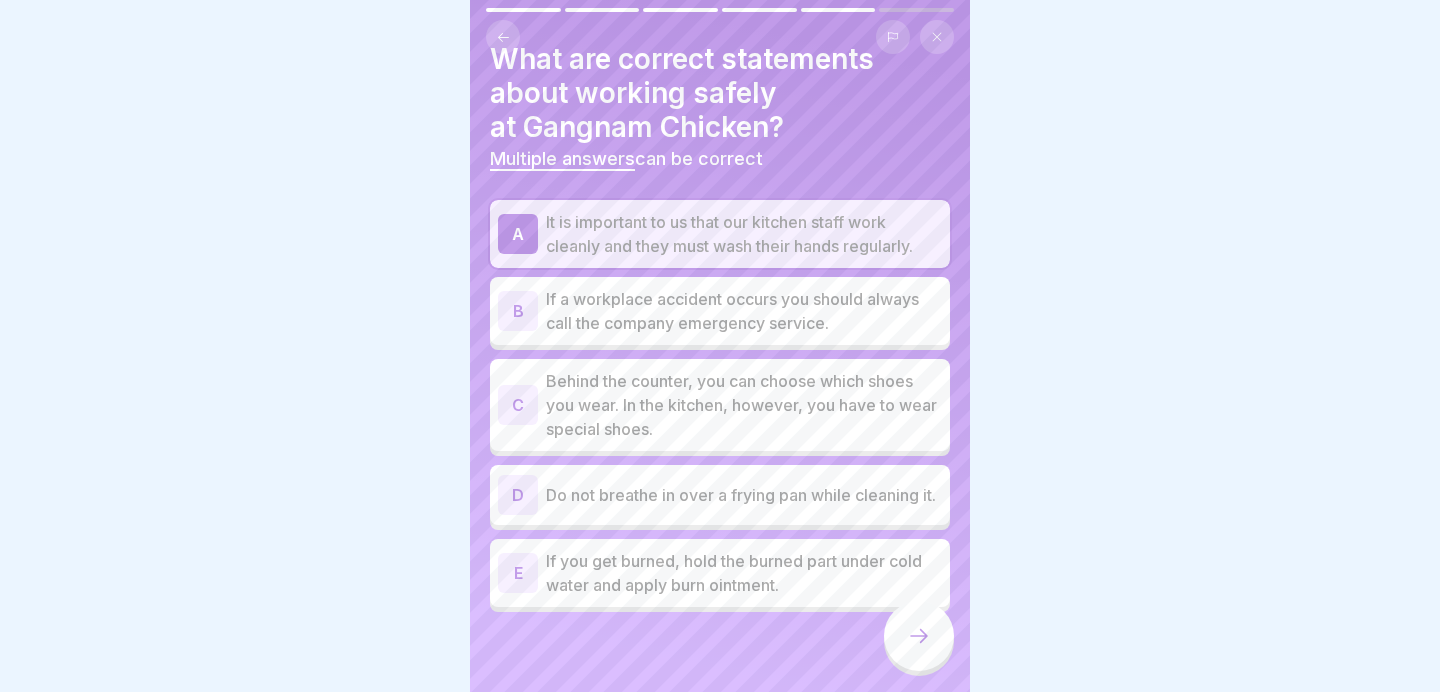 click on "If you get burned, hold the burned part under cold water and apply burn ointment." at bounding box center [744, 573] 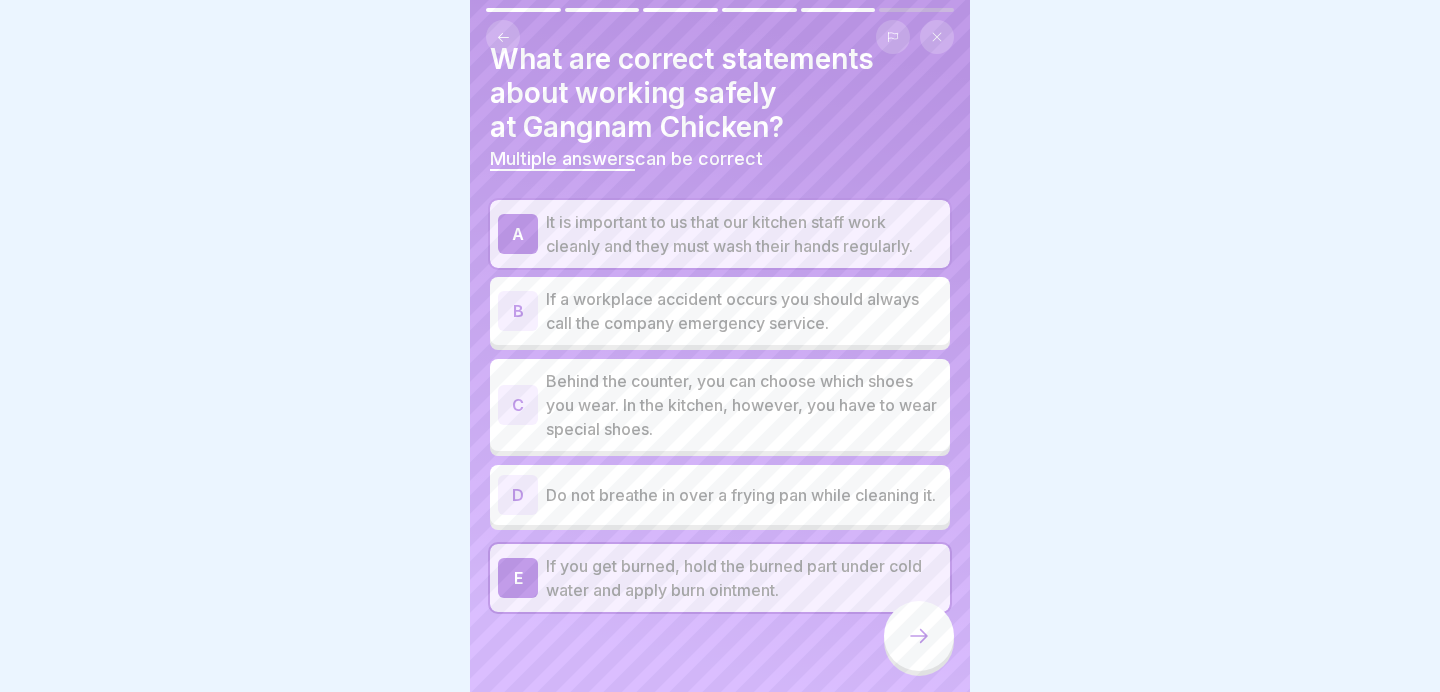 click on "Do not breathe in over a frying pan while cleaning it." at bounding box center (744, 495) 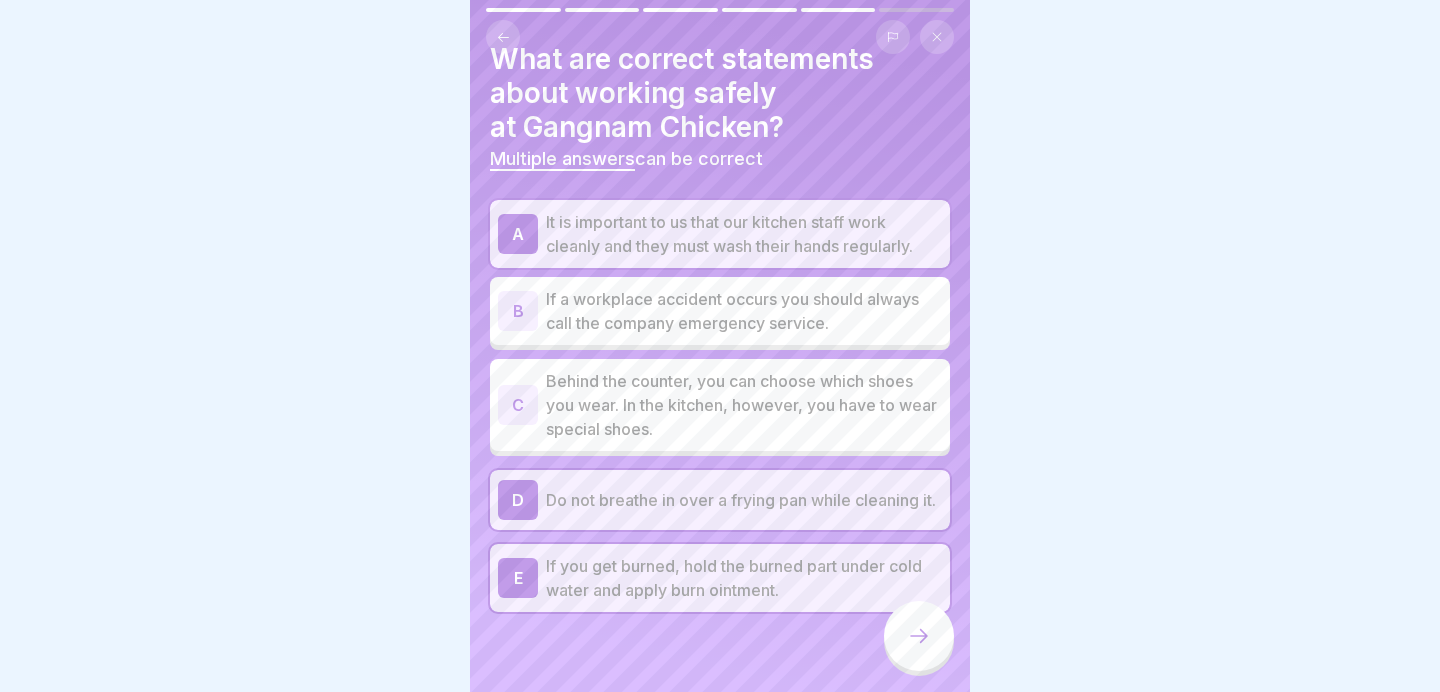 click at bounding box center (919, 636) 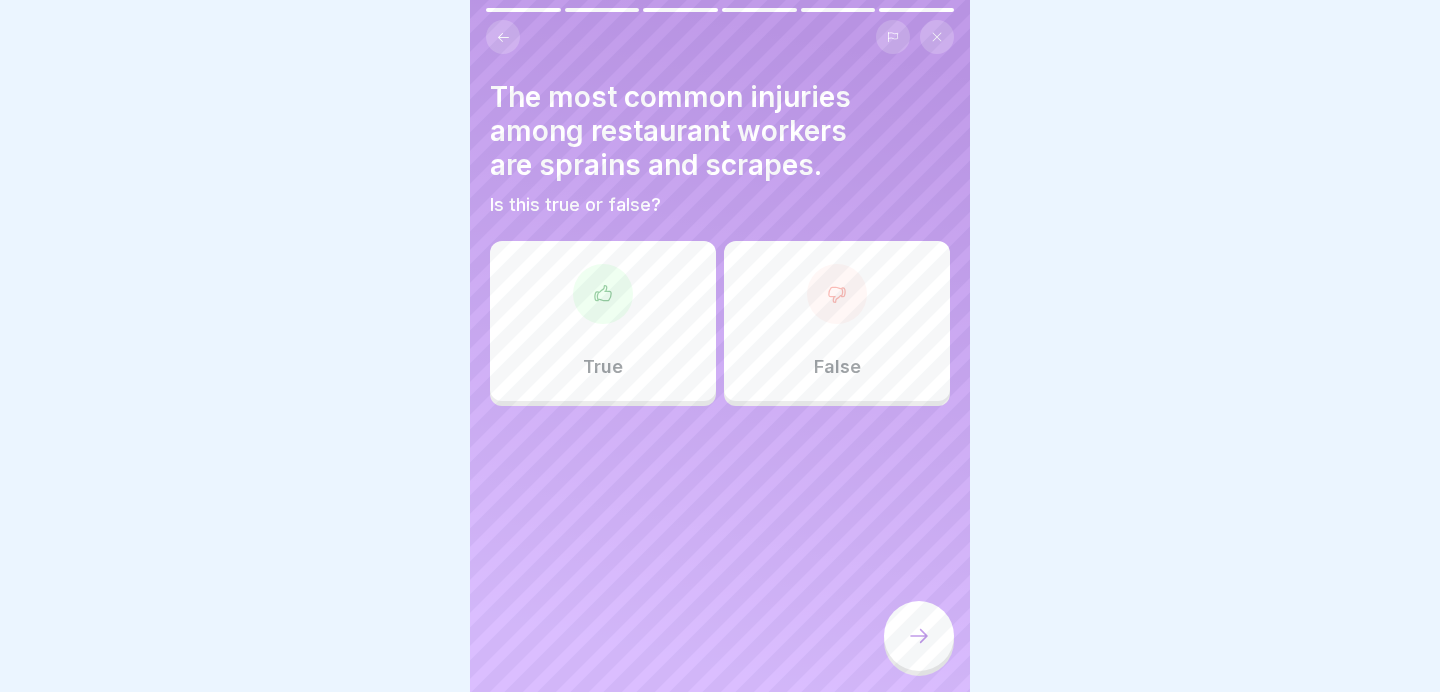 click on "False" at bounding box center (837, 321) 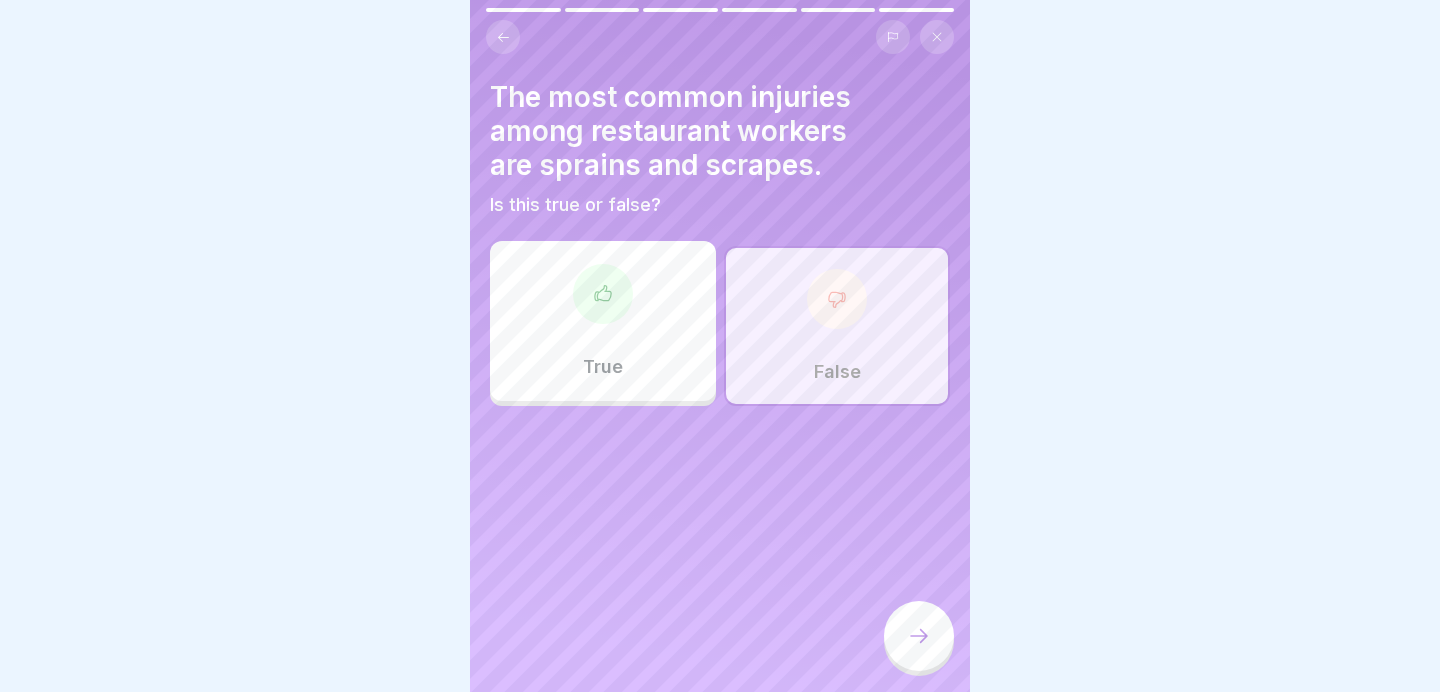 click at bounding box center [919, 636] 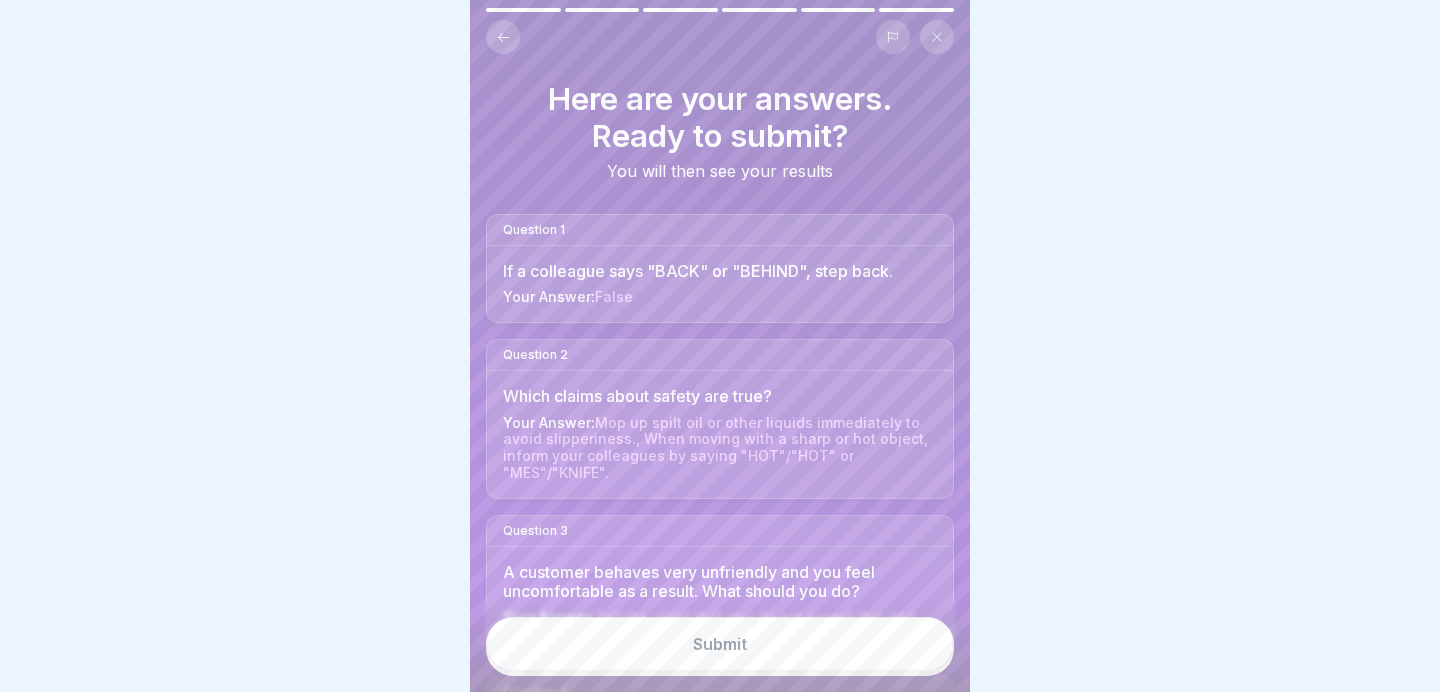 click on "Submit" at bounding box center [720, 644] 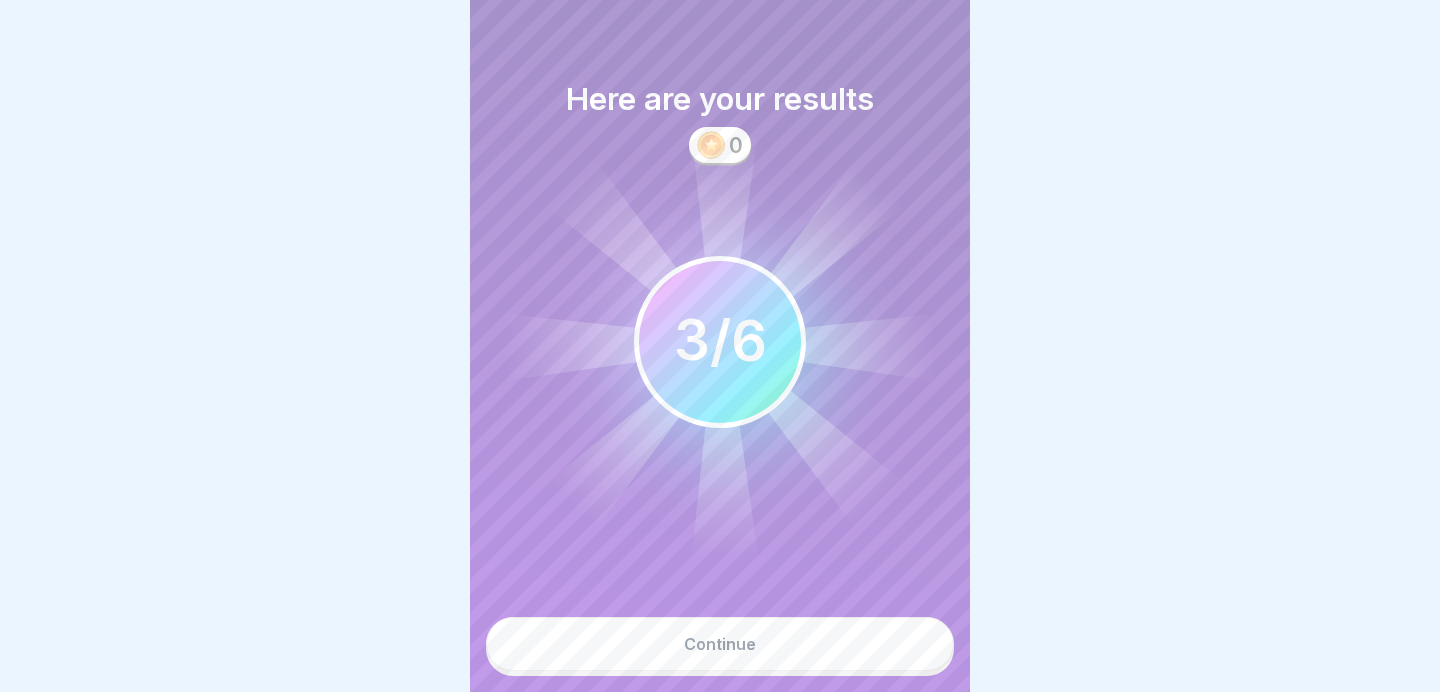 click on "Continue" at bounding box center [720, 644] 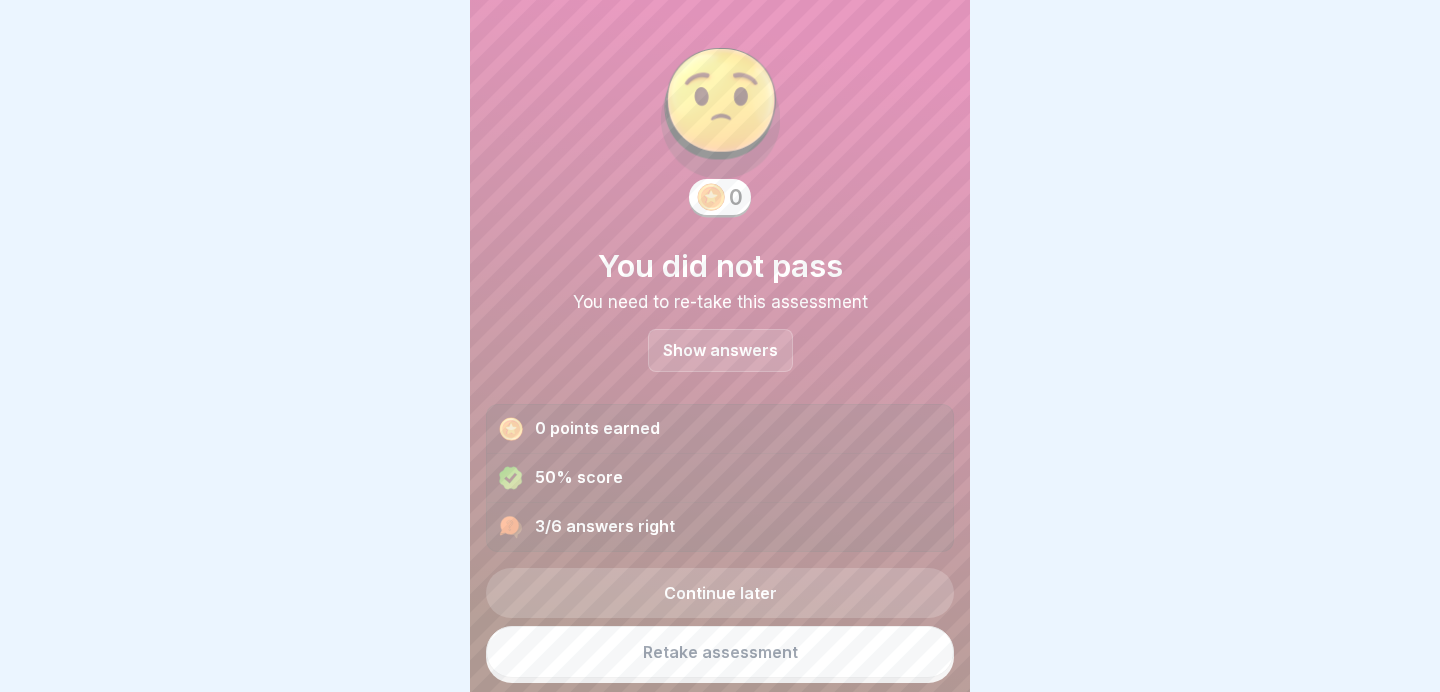 click on "Show answers" at bounding box center [720, 350] 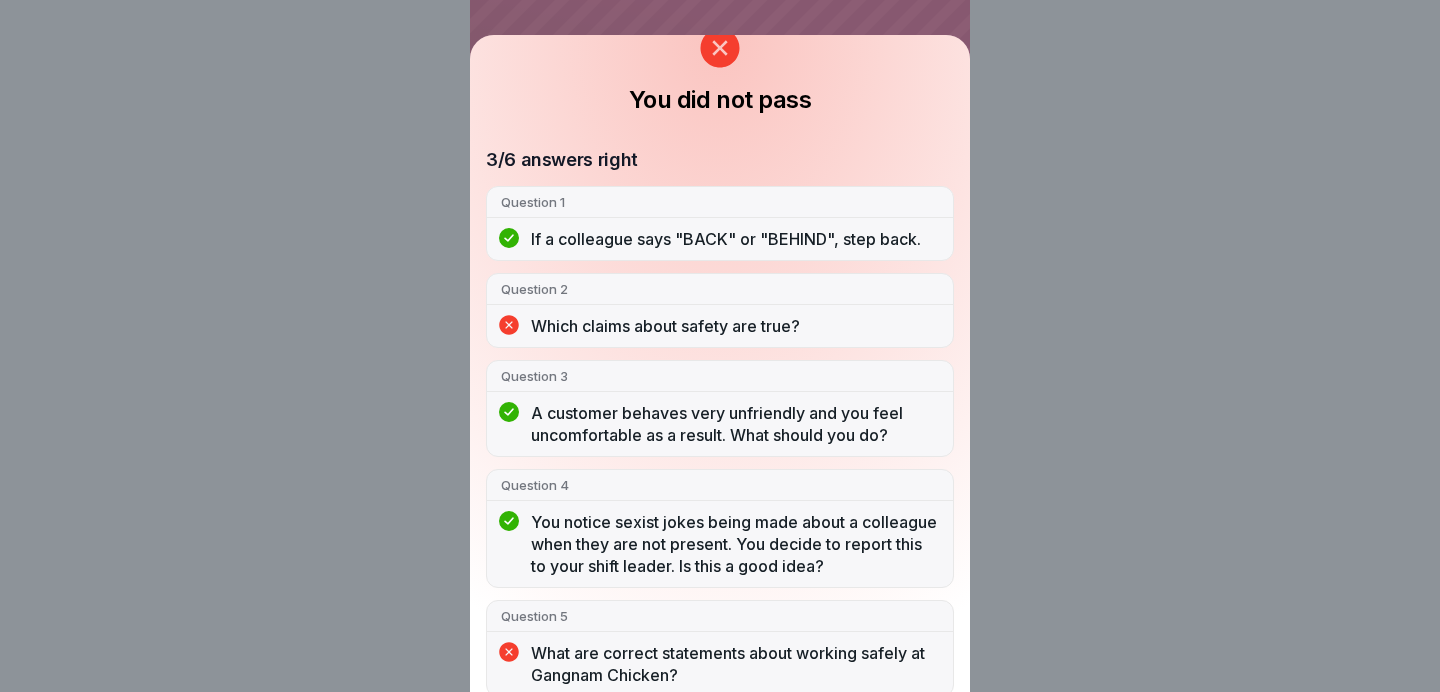 scroll, scrollTop: 0, scrollLeft: 0, axis: both 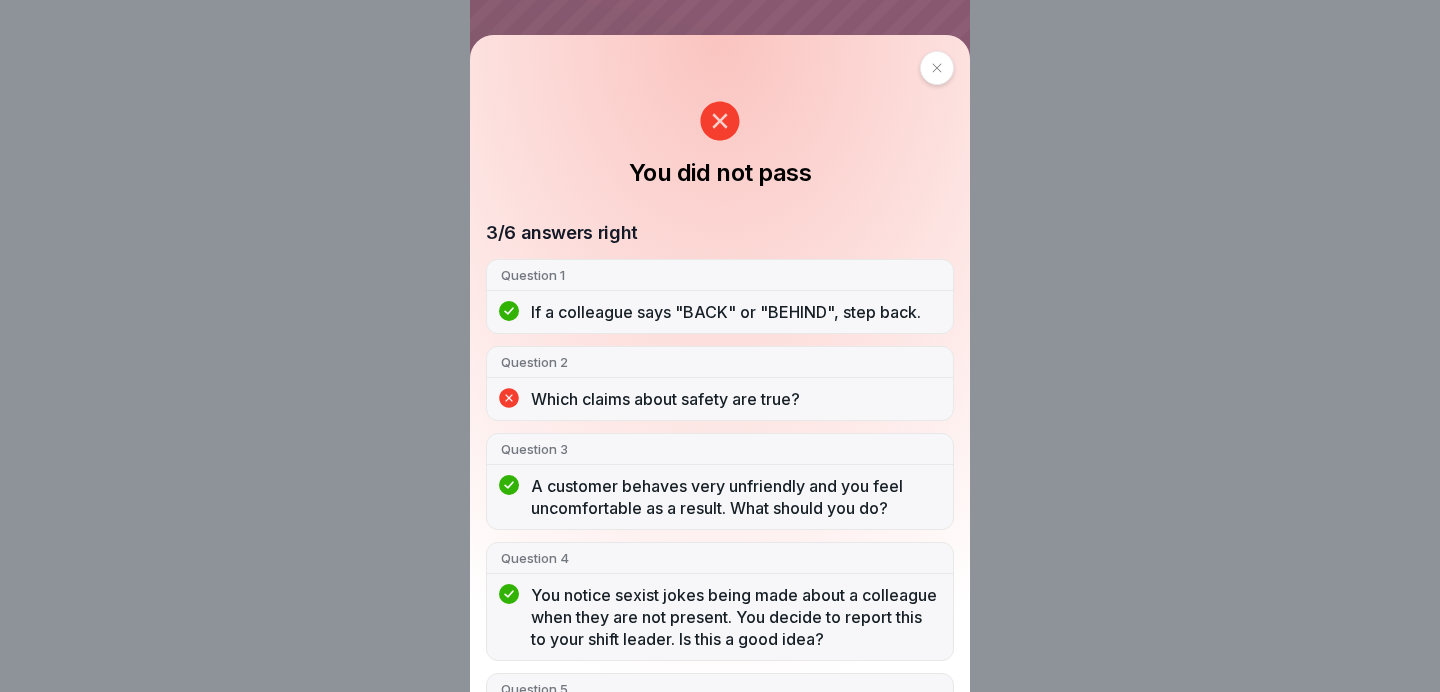 click 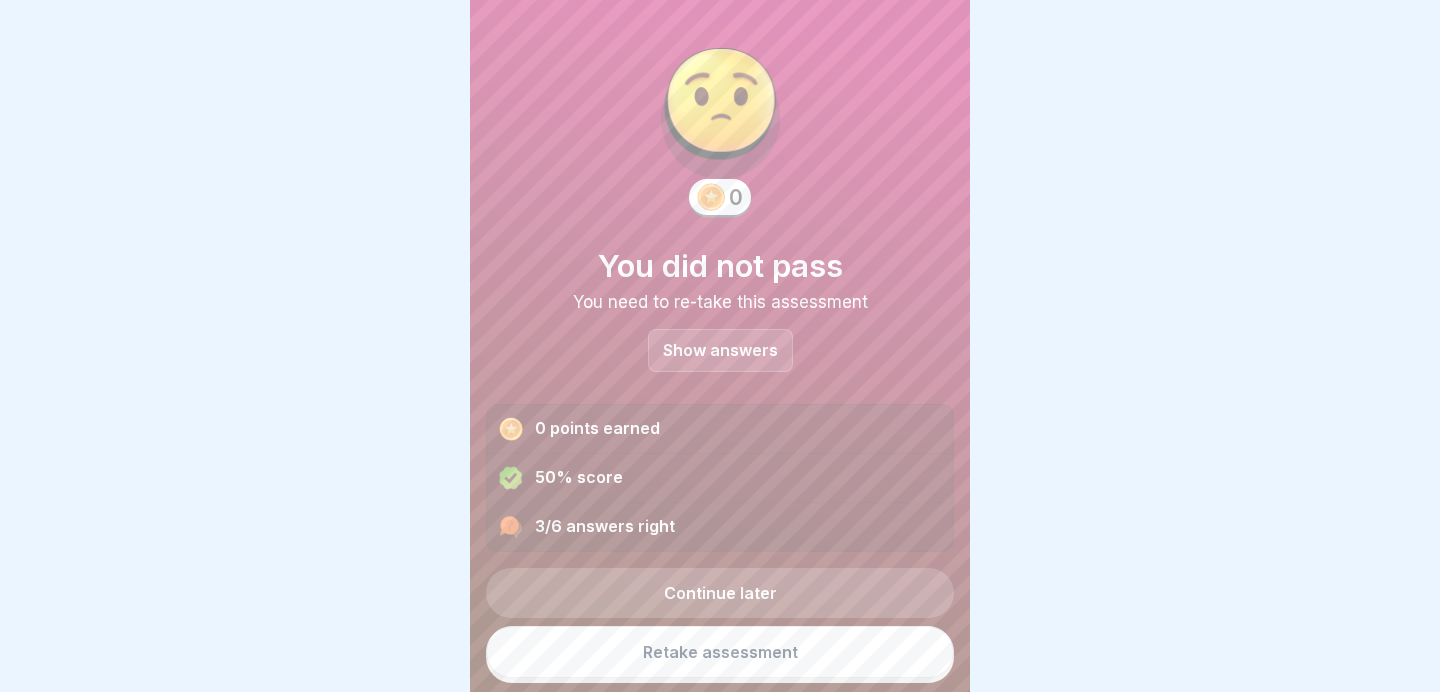 click on "Retake assessment" at bounding box center (720, 652) 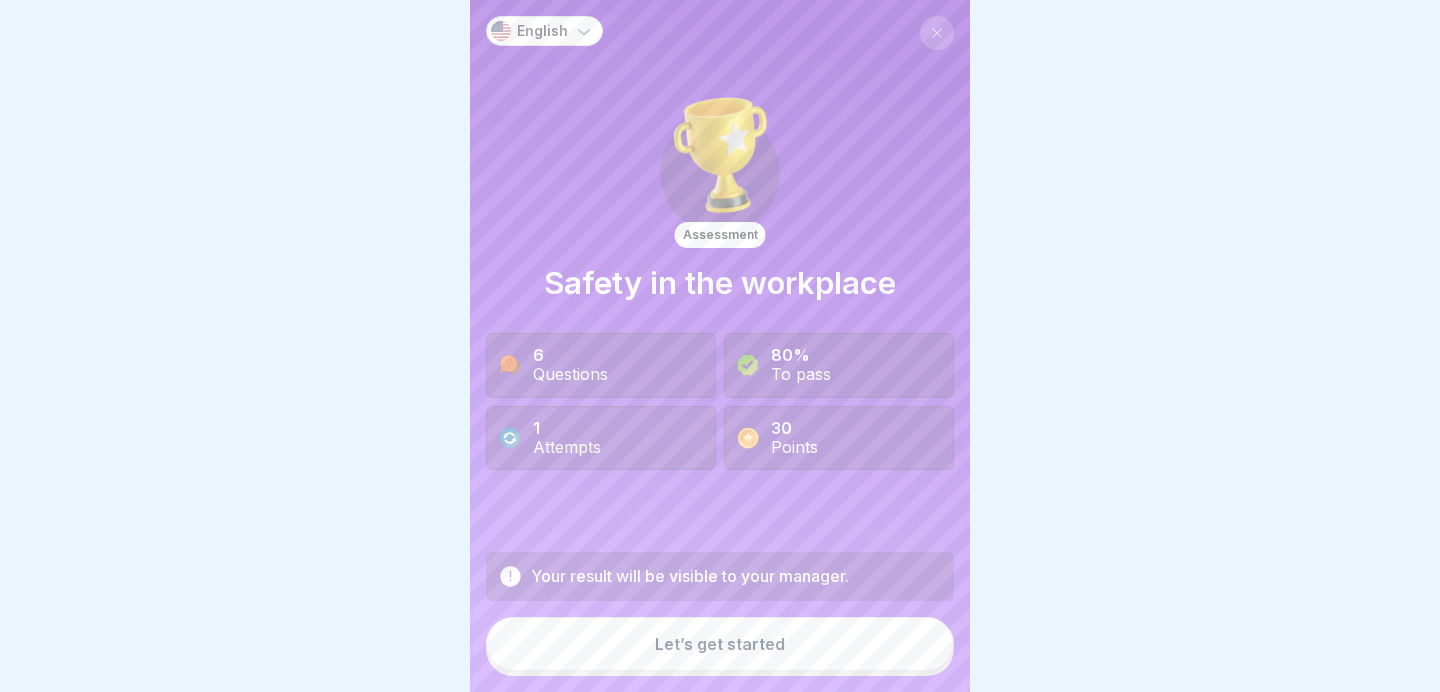 scroll, scrollTop: 0, scrollLeft: 0, axis: both 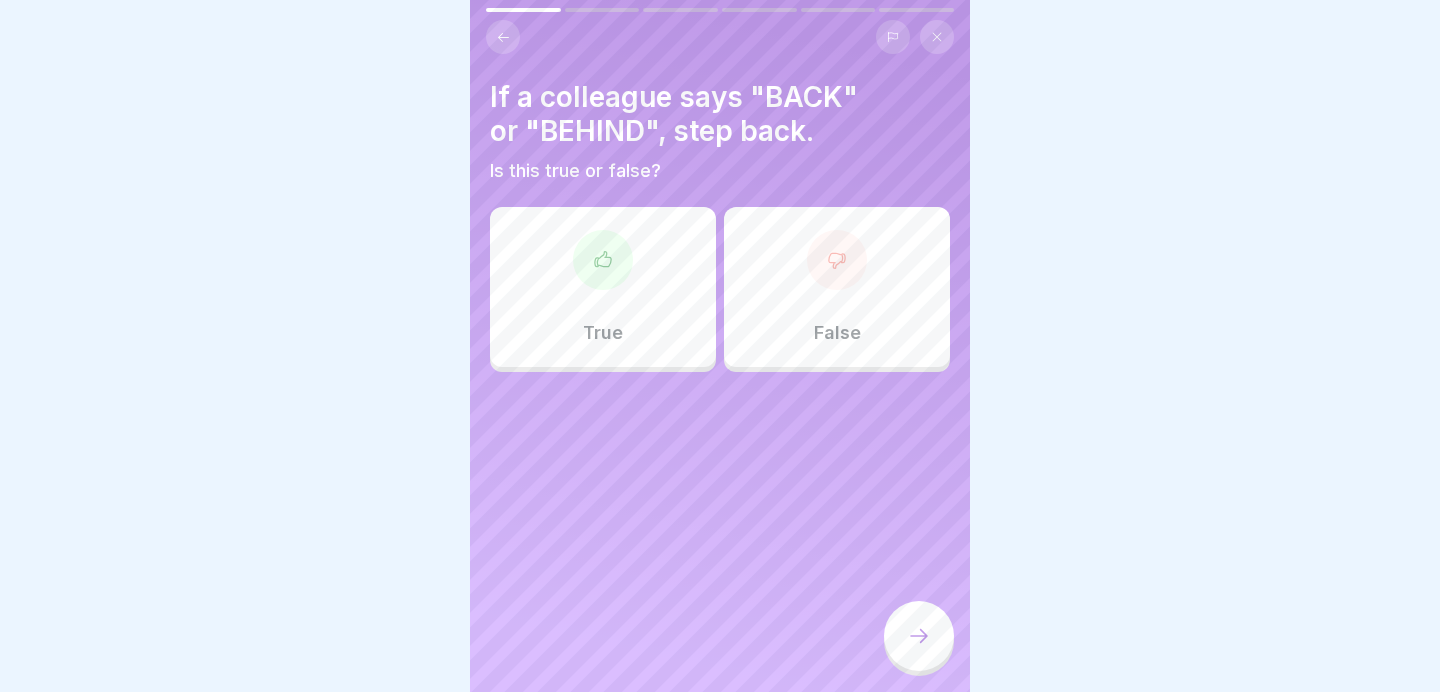 click on "False" at bounding box center (837, 287) 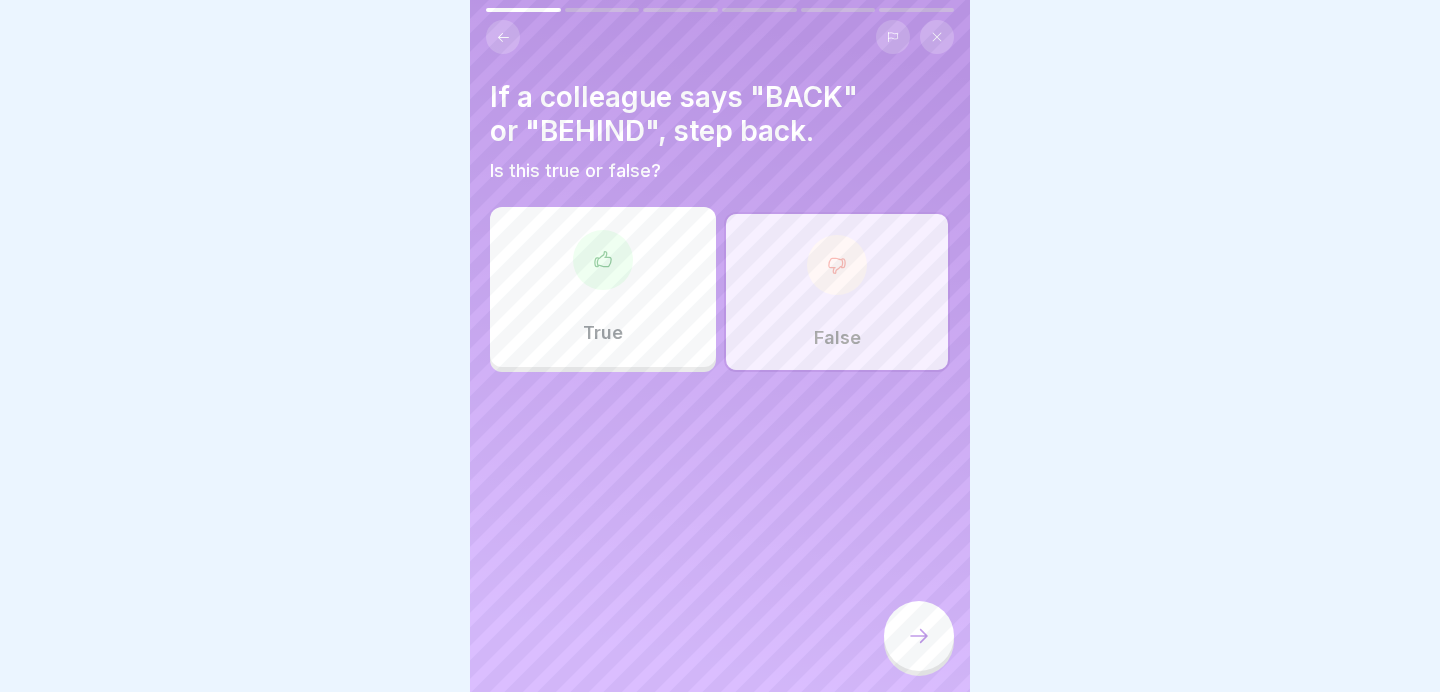 click 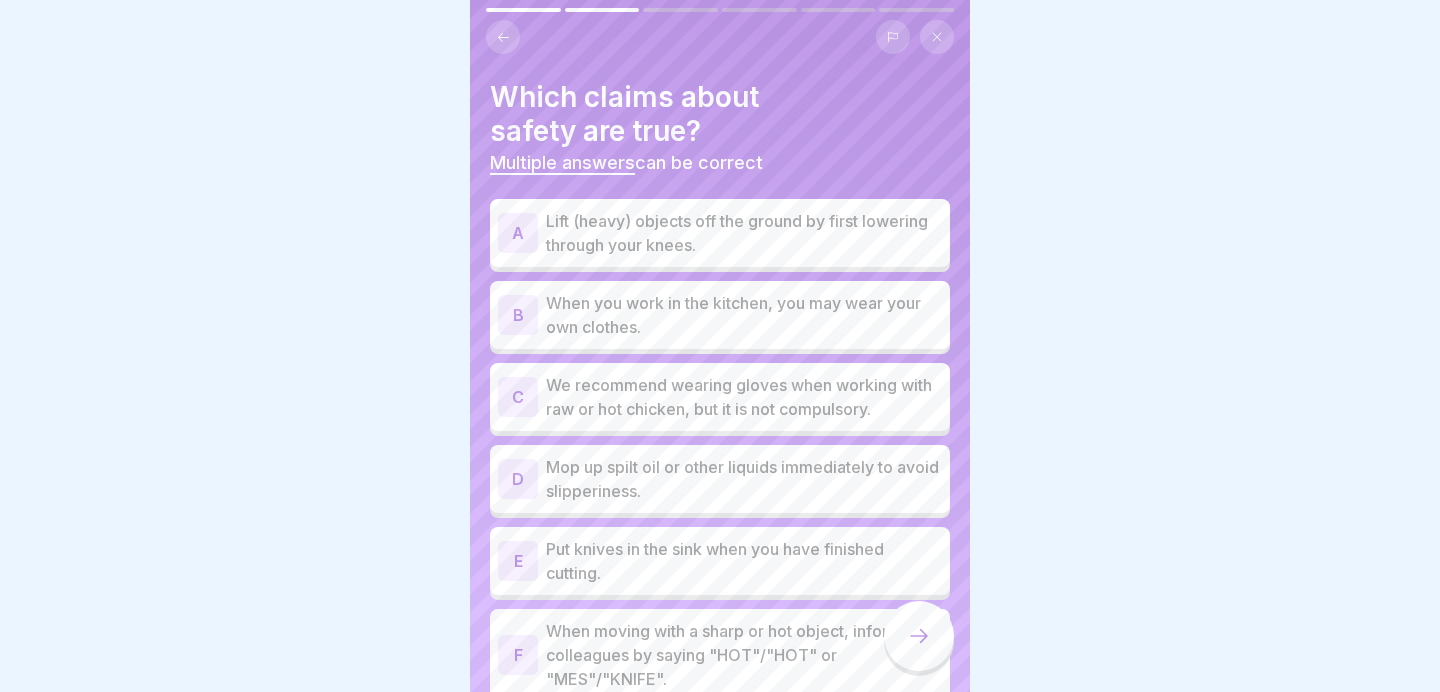 scroll, scrollTop: 93, scrollLeft: 0, axis: vertical 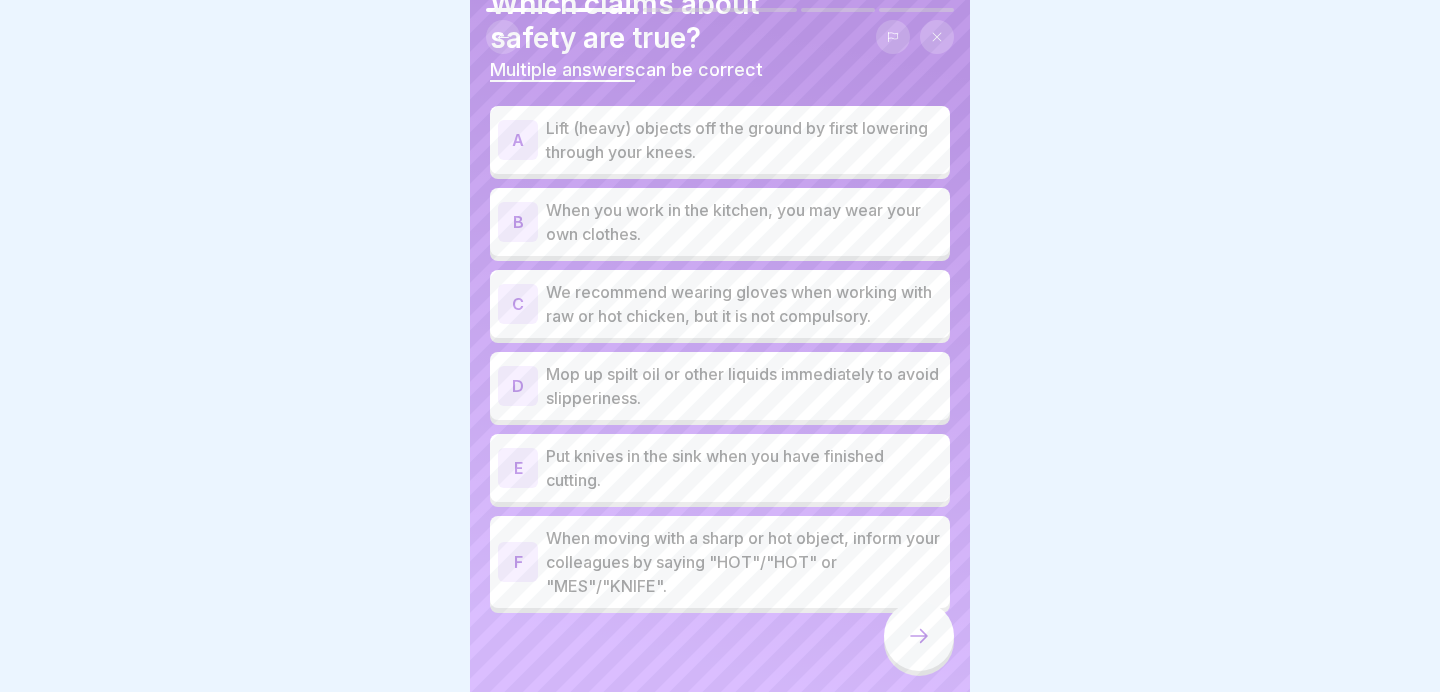 click on "When moving with a sharp or hot object, inform your colleagues by saying "HOT"/"HOT" or "MES"/"KNIFE"." at bounding box center (744, 562) 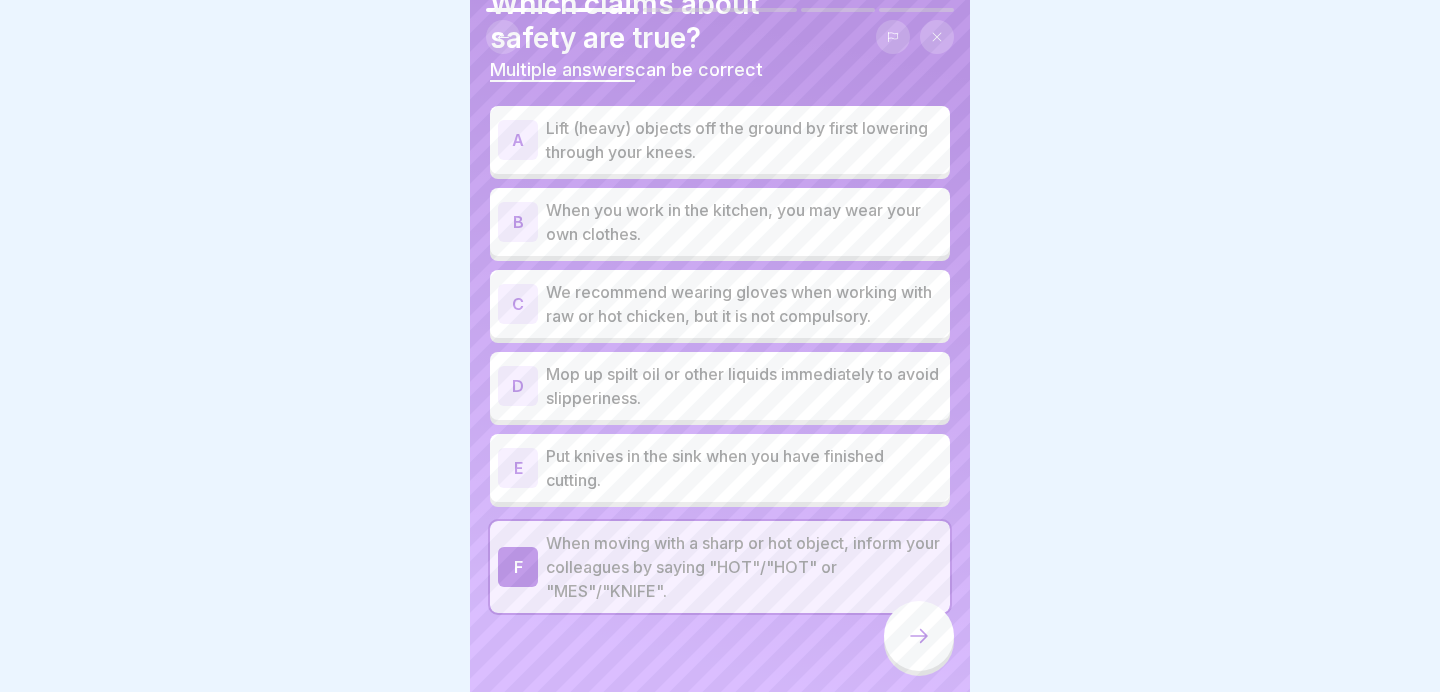 click on "Put knives in the sink when you have finished cutting." at bounding box center [744, 468] 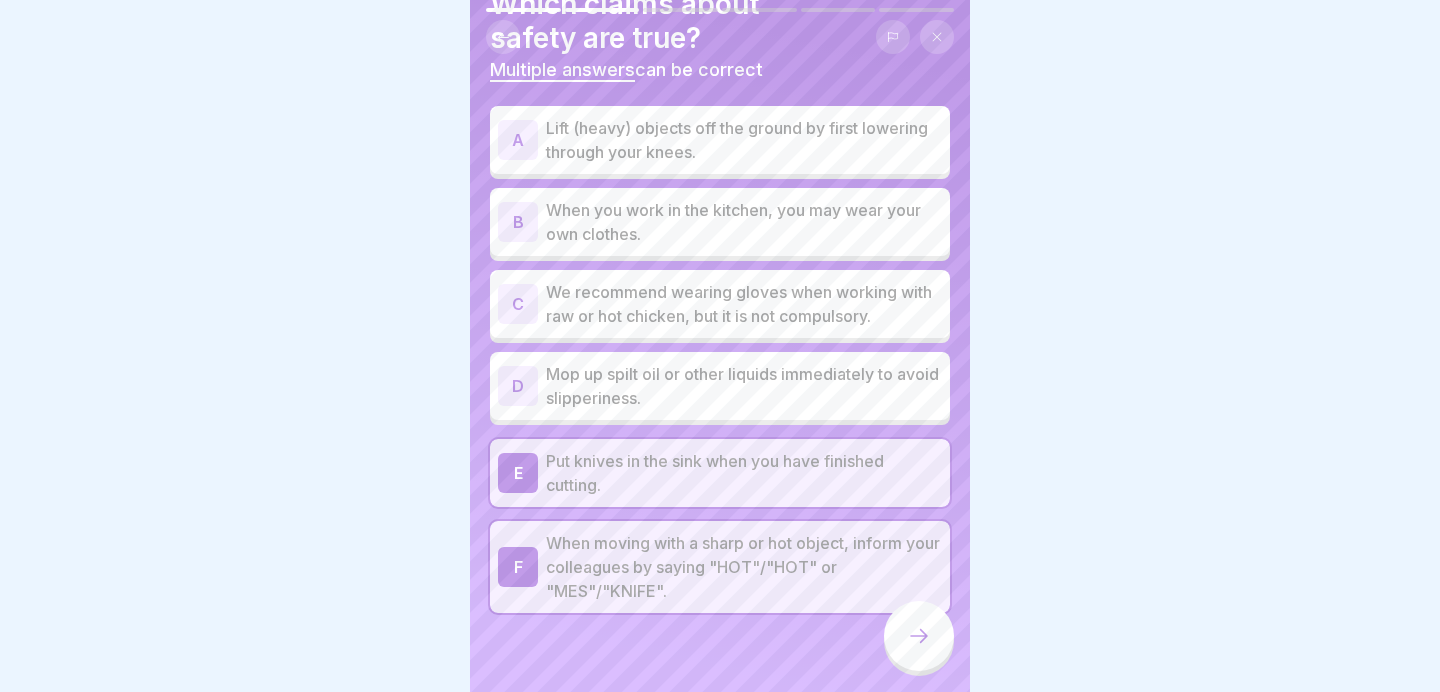 click on "D Mop up spilt oil or other liquids immediately to avoid slipperiness." at bounding box center (720, 386) 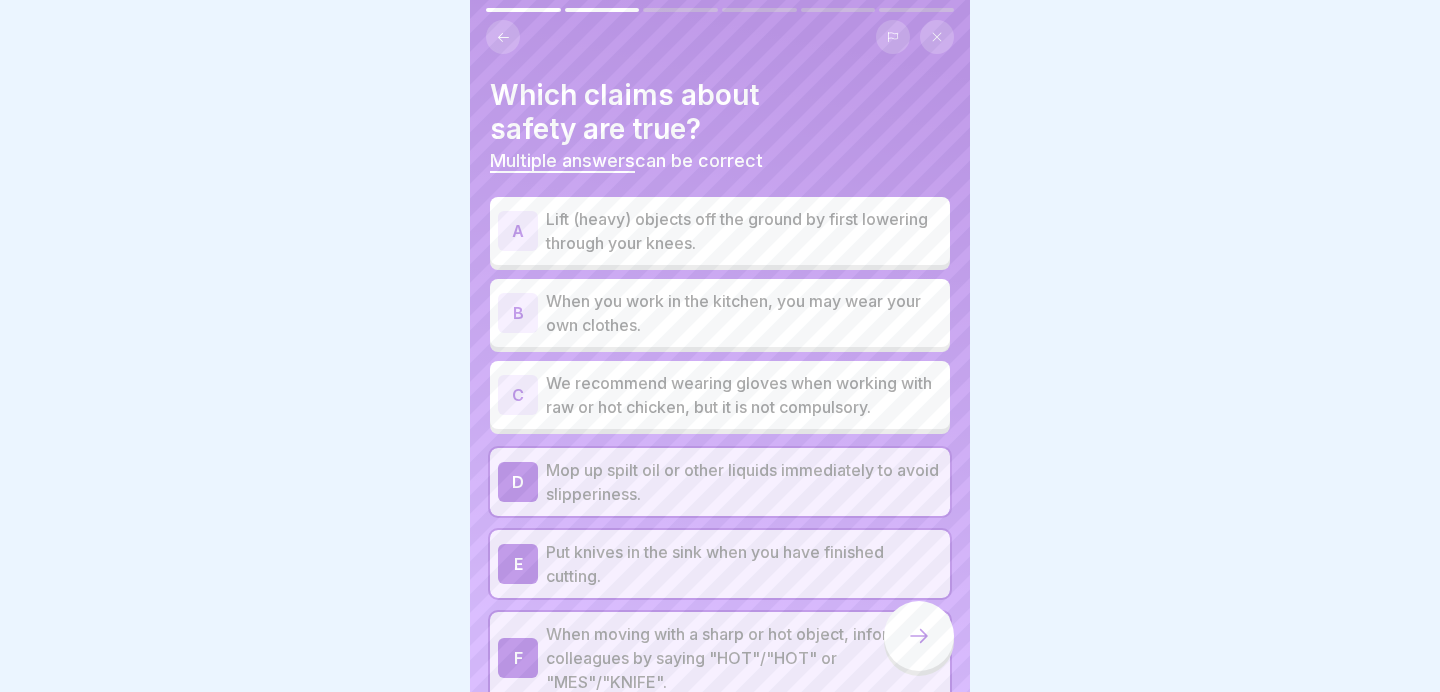 scroll, scrollTop: 0, scrollLeft: 0, axis: both 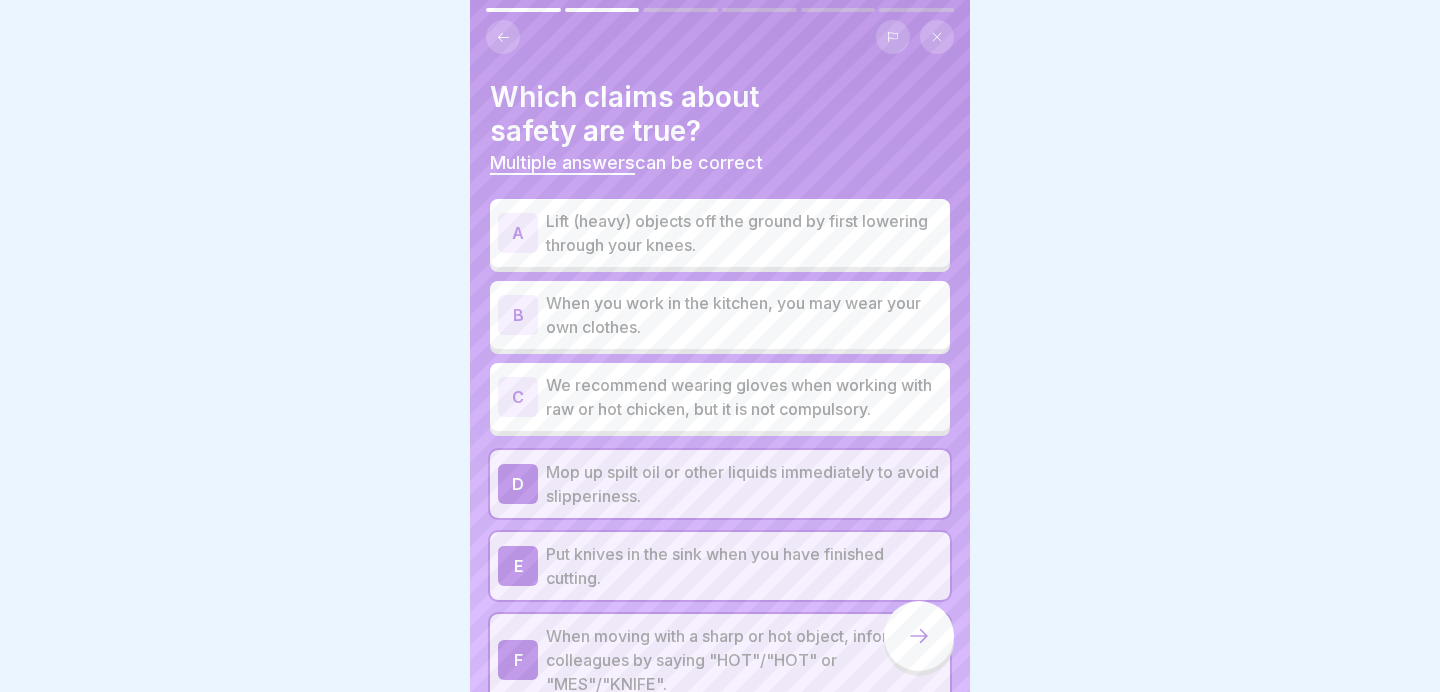 click on "Lift (heavy) objects off the ground by first lowering through your knees." at bounding box center [744, 233] 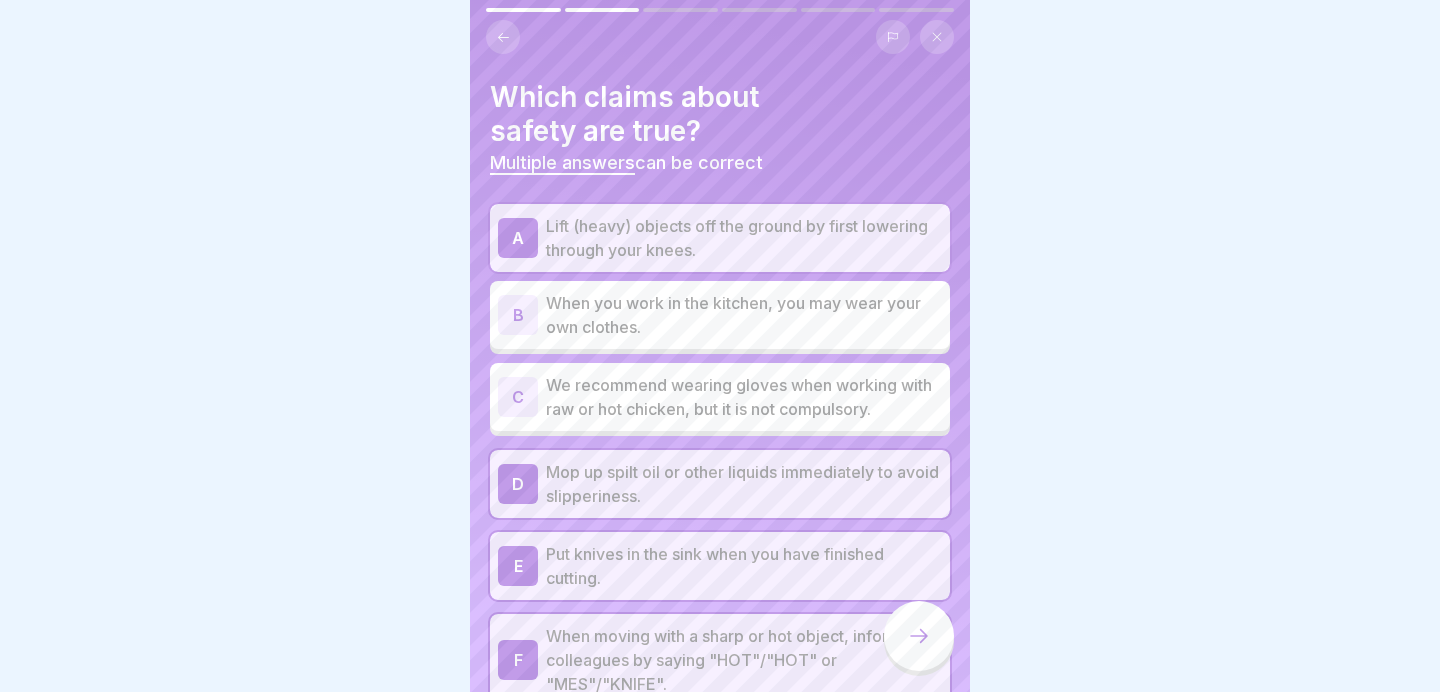click 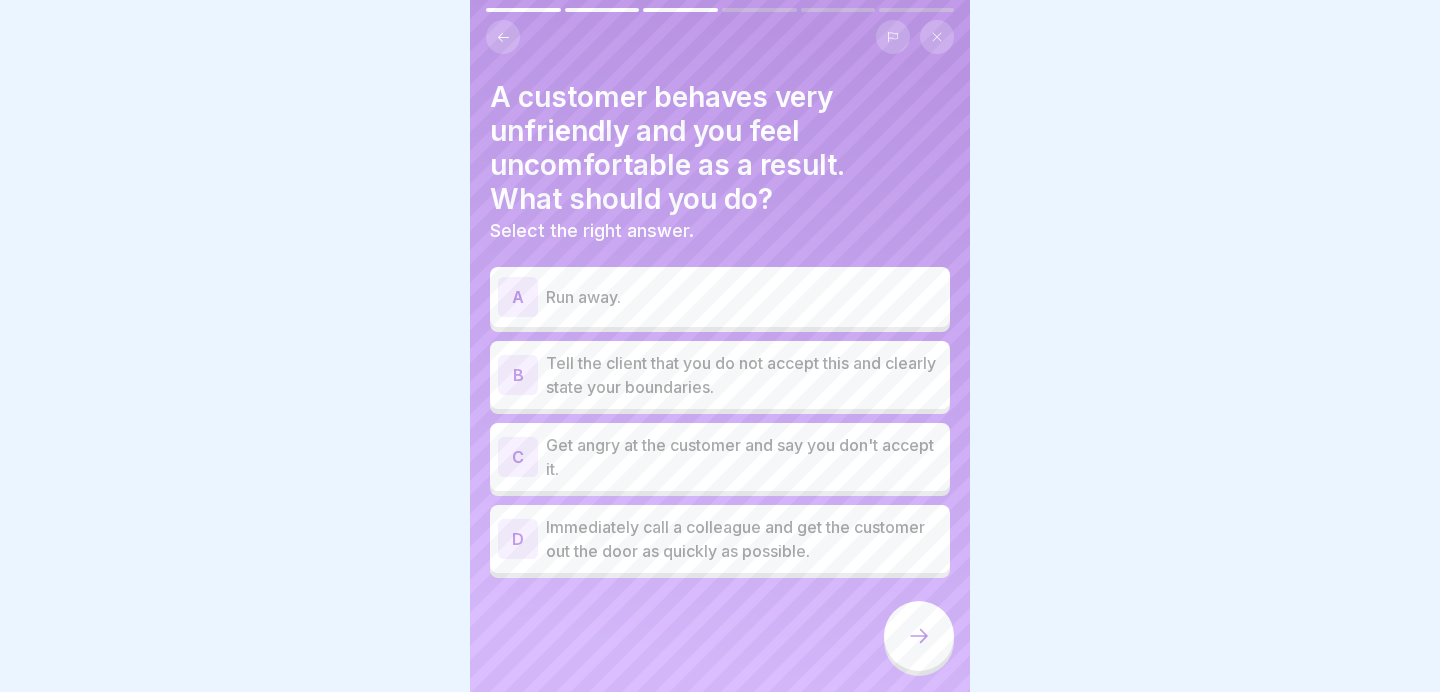 click on "Tell the client that you do not accept this and clearly state your boundaries." at bounding box center (744, 375) 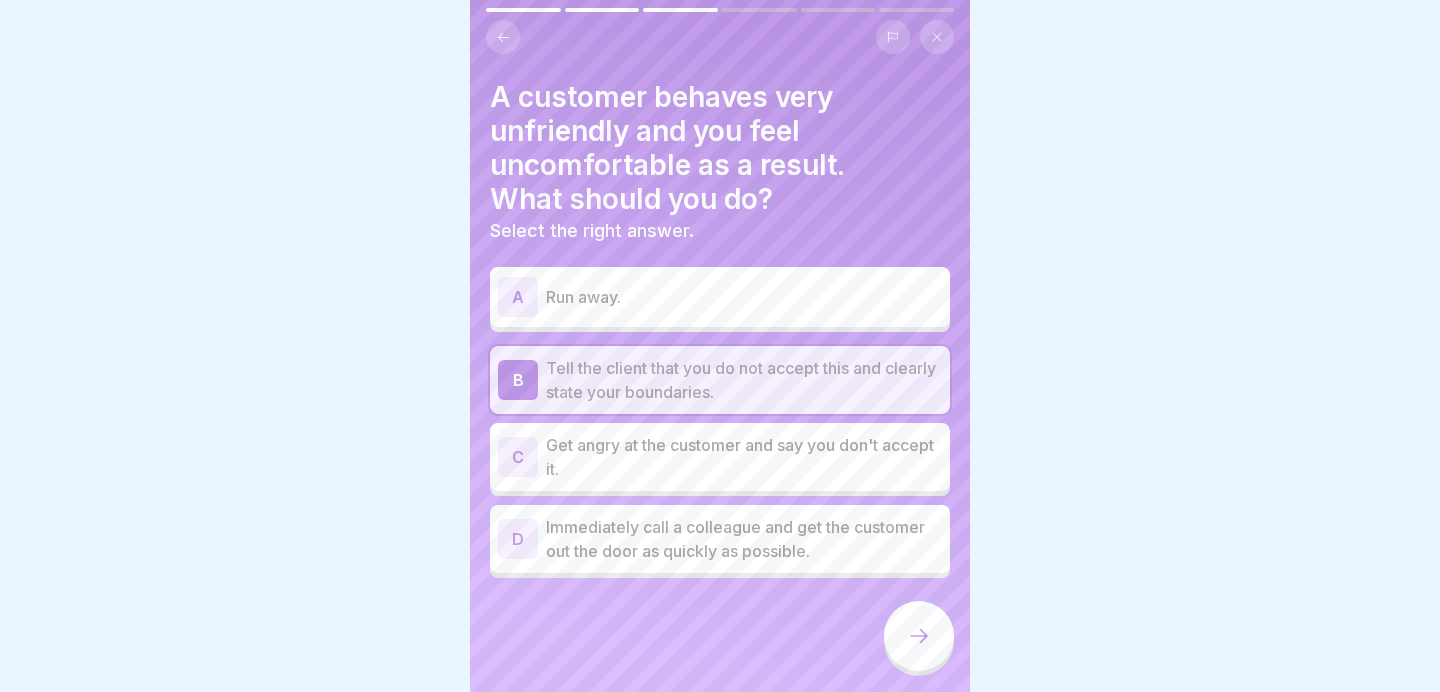 click at bounding box center (919, 636) 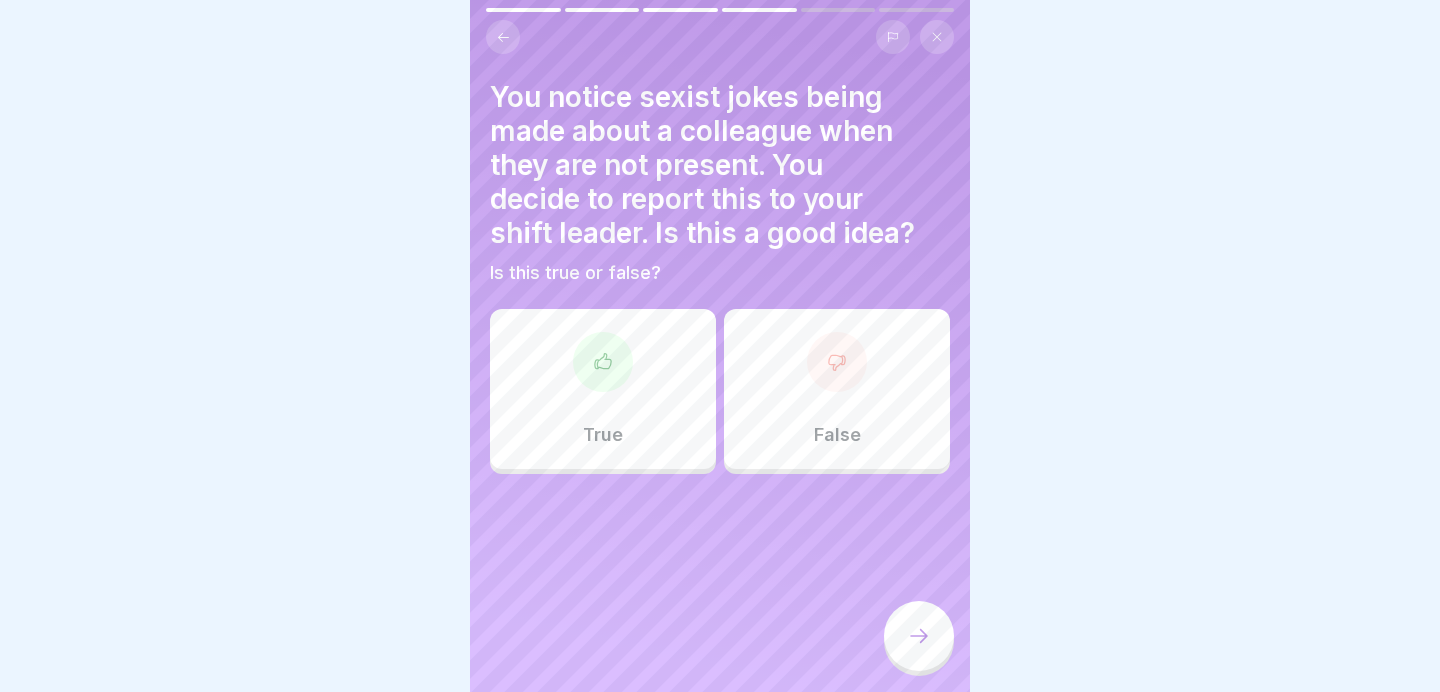 click on "False" at bounding box center (837, 389) 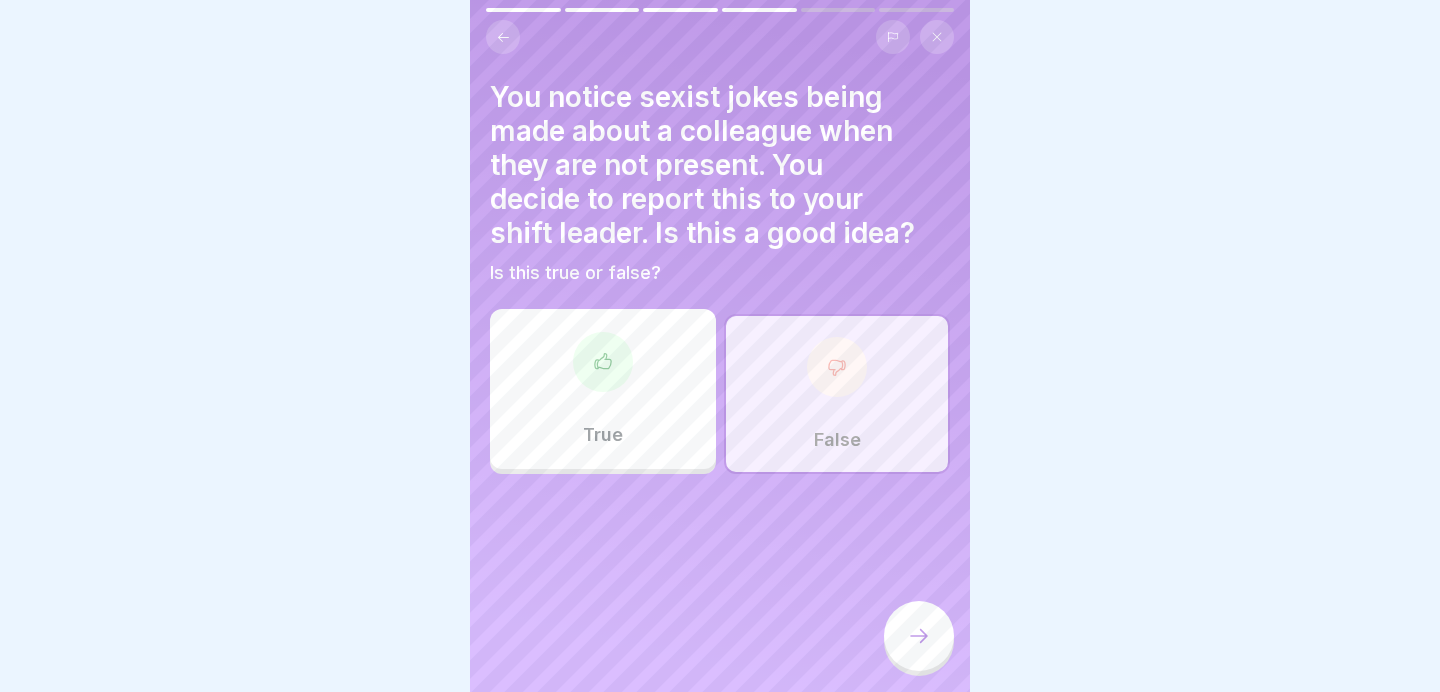 click on "True" at bounding box center (603, 389) 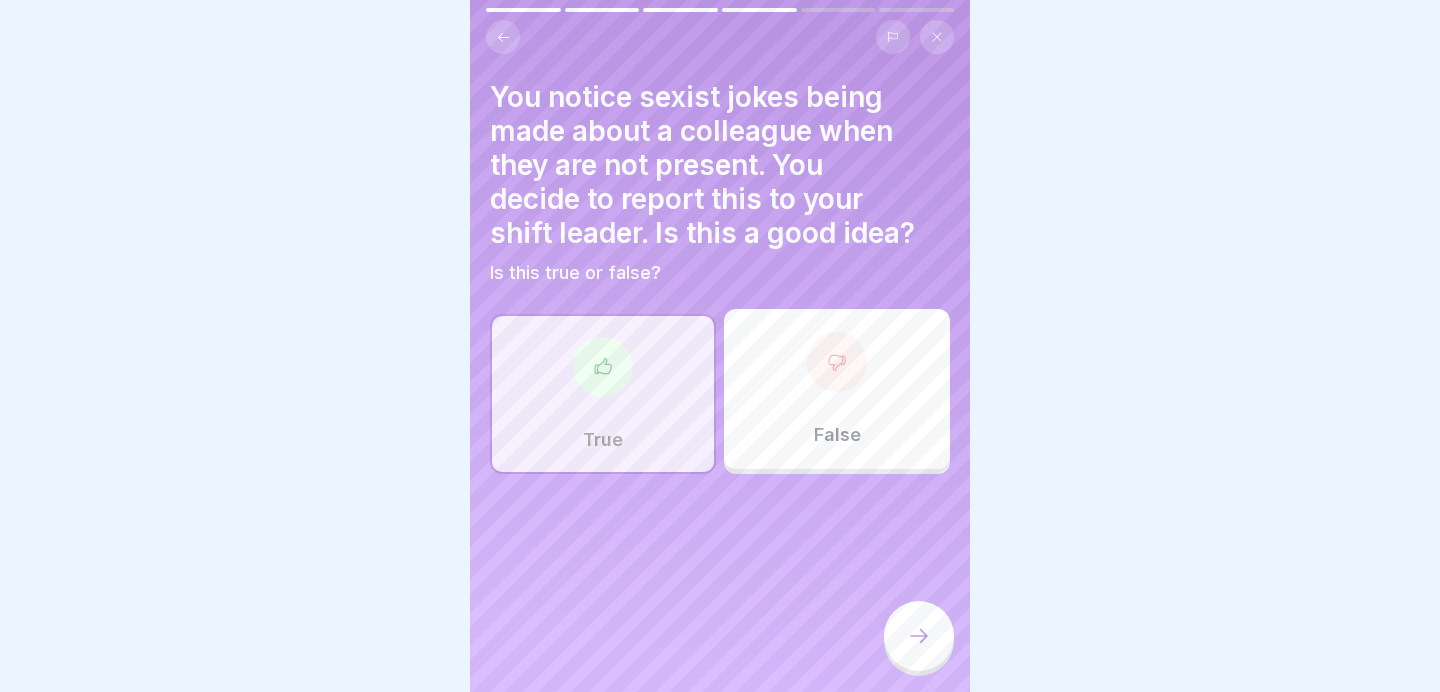 click 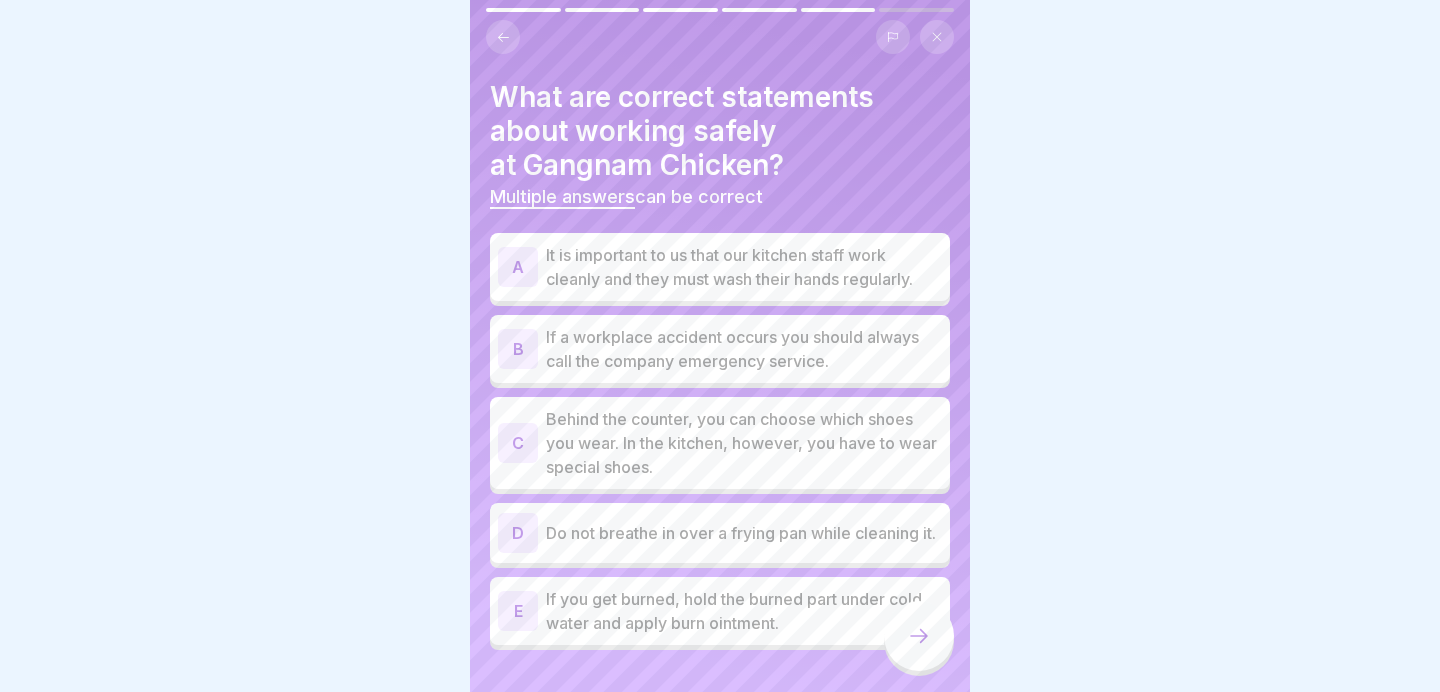 scroll, scrollTop: 45, scrollLeft: 0, axis: vertical 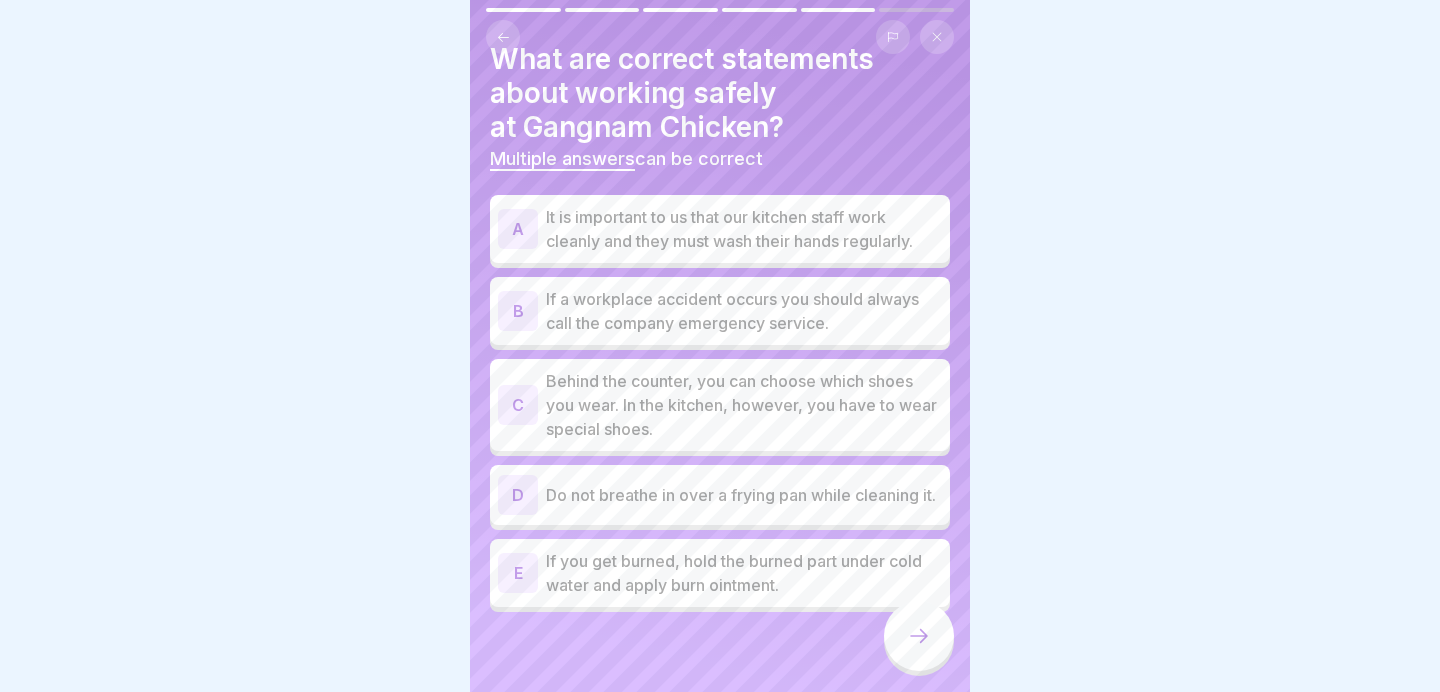click on "It is important to us that our kitchen staff work cleanly and they must wash their hands regularly." at bounding box center [744, 229] 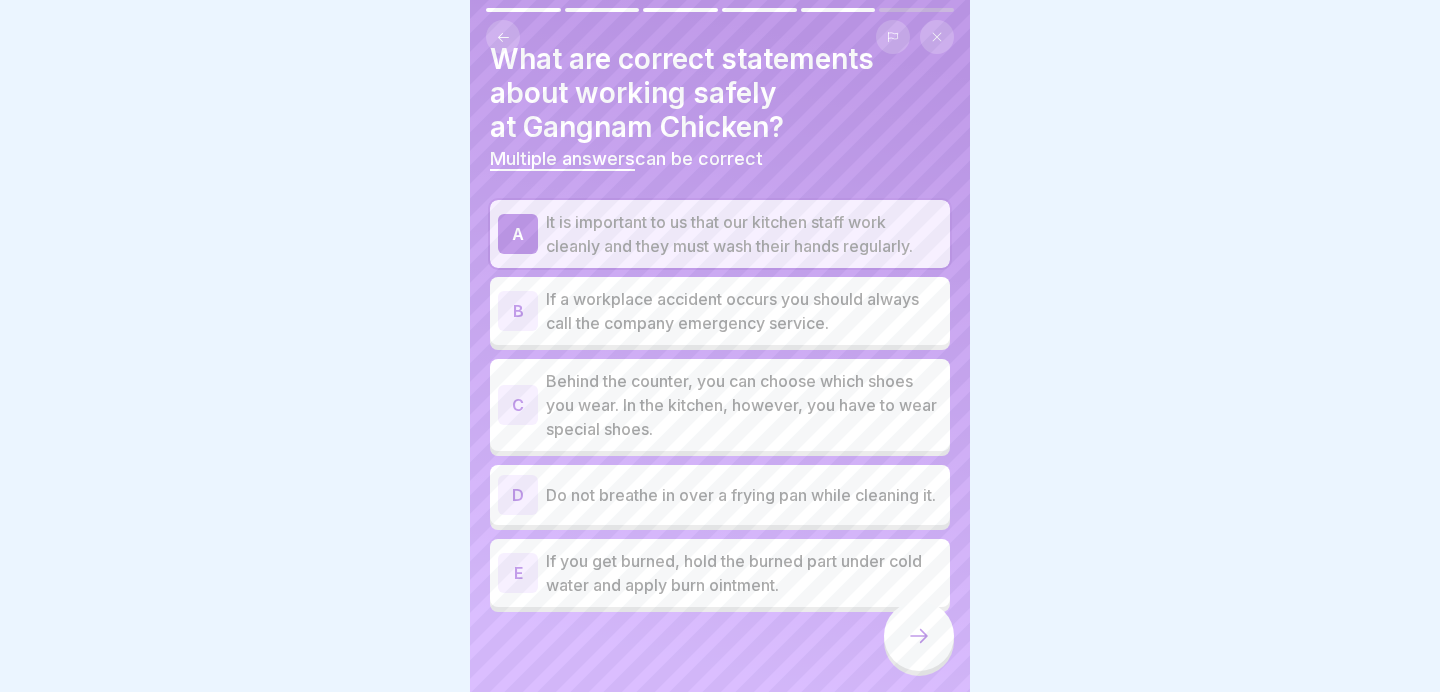 click on "If a workplace accident occurs you should always call the company emergency service." at bounding box center [744, 311] 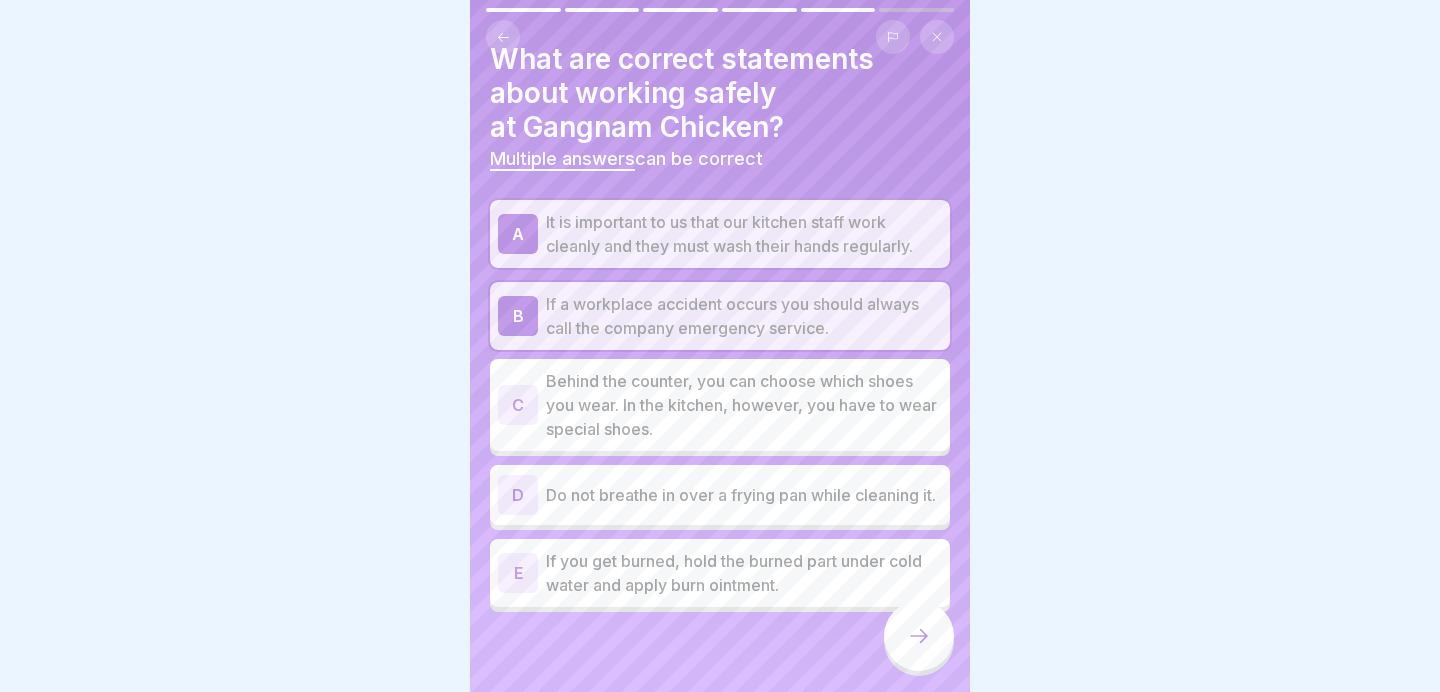 click on "D Do not breathe in over a frying pan while cleaning it." at bounding box center [720, 495] 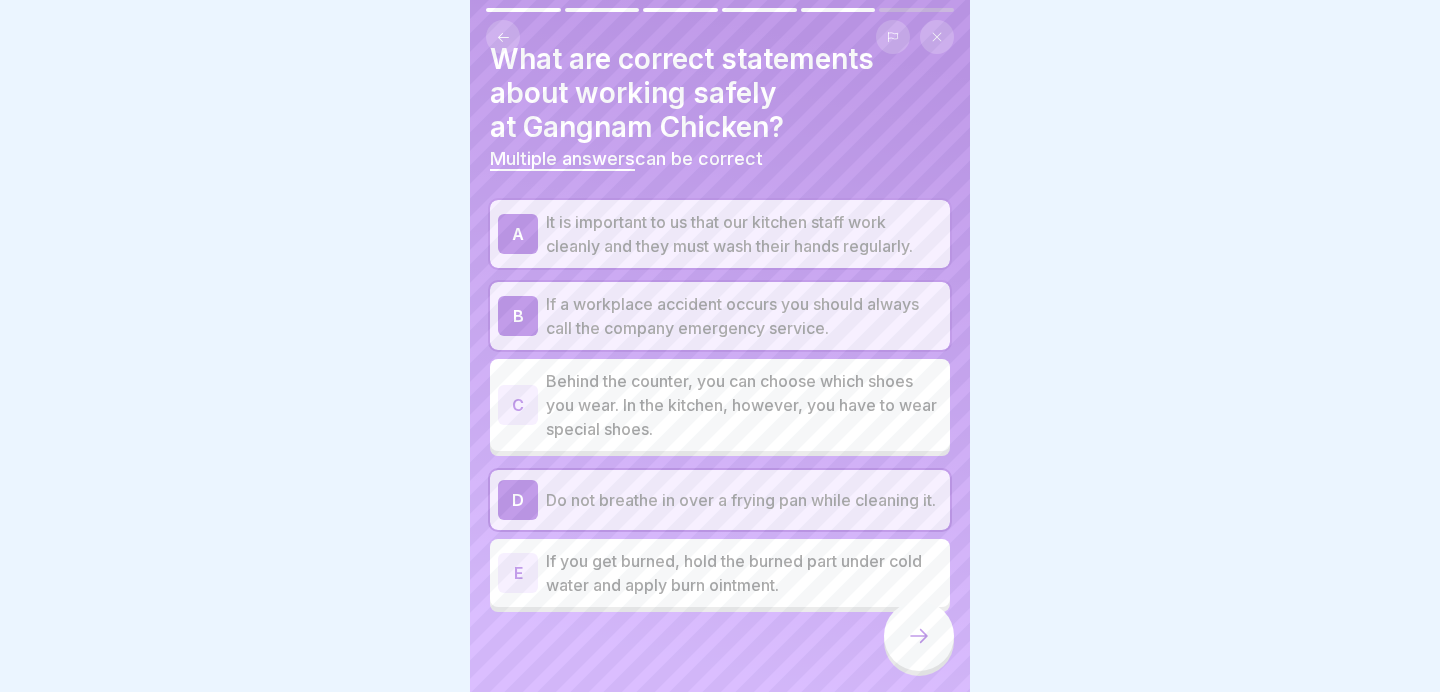 click on "E If you get burned, hold the burned part under cold water and apply burn ointment." at bounding box center (720, 573) 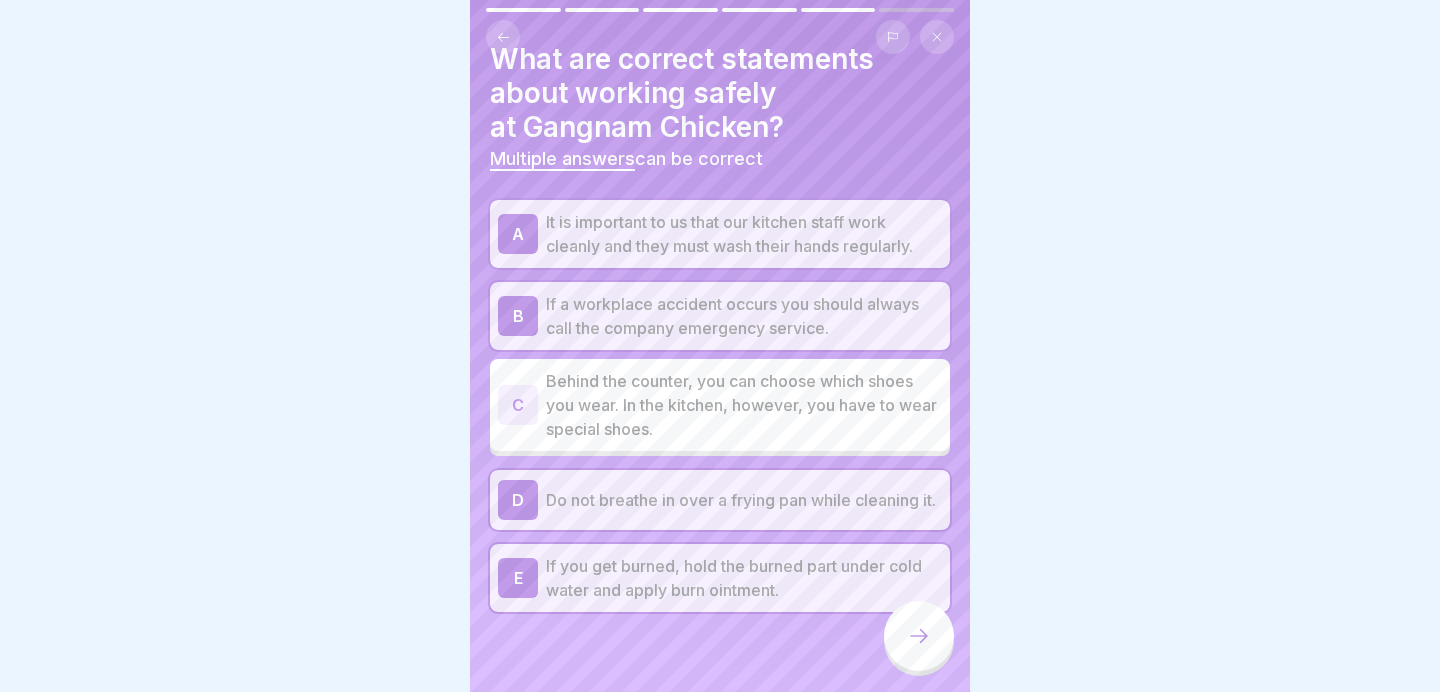 click at bounding box center (919, 636) 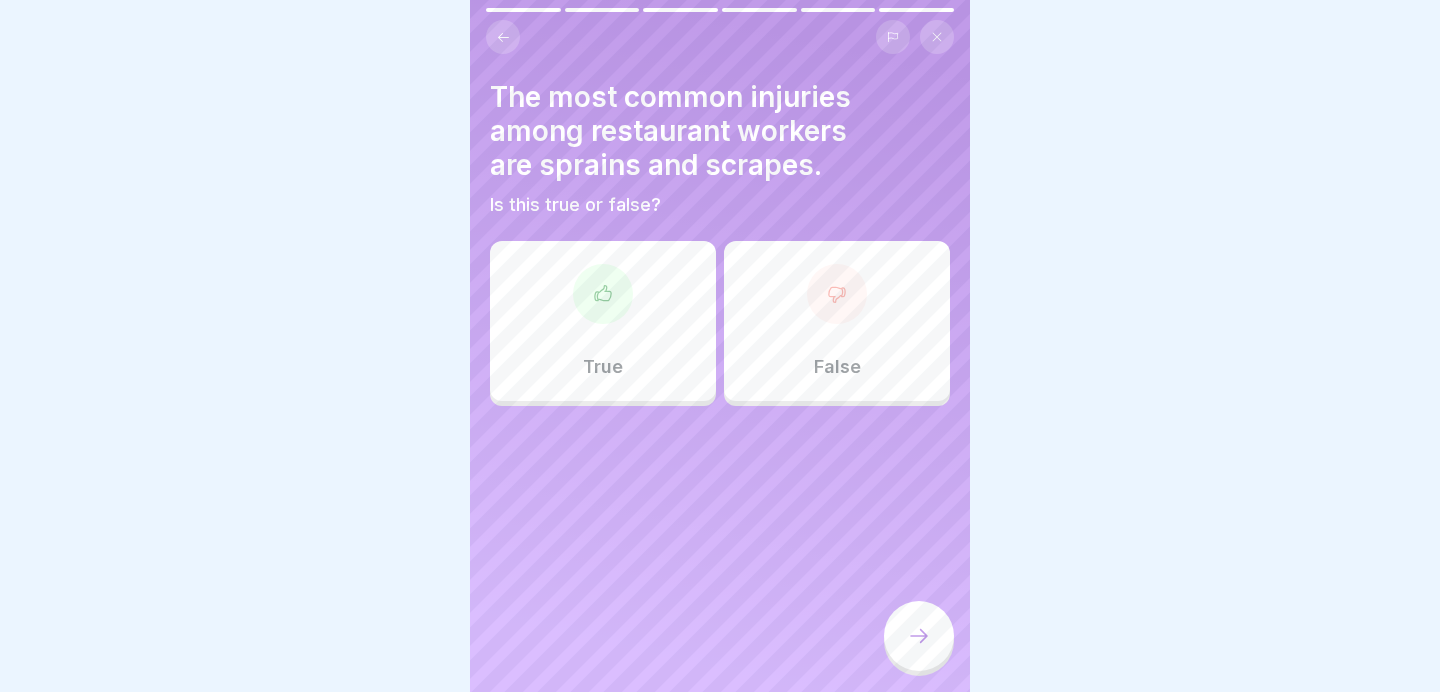 click on "True" at bounding box center [603, 321] 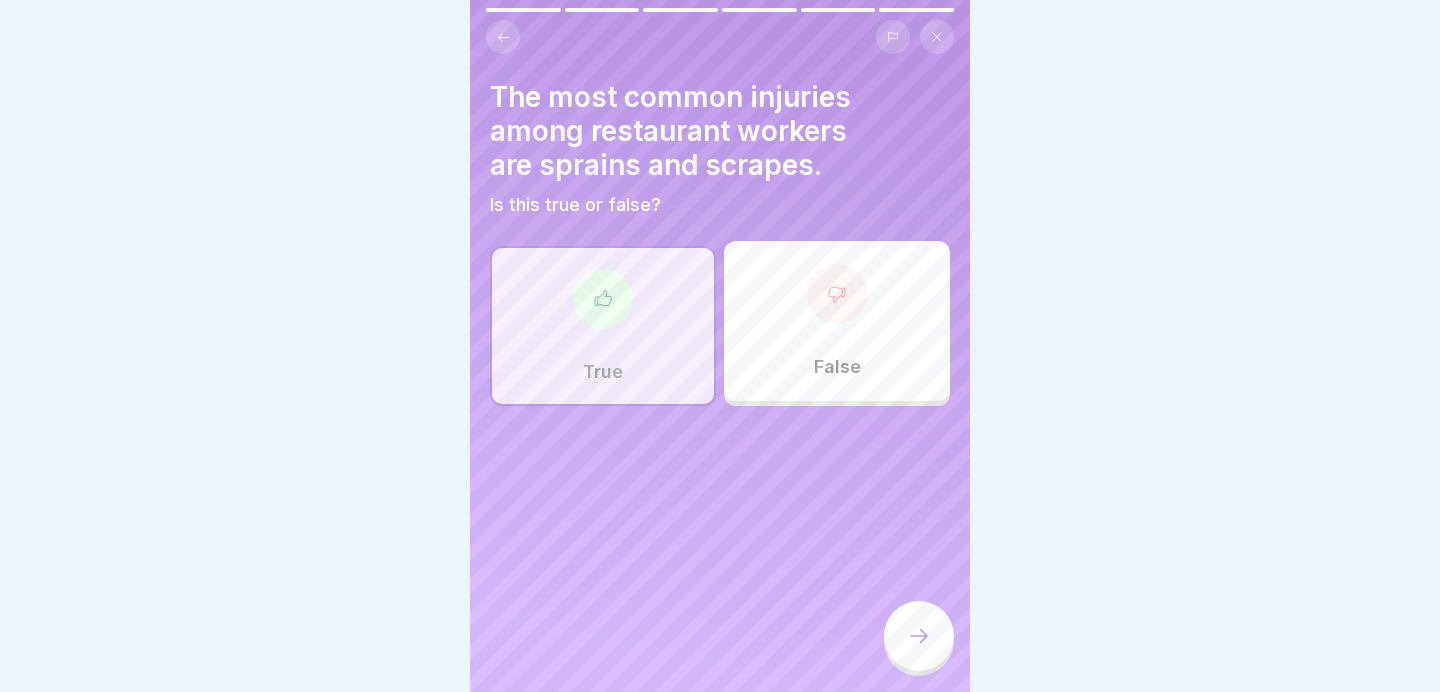click at bounding box center [919, 636] 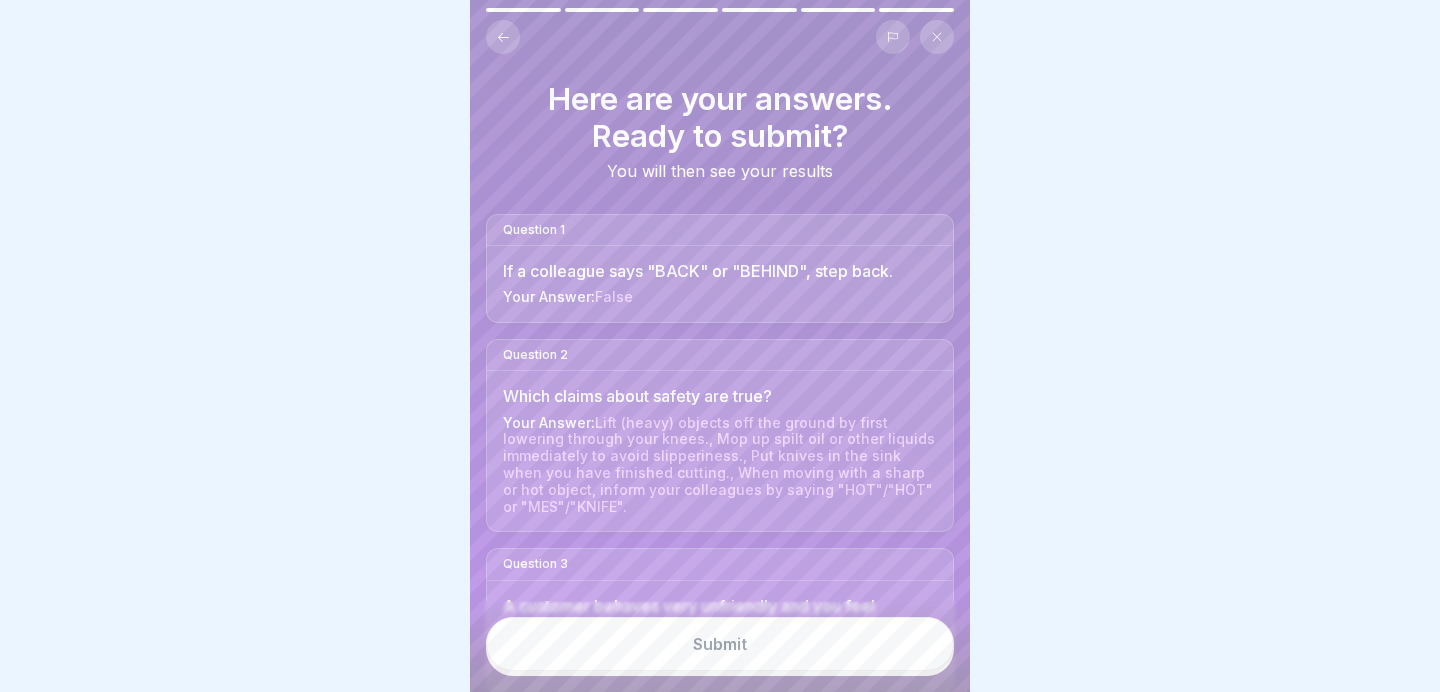 click on "Submit" at bounding box center [720, 644] 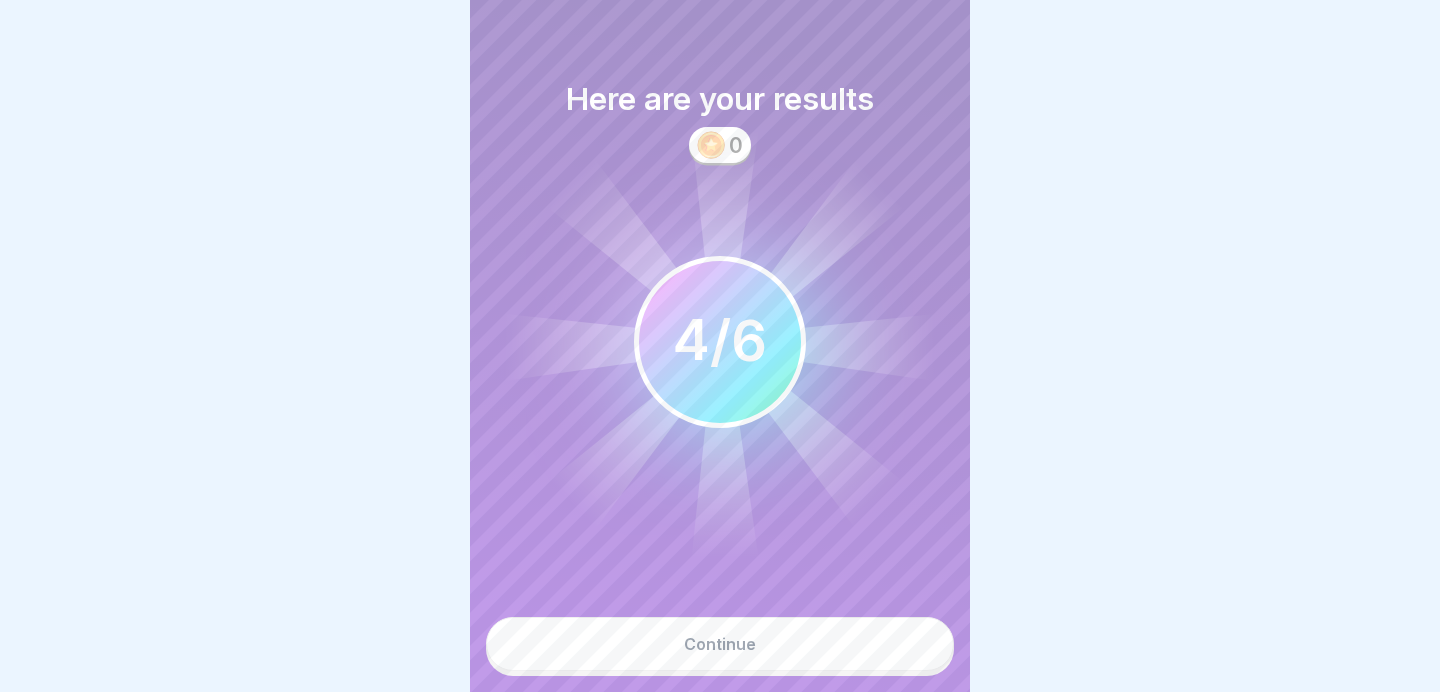 click on "Continue" at bounding box center [720, 644] 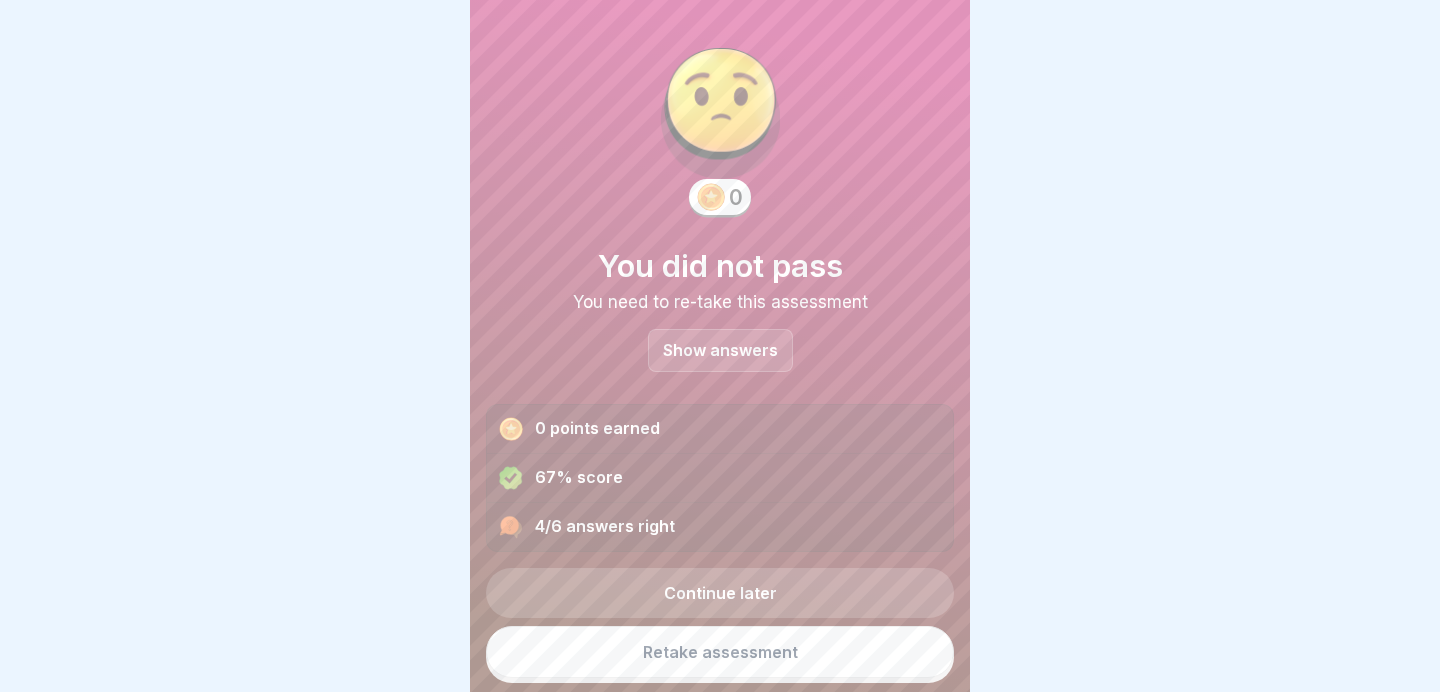 click on "Continue later" at bounding box center (720, 593) 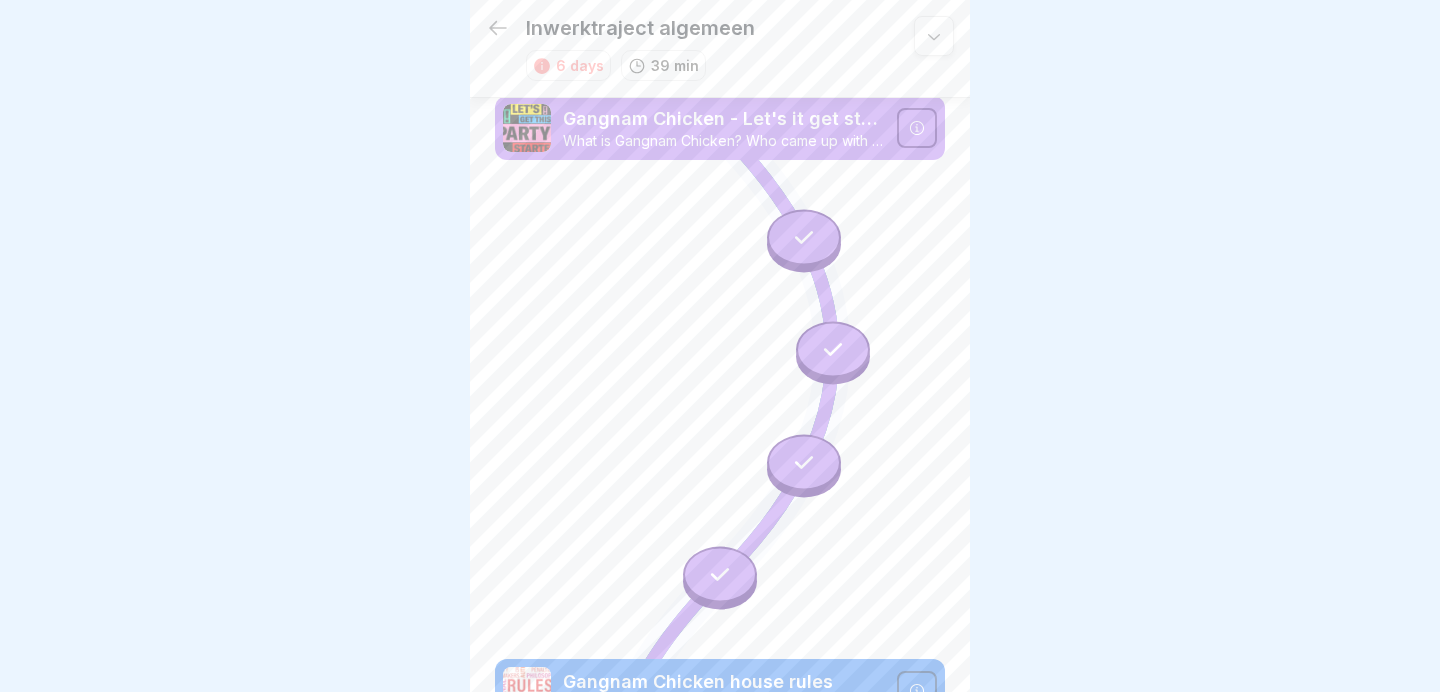 scroll, scrollTop: 0, scrollLeft: 0, axis: both 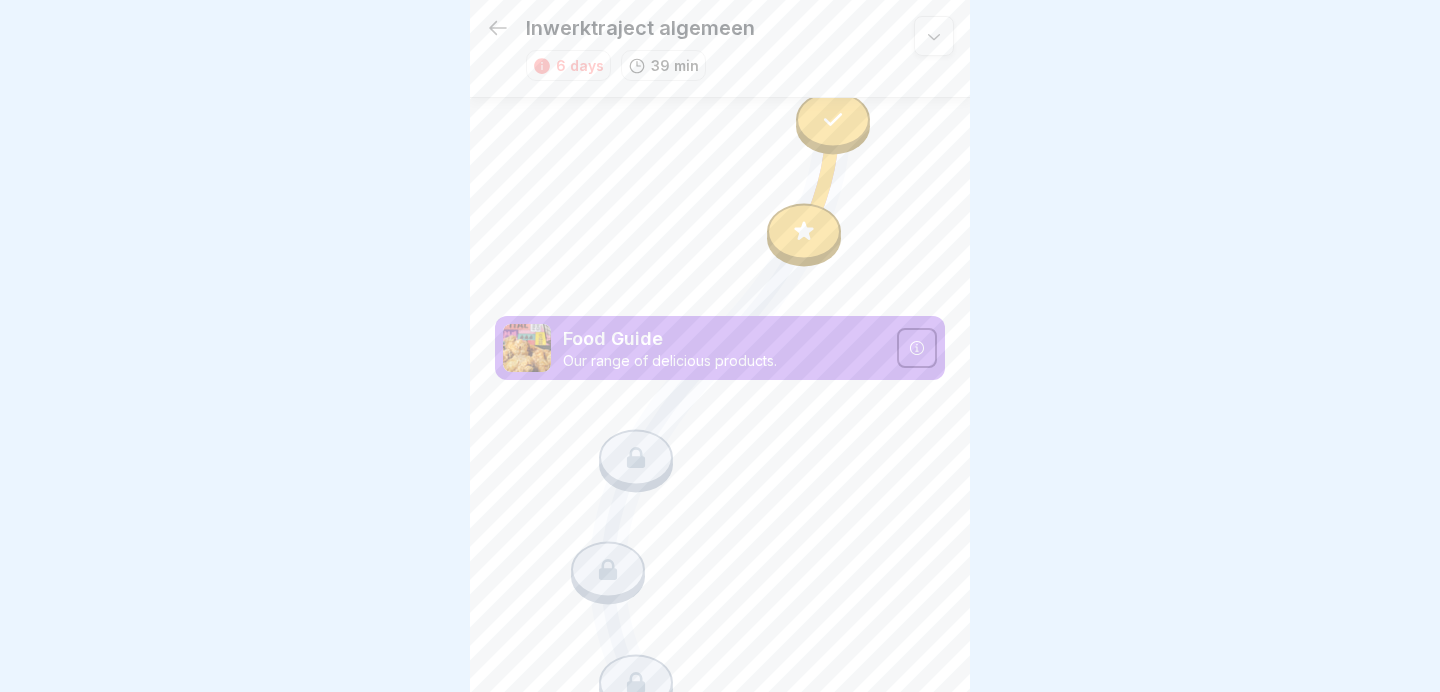 click 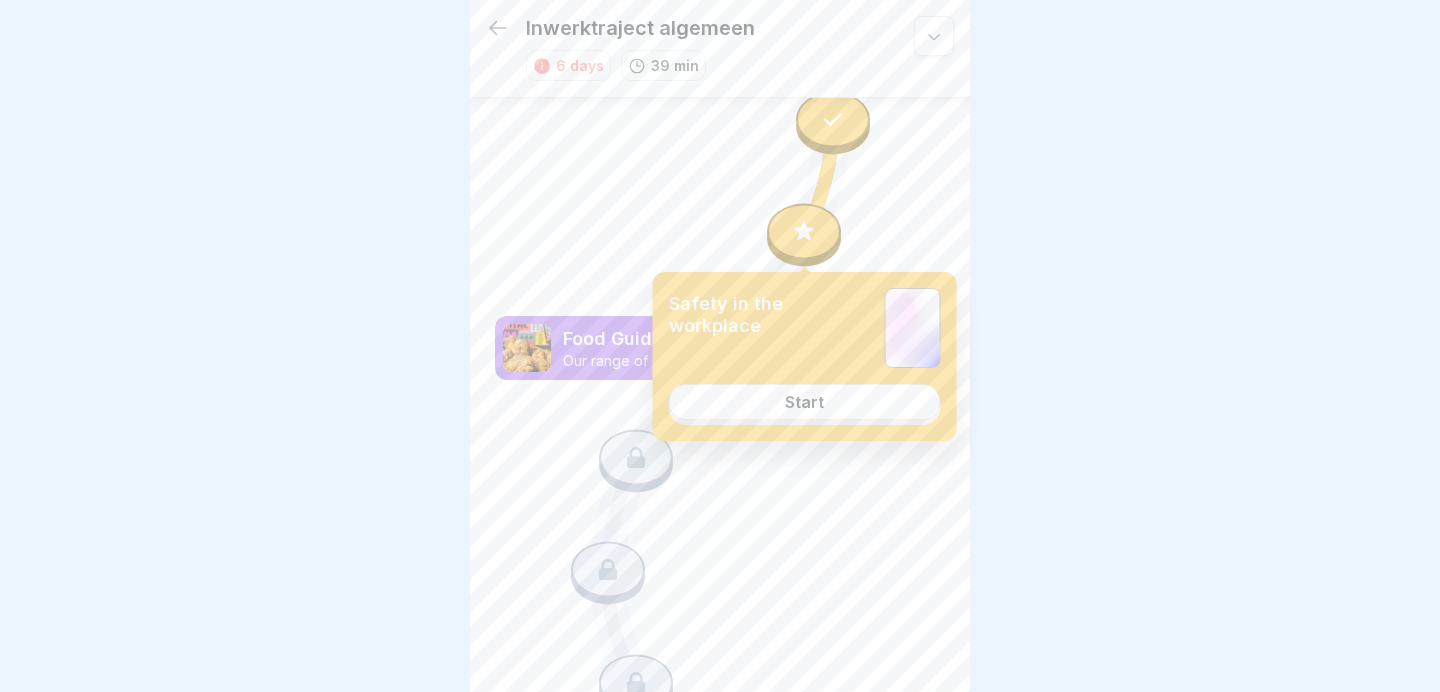 click on "Start" at bounding box center [805, 402] 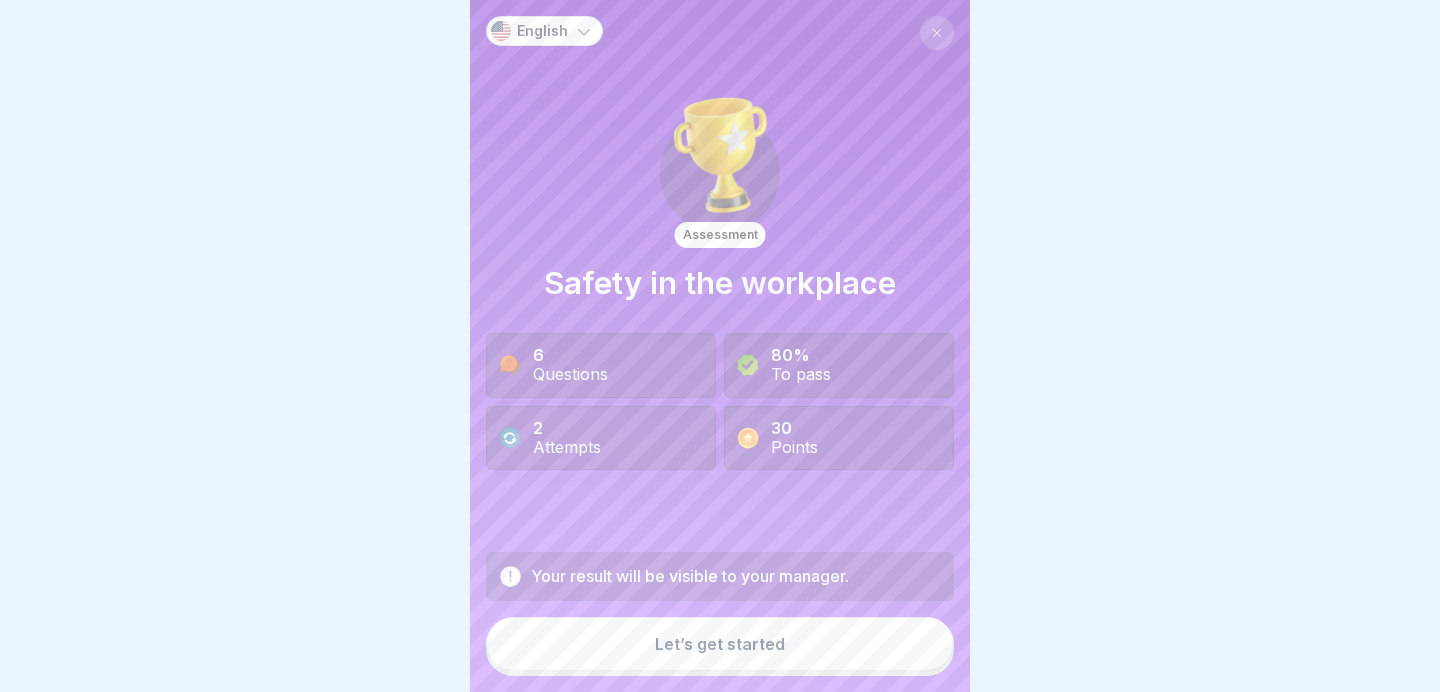 scroll, scrollTop: 0, scrollLeft: 0, axis: both 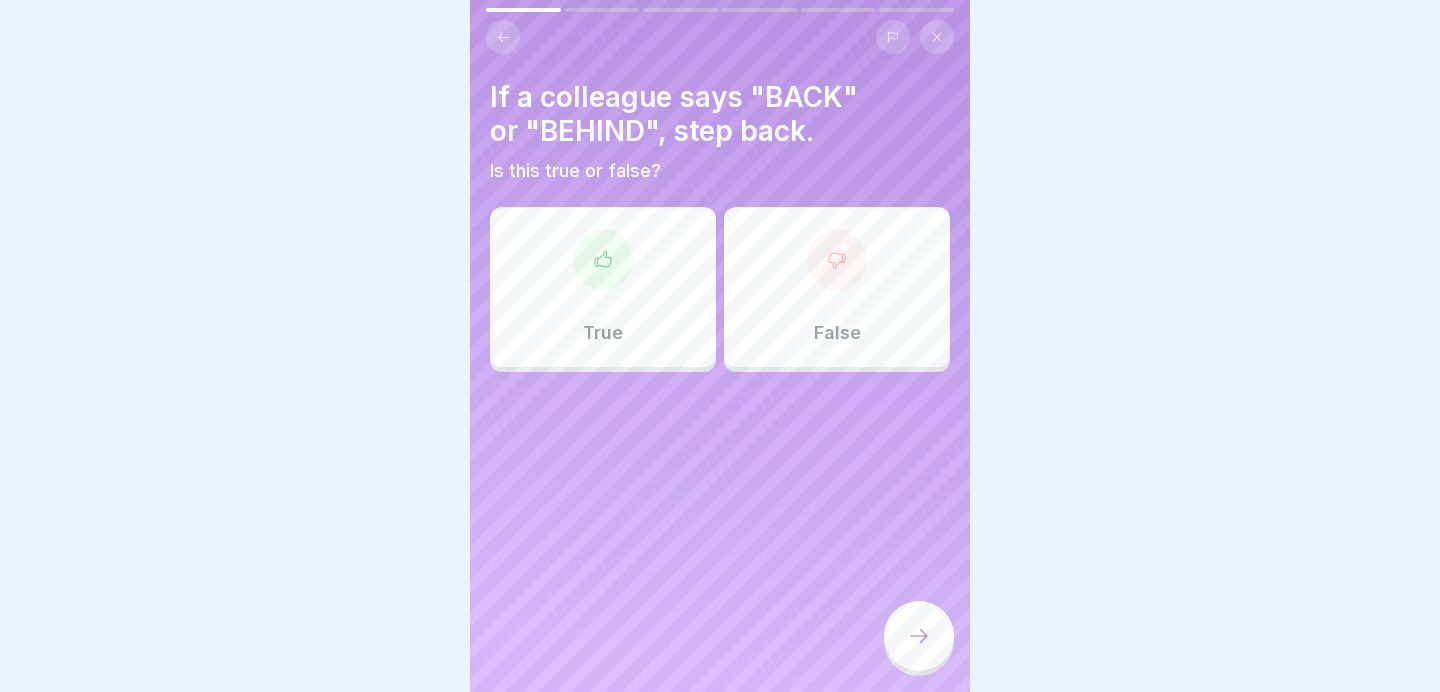 click on "False" at bounding box center [837, 287] 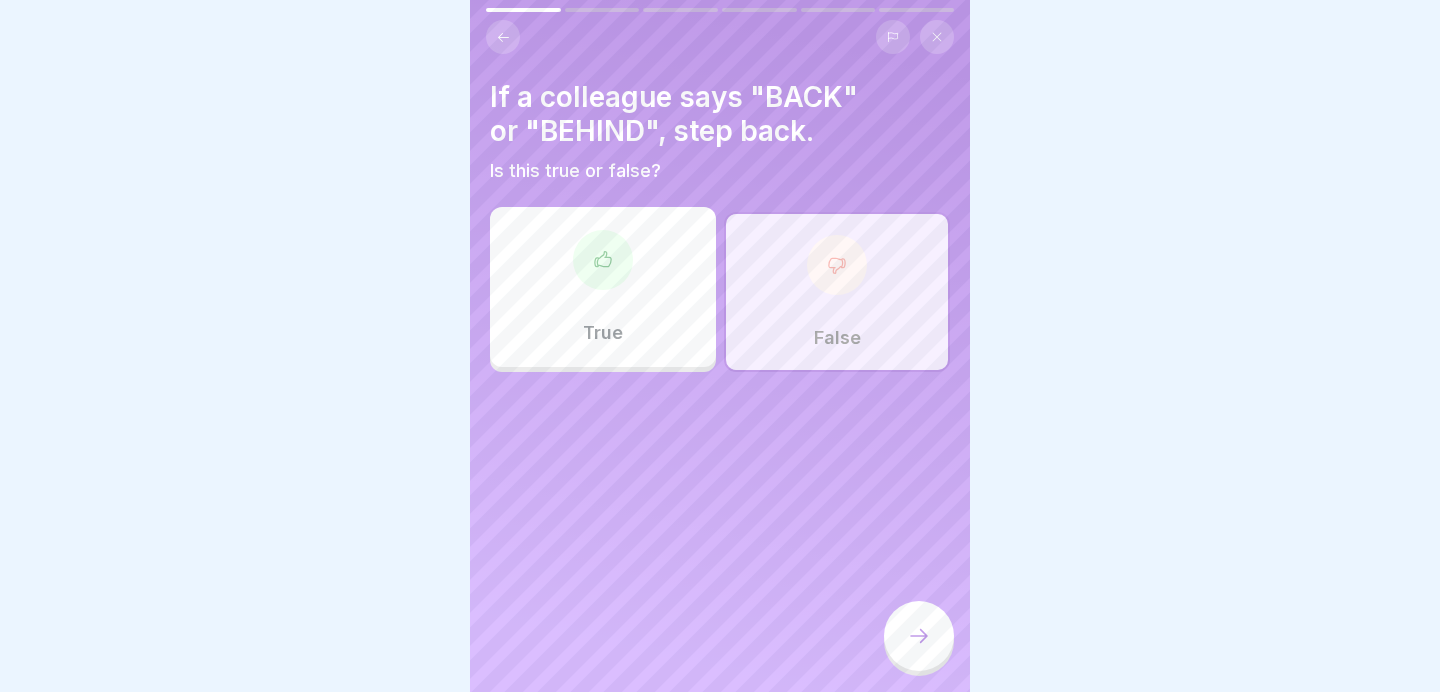 click on "True" at bounding box center [603, 287] 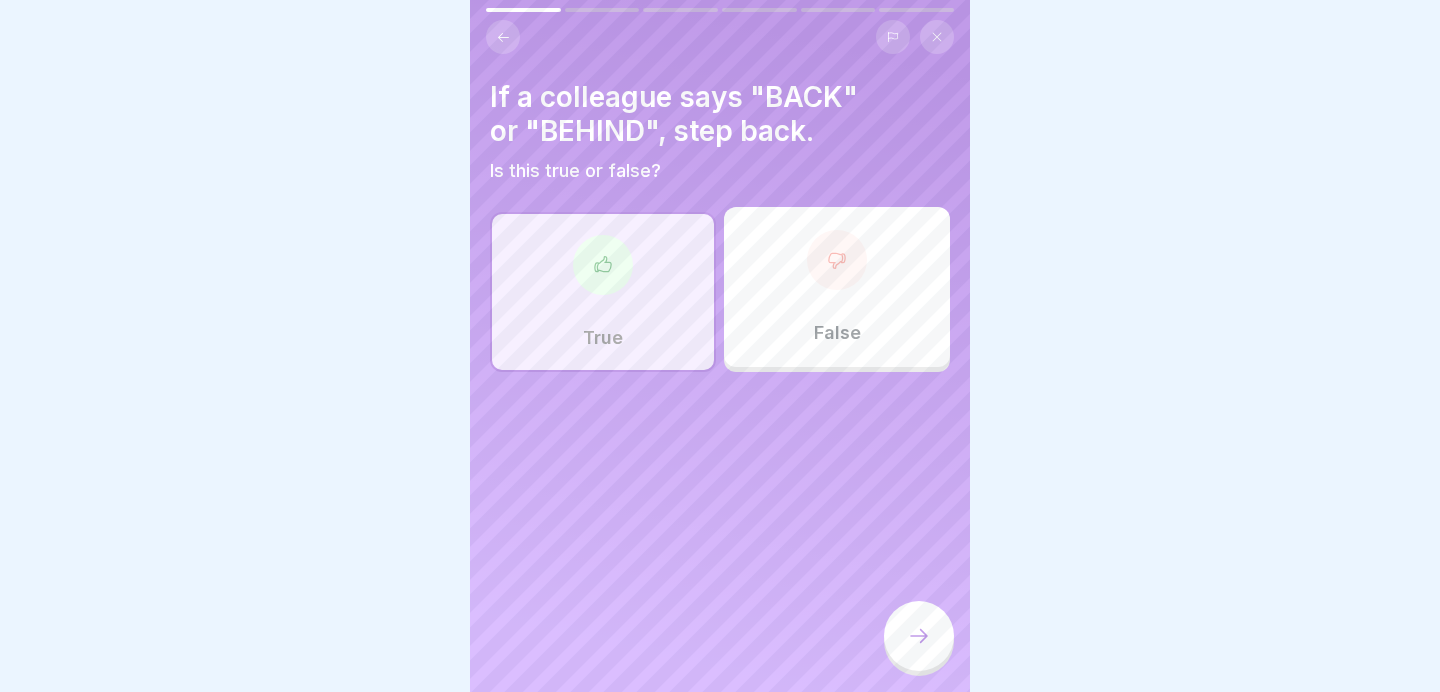 click at bounding box center (919, 636) 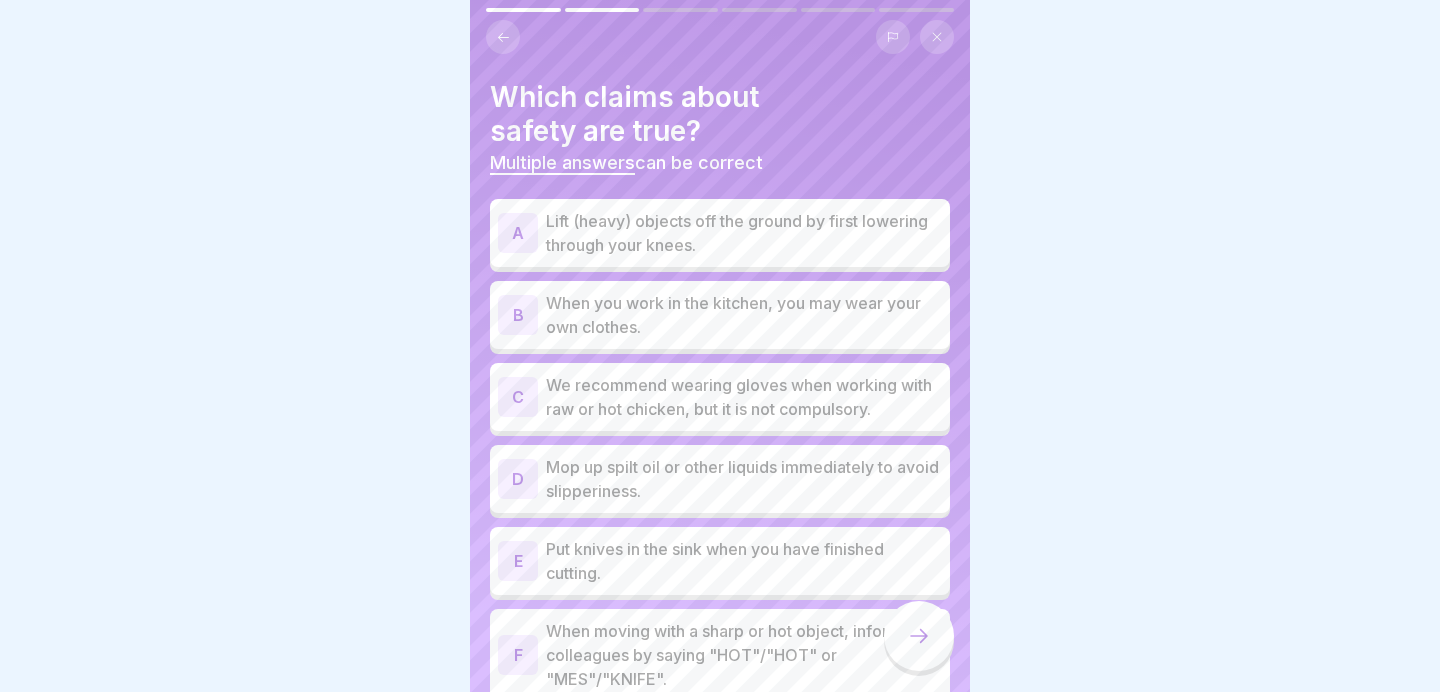 click on "Lift (heavy) objects off the ground by first lowering through your knees." at bounding box center [744, 233] 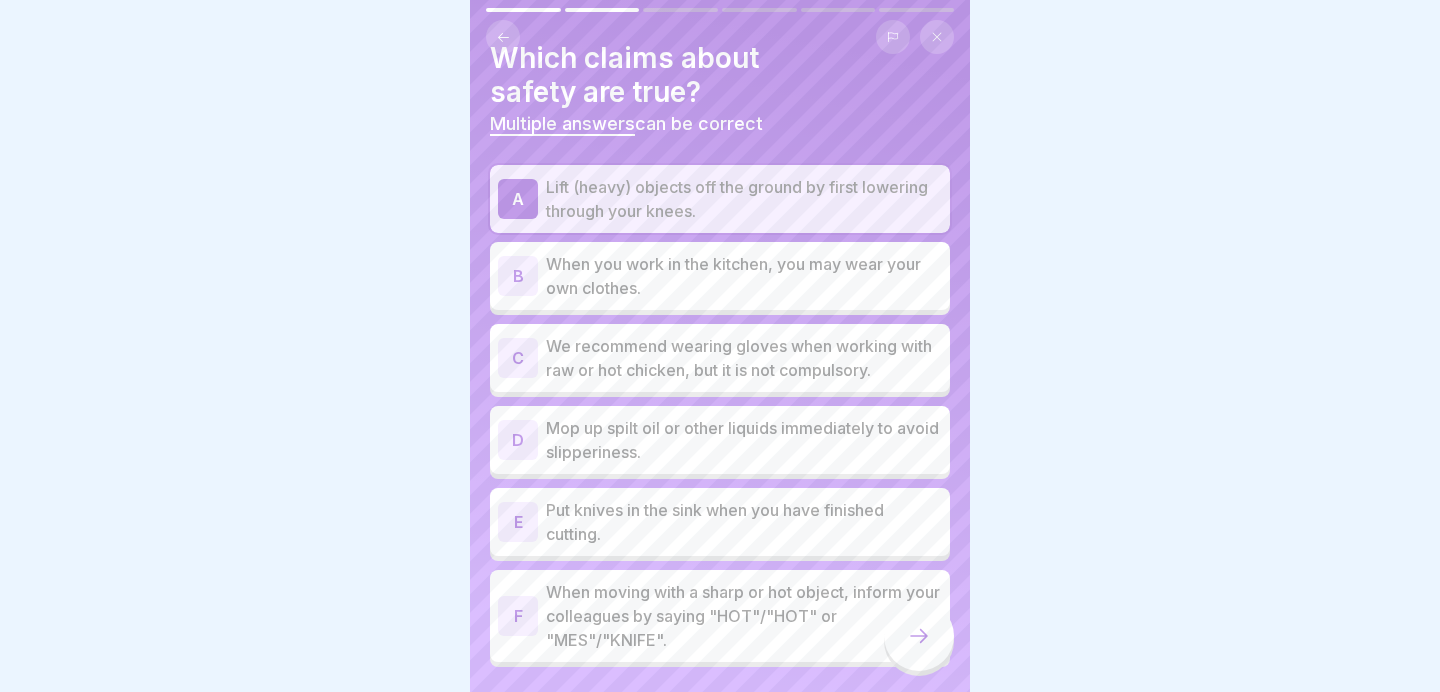 scroll, scrollTop: 49, scrollLeft: 0, axis: vertical 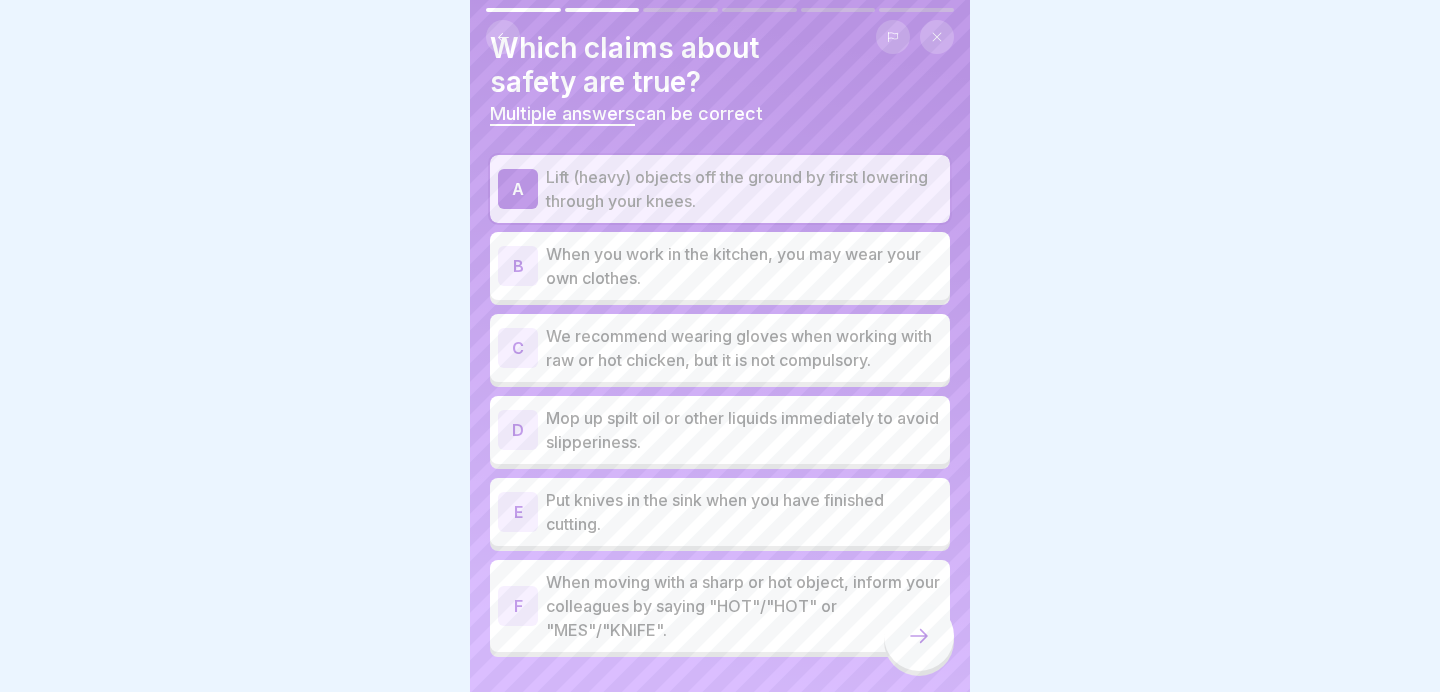 click on "We recommend wearing gloves when working with raw or hot chicken, but it is not compulsory." at bounding box center (744, 348) 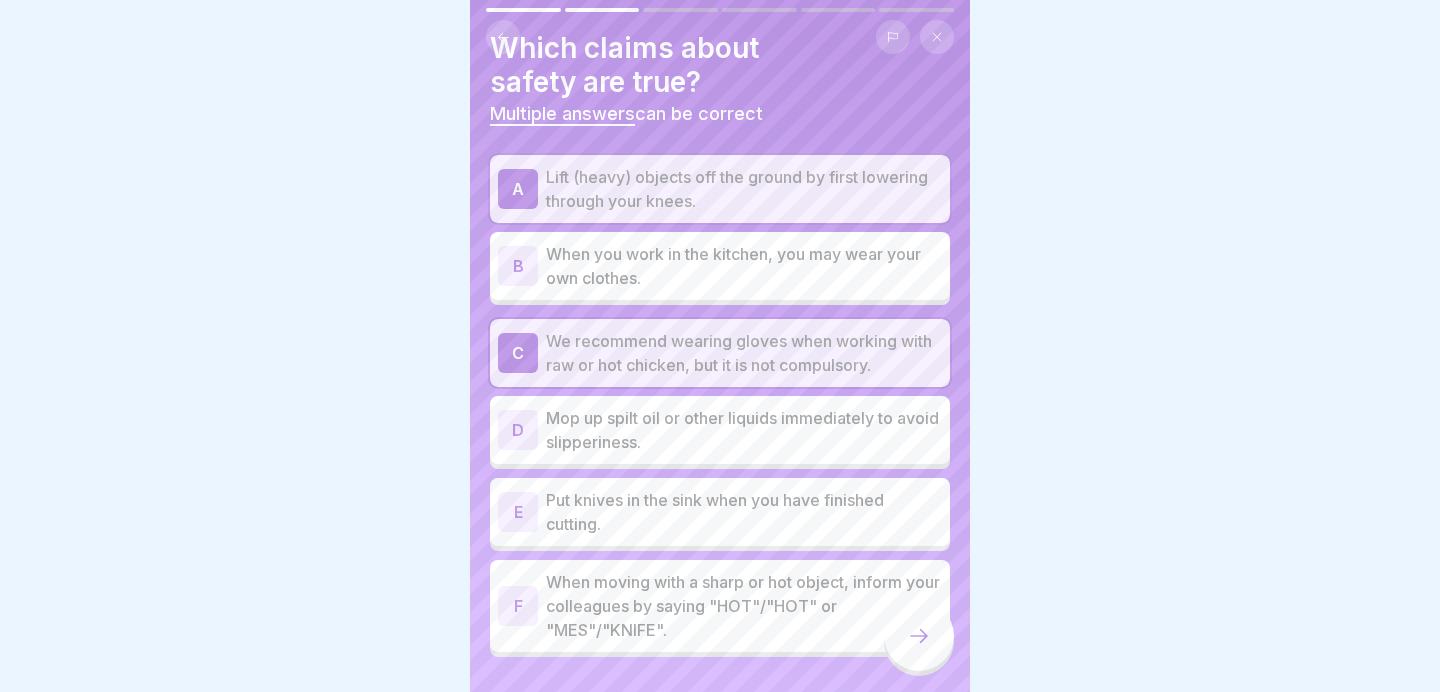 click on "We recommend wearing gloves when working with raw or hot chicken, but it is not compulsory." at bounding box center (744, 353) 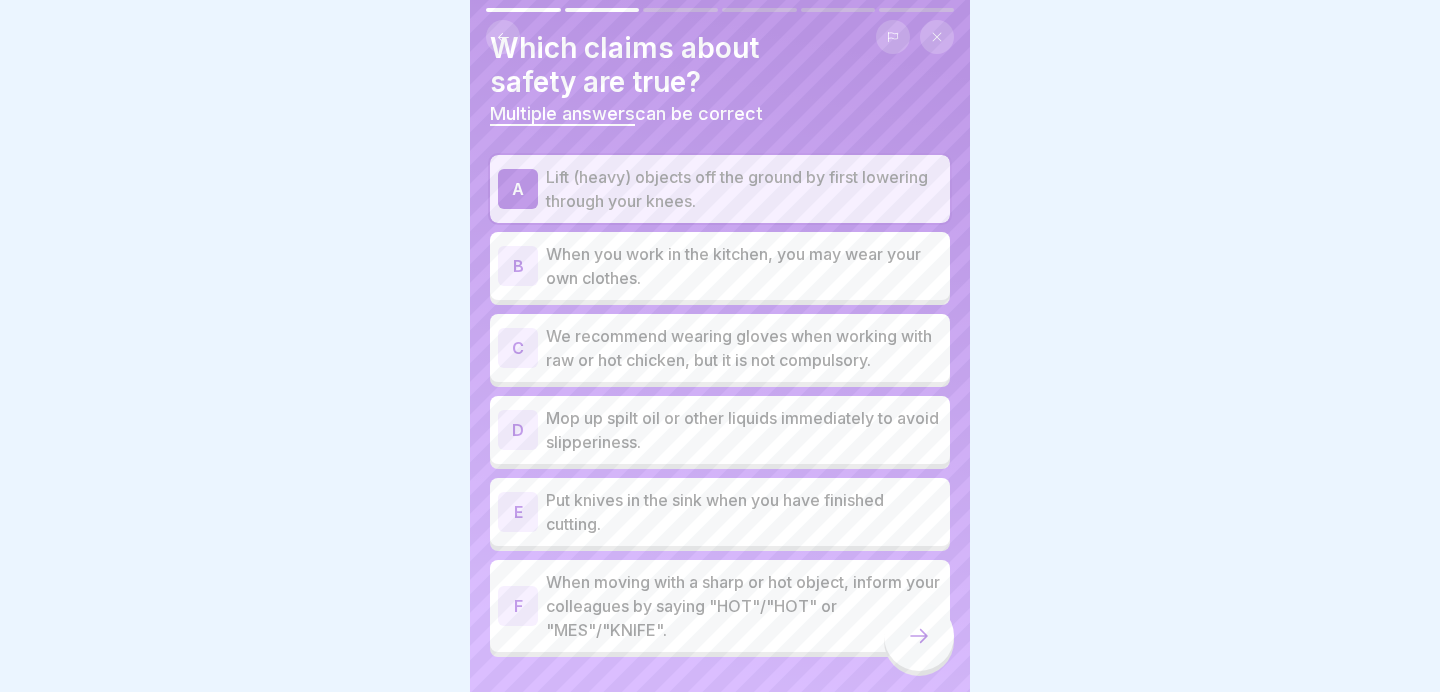 click on "Mop up spilt oil or other liquids immediately to avoid slipperiness." at bounding box center [744, 430] 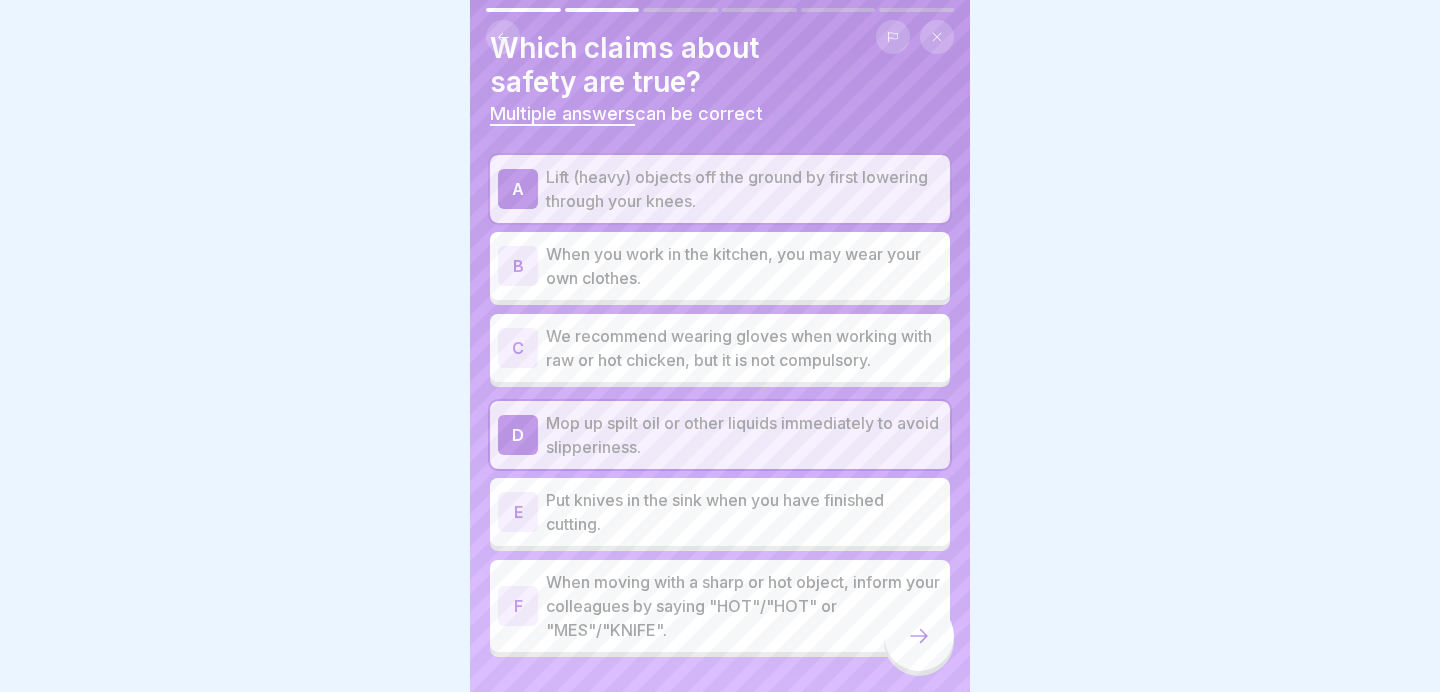 click on "Put knives in the sink when you have finished cutting." at bounding box center [744, 512] 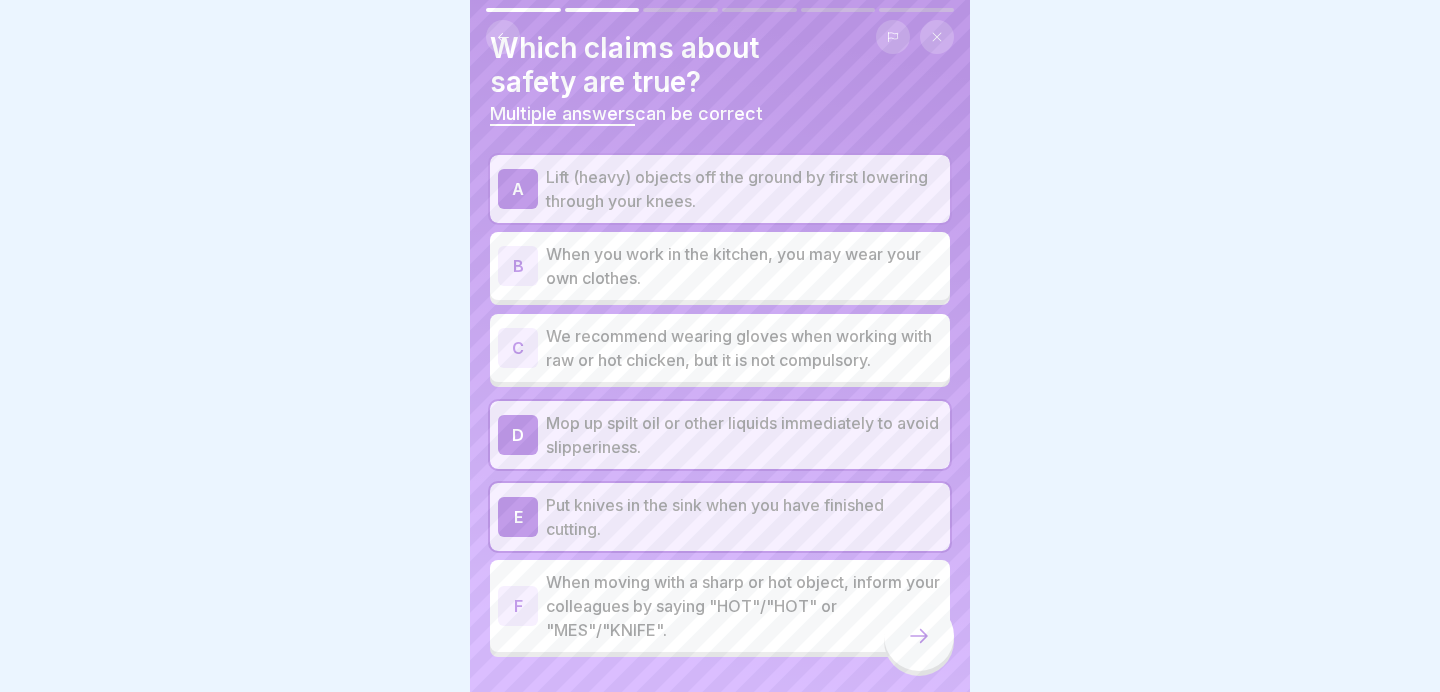 click on "When moving with a sharp or hot object, inform your colleagues by saying "HOT"/"HOT" or "MES"/"KNIFE"." at bounding box center (744, 606) 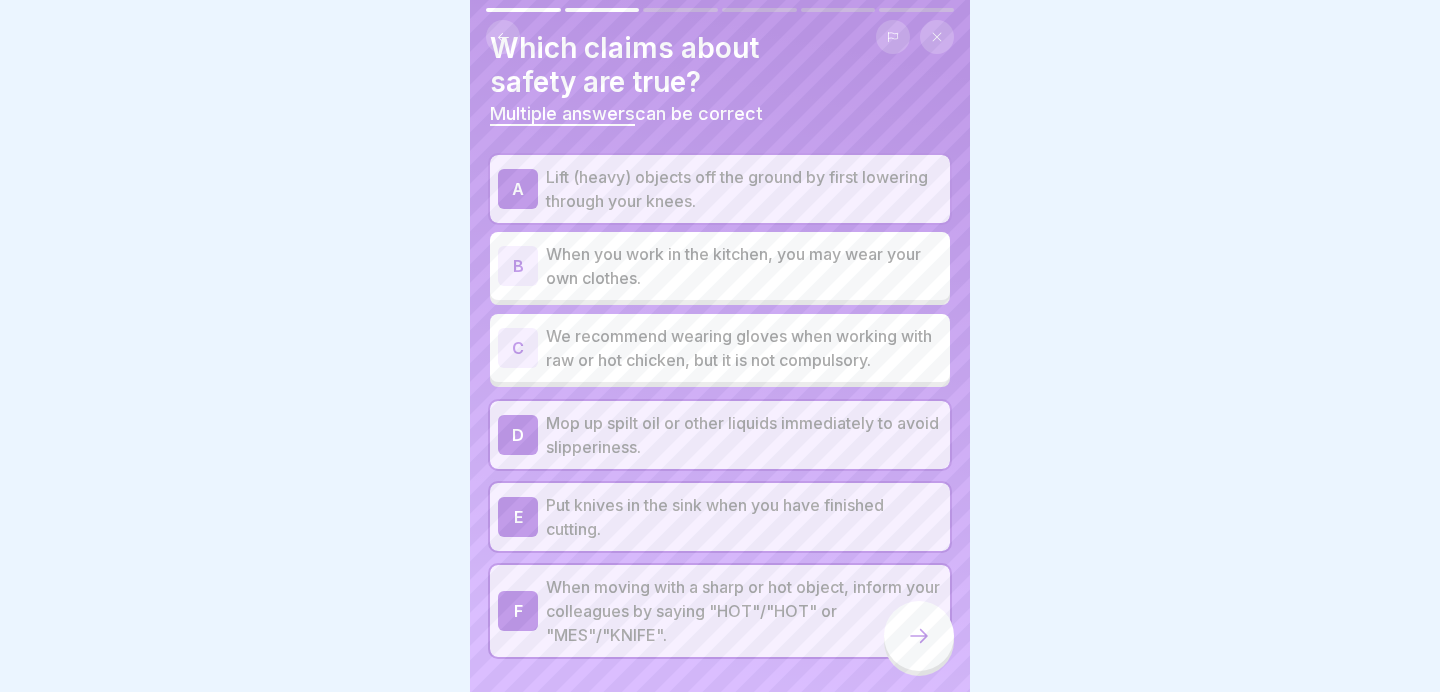 click on "Put knives in the sink when you have finished cutting." at bounding box center [744, 517] 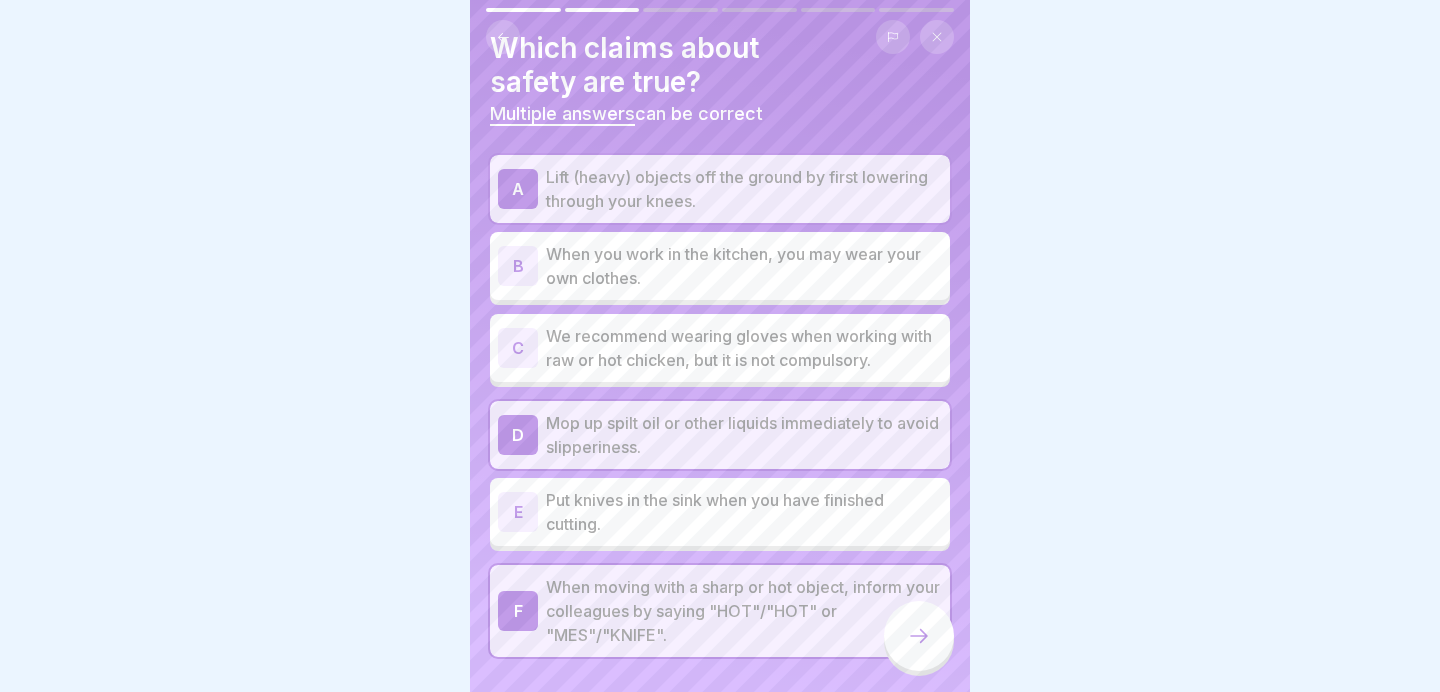 click on "Put knives in the sink when you have finished cutting." at bounding box center (744, 512) 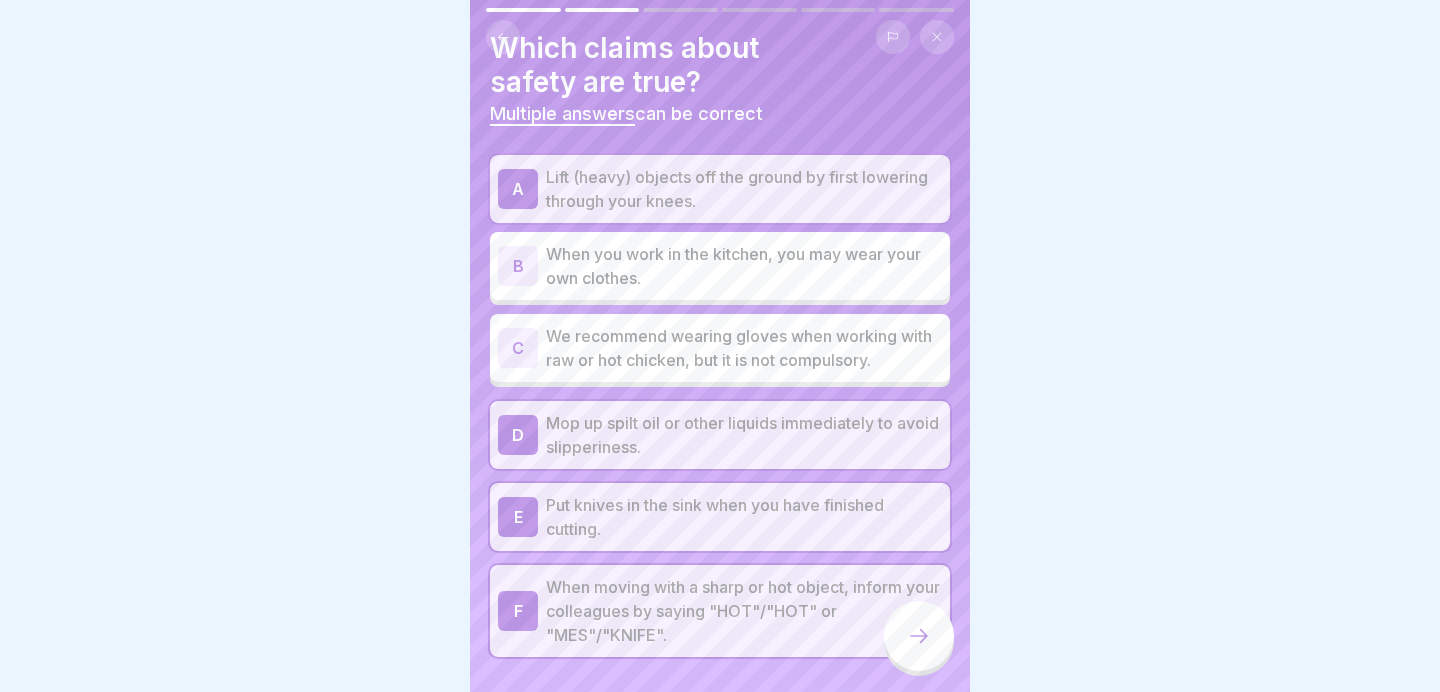 click 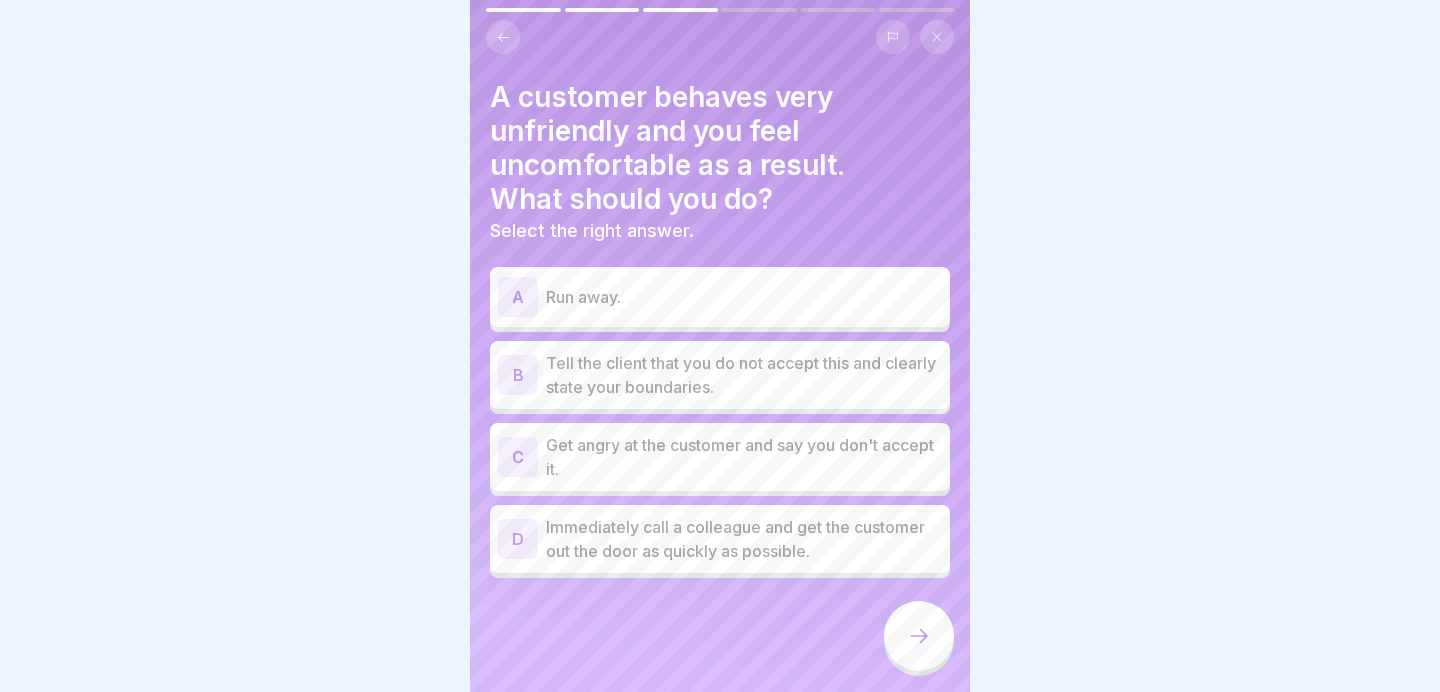 click on "Tell the client that you do not accept this and clearly state your boundaries." at bounding box center [744, 375] 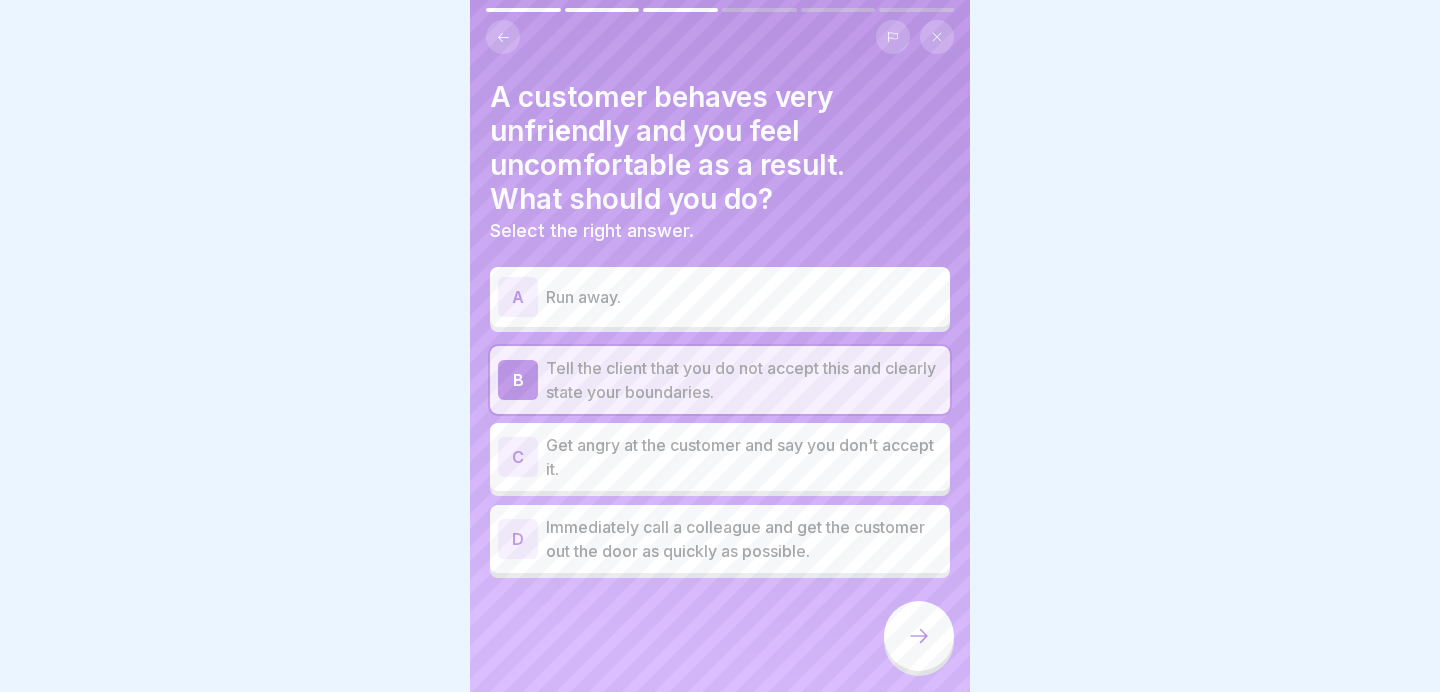 click at bounding box center (919, 636) 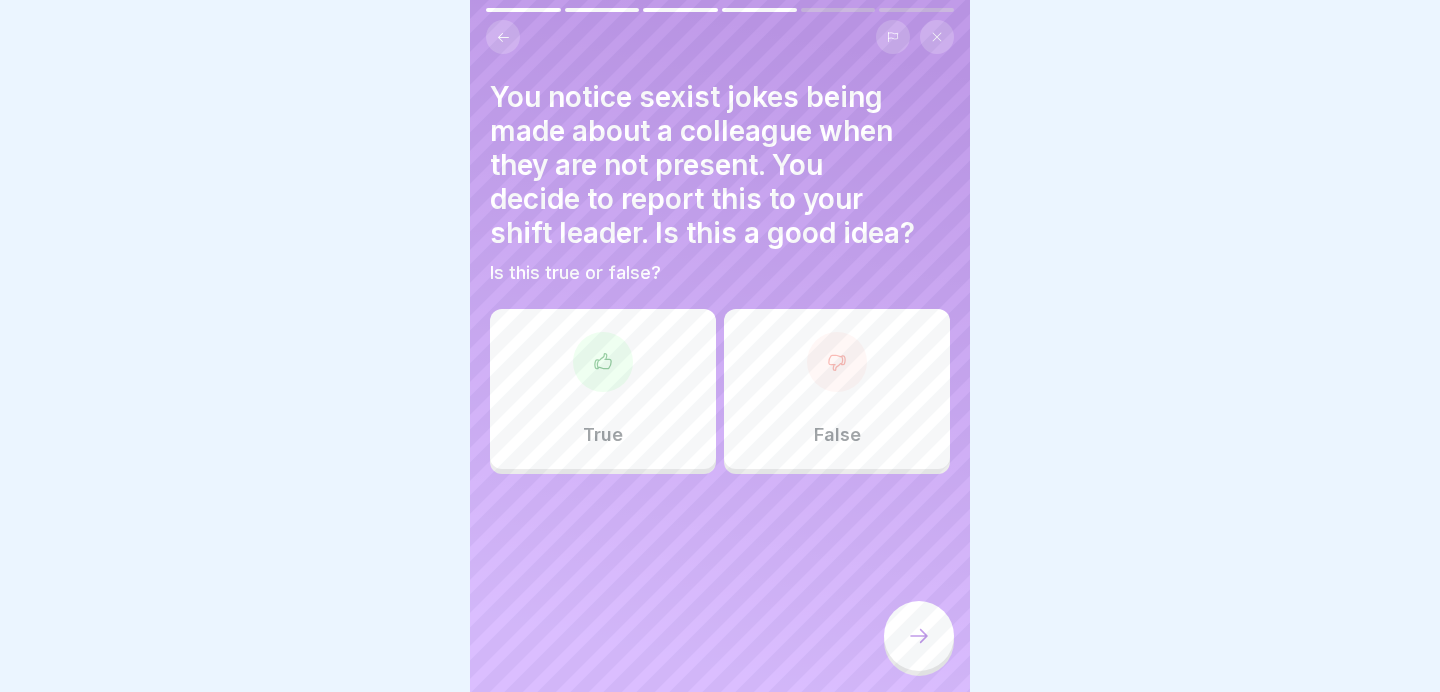 click on "True" at bounding box center (603, 389) 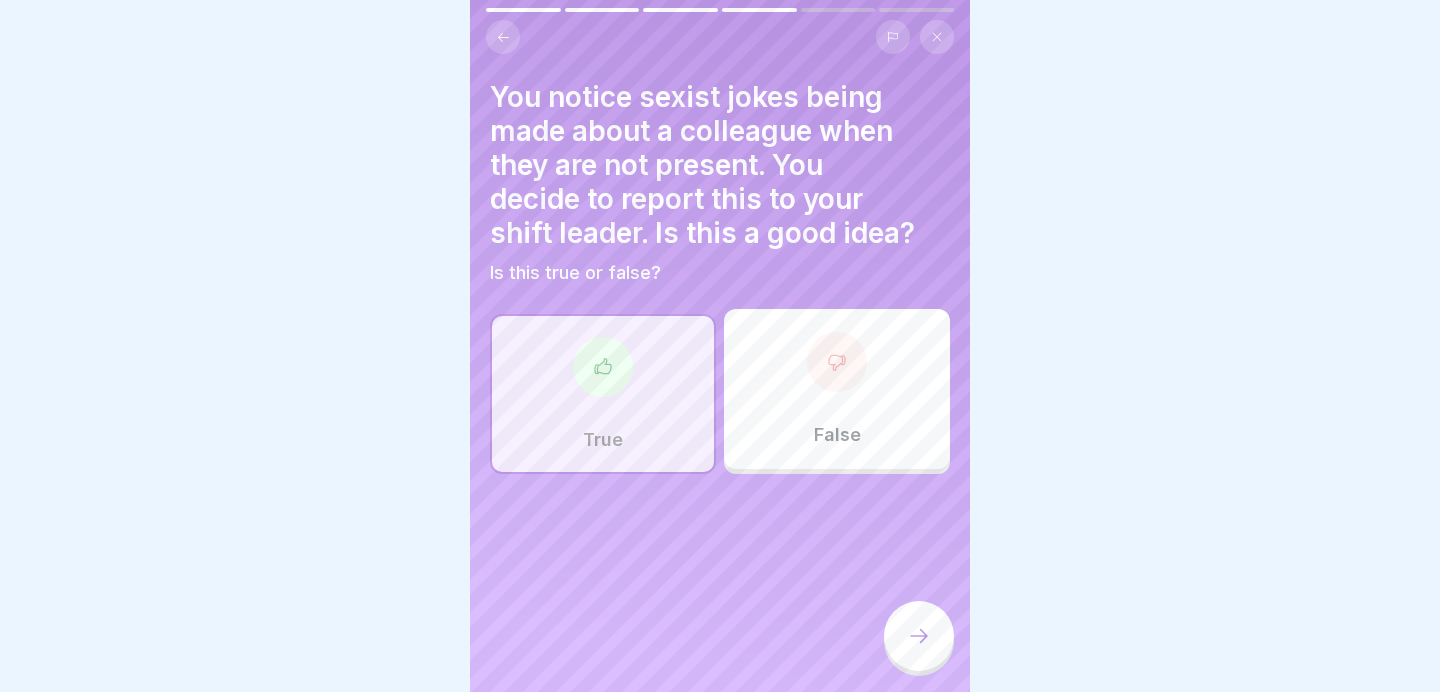 click at bounding box center (919, 636) 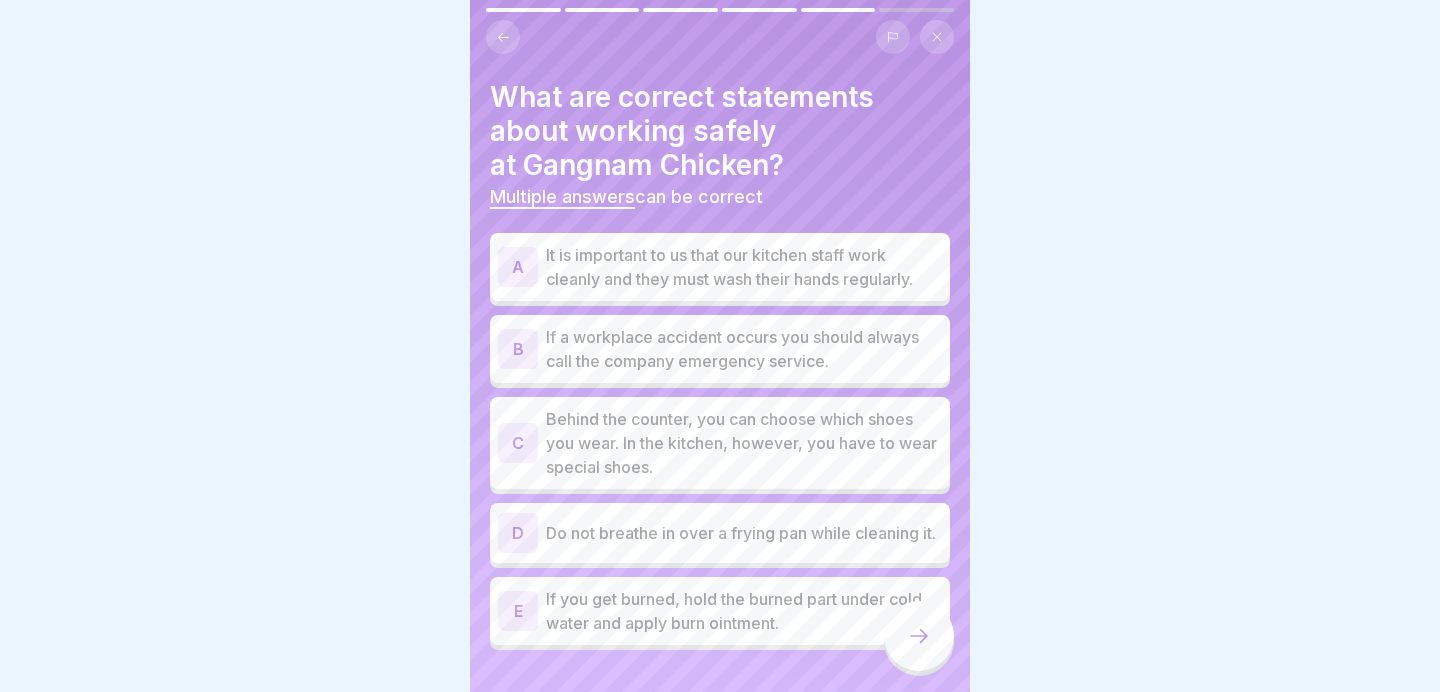 click on "If a workplace accident occurs you should always call the company emergency service." at bounding box center (744, 349) 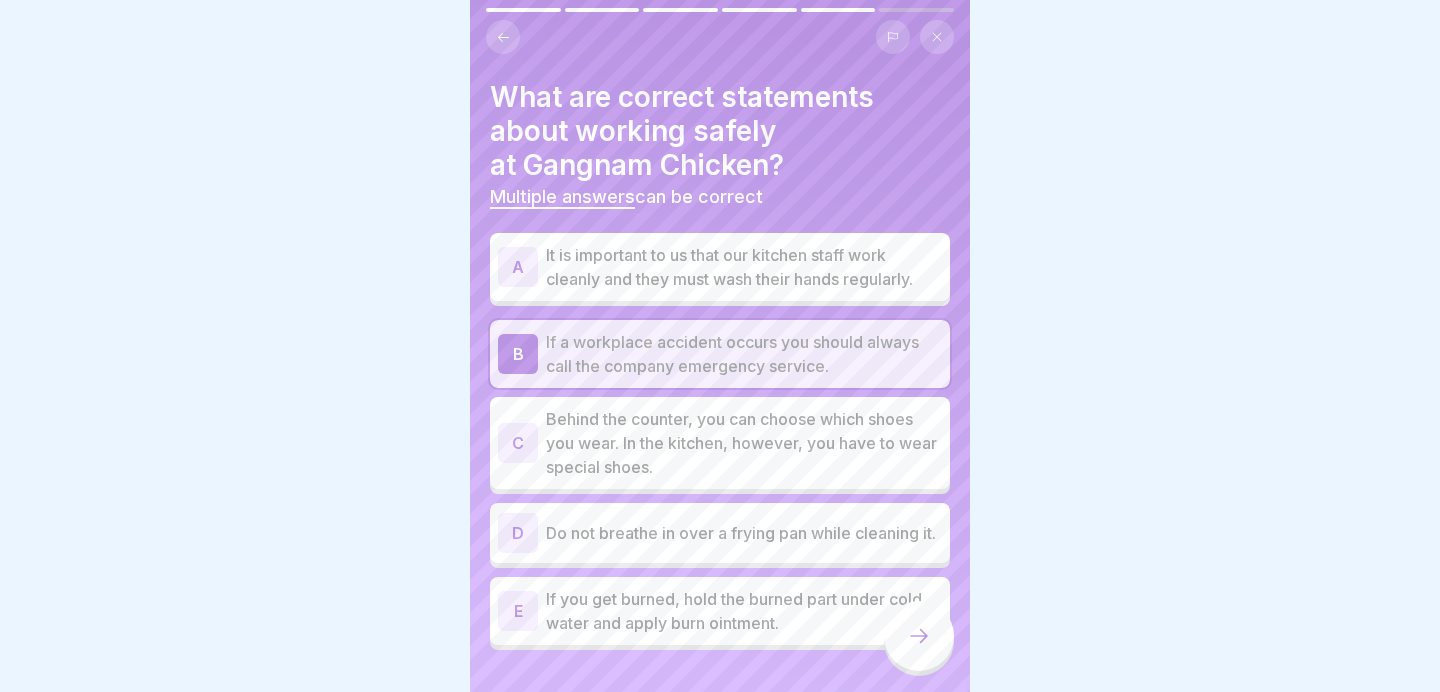 click on "It is important to us that our kitchen staff work cleanly and they must wash their hands regularly." at bounding box center (744, 267) 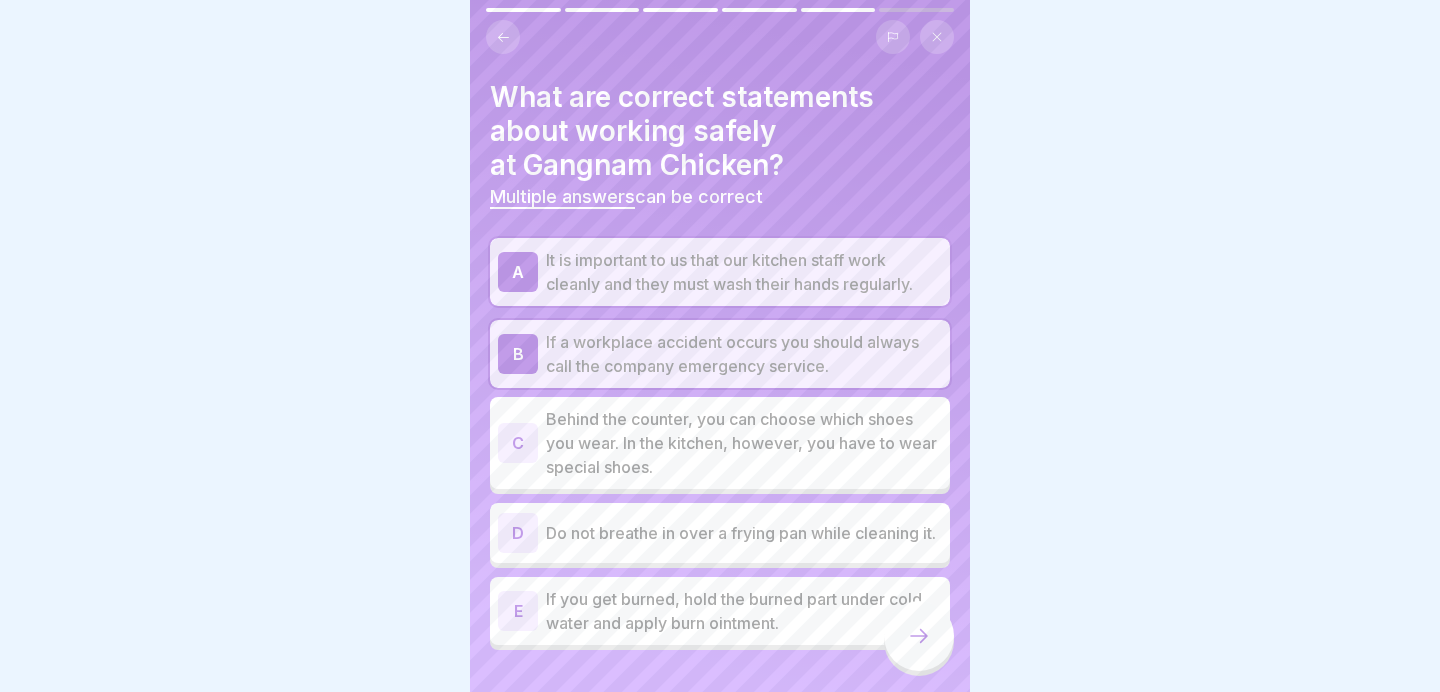 click on "If you get burned, hold the burned part under cold water and apply burn ointment." at bounding box center [744, 611] 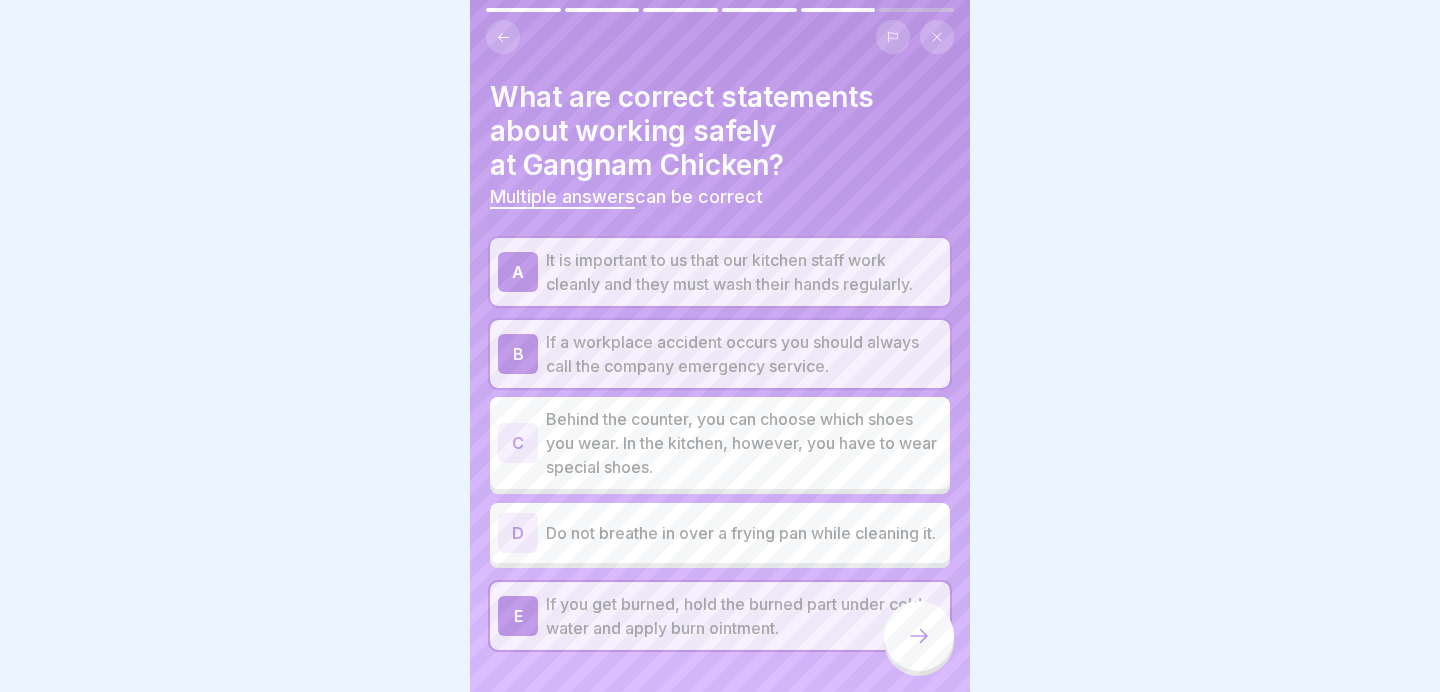 click on "Do not breathe in over a frying pan while cleaning it." at bounding box center [744, 533] 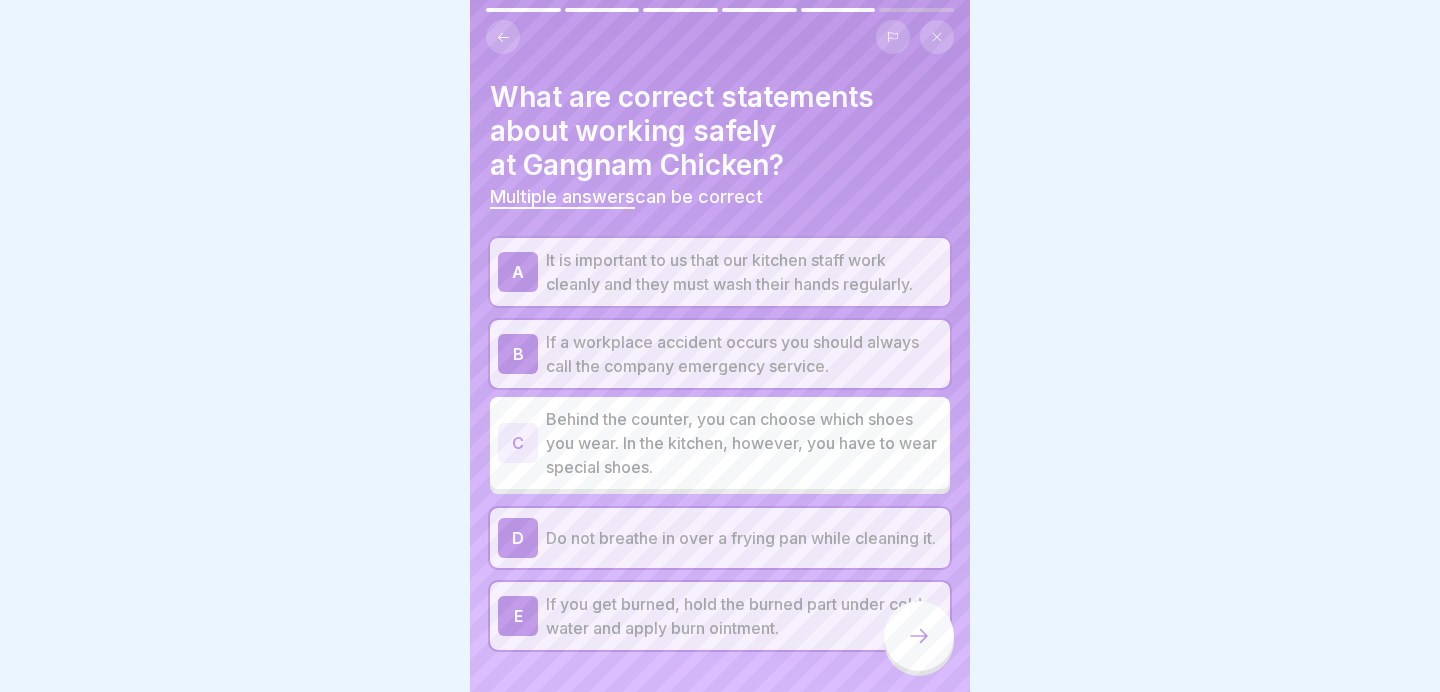 click at bounding box center (919, 636) 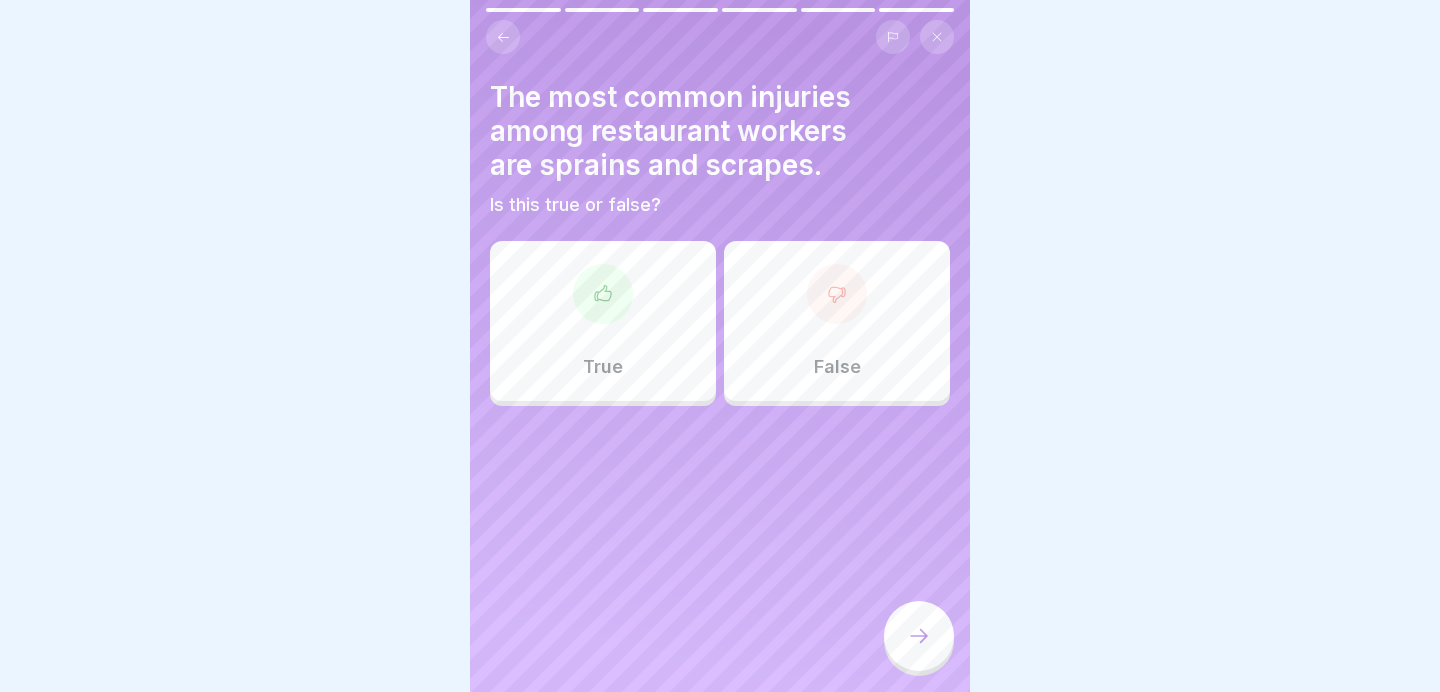 click on "True" at bounding box center (603, 321) 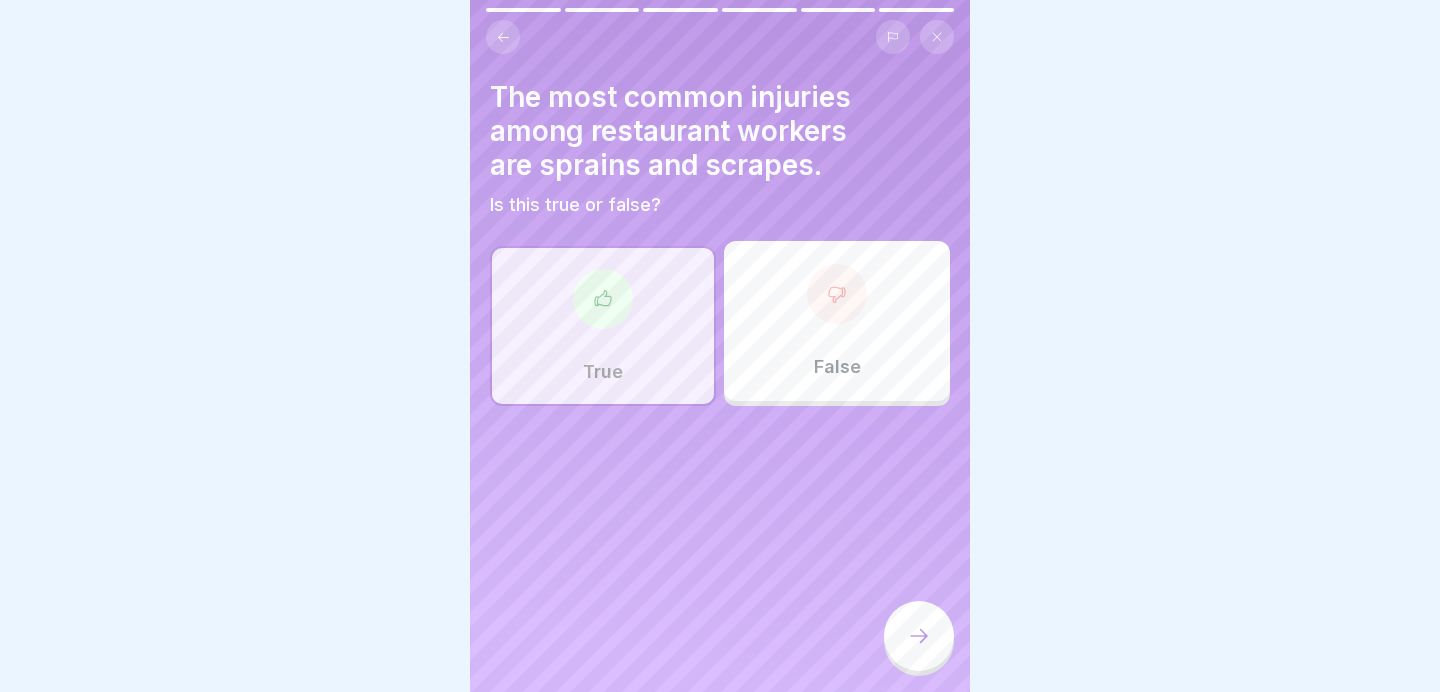 click 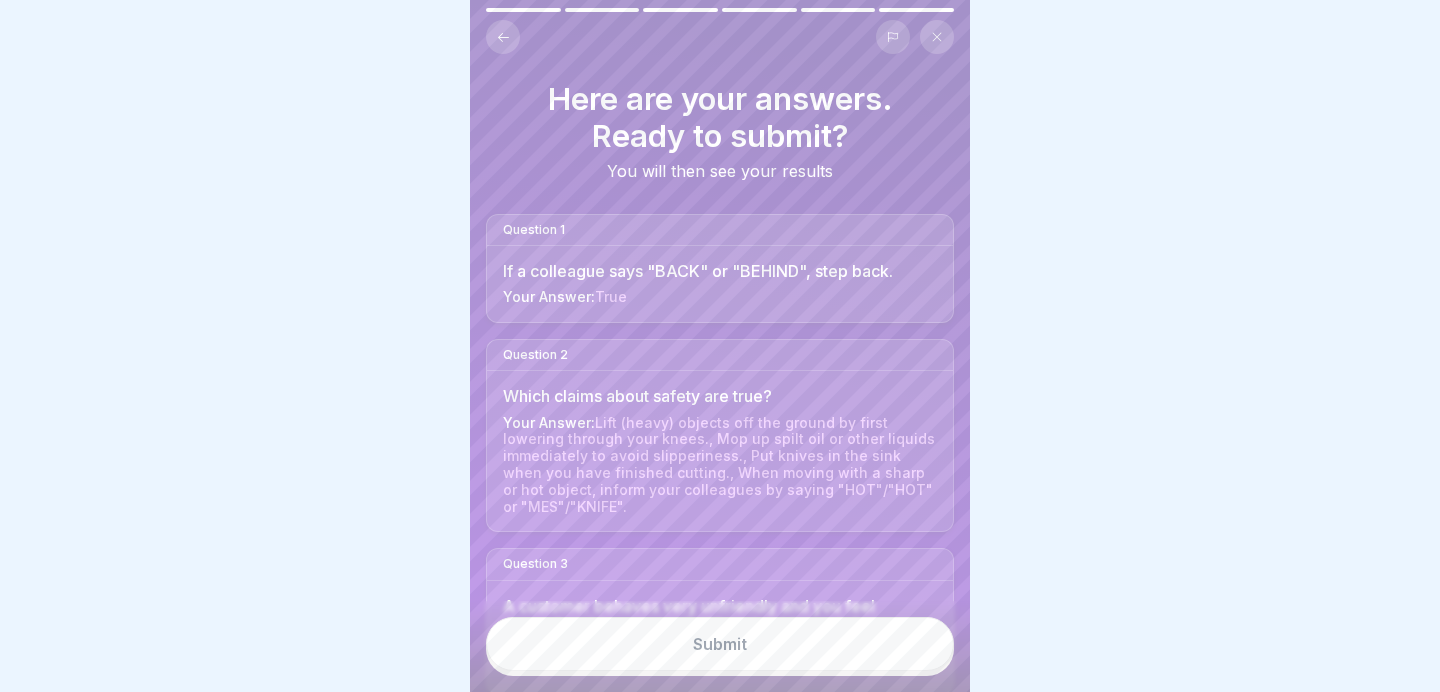 click on "Submit" at bounding box center [720, 644] 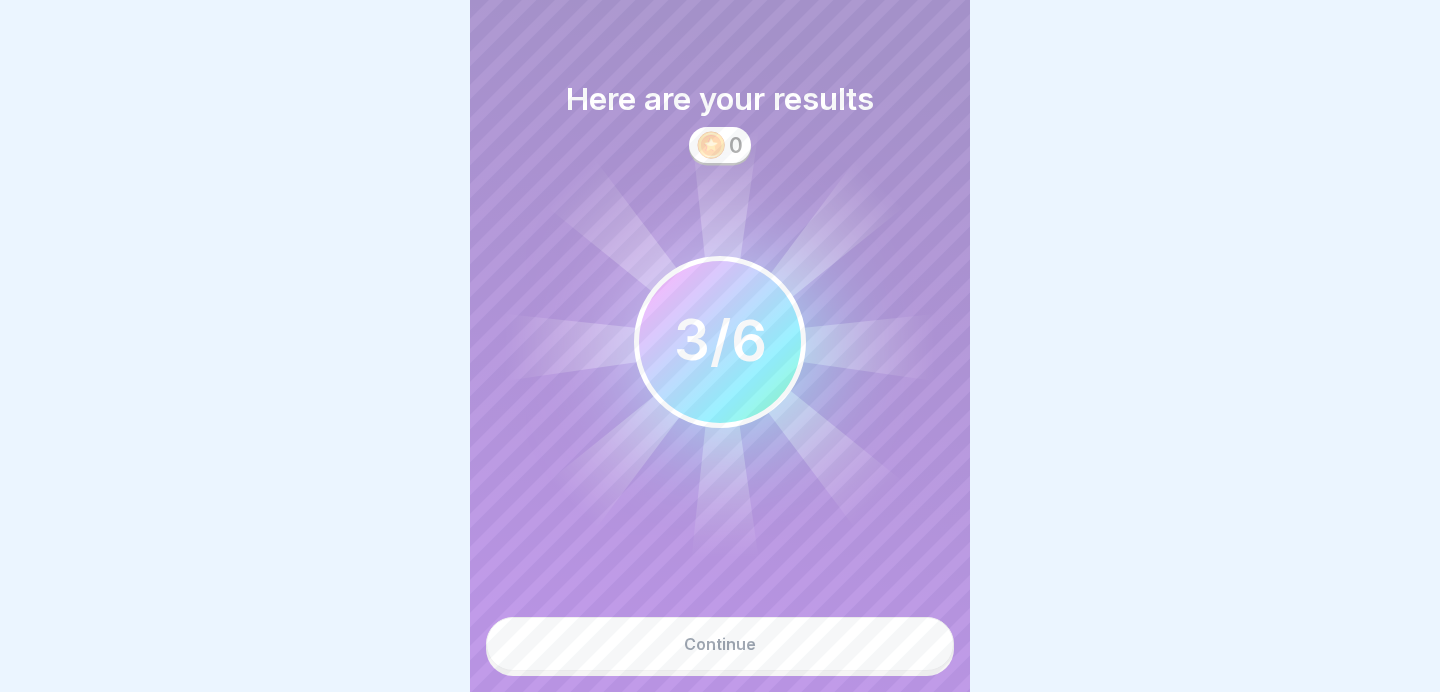 click on "Continue" at bounding box center [720, 644] 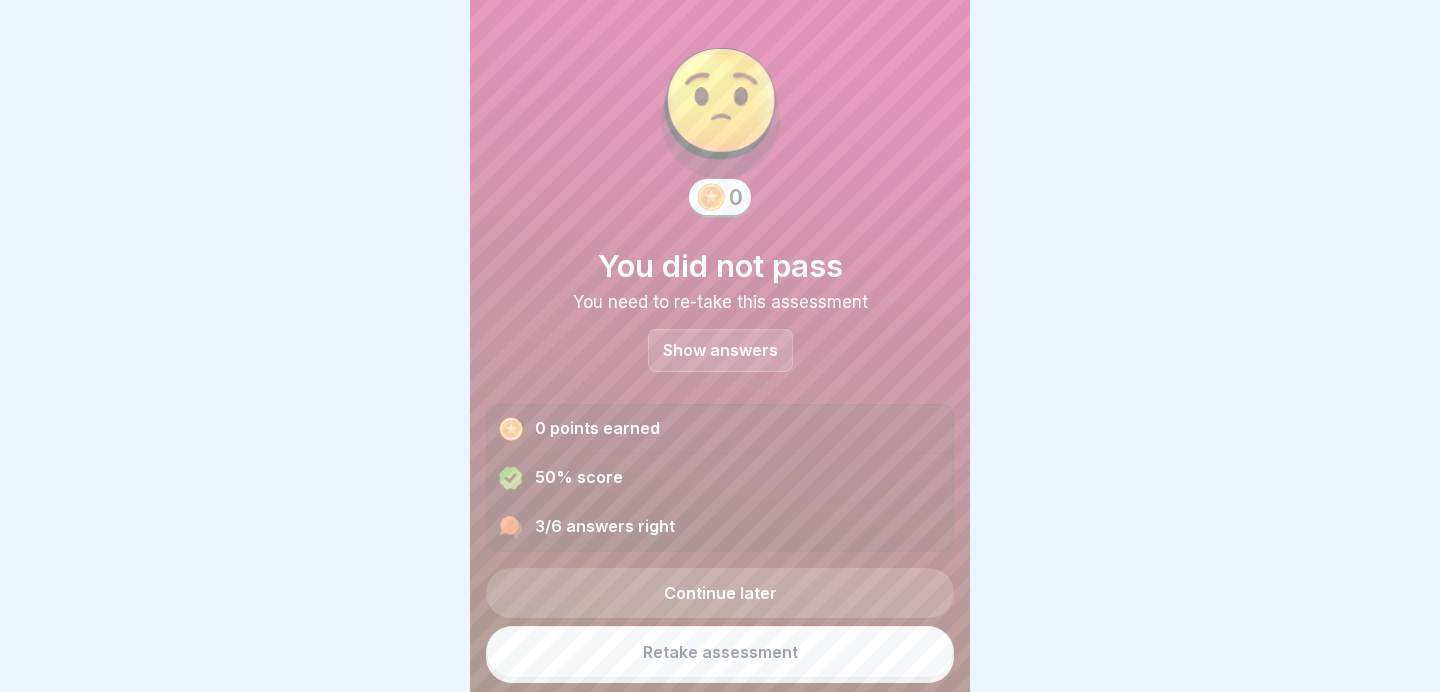 click on "Show answers" at bounding box center (720, 350) 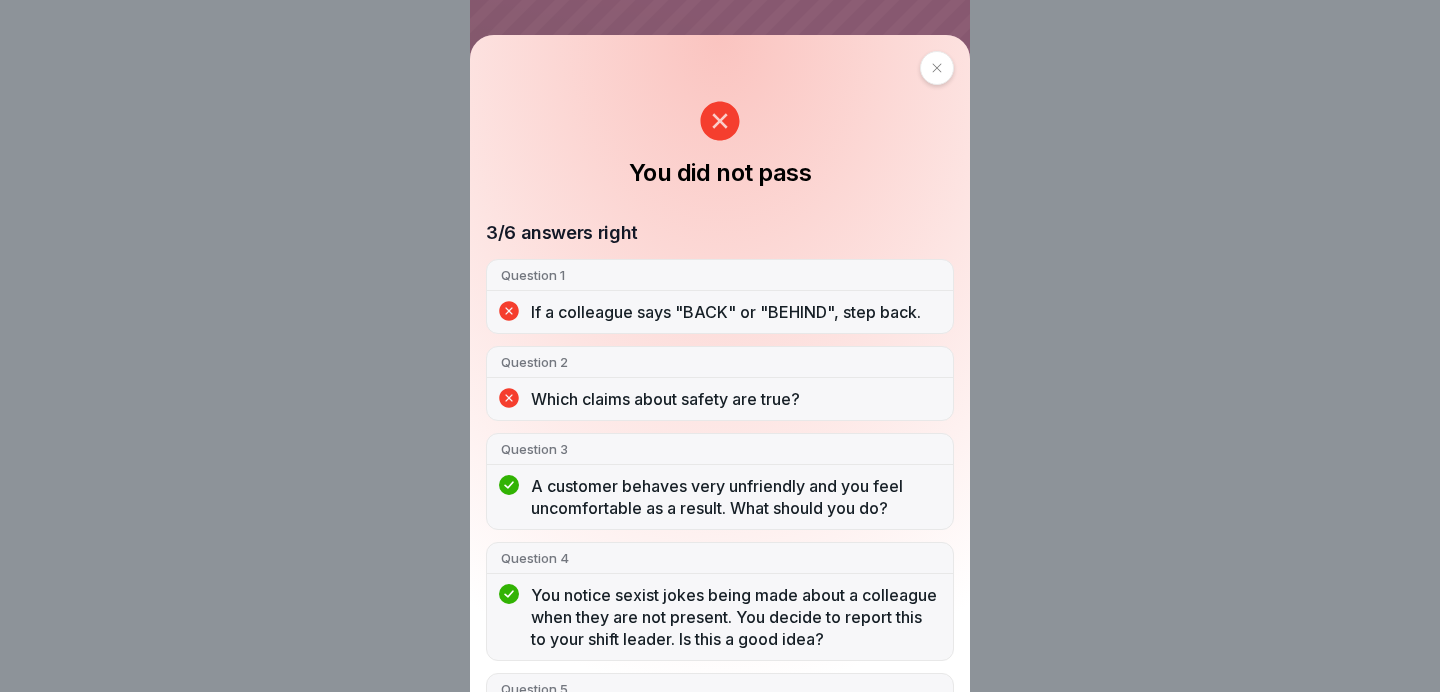 scroll, scrollTop: 202, scrollLeft: 0, axis: vertical 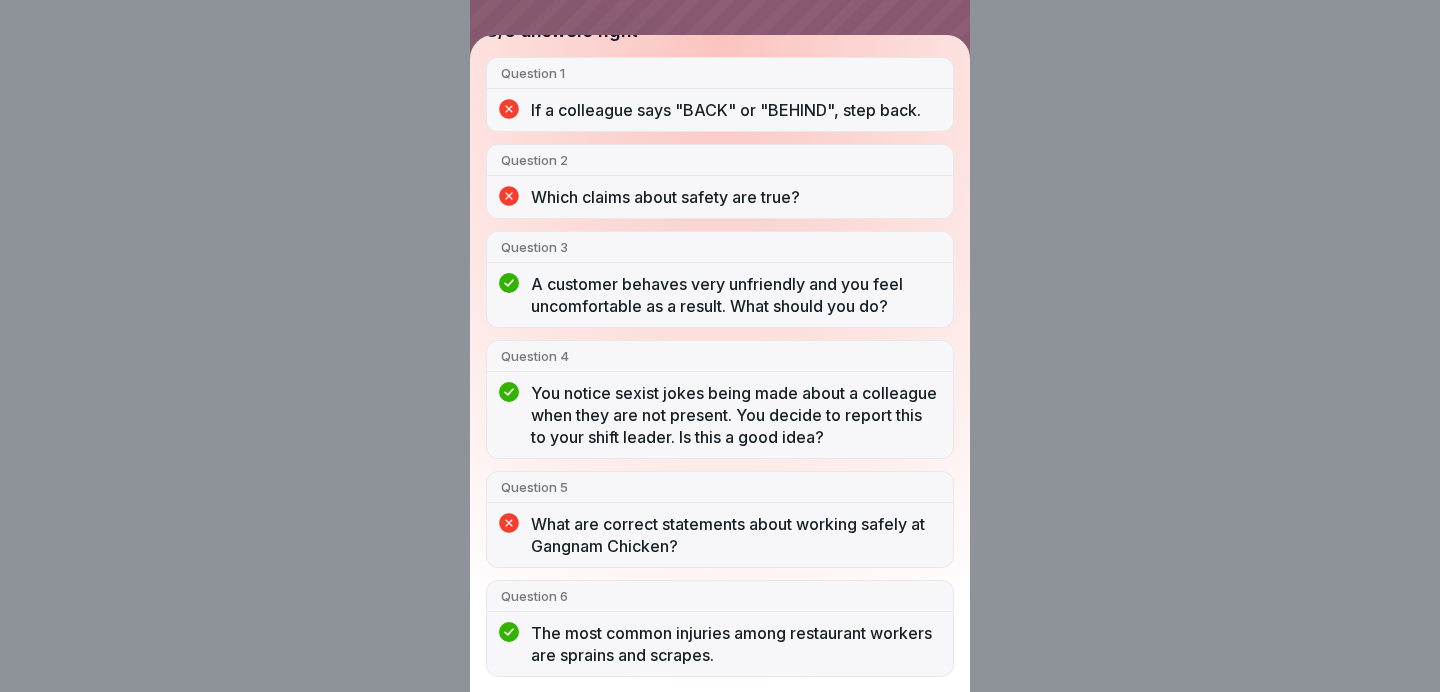 click on "You did not pass 3/6 answers right Question 1 If a colleague says "BACK" or "BEHIND", step back. Question 2 Which claims about safety are true? Question 3 A customer behaves very unfriendly and you feel uncomfortable as a result. What should you do? Question 4 You notice sexist jokes being made about a colleague when they are not present. You decide to report this to your shift leader. Is this a good idea? Question 5 What are correct statements about working safely at Gangnam Chicken? Question 6 The most common injuries among restaurant workers are sprains and scrapes." at bounding box center (720, 346) 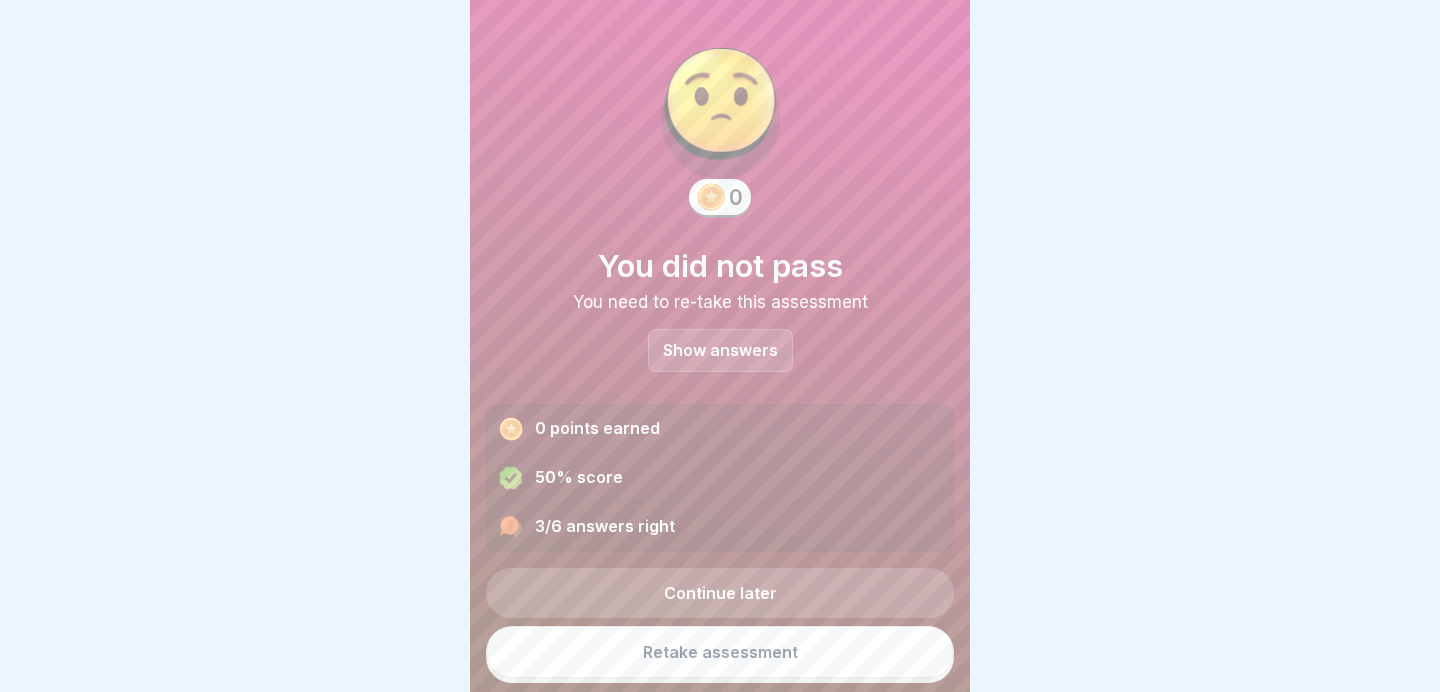 click on "Retake assessment" at bounding box center [720, 652] 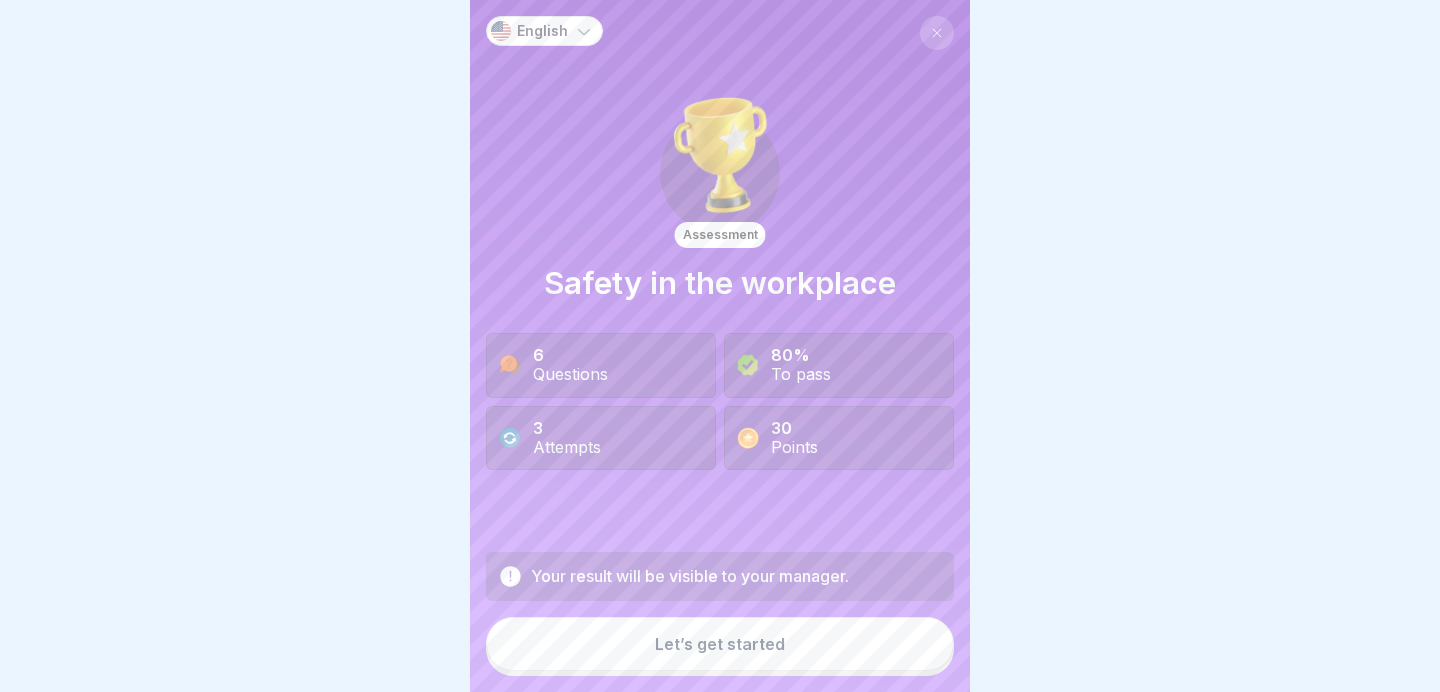 scroll, scrollTop: 0, scrollLeft: 0, axis: both 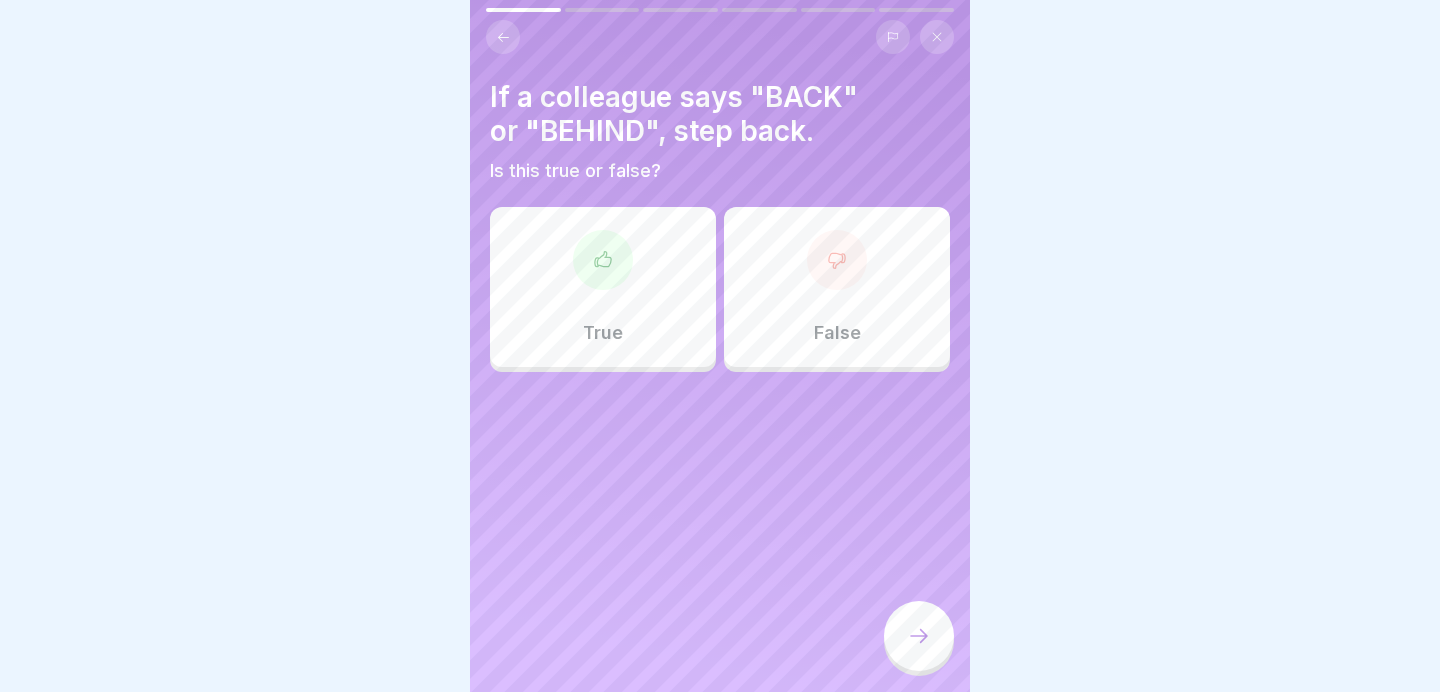 click on "False" at bounding box center (837, 287) 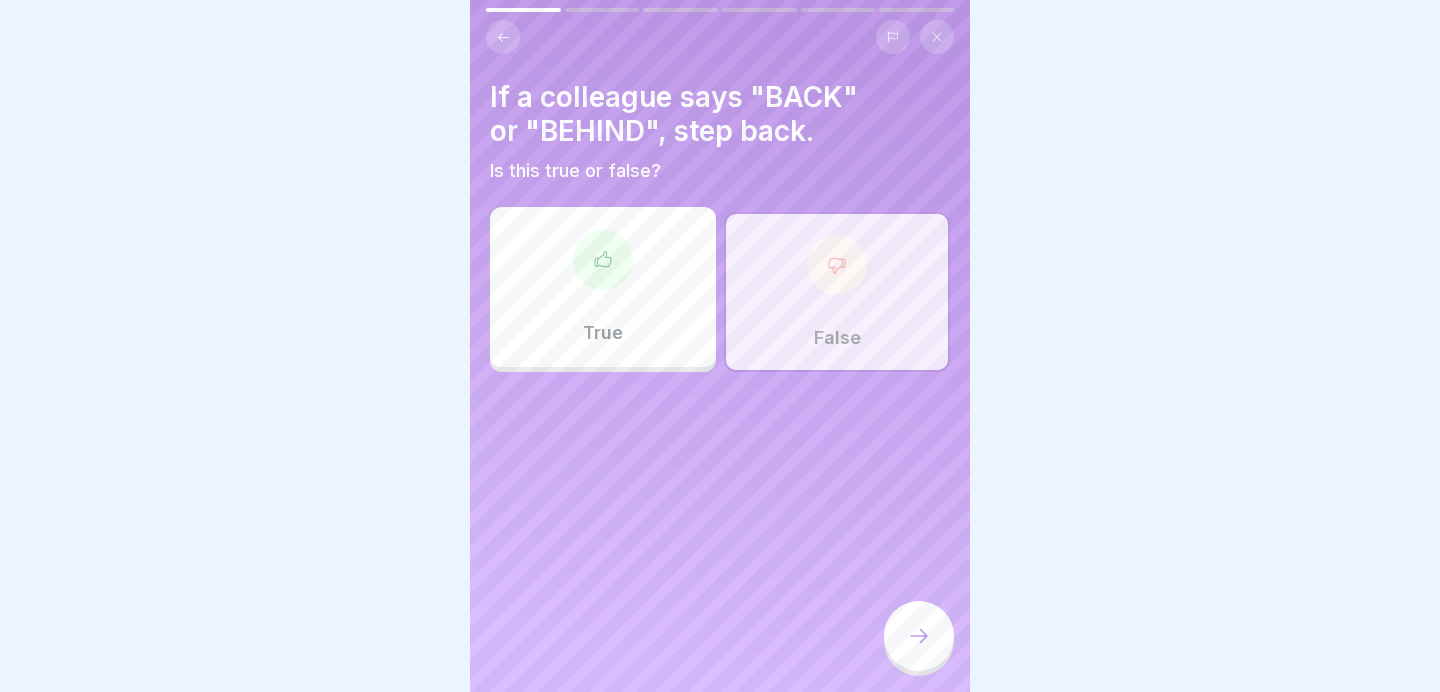 click at bounding box center (919, 636) 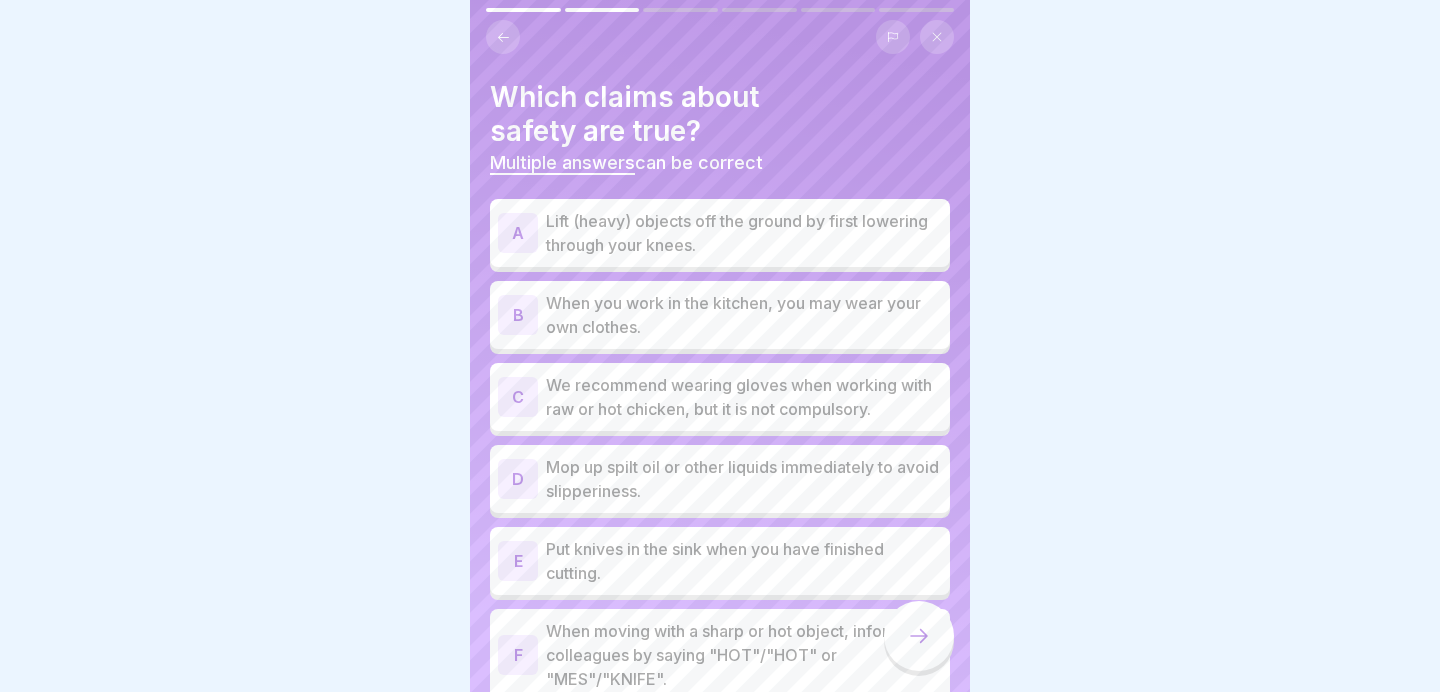 scroll, scrollTop: 93, scrollLeft: 0, axis: vertical 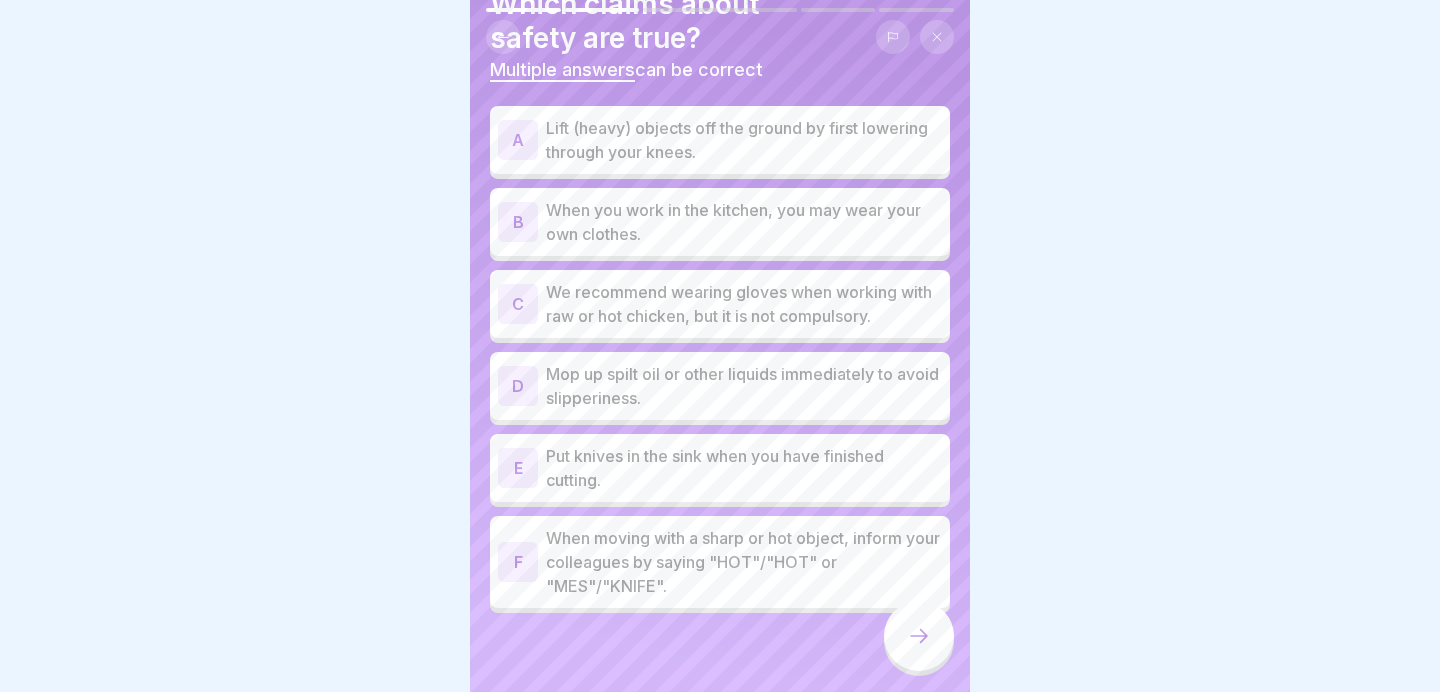 click on "When moving with a sharp or hot object, inform your colleagues by saying "HOT"/"HOT" or "MES"/"KNIFE"." at bounding box center [744, 562] 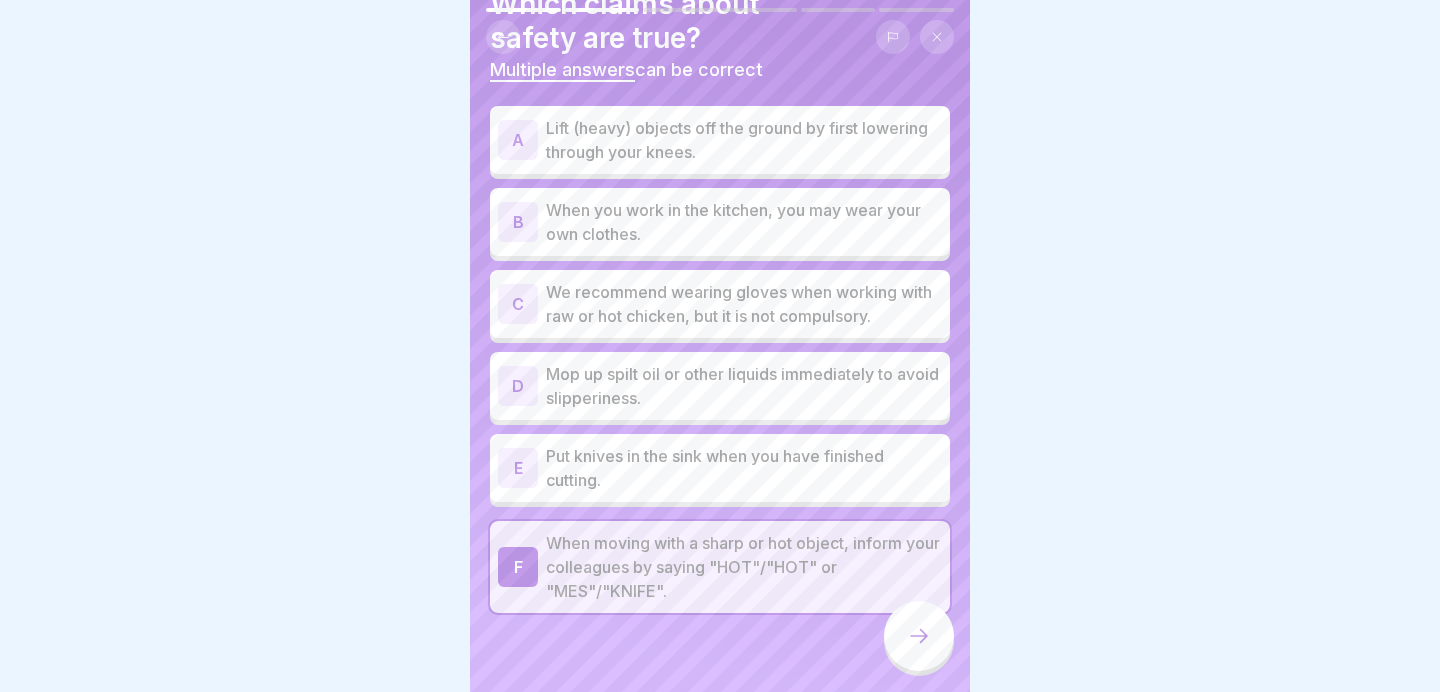 click on "Put knives in the sink when you have finished cutting." at bounding box center [744, 468] 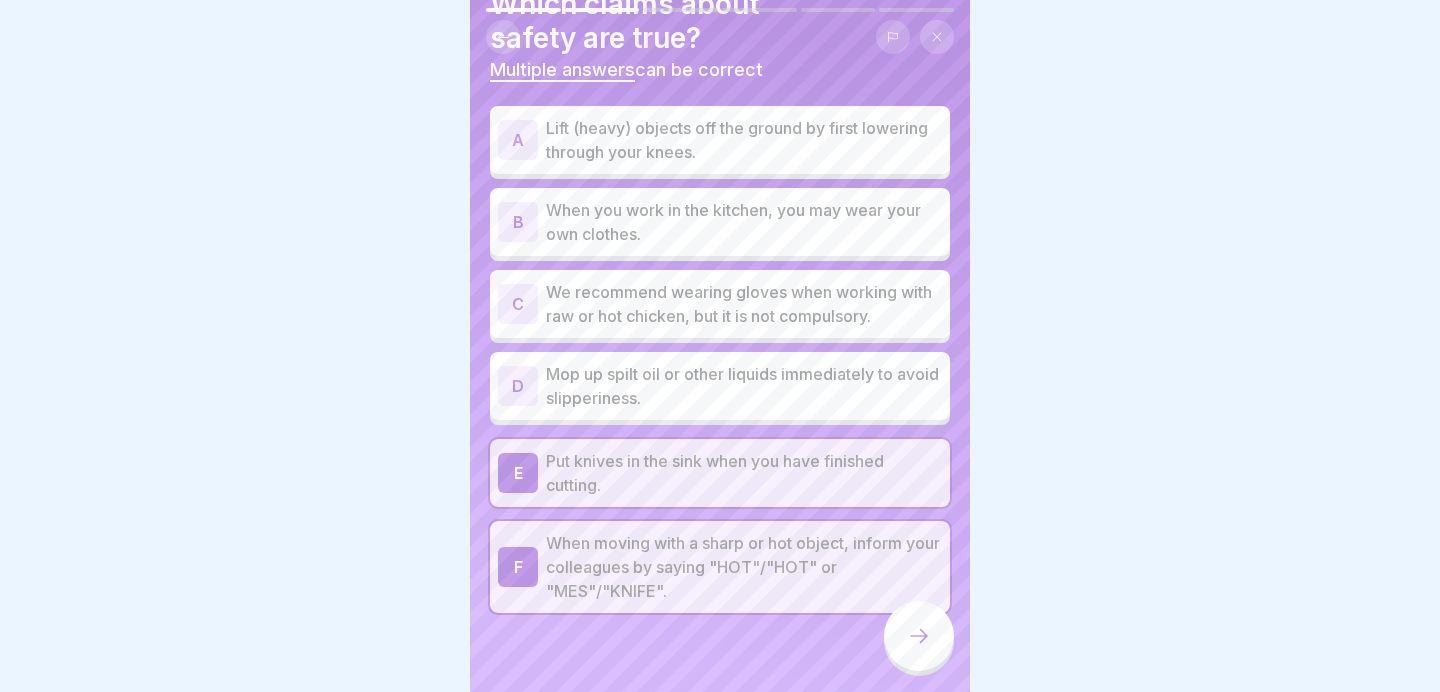 click on "D Mop up spilt oil or other liquids immediately to avoid slipperiness." at bounding box center (720, 386) 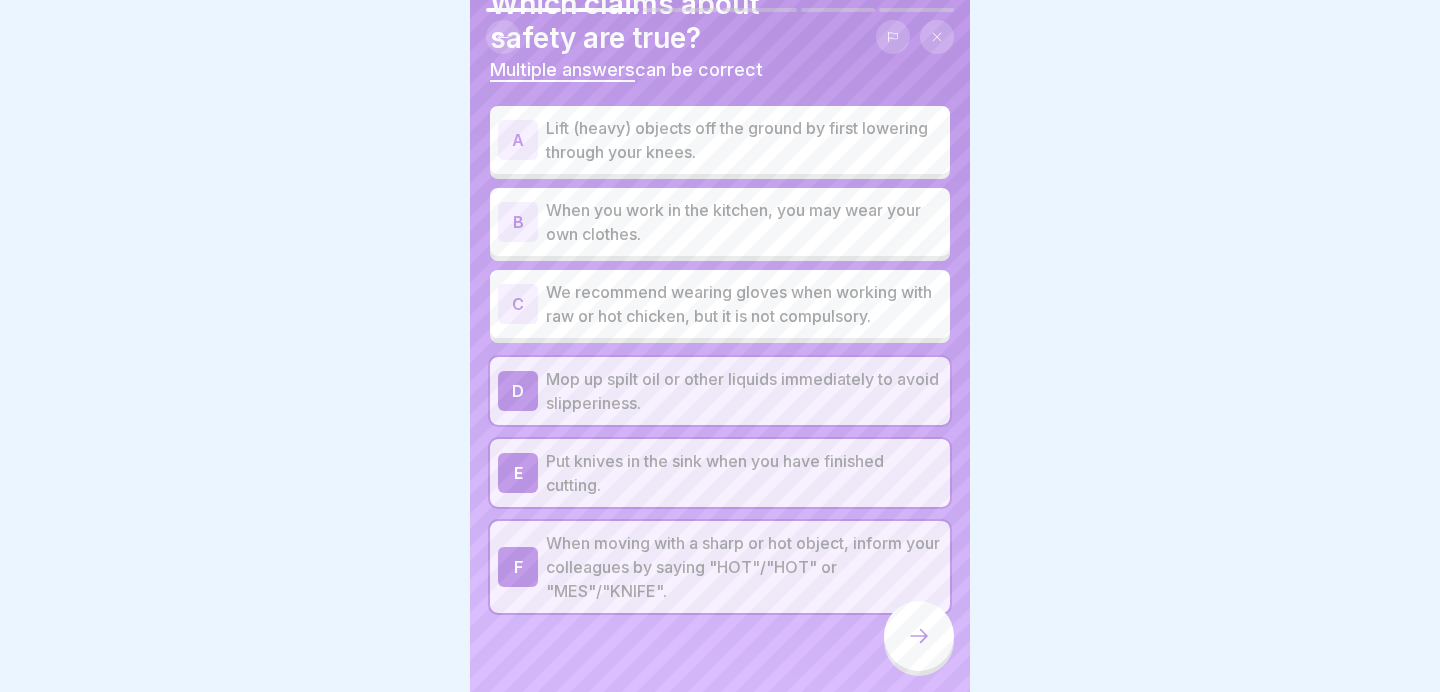 click at bounding box center (919, 636) 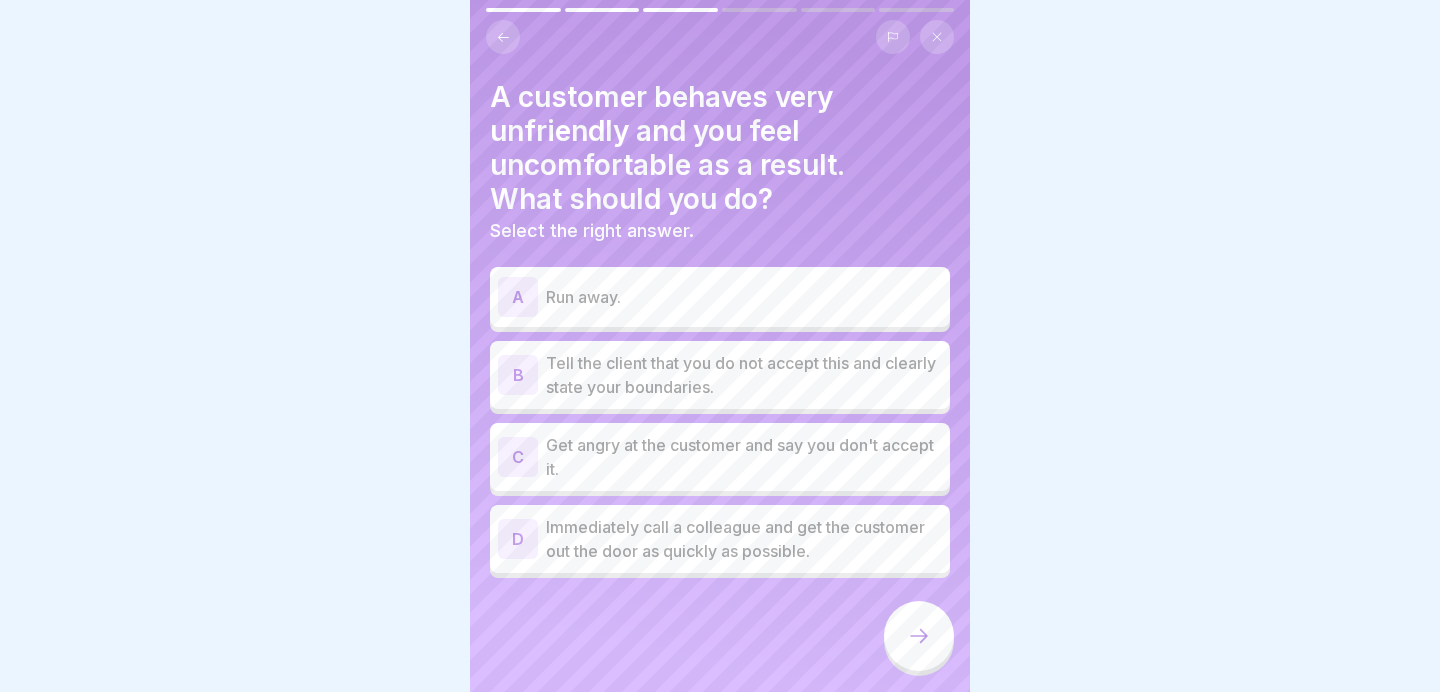 click on "Tell the client that you do not accept this and clearly state your boundaries." at bounding box center (744, 375) 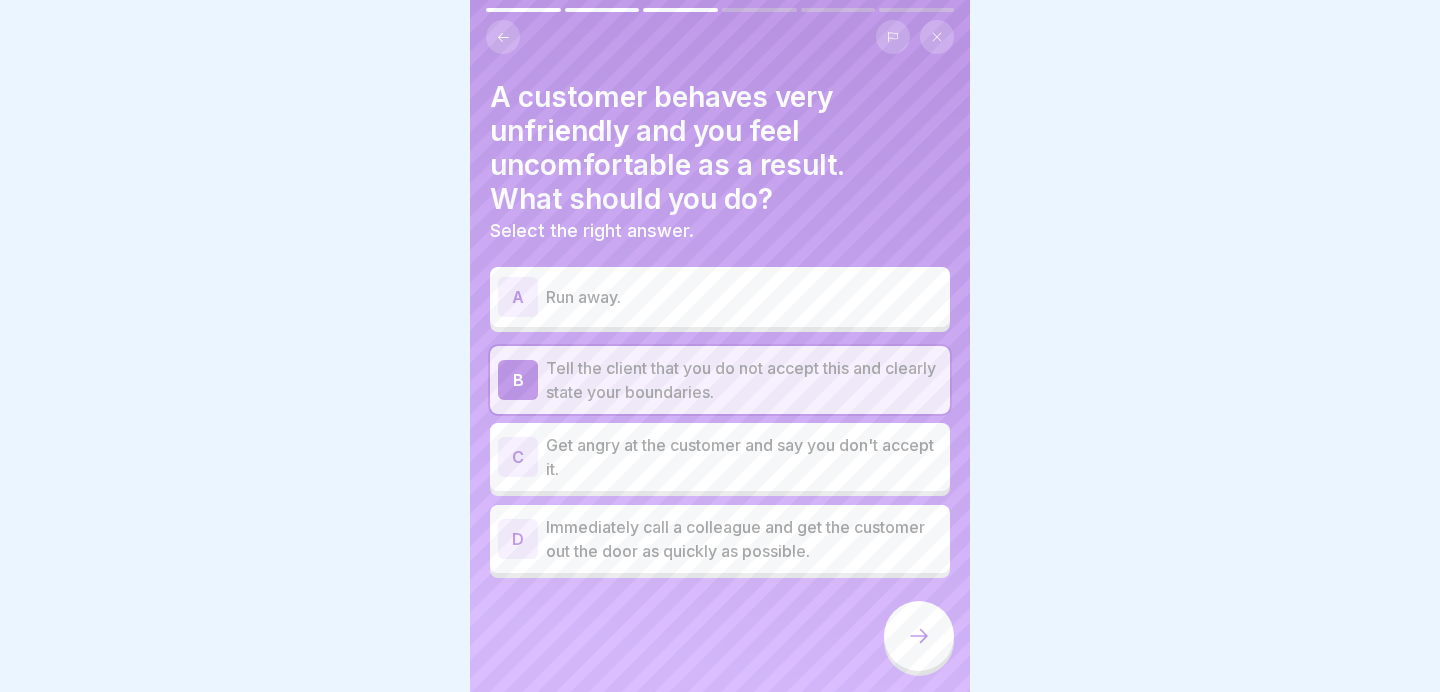 click at bounding box center [919, 638] 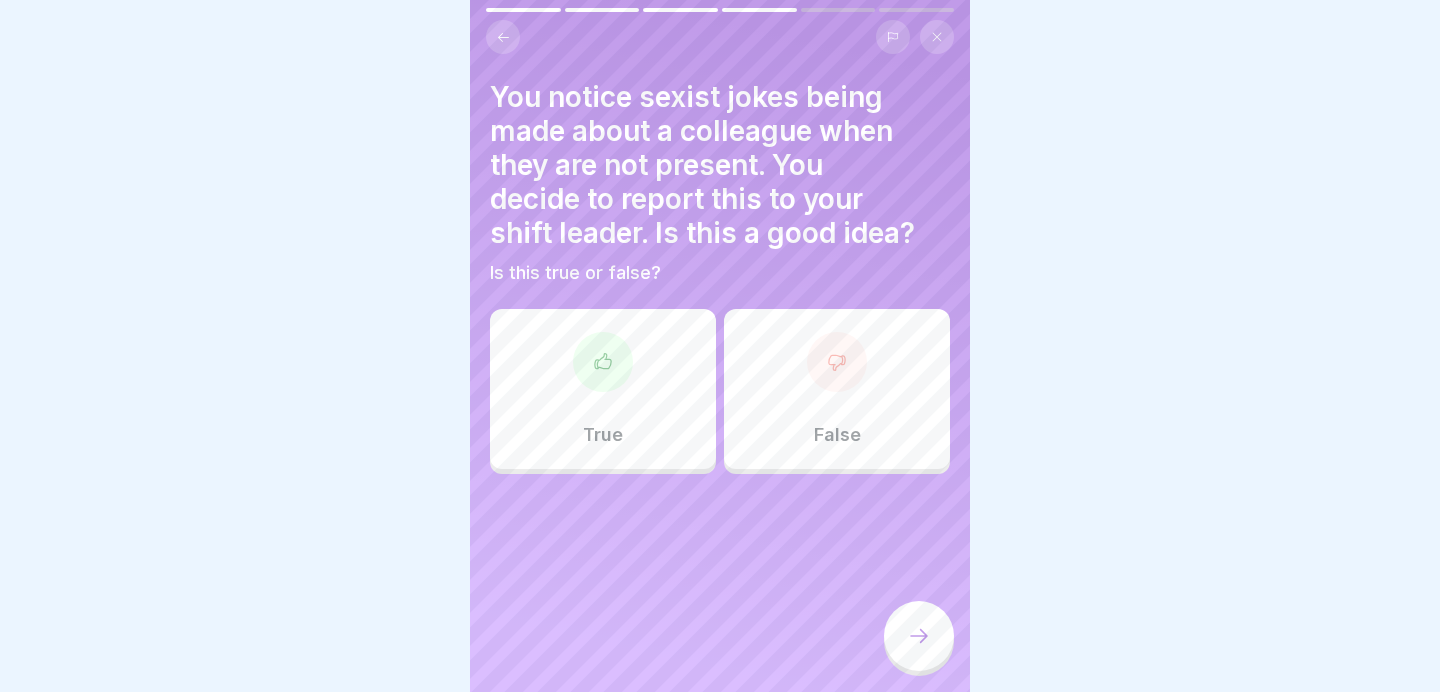 click on "True" at bounding box center [603, 389] 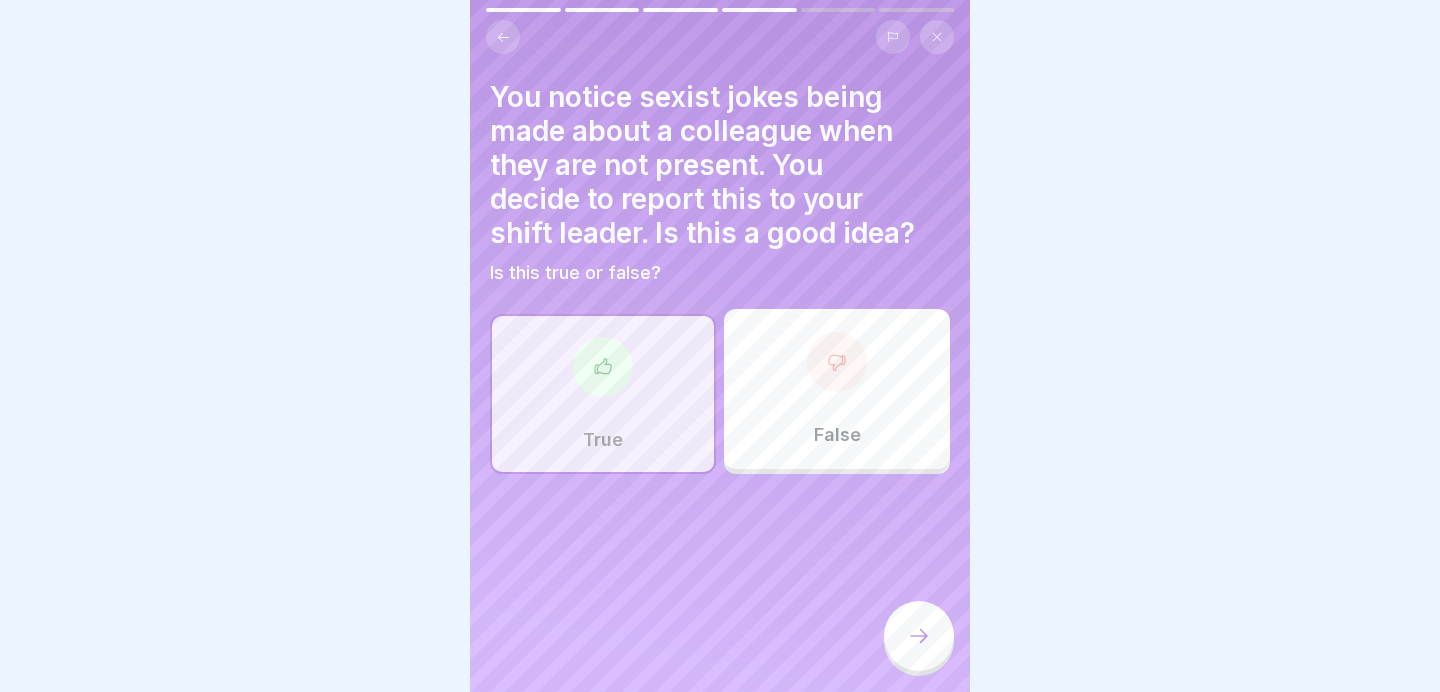 click at bounding box center [919, 636] 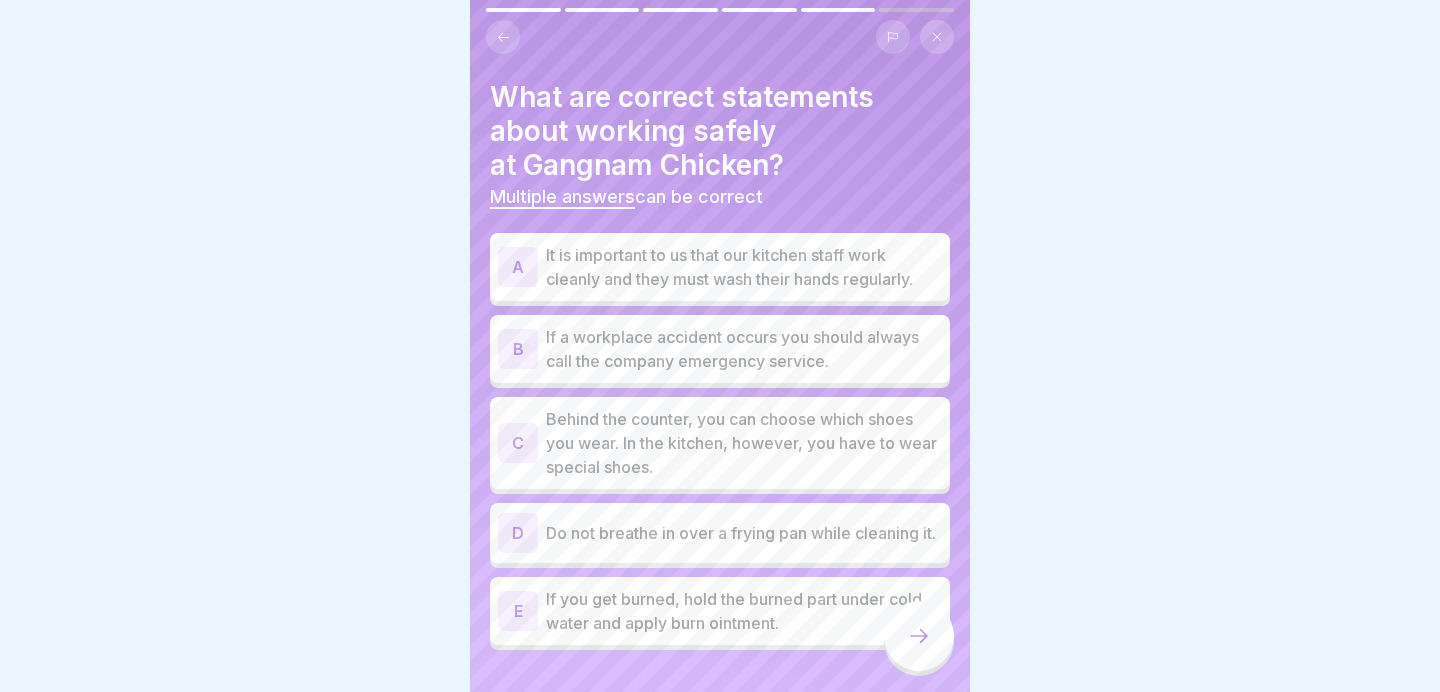click at bounding box center [919, 636] 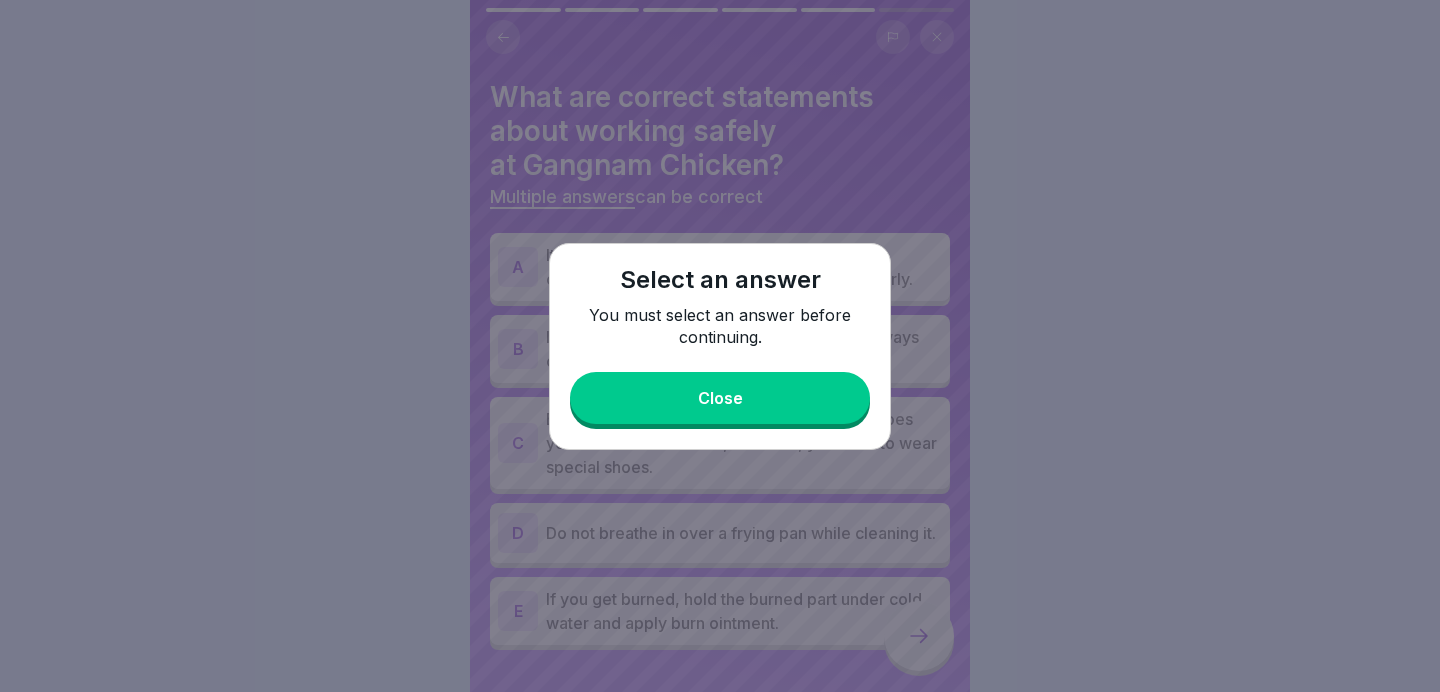 click on "Close" at bounding box center [720, 398] 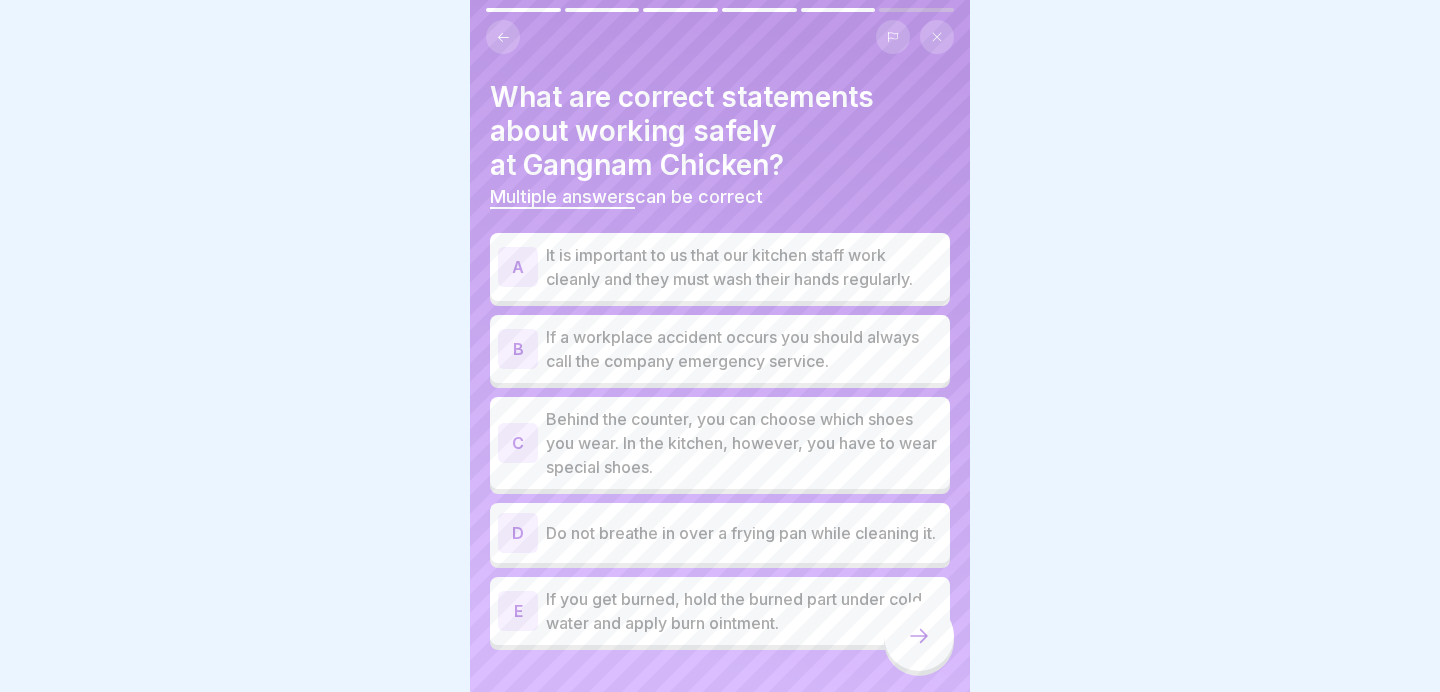click on "Do not breathe in over a frying pan while cleaning it." at bounding box center (744, 533) 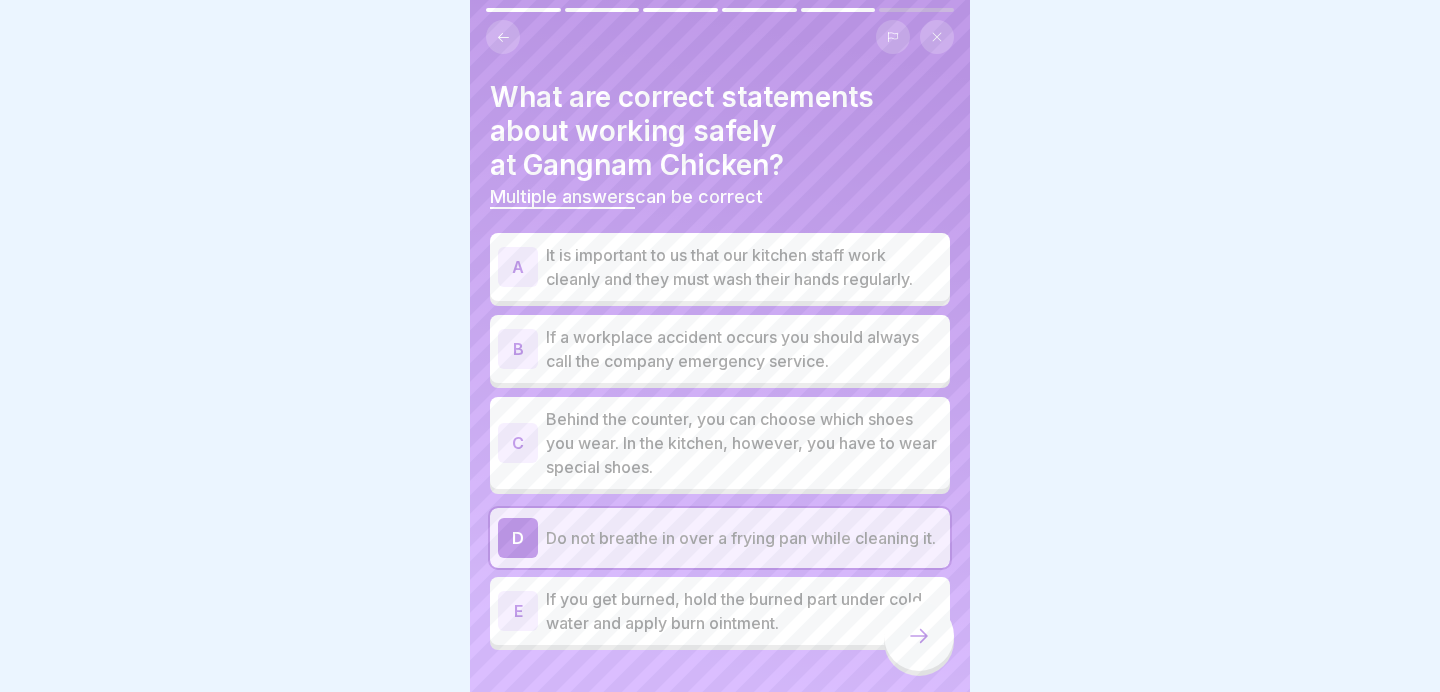 click on "If you get burned, hold the burned part under cold water and apply burn ointment." at bounding box center (744, 611) 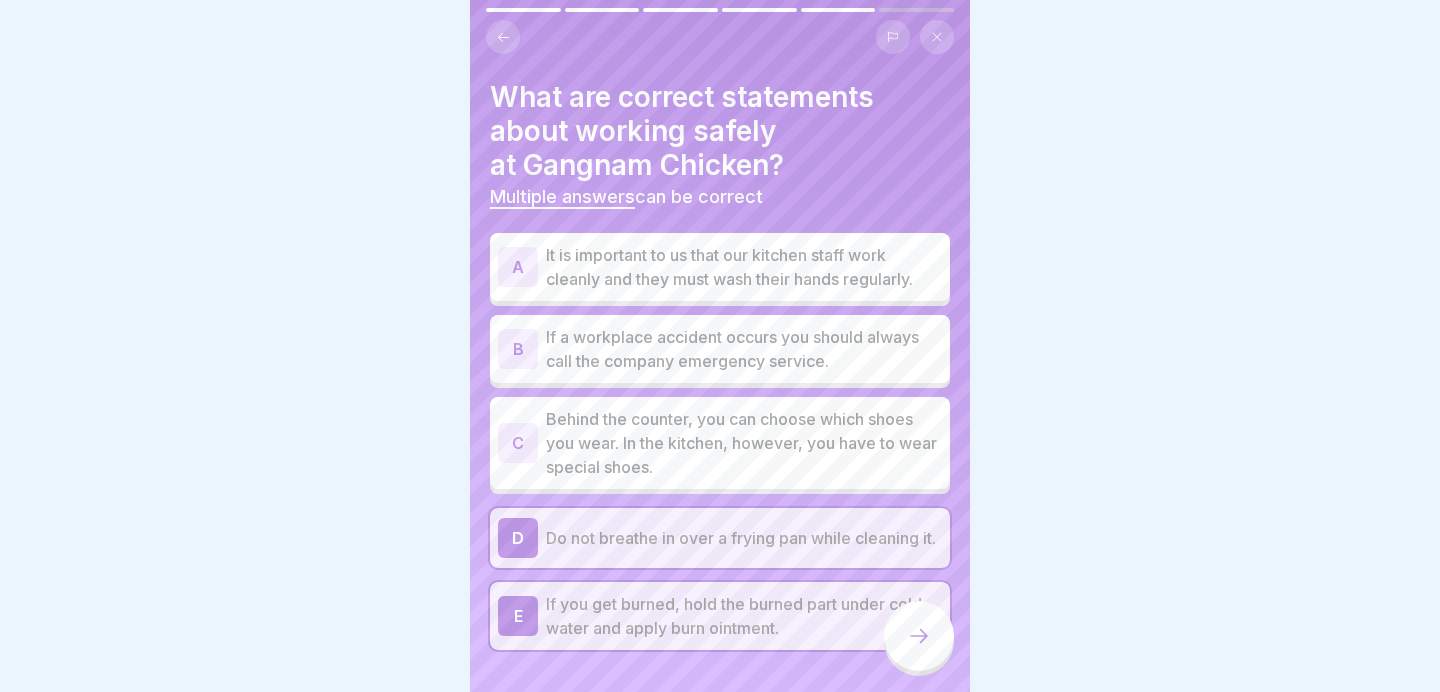 click on "If a workplace accident occurs you should always call the company emergency service." at bounding box center [744, 349] 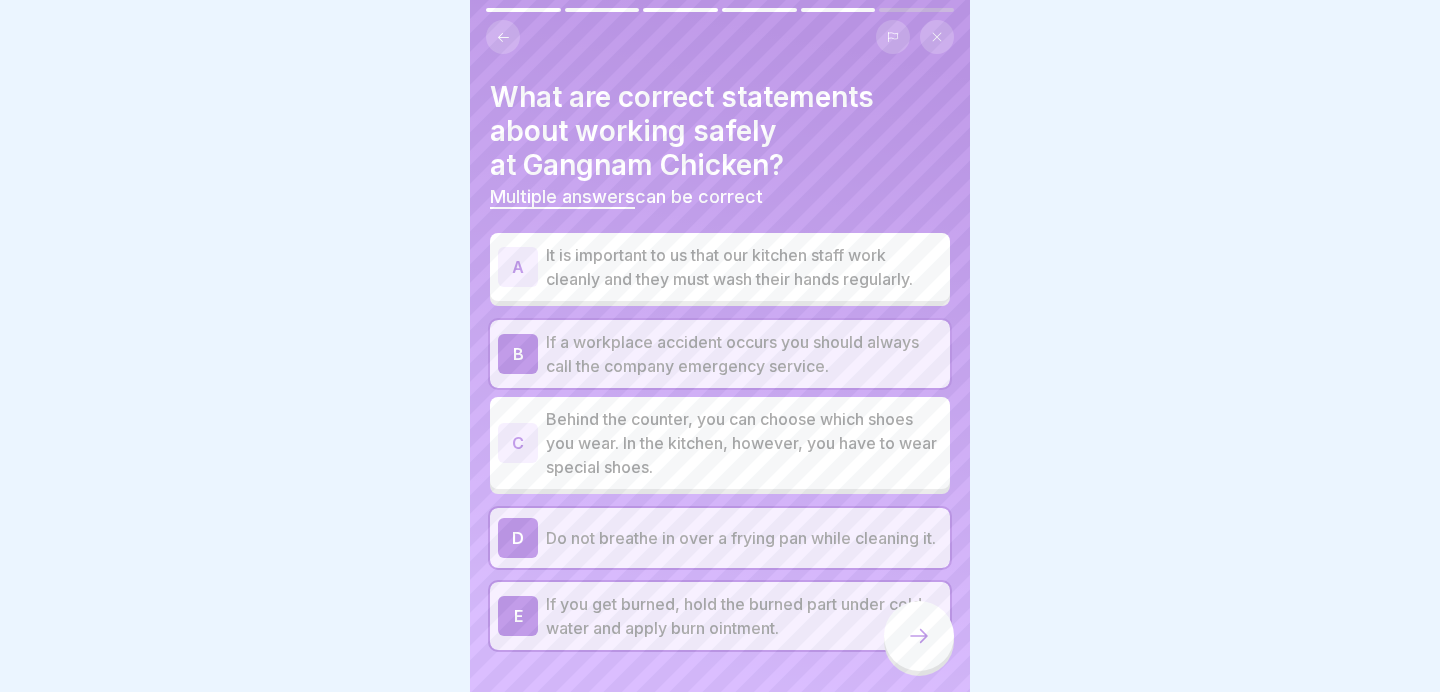 click 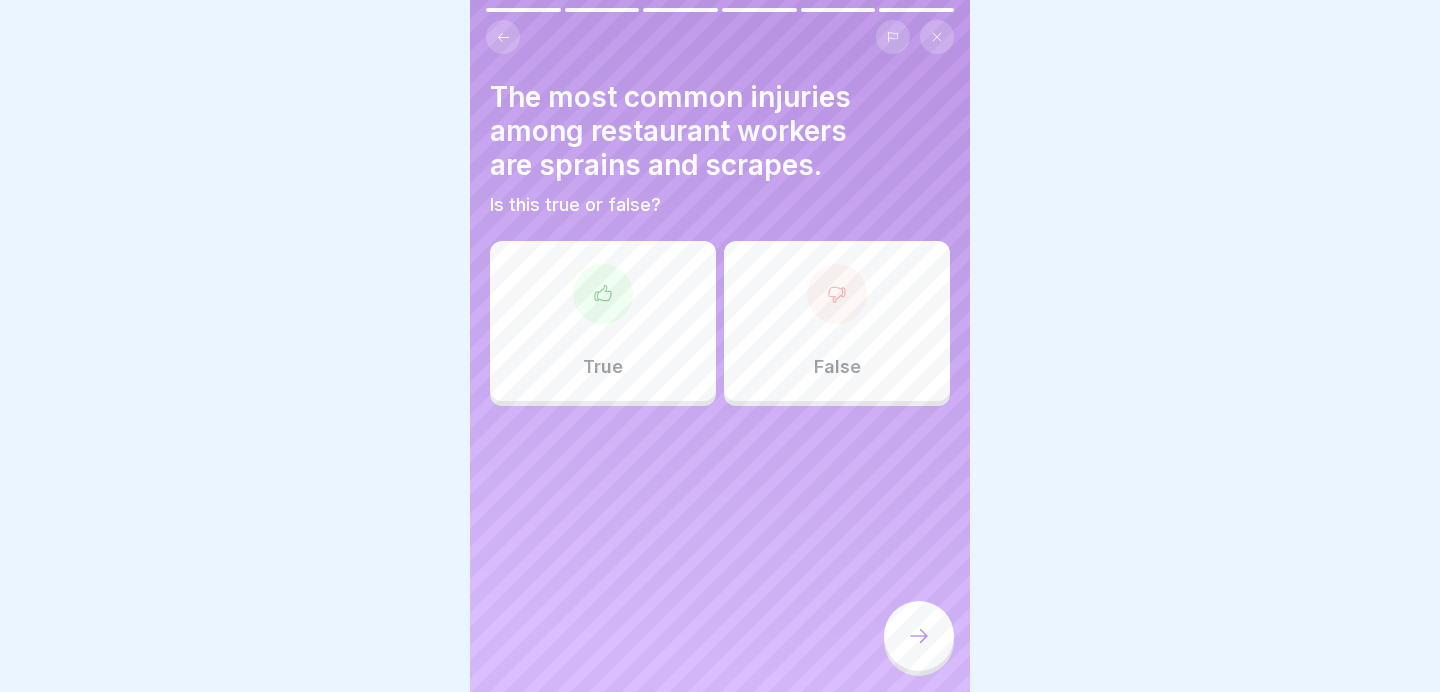 click at bounding box center (603, 294) 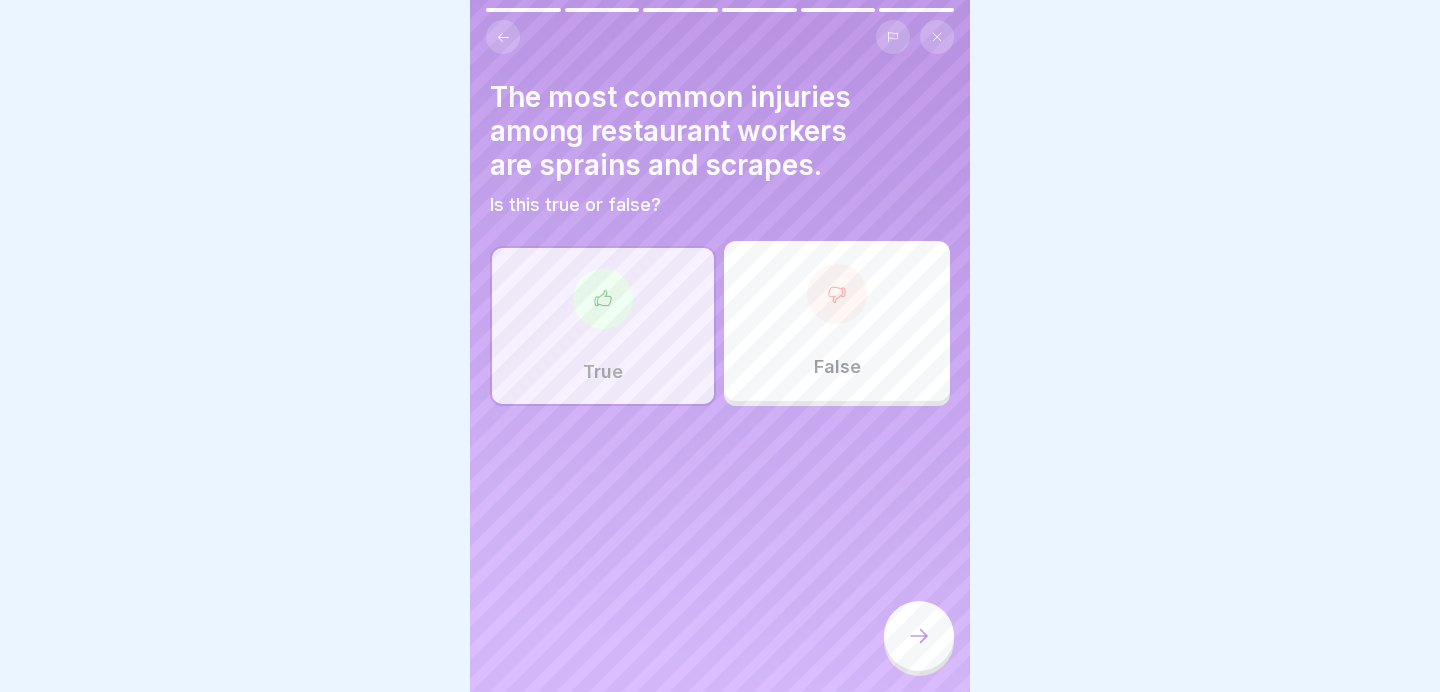 click 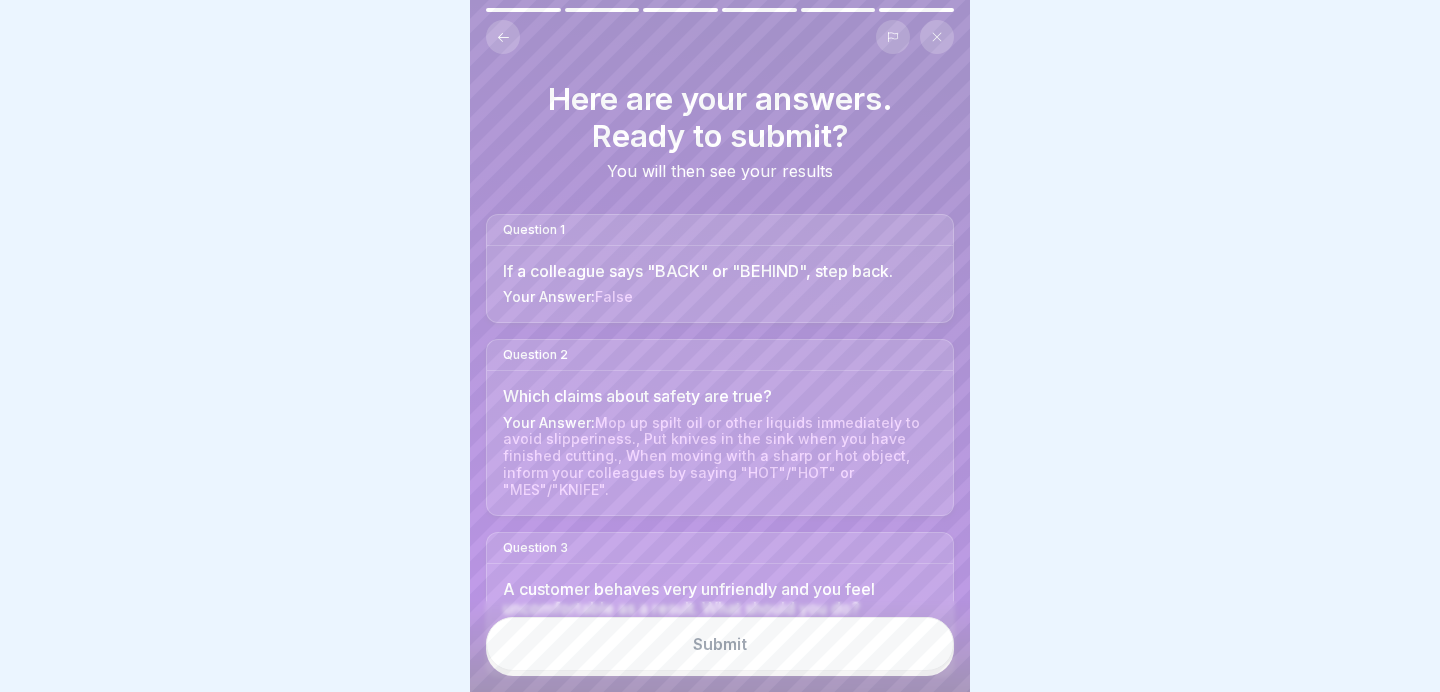 click on "Submit" at bounding box center (720, 644) 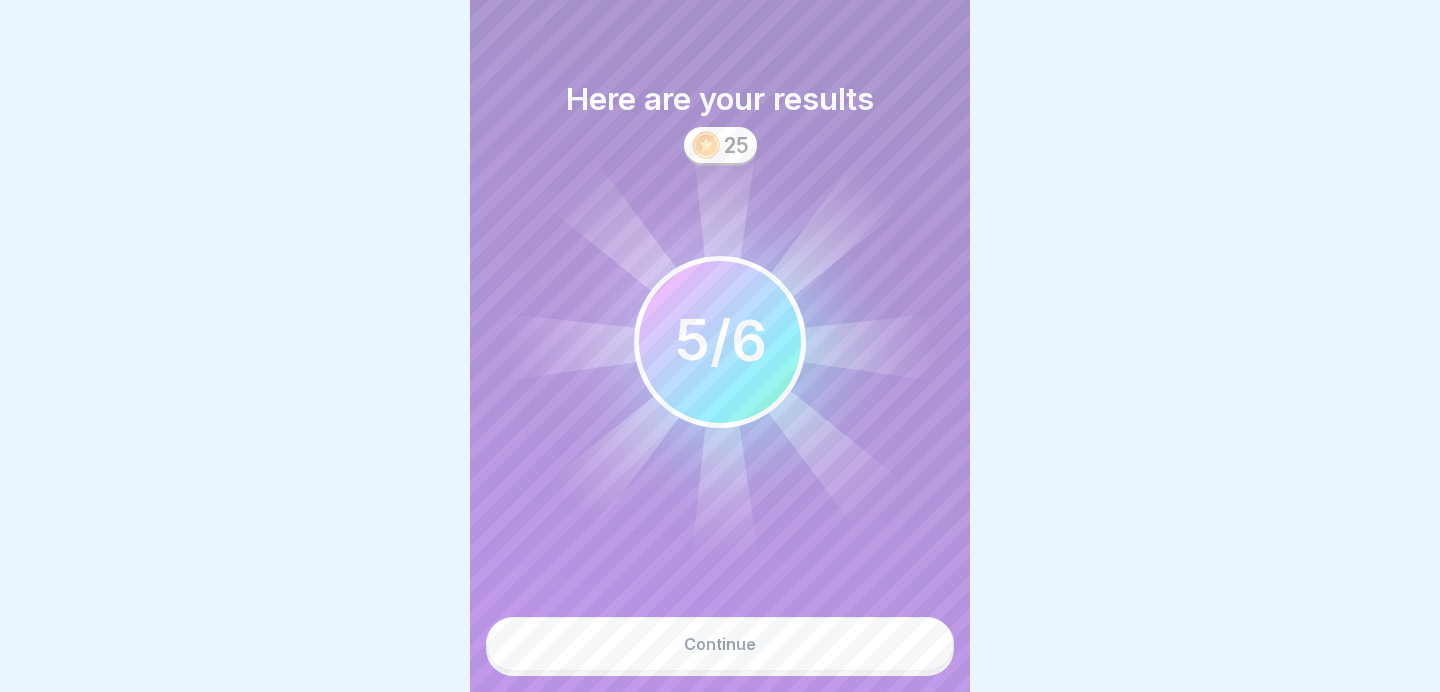click on "Continue" at bounding box center [720, 644] 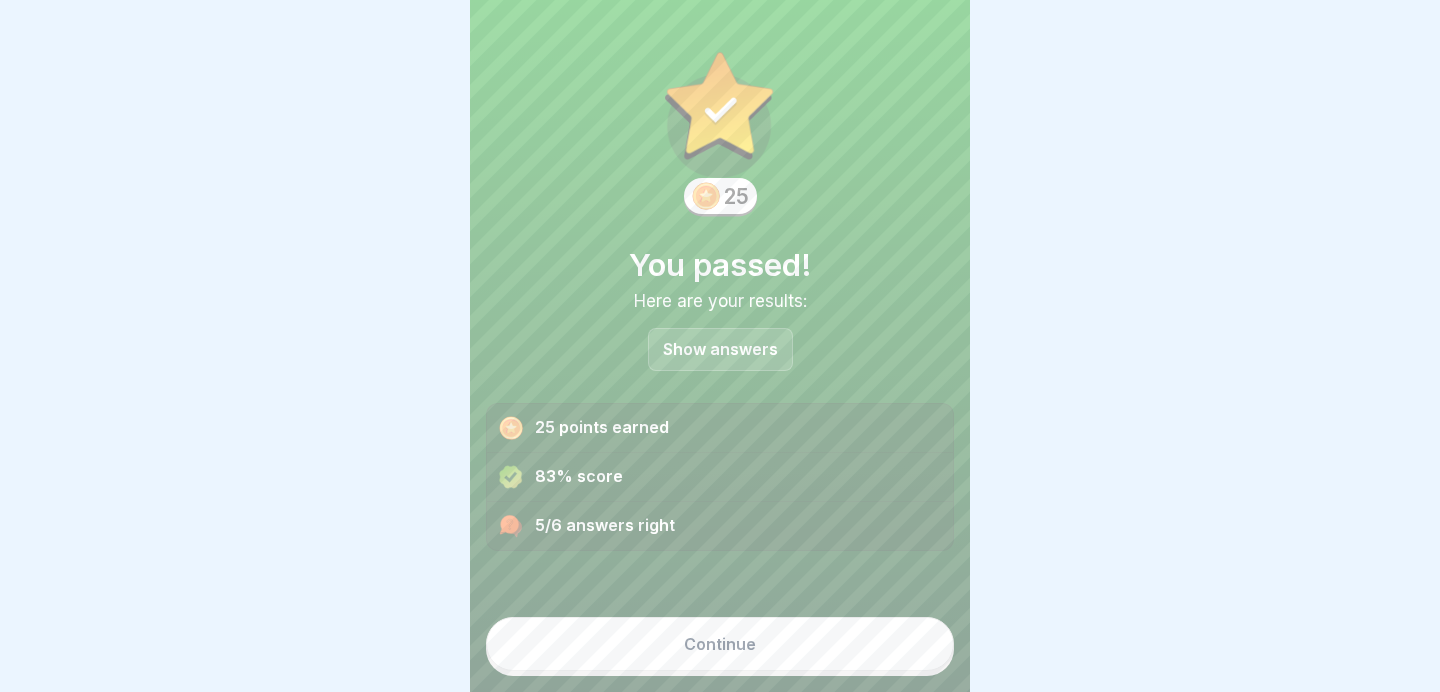 click on "Continue" at bounding box center (720, 644) 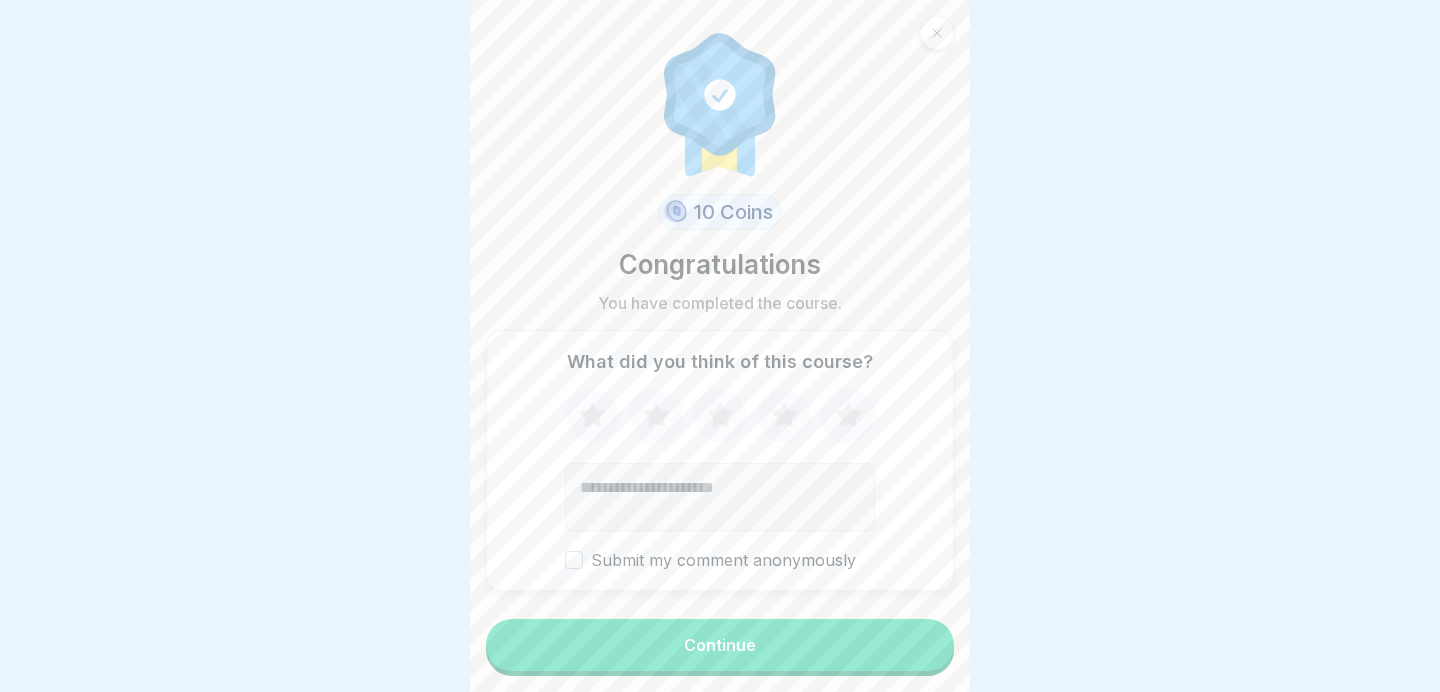 click on "10 Coins Congratulations You have completed the course. What did you think of this course? Submit my comment anonymously Continue" at bounding box center (720, 346) 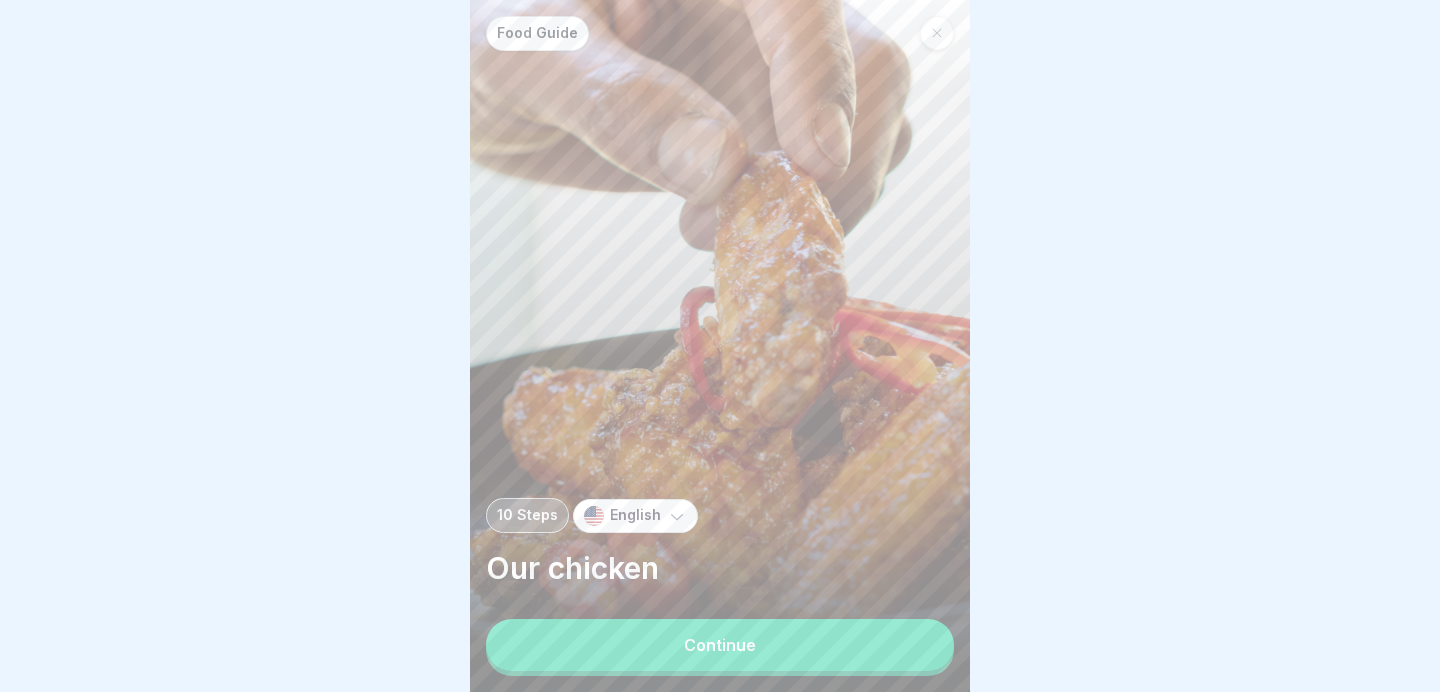 click on "Continue" at bounding box center [720, 645] 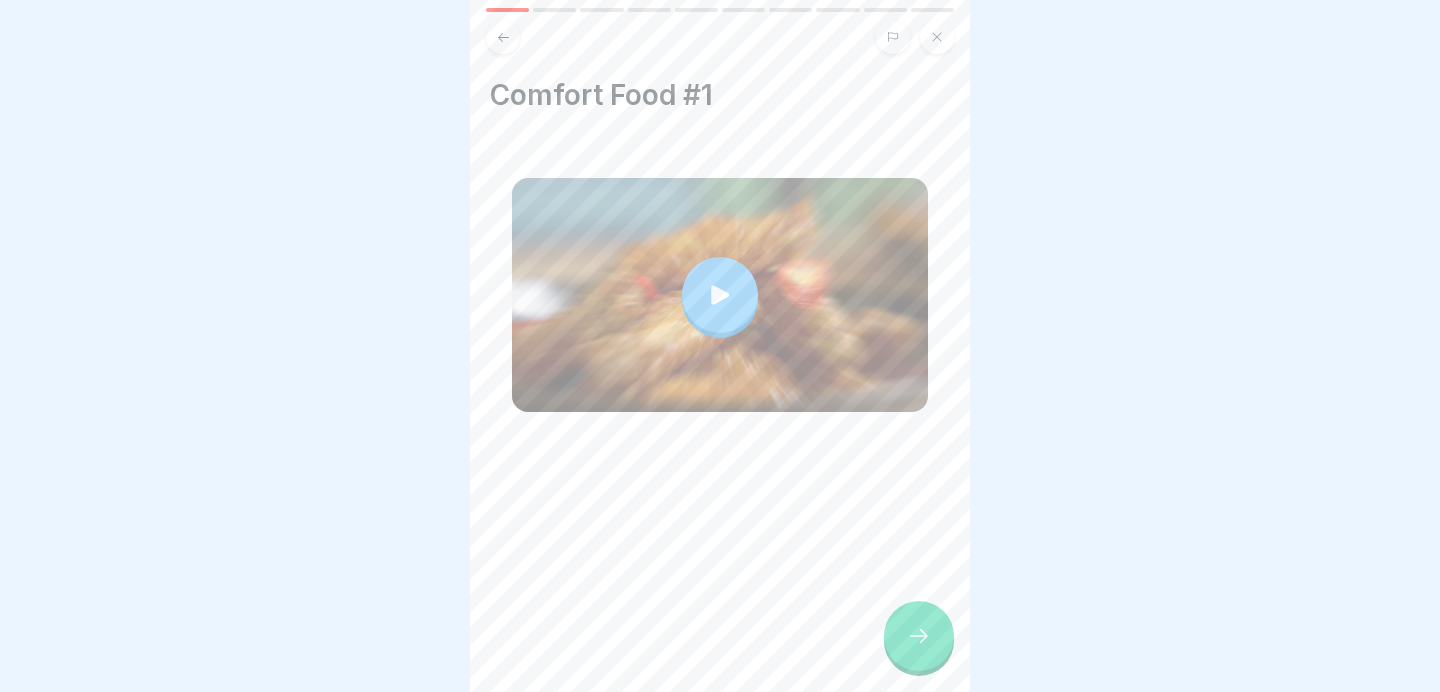 click at bounding box center [919, 636] 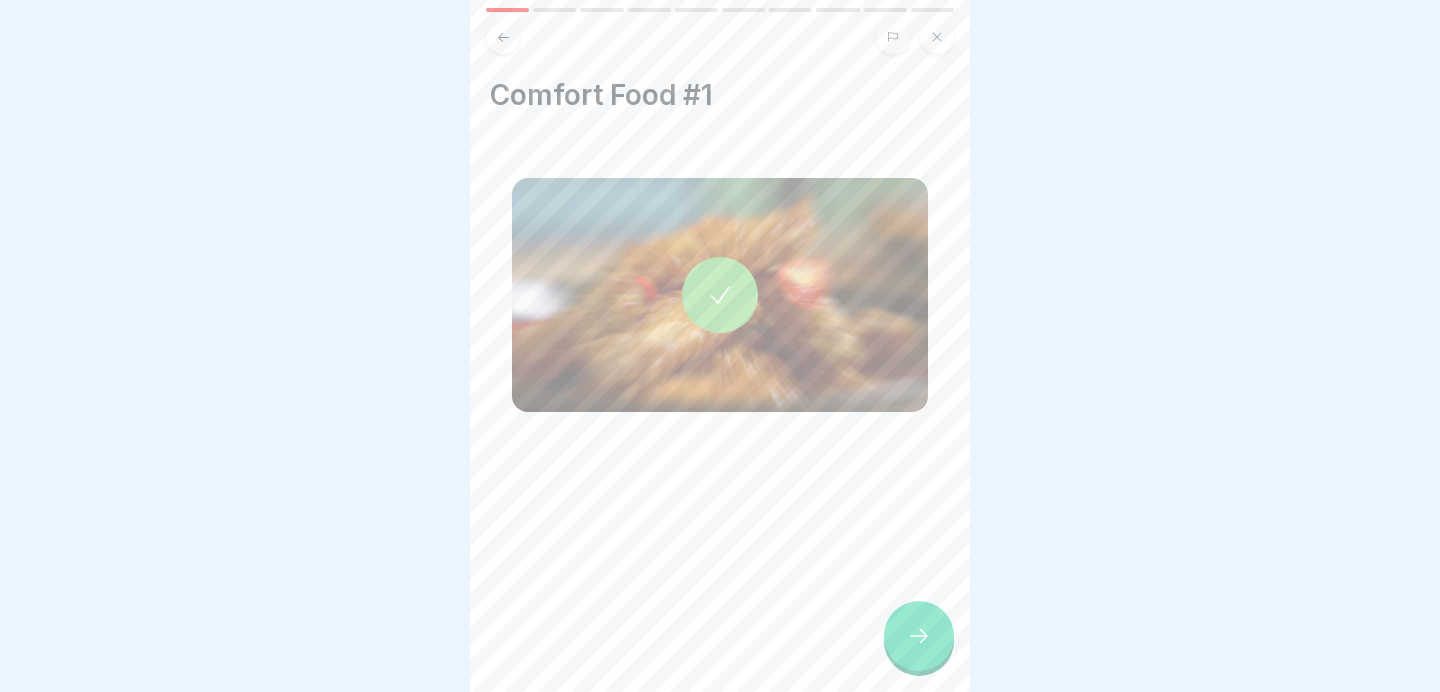 click 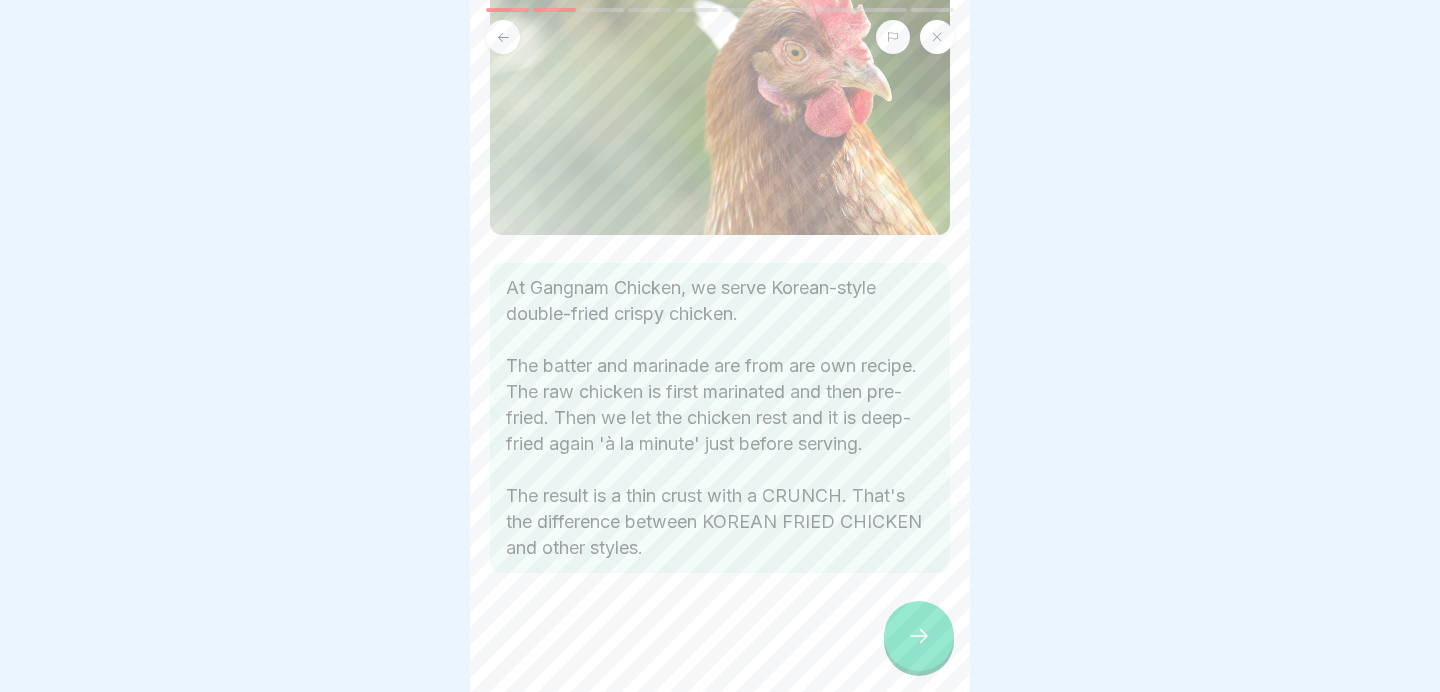 scroll, scrollTop: 214, scrollLeft: 0, axis: vertical 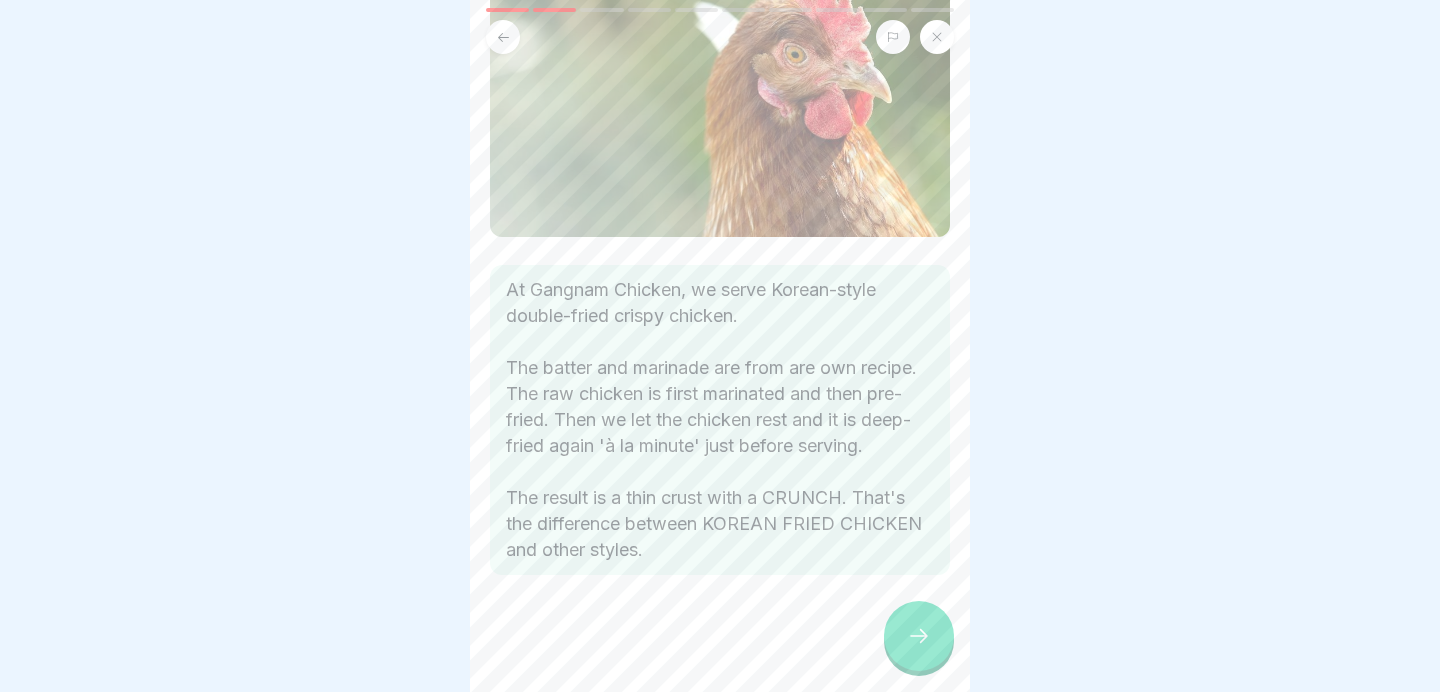 click at bounding box center (919, 636) 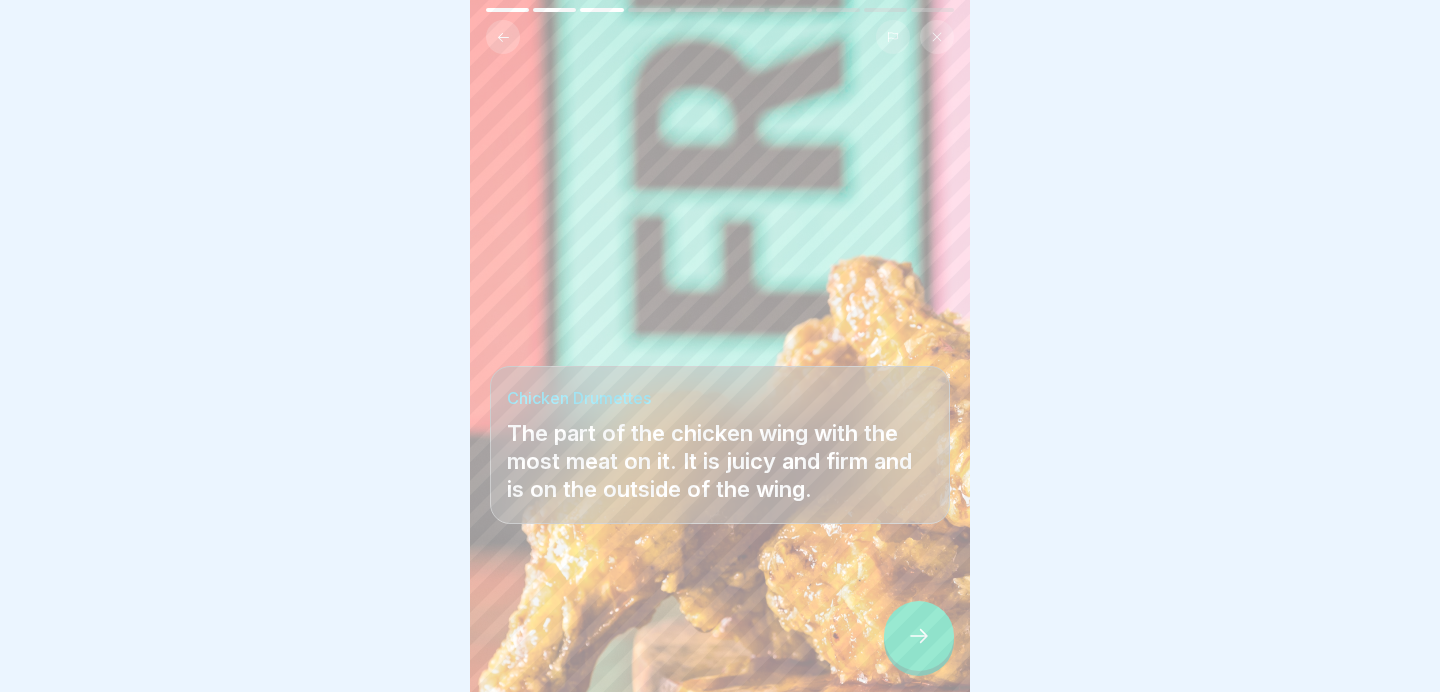 click at bounding box center (919, 636) 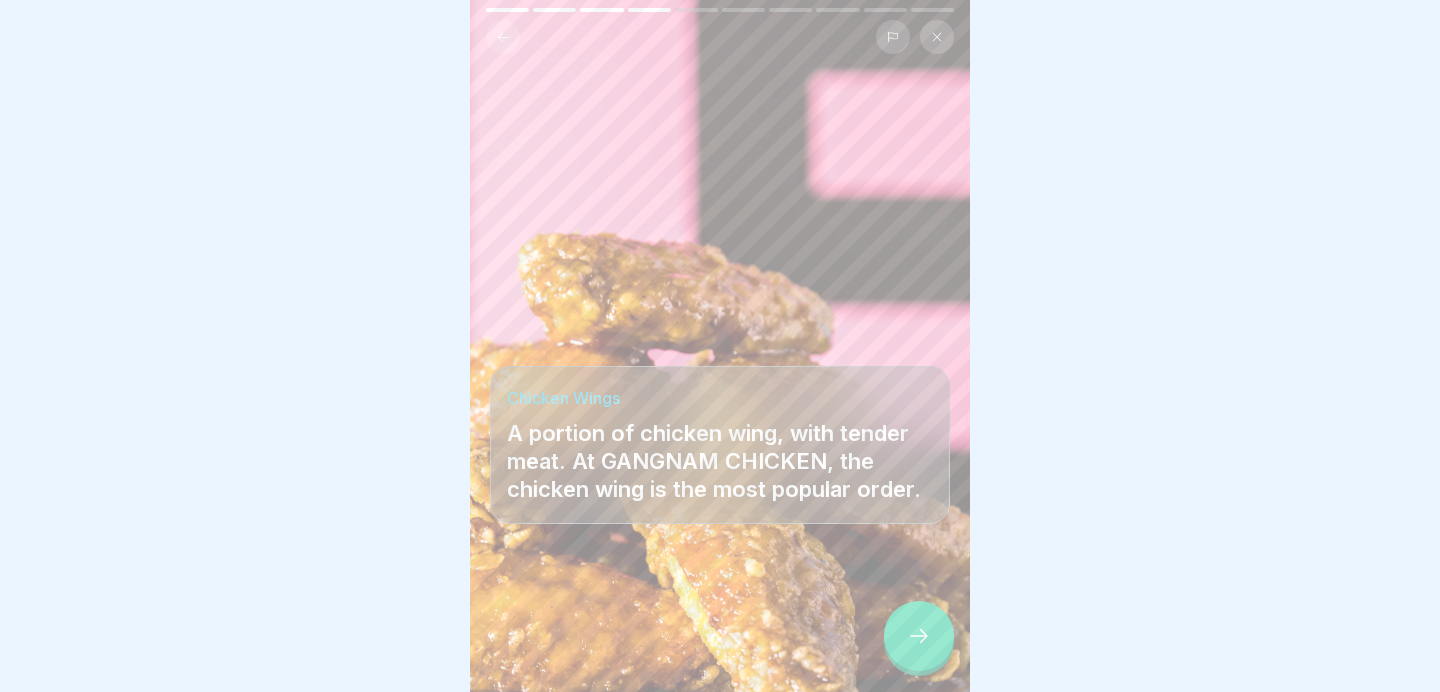 click at bounding box center (919, 636) 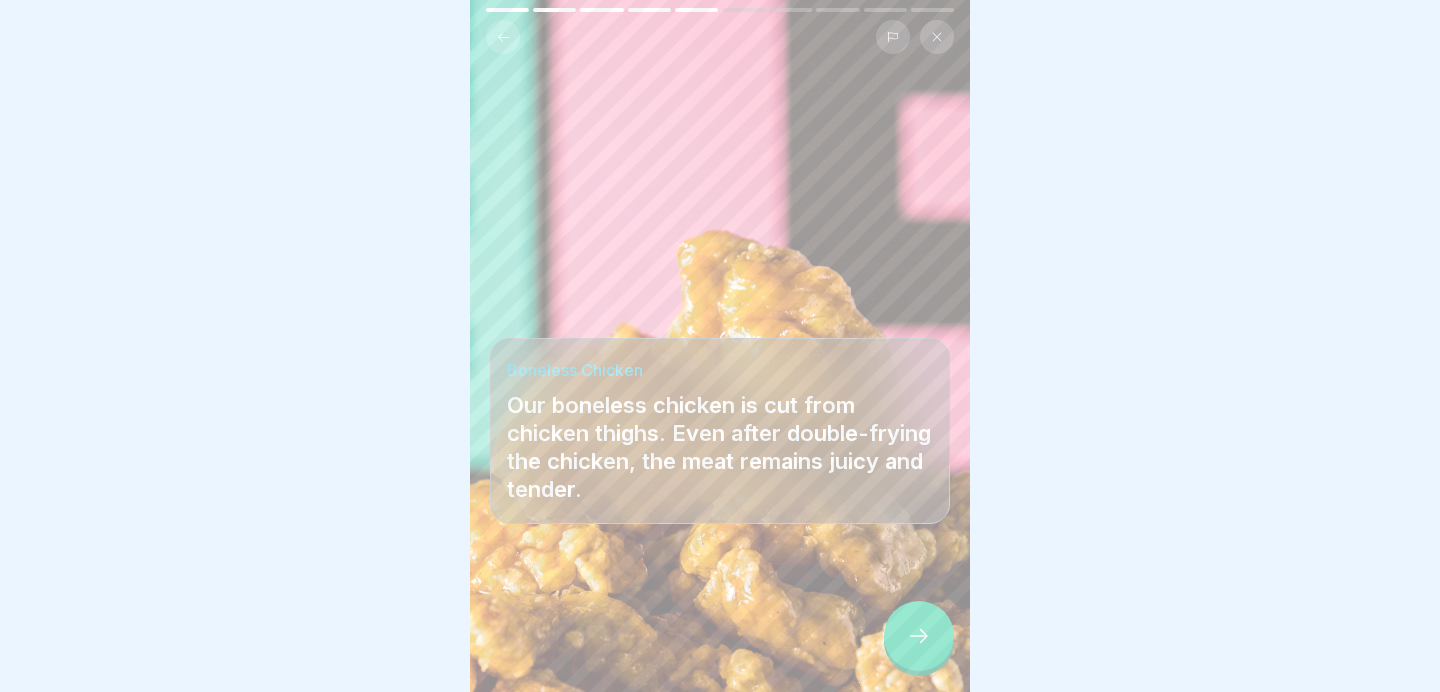 click at bounding box center (919, 636) 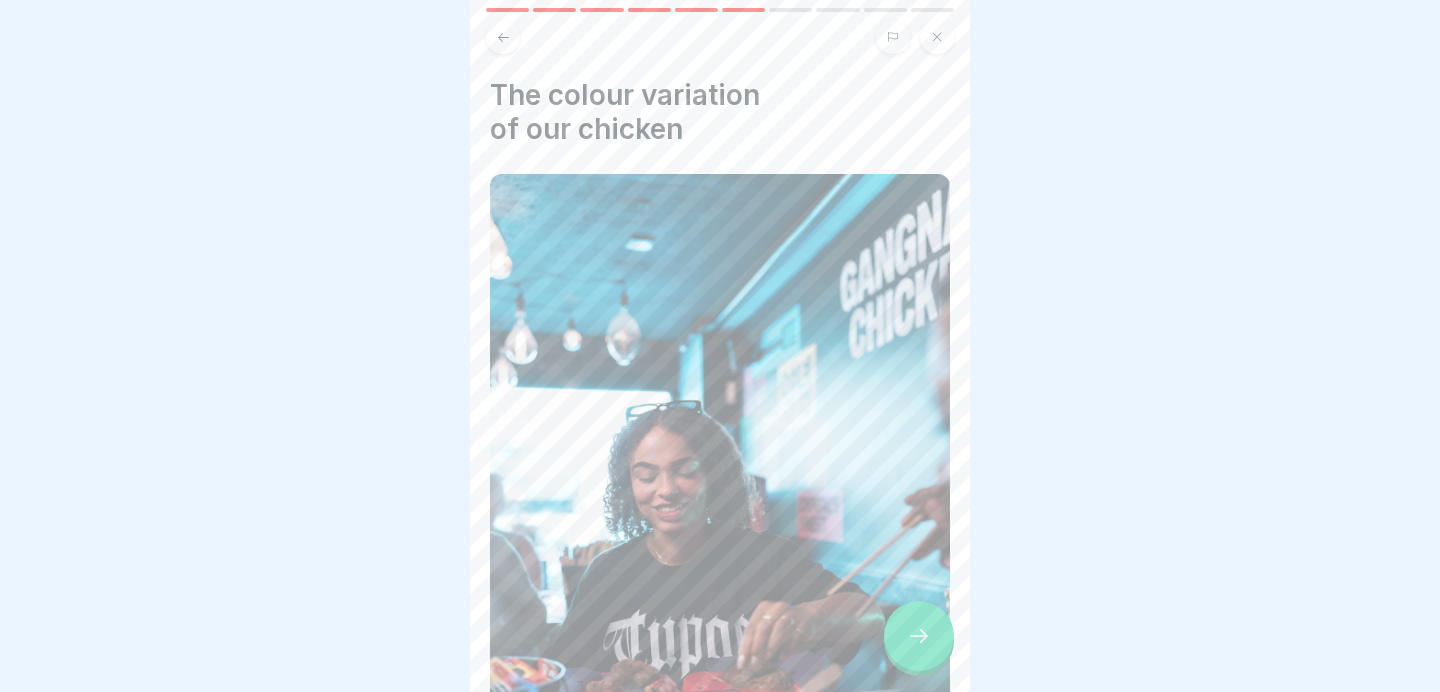 click at bounding box center (919, 636) 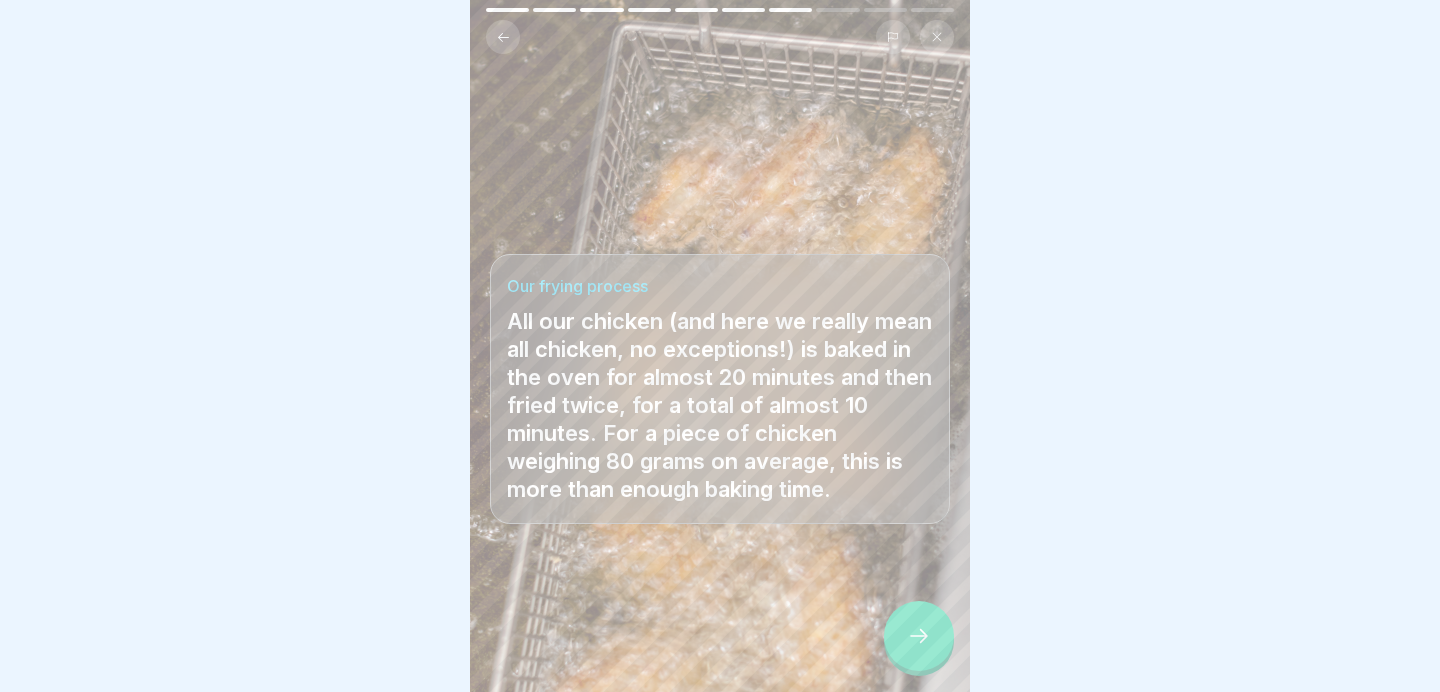 click at bounding box center [919, 636] 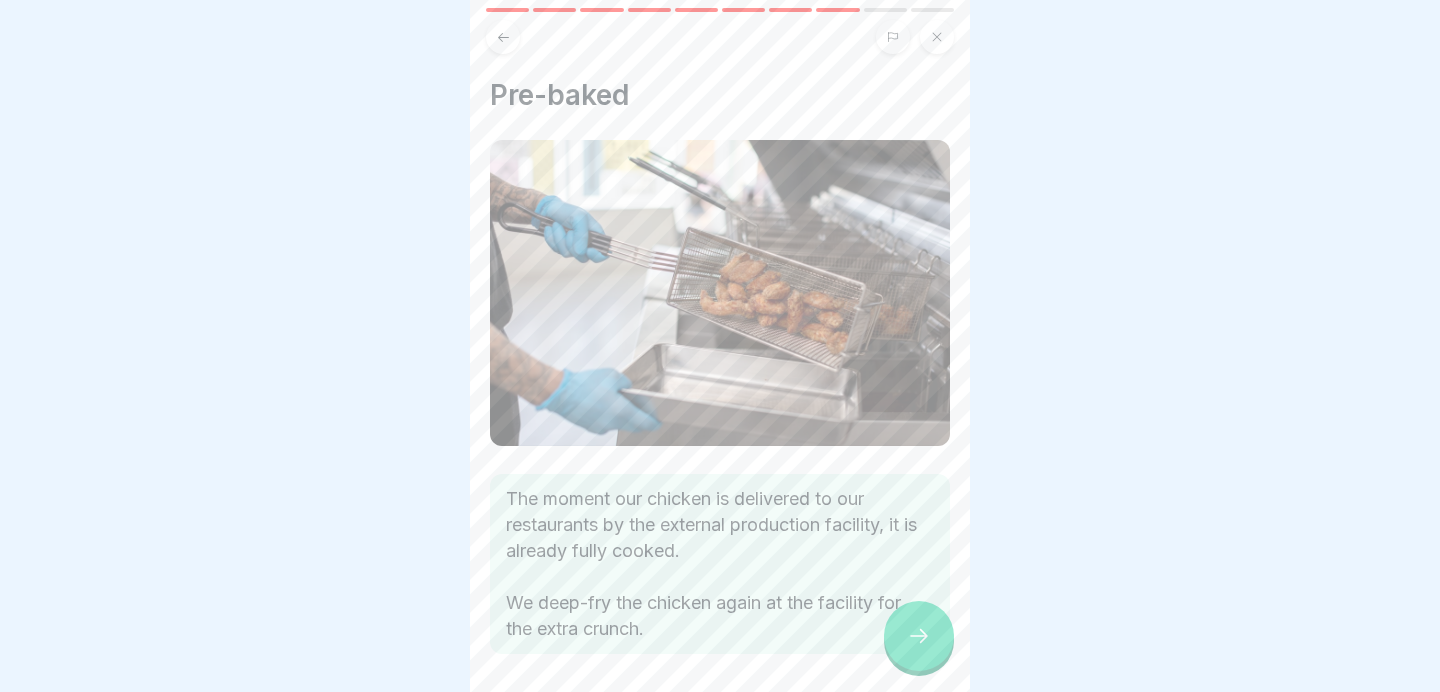 click at bounding box center (919, 636) 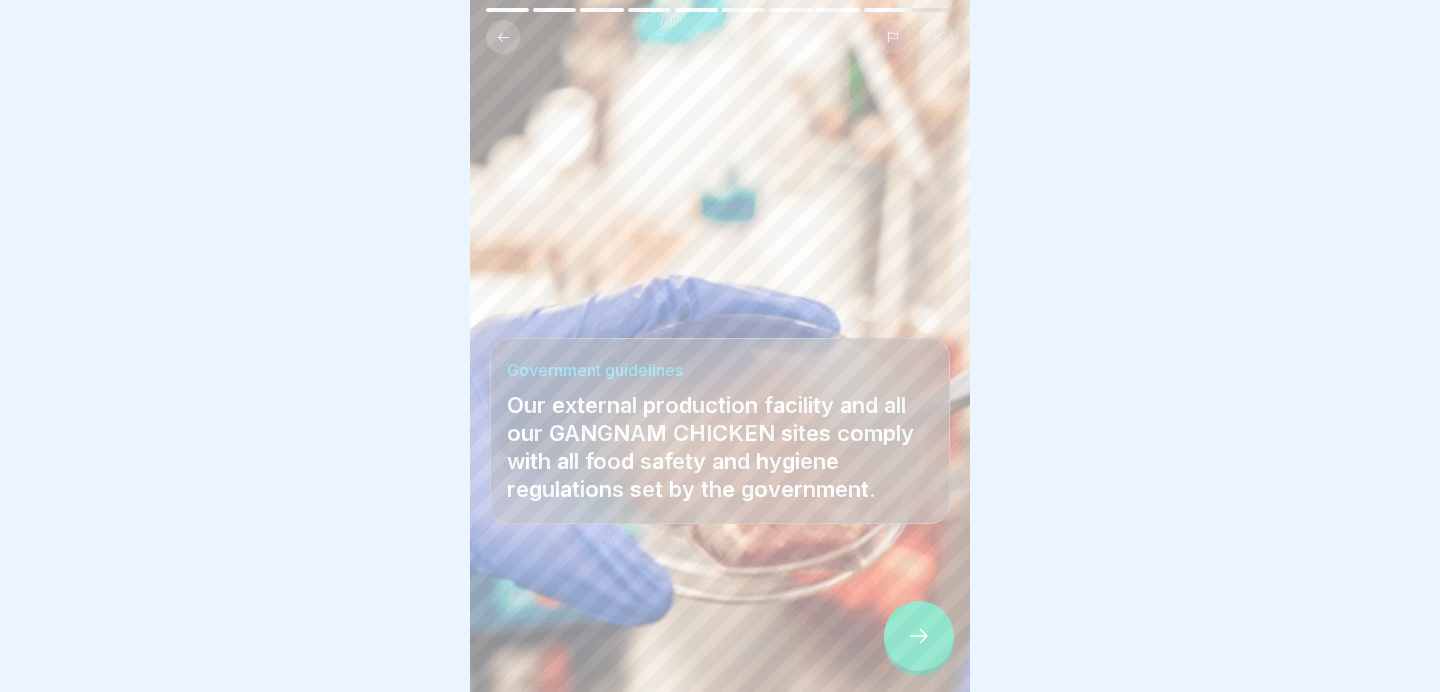 click at bounding box center [919, 636] 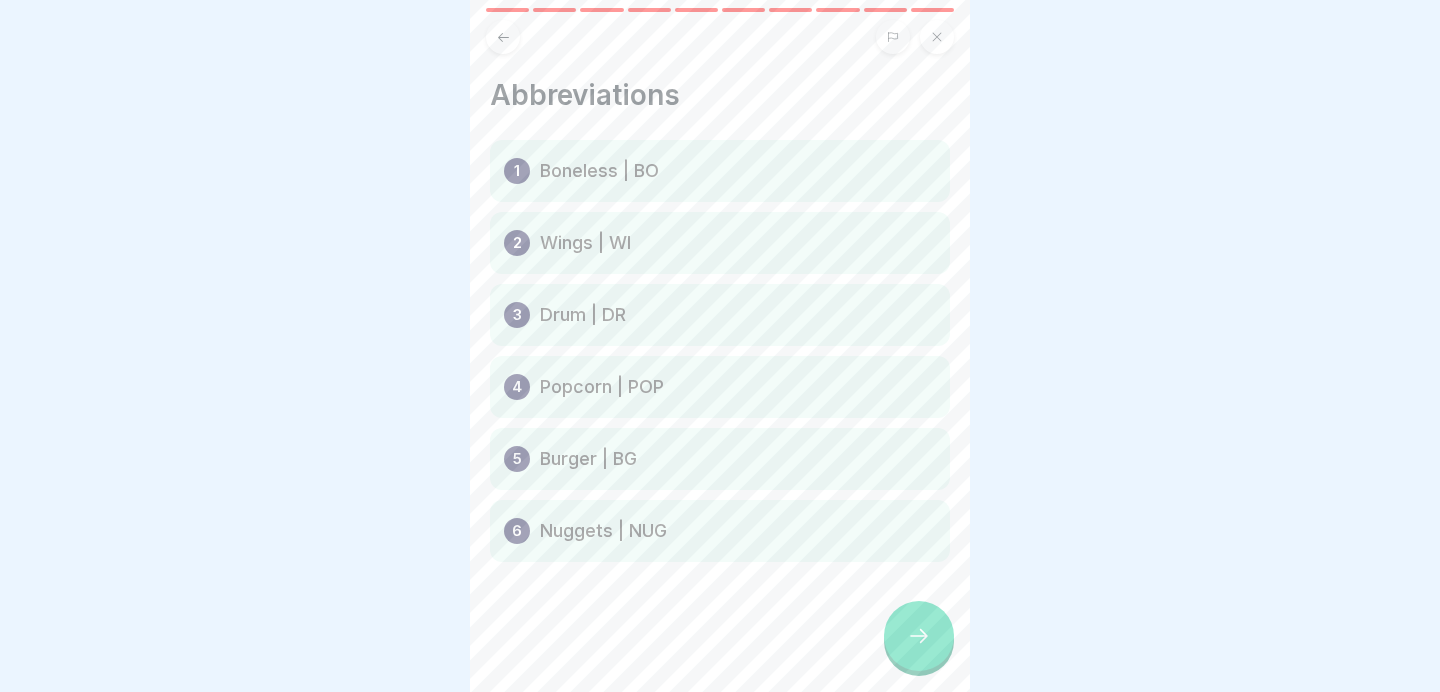click at bounding box center [919, 636] 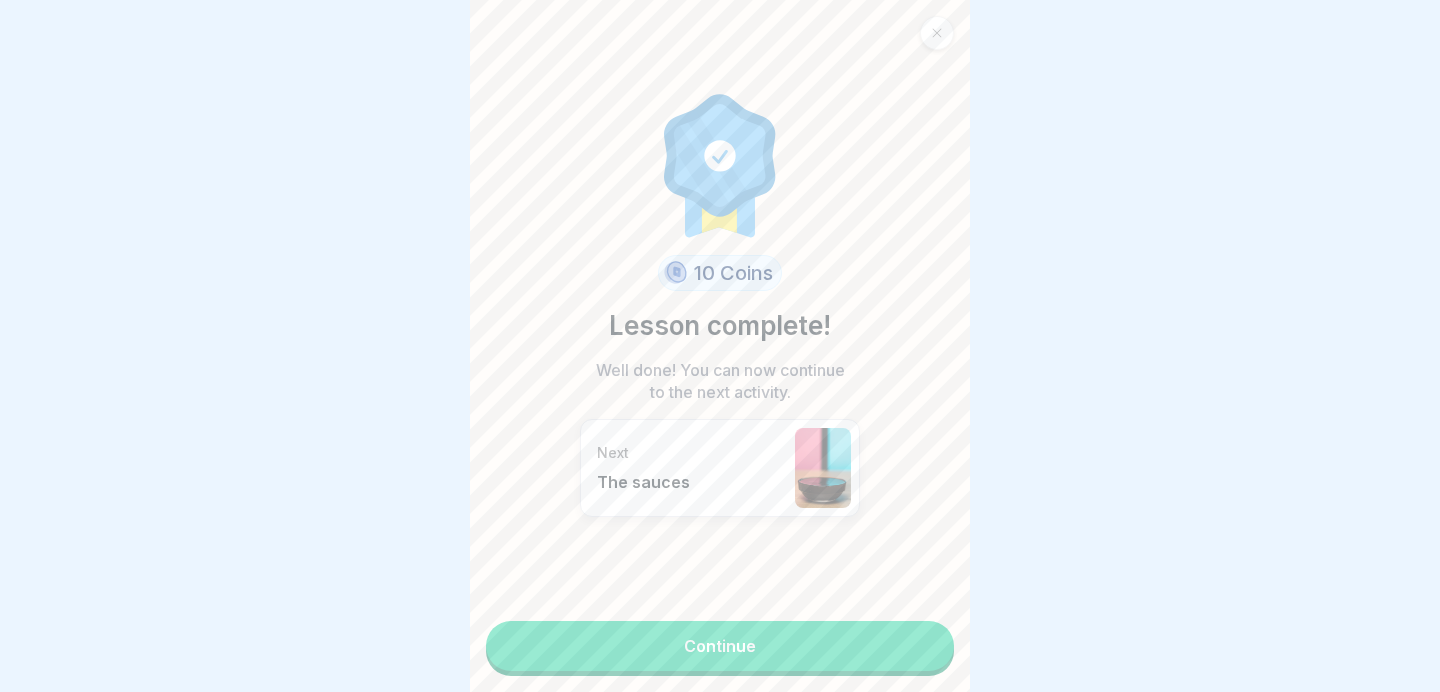click on "Continue" at bounding box center [720, 646] 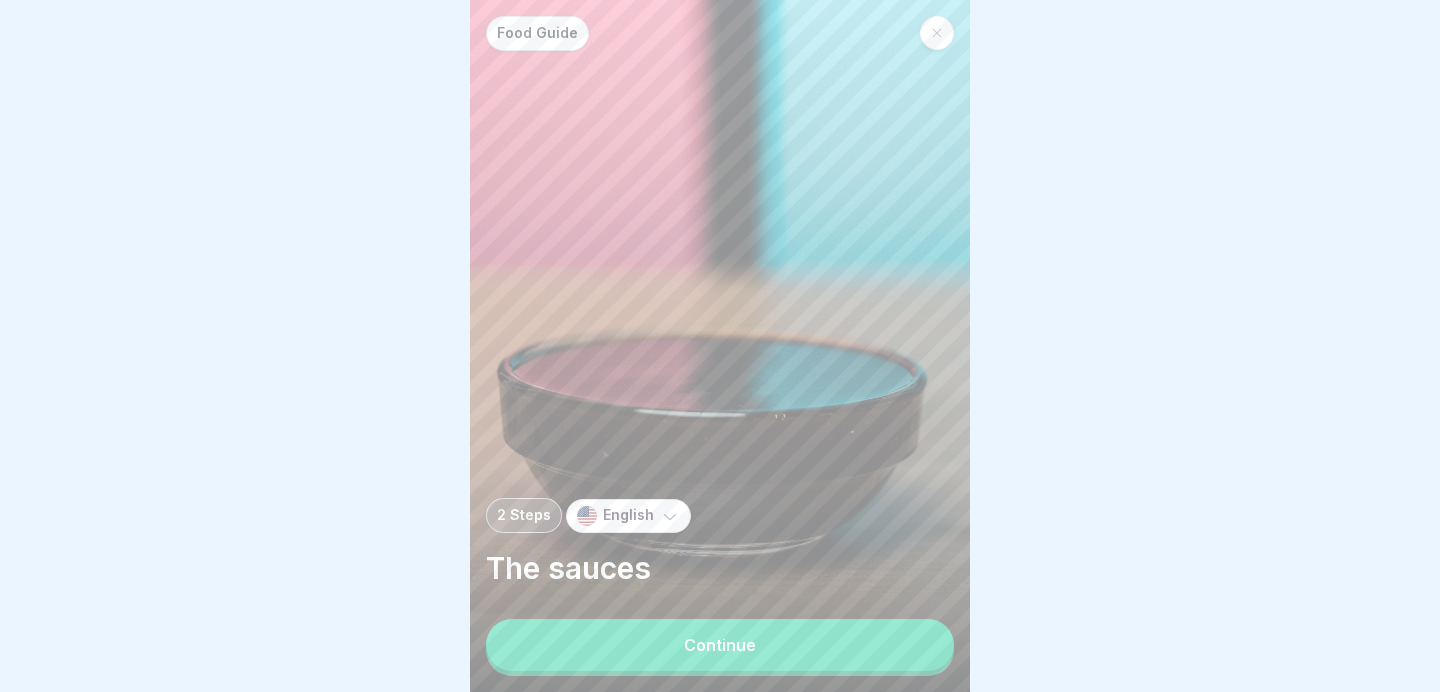 click on "Continue" at bounding box center [720, 645] 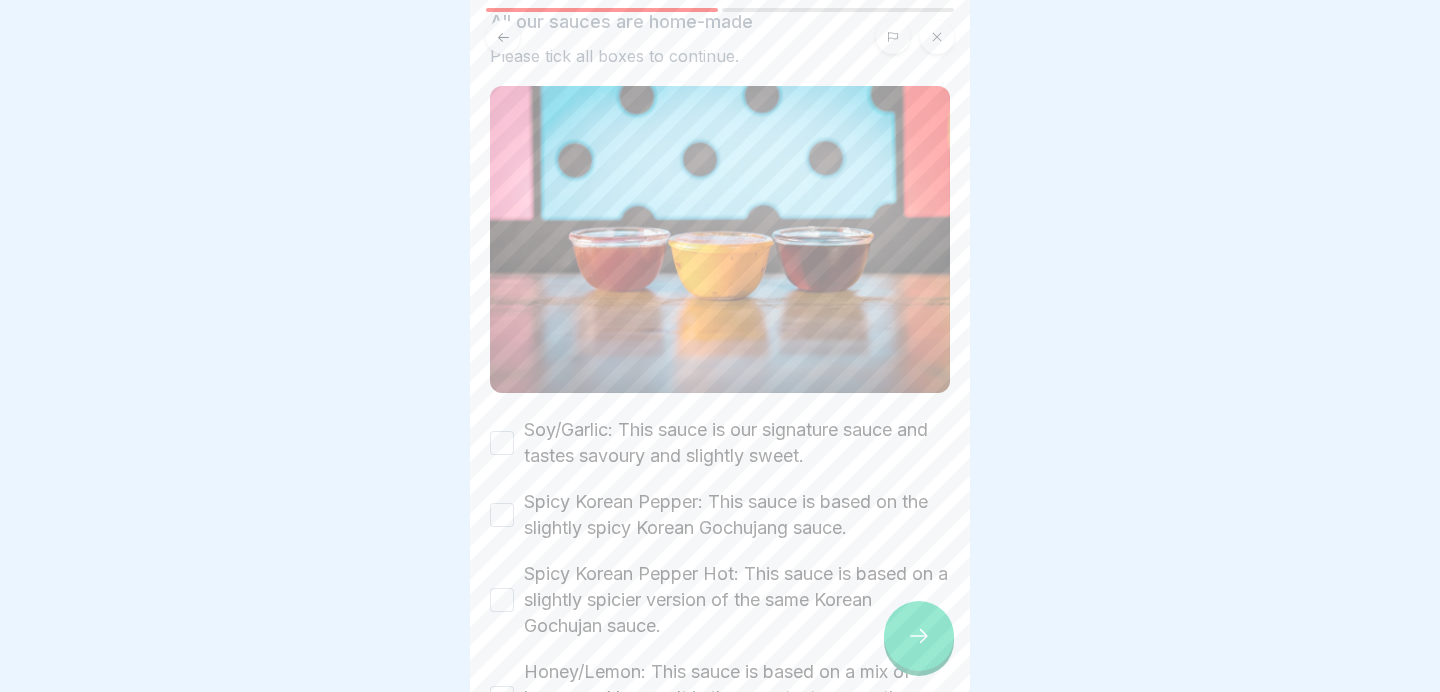 scroll, scrollTop: 120, scrollLeft: 0, axis: vertical 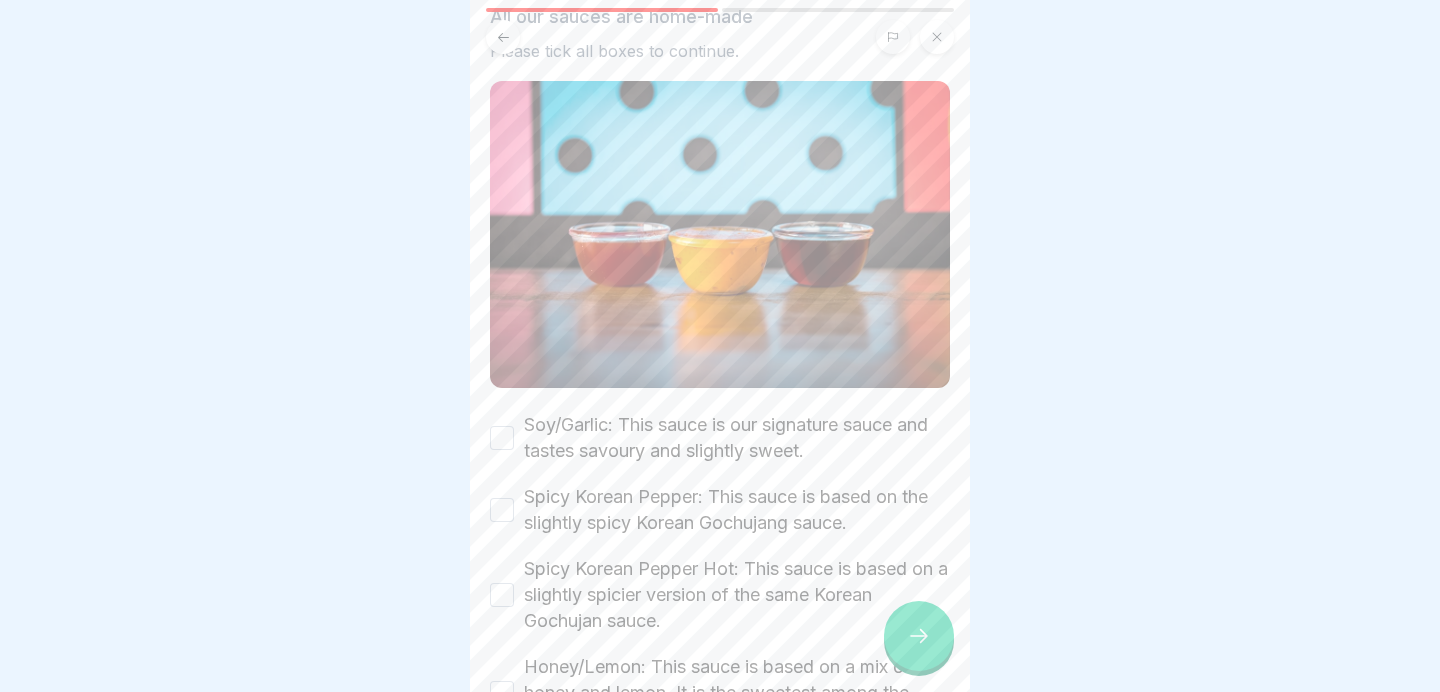 click on "Soy/Garlic: This sauce is our signature sauce and tastes savoury and slightly sweet." at bounding box center [737, 438] 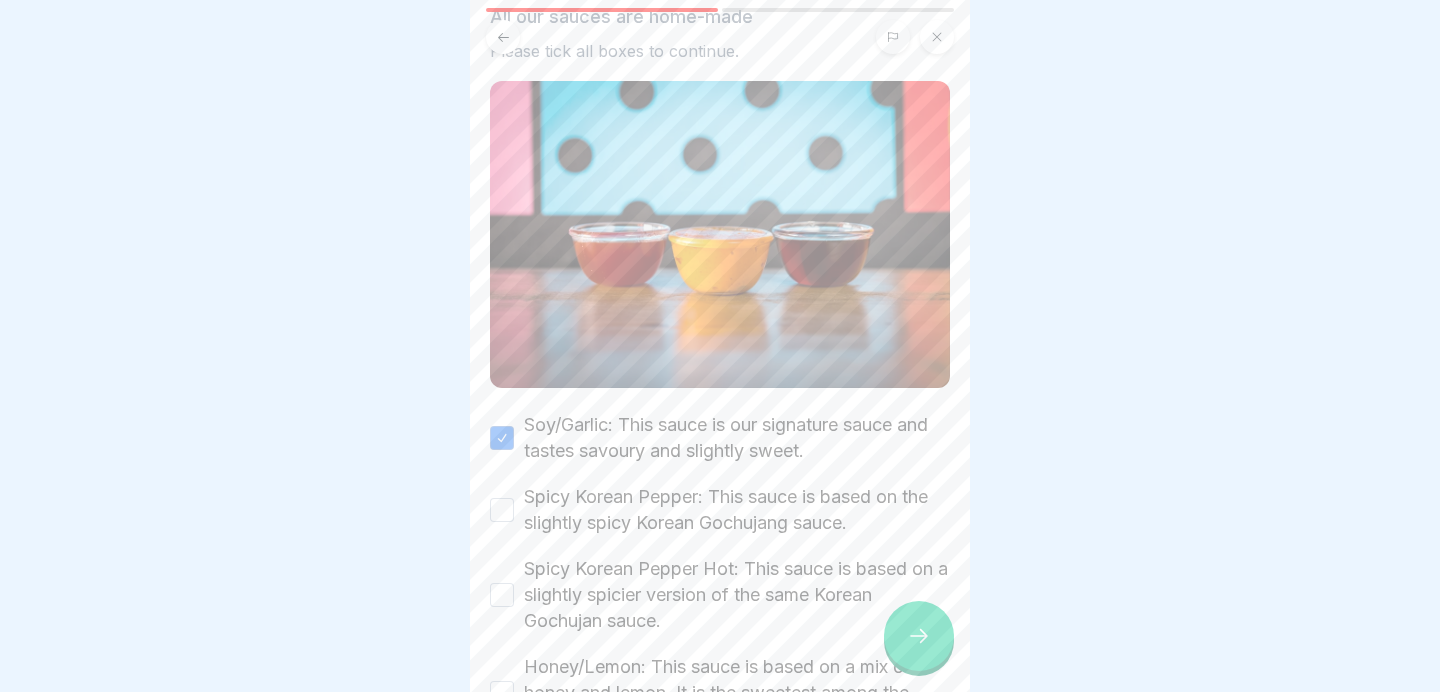 click on "Spicy Korean Pepper: This sauce is based on the slightly spicy Korean Gochujang sauce." at bounding box center (737, 510) 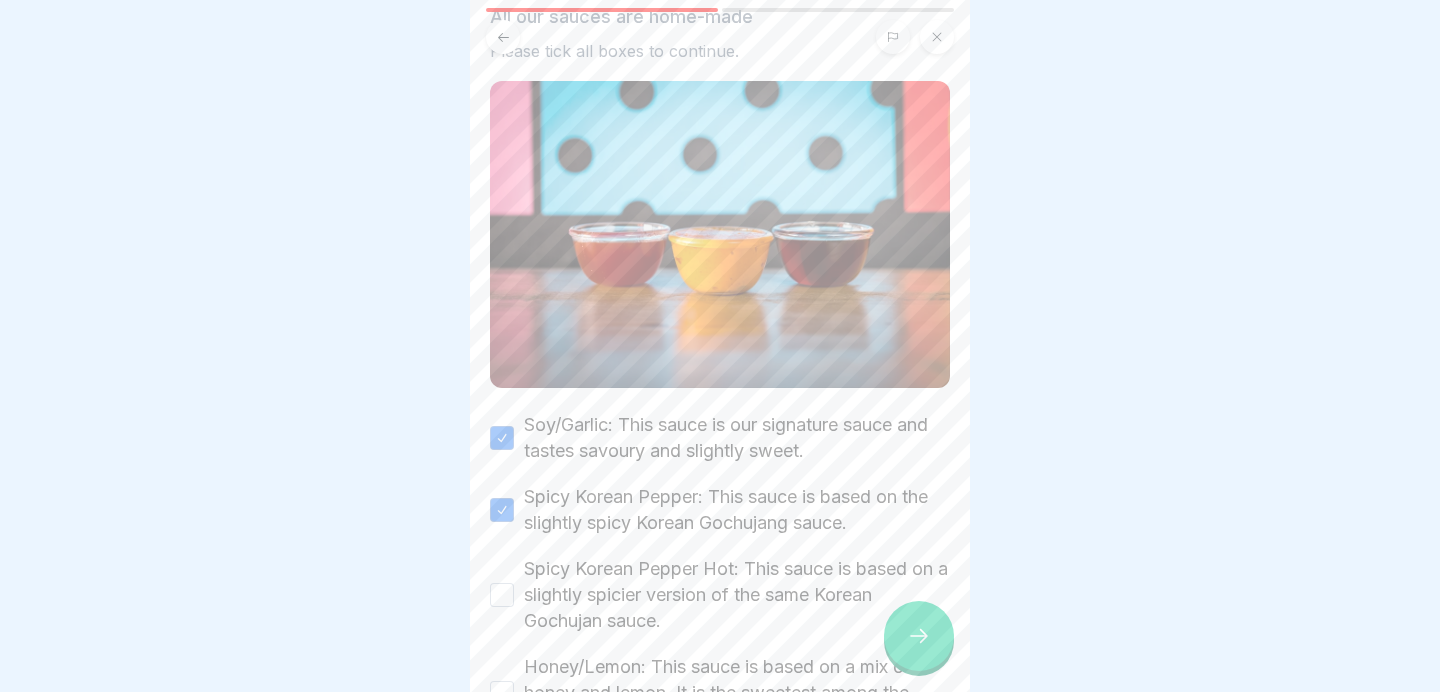 click on "Spicy Korean Pepper Hot: This sauce is based on a slightly spicier version of the same Korean Gochujan sauce." at bounding box center [737, 595] 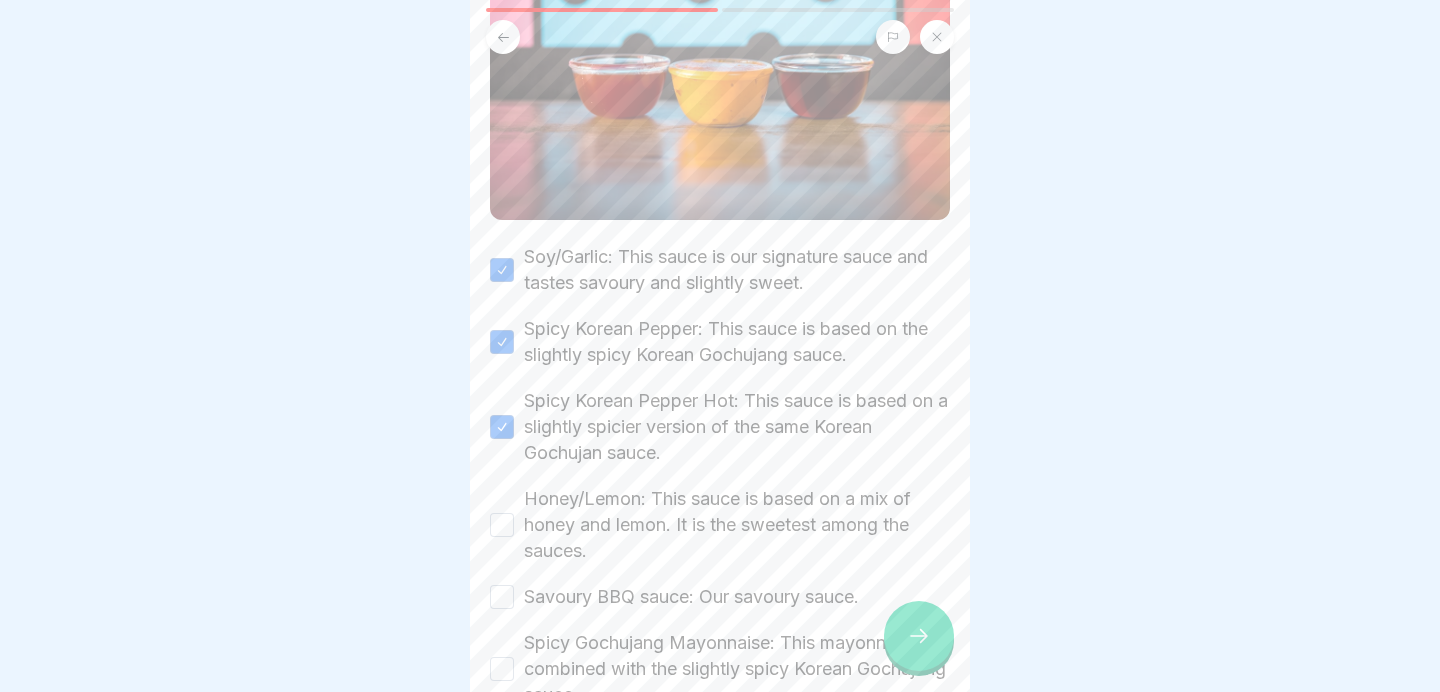 scroll, scrollTop: 383, scrollLeft: 0, axis: vertical 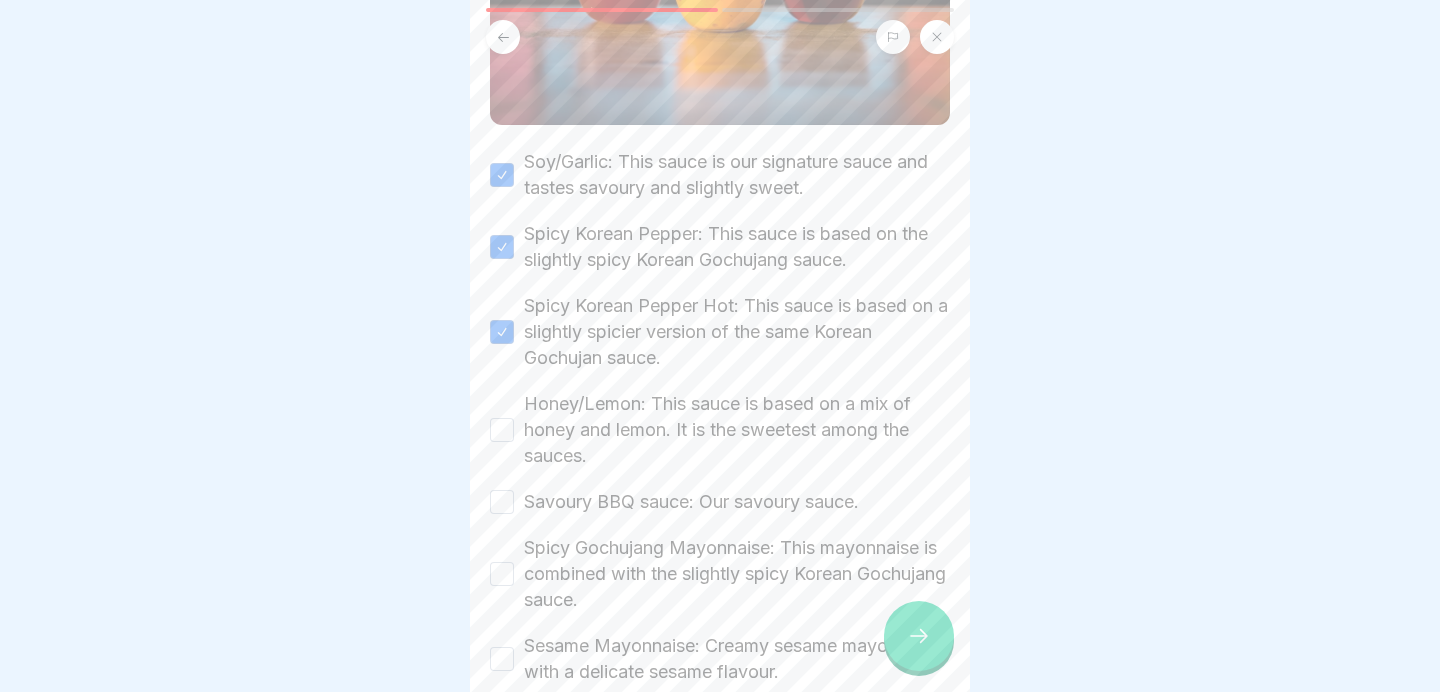 click on "Honey/Lemon: This sauce is based on a mix of honey and lemon. It is the sweetest among the sauces." at bounding box center [737, 430] 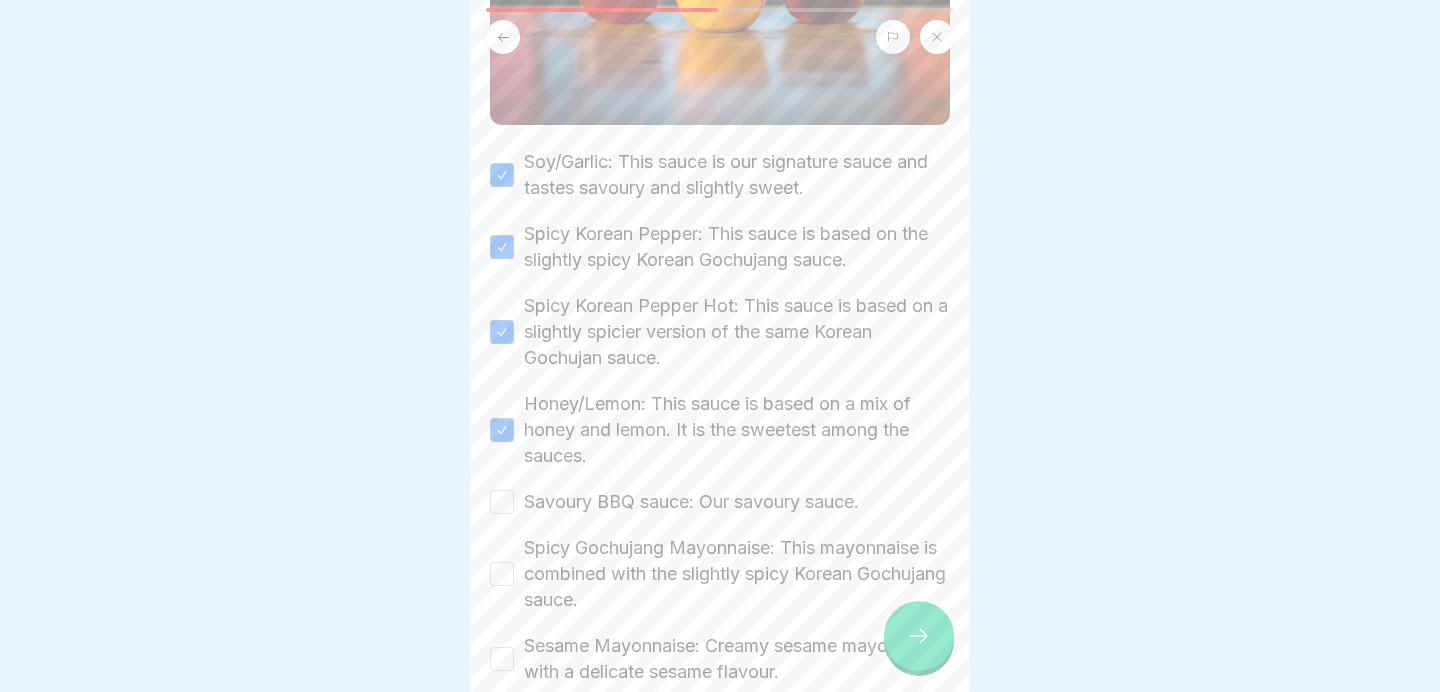 click on "Savoury BBQ sauce: Our savoury sauce." at bounding box center (691, 502) 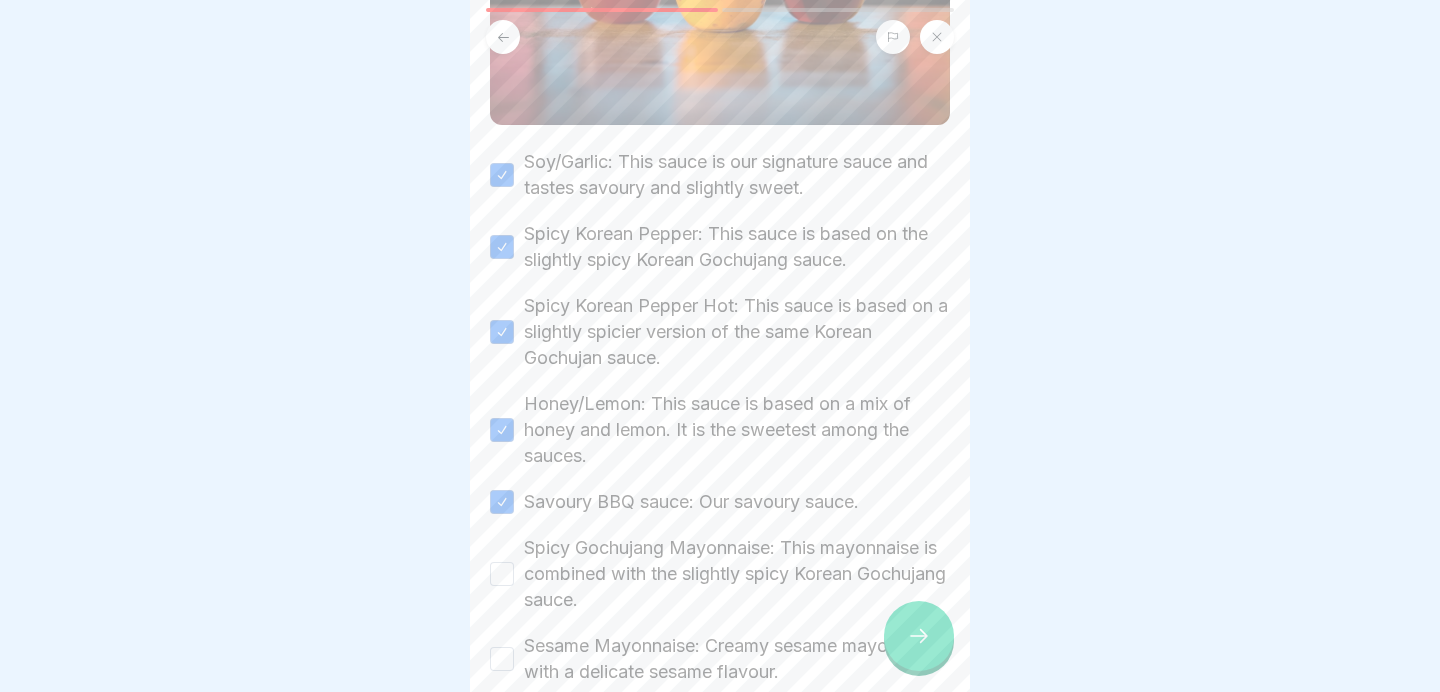 scroll, scrollTop: 495, scrollLeft: 0, axis: vertical 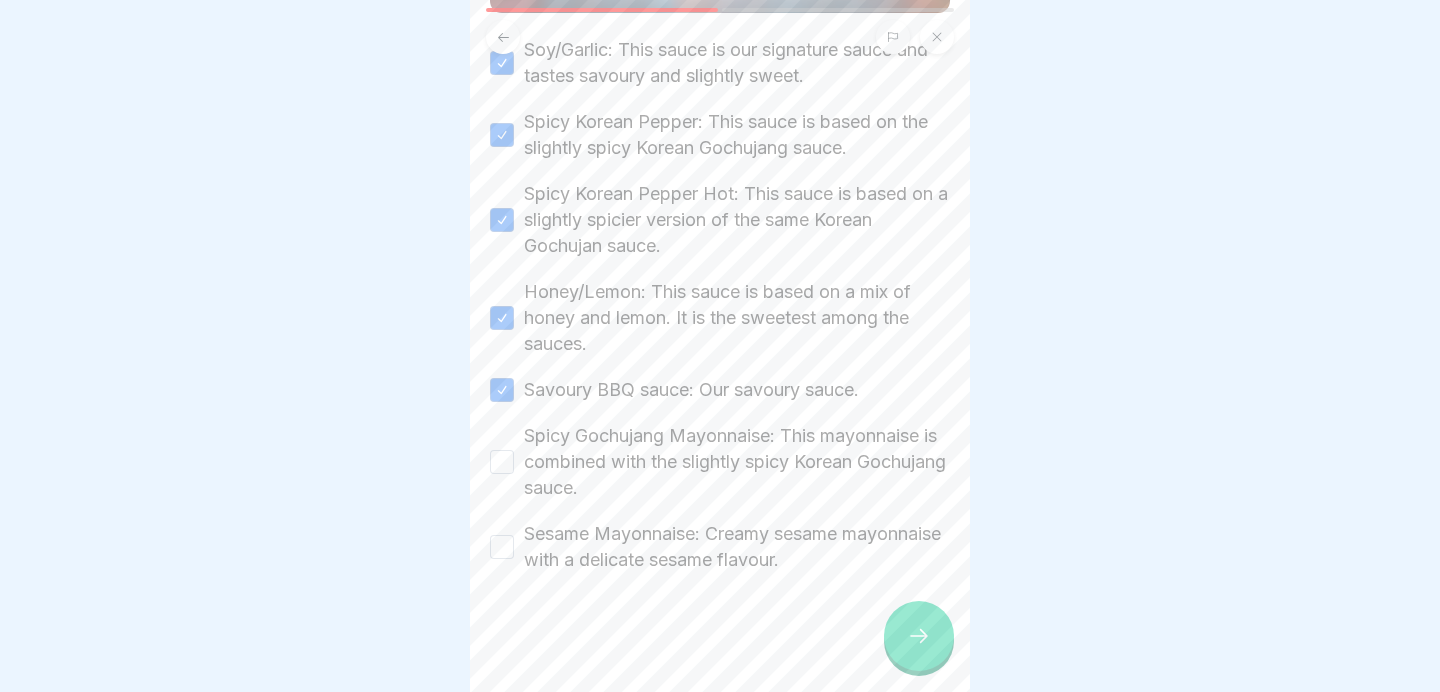 click on "Spicy Gochujang Mayonnaise: This mayonnaise is combined with the slightly spicy Korean Gochujang sauce." at bounding box center (737, 462) 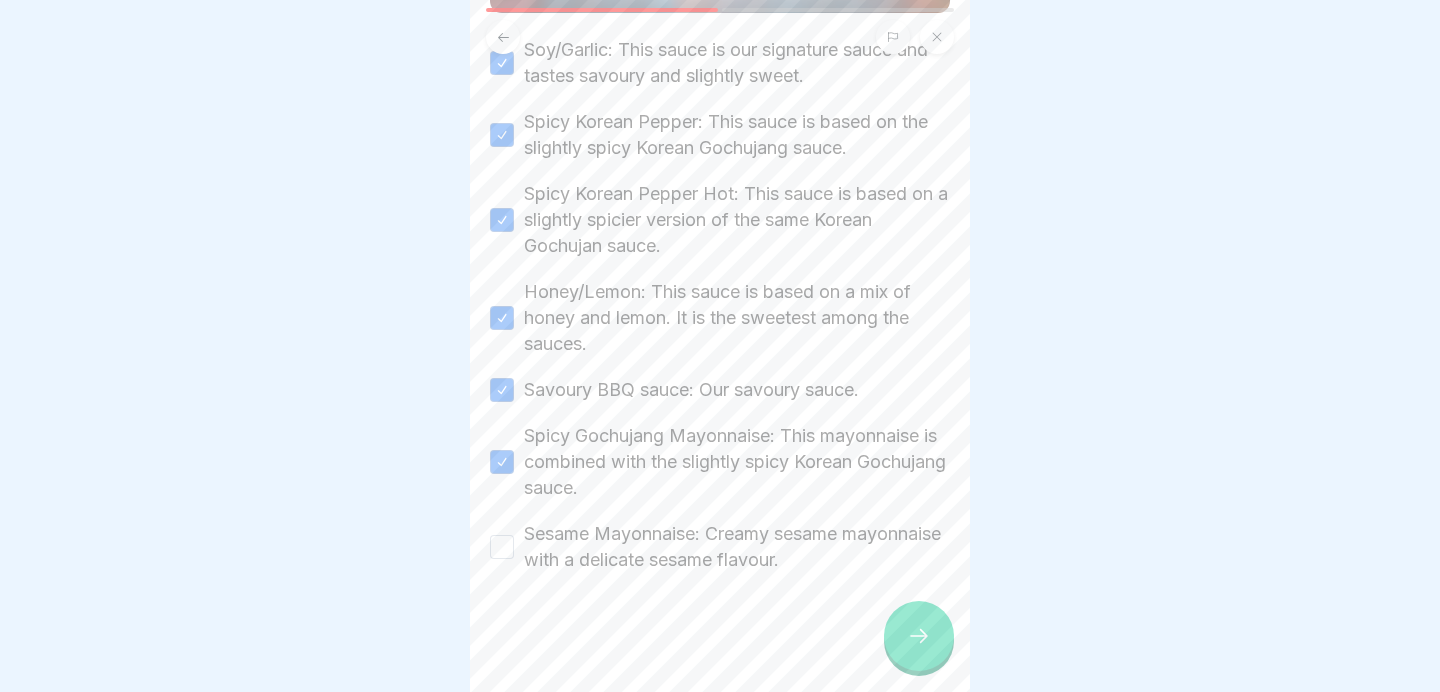 click on "Sesame Mayonnaise: Creamy sesame mayonnaise with a delicate sesame flavour." at bounding box center (737, 547) 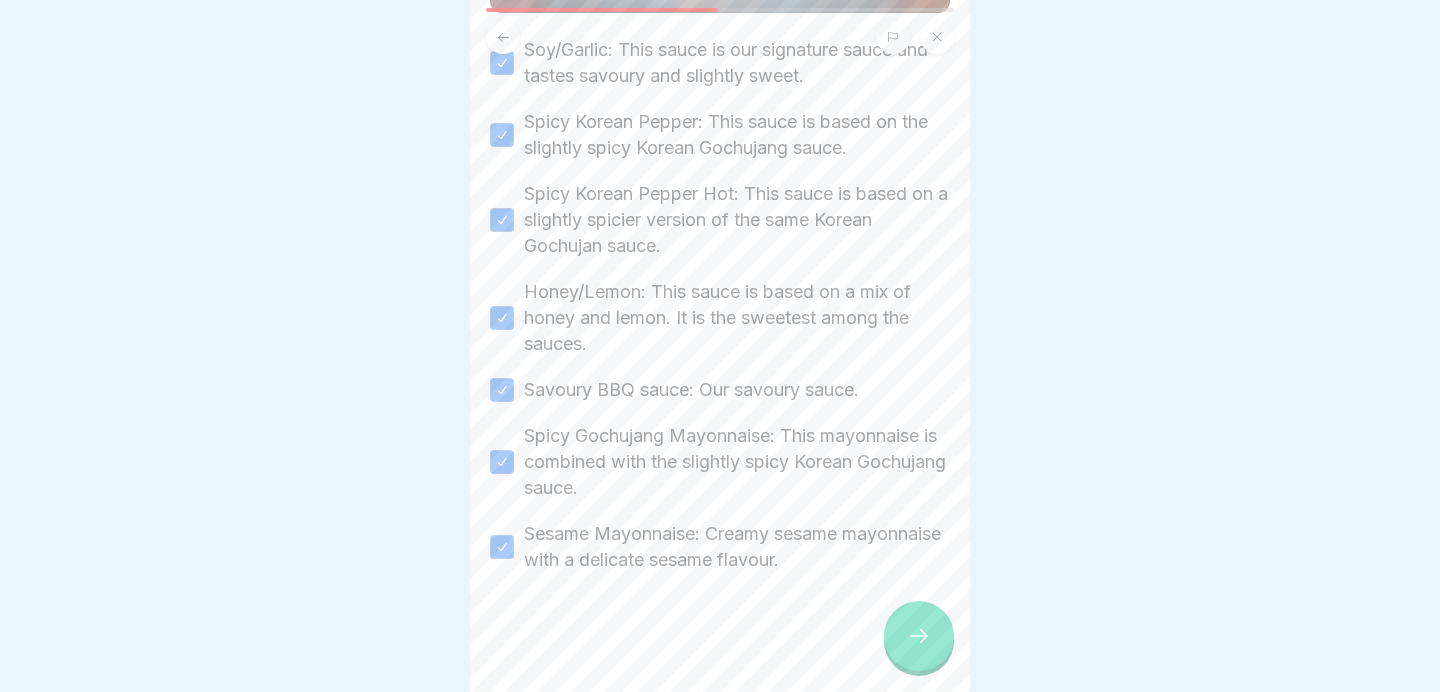click at bounding box center [919, 636] 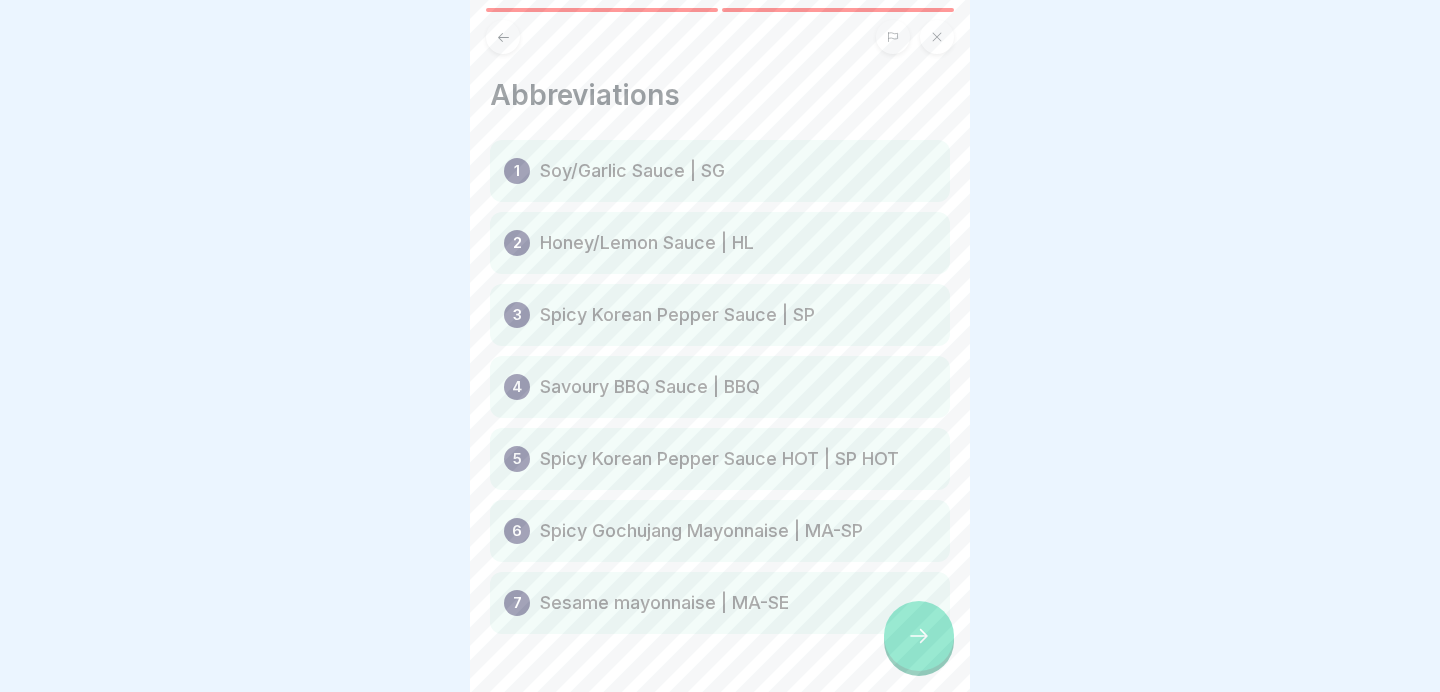 click at bounding box center (919, 636) 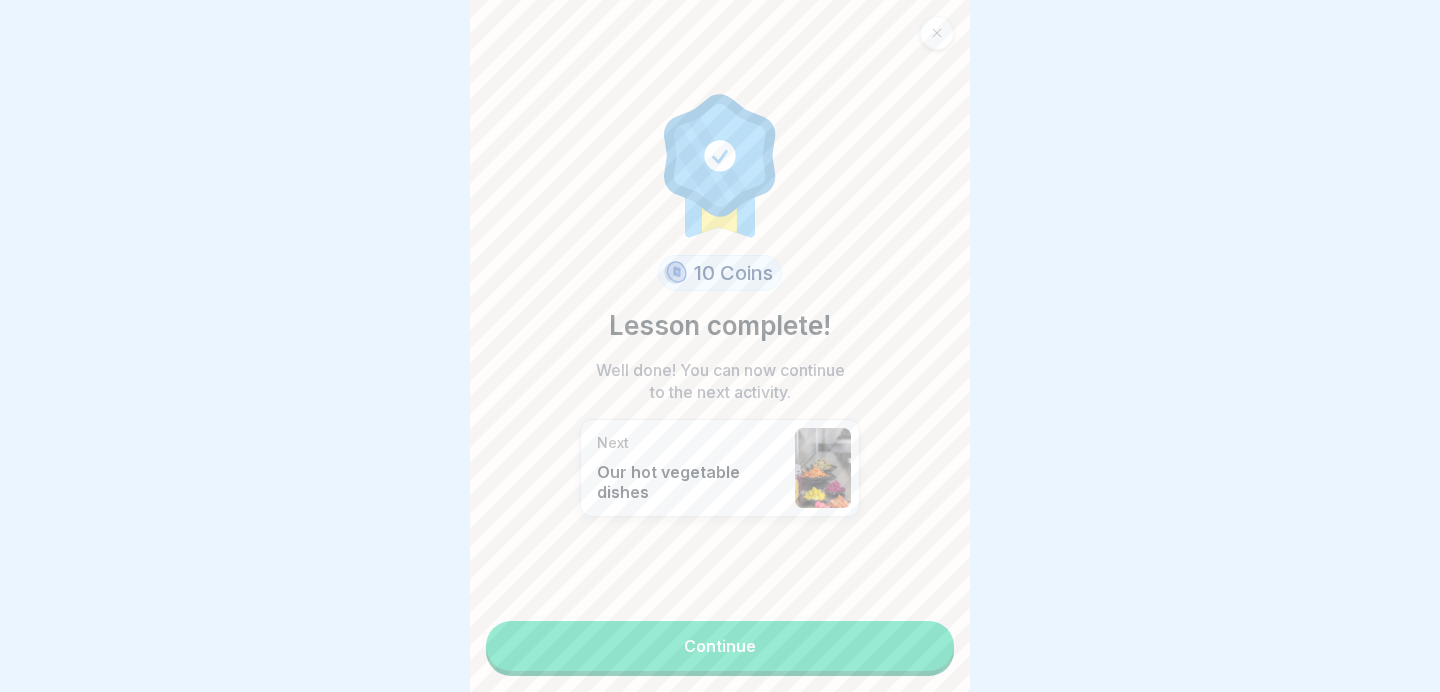 click on "Continue" at bounding box center [720, 646] 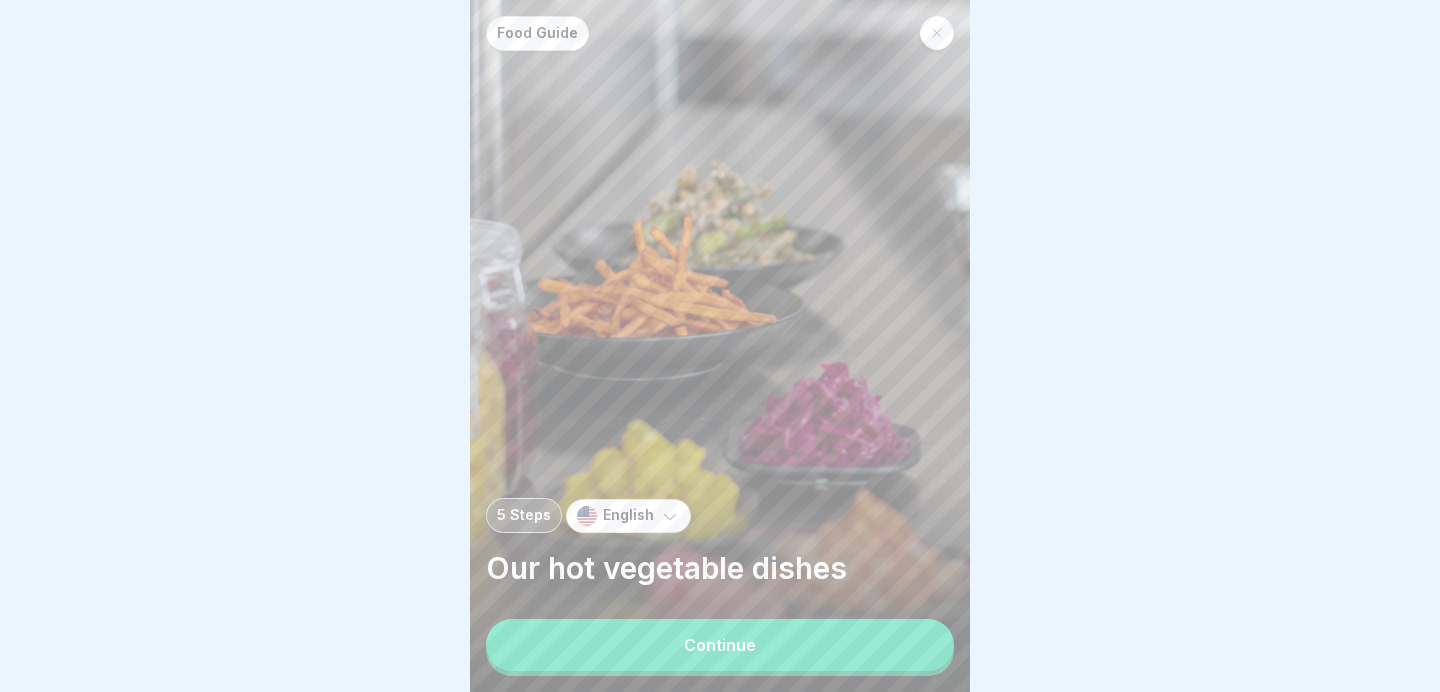 click on "Continue" at bounding box center [720, 645] 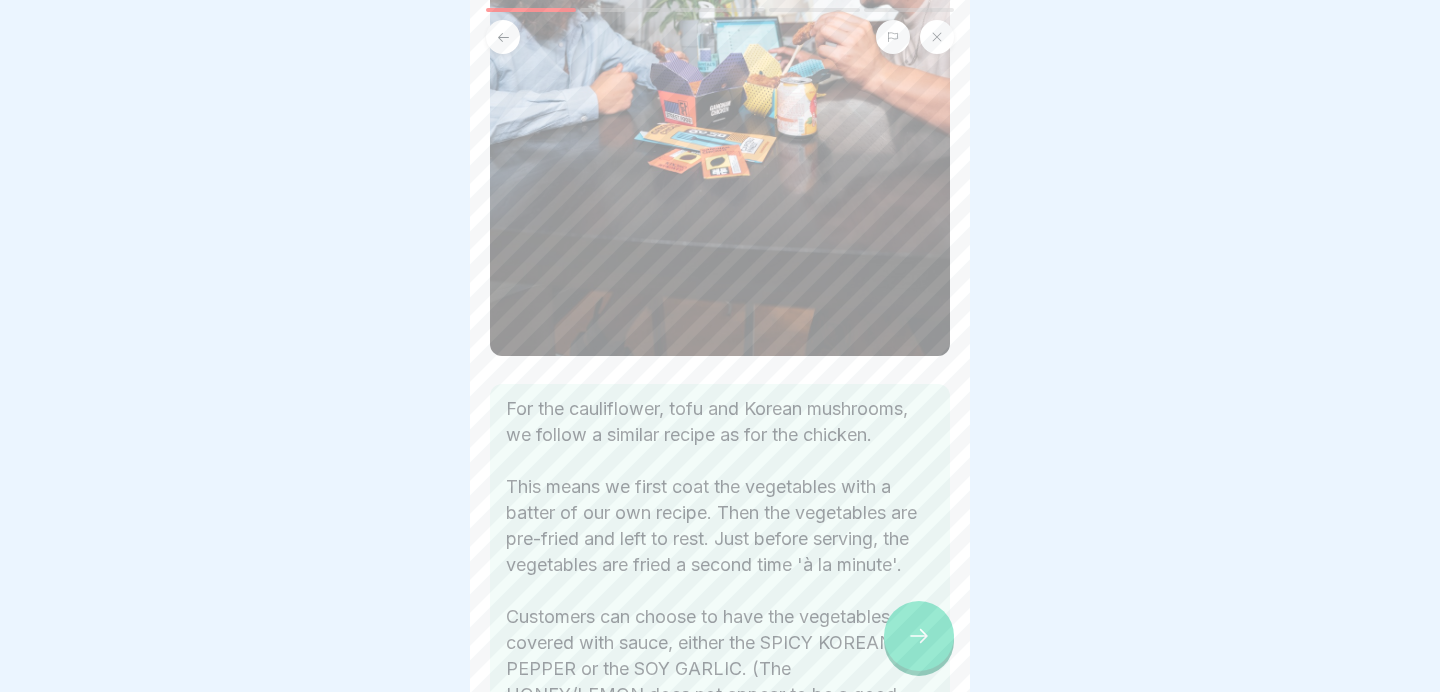 scroll, scrollTop: 711, scrollLeft: 0, axis: vertical 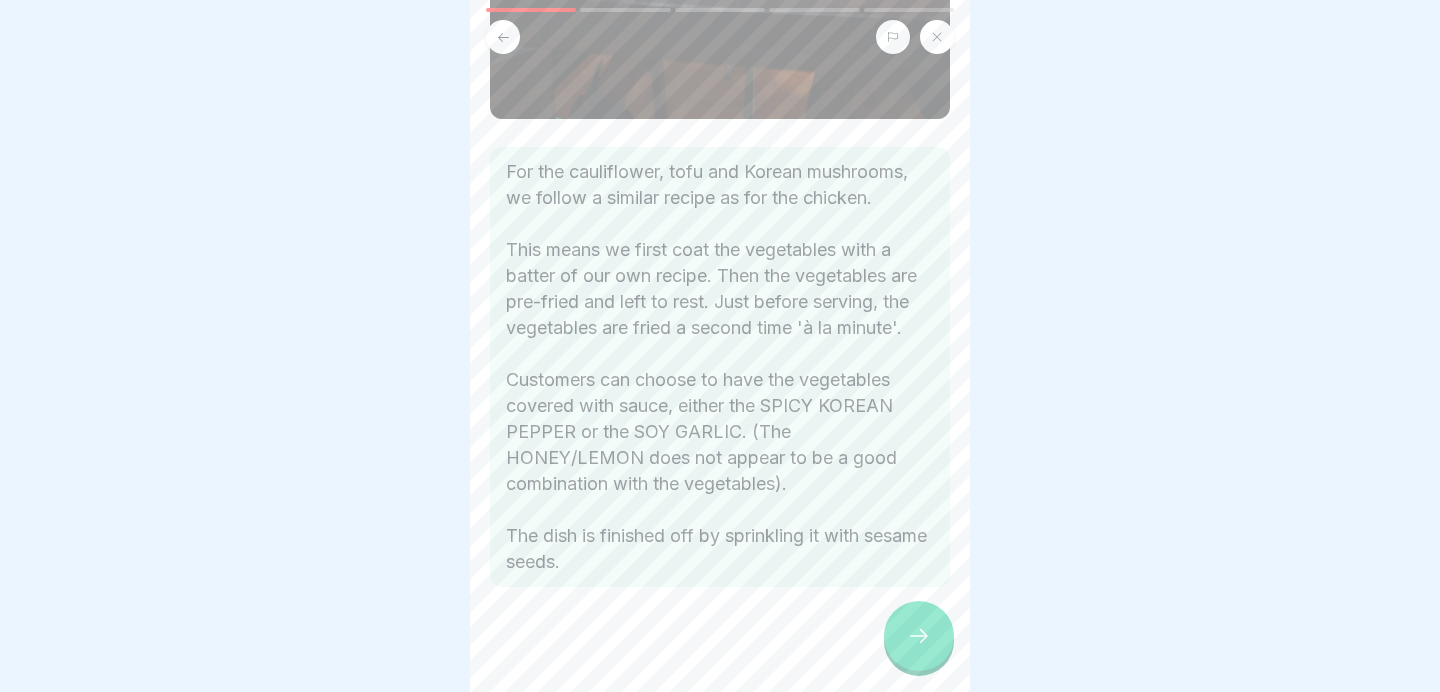 click 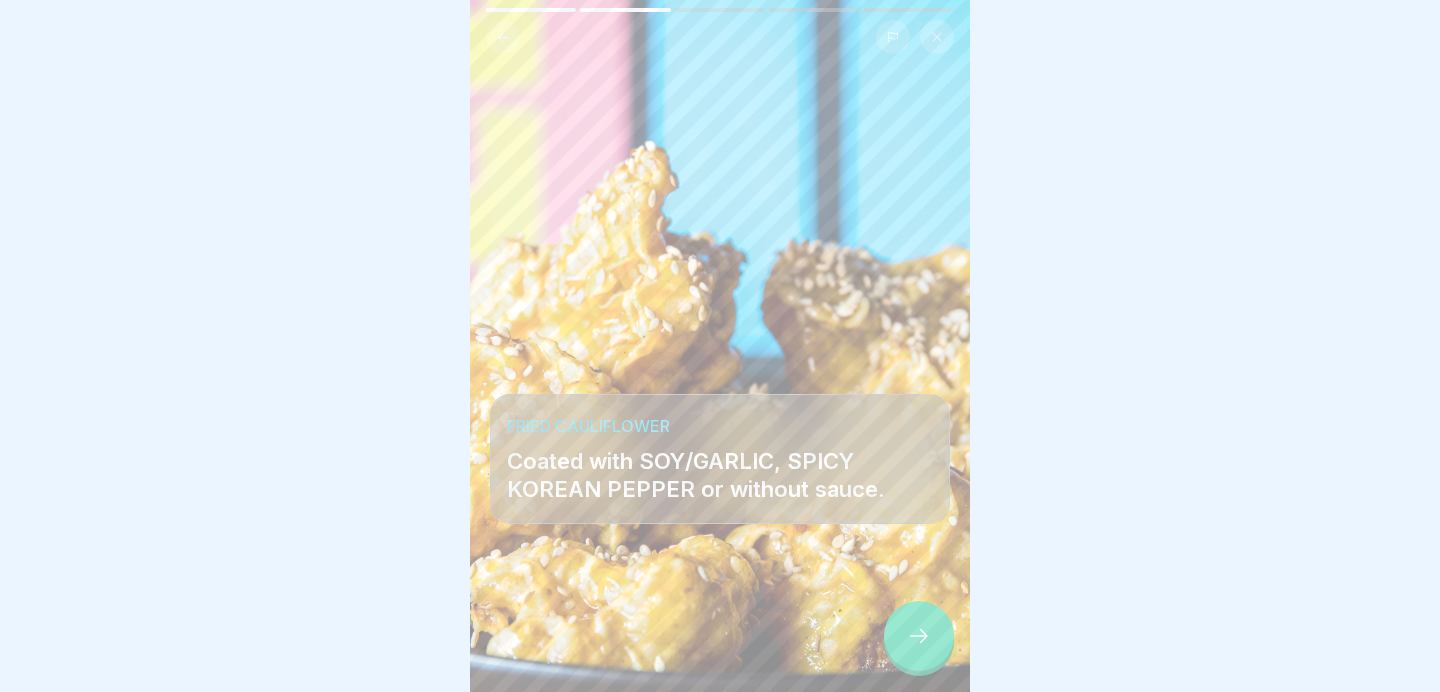 click 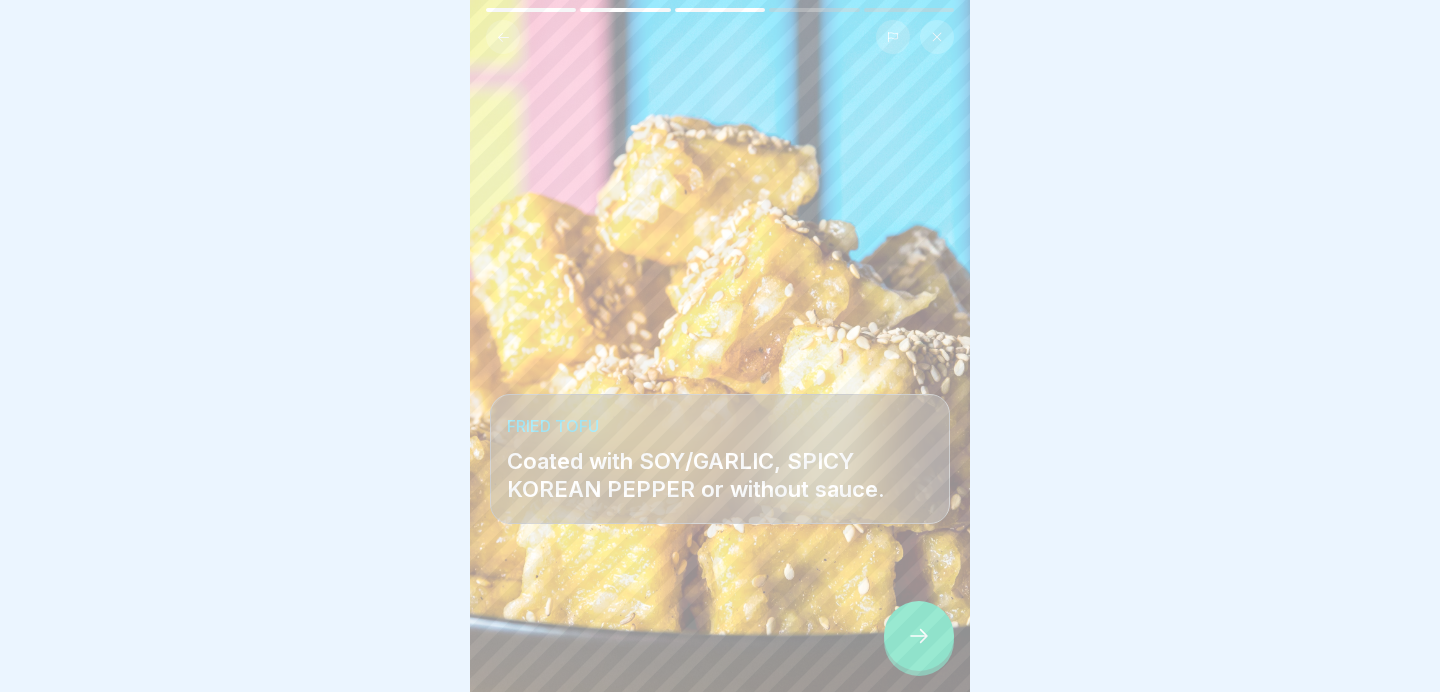 click 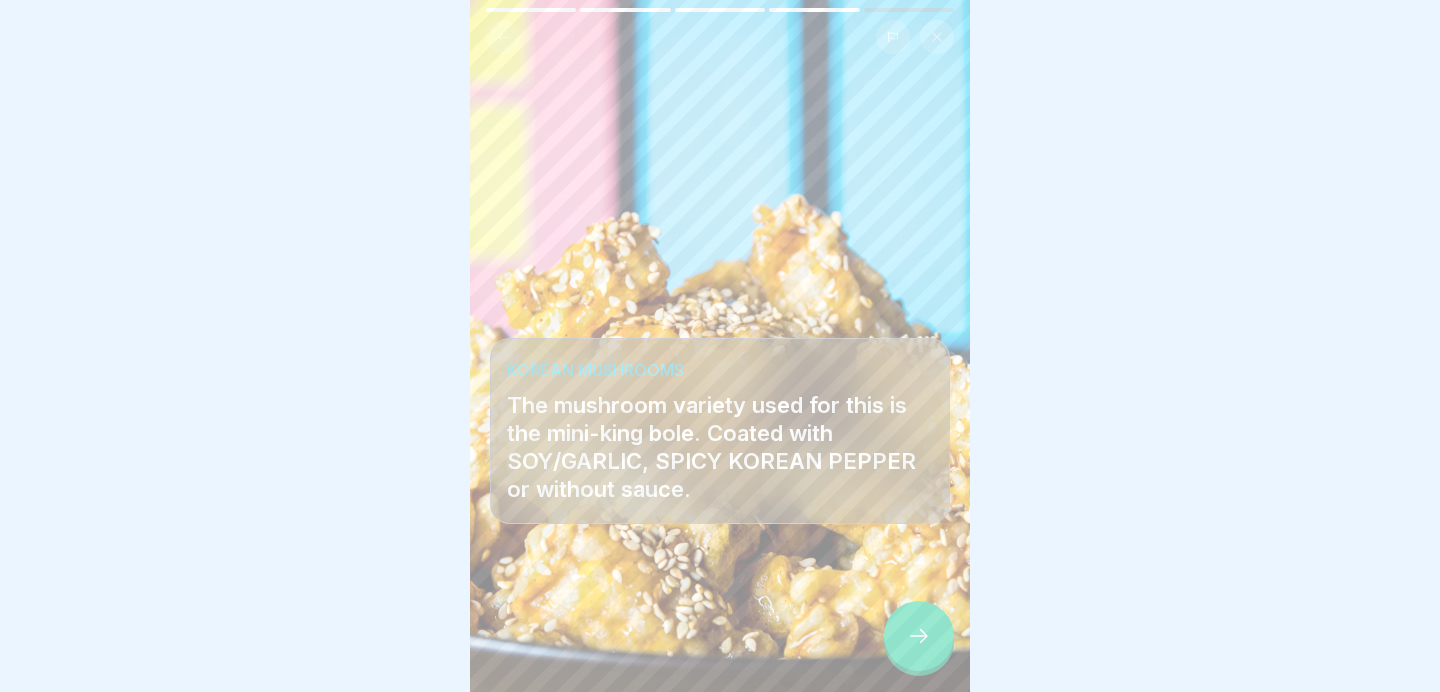 click 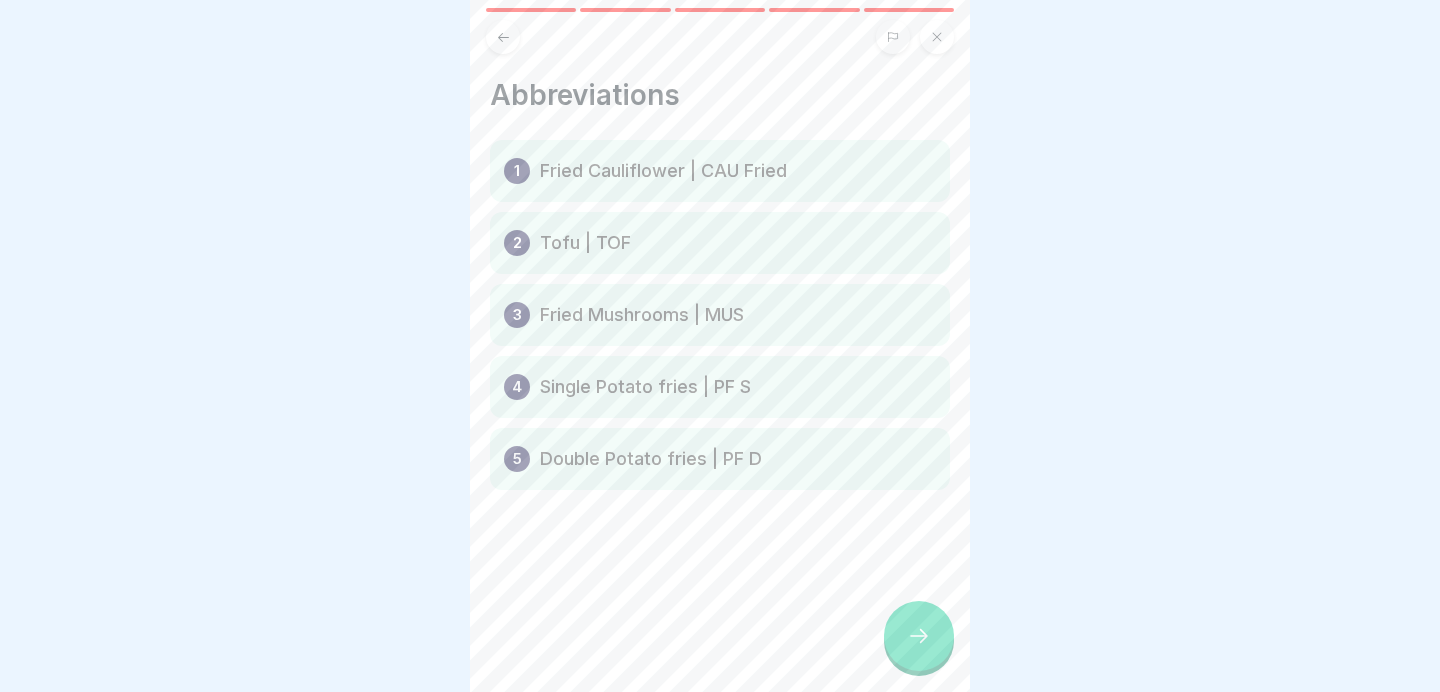 click 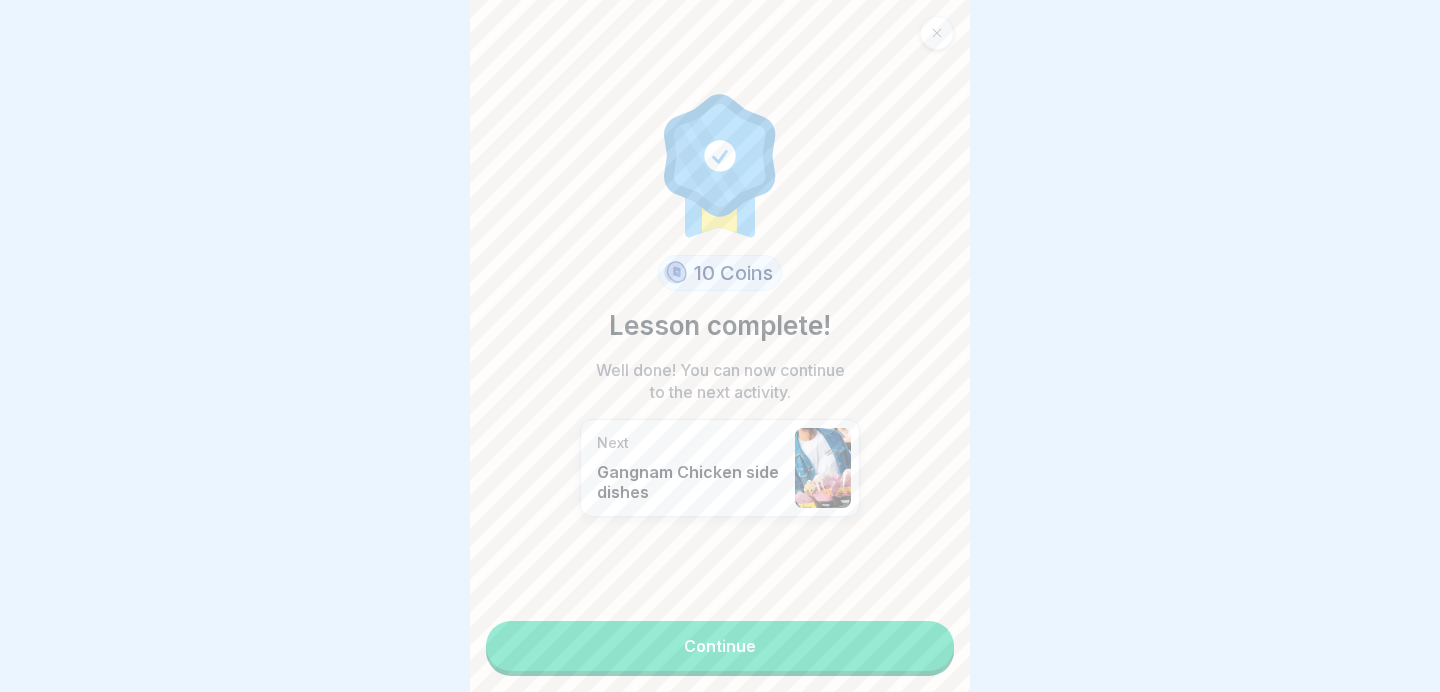 click on "Continue" at bounding box center [720, 646] 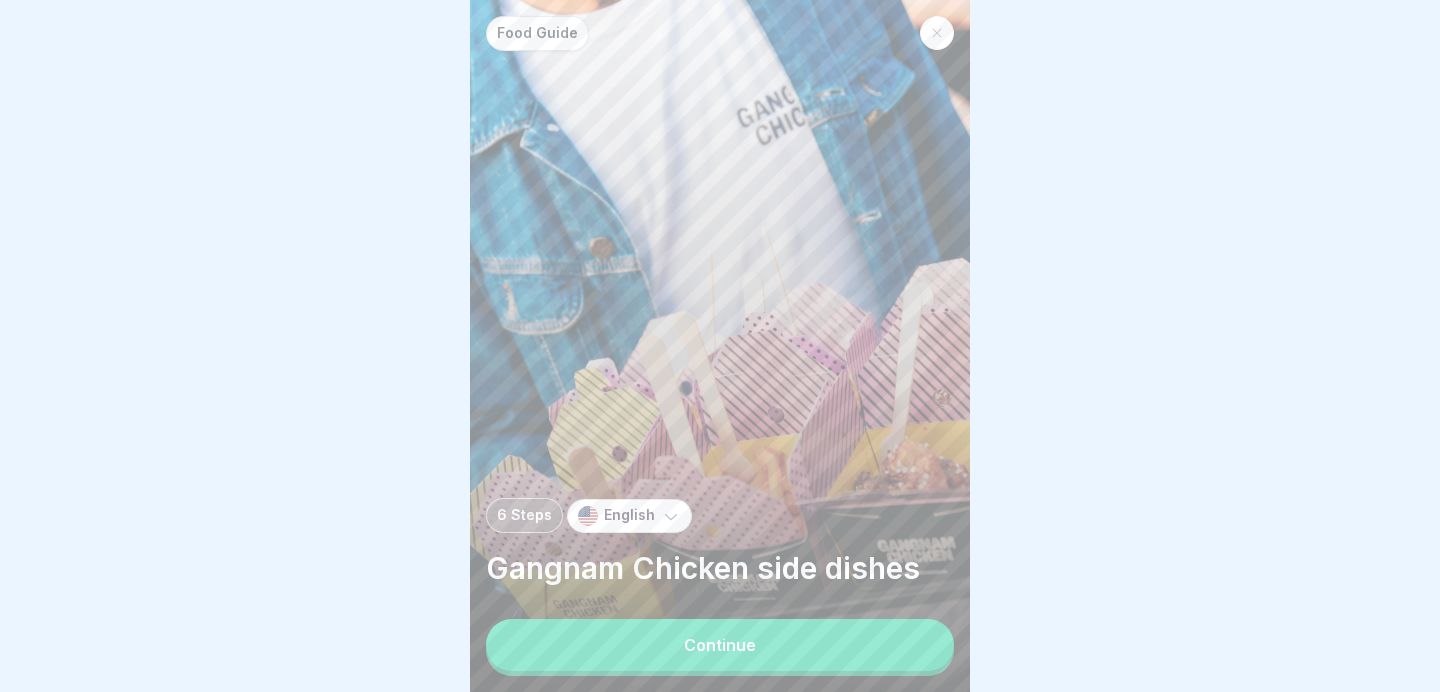 click on "Continue" at bounding box center (720, 645) 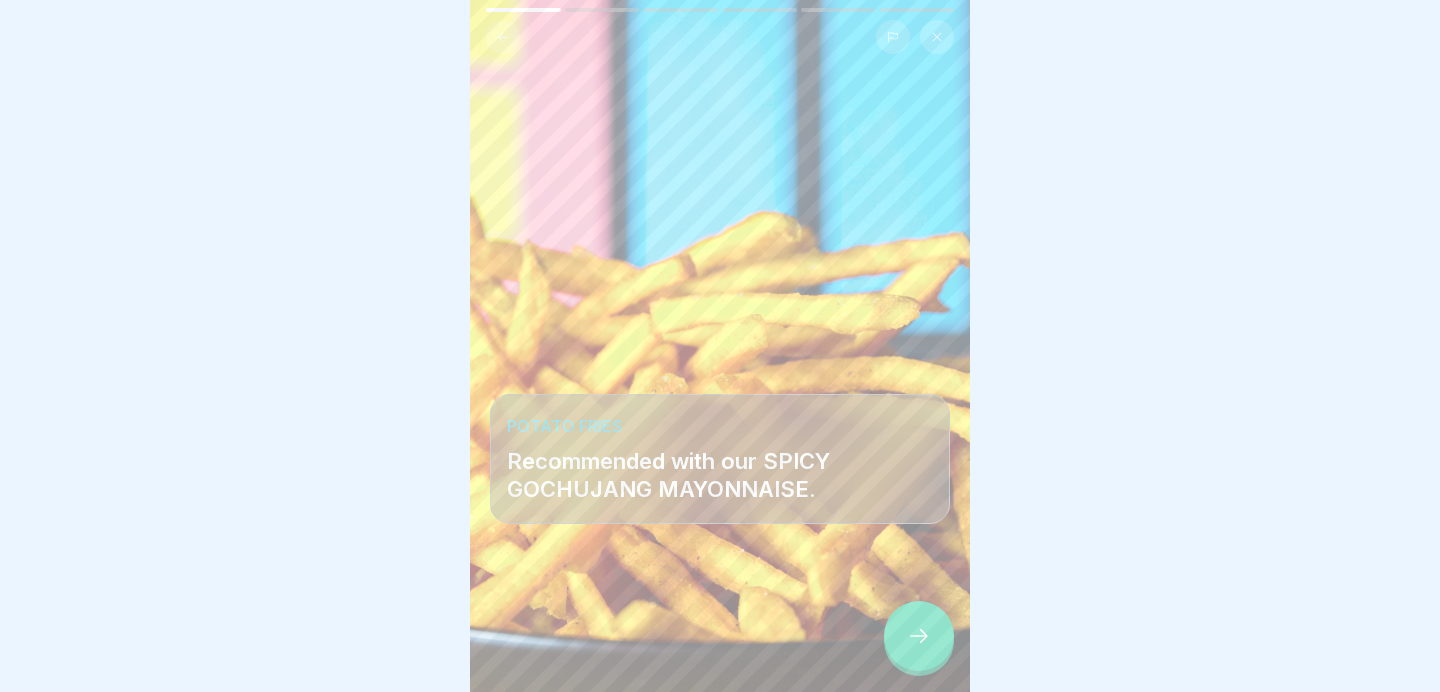 click 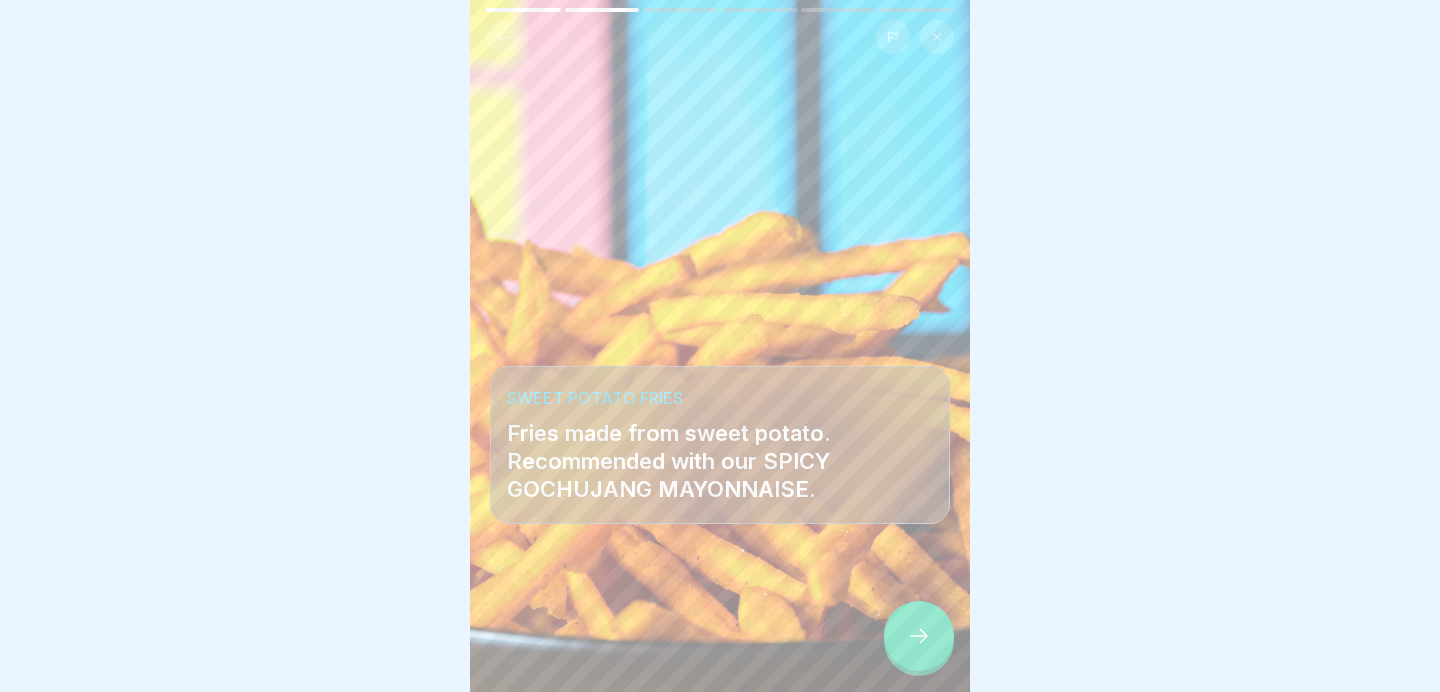 click 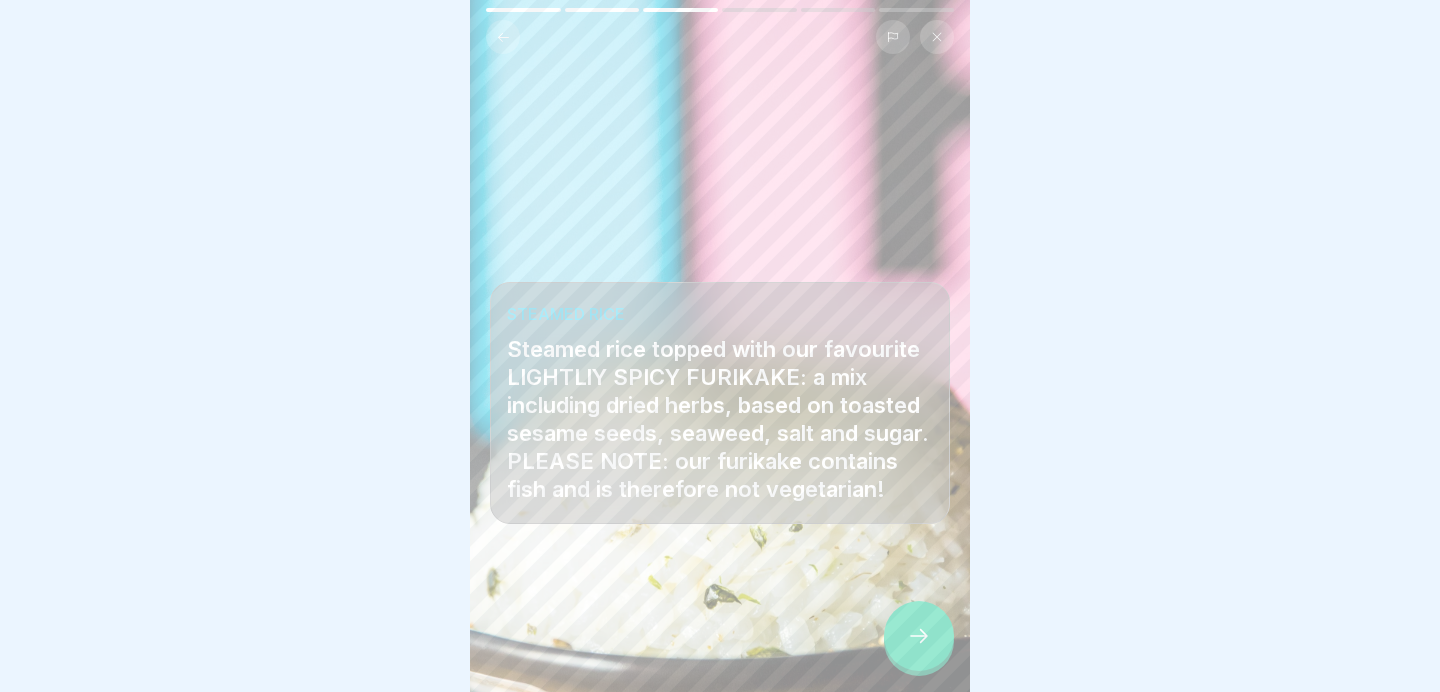 click 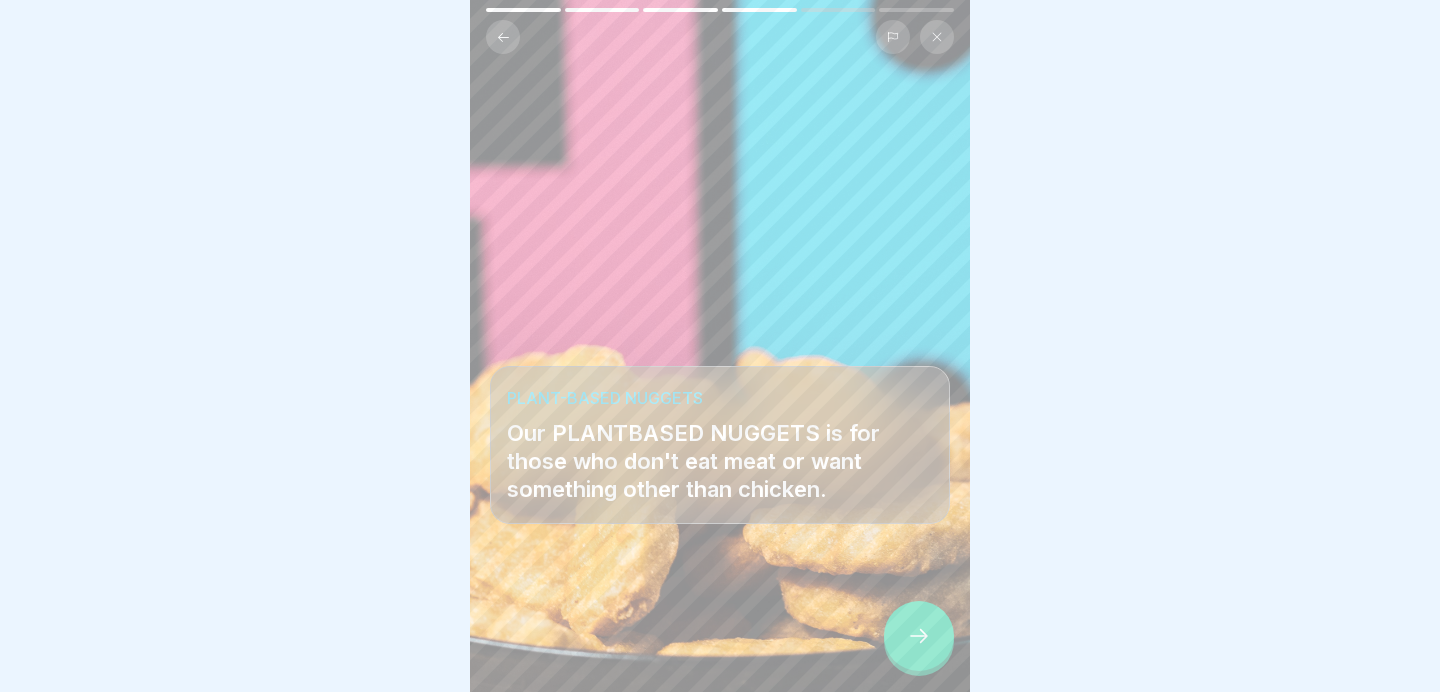 click 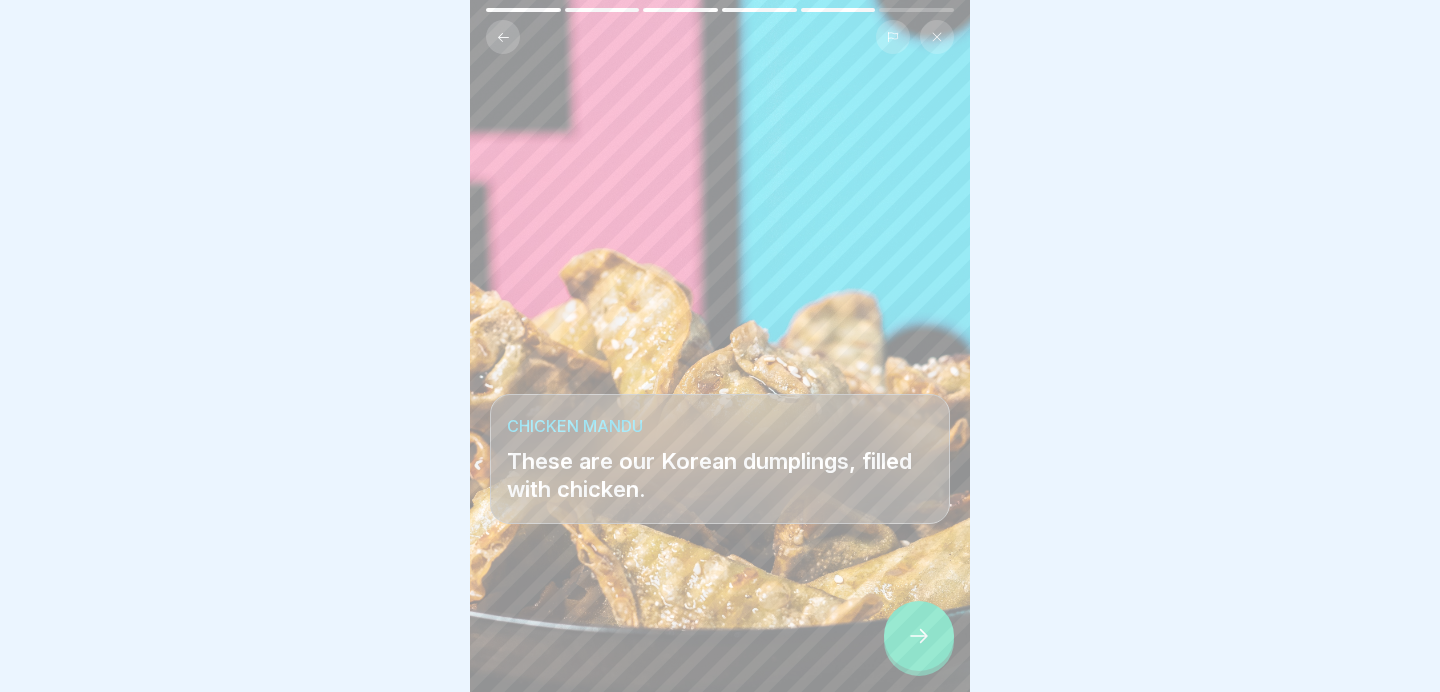click 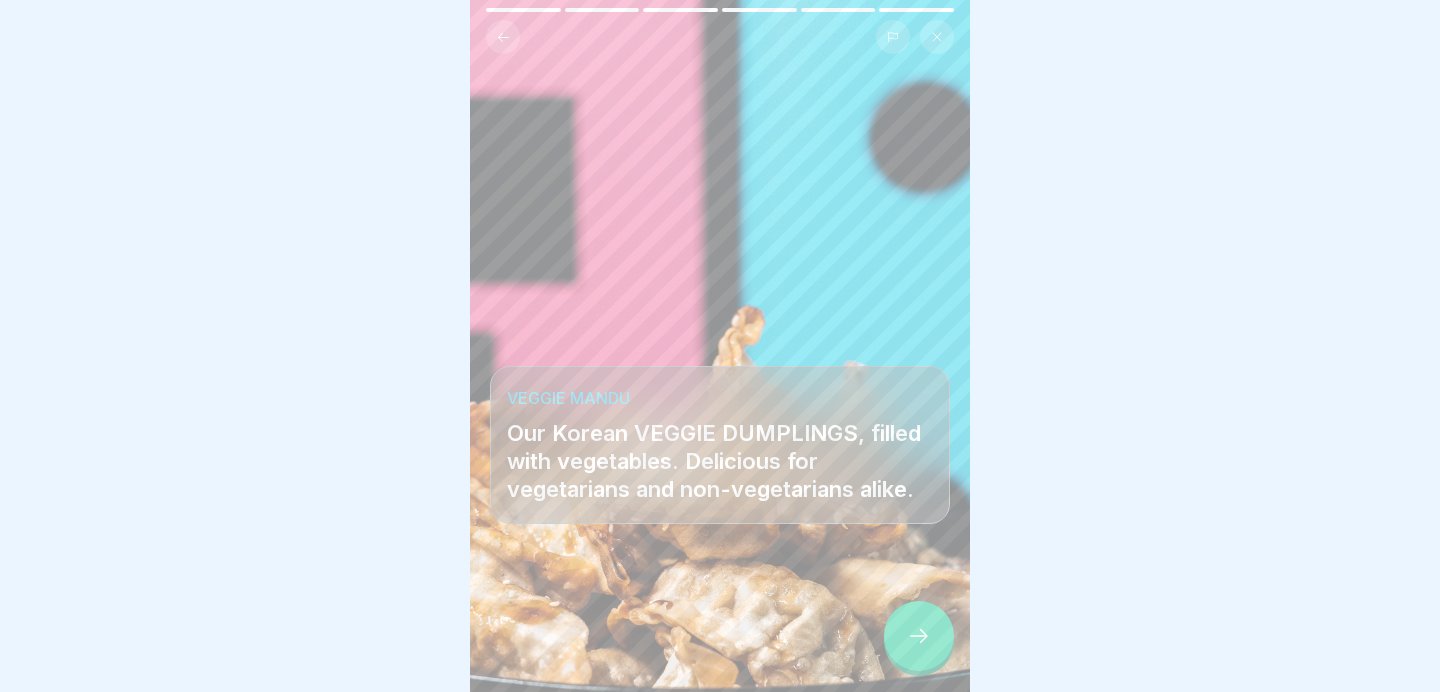 click 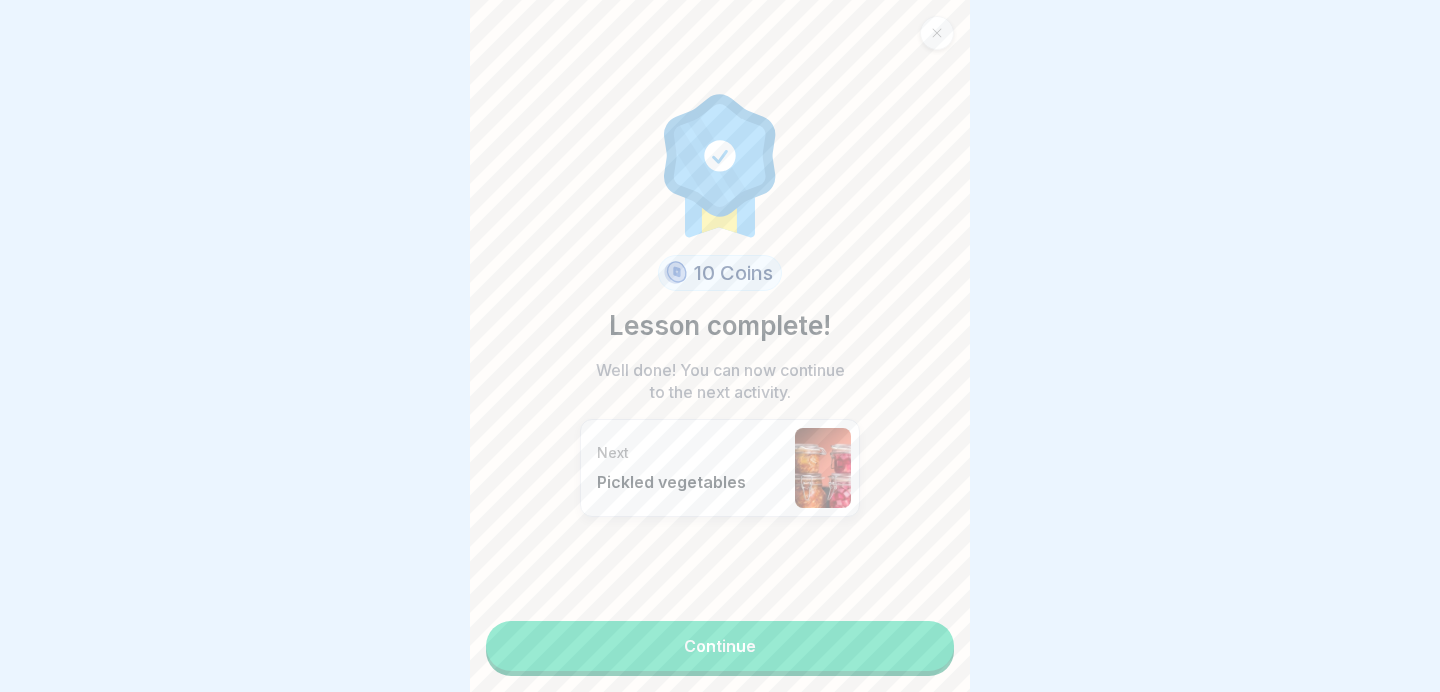click on "Continue" at bounding box center [720, 646] 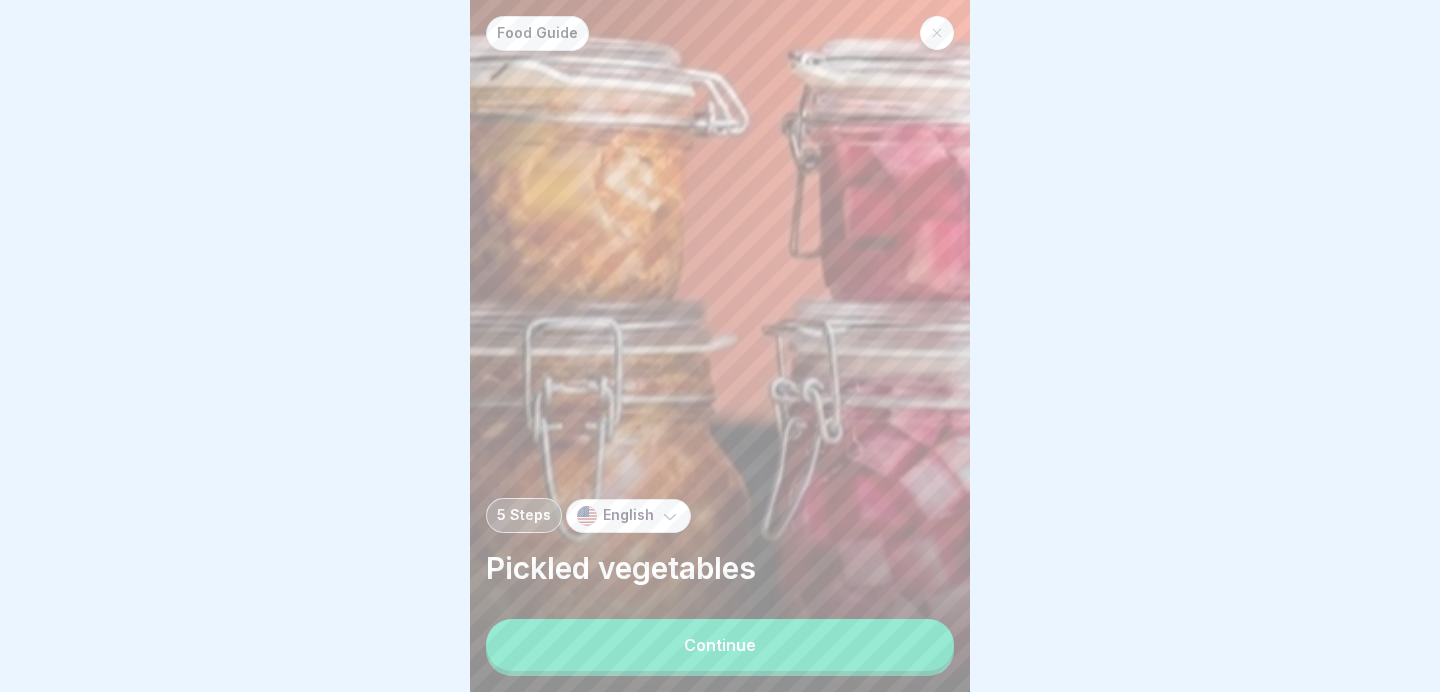 click on "Continue" at bounding box center [720, 645] 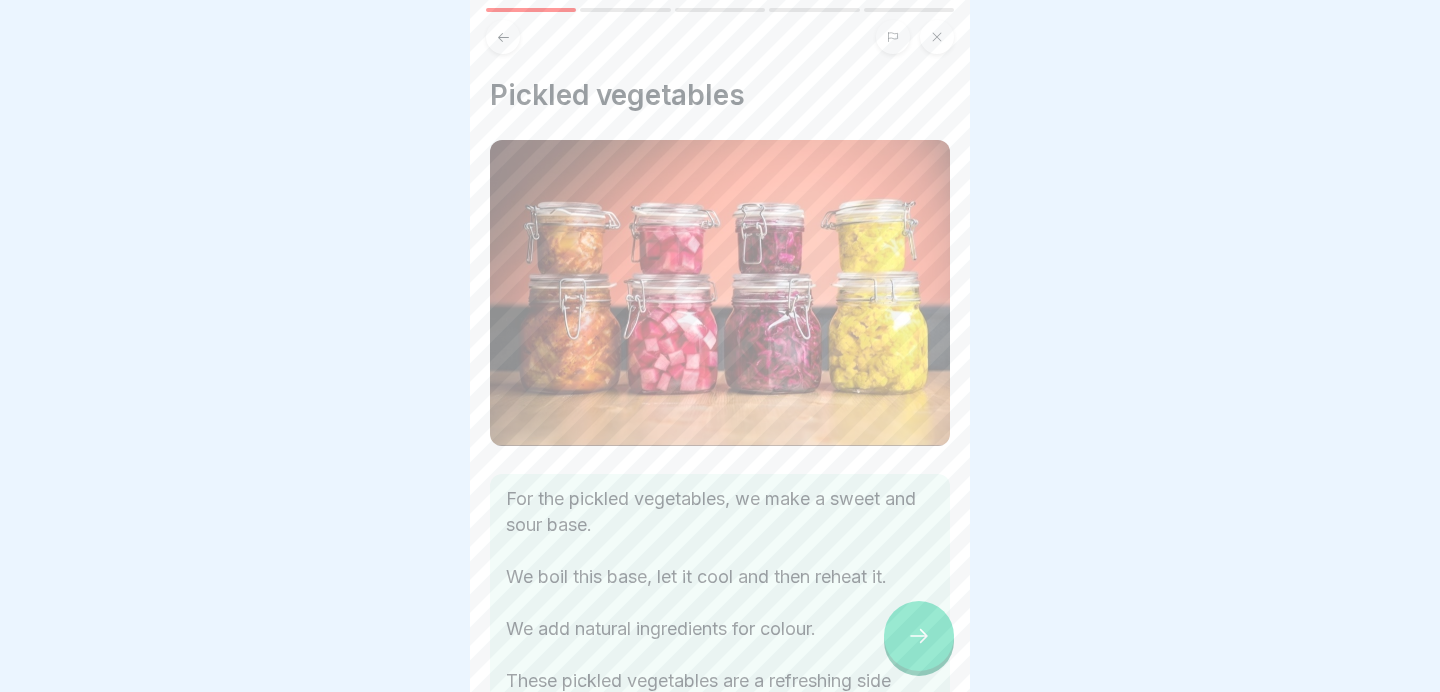 click 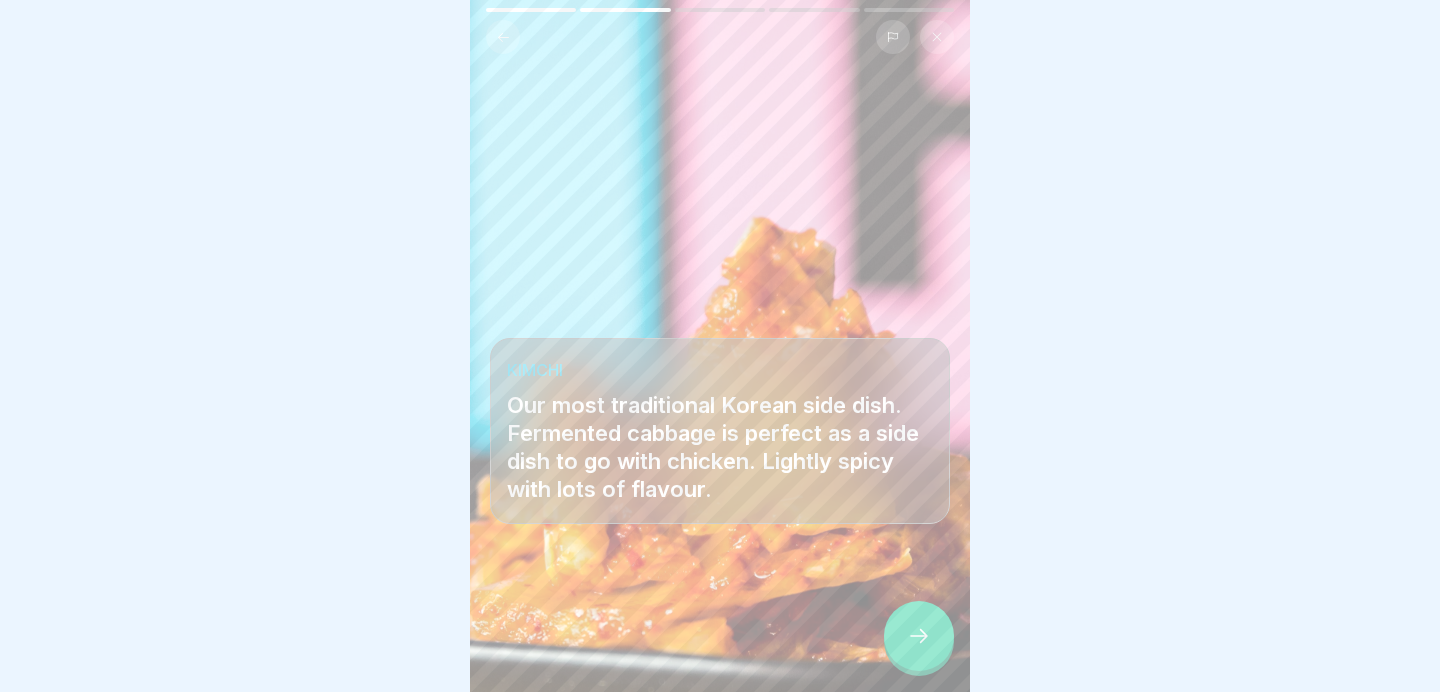 click 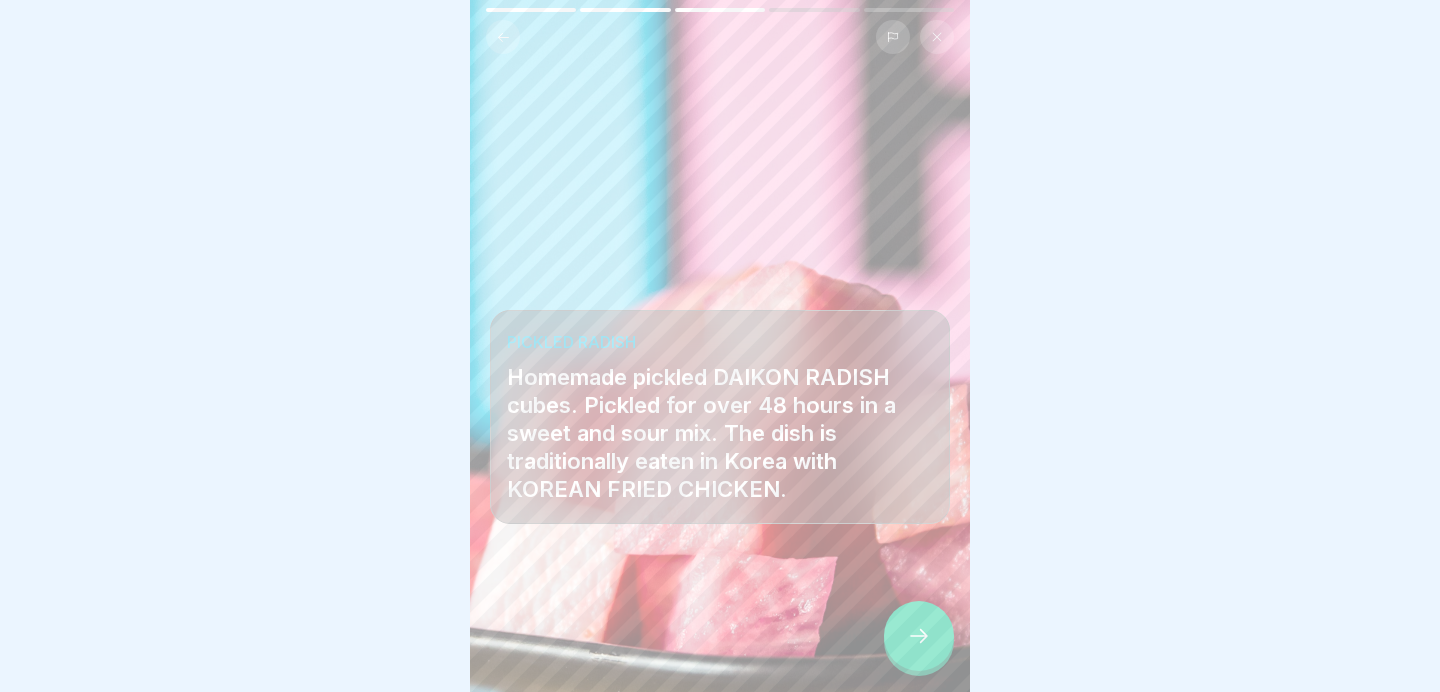 click 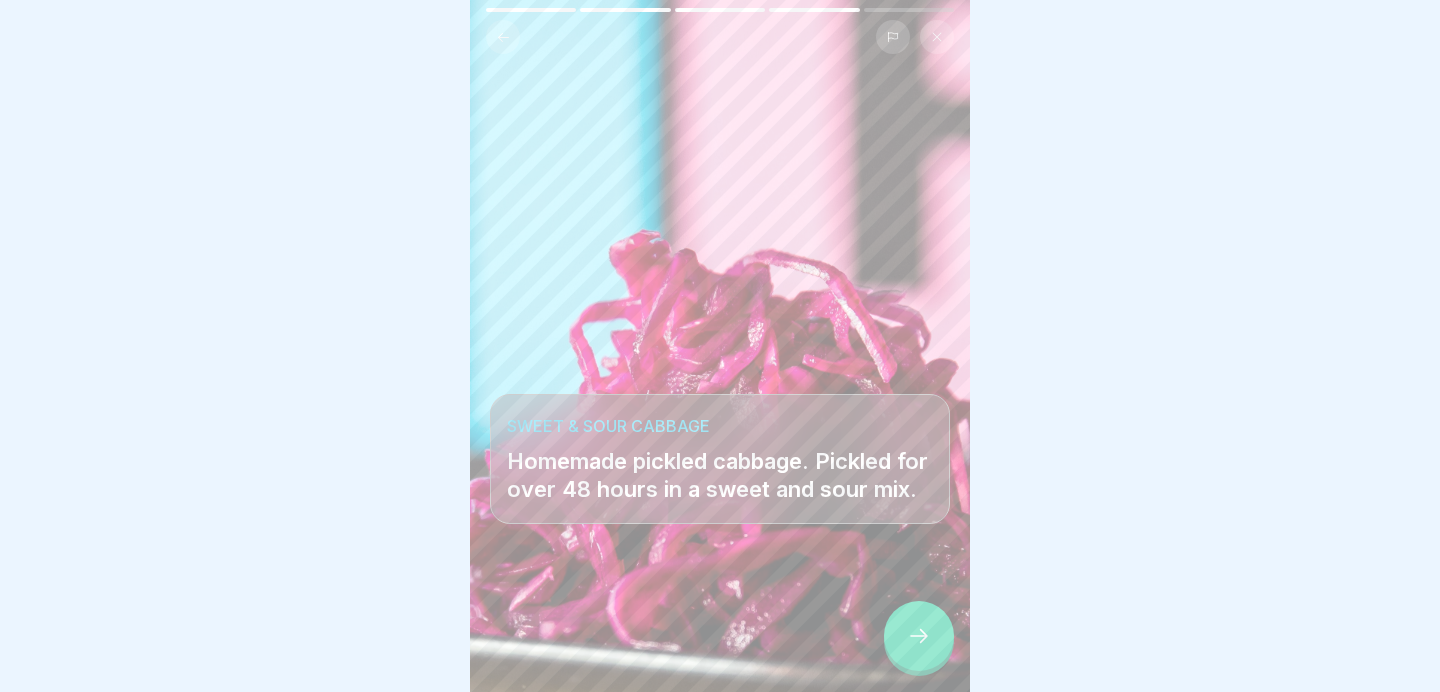 click 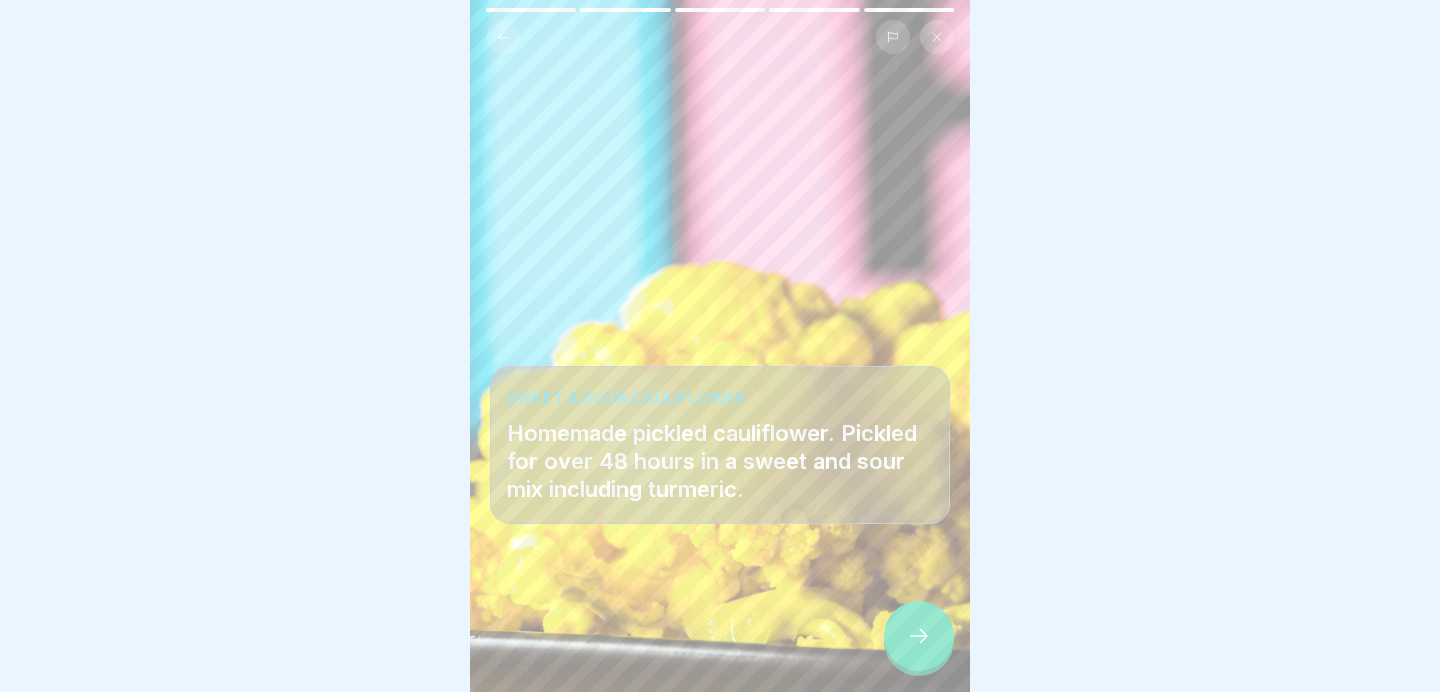 click 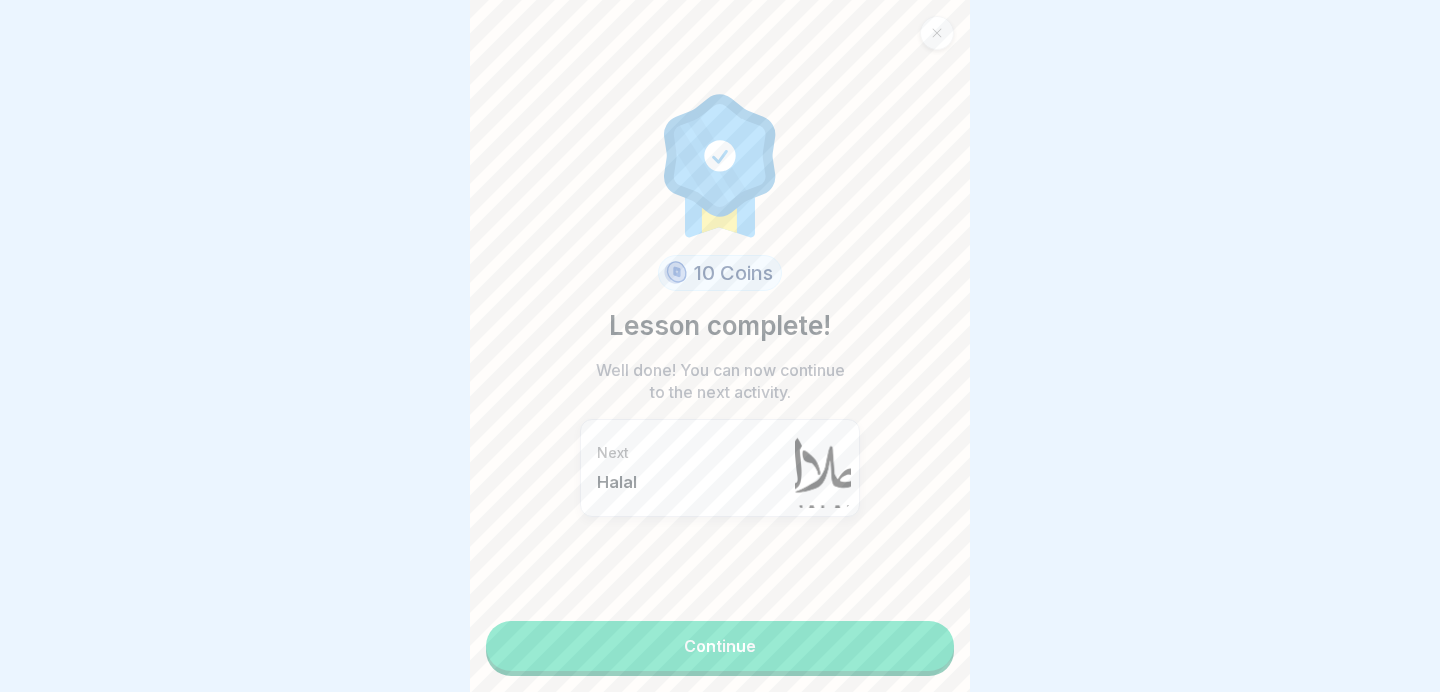 click on "Continue" at bounding box center (720, 646) 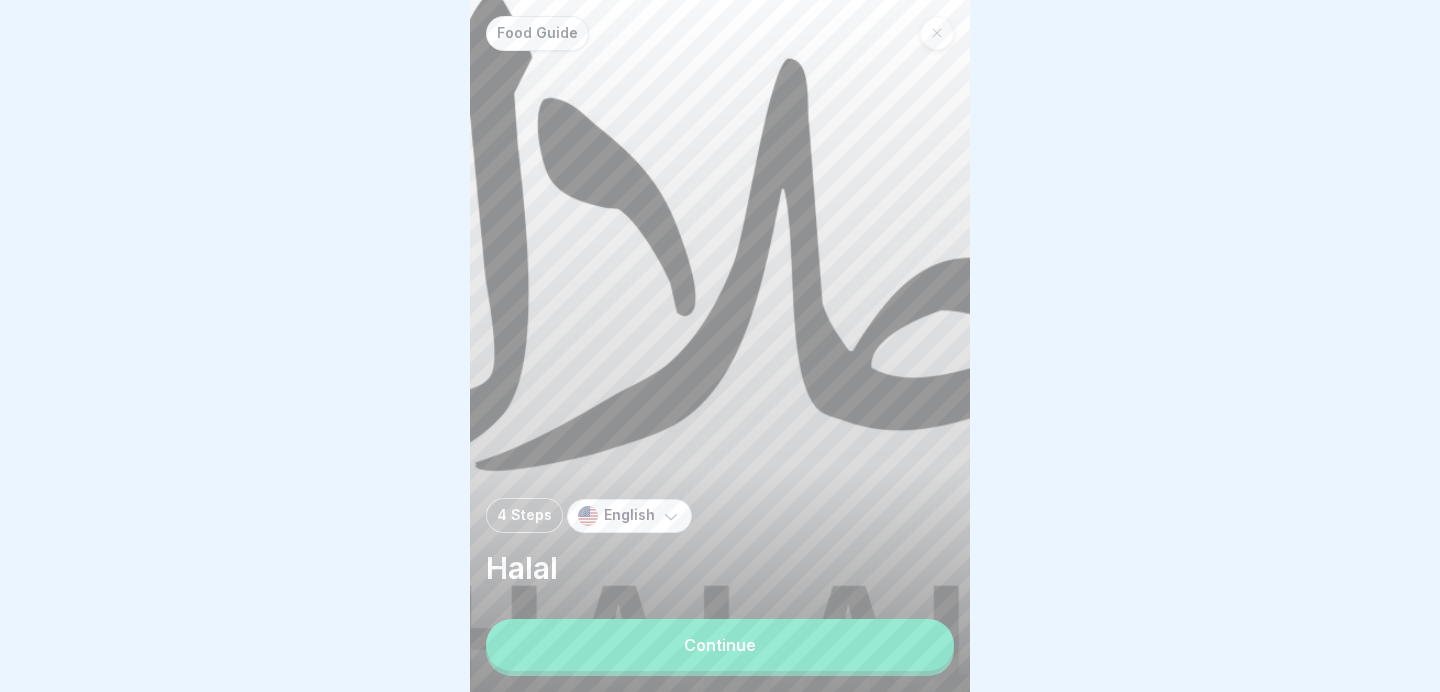click on "Continue" at bounding box center [720, 645] 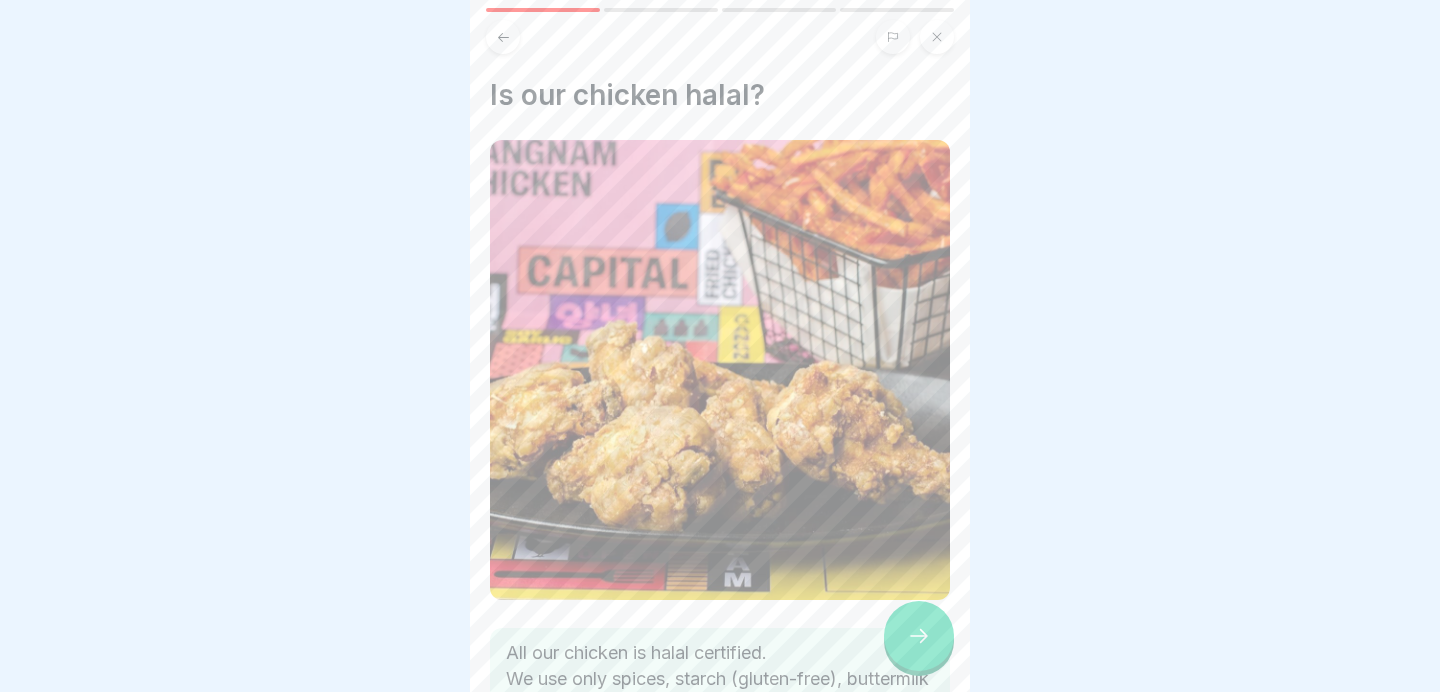 click 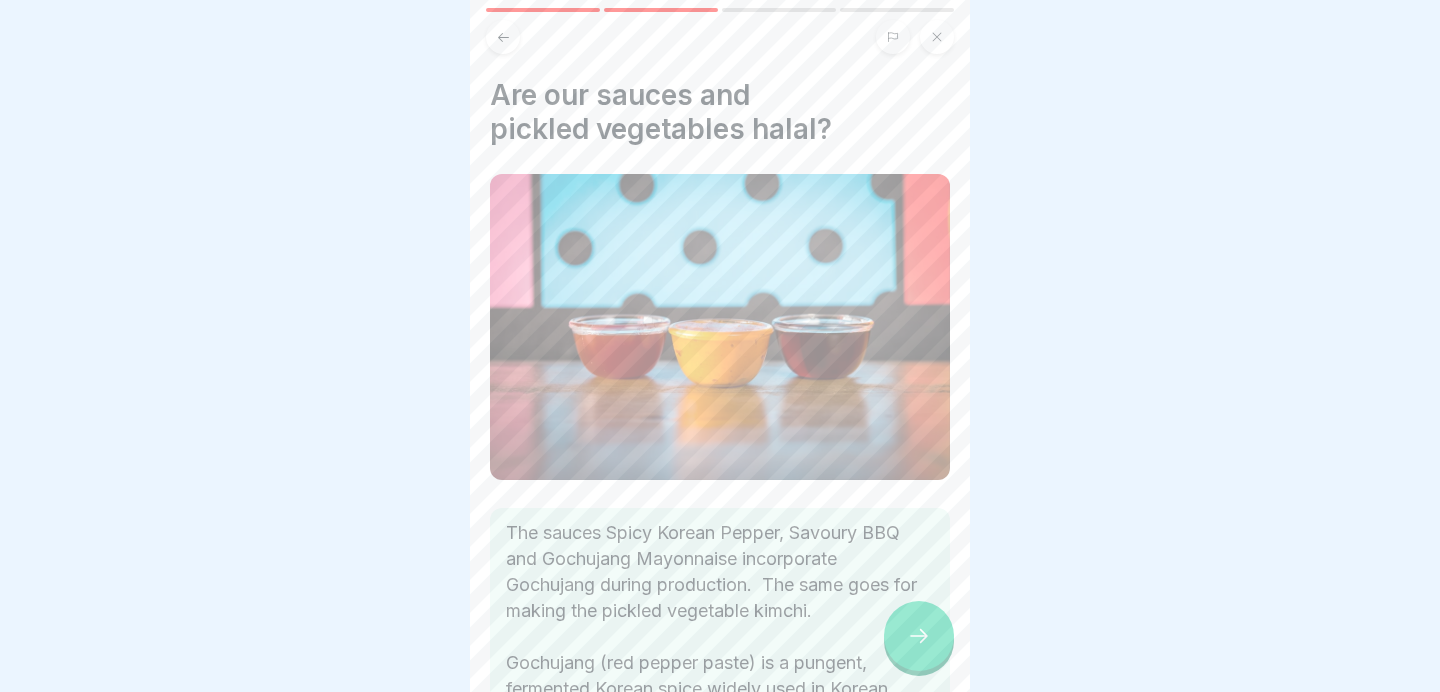 click 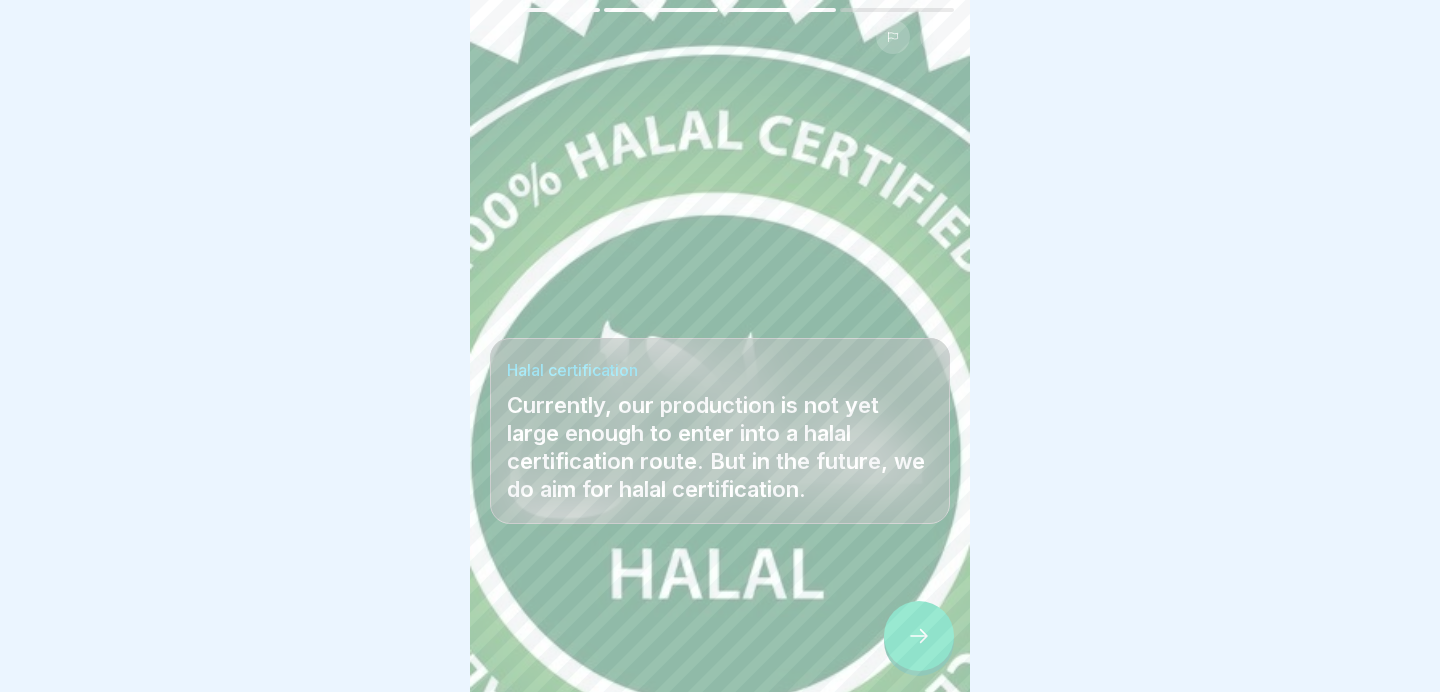 click 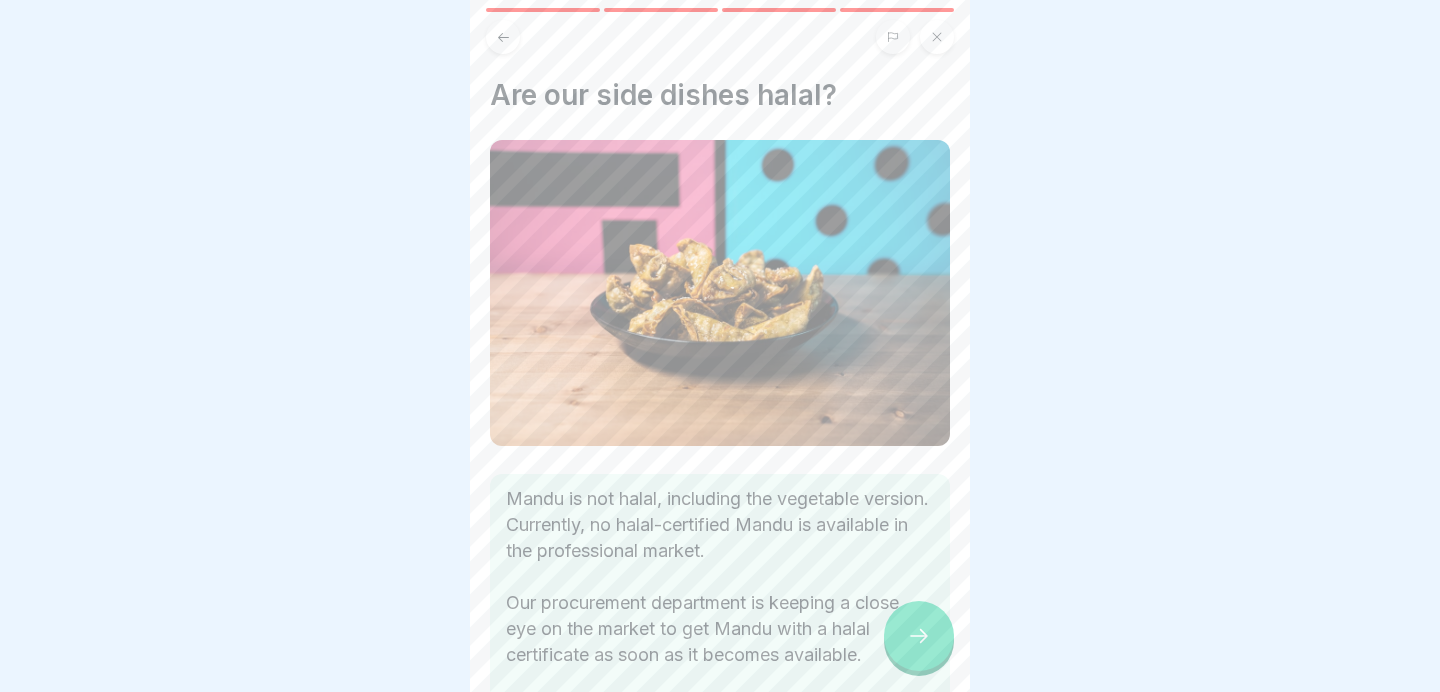 click 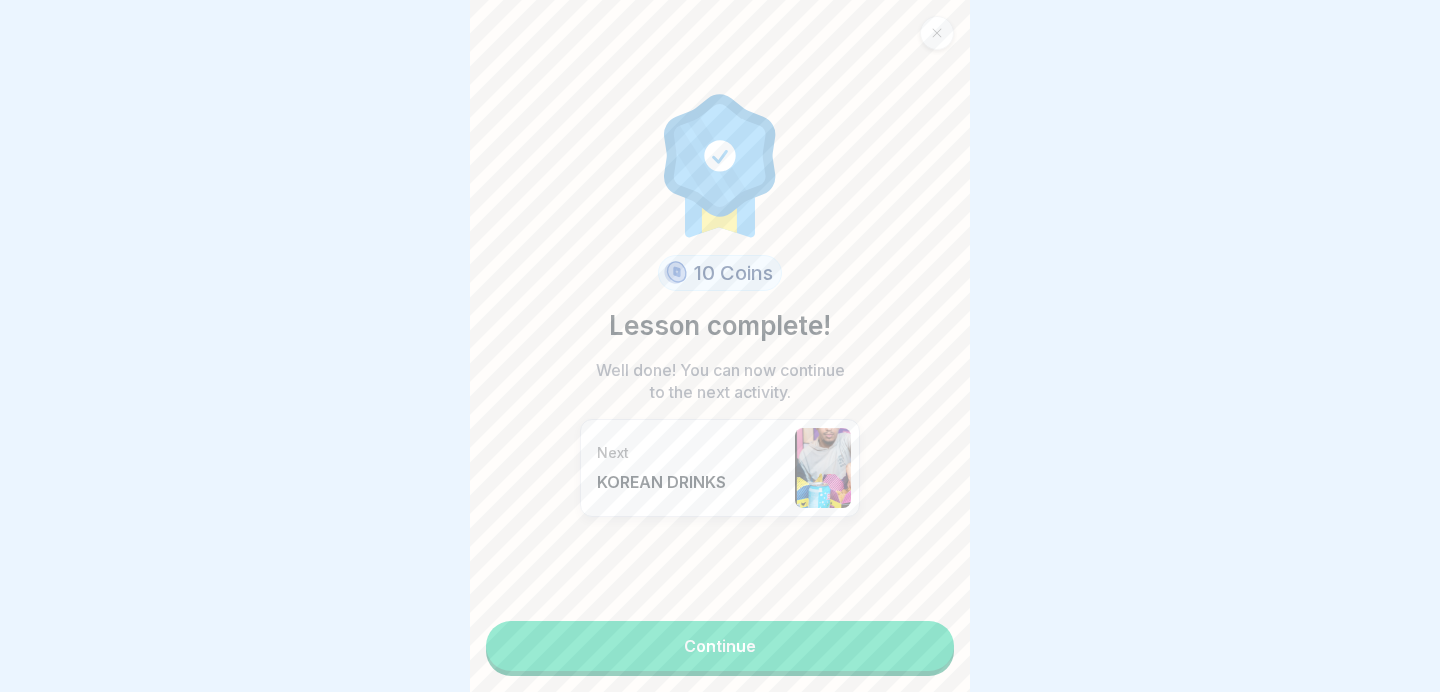 click on "Continue" at bounding box center (720, 646) 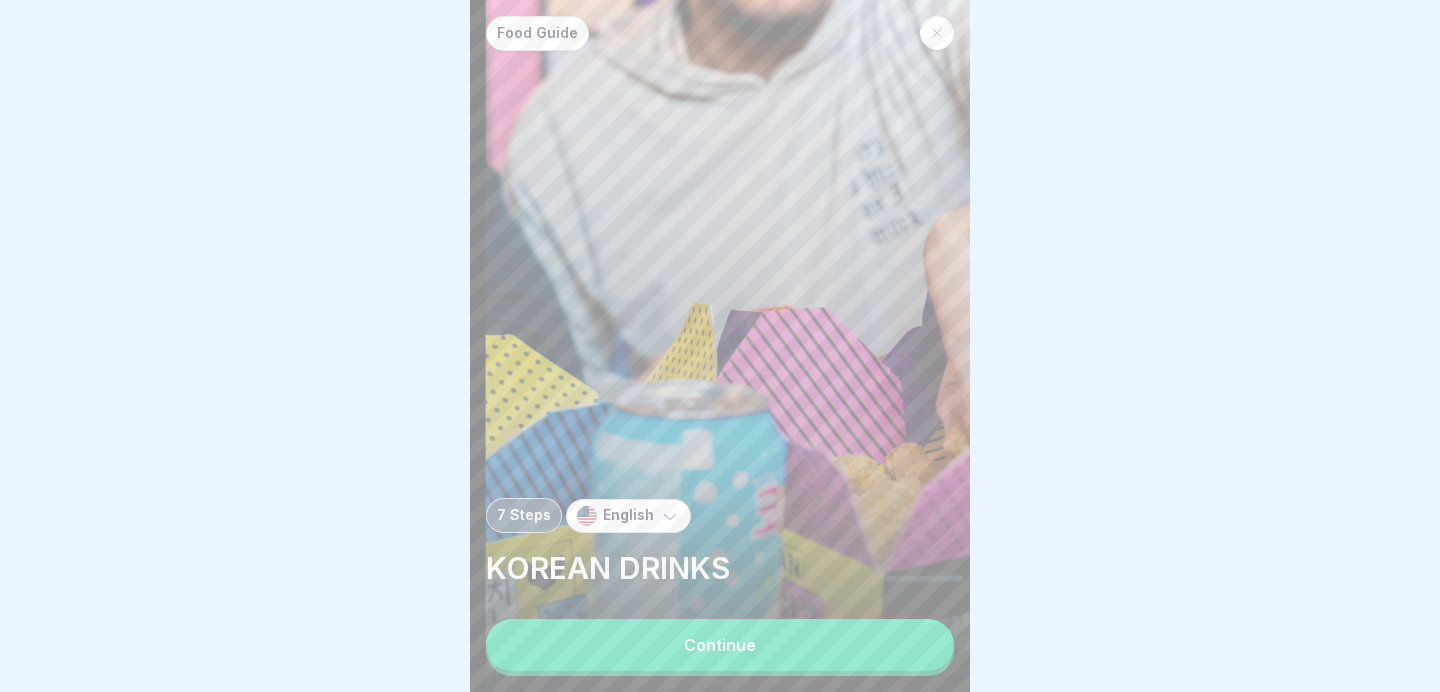 click on "Continue" at bounding box center (720, 645) 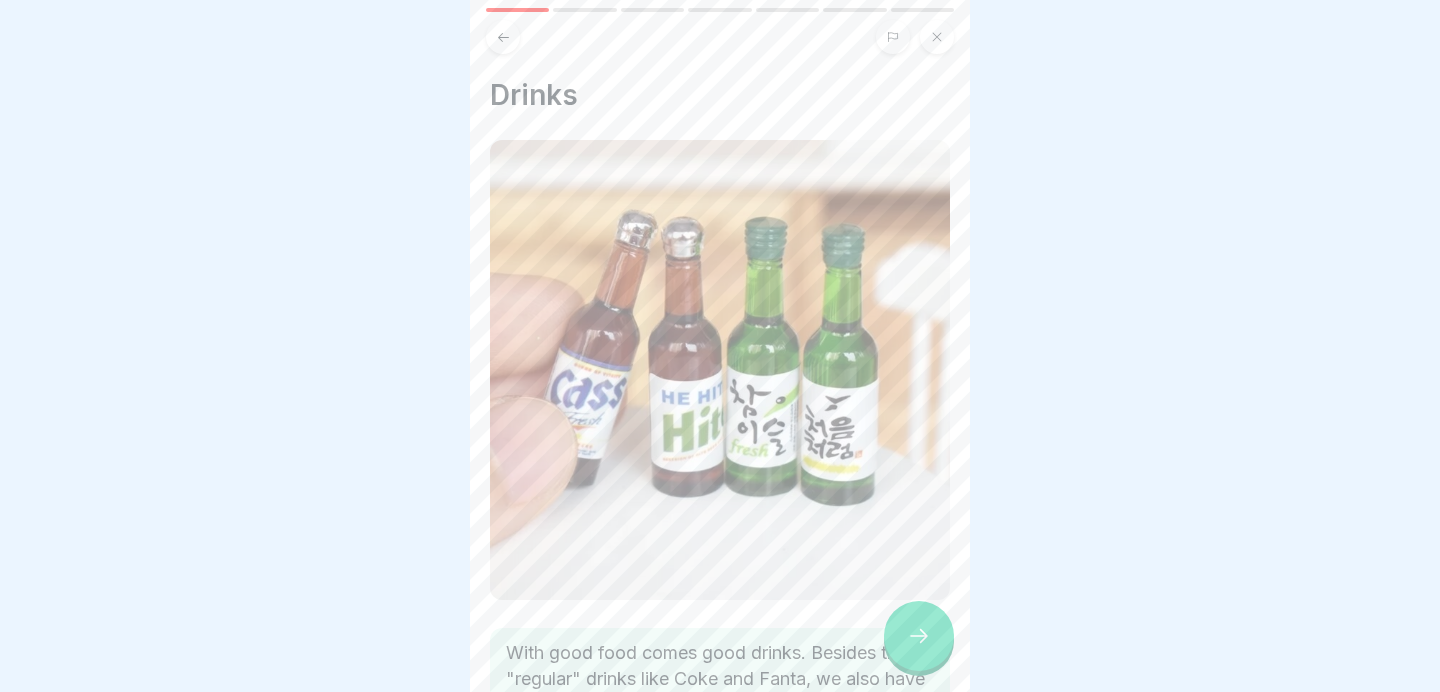 click 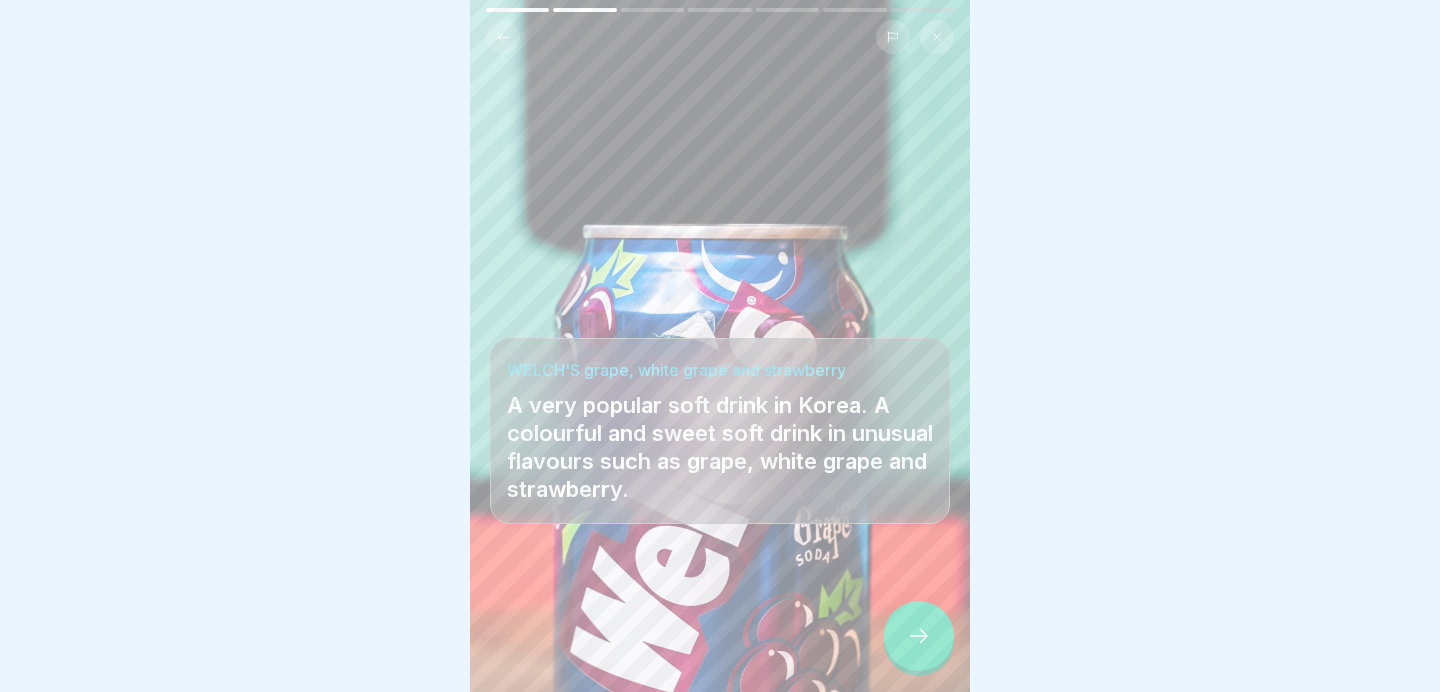 click 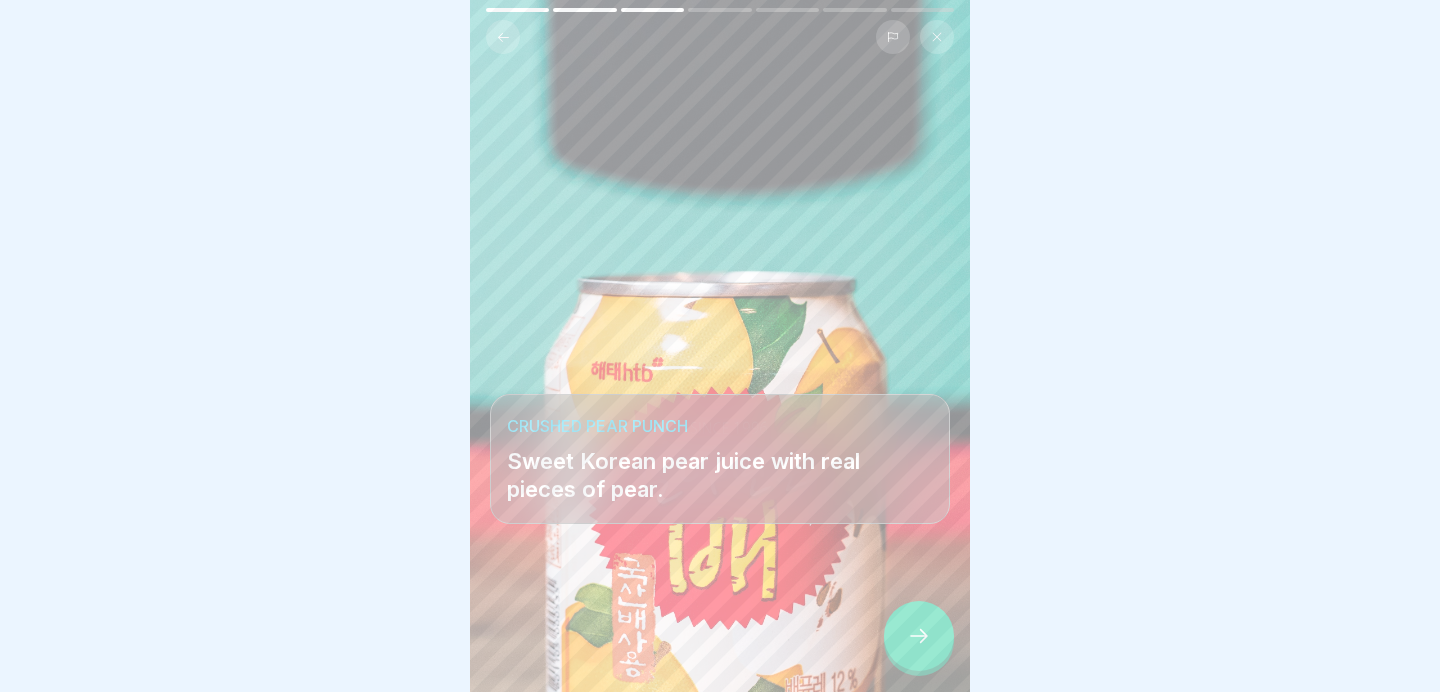 click 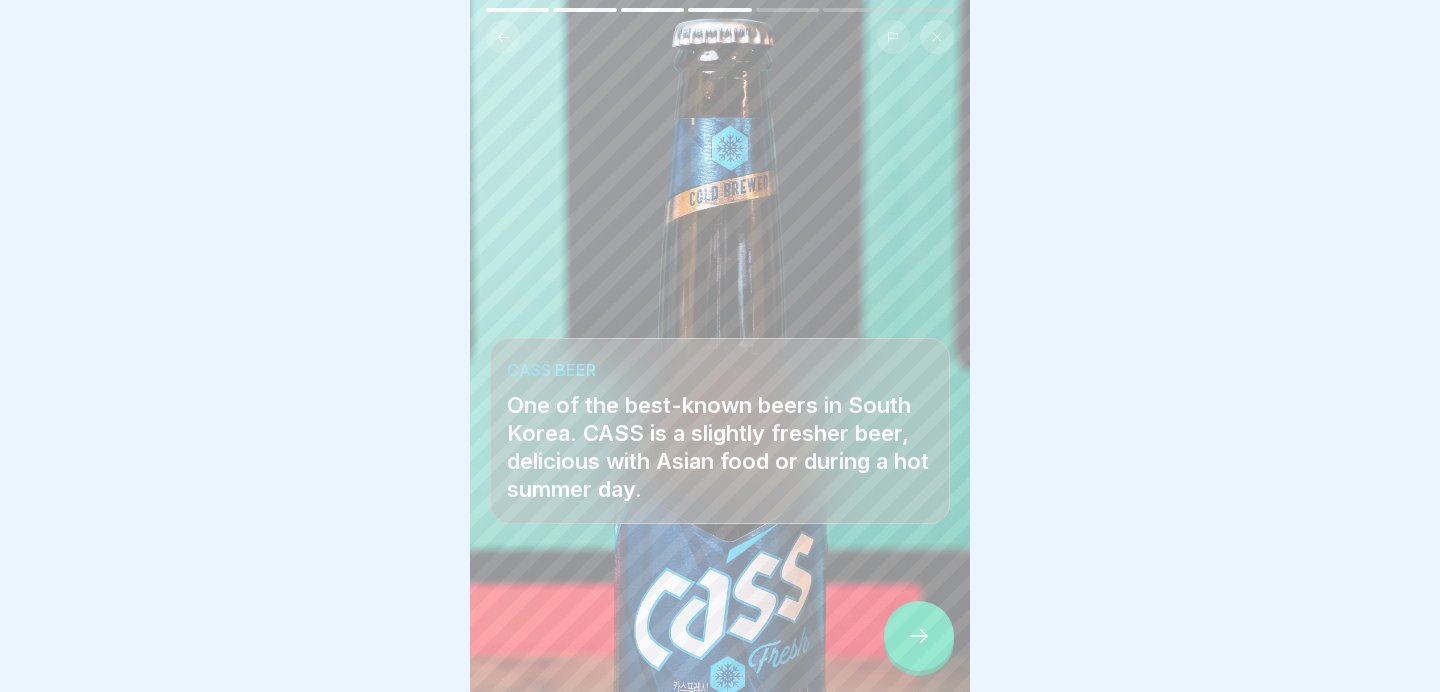 click 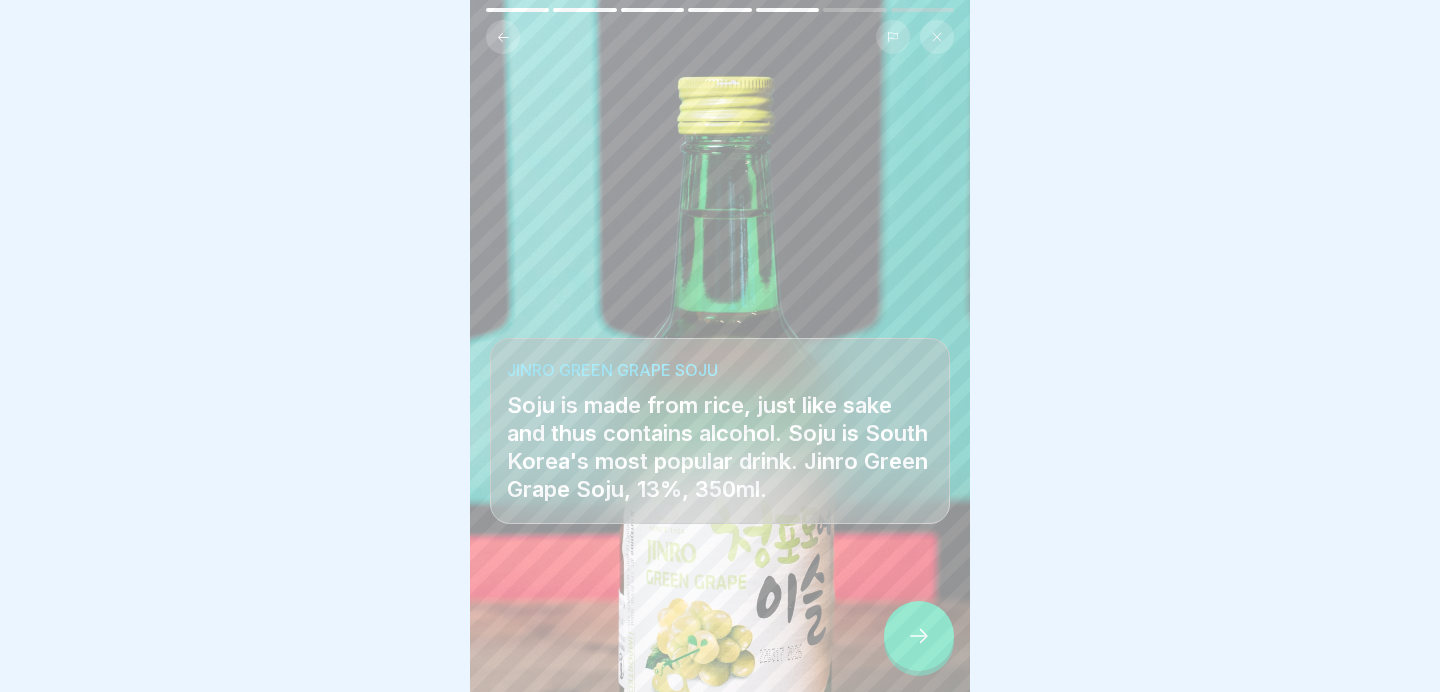 click 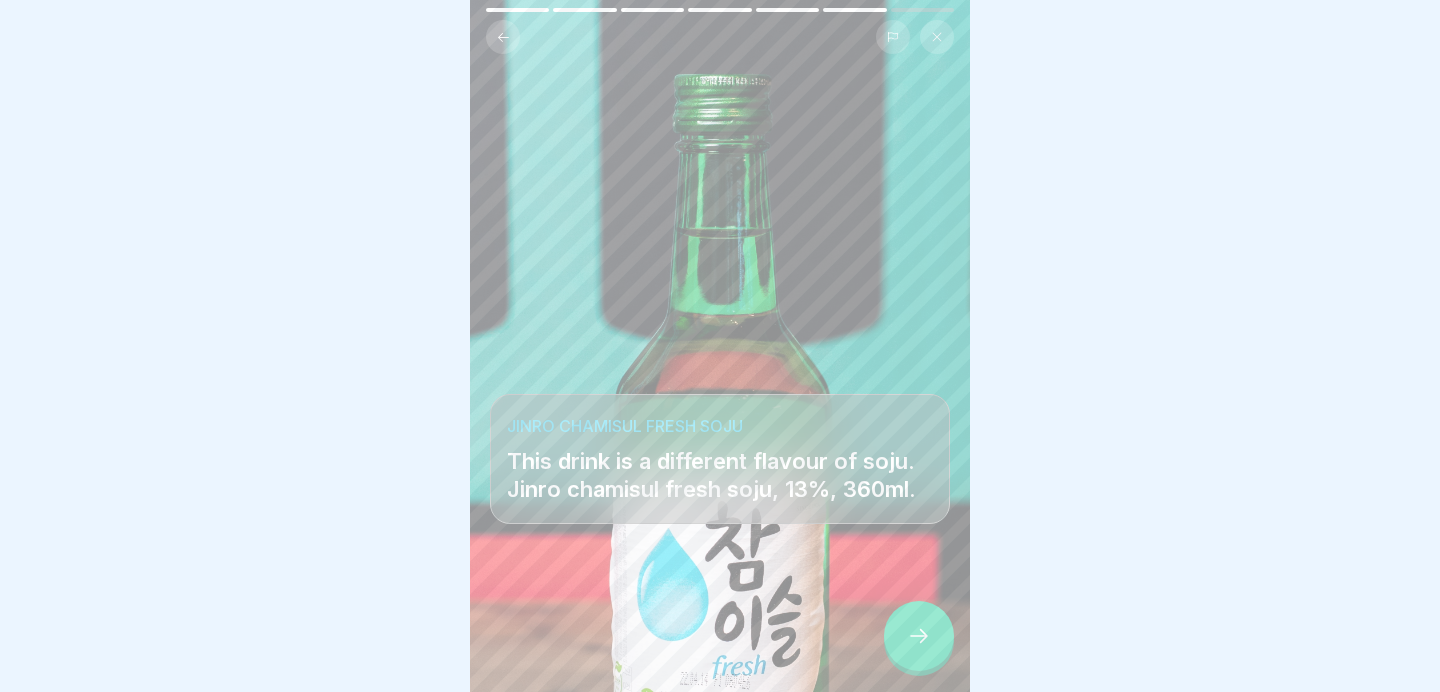 click 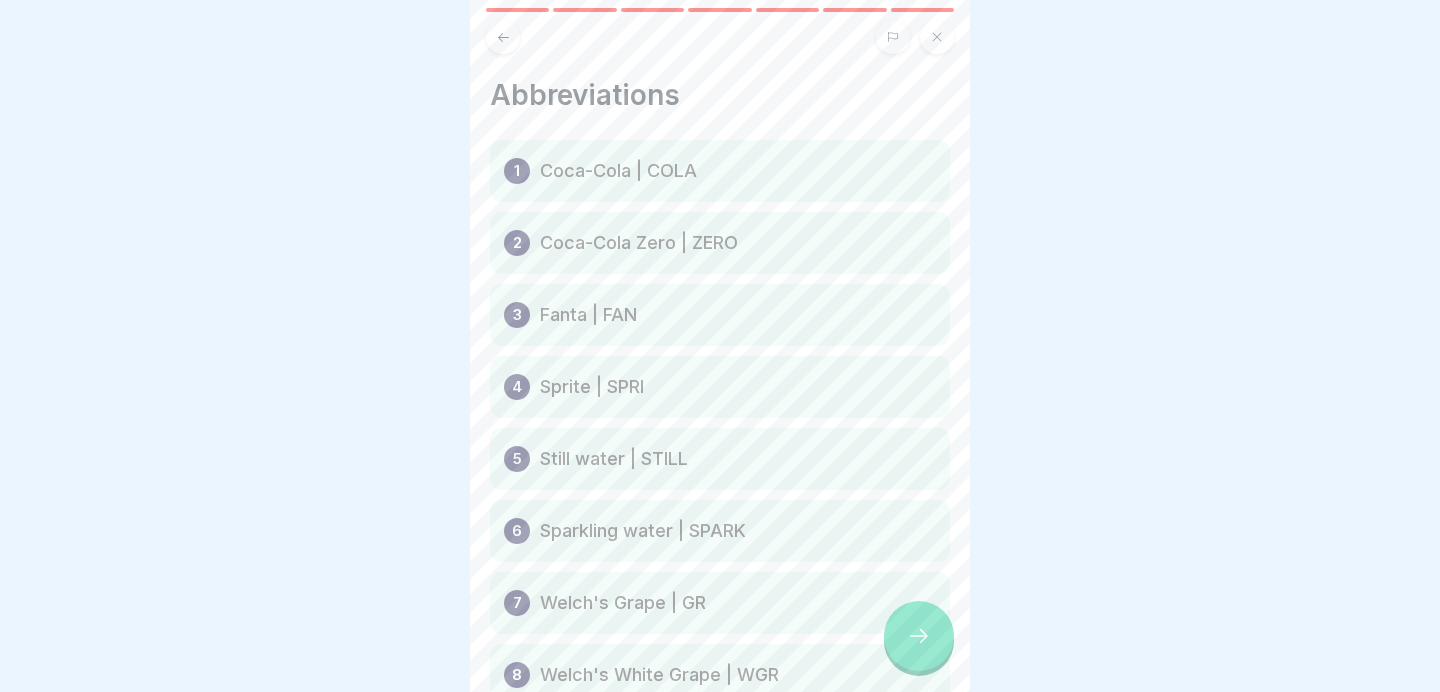 click 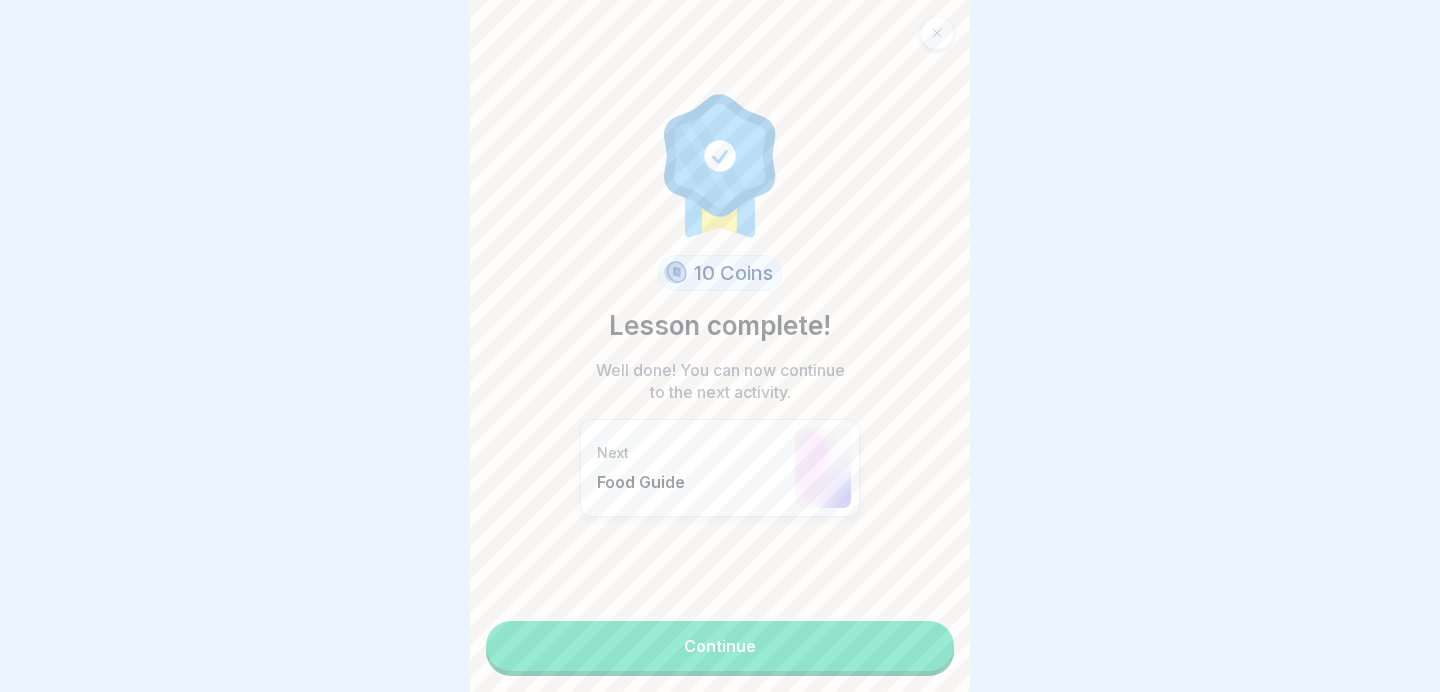 click on "Continue" at bounding box center [720, 646] 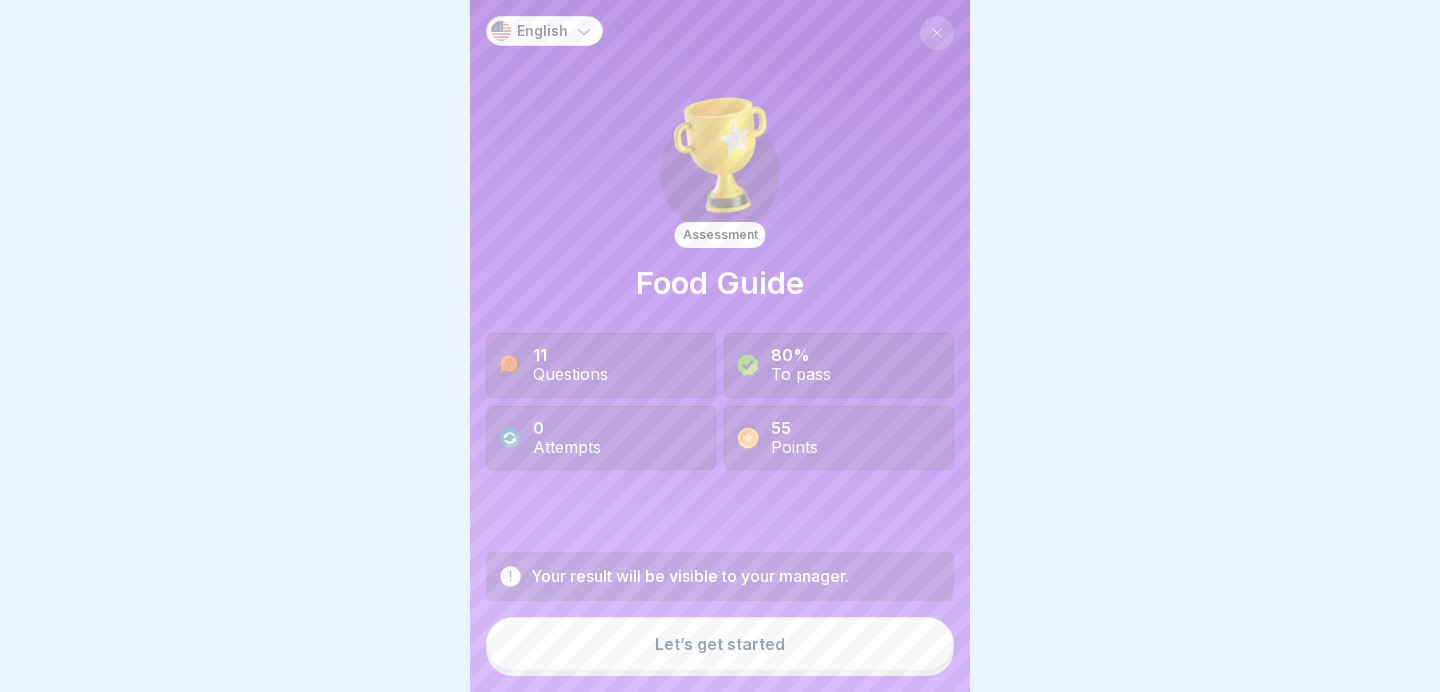 click on "Let’s get started" at bounding box center (720, 644) 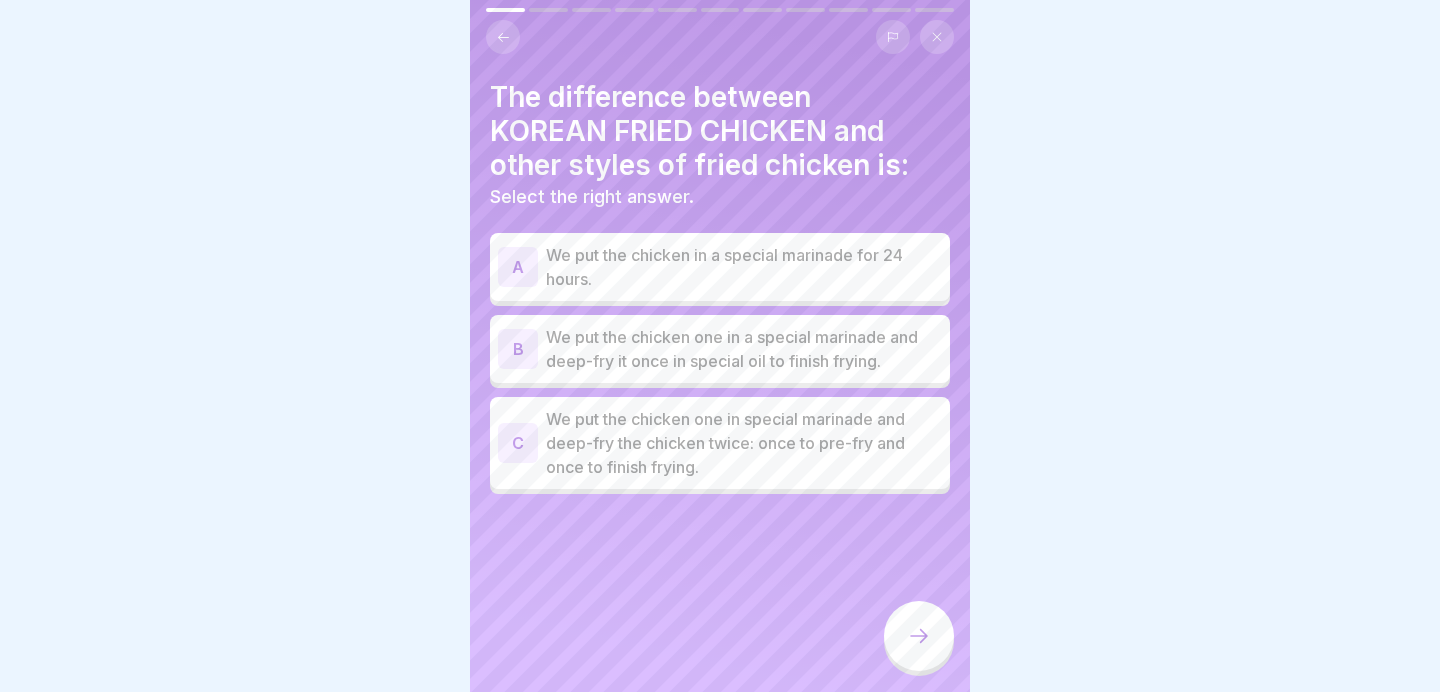 click on "We put the chicken one in special marinade and deep-fry the chicken twice: once to pre-fry and once to finish frying." at bounding box center [744, 443] 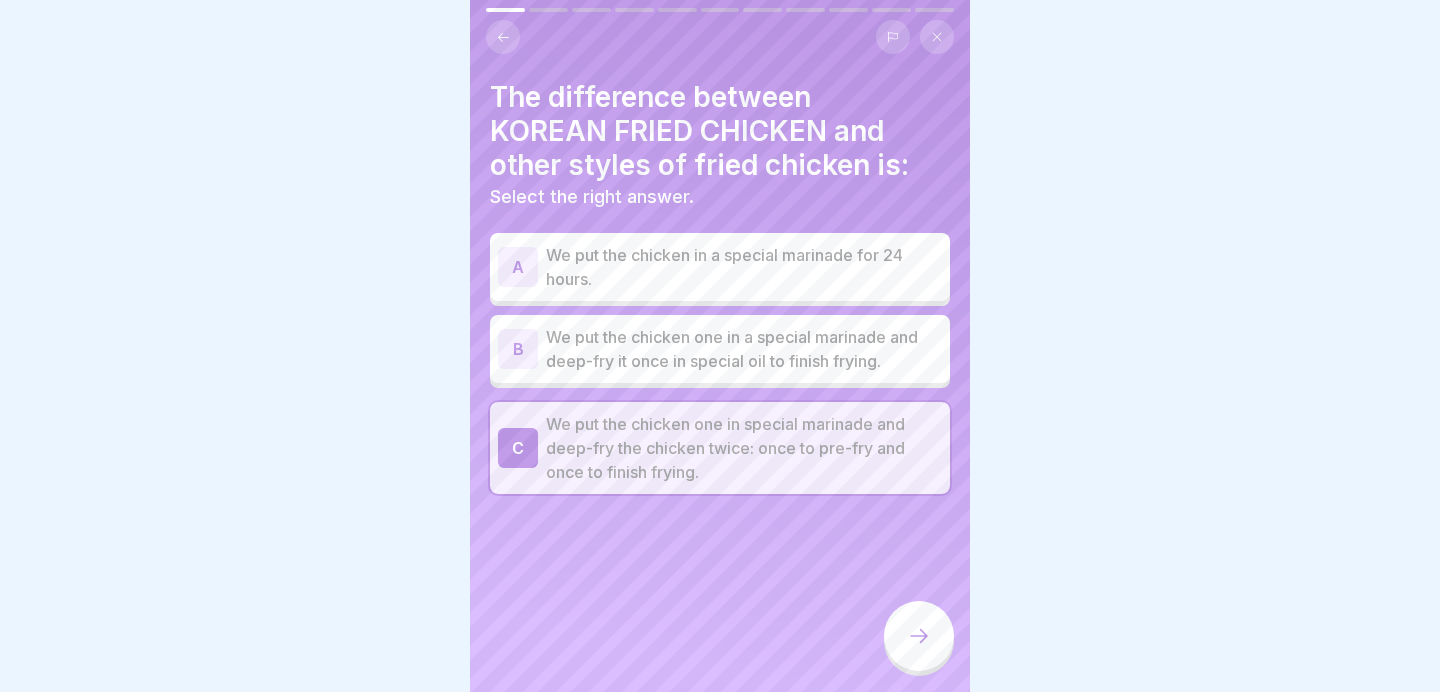 click 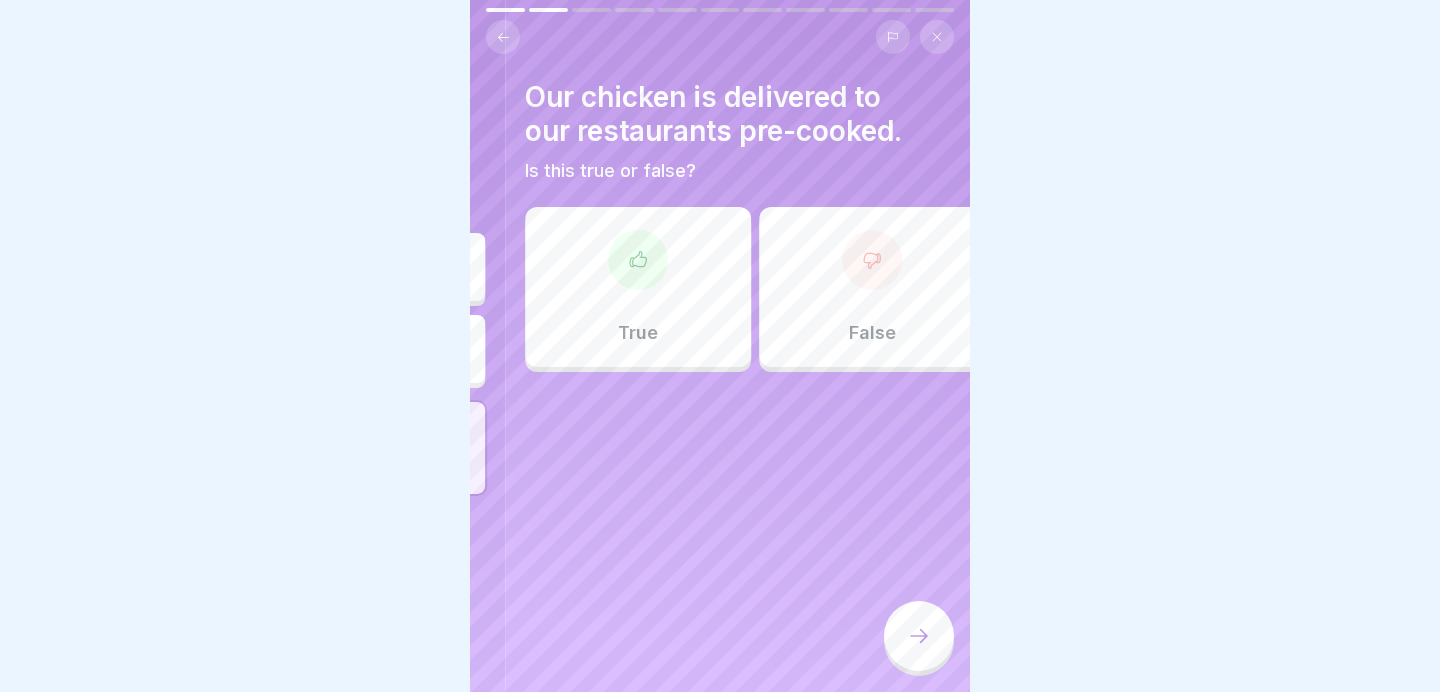 click on "Our chicken is delivered to our restaurants pre-cooked. Is this true or false? True False" at bounding box center [755, 346] 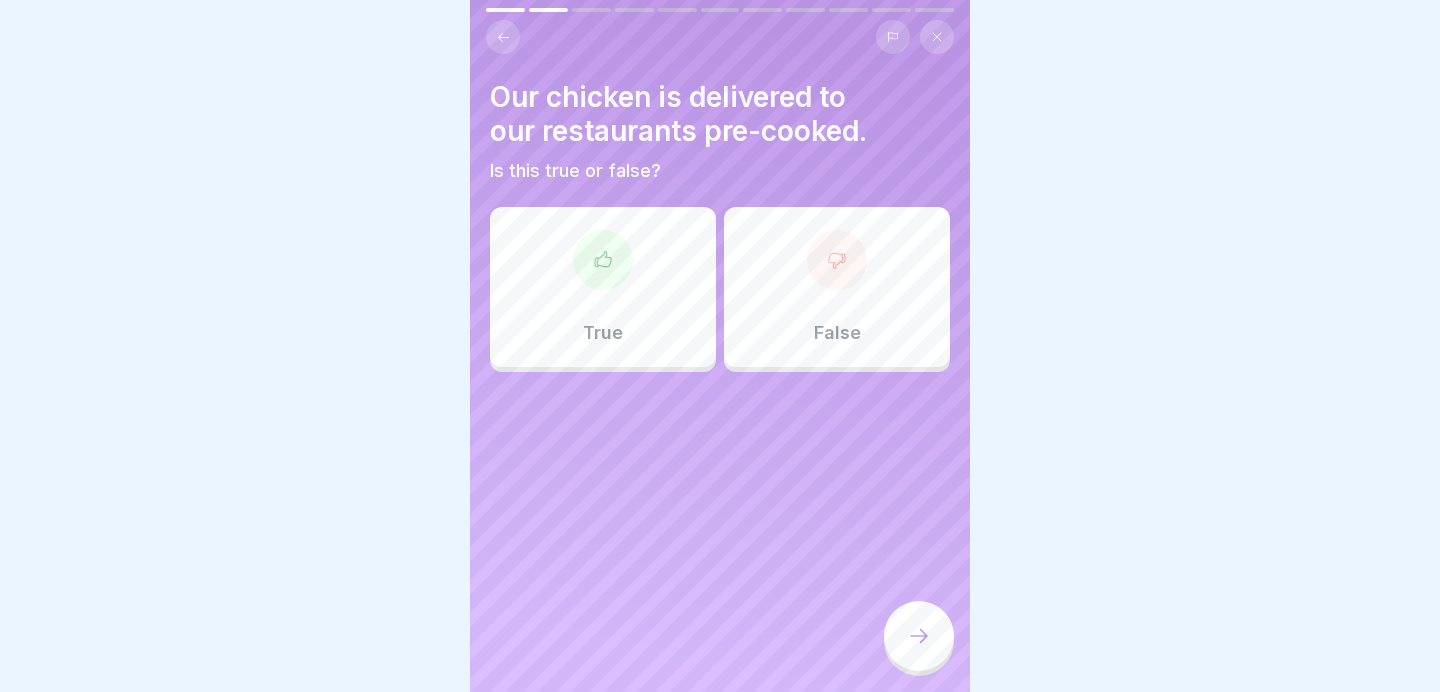 click on "False" at bounding box center (837, 287) 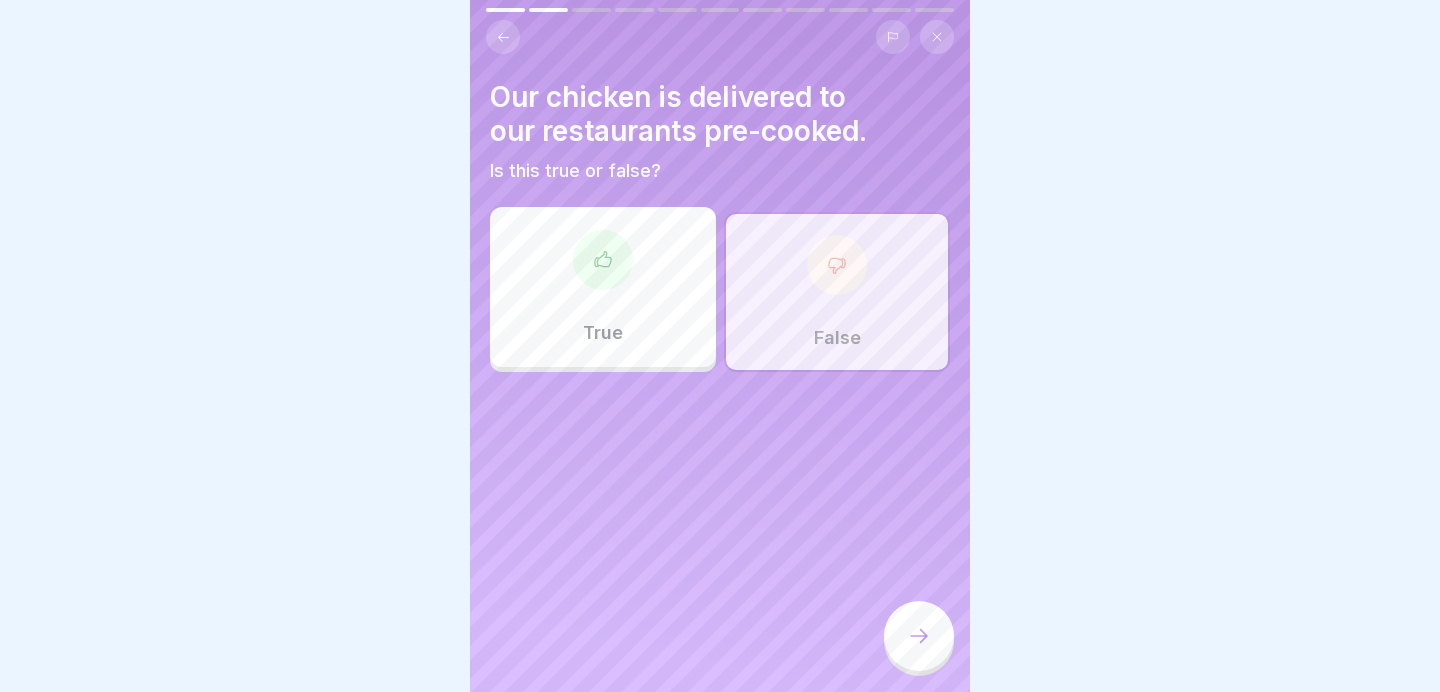 click at bounding box center (919, 636) 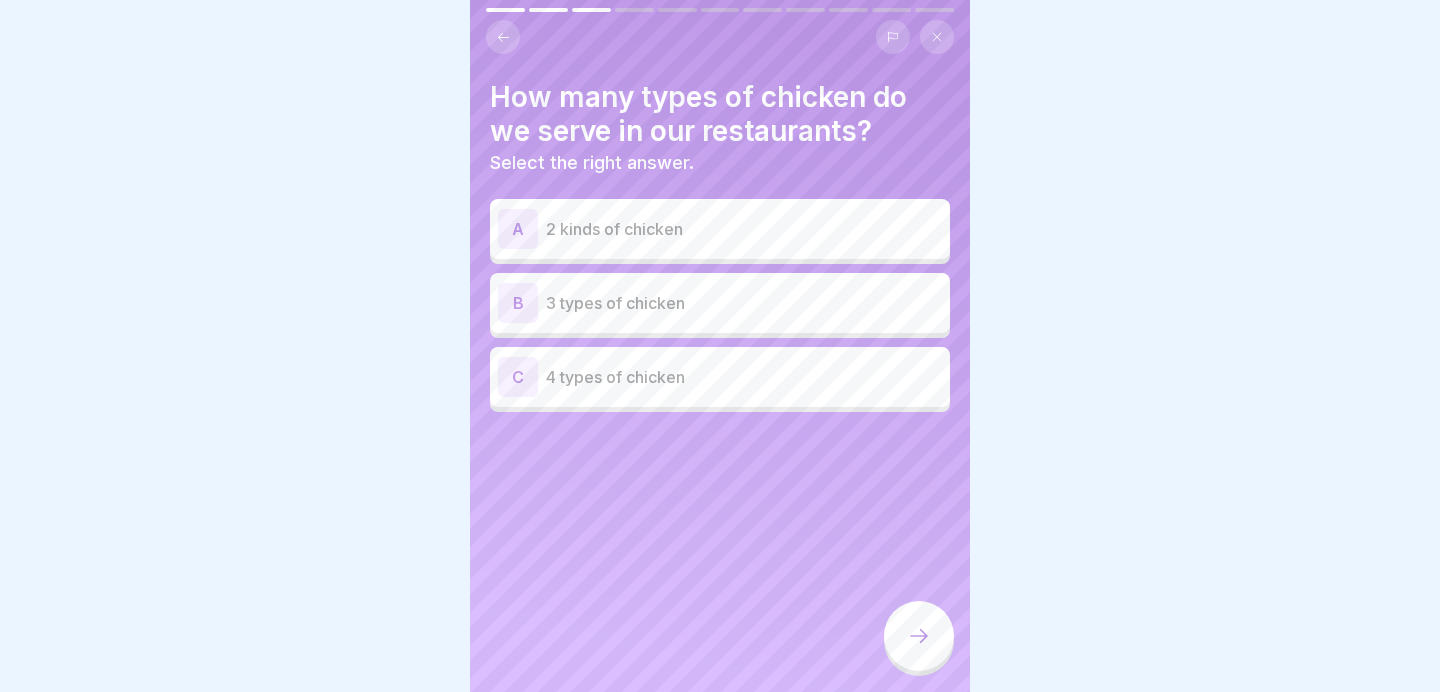 click on "4 types of chicken" at bounding box center [744, 377] 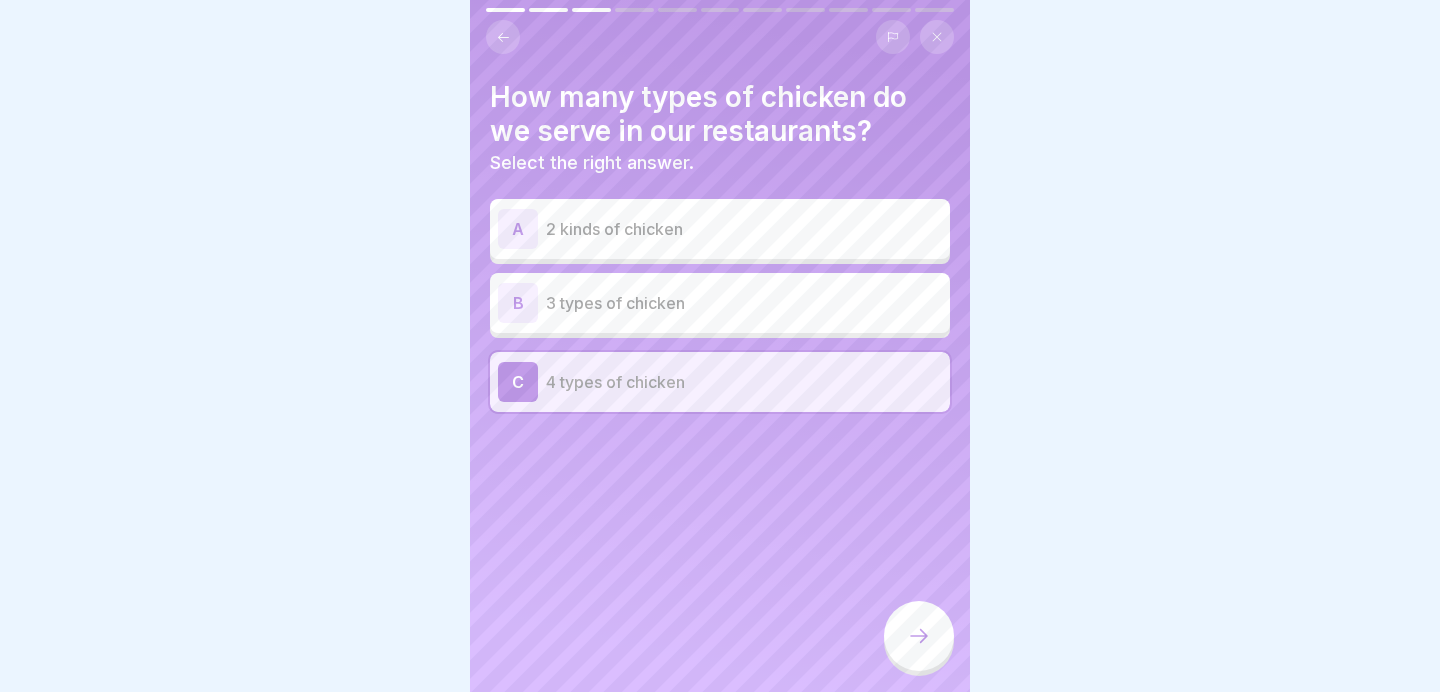 click at bounding box center [919, 636] 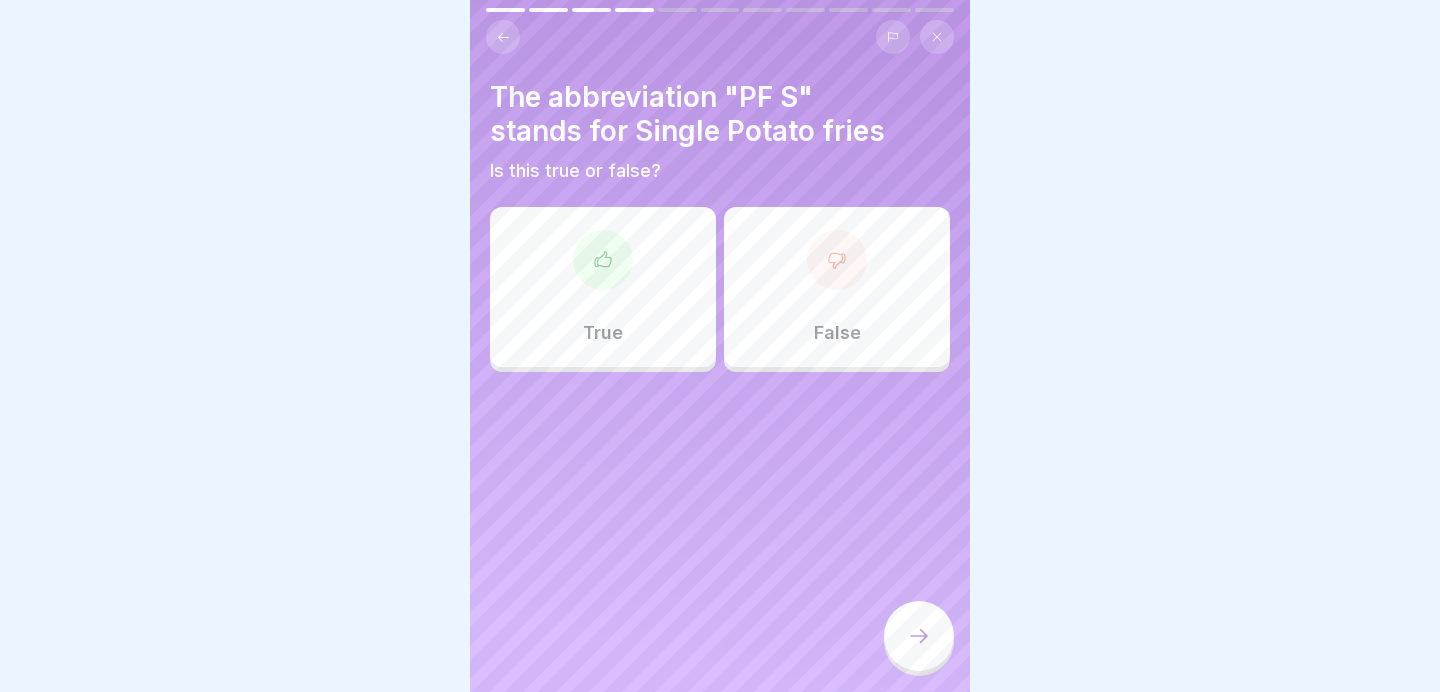 click on "True" at bounding box center (603, 287) 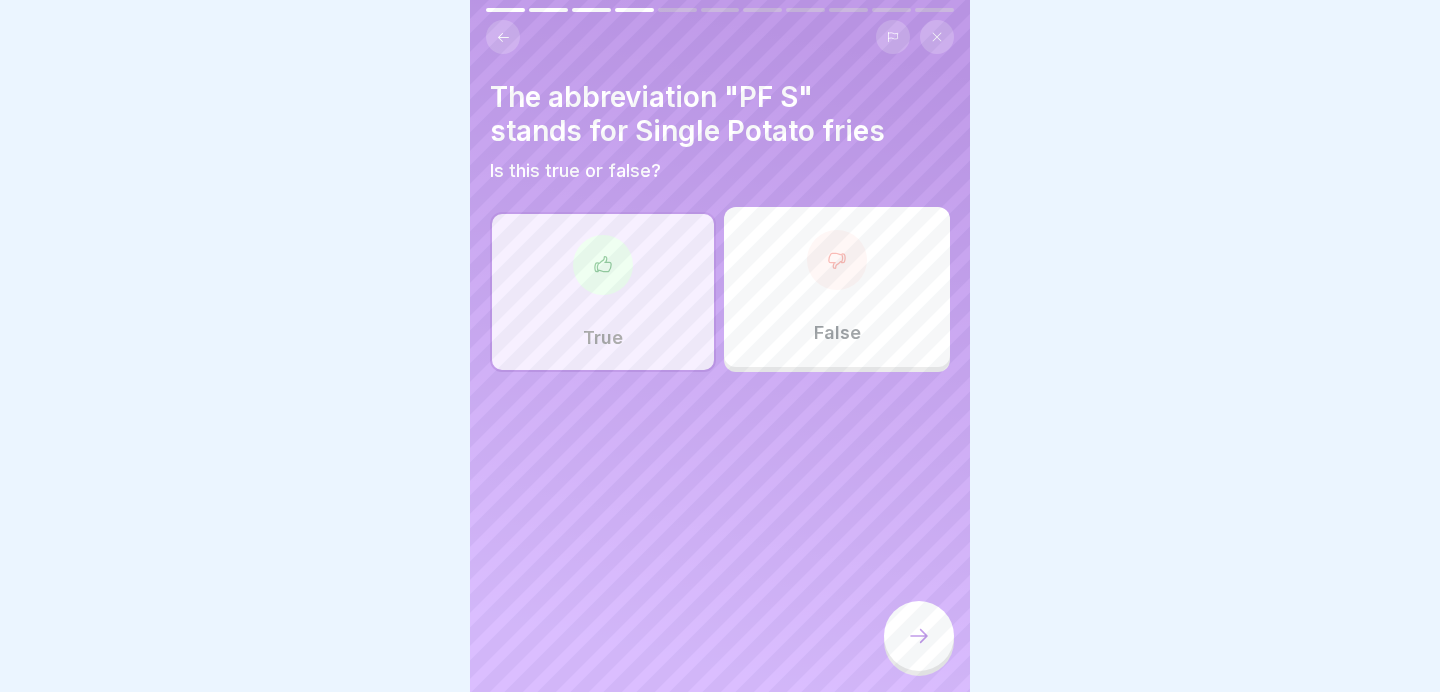 click at bounding box center (919, 636) 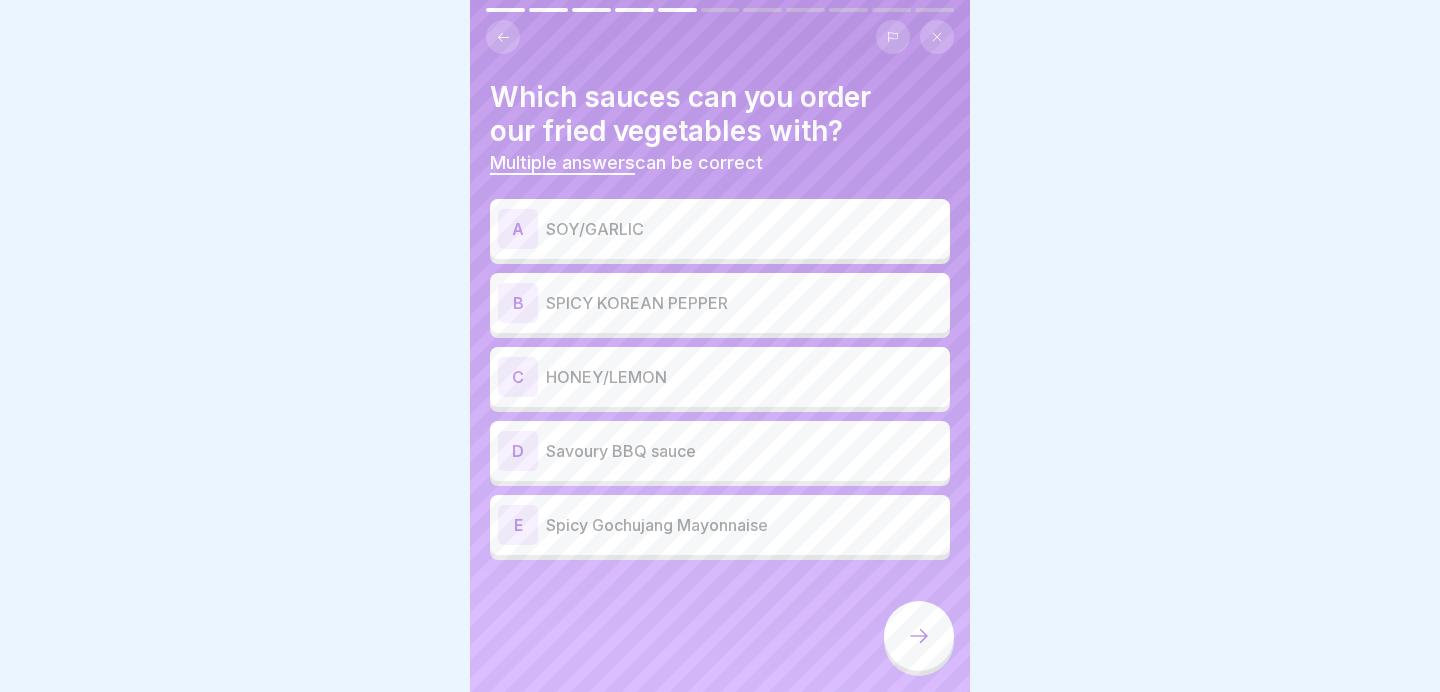 click on "A SOY/GARLIC" at bounding box center [720, 229] 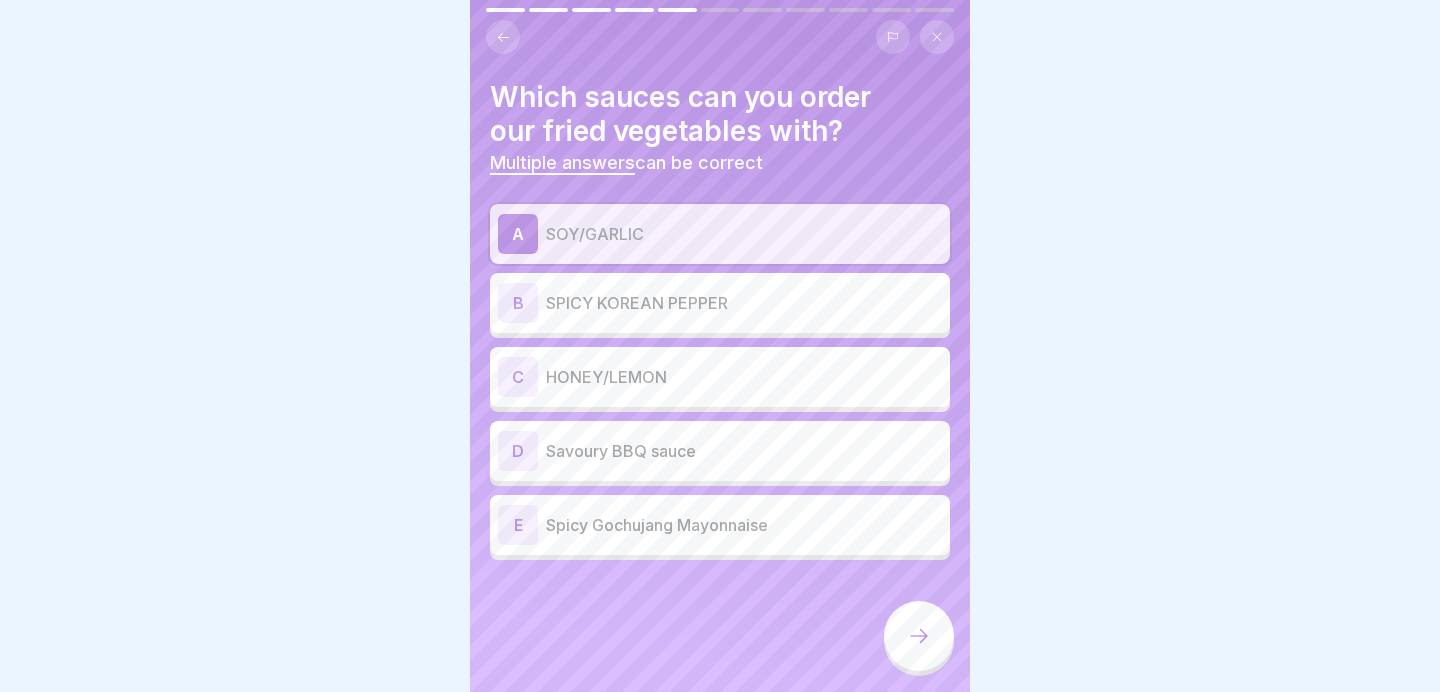 click on "SPICY KOREAN PEPPER" at bounding box center (744, 303) 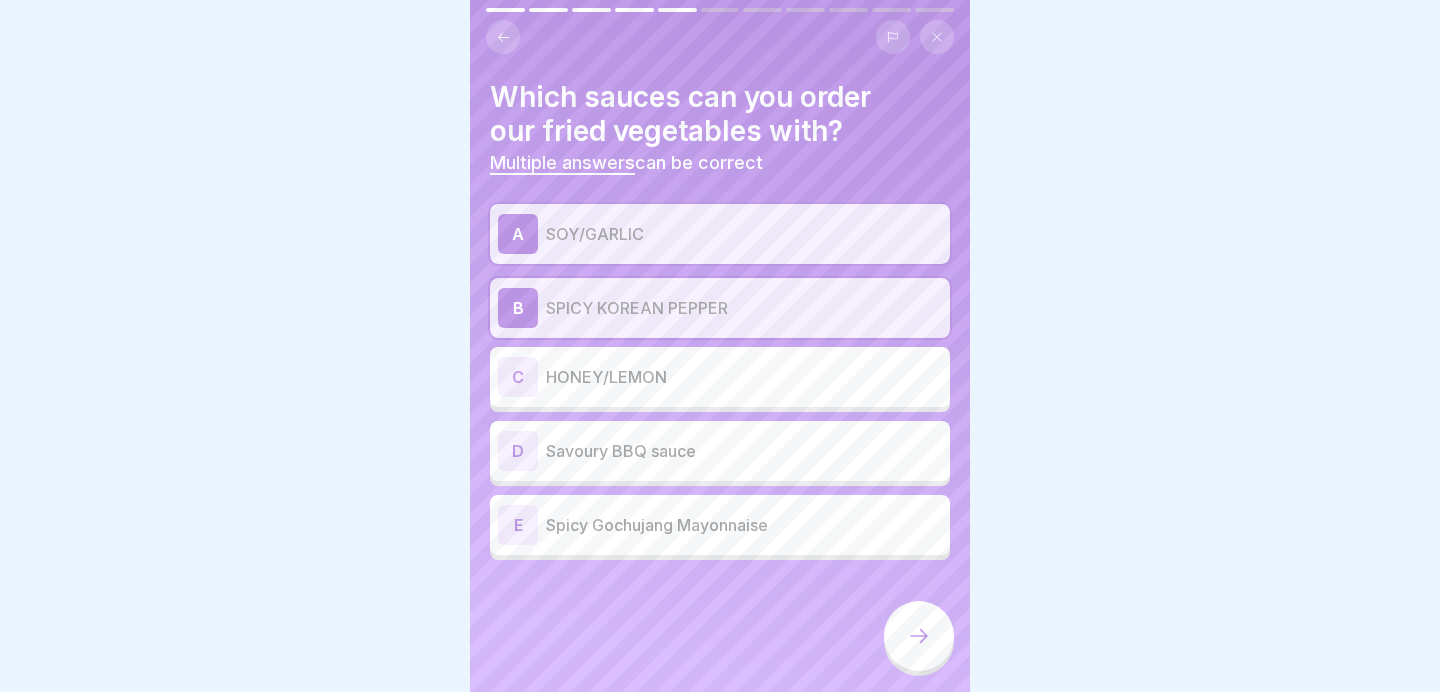 click at bounding box center (919, 636) 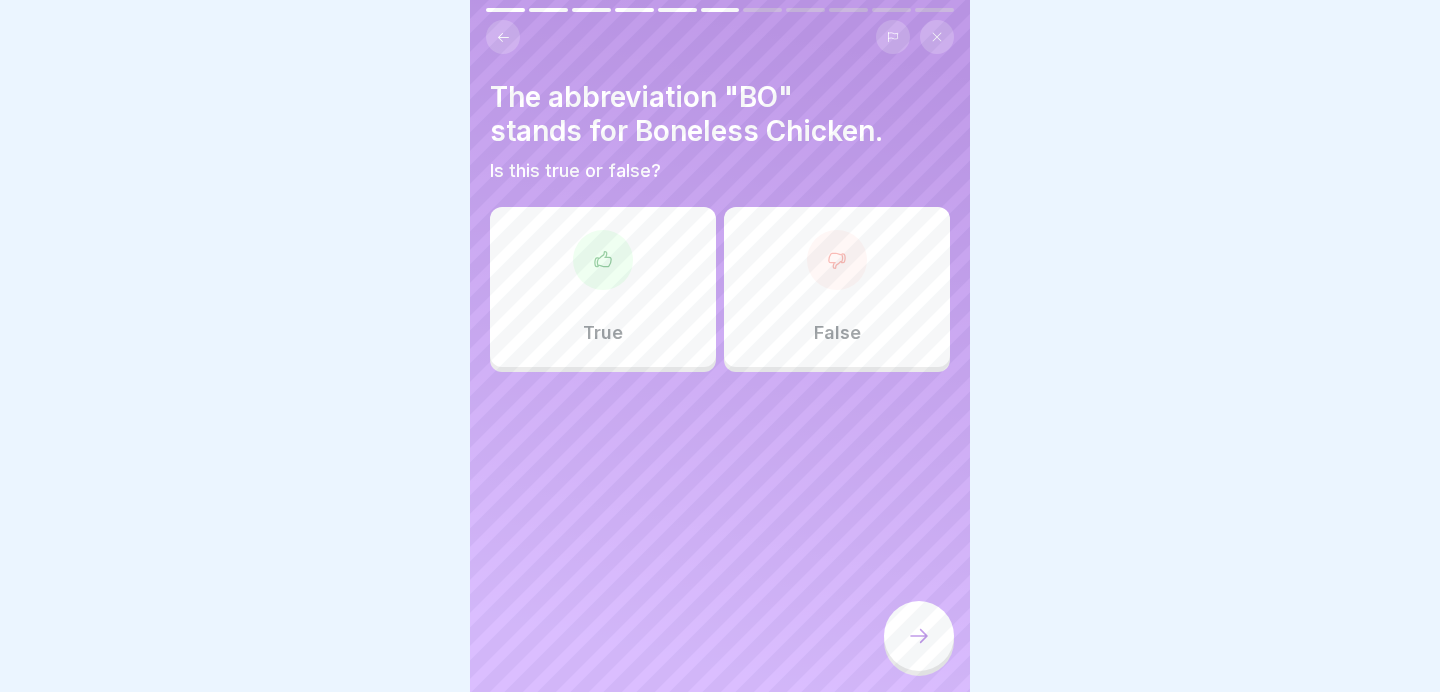 click on "True" at bounding box center [603, 287] 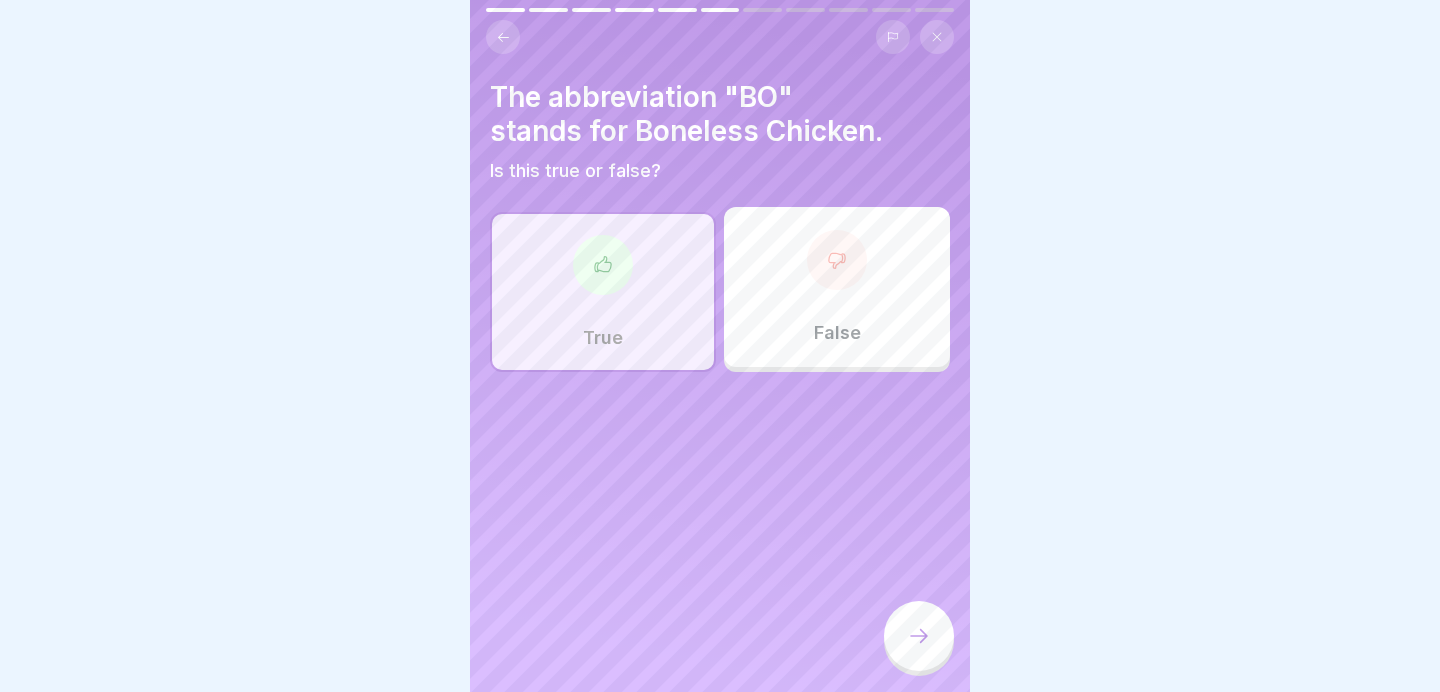 click at bounding box center [919, 636] 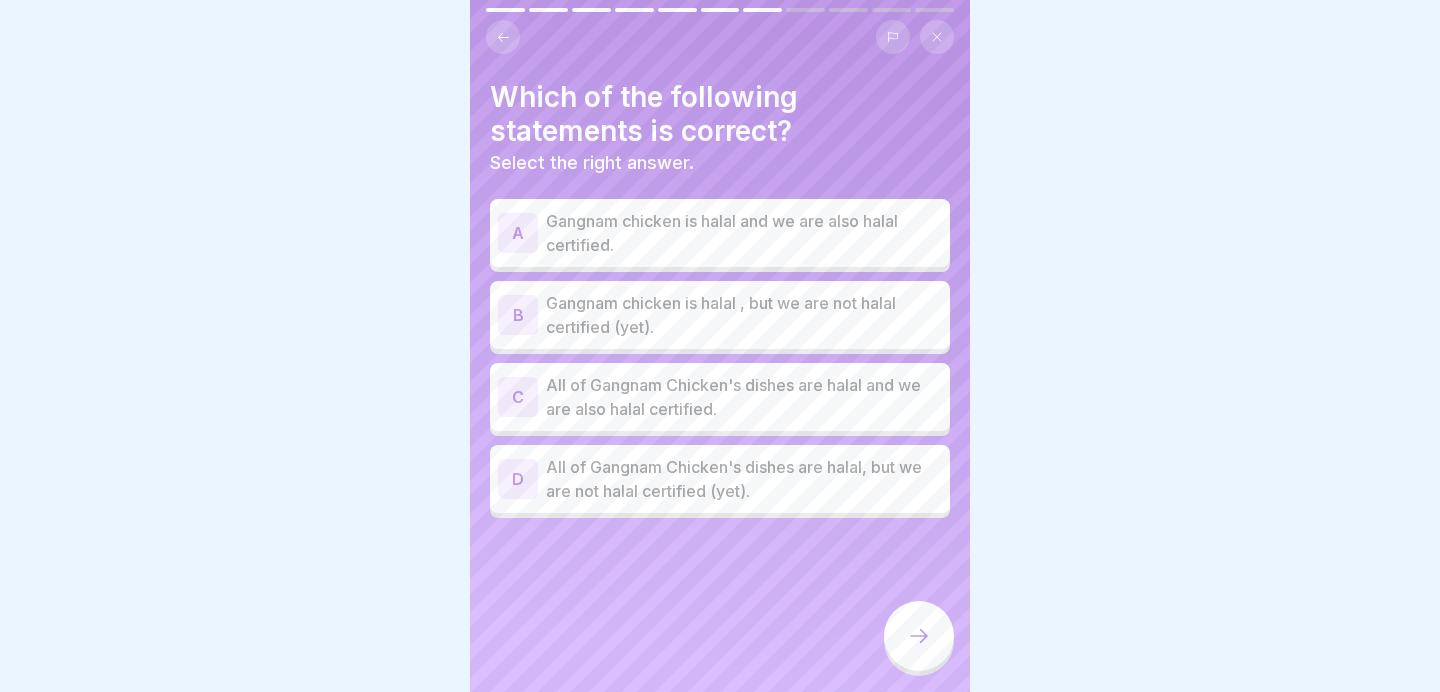 click on "Gangnam chicken is halal and we are also halal certified." at bounding box center (744, 233) 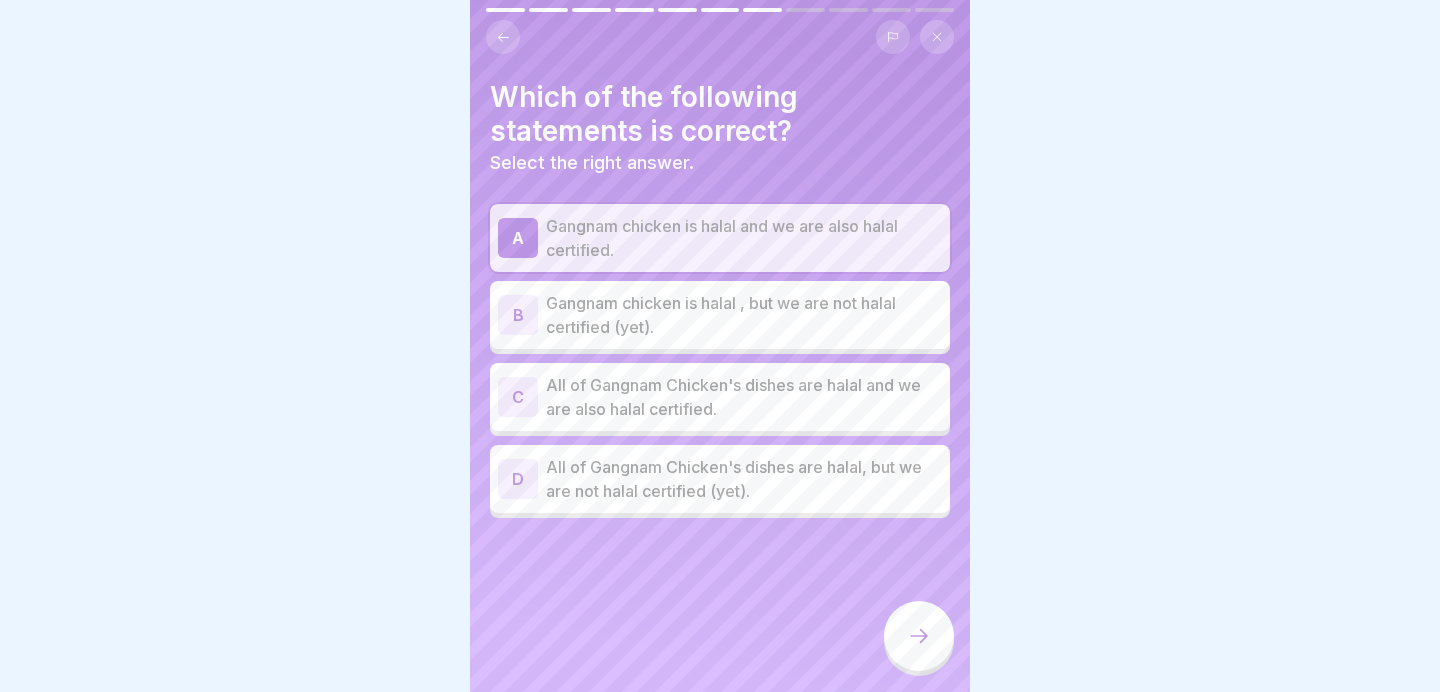 click 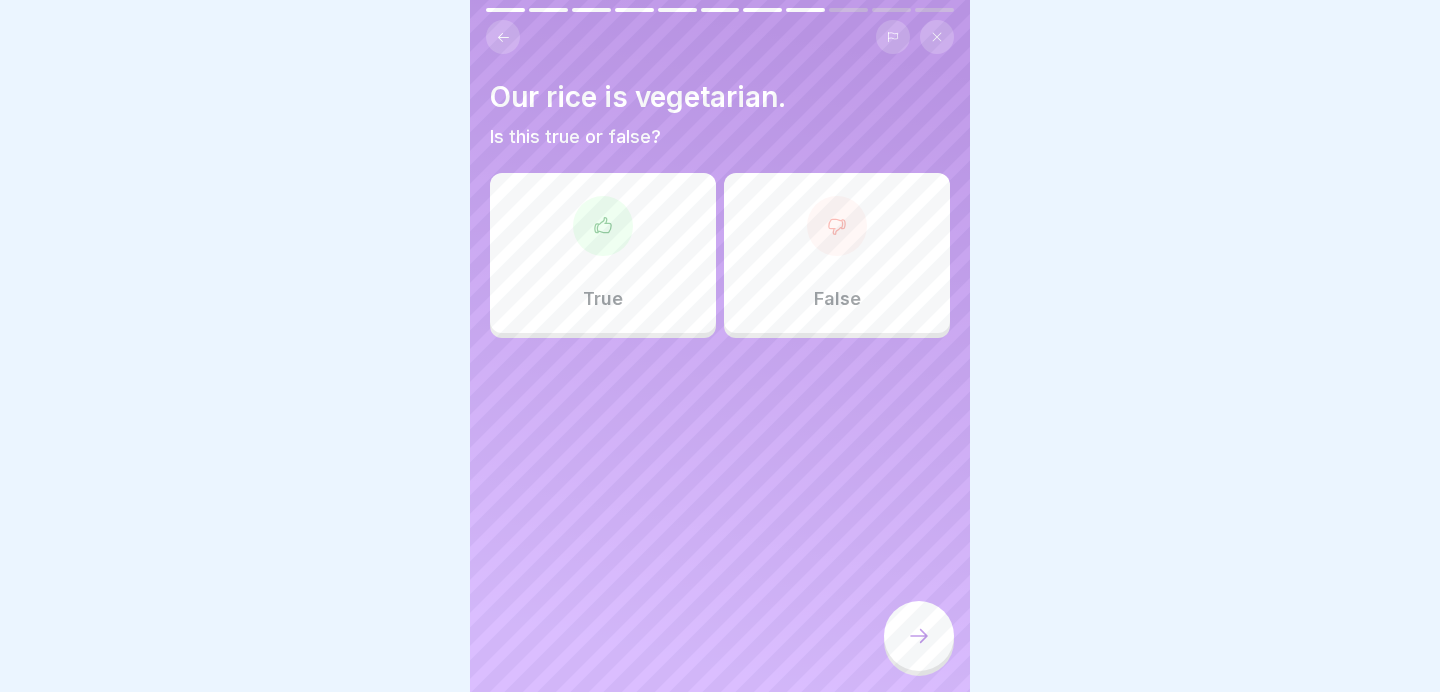 click on "True" at bounding box center (603, 253) 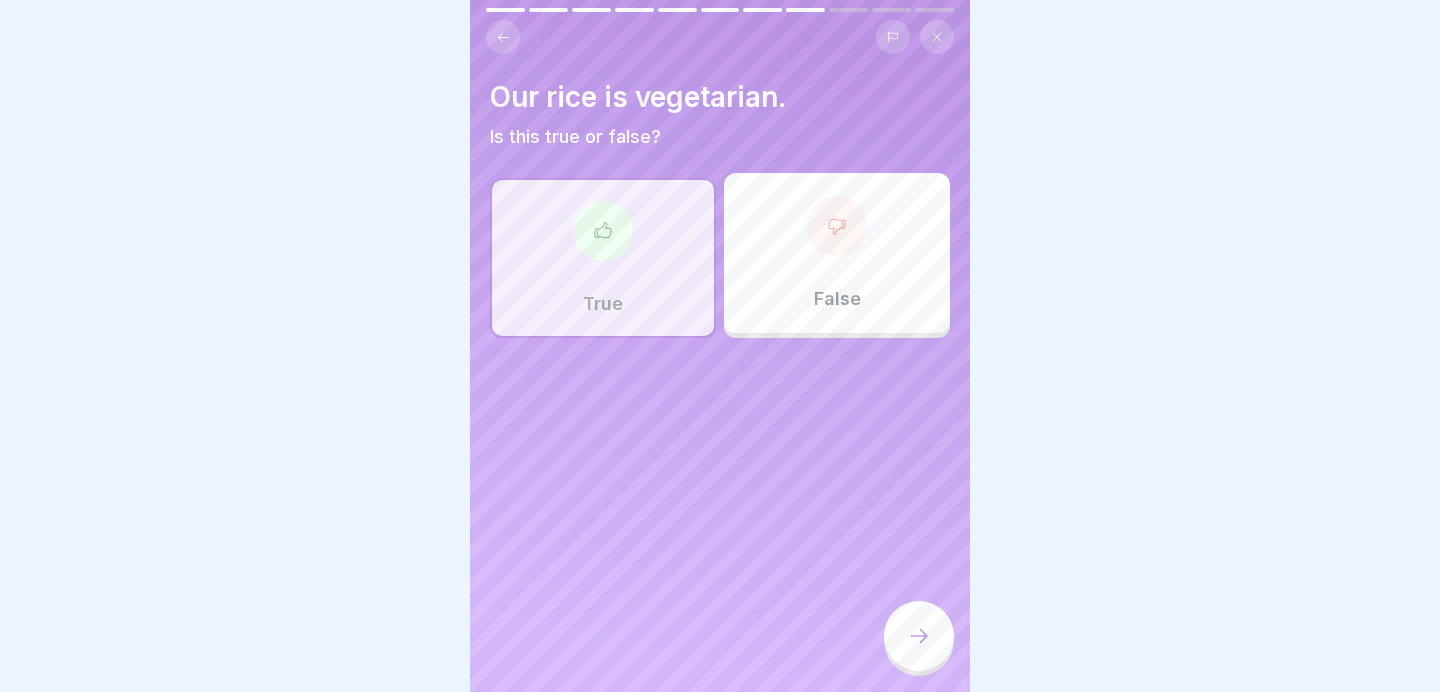 click at bounding box center [919, 636] 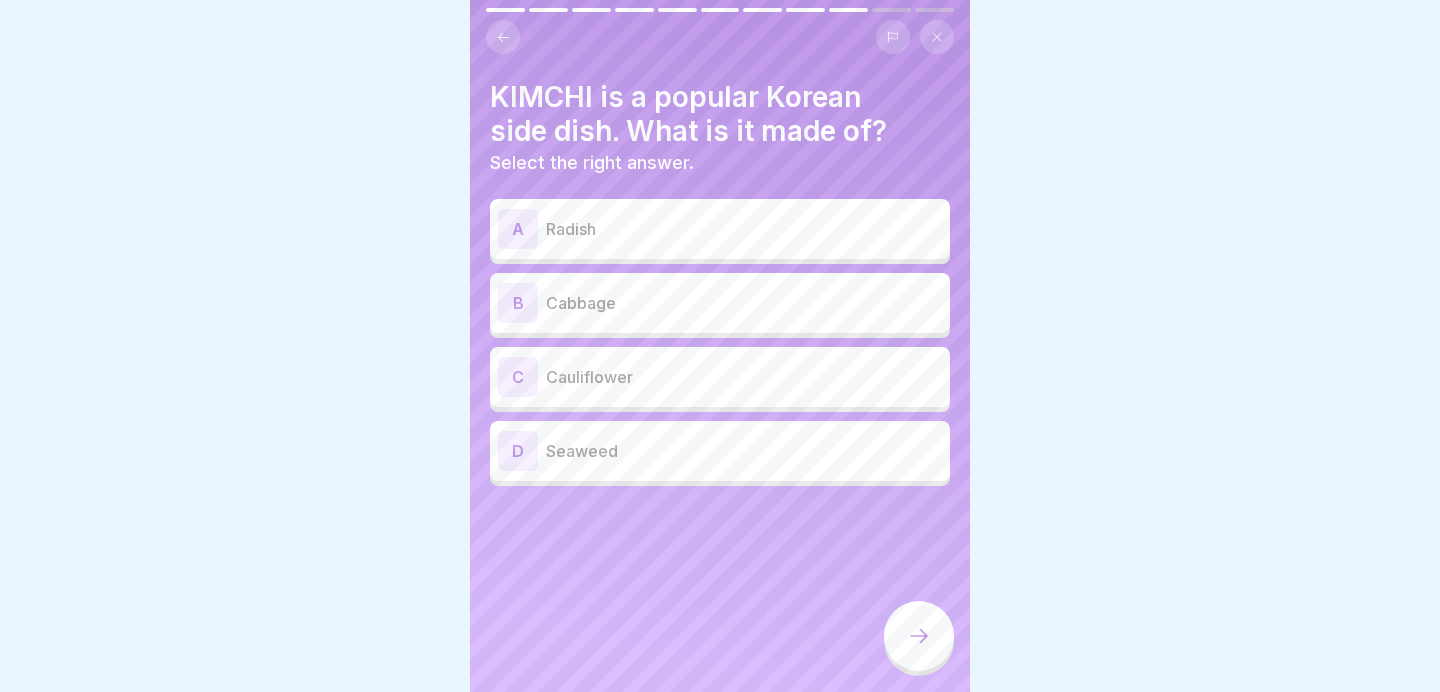 click on "Cabbage" at bounding box center (744, 303) 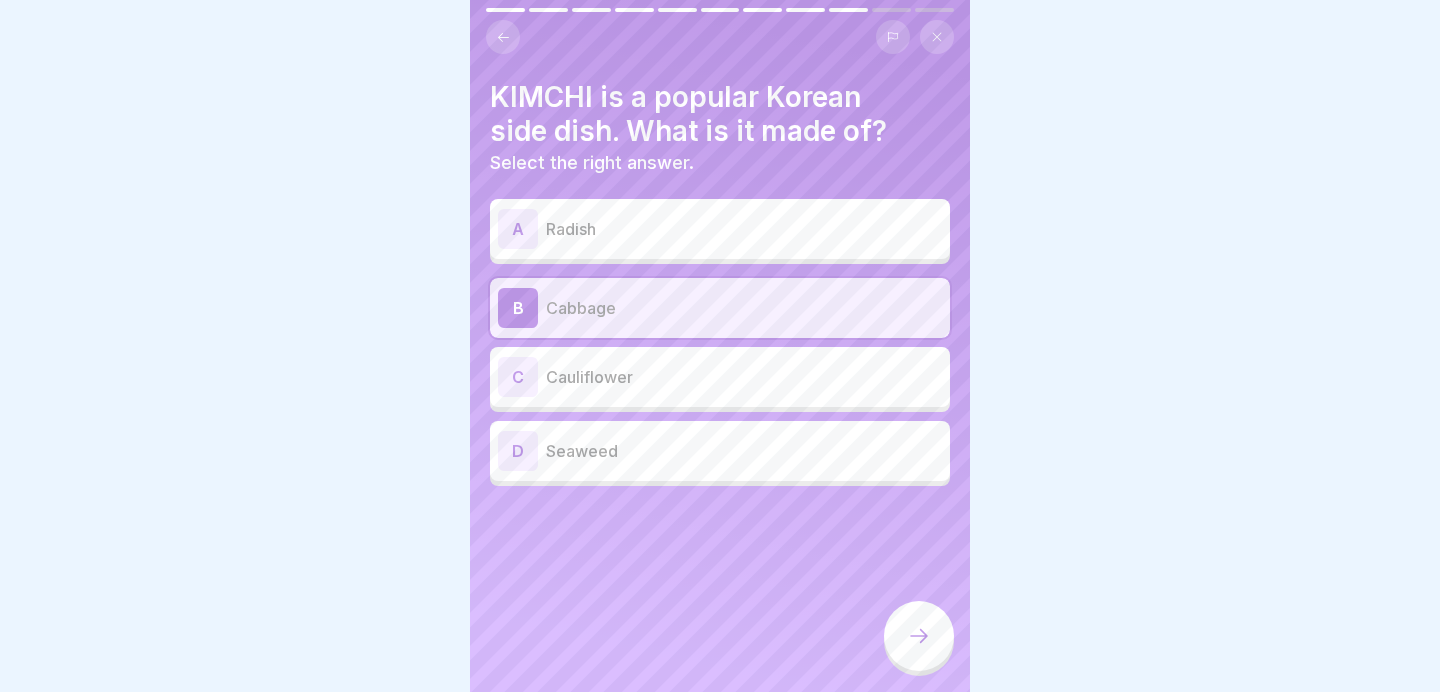 click at bounding box center [919, 636] 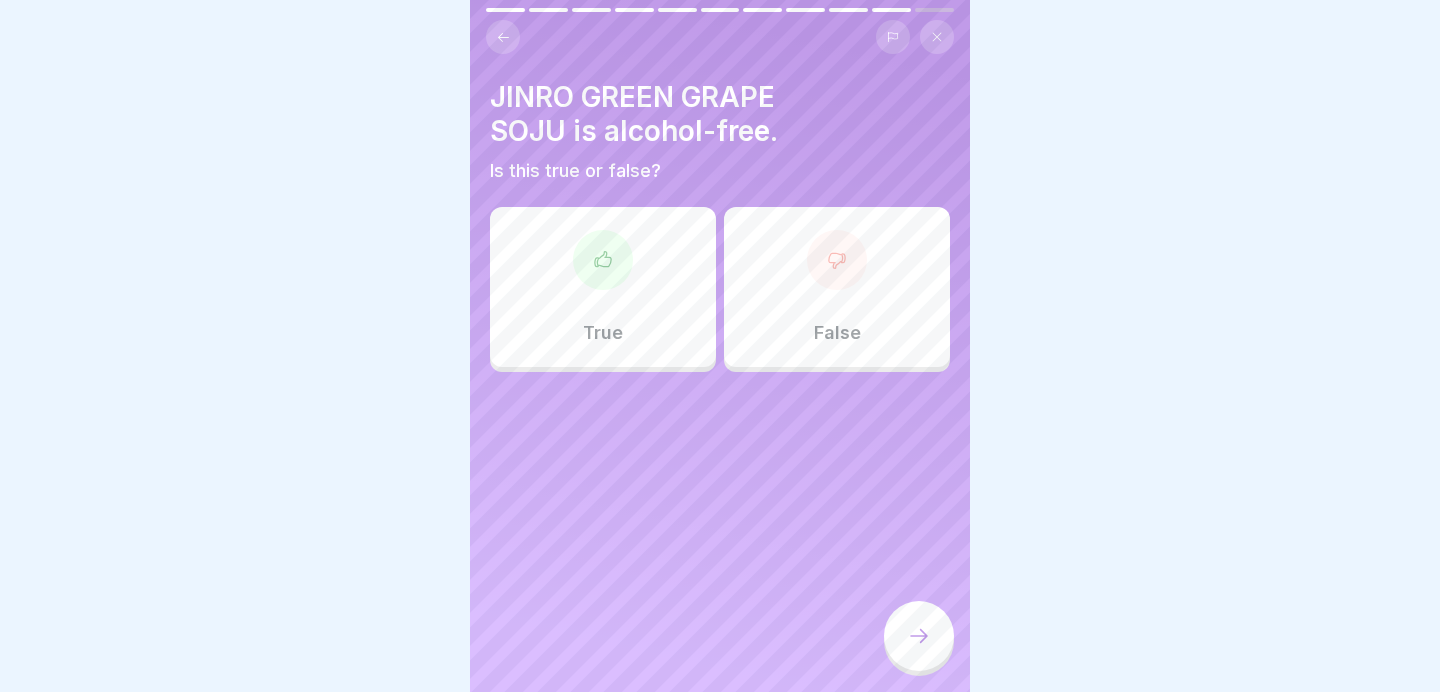 click on "False" at bounding box center [837, 287] 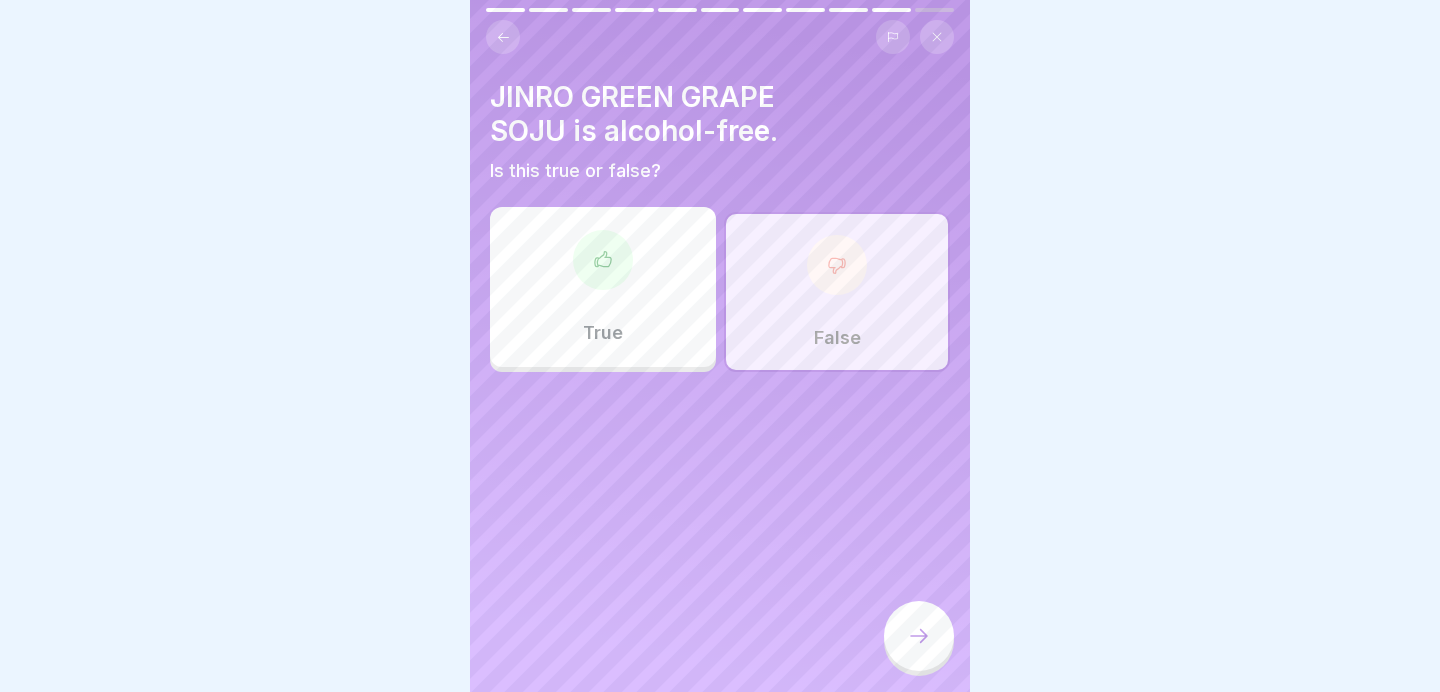 click at bounding box center (919, 636) 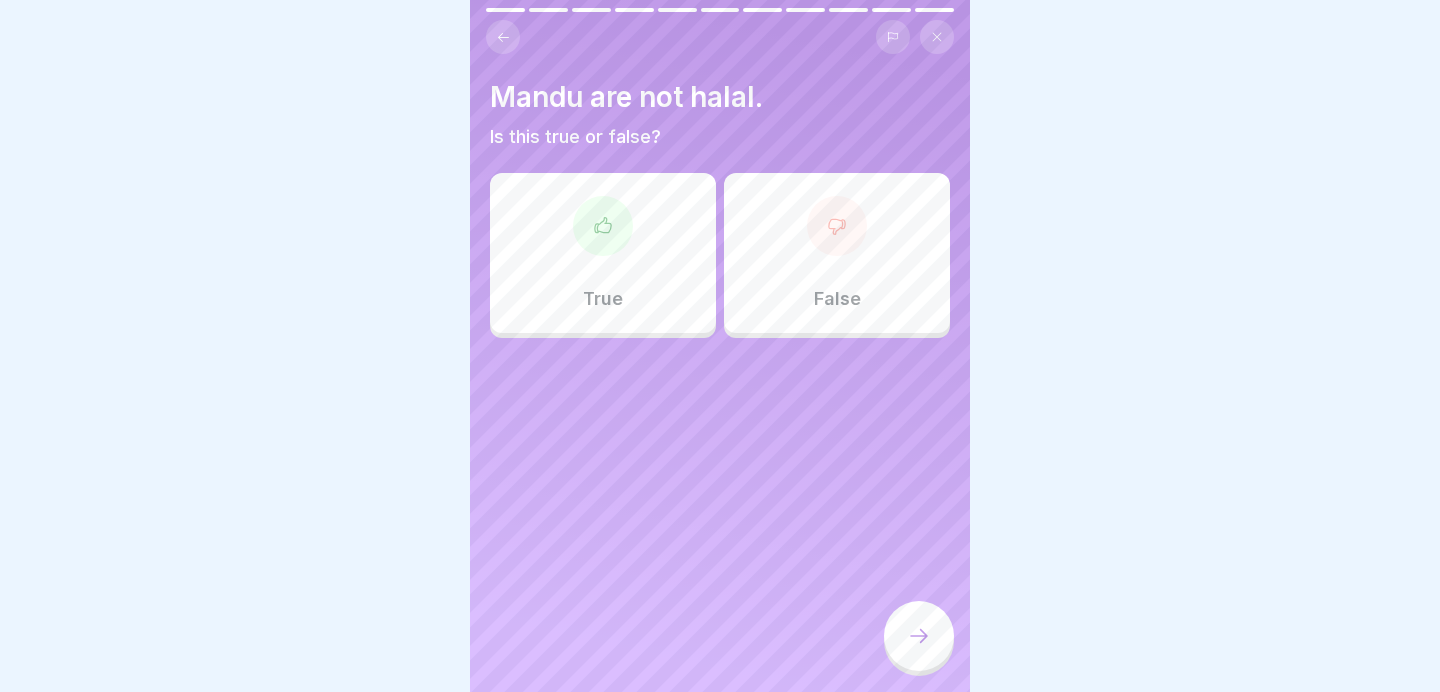 click on "True" at bounding box center (603, 253) 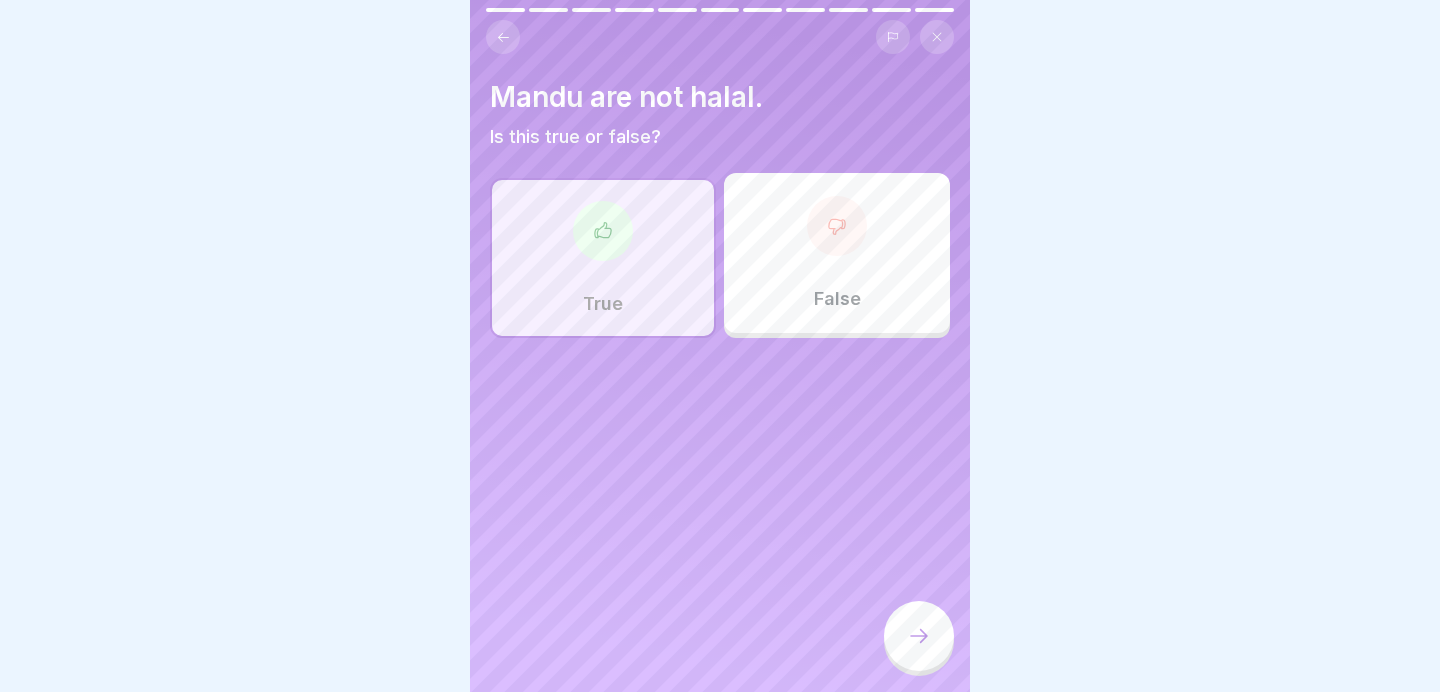 click at bounding box center [919, 636] 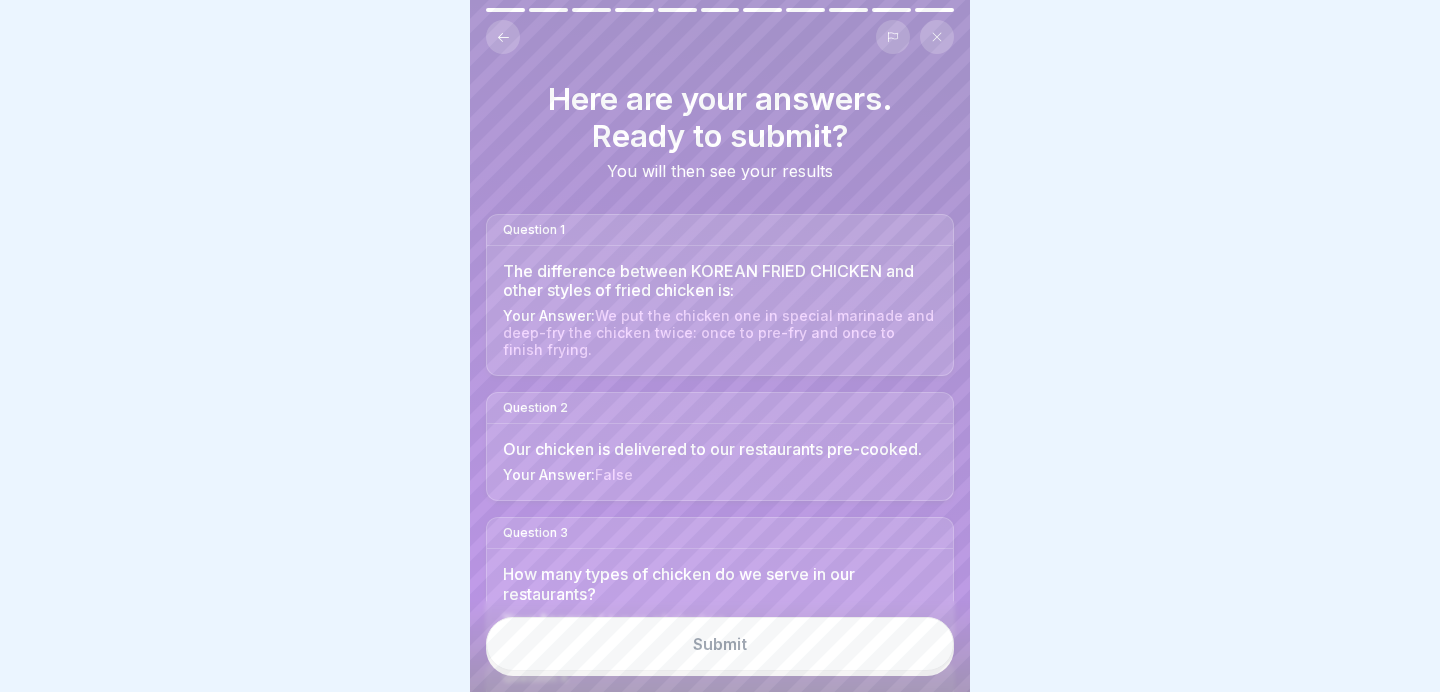 click at bounding box center [503, 37] 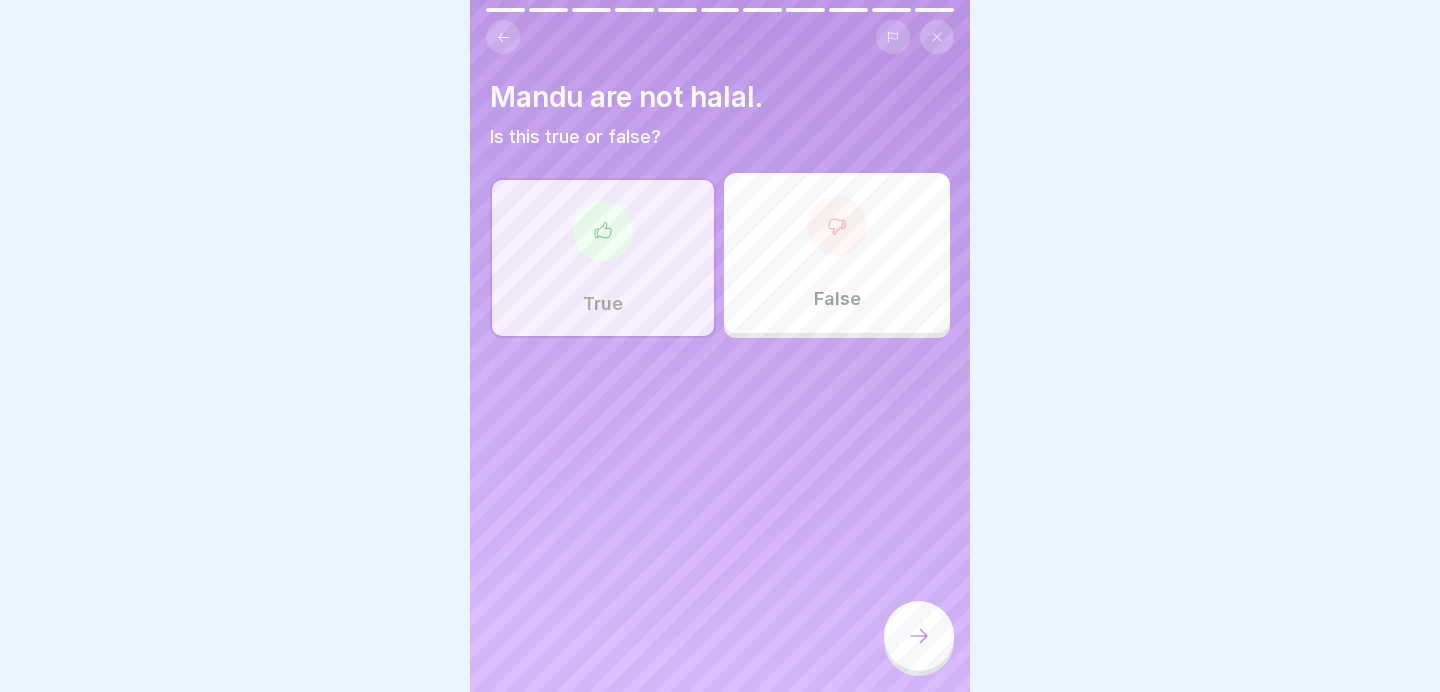 click on "False" at bounding box center (837, 299) 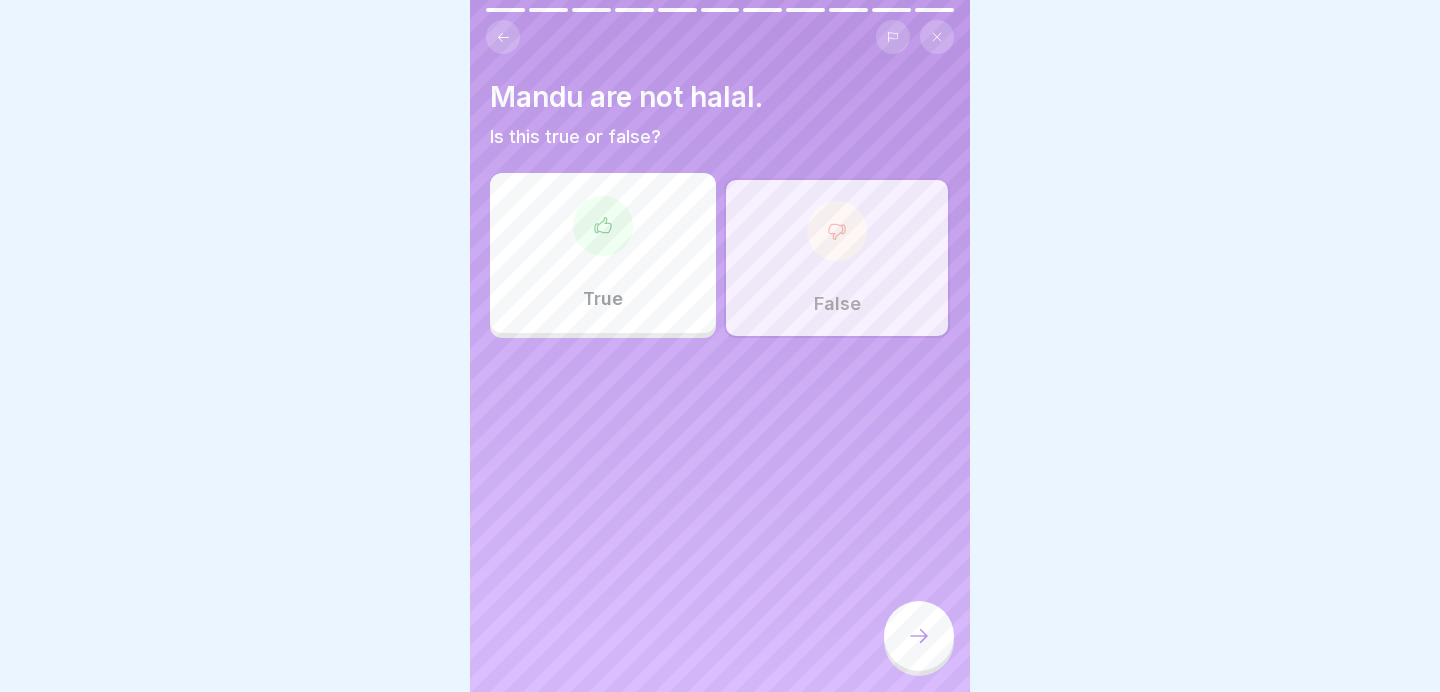 click at bounding box center [919, 636] 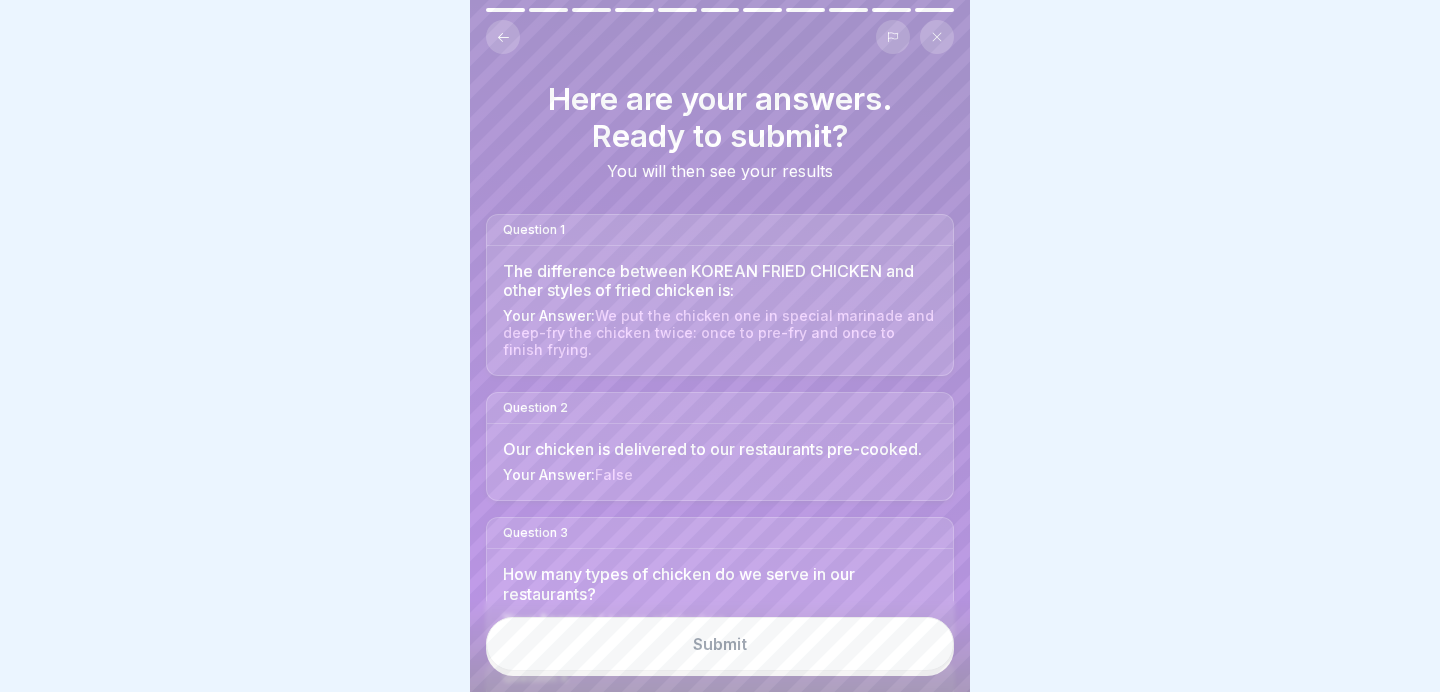 scroll, scrollTop: 1089, scrollLeft: 0, axis: vertical 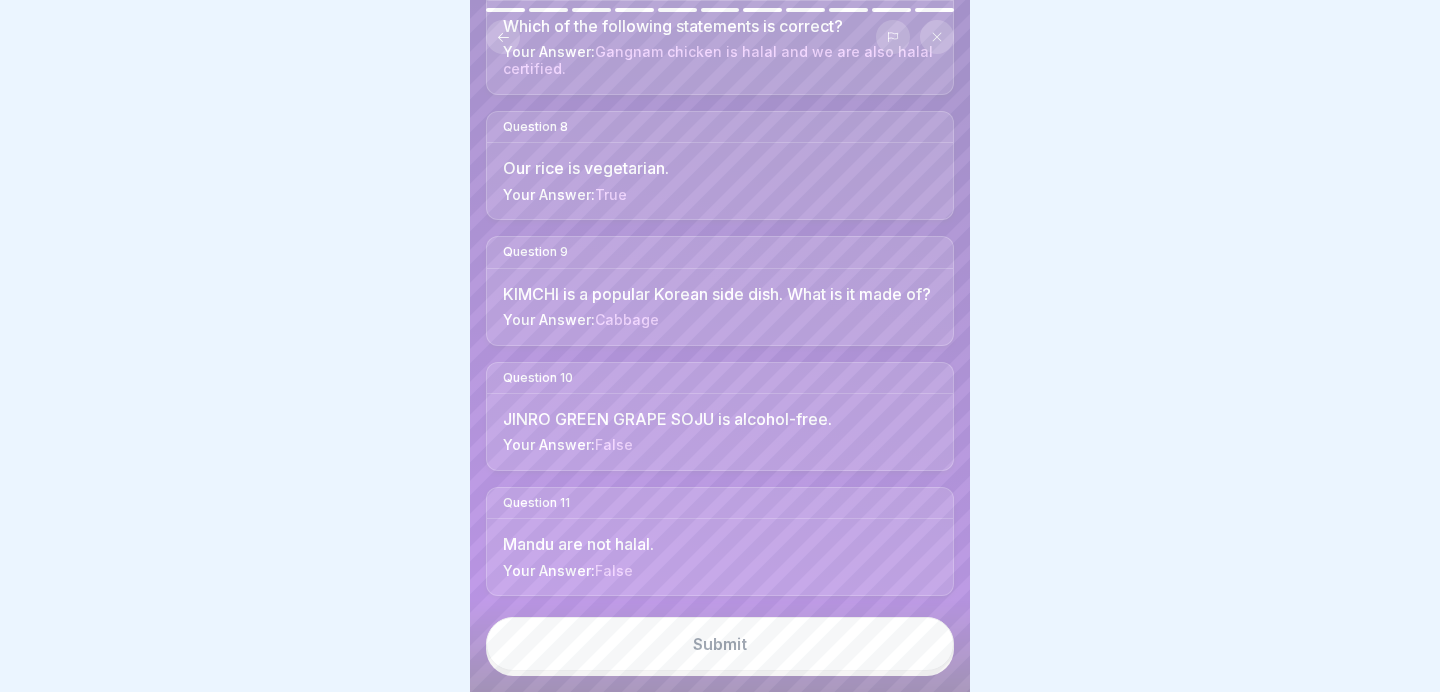 click on "Submit" at bounding box center [720, 644] 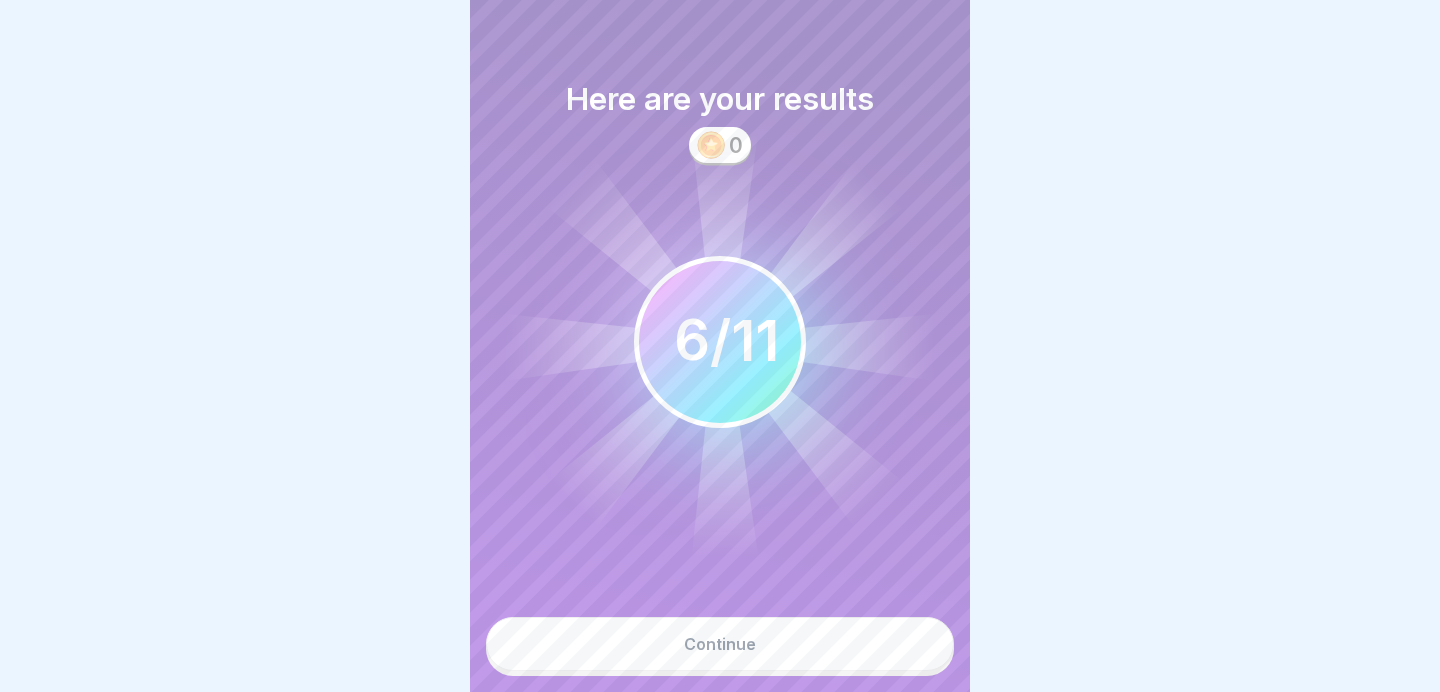 click on "Continue" at bounding box center [720, 644] 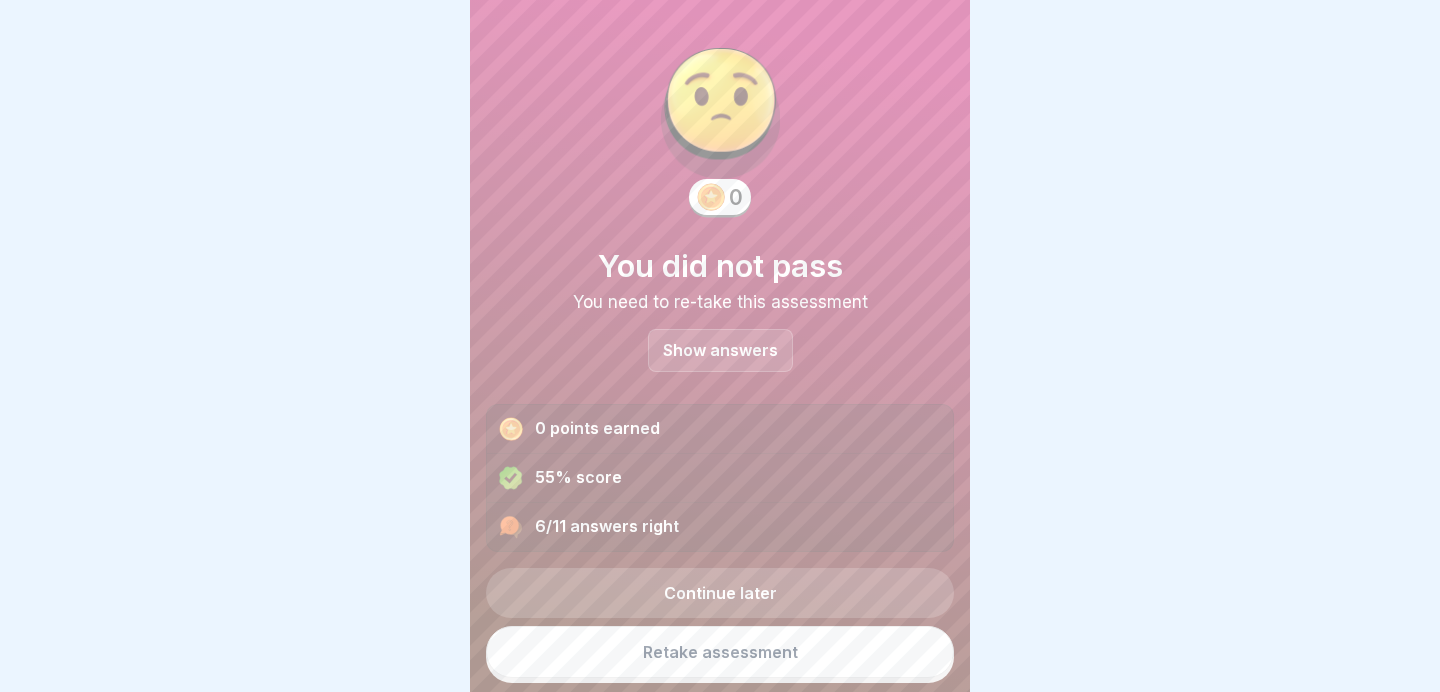 click on "Show answers" at bounding box center [720, 350] 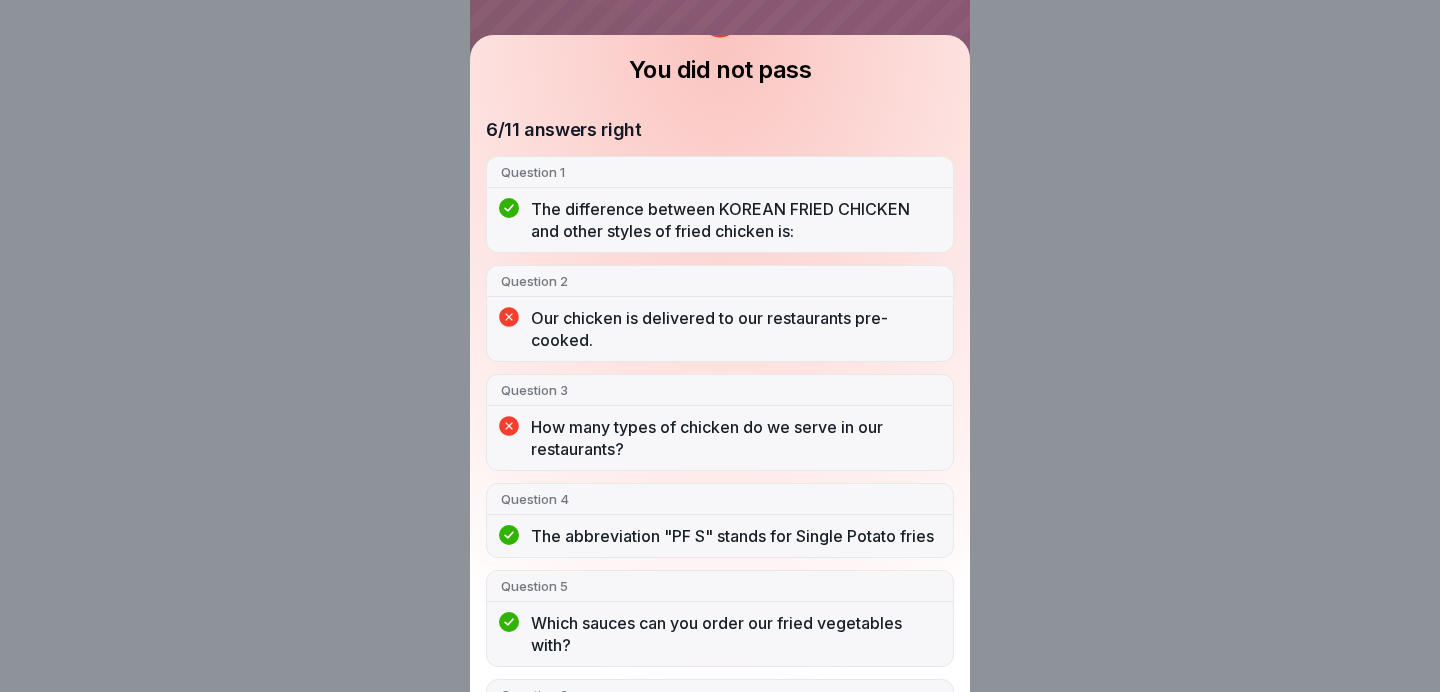 scroll, scrollTop: 0, scrollLeft: 0, axis: both 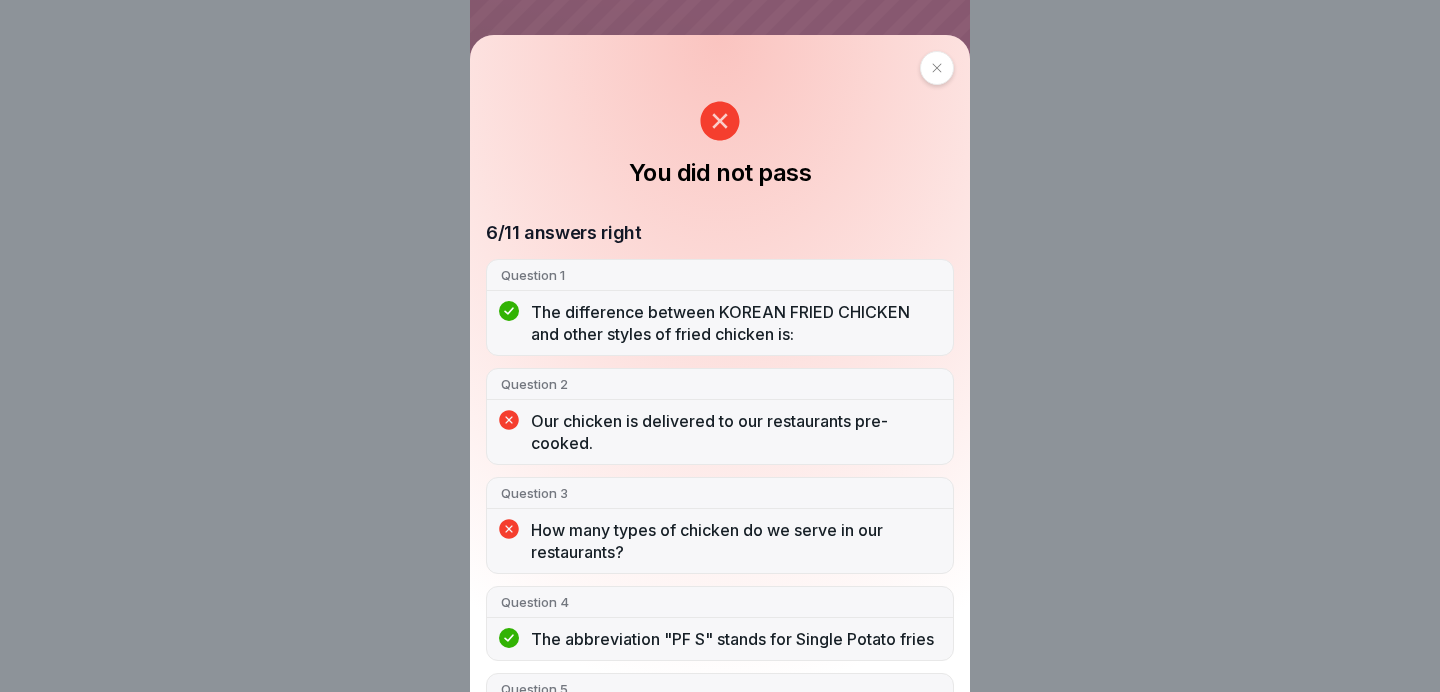 click 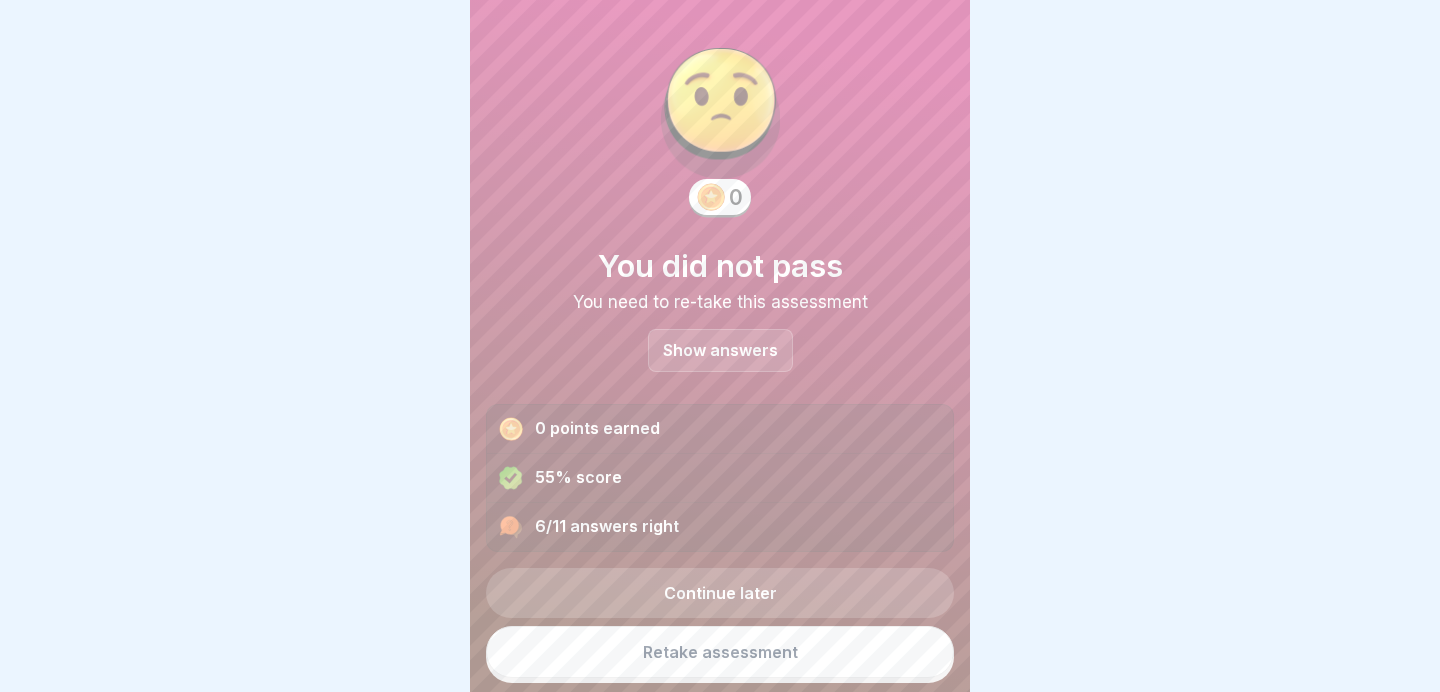 click on "Retake assessment" at bounding box center [720, 652] 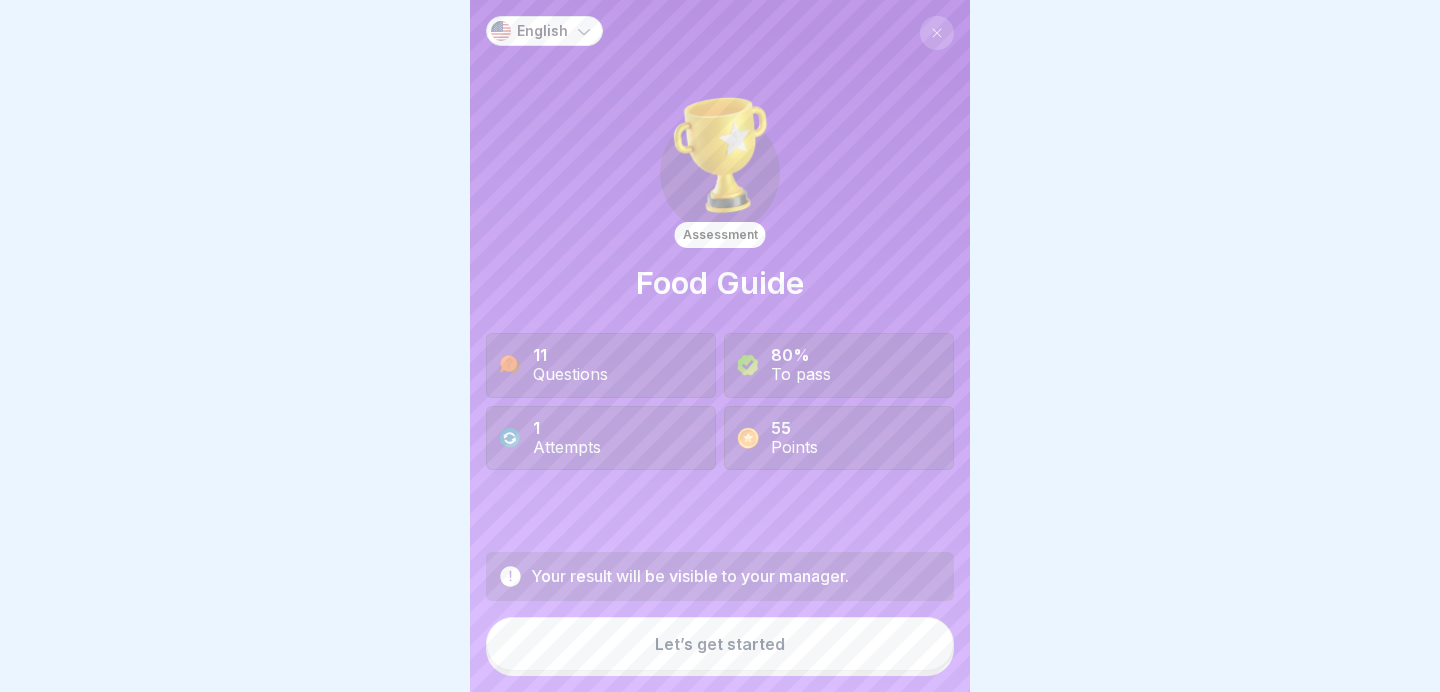 scroll, scrollTop: 0, scrollLeft: 0, axis: both 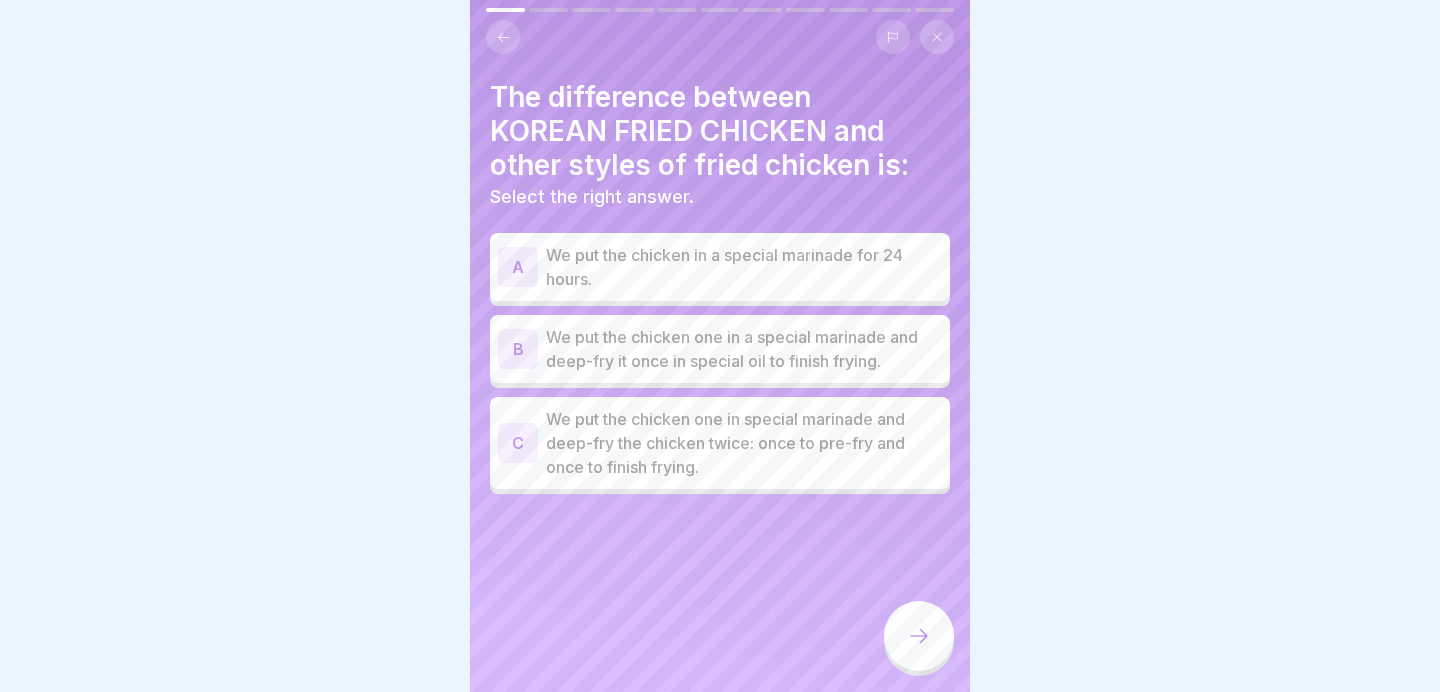 click on "We put the chicken one in special marinade and deep-fry the chicken twice: once to pre-fry and once to finish frying." at bounding box center [744, 443] 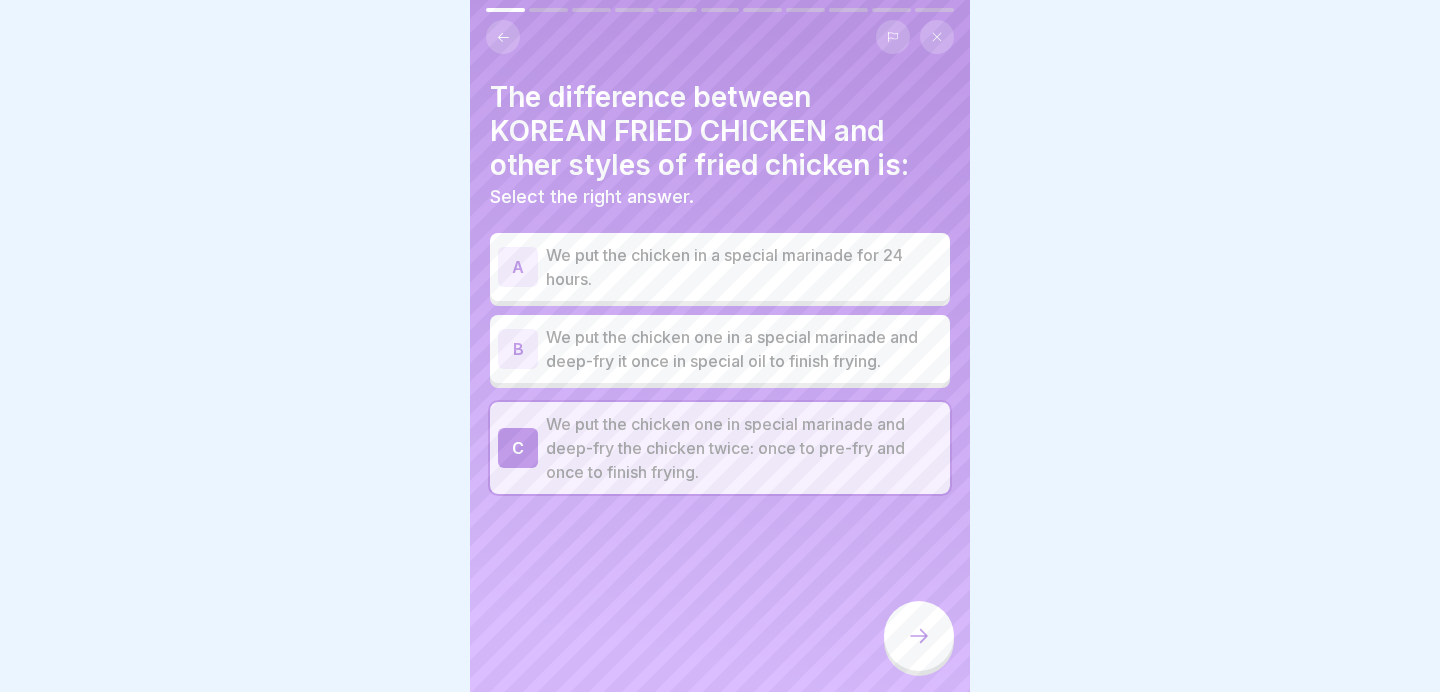 click at bounding box center (919, 636) 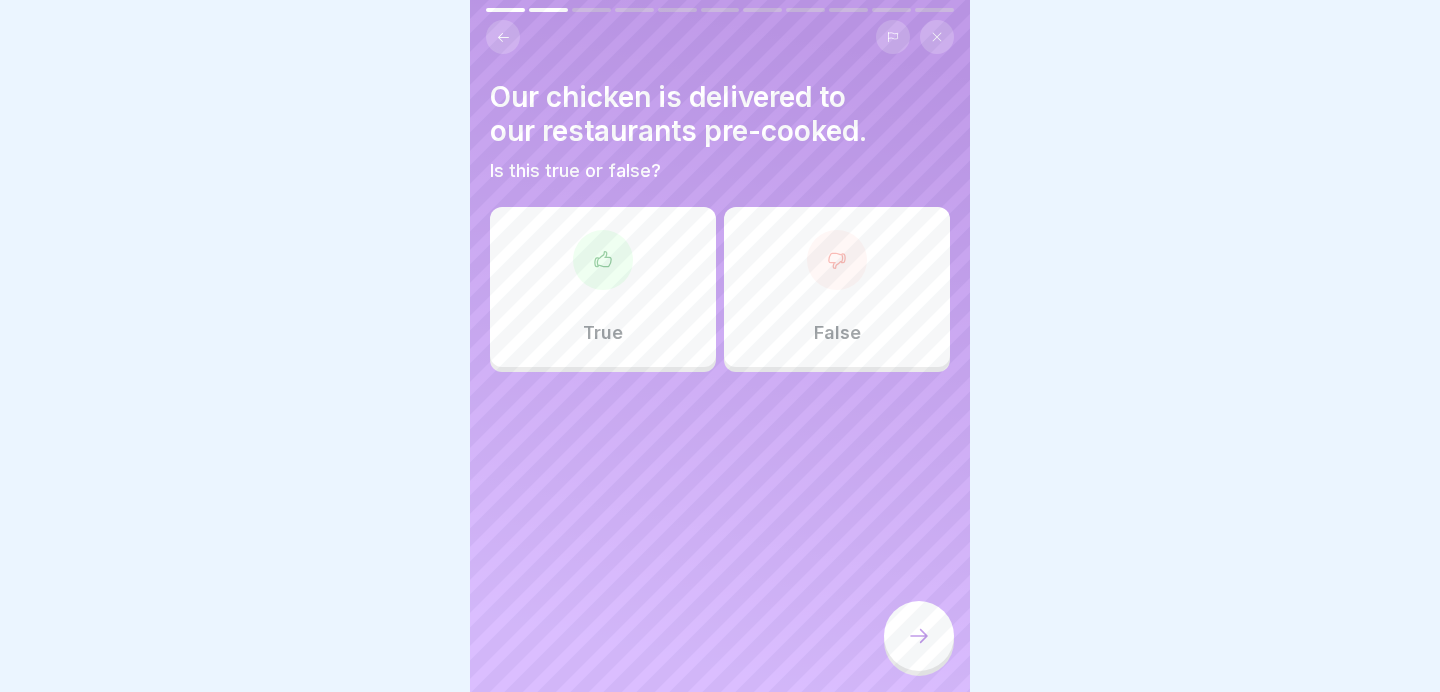click on "True" at bounding box center (603, 287) 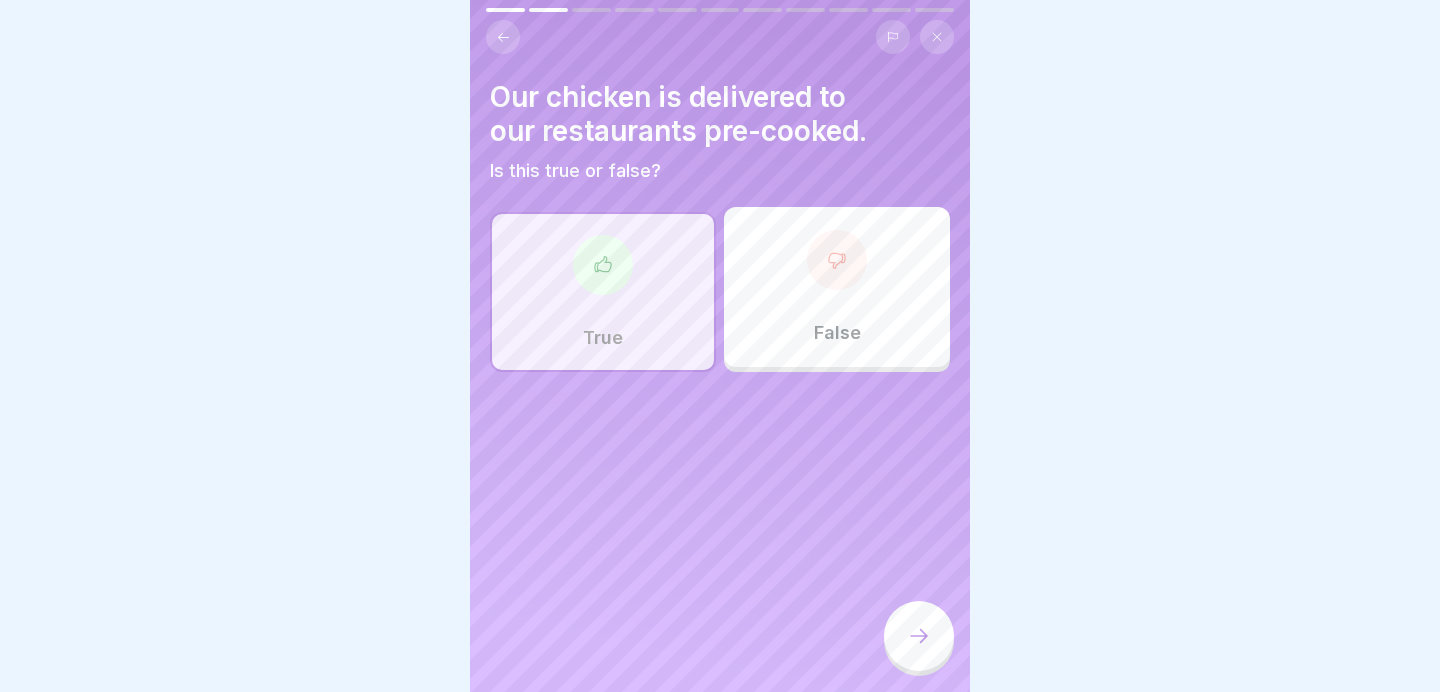 click at bounding box center [919, 638] 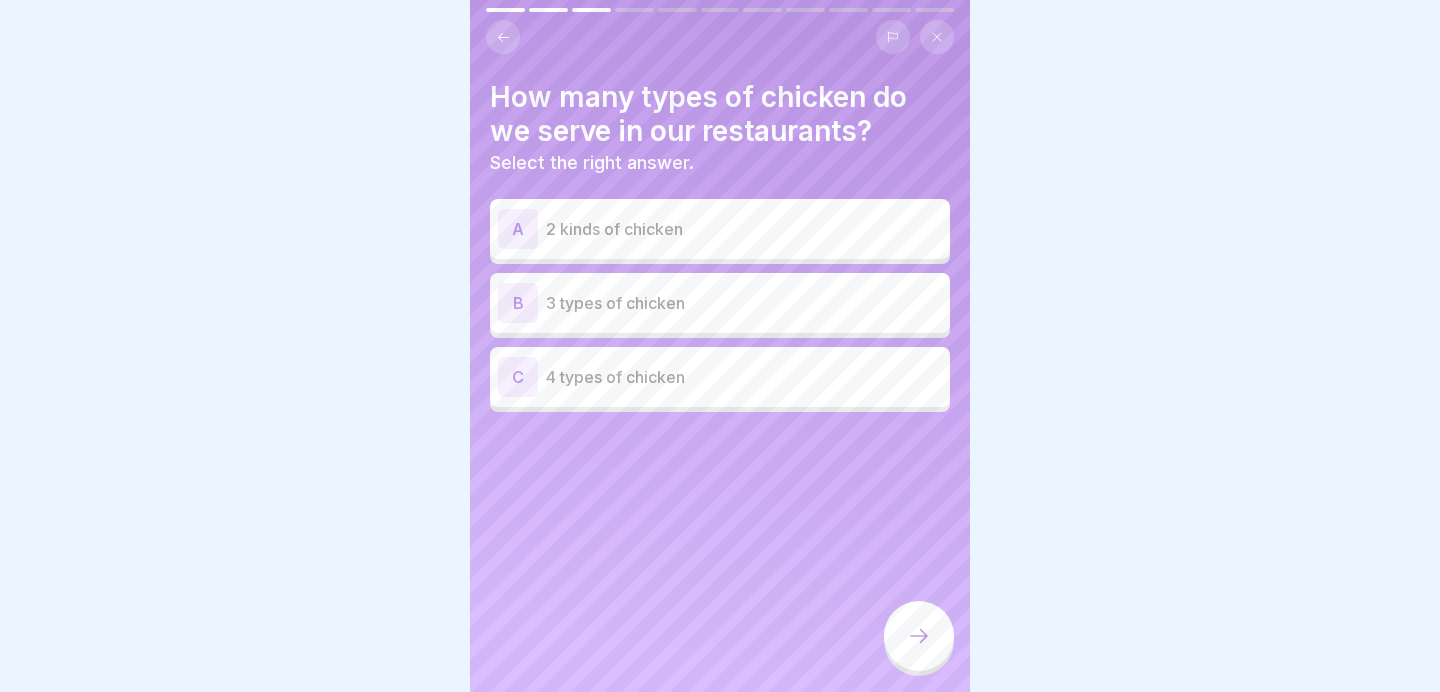 click on "4 types of chicken" at bounding box center [744, 377] 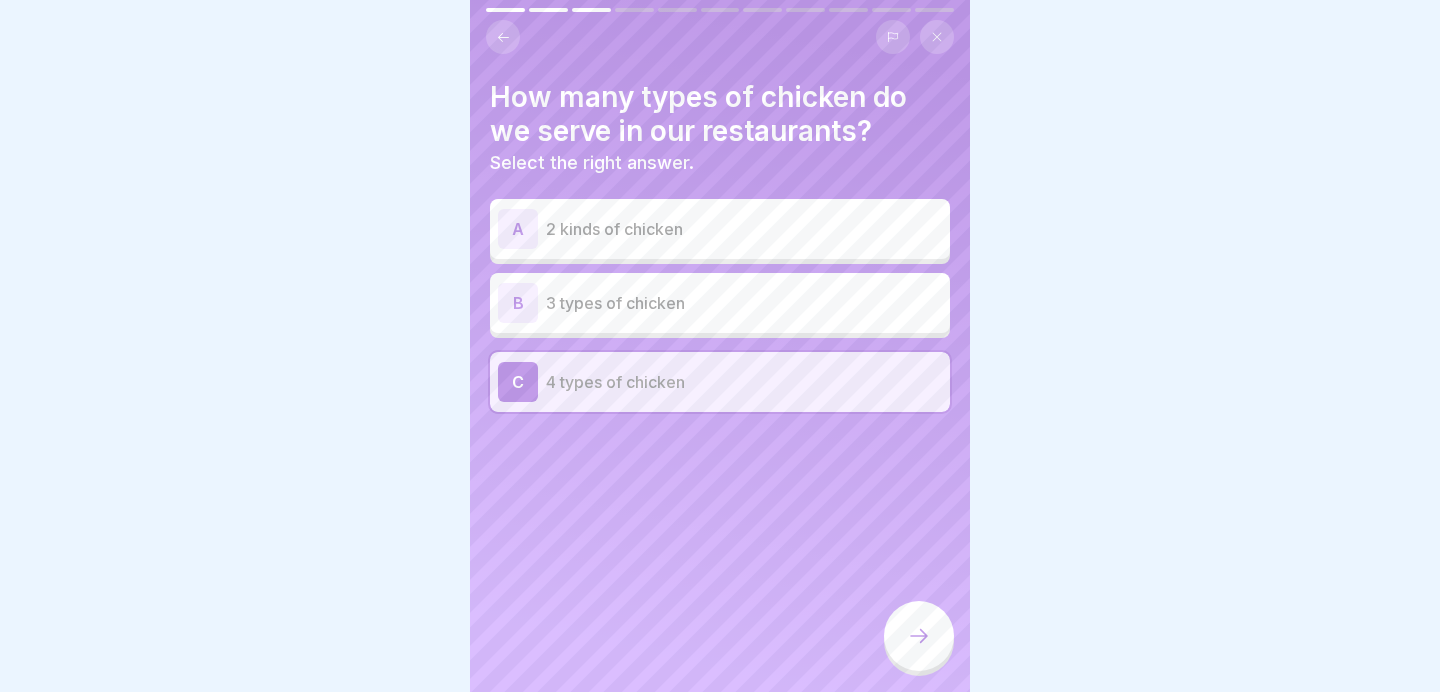 click on "How many types of chicken do we serve in our restaurants? Select the right answer. A 2 kinds of chicken B 3 types of chicken C 4 types of chicken" at bounding box center [720, 346] 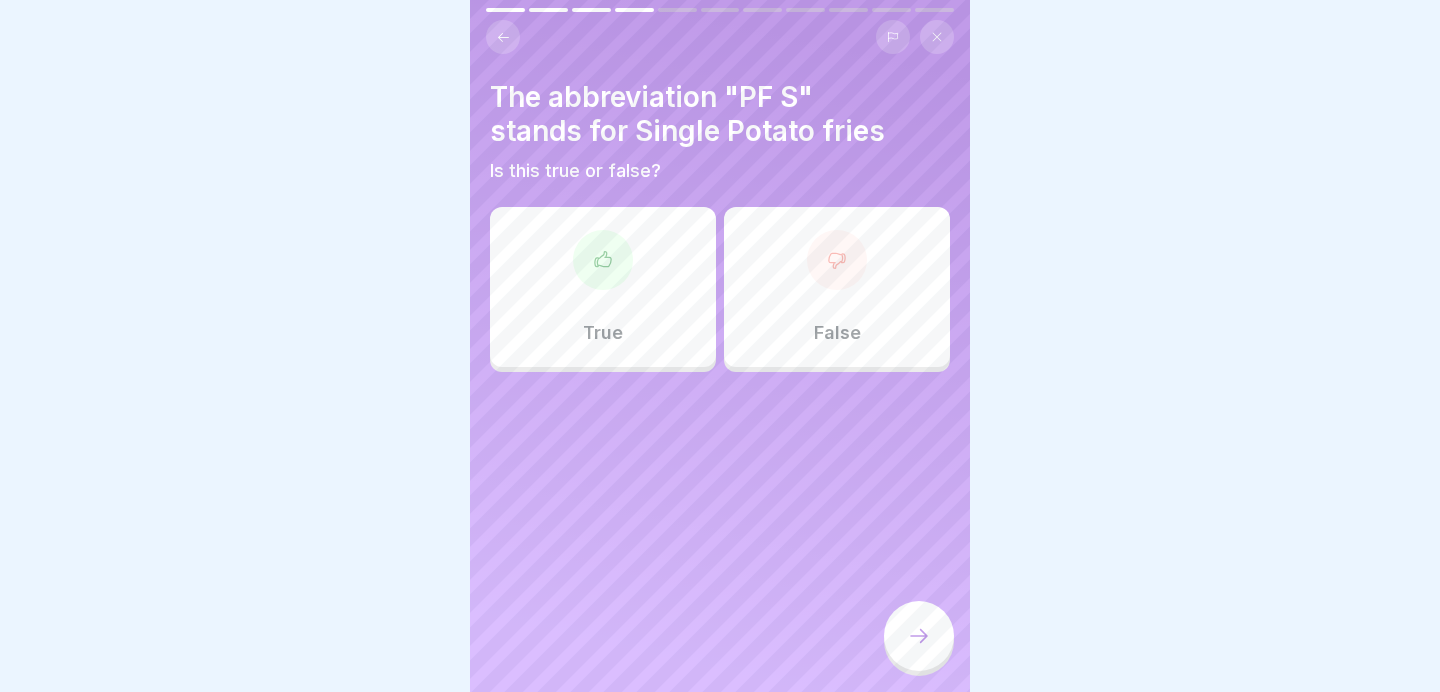 click on "True" at bounding box center (603, 287) 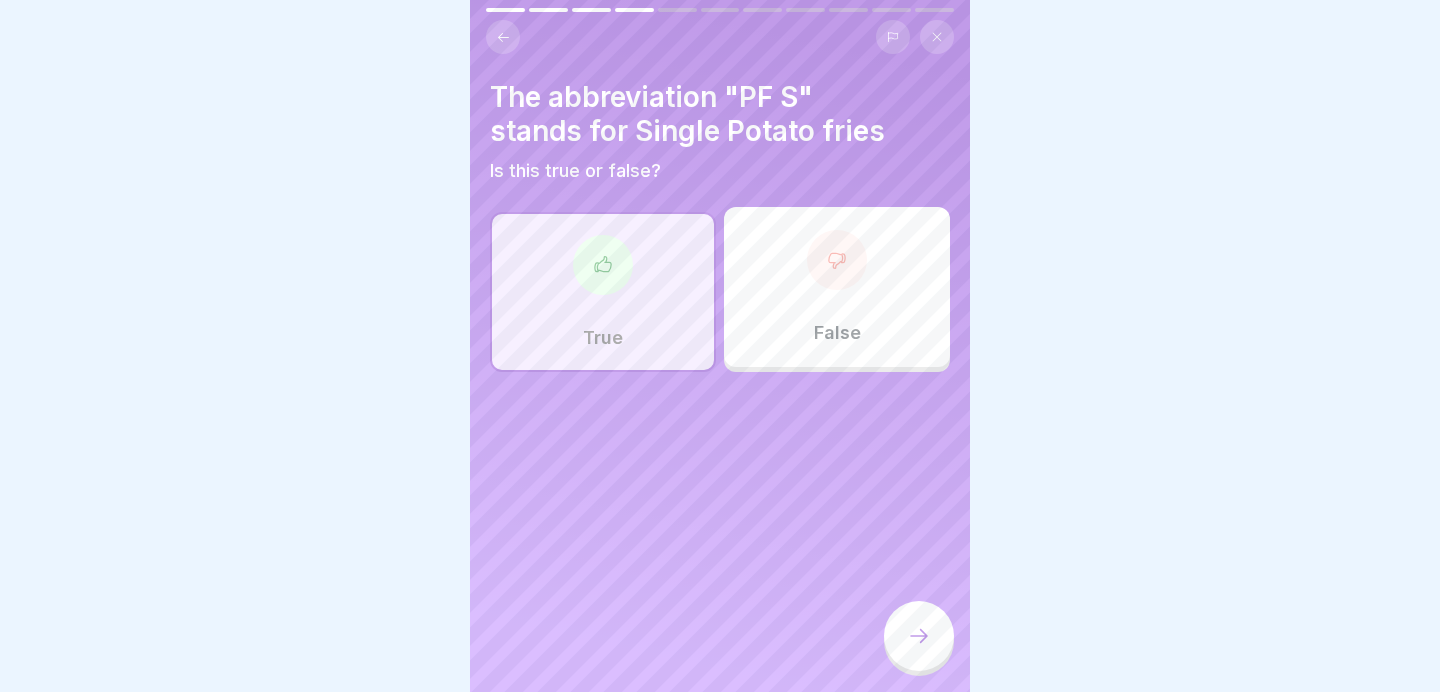click 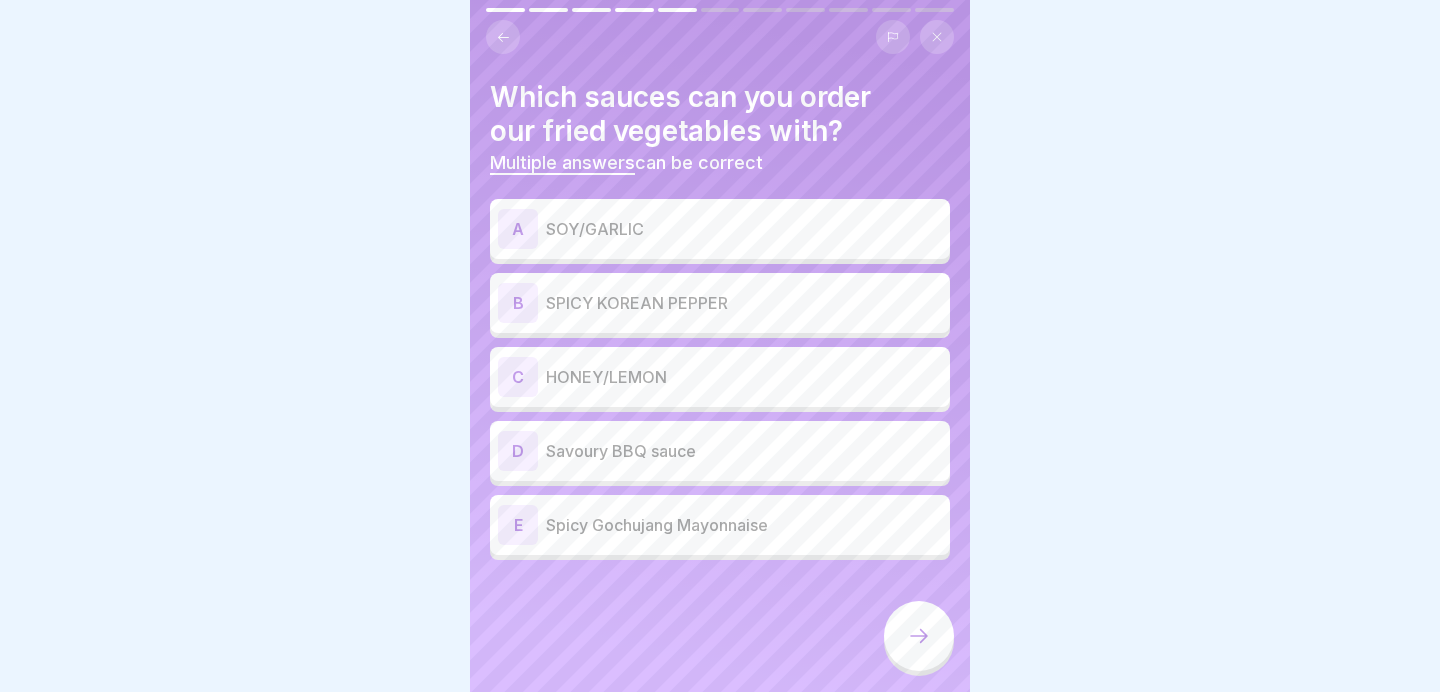 click on "SOY/GARLIC" at bounding box center (744, 229) 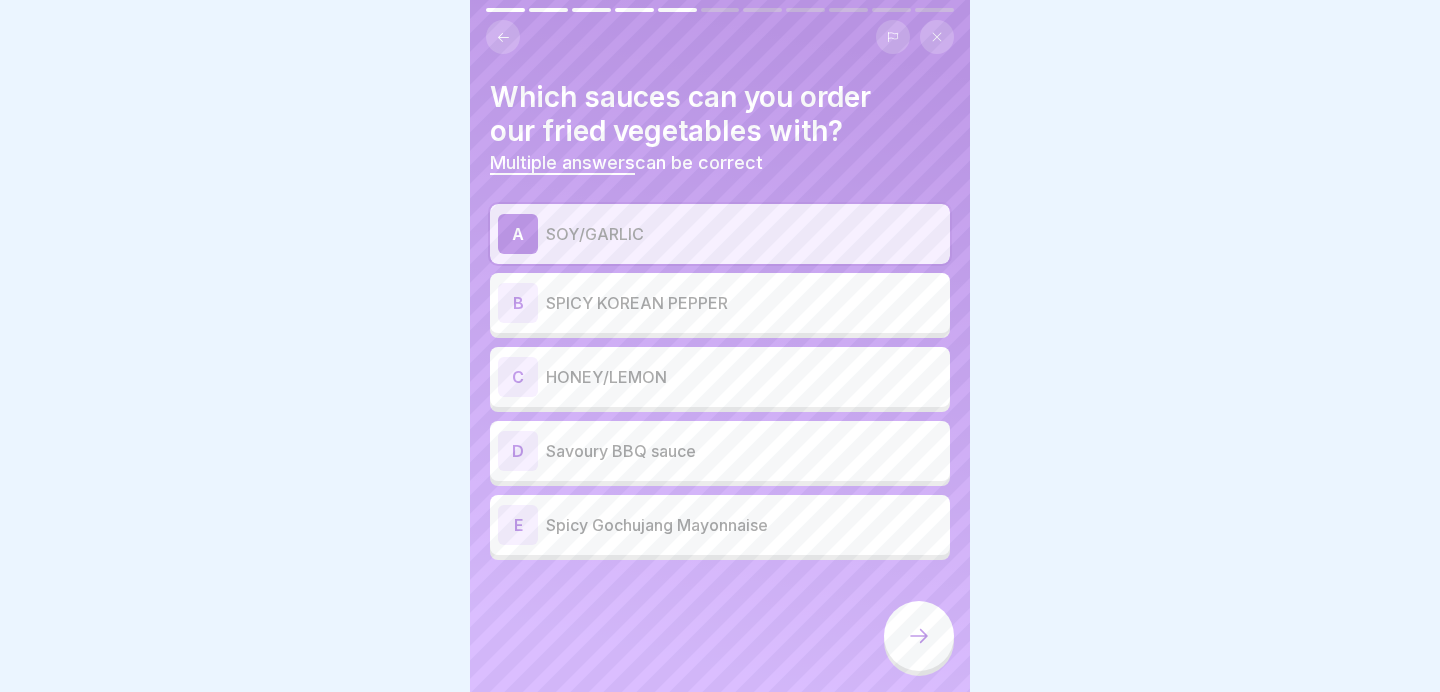 click on "SPICY KOREAN PEPPER" at bounding box center [744, 303] 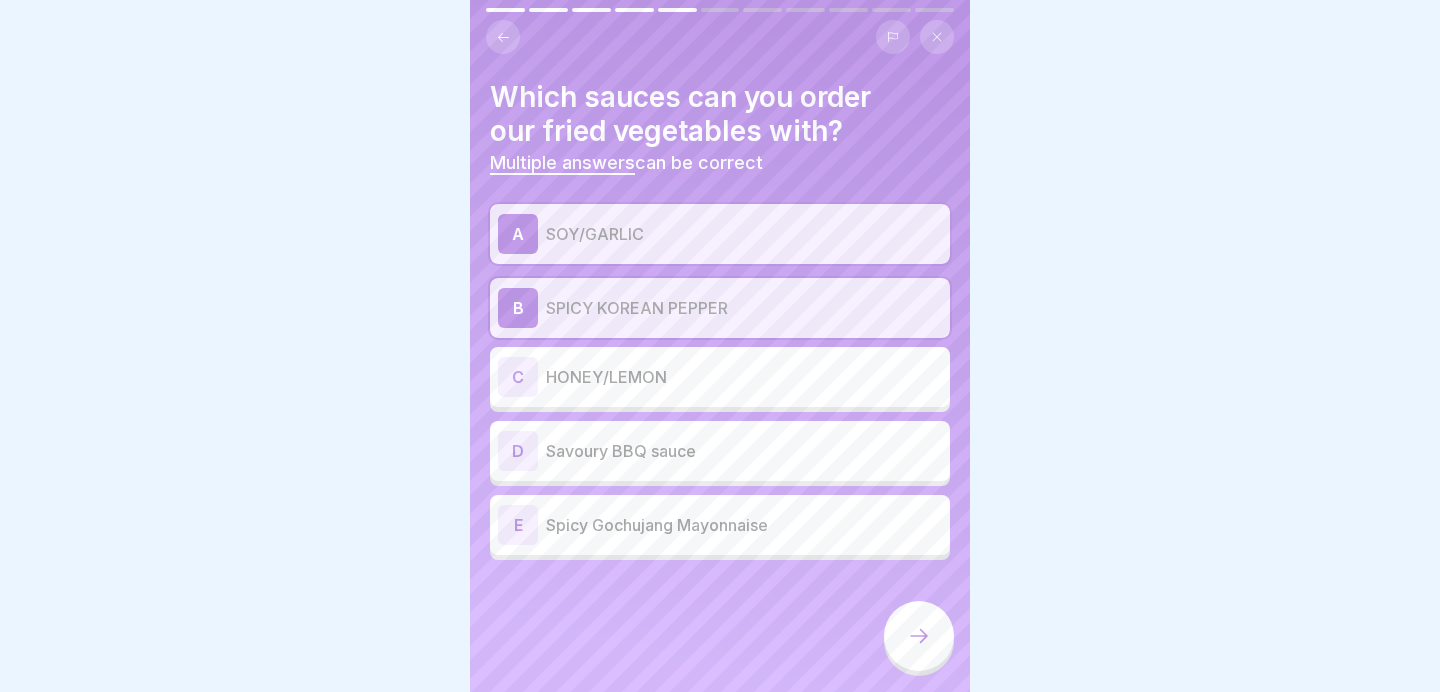 click at bounding box center (919, 636) 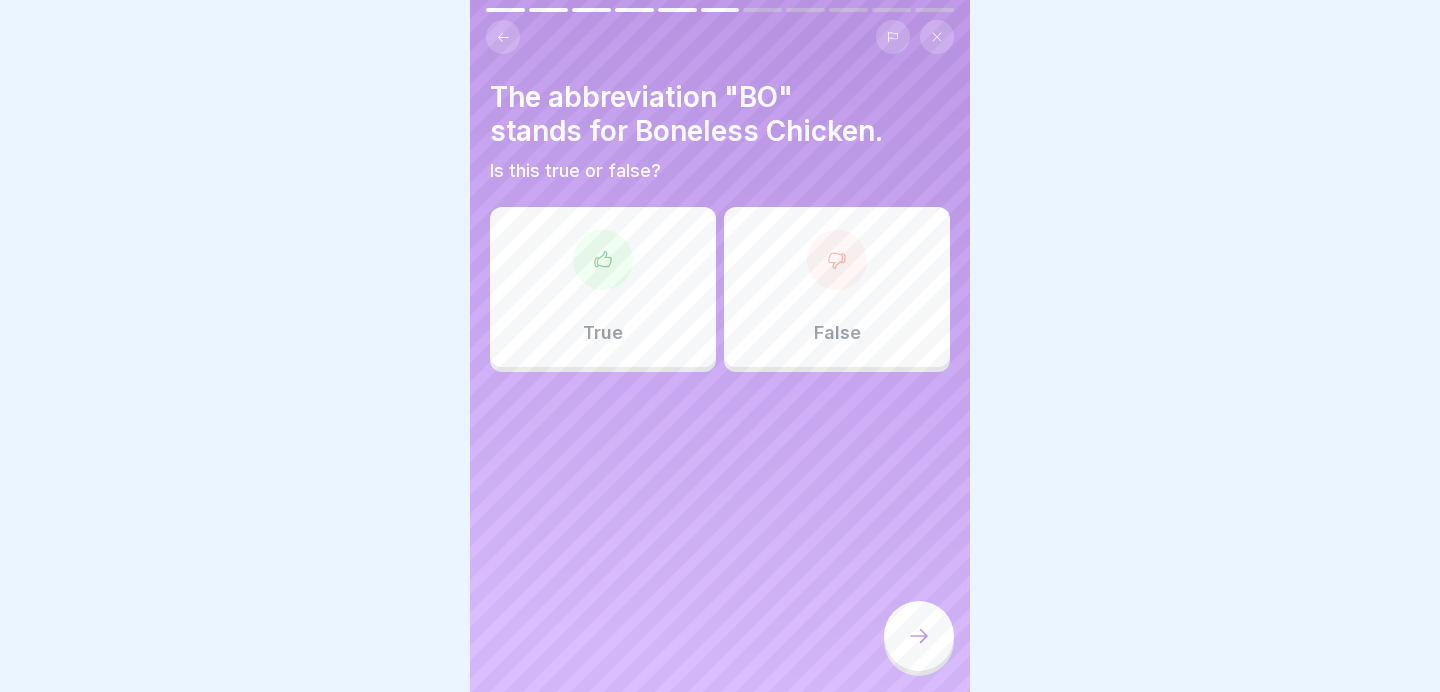 click on "True" at bounding box center (603, 287) 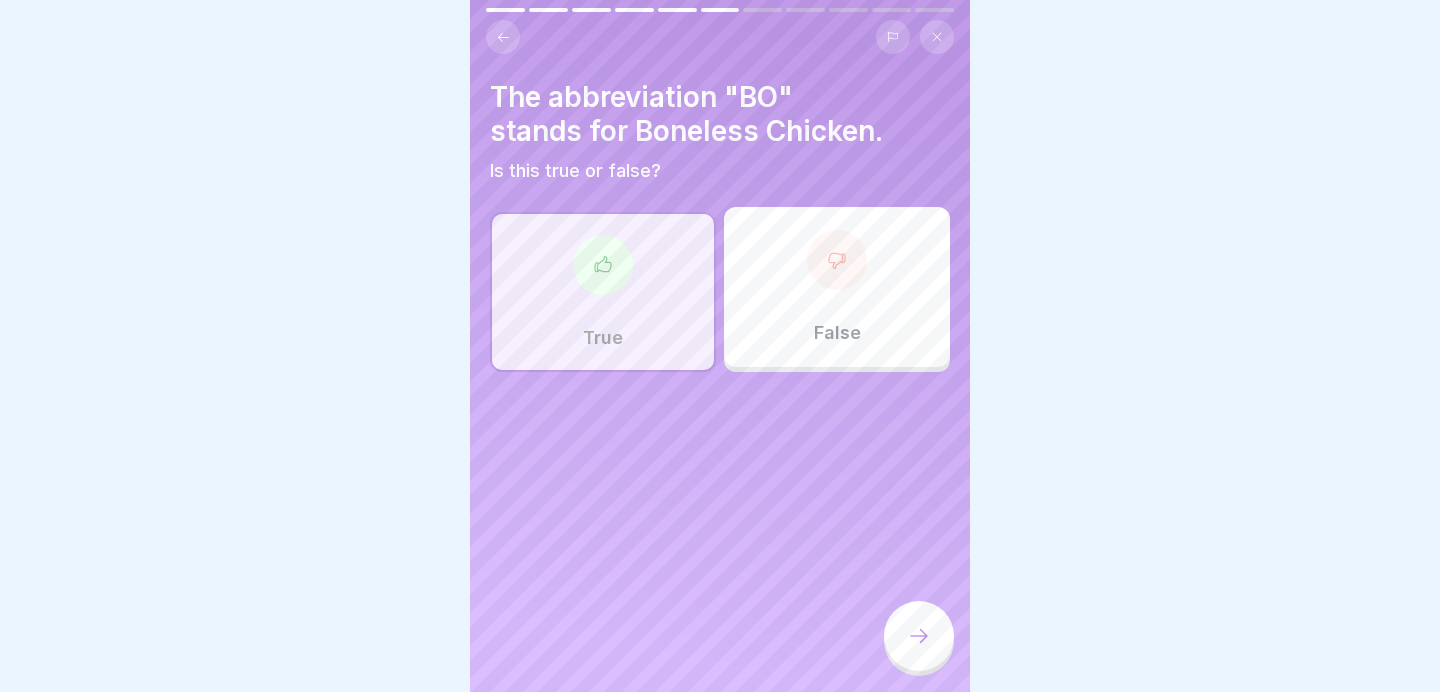 click at bounding box center (919, 636) 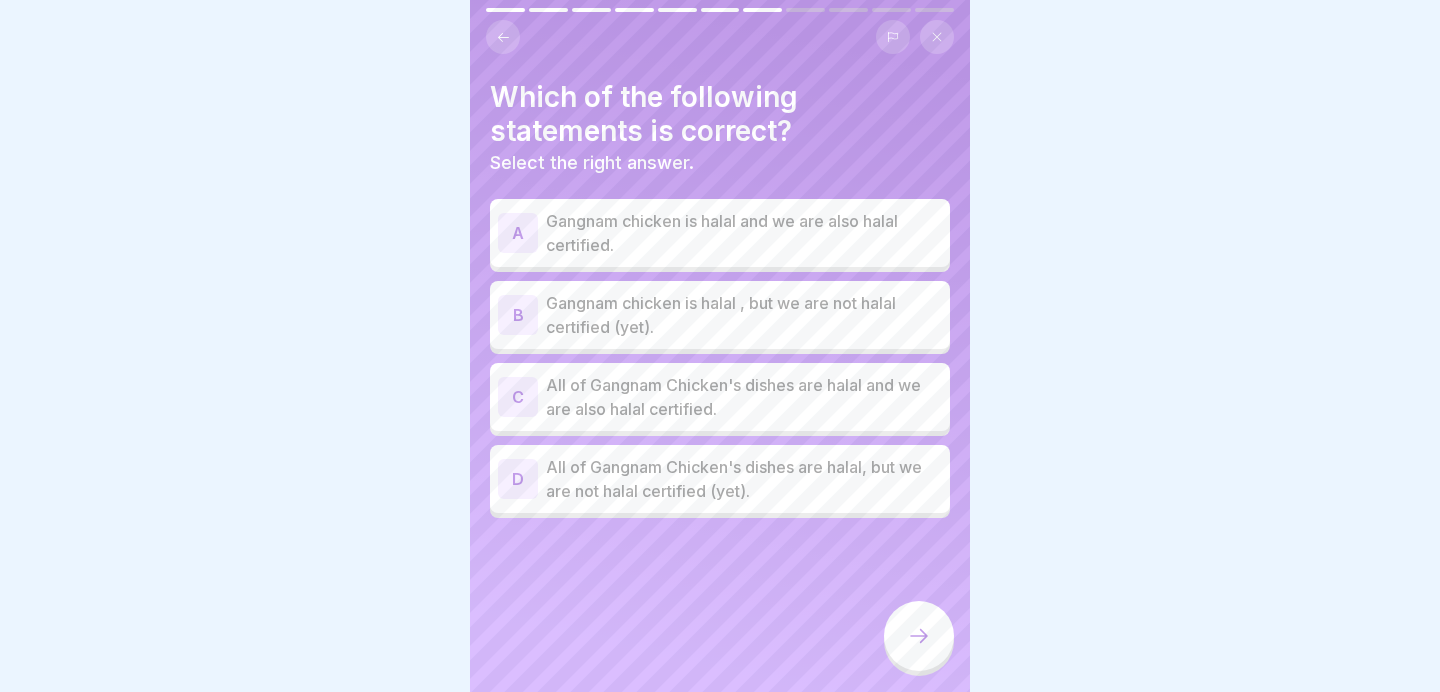 click on "All of Gangnam Chicken's dishes are halal and we are also halal certified." at bounding box center [744, 397] 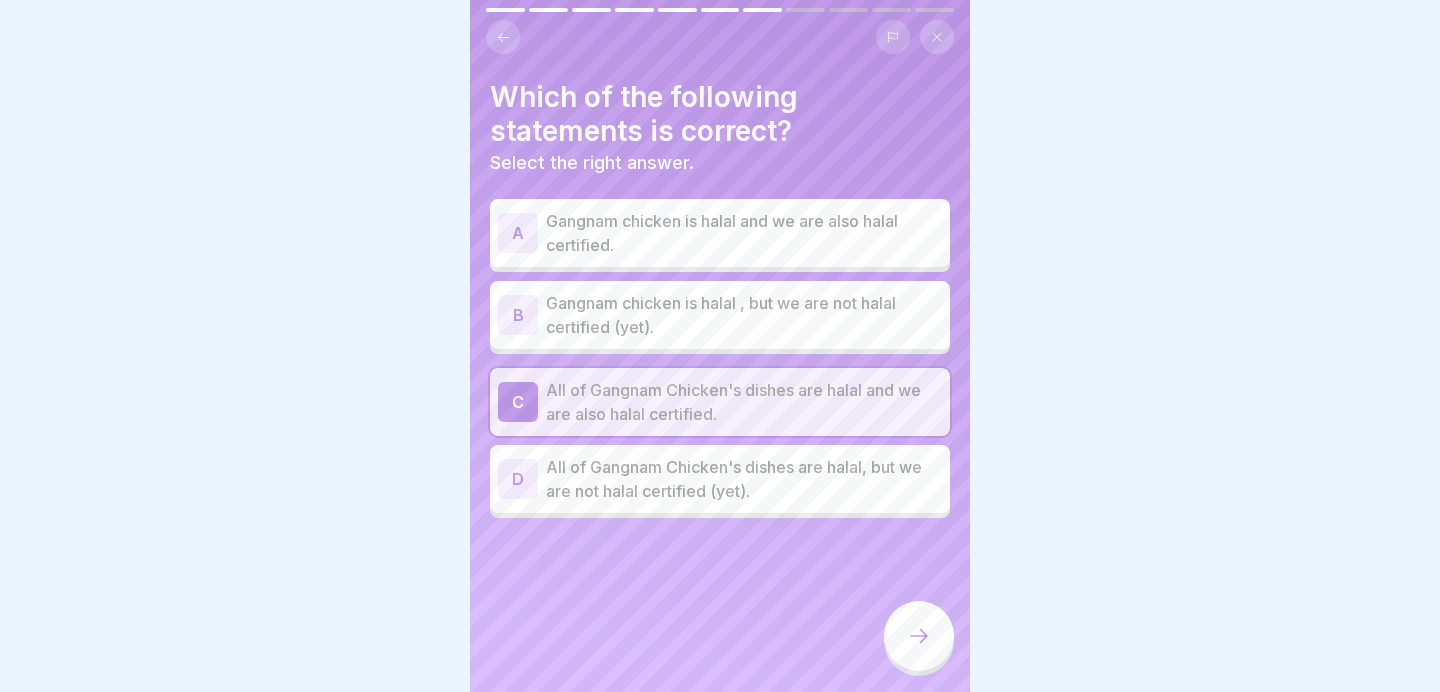 click on "Which of the following statements is correct? Select the right answer. A [BRAND] chicken is halal and we are also halal certified. B [BRAND] chicken is halal , but we are not halal certified (yet). C All of [BRAND]'s dishes are halal and we are also halal certified. D All of [BRAND]'s dishes are halal, but we are not halal certified (yet)." at bounding box center (720, 346) 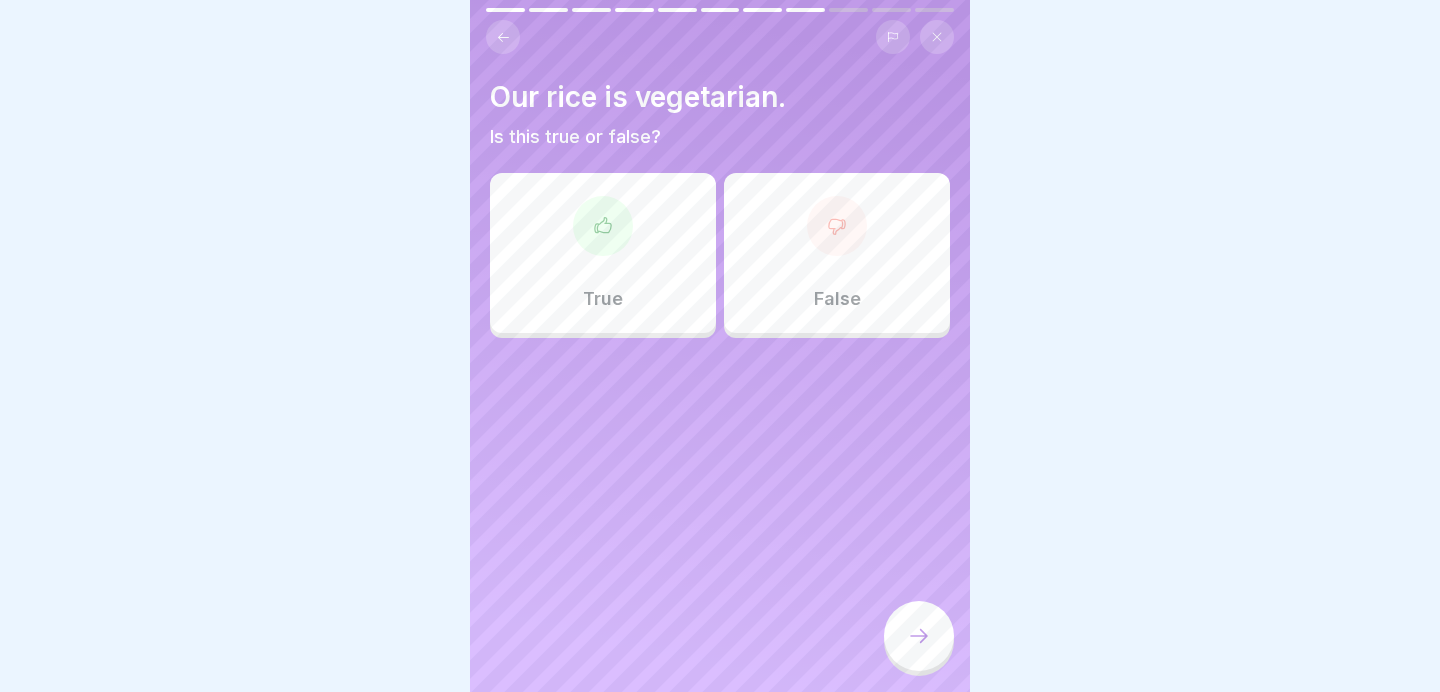 click on "False" at bounding box center [837, 253] 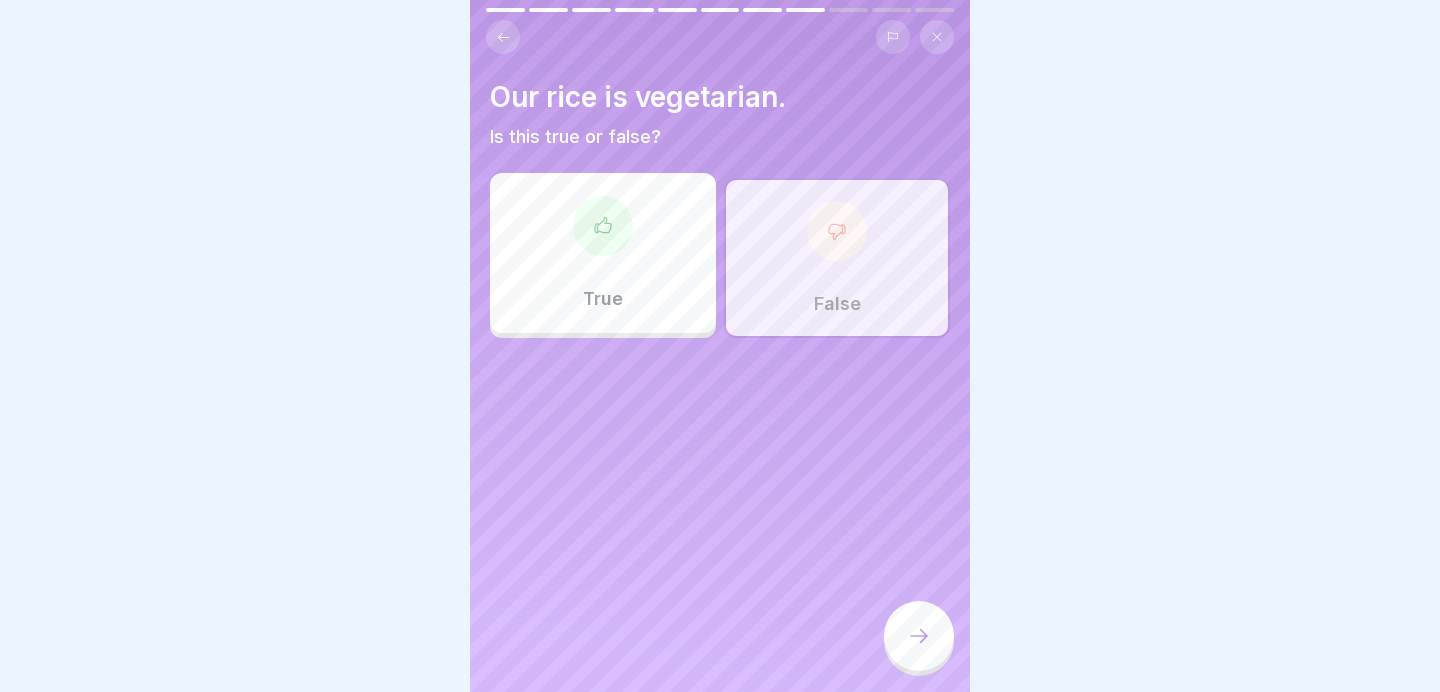 click 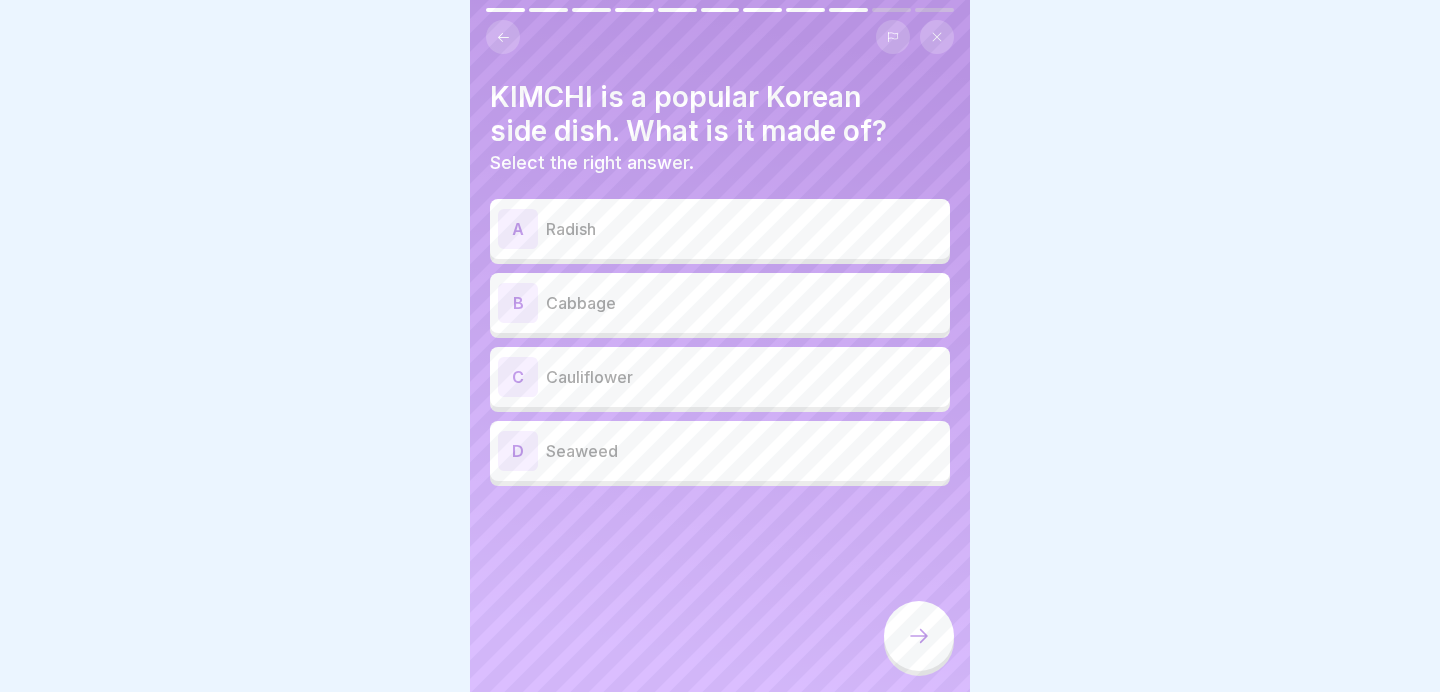 click on "Cabbage" at bounding box center (744, 303) 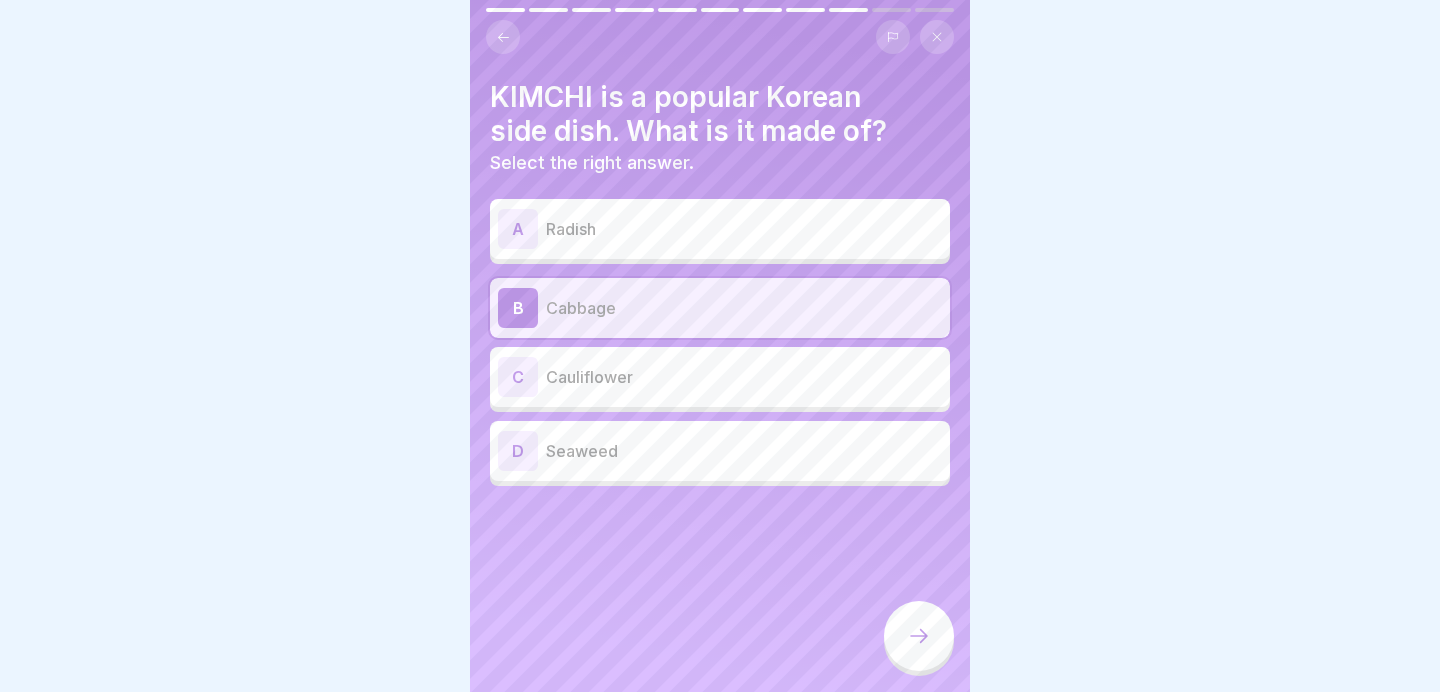 click 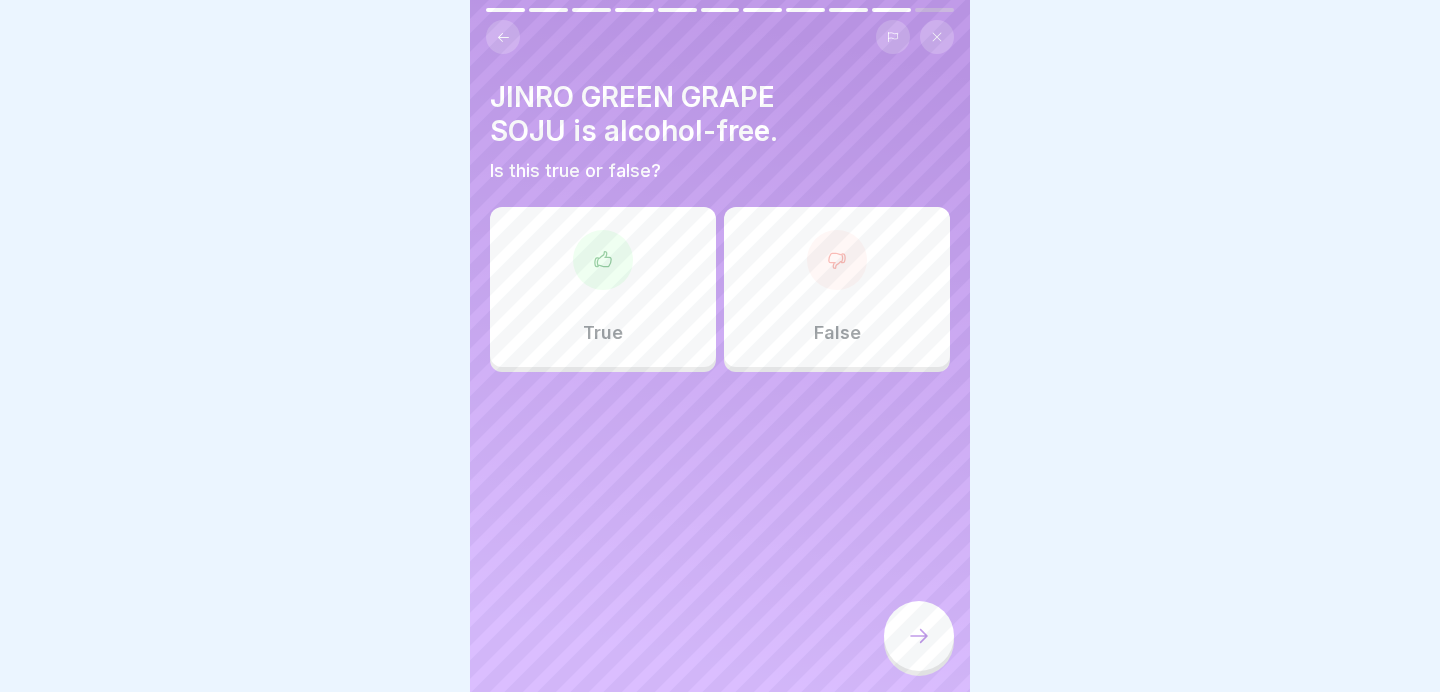 click on "False" at bounding box center (837, 287) 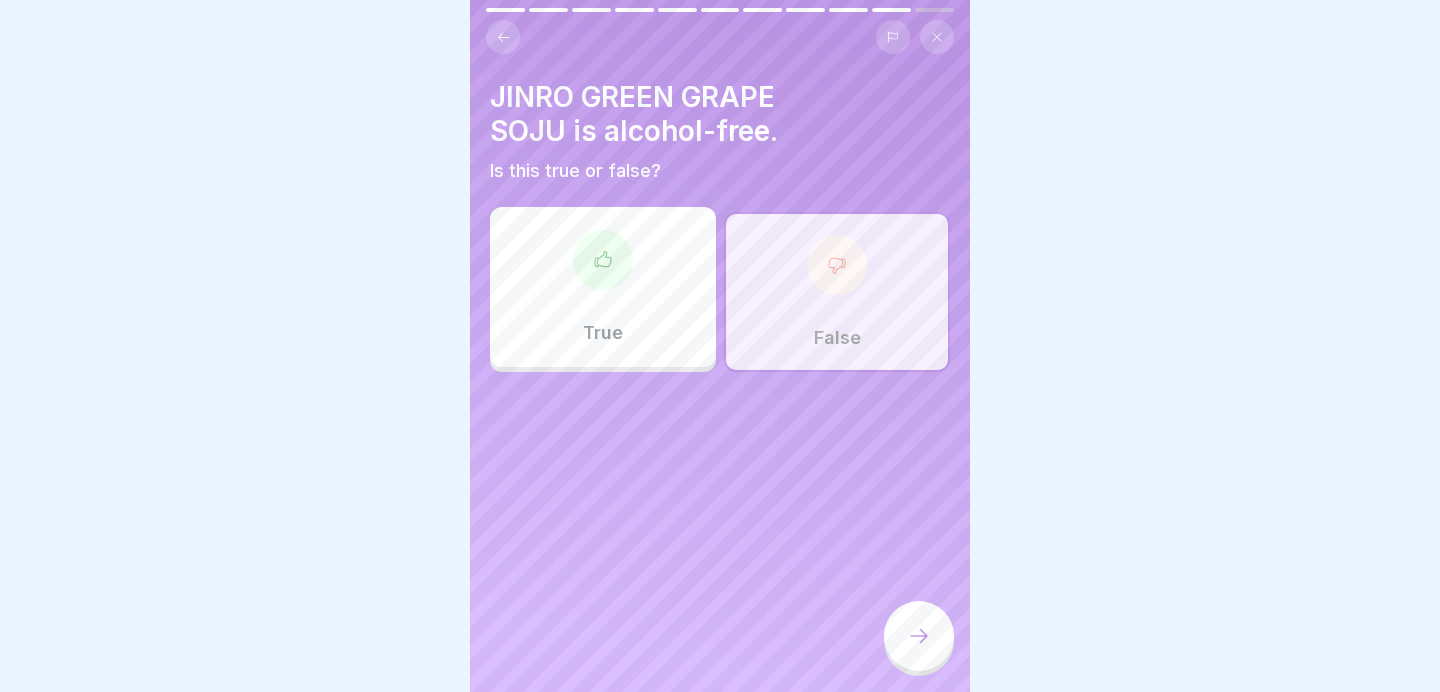 click on "True" at bounding box center [603, 287] 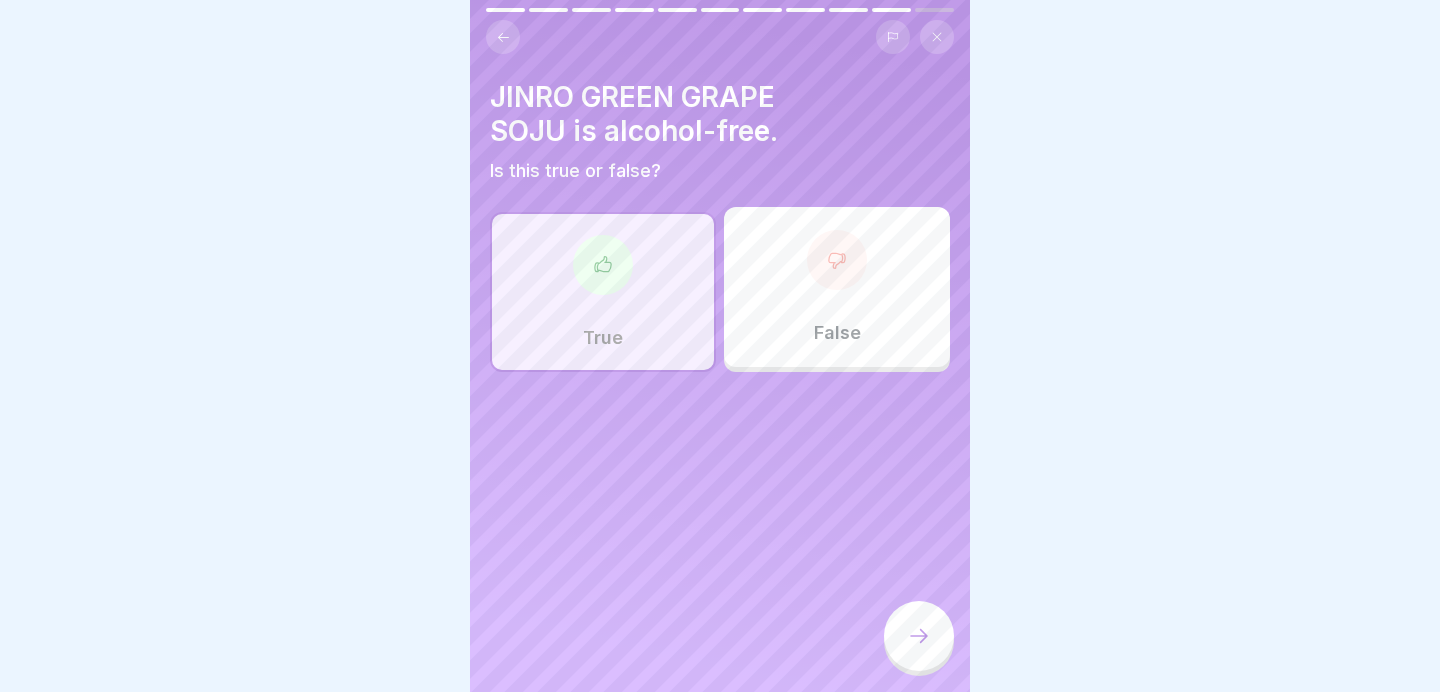 click 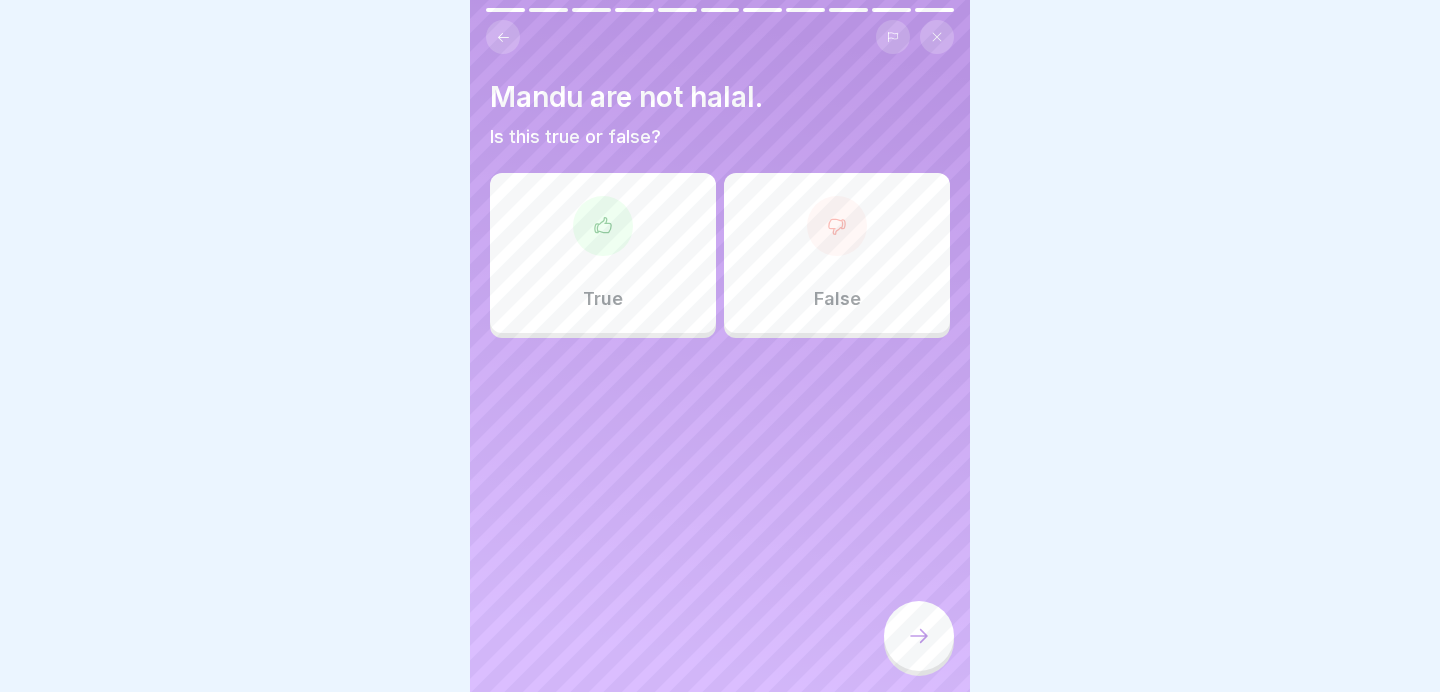 click 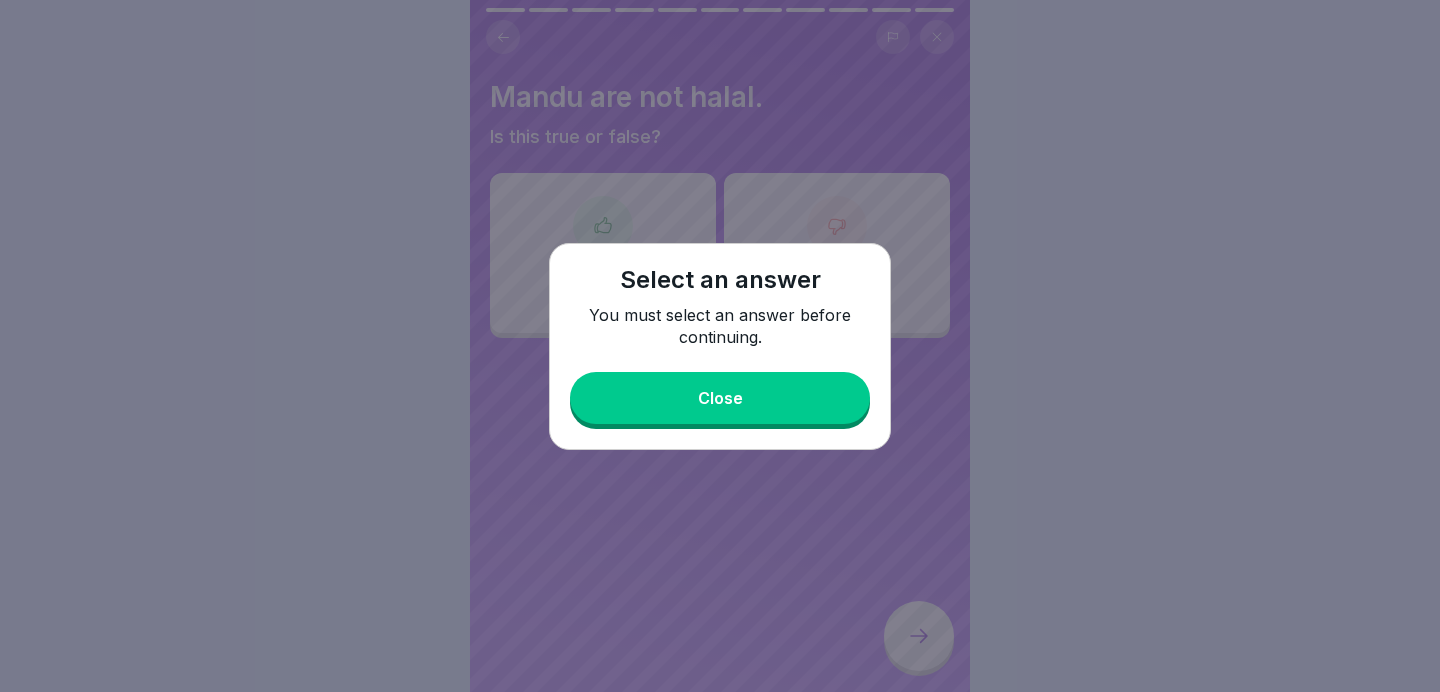 click on "Close" at bounding box center [720, 398] 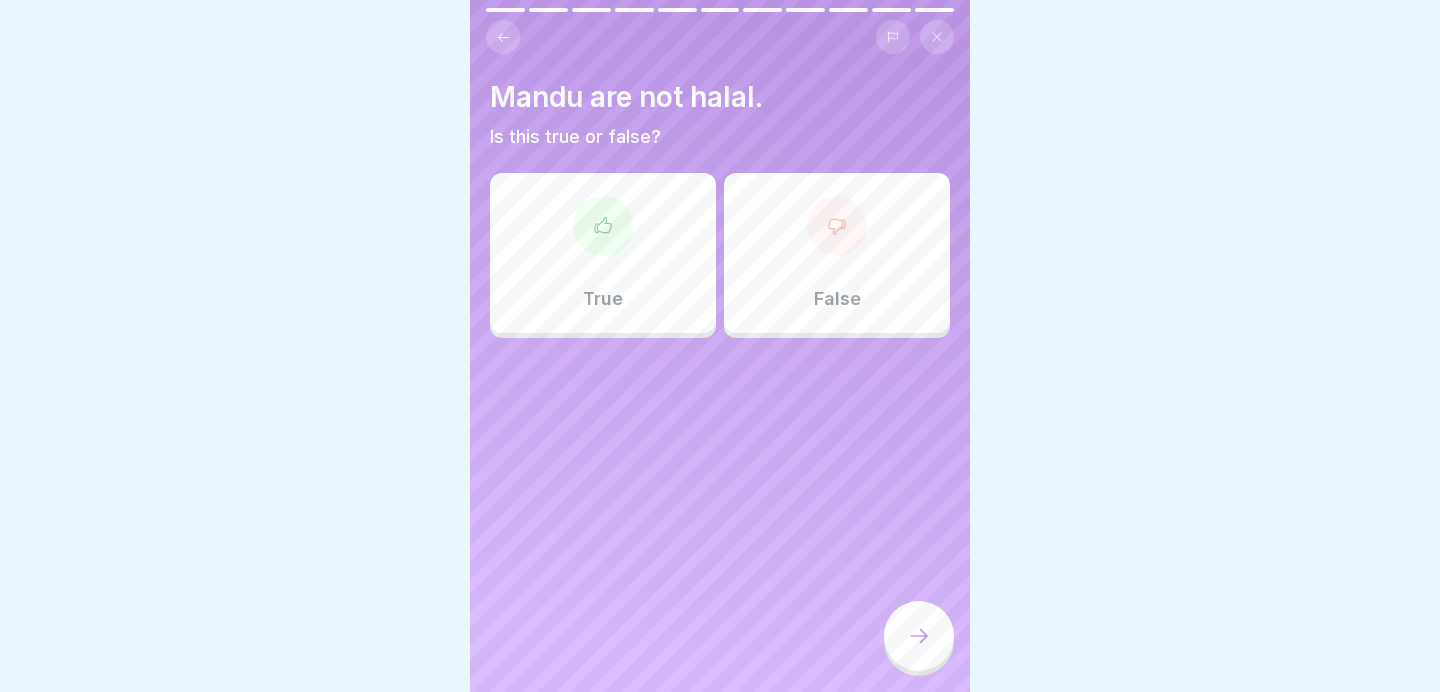 click on "True" at bounding box center (603, 253) 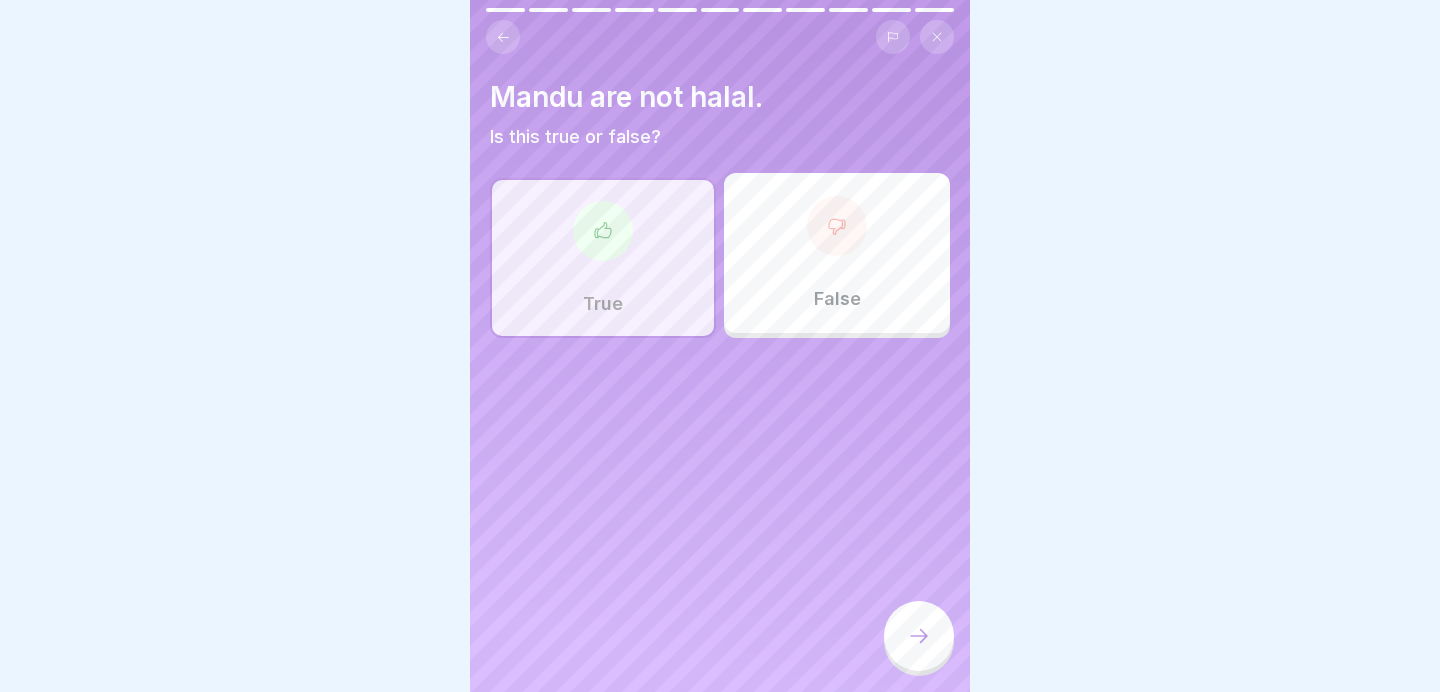 click 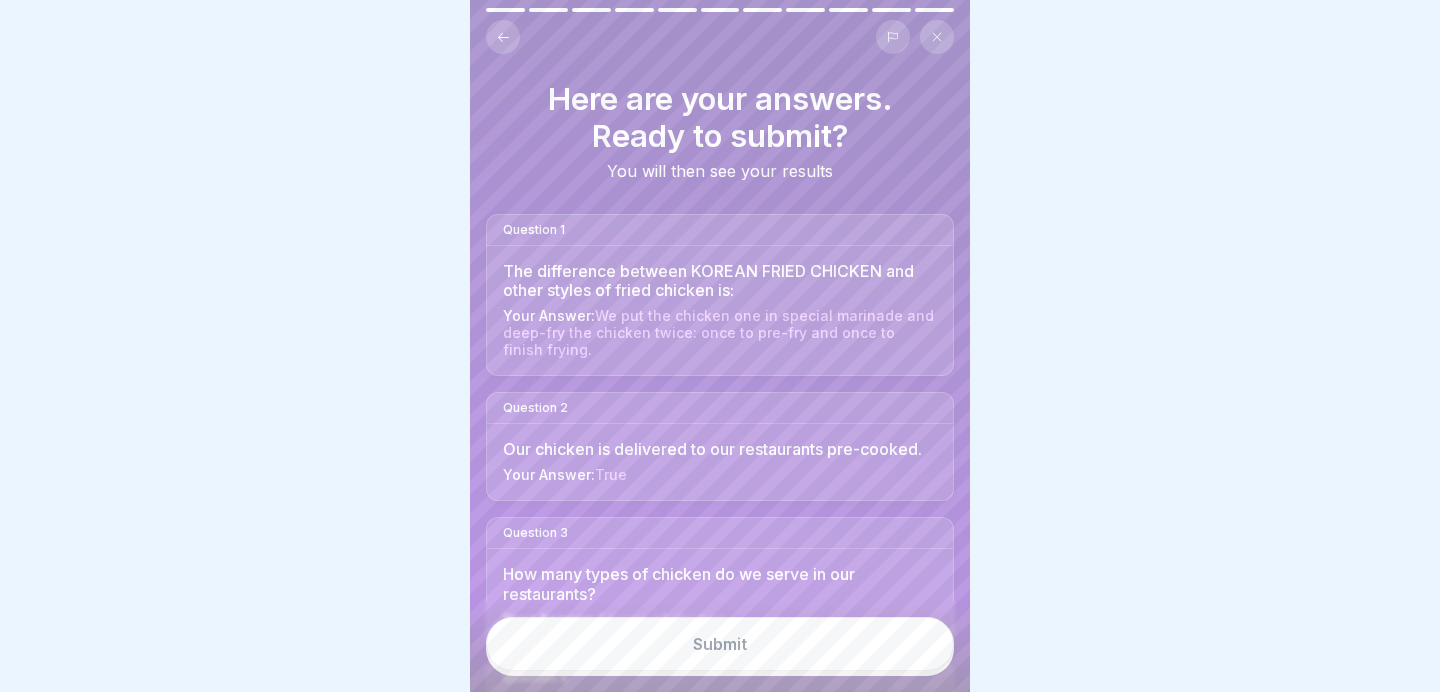 click on "Submit" at bounding box center [720, 644] 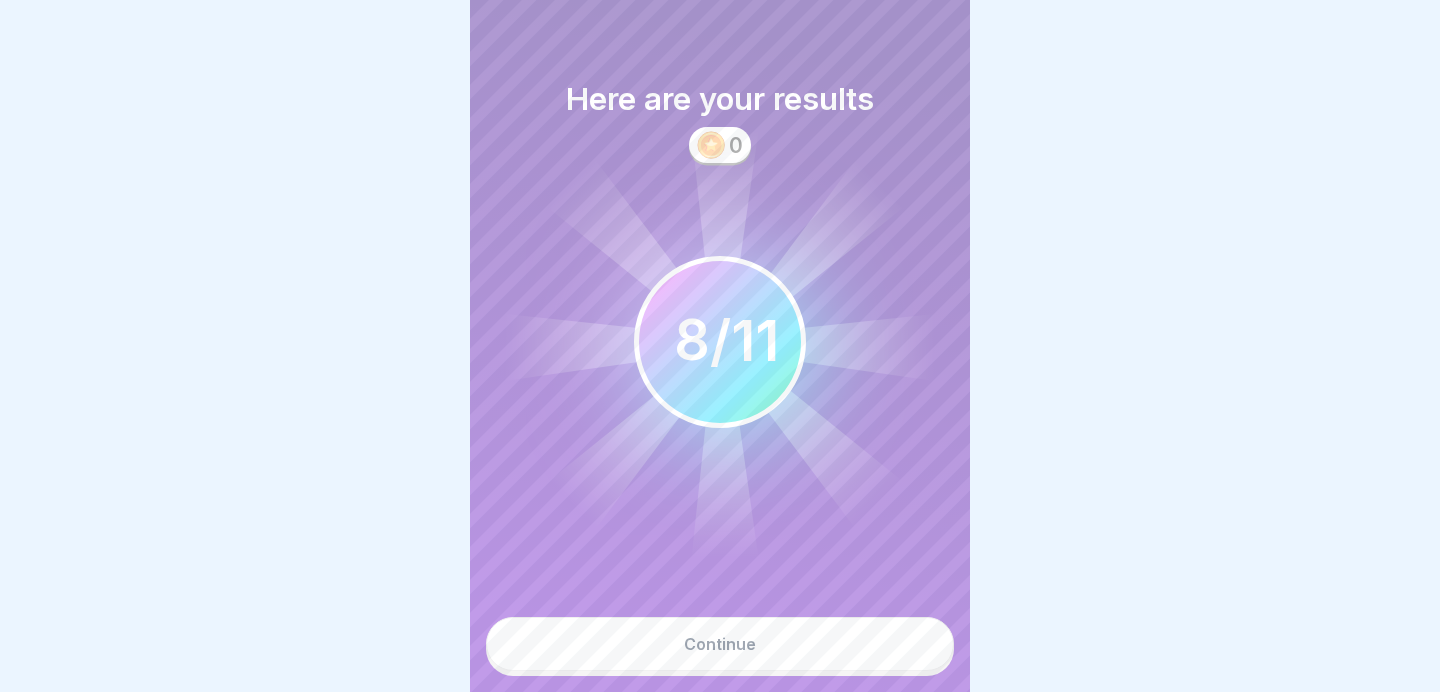 click on "Continue" at bounding box center [720, 644] 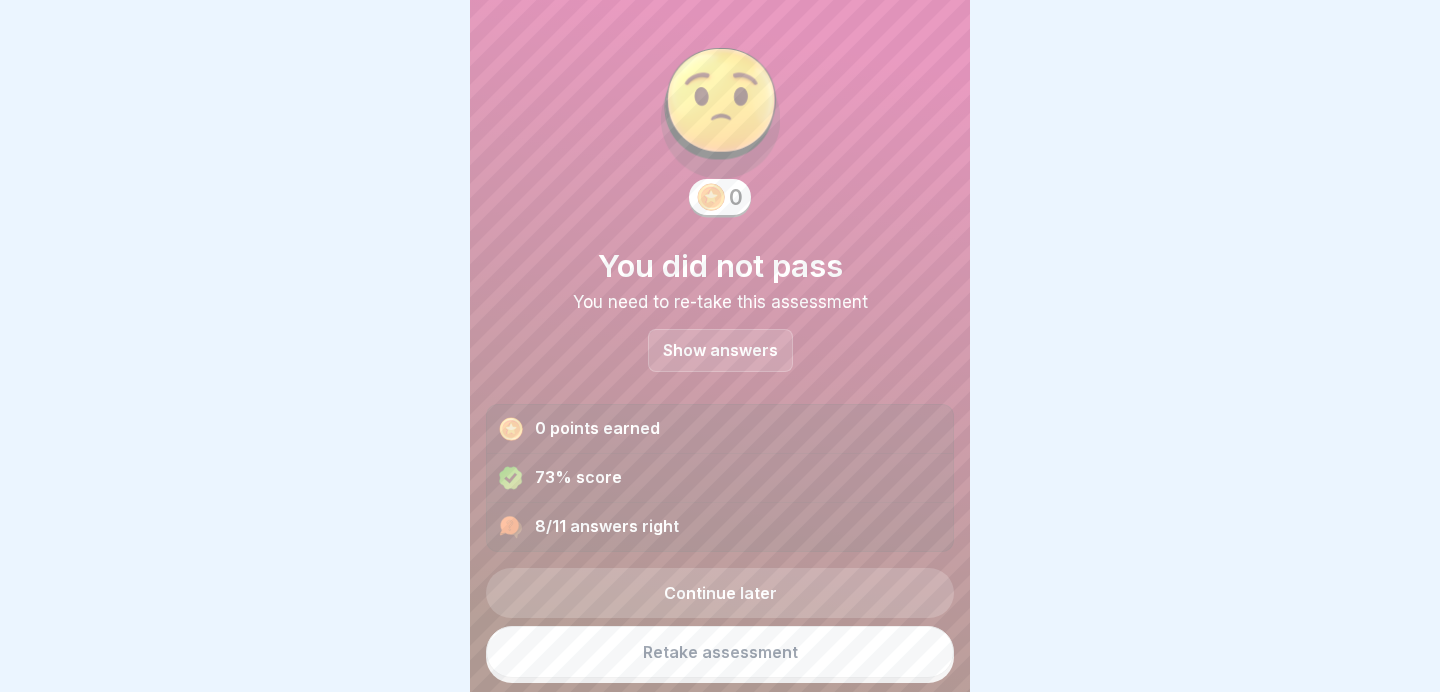 click on "Show answers" at bounding box center (720, 350) 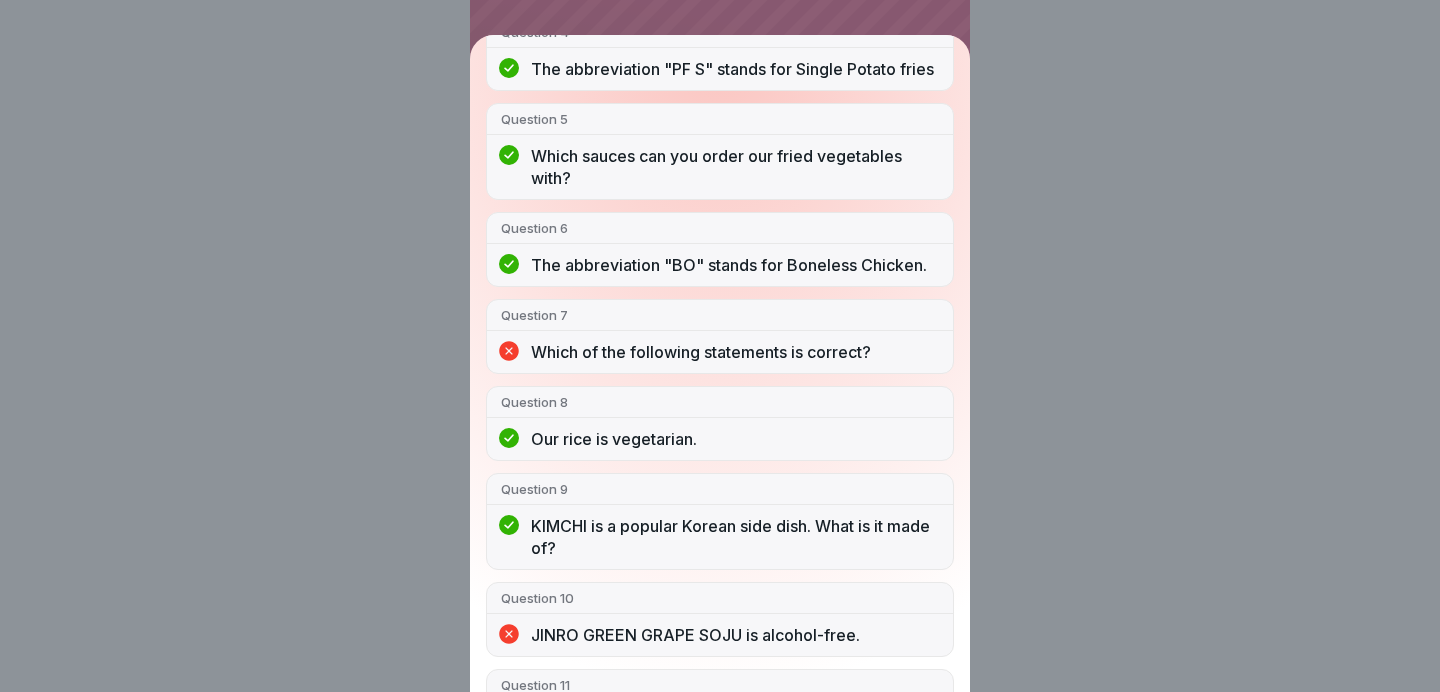 scroll, scrollTop: 659, scrollLeft: 0, axis: vertical 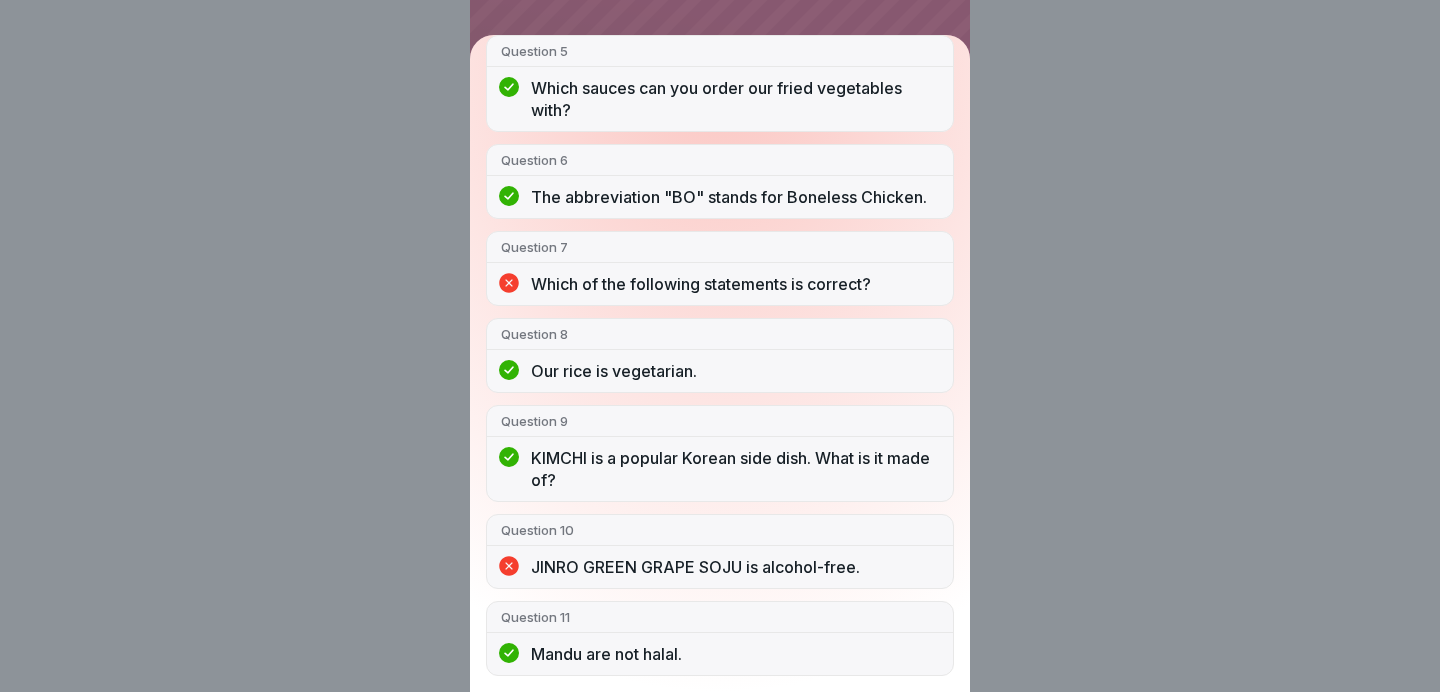 click on "You did not pass 8/11 answers right Question 1 The difference between KOREAN FRIED CHICKEN and other styles of fried chicken is: Question 2 Our chicken is delivered to our restaurants pre-cooked. Question 3 How many types of chicken do we serve in our restaurants? Question 4 The abbreviation "PF S" stands for Single Potato fries Question 5 Which sauces can you order our fried vegetables with? Question 6 The abbreviation "BO" stands for Boneless Chicken. Question 7 Which of the following statements is correct? Question 8 Our rice is vegetarian. Question 9 KIMCHI is a popular Korean side dish. What is it made of? Question 10 JINRO GREEN GRAPE SOJU is alcohol-free. Question 11 Mandu are not halal." at bounding box center (720, 346) 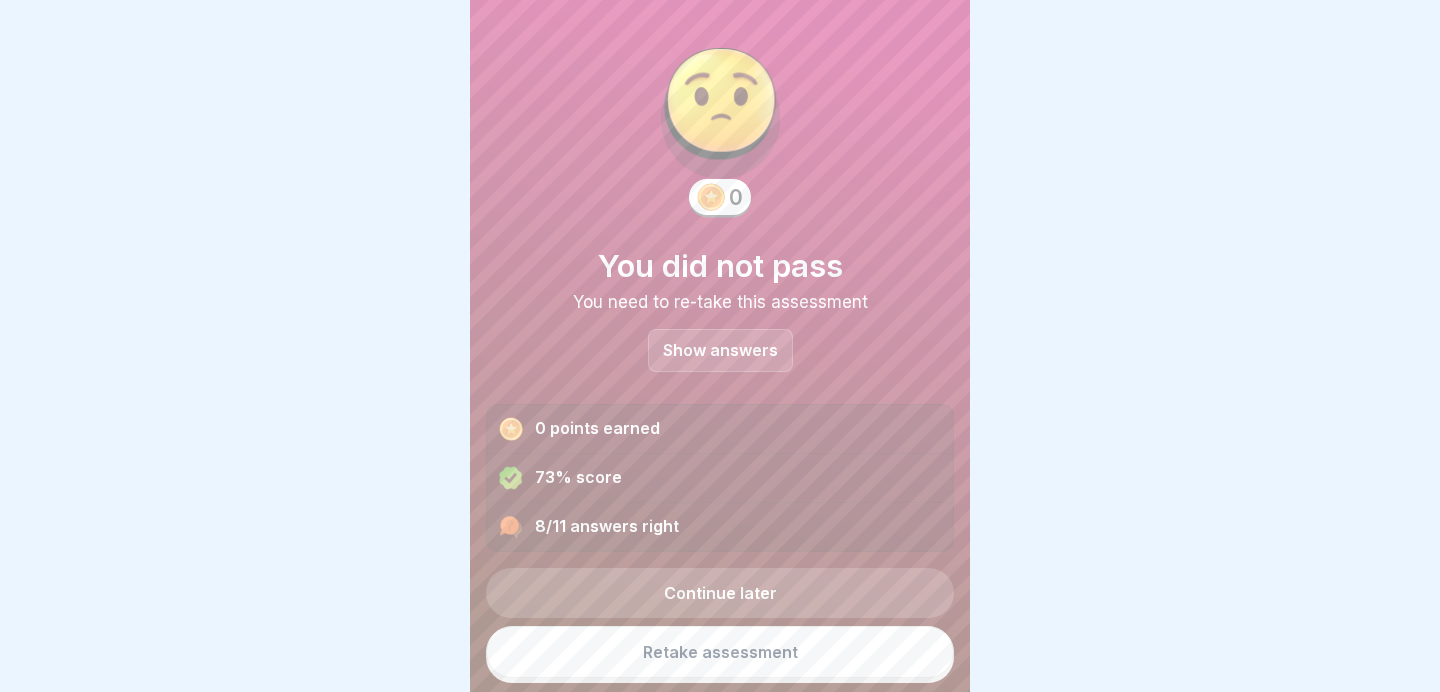 click on "Retake assessment" at bounding box center (720, 652) 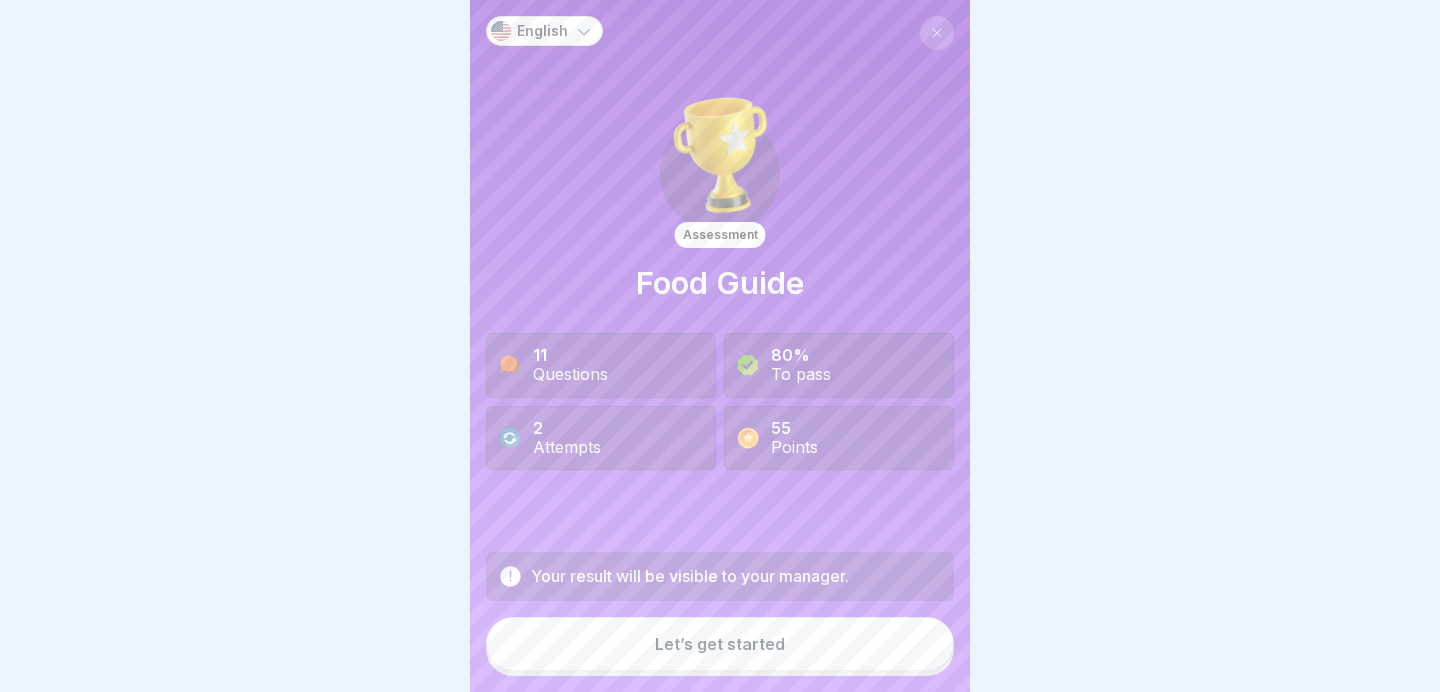 scroll, scrollTop: 0, scrollLeft: 0, axis: both 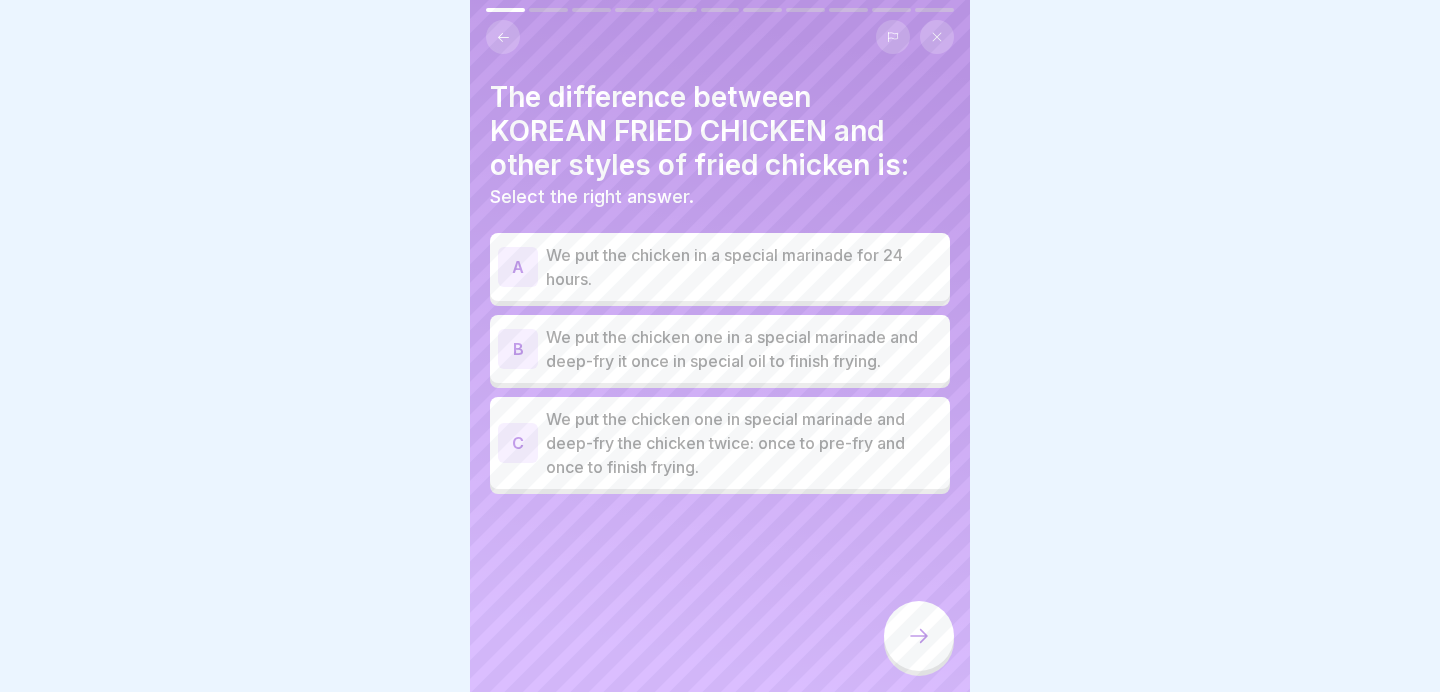 click on "We put the chicken one in special marinade and deep-fry the chicken twice: once to pre-fry and once to finish frying." at bounding box center (744, 443) 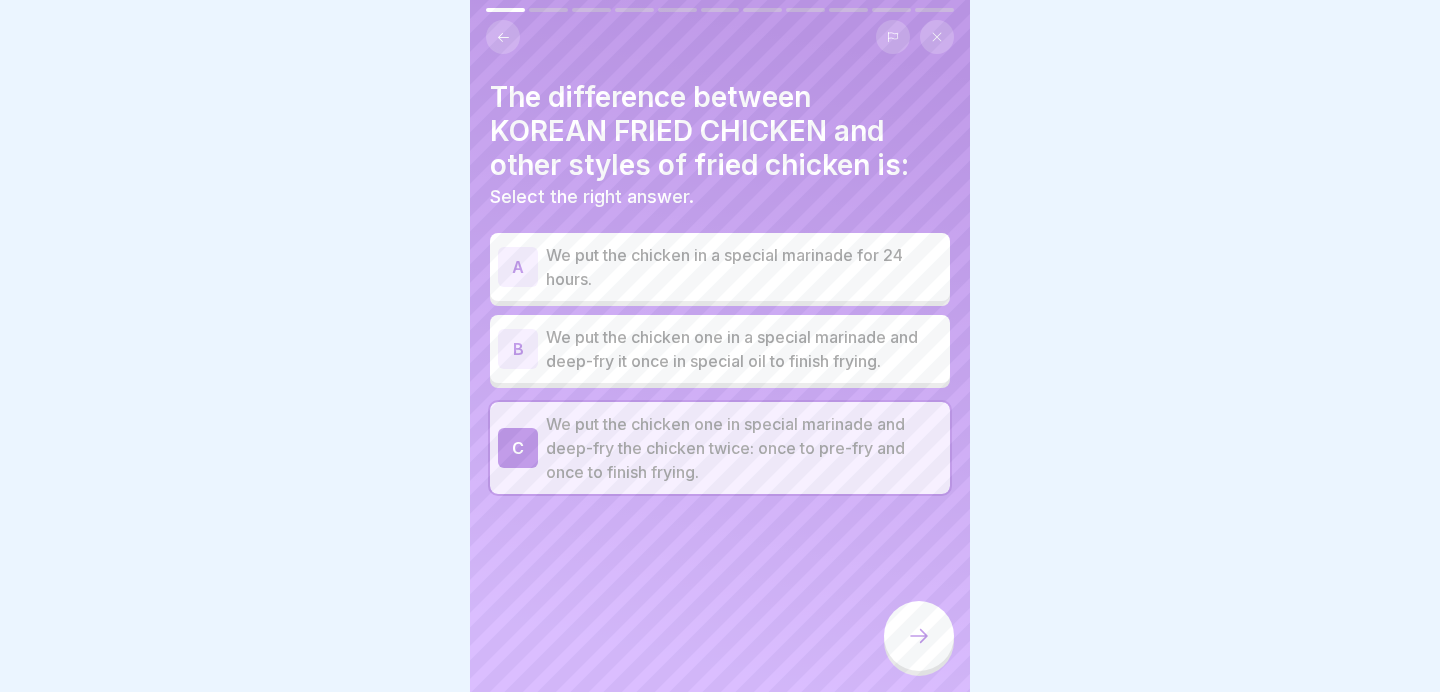 click on "The difference between KOREAN FRIED CHICKEN and other styles of fried chicken is: Select the right answer. A We put the chicken in a special marinade for 24 hours. B We put the chicken one in a special marinade and deep-fry it once in special oil to finish frying. C We put the chicken one in special marinade and deep-fry the chicken twice: once to pre-fry and once to finish frying." at bounding box center [720, 346] 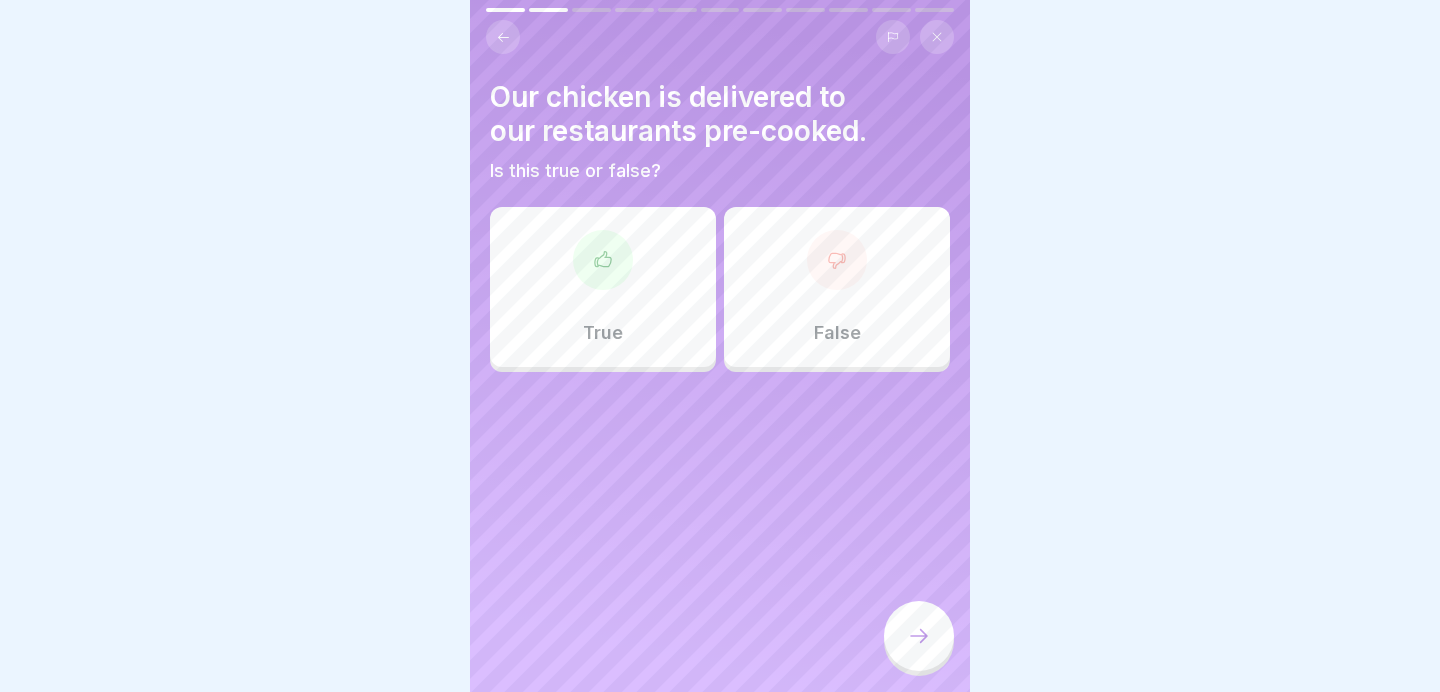 click on "True" at bounding box center [603, 287] 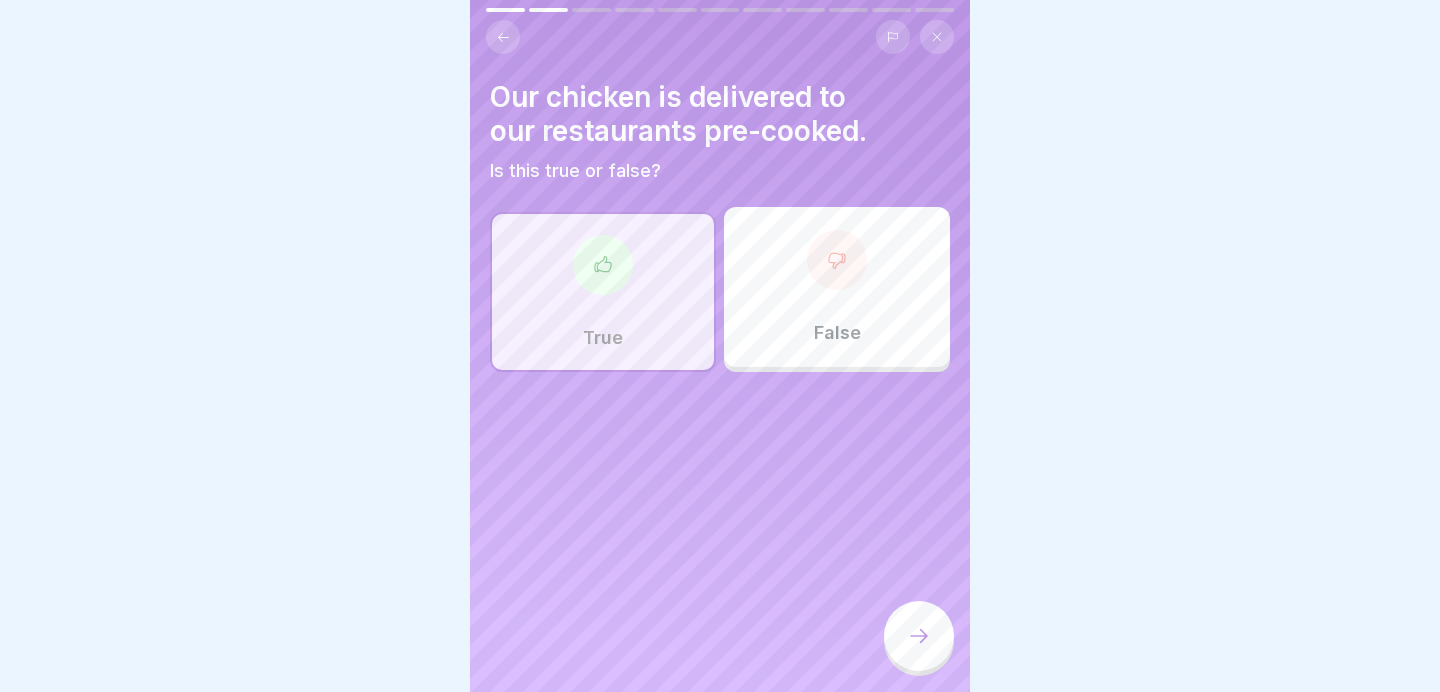 click 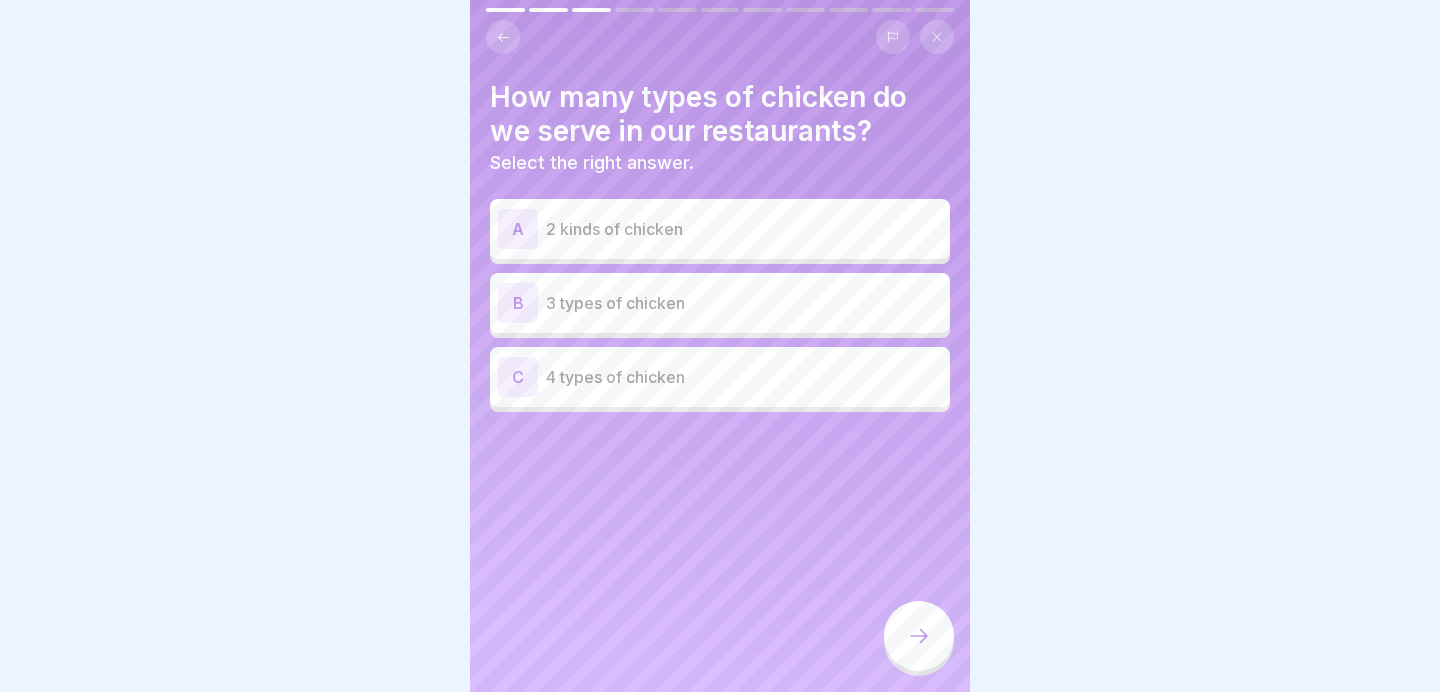click on "3 types of chicken" at bounding box center [744, 303] 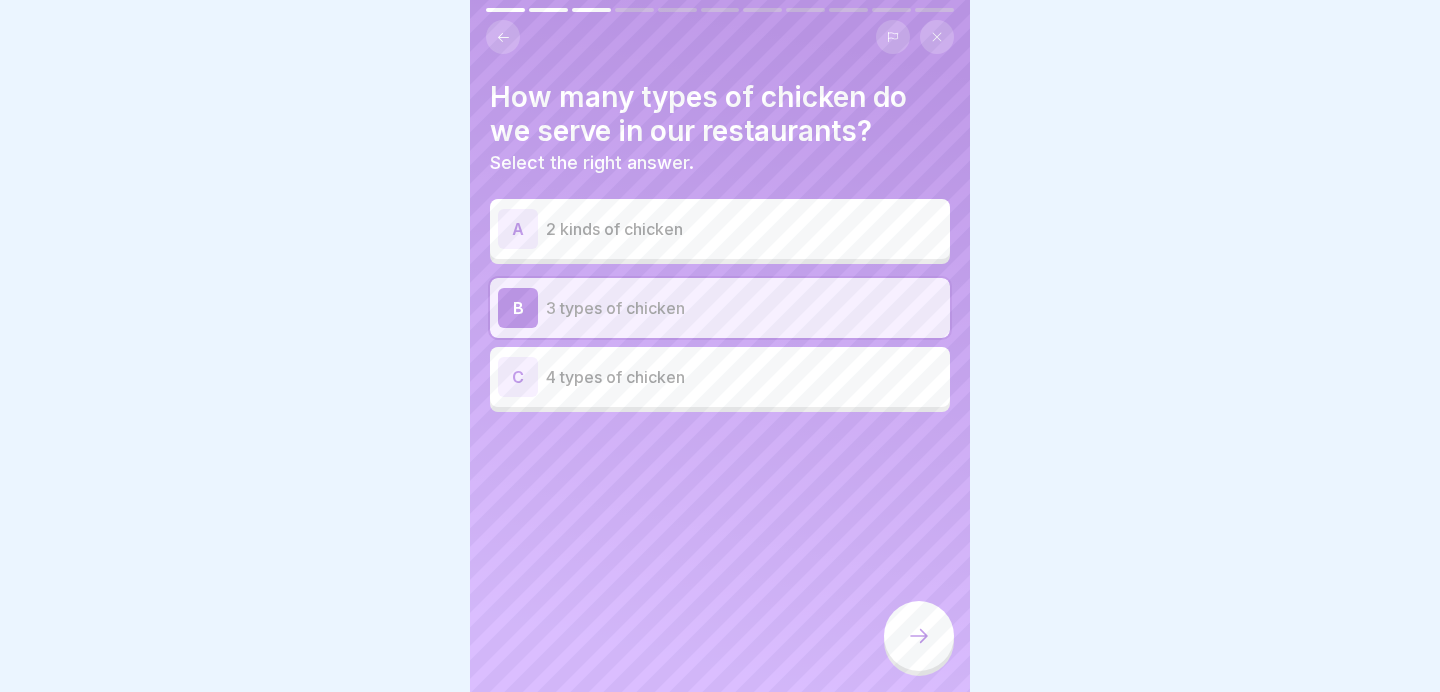 click at bounding box center (919, 636) 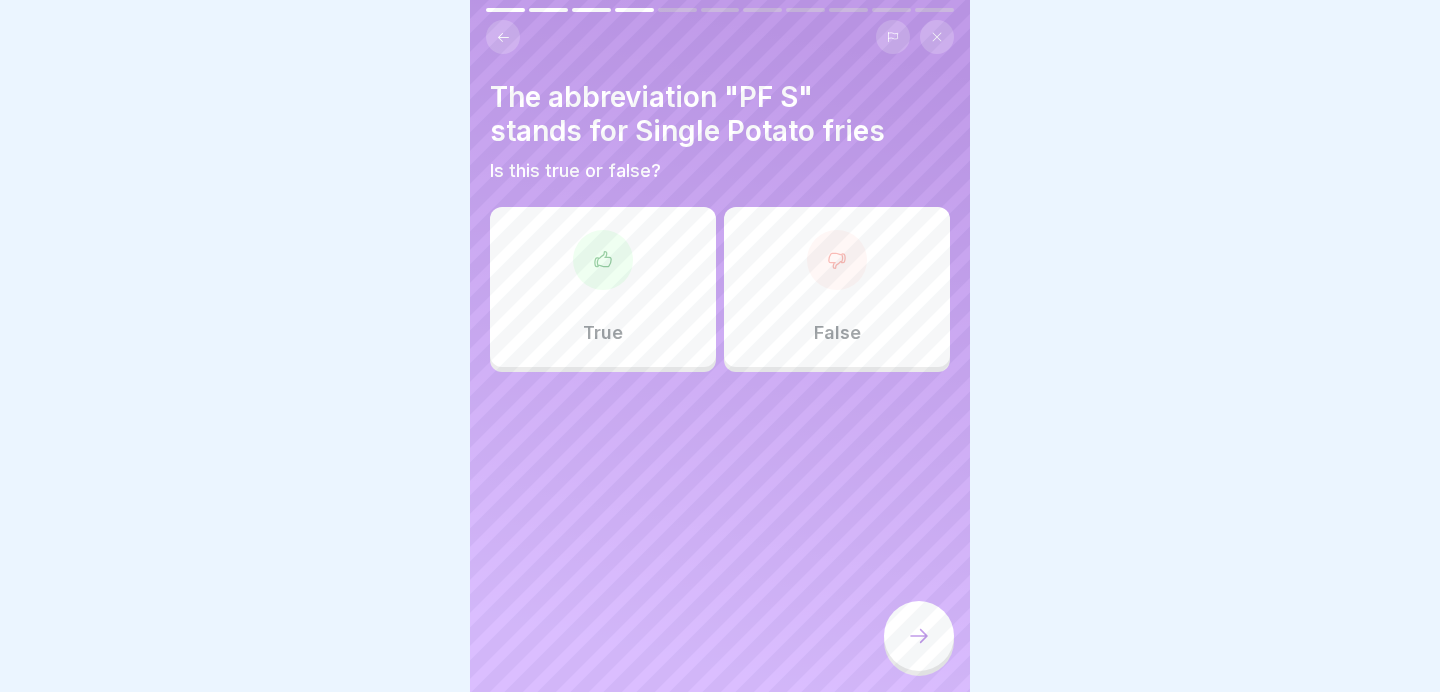 click on "True" at bounding box center [603, 287] 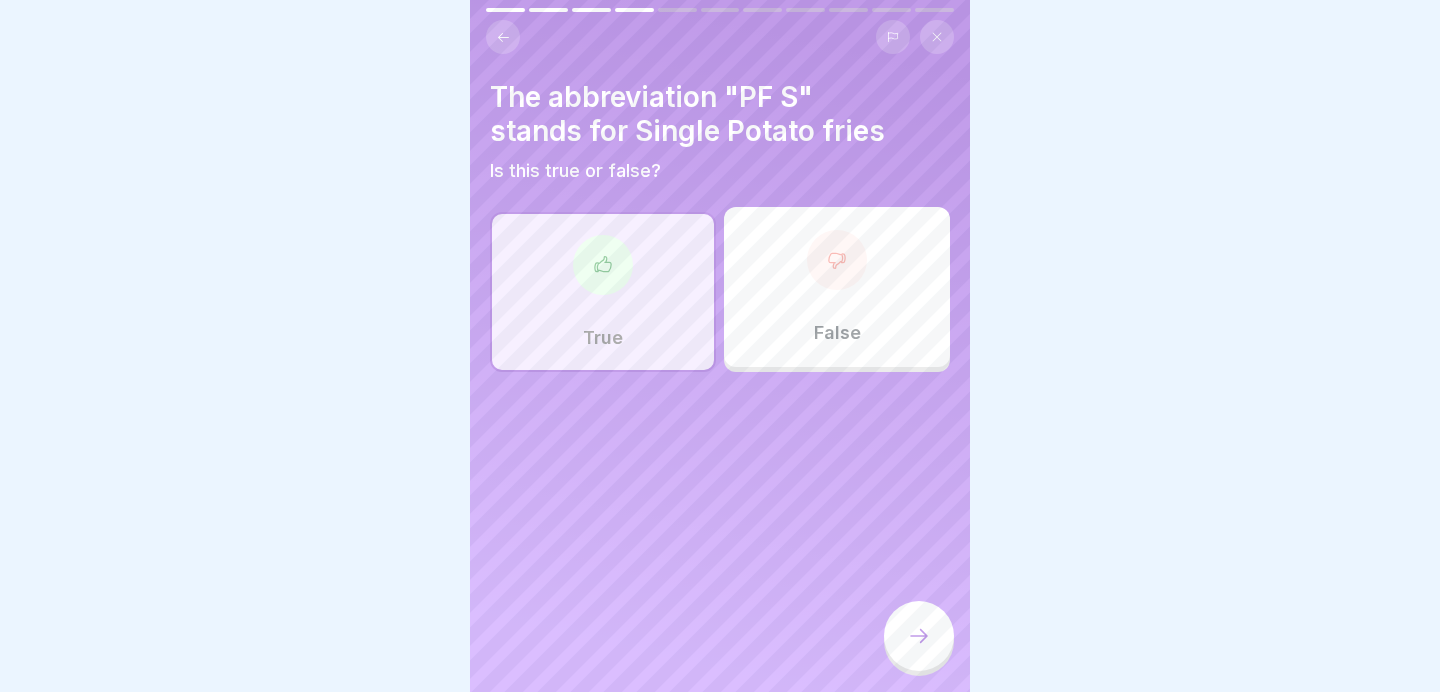 click 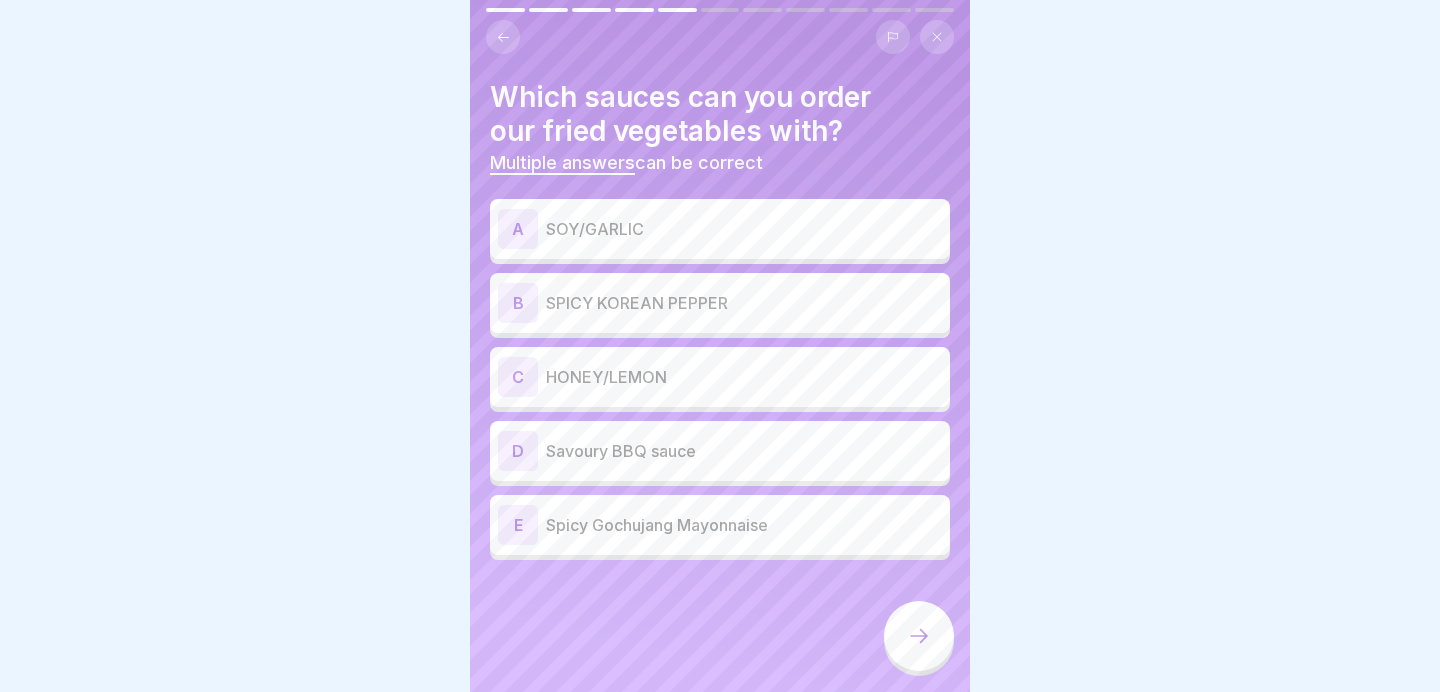click on "SPICY KOREAN PEPPER" at bounding box center (744, 303) 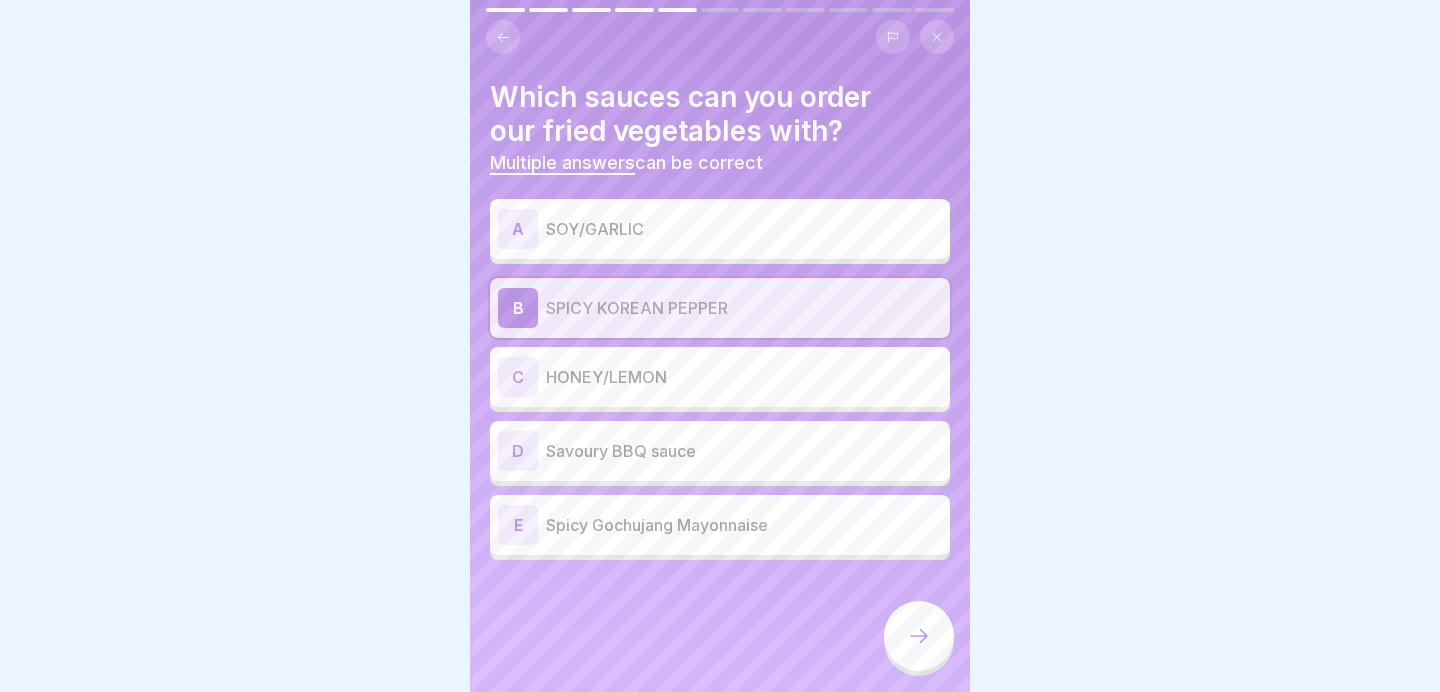 click on "Which sauces can you order our fried vegetables with? Multiple answers  can be correct A SOY/GARLIC B SPICY KOREAN PEPPER C HONEY/LEMON D Savoury BBQ sauce E Spicy Gochujang Mayonnaise" at bounding box center [720, 320] 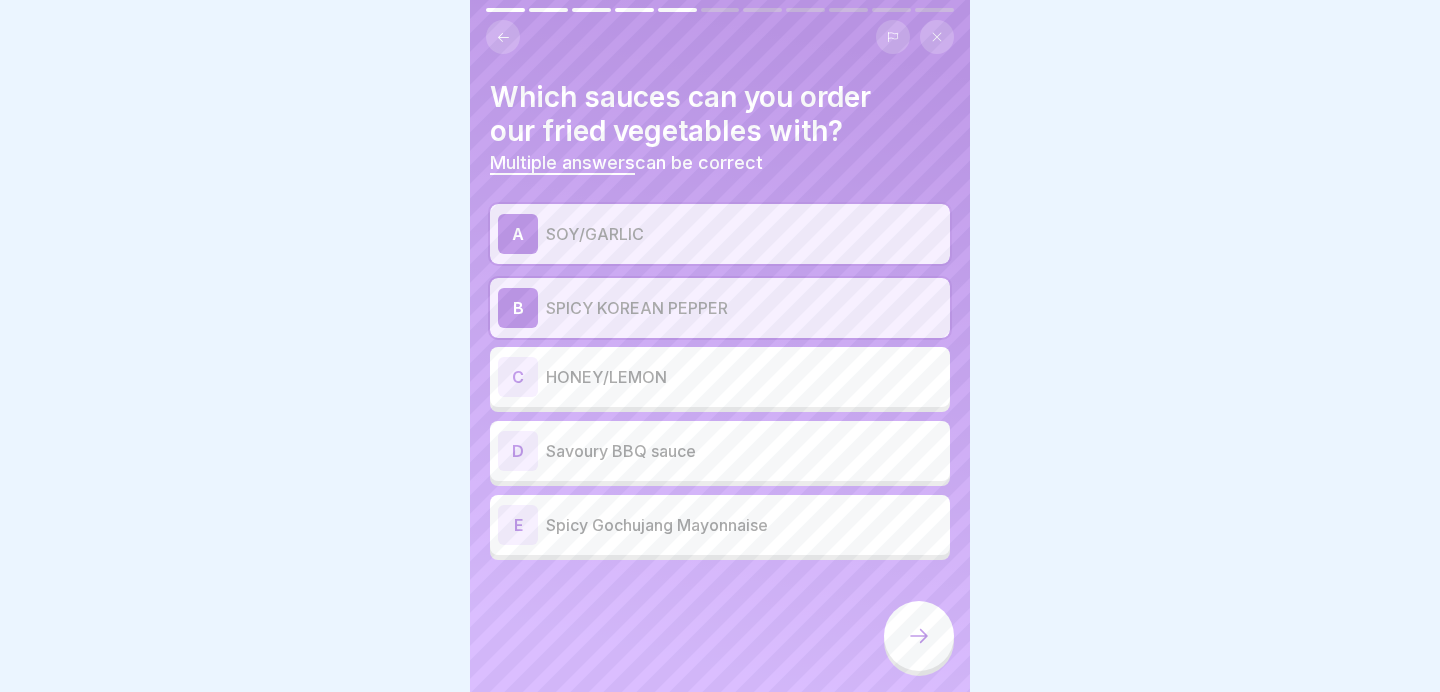 click at bounding box center [919, 636] 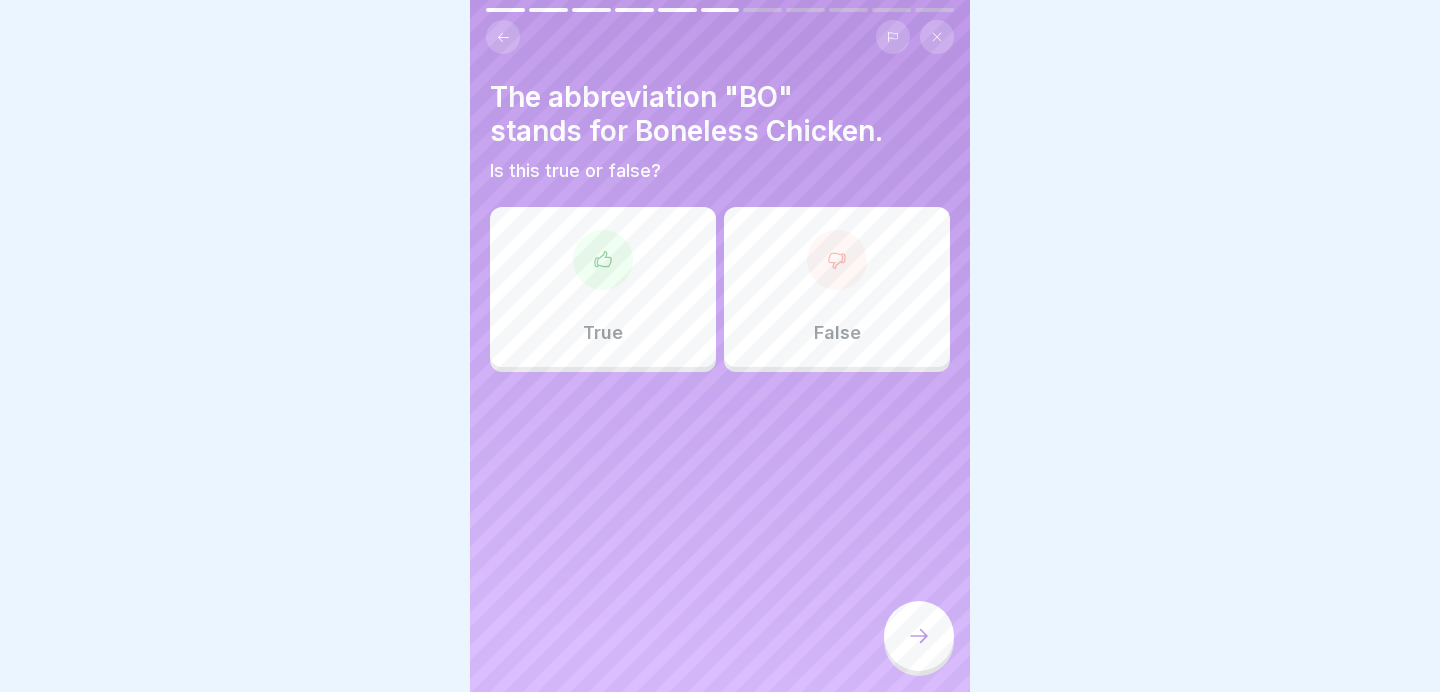 click on "True" at bounding box center (603, 287) 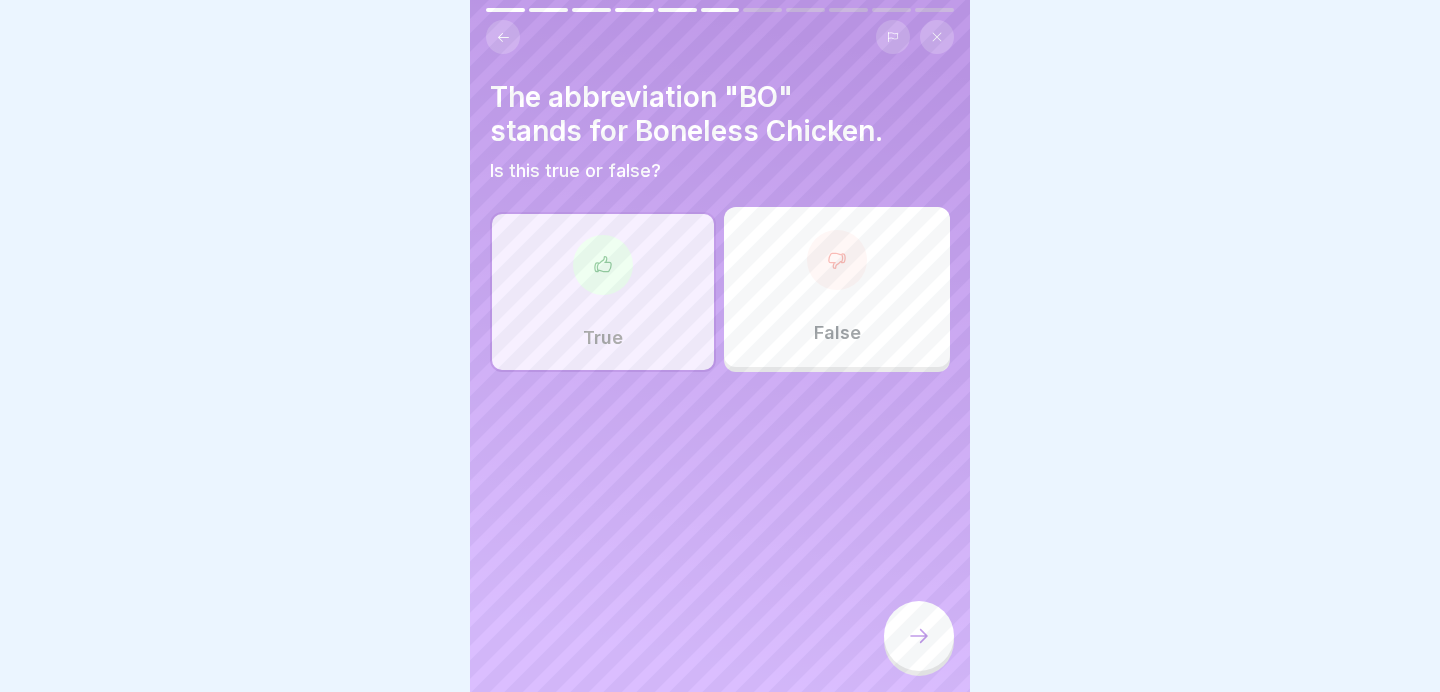 click 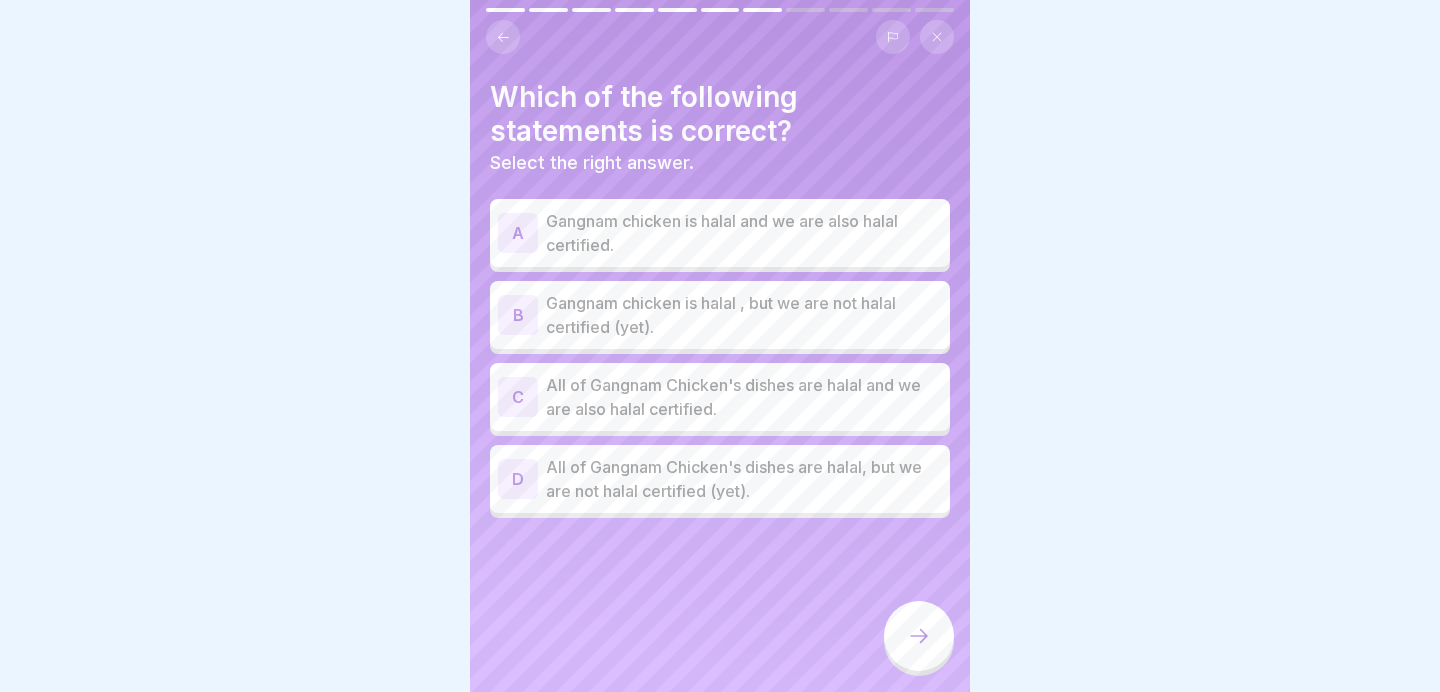 click on "All of Gangnam Chicken's dishes are halal, but we are not halal certified (yet)." at bounding box center [744, 479] 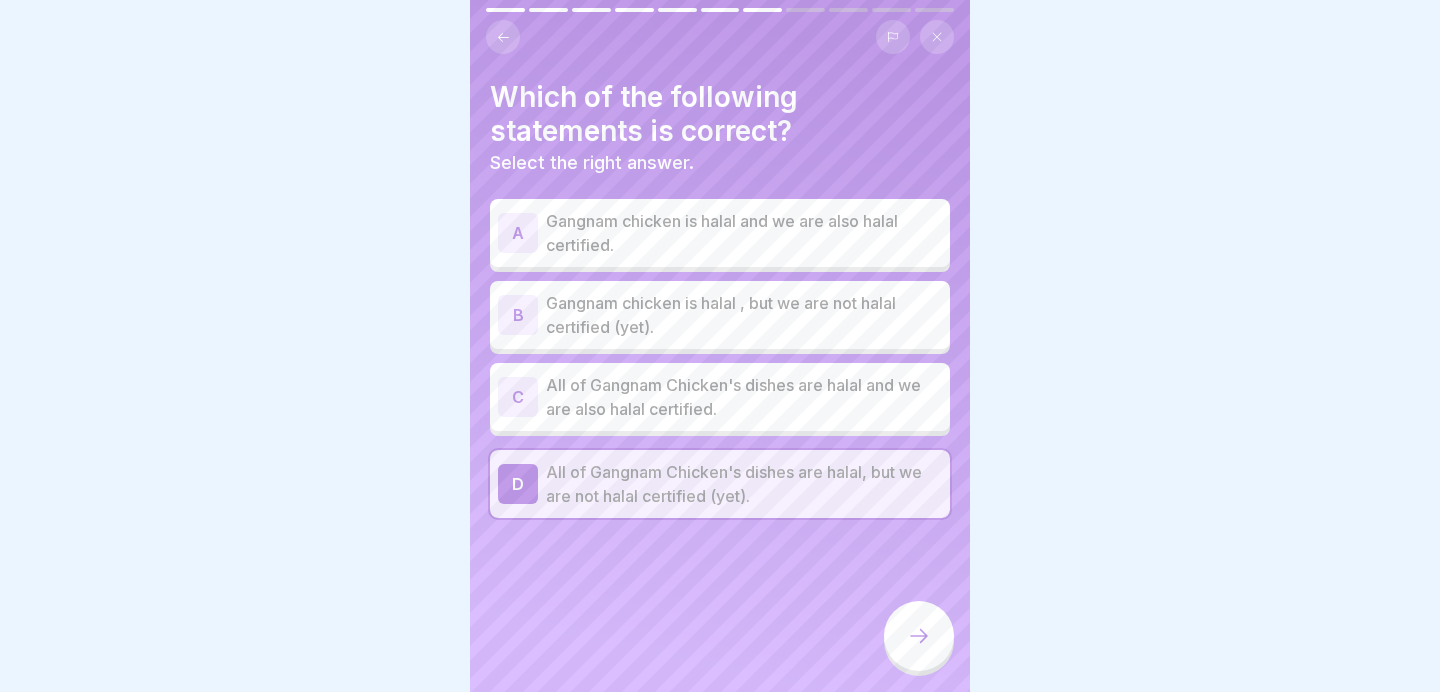 click on "Gangnam chicken is halal , but we are not halal certified (yet)." at bounding box center [744, 315] 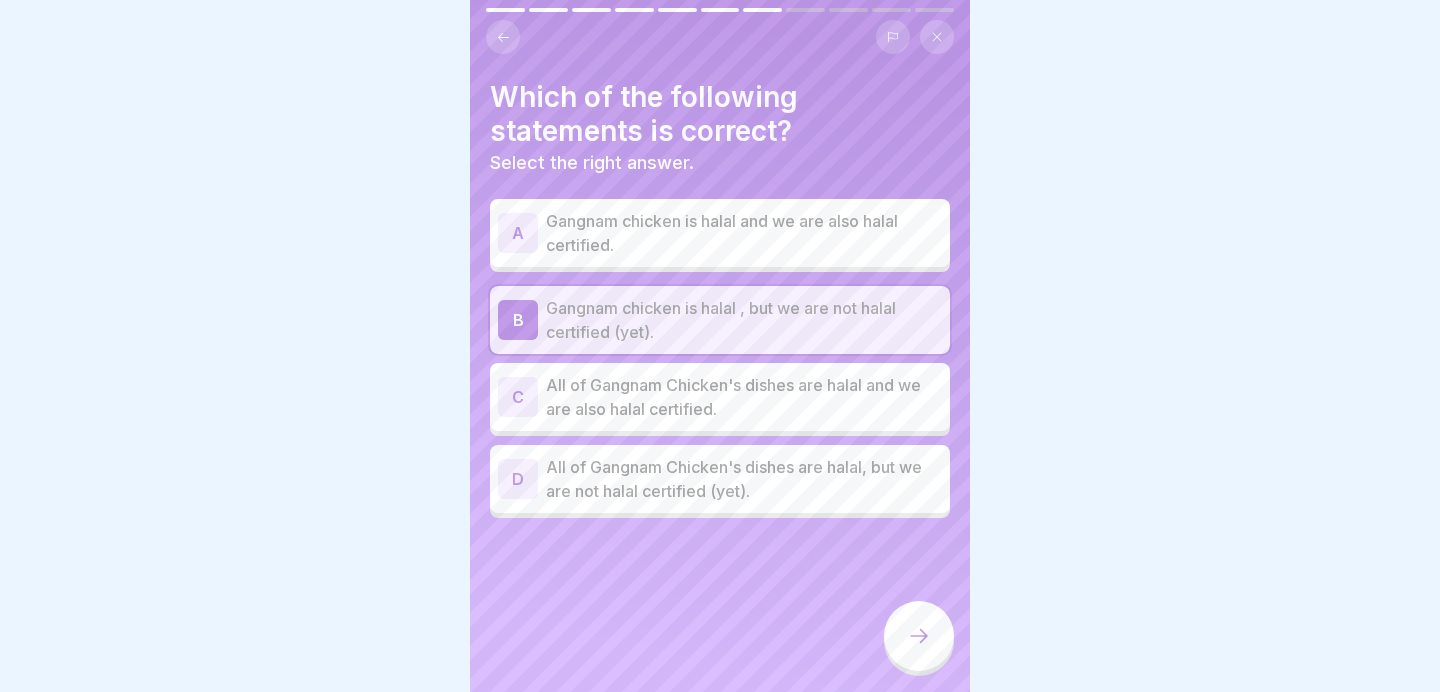 click on "Gangnam chicken is halal and we are also halal certified." at bounding box center [744, 233] 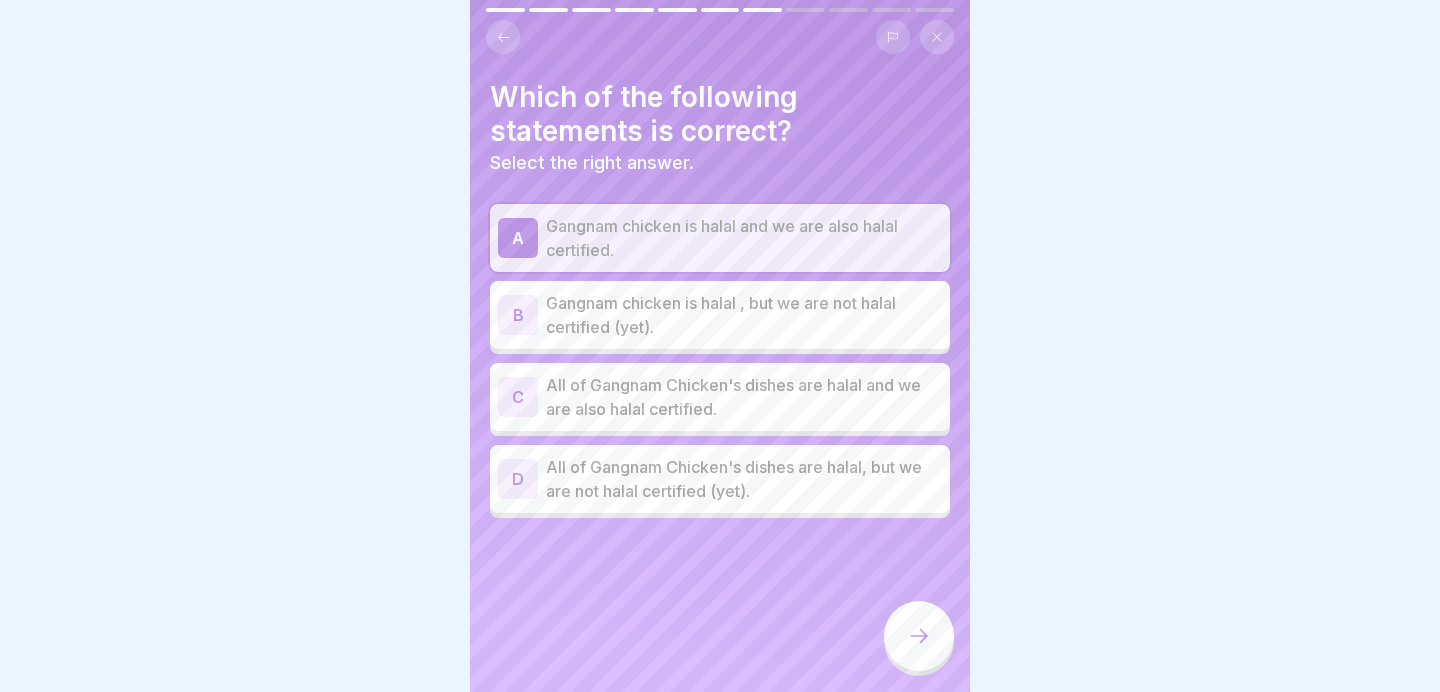 click on "A Gangnam chicken is halal and we are also halal certified. B Gangnam chicken is halal , but we are not halal certified (yet). C All of Gangnam Chicken's dishes are halal and we are also halal certified. D All of Gangnam Chicken's dishes are halal, but we are not halal certified (yet)." at bounding box center (720, 361) 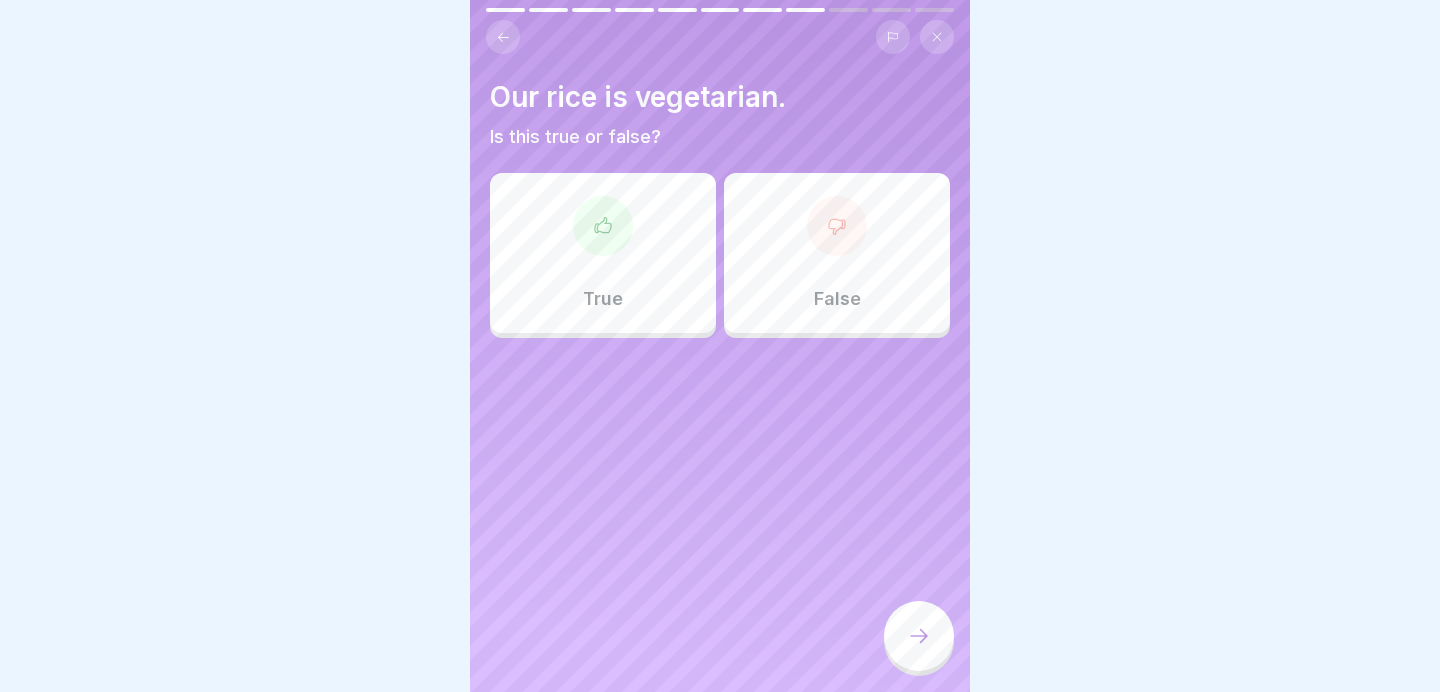 click on "False" at bounding box center [837, 253] 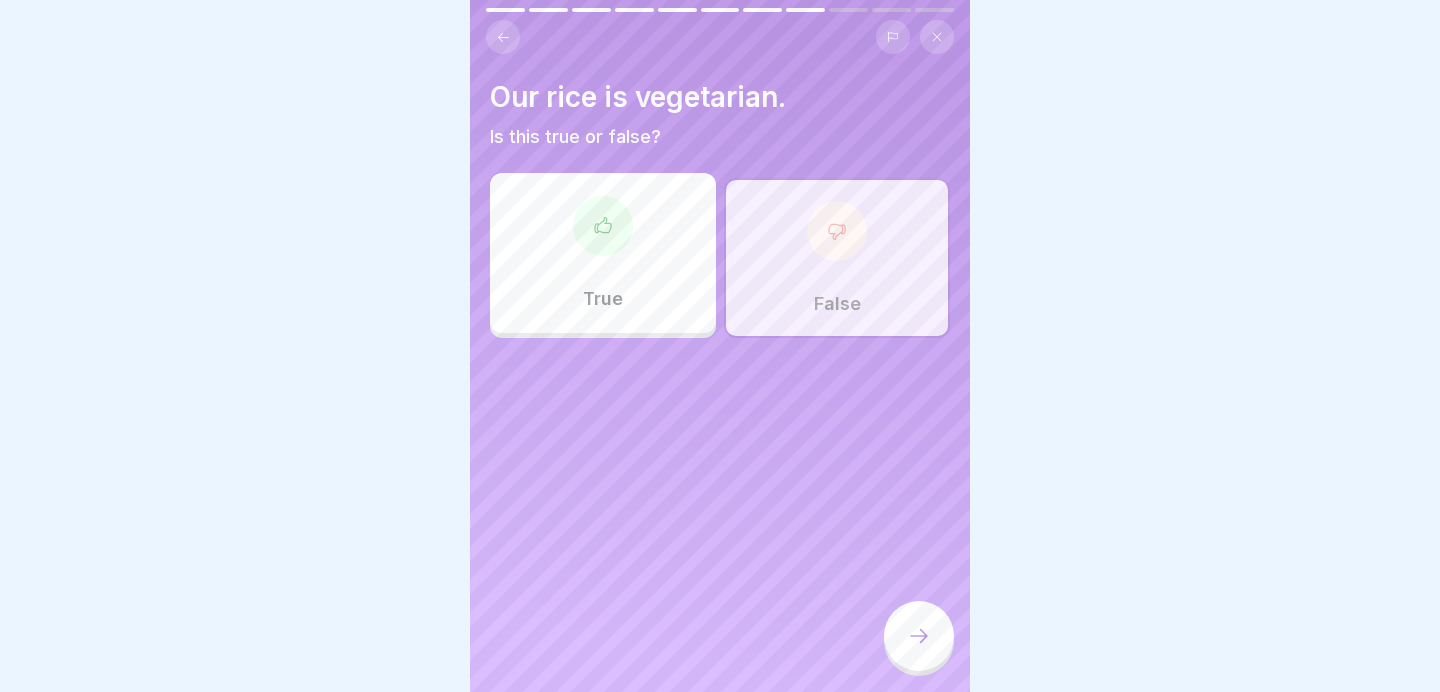 click 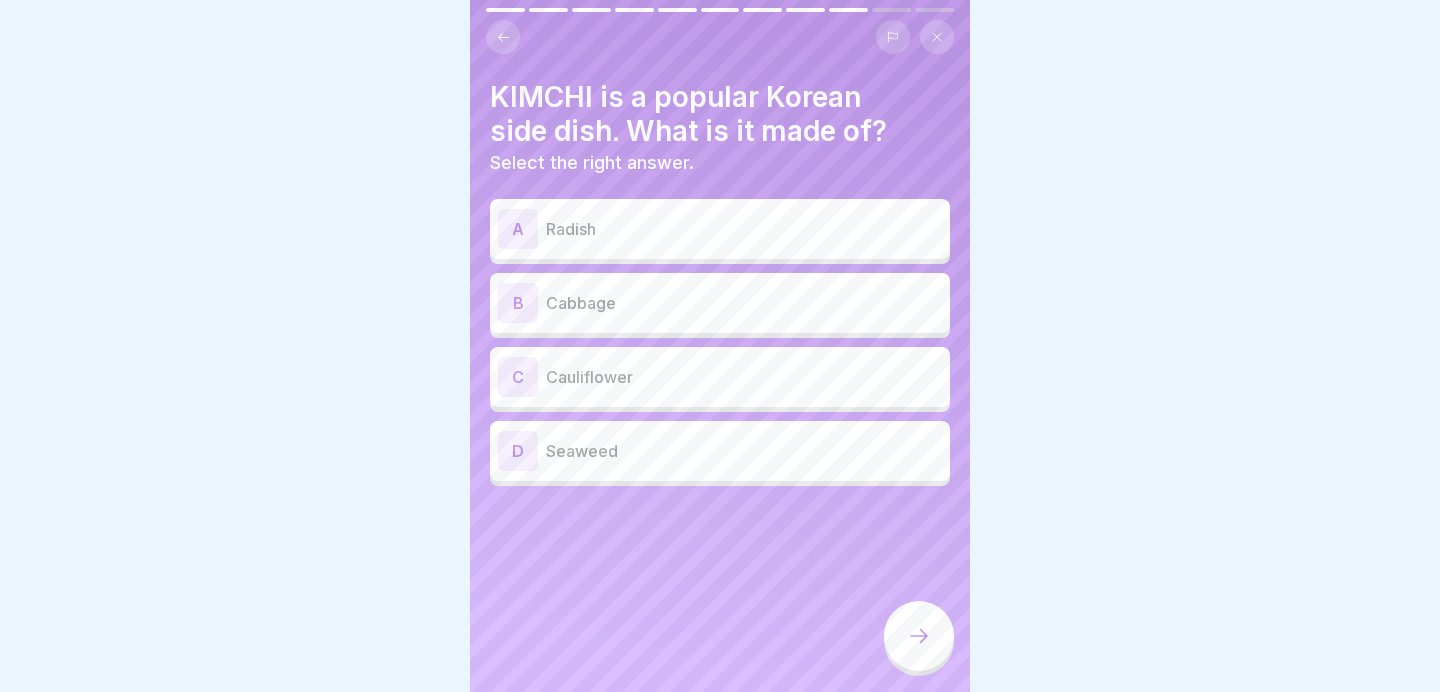 click on "A Radish" at bounding box center (720, 229) 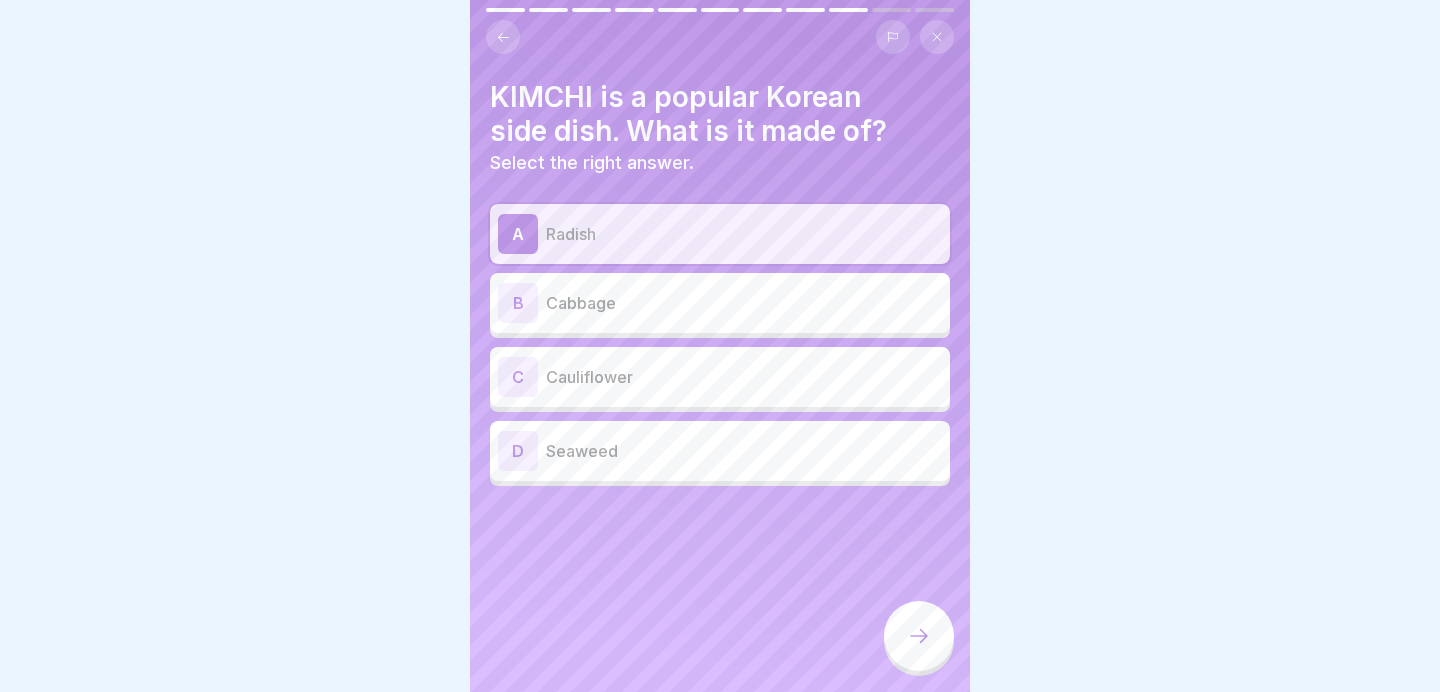 click on "B Cabbage" at bounding box center [720, 303] 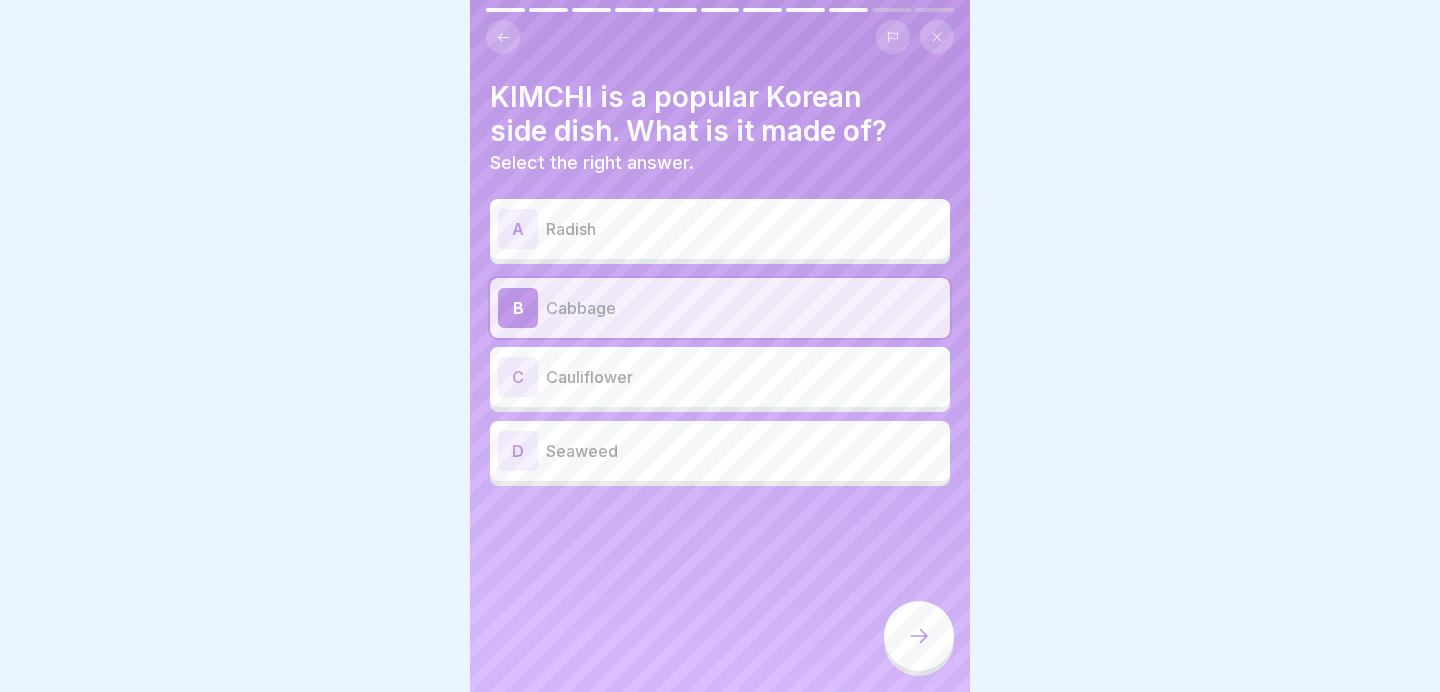 click at bounding box center [919, 636] 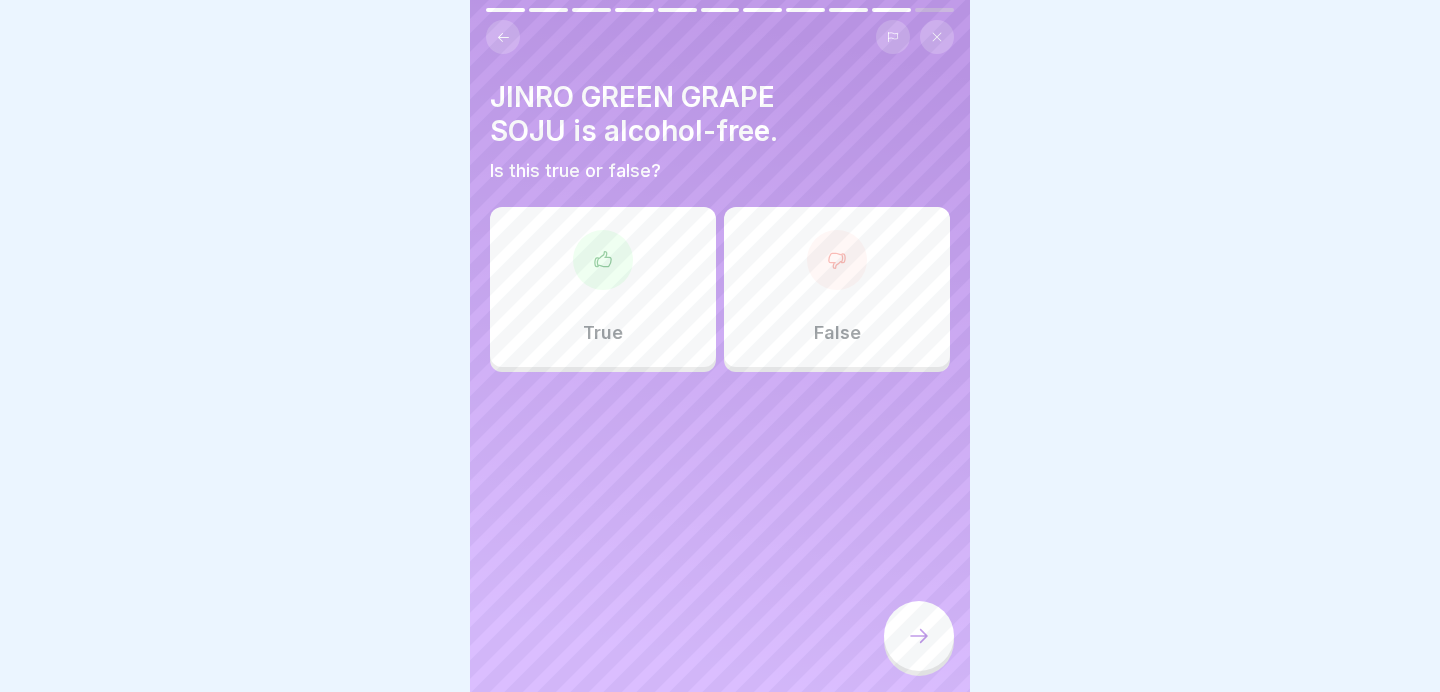 click on "False" at bounding box center [837, 287] 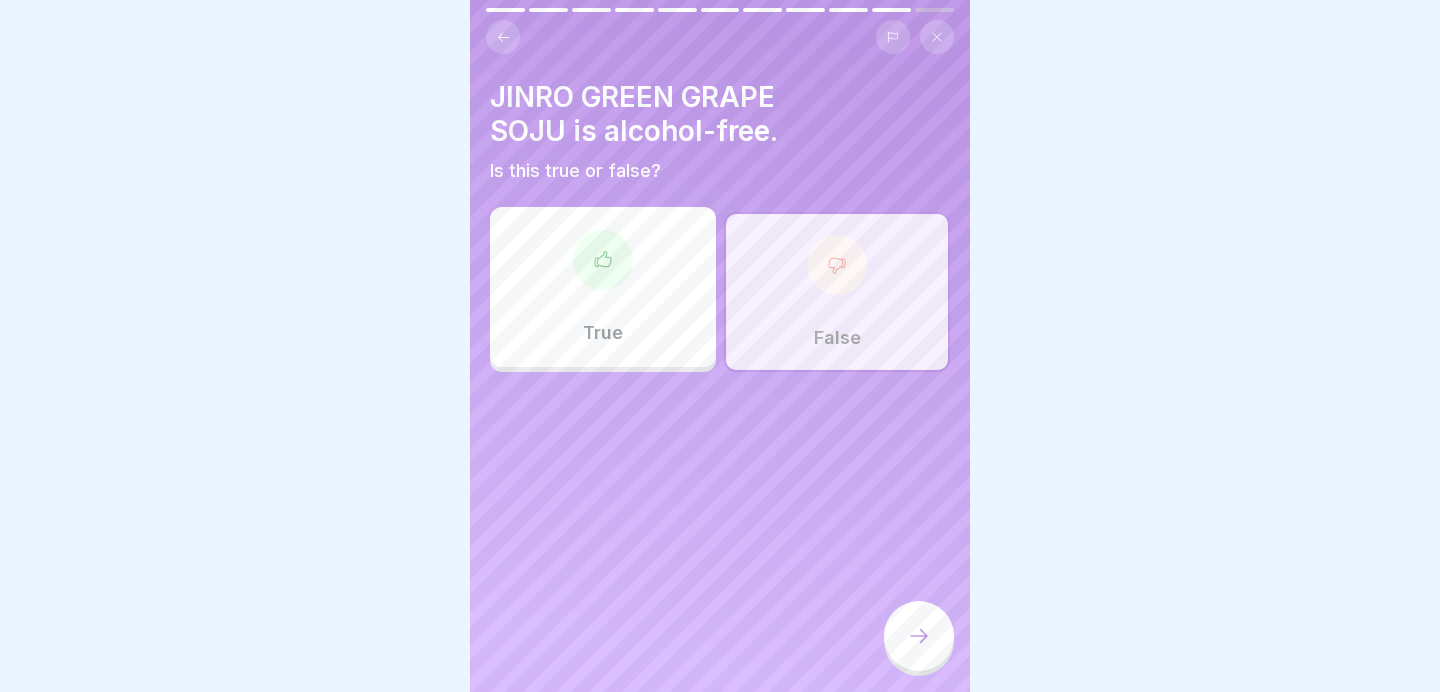 click at bounding box center [919, 636] 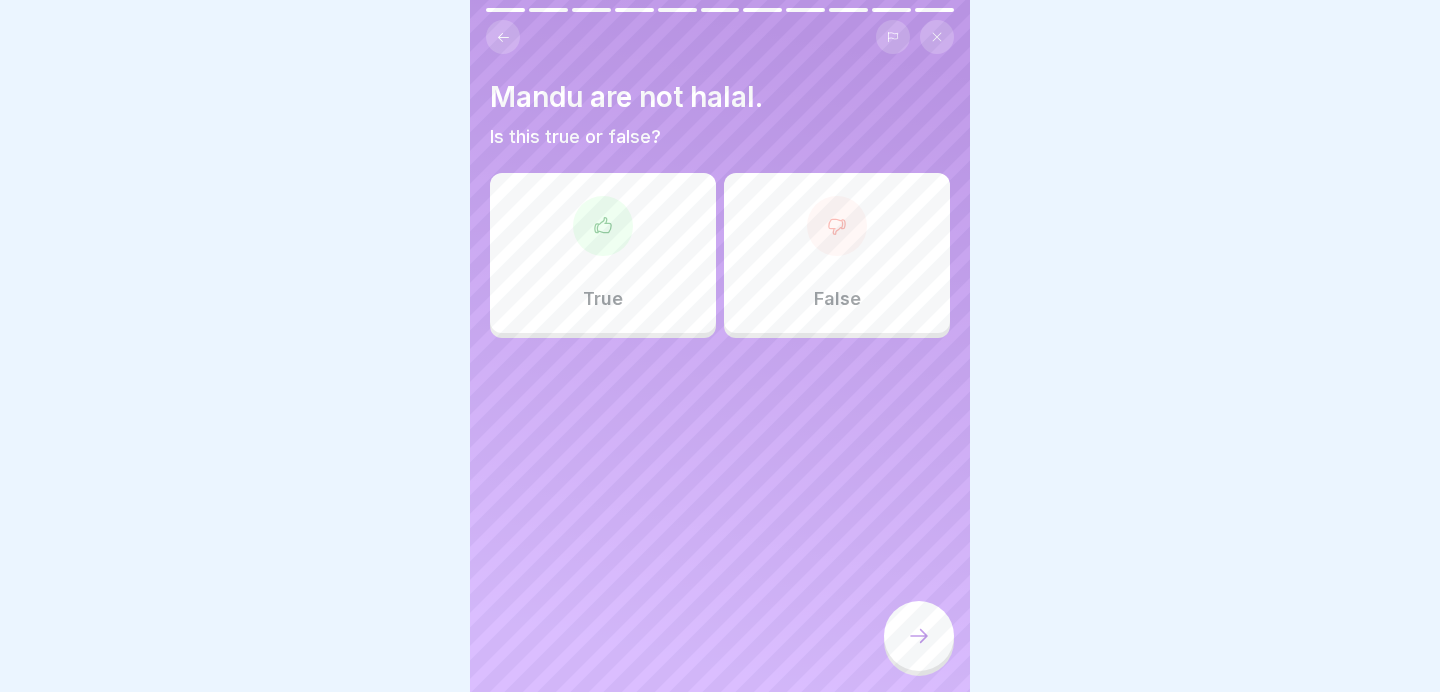 click on "True" at bounding box center [603, 253] 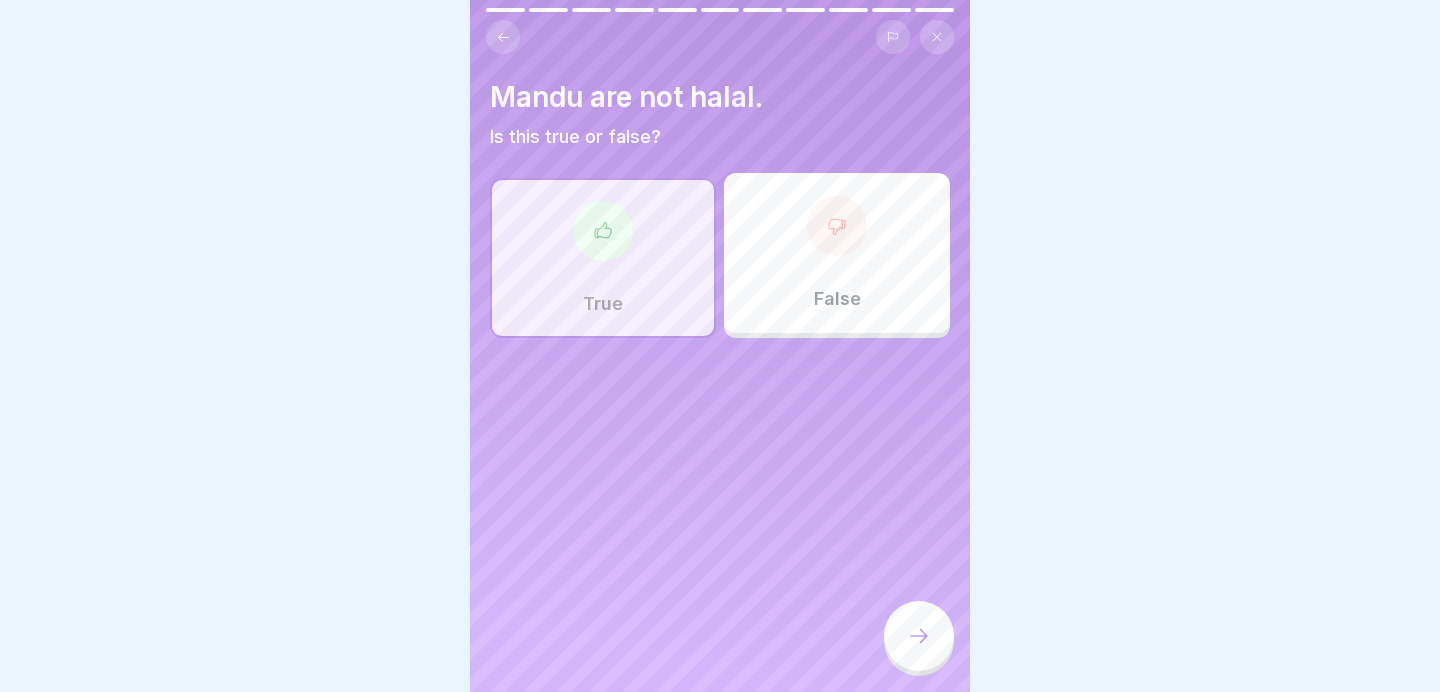 click at bounding box center [919, 636] 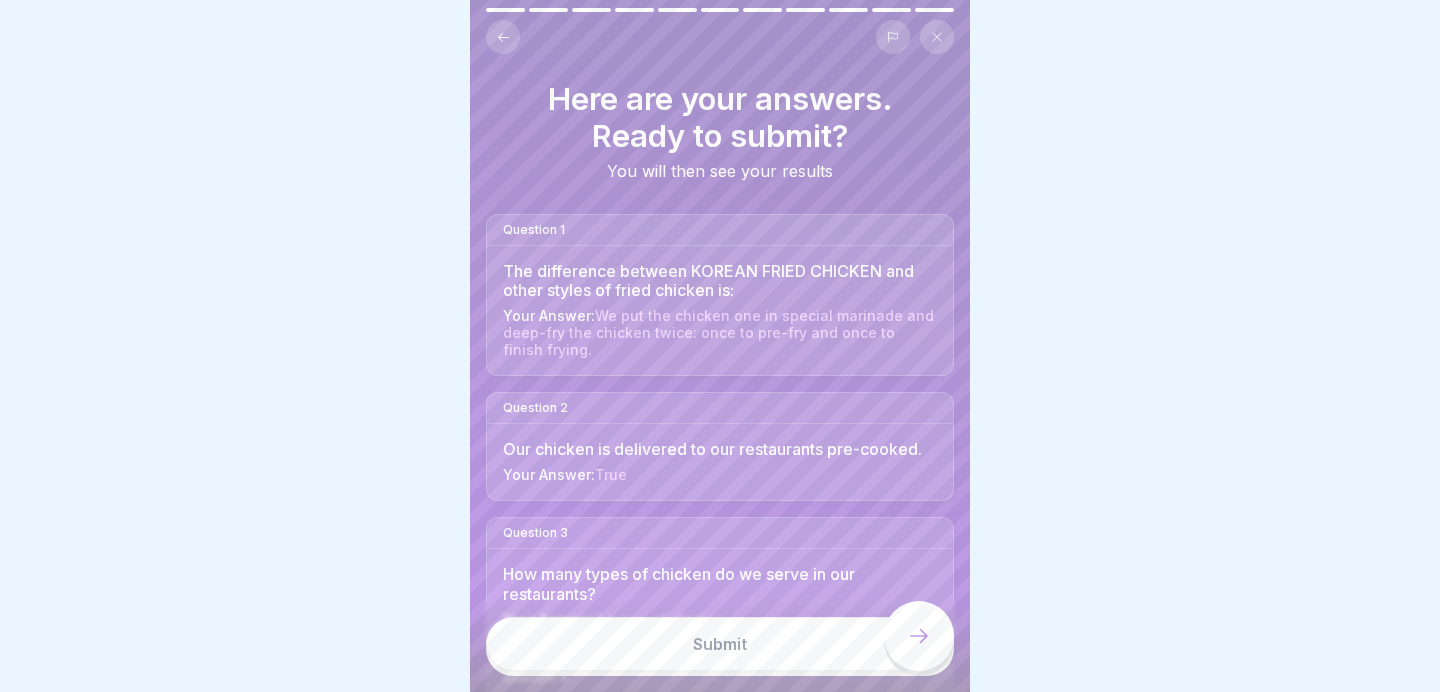 click on "Submit" at bounding box center (720, 644) 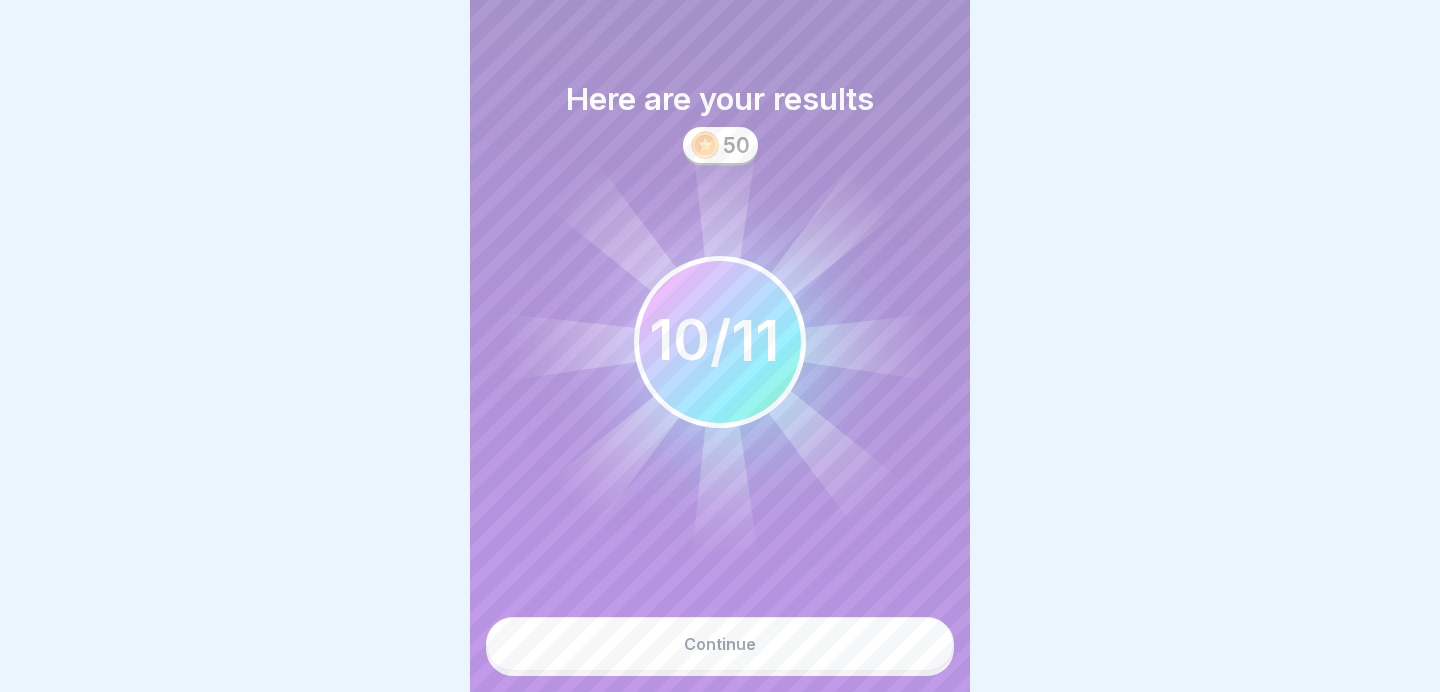click on "Continue" at bounding box center [720, 644] 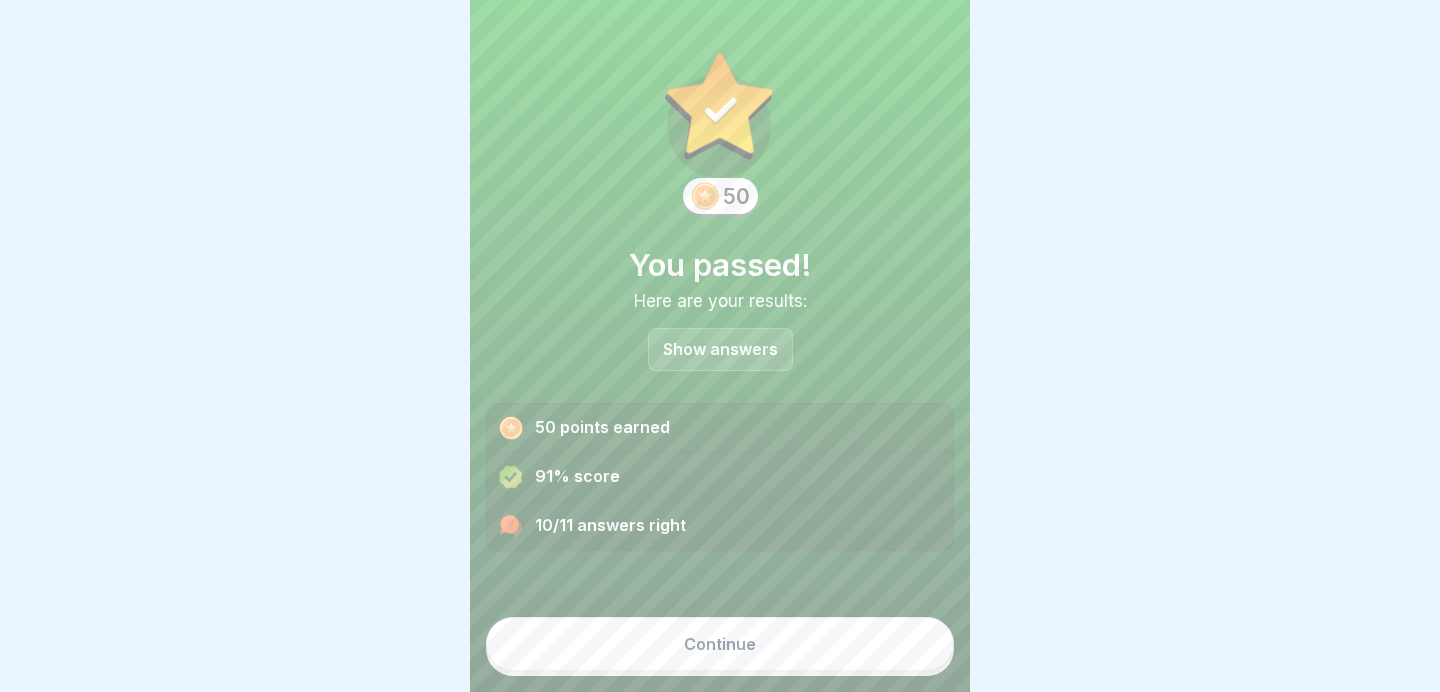 click on "Continue" at bounding box center [720, 644] 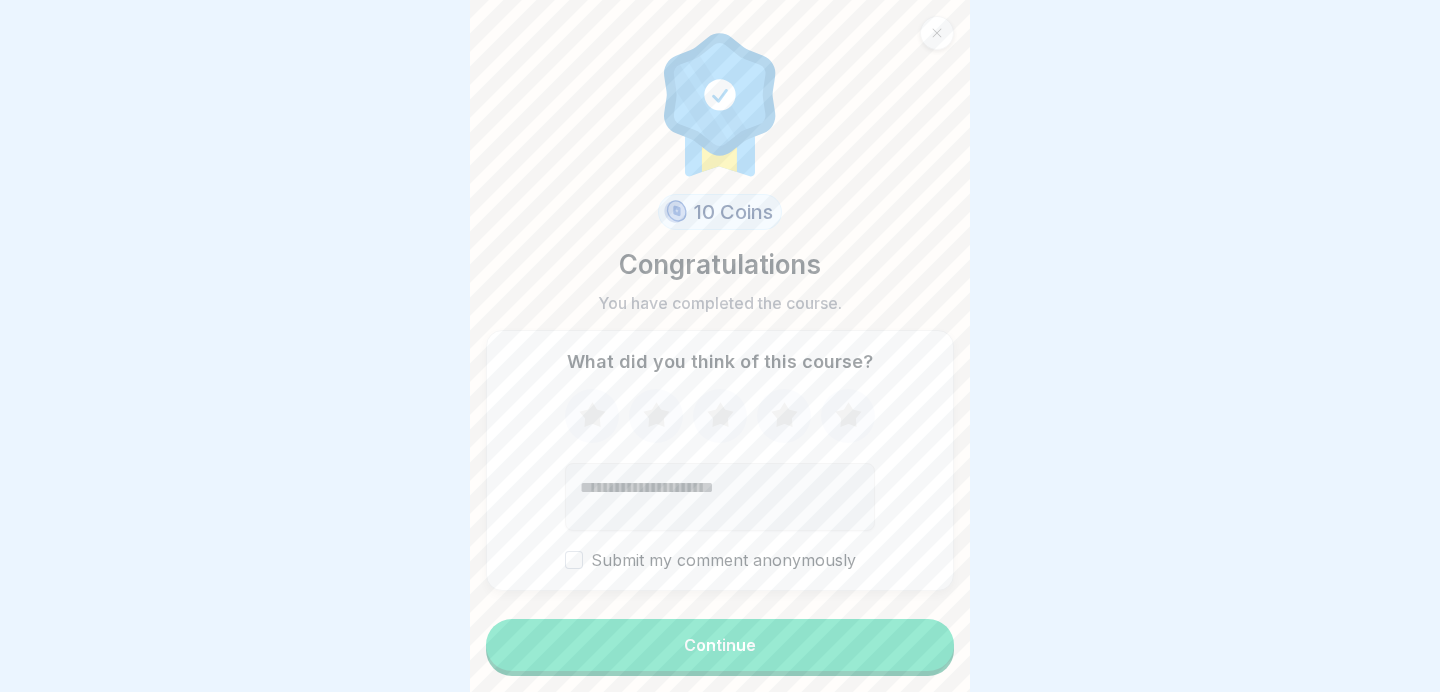 click on "Continue" at bounding box center [720, 645] 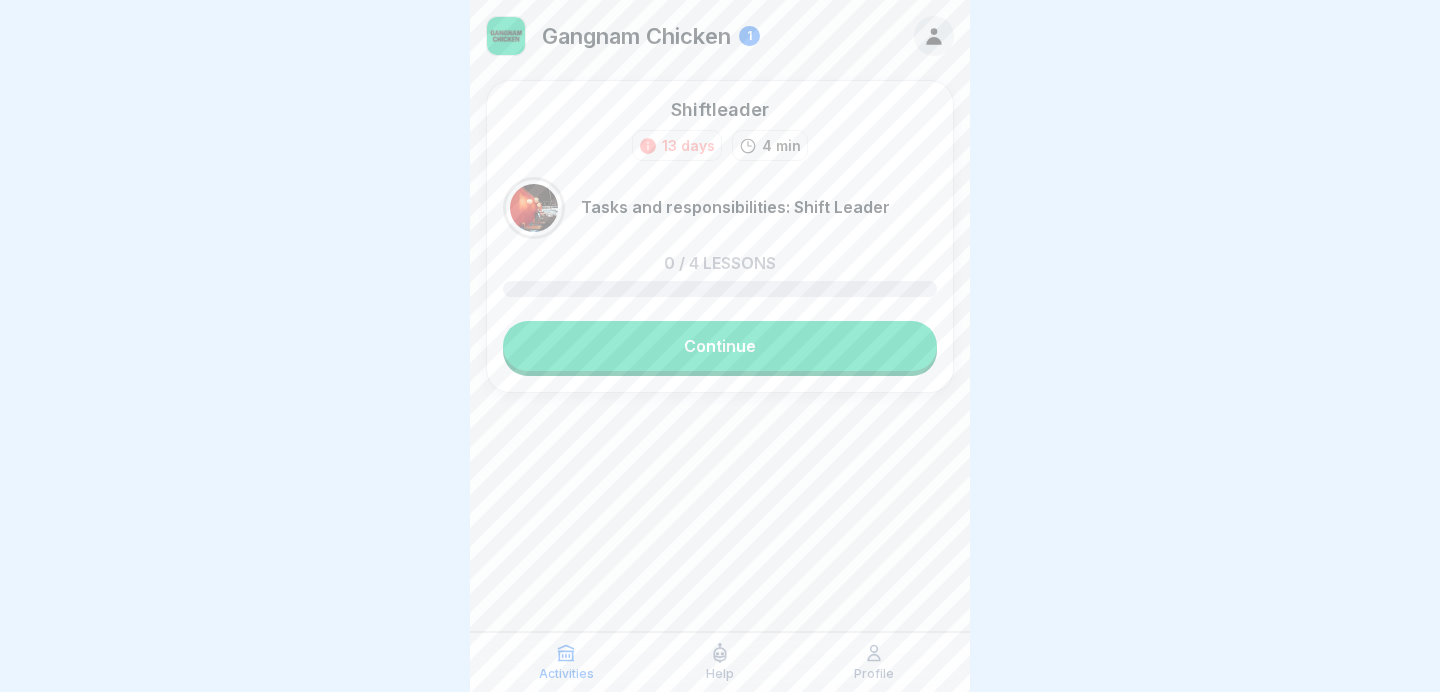 click on "Continue" at bounding box center [720, 346] 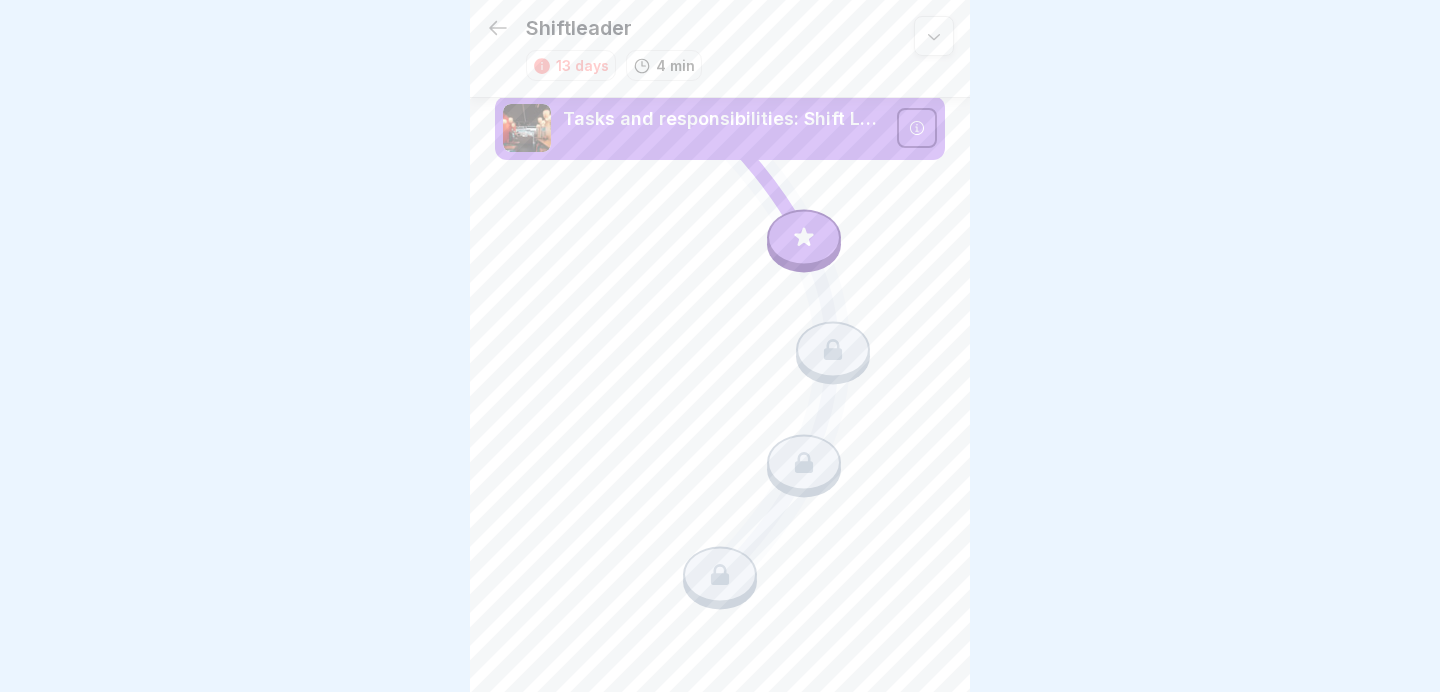click 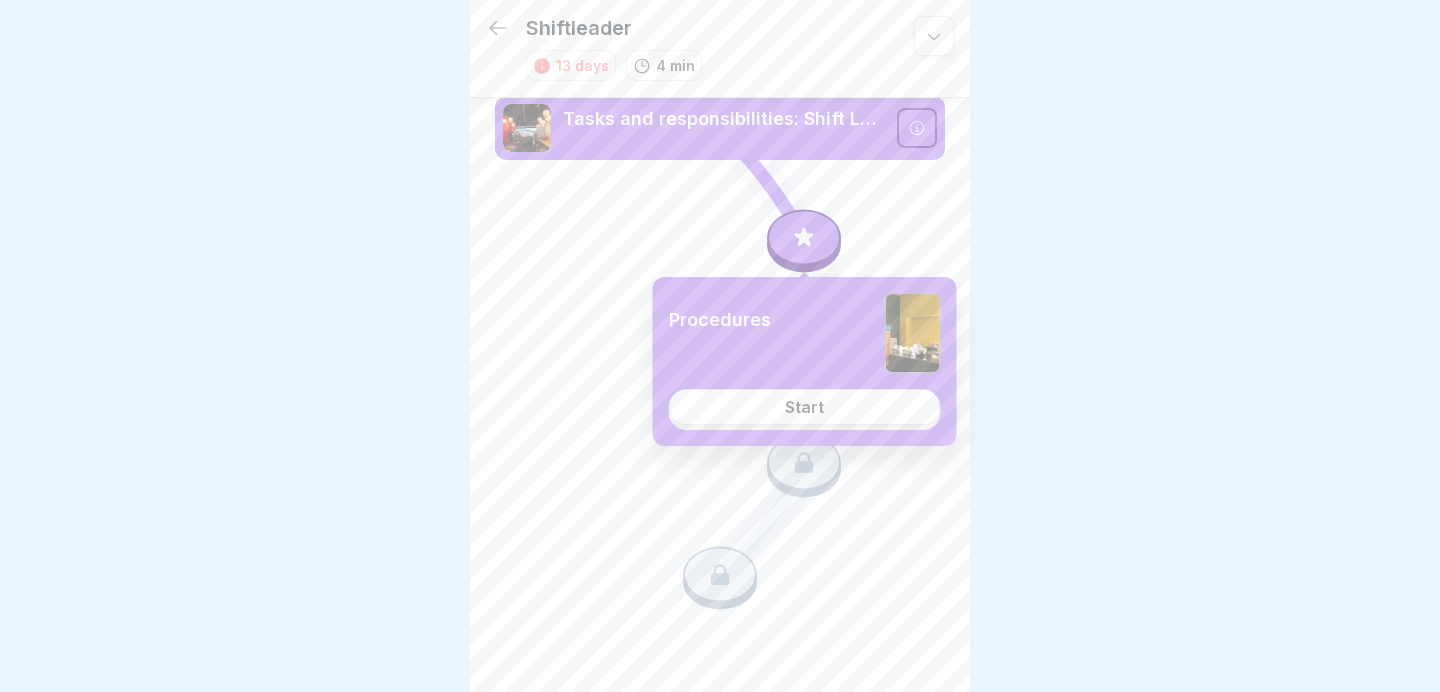 click on "Start" at bounding box center [805, 407] 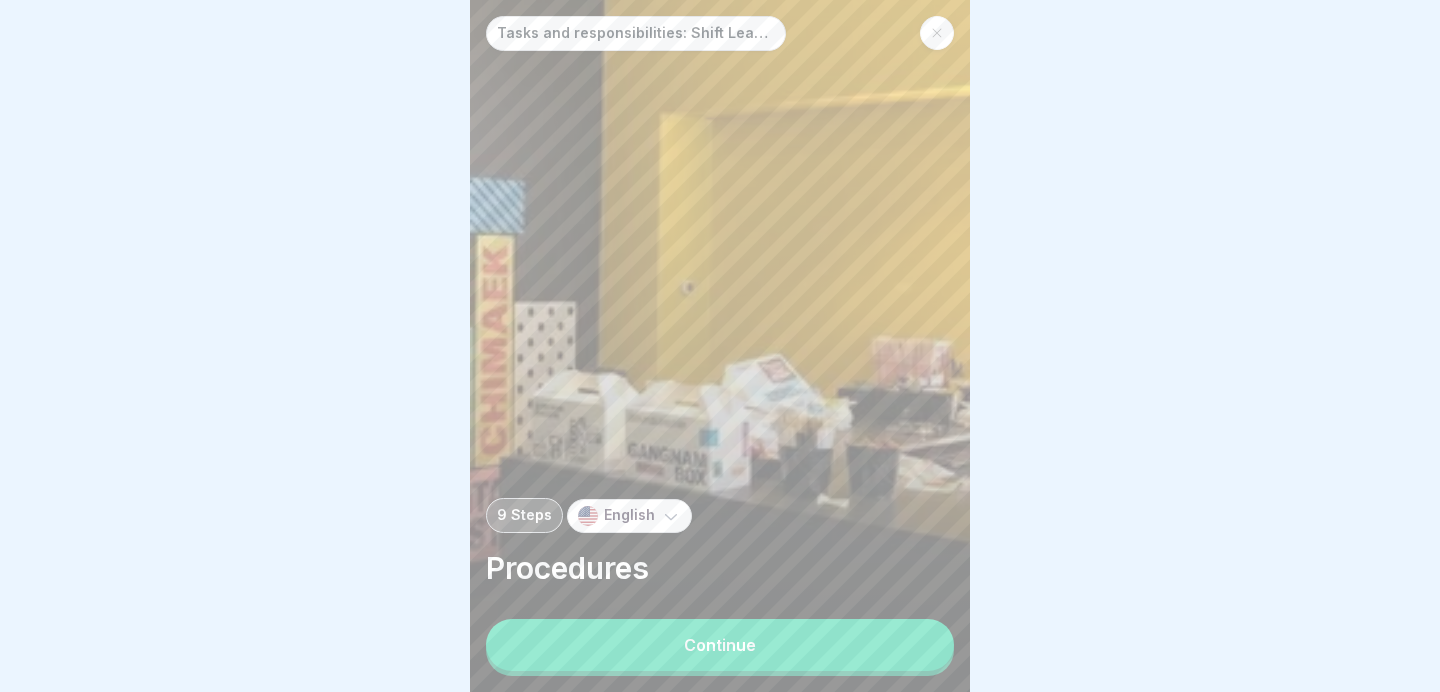 click on "Continue" at bounding box center (720, 645) 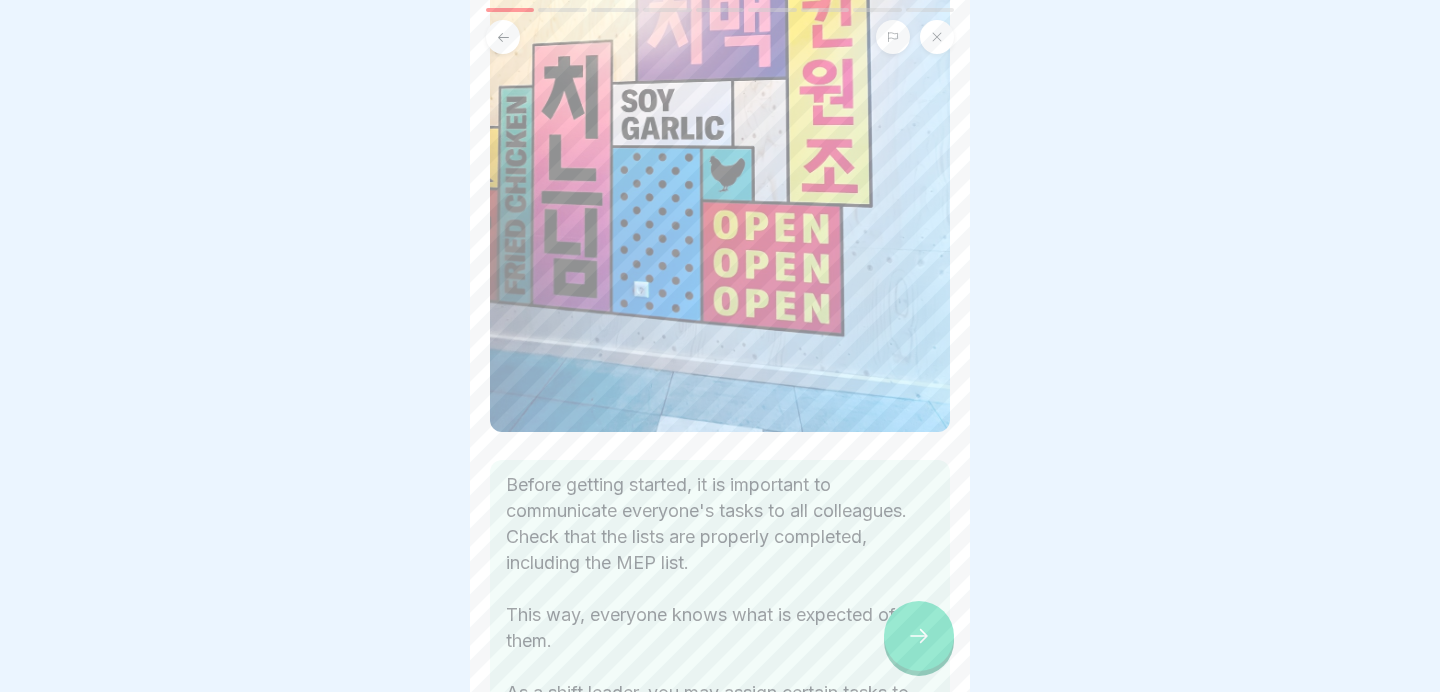 scroll, scrollTop: 493, scrollLeft: 0, axis: vertical 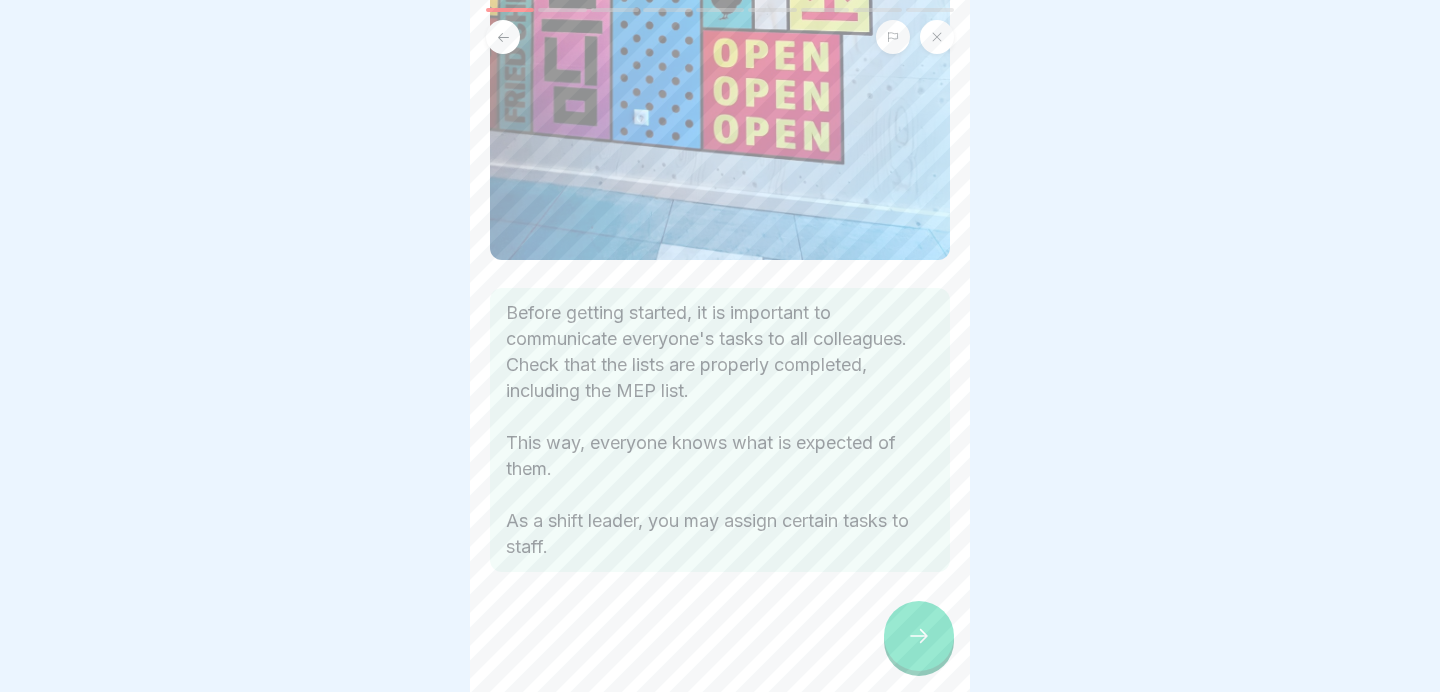 click 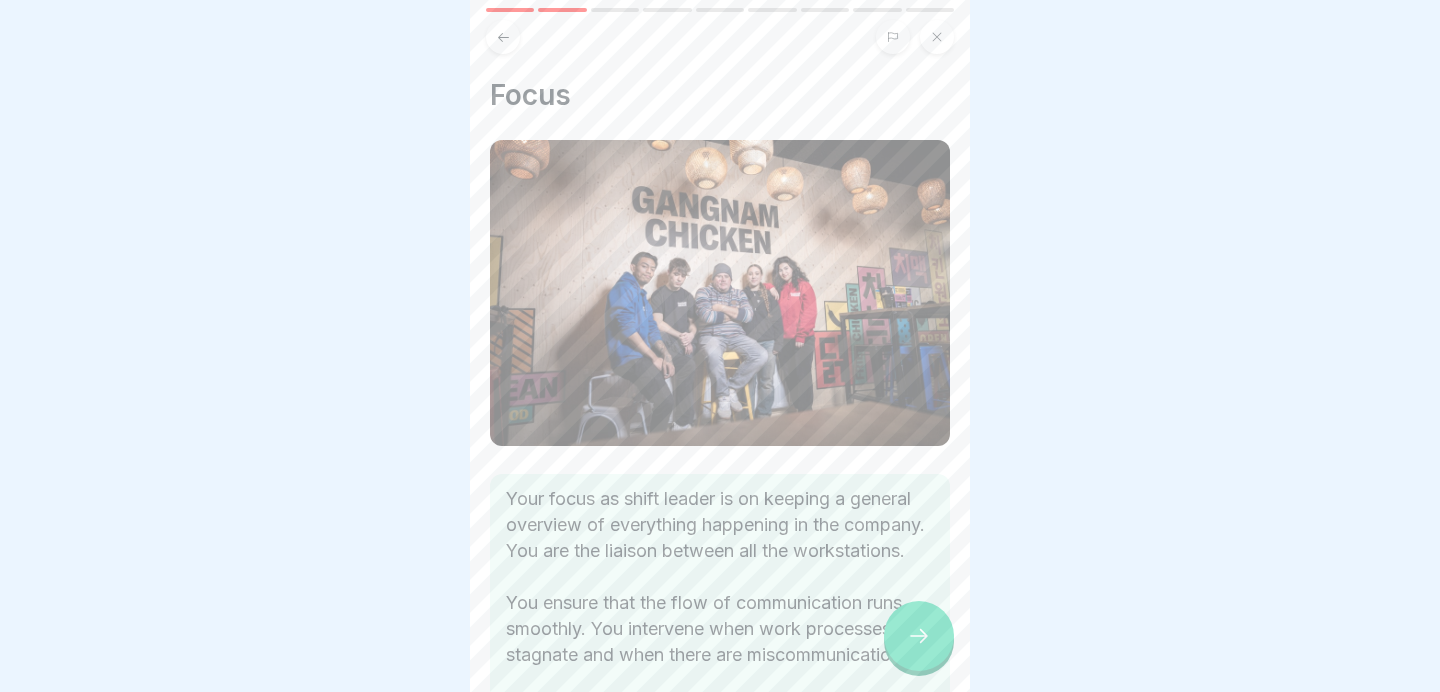 scroll, scrollTop: 186, scrollLeft: 0, axis: vertical 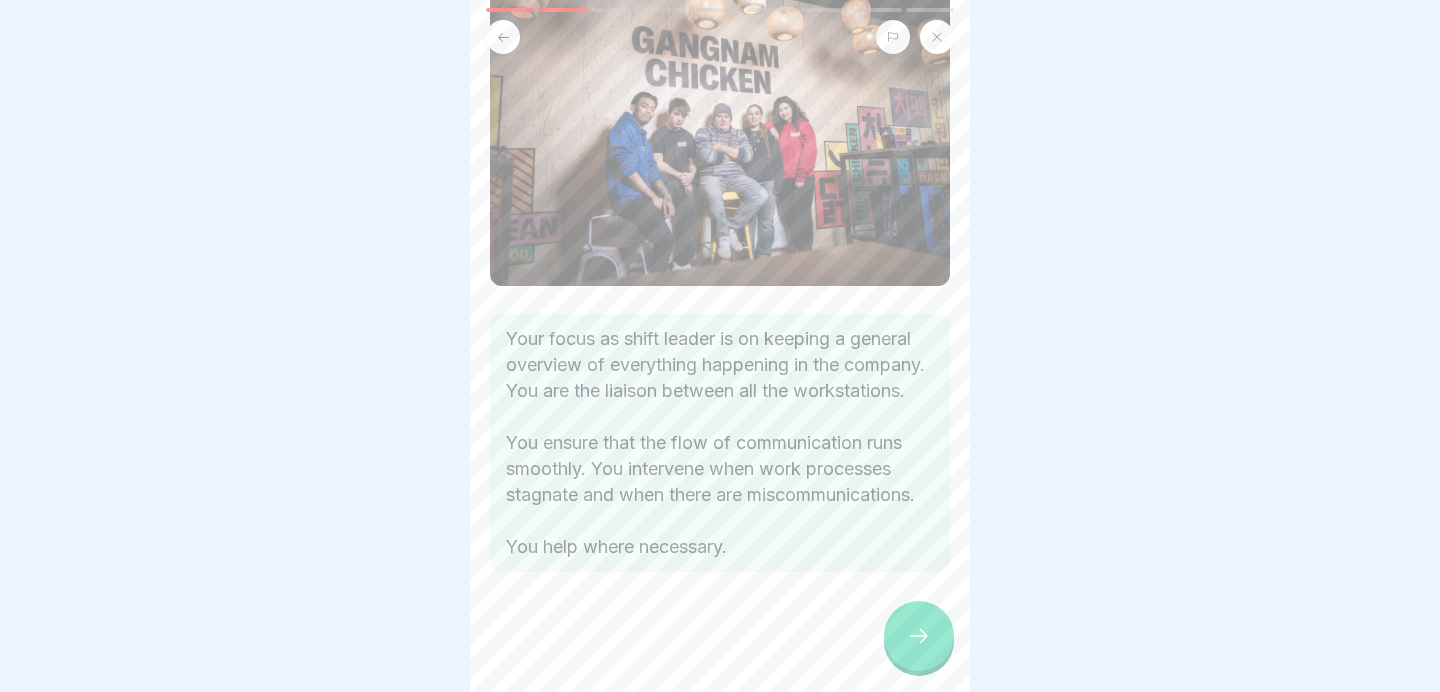 click 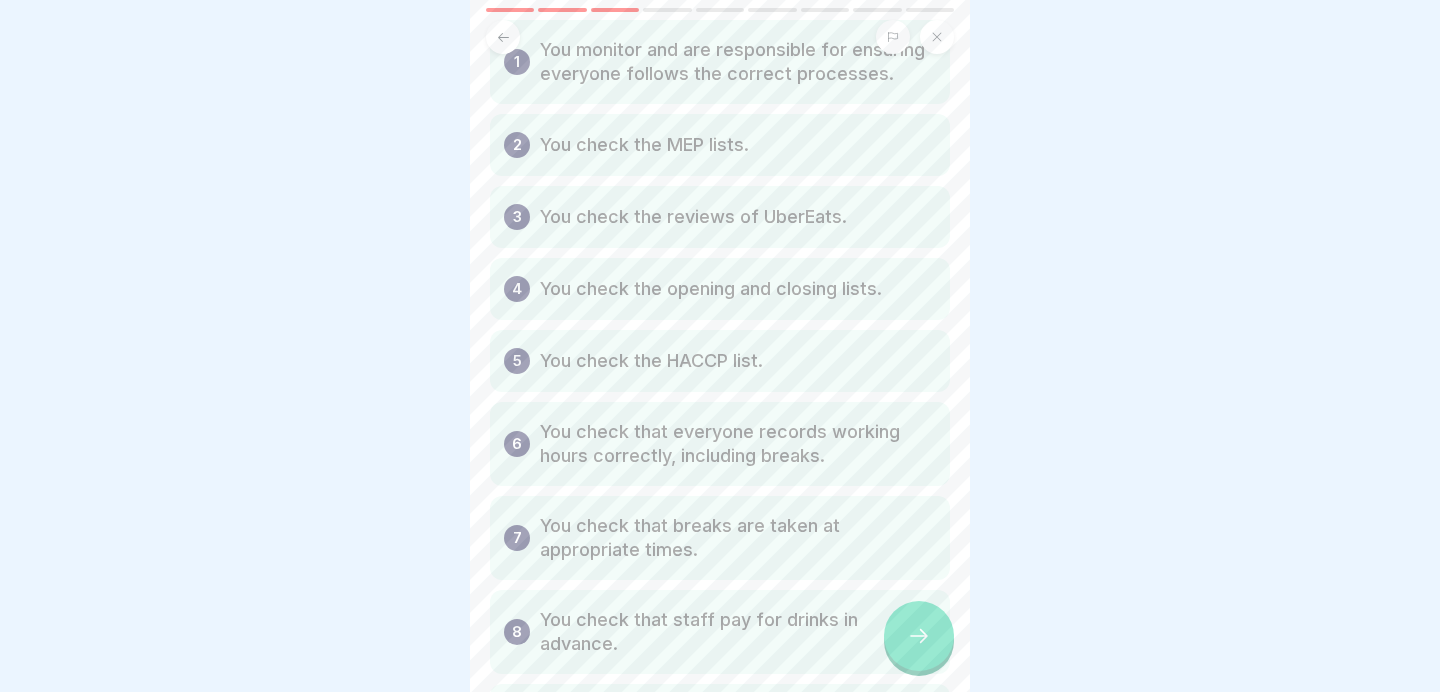 scroll, scrollTop: 113, scrollLeft: 0, axis: vertical 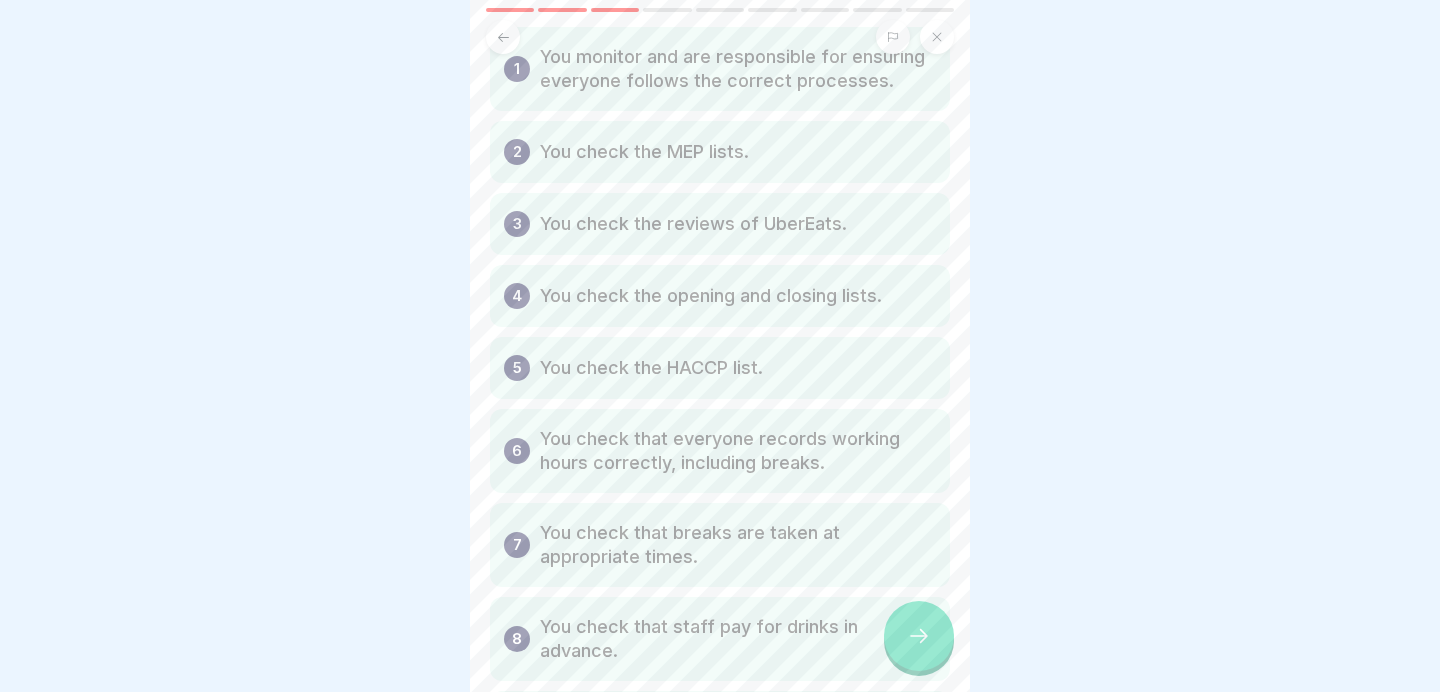 click at bounding box center [919, 636] 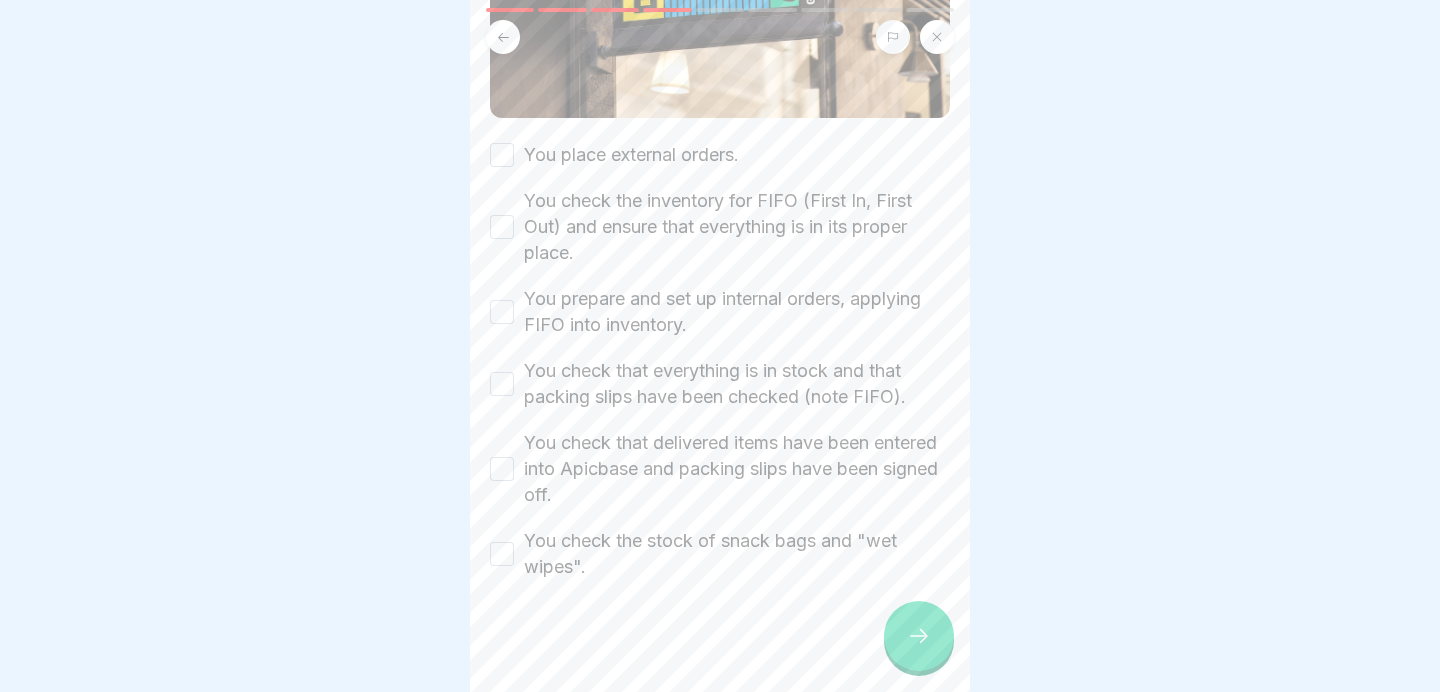scroll, scrollTop: 633, scrollLeft: 0, axis: vertical 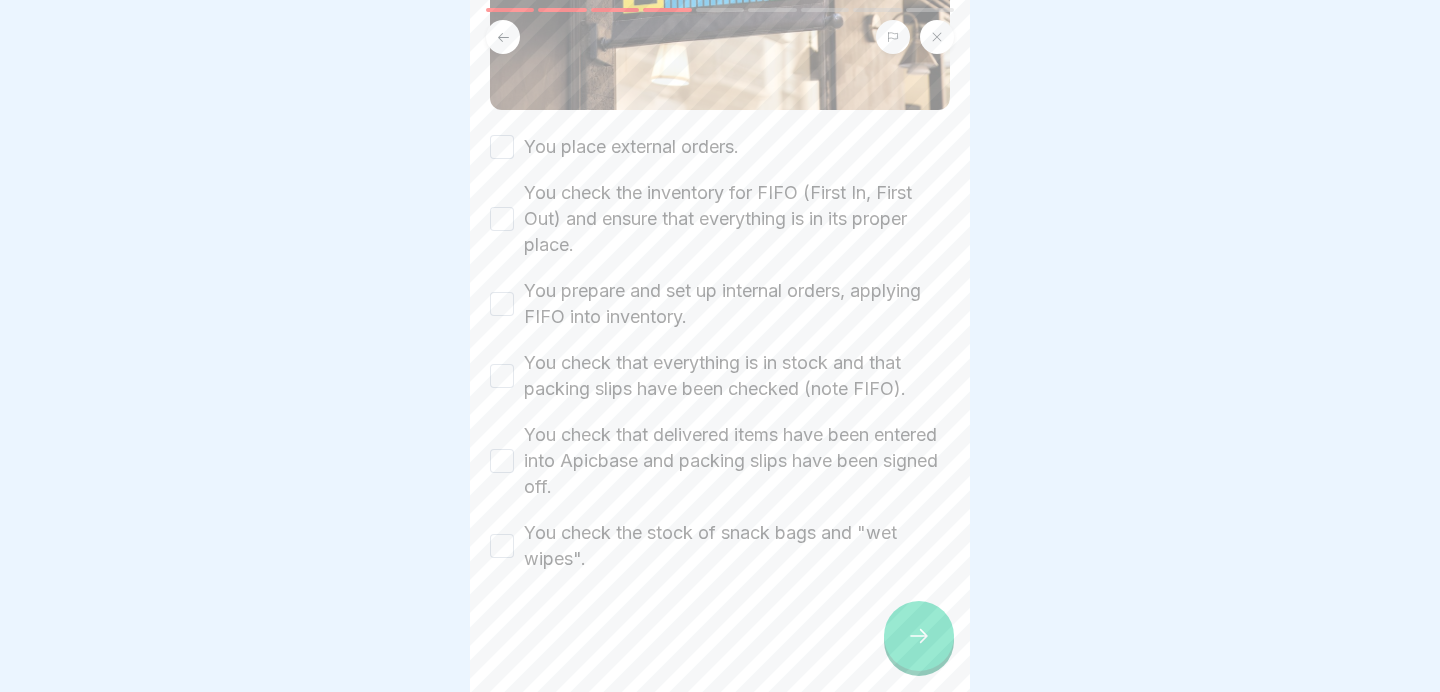 click on "You place external orders. You check the inventory for FIFO (First In, First Out) and ensure that everything is in its proper place. You prepare and set up internal orders, applying FIFO into inventory. You check that everything is in stock and that packing slips have been checked (note FIFO). You check that delivered items have been entered into Apicbase and packing slips have been signed off. You check the stock of snack bags and "wet wipes"." at bounding box center [720, 353] 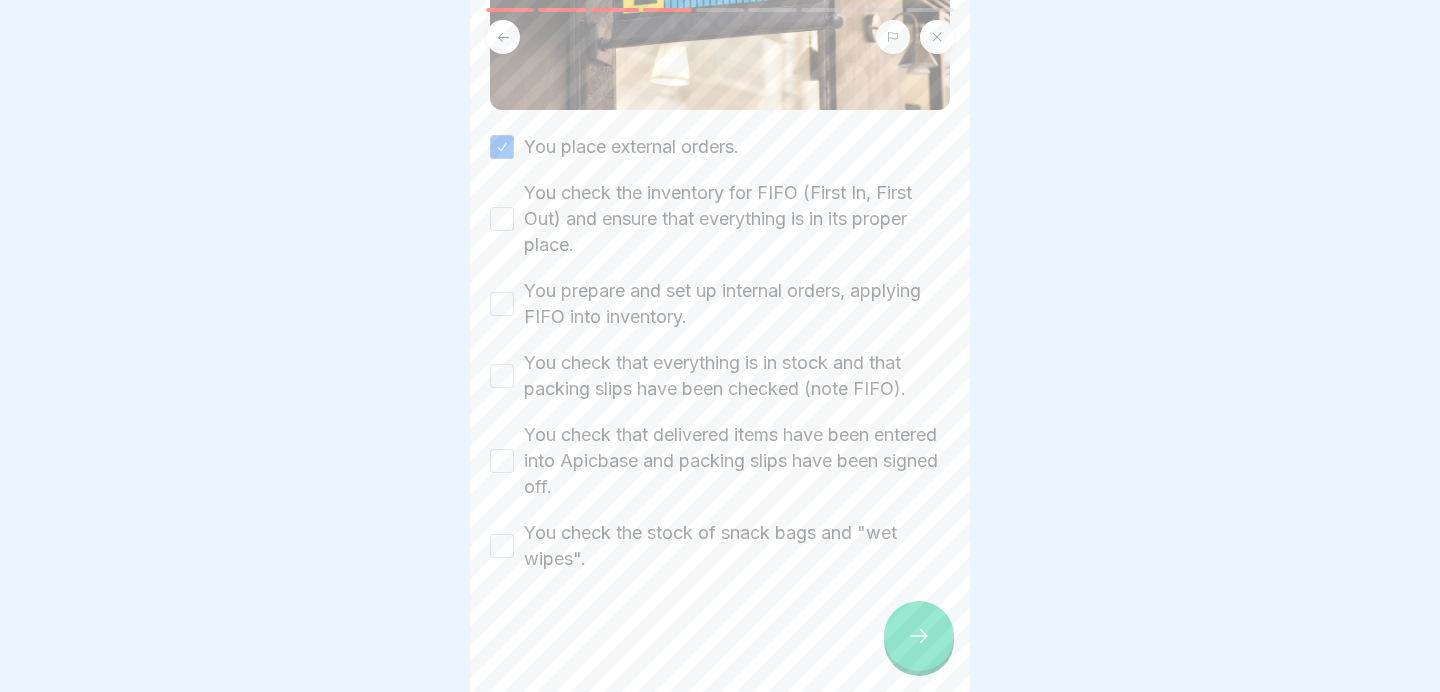 click on "You check the inventory for FIFO (First In, First Out) and ensure that everything is in its proper place." at bounding box center [737, 219] 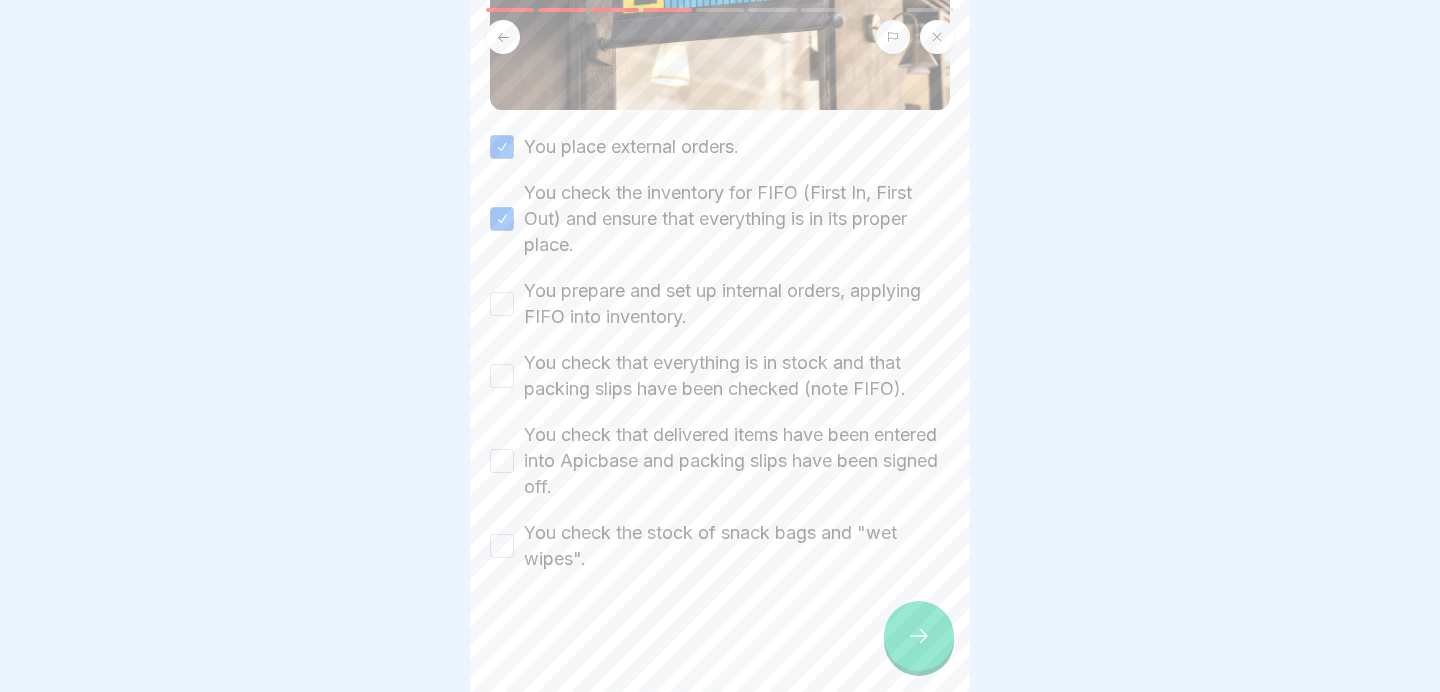 click on "You place external orders. You check the inventory for FIFO (First In, First Out) and ensure that everything is in its proper place. You prepare and set up internal orders, applying FIFO into inventory. You check that everything is in stock and that packing slips have been checked (note FIFO). You check that delivered items have been entered into Apicbase and packing slips have been signed off. You check the stock of snack bags and "wet wipes"." at bounding box center [720, 353] 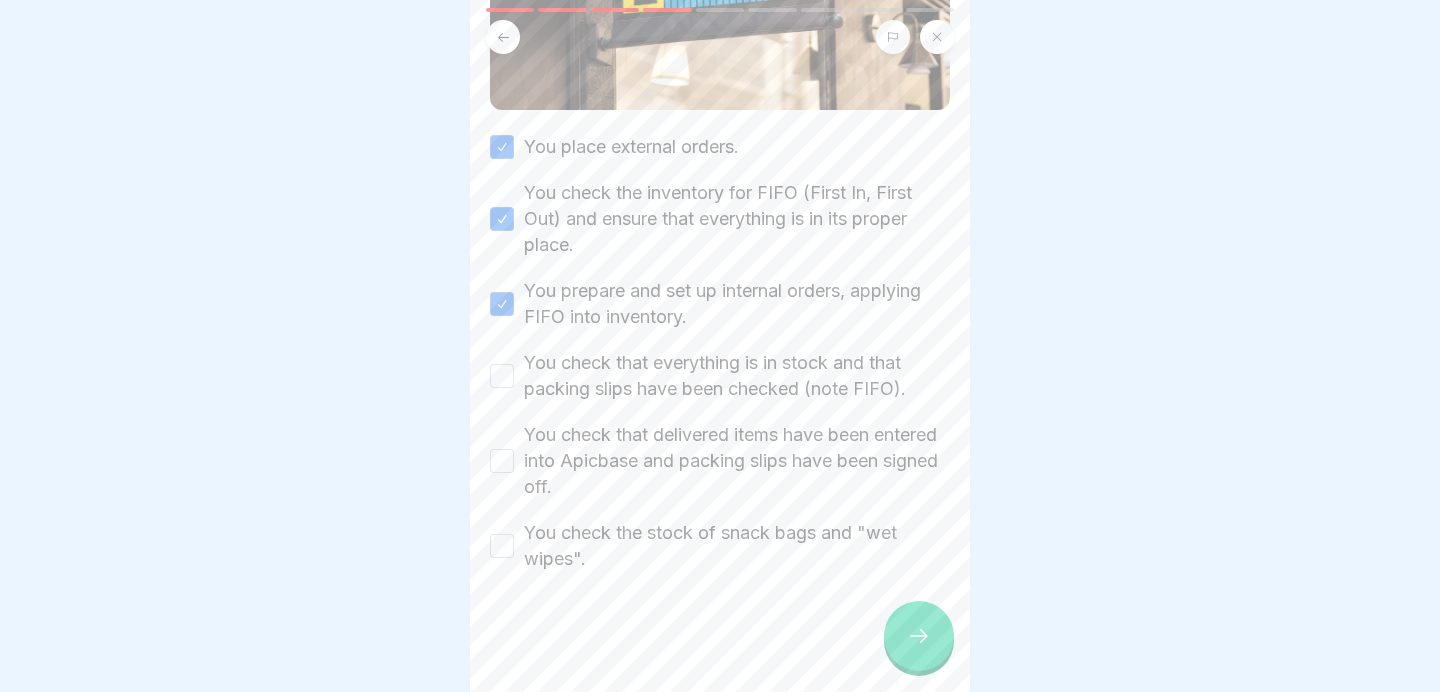 click on "You check that everything is in stock and that packing slips have been checked (note FIFO)." at bounding box center [737, 376] 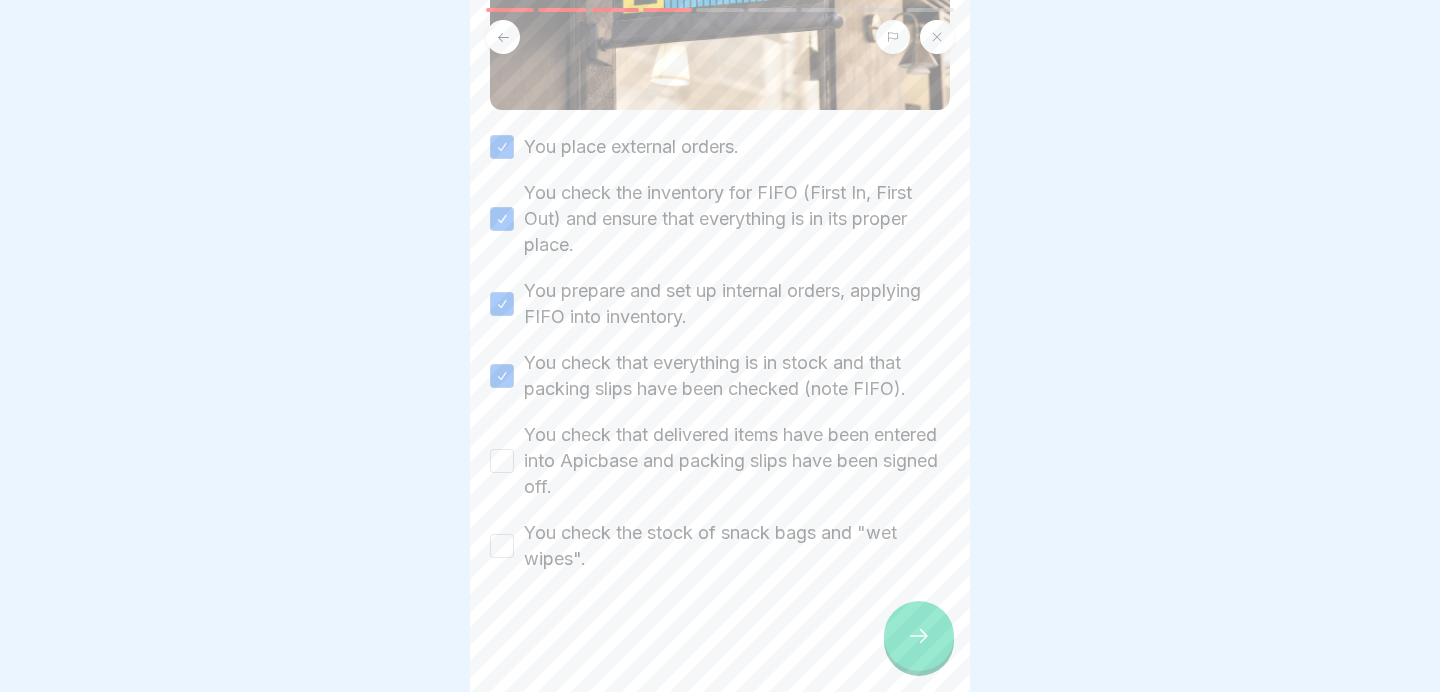click on "You check that delivered items have been entered into Apicbase and packing slips have been signed off." at bounding box center [737, 461] 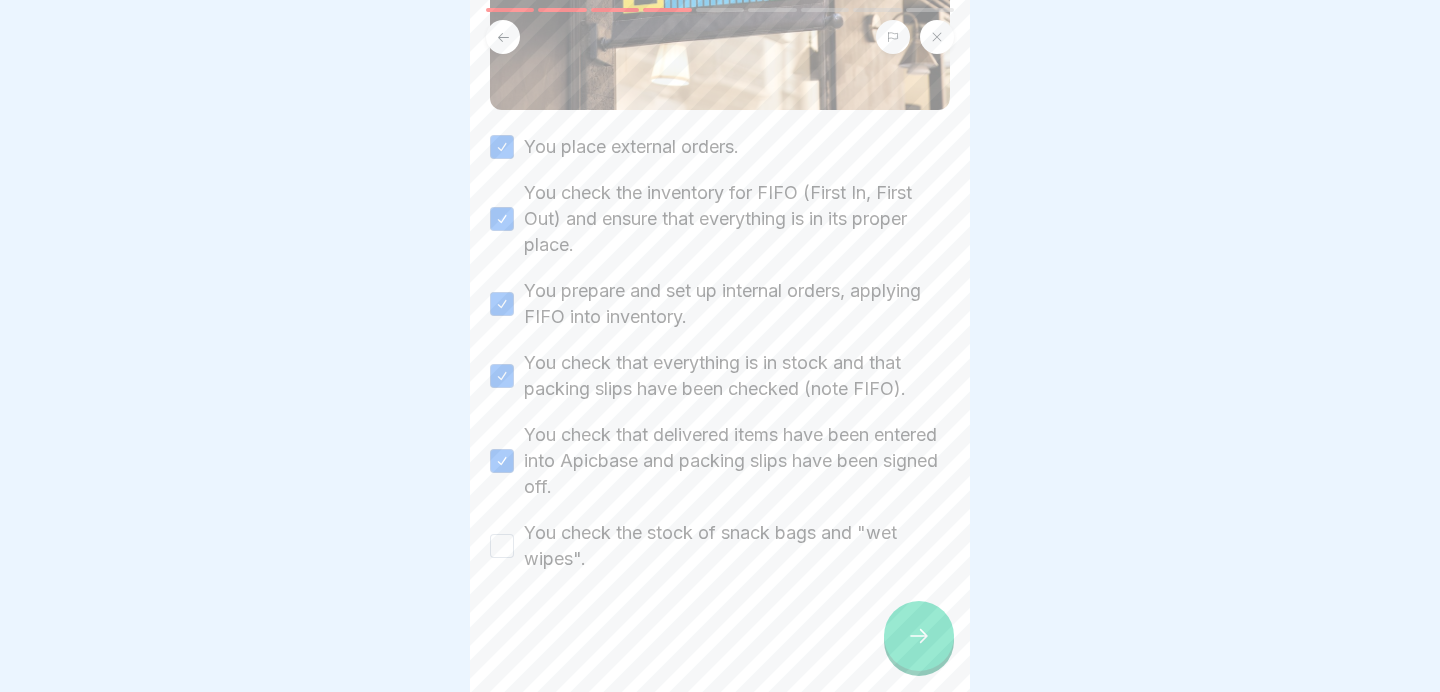 click on "You check the stock of snack bags and "wet wipes"." at bounding box center (737, 546) 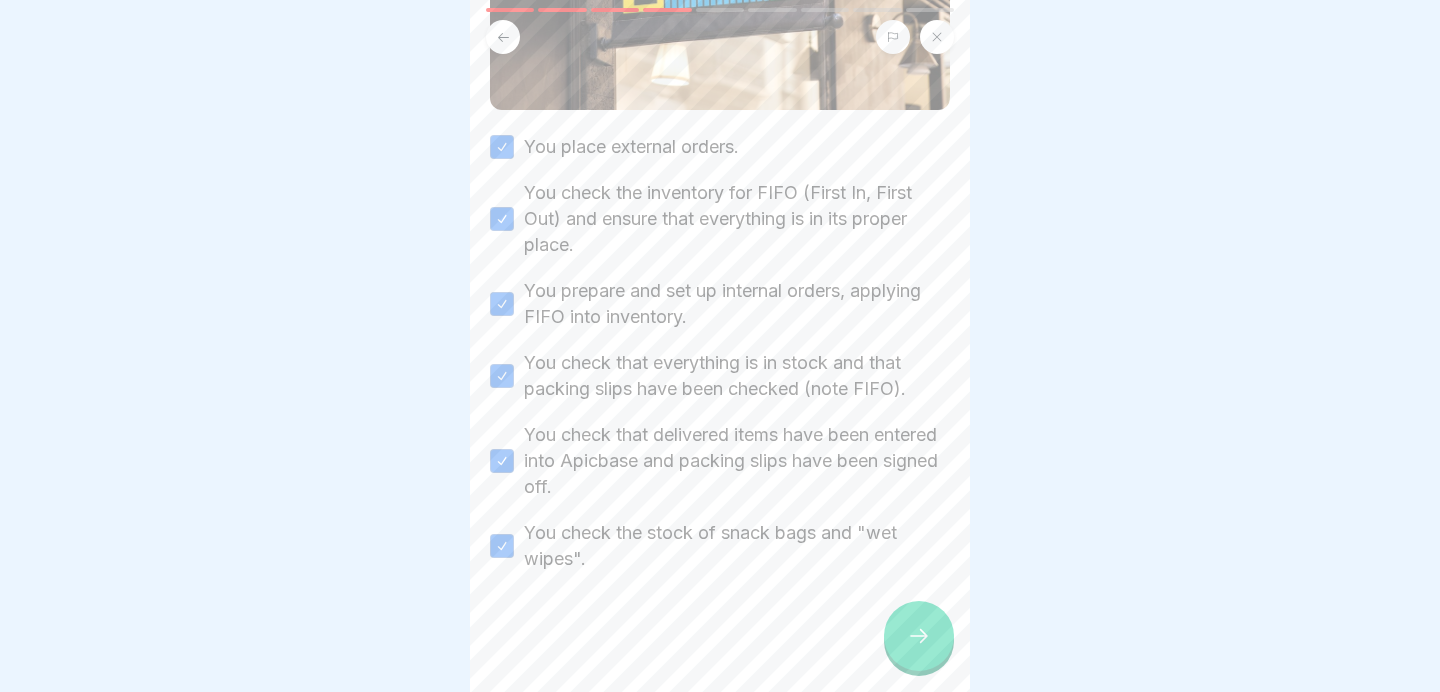 click at bounding box center (919, 636) 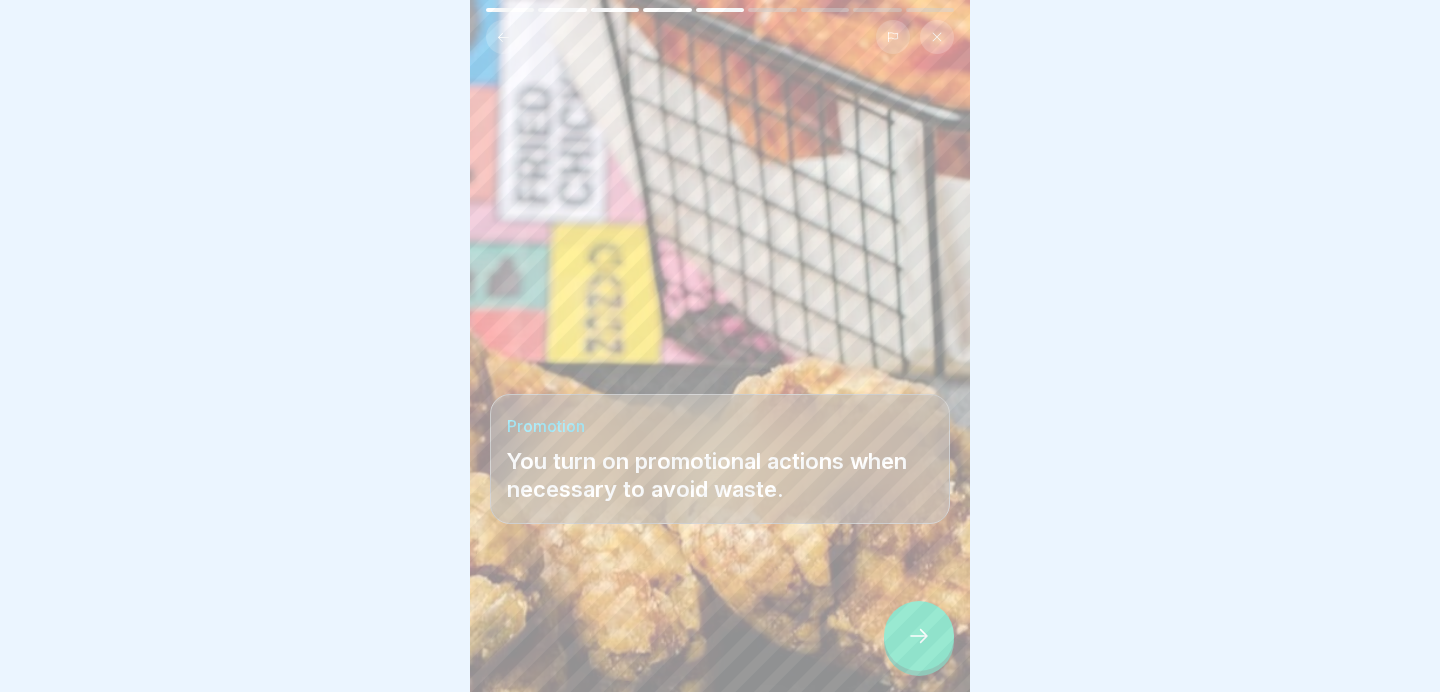 click at bounding box center (919, 636) 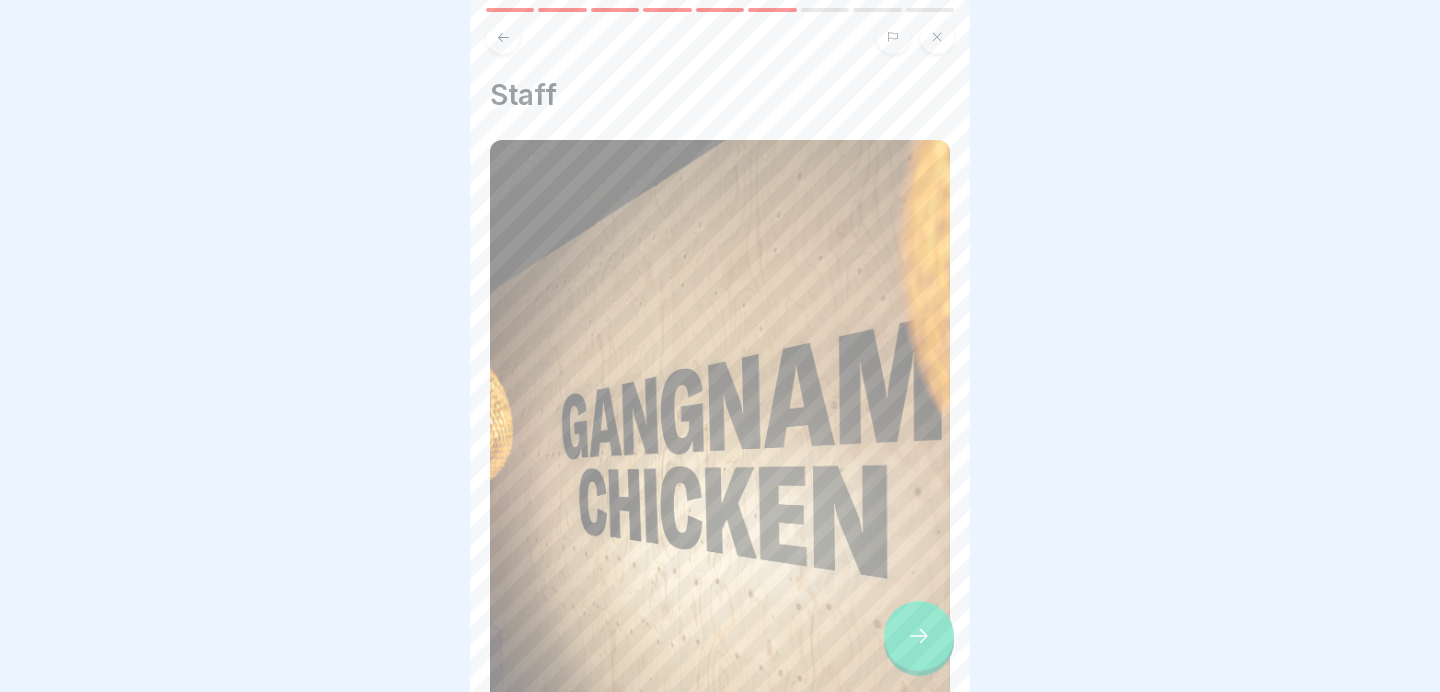 scroll, scrollTop: 644, scrollLeft: 0, axis: vertical 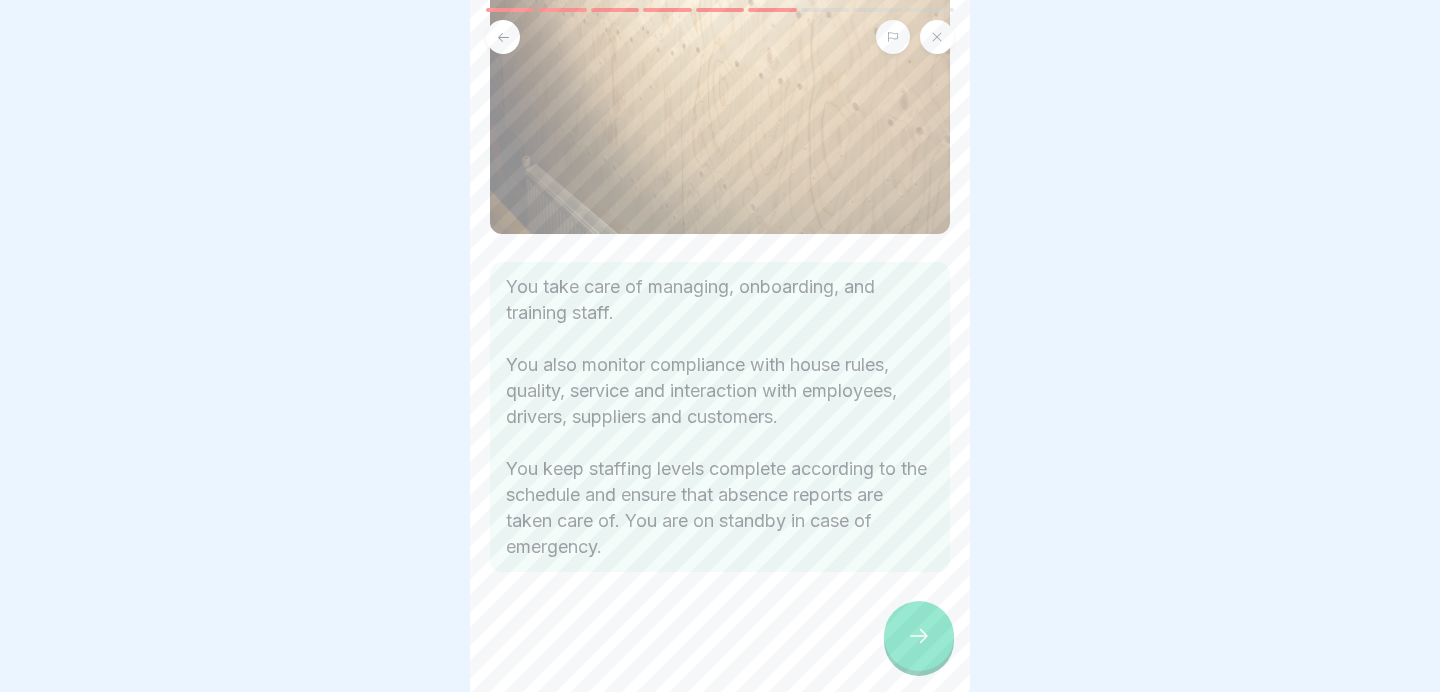 click at bounding box center (919, 636) 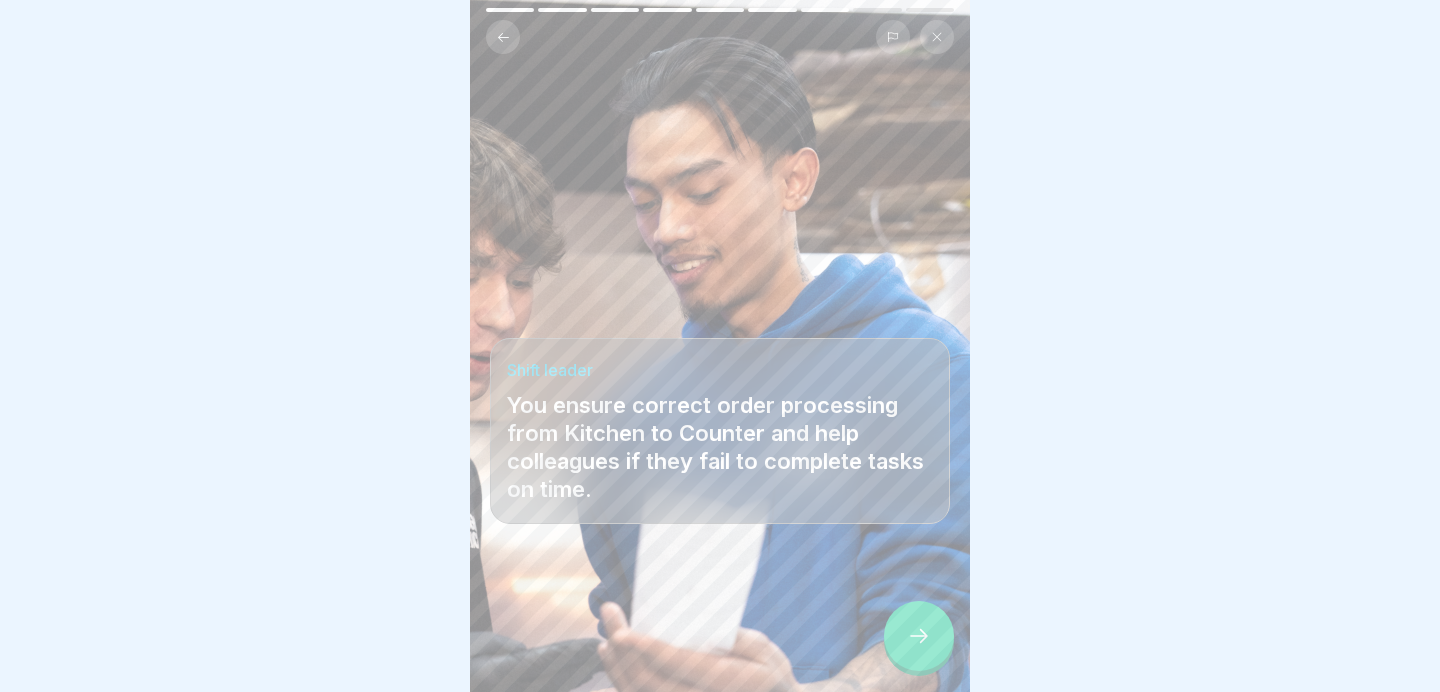 click 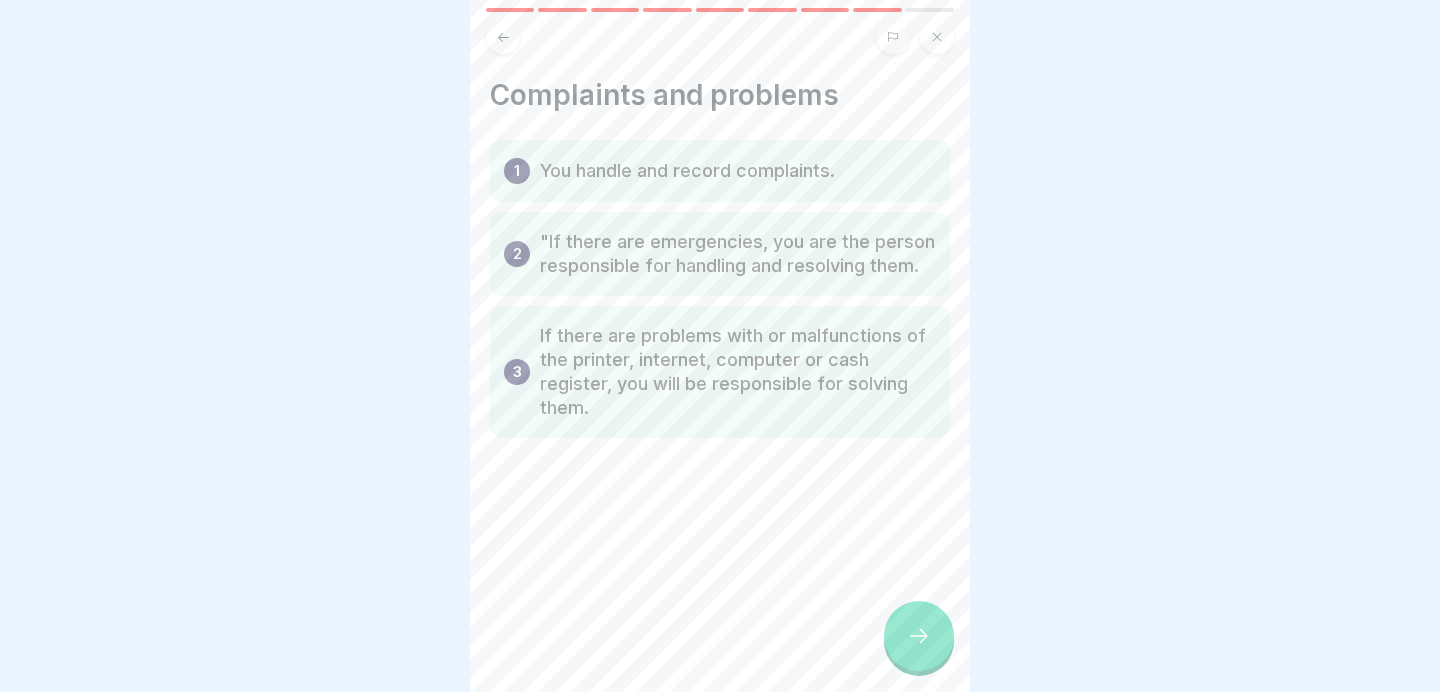 click 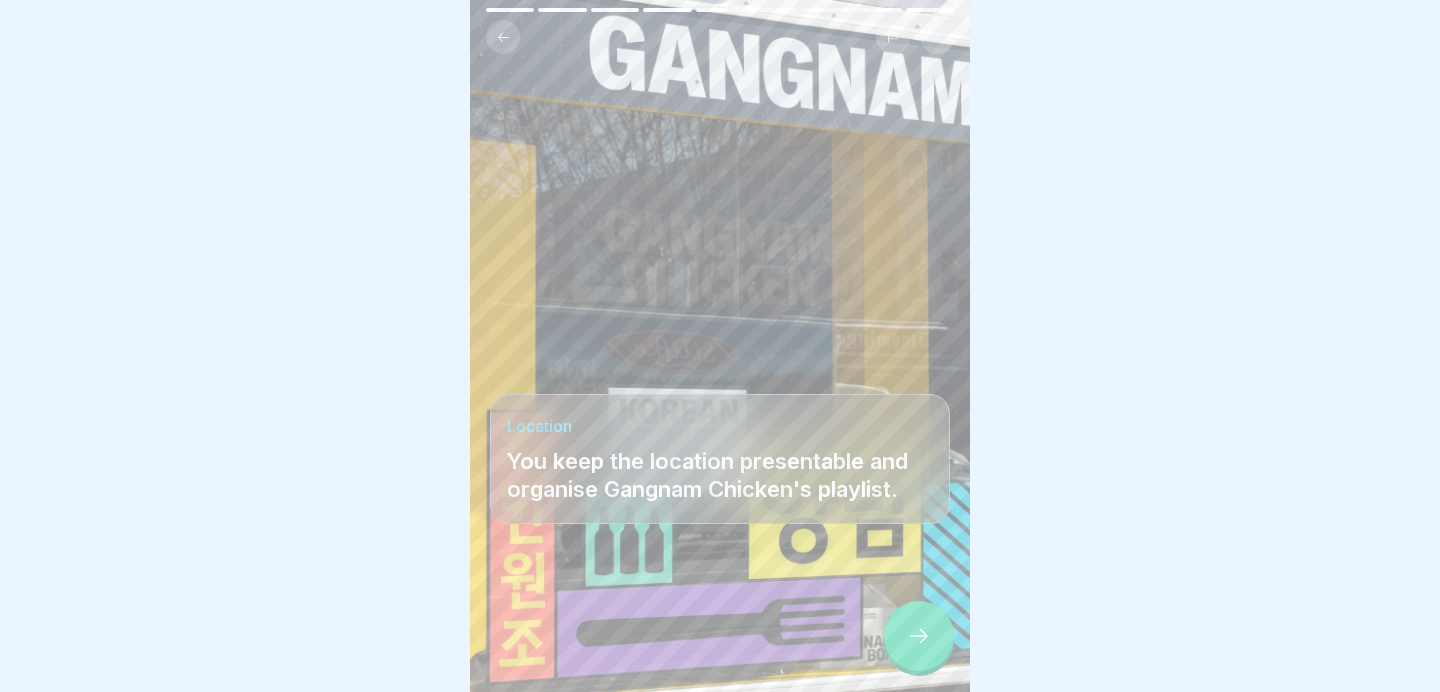 click at bounding box center [919, 636] 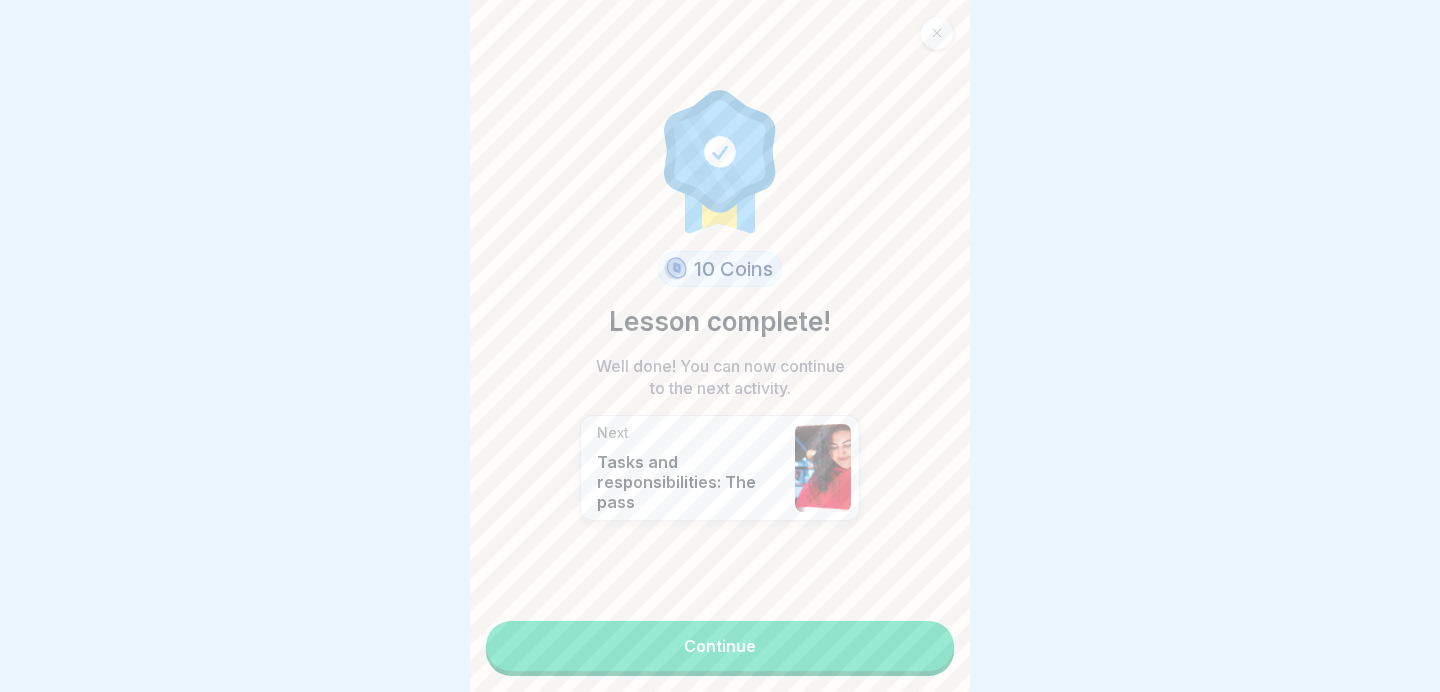 click on "10 Coins Lesson complete! Well done! You can now continue to the next activity. Next Tasks and responsibilities: The pass Continue" at bounding box center (720, 346) 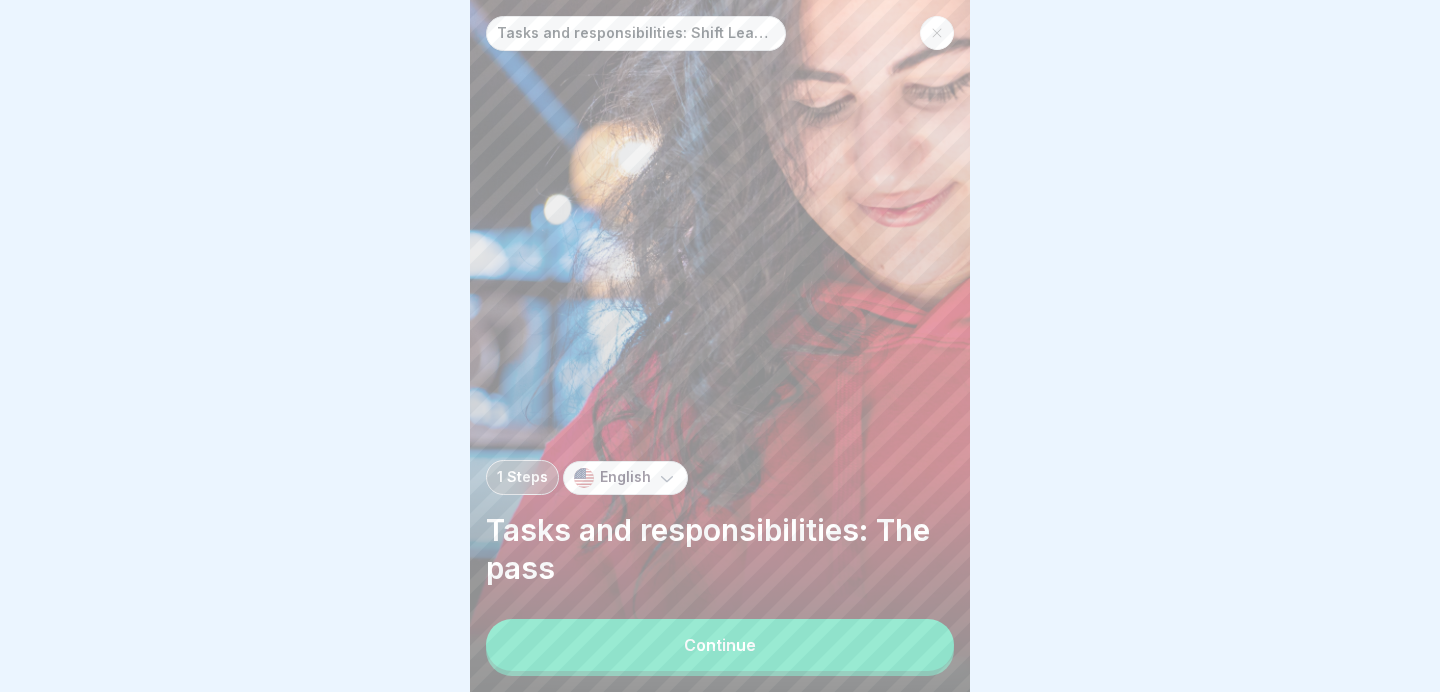 click on "Continue" at bounding box center (720, 645) 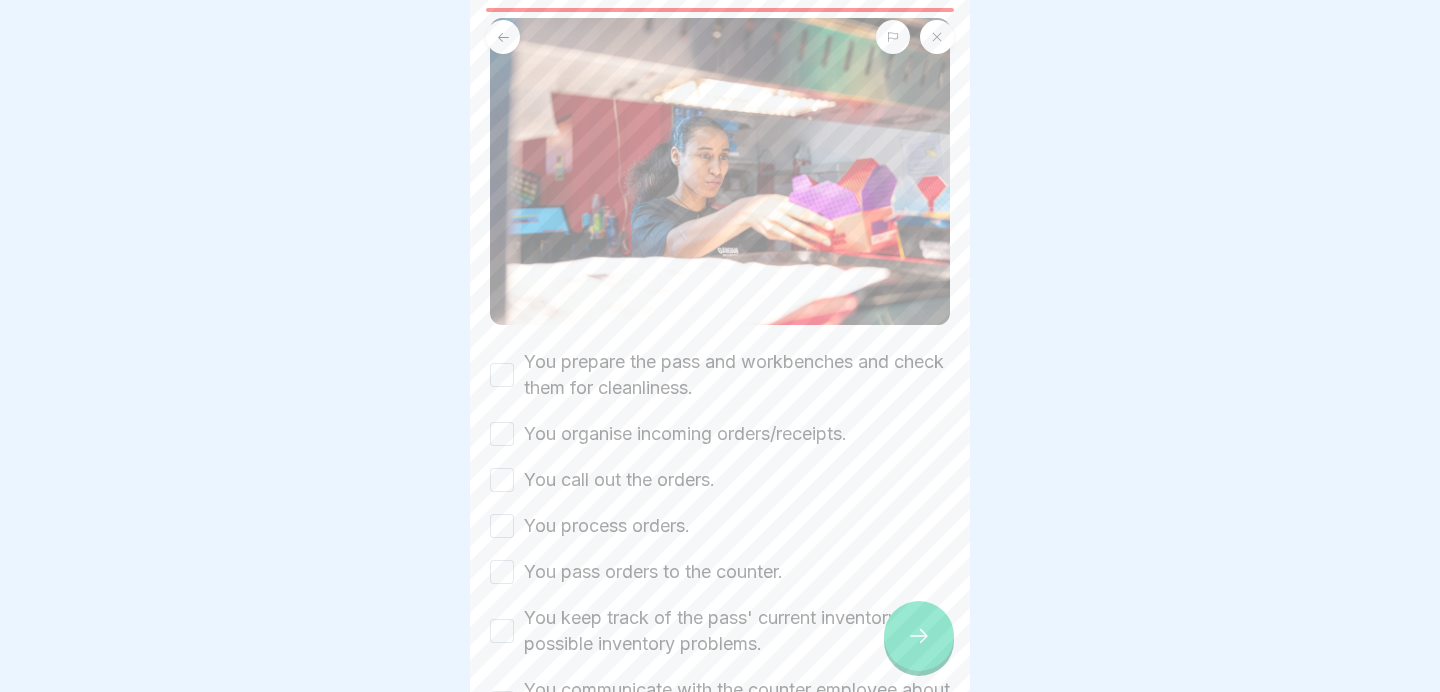 scroll, scrollTop: 175, scrollLeft: 0, axis: vertical 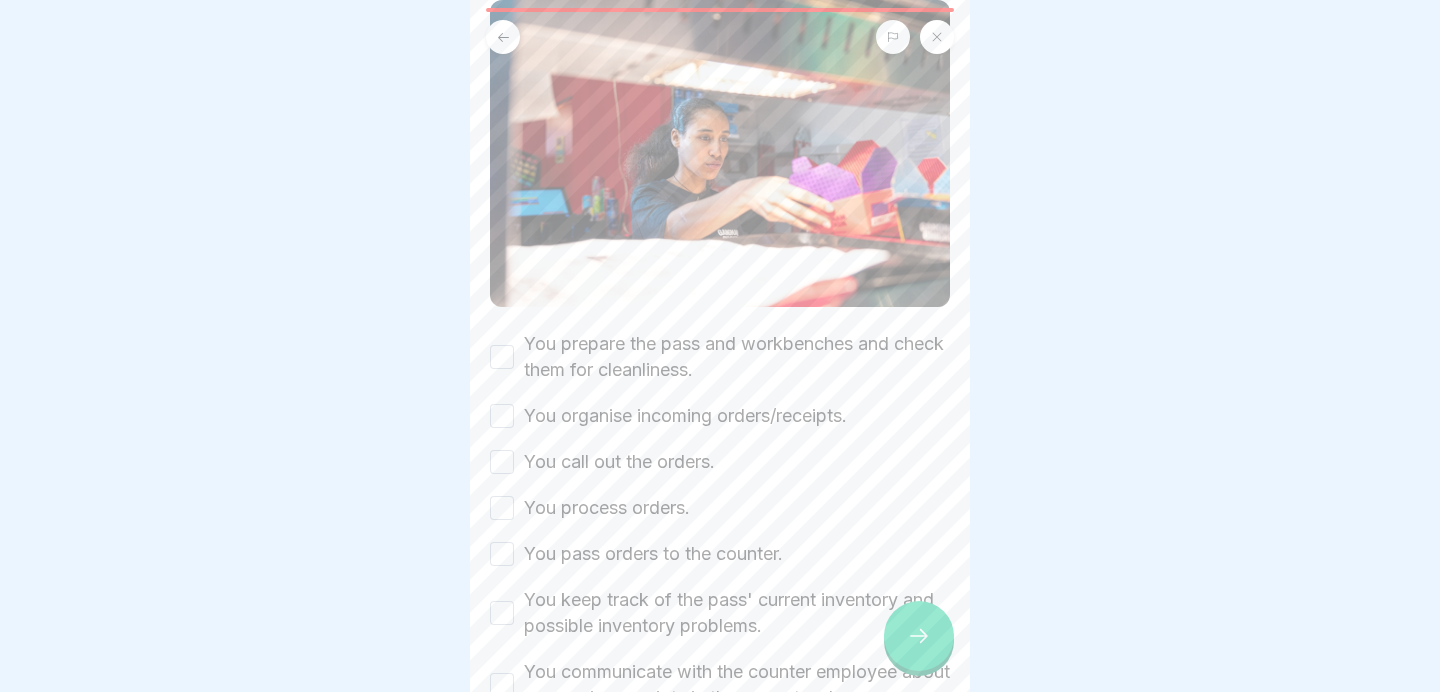 click on "Working at the pass Please tick all boxes to continue. You prepare the pass and workbenches and check them for cleanliness. You organise incoming orders/receipts. You call out the orders. You process orders. You pass orders to the counter. You keep track of the pass' current inventory and possible inventory problems. You communicate with the counter employee about processing receipts in the correct order. You will help (if necessary) with cleaning up the restaurant." at bounding box center (720, 343) 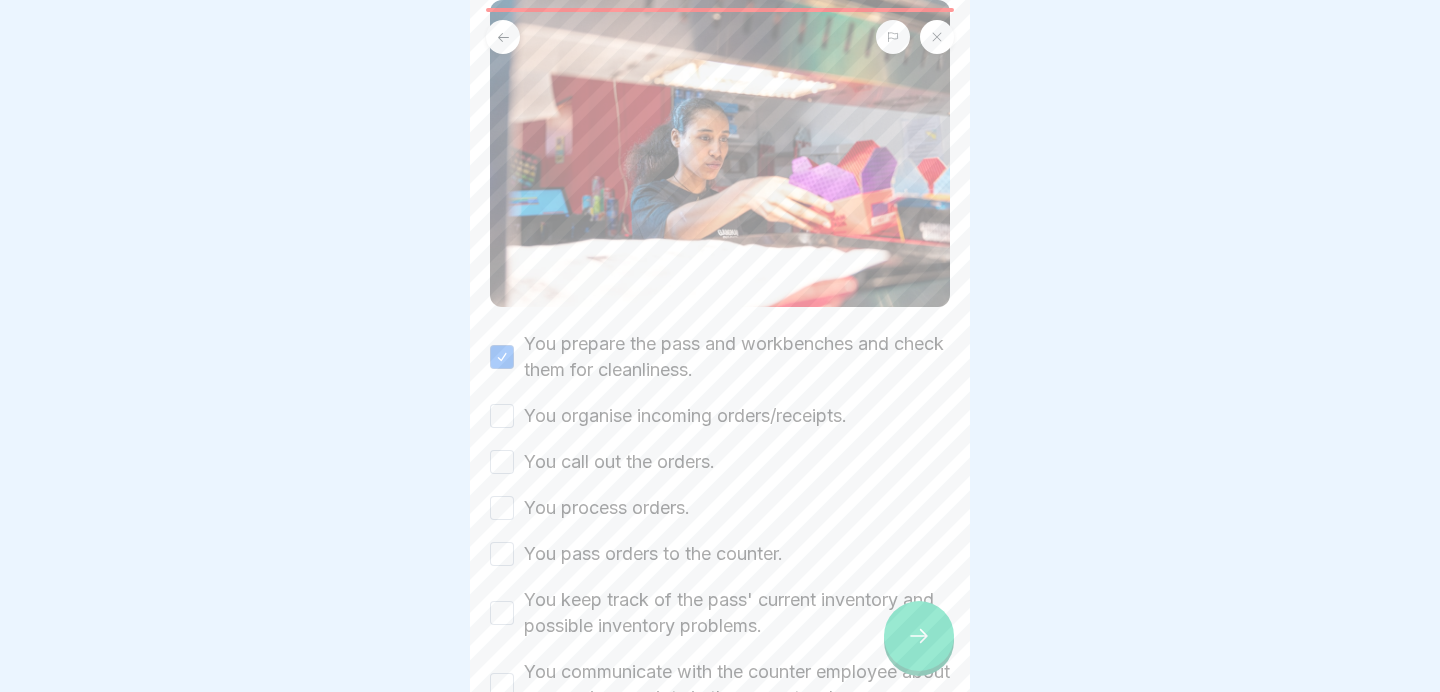 click on "You organise incoming orders/receipts." at bounding box center [685, 416] 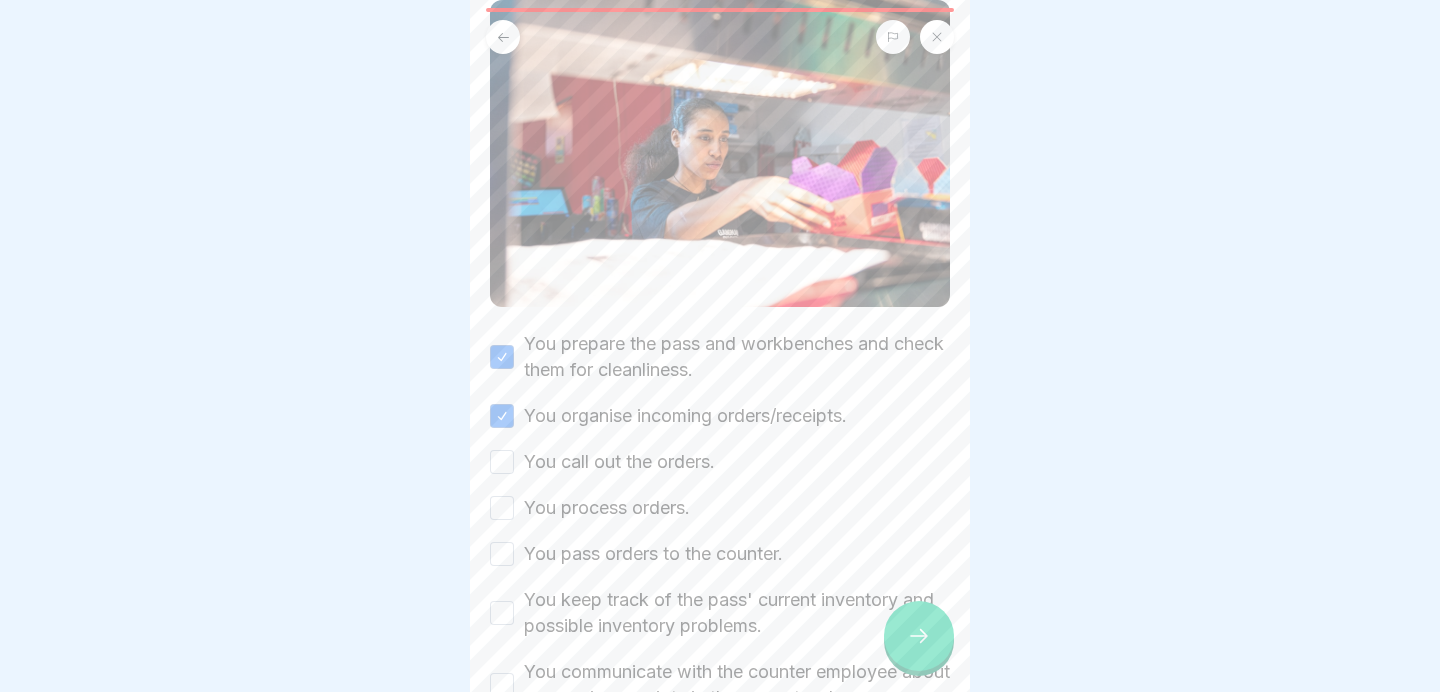 click on "You call out the orders." at bounding box center [619, 462] 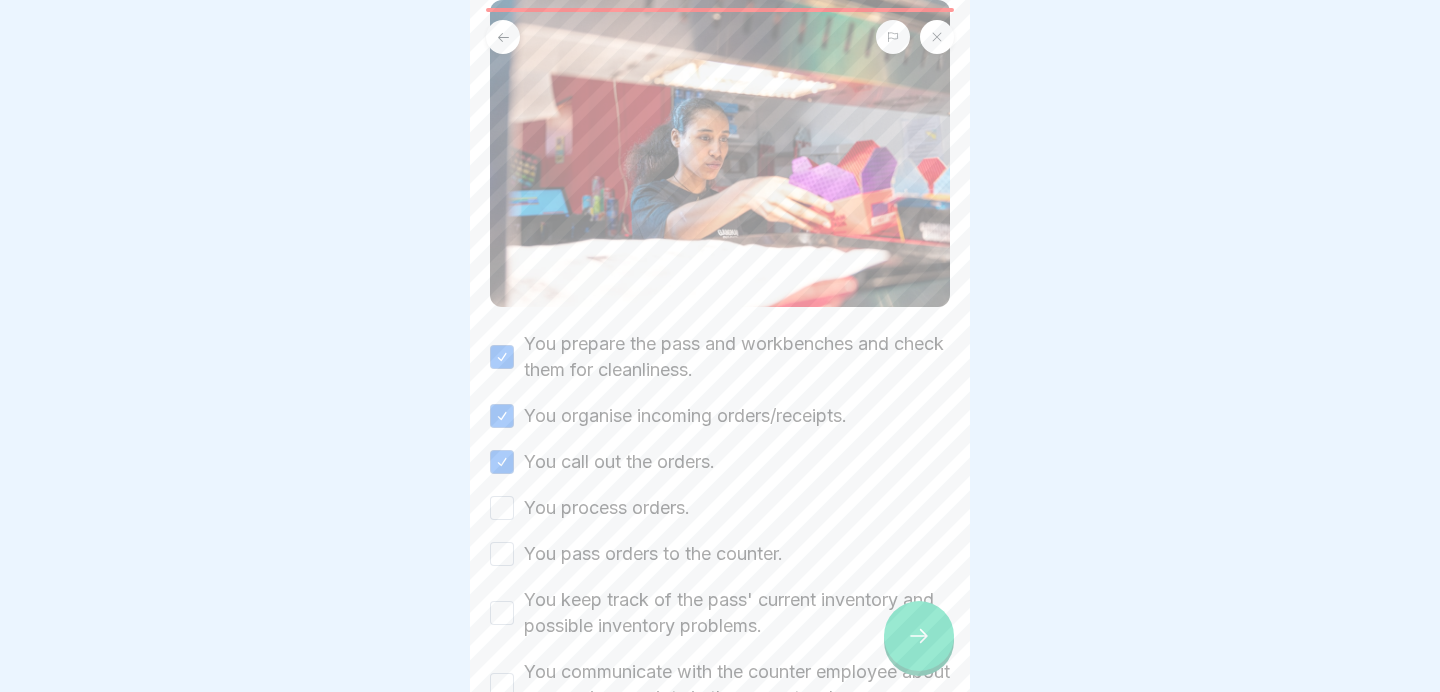 click on "You prepare the pass and workbenches and check them for cleanliness. You organise incoming orders/receipts. You call out the orders. You process orders. You pass orders to the counter. You keep track of the pass' current inventory and possible inventory problems. You communicate with the counter employee about processing receipts in the correct order. You will help (if necessary) with cleaning up the restaurant." at bounding box center (720, 557) 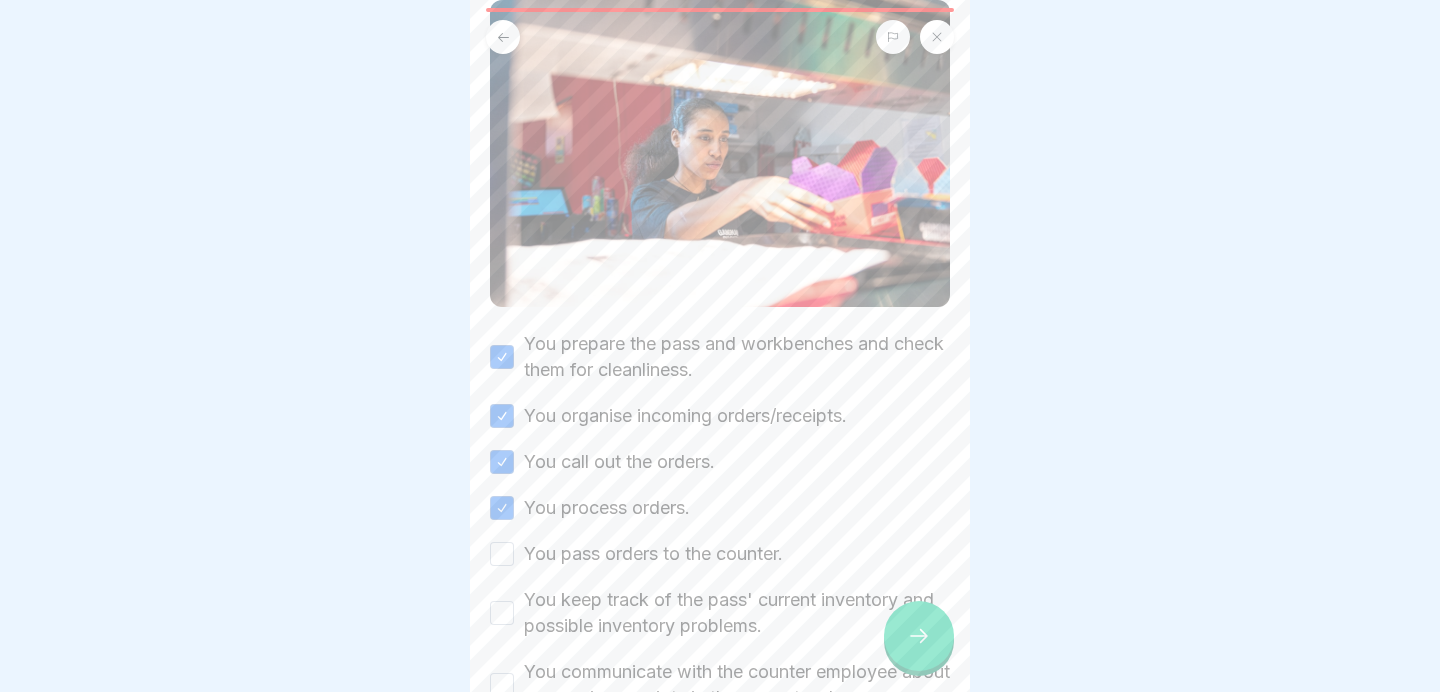 click on "You pass orders to the counter." at bounding box center (653, 554) 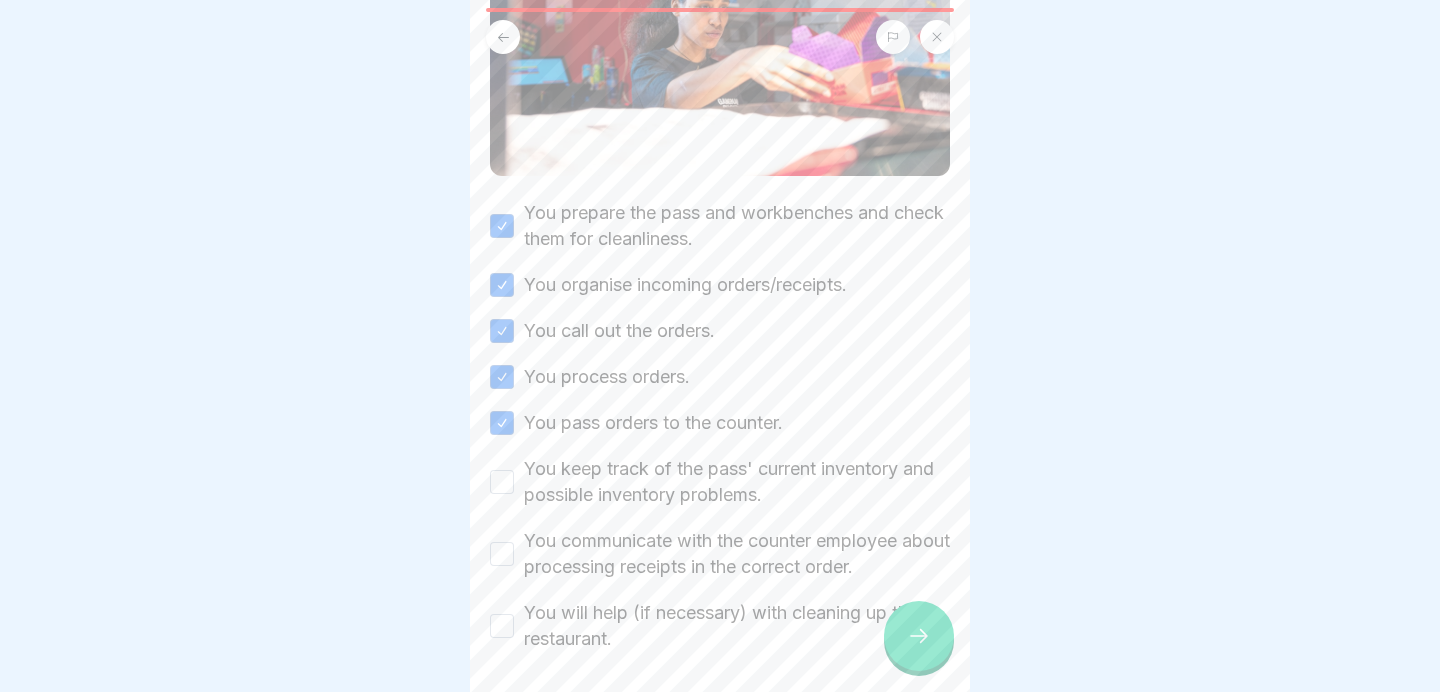 scroll, scrollTop: 385, scrollLeft: 0, axis: vertical 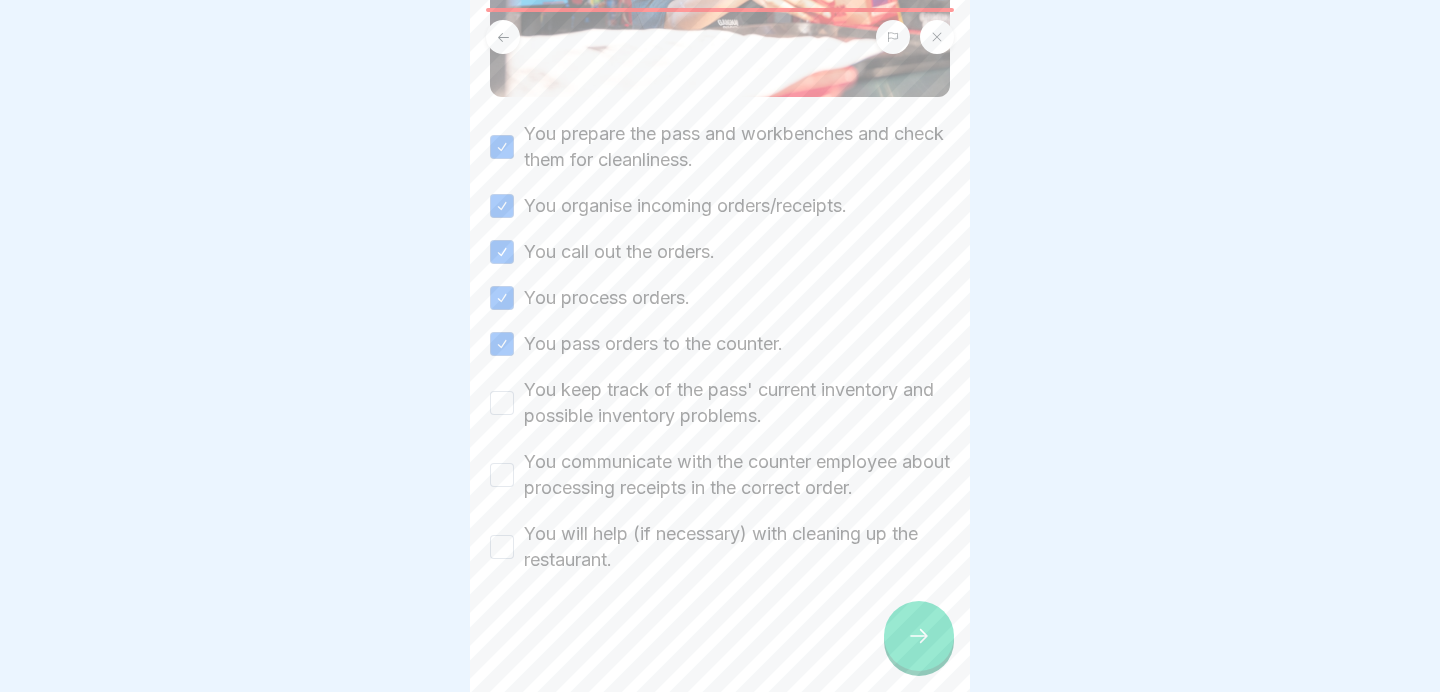 click on "You keep track of the pass' current inventory and possible inventory problems." at bounding box center (737, 403) 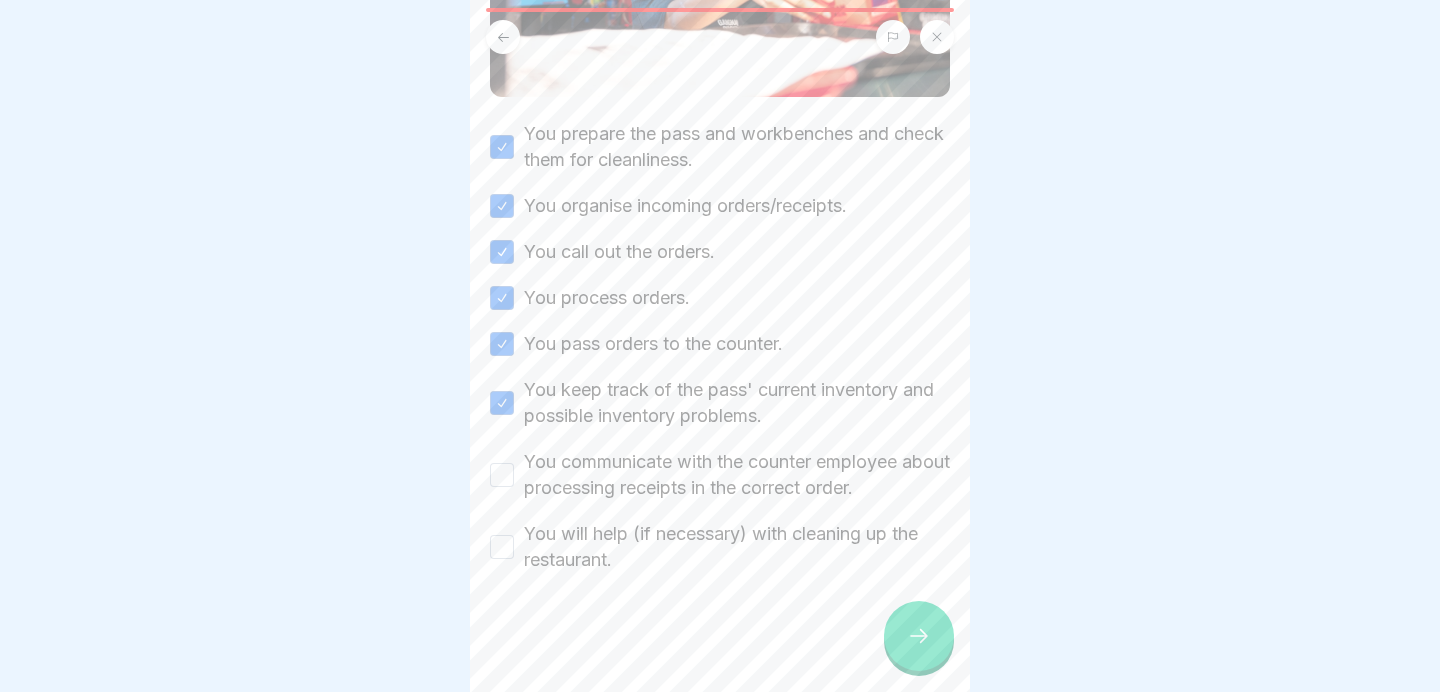 click on "You communicate with the counter employee about processing receipts in the correct order." at bounding box center [737, 475] 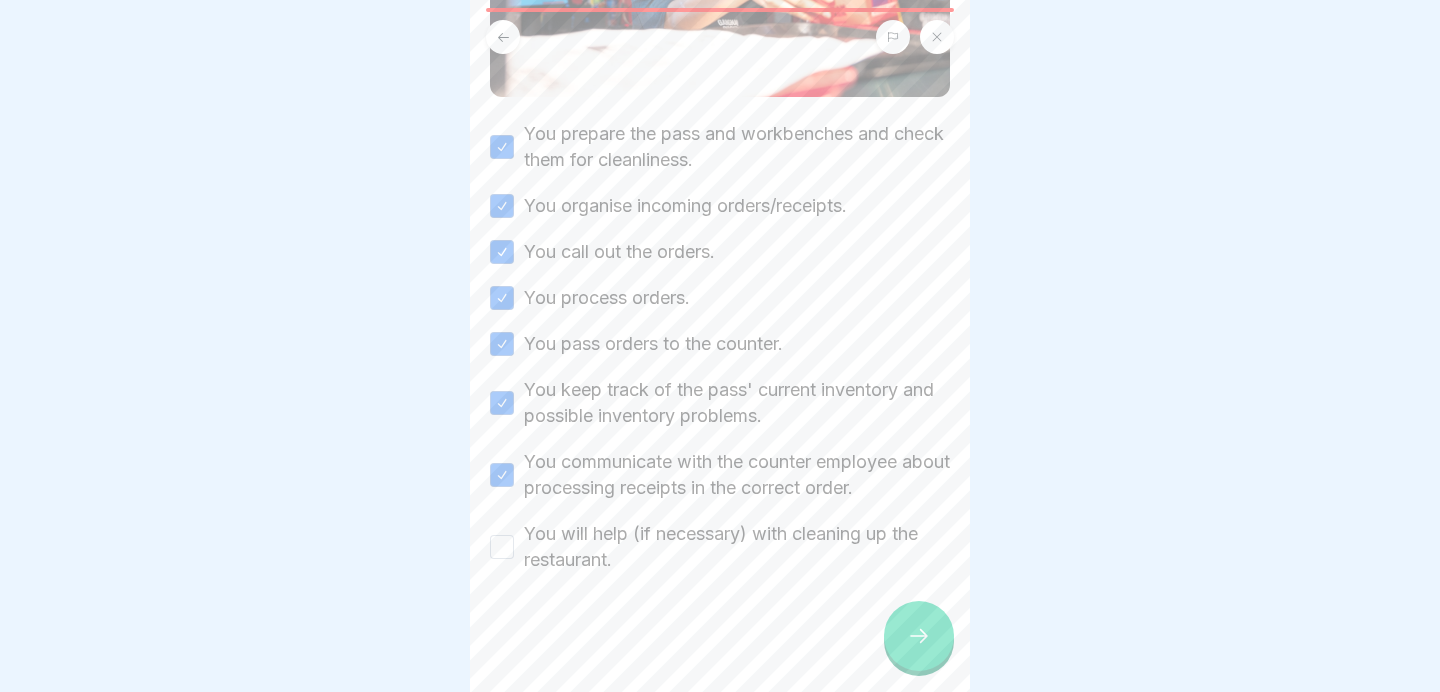 click on "You will help (if necessary) with cleaning up the restaurant." at bounding box center [737, 547] 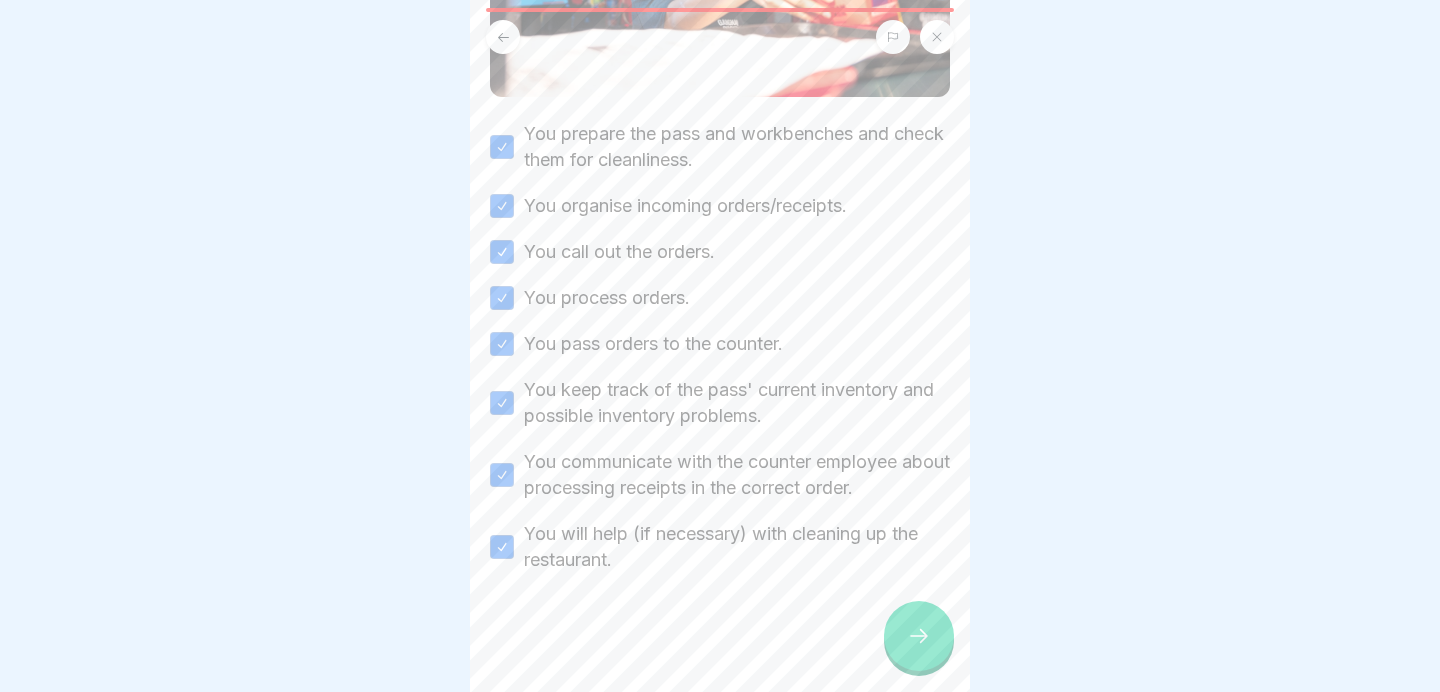 click at bounding box center [919, 636] 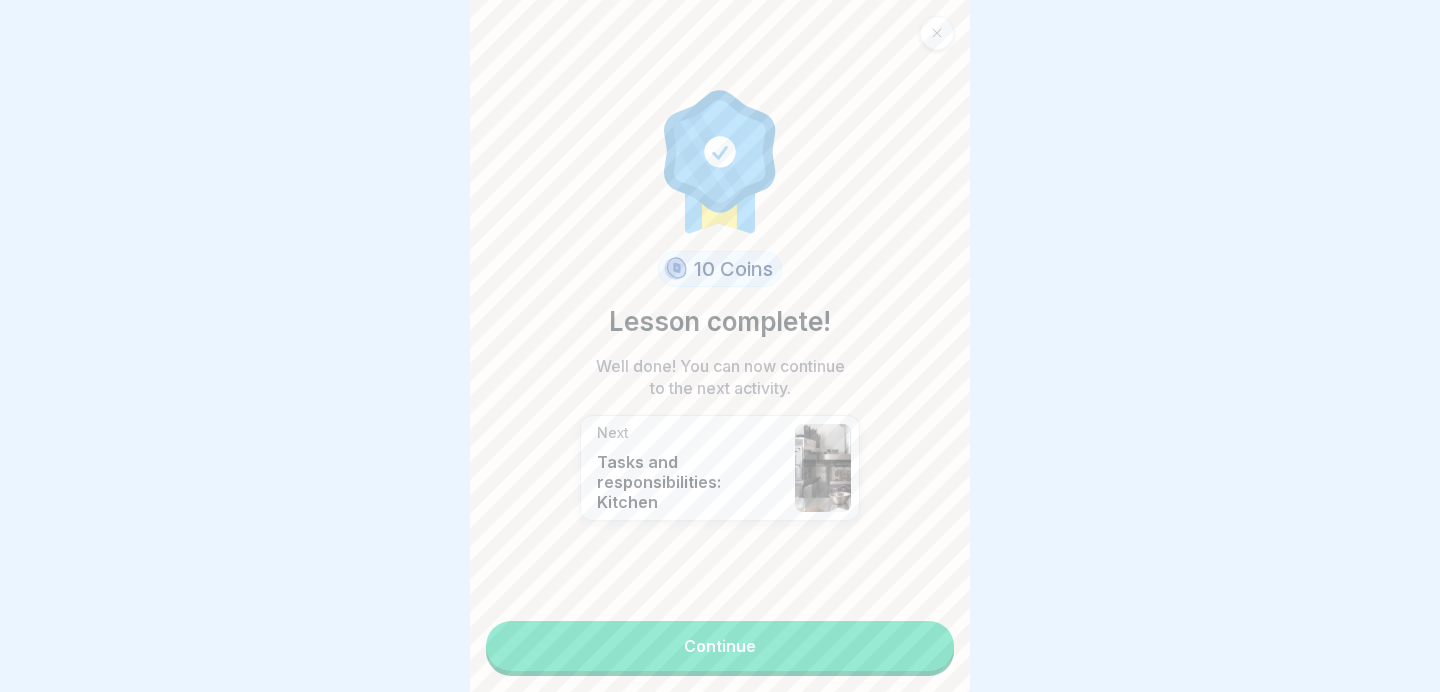 click on "10 Coins Lesson complete! Well done! You can now continue to the next activity. Next Tasks and responsibilities: Kitchen Continue" at bounding box center [720, 346] 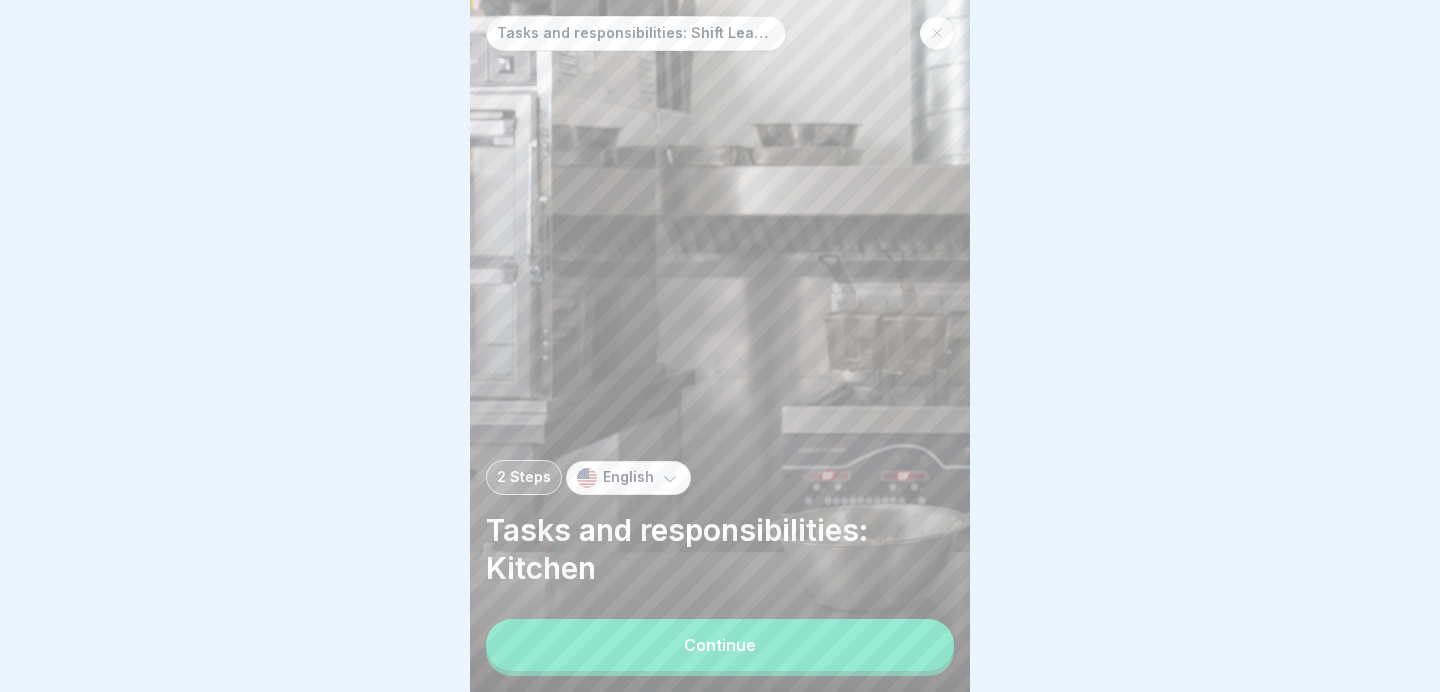 click on "Continue" at bounding box center (720, 645) 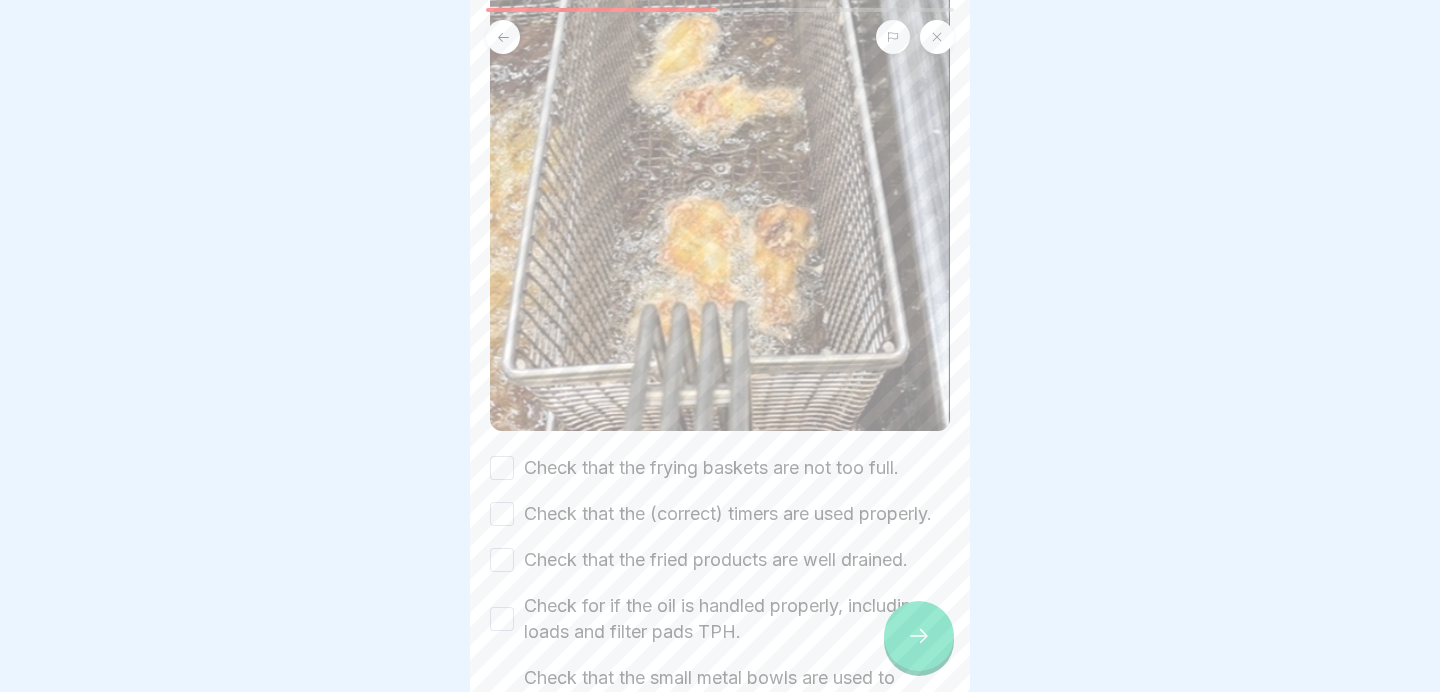 scroll, scrollTop: 587, scrollLeft: 0, axis: vertical 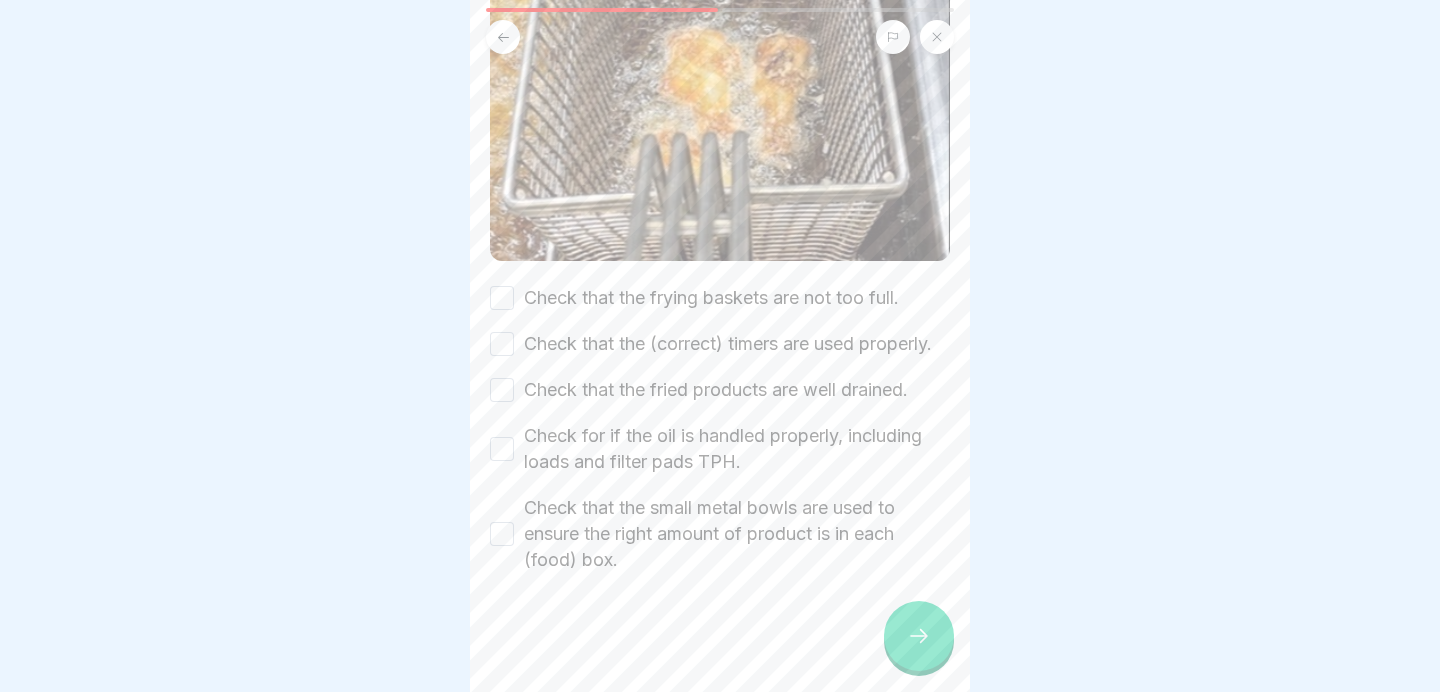 click on "Check that the frying baskets are not too full." at bounding box center (711, 298) 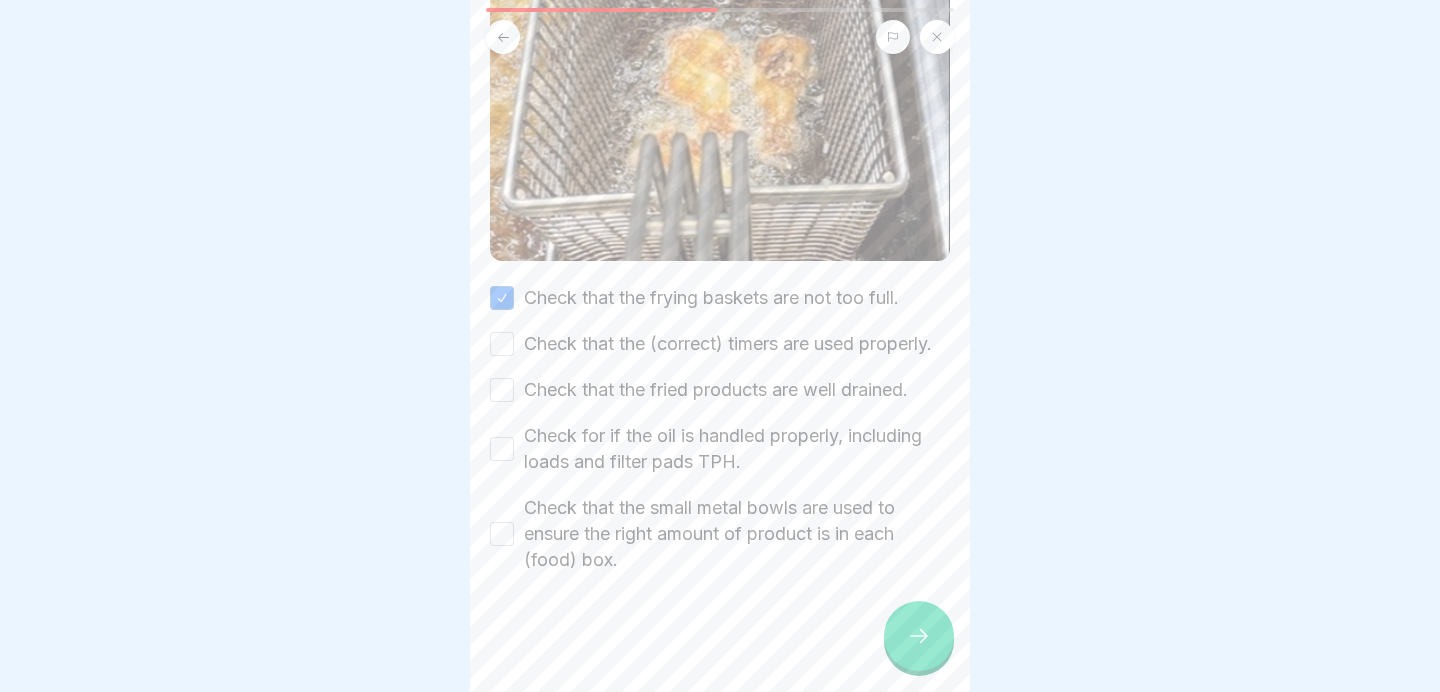 click on "Check that the (correct) timers are used properly." at bounding box center [728, 344] 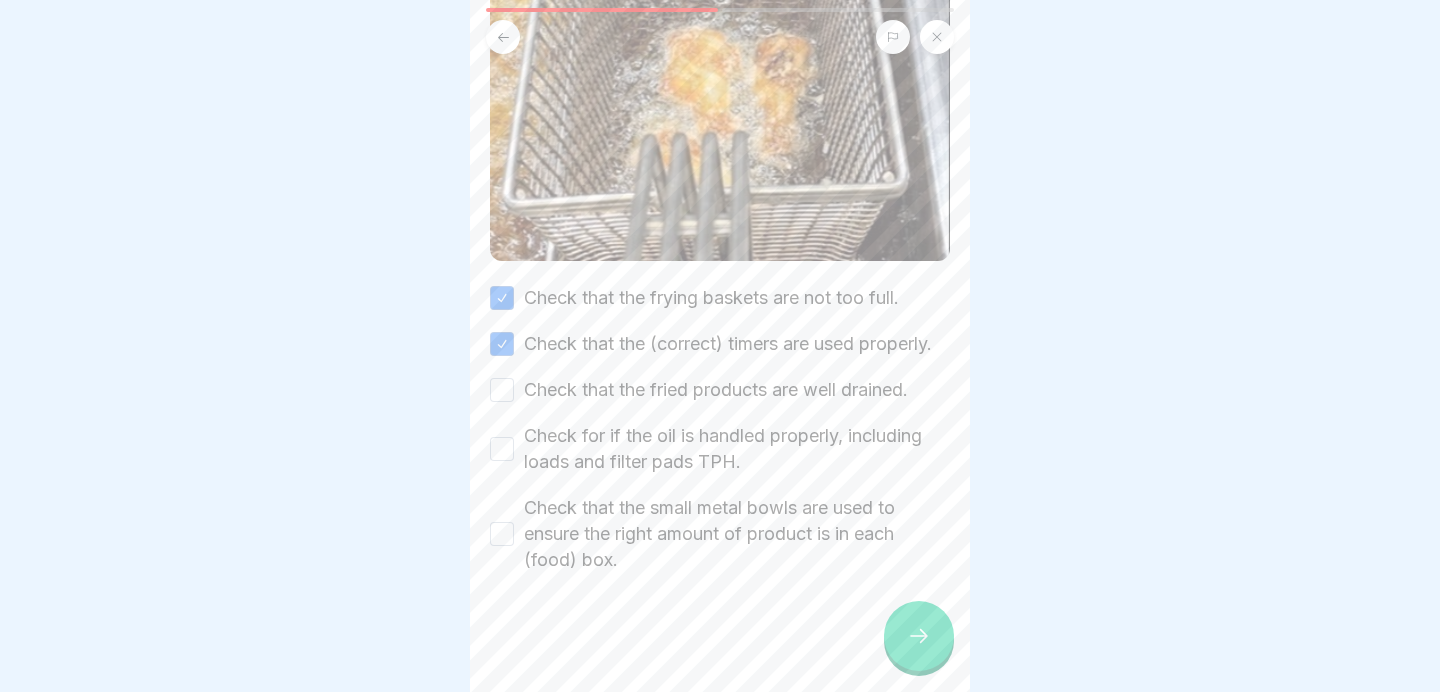 click on "Check that the fried products are well drained." at bounding box center [716, 390] 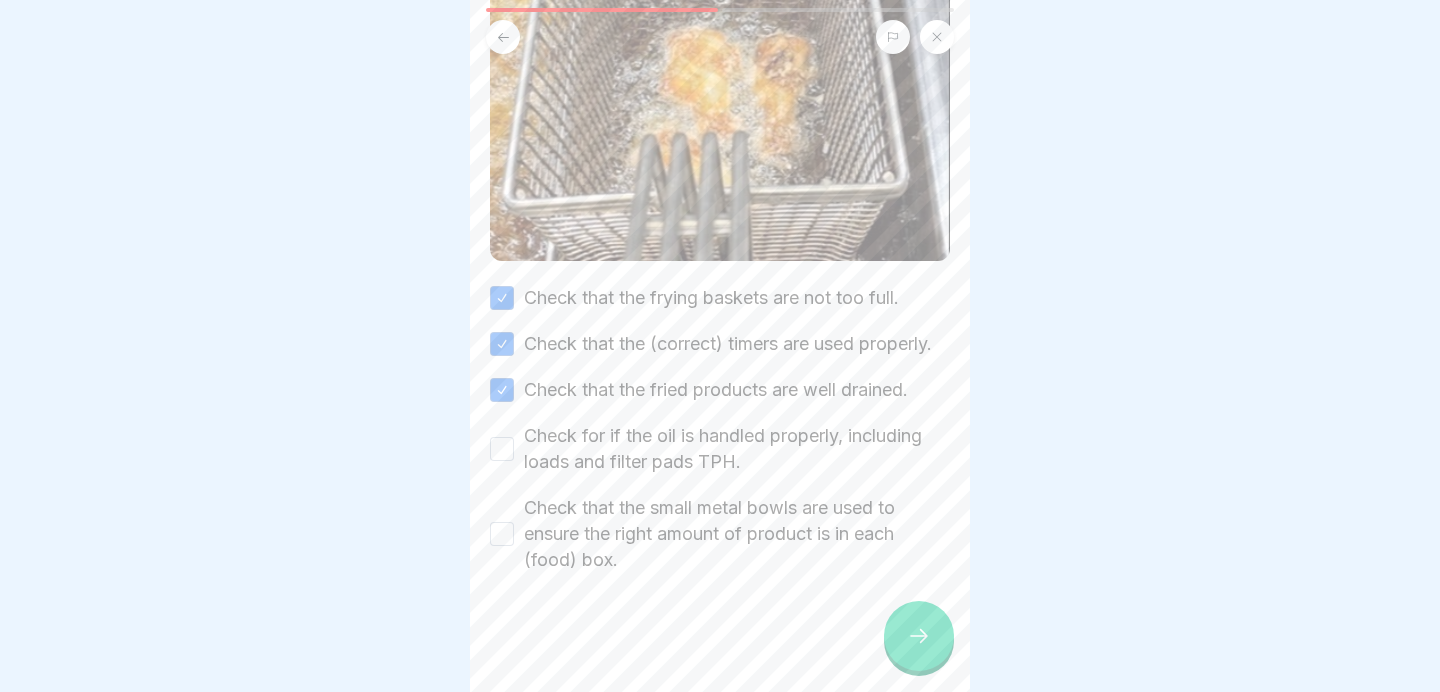 click on "Check for if the oil is handled properly, including loads and filter pads TPH." at bounding box center (737, 449) 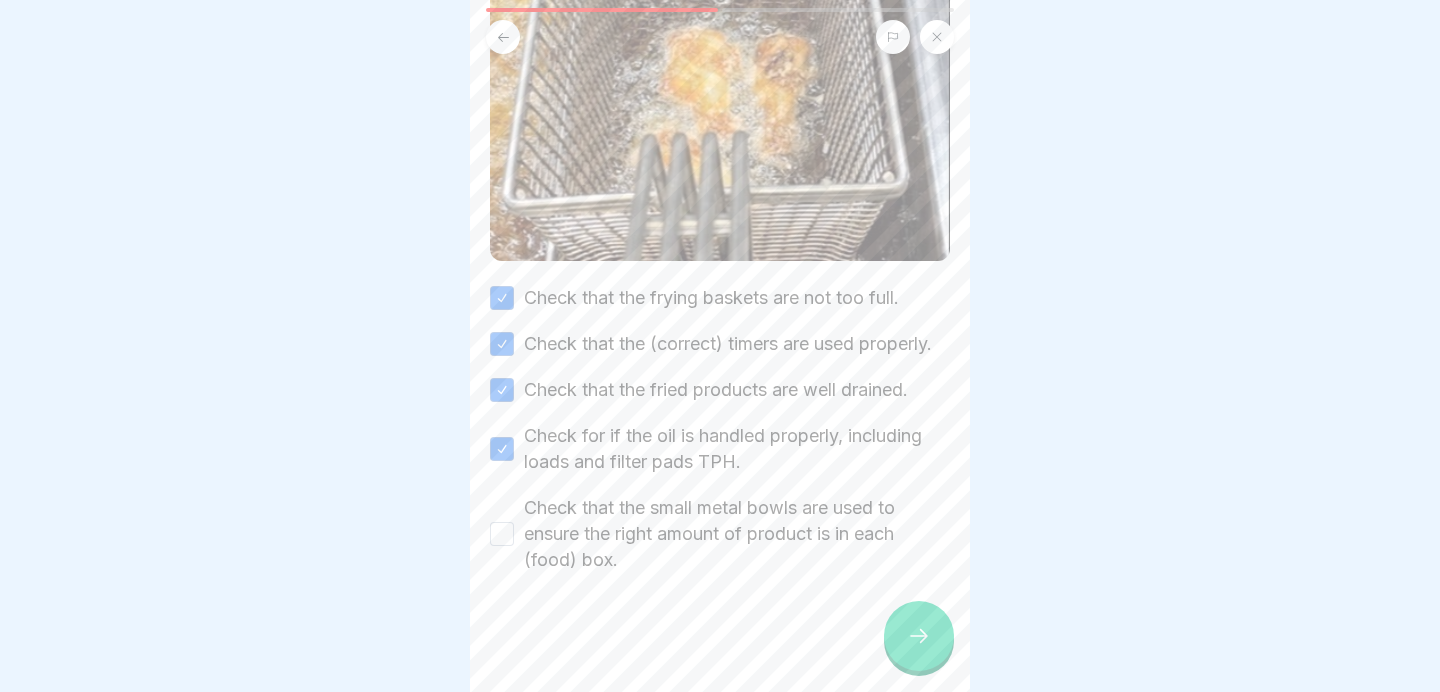 click on "Check that the small metal bowls are used to ensure the right amount of product is in each (food) box." at bounding box center (737, 534) 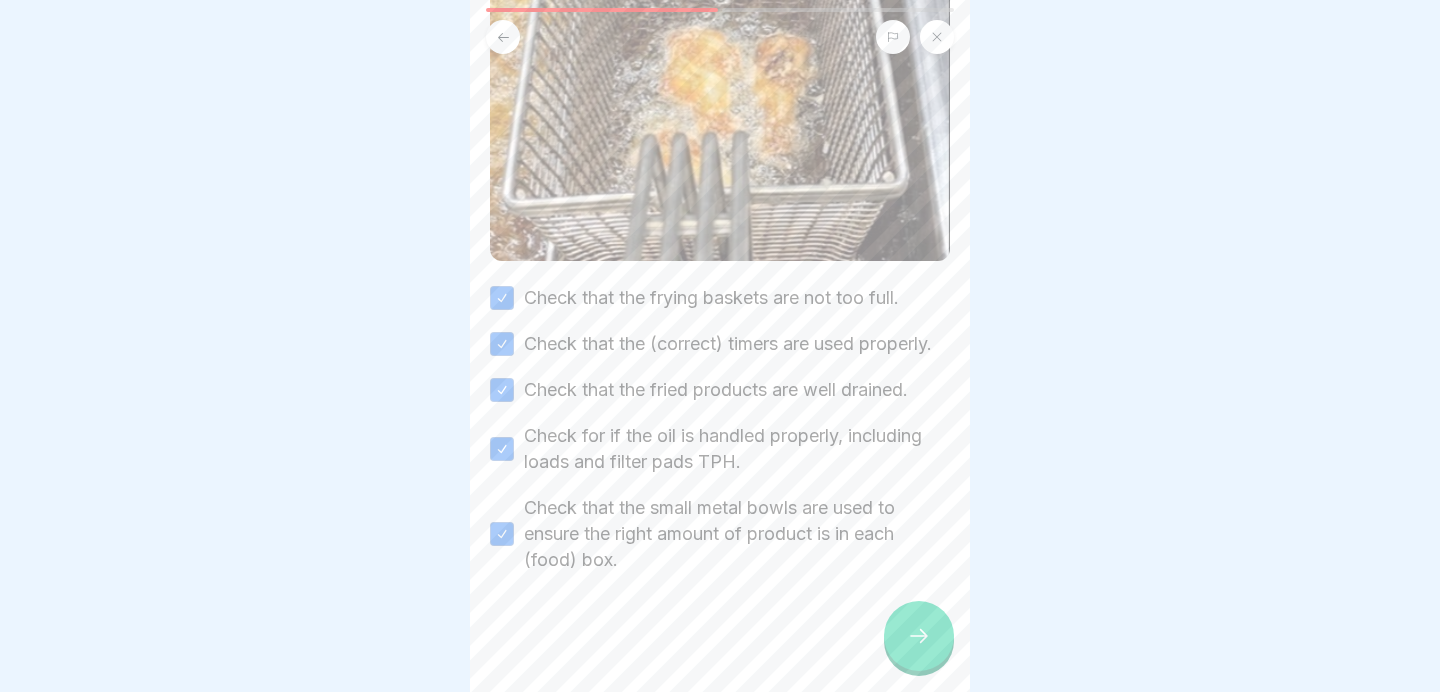 click at bounding box center [919, 636] 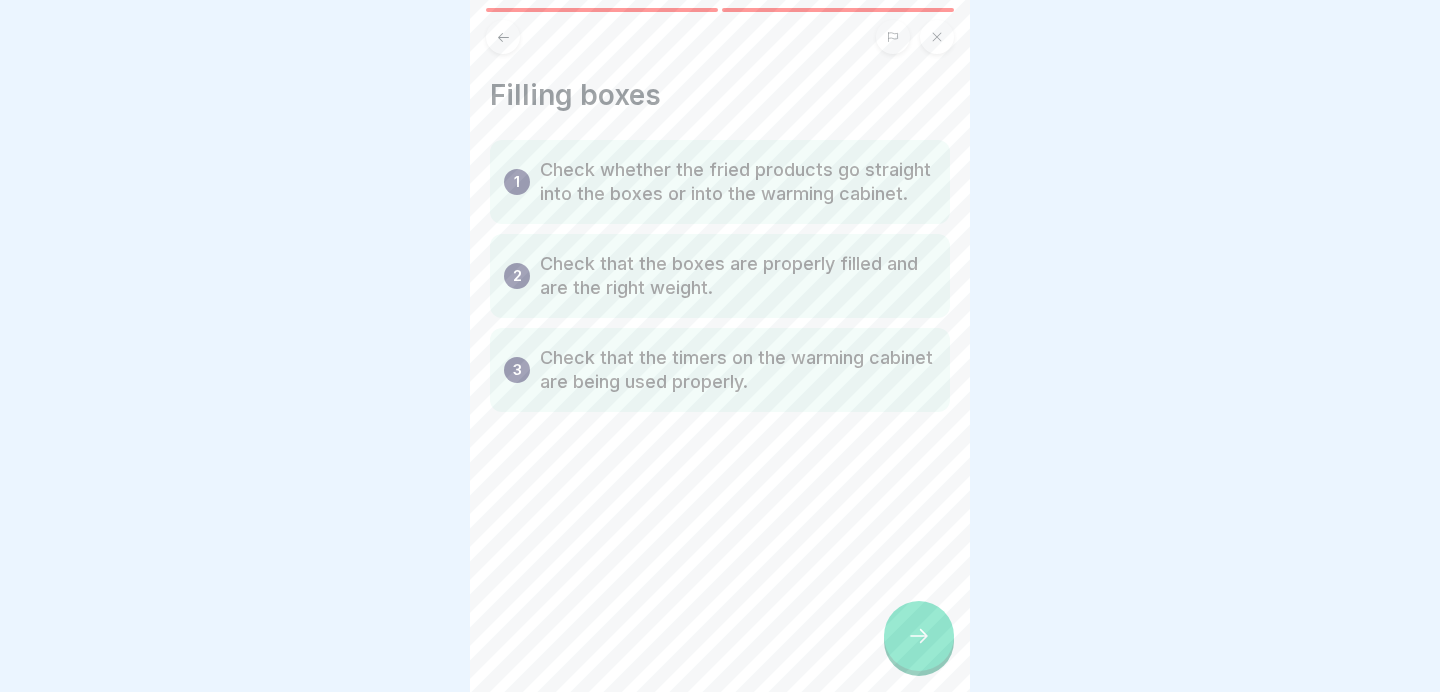 click 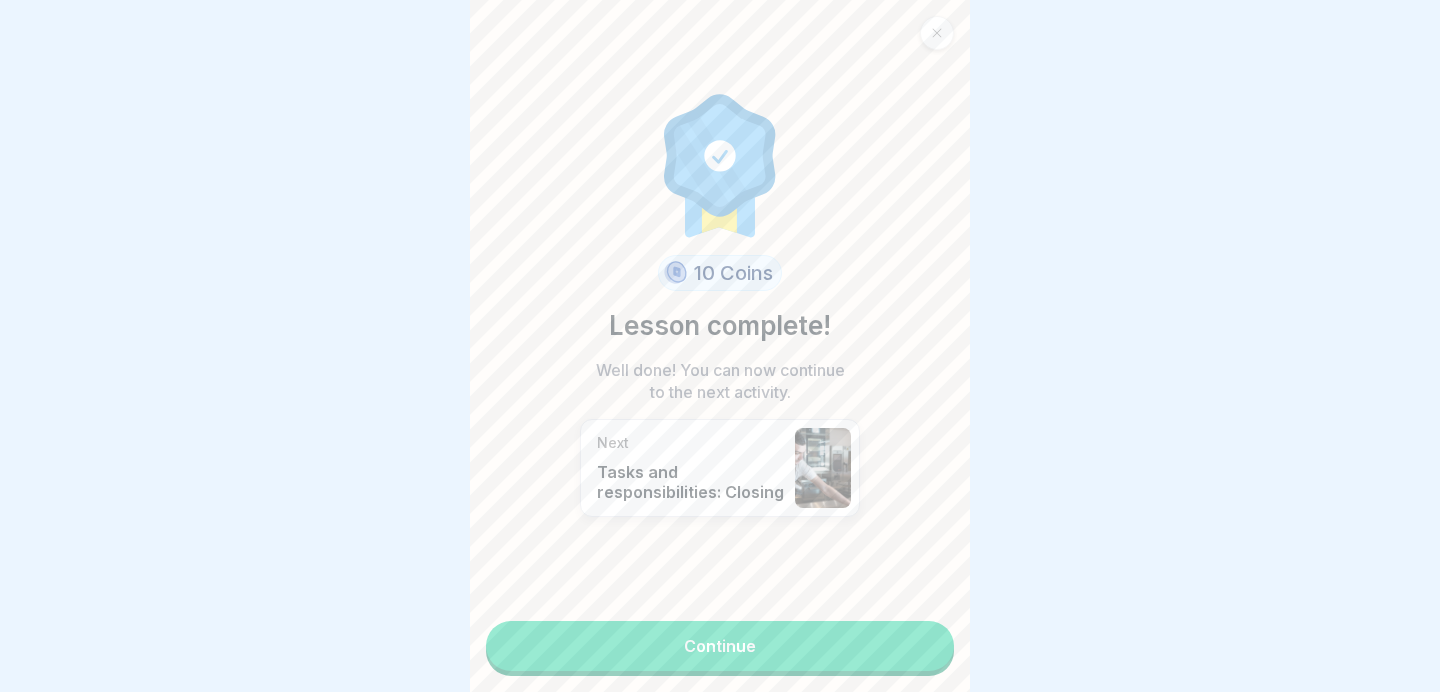 click on "Continue" at bounding box center (720, 646) 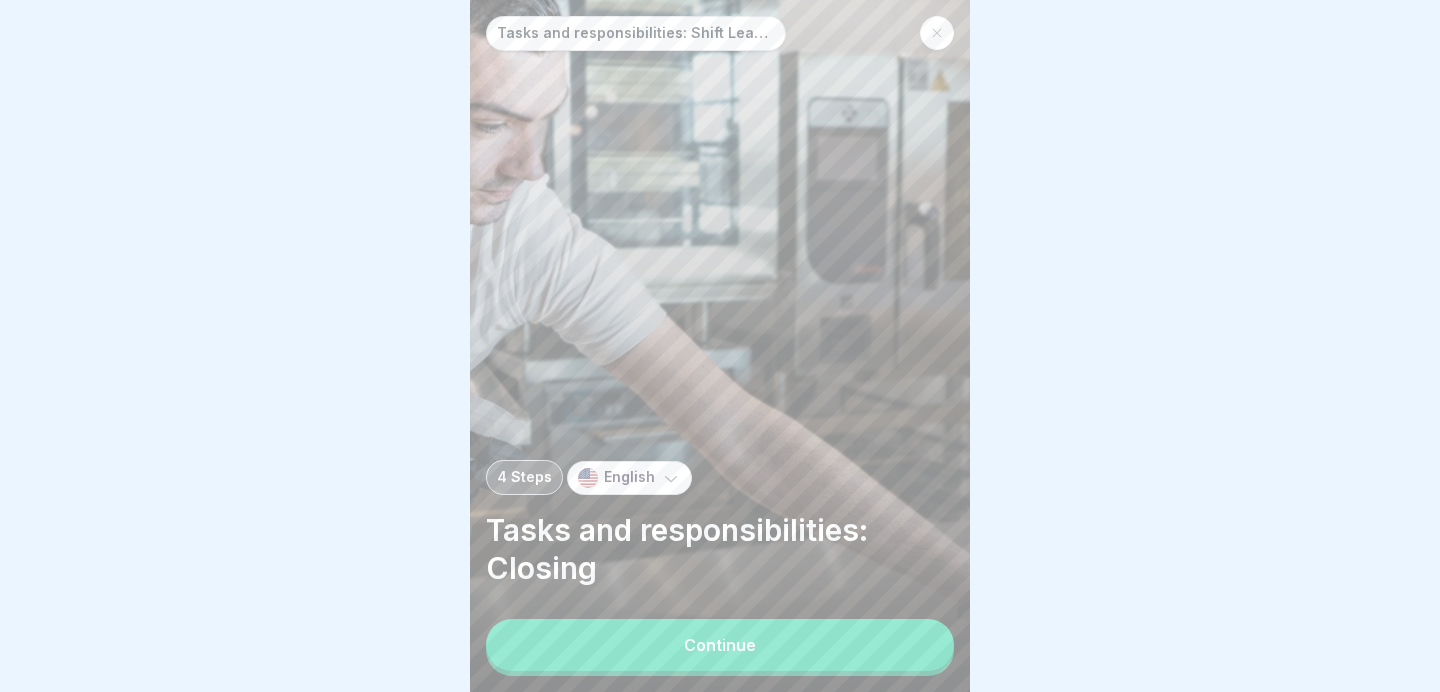 click on "Continue" at bounding box center [720, 645] 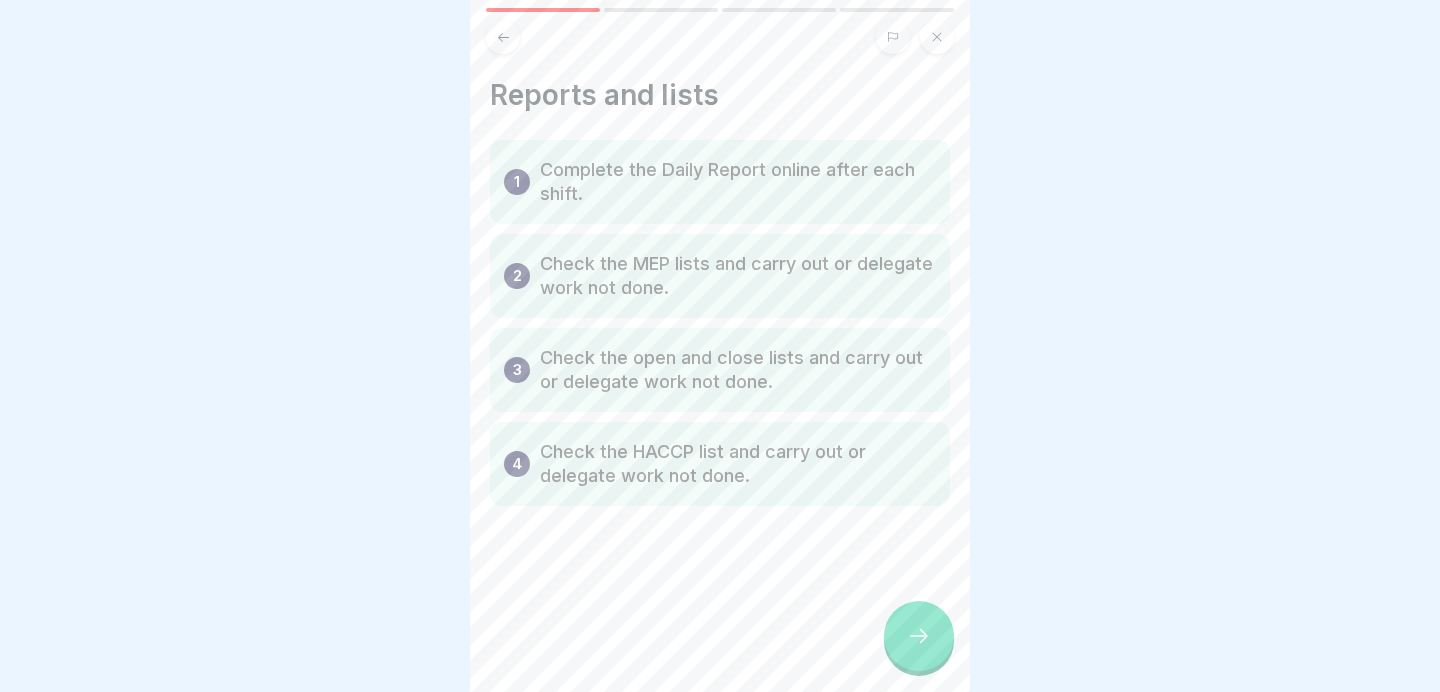 click at bounding box center [919, 636] 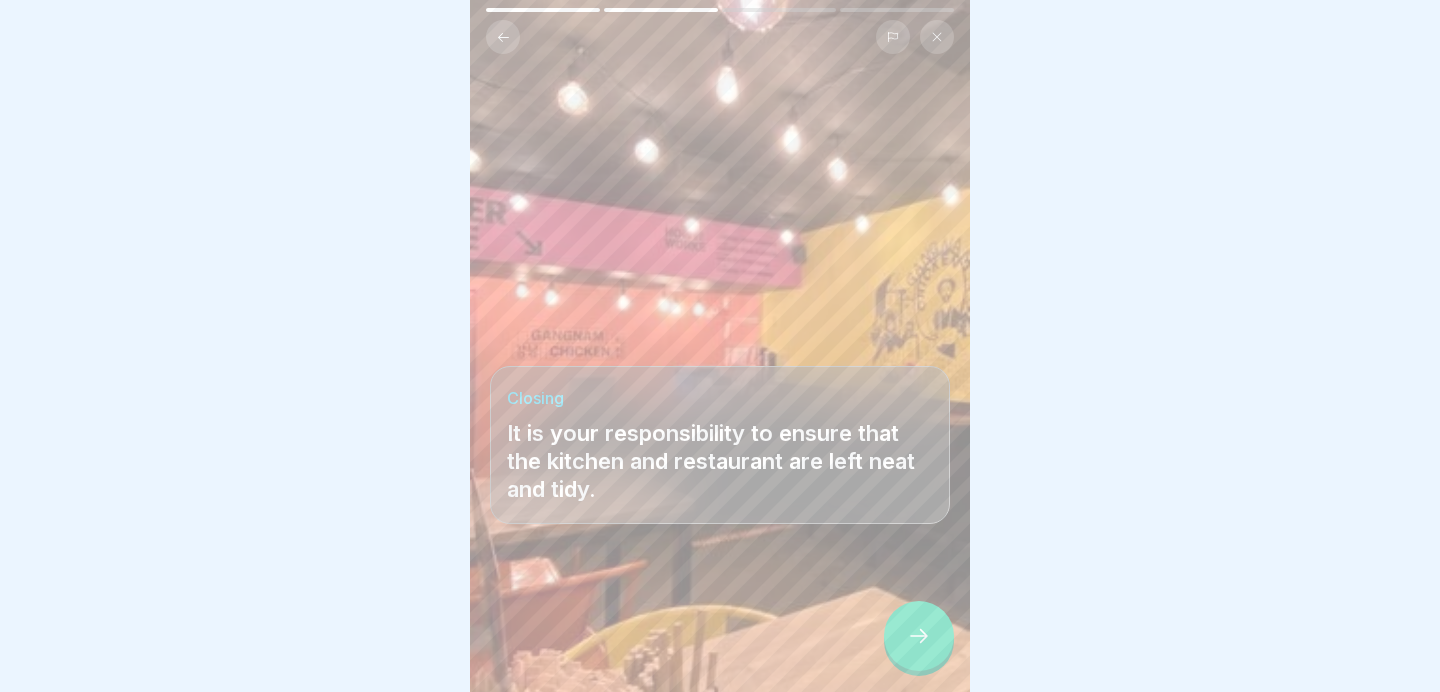 click at bounding box center (919, 636) 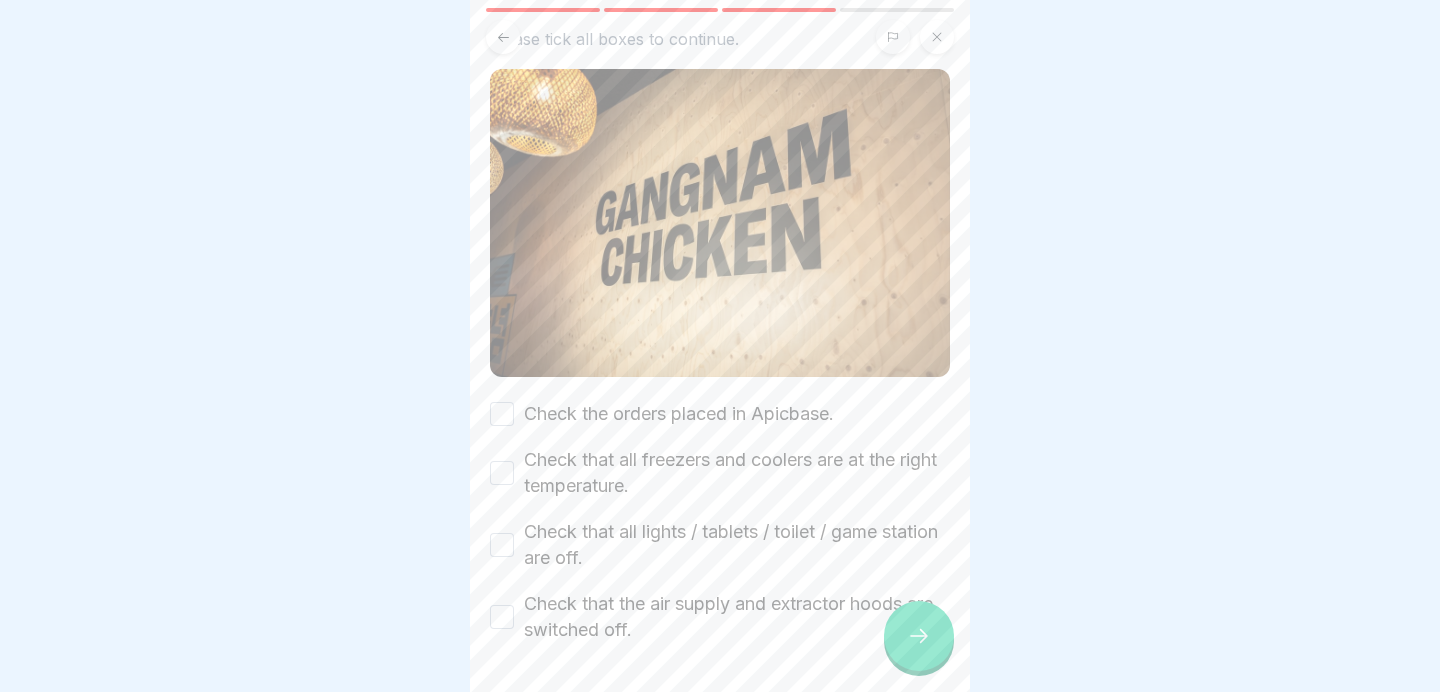 scroll, scrollTop: 177, scrollLeft: 0, axis: vertical 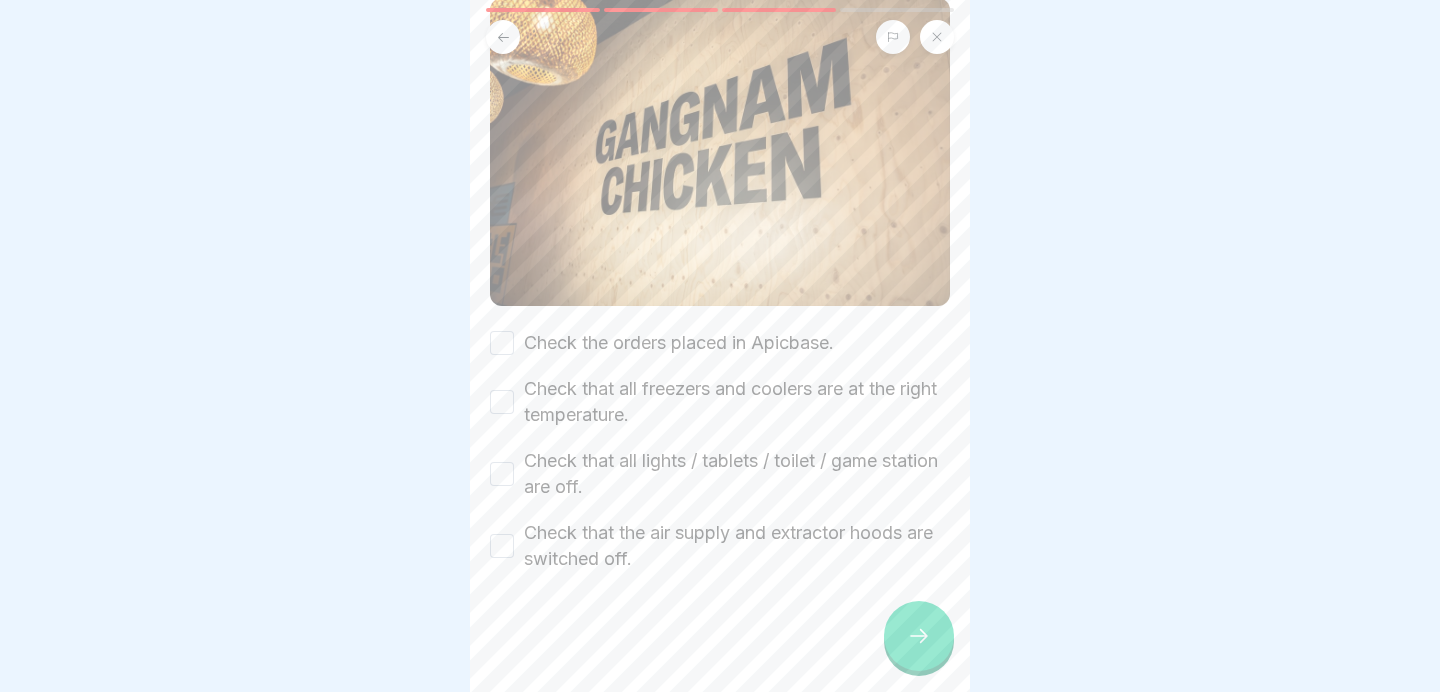 click on "Check Please tick all boxes to continue. Check the orders placed in Apicbase. Check that all freezers and coolers are at the right temperature. Check that all lights / tablets / toilet / game station are off. Check that the air supply and extractor hoods are switched off." at bounding box center (720, 236) 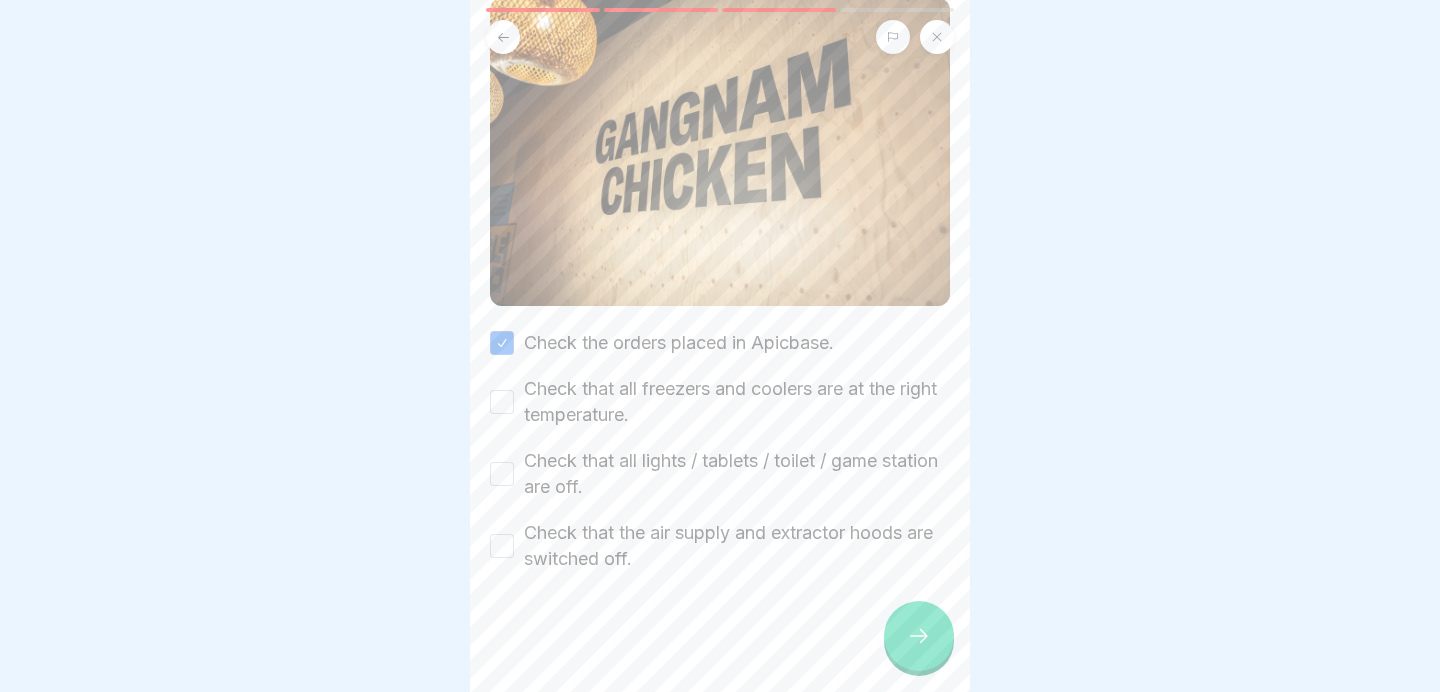 click on "Check that all freezers and coolers are at the right temperature." at bounding box center (737, 402) 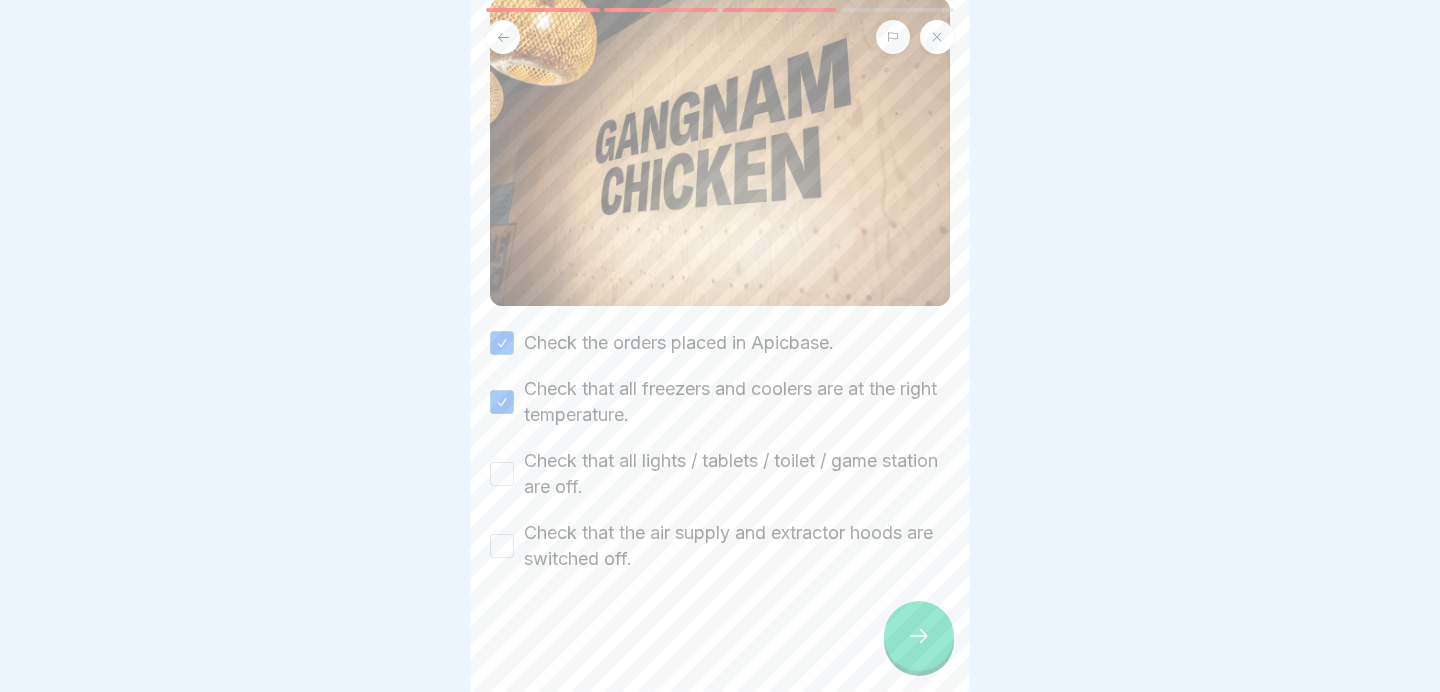 click on "Check that all lights / tablets / toilet / game station are off." at bounding box center [737, 474] 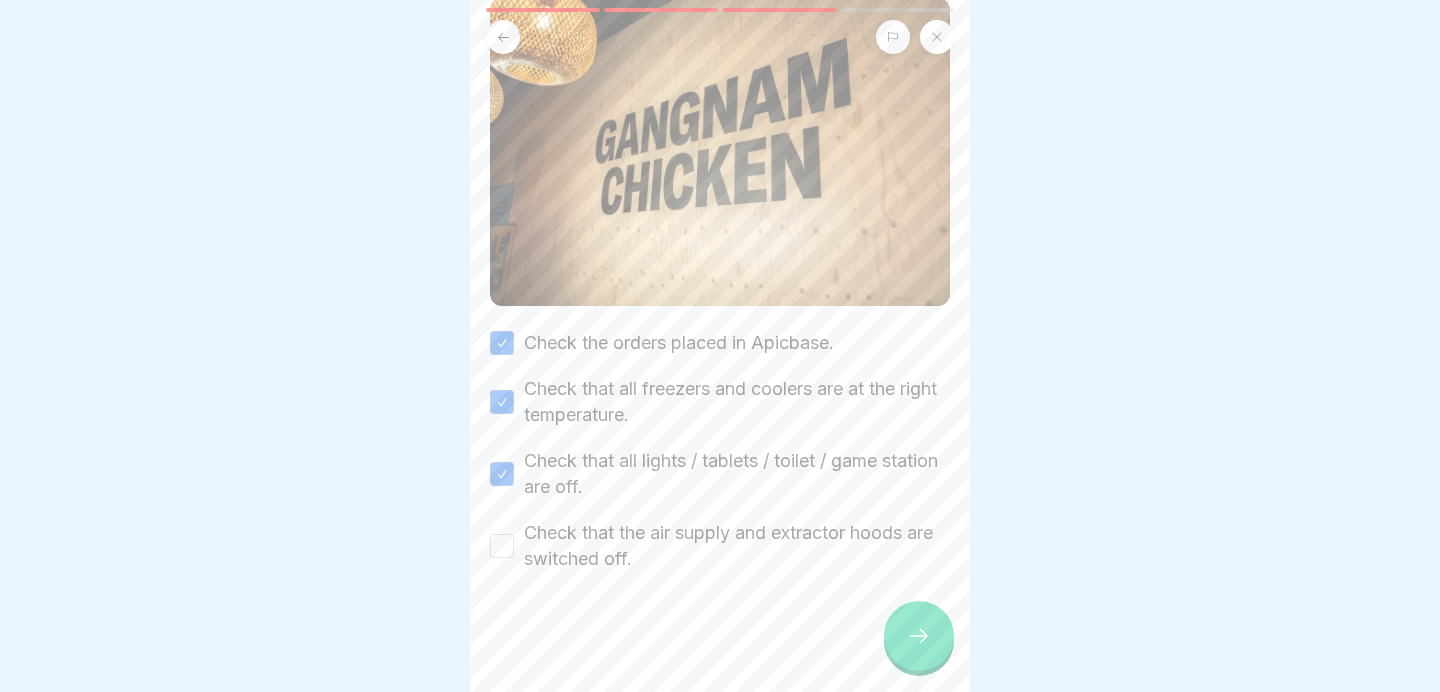 click on "Check that the air supply and extractor hoods are switched off." at bounding box center [737, 546] 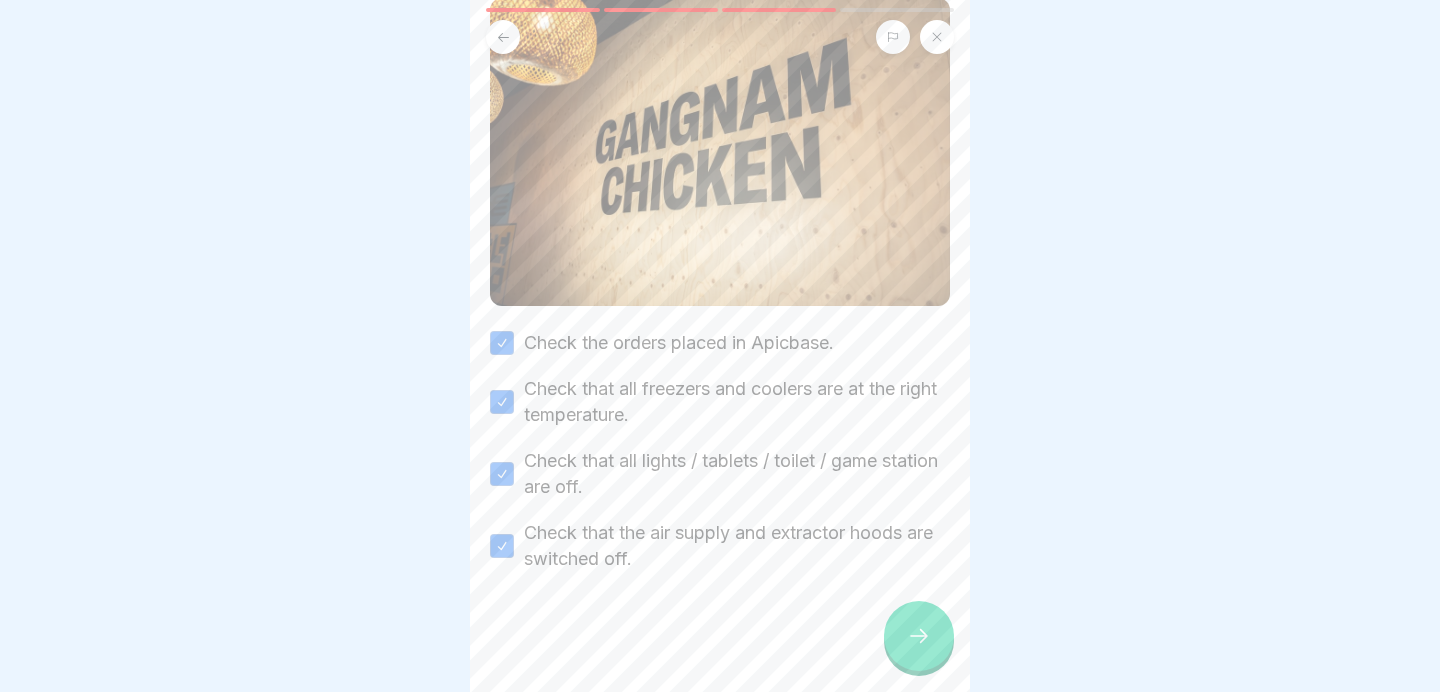click at bounding box center [919, 636] 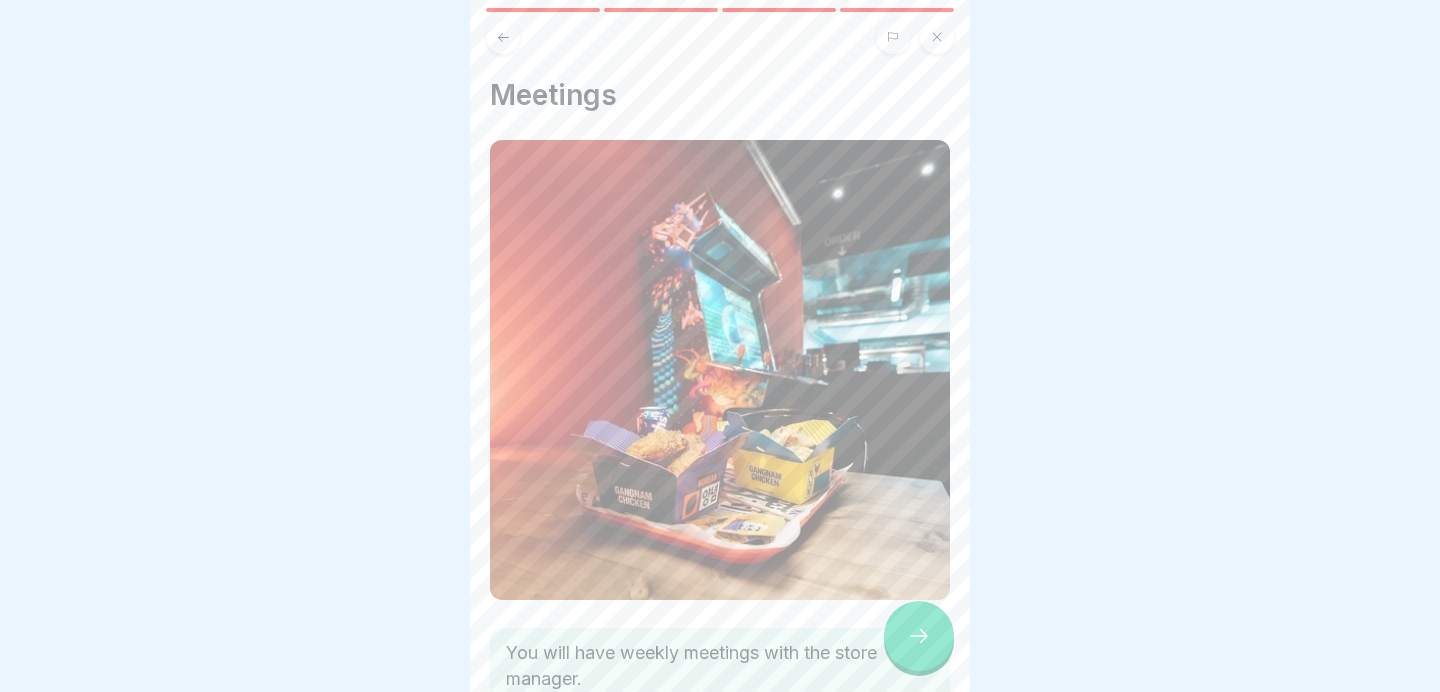 scroll, scrollTop: 236, scrollLeft: 0, axis: vertical 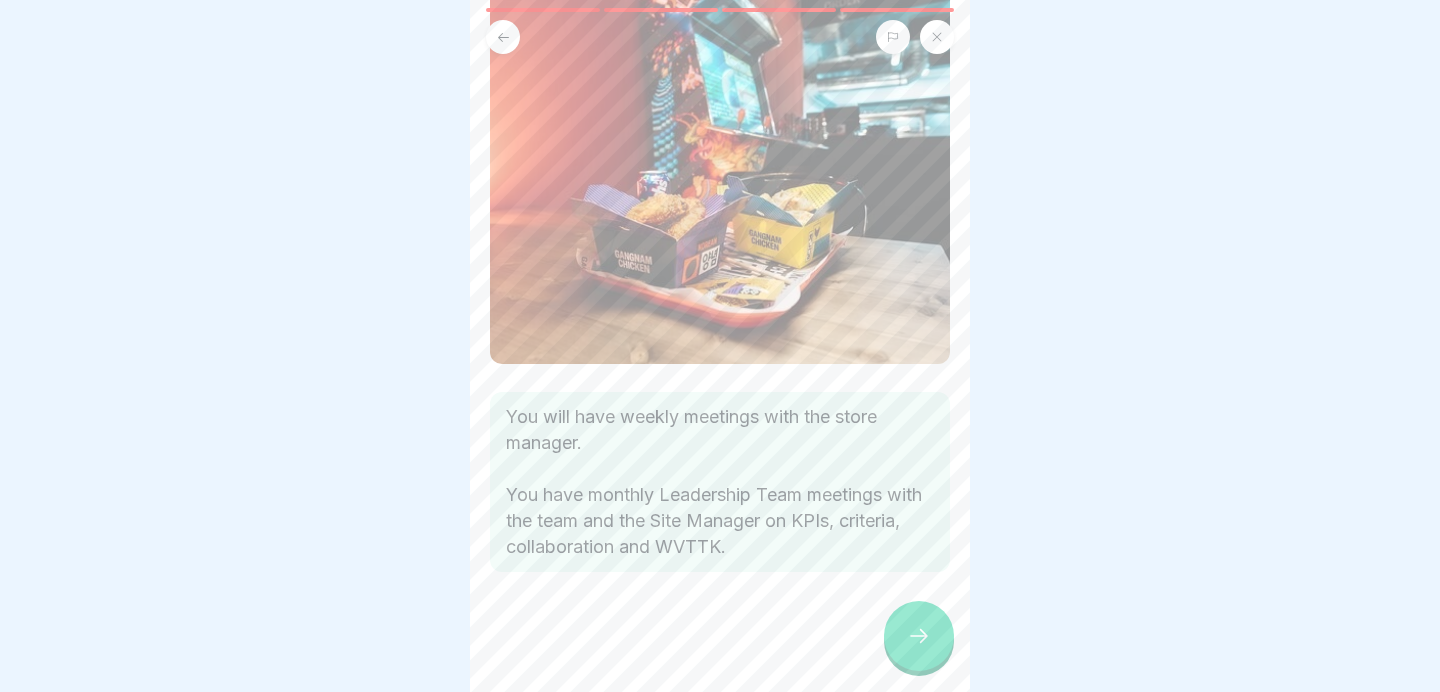 click at bounding box center [919, 636] 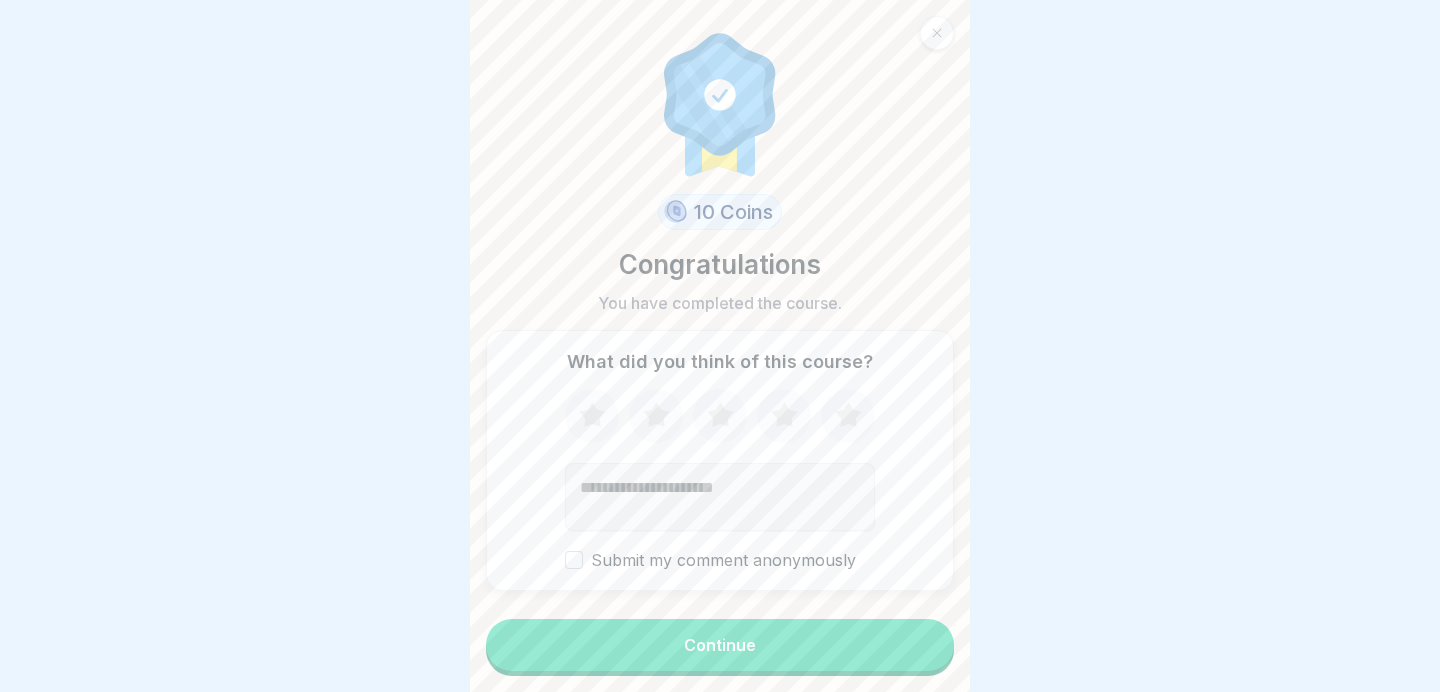 click on "Continue" at bounding box center (720, 645) 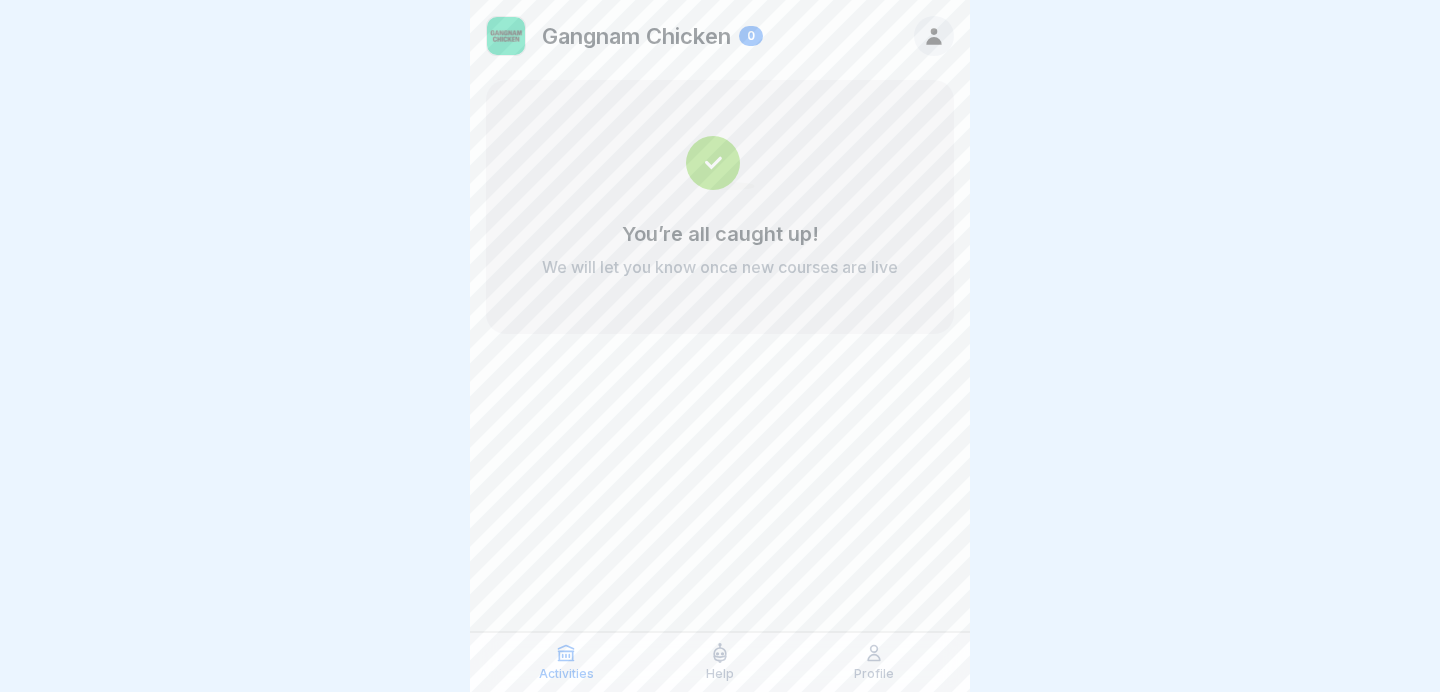 click on "Help" at bounding box center [720, 662] 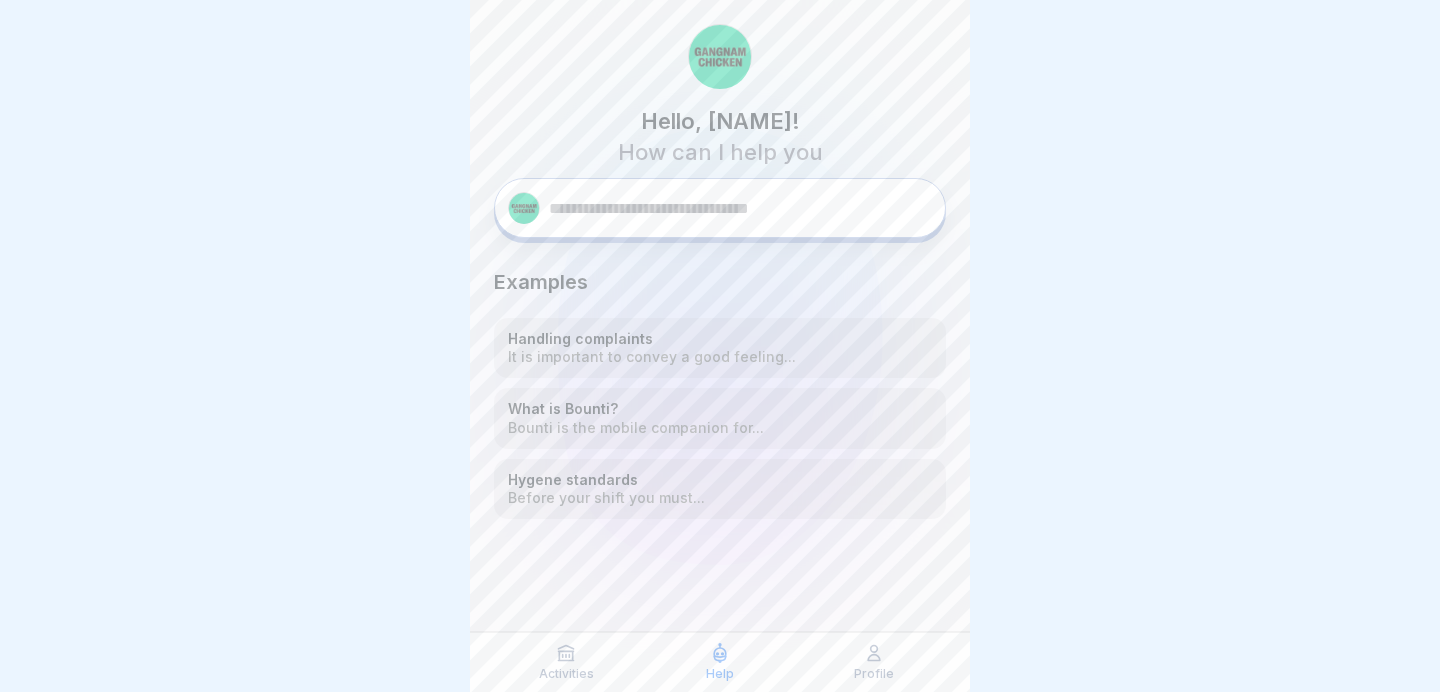 click on "Profile" at bounding box center (874, 674) 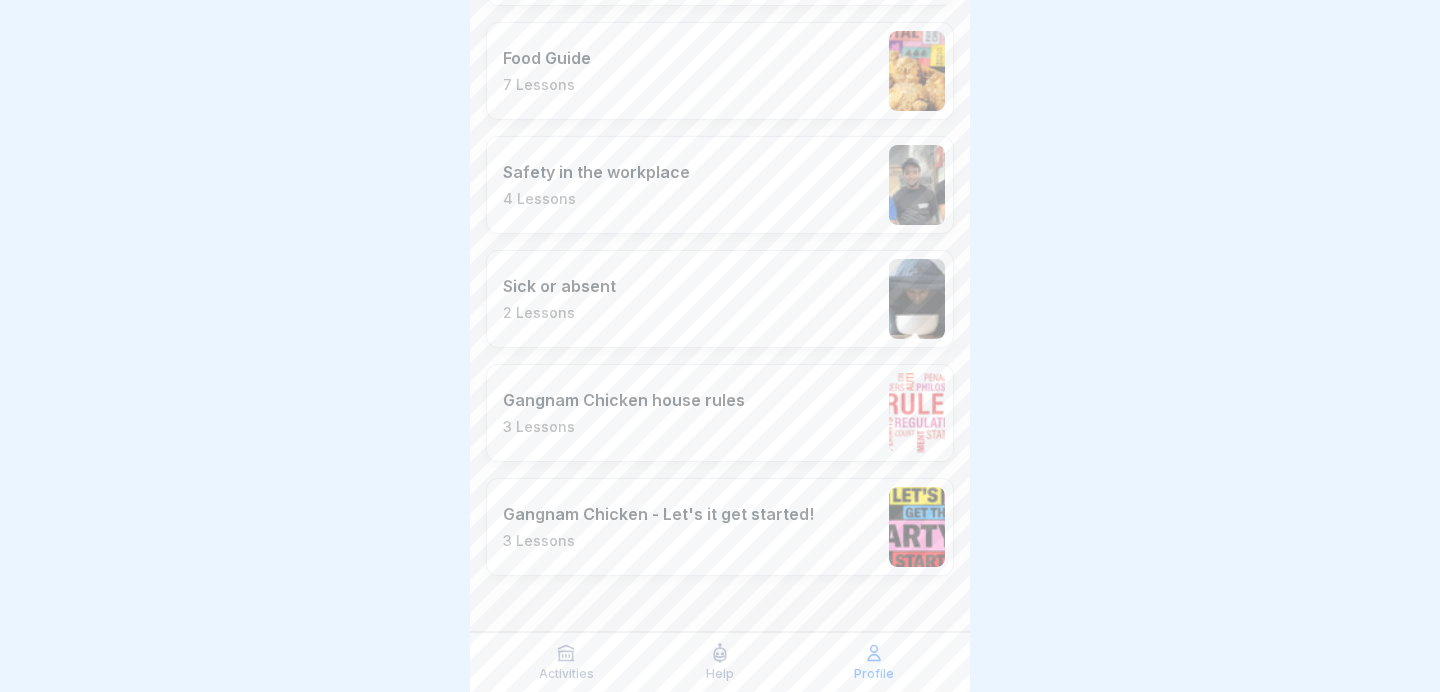 scroll, scrollTop: 0, scrollLeft: 0, axis: both 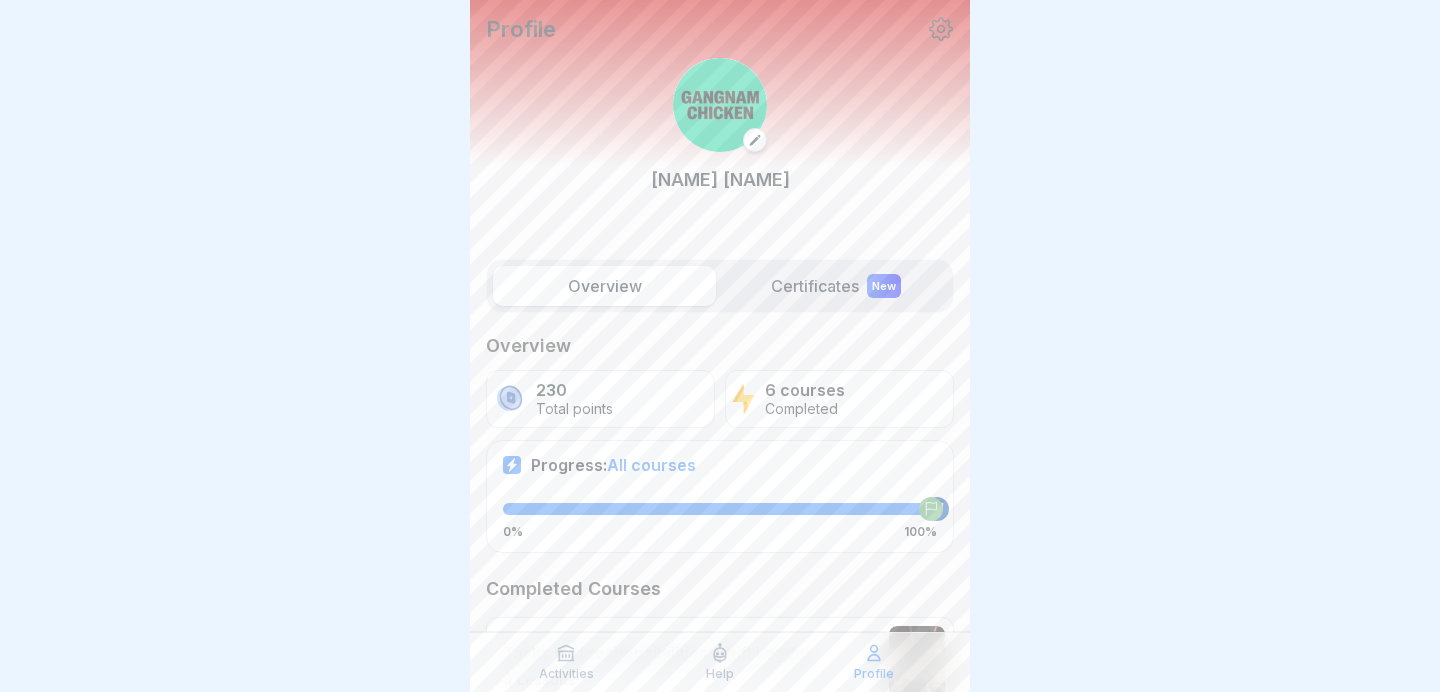 click on "Activities Help Profile" at bounding box center [720, 662] 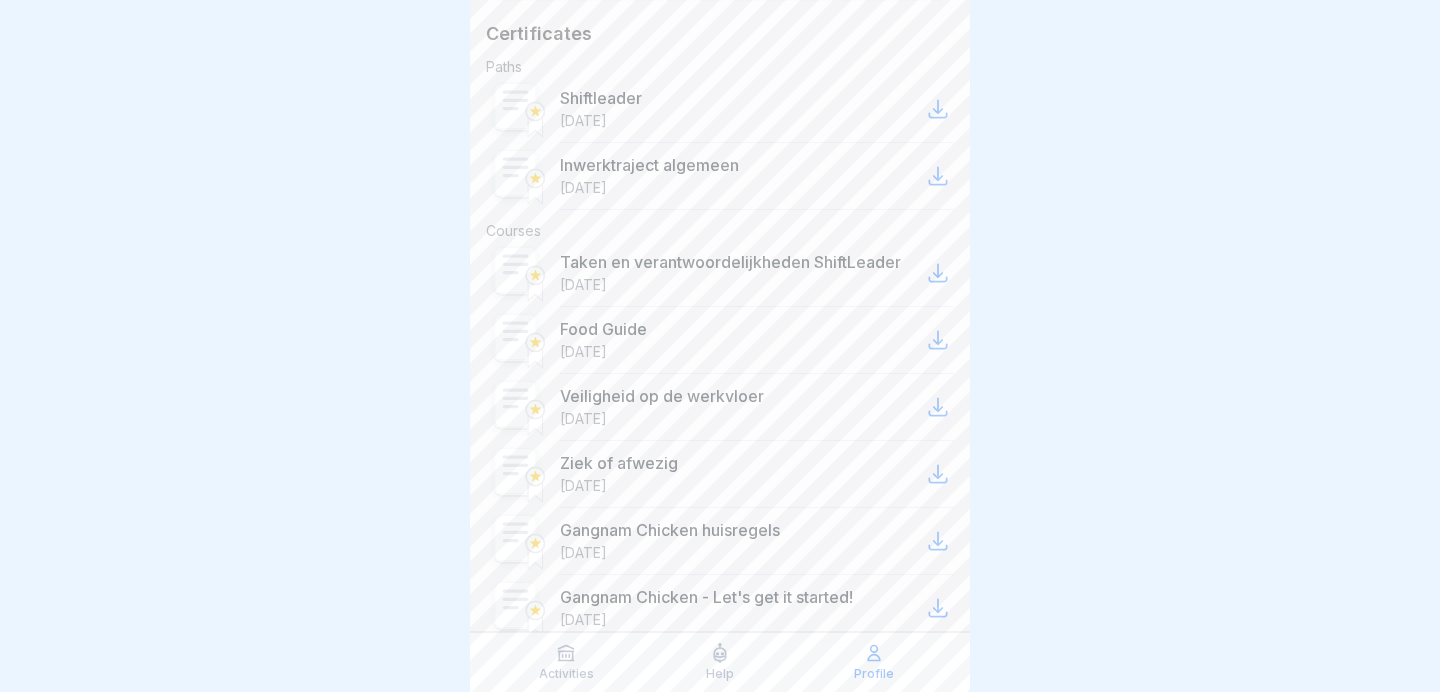 scroll, scrollTop: 313, scrollLeft: 0, axis: vertical 